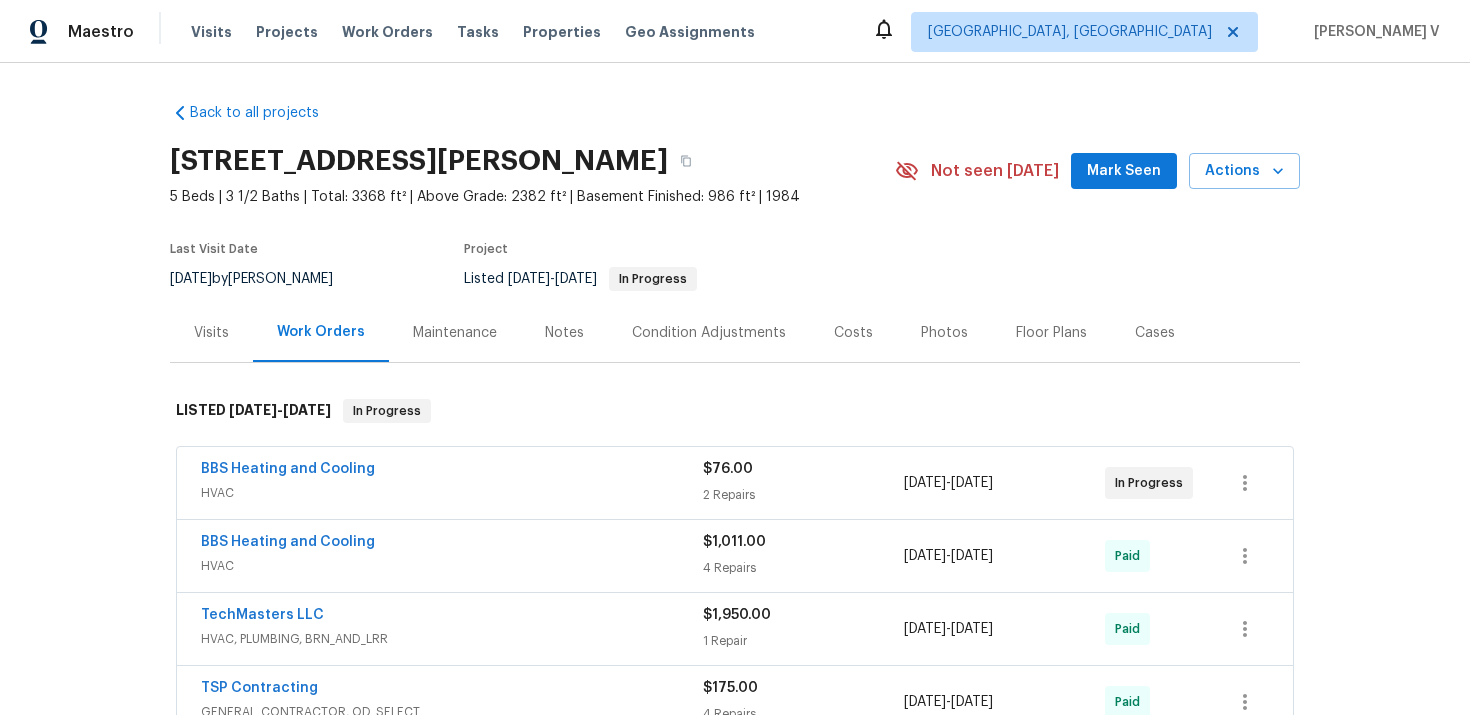 scroll, scrollTop: 0, scrollLeft: 0, axis: both 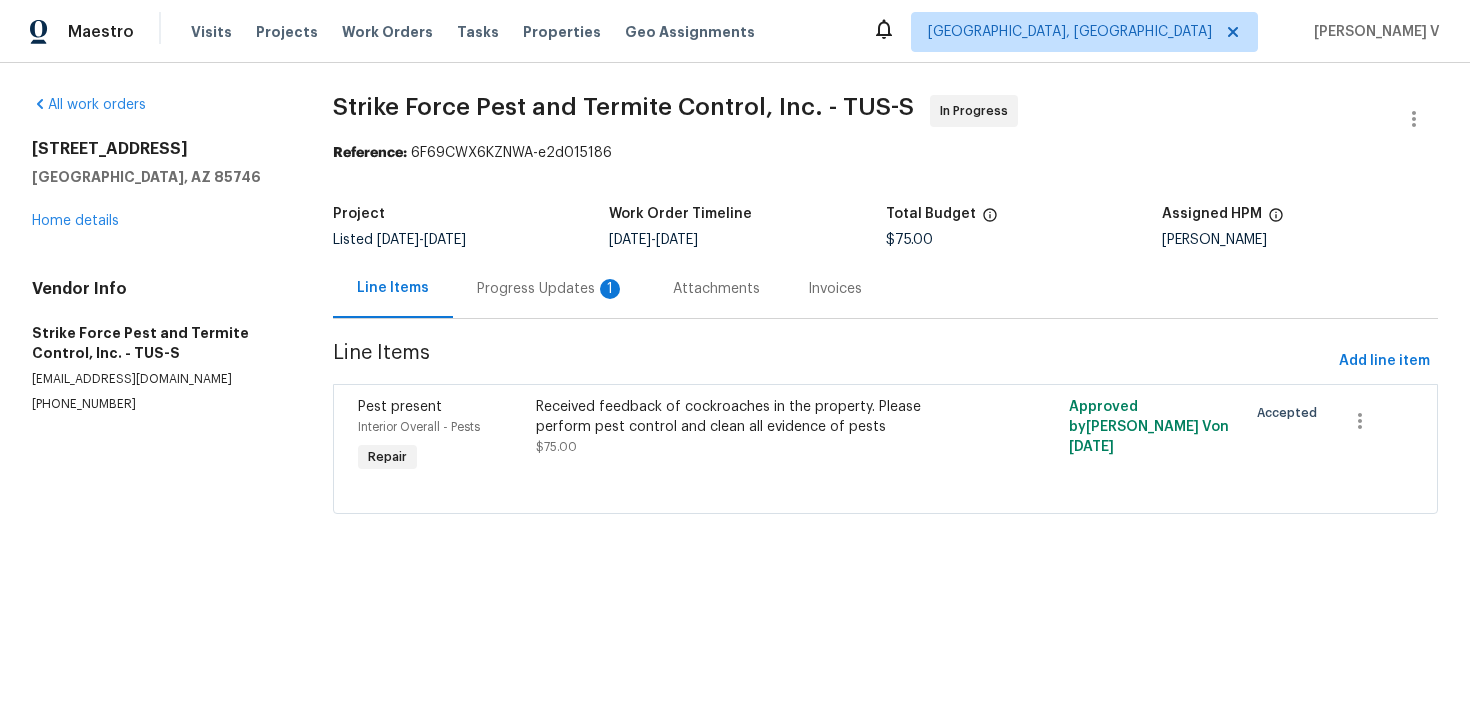 click on "Progress Updates 1" at bounding box center (551, 289) 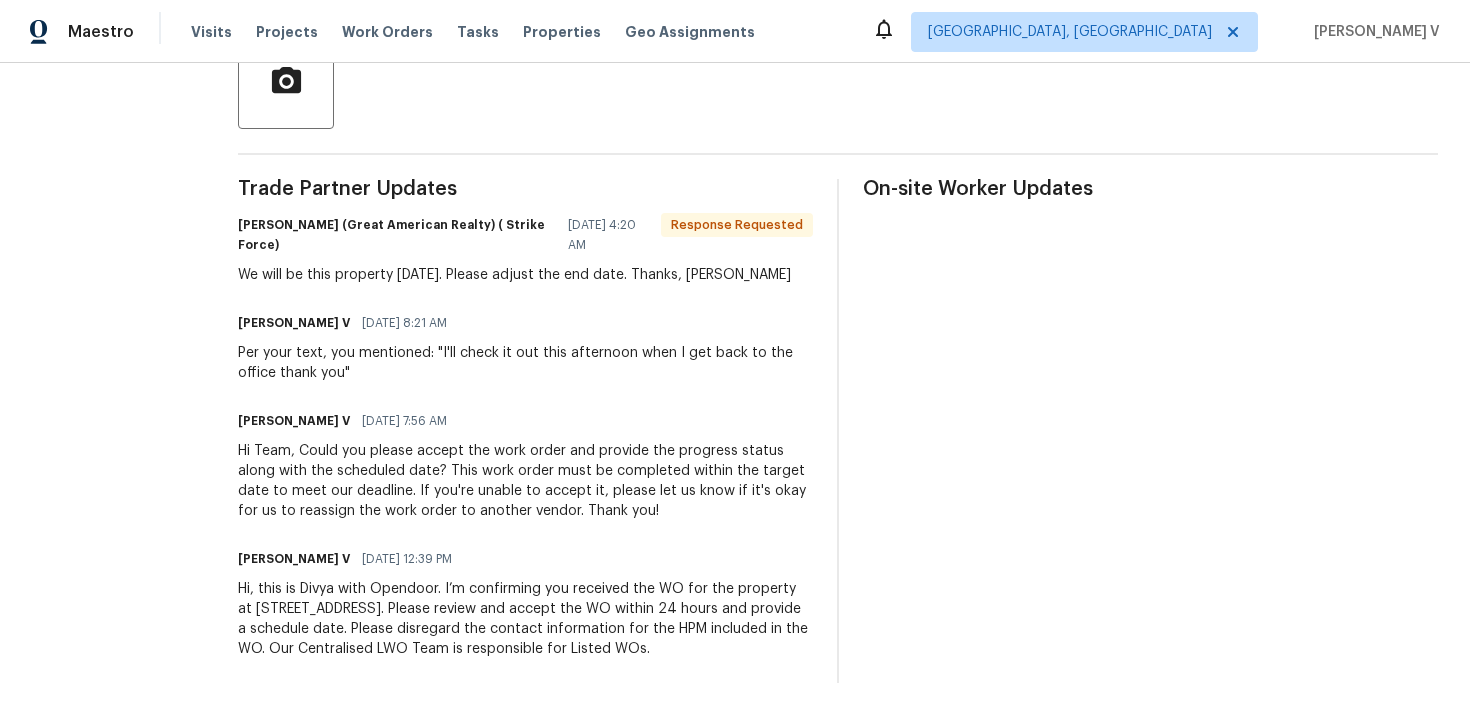 scroll, scrollTop: 0, scrollLeft: 0, axis: both 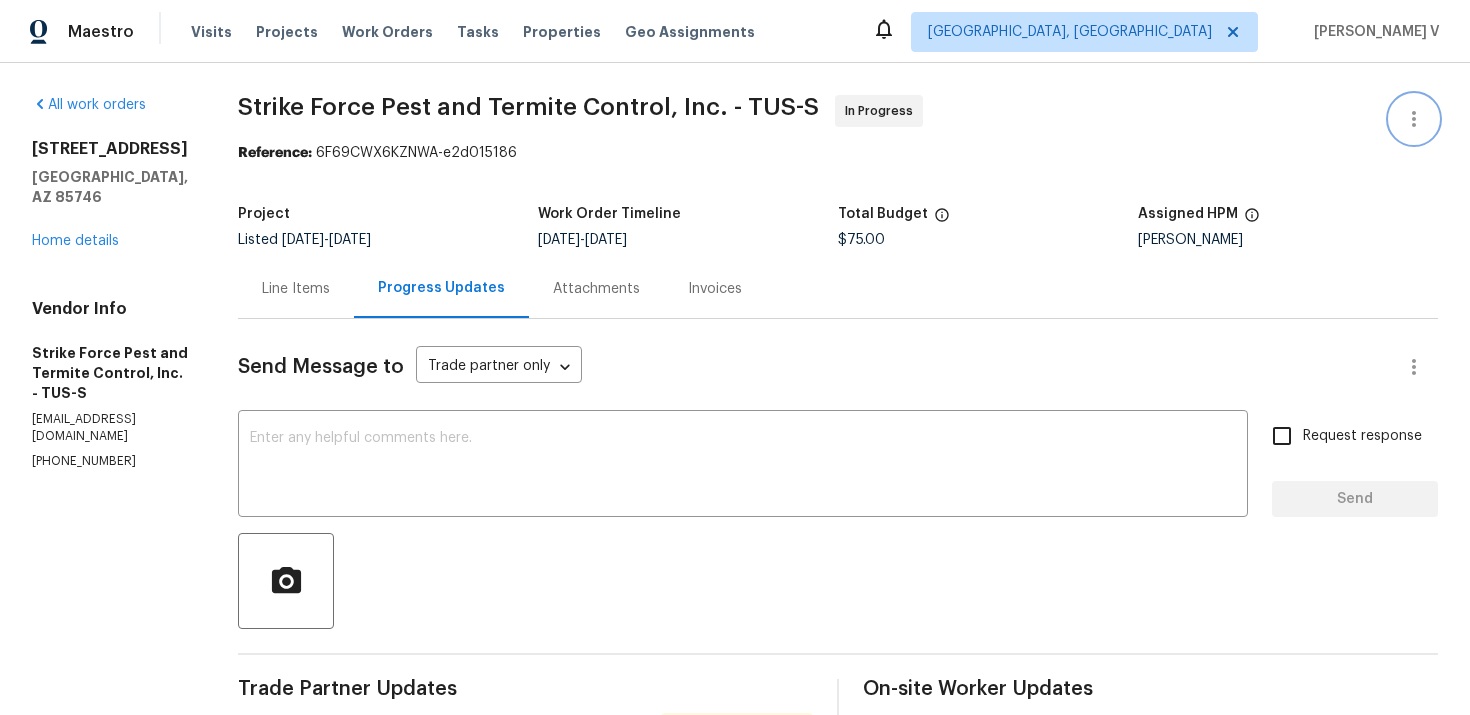 click 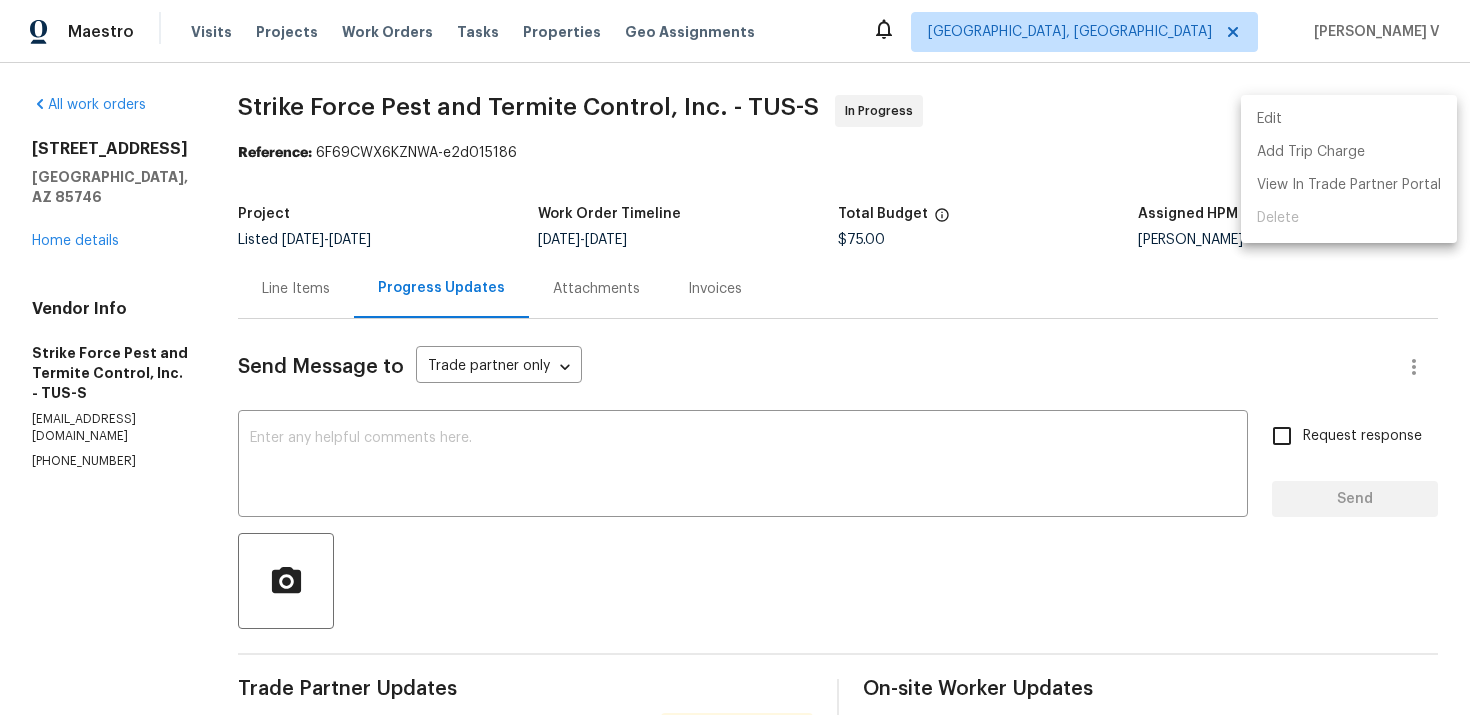 click on "Edit" at bounding box center (1349, 119) 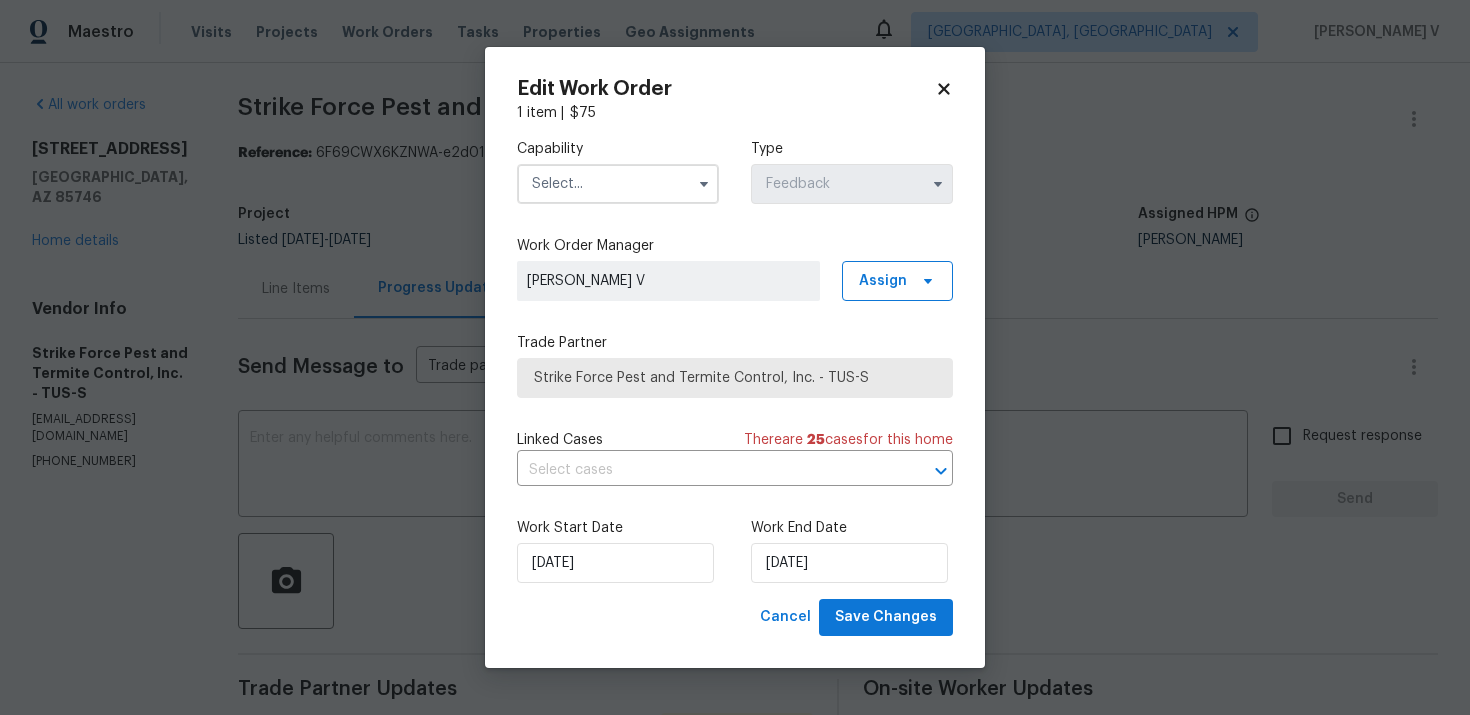 click on "Work End Date" at bounding box center (852, 528) 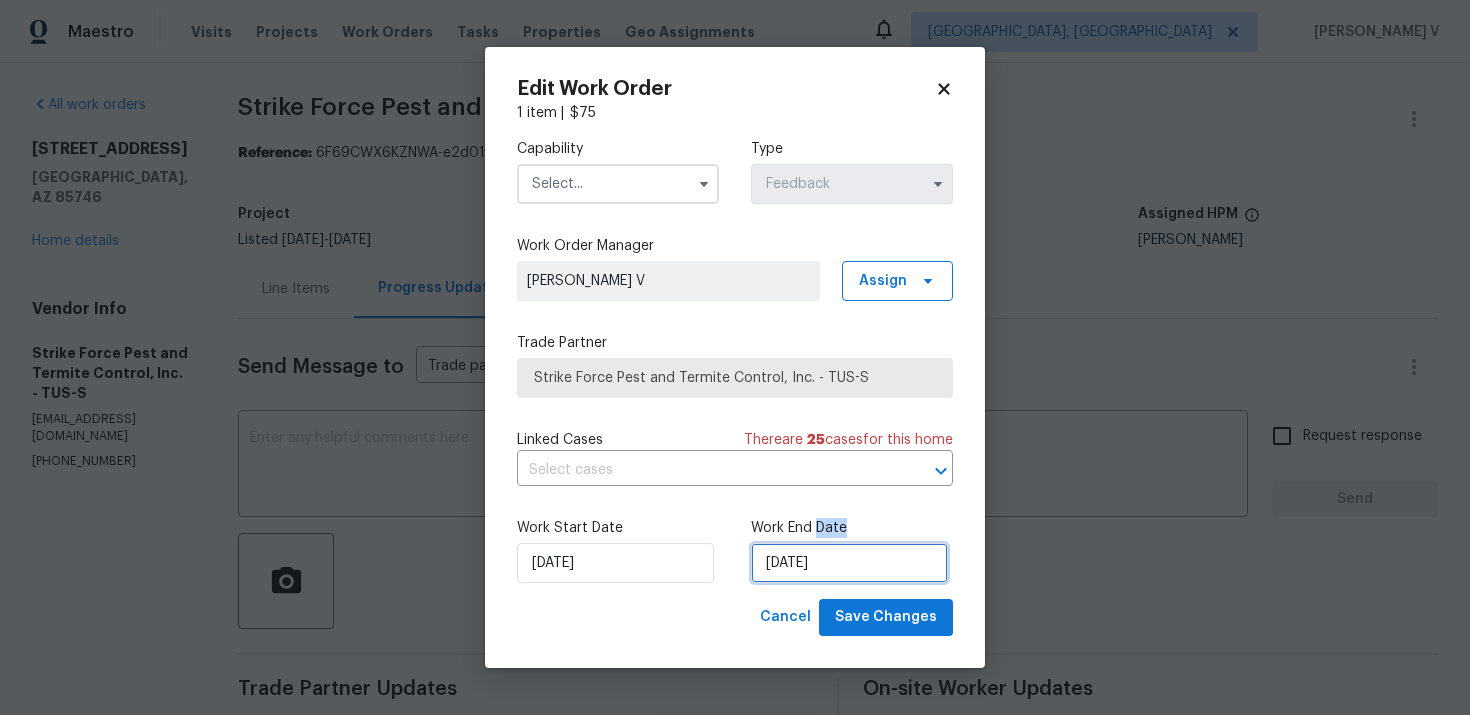 click on "10/07/2025" at bounding box center (849, 563) 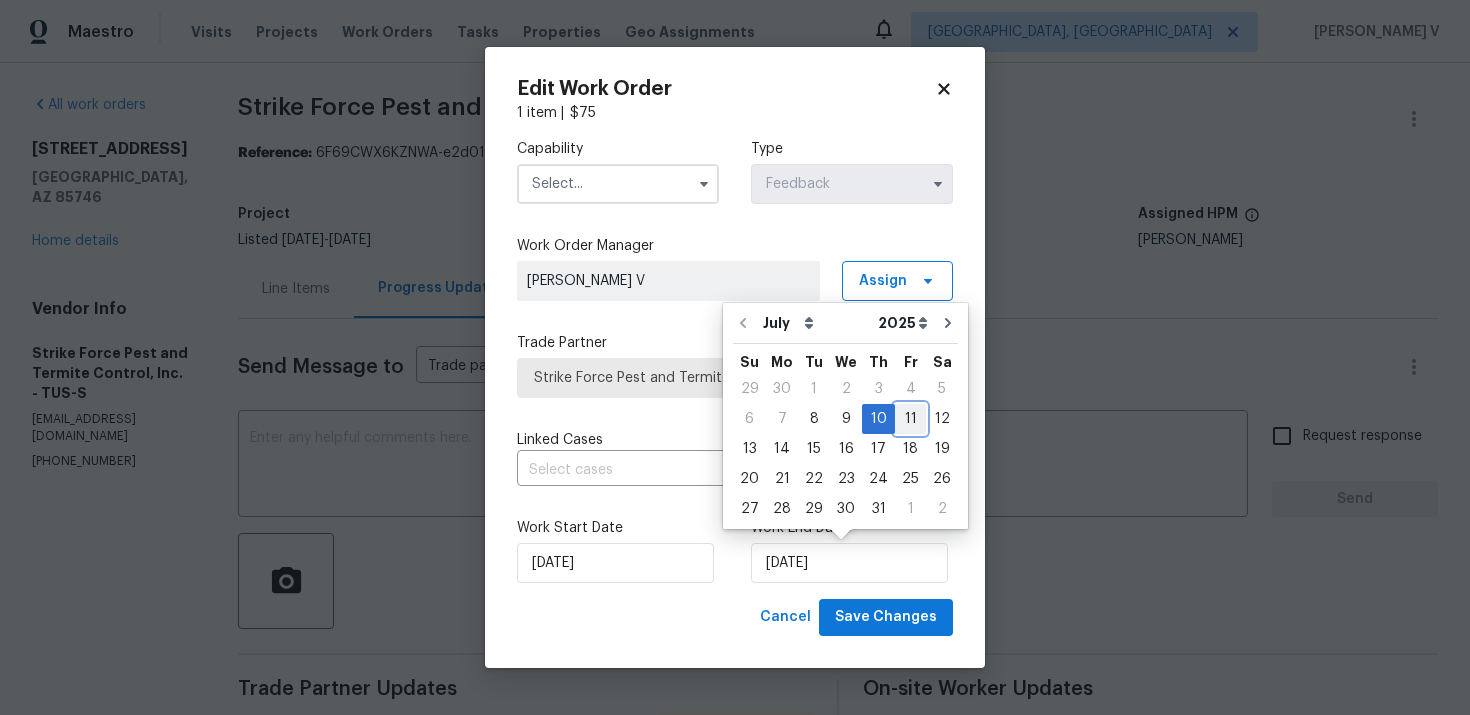 click on "11" at bounding box center (910, 419) 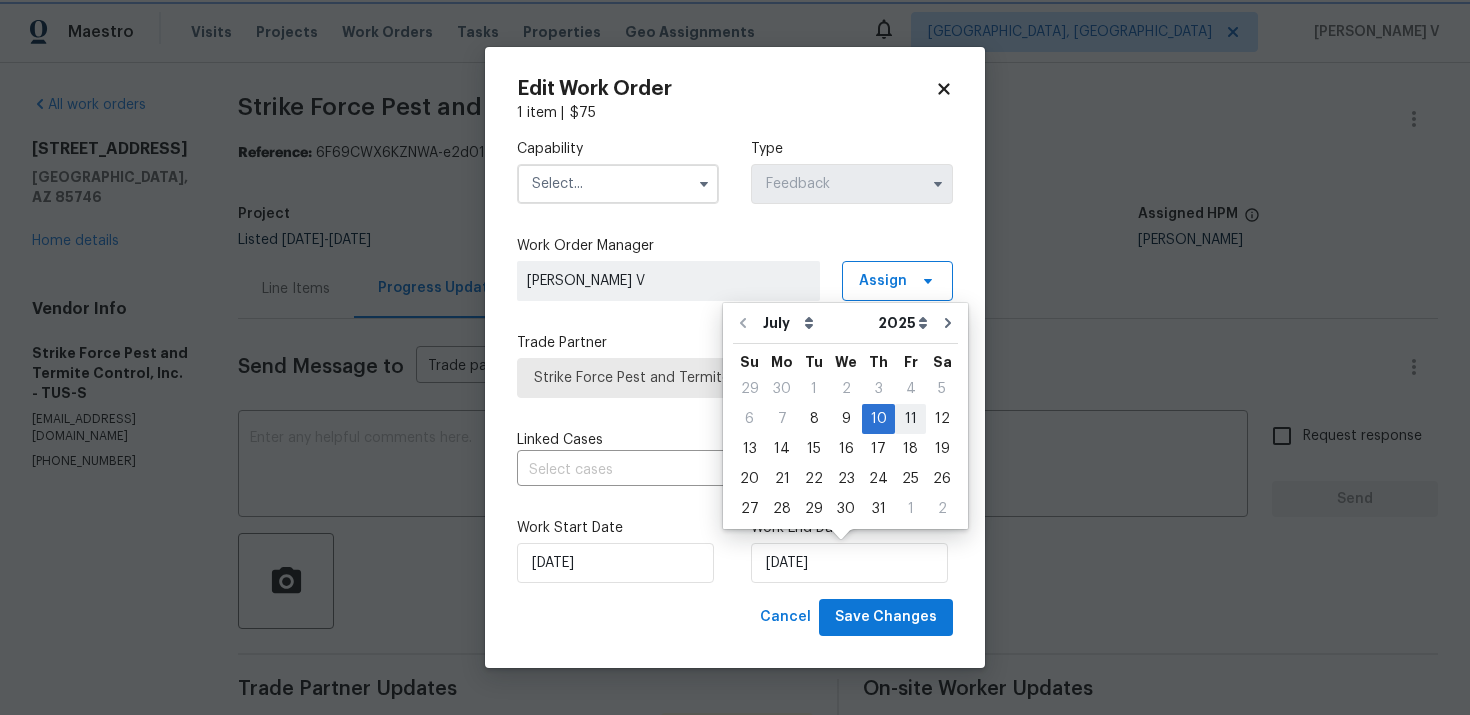 type on "11/07/2025" 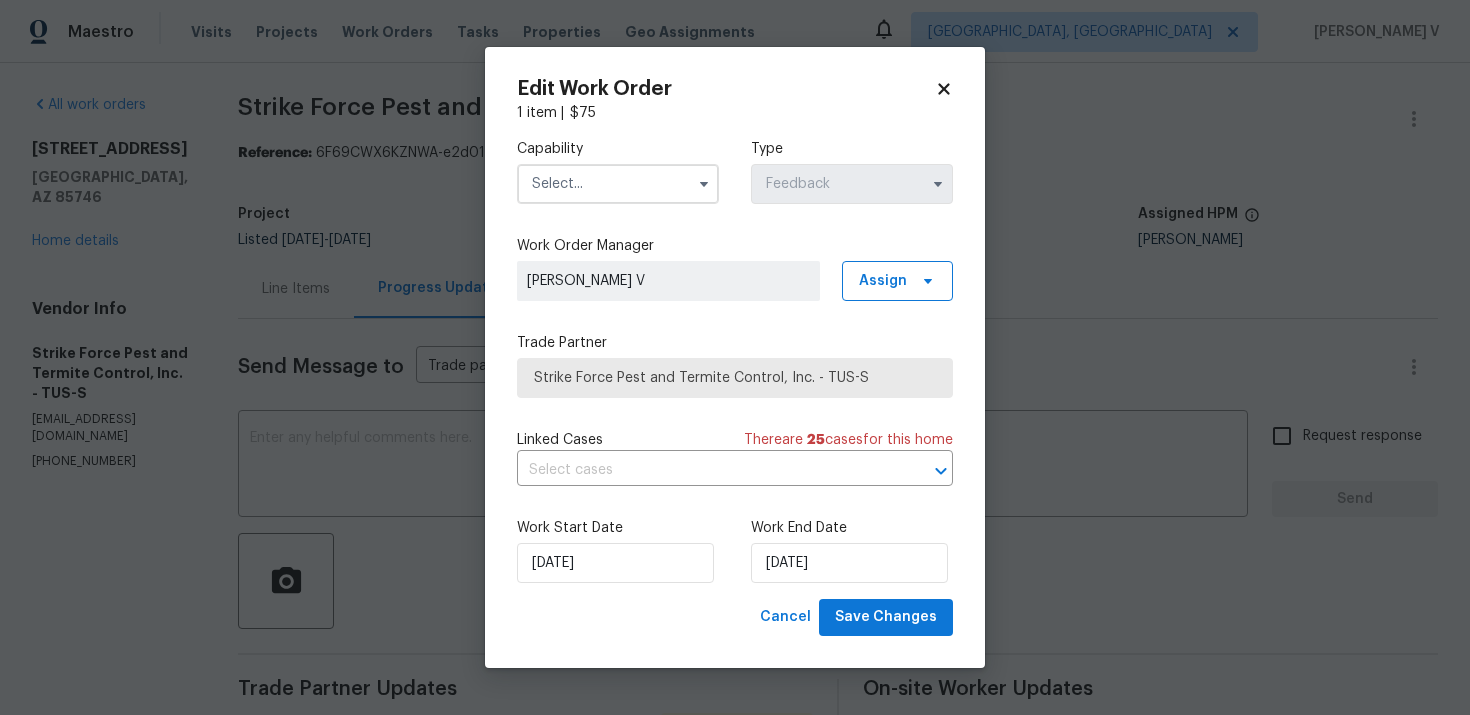 click at bounding box center (618, 184) 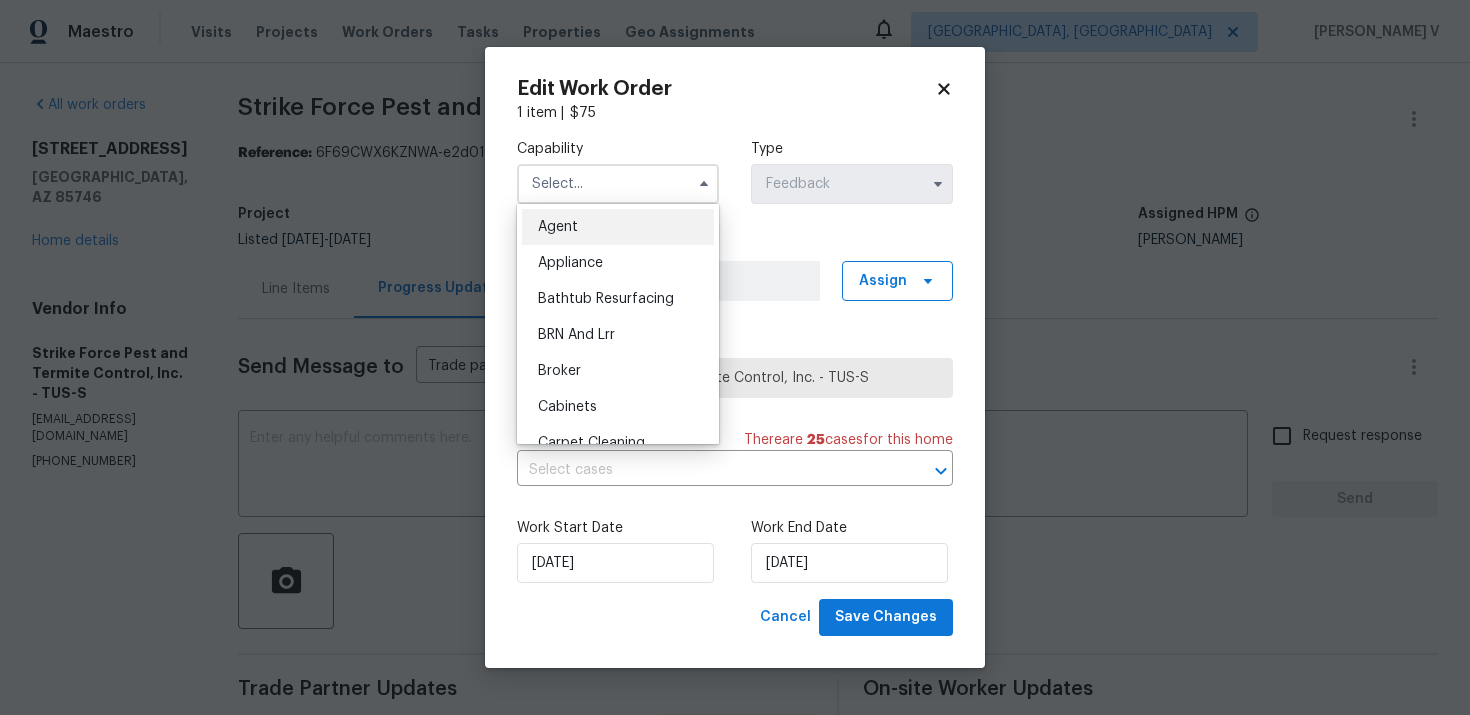 click on "Agent" at bounding box center (618, 227) 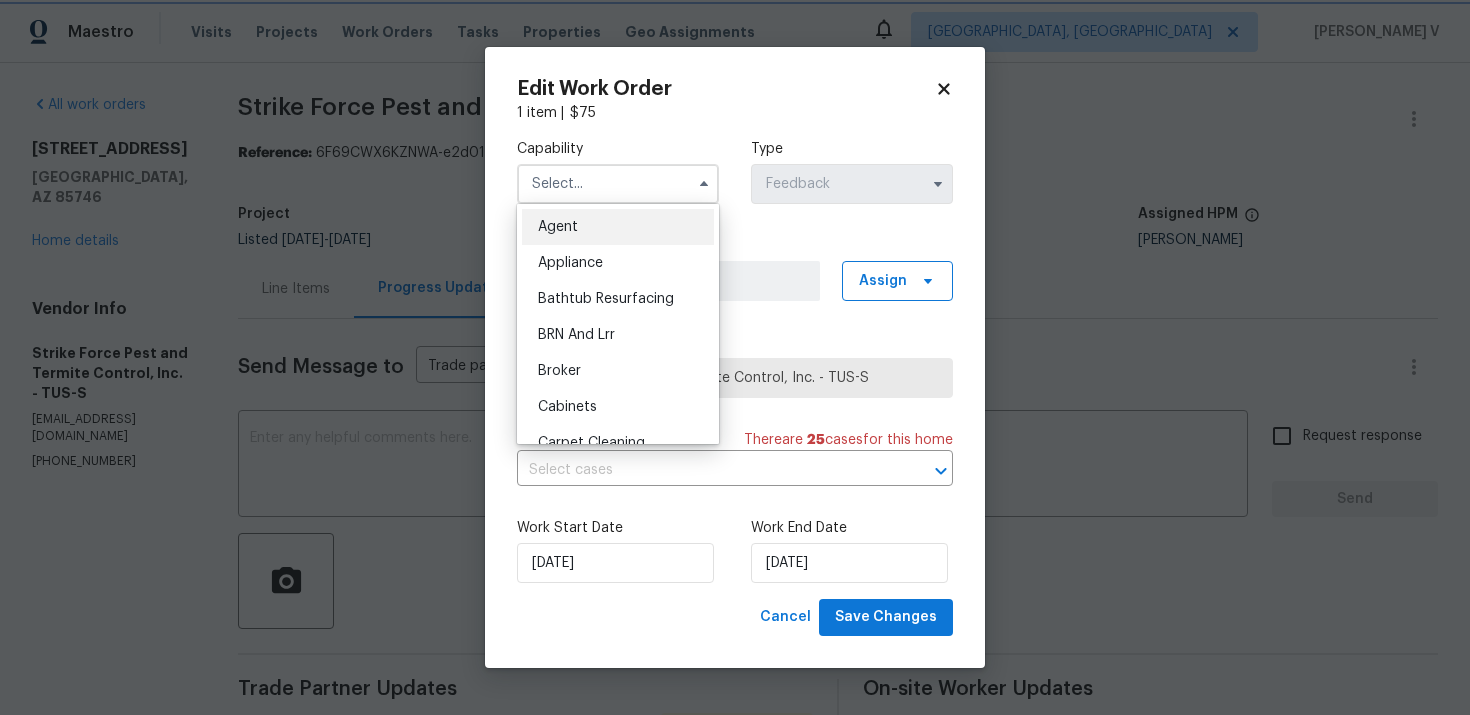 type on "Agent" 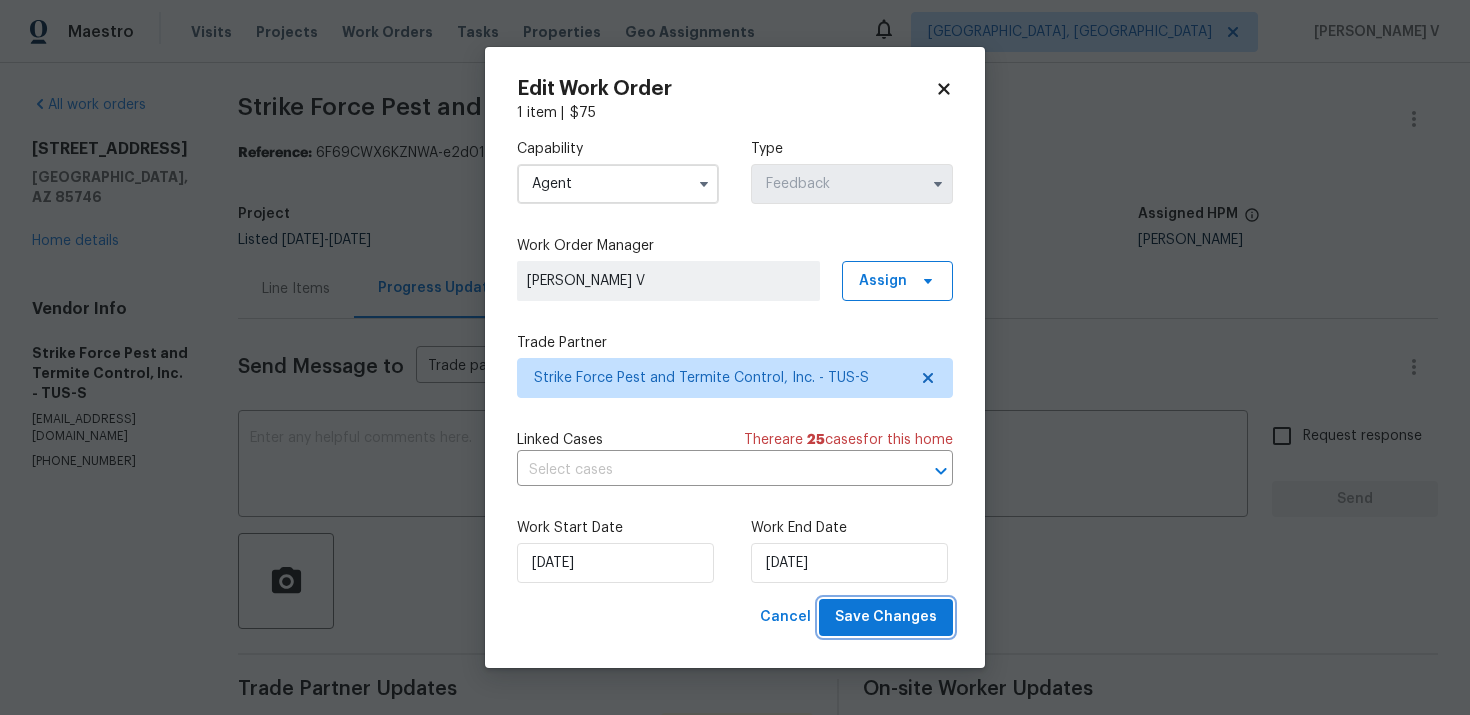click on "Save Changes" at bounding box center [886, 617] 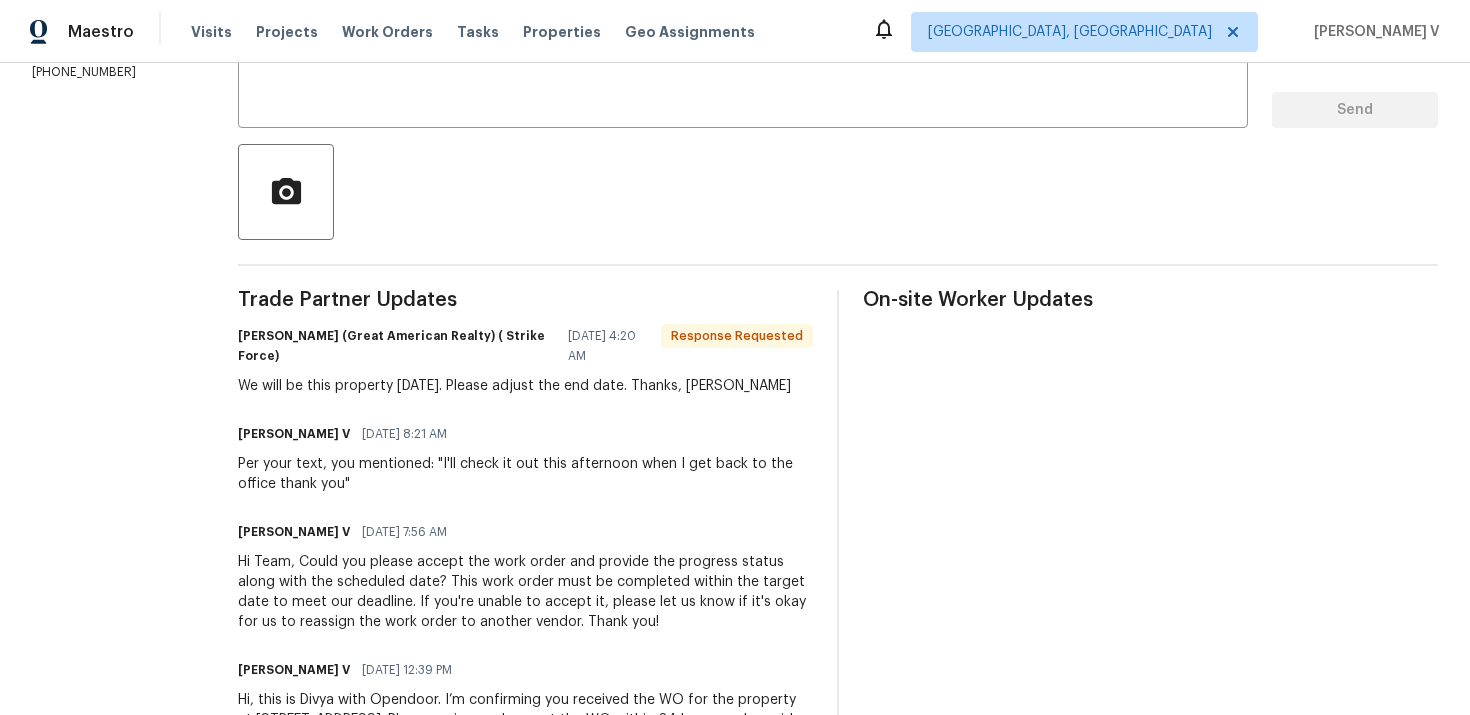 scroll, scrollTop: 0, scrollLeft: 0, axis: both 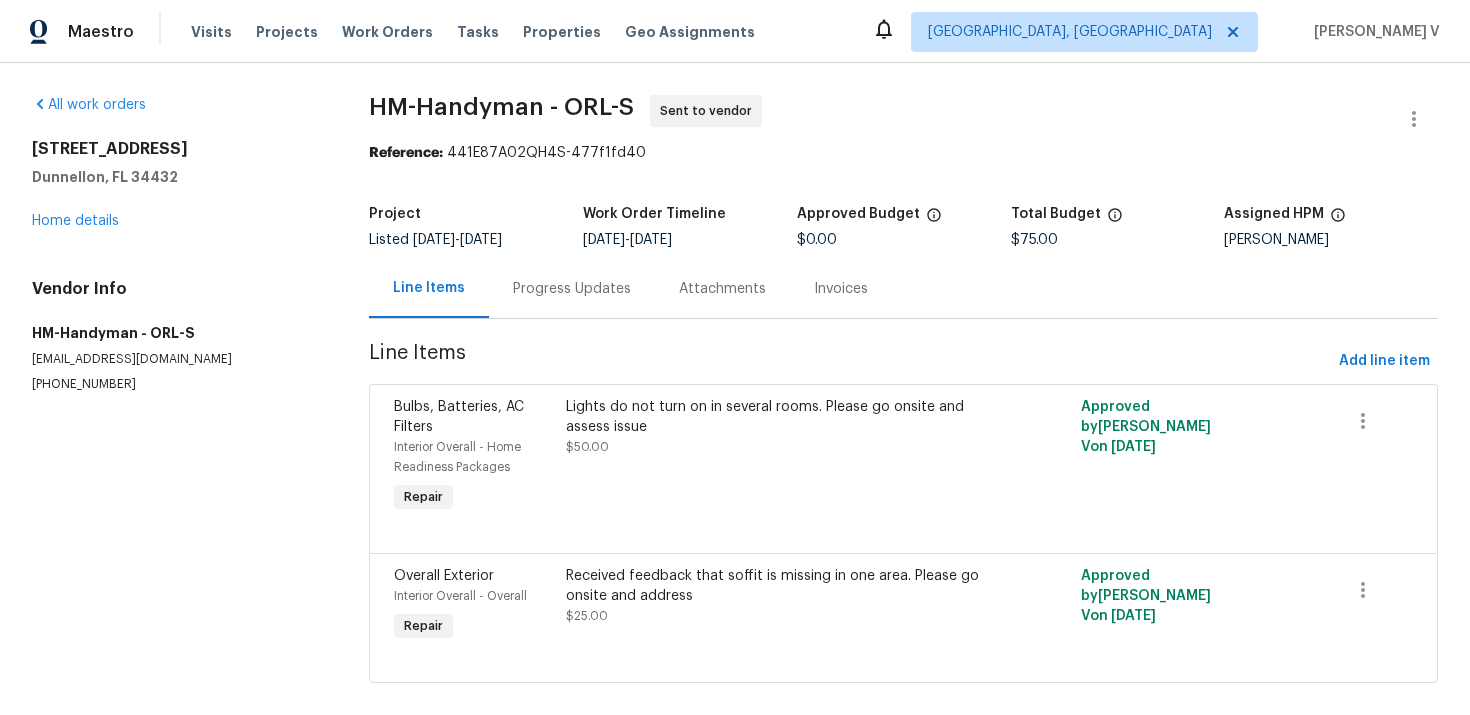 click on "HM-Handyman - ORL-S Sent to vendor Reference:   441E87A02QH4S-477f1fd40 Project Listed   7/8/2025  -  7/11/2025 Work Order Timeline 7/9/2025  -  7/11/2025 Approved Budget $0.00 Total Budget $75.00 Assigned HPM Caleb Hurst Line Items Progress Updates Attachments Invoices Line Items Add line item Bulbs, Batteries, AC Filters Interior Overall - Home Readiness Packages Repair Lights do not turn on in several rooms. Please go onsite and assess issue $50.00 Approved by  Divya Dharshini V  on   7/9/2025 Overall Exterior Interior Overall - Overall Repair Received feedback that soffit is missing in one area. Please go onsite and address $25.00 Approved by  Divya Dharshini V  on   7/9/2025" at bounding box center [903, 401] 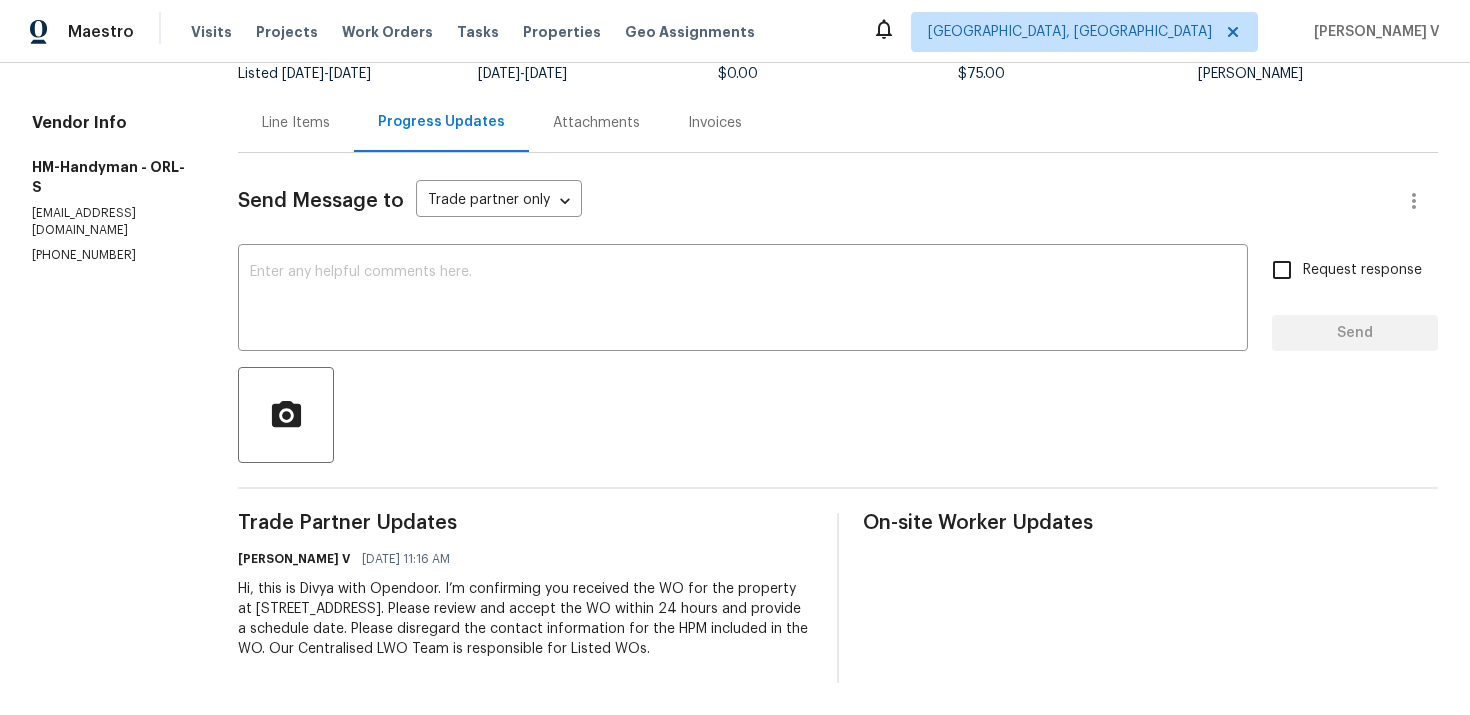 scroll, scrollTop: 0, scrollLeft: 0, axis: both 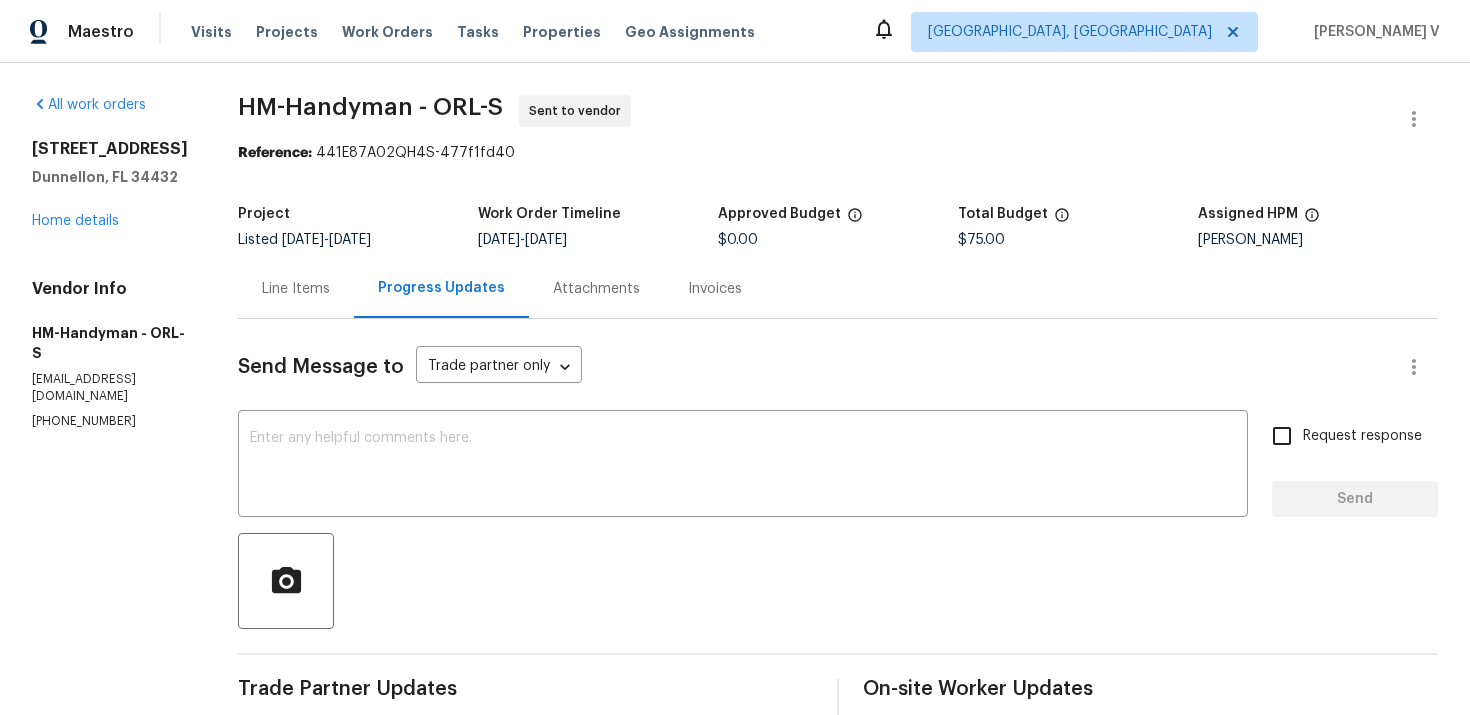 click on "(480) 352-4333" at bounding box center [111, 421] 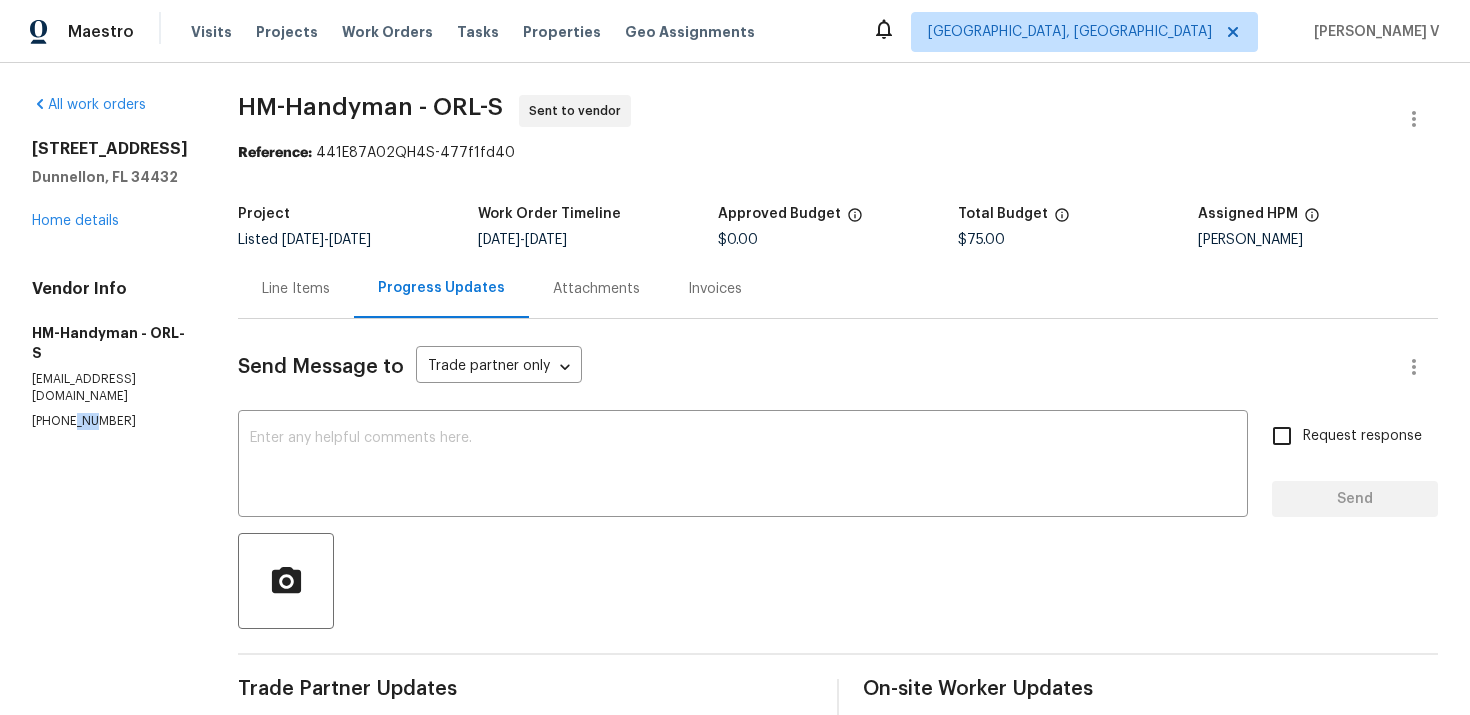 click on "(480) 352-4333" at bounding box center (111, 421) 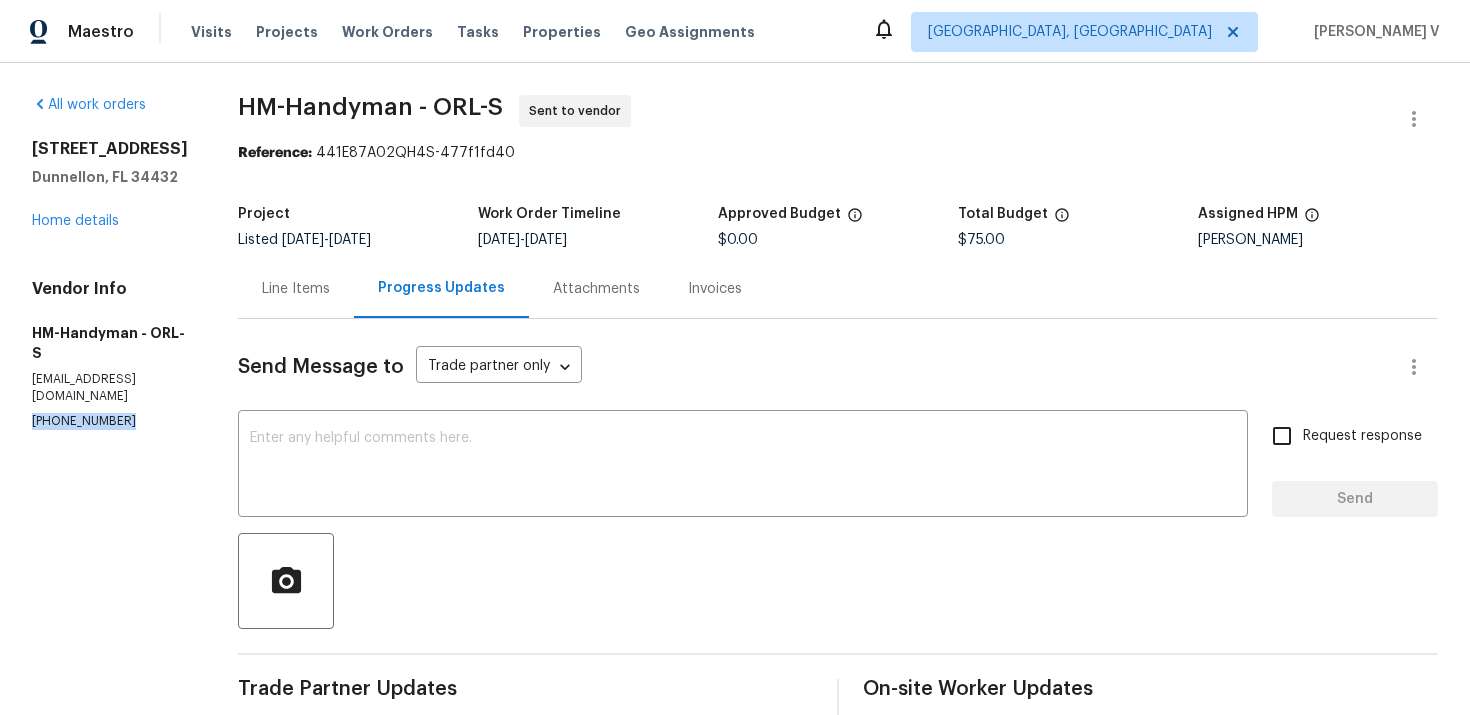 copy on "(480) 352-4333" 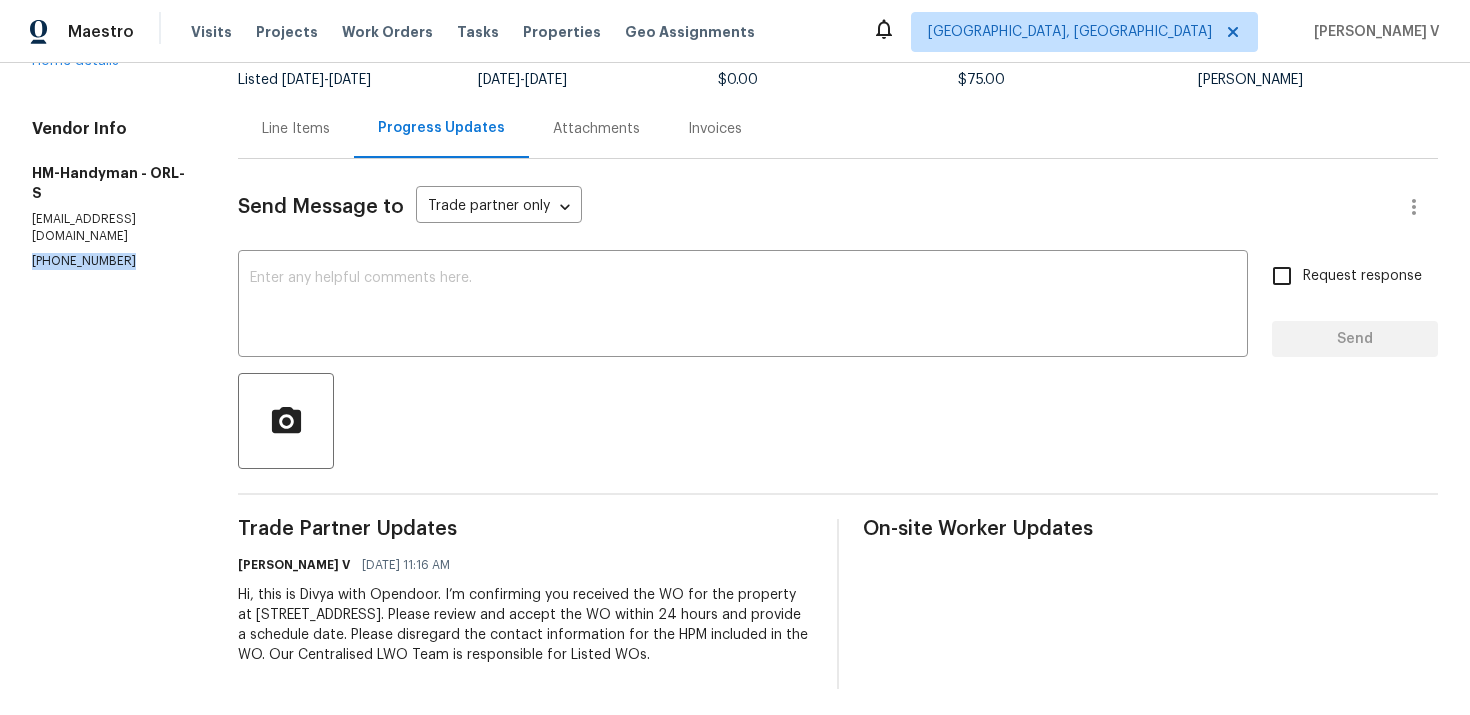 scroll, scrollTop: 0, scrollLeft: 0, axis: both 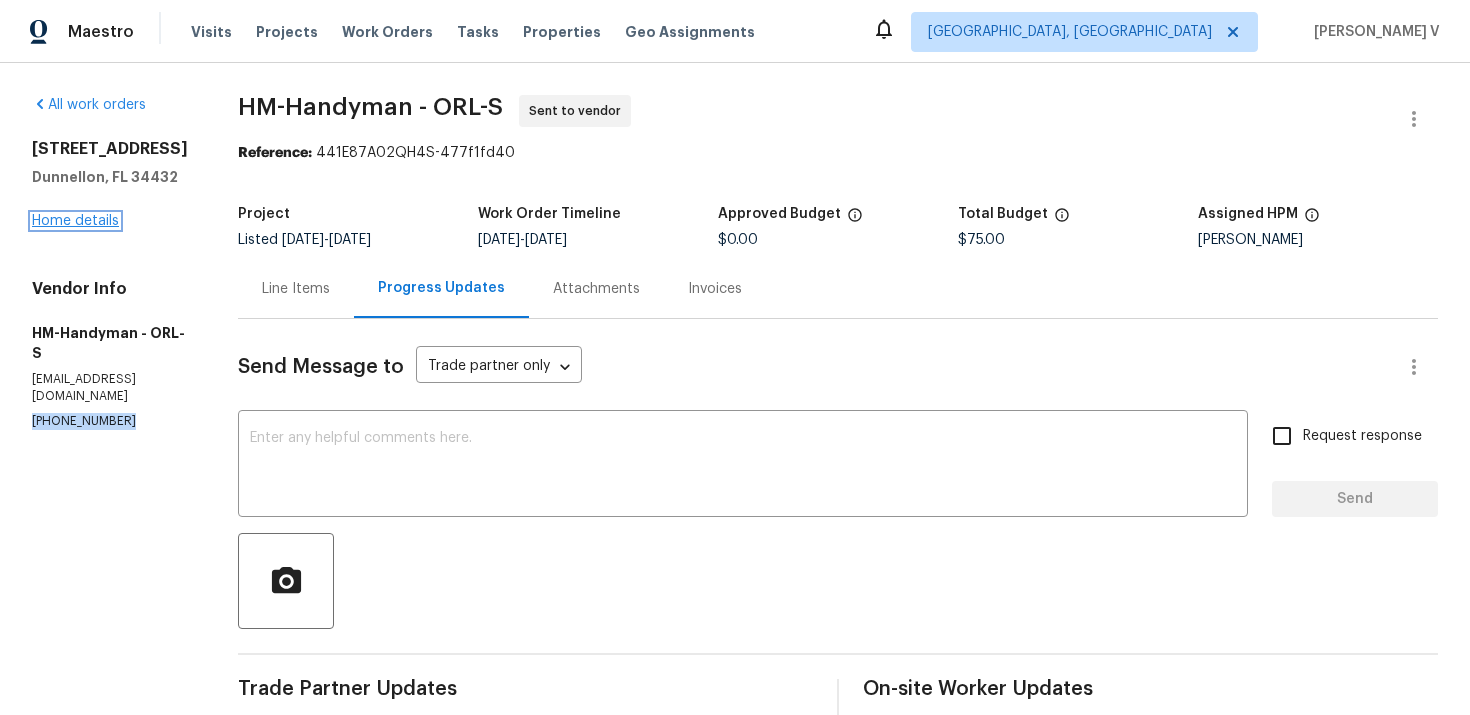 click on "Home details" at bounding box center [75, 221] 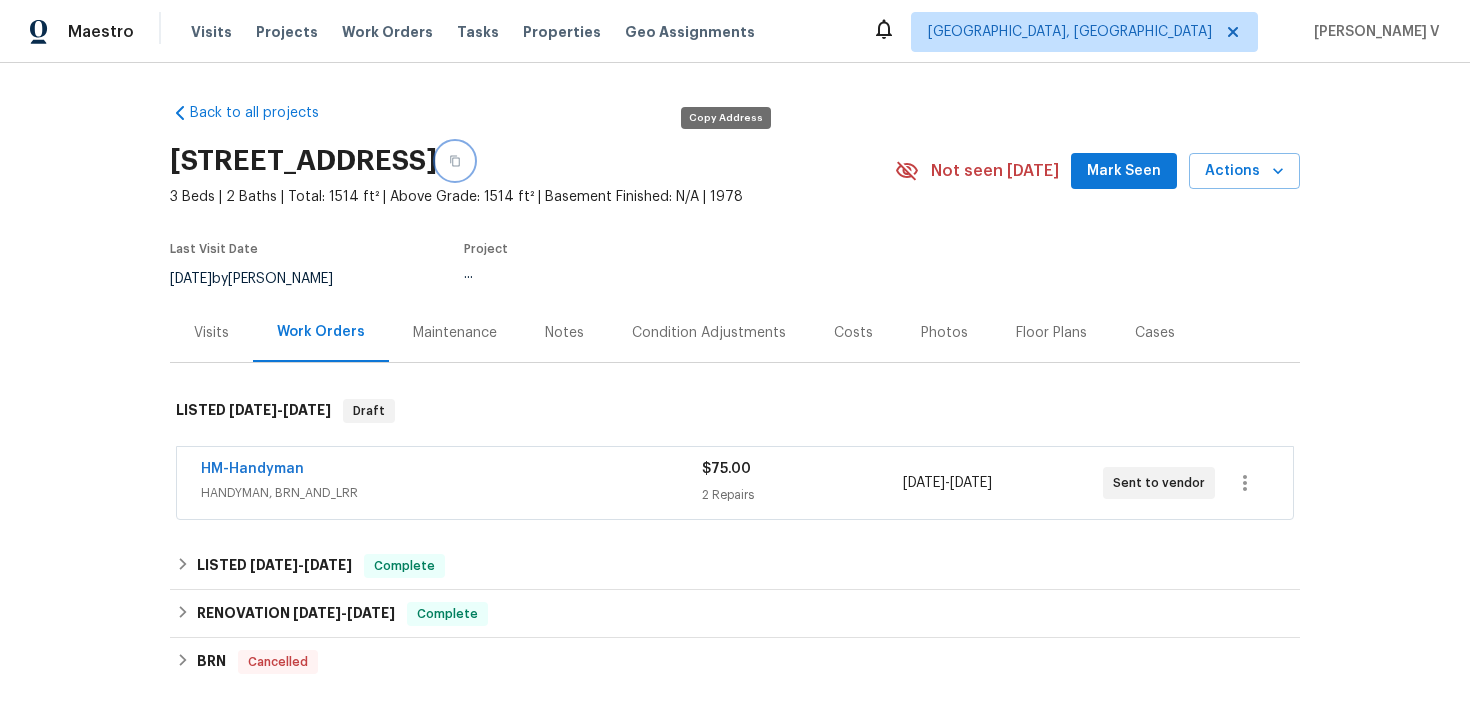 click at bounding box center (455, 161) 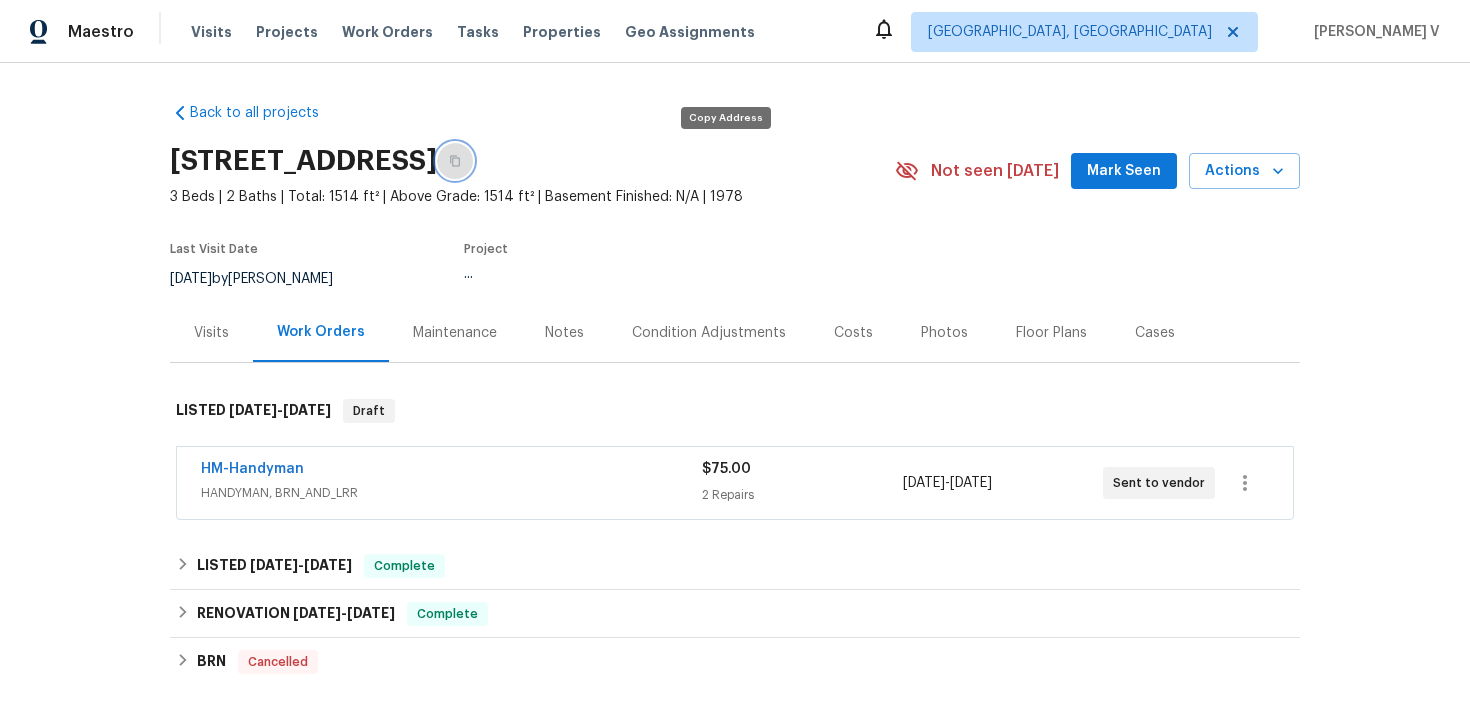 click at bounding box center [455, 161] 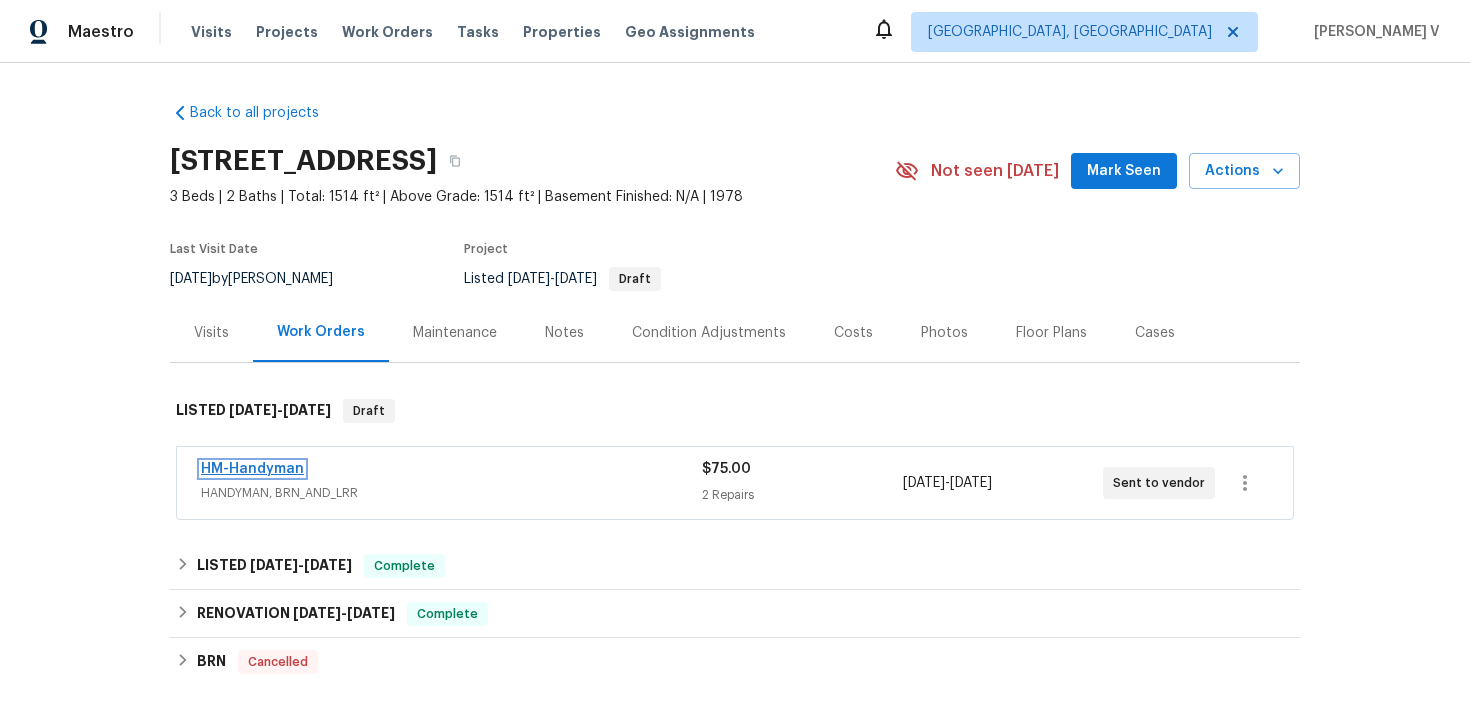 click on "HM-Handyman" at bounding box center [252, 469] 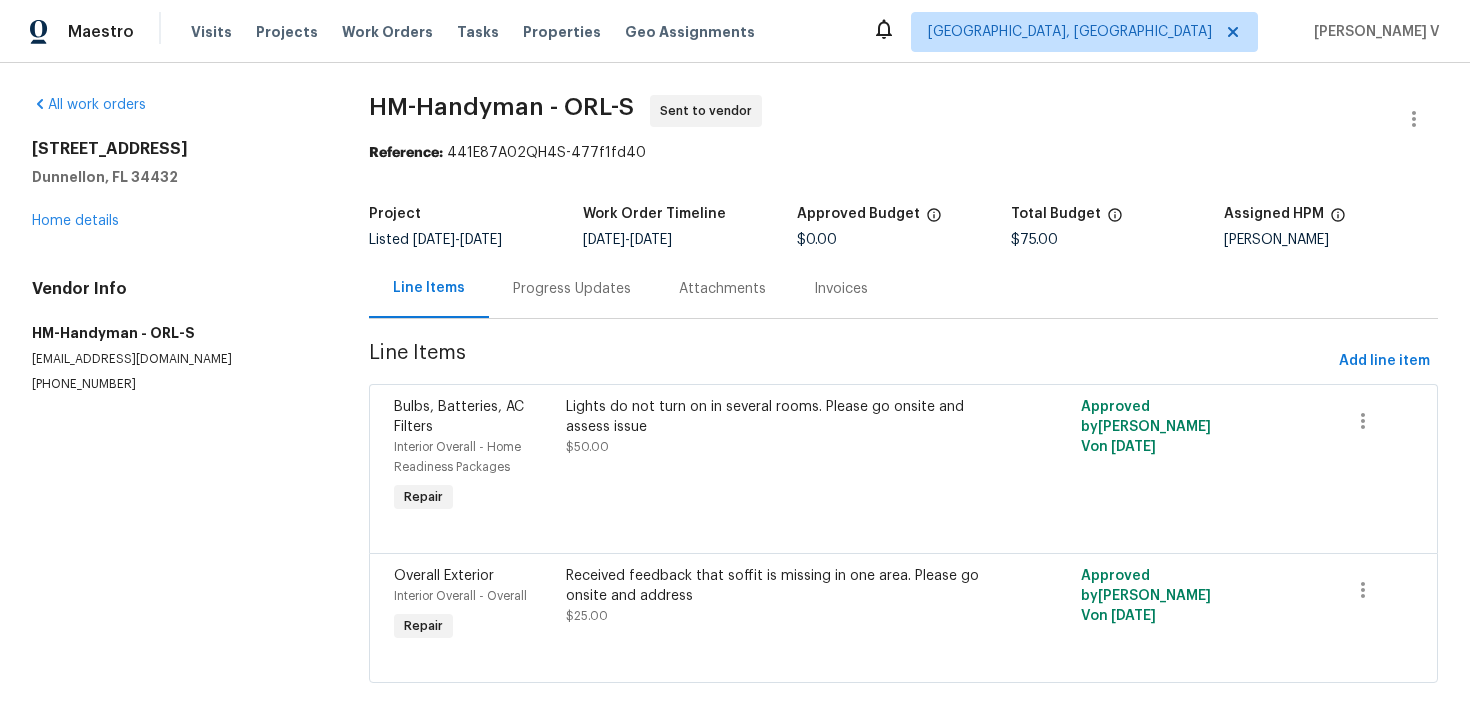click on "Progress Updates" at bounding box center [572, 289] 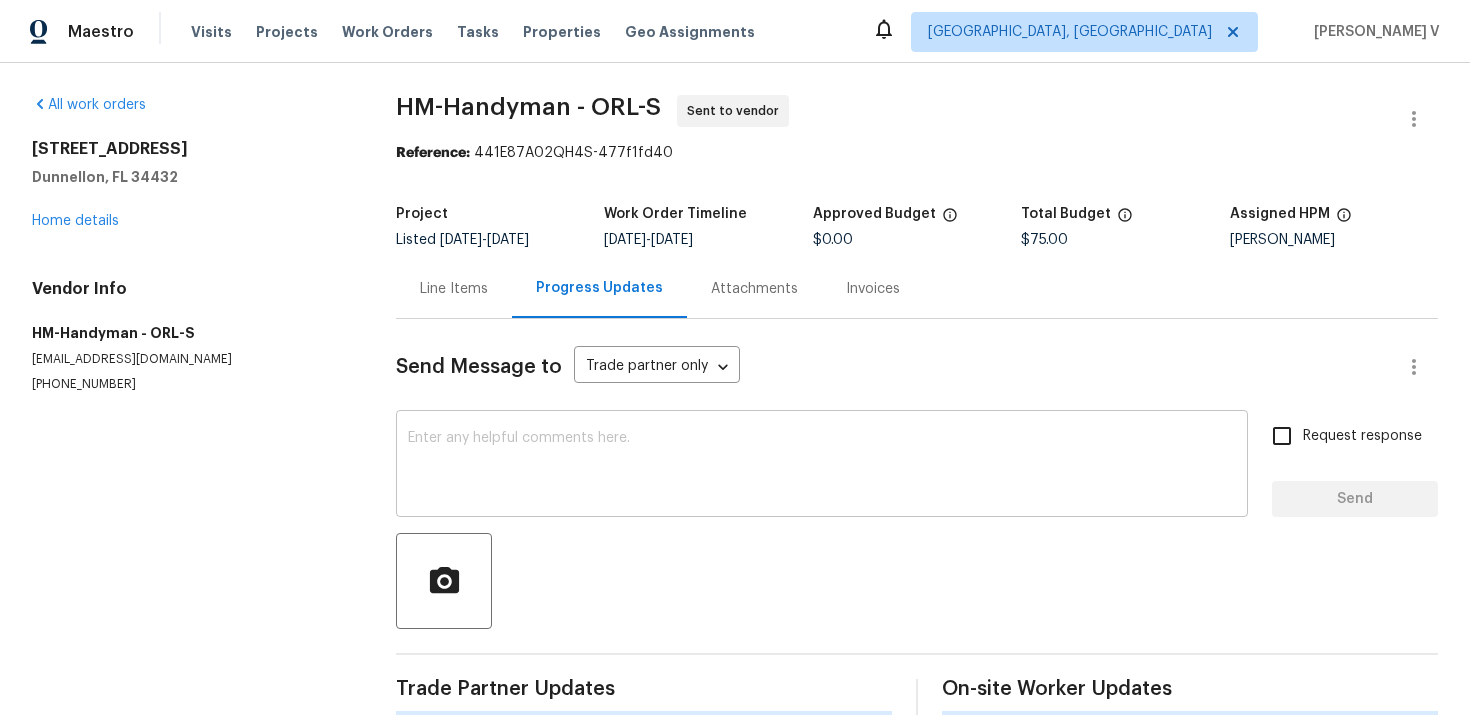 click at bounding box center (822, 466) 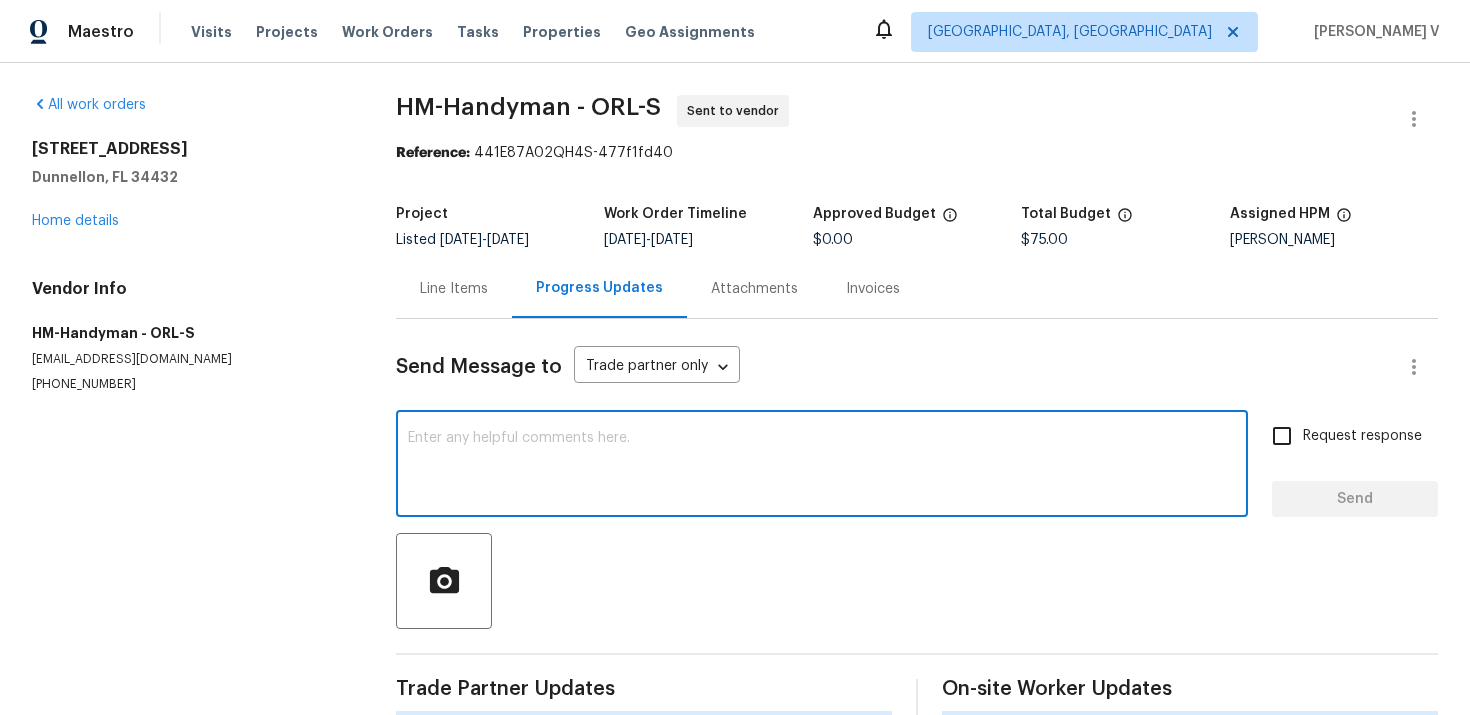 paste on "Hi Team, Could you please accept the work order and provide the progress status along with the scheduled date? This work order must be completed within the target date to meet our deadline. If you're unable to accept it, please let us know if it's okay for us to reassign the work order to another vendor. Thank you!" 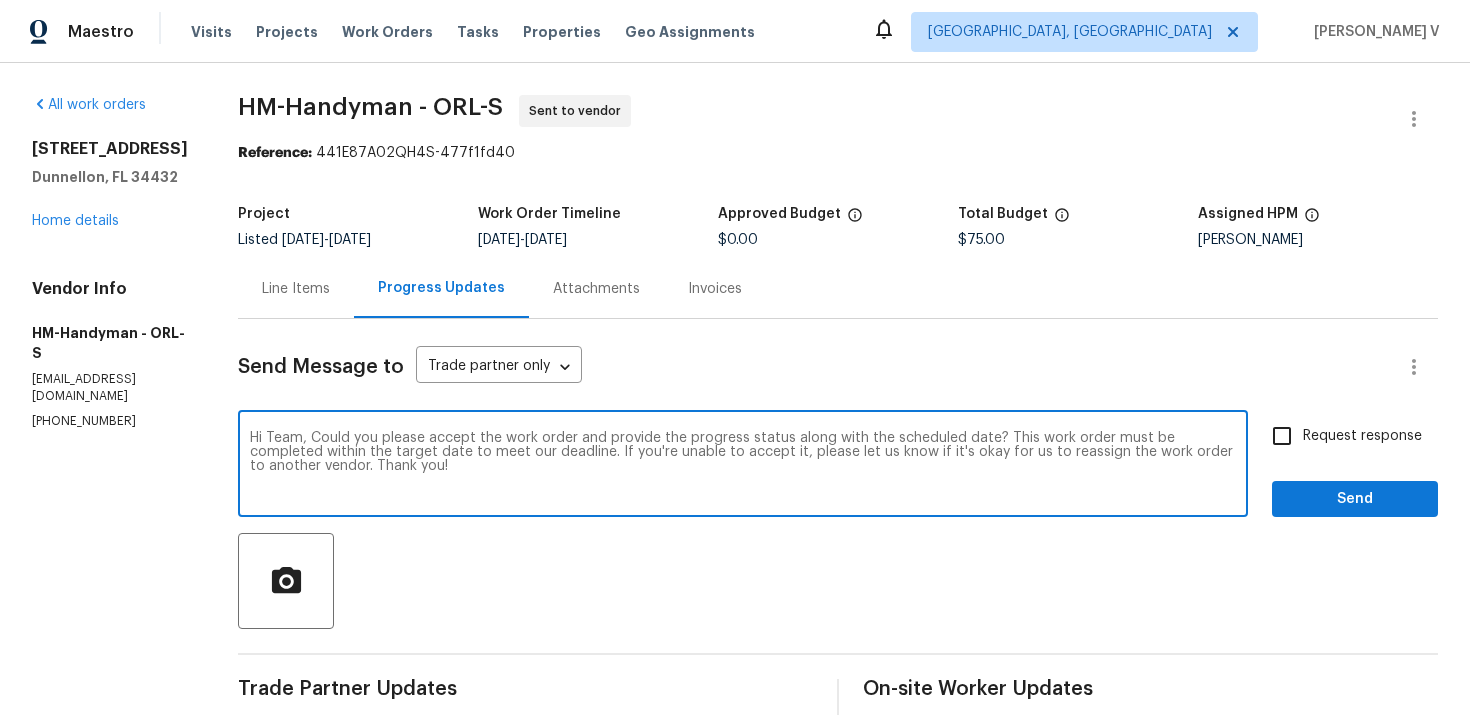 scroll, scrollTop: 166, scrollLeft: 0, axis: vertical 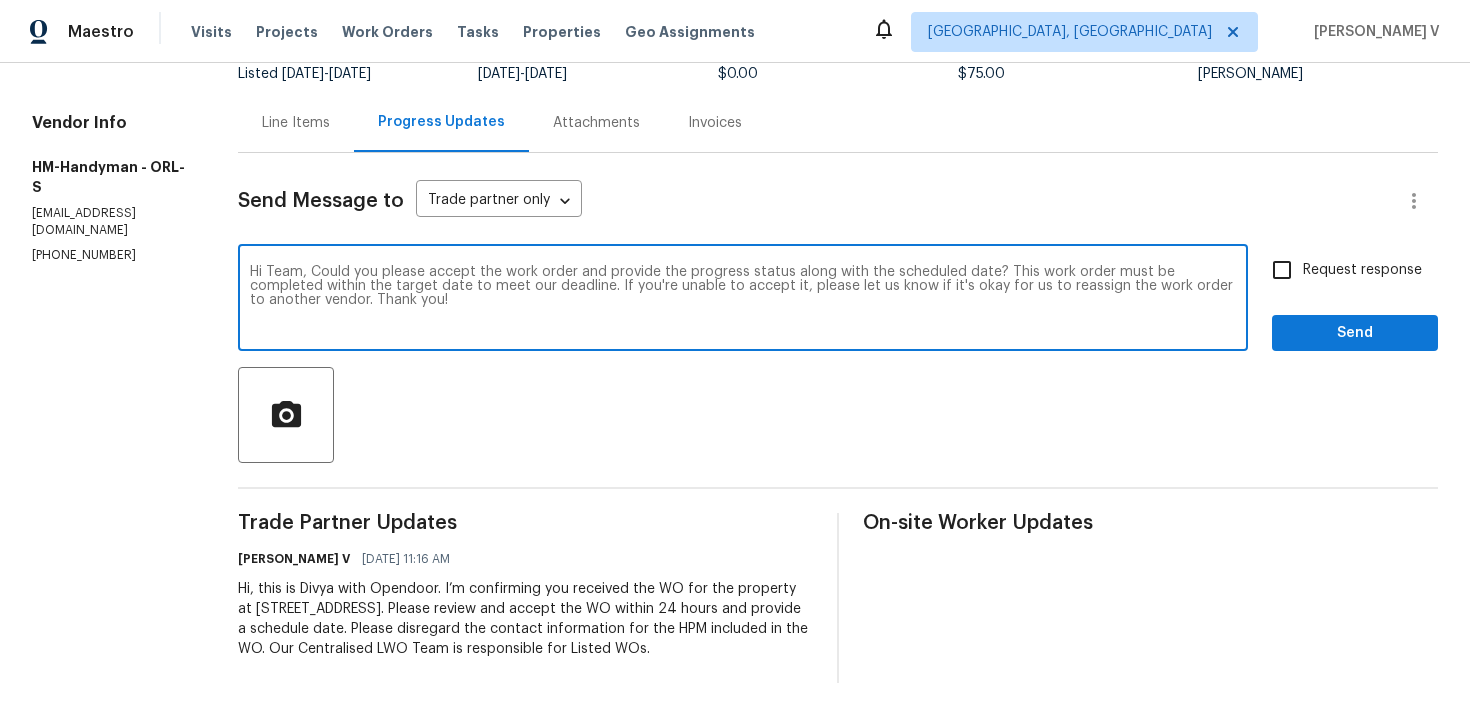 type on "Hi Team, Could you please accept the work order and provide the progress status along with the scheduled date? This work order must be completed within the target date to meet our deadline. If you're unable to accept it, please let us know if it's okay for us to reassign the work order to another vendor. Thank you!" 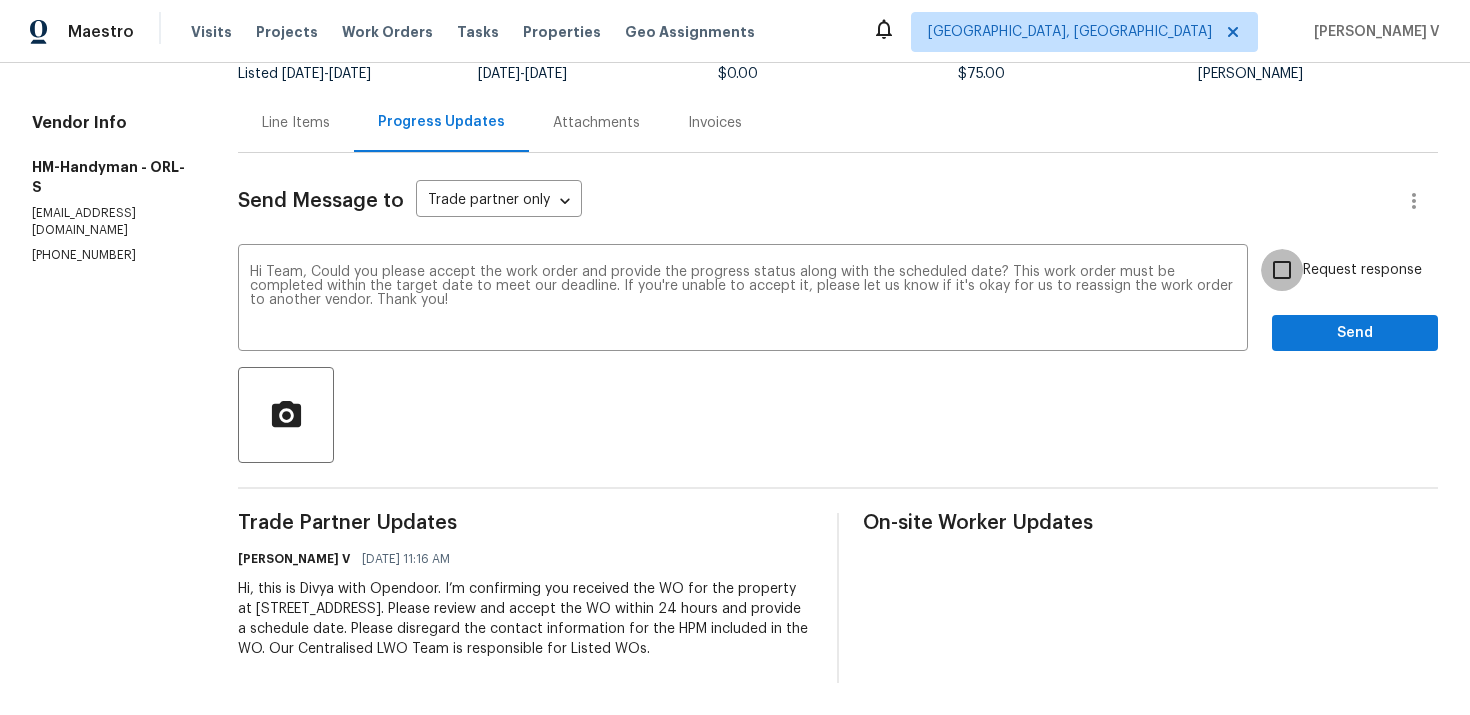 click on "Request response" at bounding box center (1282, 270) 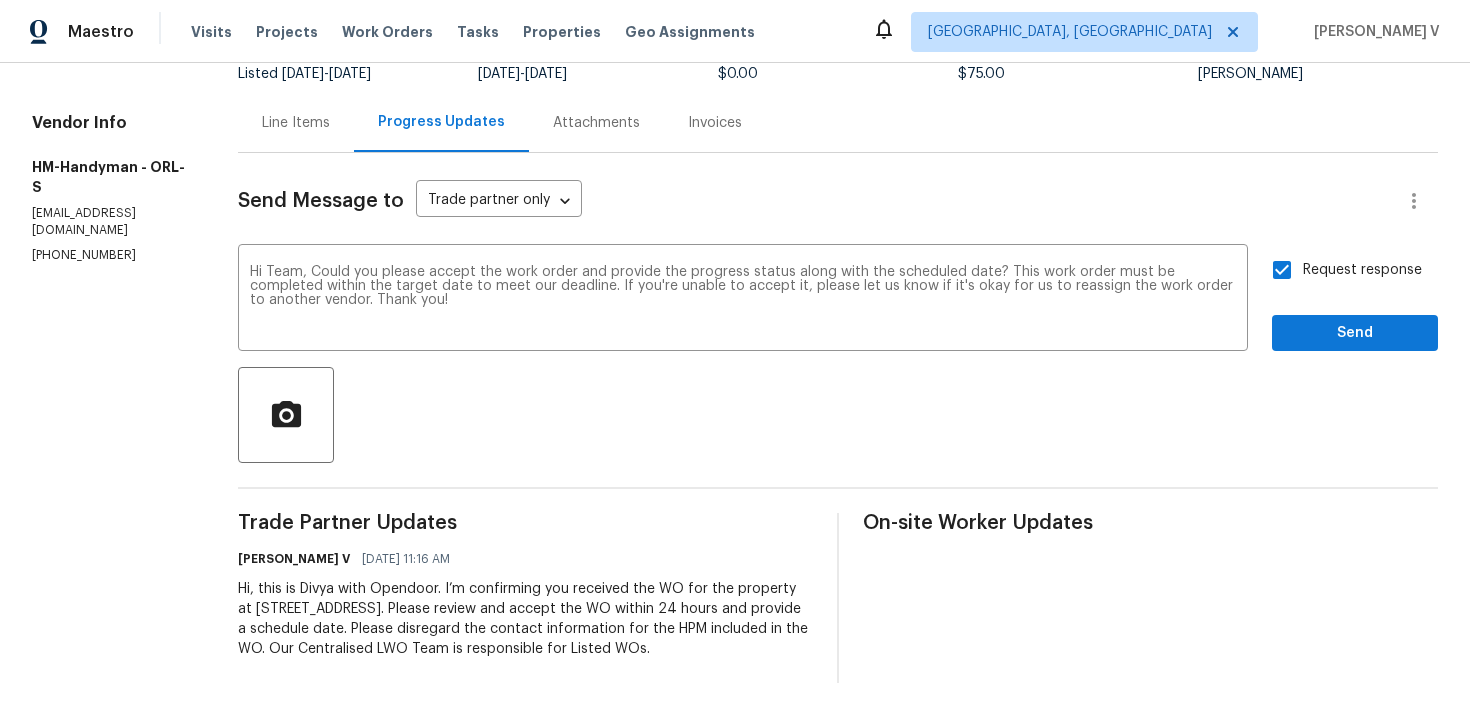 click on "Request response Send" at bounding box center (1355, 300) 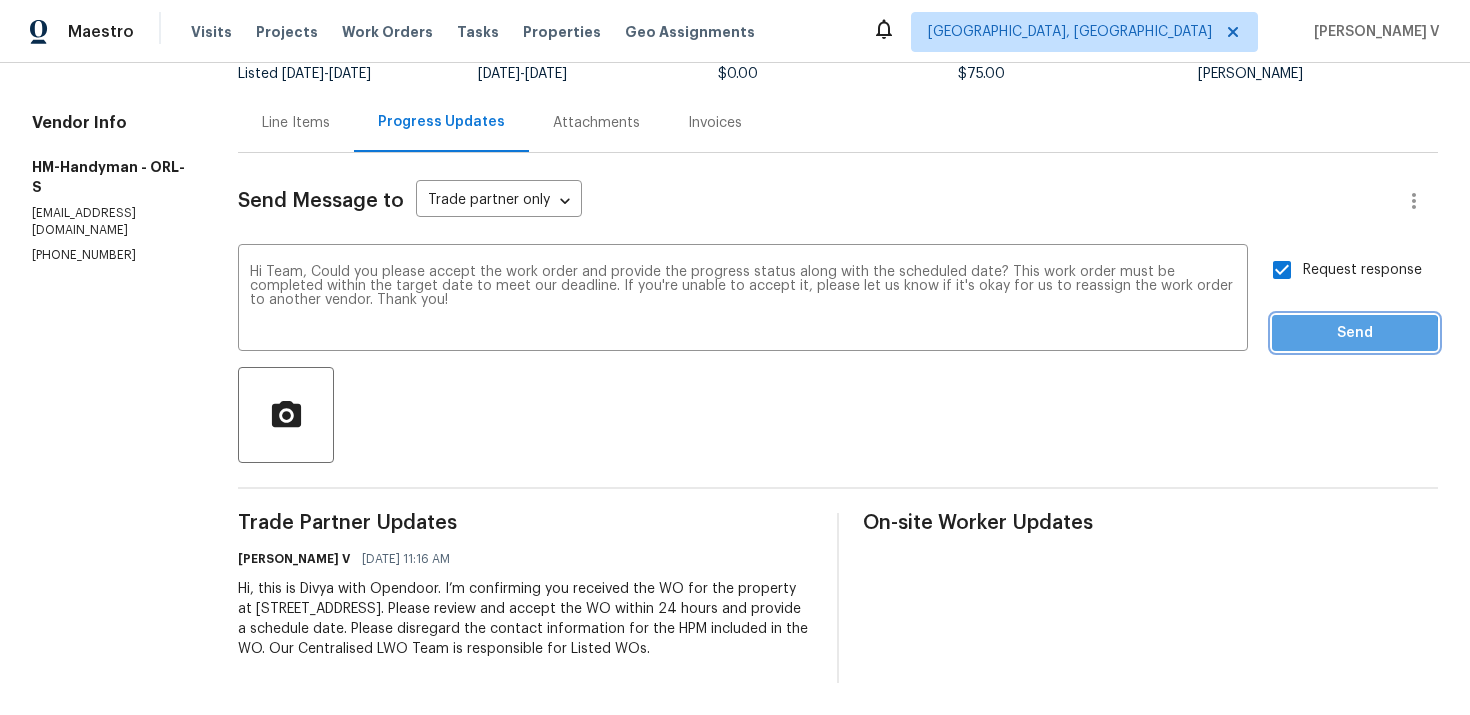 click on "Send" at bounding box center [1355, 333] 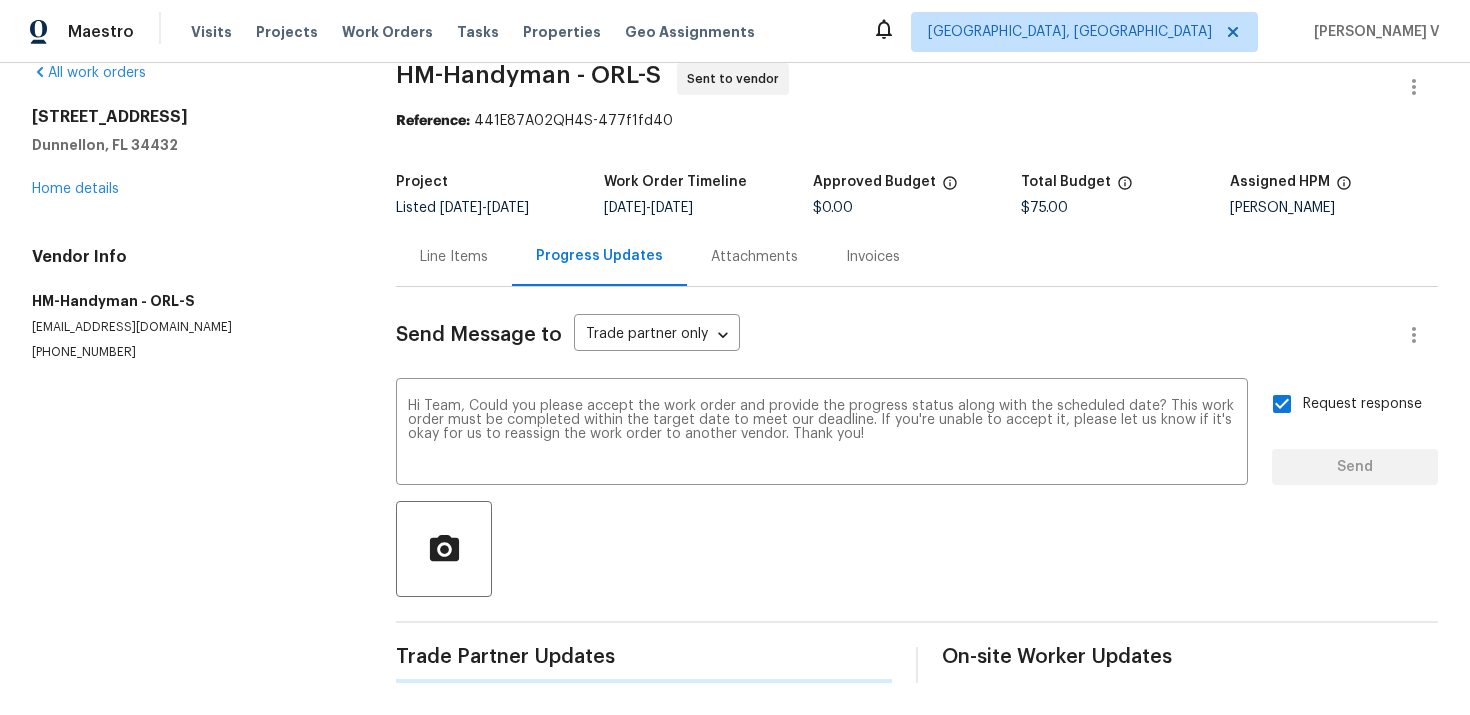 type 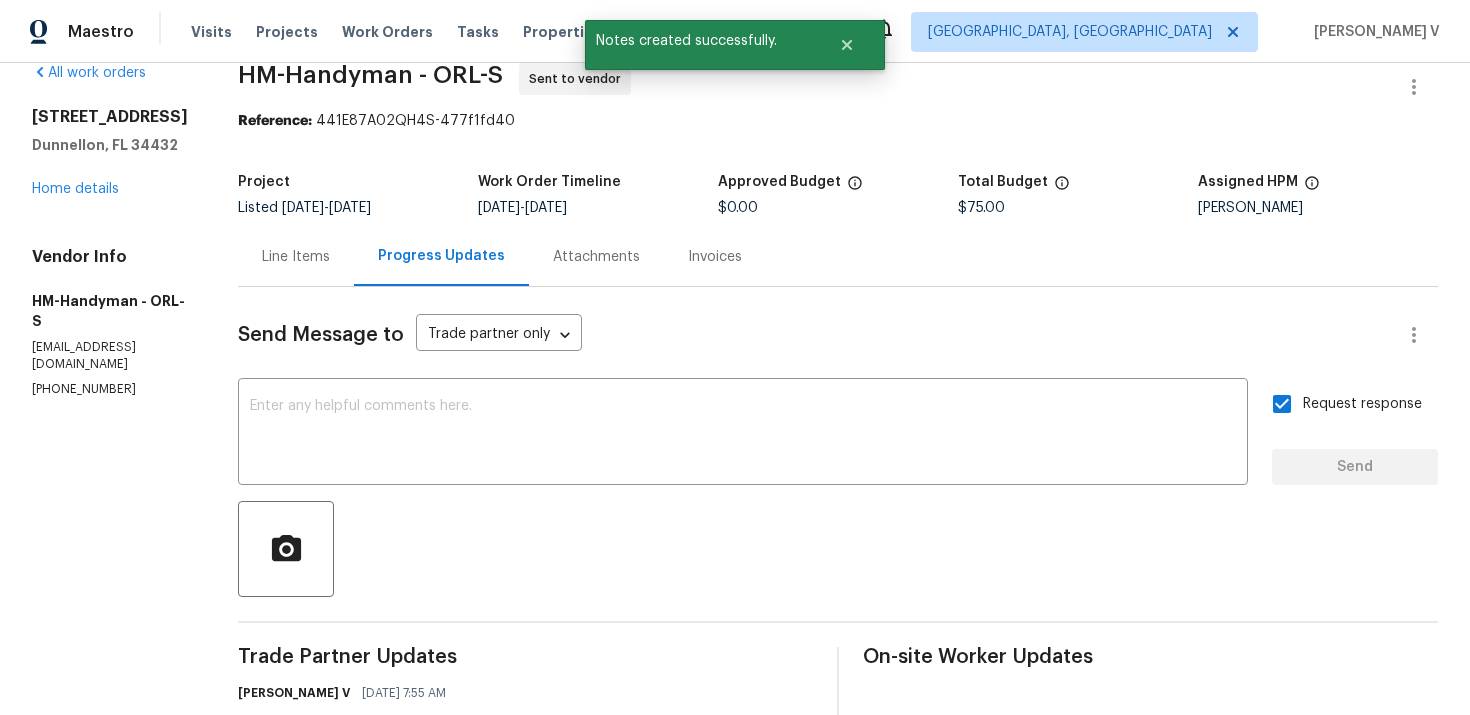 scroll, scrollTop: 166, scrollLeft: 0, axis: vertical 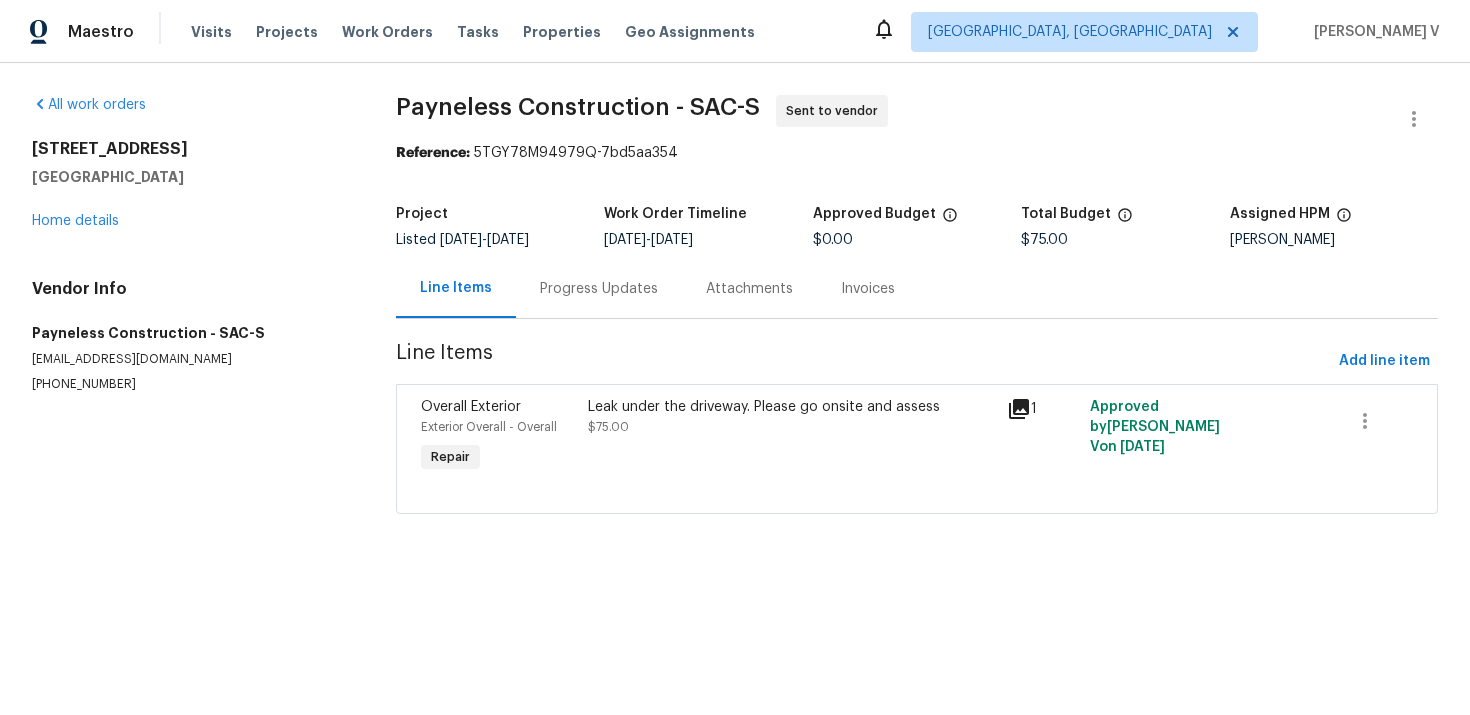 click on "Progress Updates" at bounding box center (599, 288) 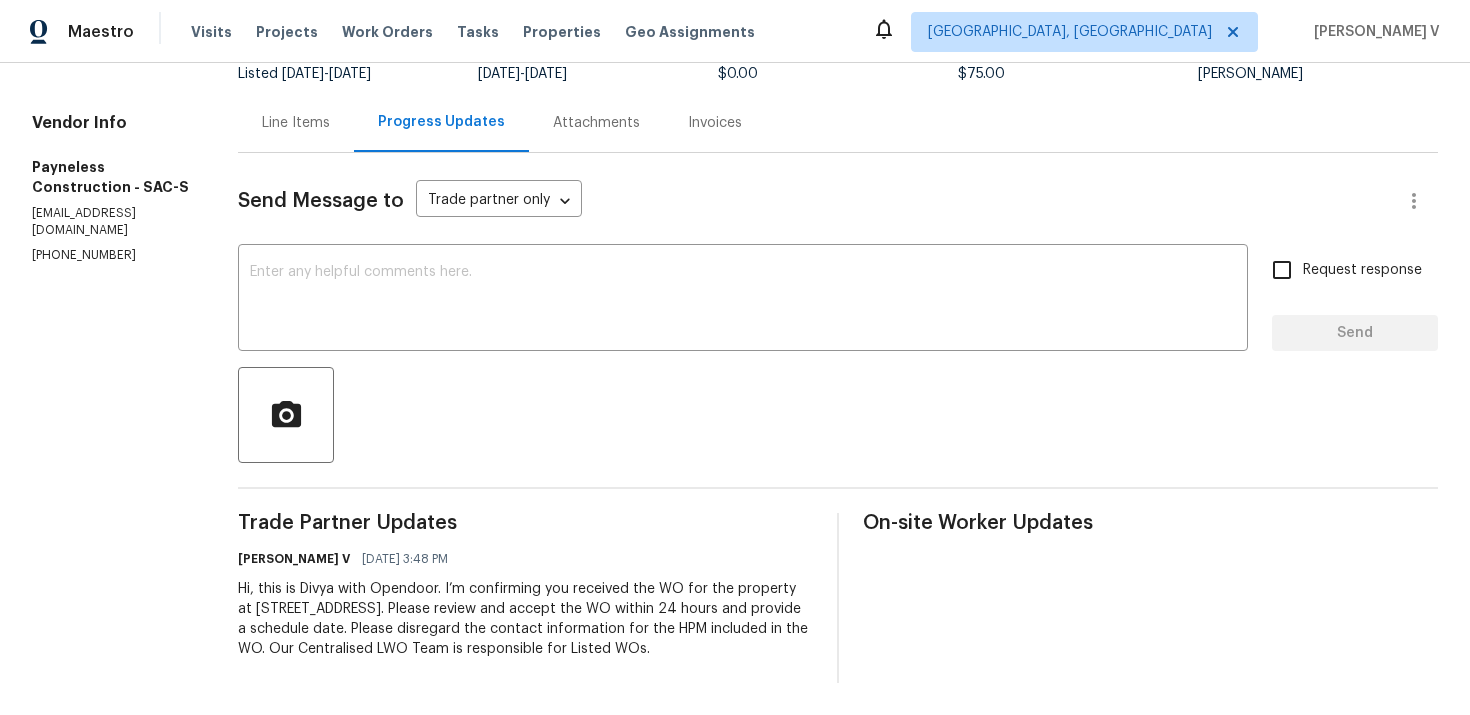 scroll, scrollTop: 0, scrollLeft: 0, axis: both 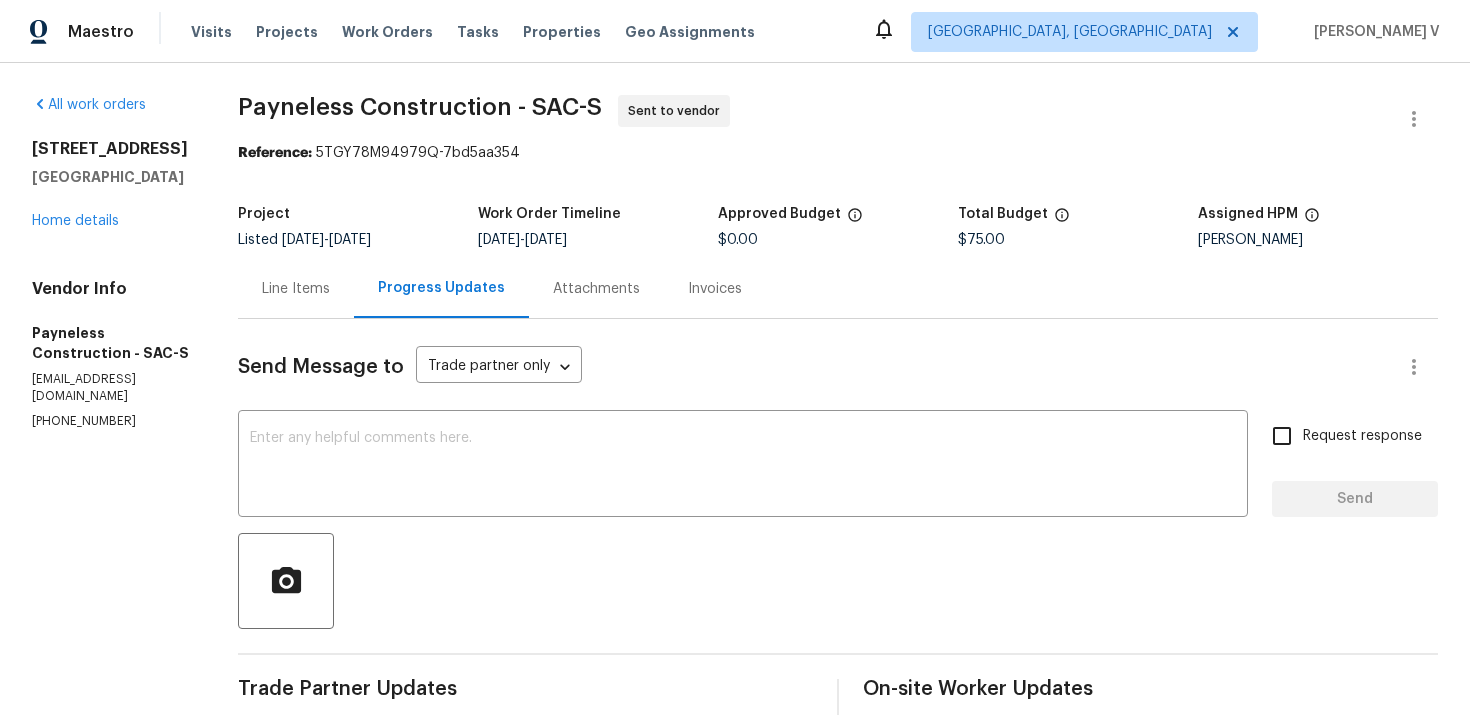click on "(916) 807-3298" at bounding box center [111, 421] 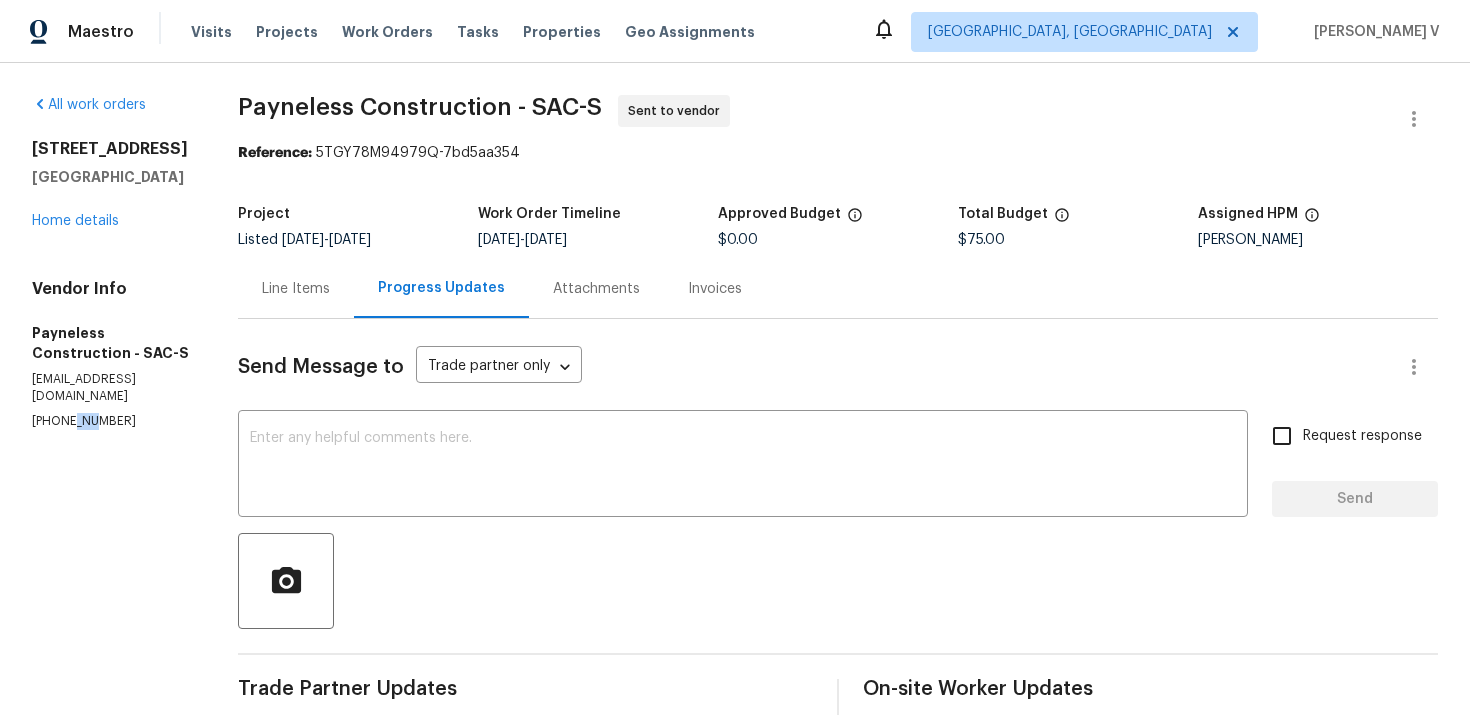 click on "(916) 807-3298" at bounding box center [111, 421] 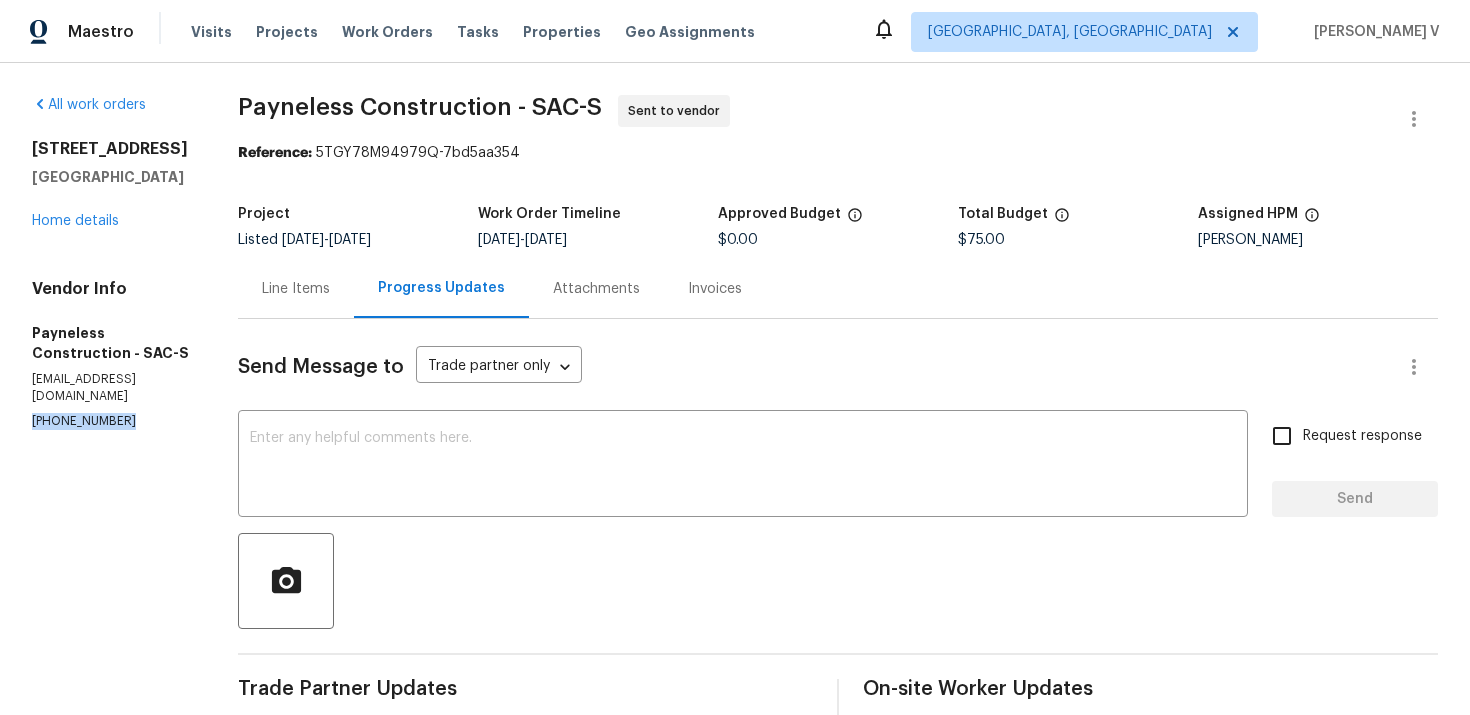 copy on "(916) 807-3298" 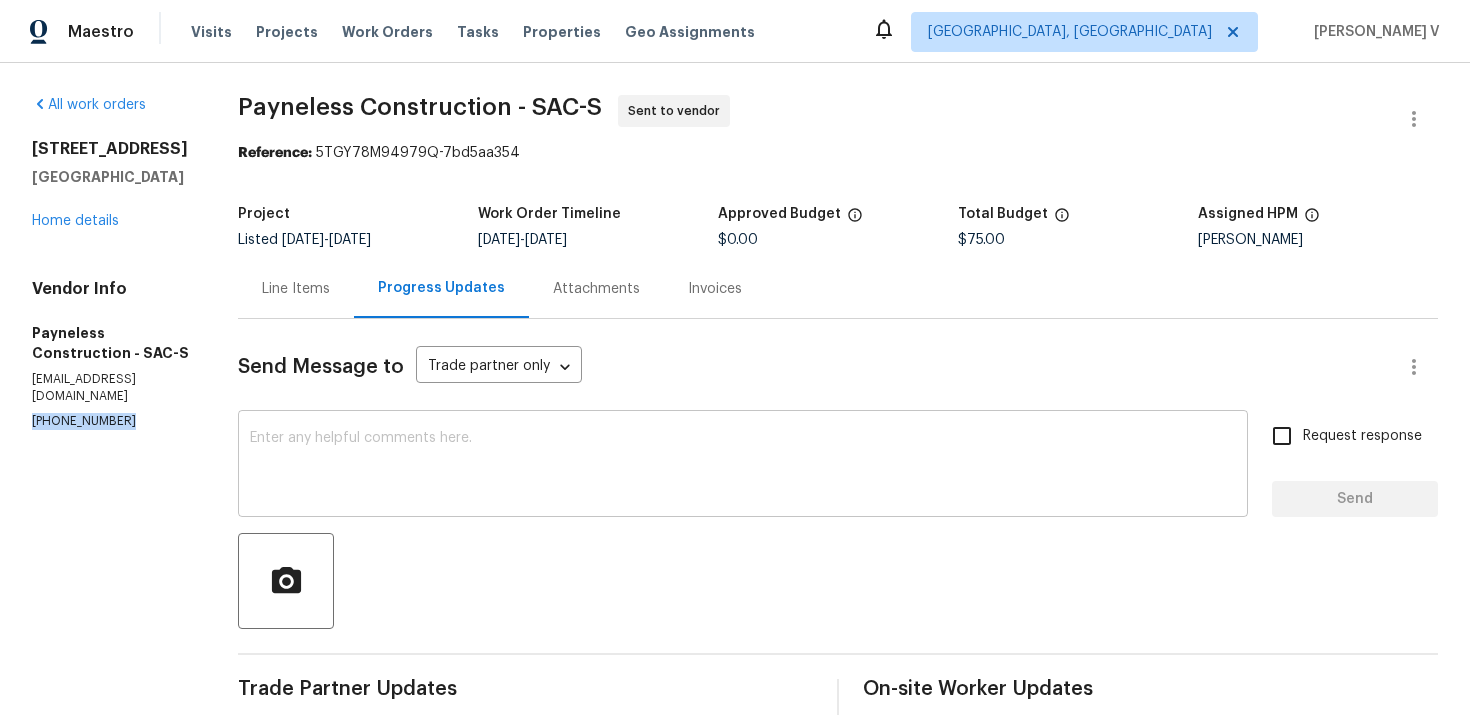click on "x ​" at bounding box center (743, 466) 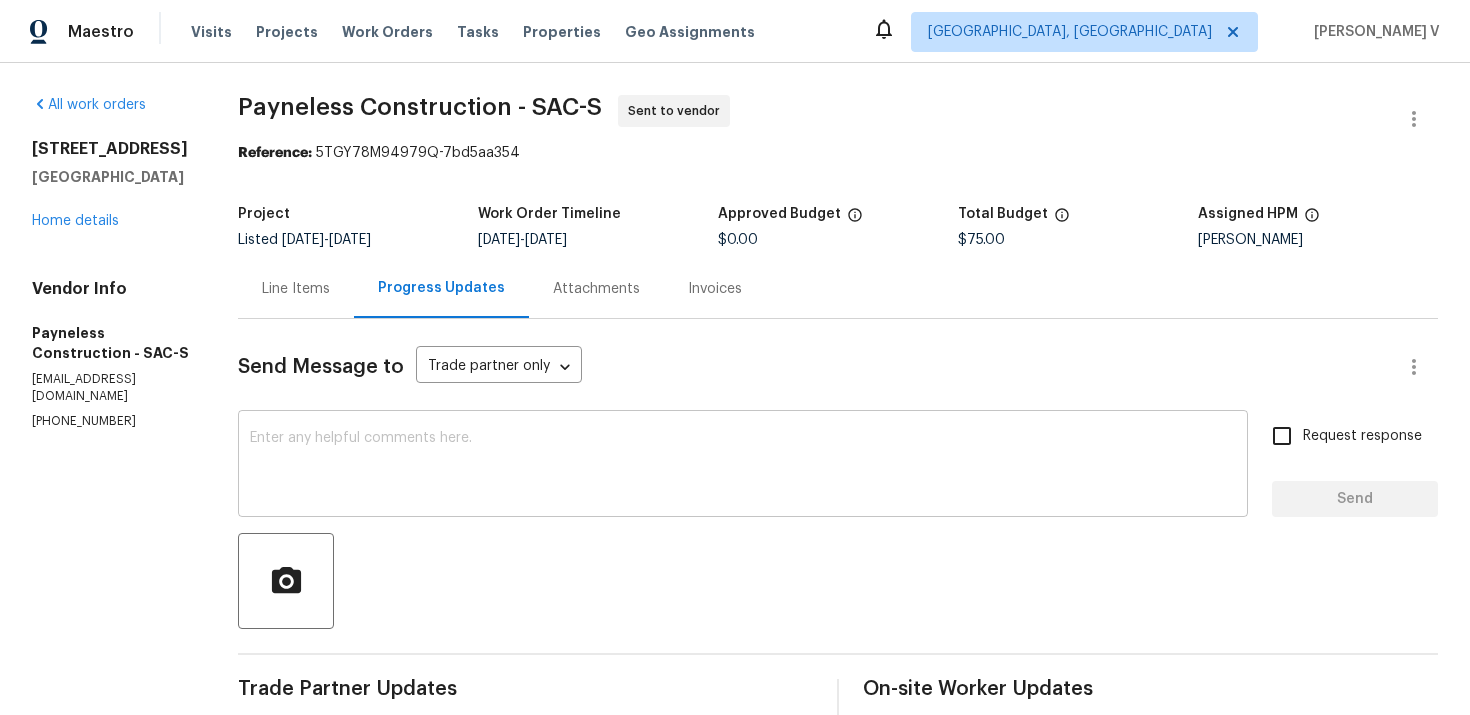paste on "Hi, This is Divya from Opendoor.
Please review and accept the WO for the property address:
13794 SW 112th St, Dunnellon, FL 34432
If you're unable to accept it, please let us know if it's okay for us to reassign the work order to another vendor.
TY" 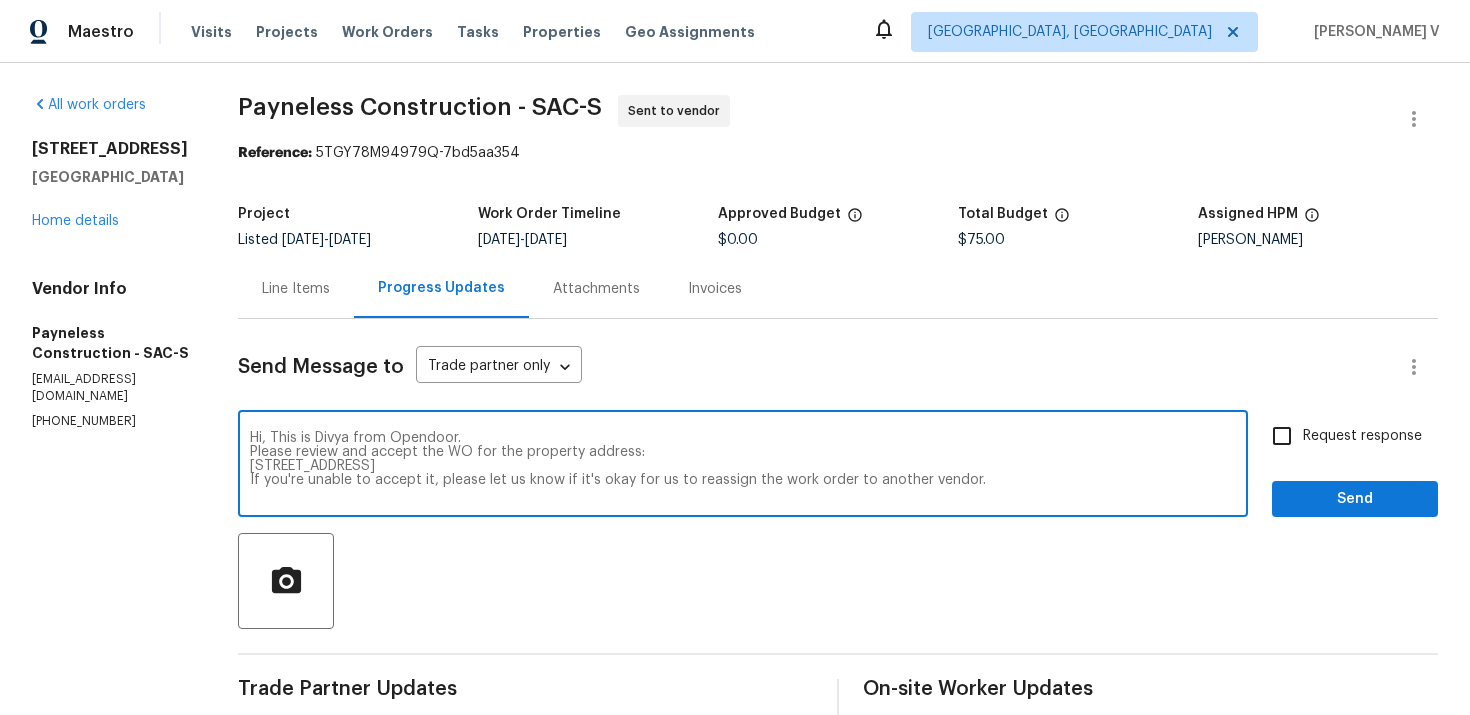 scroll, scrollTop: 14, scrollLeft: 0, axis: vertical 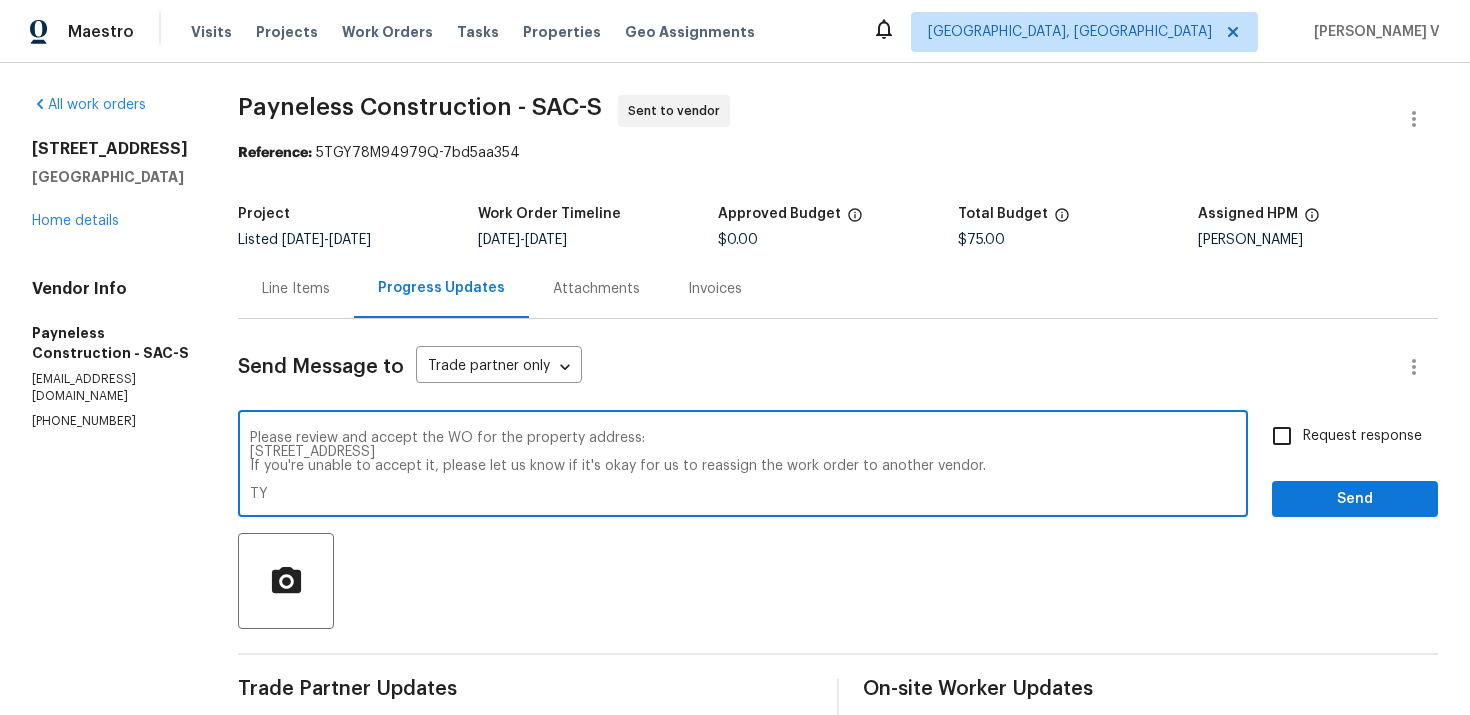 type on "Hi, This is Divya from Opendoor.
Please review and accept the WO for the property address:
13794 SW 112th St, Dunnellon, FL 34432
If you're unable to accept it, please let us know if it's okay for us to reassign the work order to another vendor.
TY" 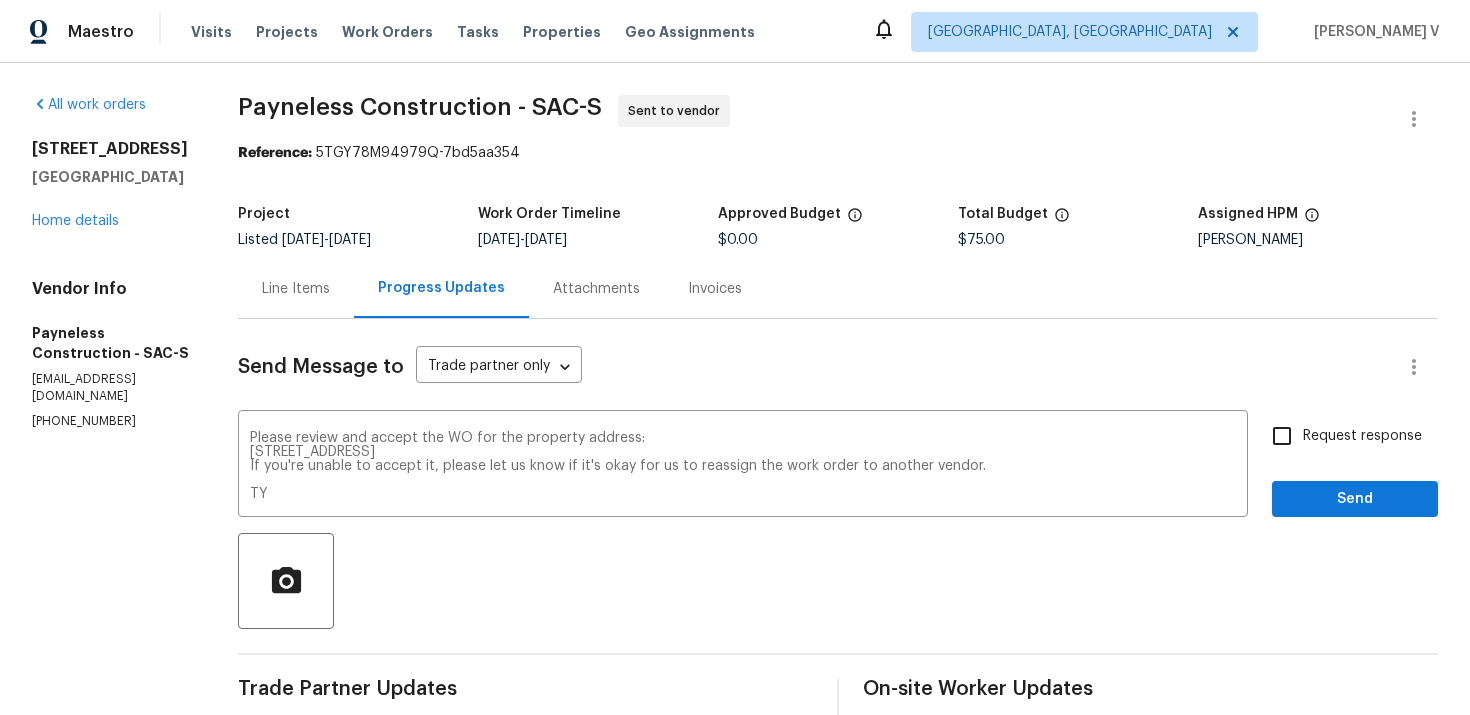 click on "All work orders 9023 Colombard Way Sacramento, CA 95829 Home details Vendor Info Payneless Construction - SAC-S paynelessconstruction@yahoo.com (916) 807-3298" at bounding box center (111, 472) 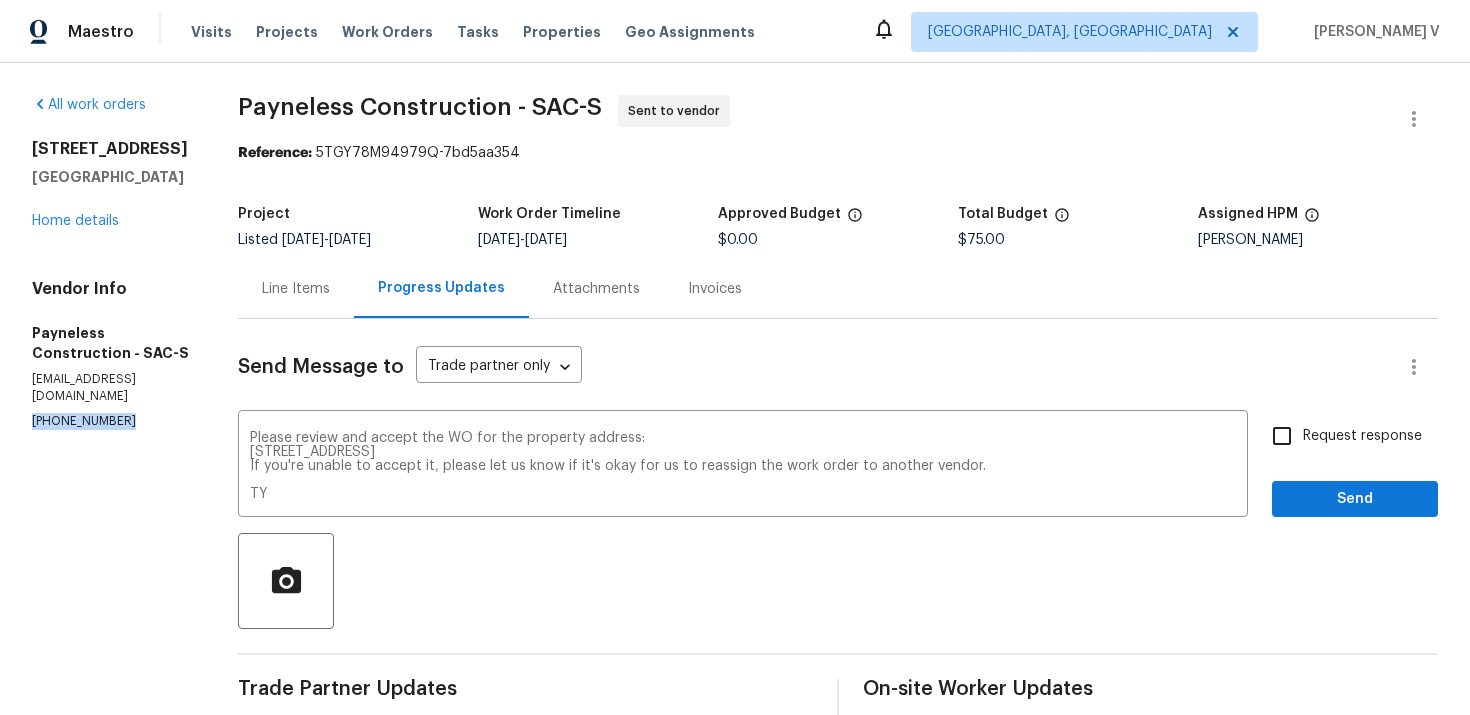 click on "All work orders 9023 Colombard Way Sacramento, CA 95829 Home details Vendor Info Payneless Construction - SAC-S paynelessconstruction@yahoo.com (916) 807-3298" at bounding box center [111, 472] 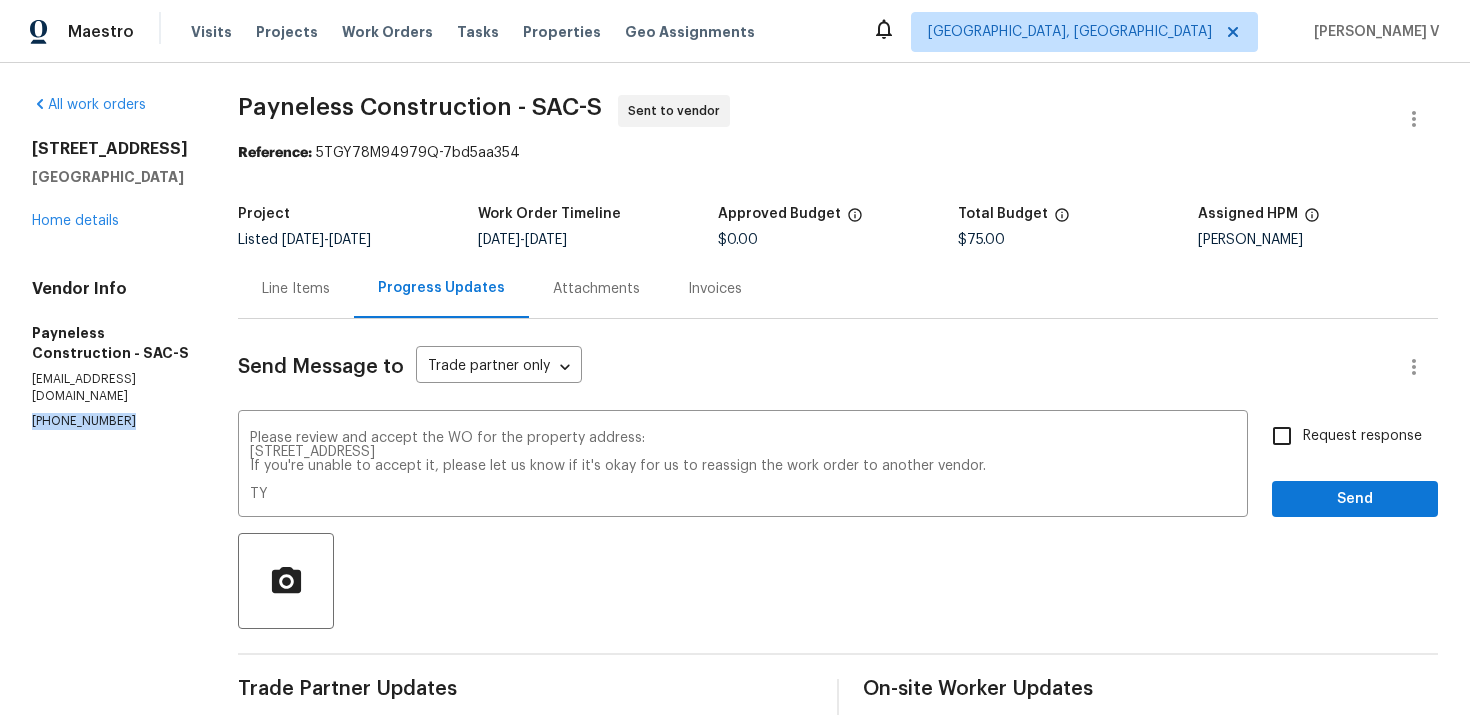 click on "All work orders 9023 Colombard Way Sacramento, CA 95829 Home details Vendor Info Payneless Construction - SAC-S paynelessconstruction@yahoo.com (916) 807-3298 Payneless Construction - SAC-S Sent to vendor Reference:   5TGY78M94979Q-7bd5aa354 Project Listed   7/8/2025  -  7/11/2025 Work Order Timeline 7/9/2025  -  7/11/2025 Approved Budget $0.00 Total Budget $75.00 Assigned HPM Marcos Reyes Line Items Progress Updates Attachments Invoices Send Message to Trade partner only Trade partner only ​ Hi, This is Divya from Opendoor.
Please review and accept the WO for the property address:
13794 SW 112th St, Dunnellon, FL 34432
If you're unable to accept it, please let us know if it's okay for us to reassign the work order to another vendor.
TY x ​ Request response Send Trade Partner Updates Divya Dharshini V 07/09/2025 3:48 PM On-site Worker Updates" at bounding box center [735, 472] 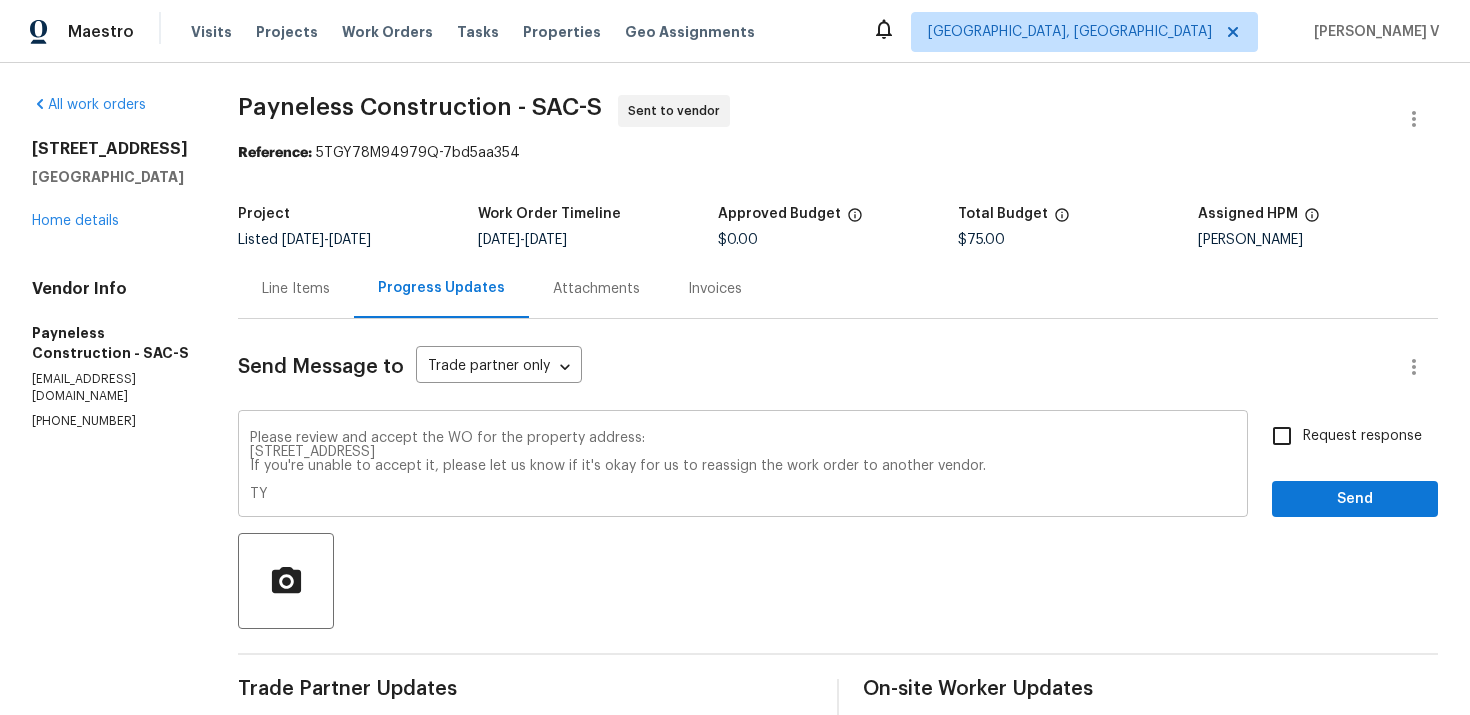 click on "Hi, This is Divya from Opendoor.
Please review and accept the WO for the property address:
13794 SW 112th St, Dunnellon, FL 34432
If you're unable to accept it, please let us know if it's okay for us to reassign the work order to another vendor.
TY" at bounding box center (743, 466) 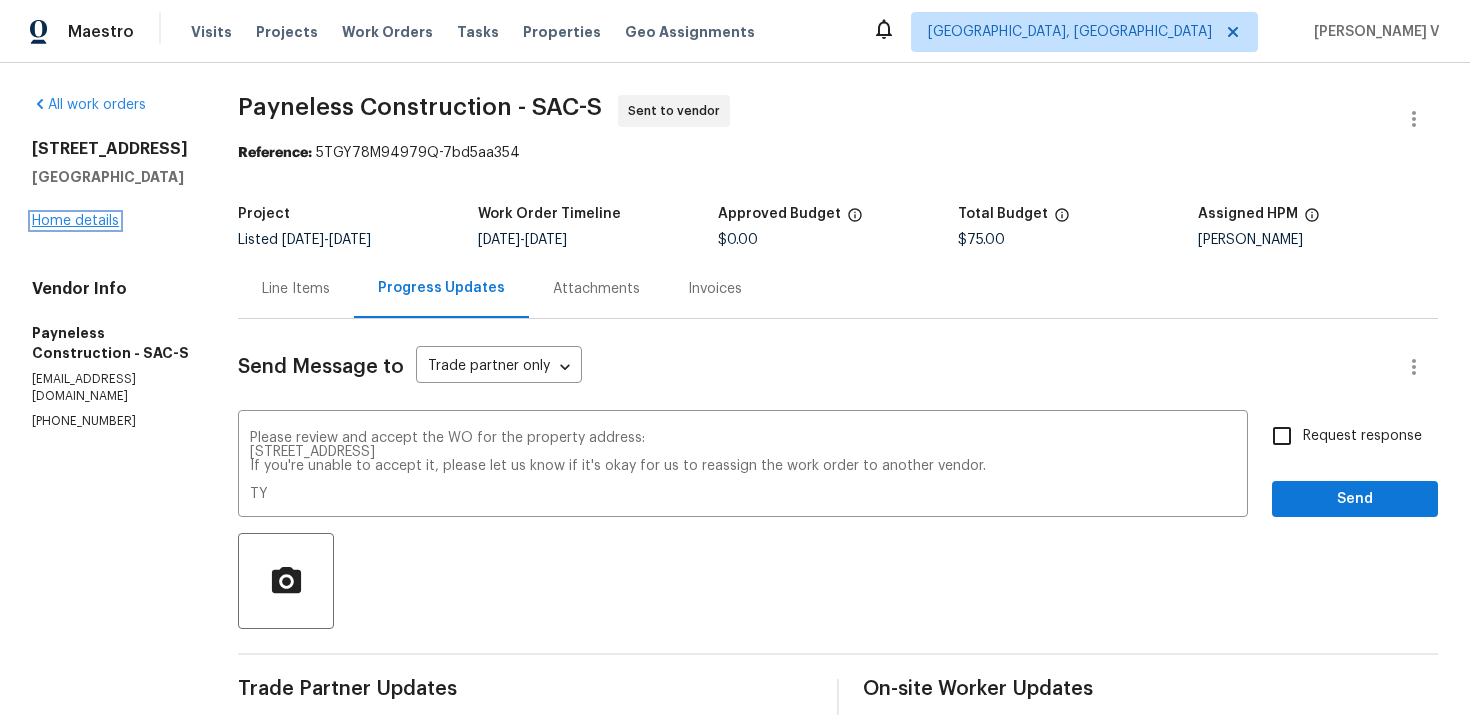 click on "Home details" at bounding box center [75, 221] 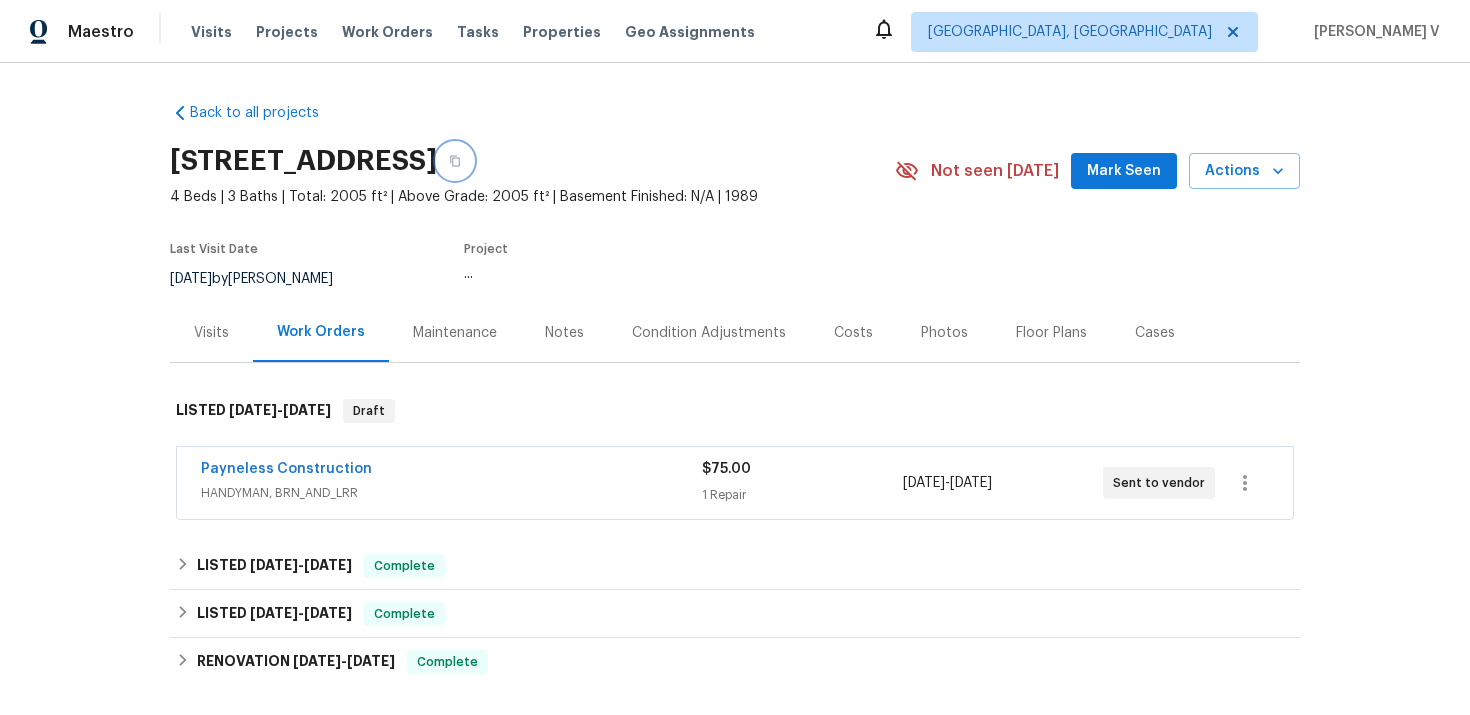 click at bounding box center (455, 161) 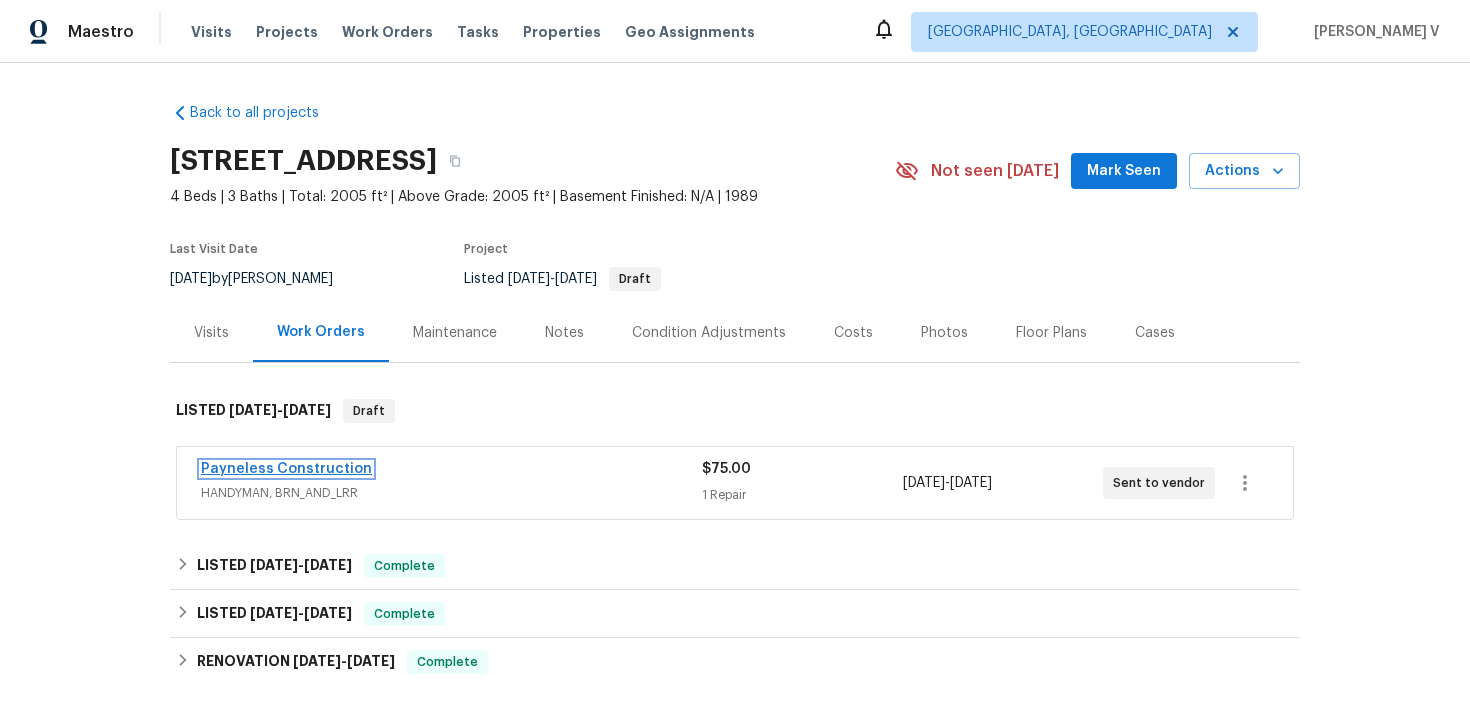 click on "Payneless Construction" at bounding box center (286, 469) 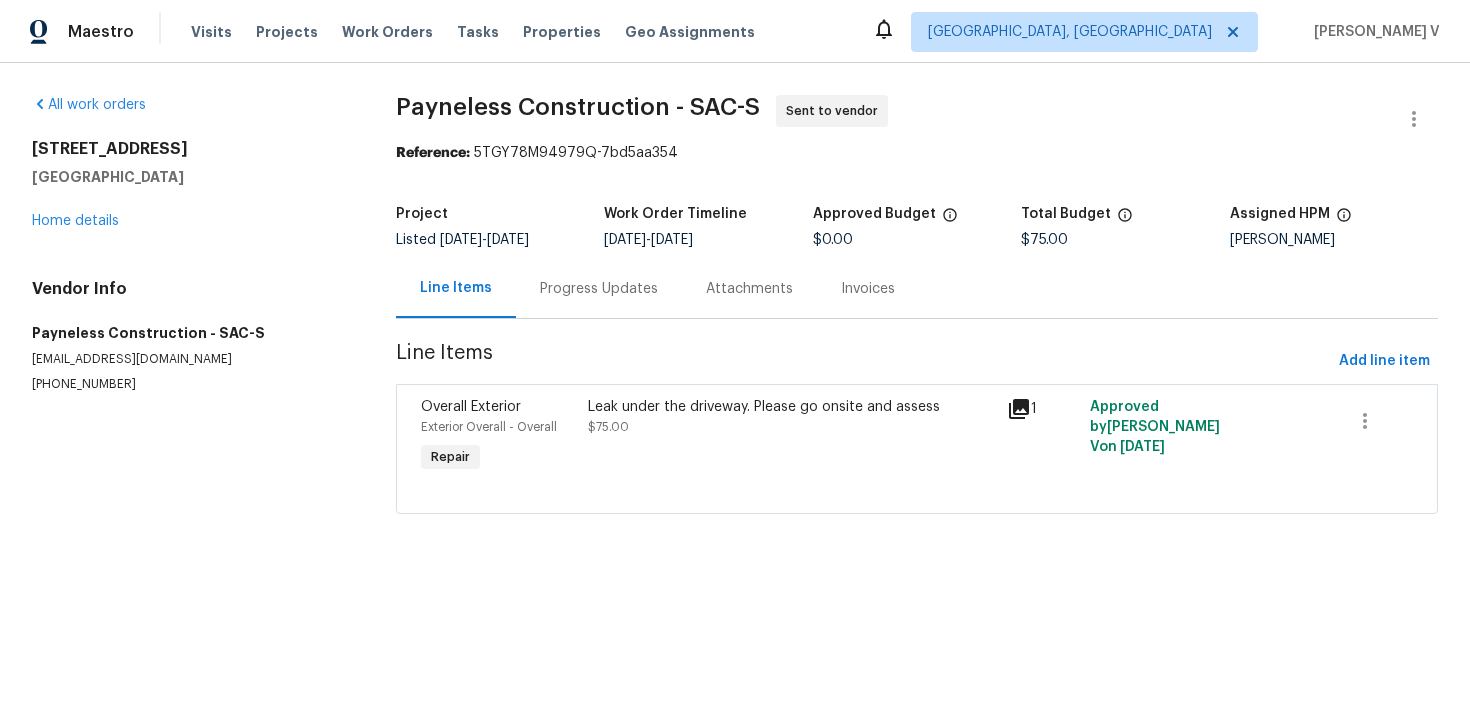 click on "Vendor Info Payneless Construction - SAC-S paynelessconstruction@yahoo.com (916) 807-3298" at bounding box center [190, 336] 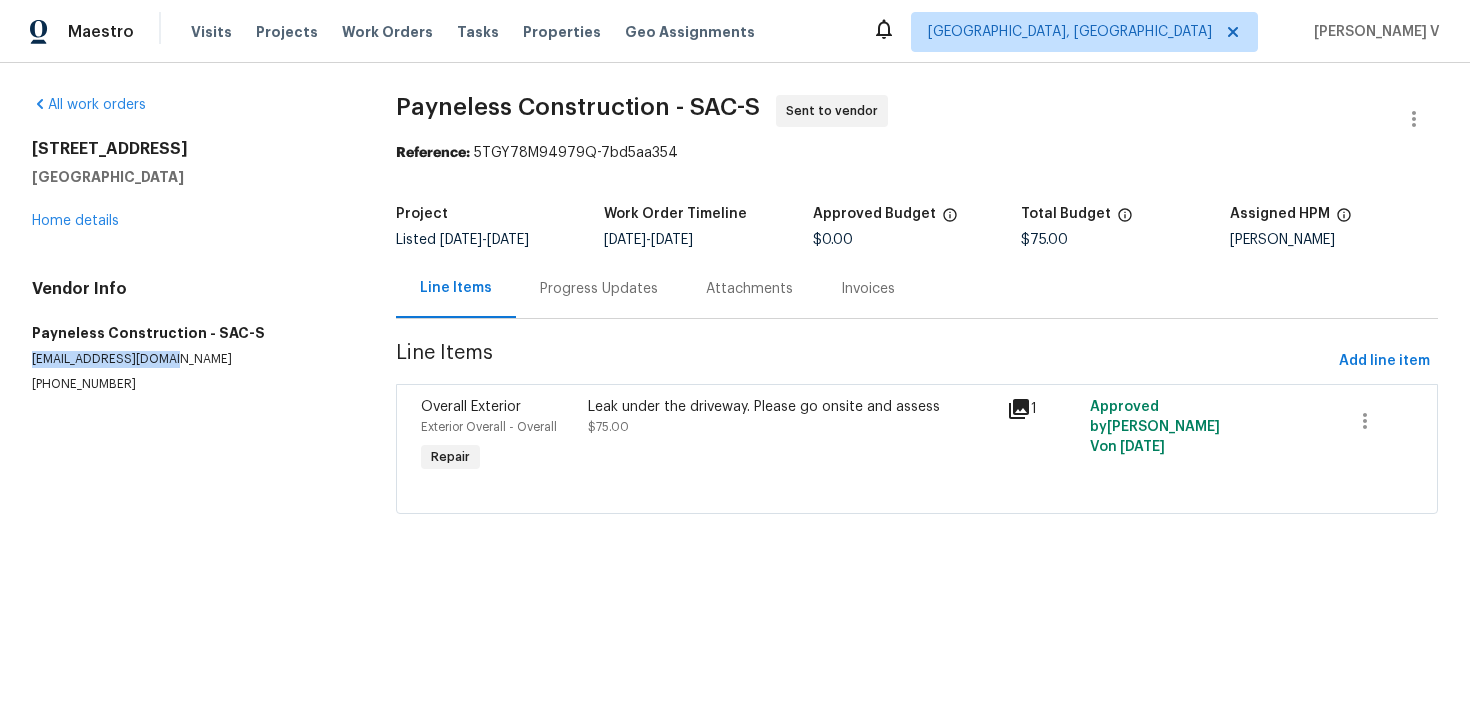 click on "Vendor Info Payneless Construction - SAC-S paynelessconstruction@yahoo.com (916) 807-3298" at bounding box center [190, 336] 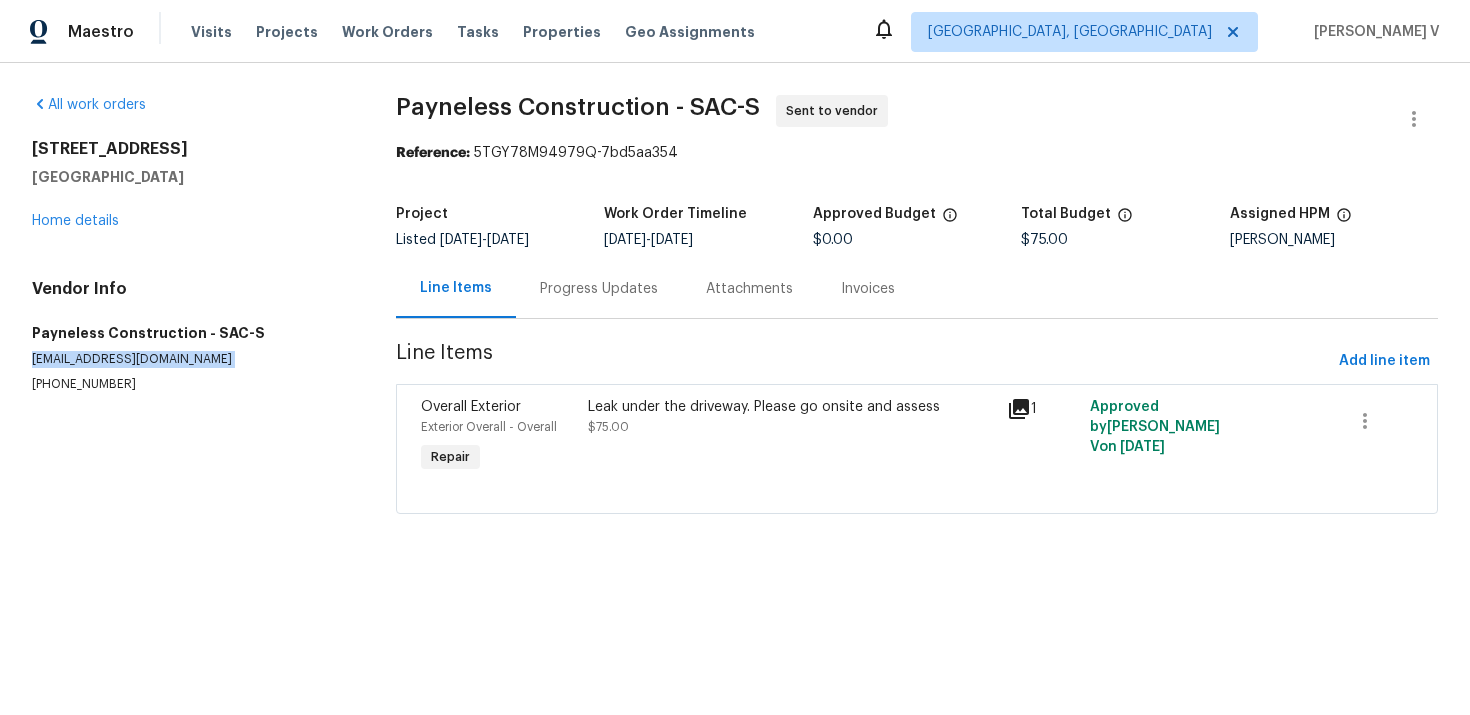 click on "Progress Updates" at bounding box center (599, 288) 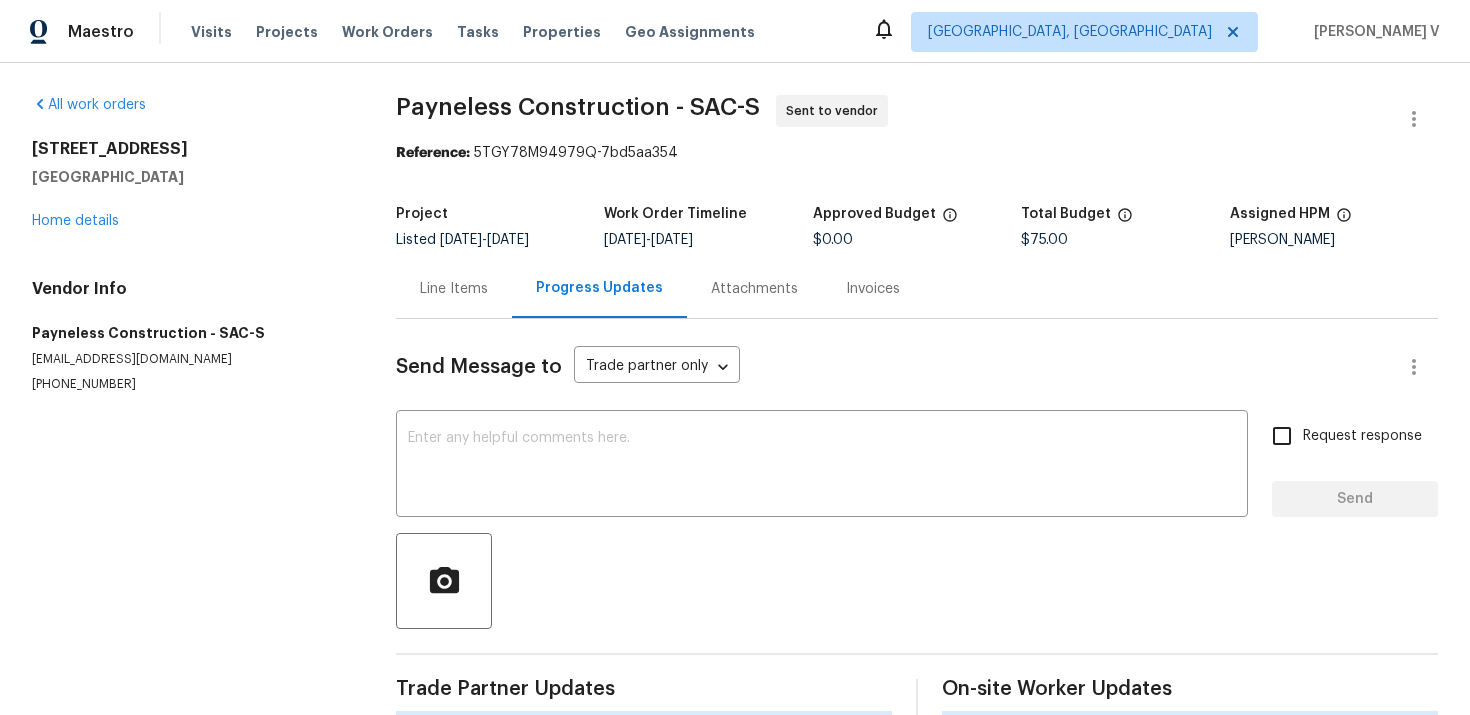 click at bounding box center (822, 466) 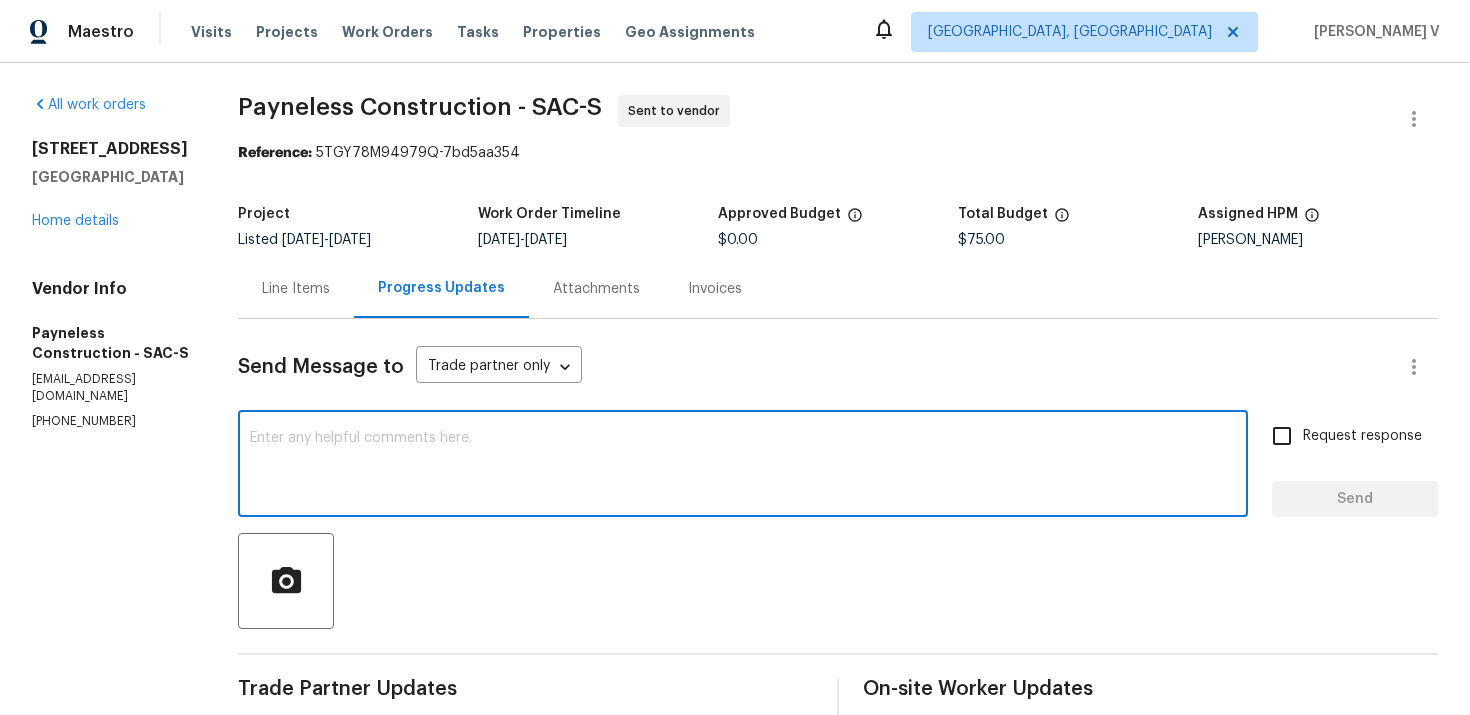 paste on "Hi, This is Divya from Opendoor.
Please review and accept the WO for the property address:
9023 Colombard Way, Sacramento, CA 95829
If you're unable to accept it, please let us know if it's okay for us to reassign the work order to another vendor.
TY" 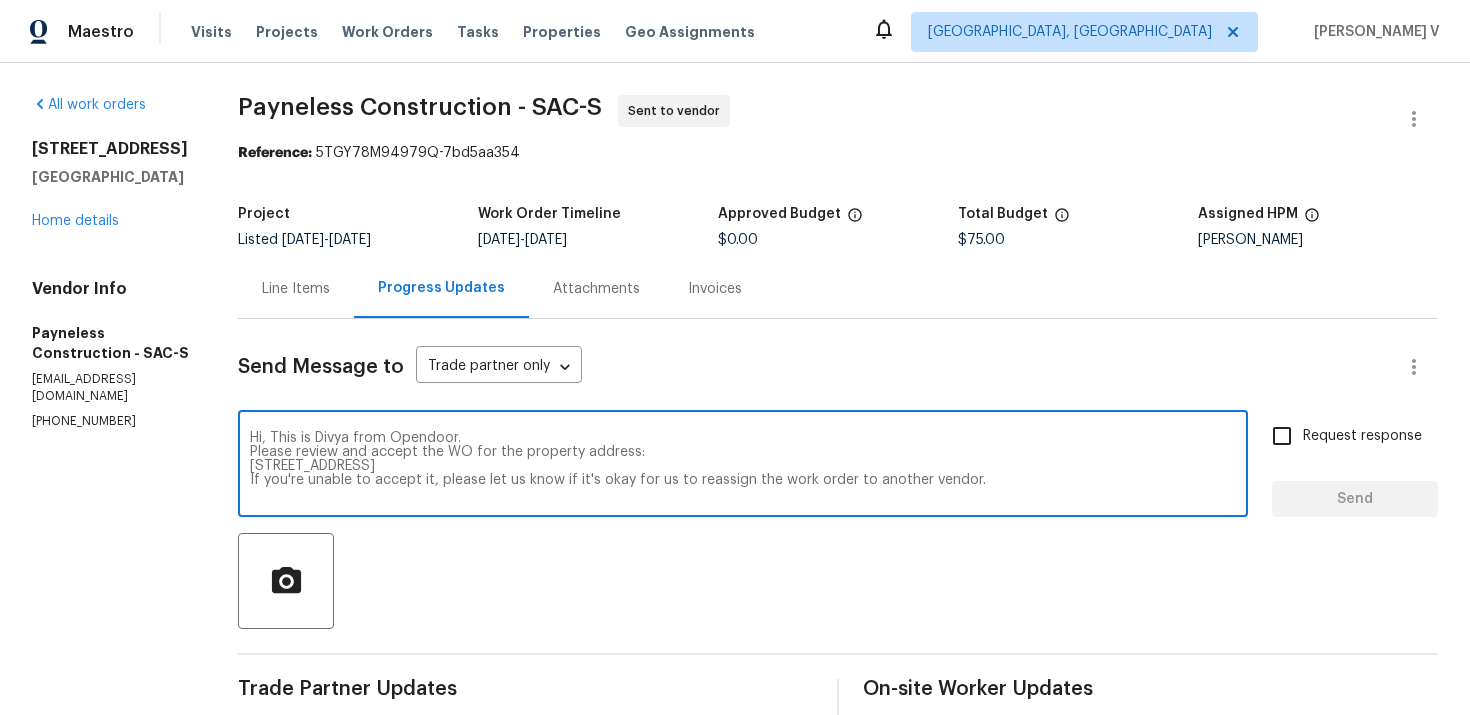 scroll, scrollTop: 14, scrollLeft: 0, axis: vertical 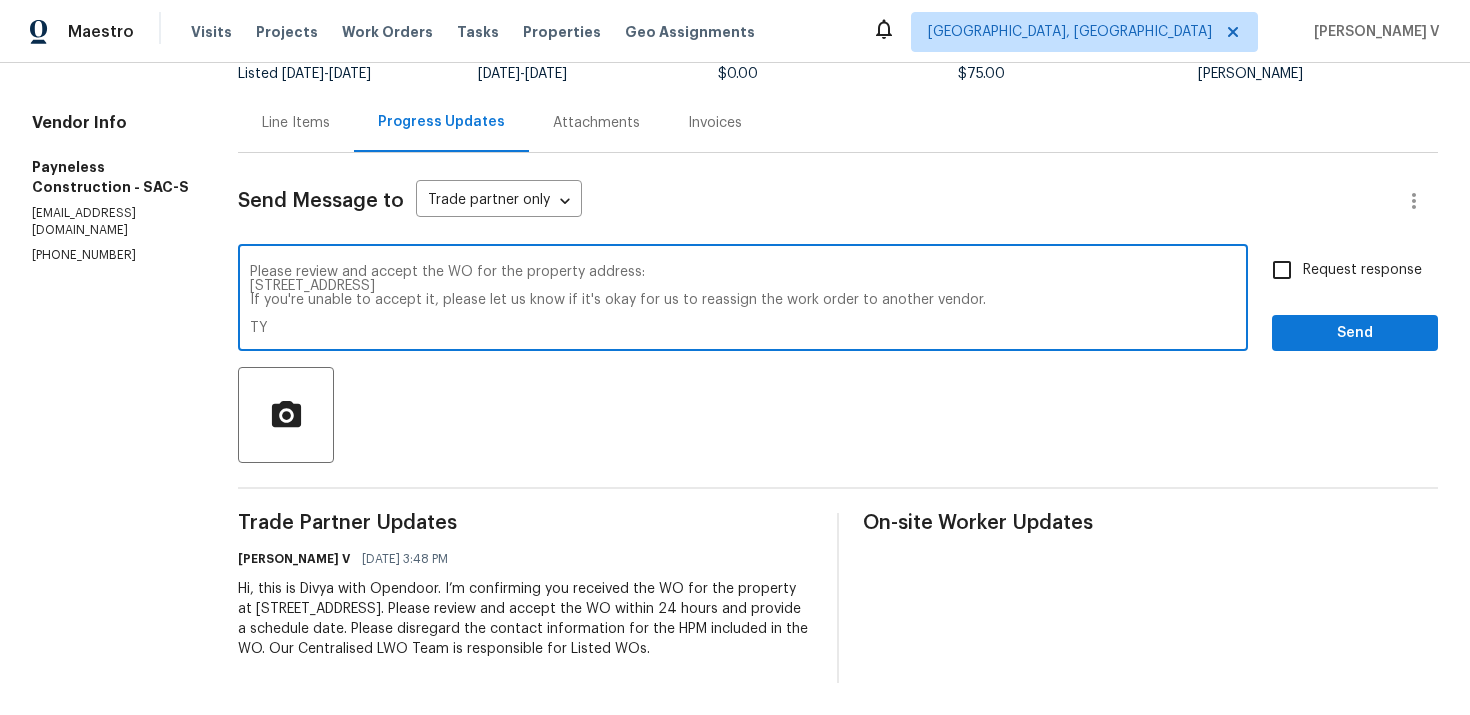 paste on "Team, Could you please accept the work order and provide the progress status along with the scheduled date? This work order must be completed within the target date to meet our deadline. If you're unable to accept it, please let us know if it's okay for us to reassign the work order to another vendor. Thank you!" 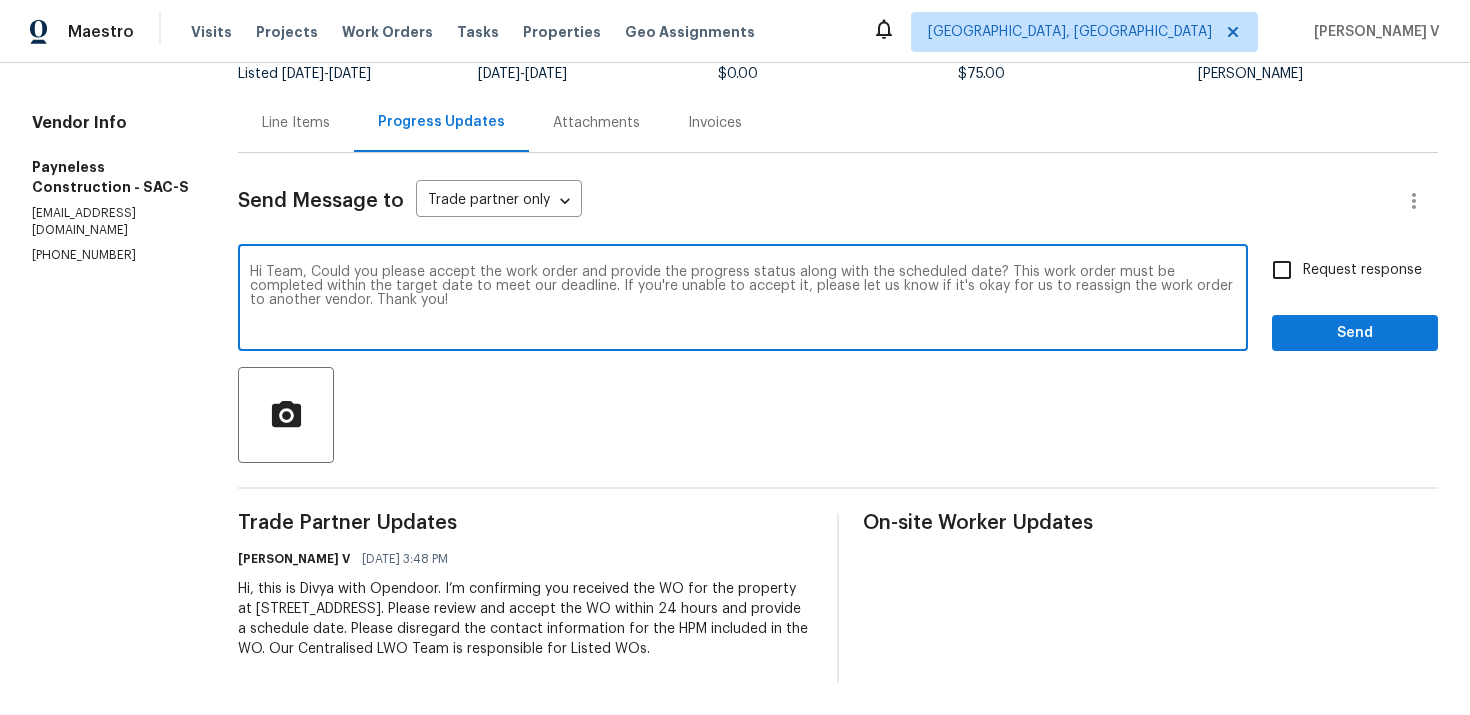 scroll, scrollTop: 0, scrollLeft: 0, axis: both 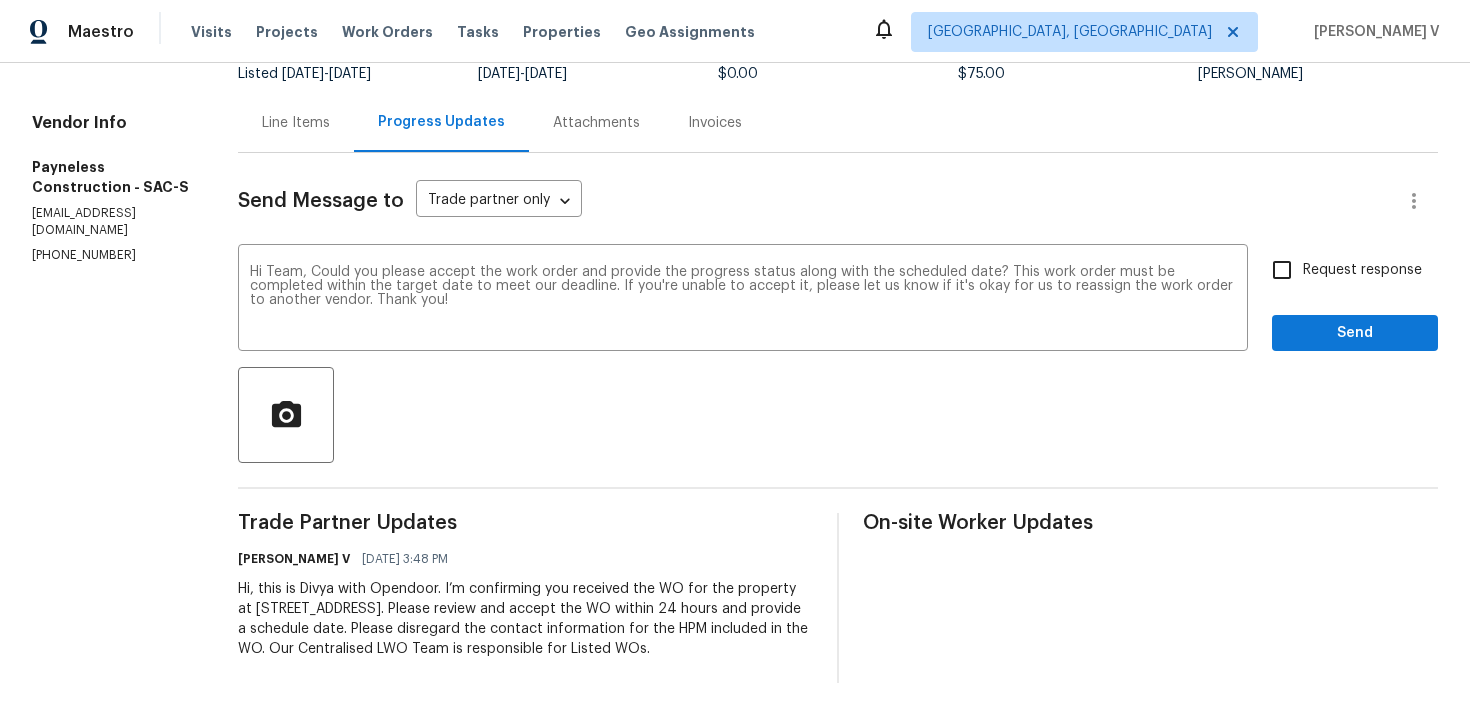 click on "Request response" at bounding box center (1362, 270) 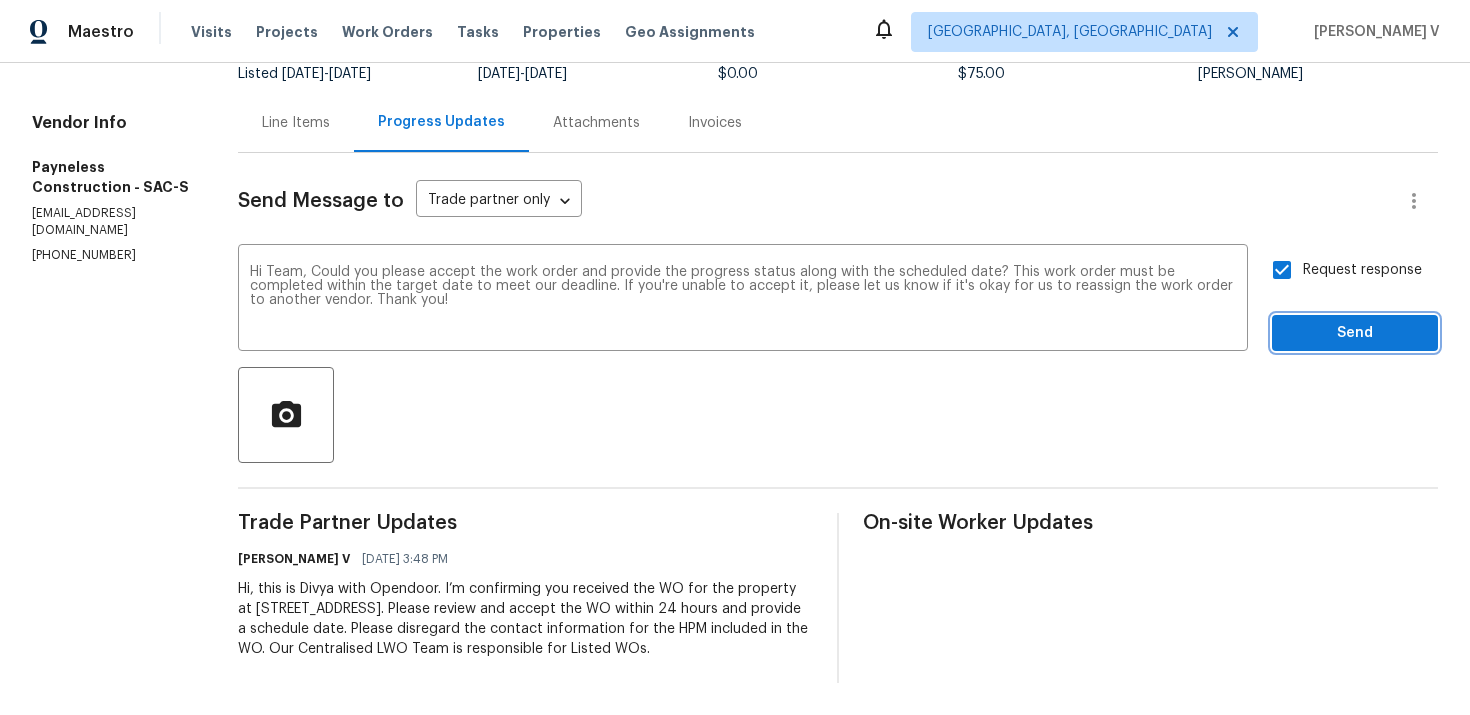 click on "Send" at bounding box center [1355, 333] 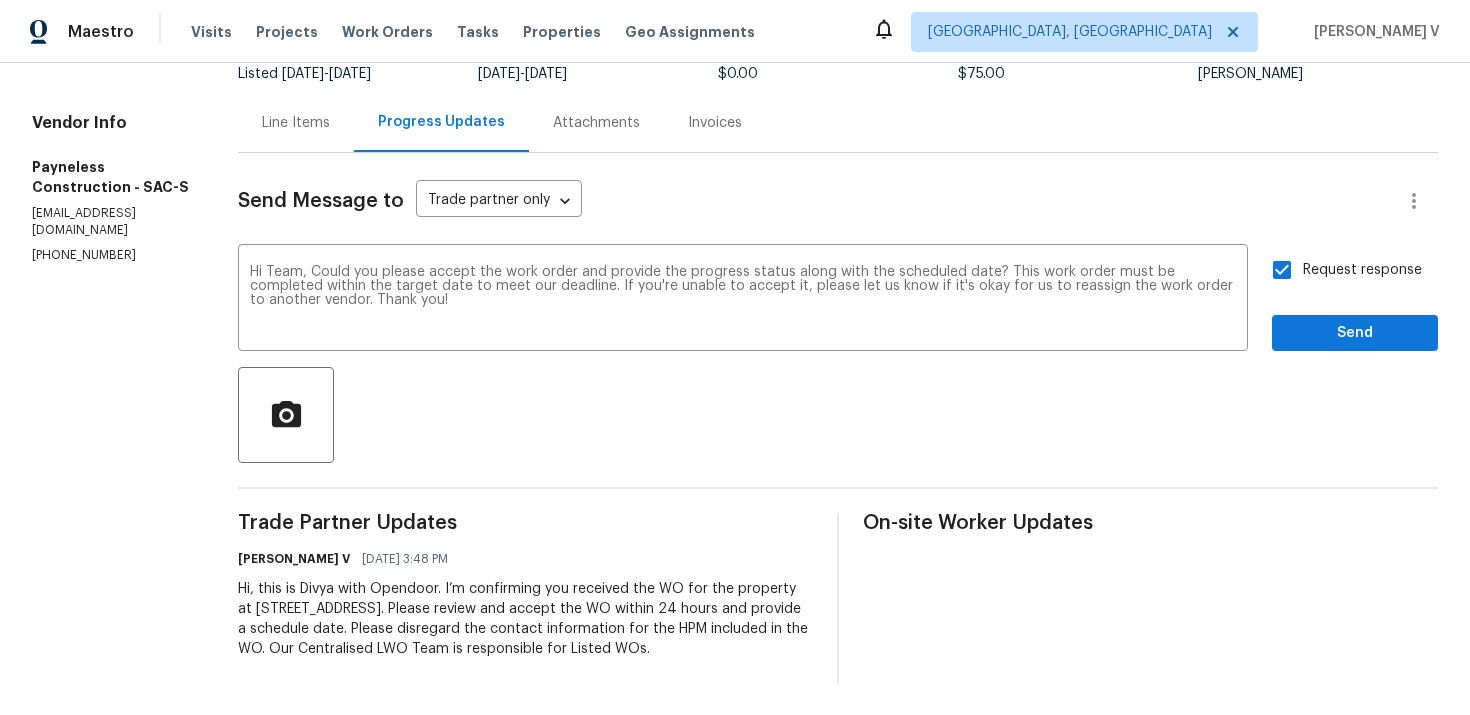 scroll, scrollTop: 32, scrollLeft: 0, axis: vertical 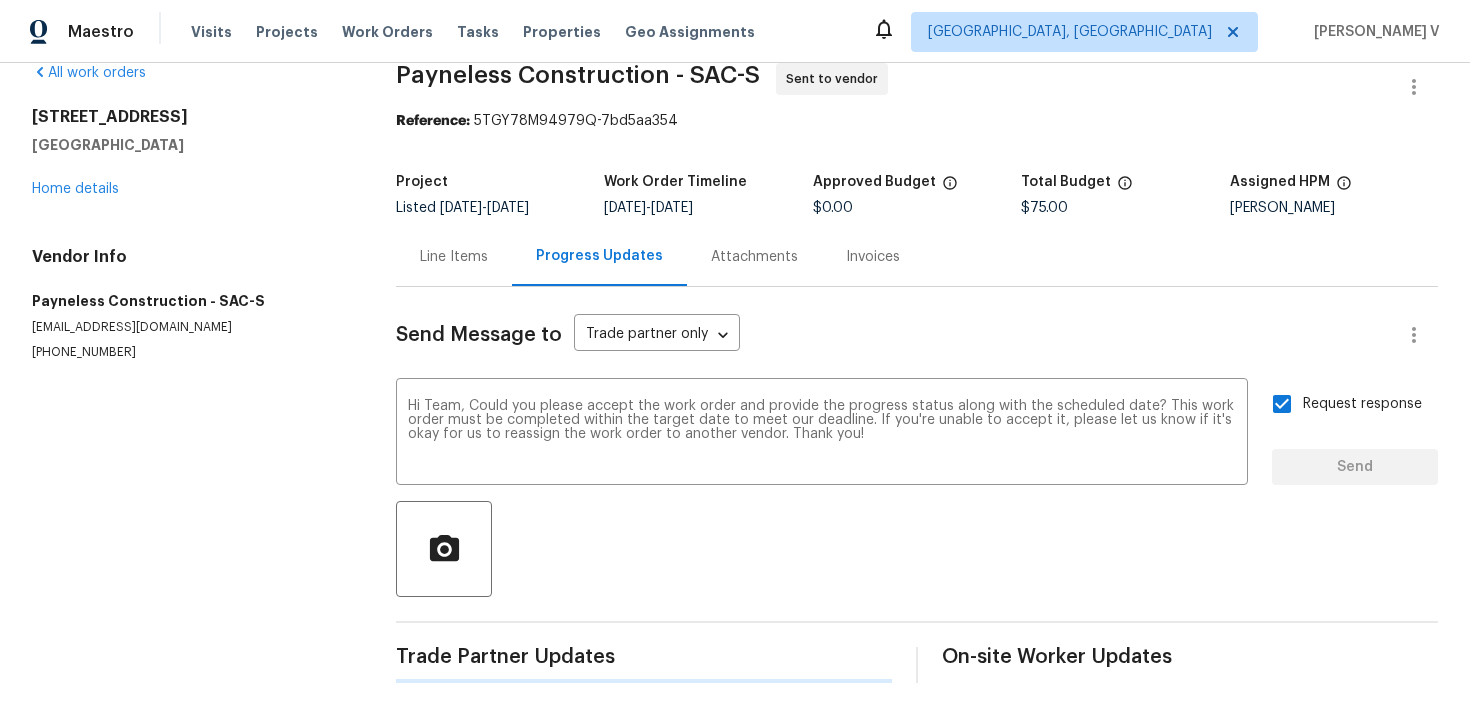 type 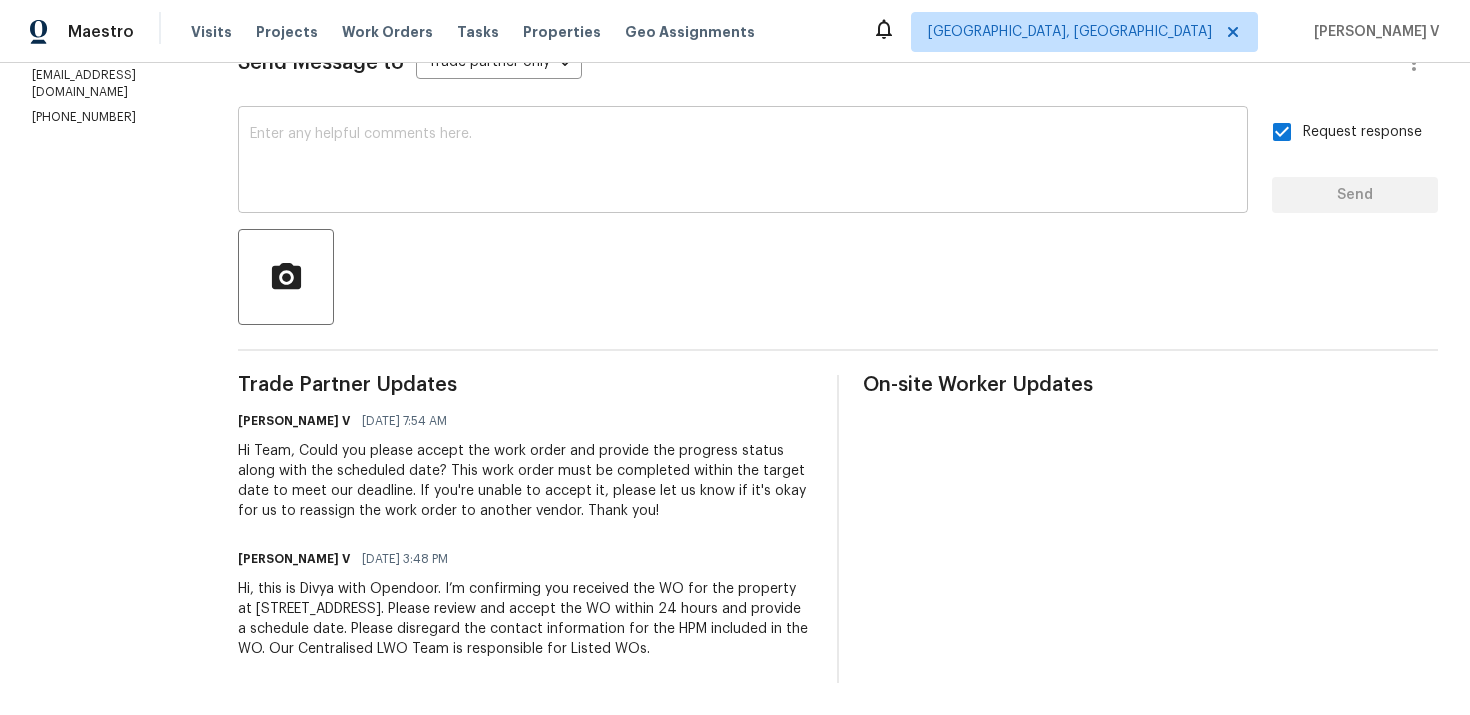 scroll, scrollTop: 324, scrollLeft: 0, axis: vertical 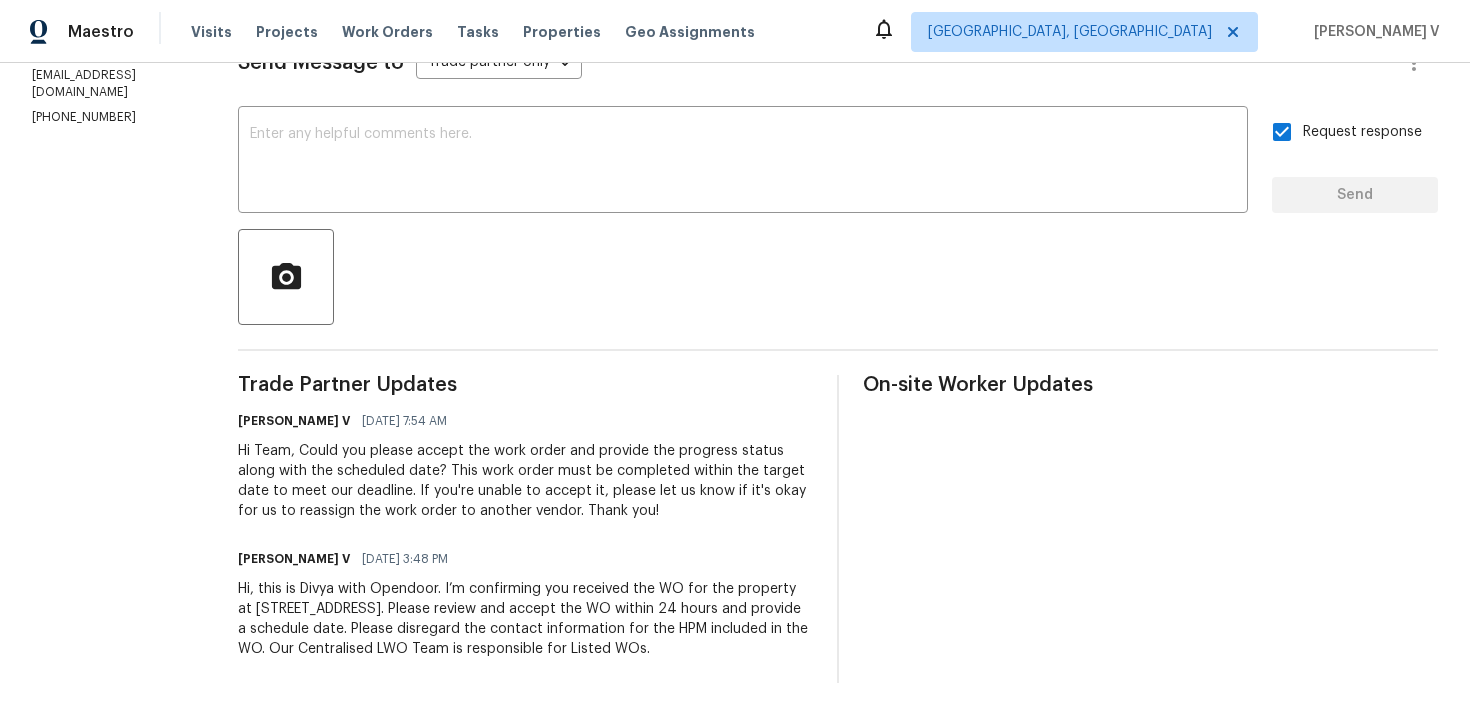 click on "07/10/2025 7:54 AM" at bounding box center (404, 421) 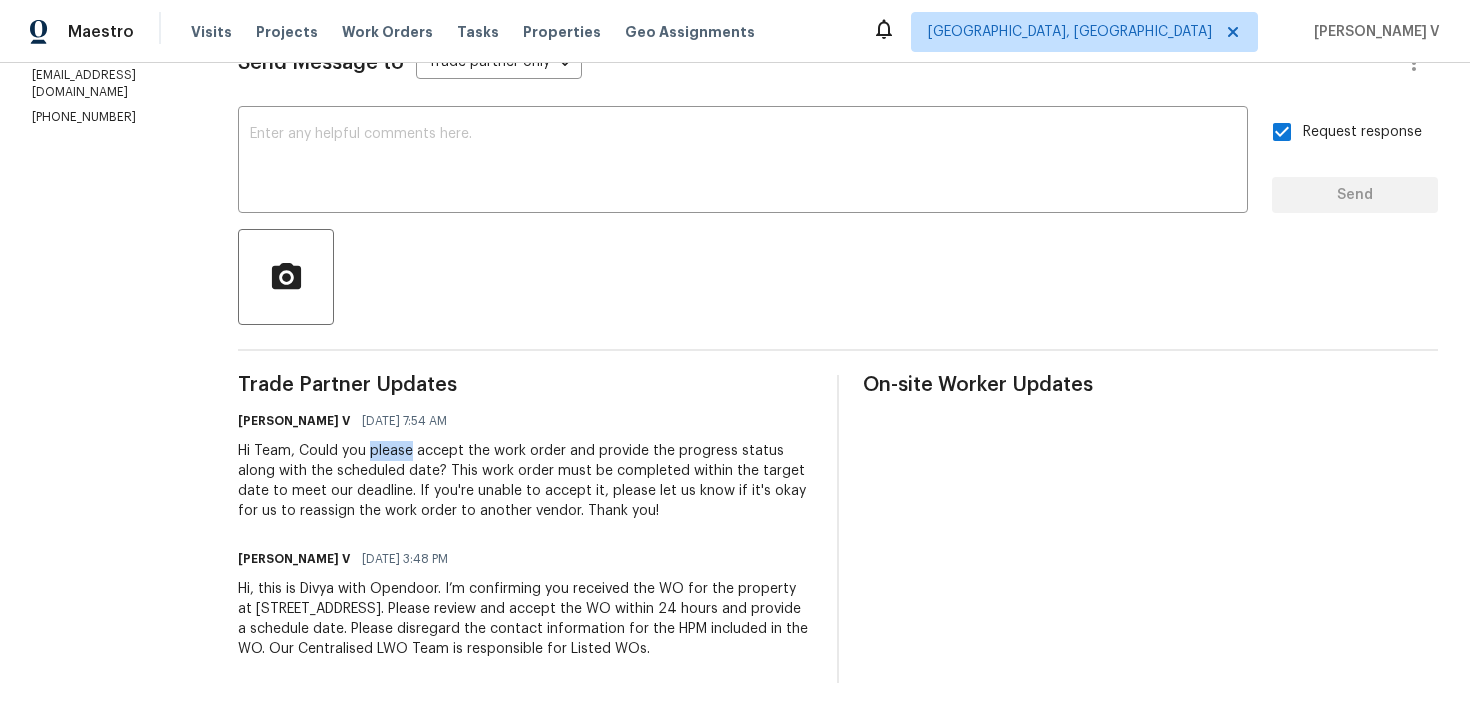 click on "Hi Team, Could you please accept the work order and provide the progress status along with the scheduled date? This work order must be completed within the target date to meet our deadline. If you're unable to accept it, please let us know if it's okay for us to reassign the work order to another vendor. Thank you!" at bounding box center (525, 481) 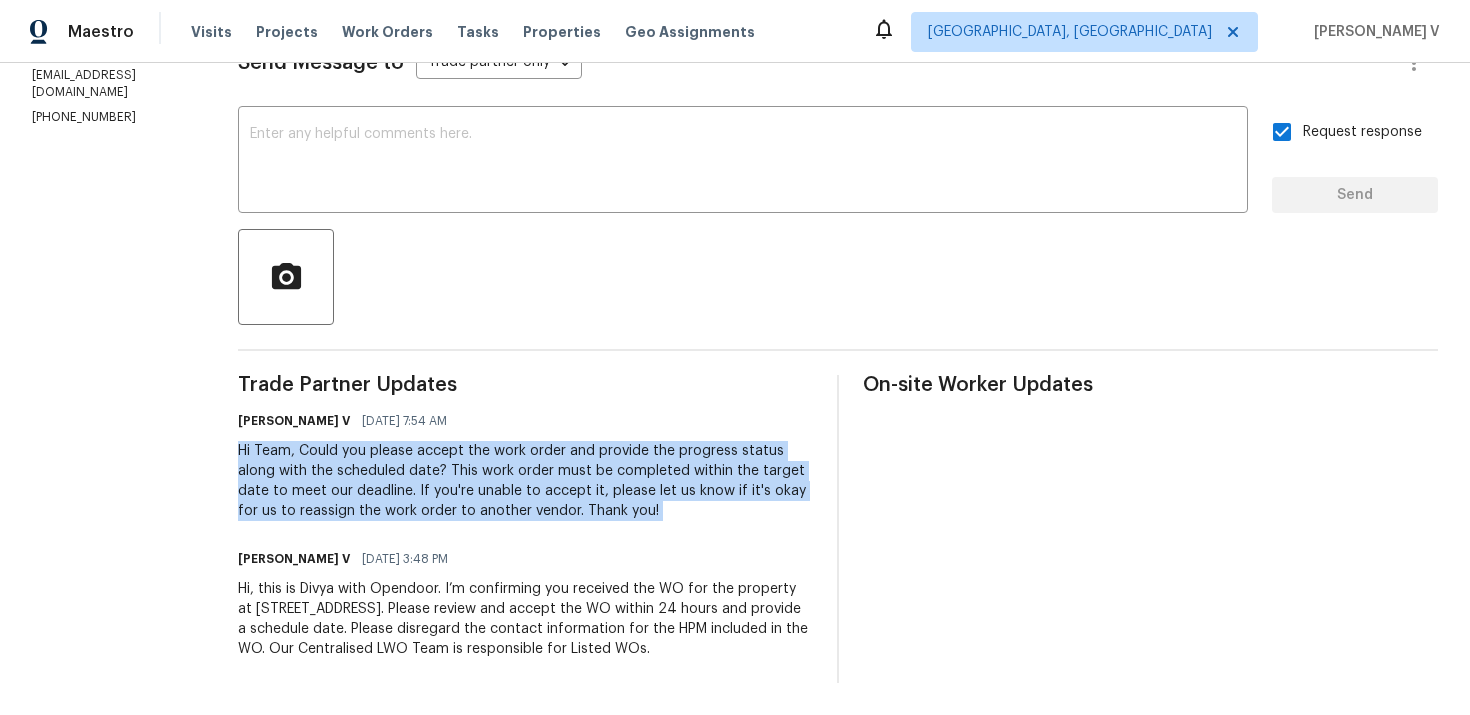 copy on "Hi Team, Could you please accept the work order and provide the progress status along with the scheduled date? This work order must be completed within the target date to meet our deadline. If you're unable to accept it, please let us know if it's okay for us to reassign the work order to another vendor. Thank you!" 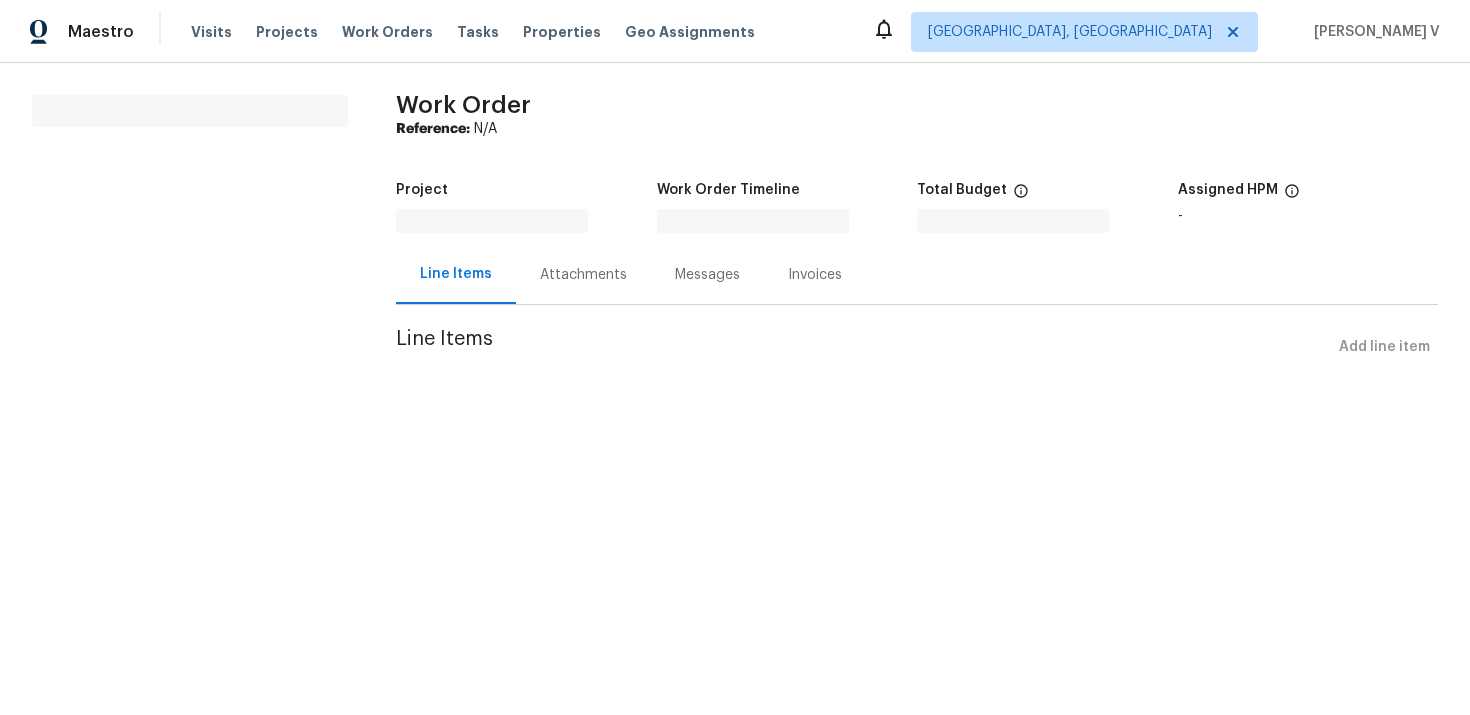 scroll, scrollTop: 0, scrollLeft: 0, axis: both 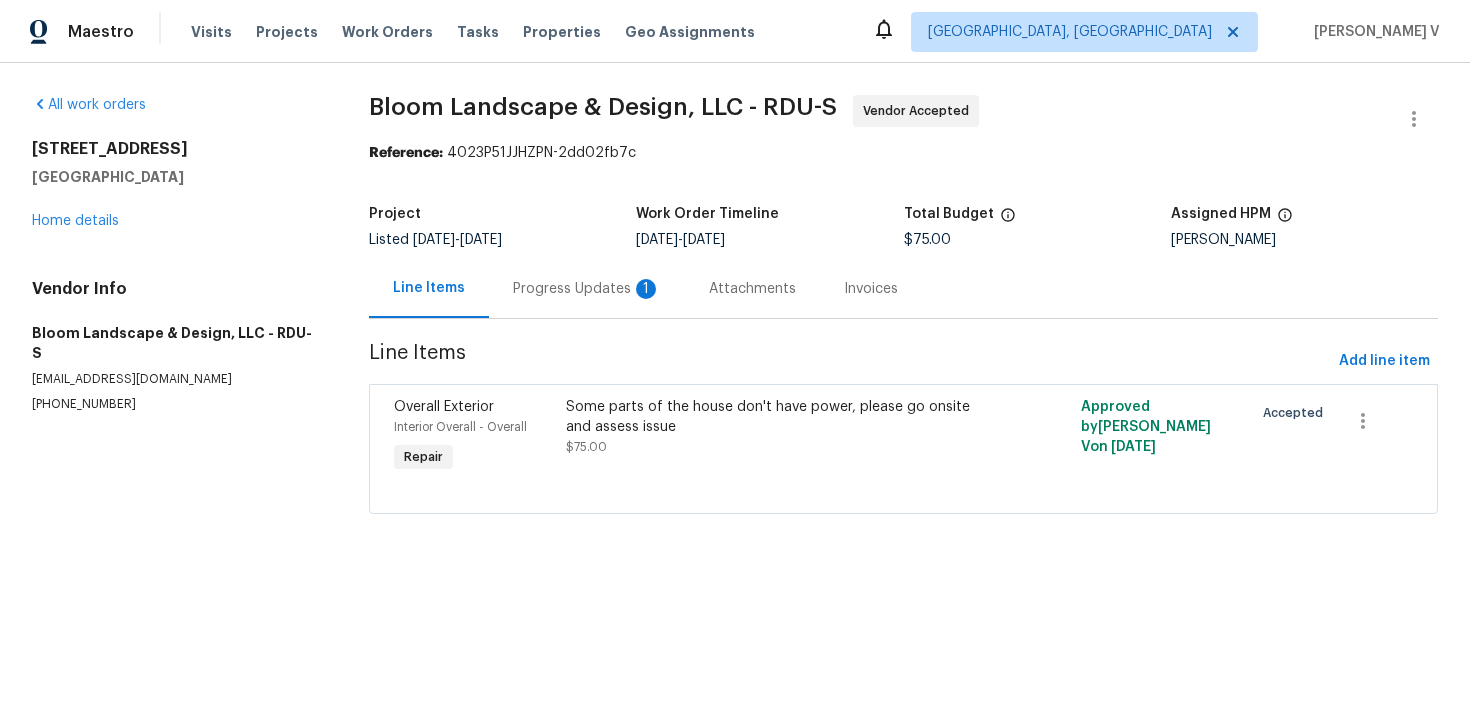 click on "Progress Updates 1" at bounding box center [587, 288] 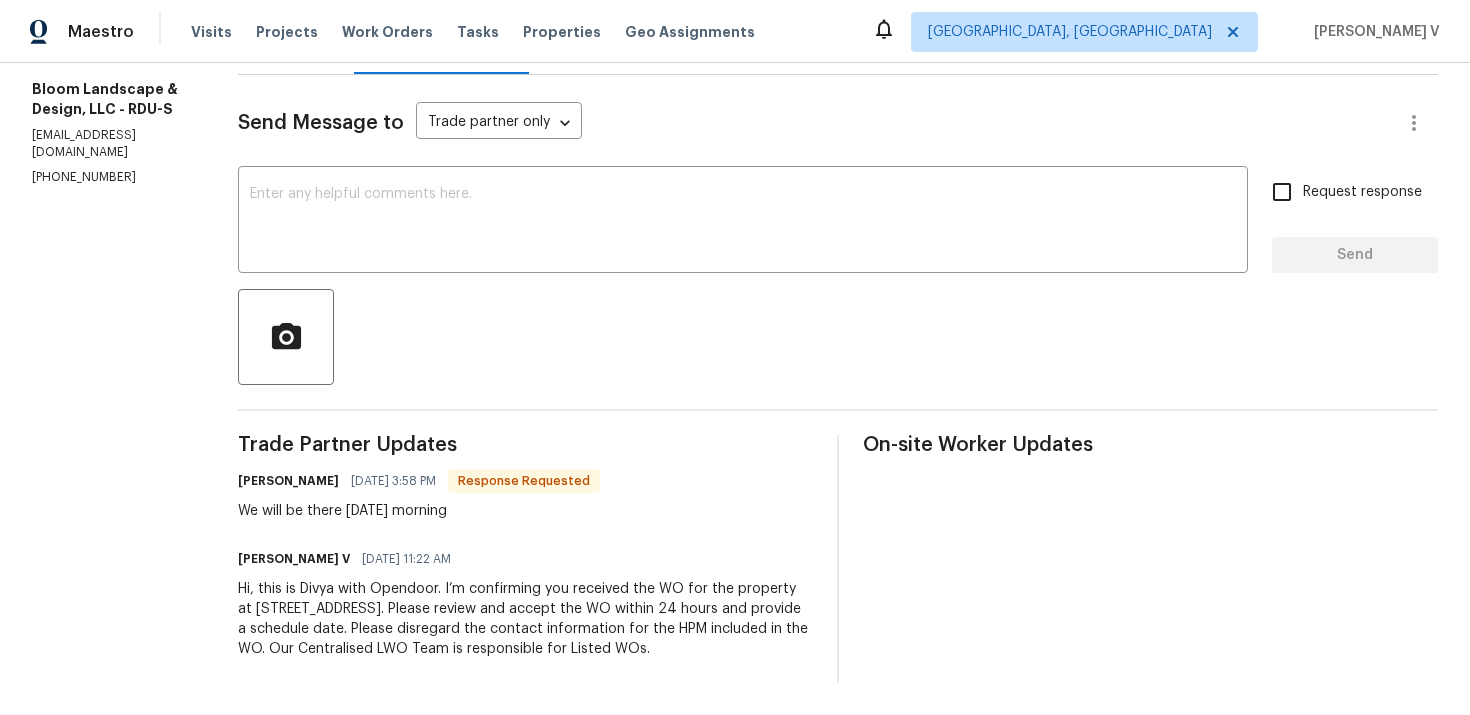 scroll, scrollTop: 0, scrollLeft: 0, axis: both 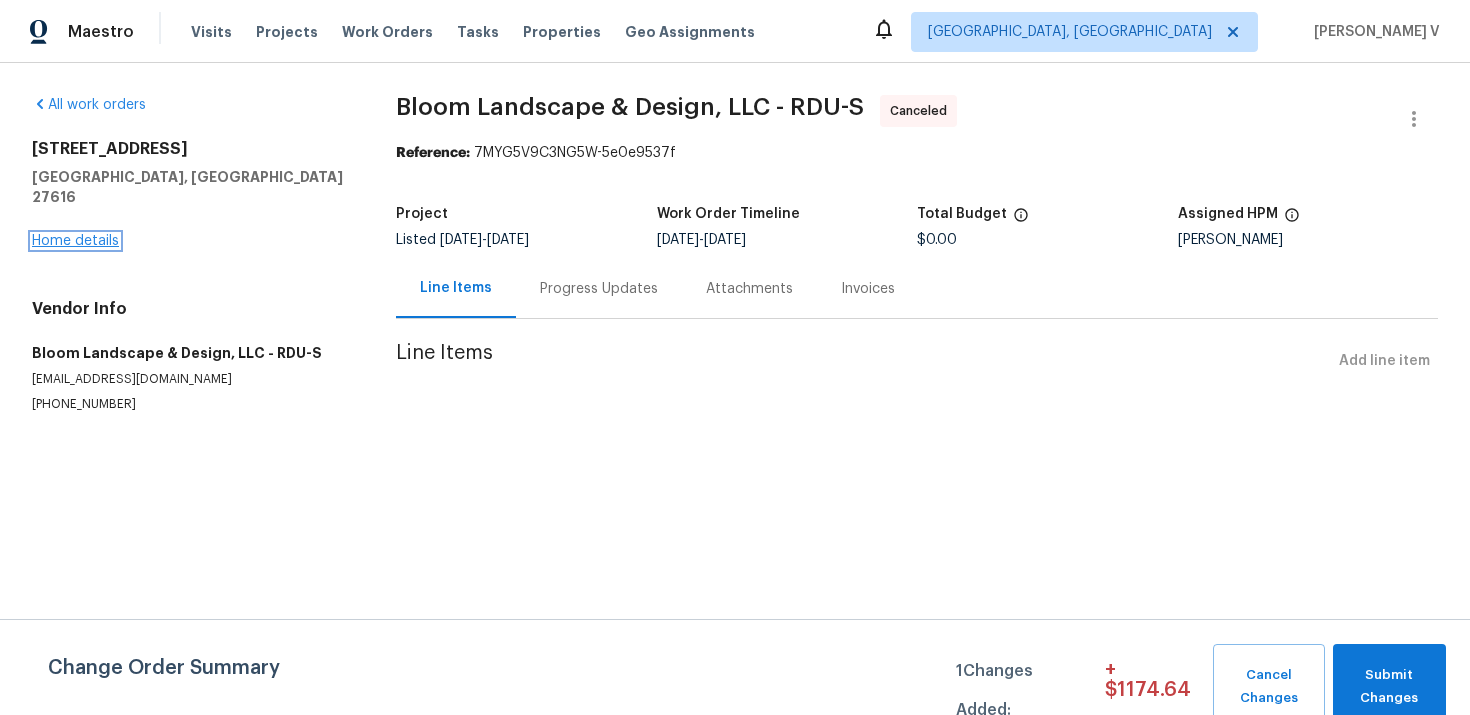 click on "Home details" at bounding box center (75, 241) 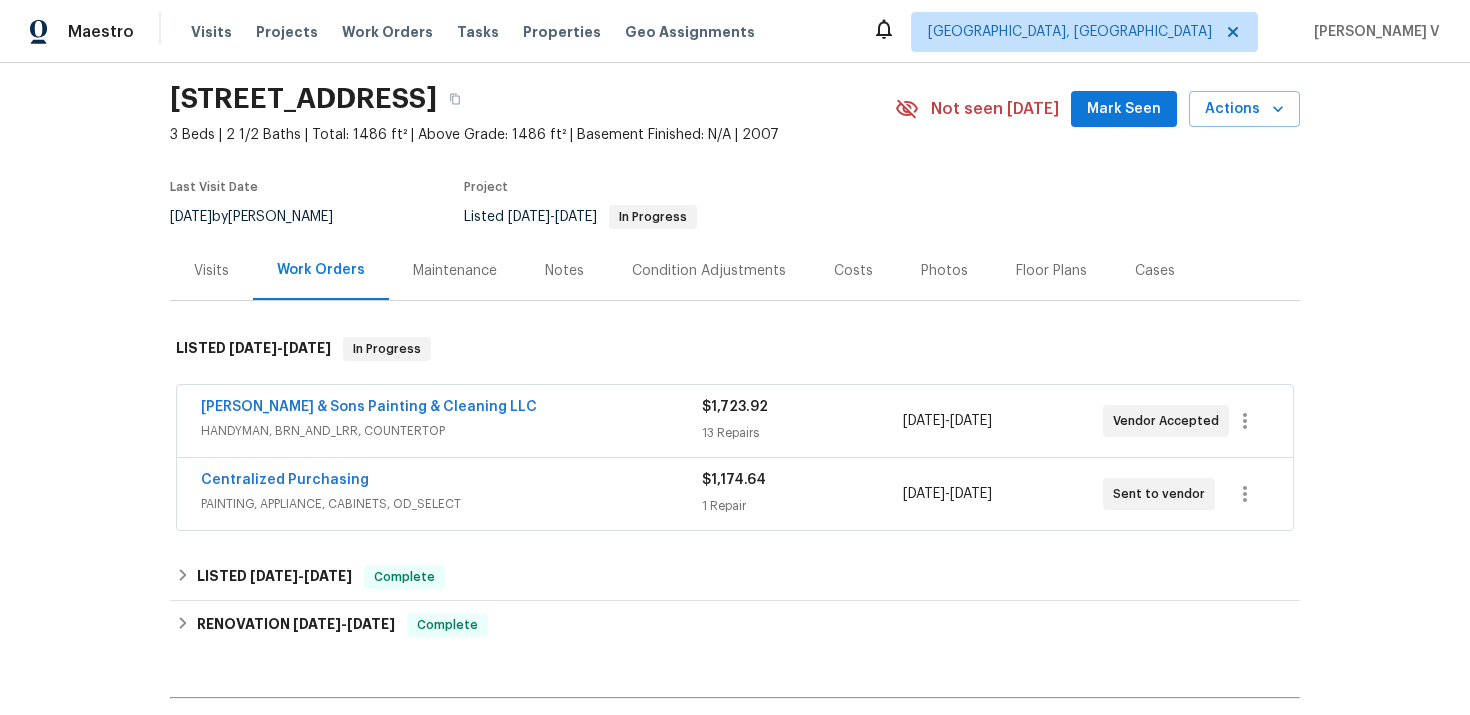 scroll, scrollTop: 121, scrollLeft: 0, axis: vertical 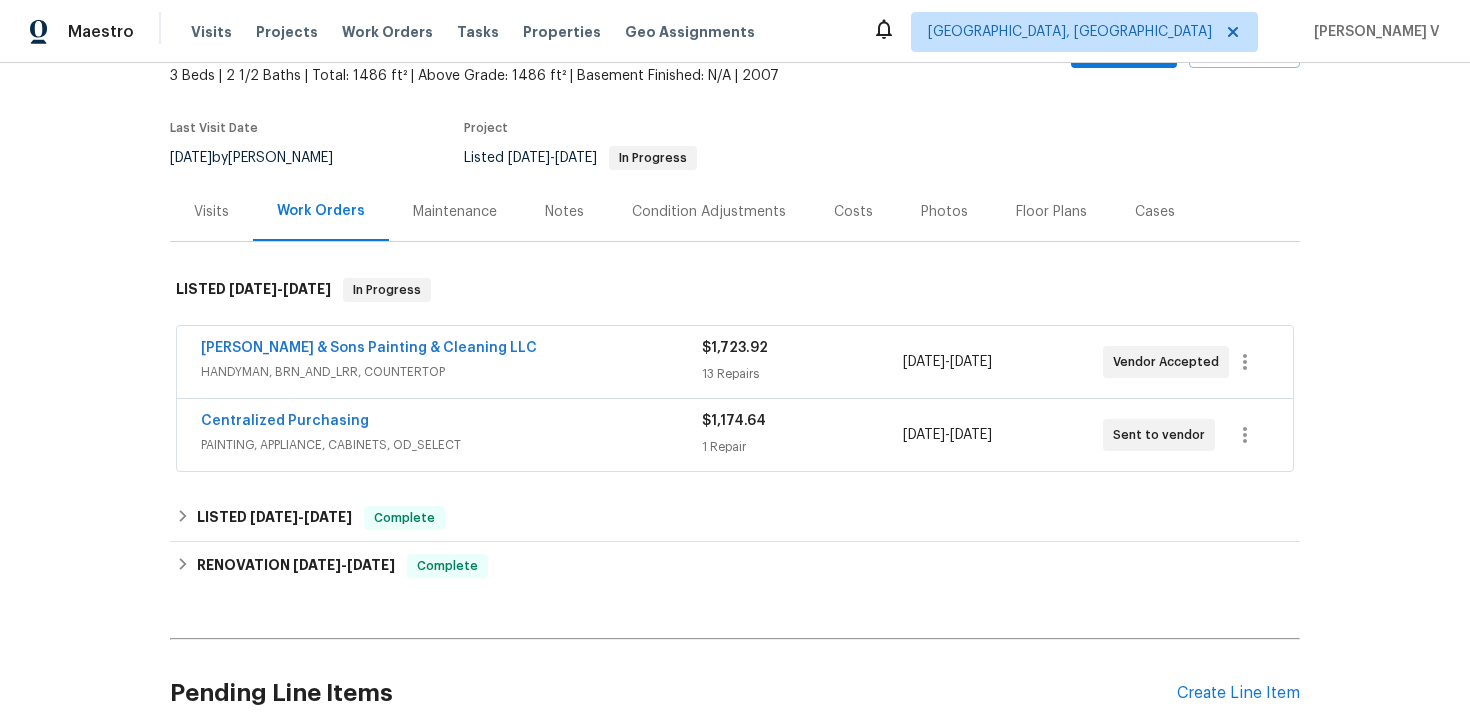 click on "[PERSON_NAME] & Sons Painting & Cleaning LLC" at bounding box center [451, 350] 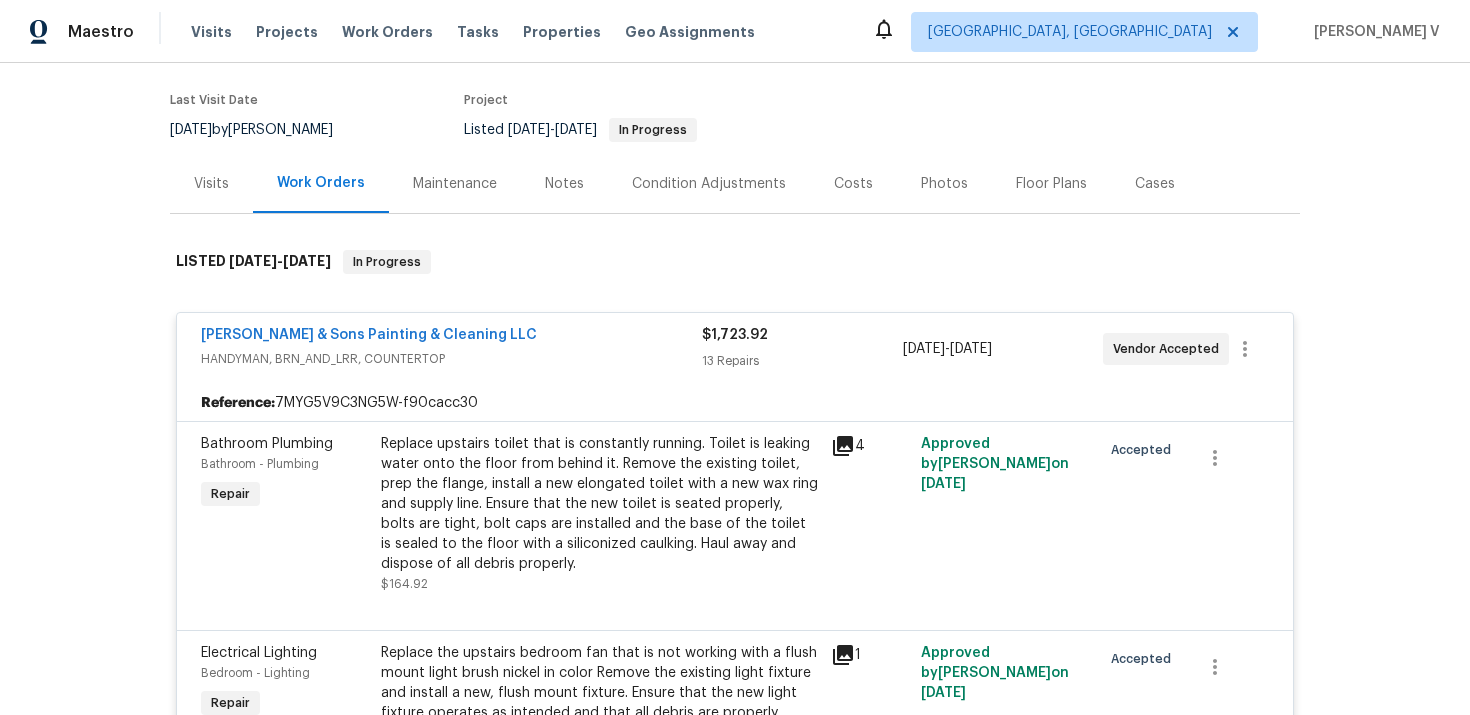 scroll, scrollTop: 0, scrollLeft: 0, axis: both 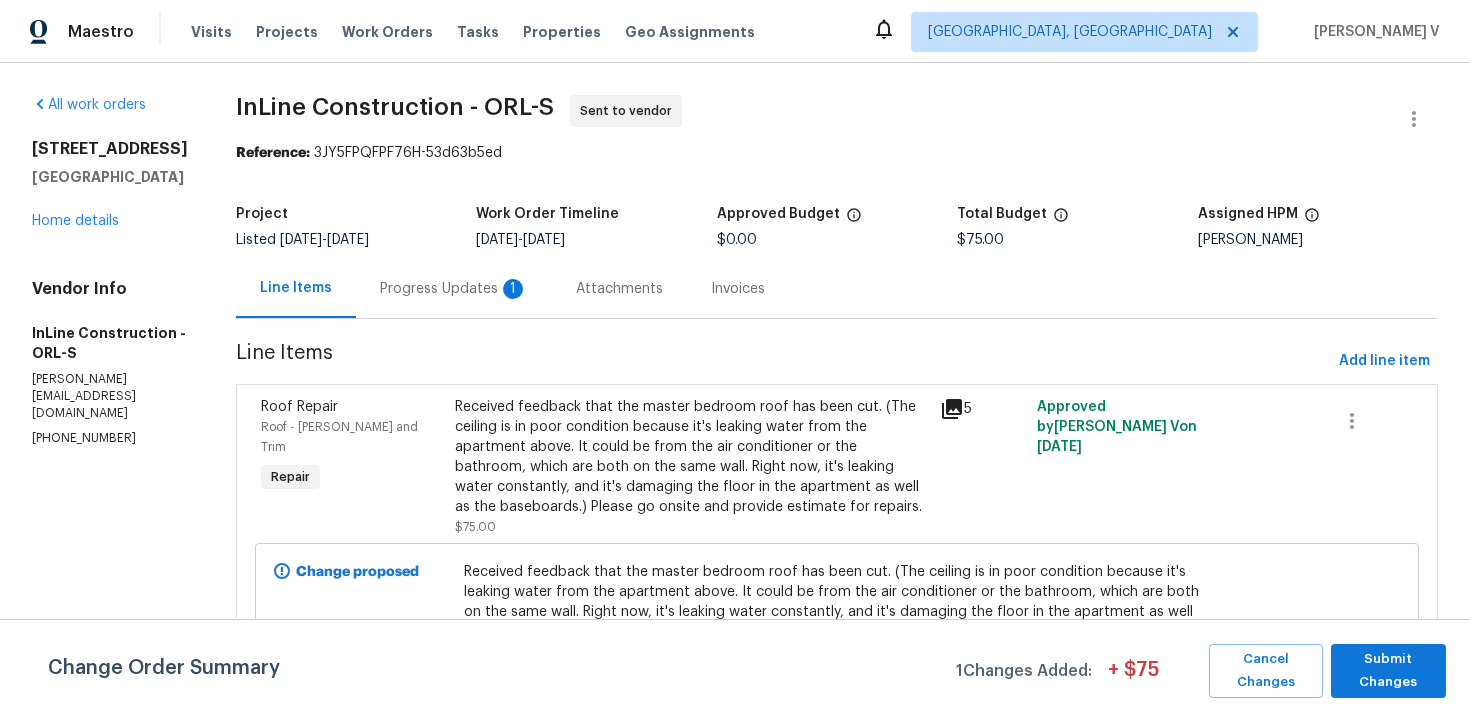 click on "Progress Updates 1" at bounding box center [454, 288] 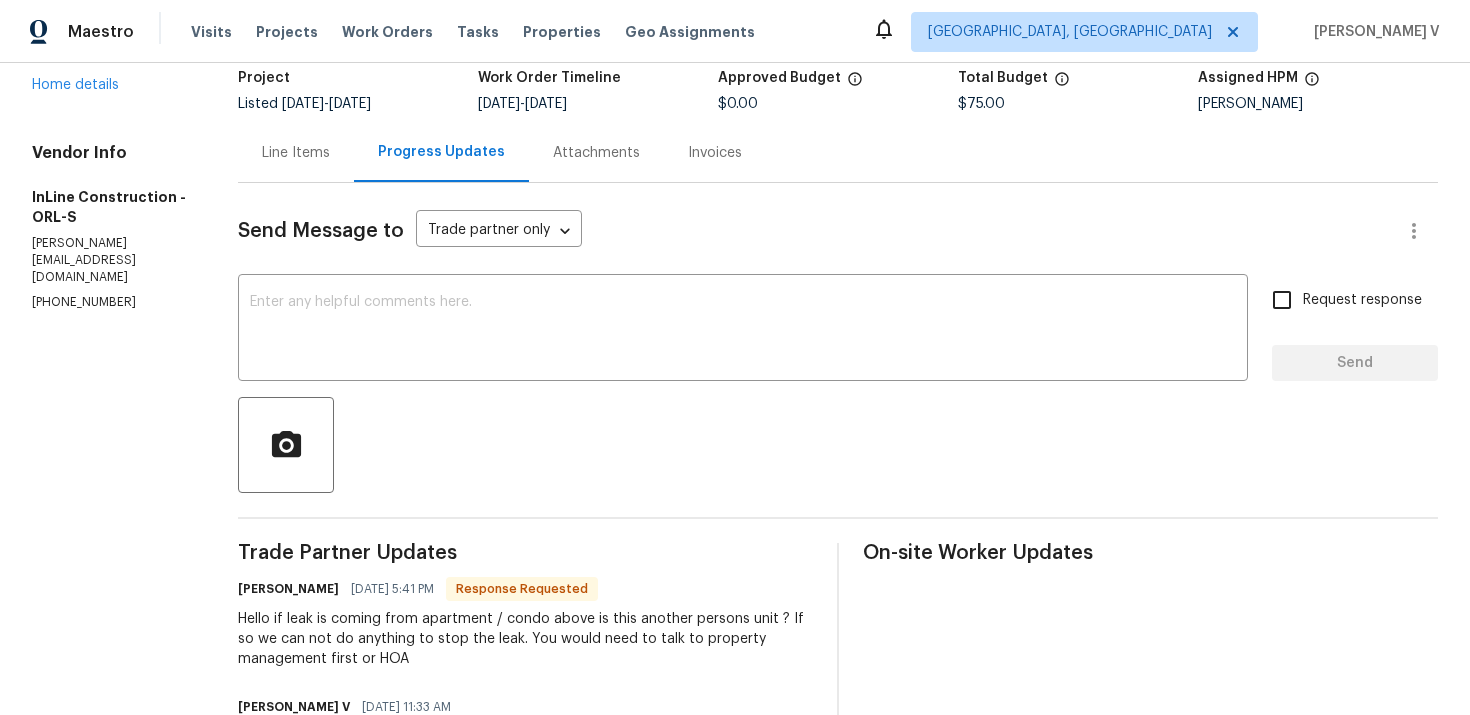 scroll, scrollTop: 0, scrollLeft: 0, axis: both 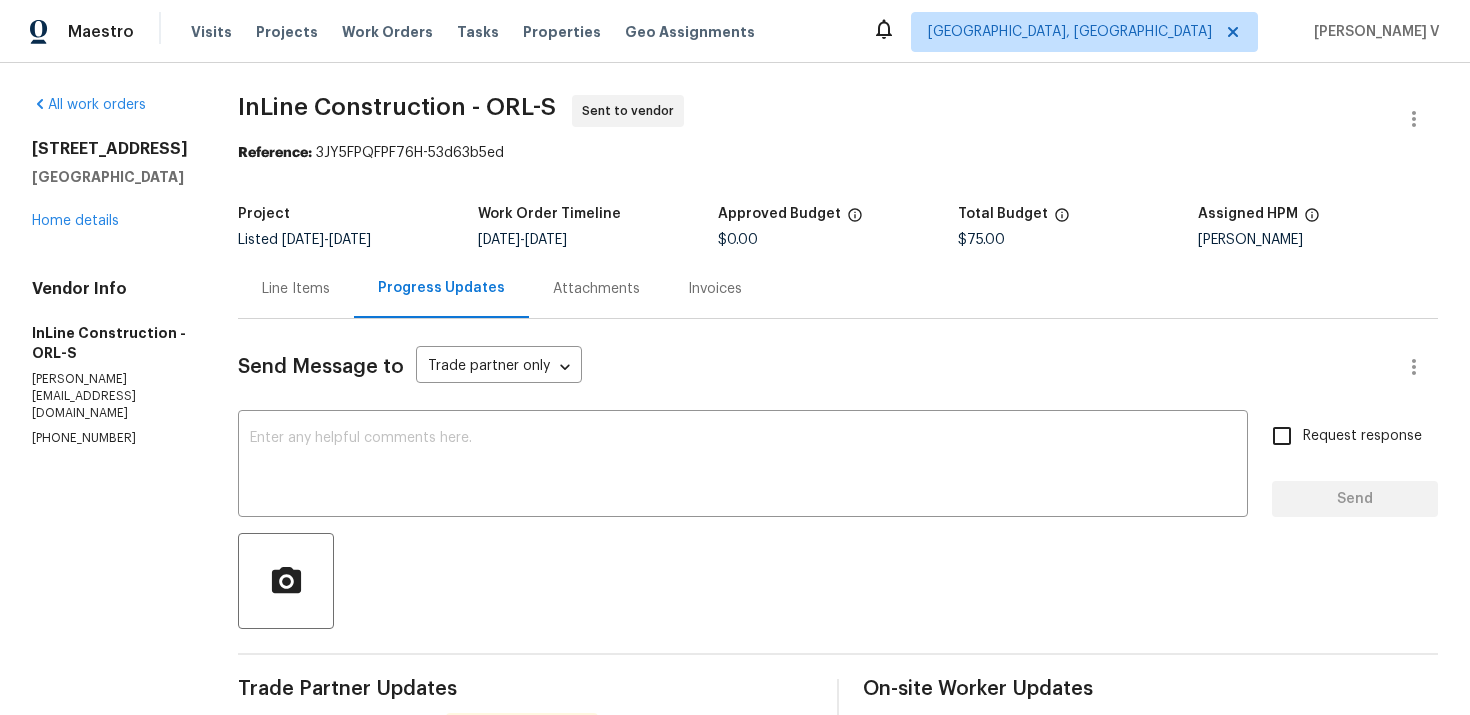 click on "All work orders 5545 Devonbriar Way Apt I101 Orlando, FL 32822 Home details Vendor Info InLine Construction - ORL-S mike@inlineconstruction.net (440) 679-7542 InLine Construction - ORL-S Sent to vendor Reference:   3JY5FPQFPF76H-53d63b5ed Project Listed   7/7/2025  -  7/11/2025 Work Order Timeline 7/9/2025  -  7/11/2025 Approved Budget $0.00 Total Budget $75.00 Assigned HPM Austin Jones Line Items Progress Updates Attachments Invoices Send Message to Trade partner only Trade partner only ​ x ​ Request response Send Trade Partner Updates Michael Zakrajsek 07/09/2025 5:41 PM Response Requested Hello
if leak is coming from apartment / condo above is this another persons unit ? If so we can not do anything to stop the leak. You would need to talk to property management first or HOA Divya Dharshini V 07/09/2025 11:33 AM On-site Worker Updates" at bounding box center [735, 531] 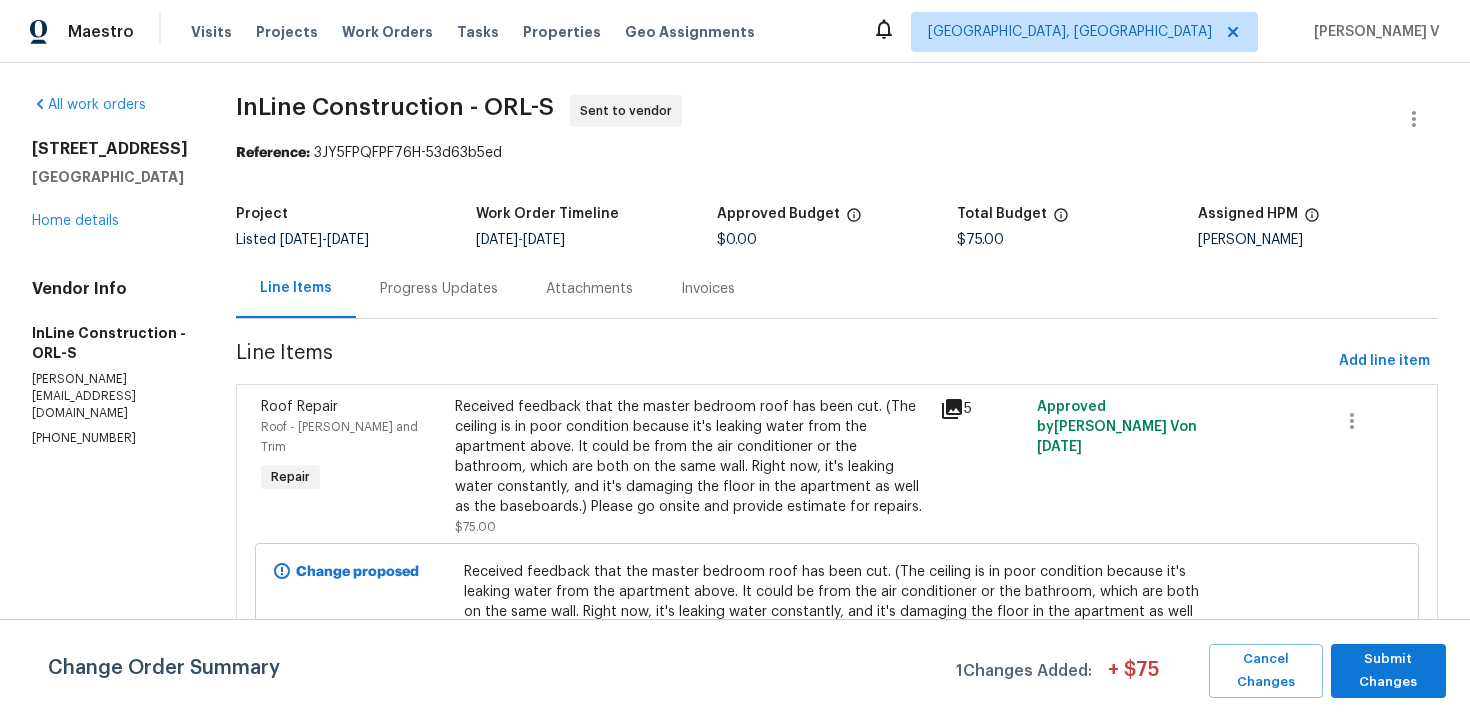 click on "Progress Updates" at bounding box center (439, 289) 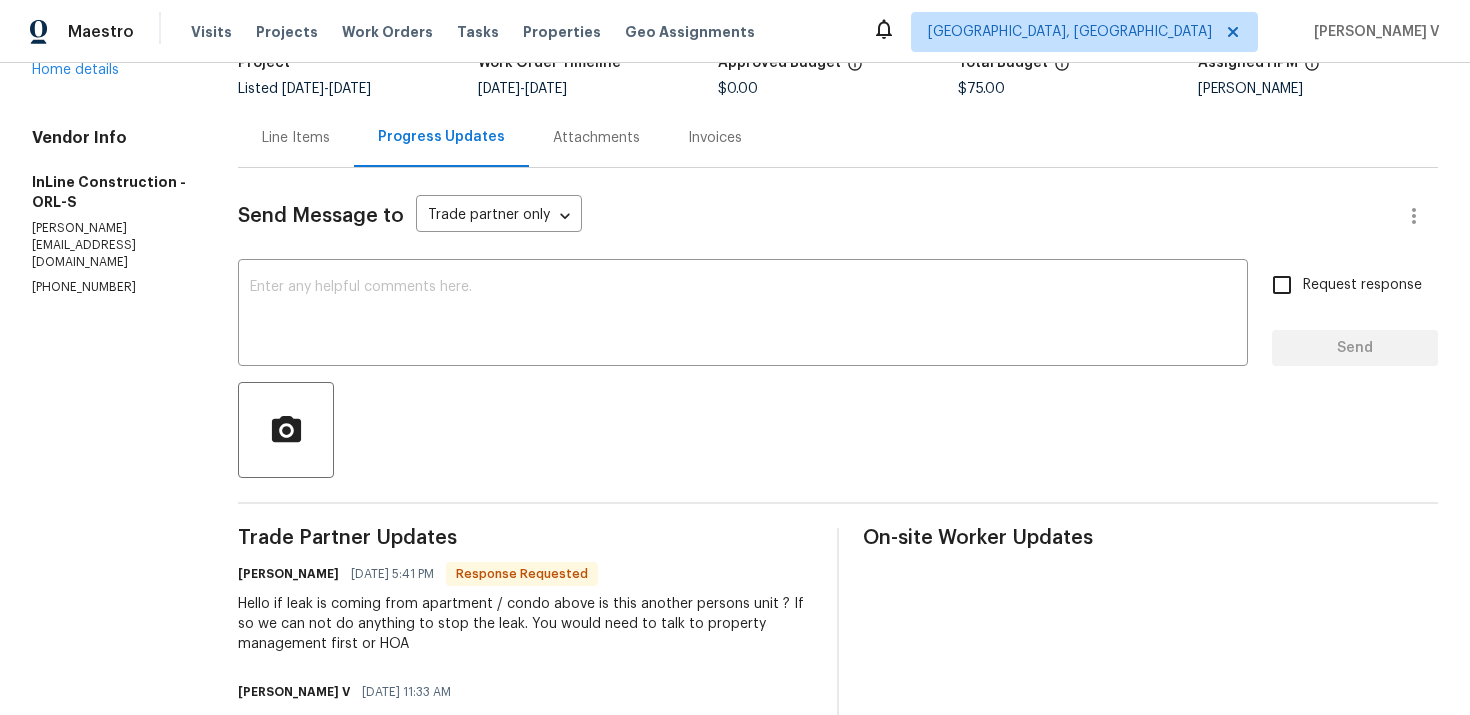 scroll, scrollTop: 0, scrollLeft: 0, axis: both 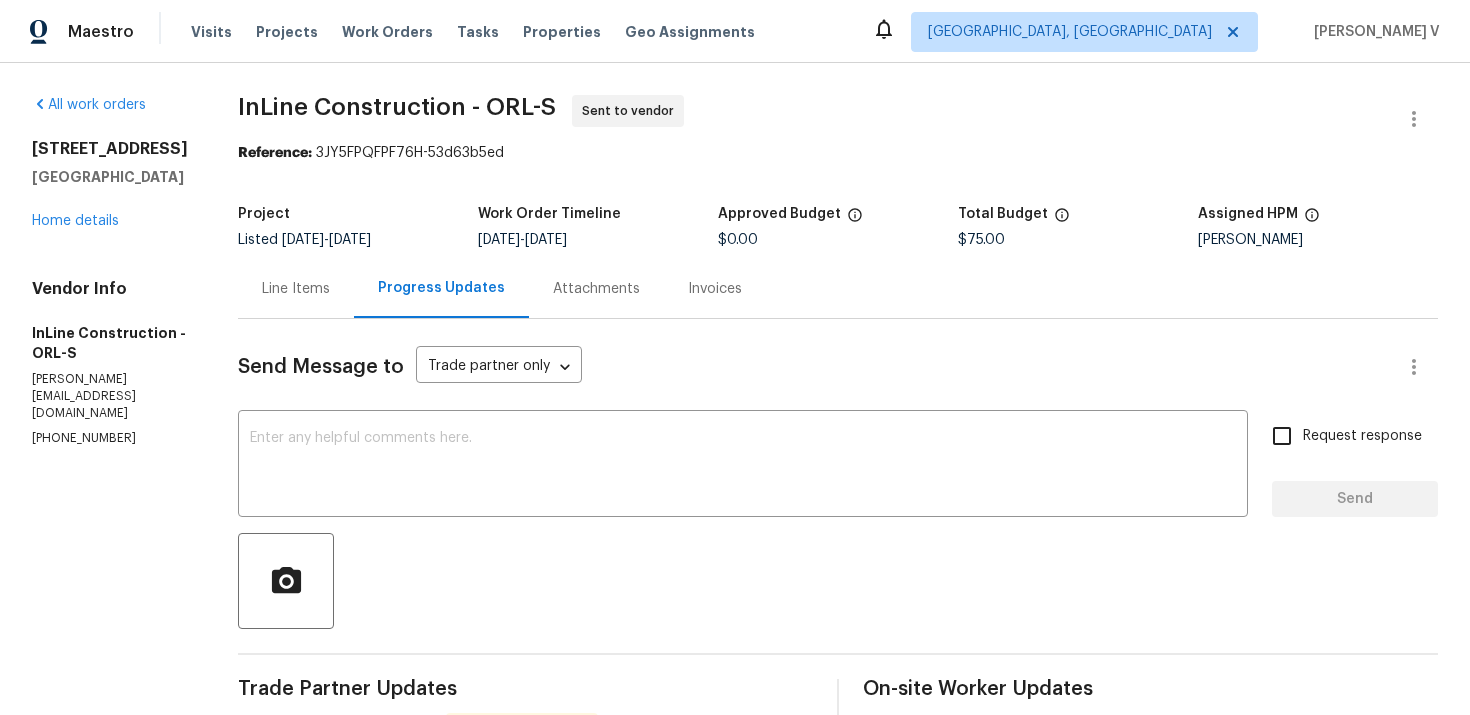 click on "Line Items" at bounding box center (296, 288) 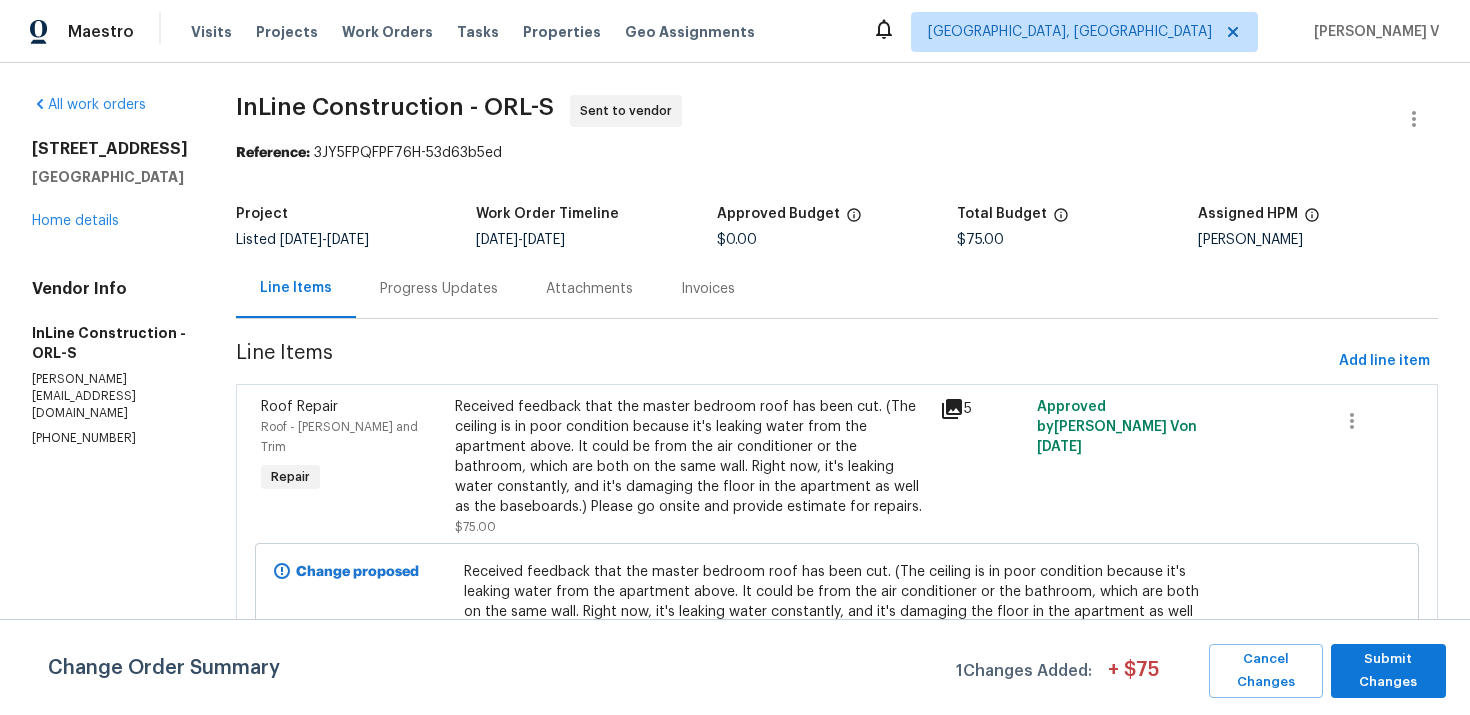 click on "Progress Updates" at bounding box center (439, 289) 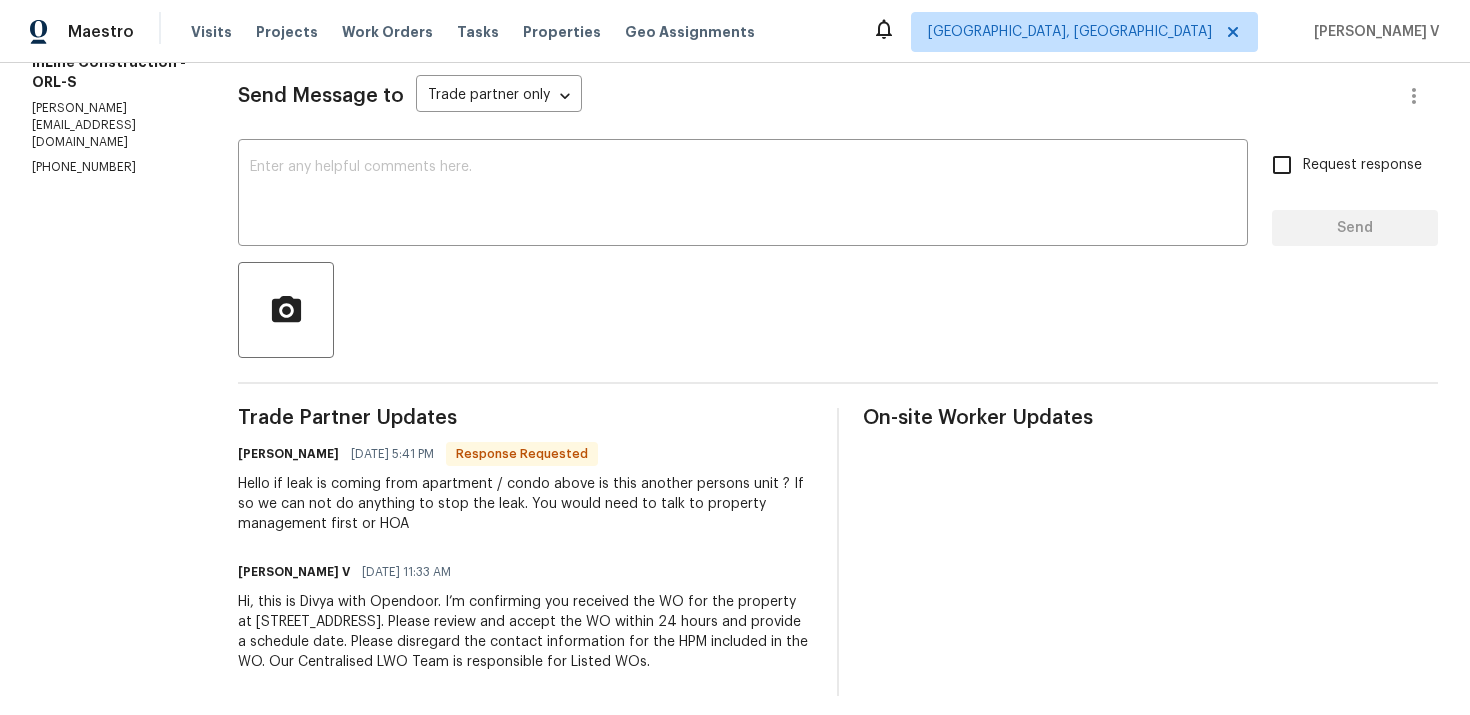 scroll, scrollTop: 61, scrollLeft: 0, axis: vertical 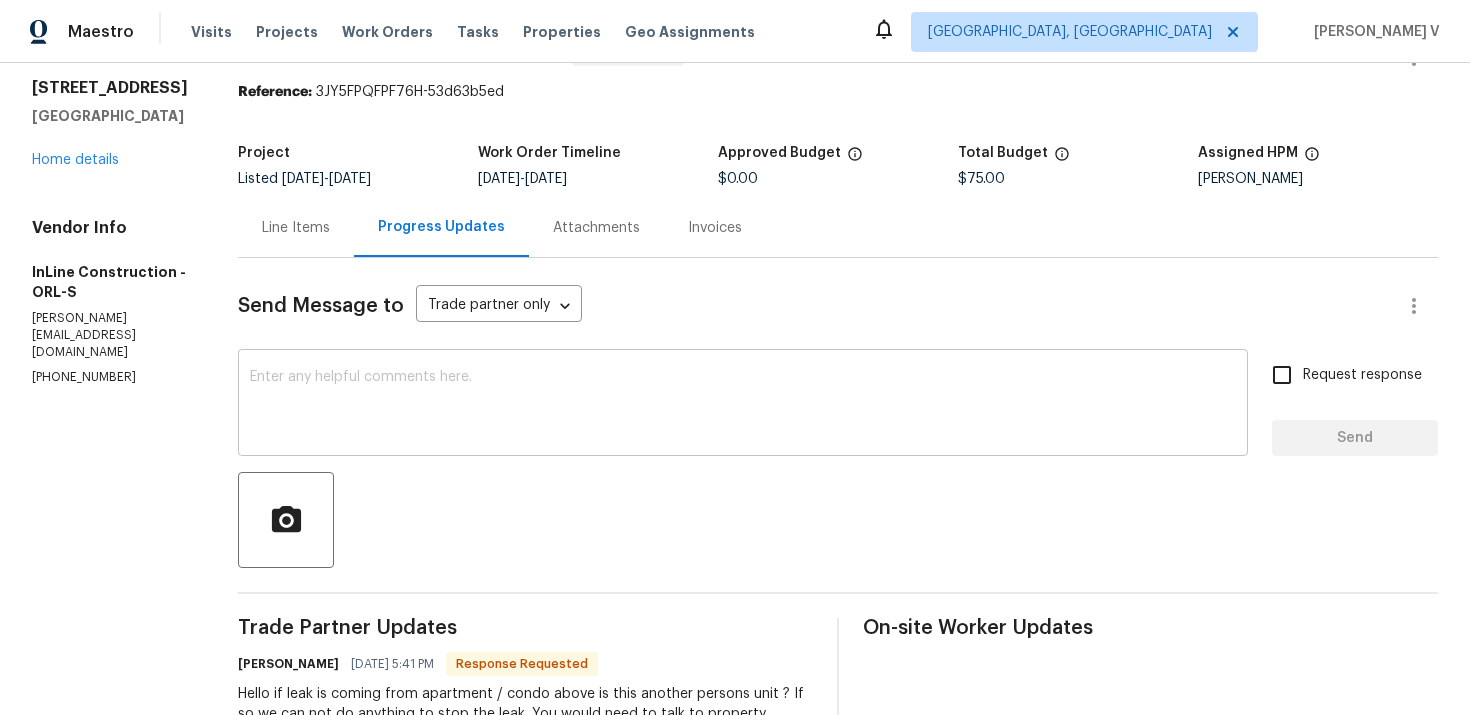 click at bounding box center [743, 405] 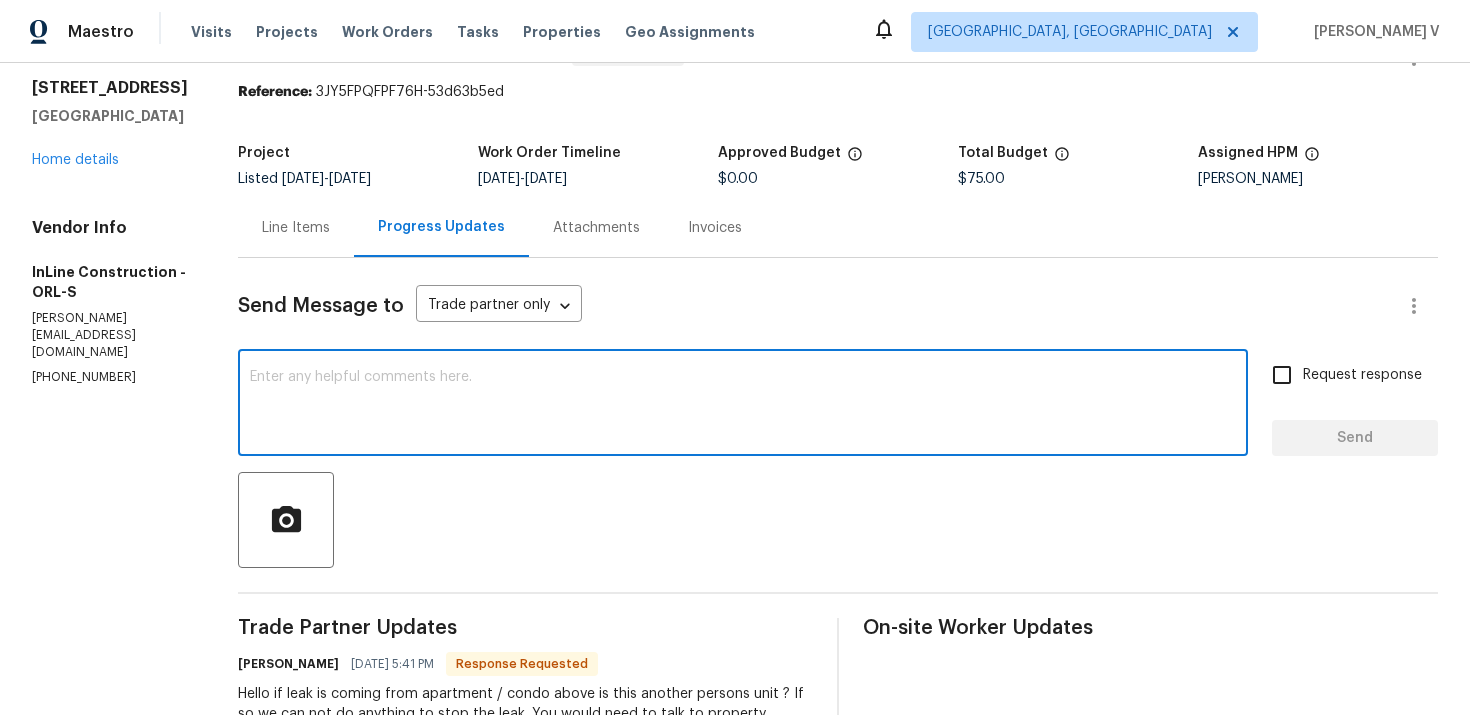 click on "Line Items" at bounding box center [296, 227] 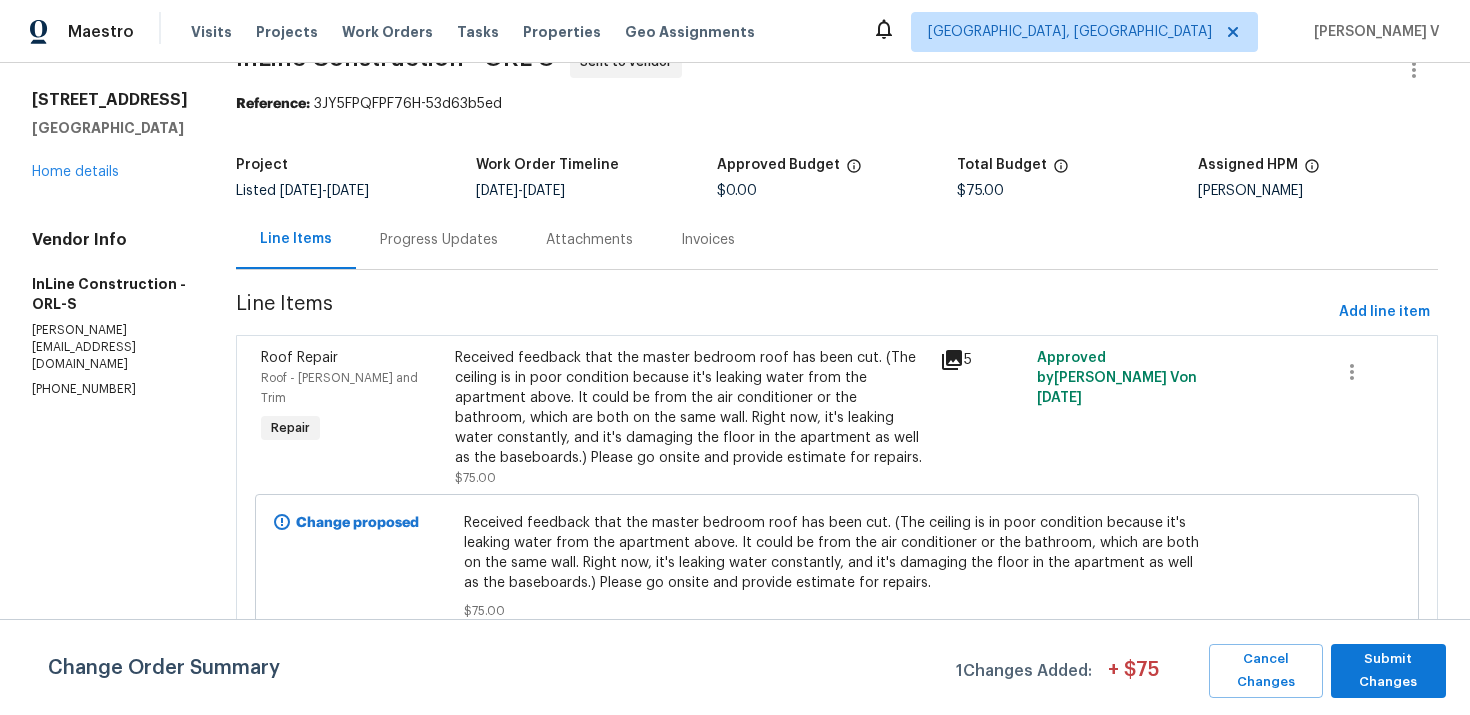 scroll, scrollTop: 0, scrollLeft: 0, axis: both 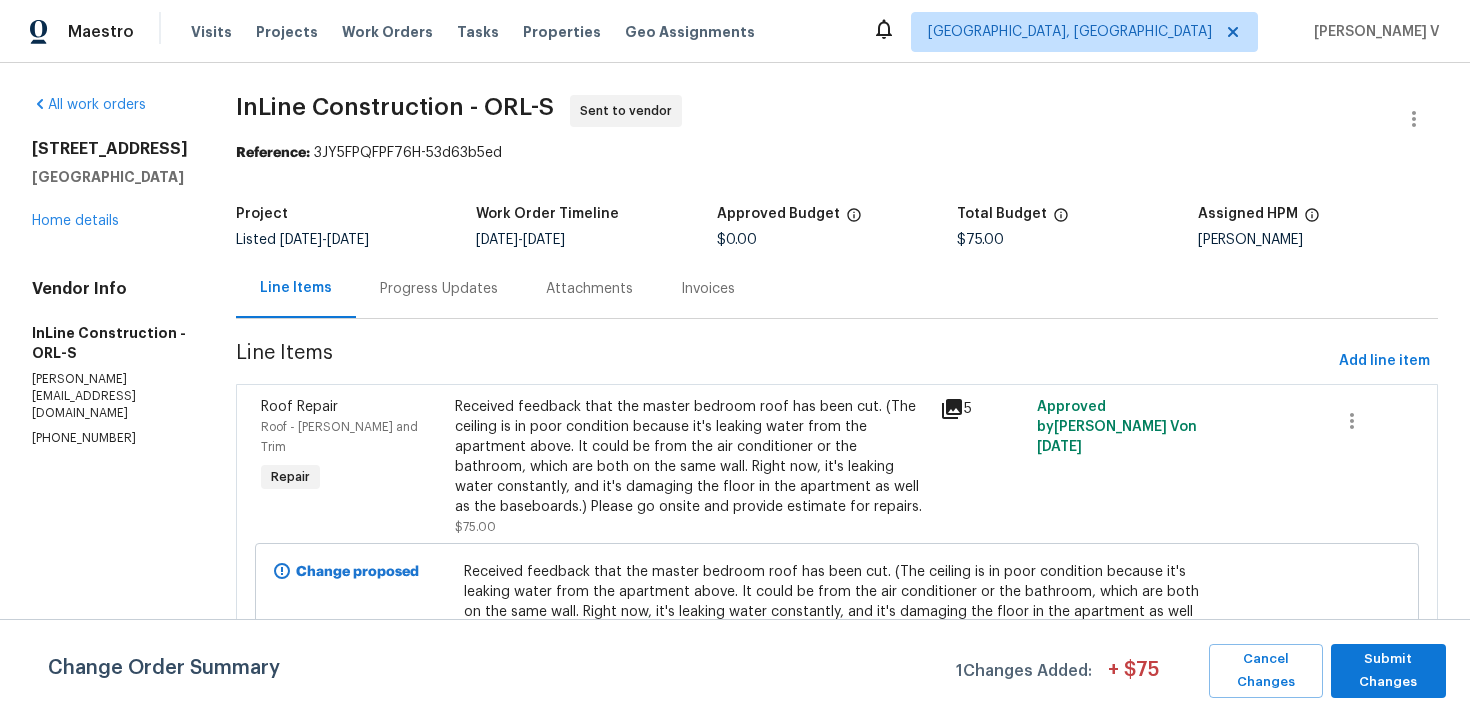 click on "Progress Updates" at bounding box center [439, 289] 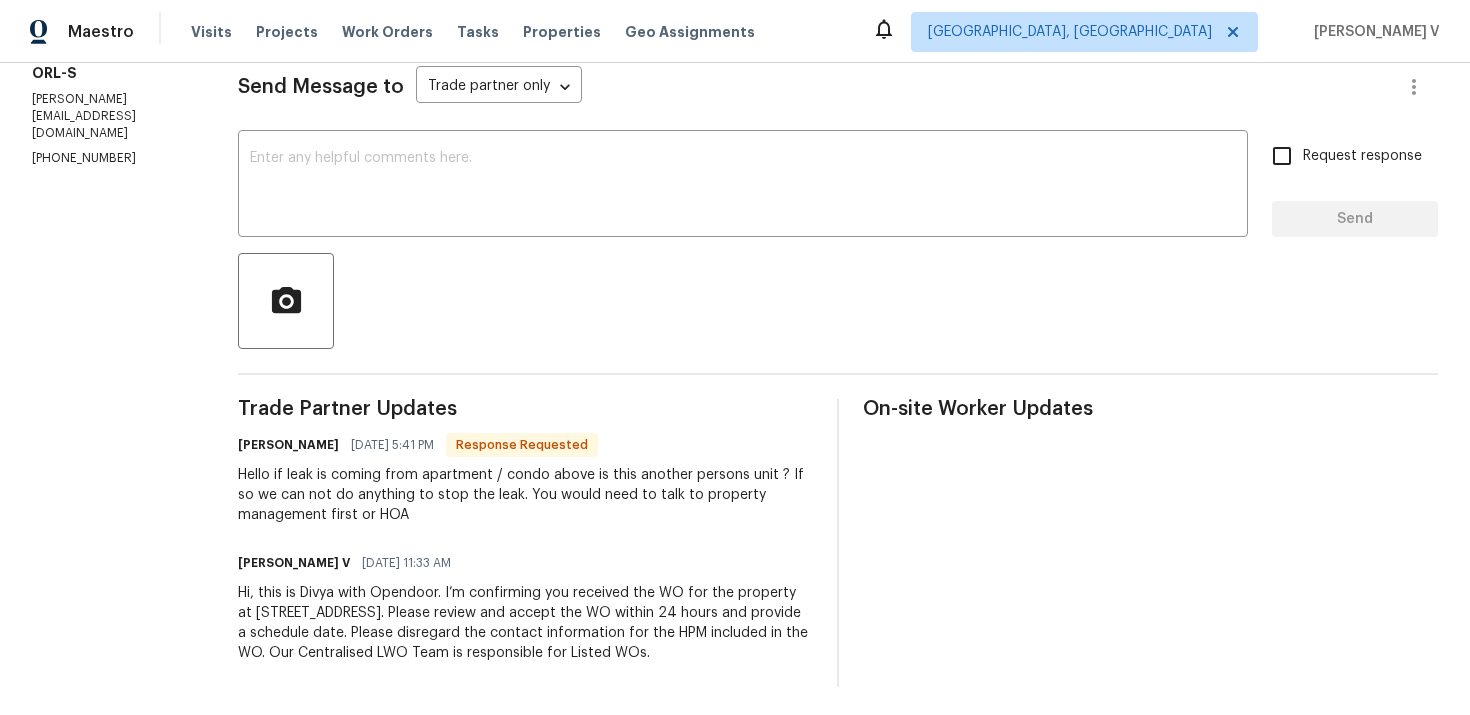 scroll, scrollTop: 0, scrollLeft: 0, axis: both 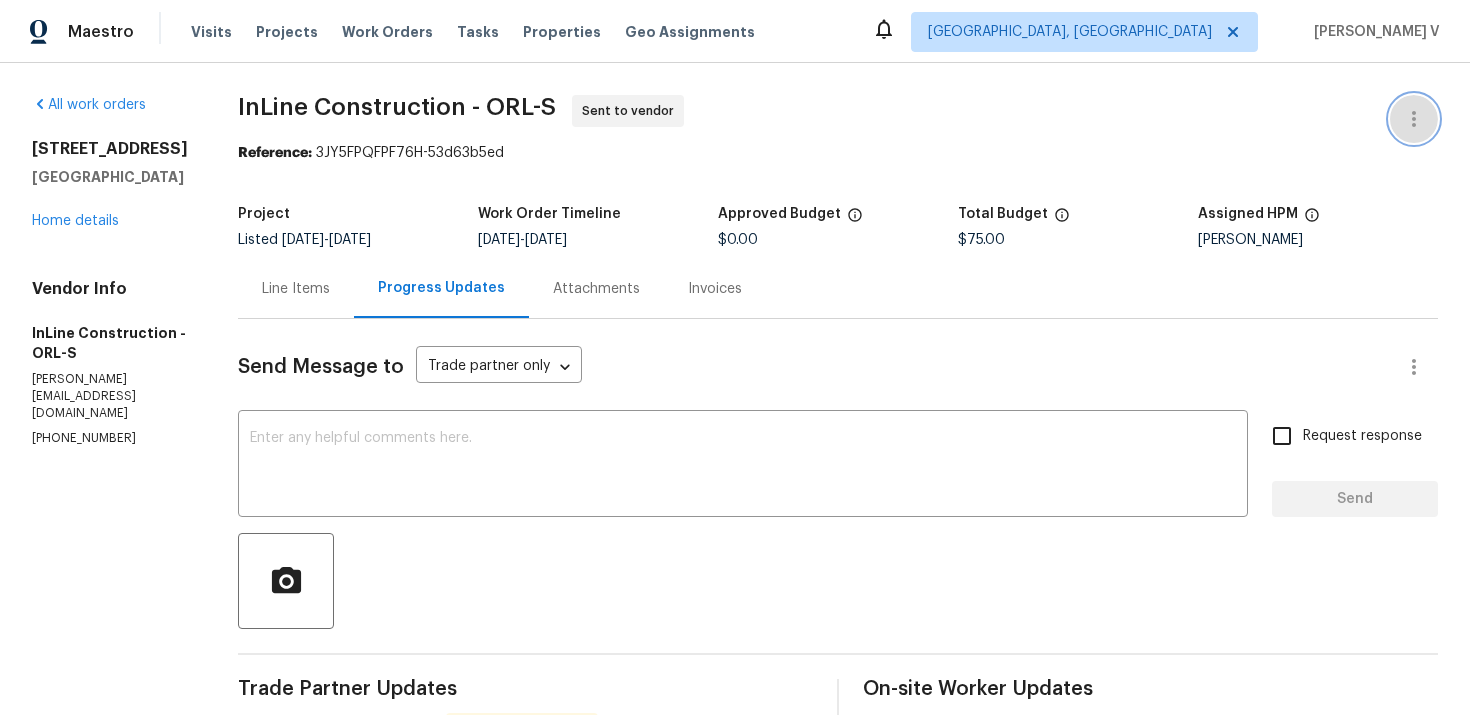 click 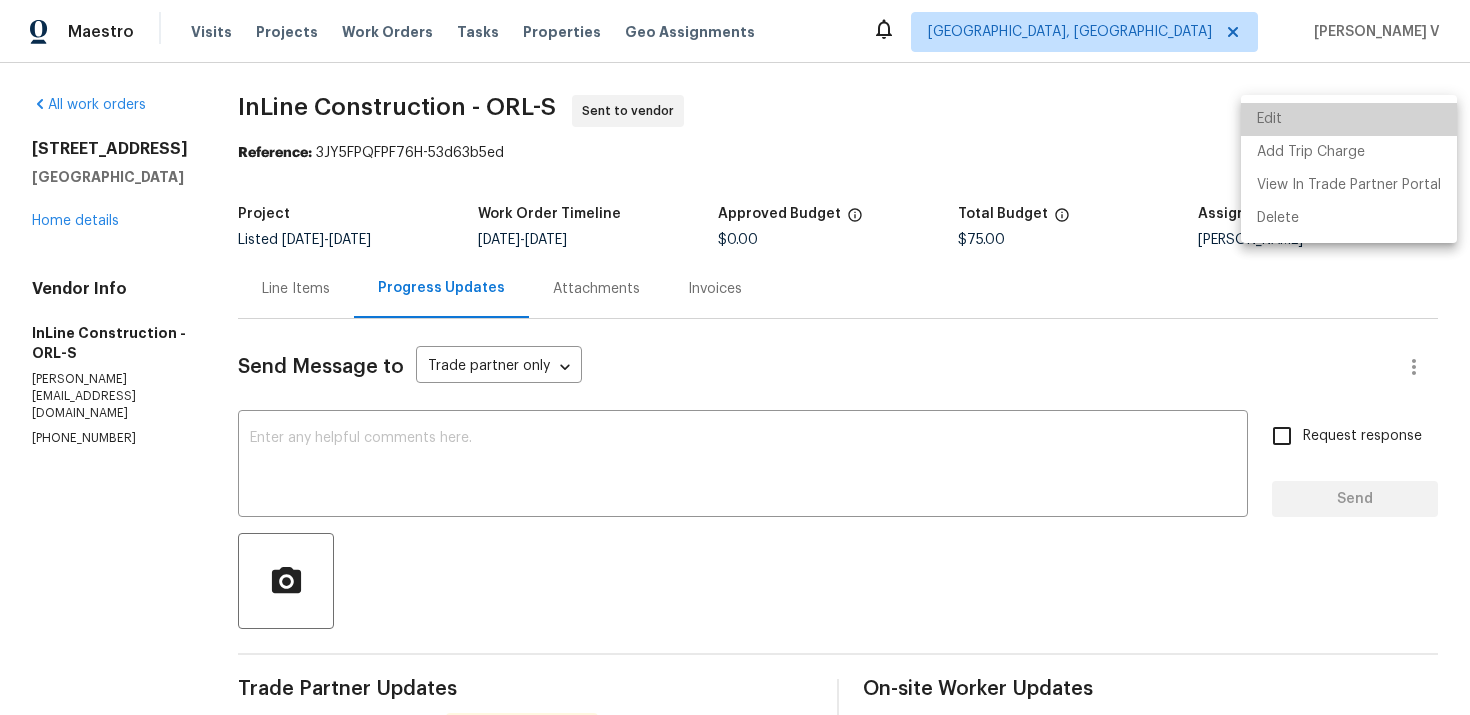 click on "Edit" at bounding box center [1349, 119] 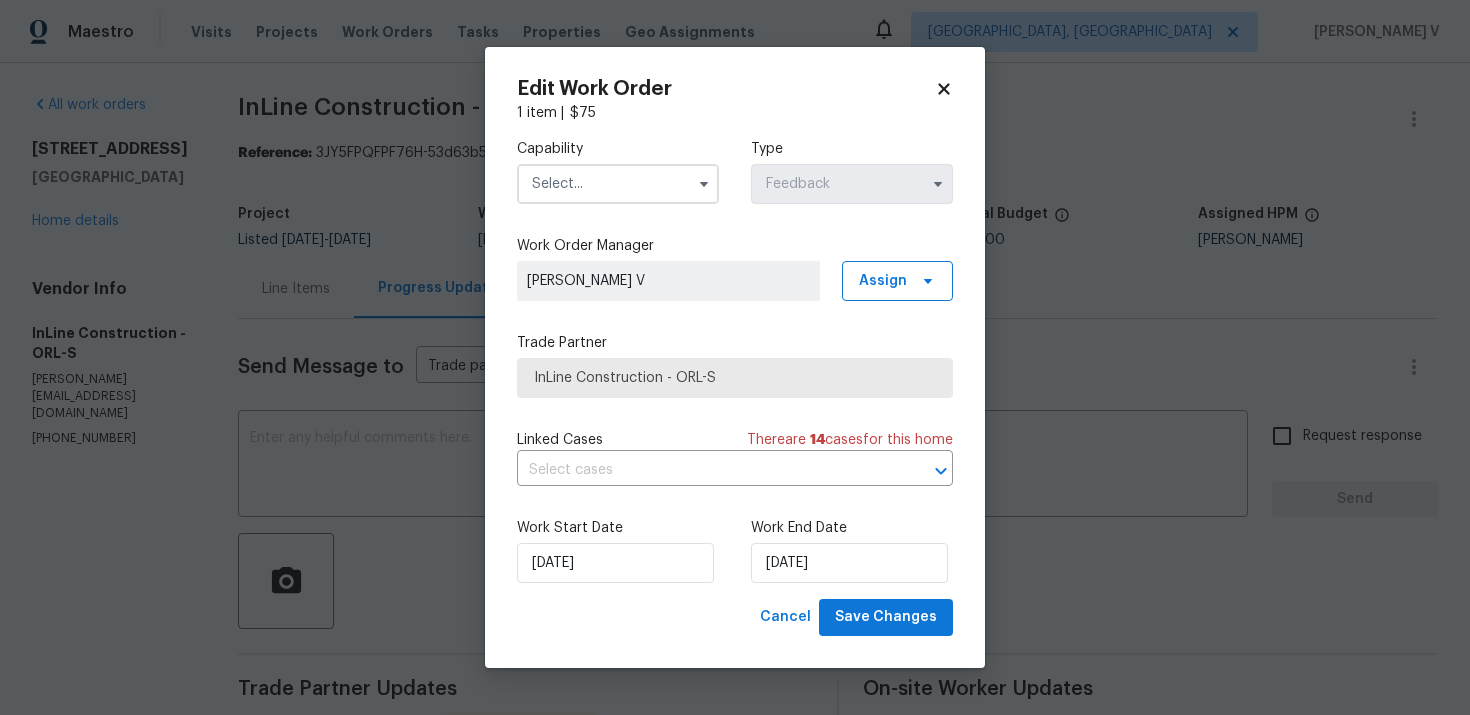 click on "Capability   Type   Feedback Work Order Manager   Divya Dharshini V Assign Trade Partner   InLine Construction - ORL-S Linked Cases There  are   14  case s  for this home   ​ Work Start Date   09/07/2025 Work End Date   11/07/2025" at bounding box center [735, 361] 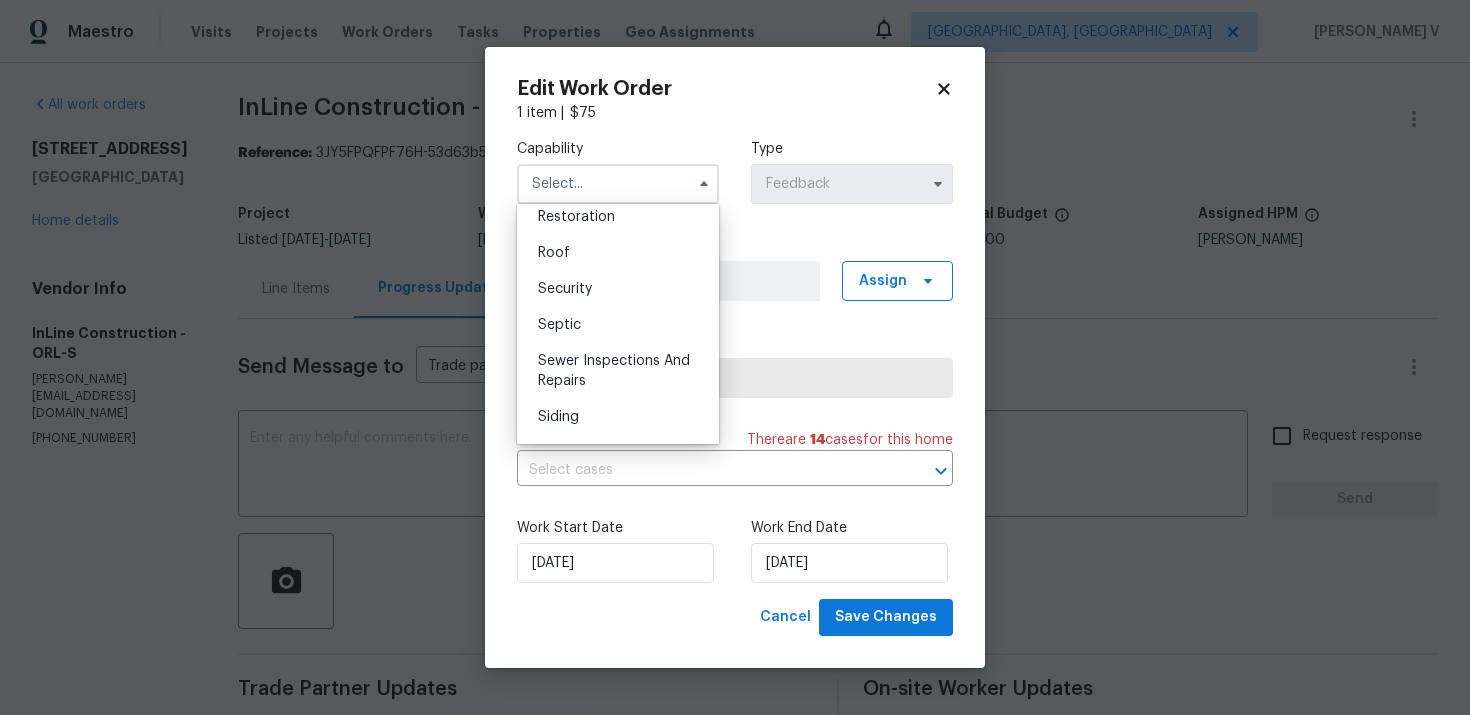 scroll, scrollTop: 1965, scrollLeft: 0, axis: vertical 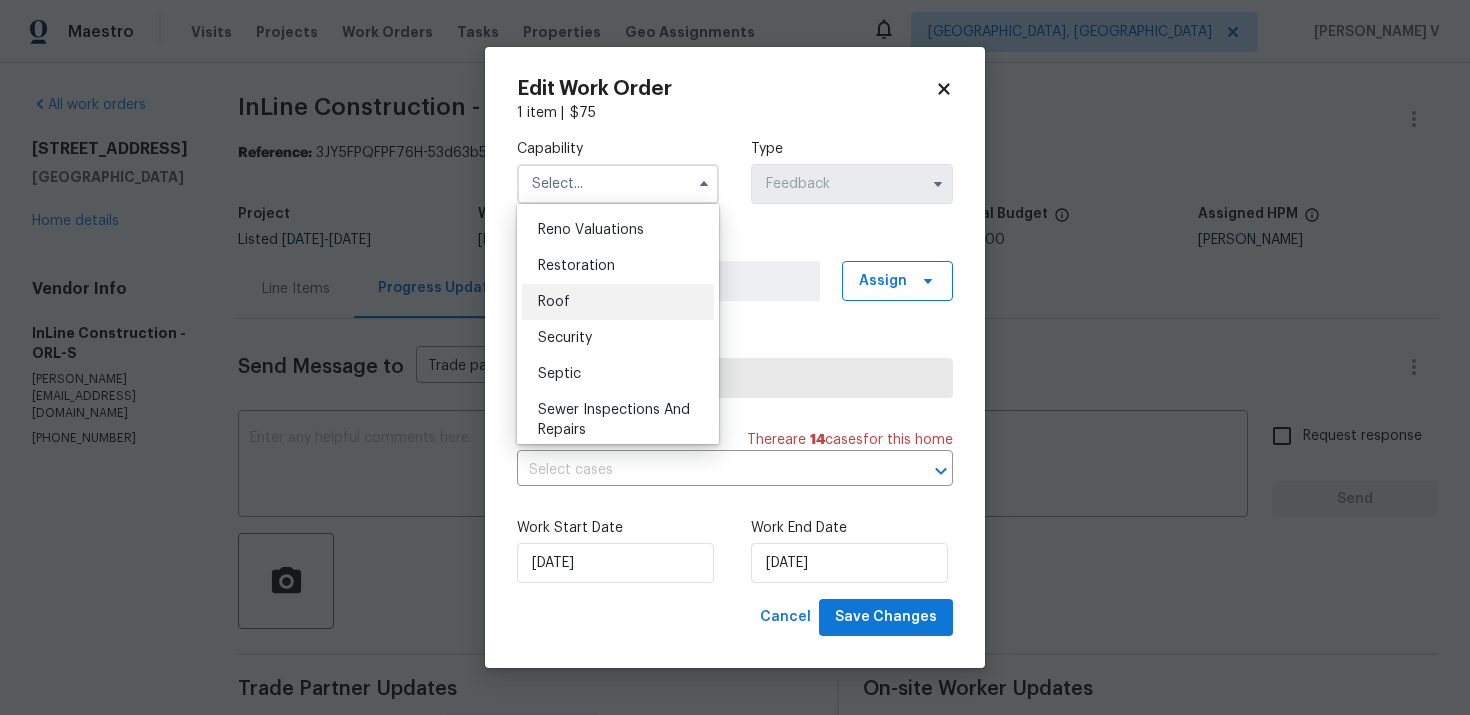 click on "Roof" at bounding box center [618, 302] 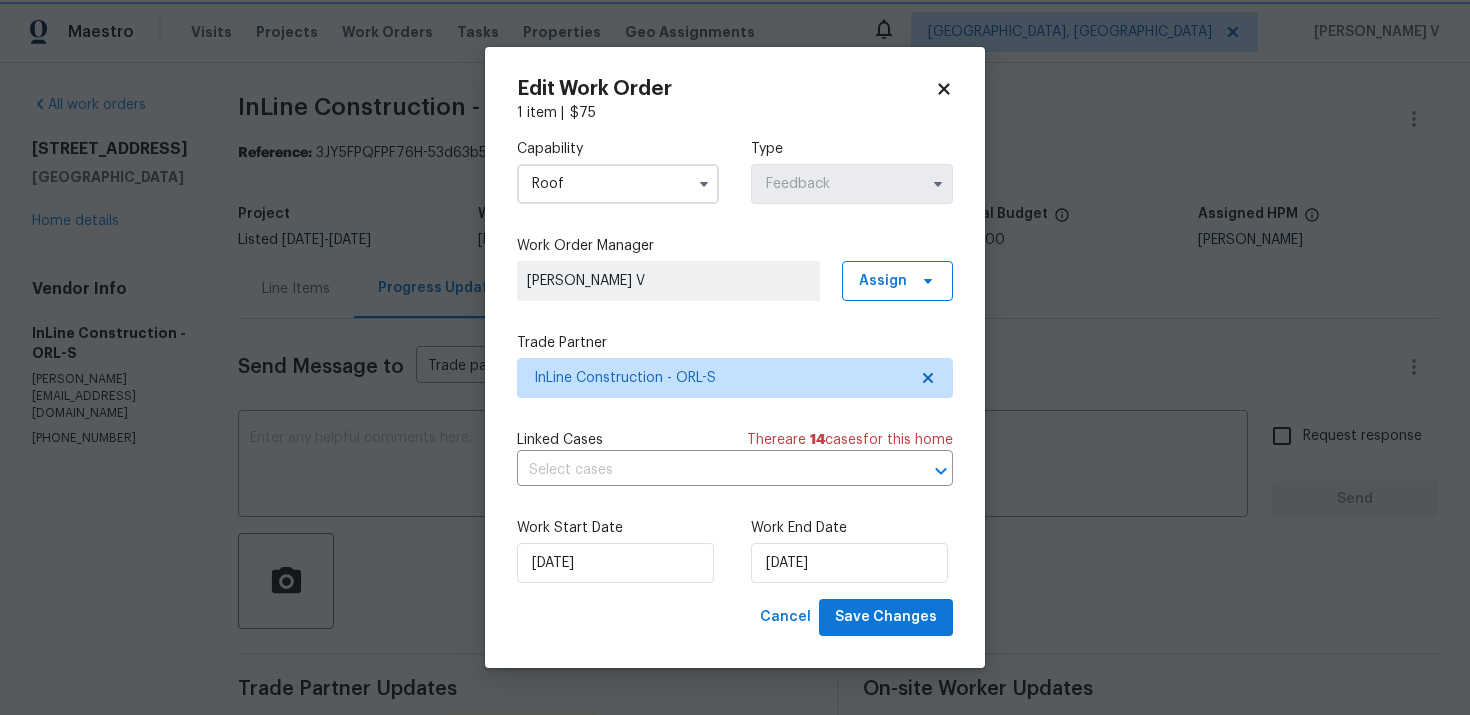 type on "Roof" 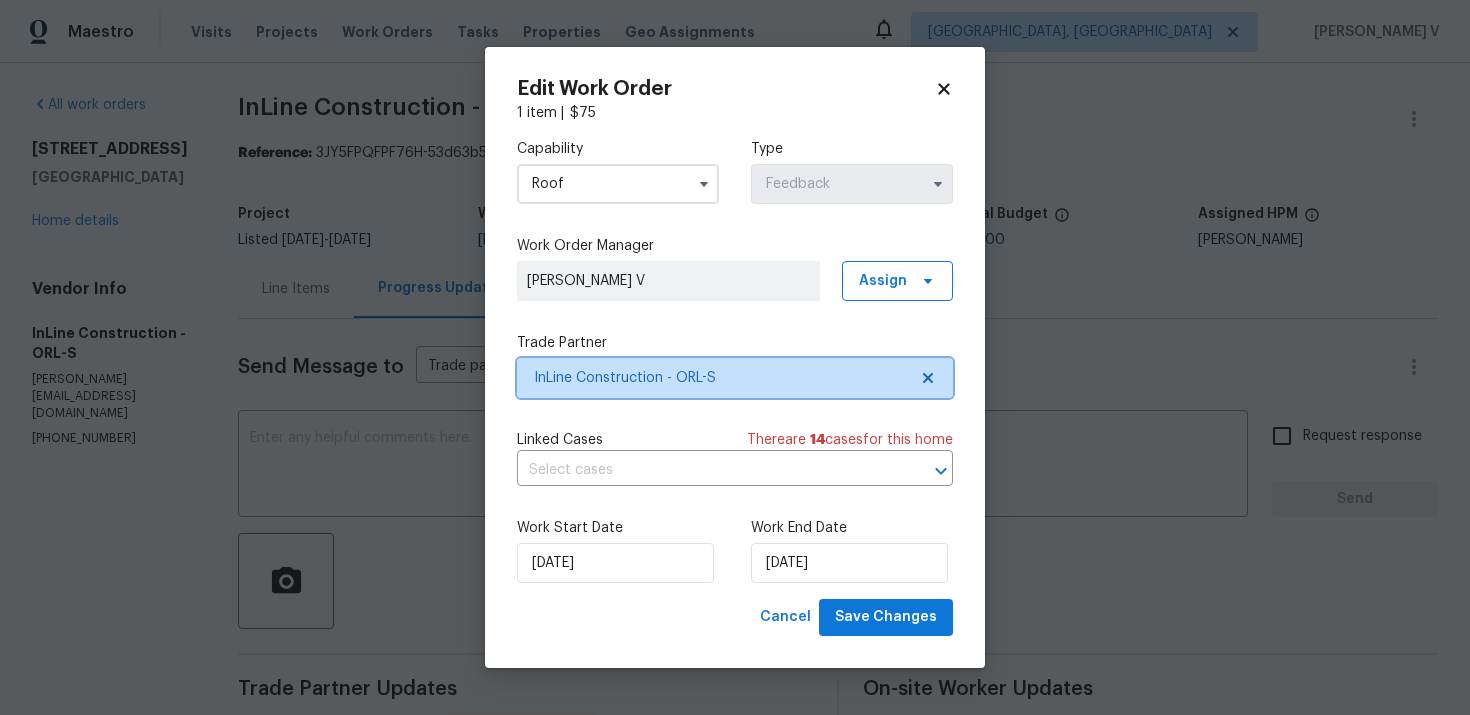 click 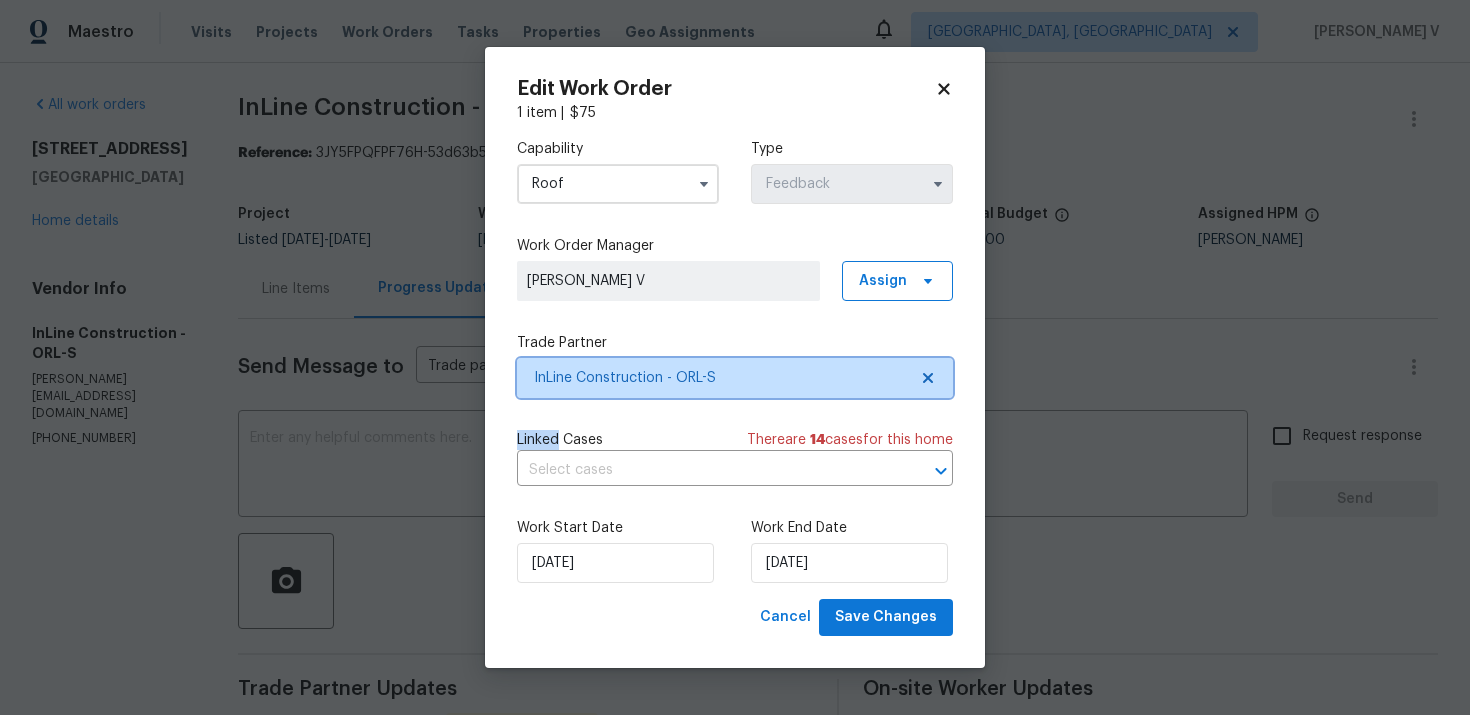 click 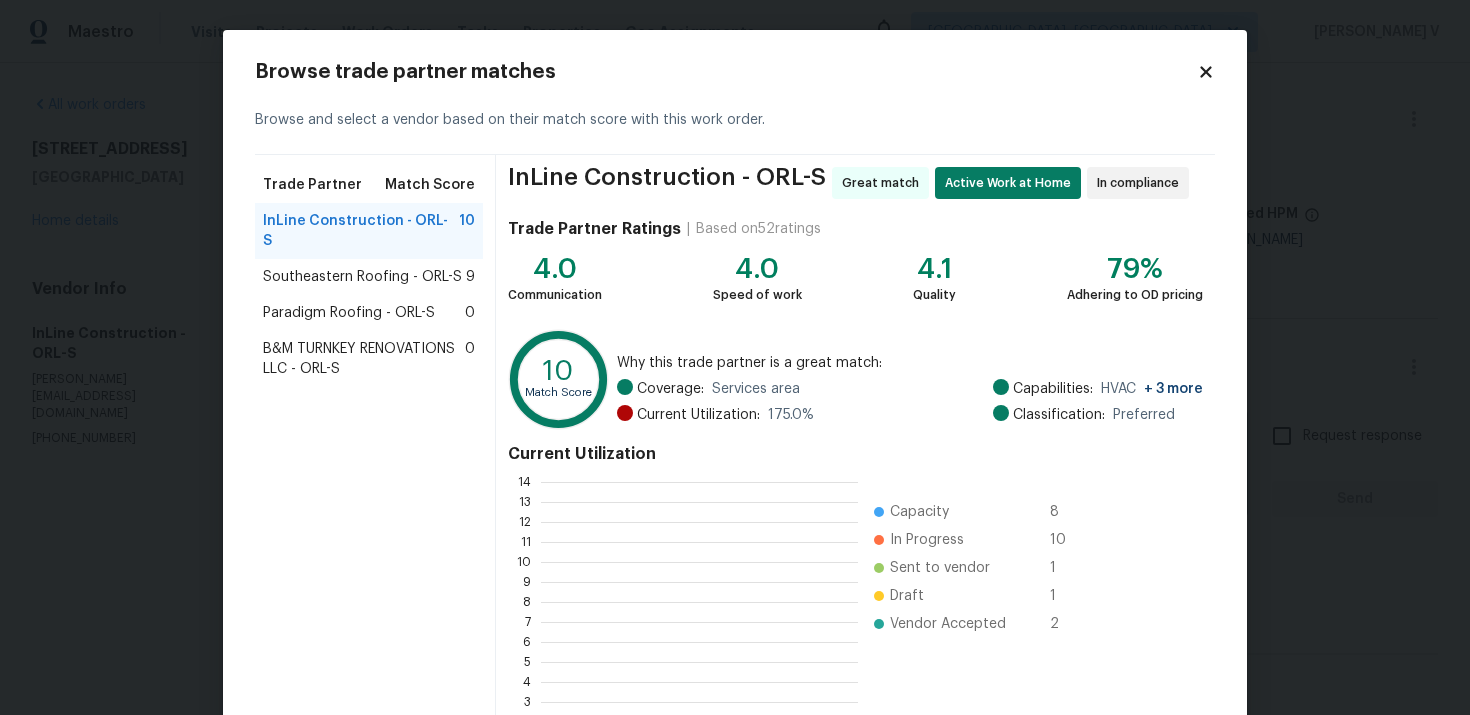 scroll, scrollTop: 2, scrollLeft: 2, axis: both 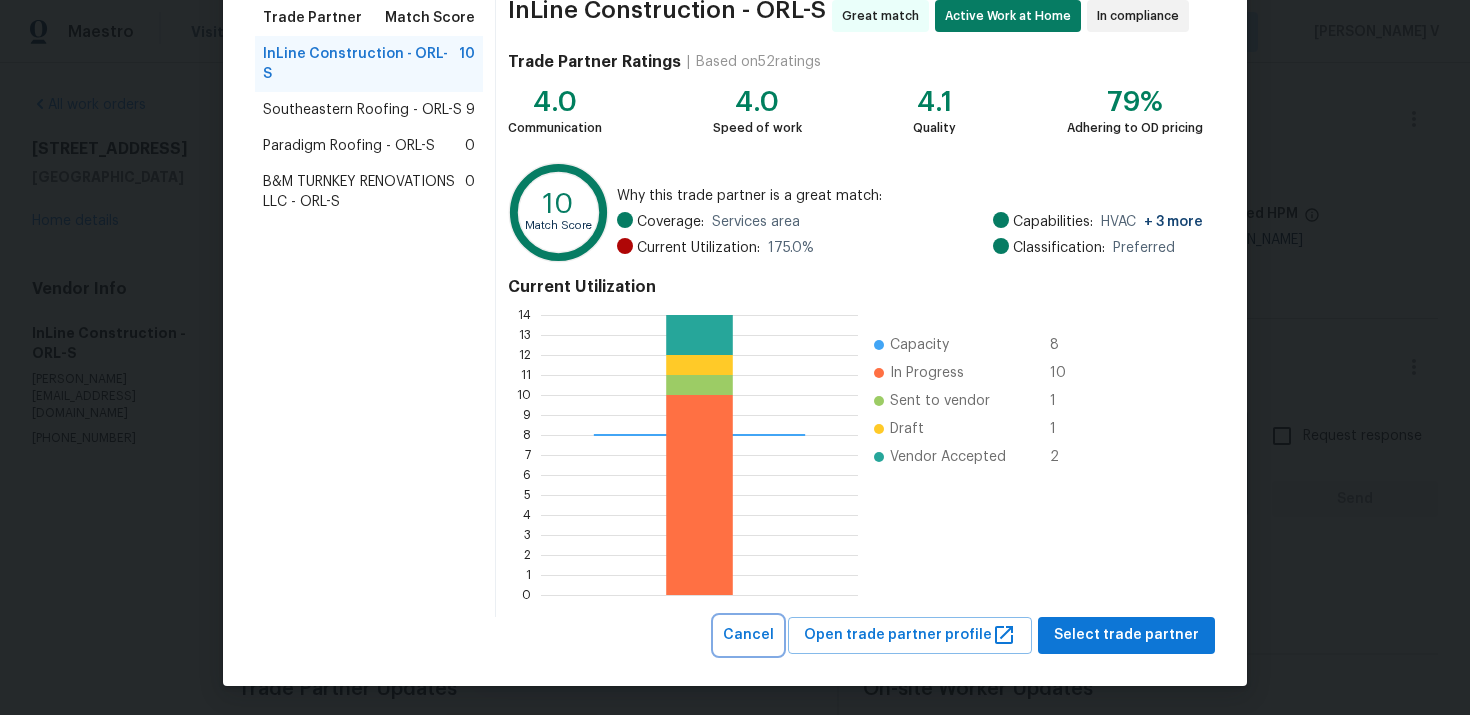 click on "Cancel" at bounding box center (748, 635) 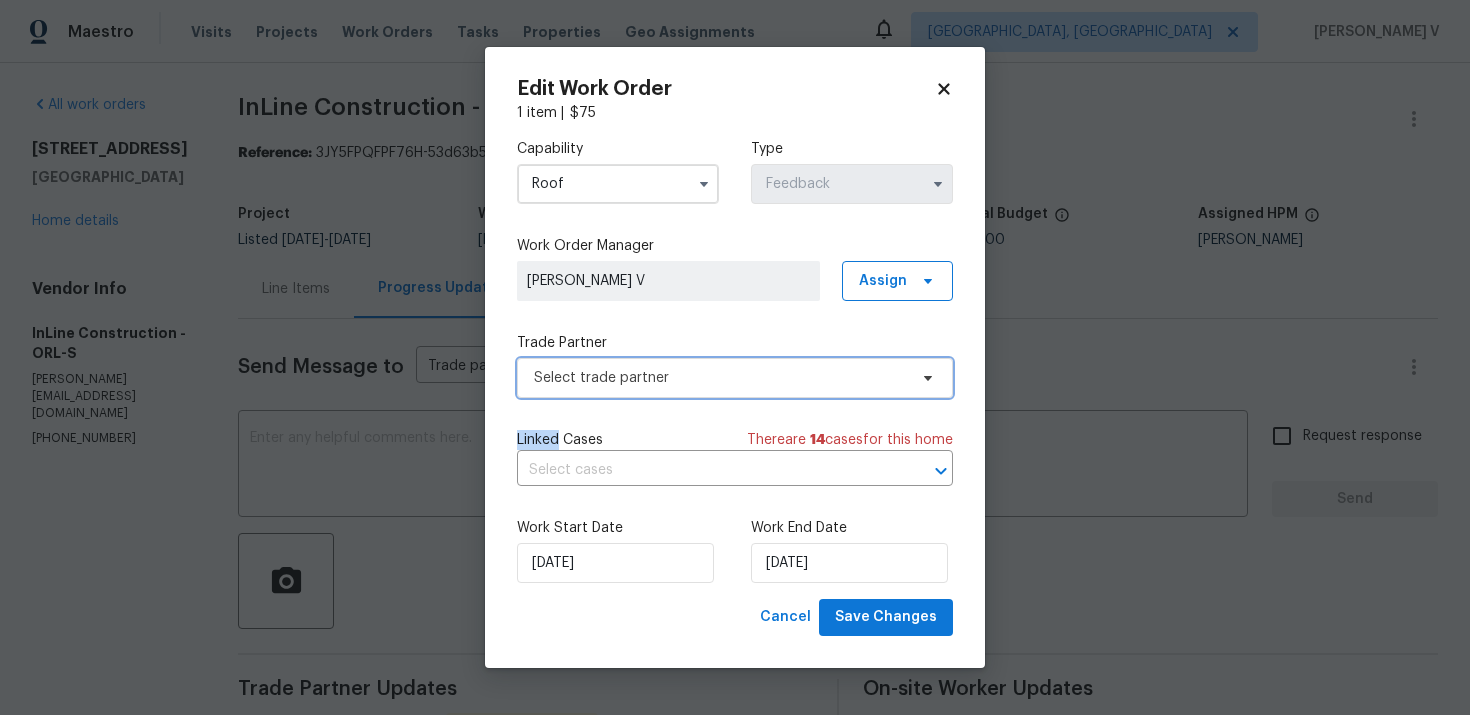 scroll, scrollTop: 0, scrollLeft: 0, axis: both 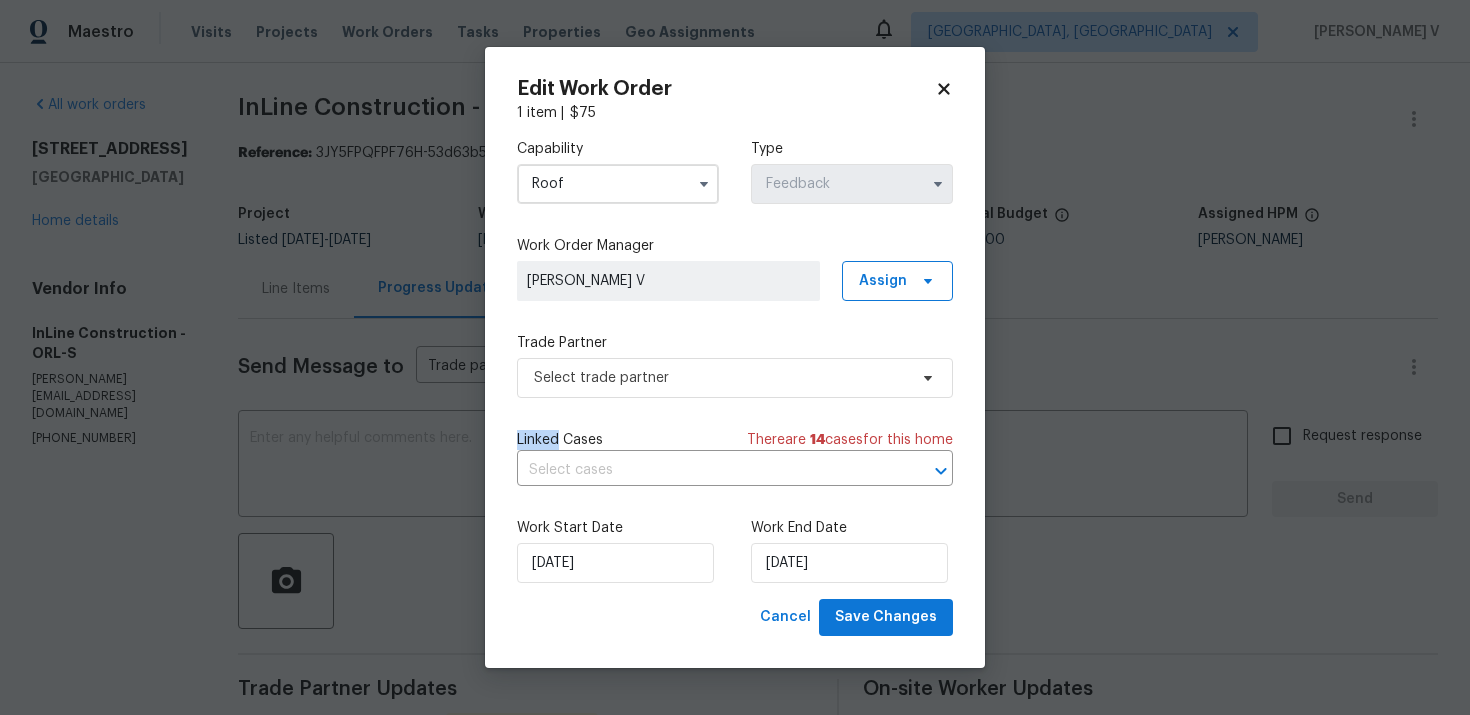 click on "Maestro Visits Projects Work Orders Tasks Properties Geo Assignments Albuquerque, NM Divya Dharshini V All work orders 5545 Devonbriar Way Apt I101 Orlando, FL 32822 Home details Vendor Info InLine Construction - ORL-S mike@inlineconstruction.net (440) 679-7542 InLine Construction - ORL-S Sent to vendor Reference:   3JY5FPQFPF76H-53d63b5ed Project Listed   7/7/2025  -  7/11/2025 Work Order Timeline 7/9/2025  -  7/11/2025 Approved Budget $0.00 Total Budget $75.00 Assigned HPM Austin Jones Line Items Progress Updates Attachments Invoices Send Message to Trade partner only Trade partner only ​ x ​ Request response Send Trade Partner Updates Michael Zakrajsek 07/09/2025 5:41 PM Response Requested Hello
if leak is coming from apartment / condo above is this another persons unit ? If so we can not do anything to stop the leak. You would need to talk to property management first or HOA Divya Dharshini V 07/09/2025 11:33 AM On-site Worker Updates
Edit Work Order 1 item | $ 75 Capability   Roof Type" at bounding box center [735, 357] 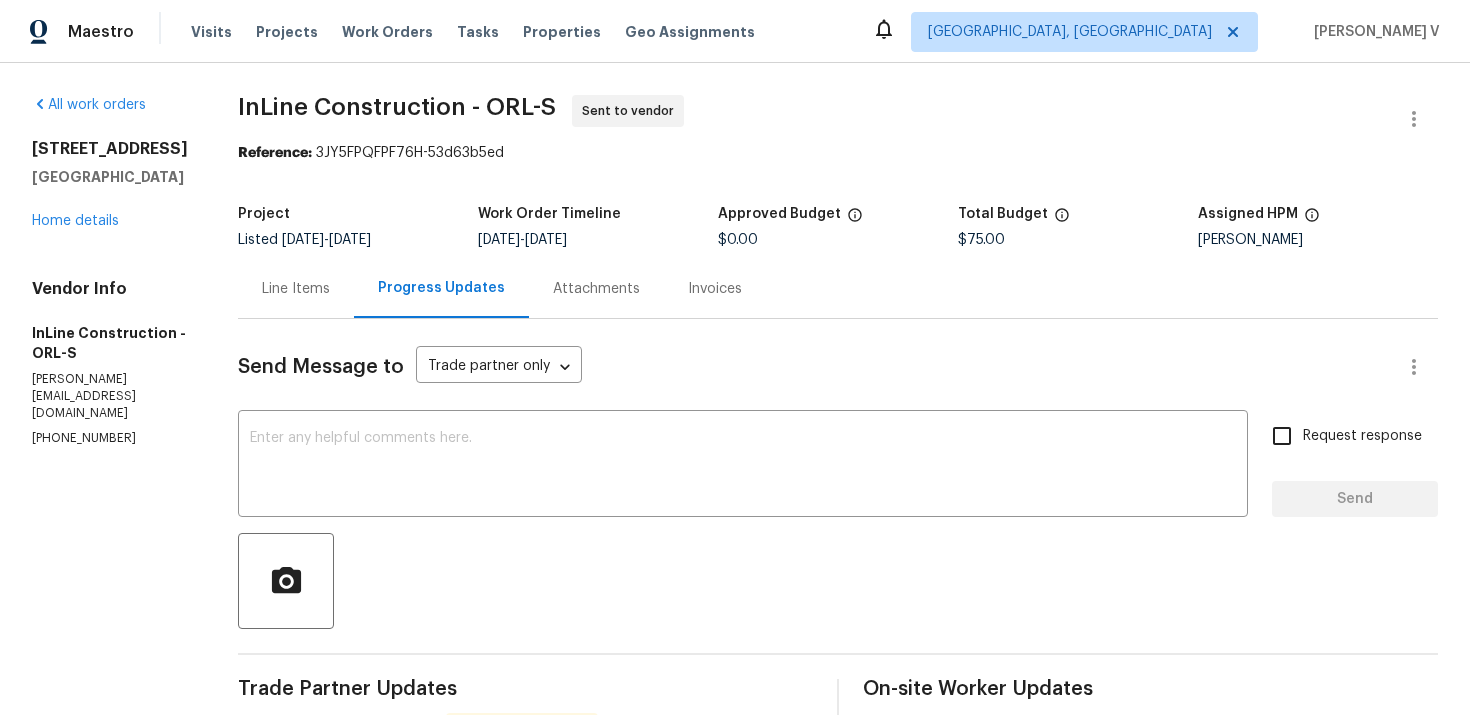 scroll, scrollTop: 17, scrollLeft: 0, axis: vertical 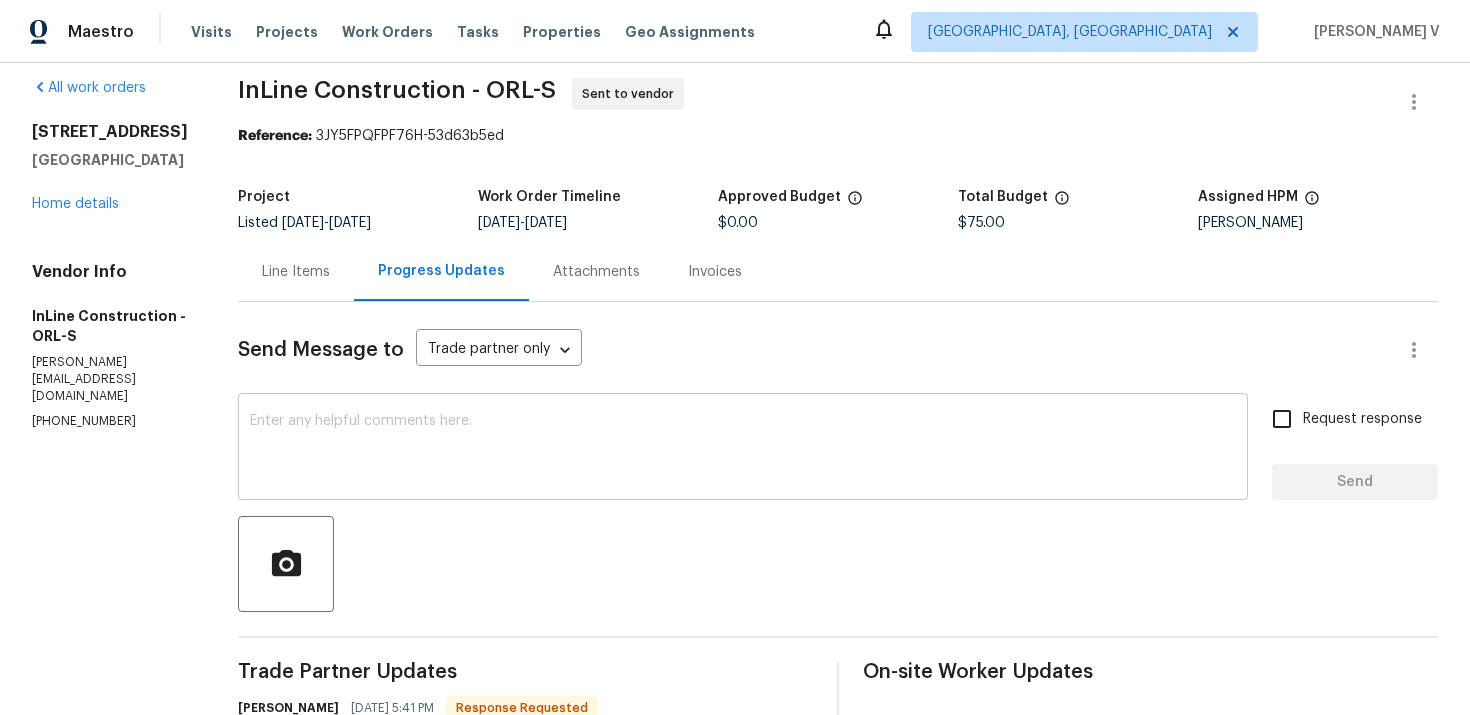 click at bounding box center [743, 449] 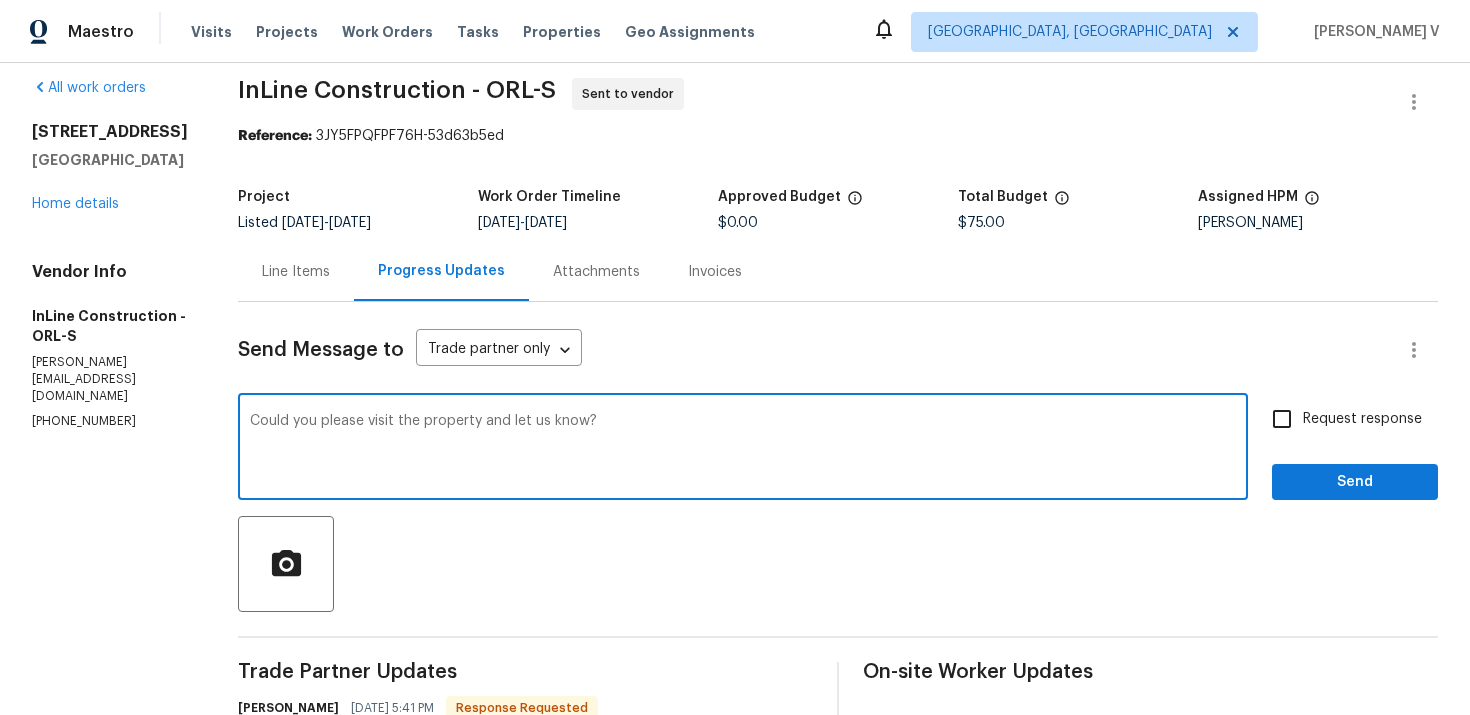 click on "Could you please visit the property and let us know?" at bounding box center (743, 449) 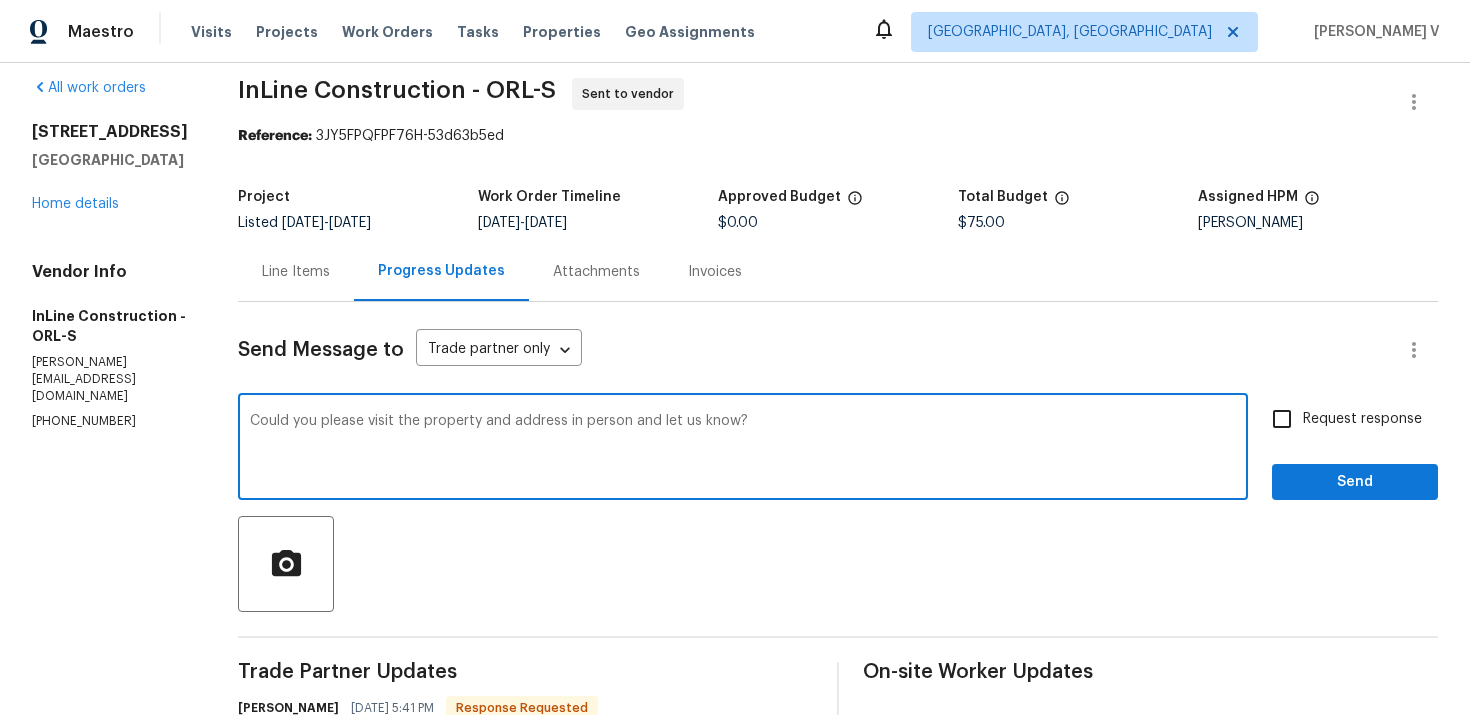 click on "Could you please visit the property and address in person and let us know?" at bounding box center (743, 449) 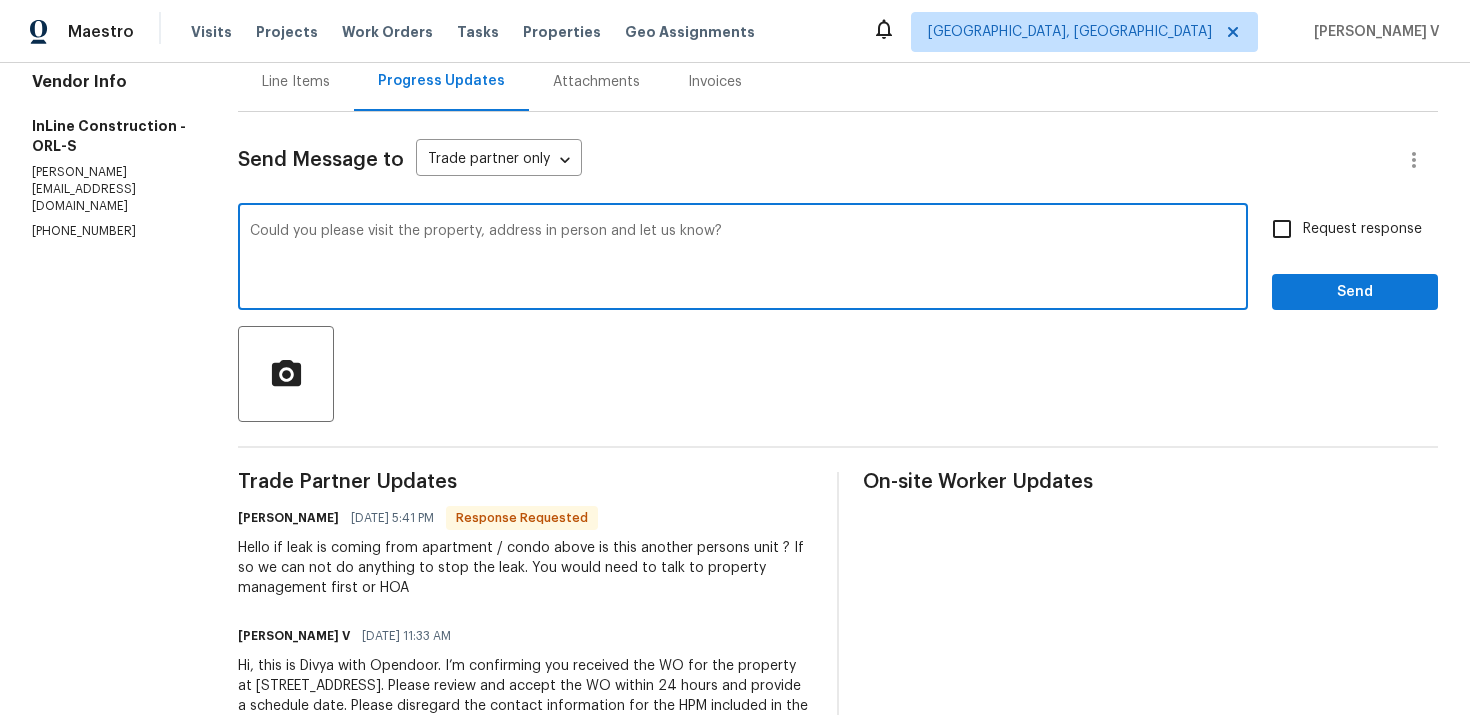 scroll, scrollTop: 221, scrollLeft: 0, axis: vertical 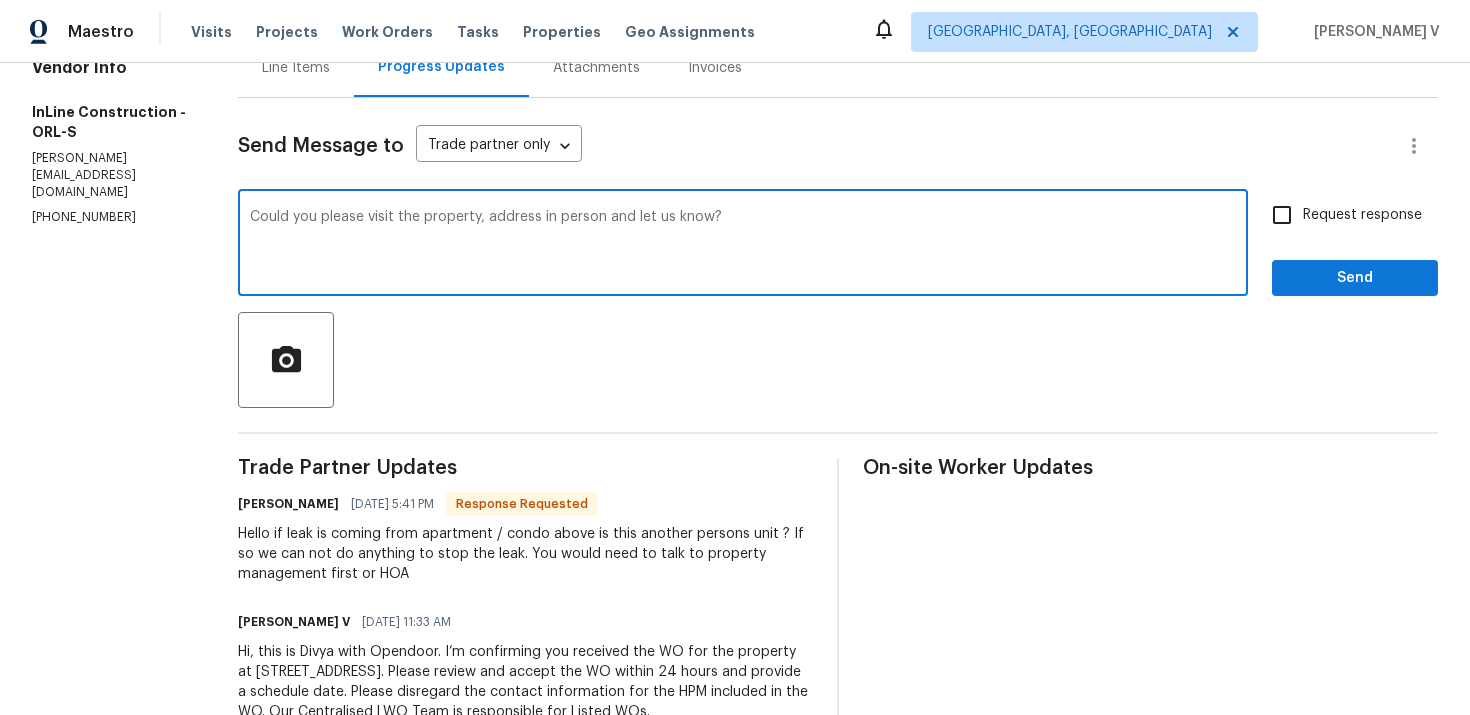 click on "Could you please visit the property, address in person and let us know?" at bounding box center [743, 245] 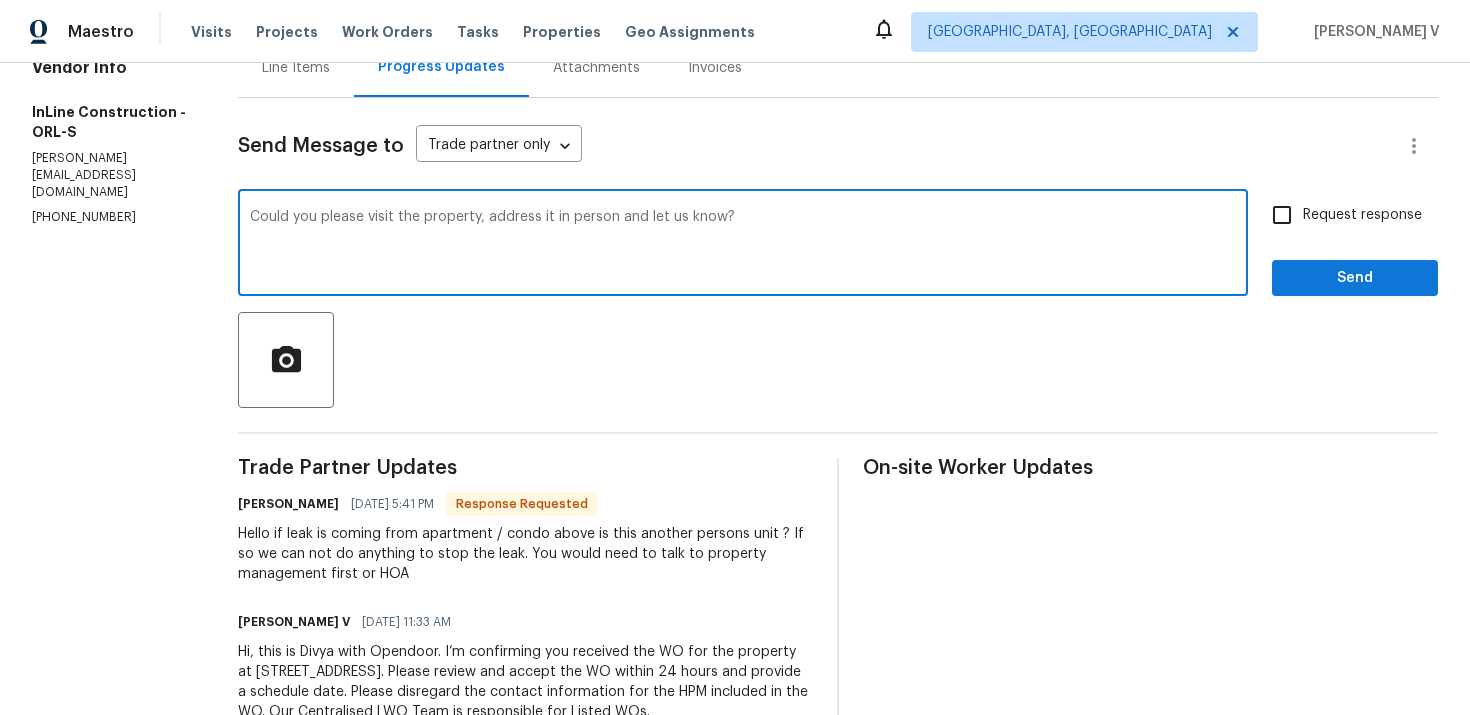 type on "Could you please visit the property, address it in person and let us know?" 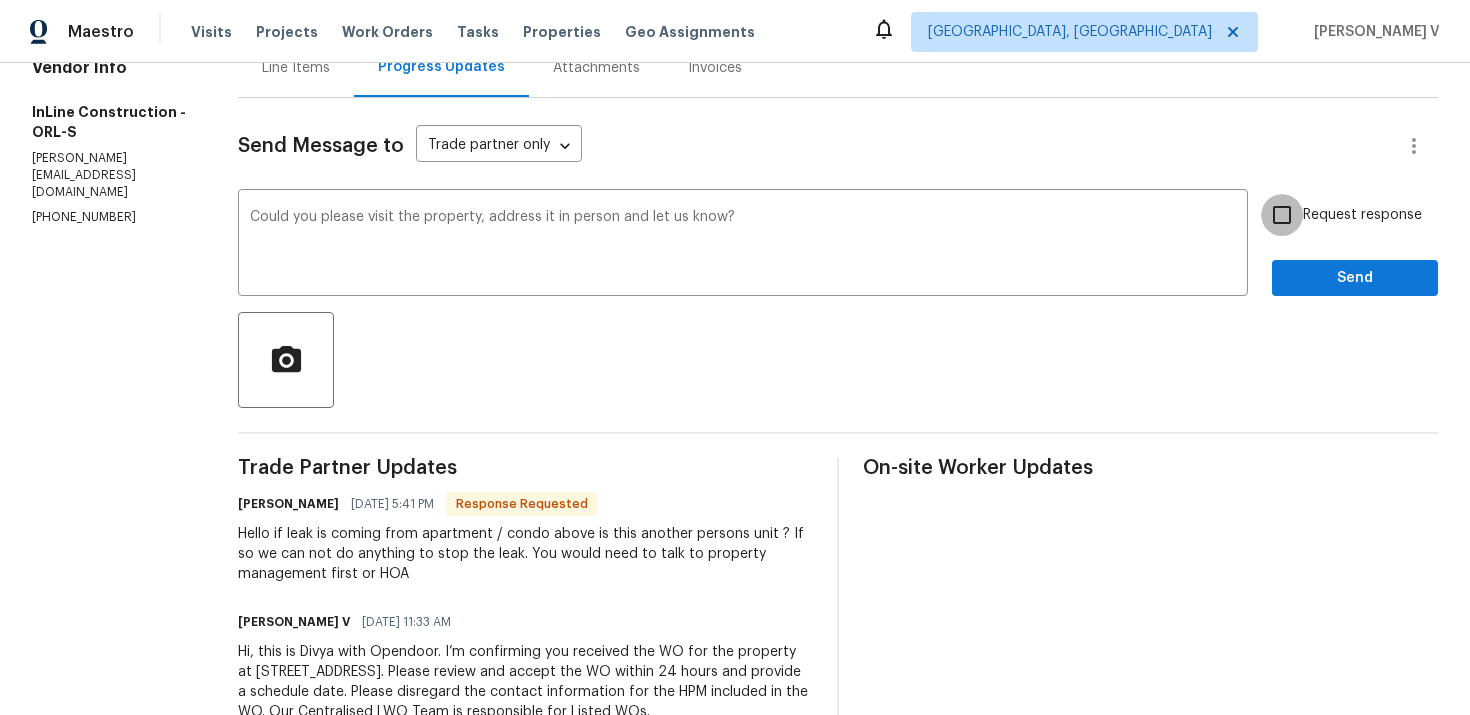 click on "Request response" at bounding box center [1282, 215] 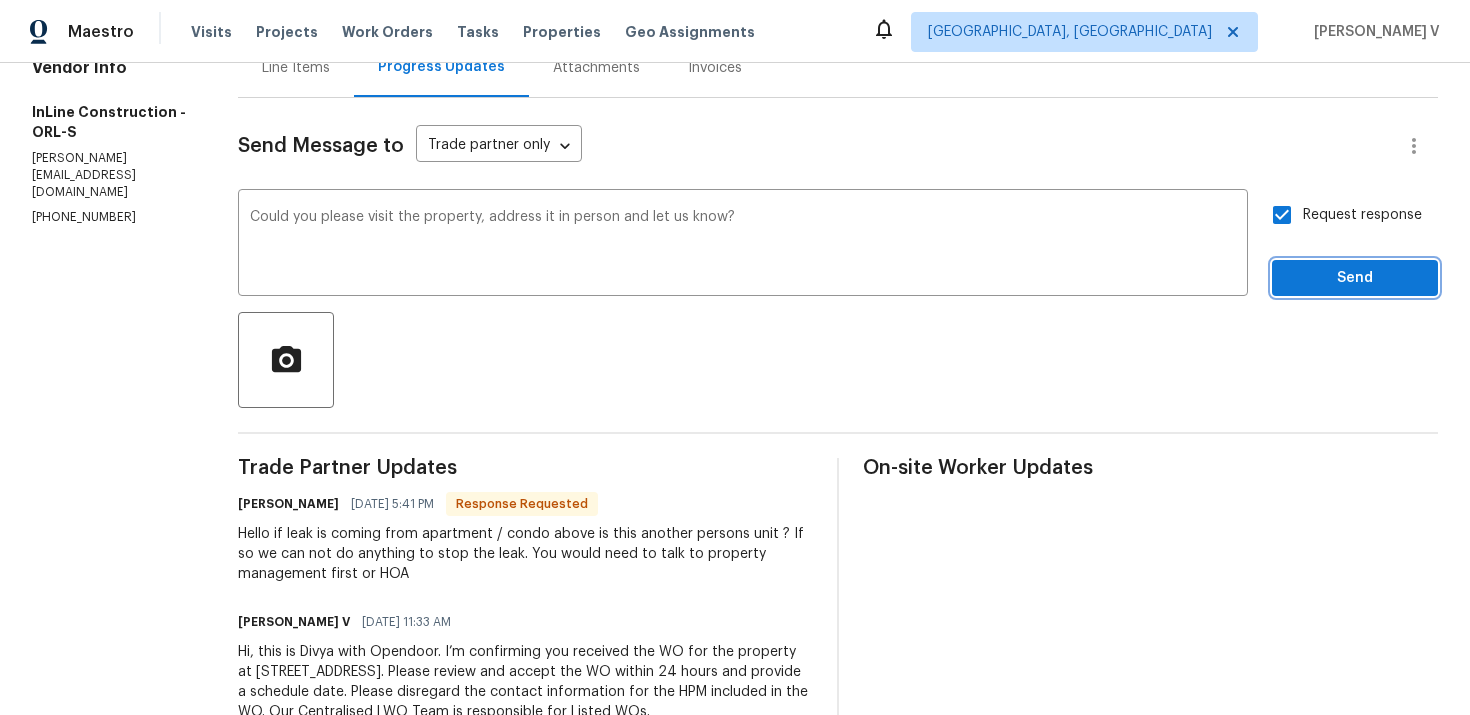 click on "Send" at bounding box center [1355, 278] 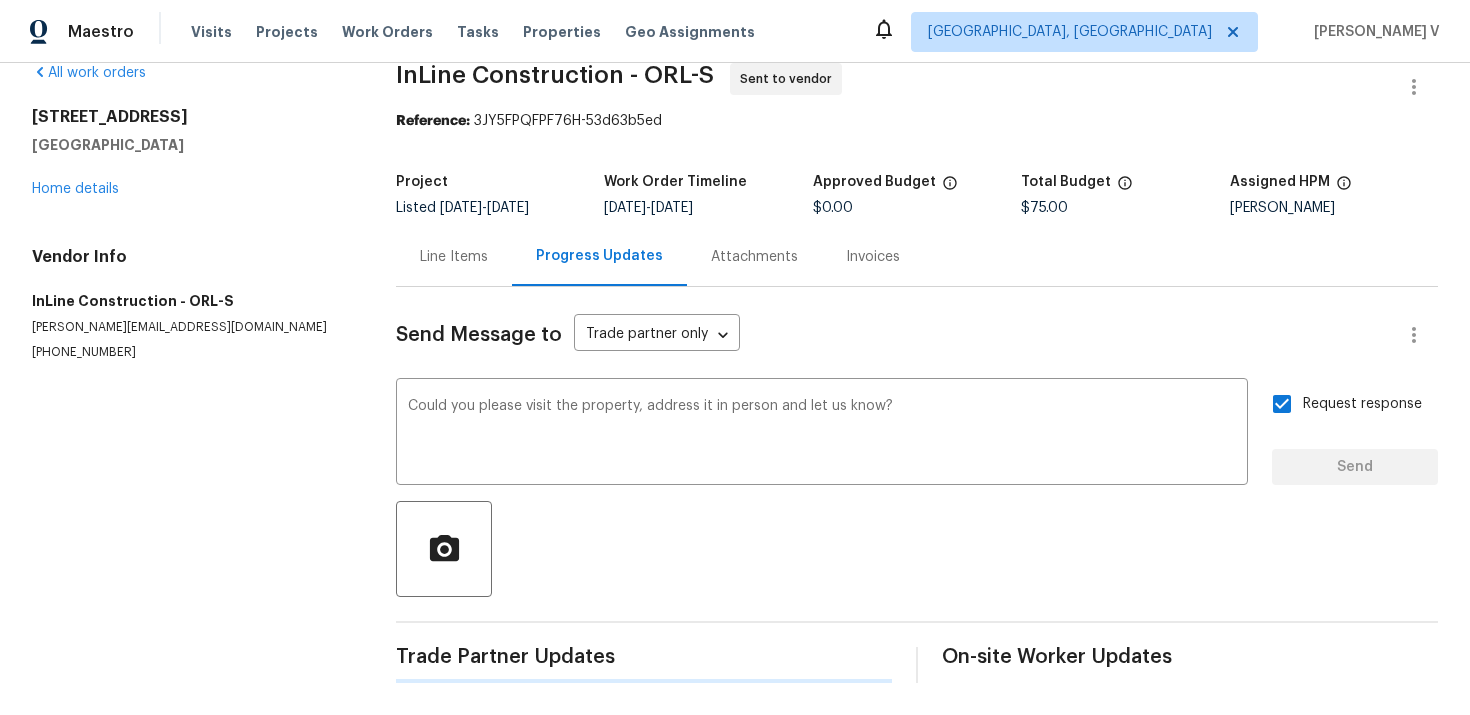 type 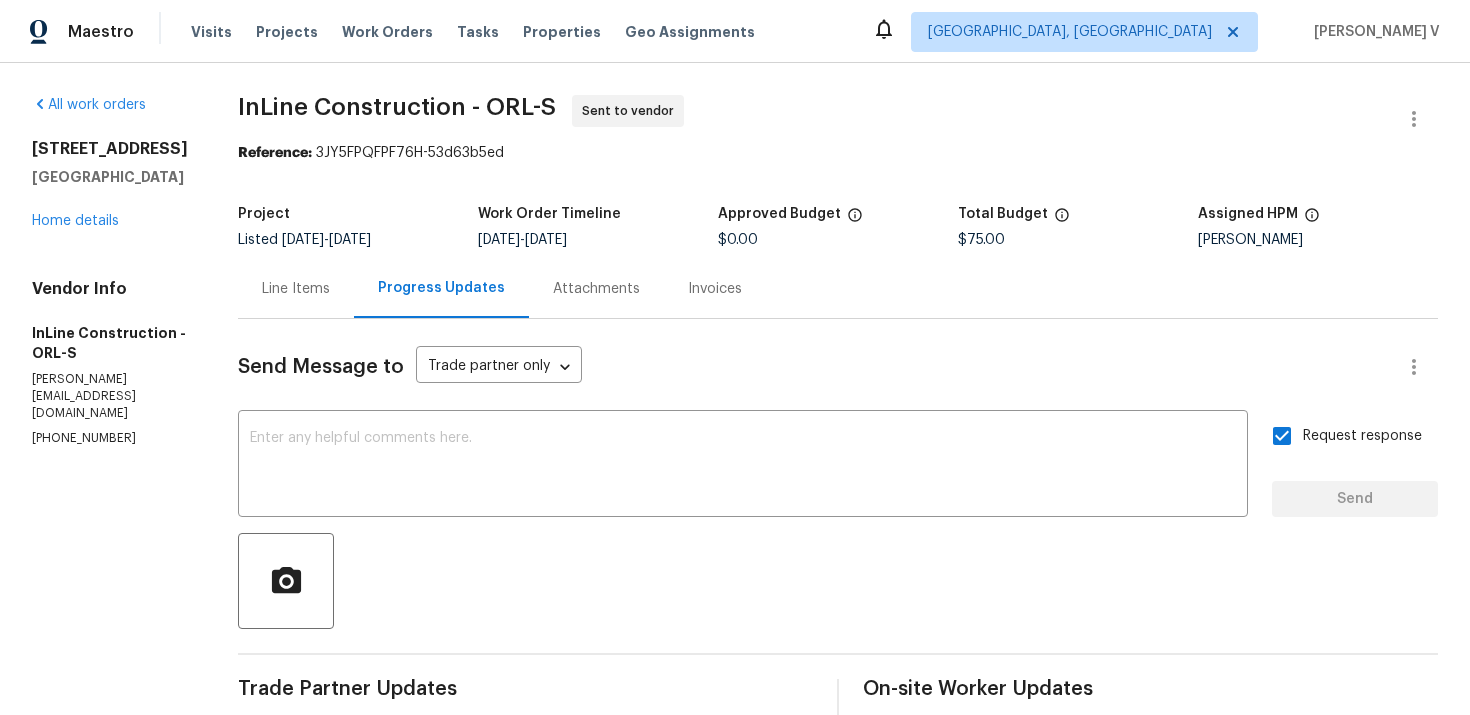 scroll, scrollTop: 125, scrollLeft: 0, axis: vertical 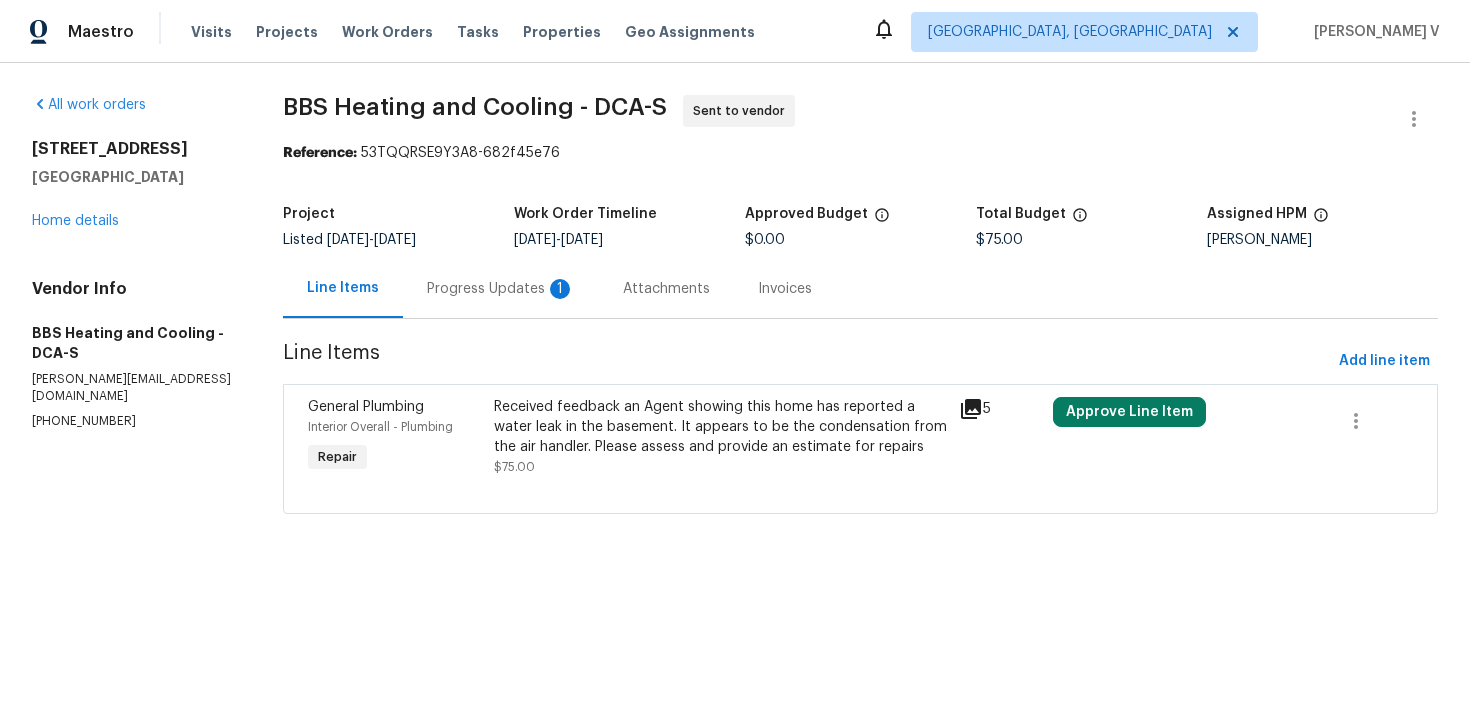 click on "Progress Updates 1" at bounding box center [501, 289] 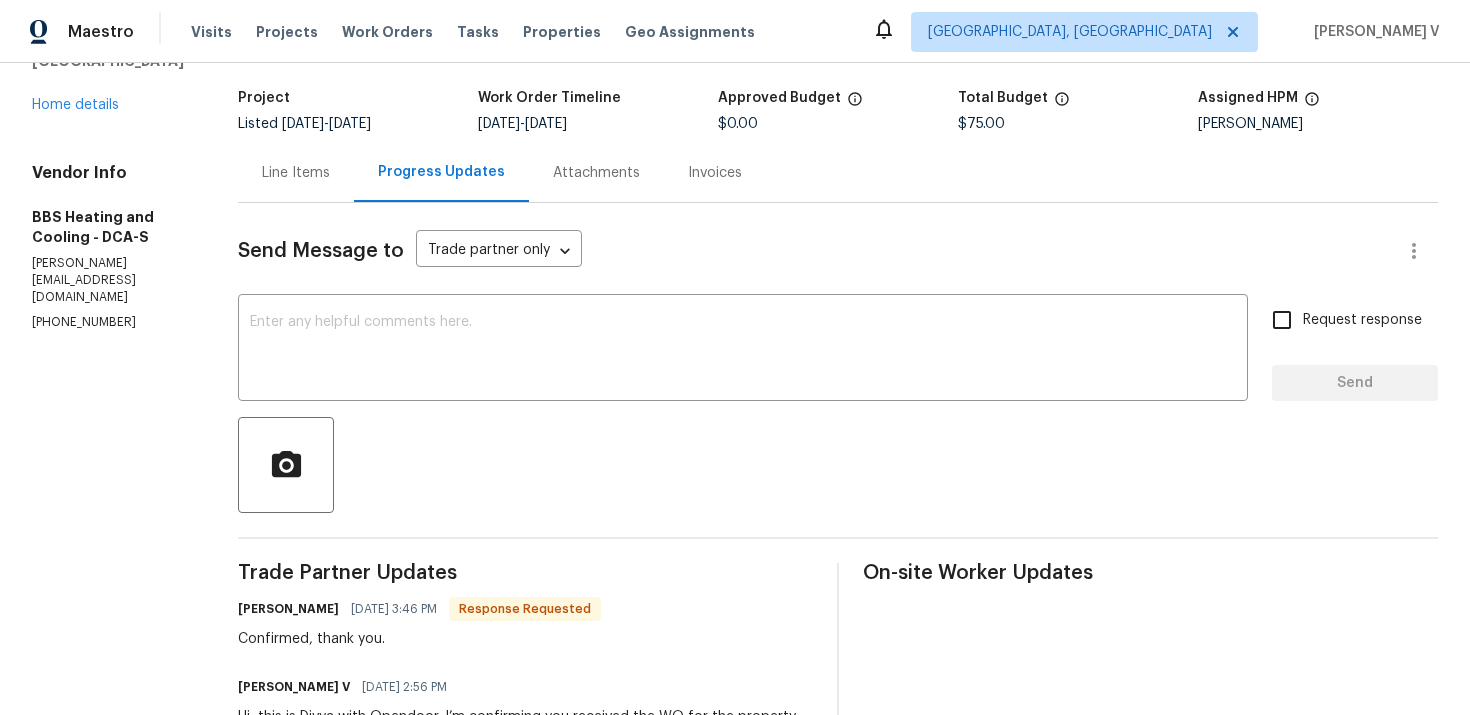 scroll, scrollTop: 193, scrollLeft: 0, axis: vertical 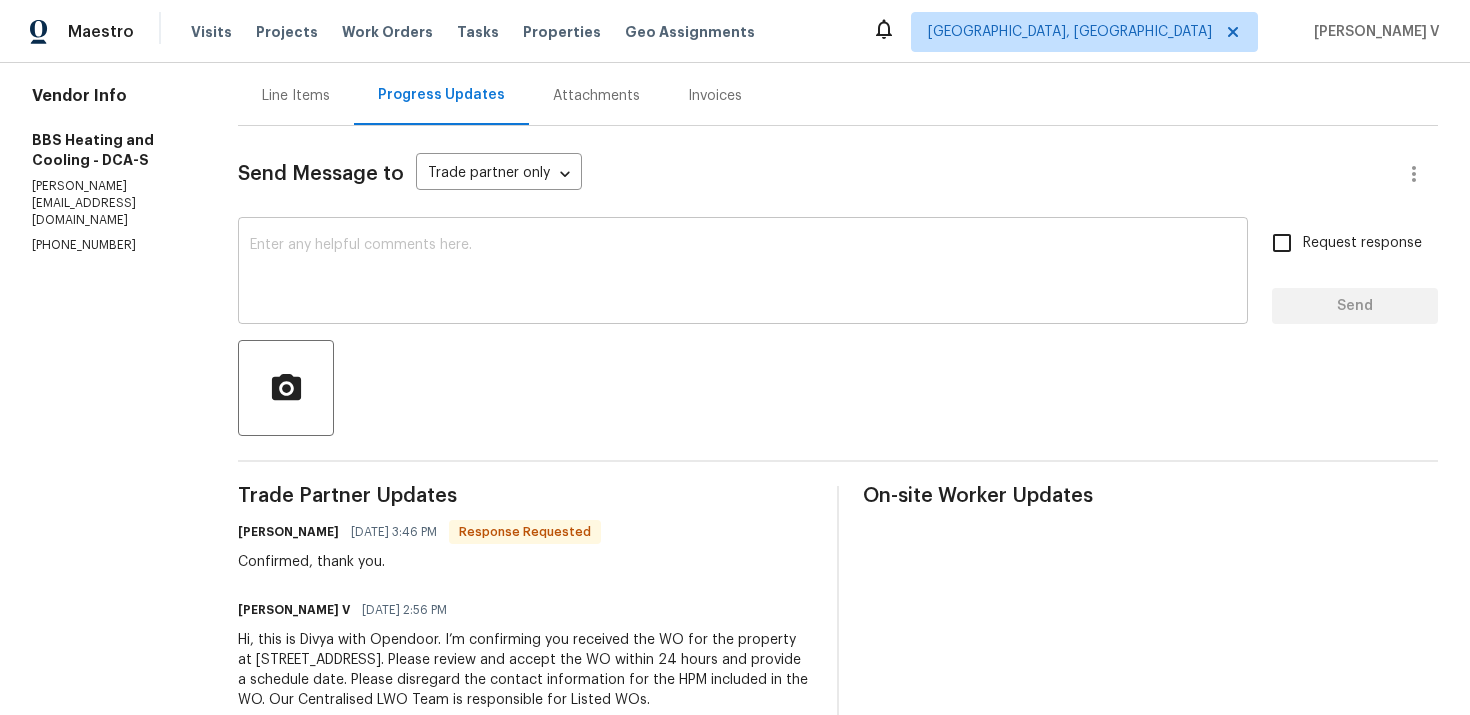 click at bounding box center (743, 273) 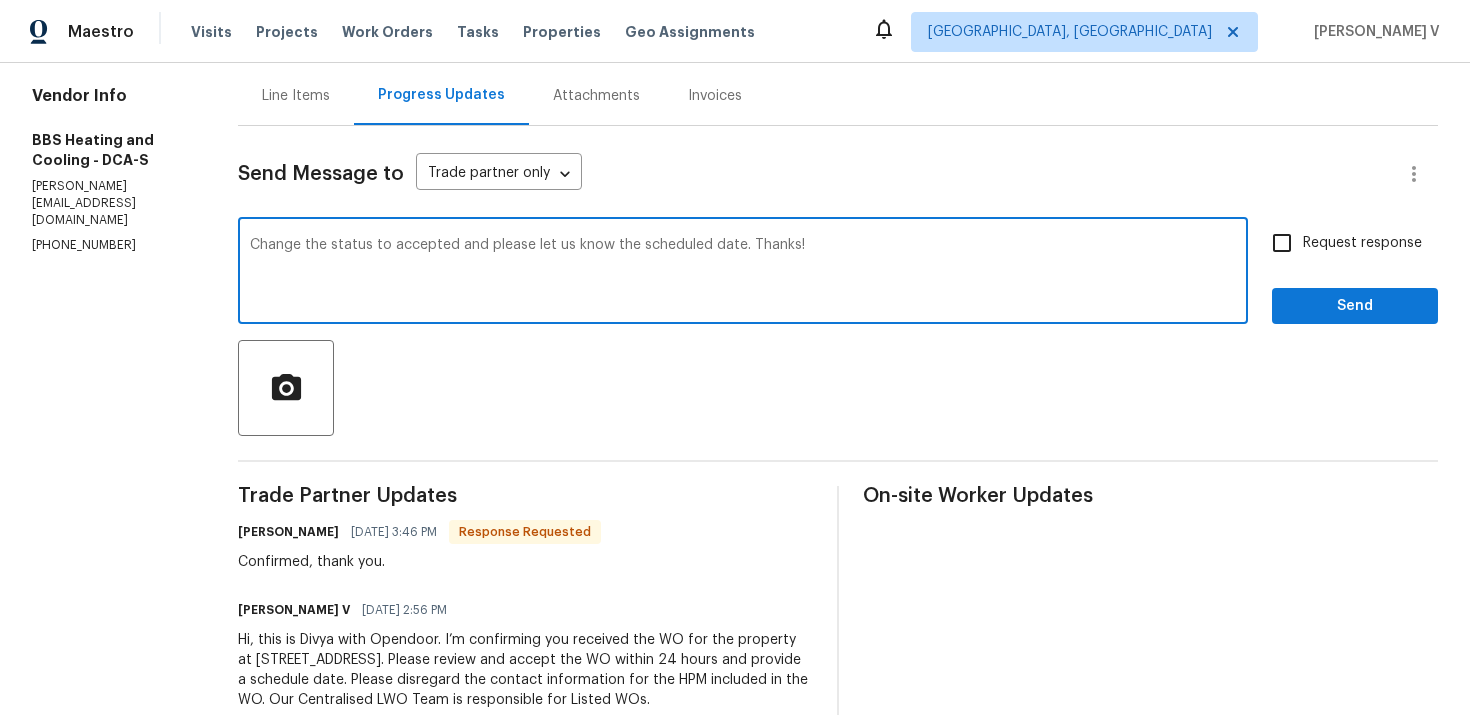 click on "," at bounding box center [0, 0] 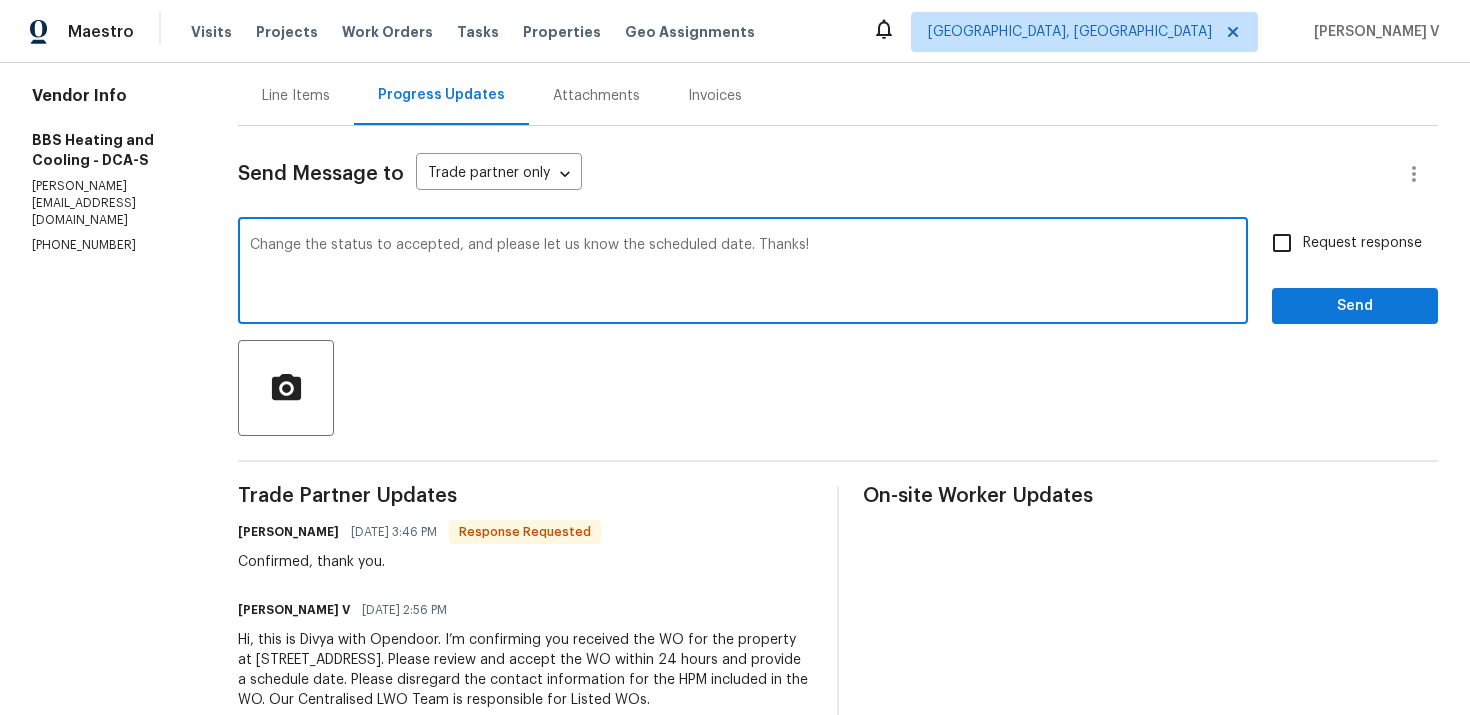 type on "Change the status to accepted, and please let us know the scheduled date. Thanks!" 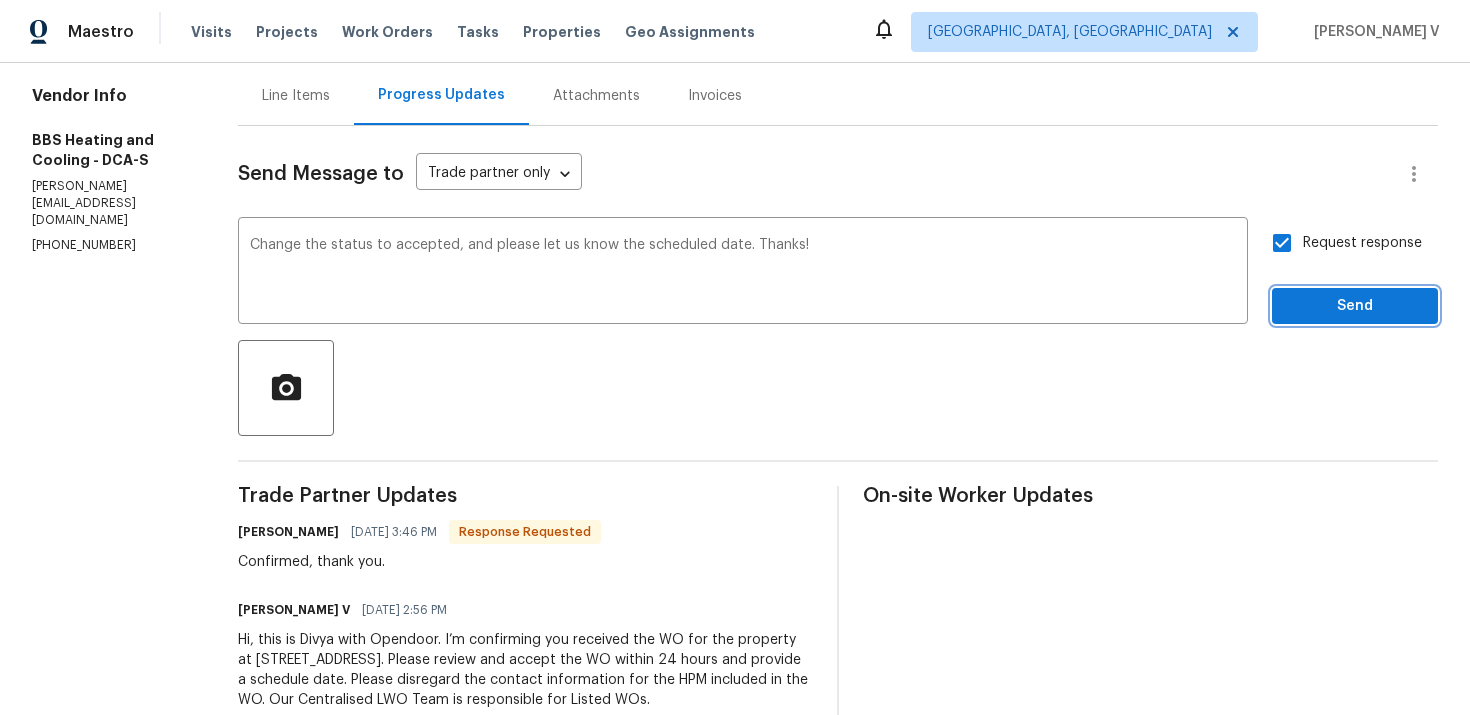 click on "Send" at bounding box center (1355, 306) 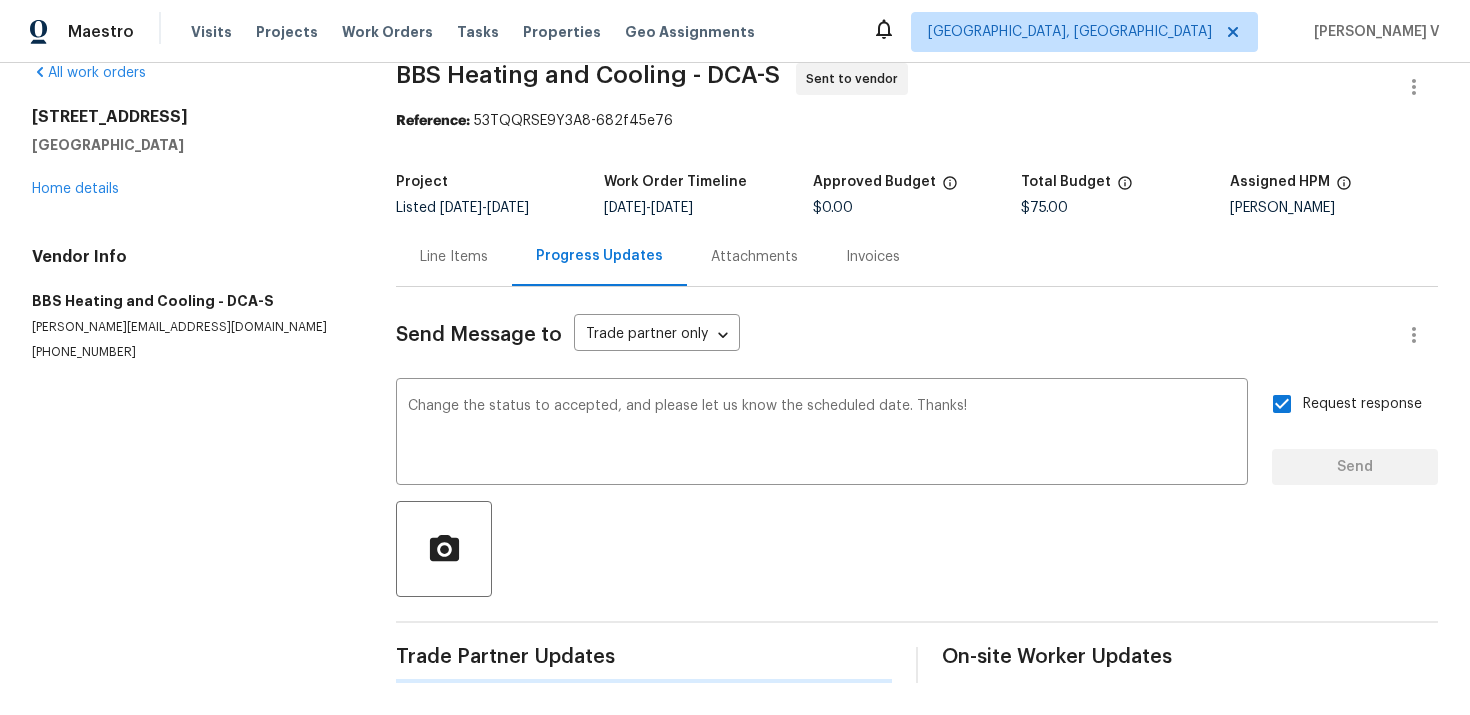 type 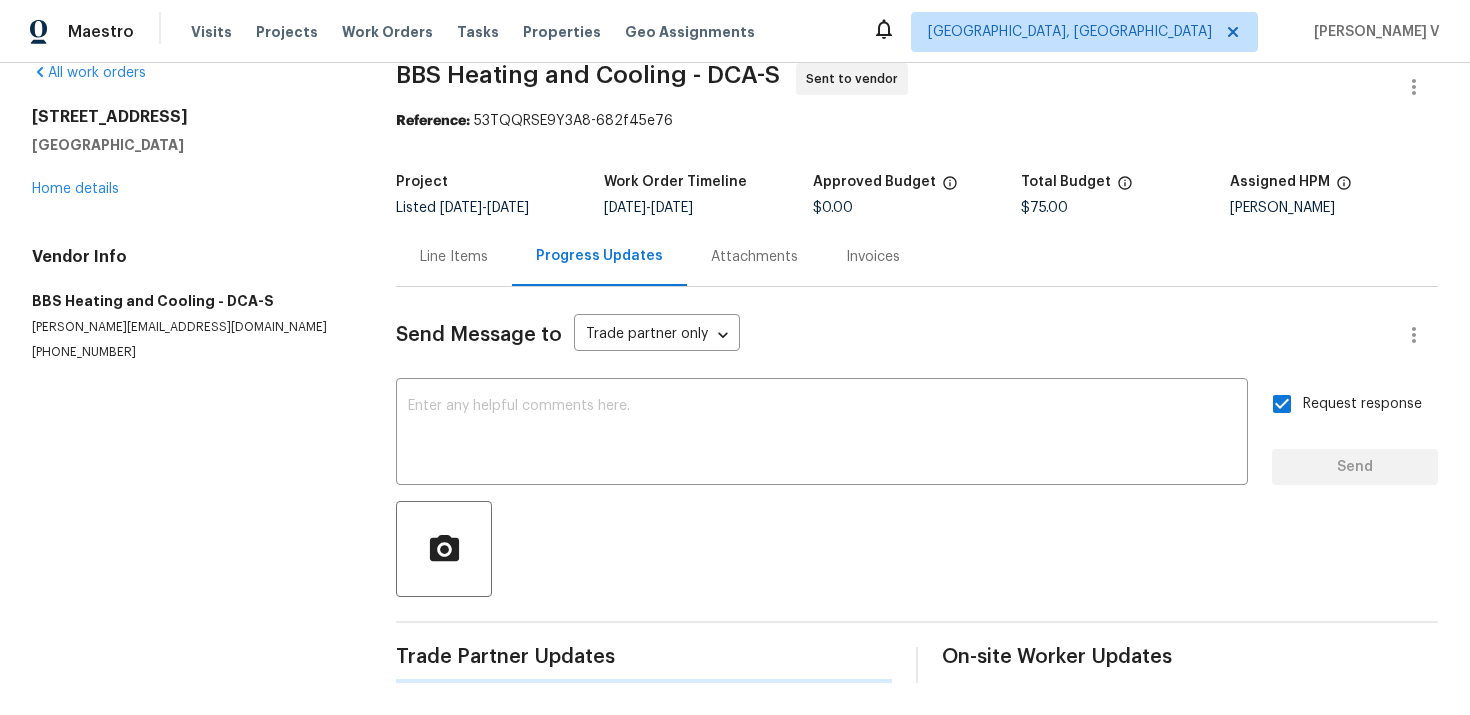 scroll, scrollTop: 193, scrollLeft: 0, axis: vertical 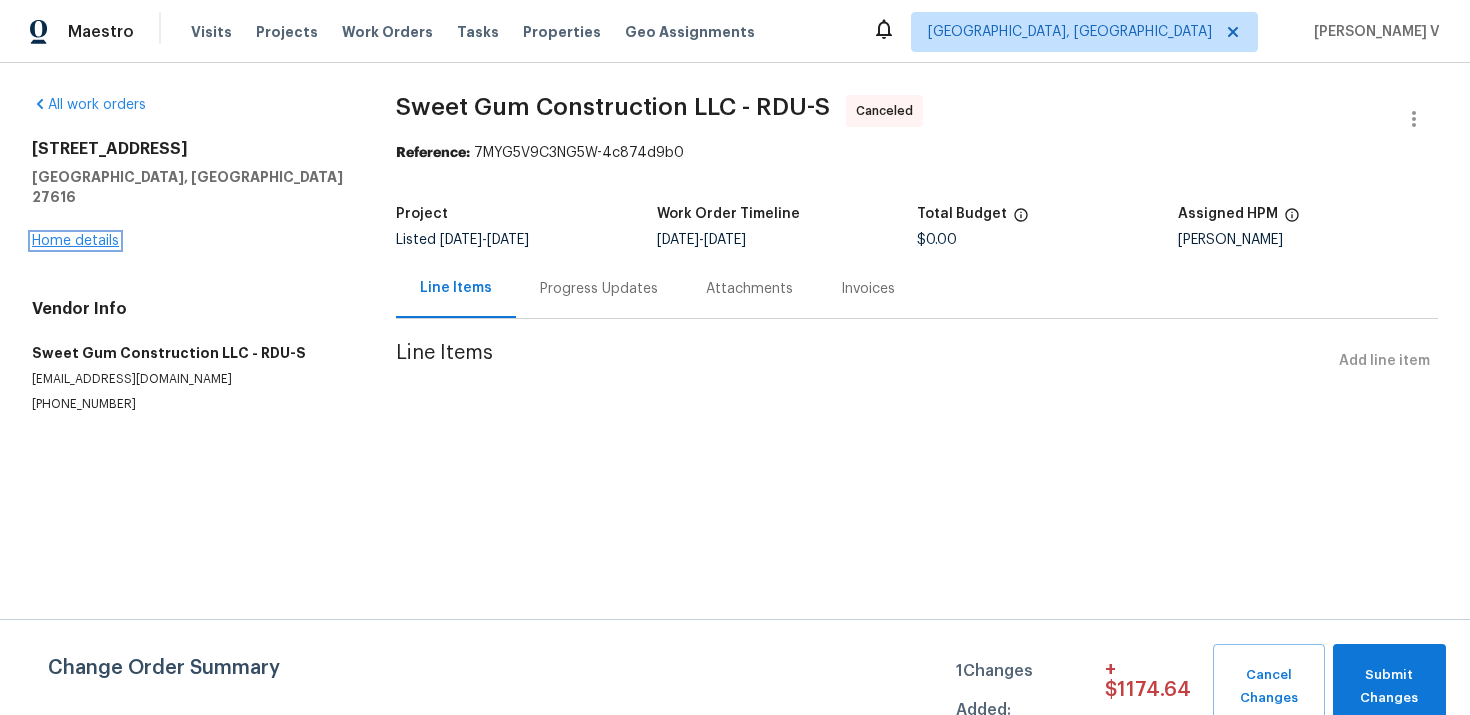 click on "Home details" at bounding box center [75, 241] 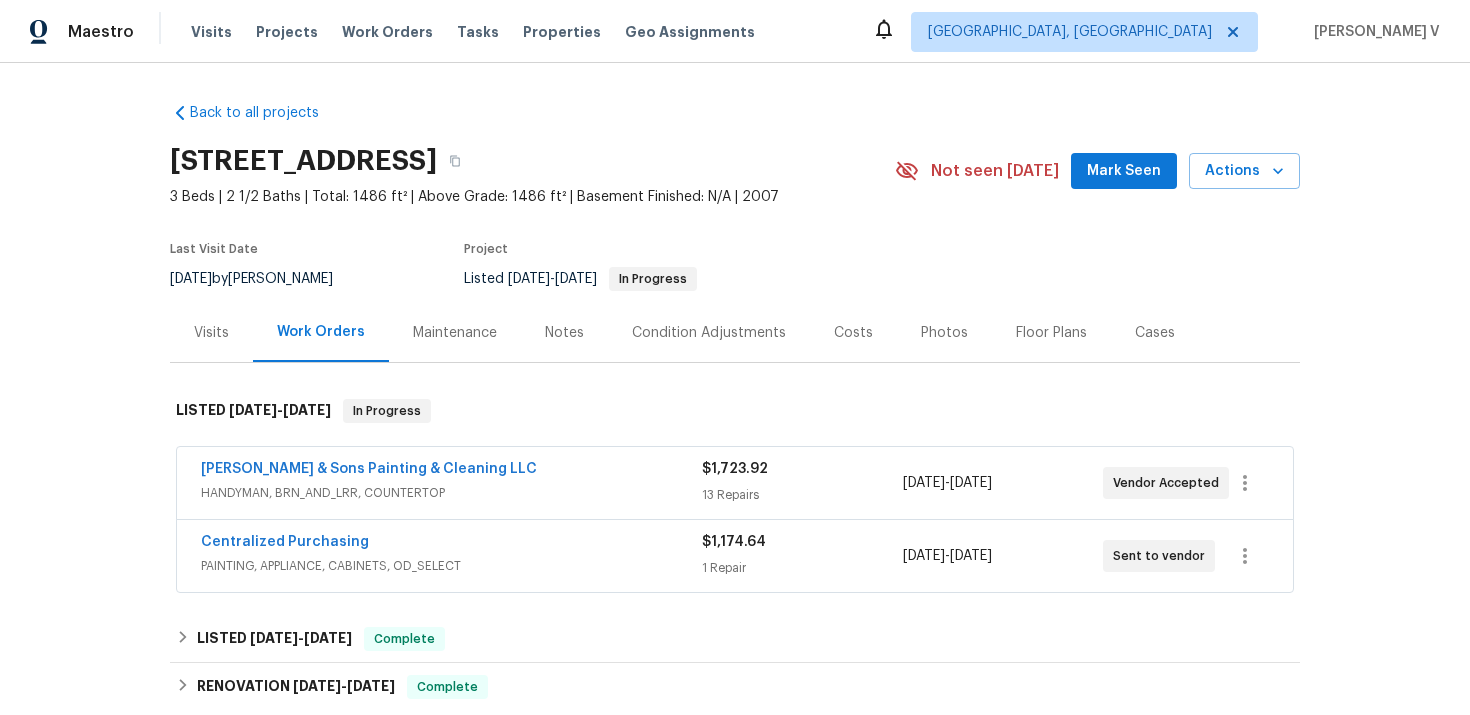 click on "HANDYMAN, BRN_AND_LRR, COUNTERTOP" at bounding box center (451, 493) 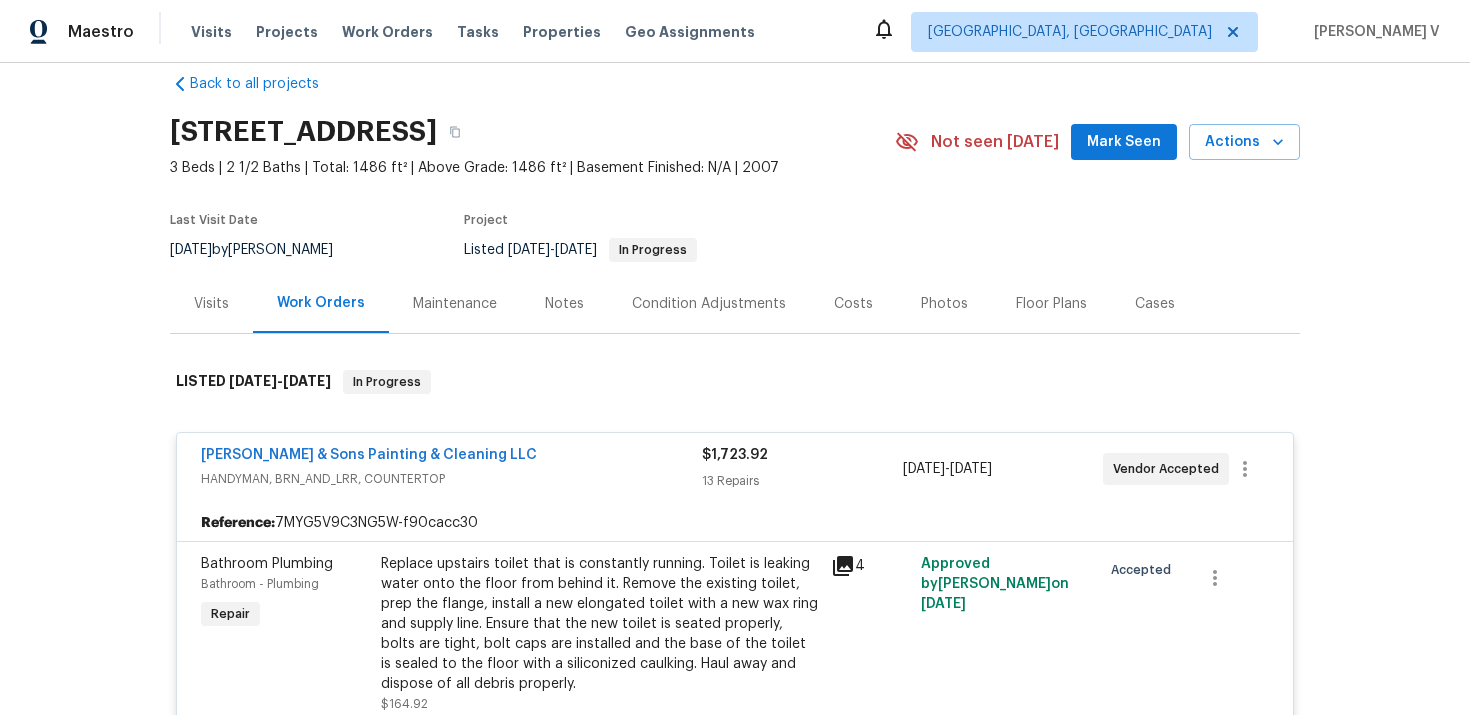 scroll, scrollTop: 88, scrollLeft: 0, axis: vertical 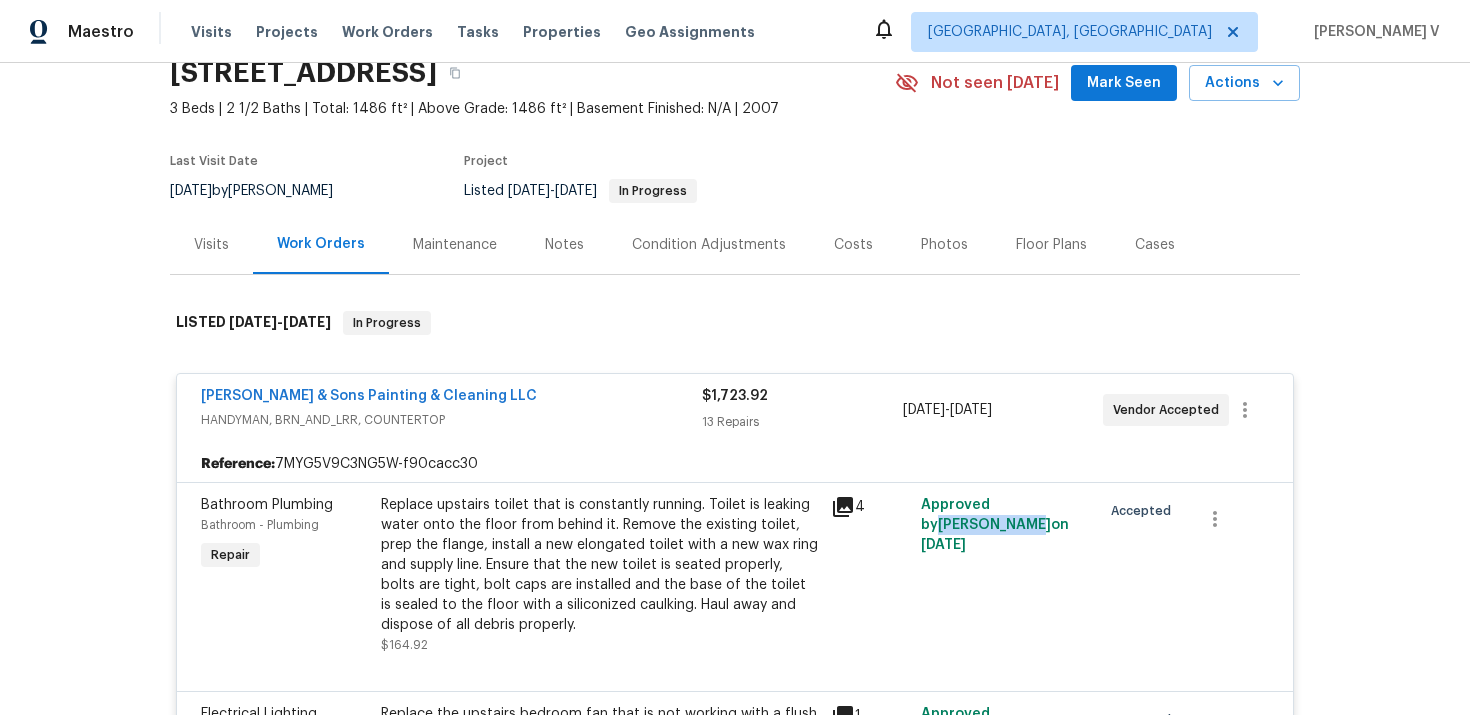 drag, startPoint x: 1012, startPoint y: 506, endPoint x: 958, endPoint y: 525, distance: 57.245087 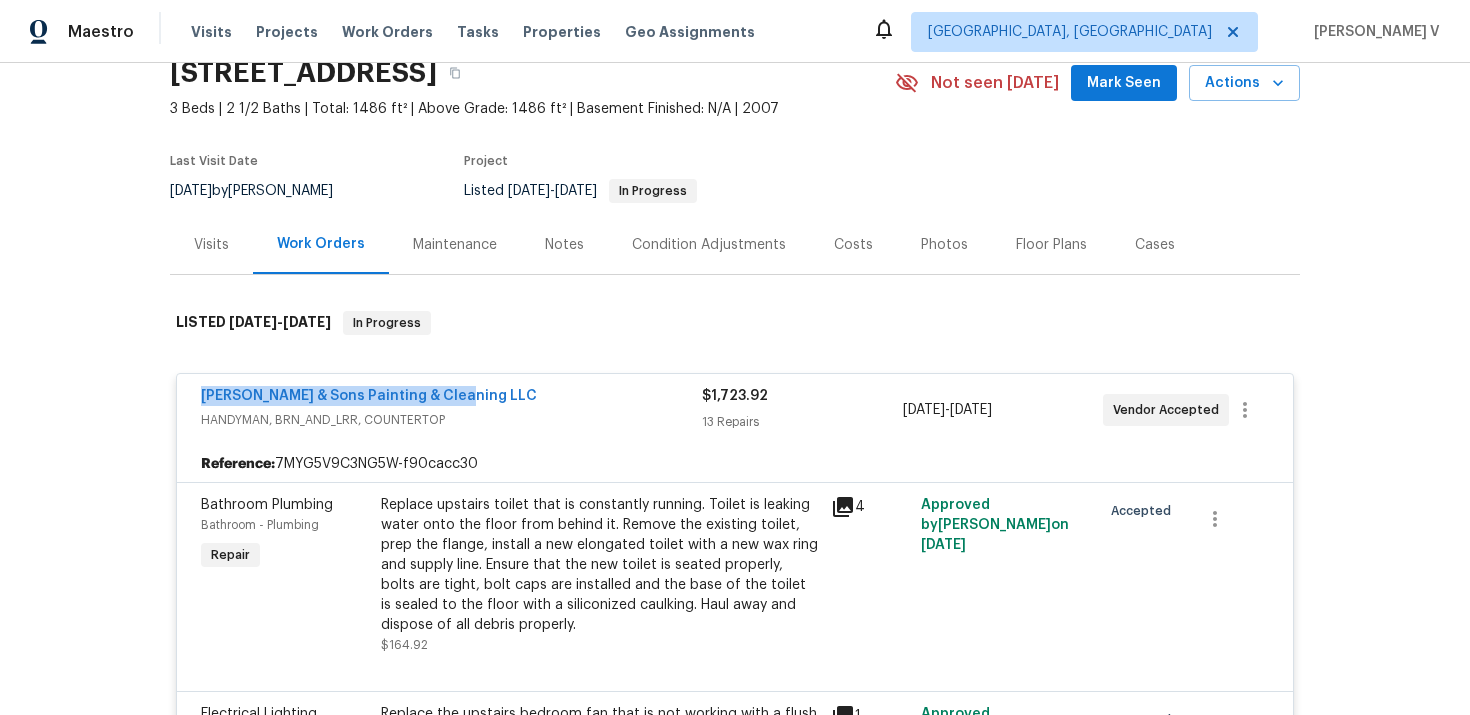 drag, startPoint x: 176, startPoint y: 395, endPoint x: 599, endPoint y: 395, distance: 423 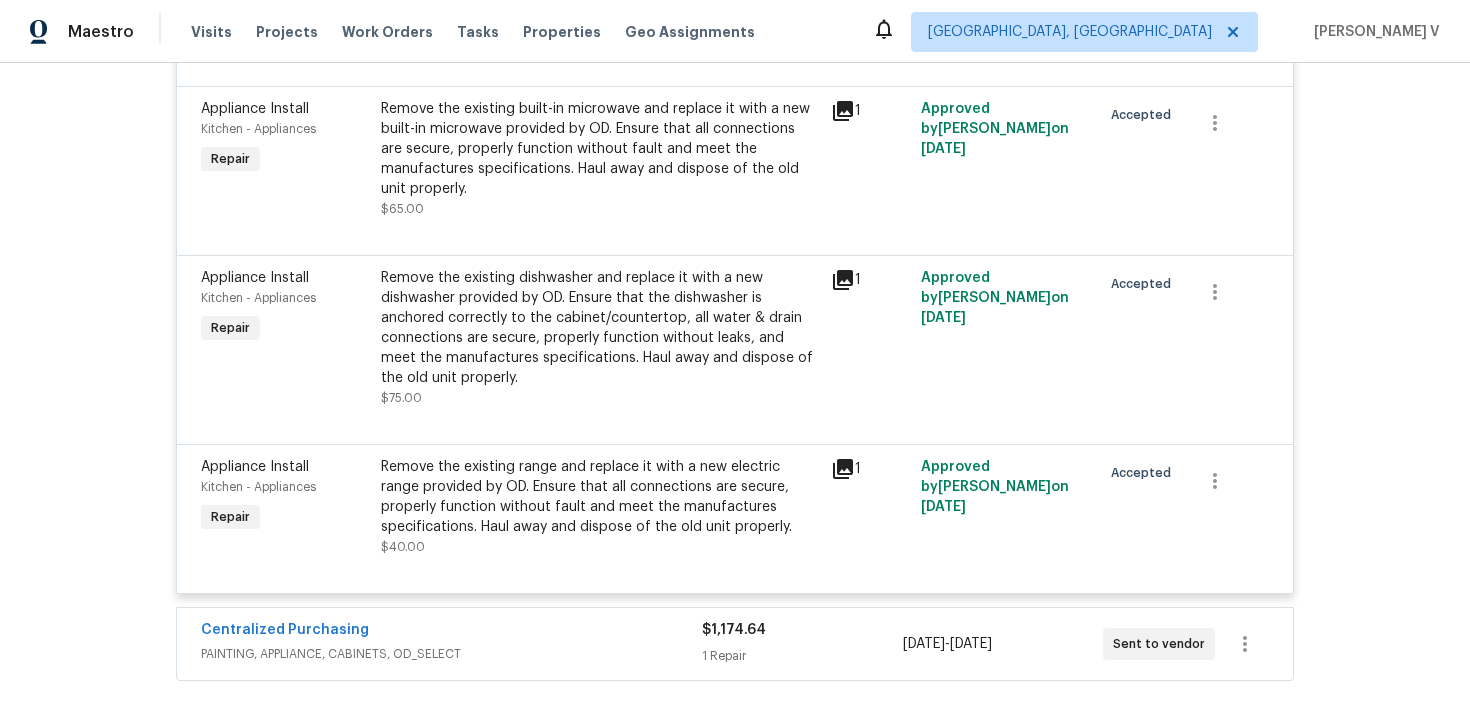 scroll, scrollTop: 2312, scrollLeft: 0, axis: vertical 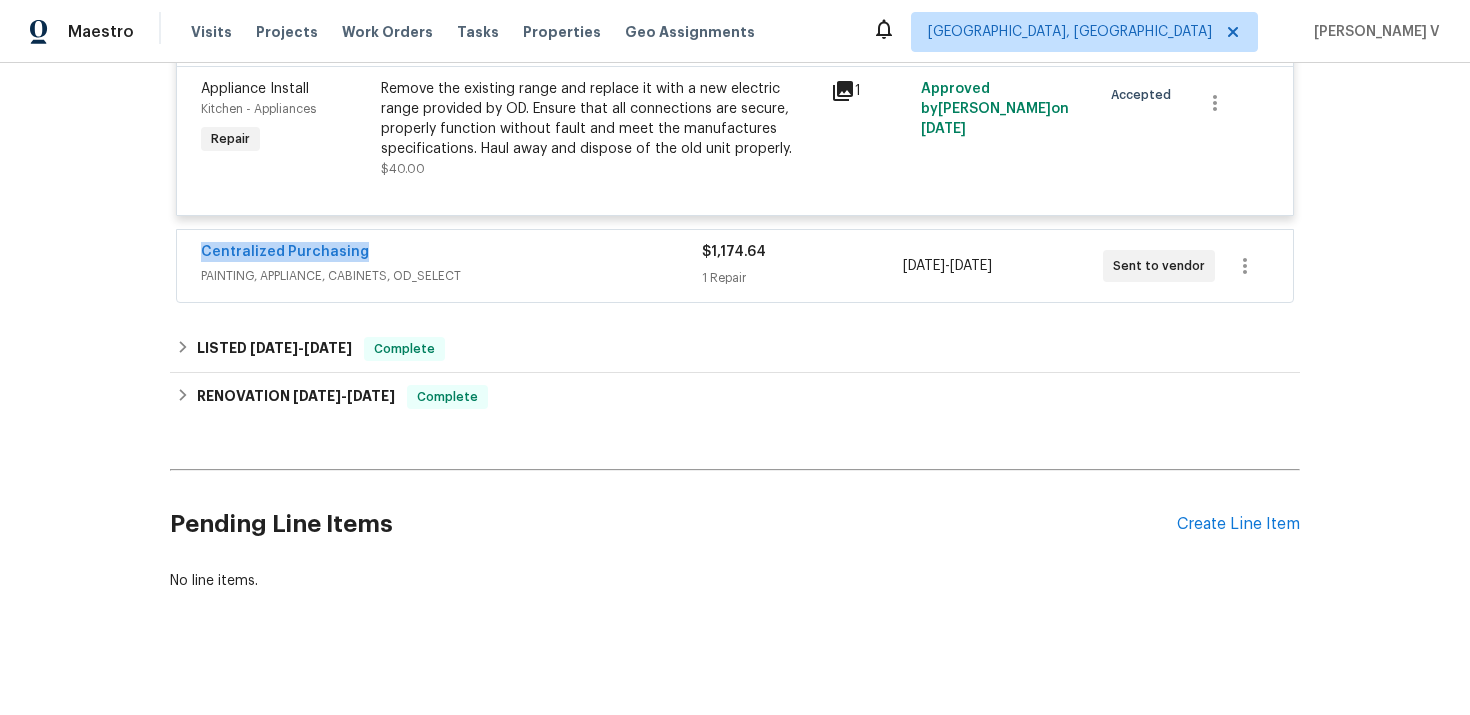 drag, startPoint x: 164, startPoint y: 259, endPoint x: 461, endPoint y: 259, distance: 297 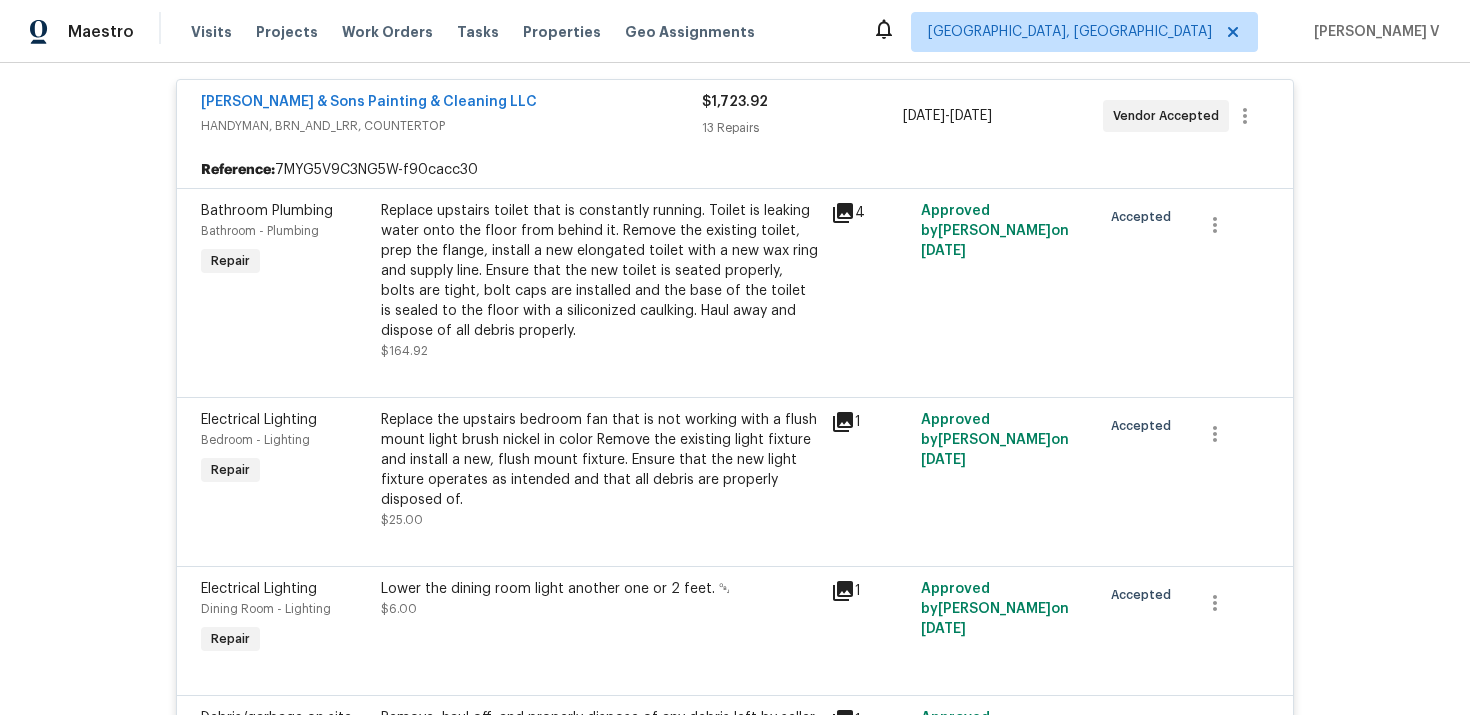scroll, scrollTop: 213, scrollLeft: 0, axis: vertical 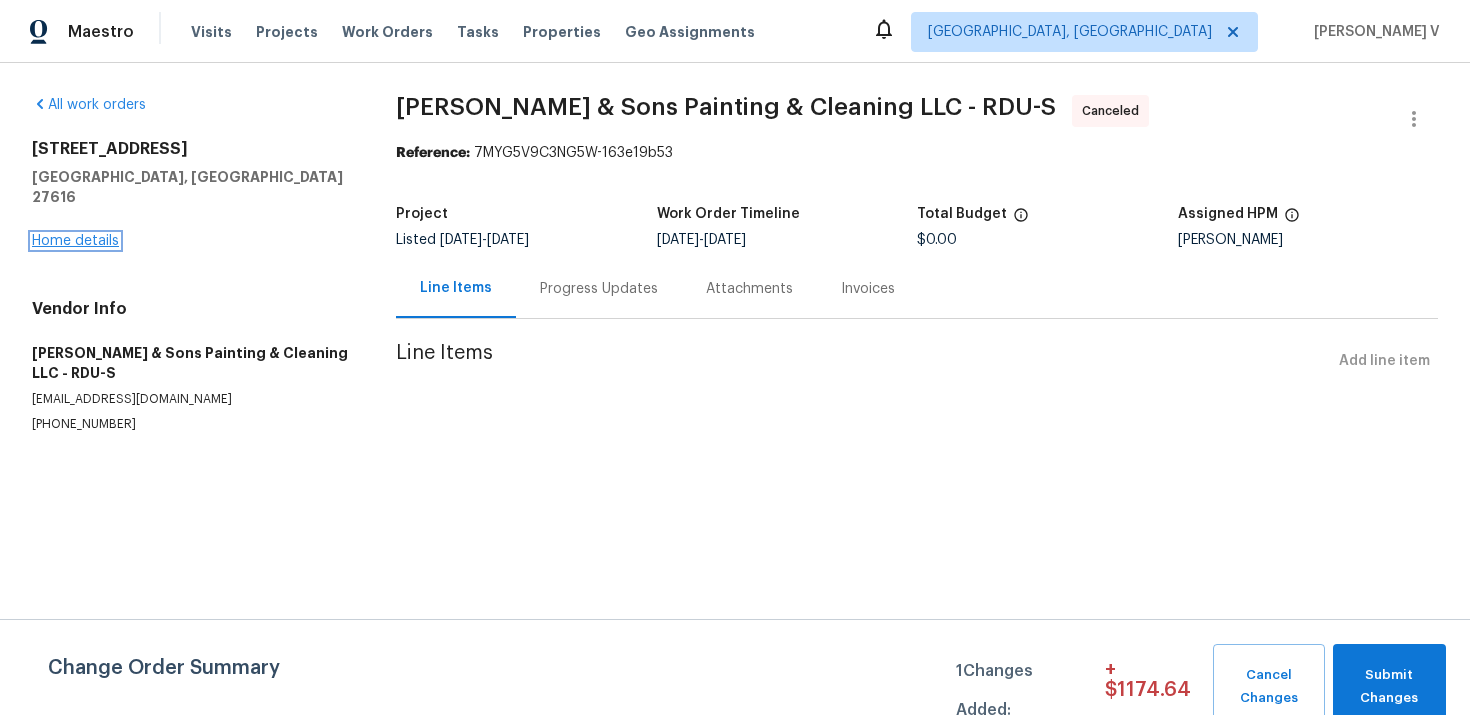 click on "Home details" at bounding box center (75, 241) 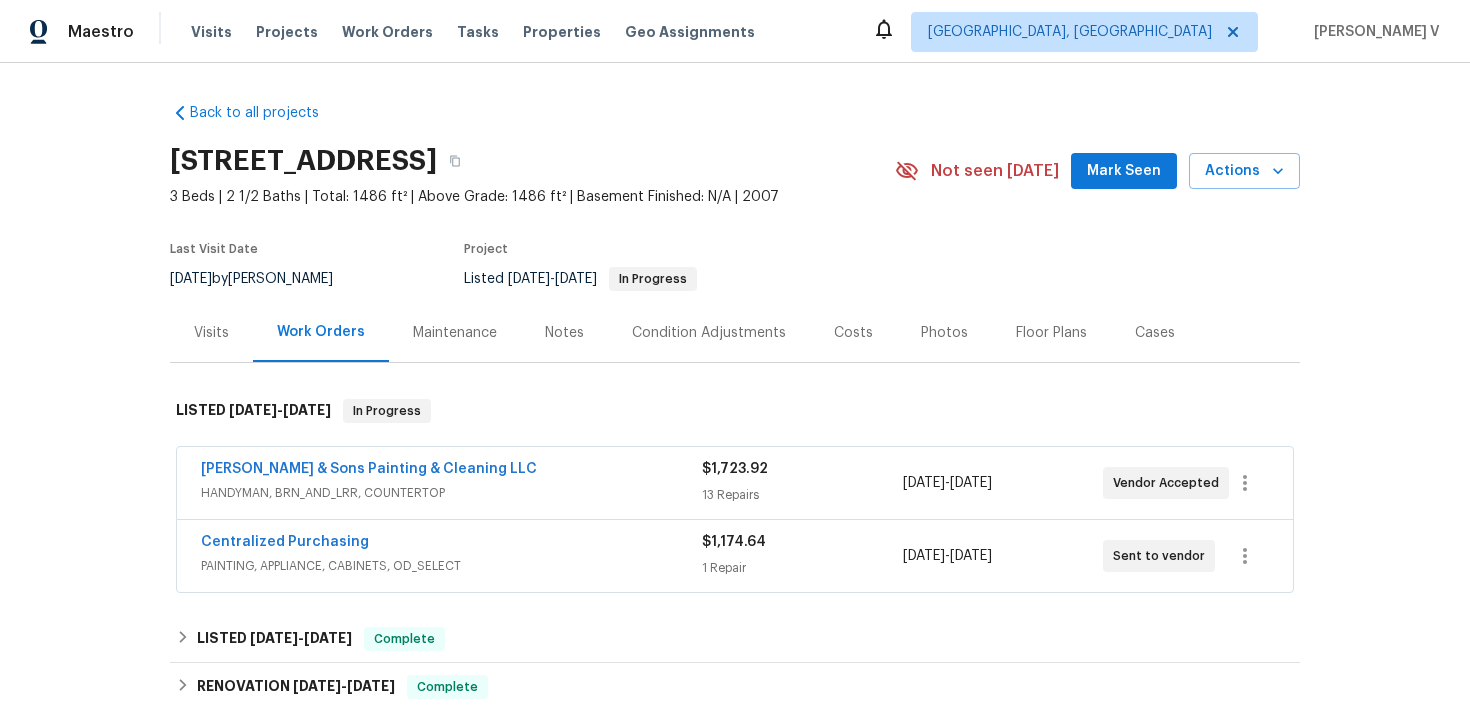 click on "HANDYMAN, BRN_AND_LRR, COUNTERTOP" at bounding box center (451, 493) 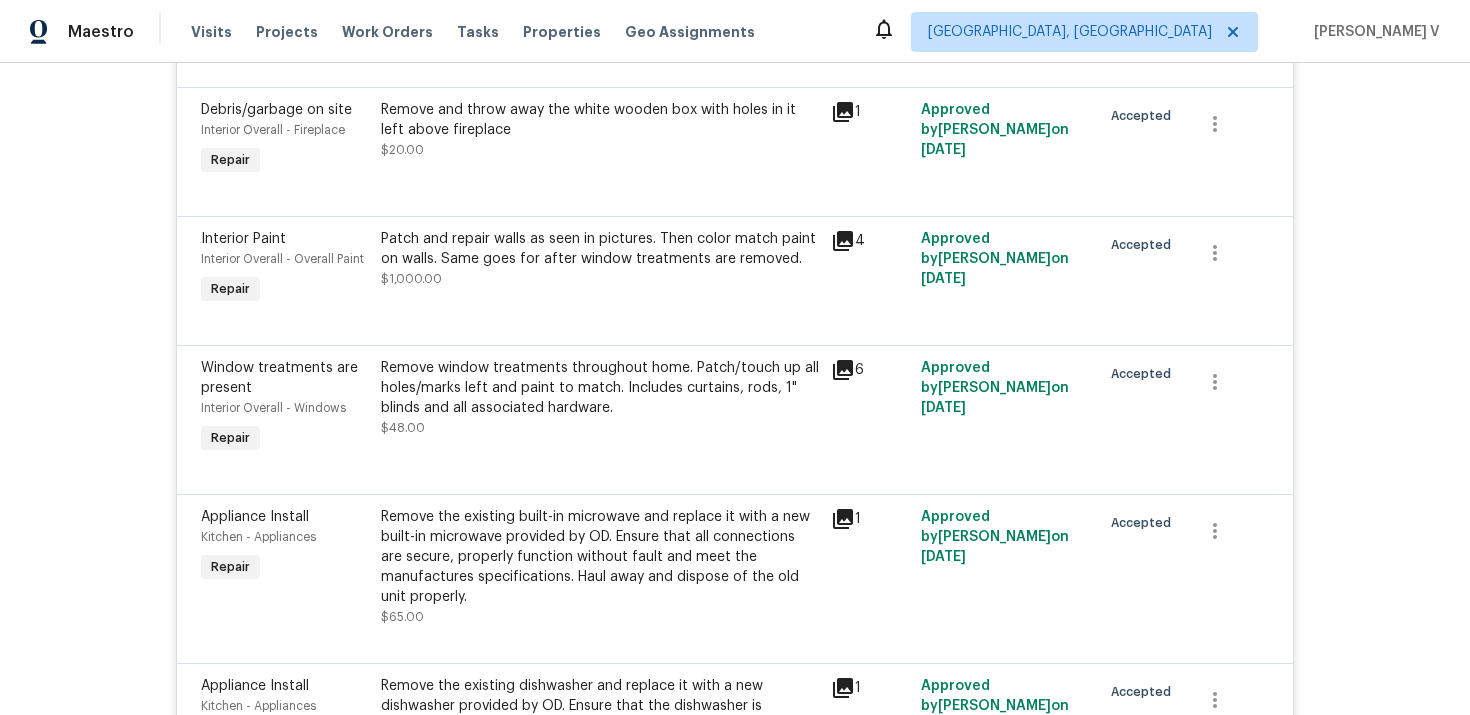 scroll, scrollTop: 2239, scrollLeft: 0, axis: vertical 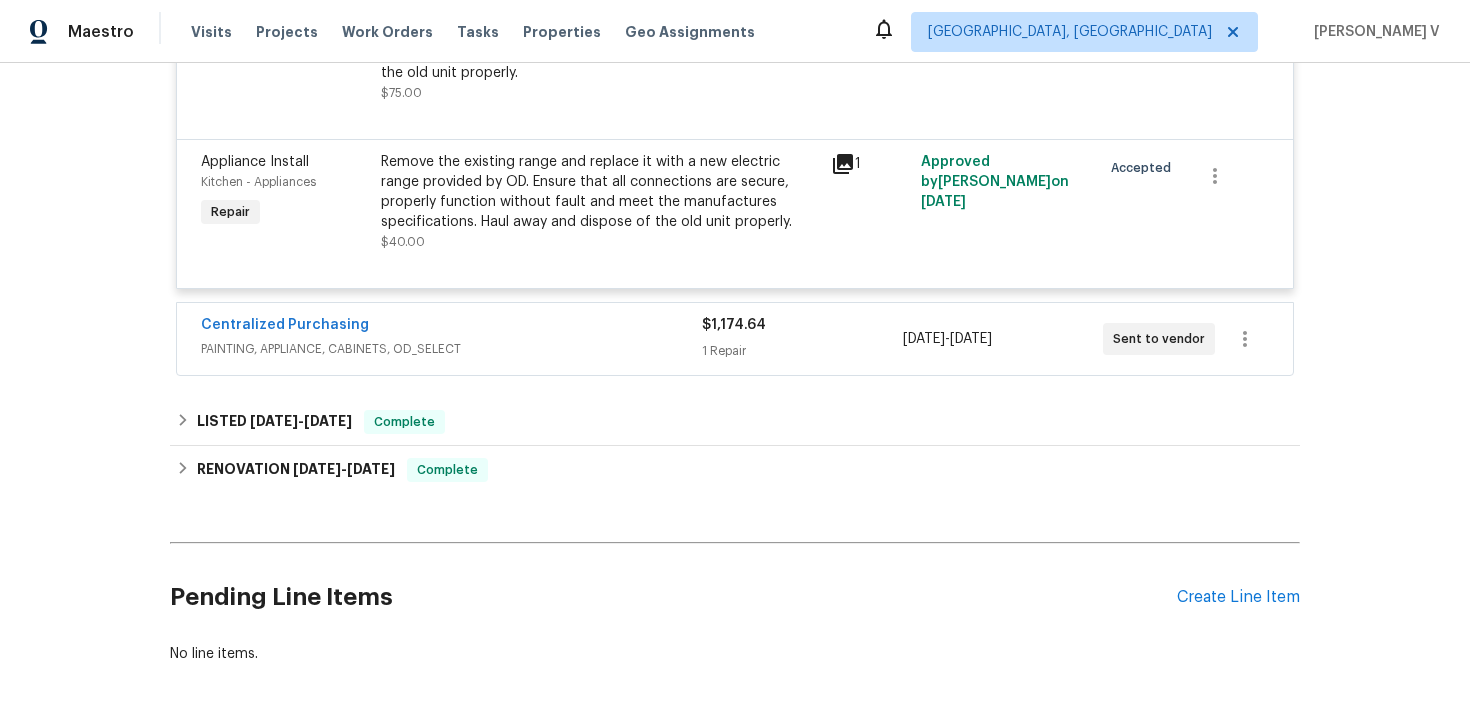 click on "Centralized Purchasing" at bounding box center (451, 327) 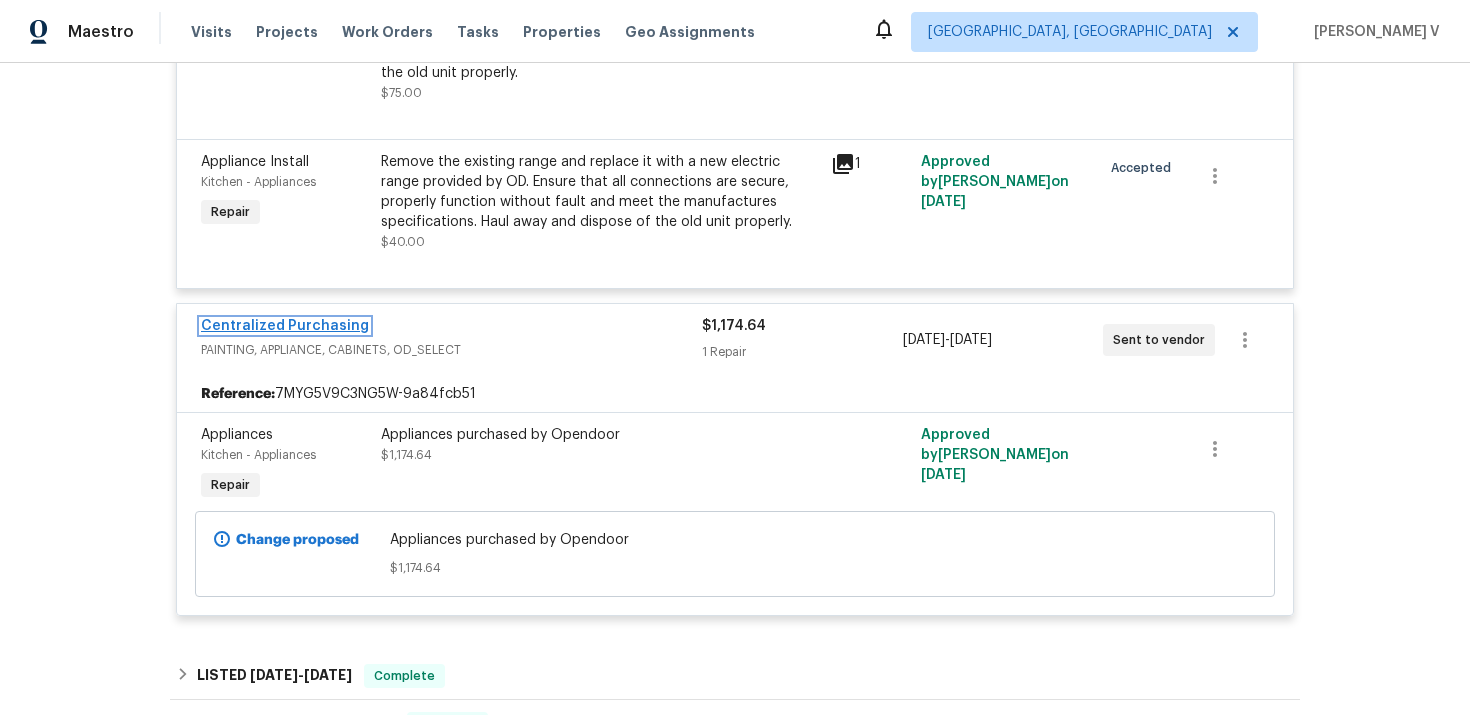 click on "Centralized Purchasing" at bounding box center (285, 326) 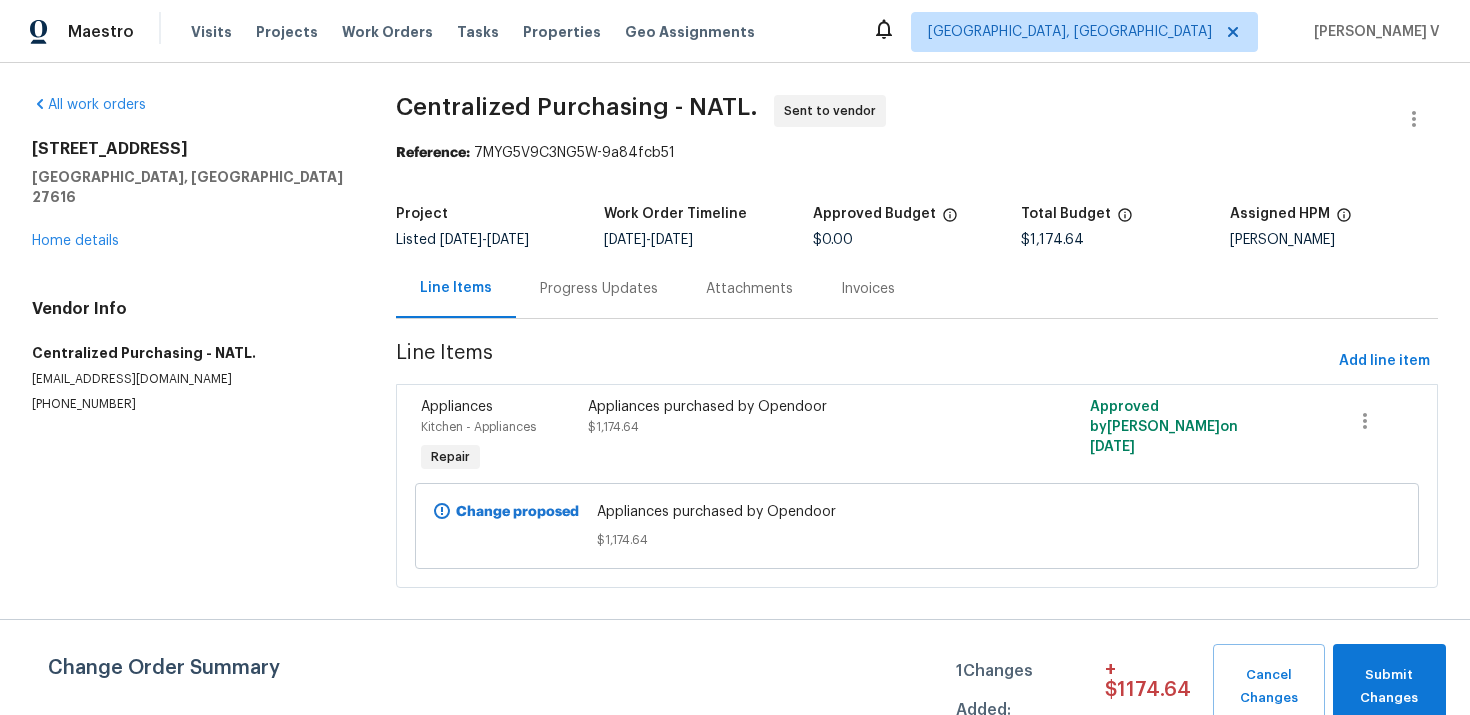 click on "Progress Updates" at bounding box center (599, 289) 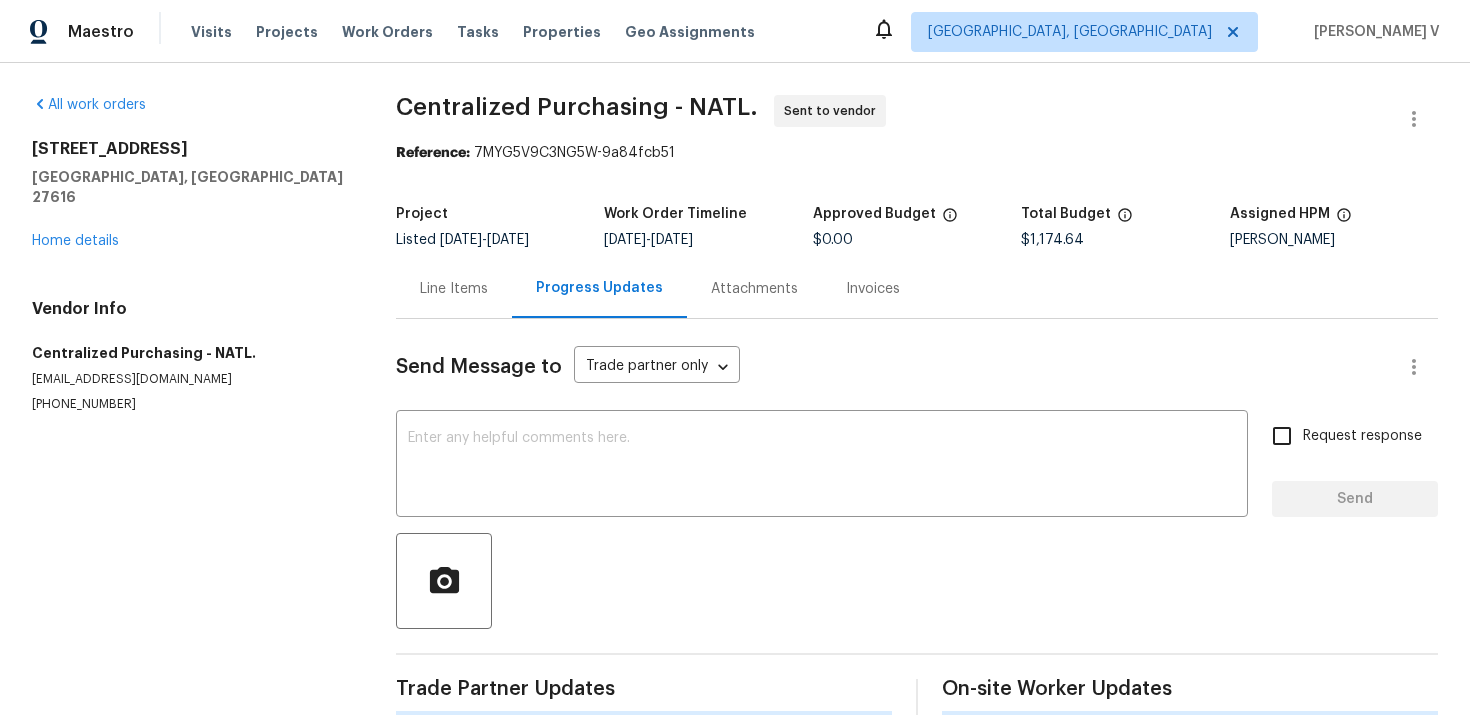 scroll, scrollTop: 28, scrollLeft: 0, axis: vertical 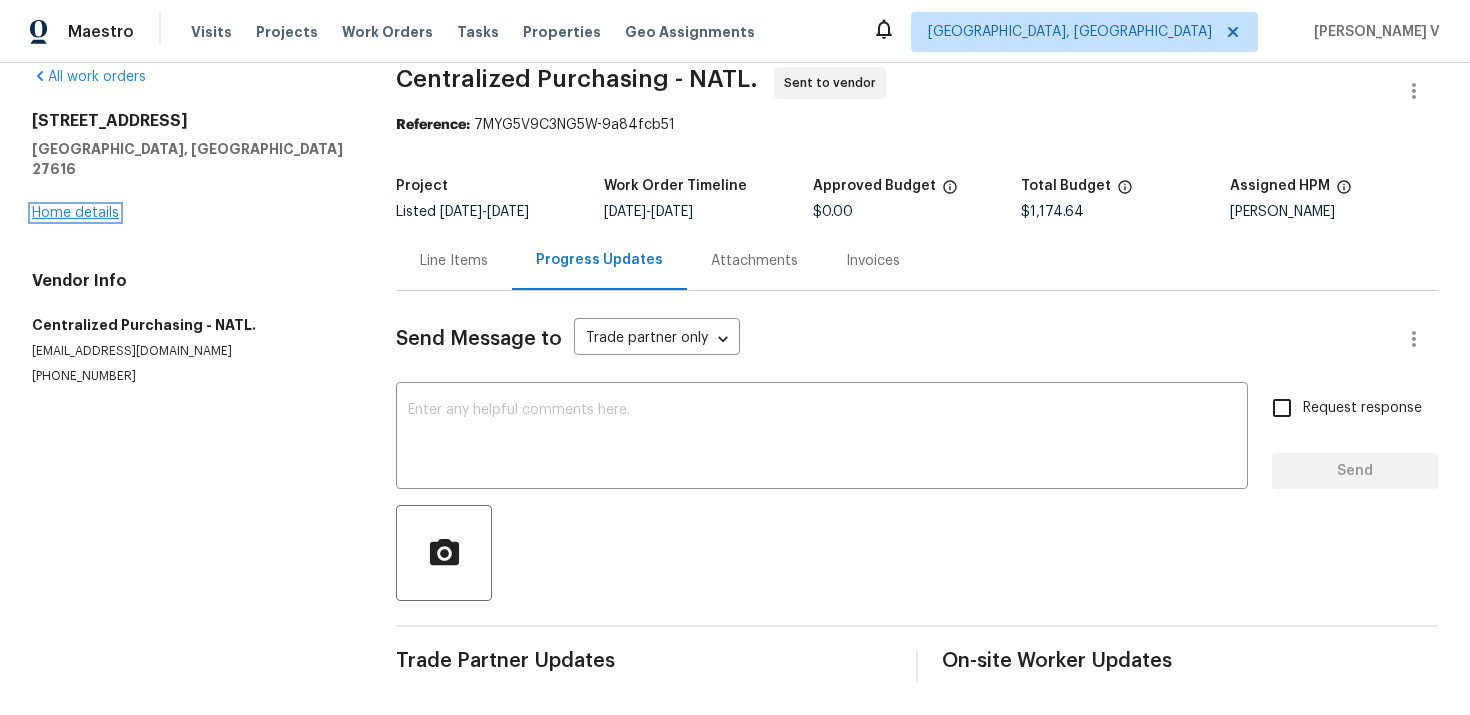 click on "Home details" at bounding box center (75, 213) 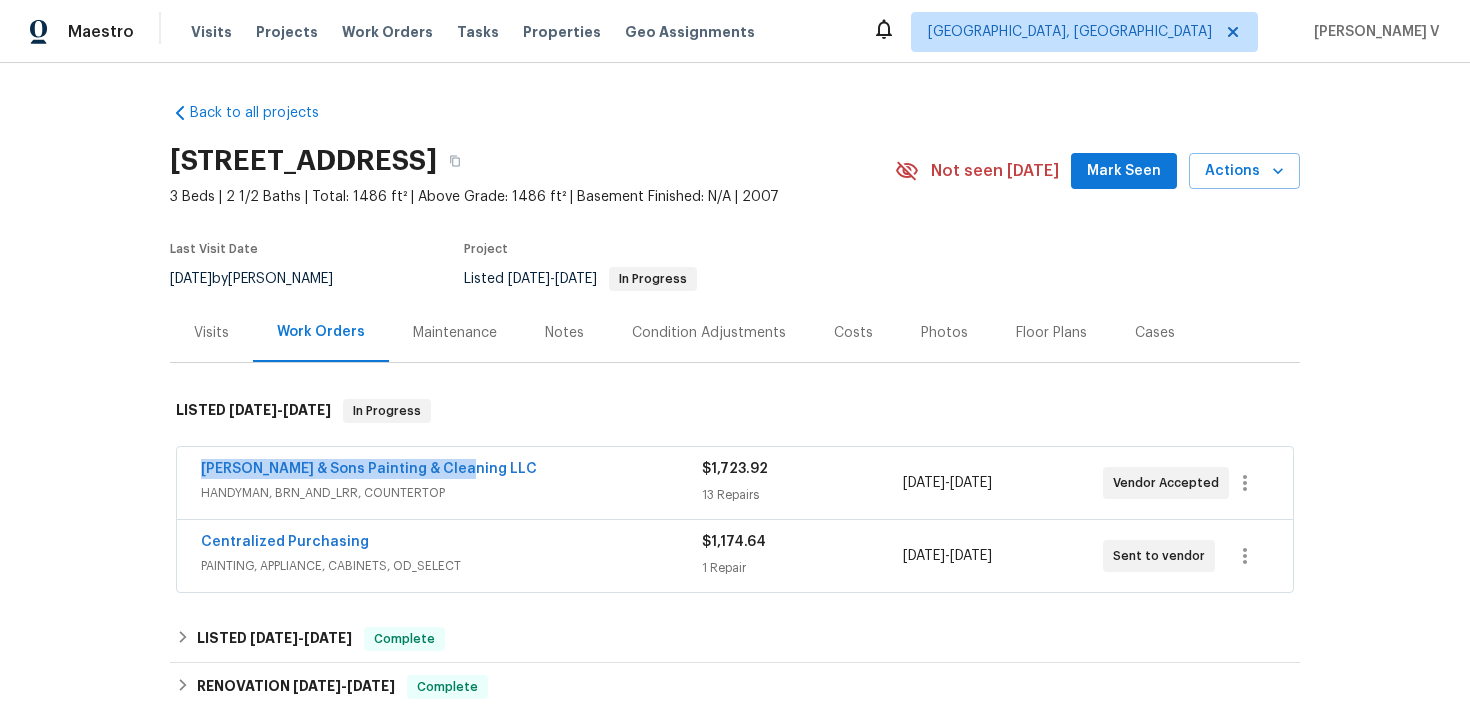 drag, startPoint x: 187, startPoint y: 466, endPoint x: 587, endPoint y: 468, distance: 400.005 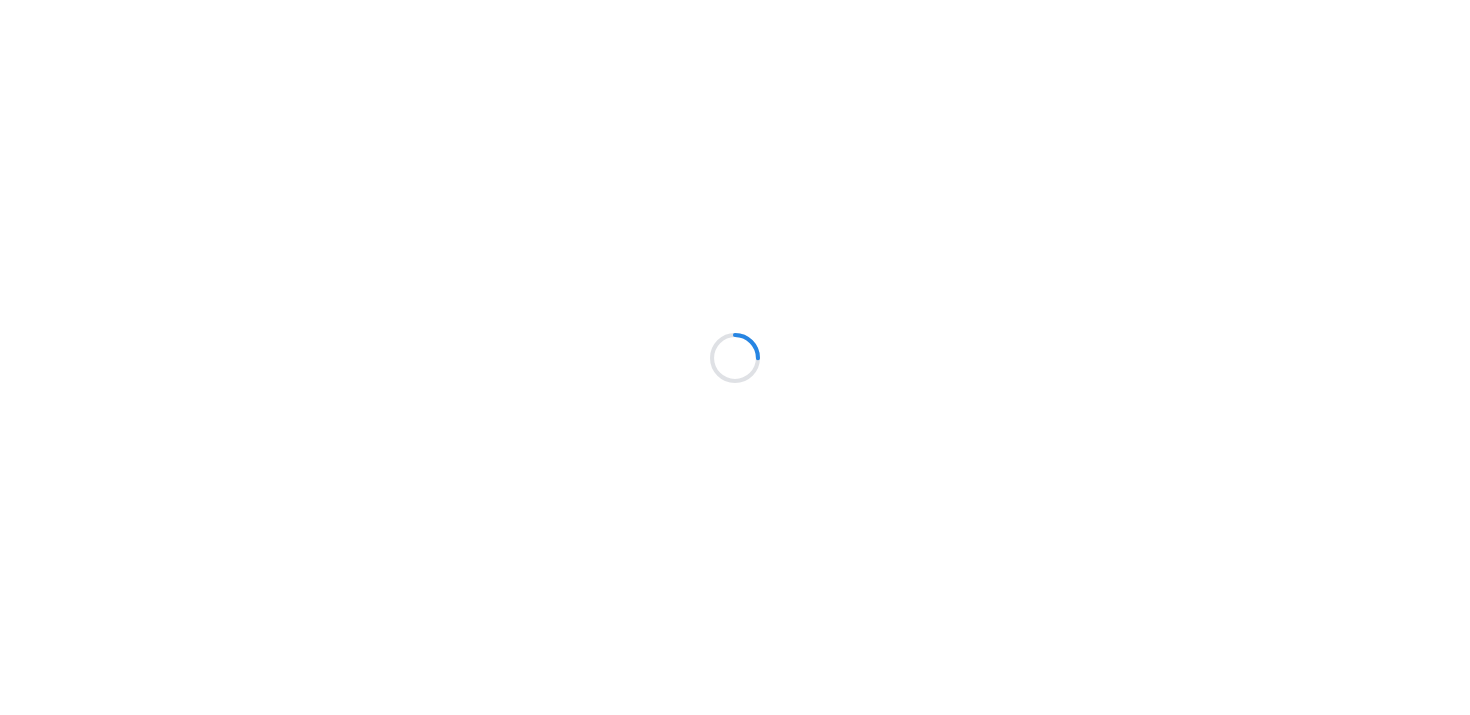 scroll, scrollTop: 0, scrollLeft: 0, axis: both 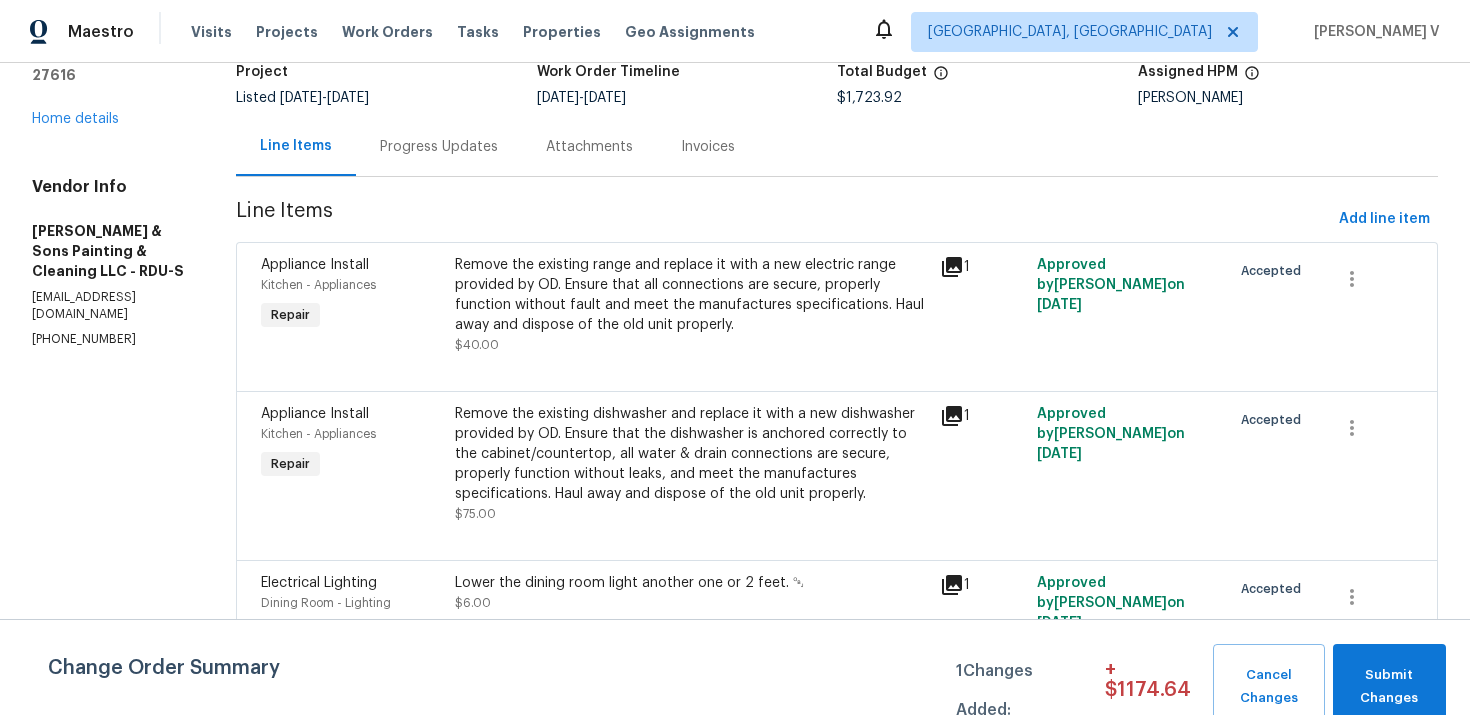 click on "Remove the existing range and replace it with a new electric range provided by OD. Ensure that all  connections are secure, properly function without fault and meet the manufactures specifications. Haul away and dispose of the old unit properly." at bounding box center [691, 295] 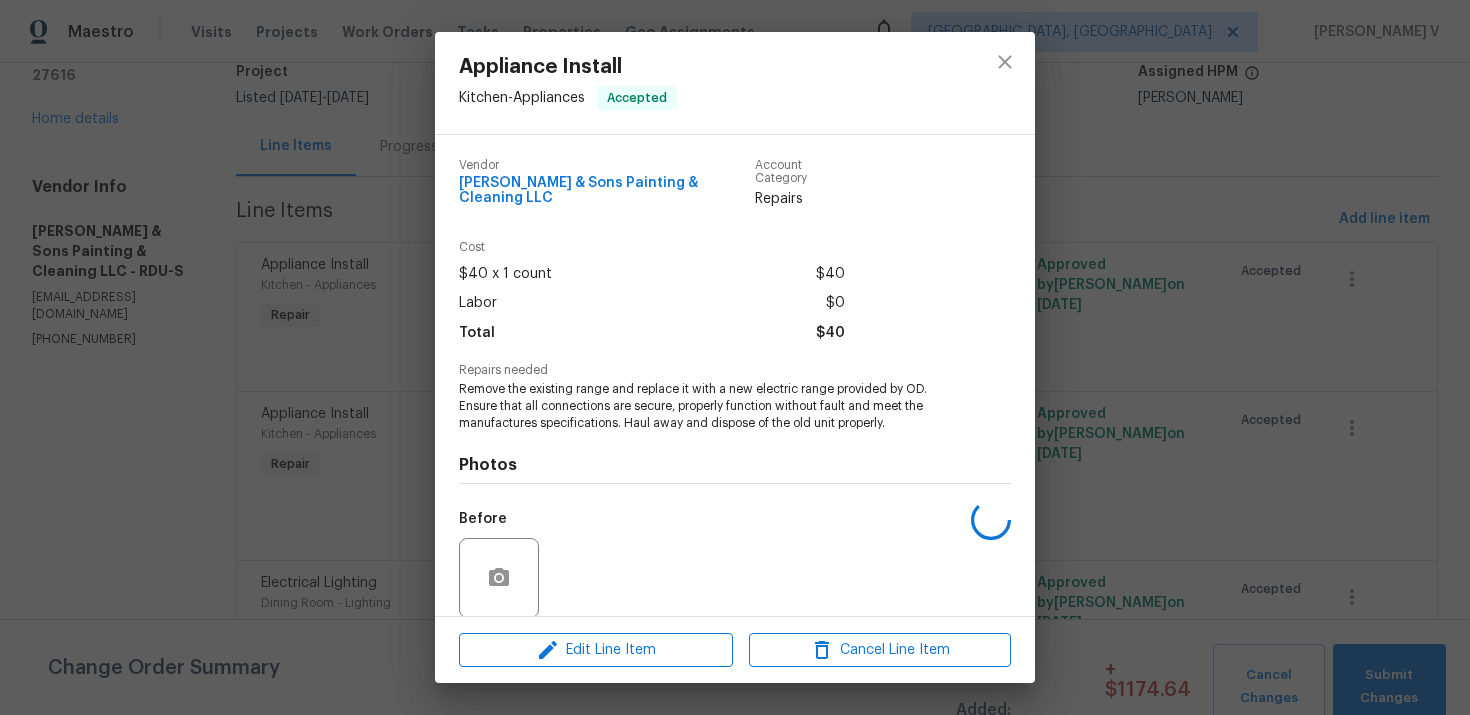 scroll, scrollTop: 139, scrollLeft: 0, axis: vertical 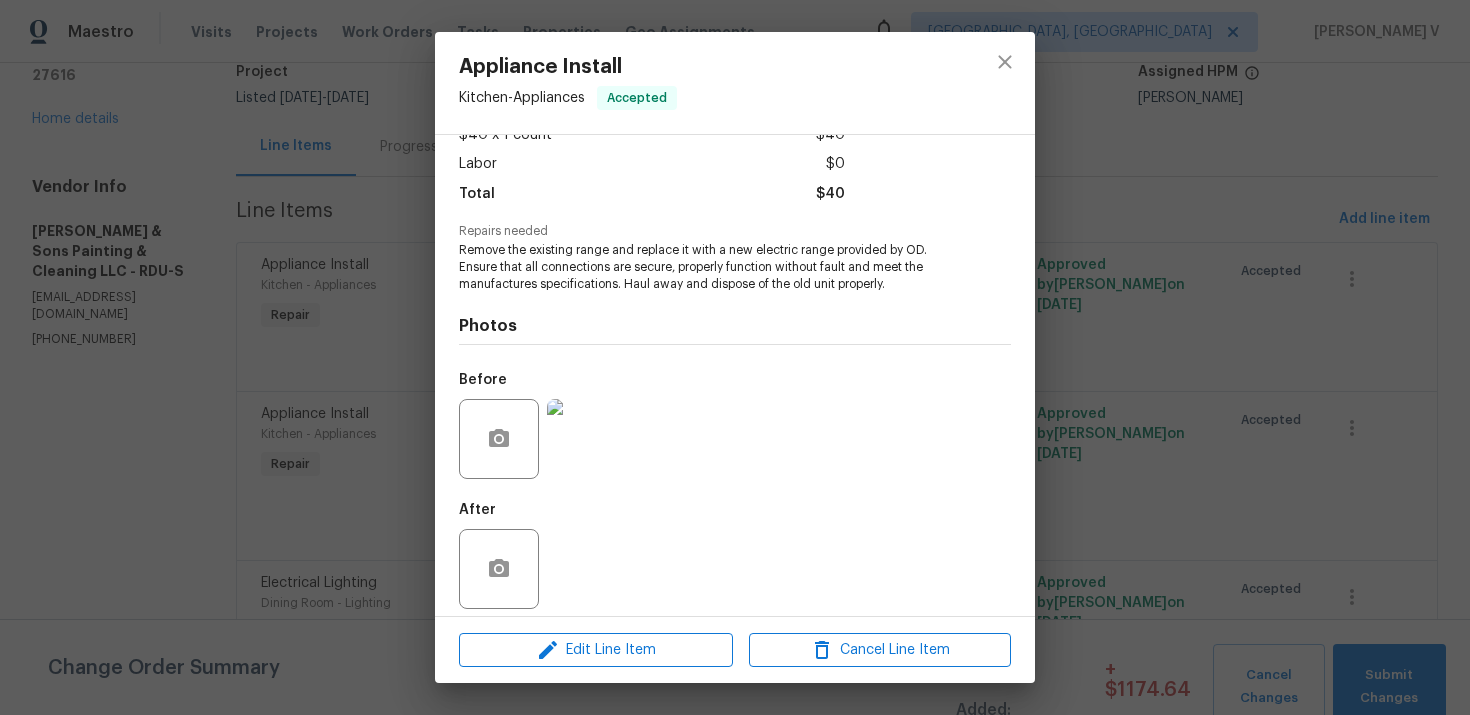 click at bounding box center [587, 439] 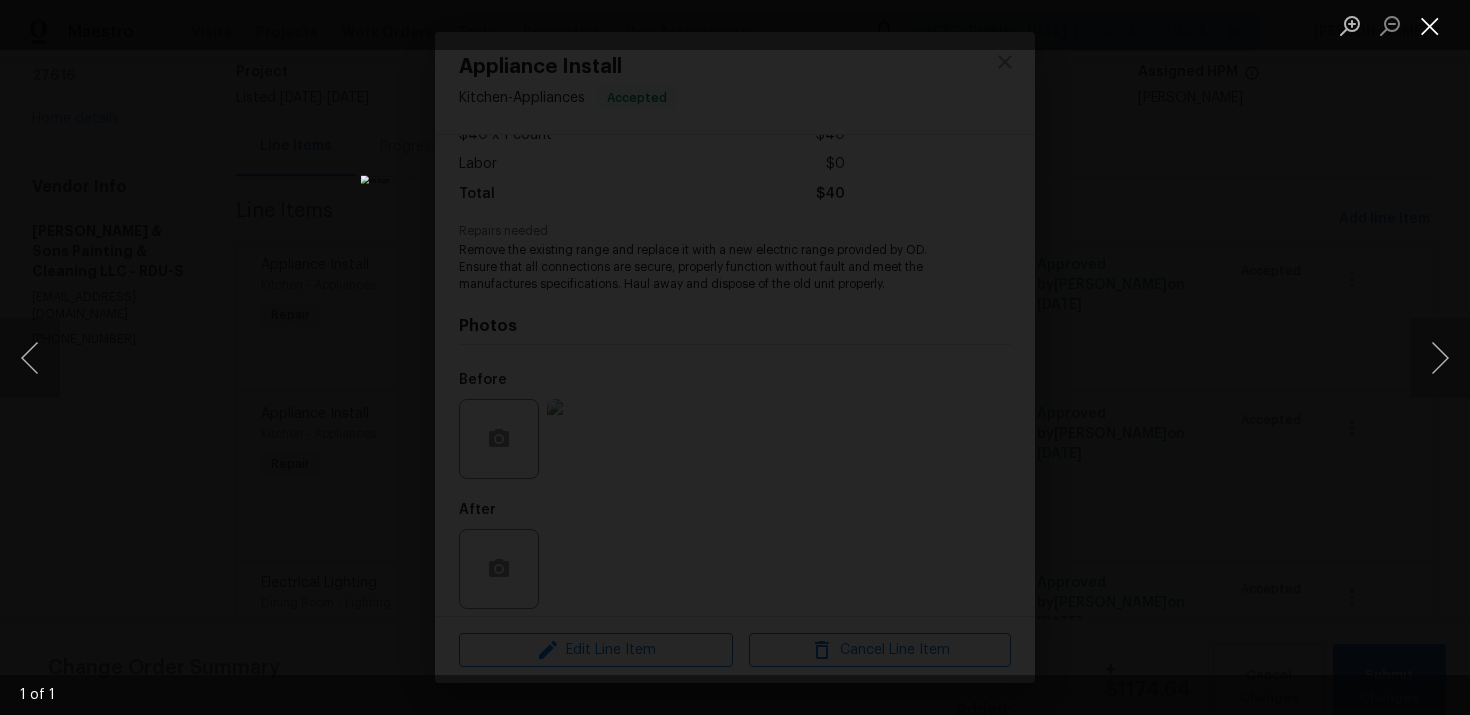 click at bounding box center [1430, 25] 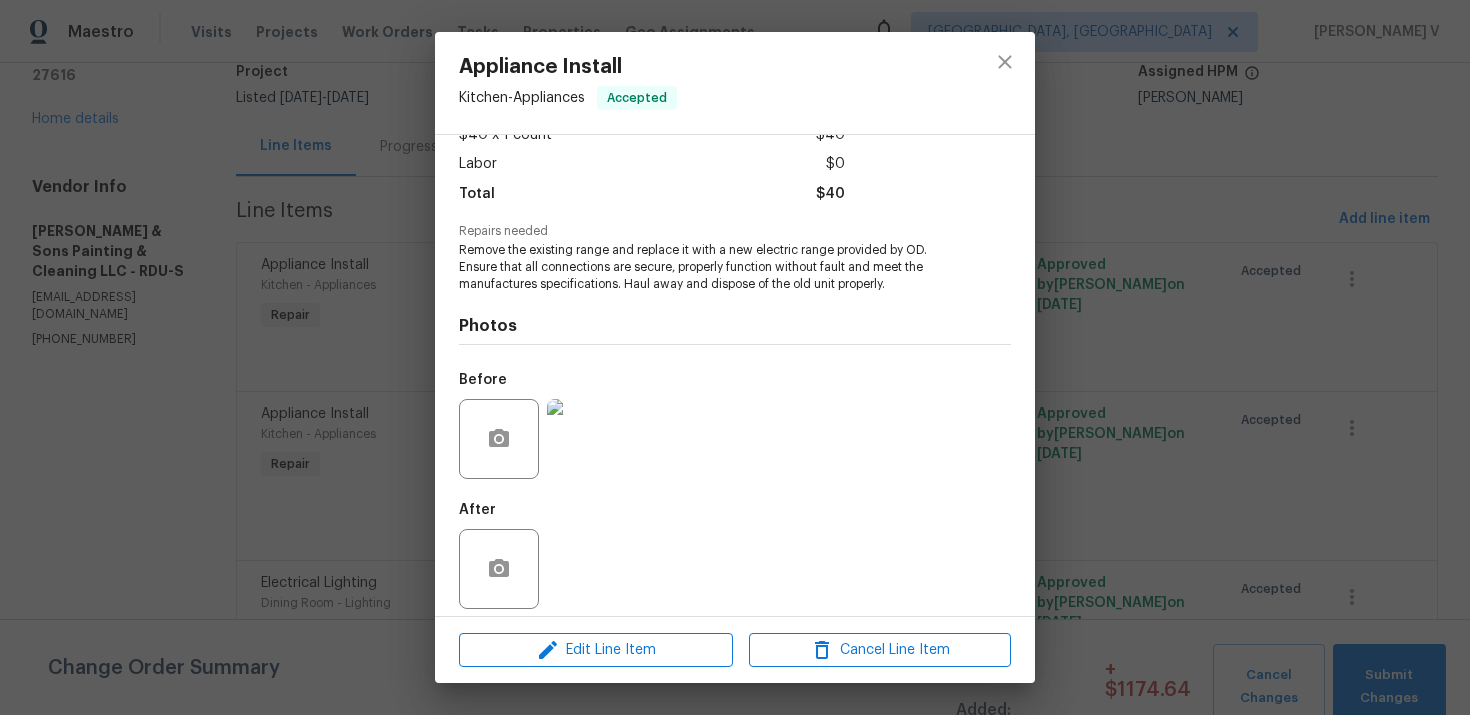 click on "Appliance Install Kitchen  -  Appliances Accepted Vendor Hodge & Sons Painting & Cleaning LLC Account Category Repairs Cost $40 x 1 count $40 Labor $0 Total $40 Repairs needed Remove the existing range and replace it with a new electric range provided by OD. Ensure that all  connections are secure, properly function without fault and meet the manufactures specifications. Haul away and dispose of the old unit properly. Photos Before After  Edit Line Item  Cancel Line Item" at bounding box center (735, 357) 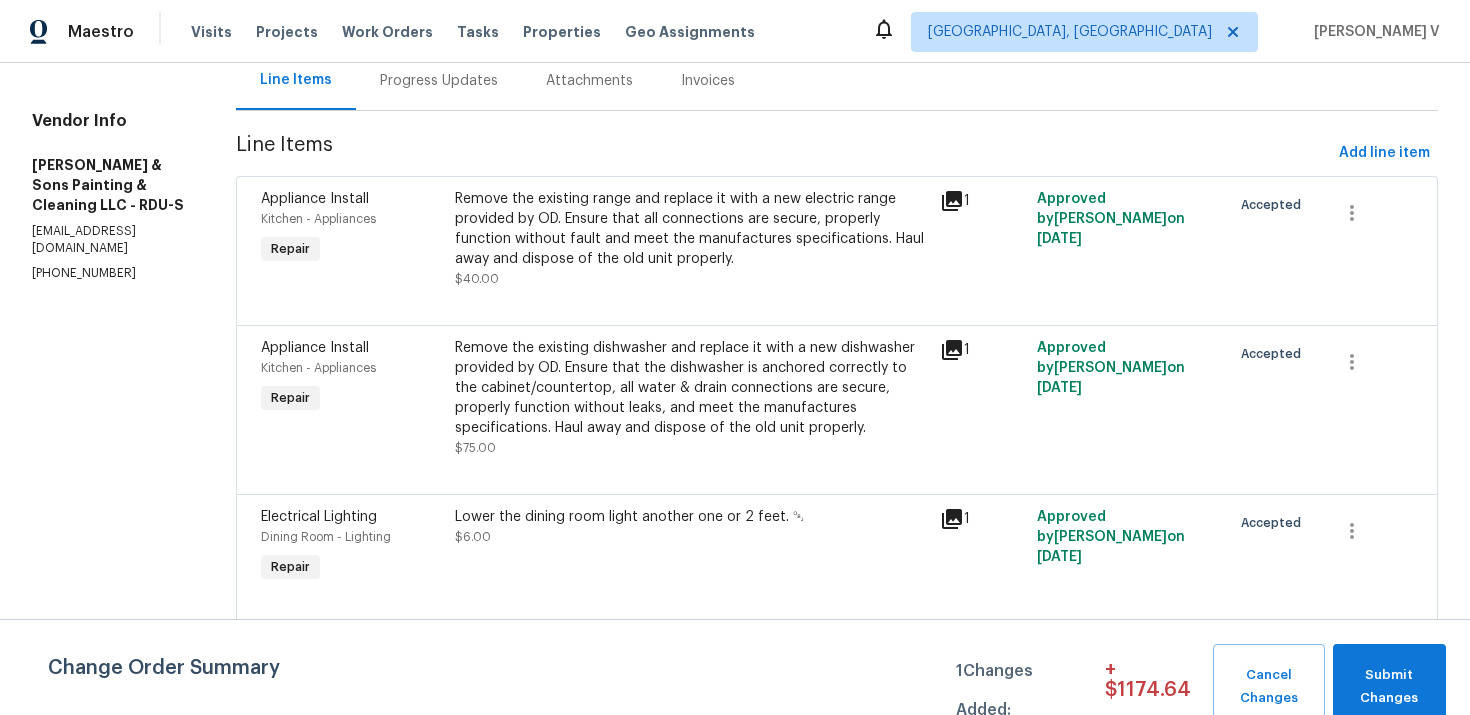 scroll, scrollTop: 222, scrollLeft: 0, axis: vertical 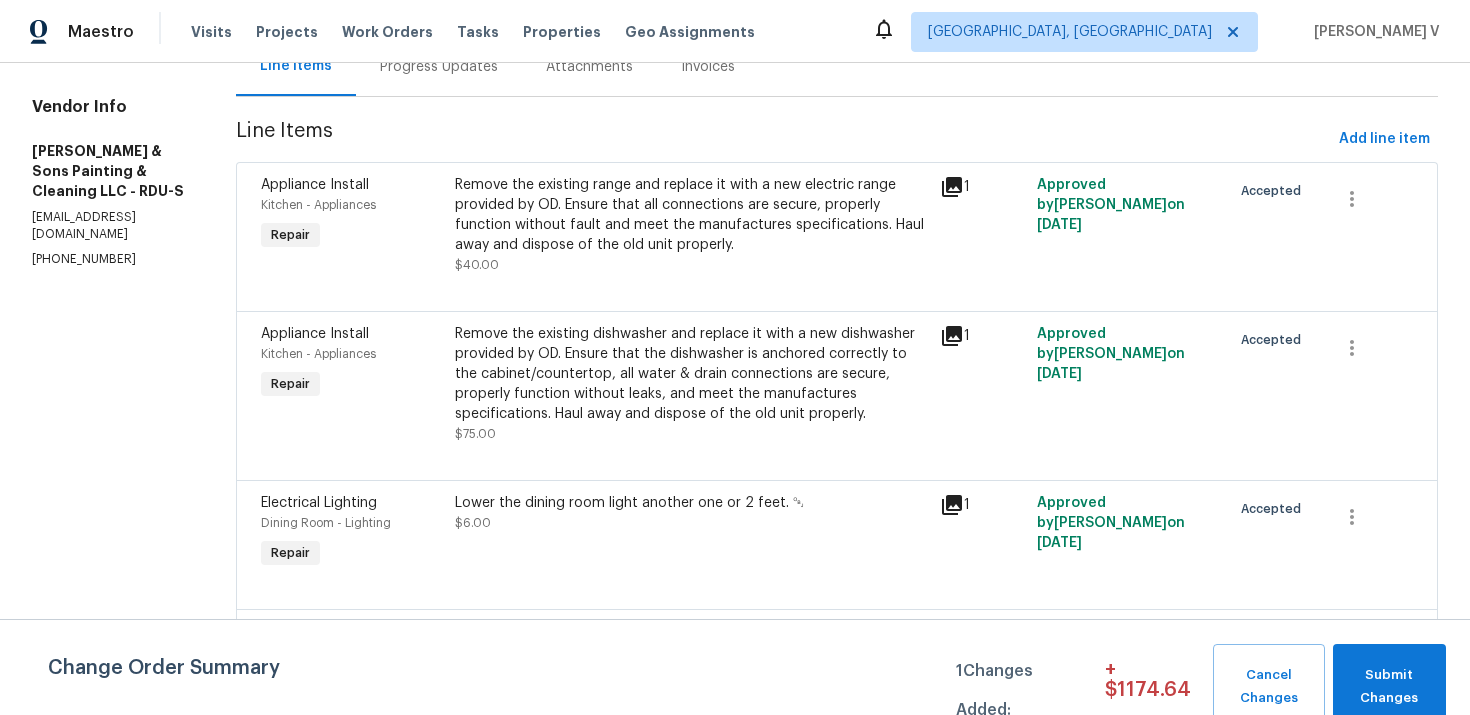 click on "Remove the existing dishwasher and replace it with a new dishwasher provided by OD. Ensure that the dishwasher is anchored correctly to the cabinet/countertop, all water & drain connections are secure, properly function without leaks, and meet the manufactures specifications. Haul away and dispose of the old unit properly." at bounding box center (691, 374) 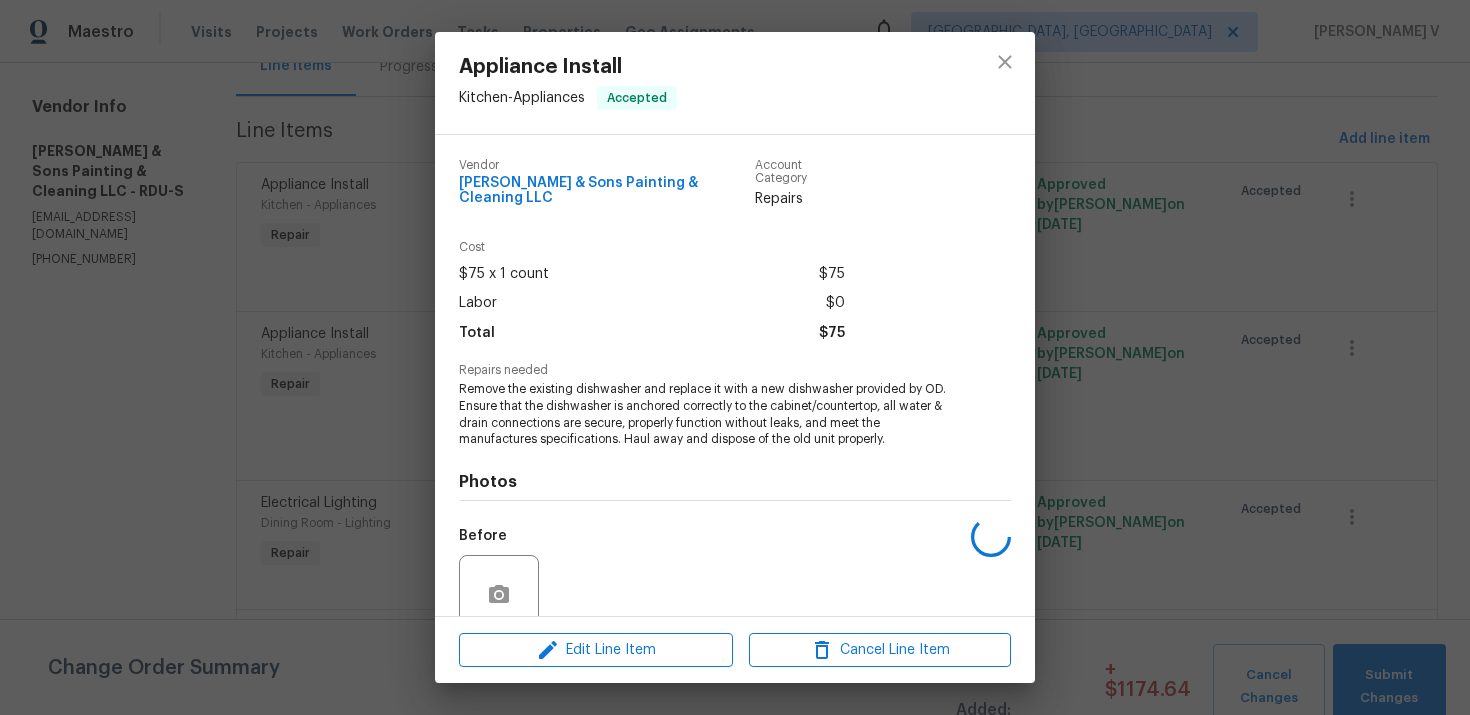 scroll, scrollTop: 156, scrollLeft: 0, axis: vertical 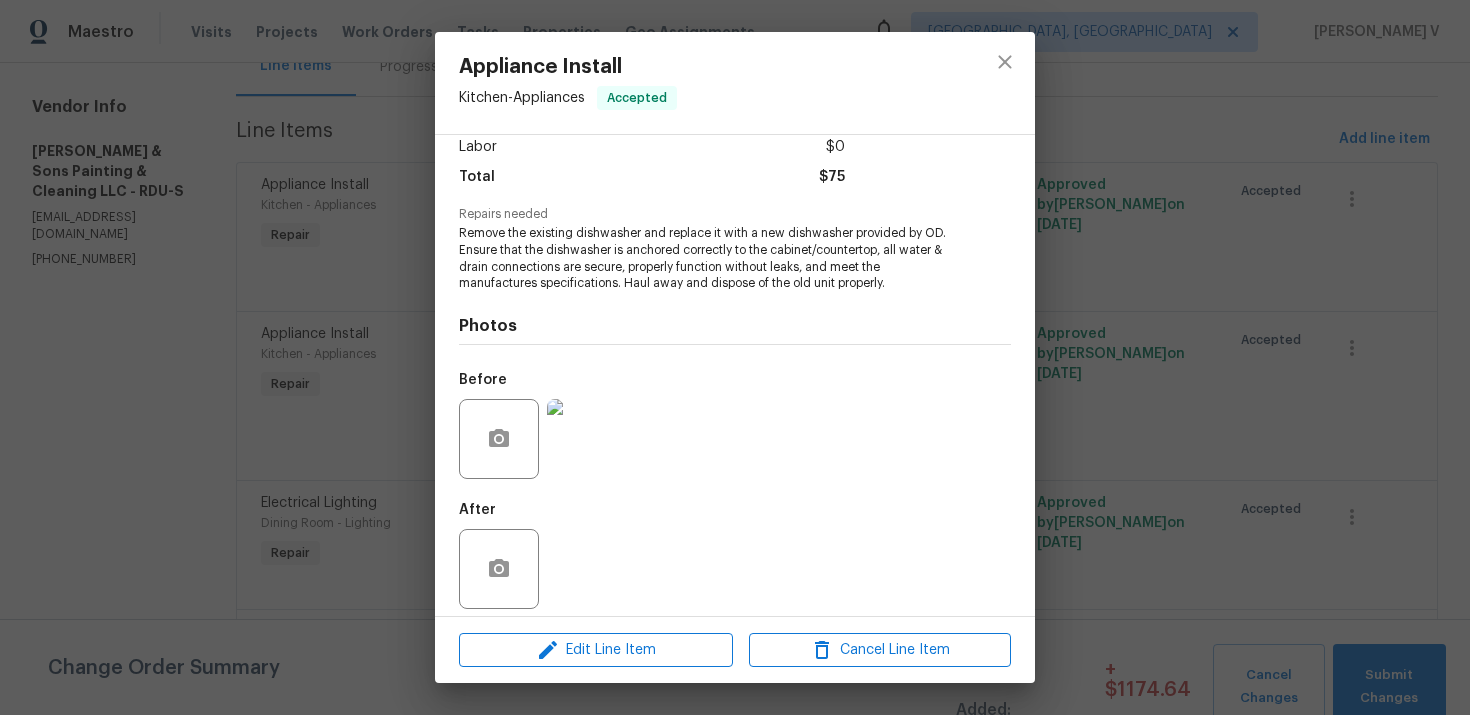 click at bounding box center (587, 439) 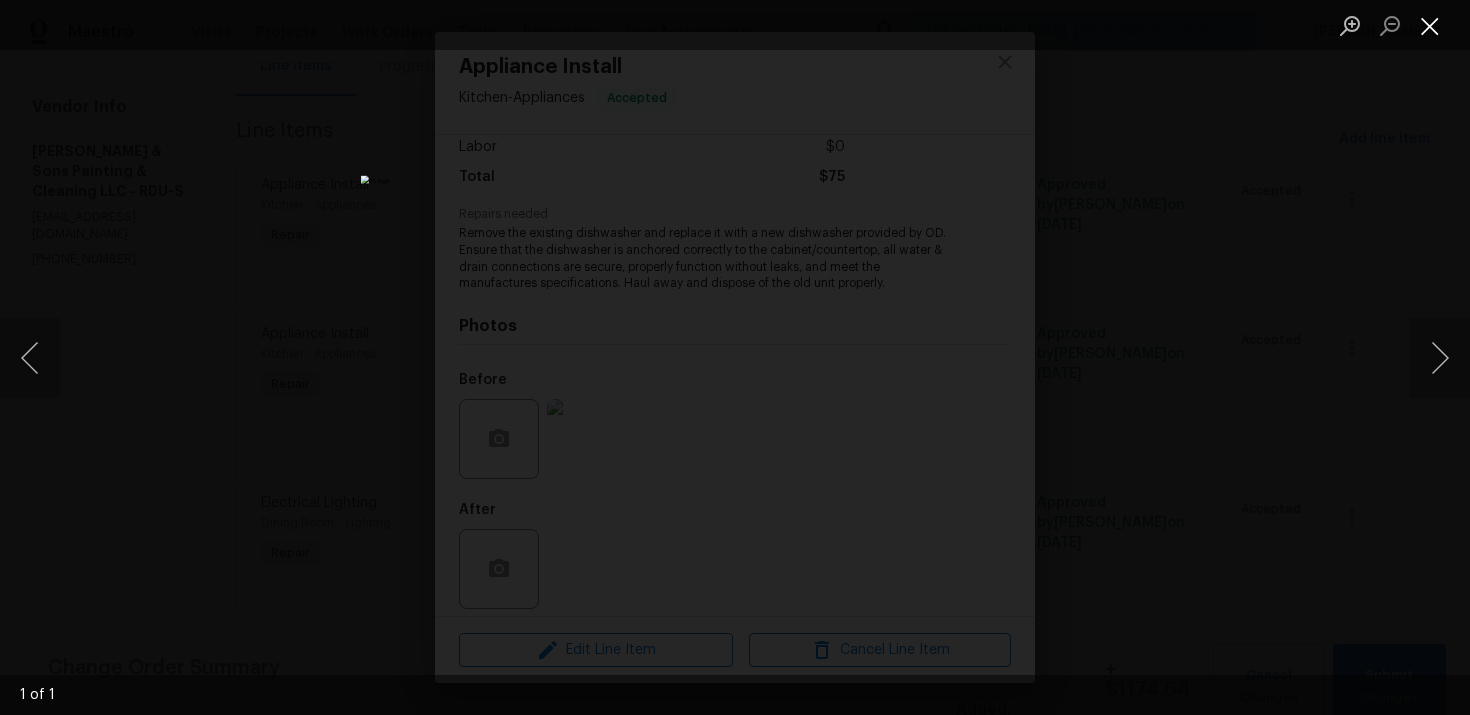 click at bounding box center [1430, 25] 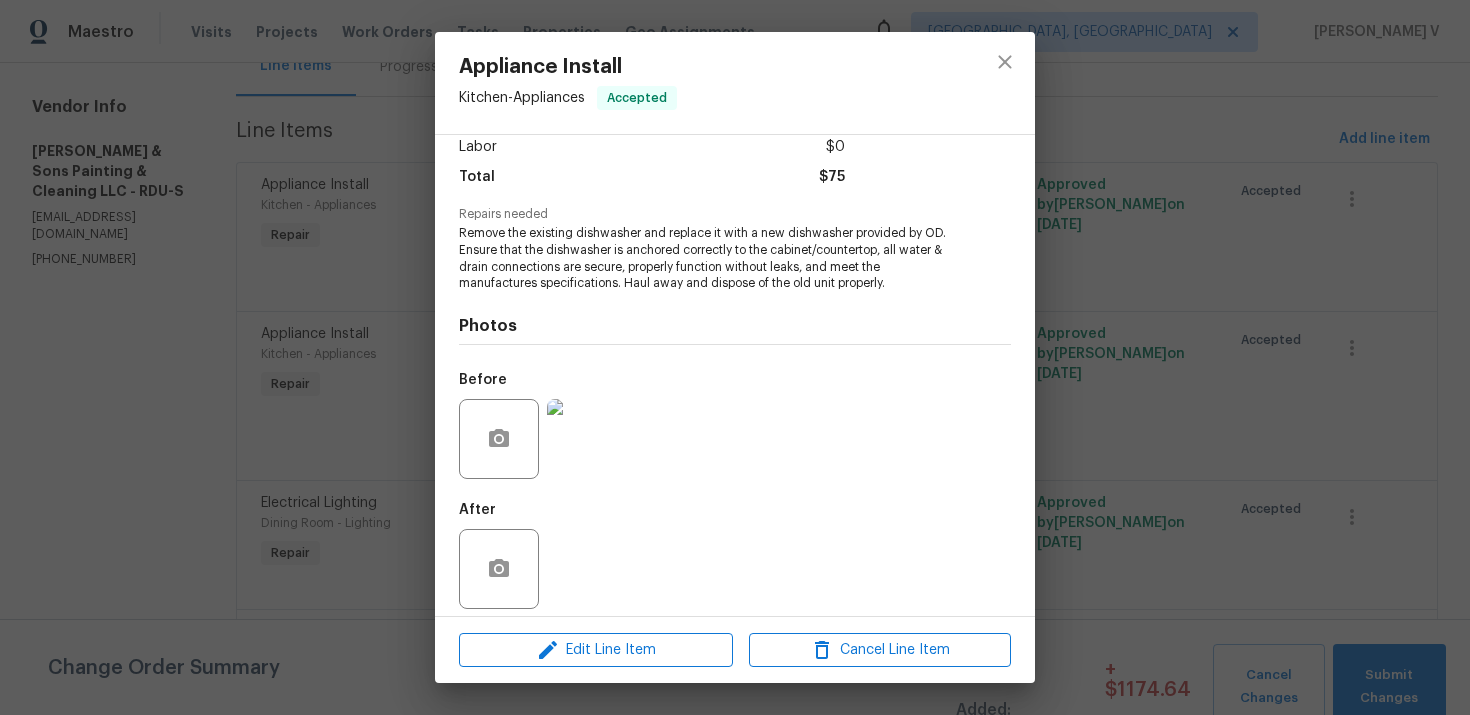 click on "Appliance Install Kitchen  -  Appliances Accepted Vendor Hodge & Sons Painting & Cleaning LLC Account Category Repairs Cost $75 x 1 count $75 Labor $0 Total $75 Repairs needed Remove the existing dishwasher and replace it with a new dishwasher provided by OD. Ensure that the dishwasher is anchored correctly to the cabinet/countertop, all water & drain connections are secure, properly function without leaks, and meet the manufactures specifications. Haul away and dispose of the old unit properly. Photos Before After  Edit Line Item  Cancel Line Item" at bounding box center (735, 357) 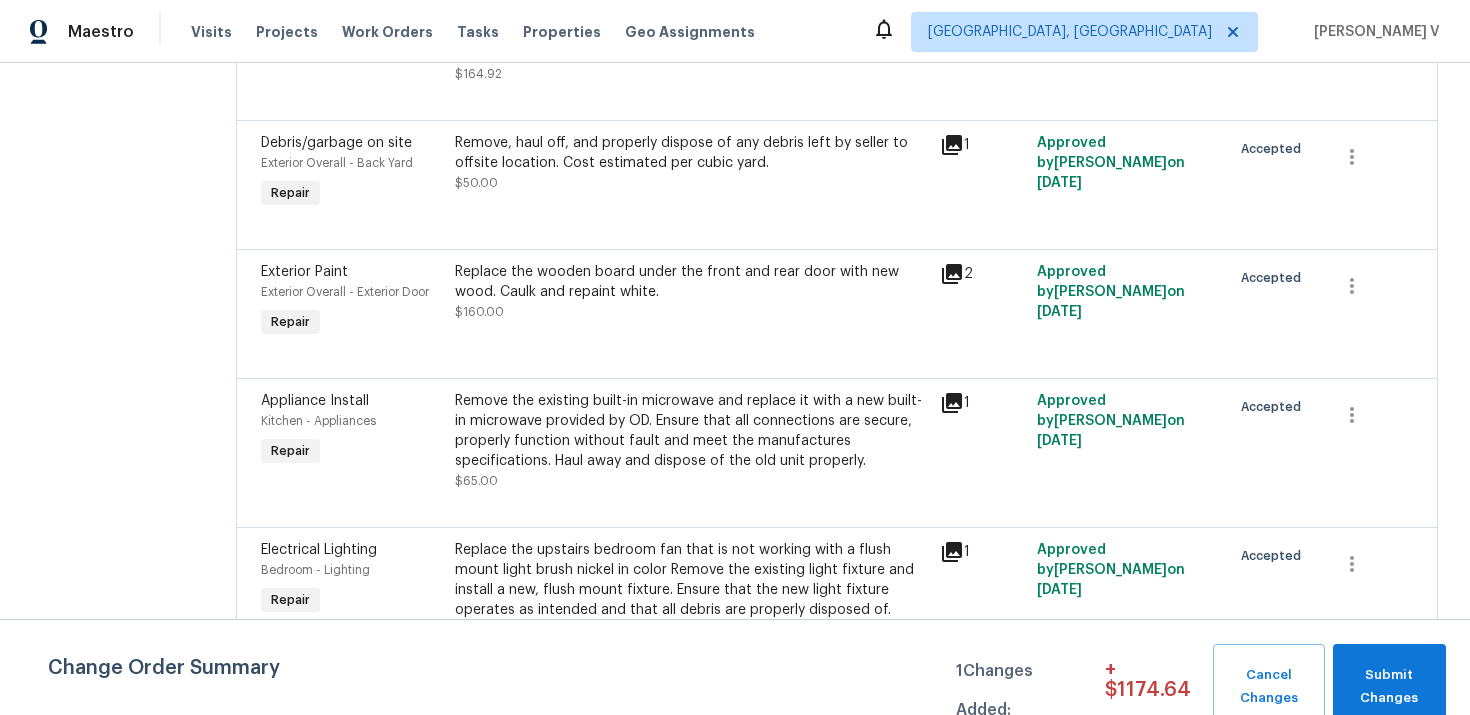 scroll, scrollTop: 1422, scrollLeft: 0, axis: vertical 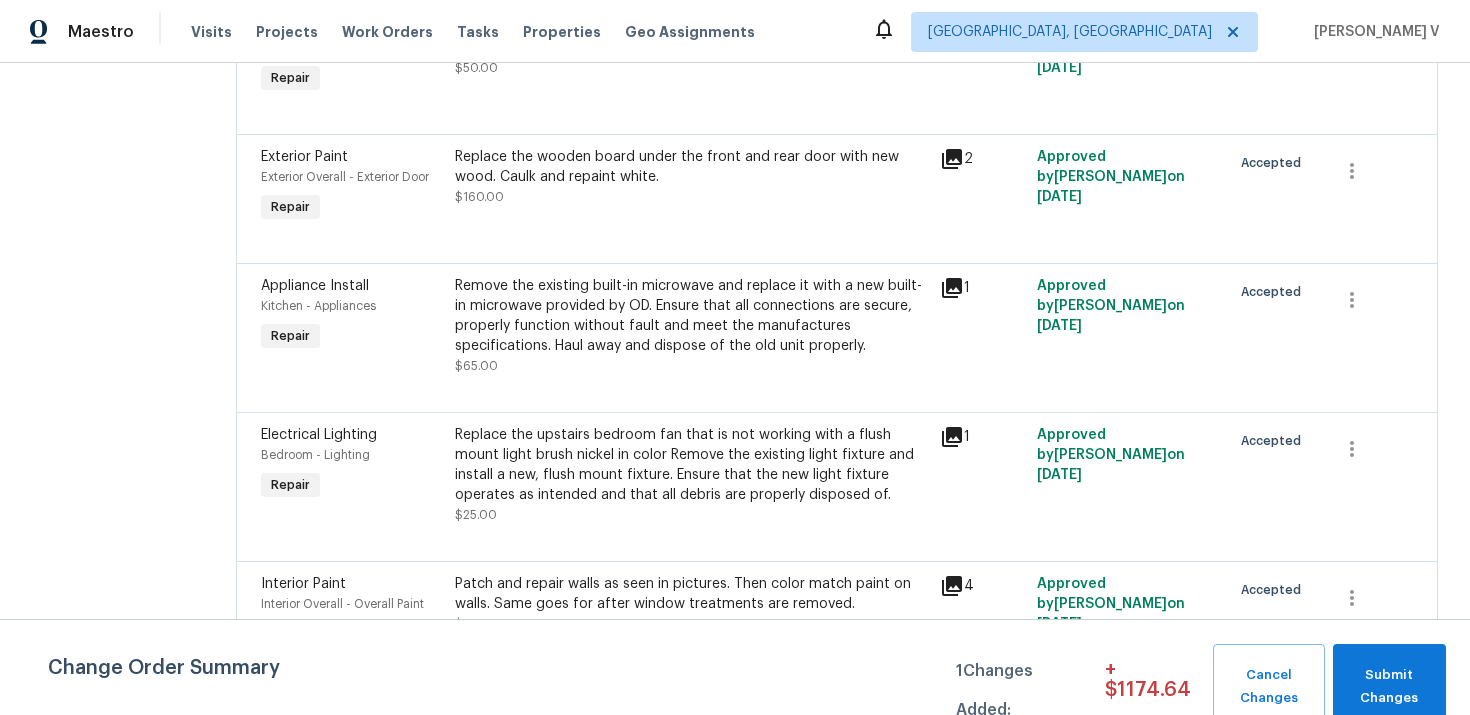 click on "Remove the existing built-in microwave and replace it with a new built-in microwave provided by OD. Ensure that all connections are secure, properly function without fault and meet the manufactures specifications. Haul away and dispose of the old unit properly. $65.00" at bounding box center (691, 326) 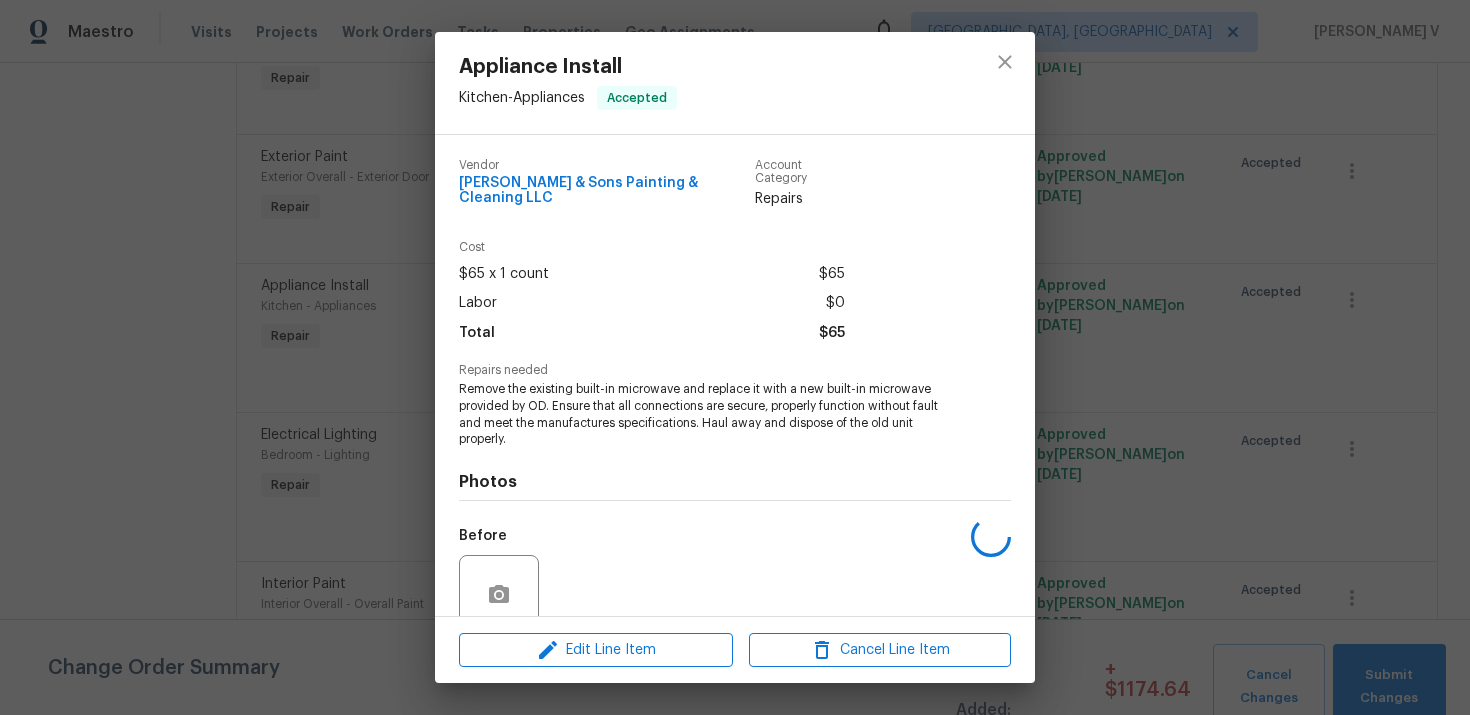 scroll, scrollTop: 156, scrollLeft: 0, axis: vertical 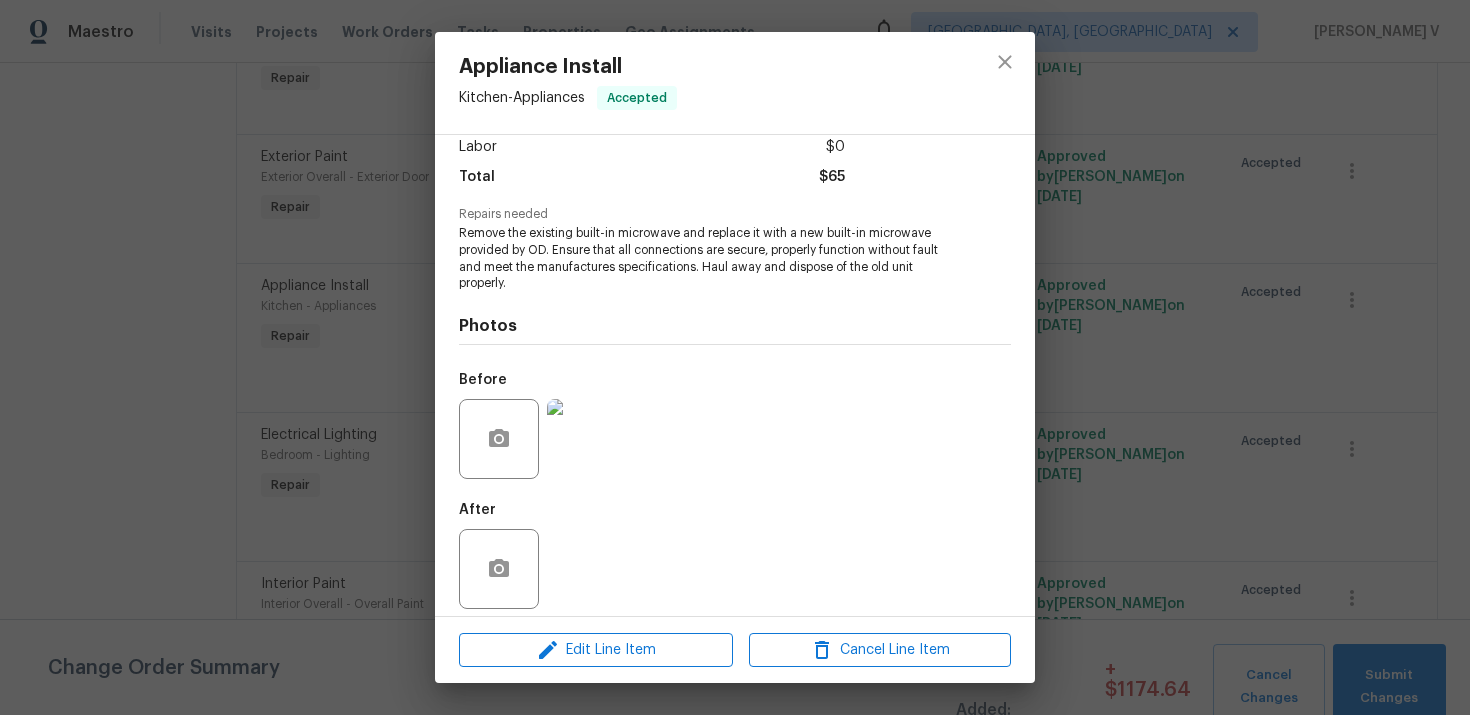 click at bounding box center (587, 439) 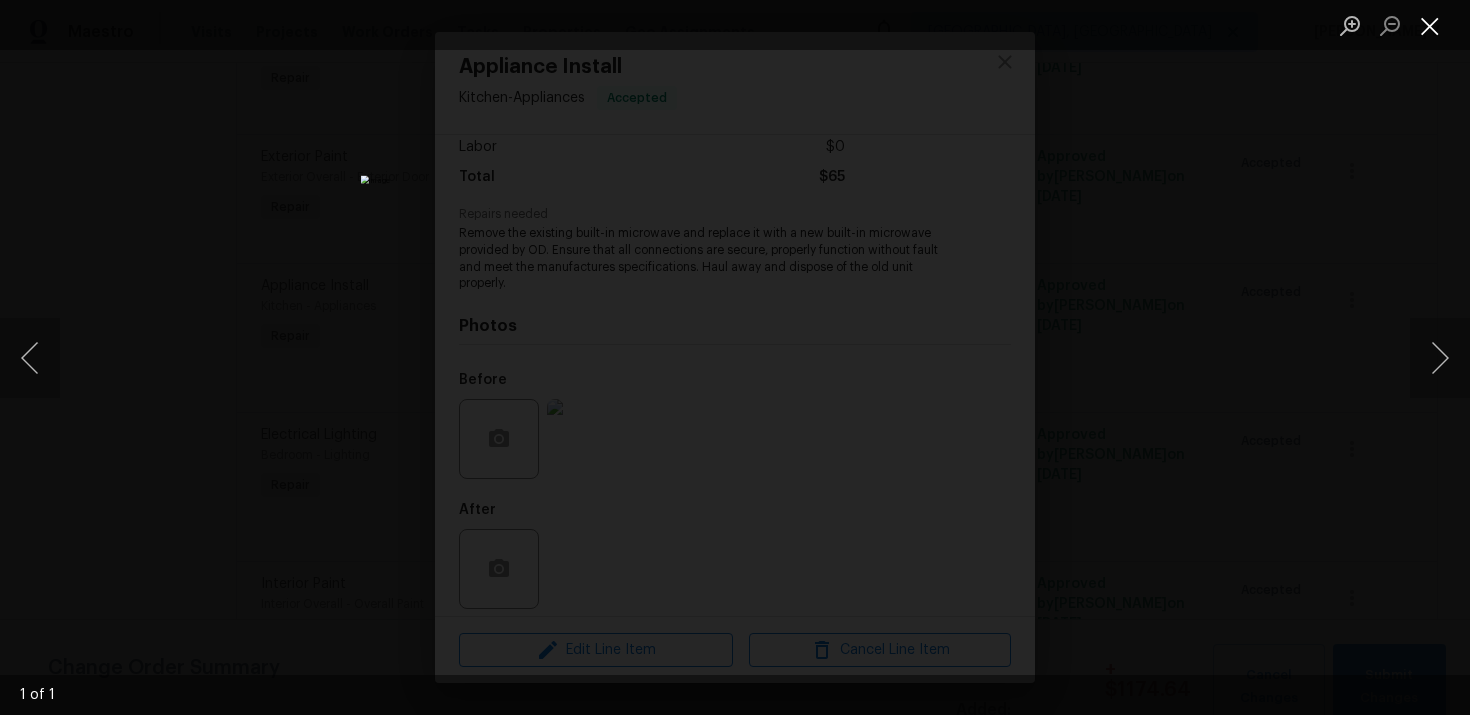 click at bounding box center (1430, 25) 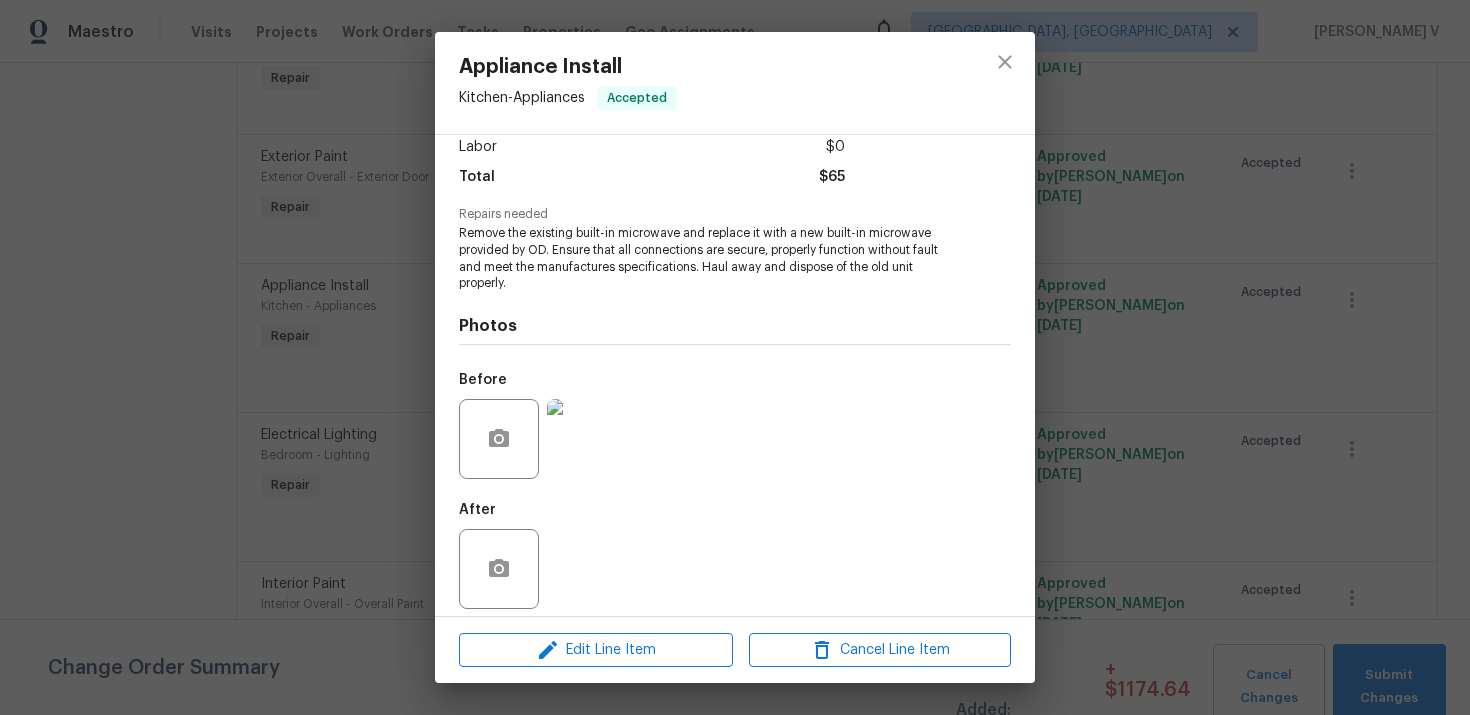click on "Appliance Install Kitchen  -  Appliances Accepted Vendor Hodge & Sons Painting & Cleaning LLC Account Category Repairs Cost $65 x 1 count $65 Labor $0 Total $65 Repairs needed Remove the existing built-in microwave and replace it with a new built-in microwave provided by OD. Ensure that all connections are secure, properly function without fault and meet the manufactures specifications. Haul away and dispose of the old unit properly. Photos Before After  Edit Line Item  Cancel Line Item" at bounding box center (735, 357) 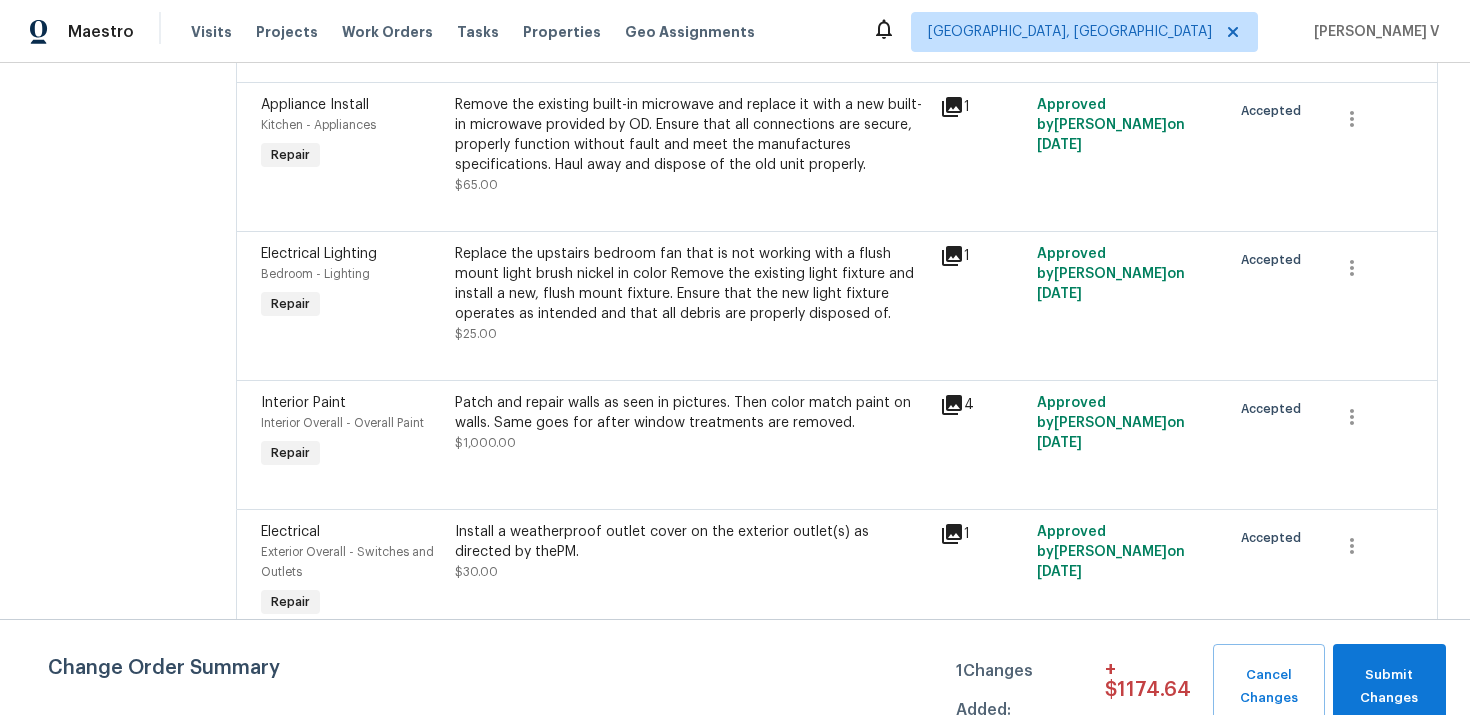 scroll, scrollTop: 0, scrollLeft: 0, axis: both 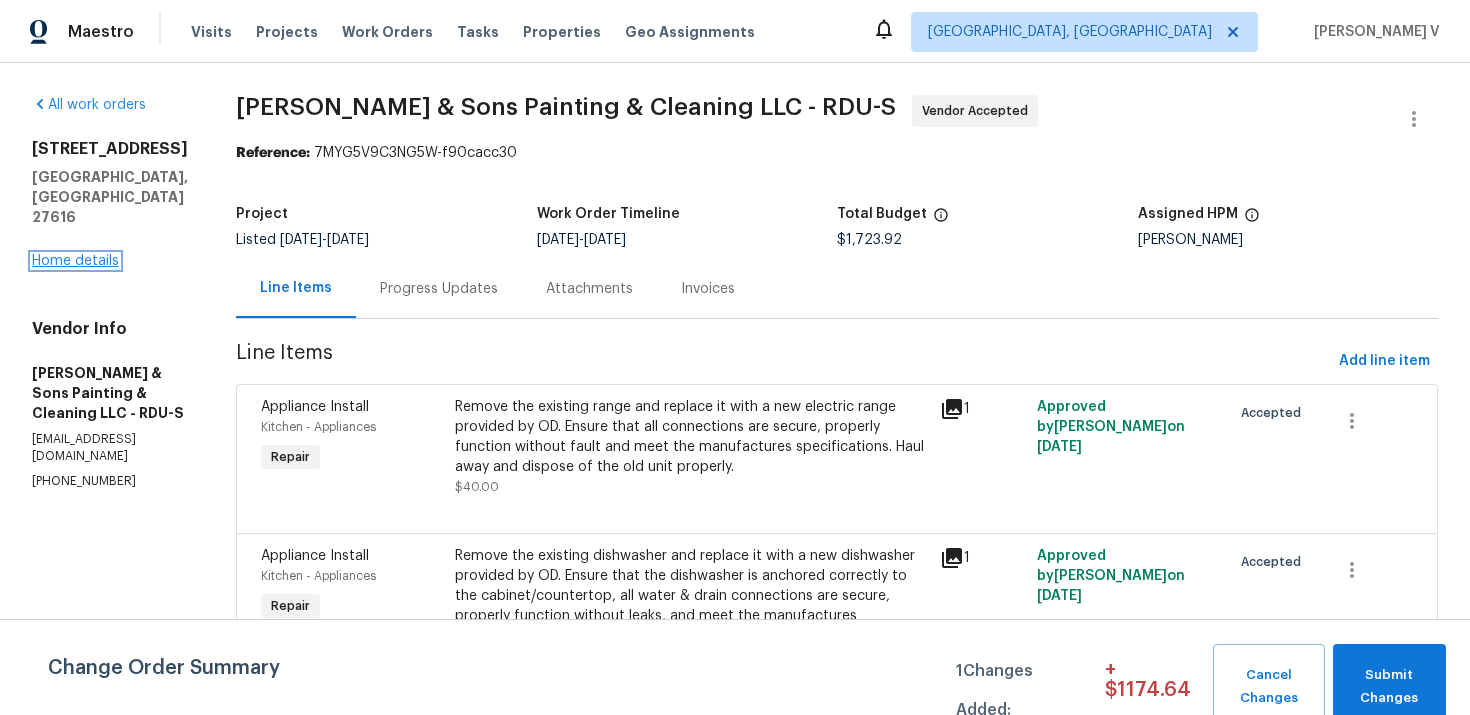 click on "Home details" at bounding box center (75, 261) 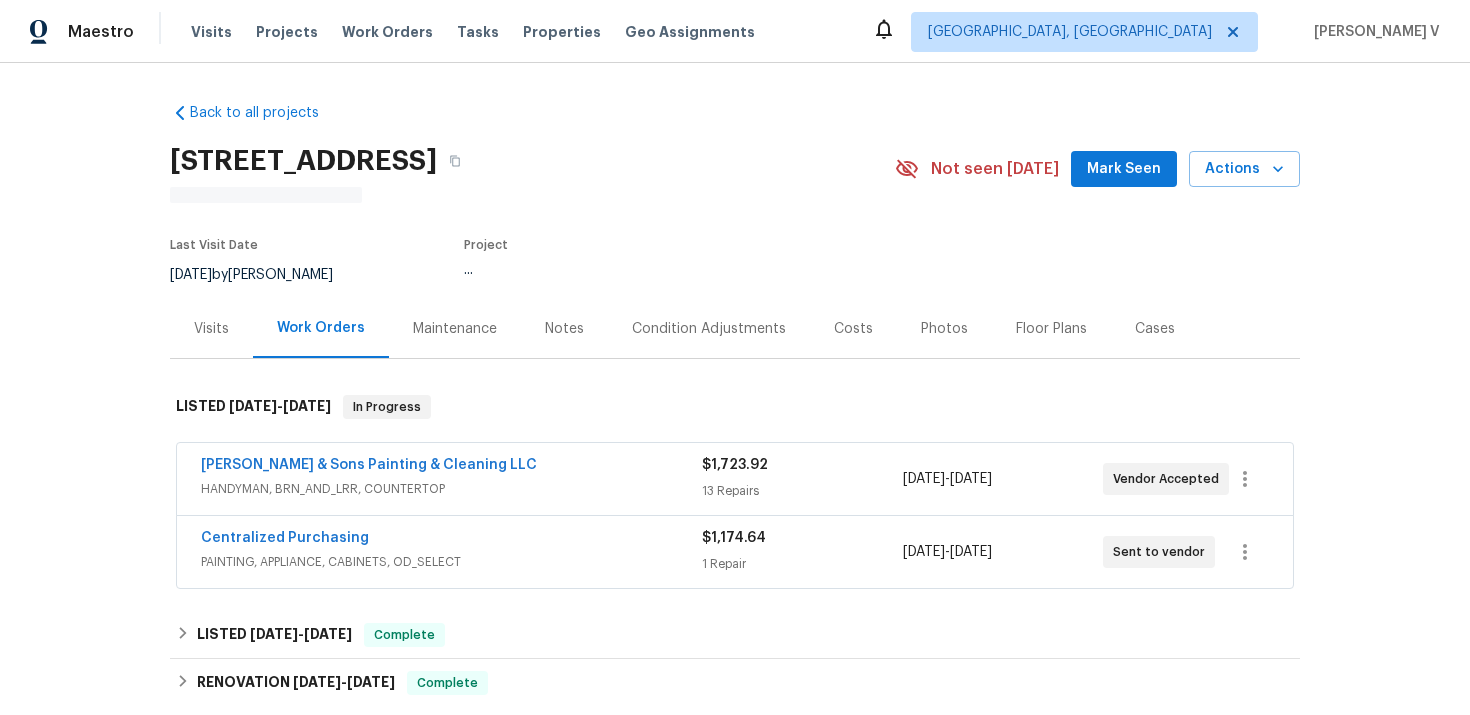 click on "Centralized Purchasing" at bounding box center (451, 540) 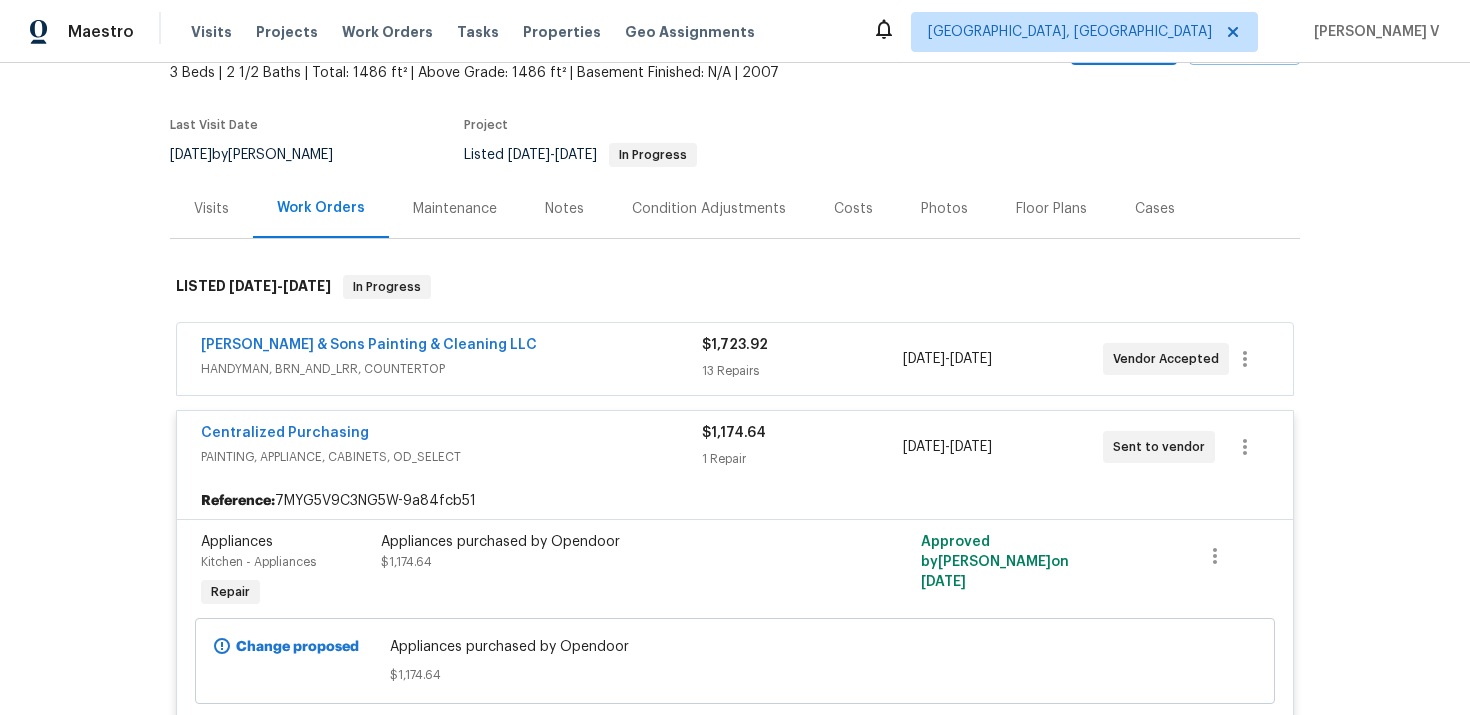 scroll, scrollTop: 130, scrollLeft: 0, axis: vertical 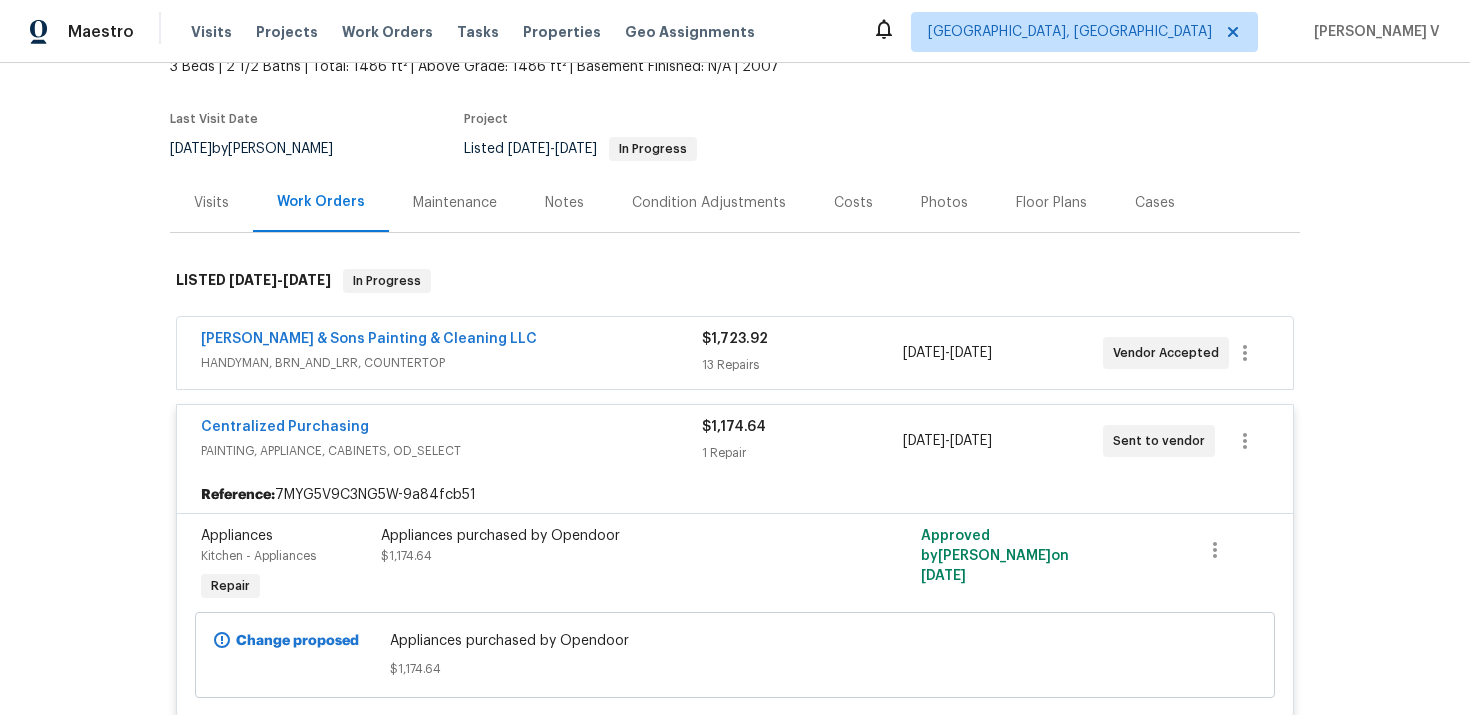 click on "Appliances purchased by Opendoor $1,174.64" at bounding box center [600, 566] 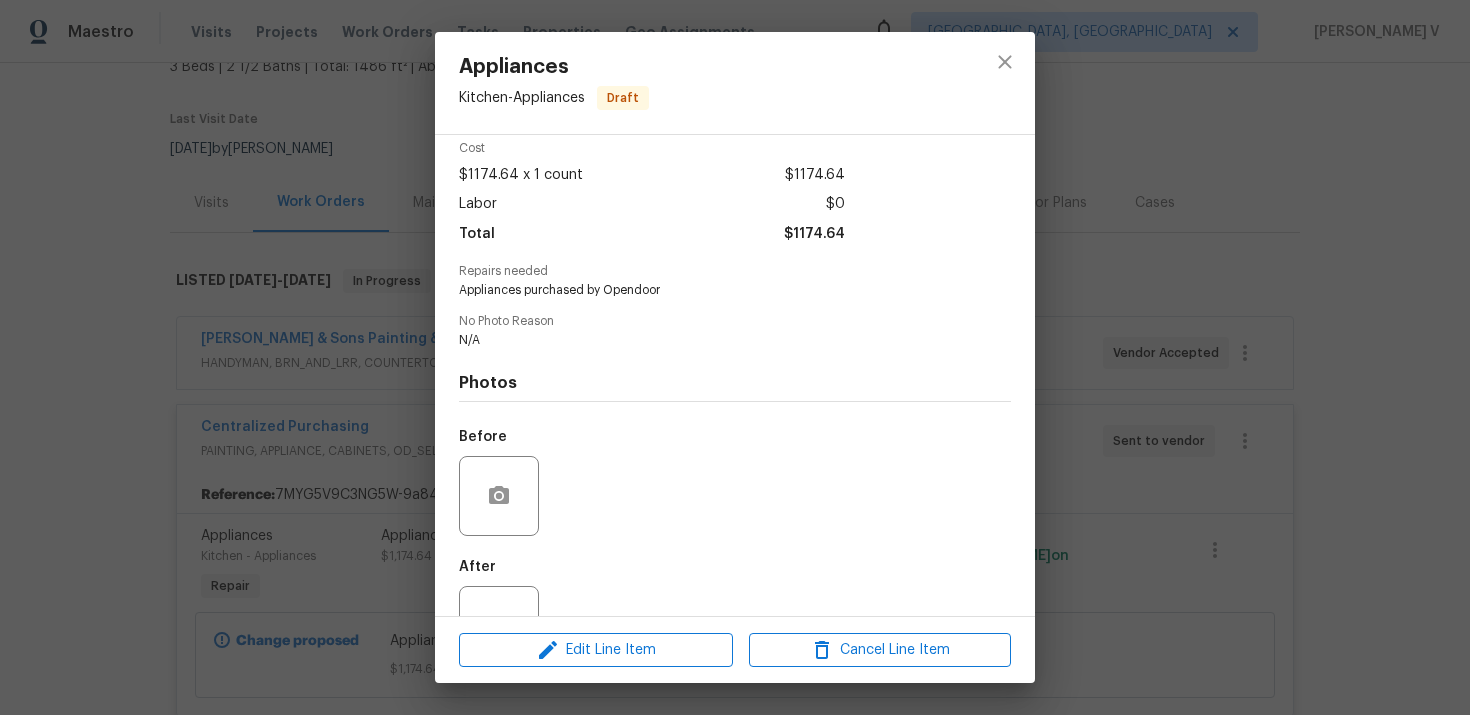 scroll, scrollTop: 155, scrollLeft: 0, axis: vertical 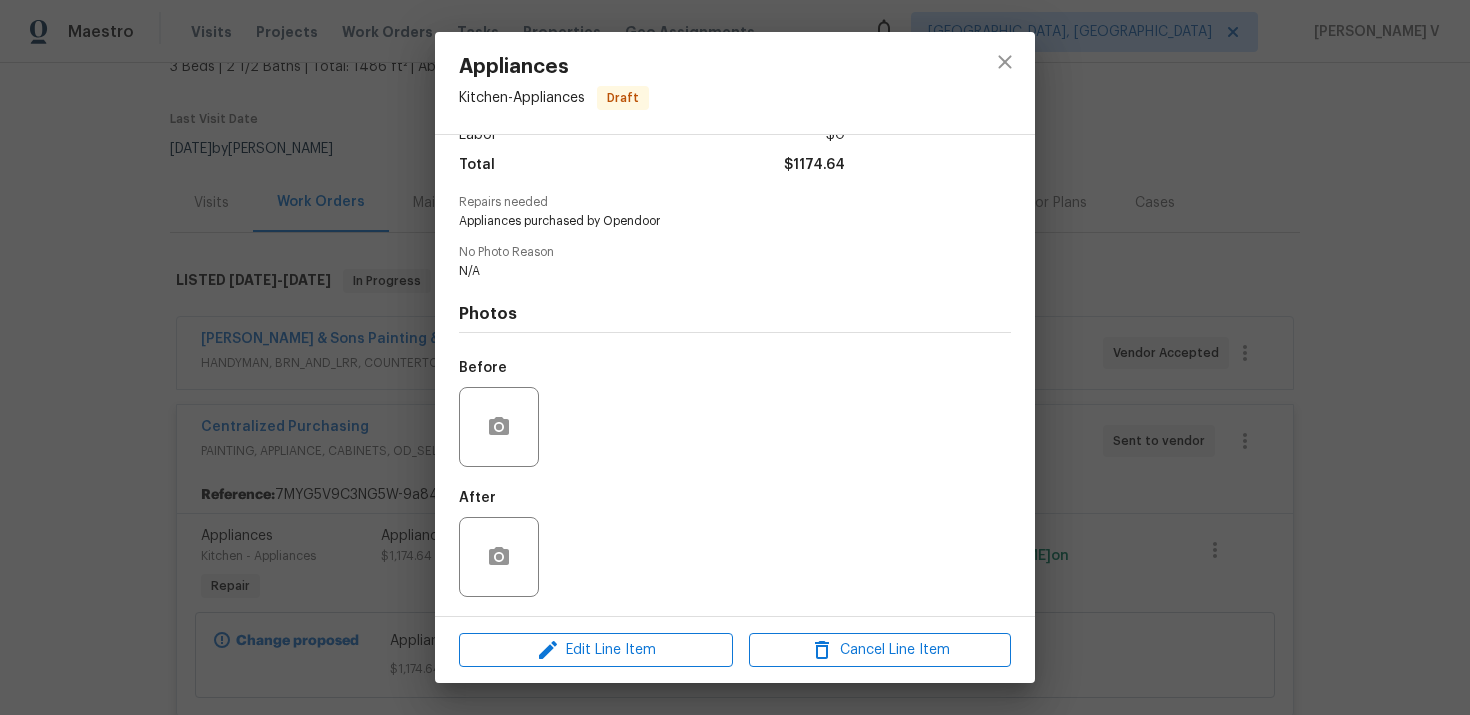 click on "Appliances Kitchen  -  Appliances Draft Vendor Centralized Purchasing Account Category Repairs Cost $1174.64 x 1 count $1174.64 Labor $0 Total $1174.64 Repairs needed Appliances purchased by Opendoor No Photo Reason N/A Photos Before After  Edit Line Item  Cancel Line Item" at bounding box center (735, 357) 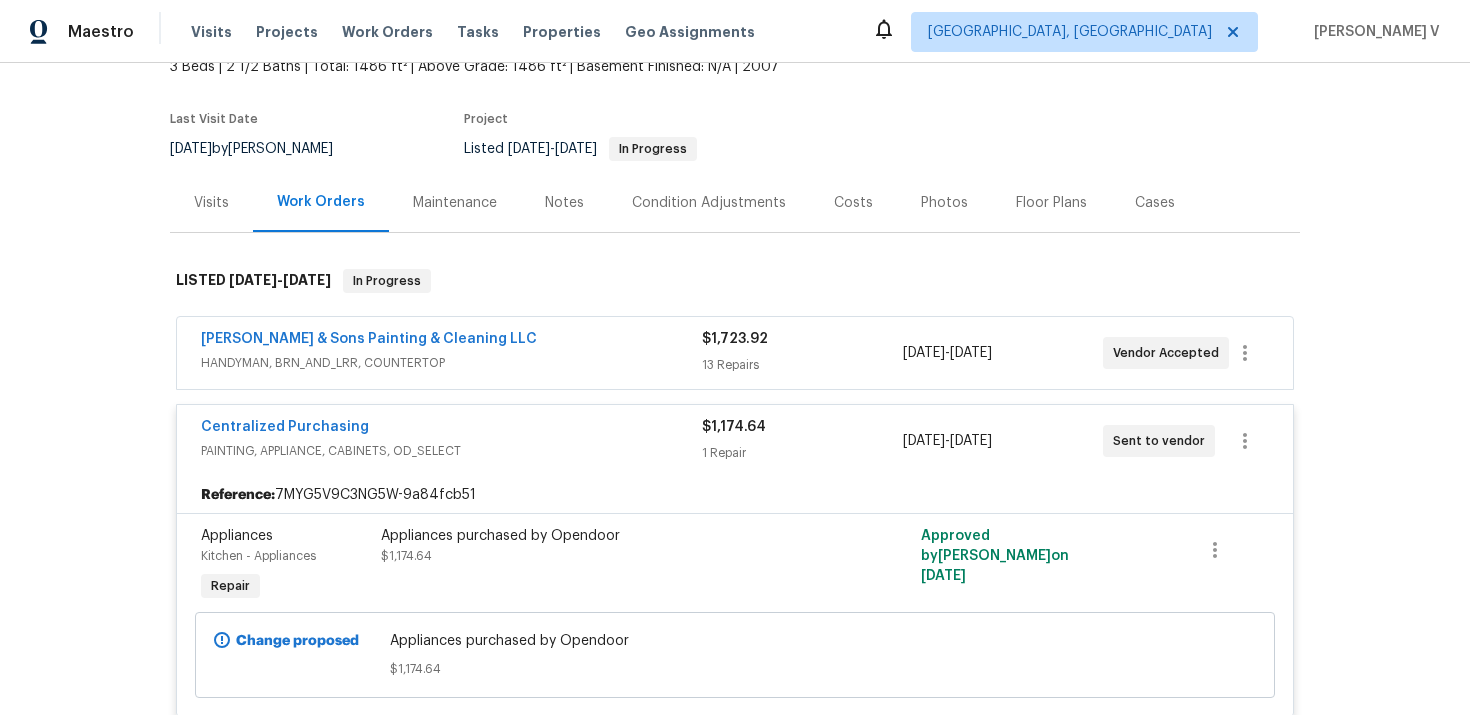 scroll, scrollTop: 0, scrollLeft: 0, axis: both 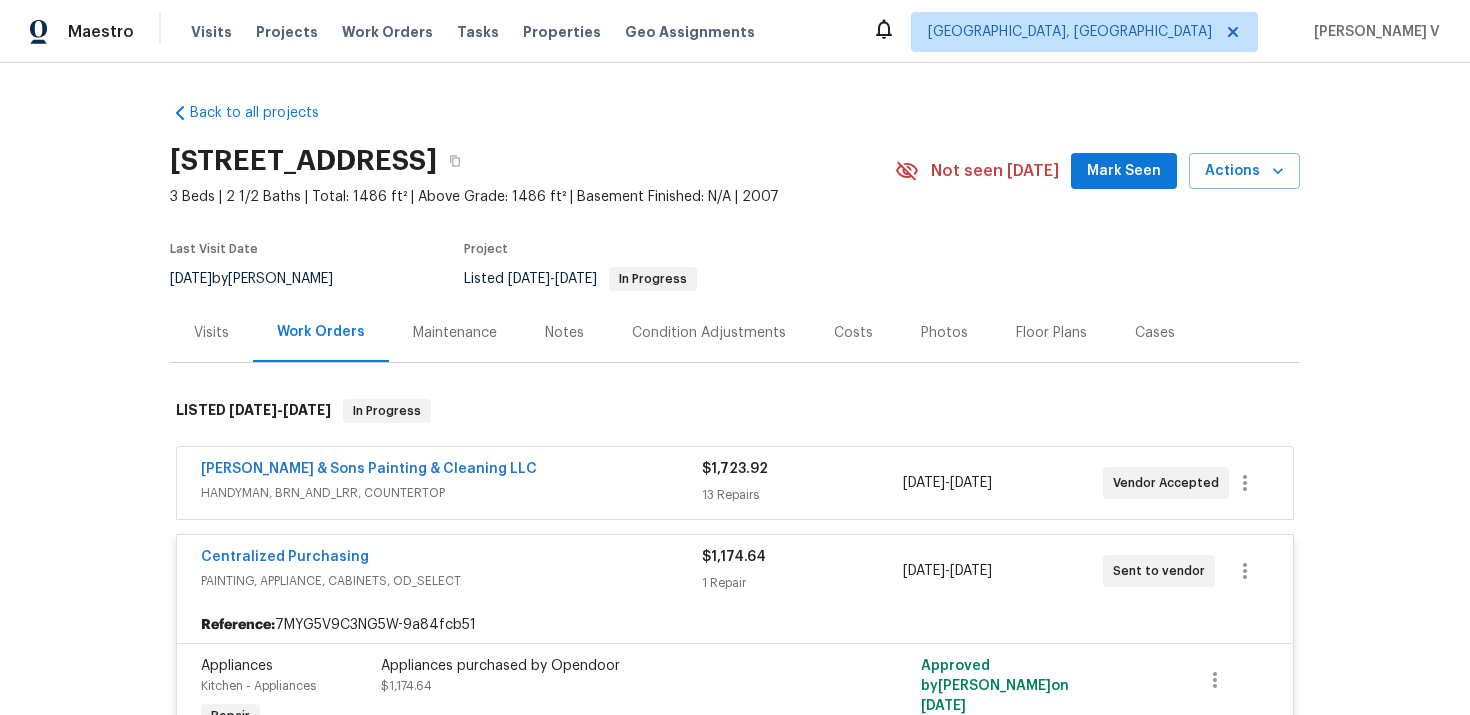 click on "4820 Landover Arbor Pl, Raleigh, NC 27616" at bounding box center [303, 161] 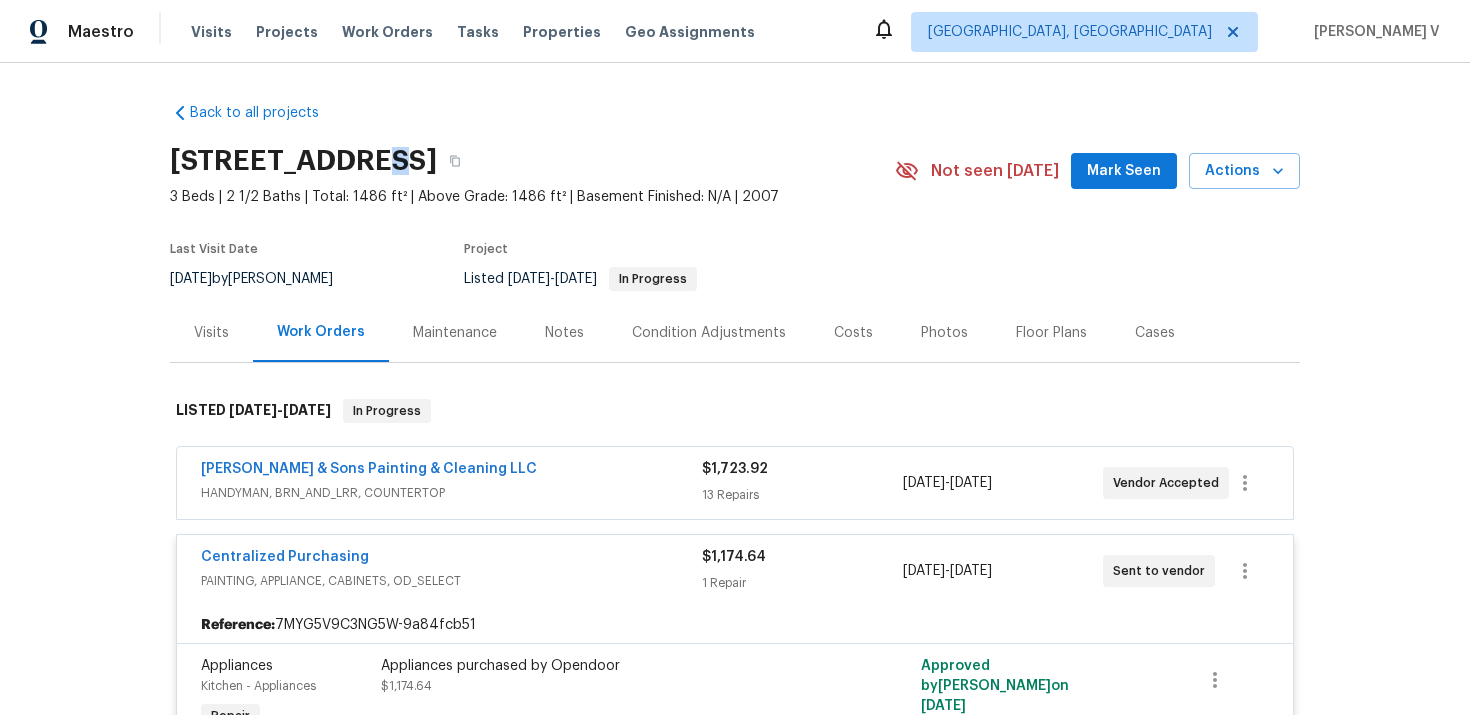 click on "4820 Landover Arbor Pl, Raleigh, NC 27616" at bounding box center (303, 161) 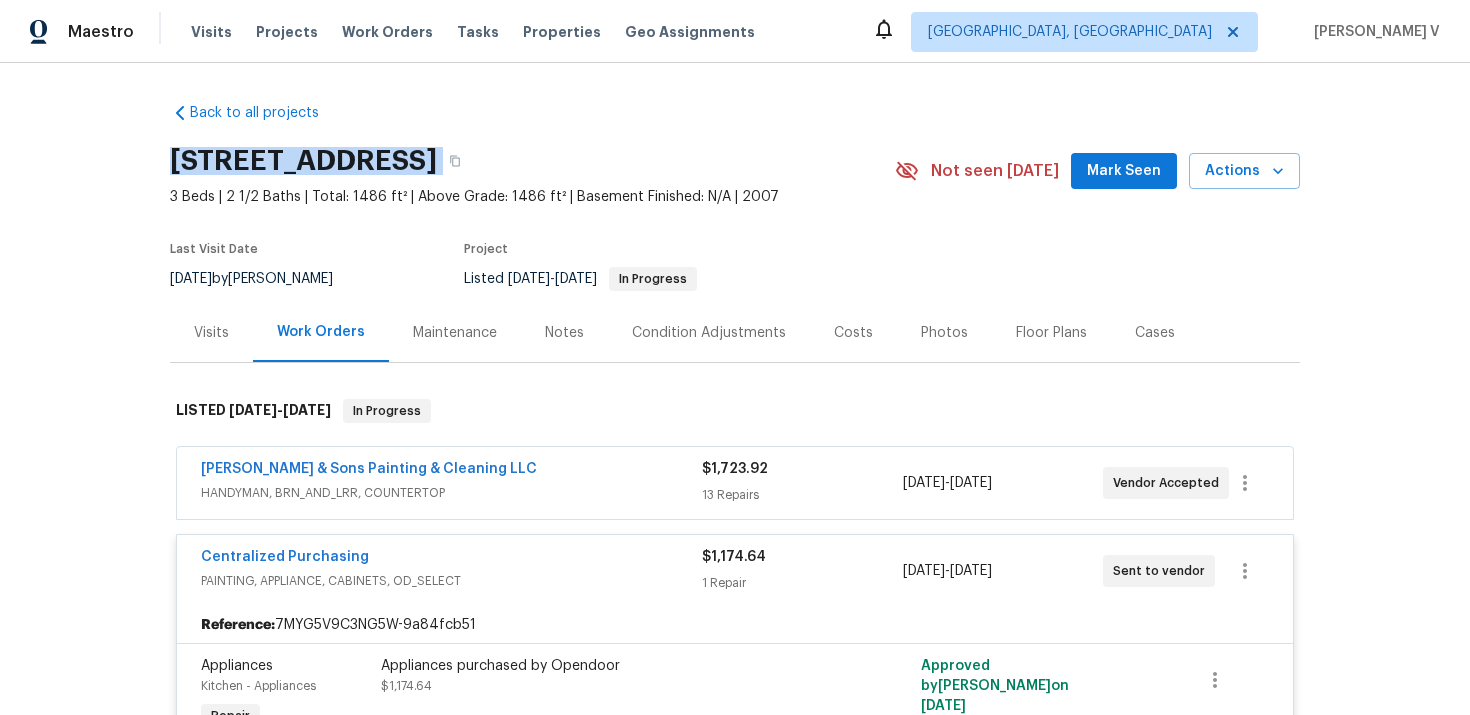 copy on "4820 Landover Arbor Pl, Raleigh, NC 27616" 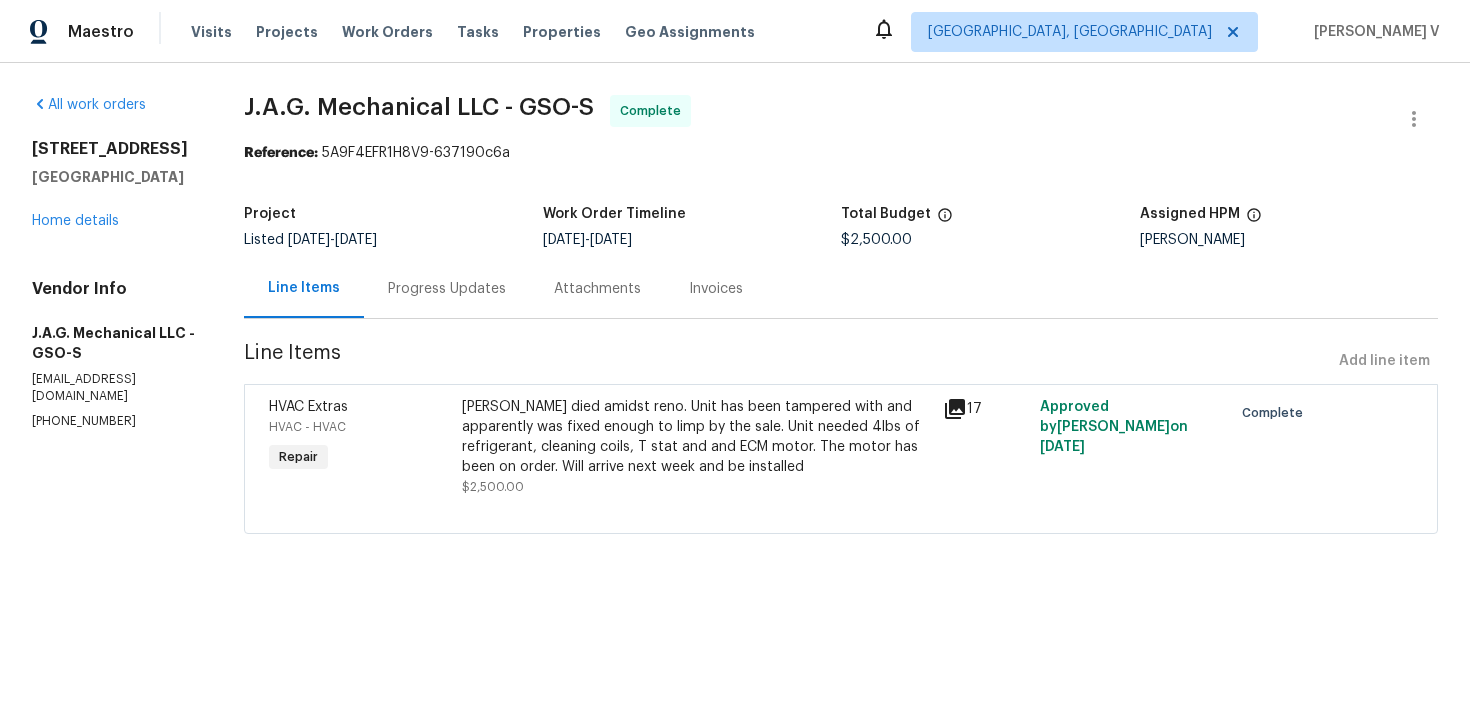 scroll, scrollTop: 0, scrollLeft: 0, axis: both 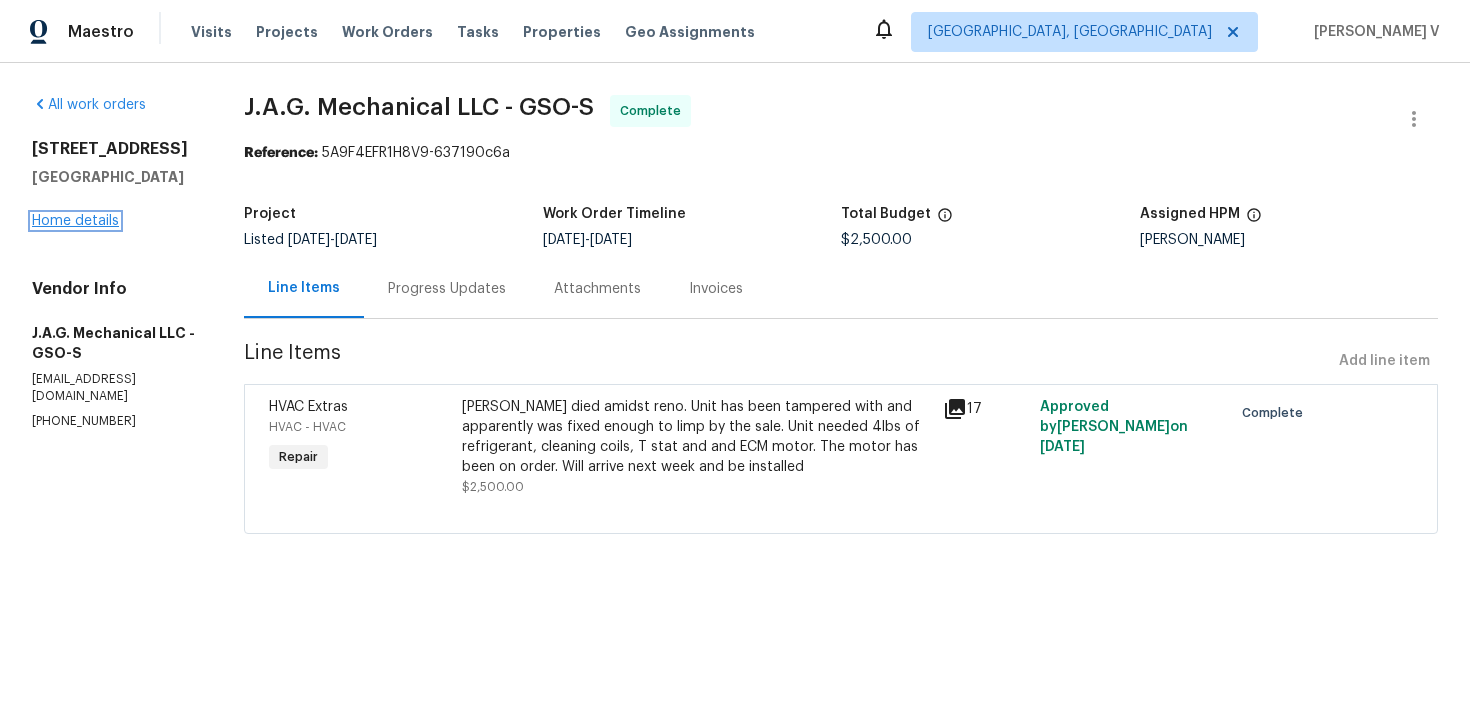 click on "Home details" at bounding box center [75, 221] 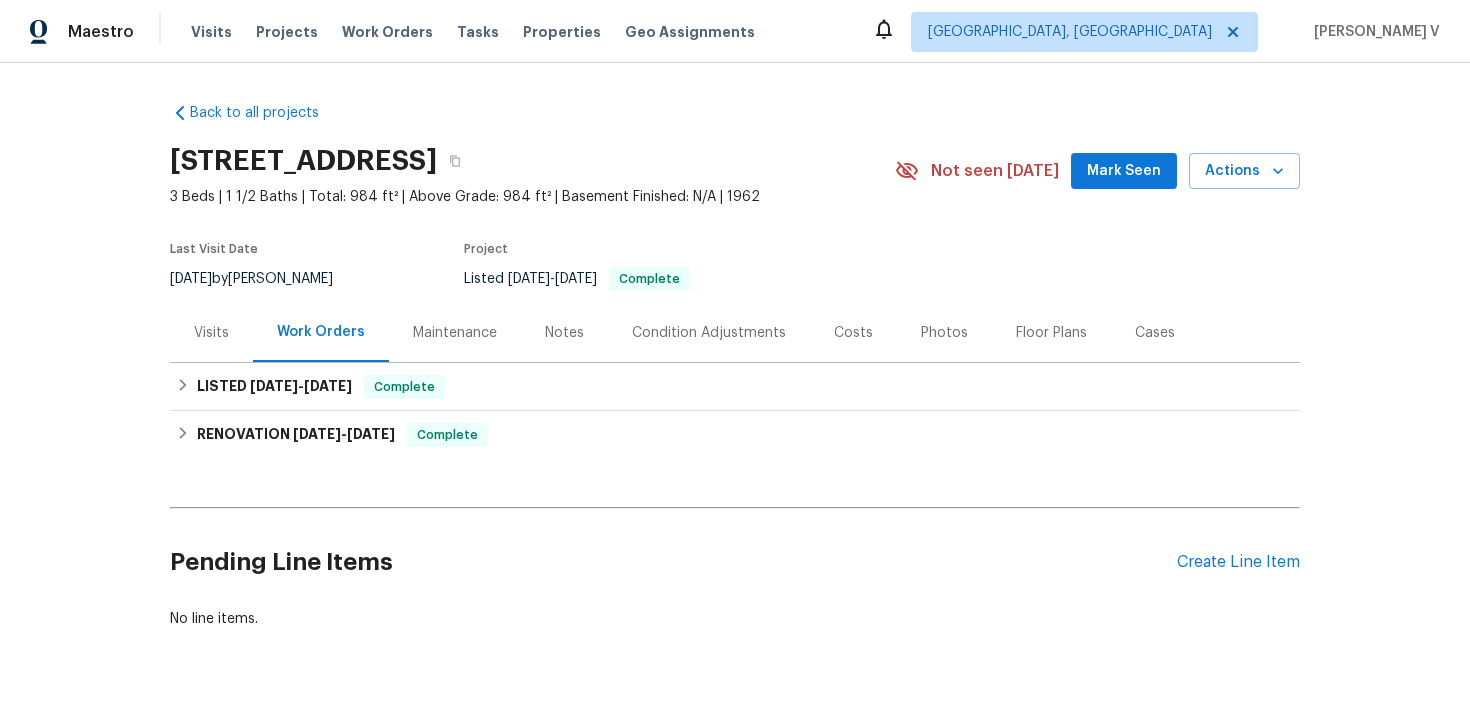 scroll, scrollTop: 50, scrollLeft: 0, axis: vertical 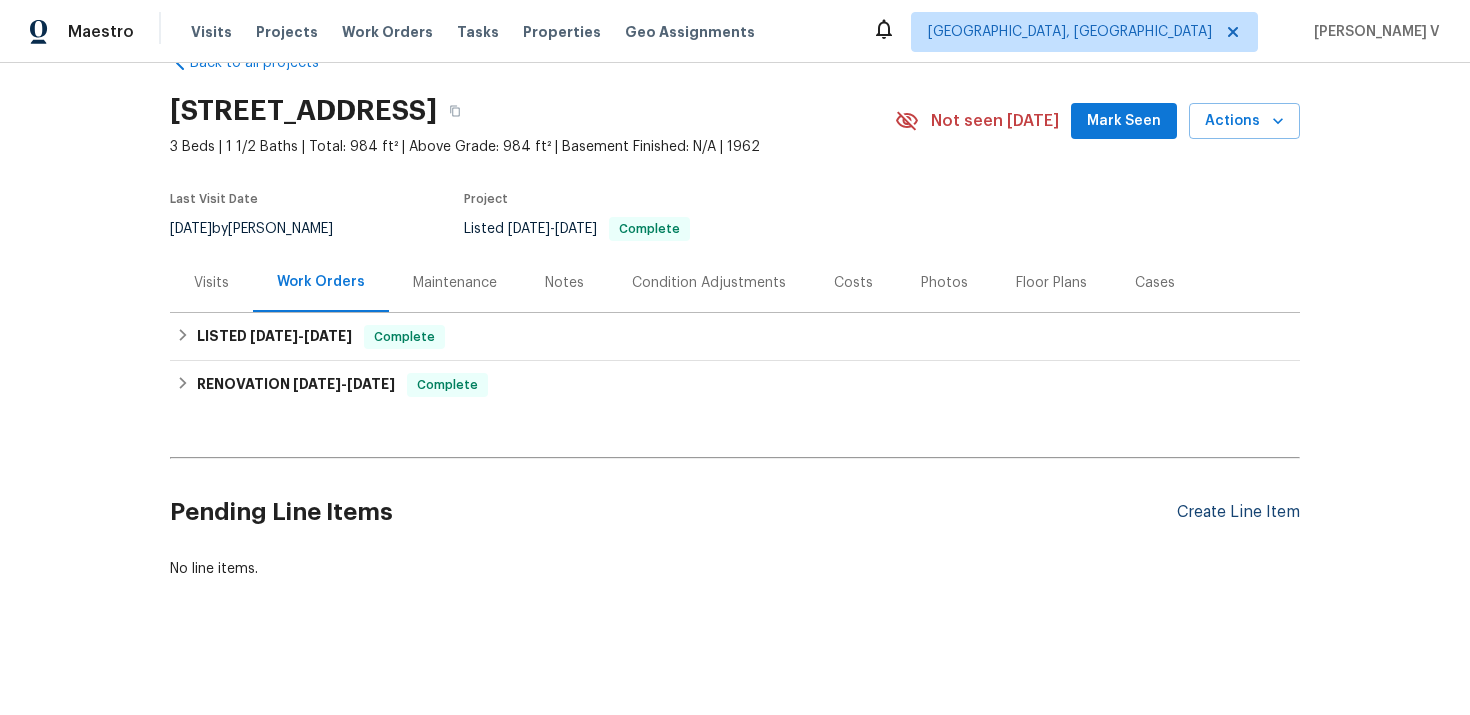 click on "Create Line Item" at bounding box center [1238, 512] 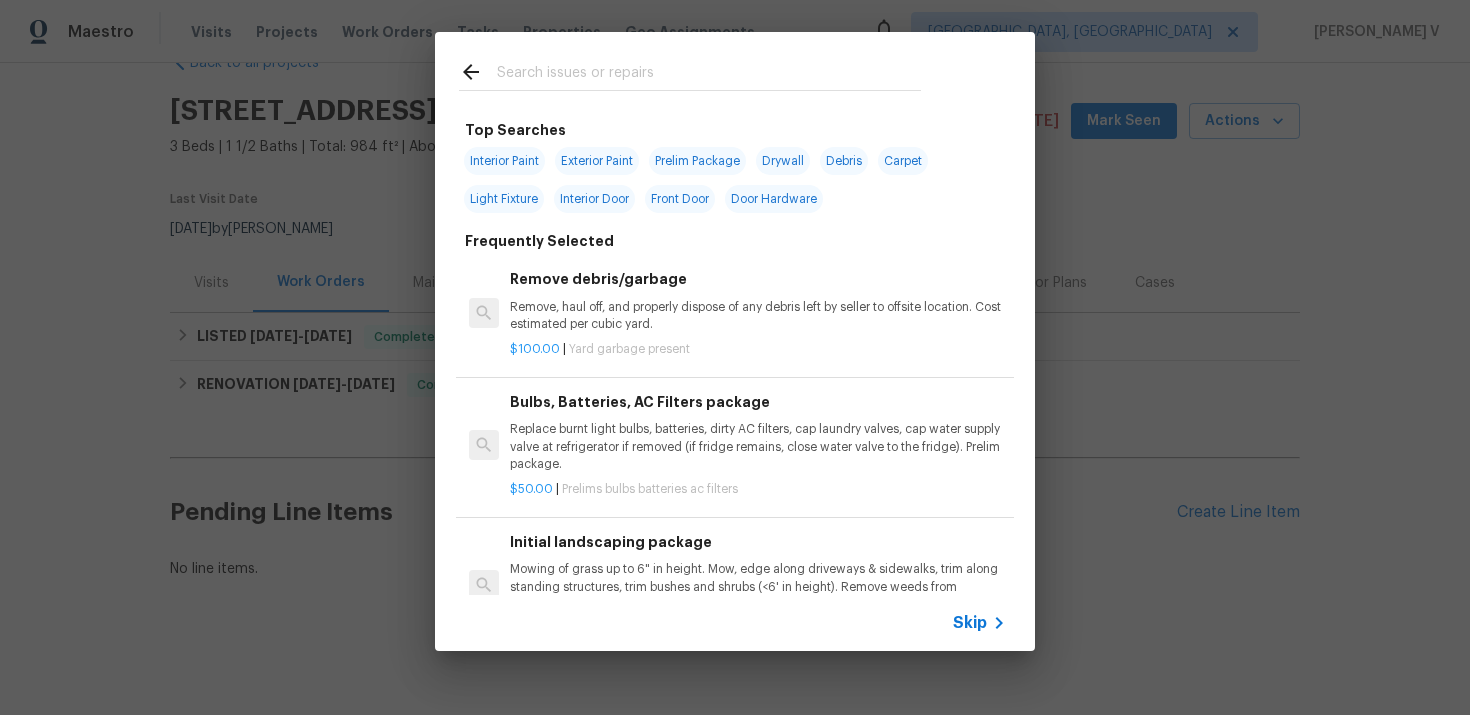 click on "Skip" at bounding box center (735, 623) 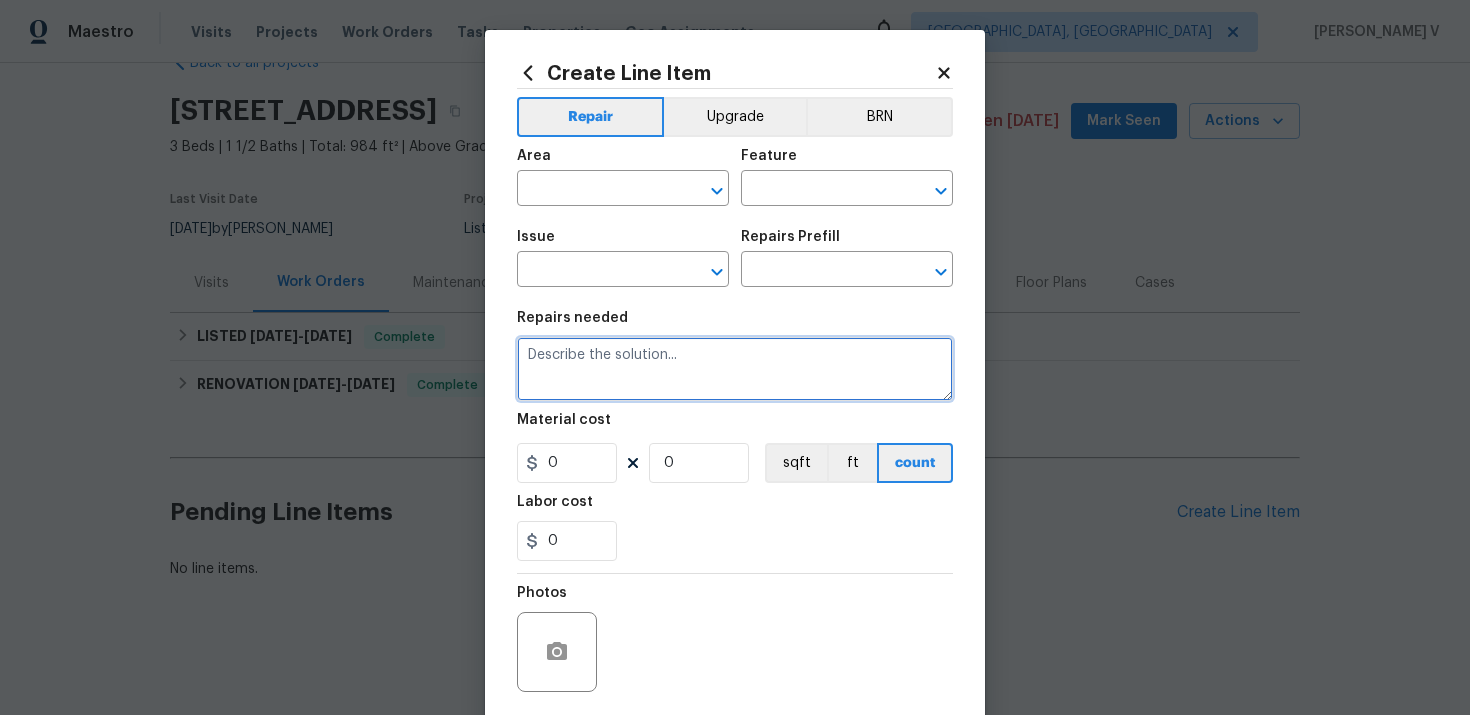 click at bounding box center (735, 369) 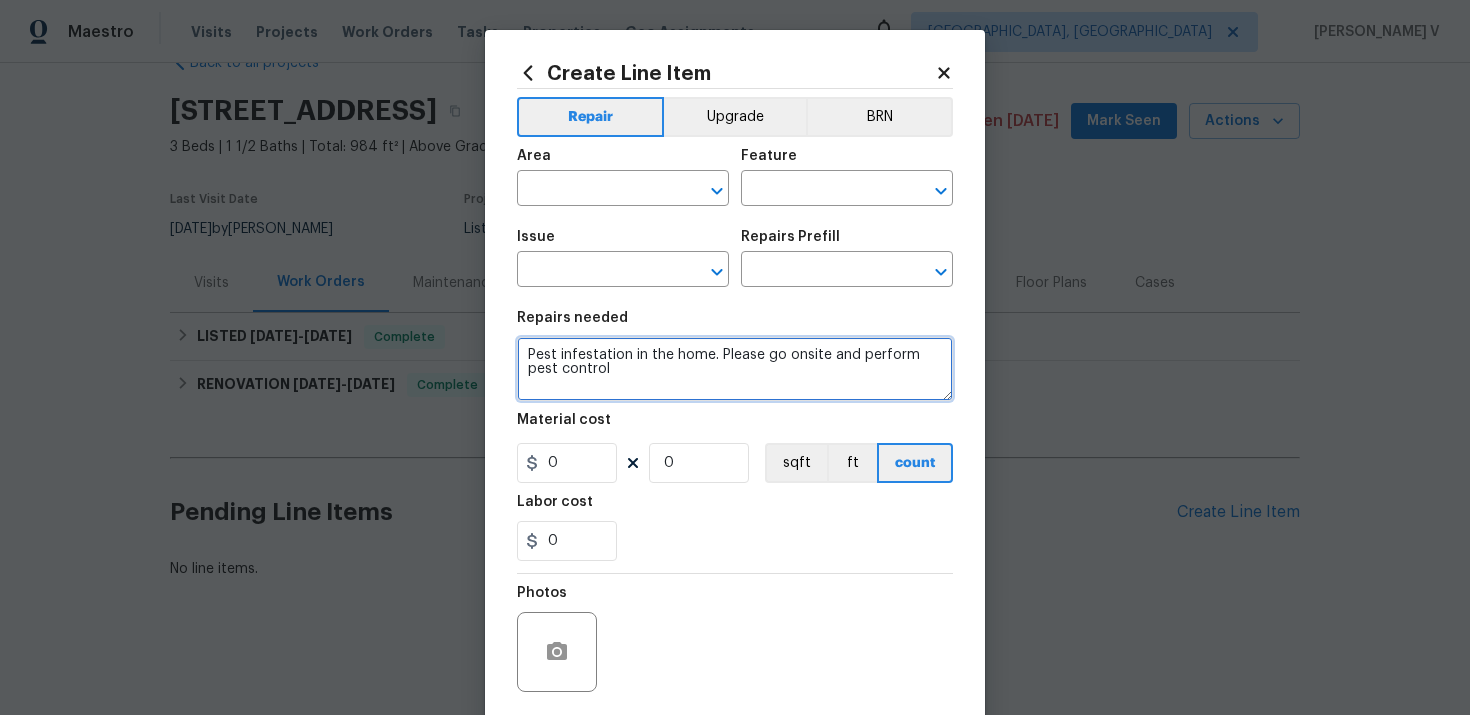 type on "Pest infestation in the home. Please go onsite and perform pest control" 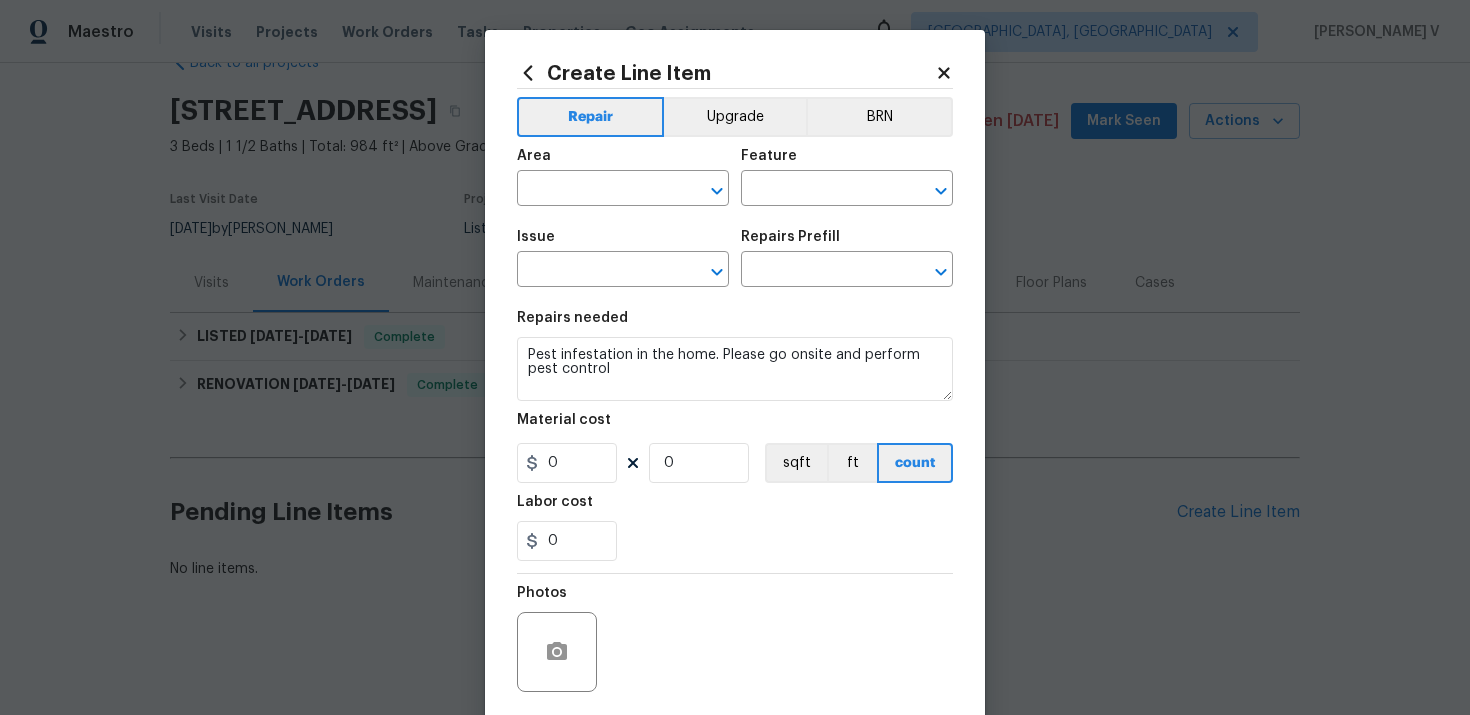 click on "Area" at bounding box center (623, 162) 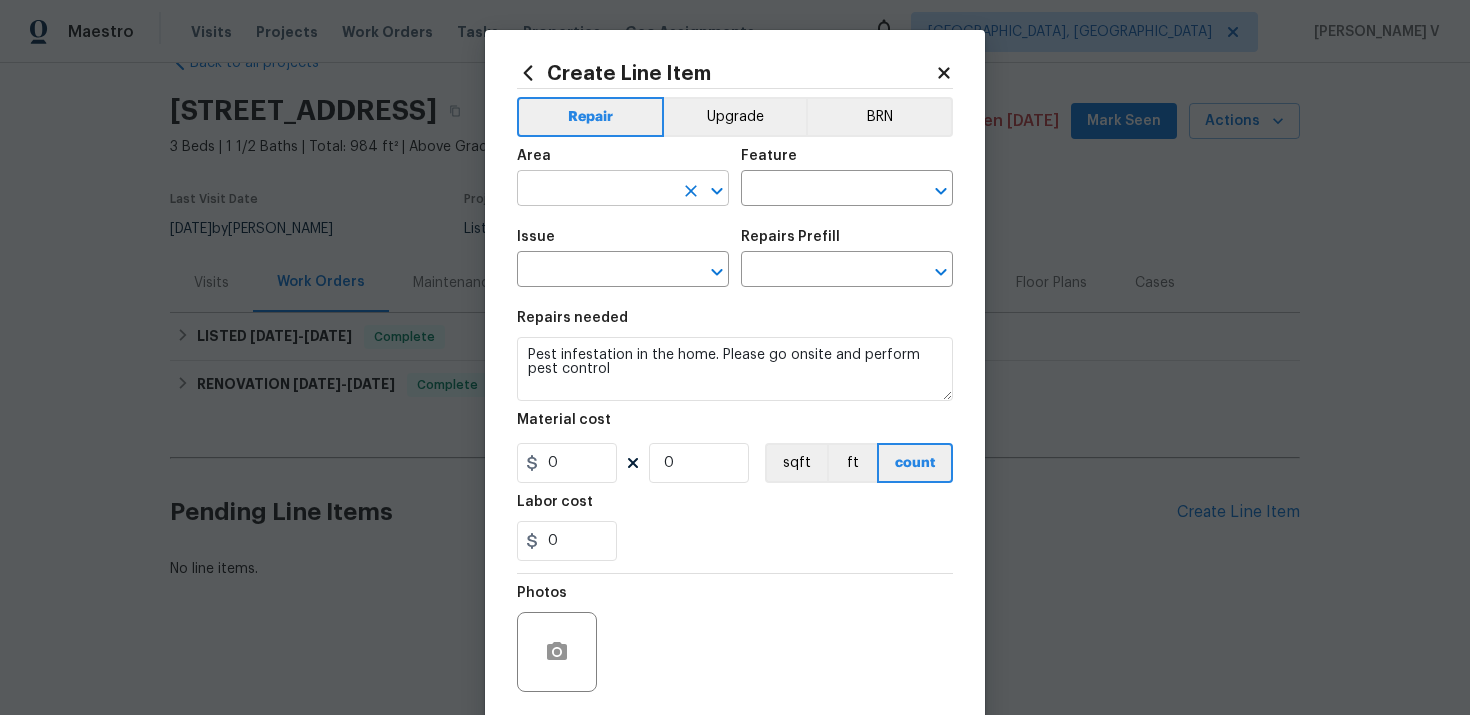 click at bounding box center (595, 190) 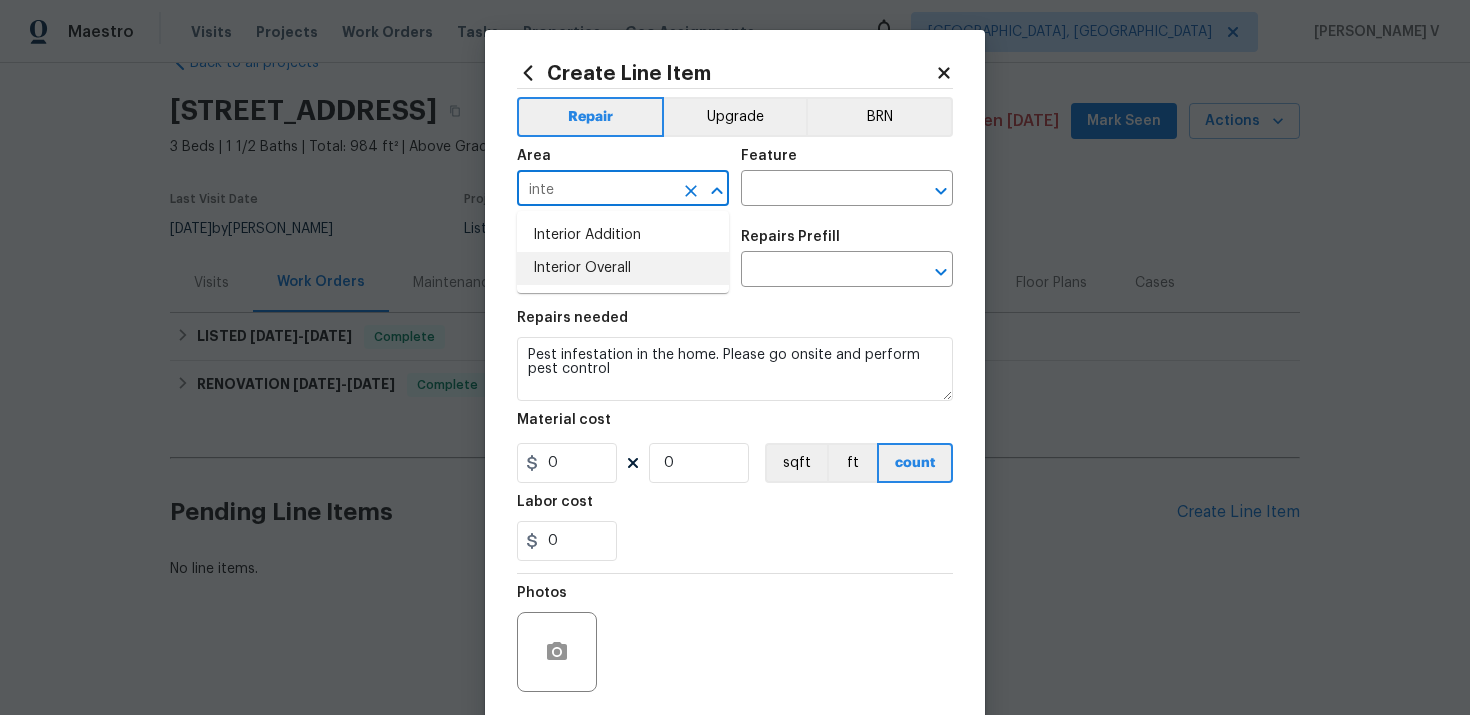 click on "Interior Overall" at bounding box center (623, 268) 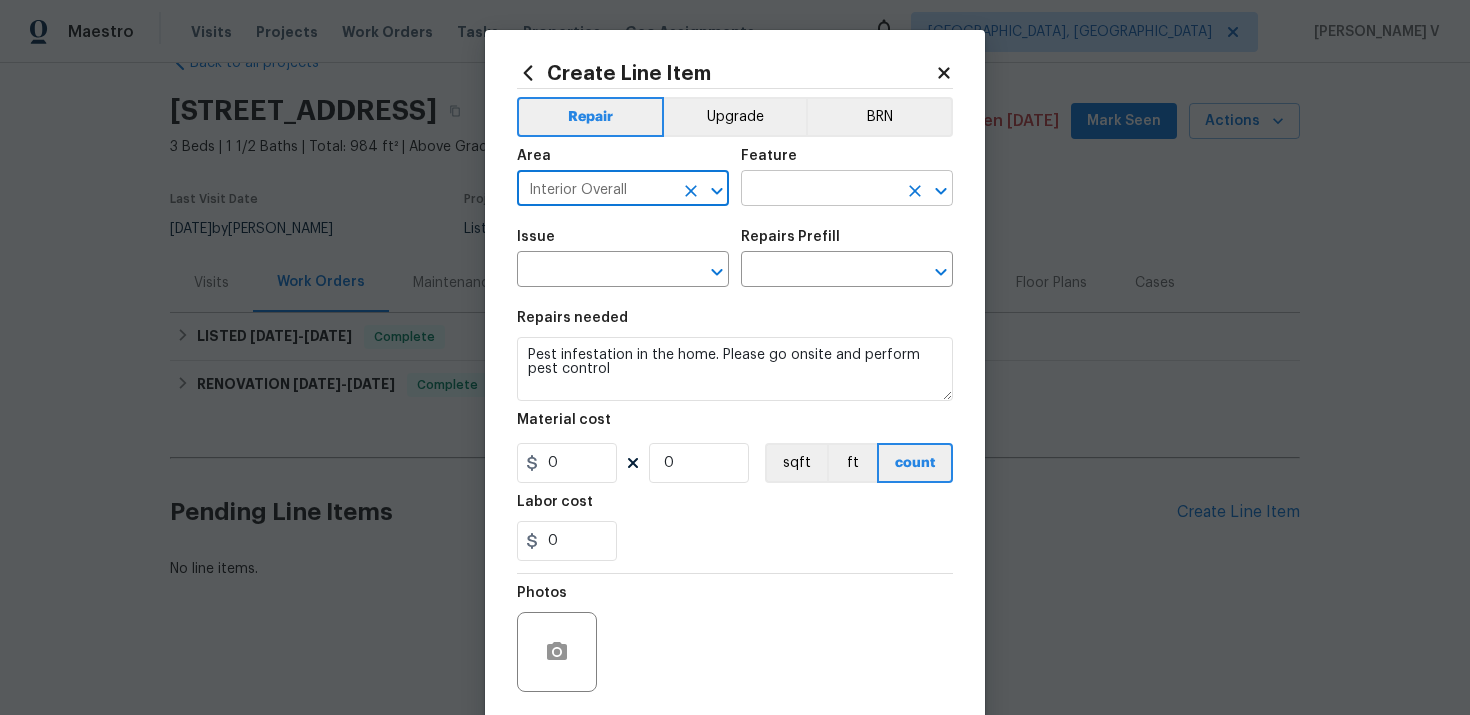 type on "Interior Overall" 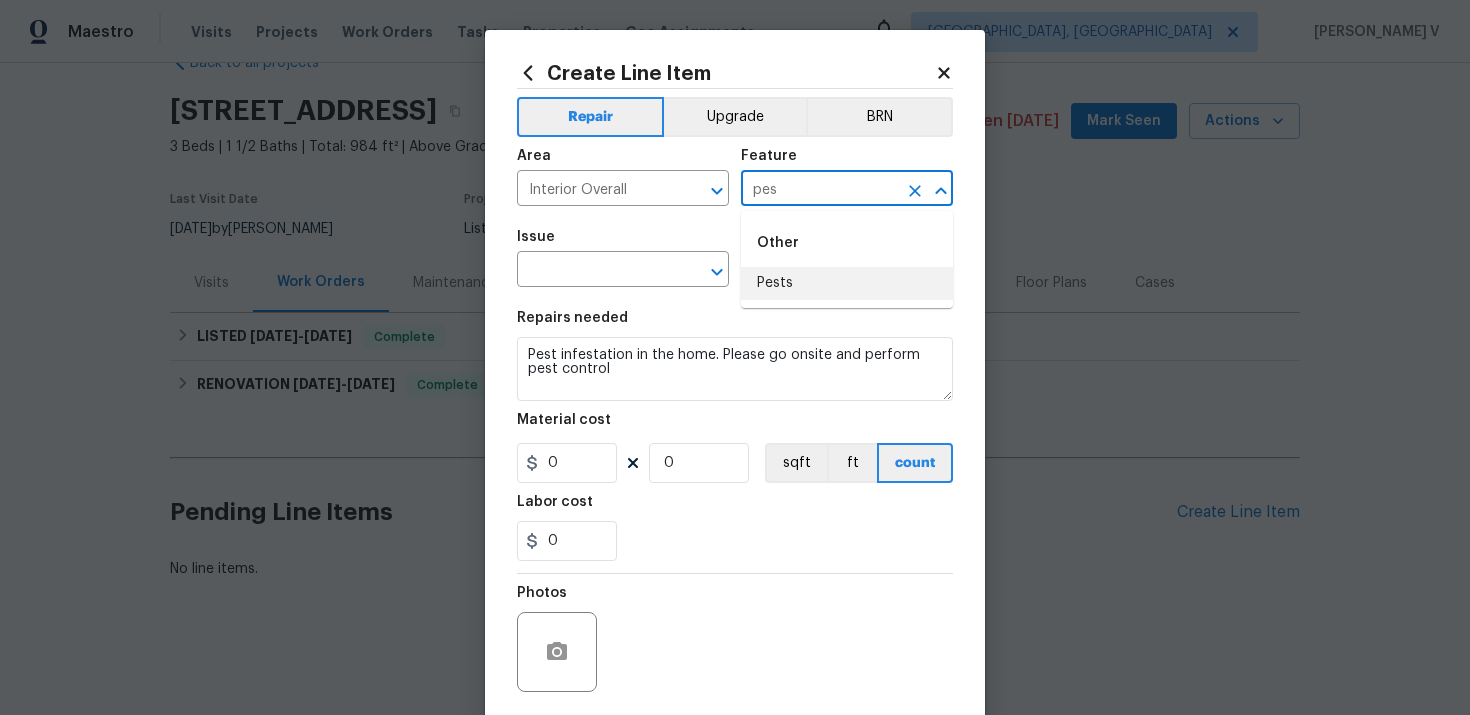 click on "Pests" at bounding box center (847, 283) 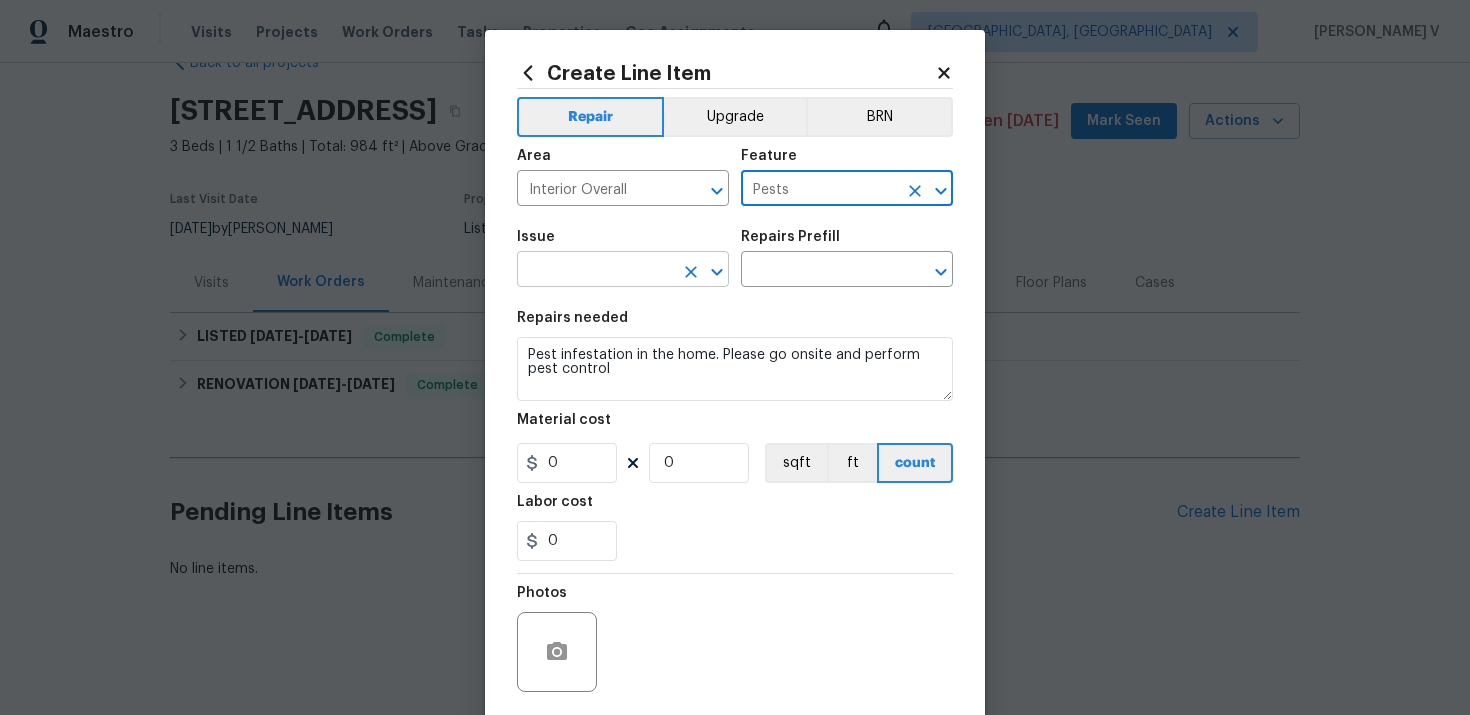 type on "Pests" 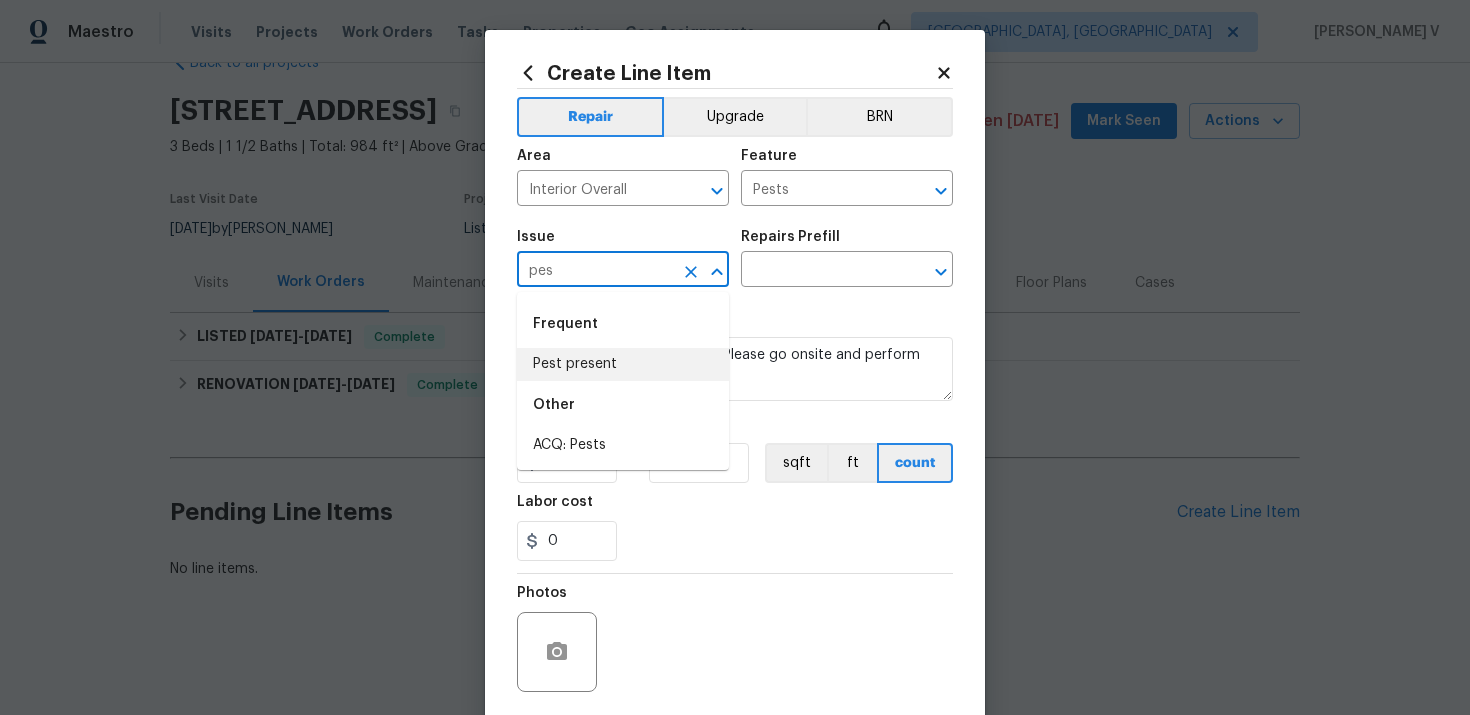 click on "Pest present" at bounding box center (623, 364) 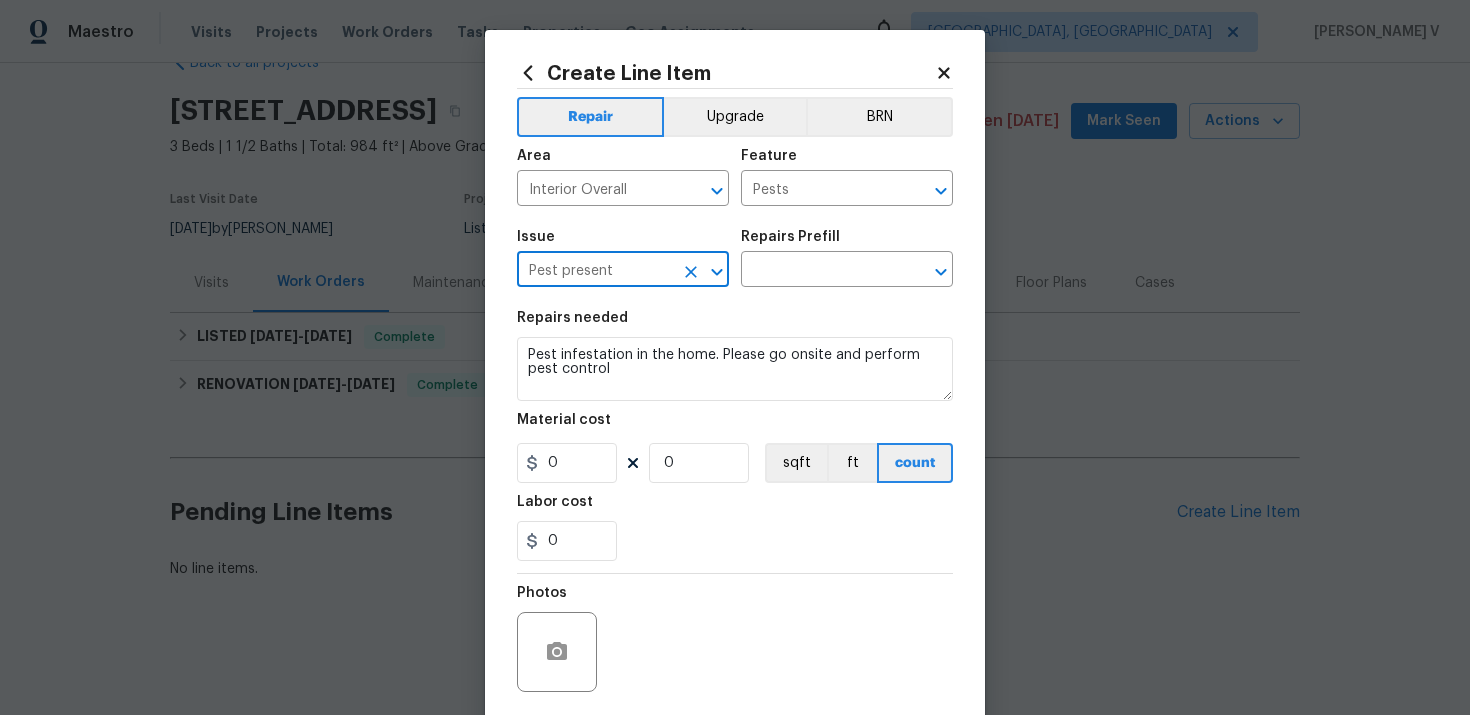 type on "Pest present" 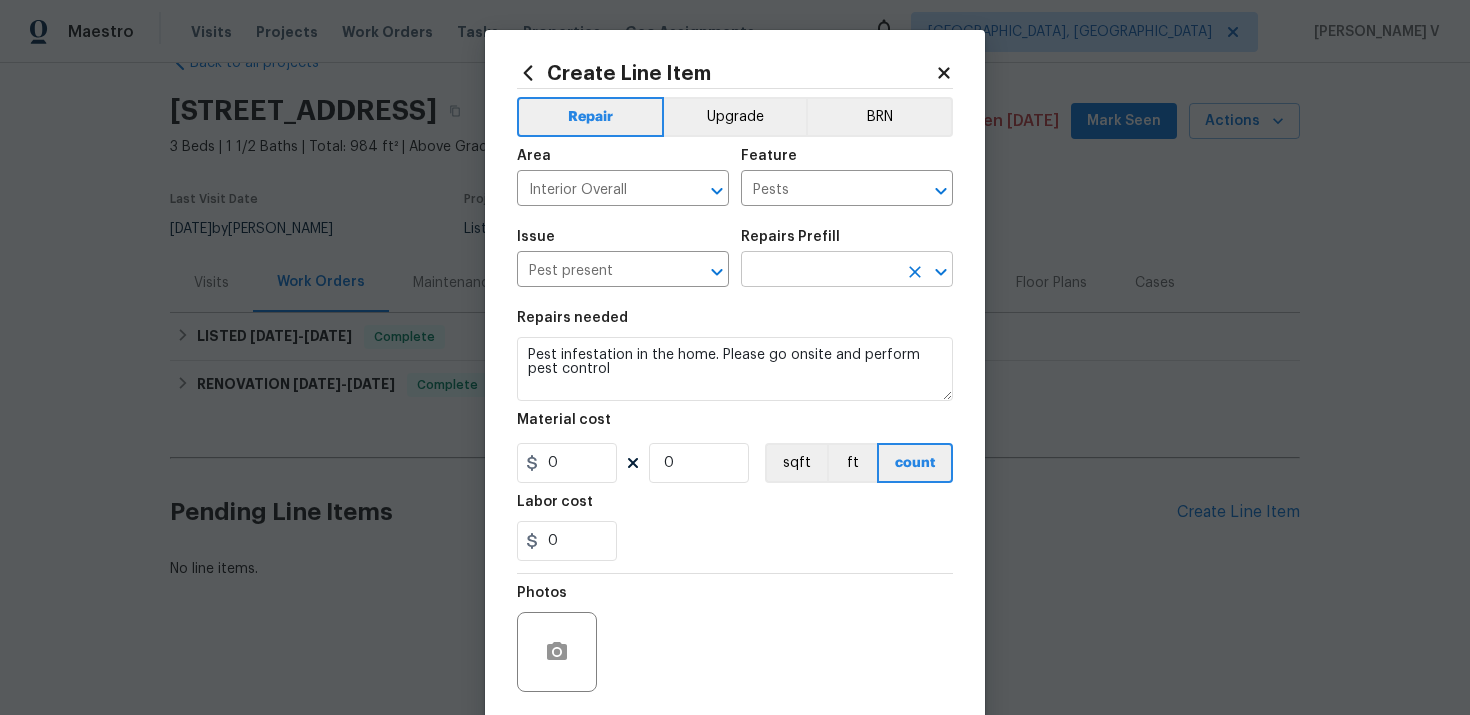 click at bounding box center (819, 271) 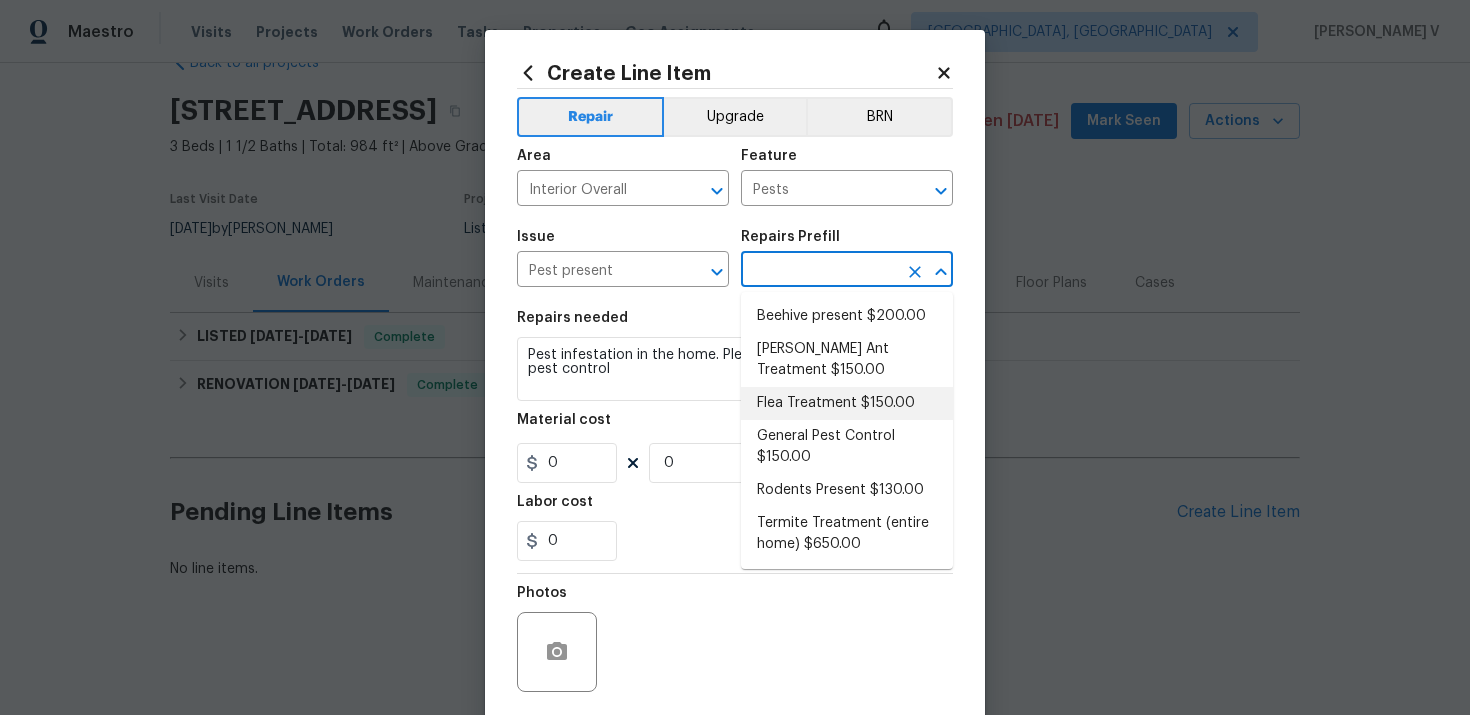 click on "General Pest Control $150.00" at bounding box center (847, 447) 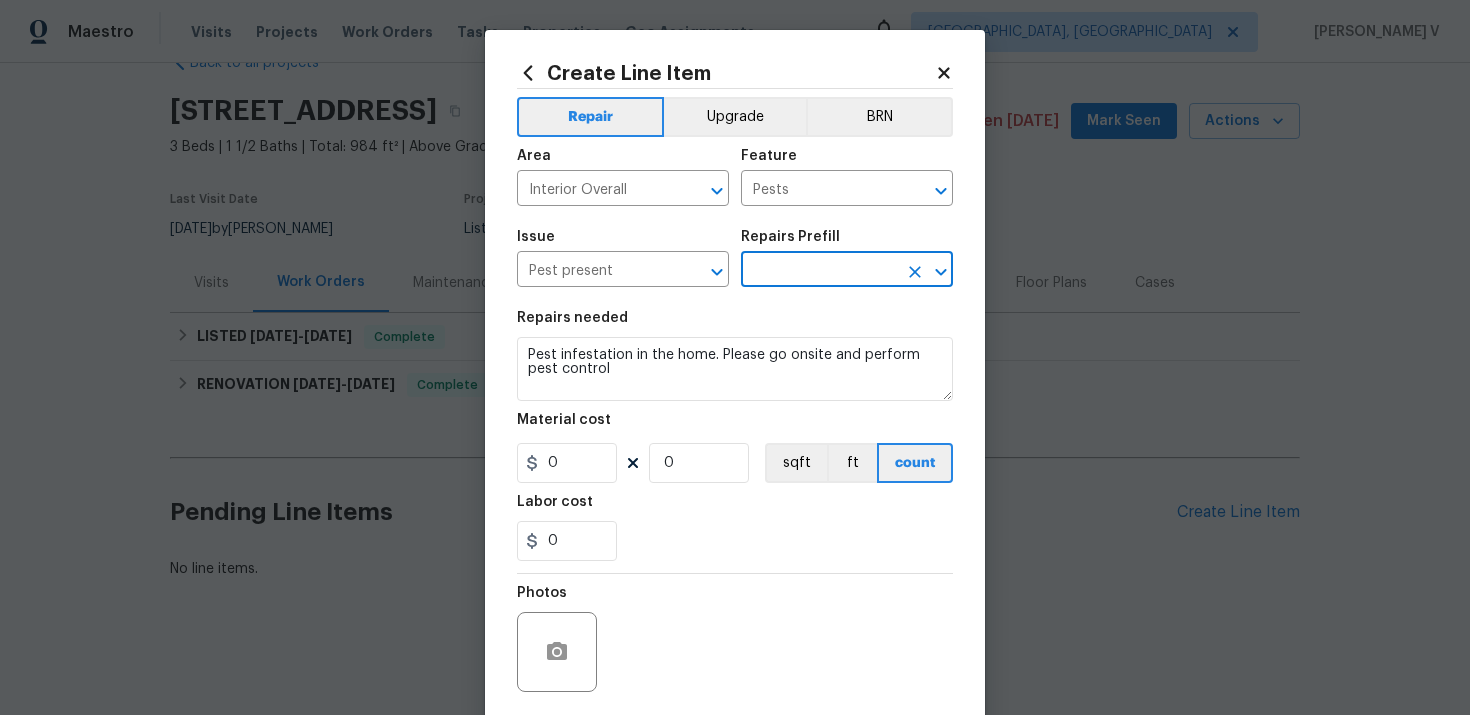type on "General Pest Control $150.00" 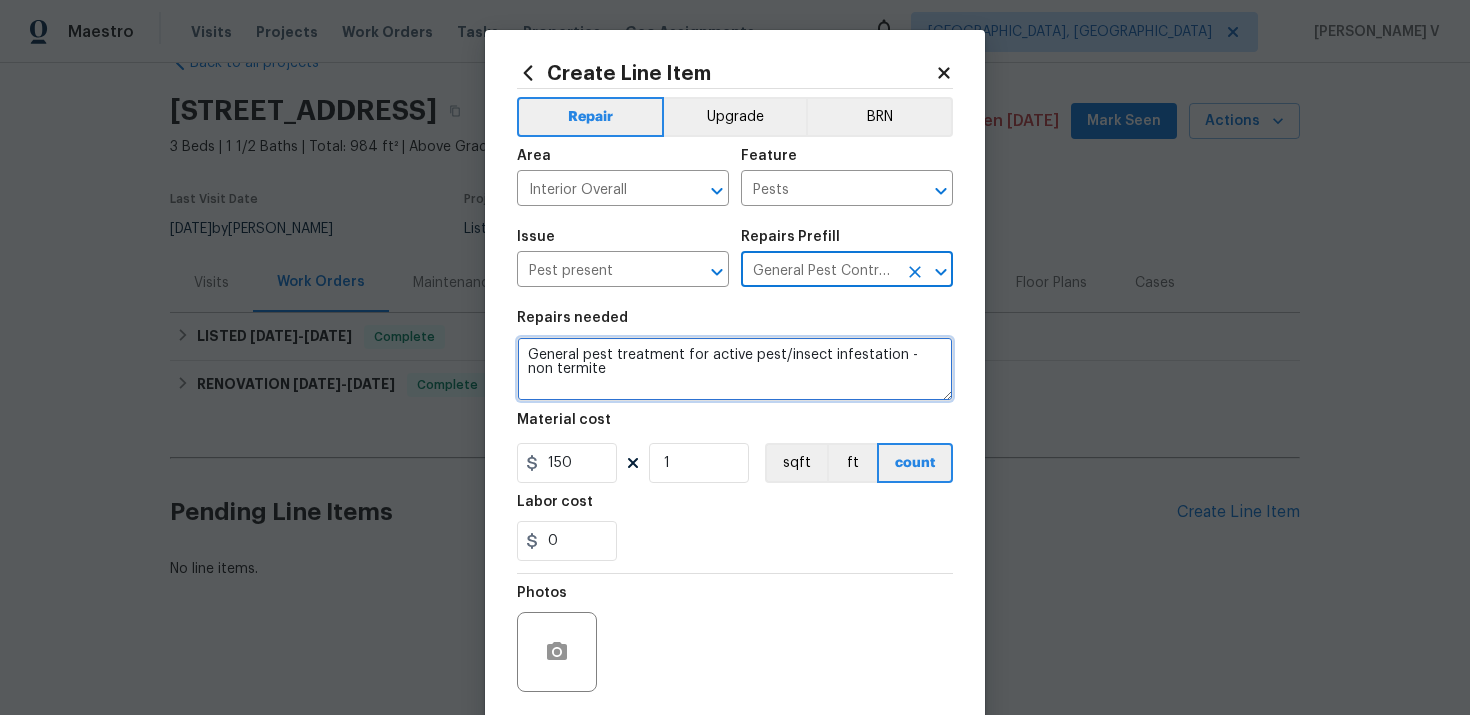 click on "General pest treatment for active pest/insect infestation - non termite" at bounding box center [735, 369] 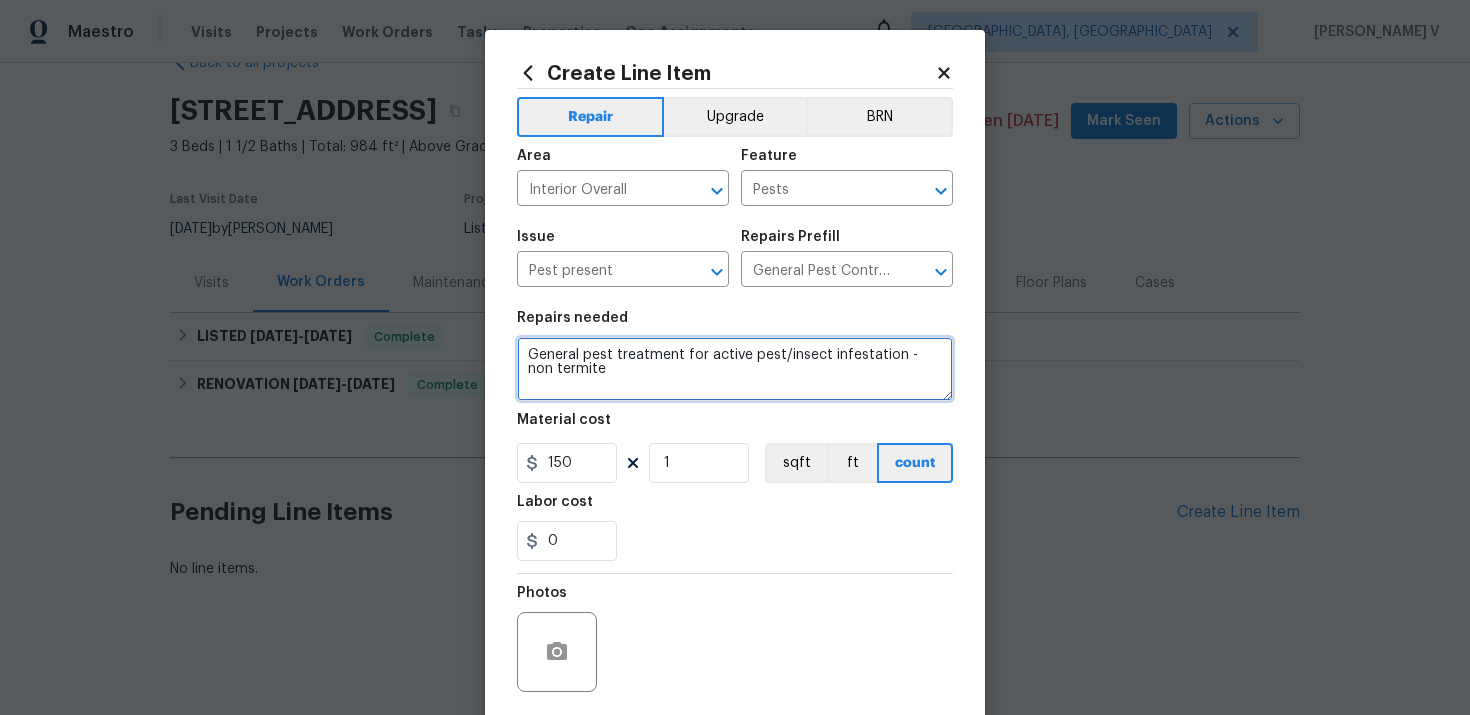 click on "General pest treatment for active pest/insect infestation - non termite" at bounding box center (735, 369) 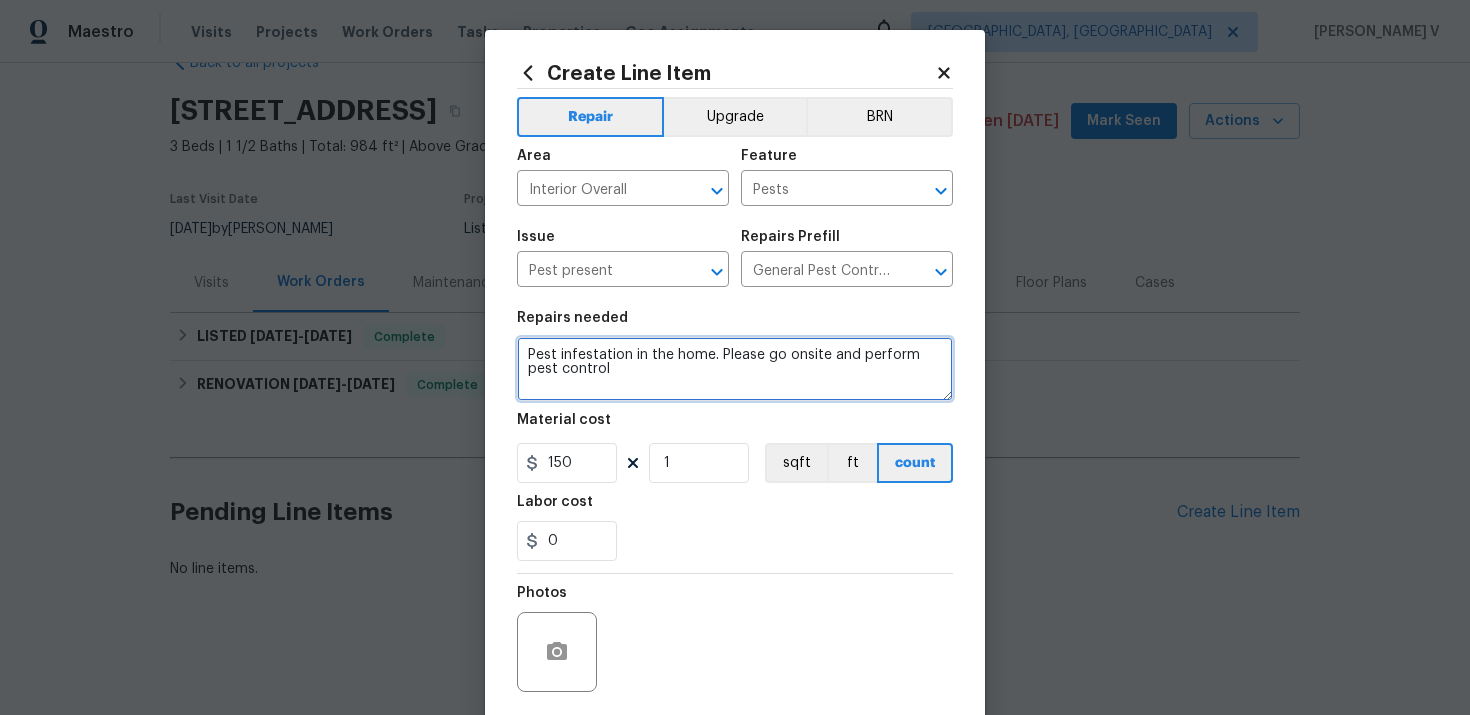 type on "Pest infestation in the home. Please go onsite and perform pest control" 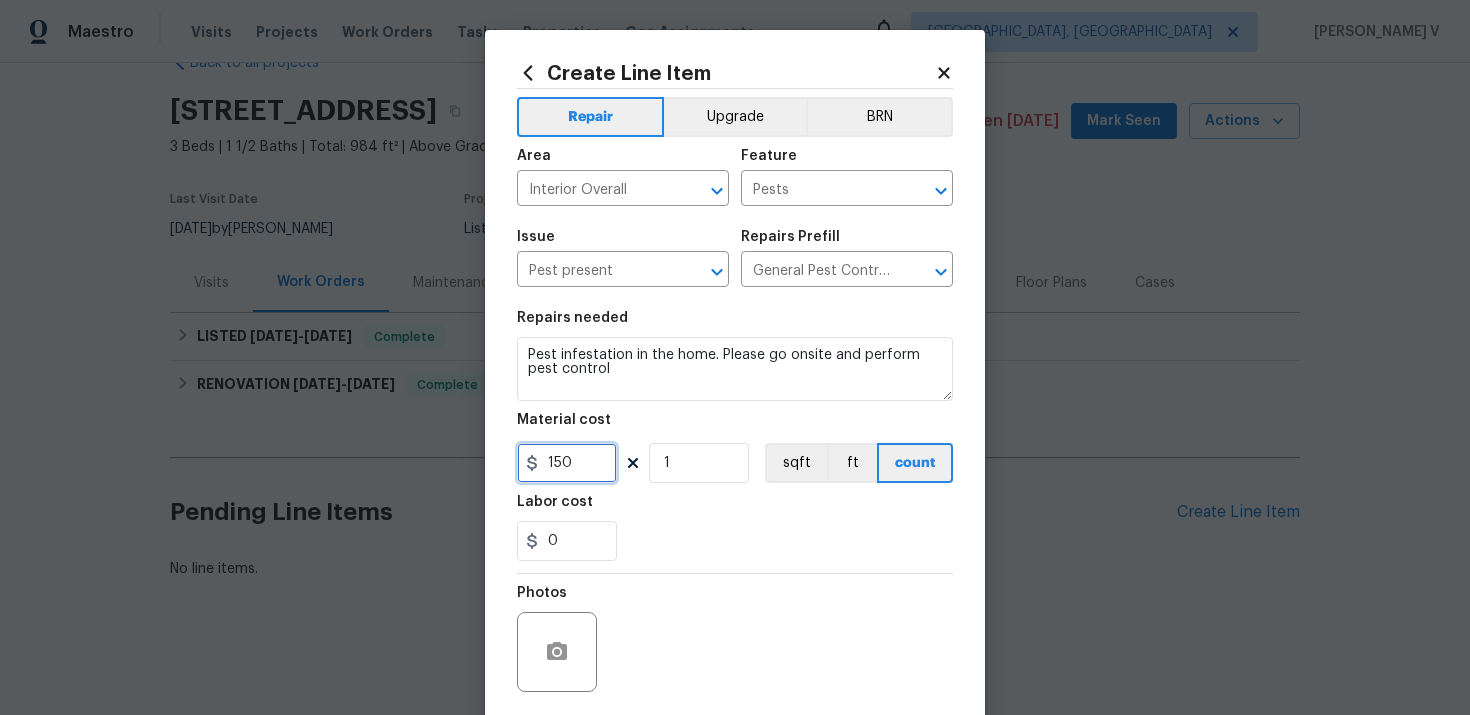 click on "150" at bounding box center [567, 463] 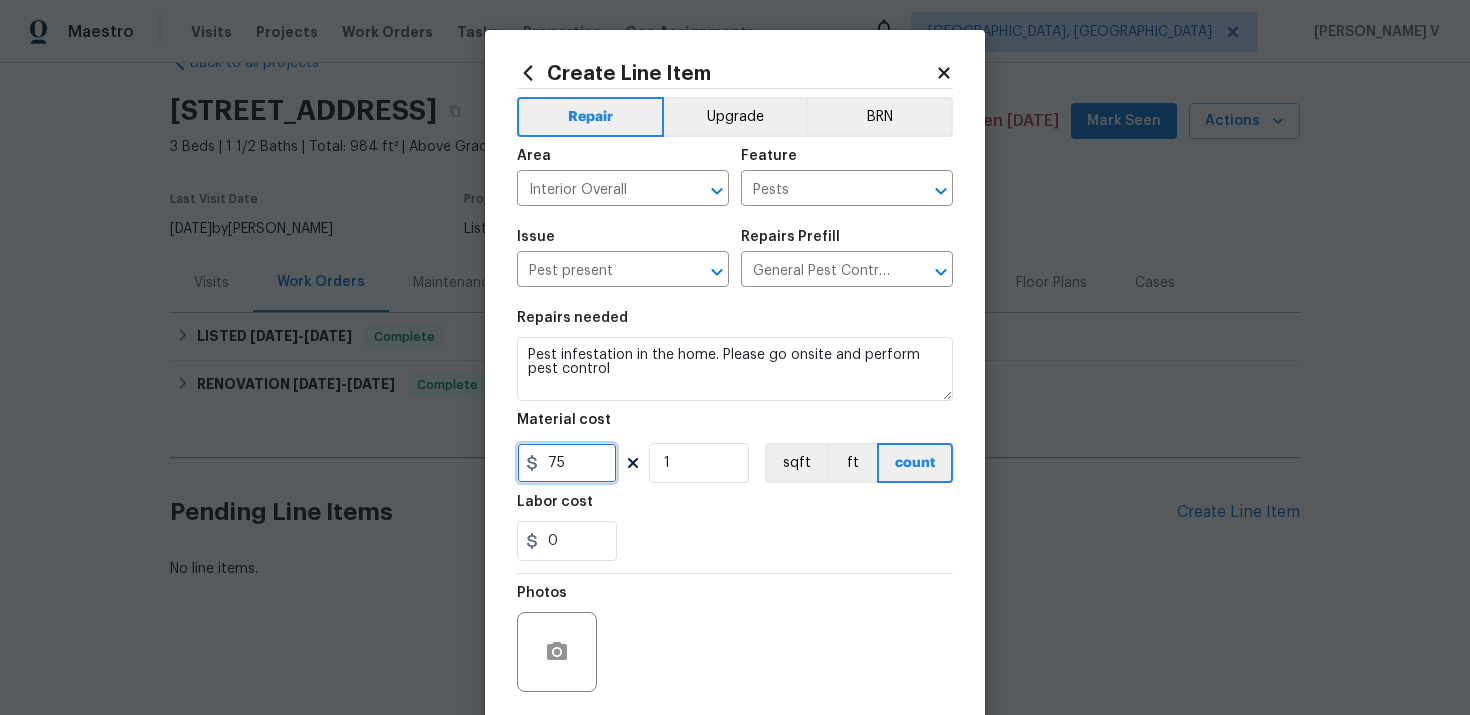 scroll, scrollTop: 104, scrollLeft: 0, axis: vertical 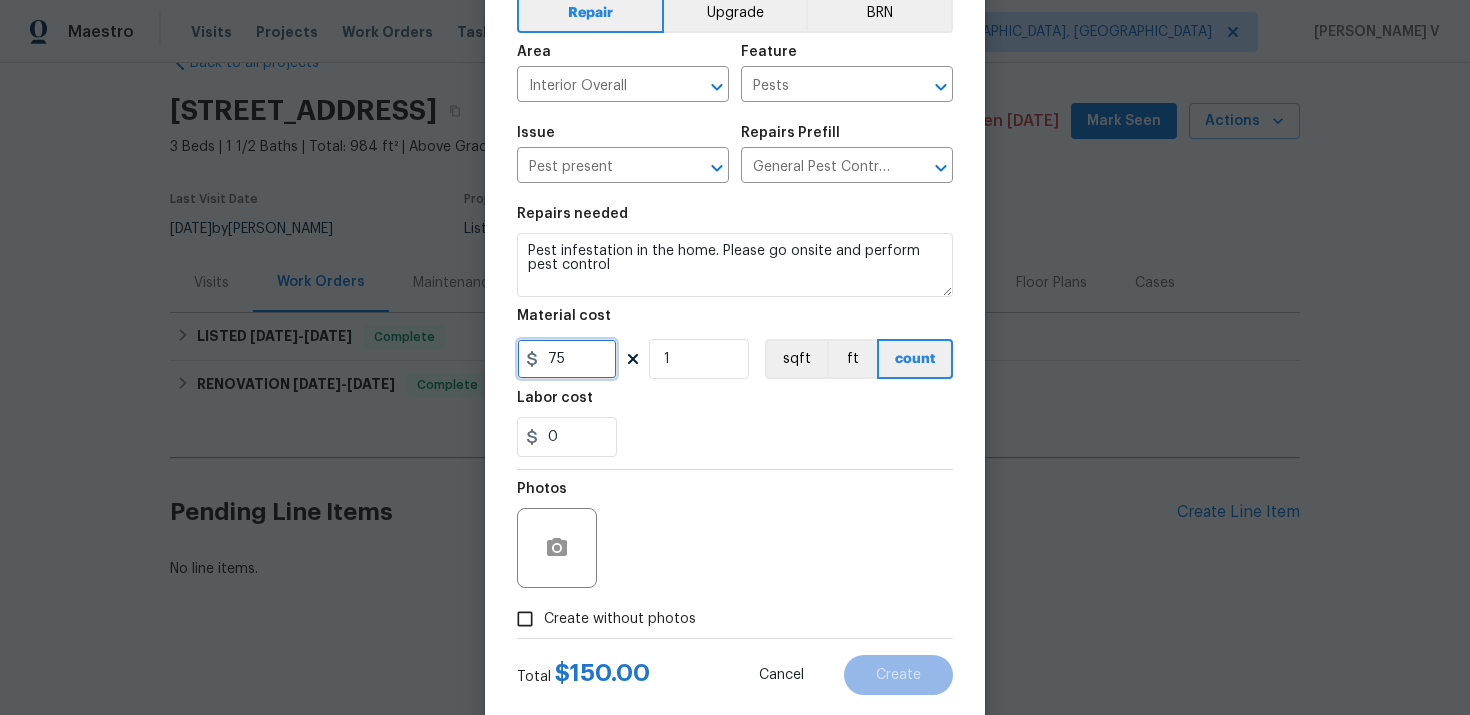 type on "75" 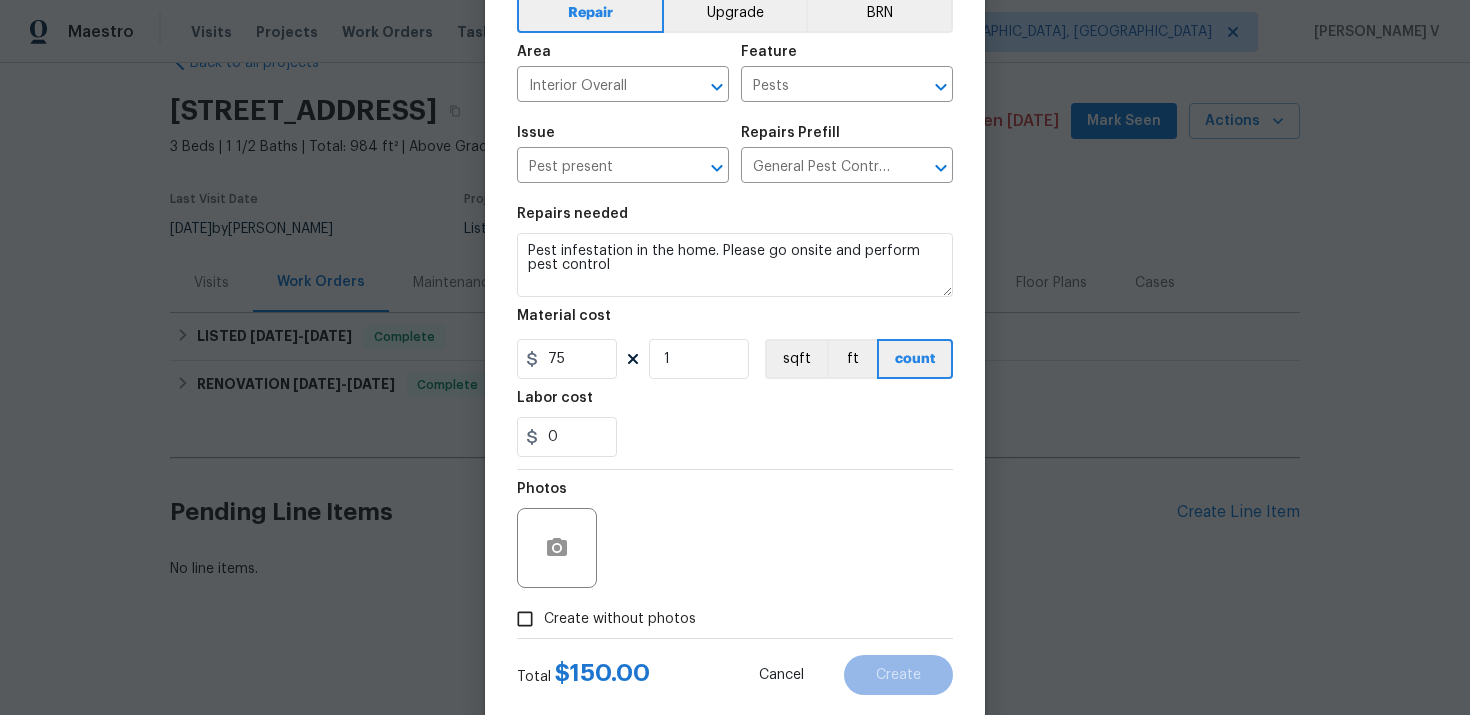 click on "Create without photos" at bounding box center (525, 619) 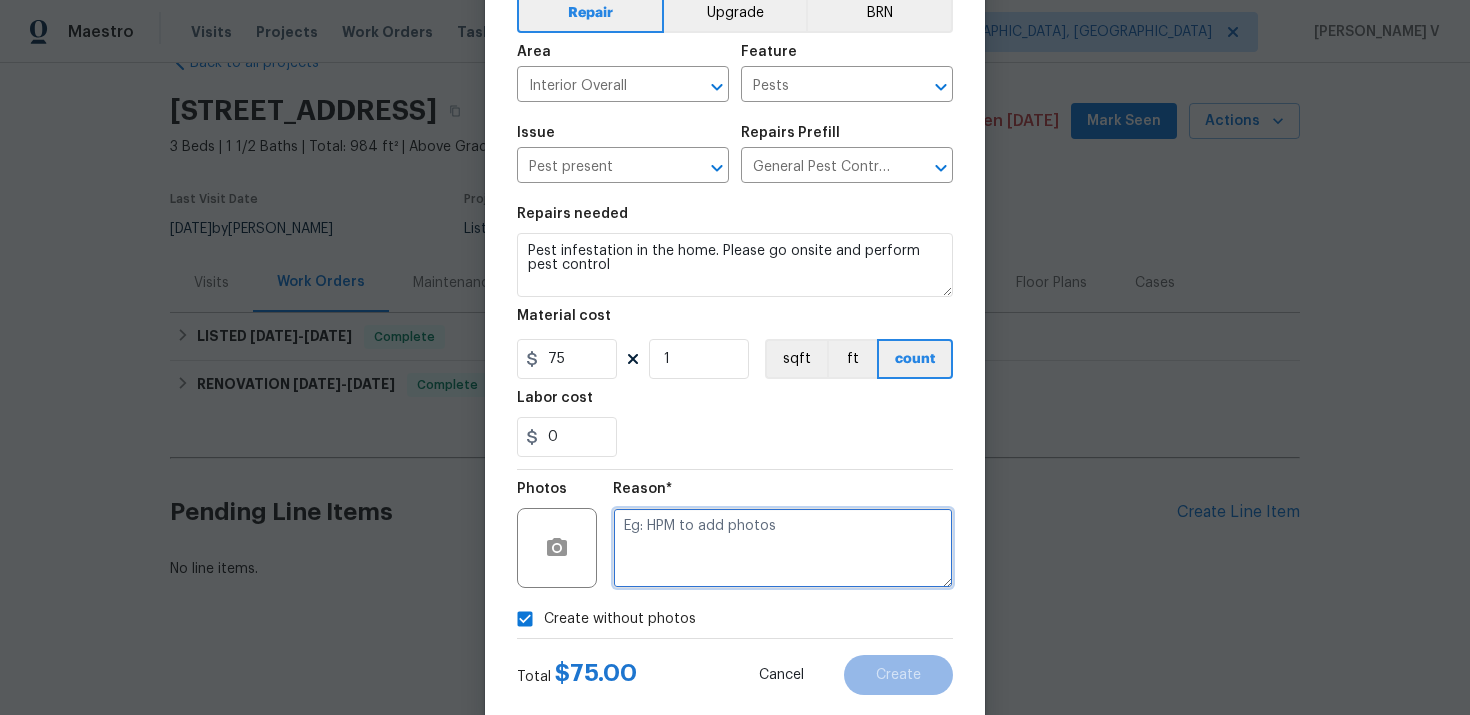 click at bounding box center [783, 548] 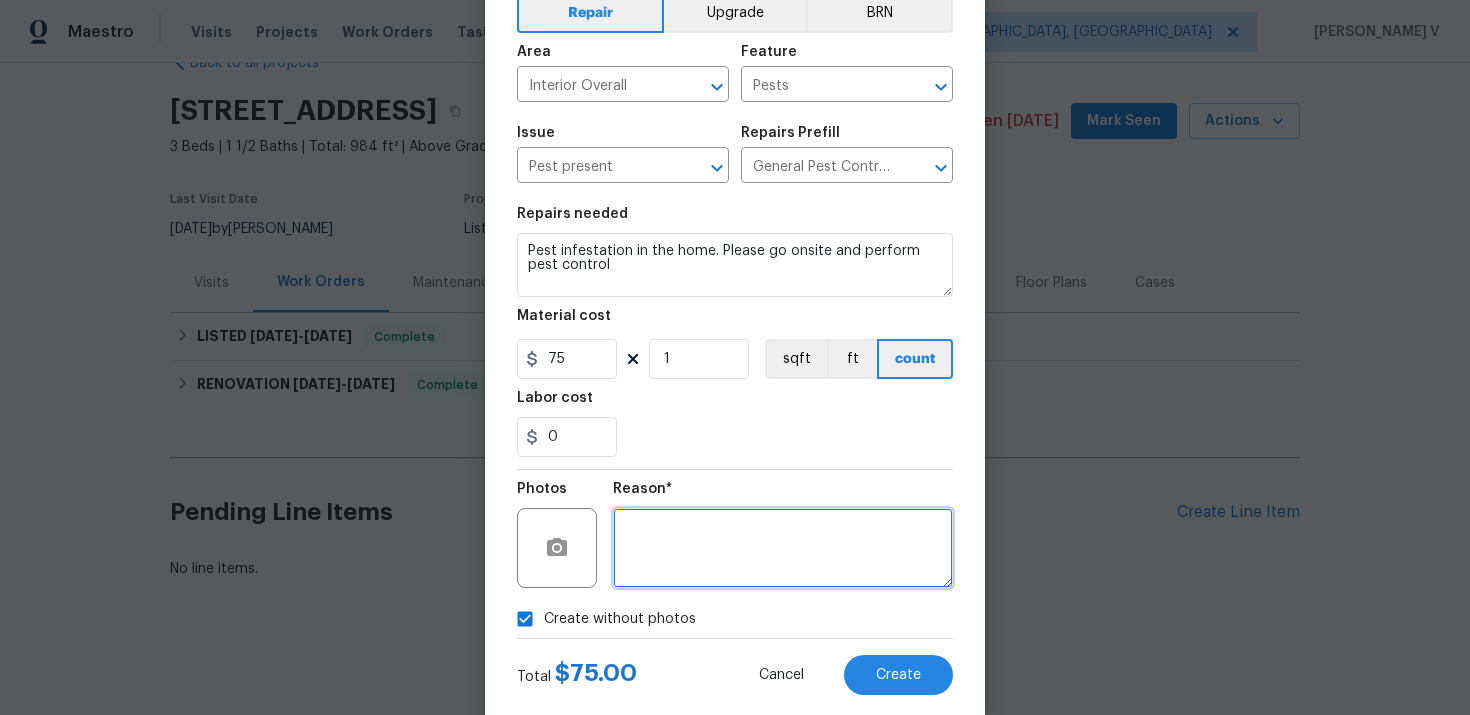 type 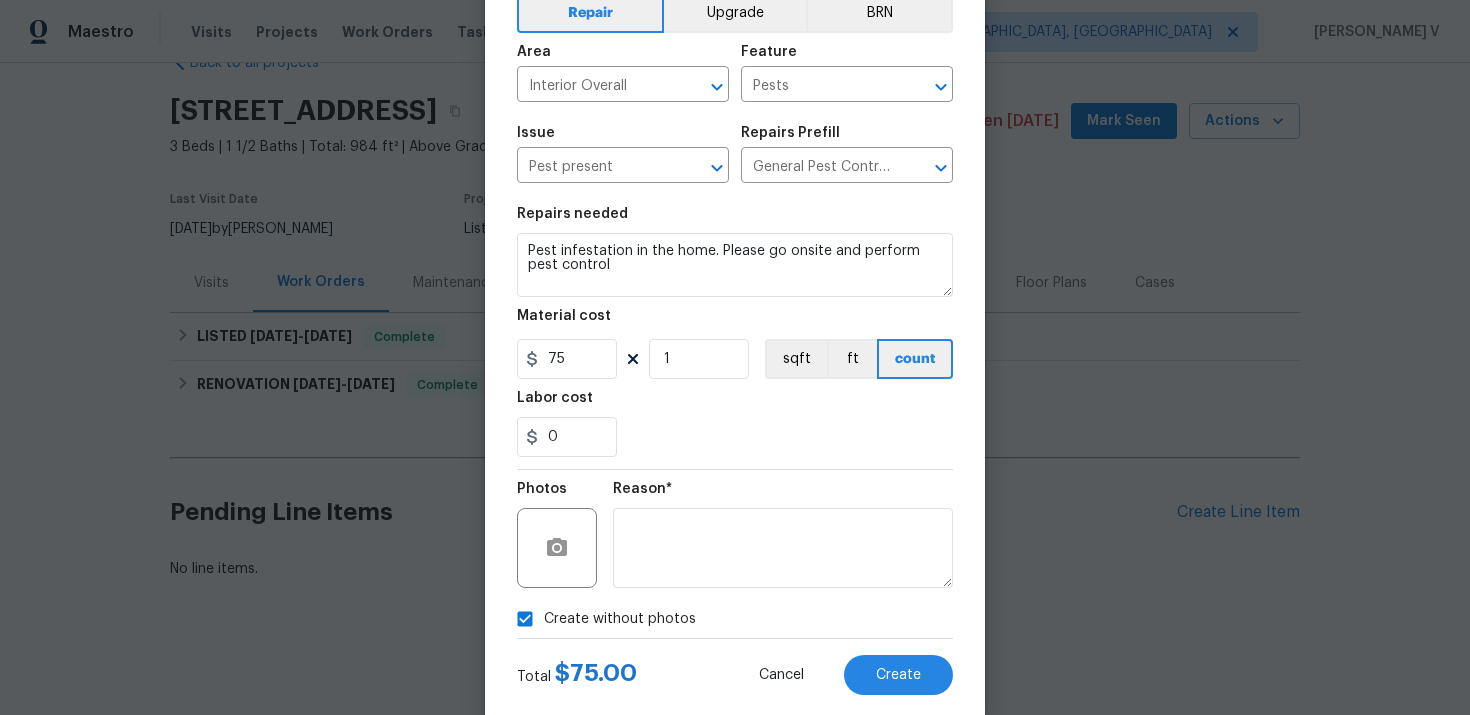click on "Cancel Create" at bounding box center [840, 675] 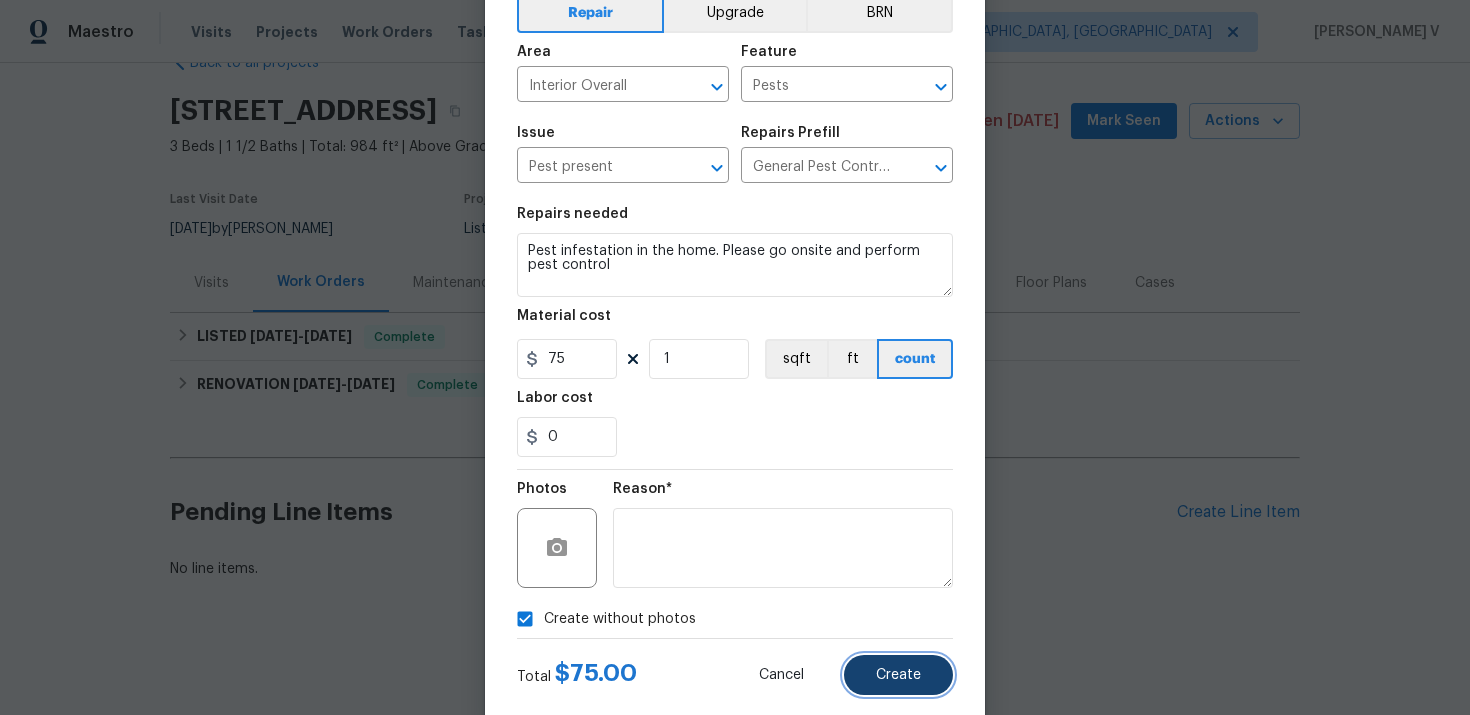 click on "Create" at bounding box center [898, 675] 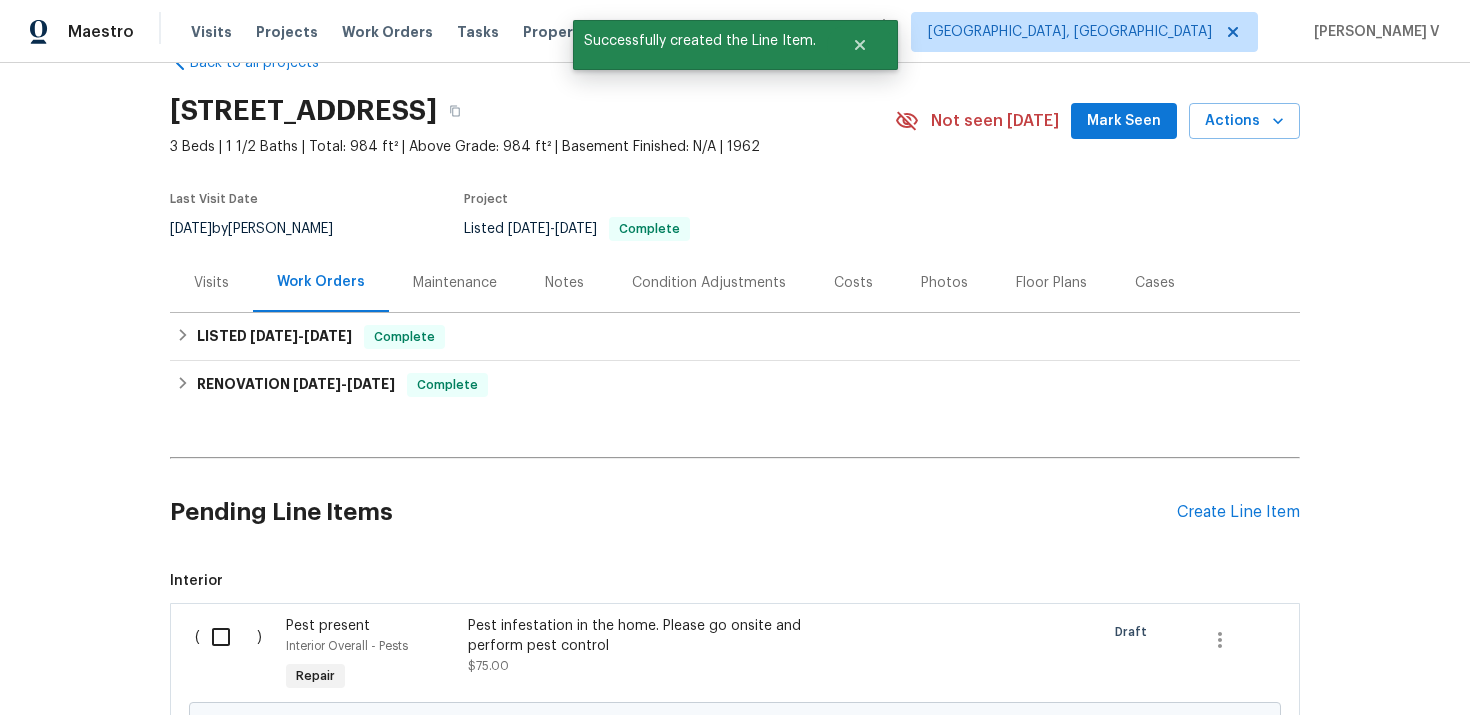 click on "( ) Pest present Interior Overall - Pests Repair Pest infestation in the home. Please go onsite and perform pest control $75.00 Draft Change proposed Pest infestation in the home. Please go onsite and perform pest control $75.00 Deny Approve" at bounding box center (735, 705) 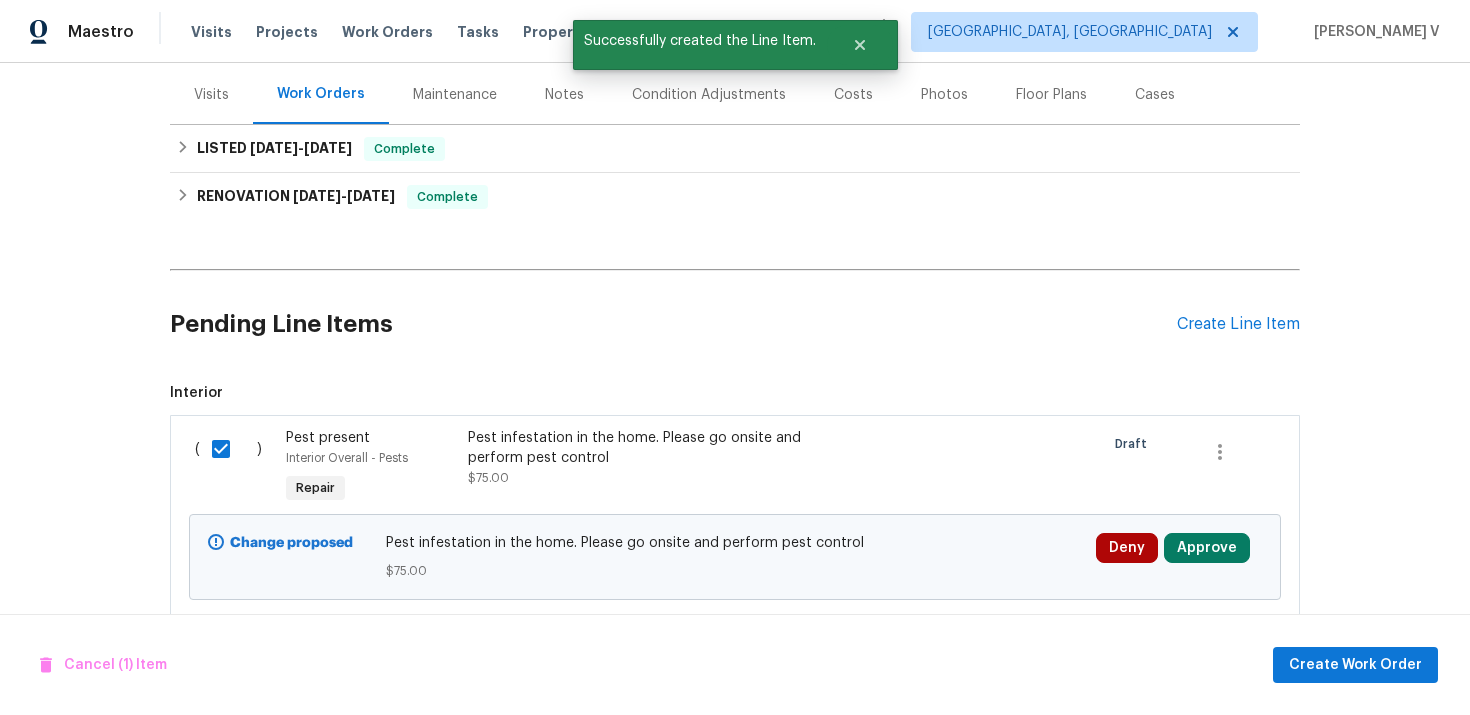 scroll, scrollTop: 278, scrollLeft: 0, axis: vertical 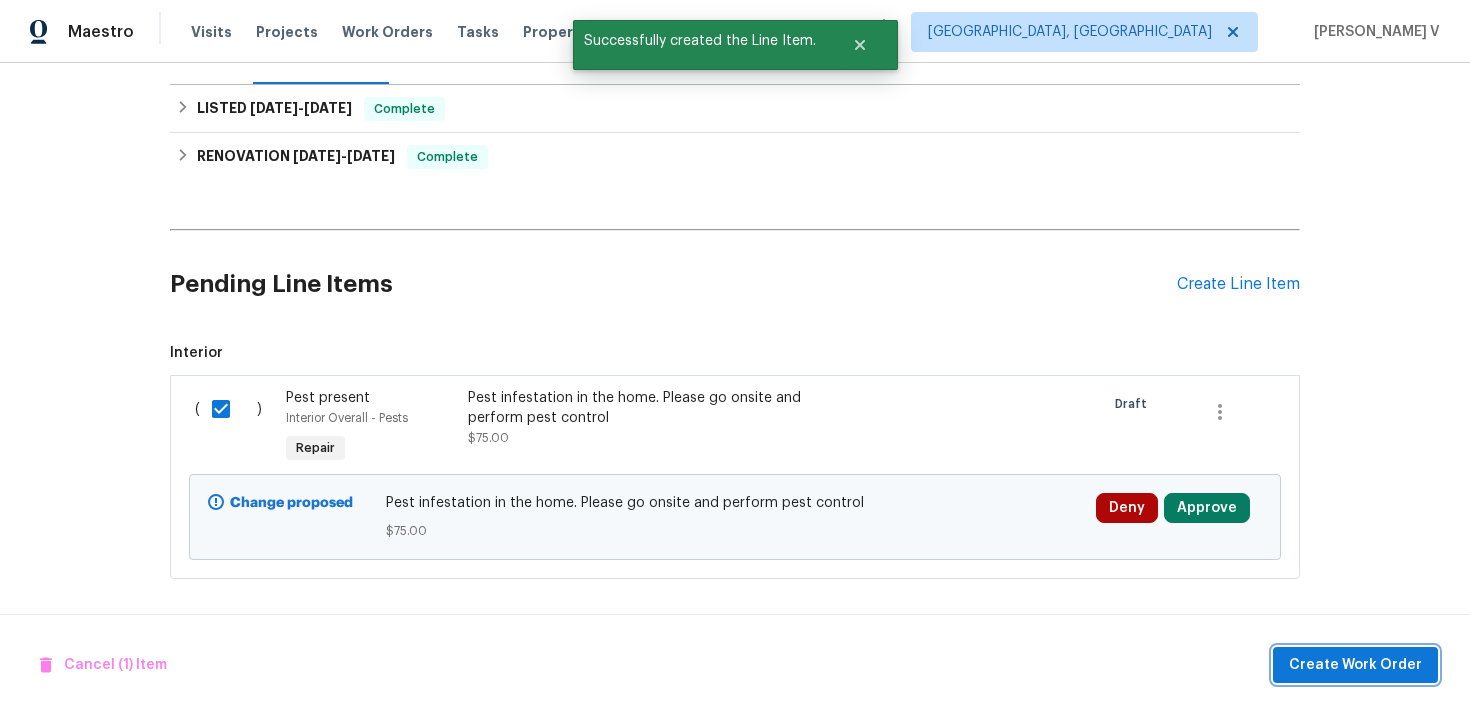 click on "Create Work Order" at bounding box center (1355, 665) 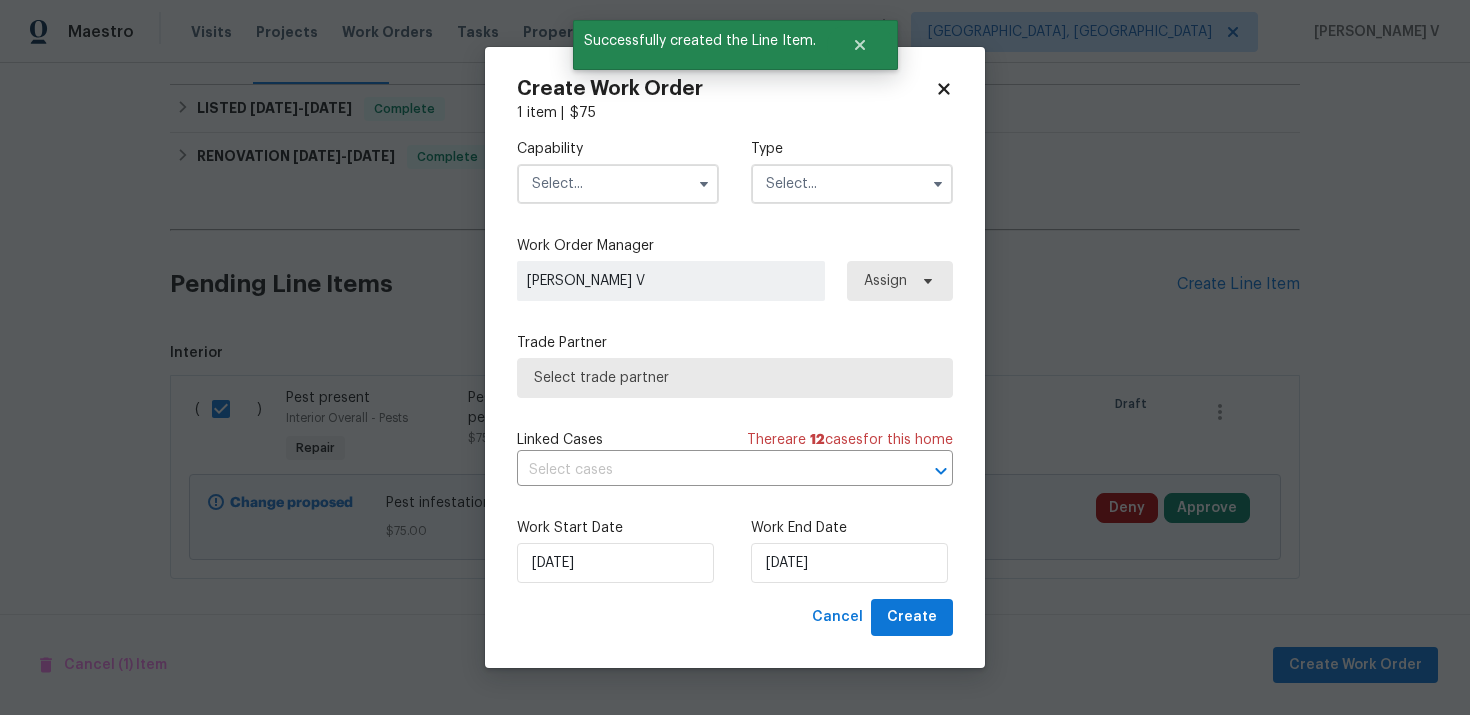 click at bounding box center (618, 184) 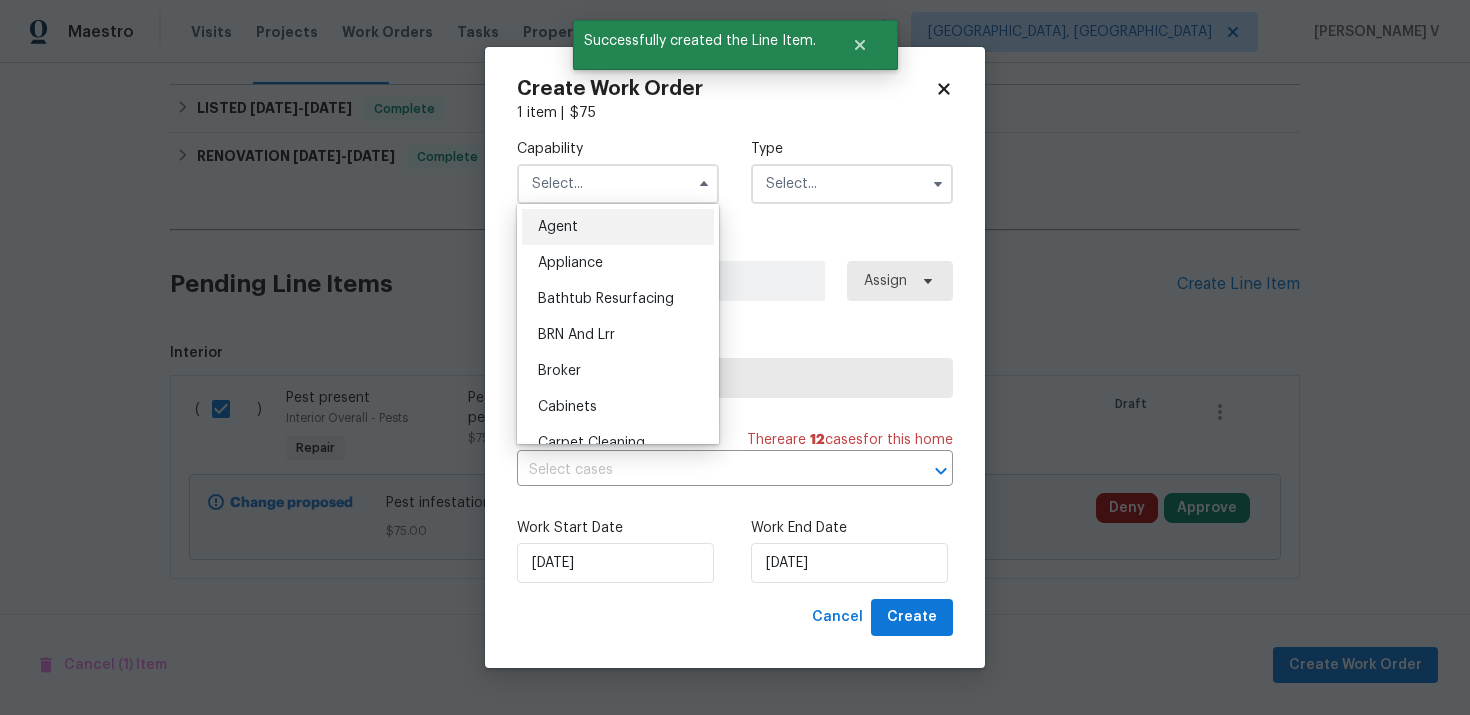 click at bounding box center (618, 184) 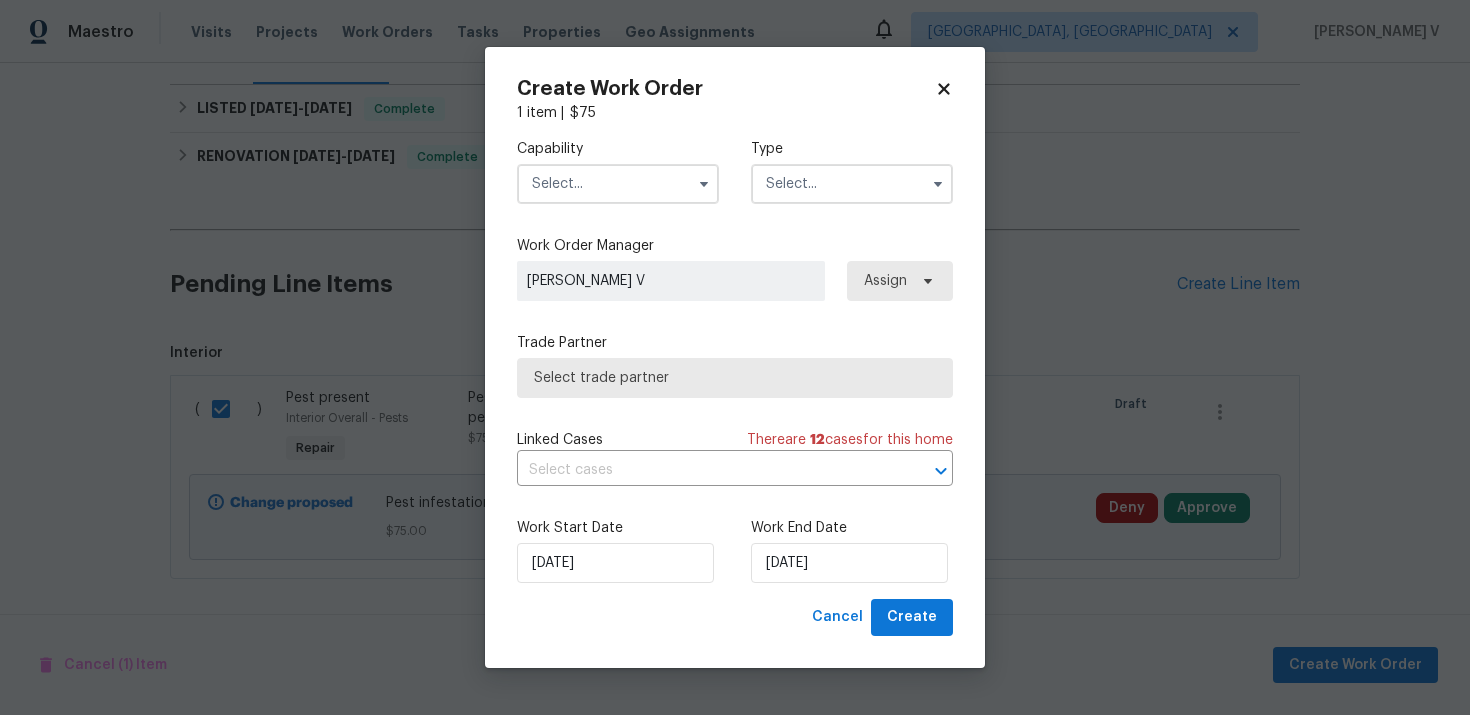 click at bounding box center [618, 184] 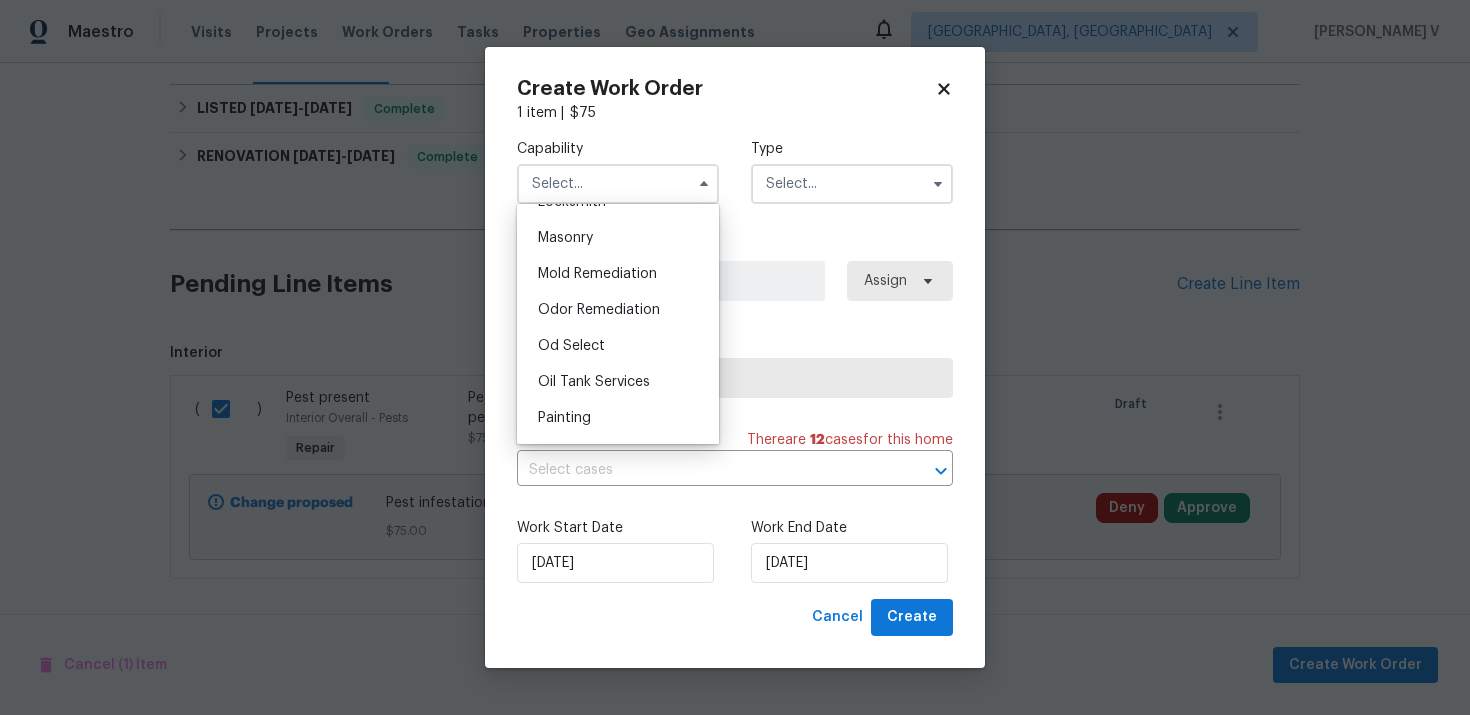 scroll, scrollTop: 1560, scrollLeft: 0, axis: vertical 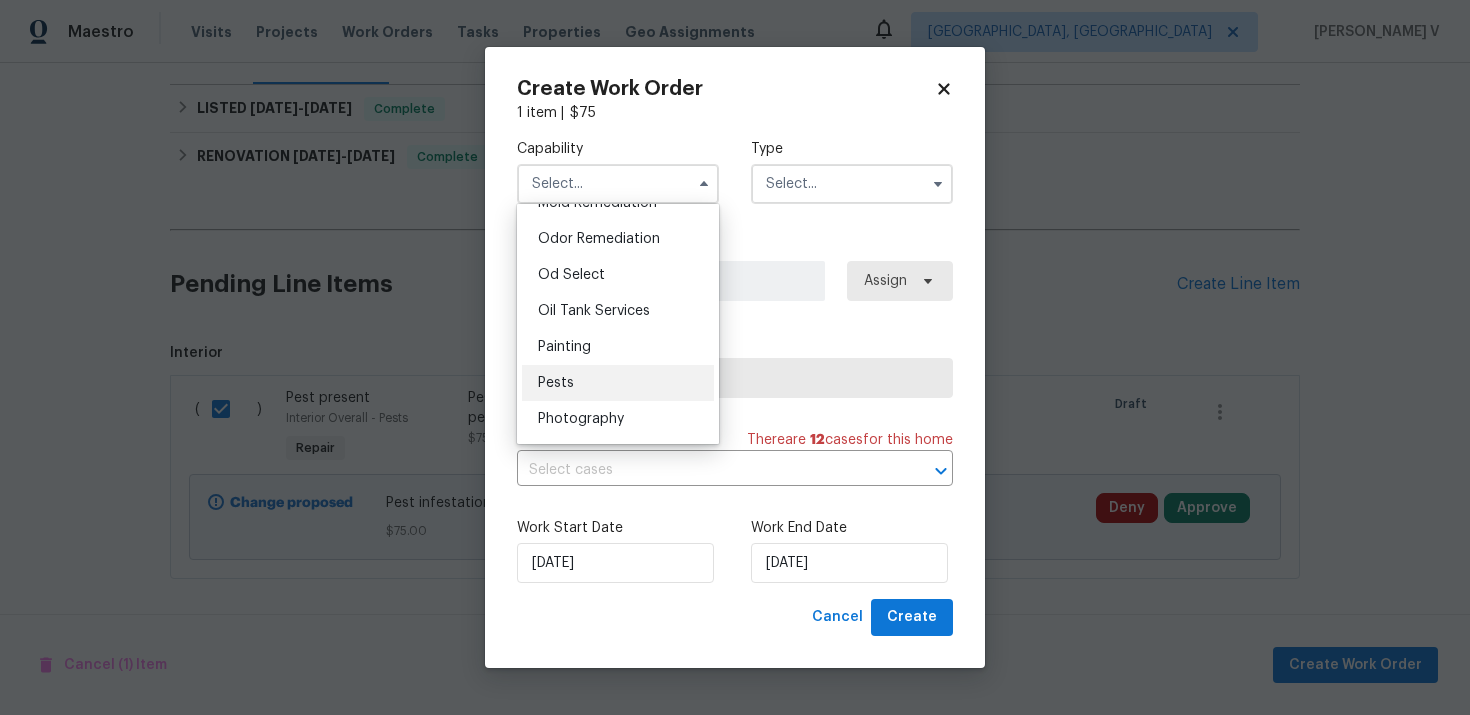 click on "Pests" at bounding box center (618, 383) 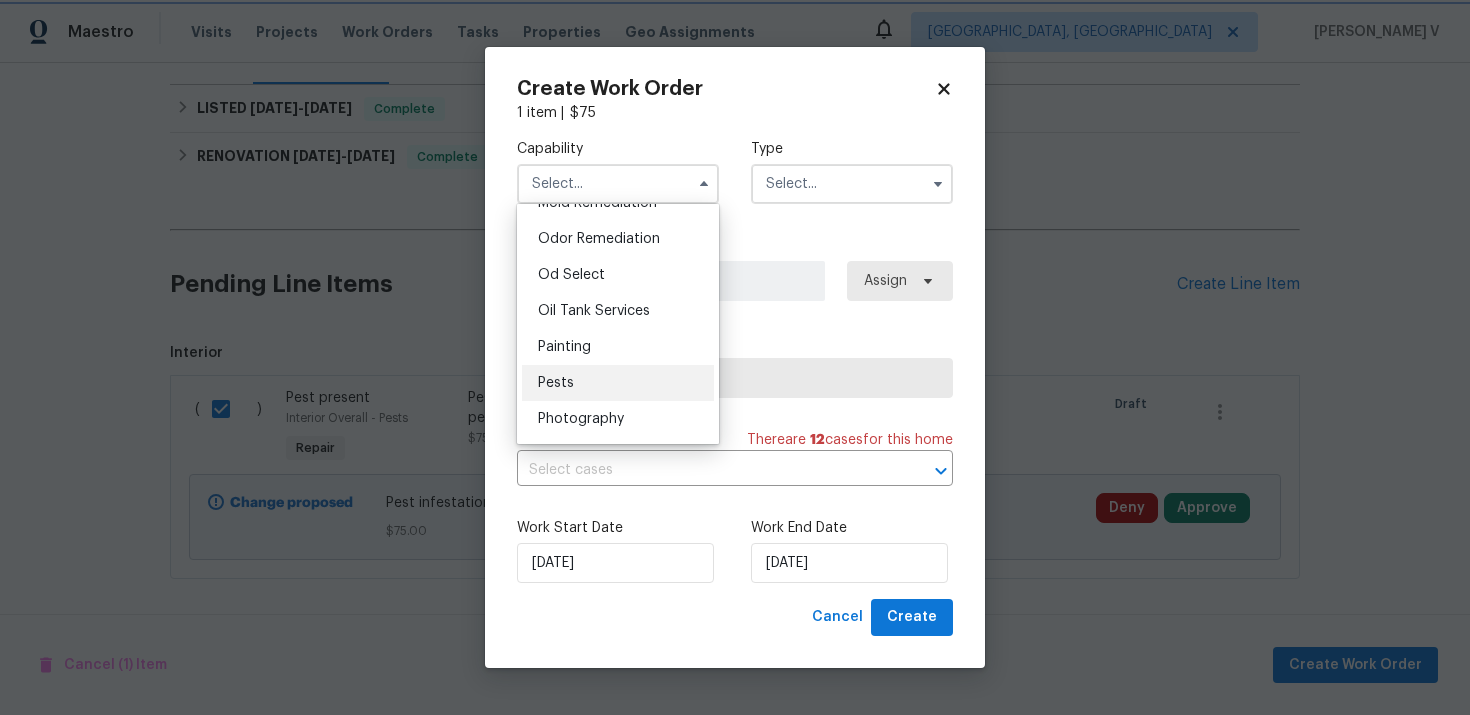 type on "Pests" 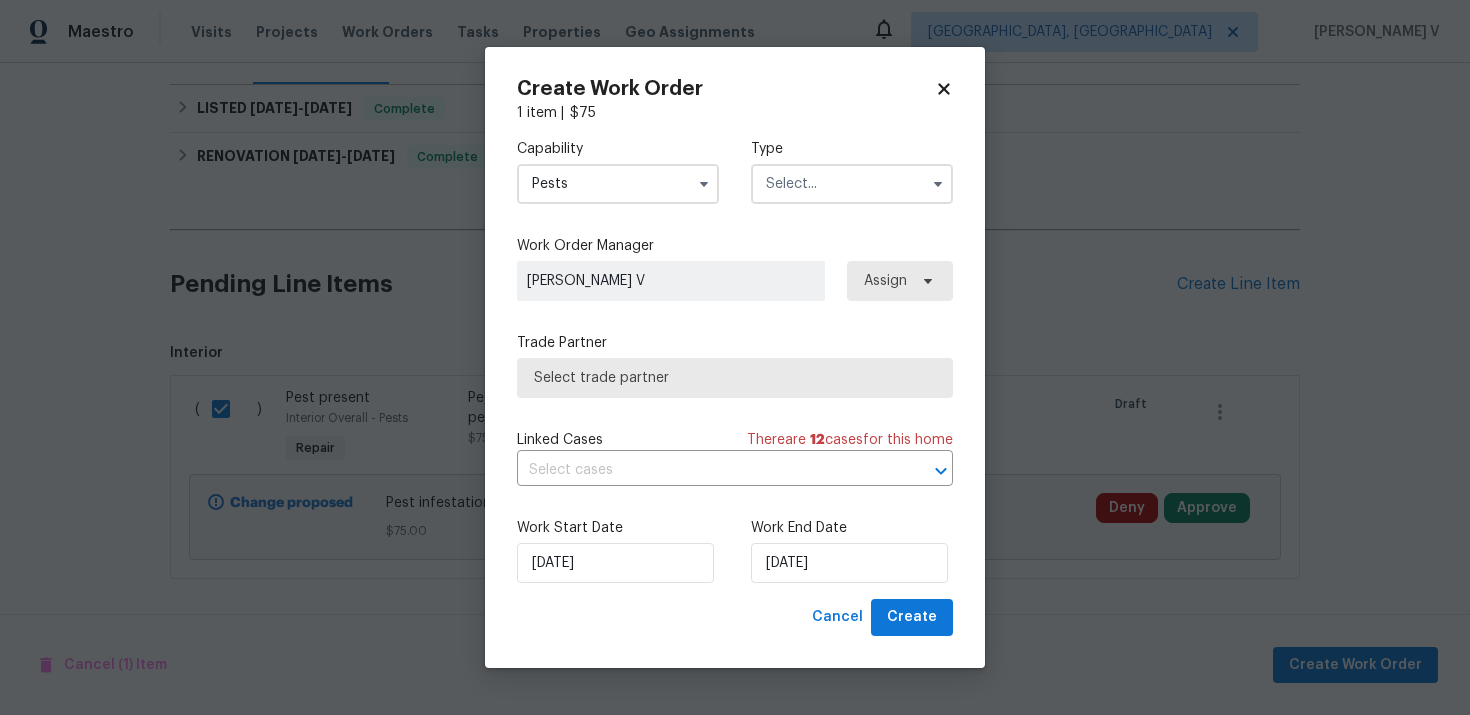 click at bounding box center (852, 184) 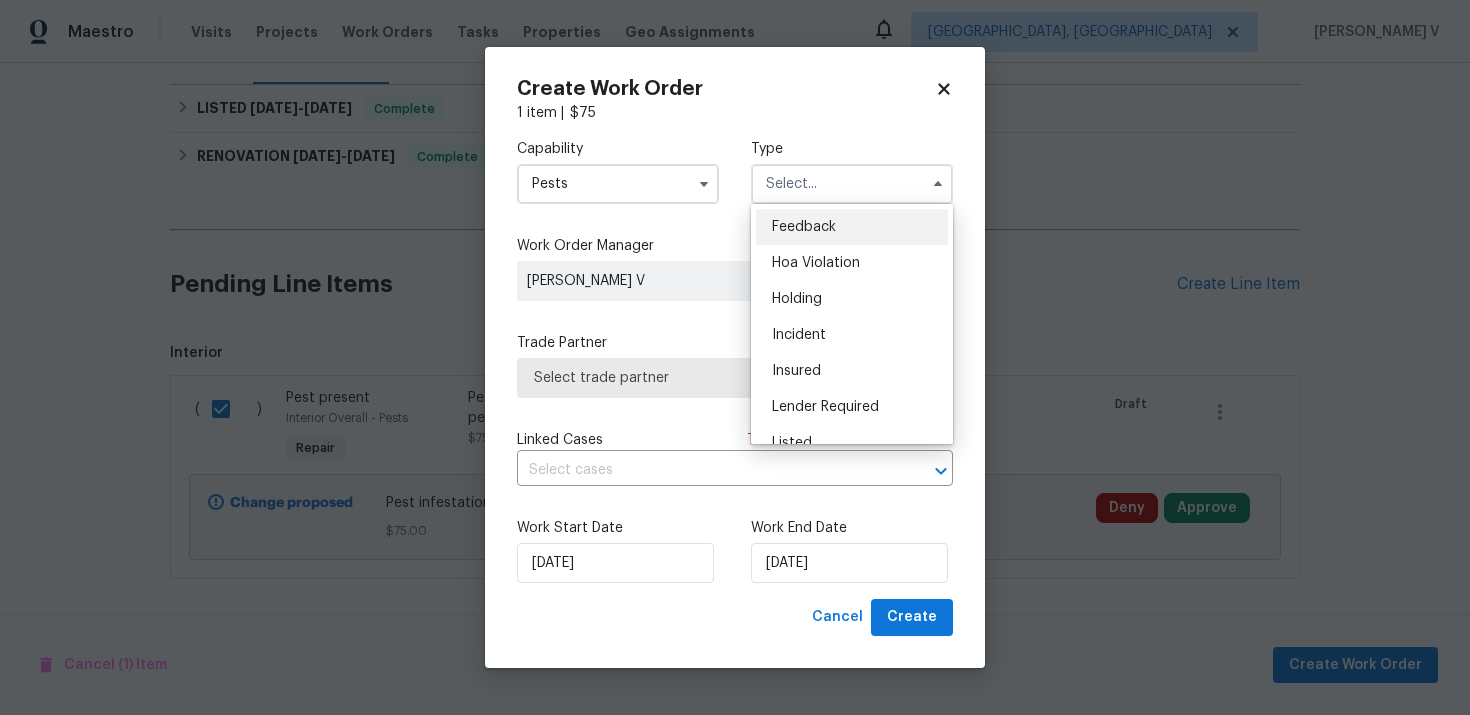 click on "Feedback" at bounding box center (852, 227) 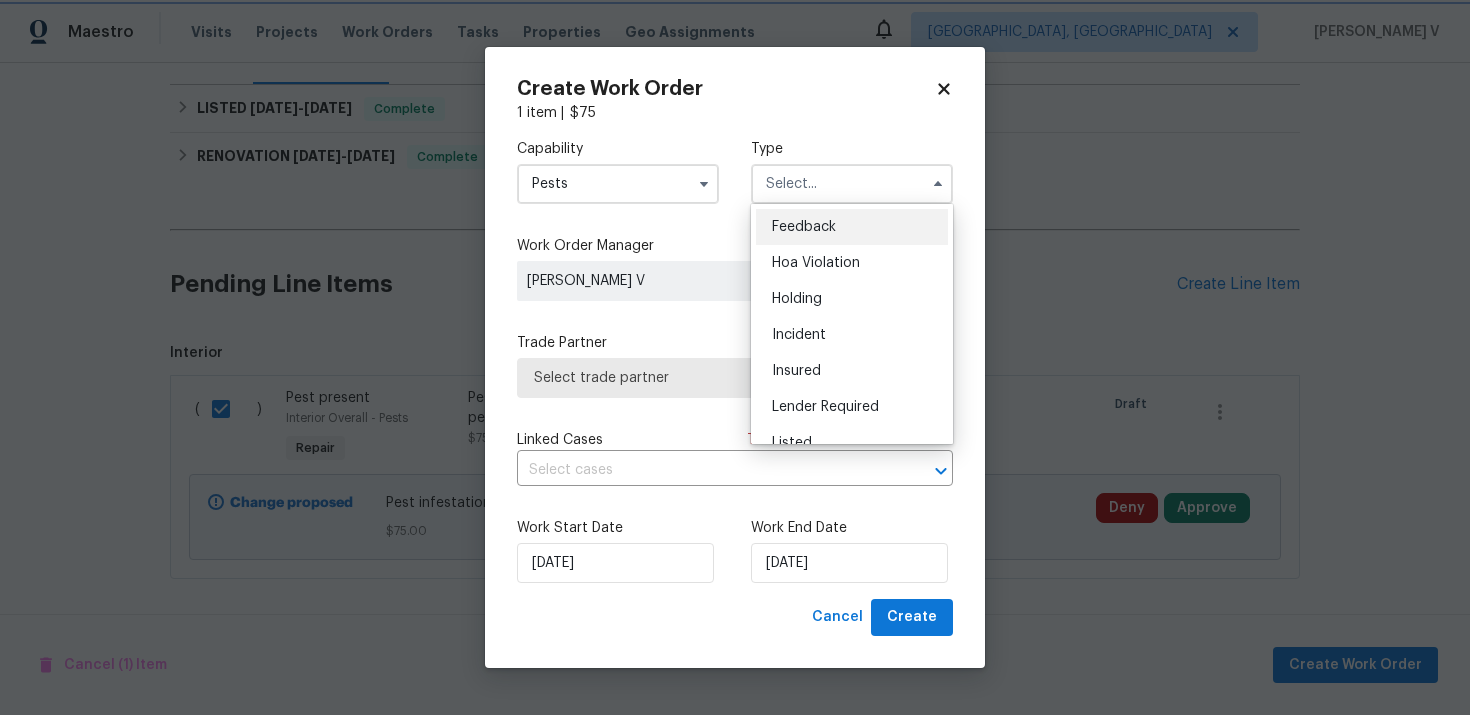 type on "Feedback" 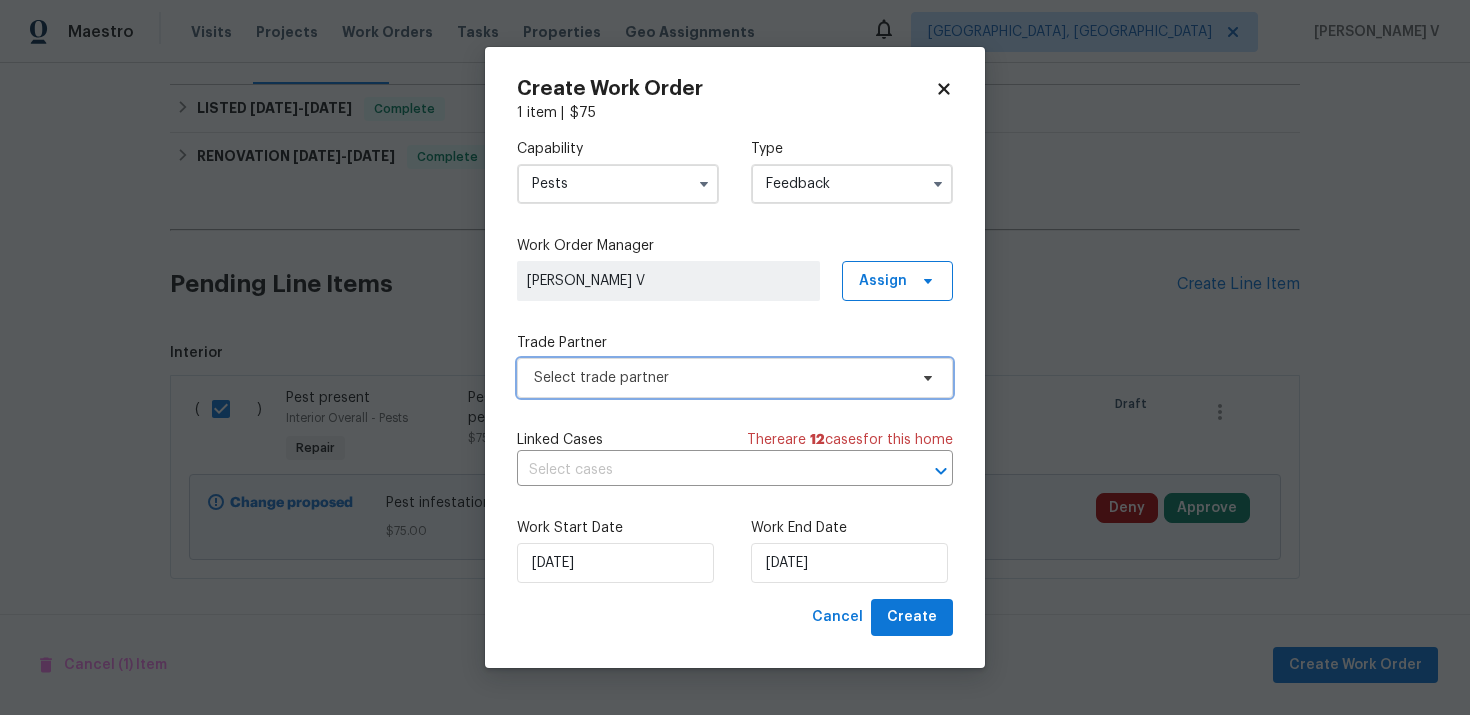click on "Select trade partner" at bounding box center (735, 378) 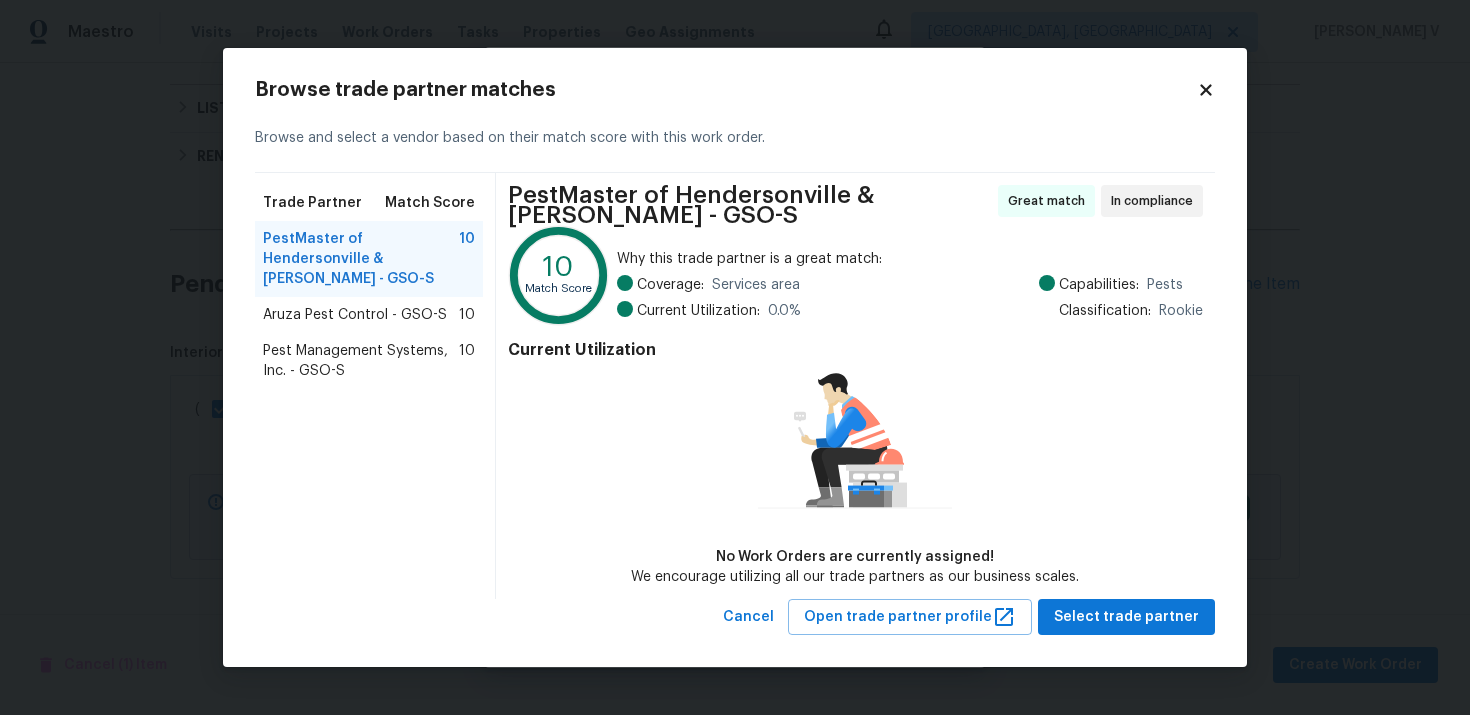 click on "Aruza Pest Control - GSO-S" at bounding box center (355, 315) 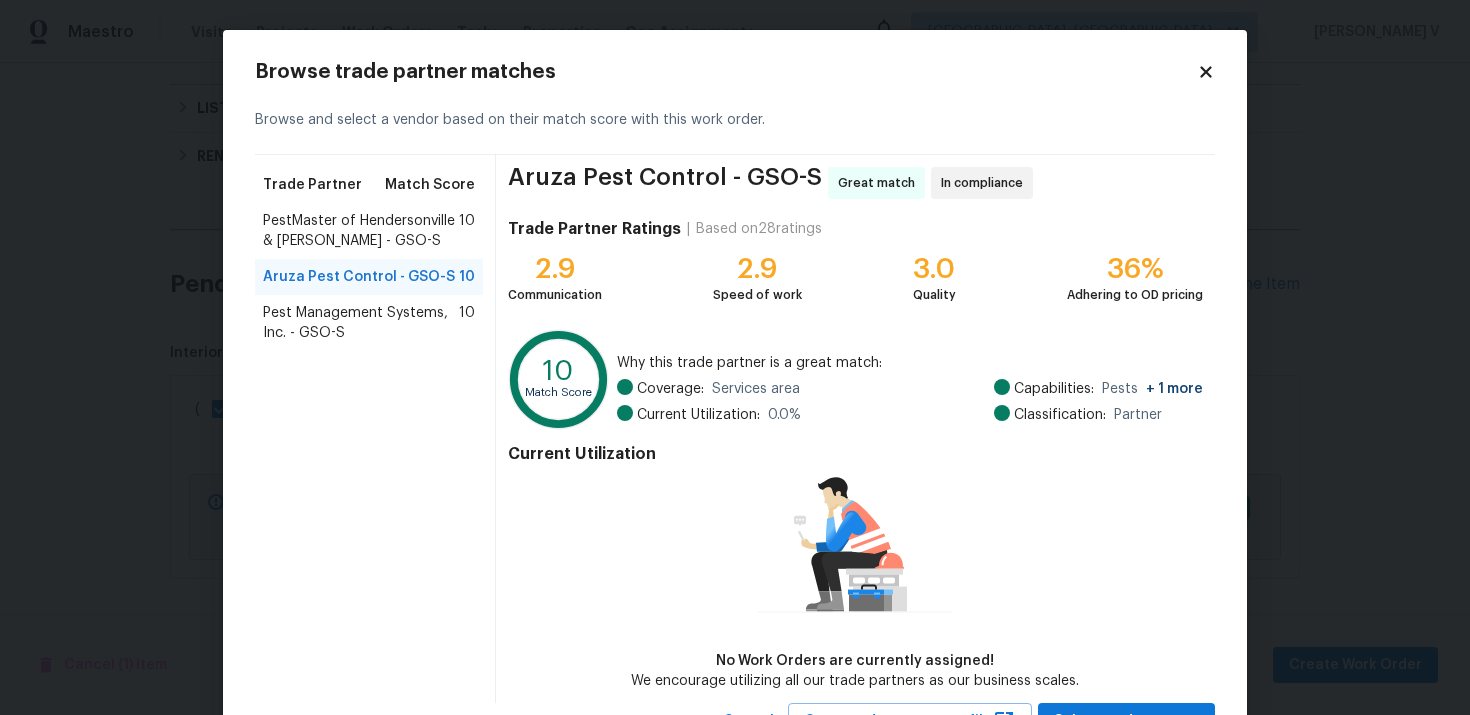 scroll, scrollTop: 85, scrollLeft: 0, axis: vertical 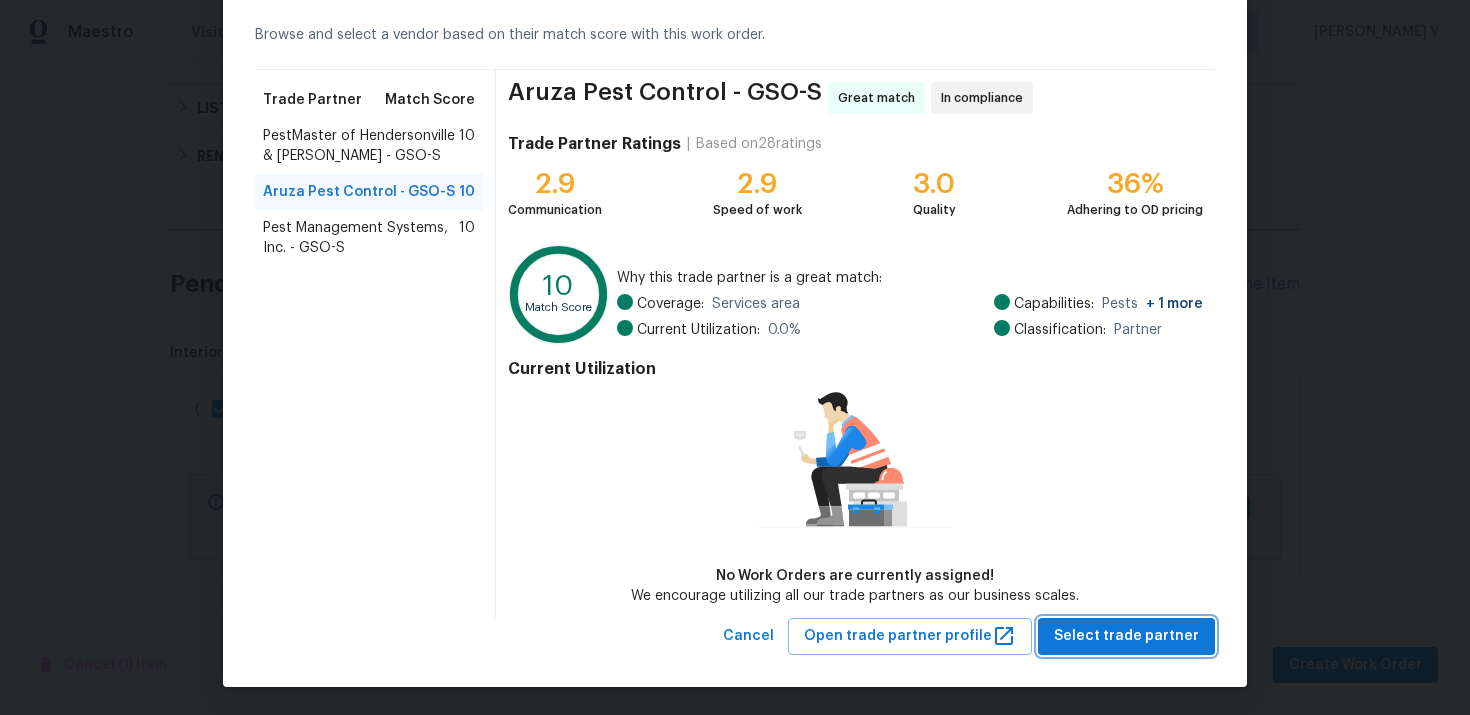 click on "Select trade partner" at bounding box center [1126, 636] 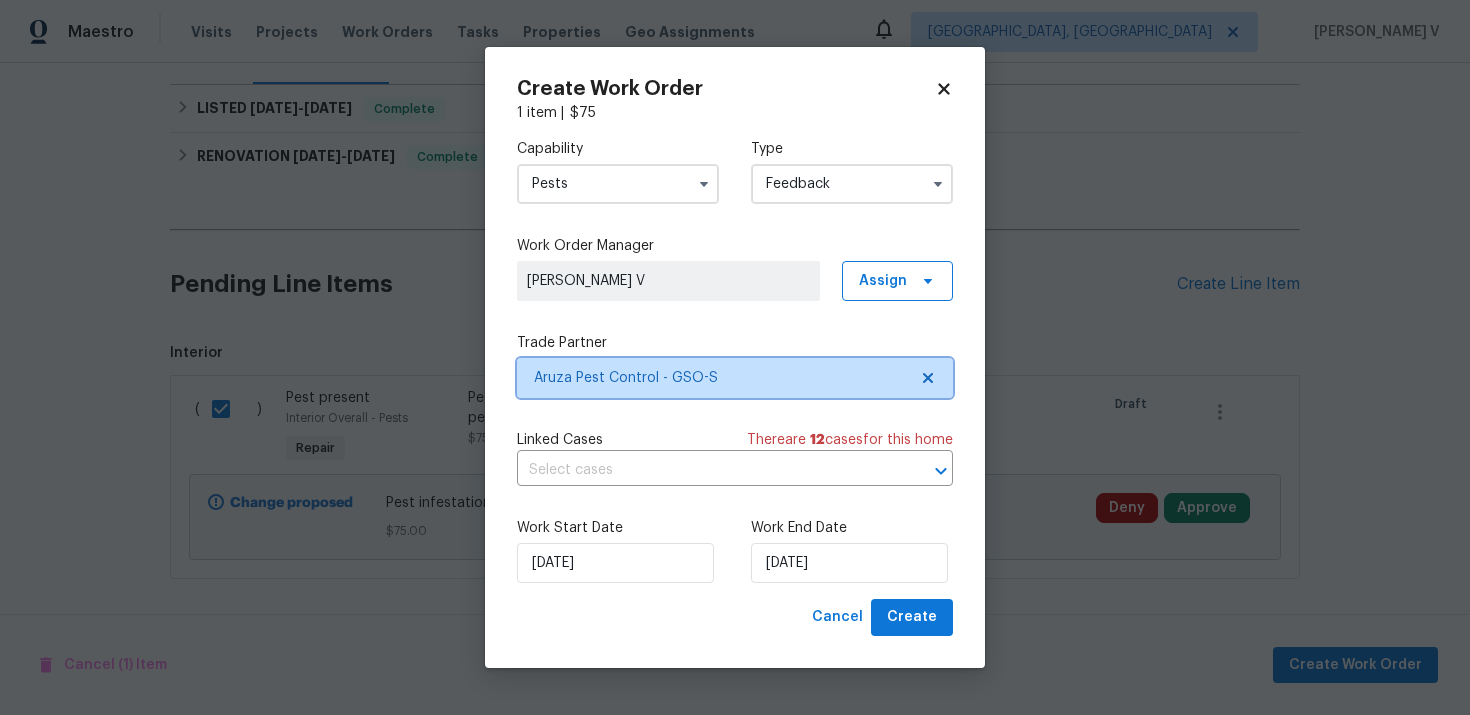 scroll, scrollTop: 0, scrollLeft: 0, axis: both 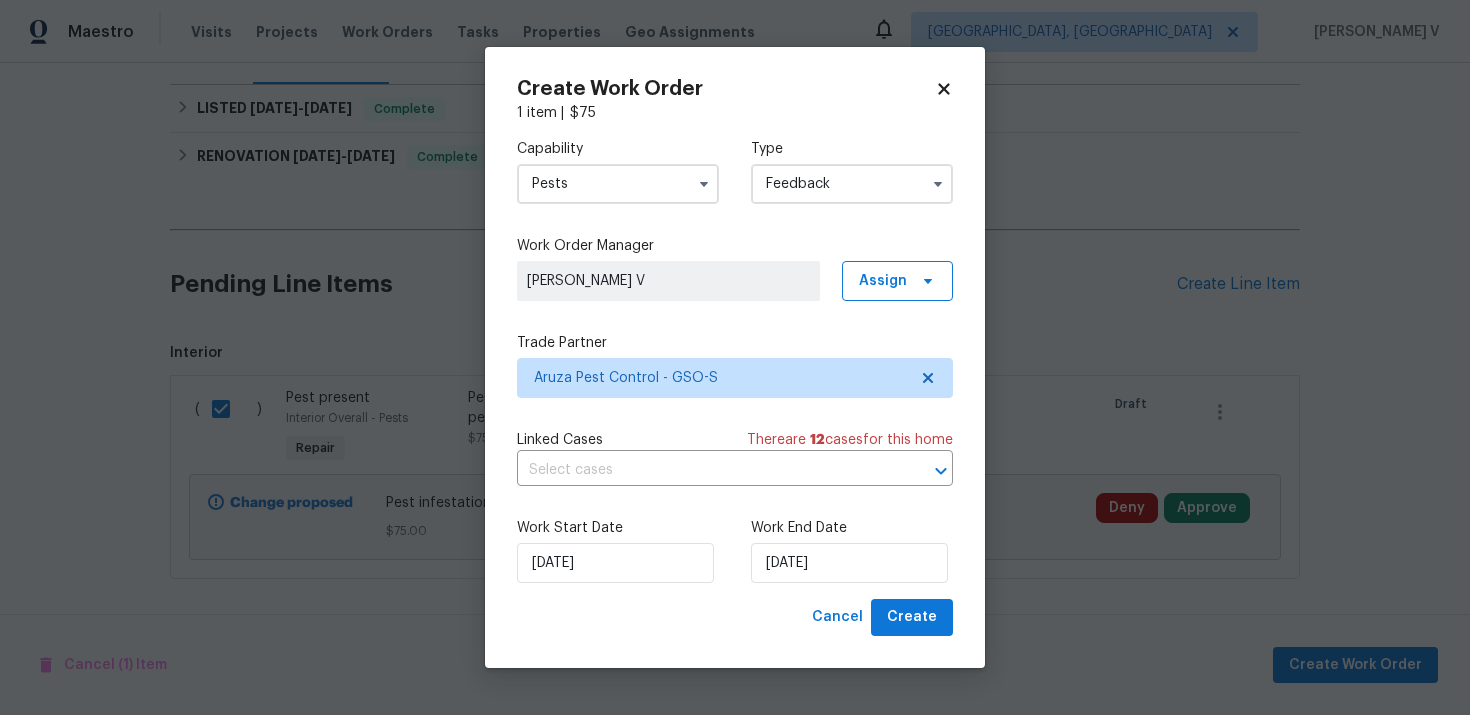 click on "Work End Date" at bounding box center (852, 528) 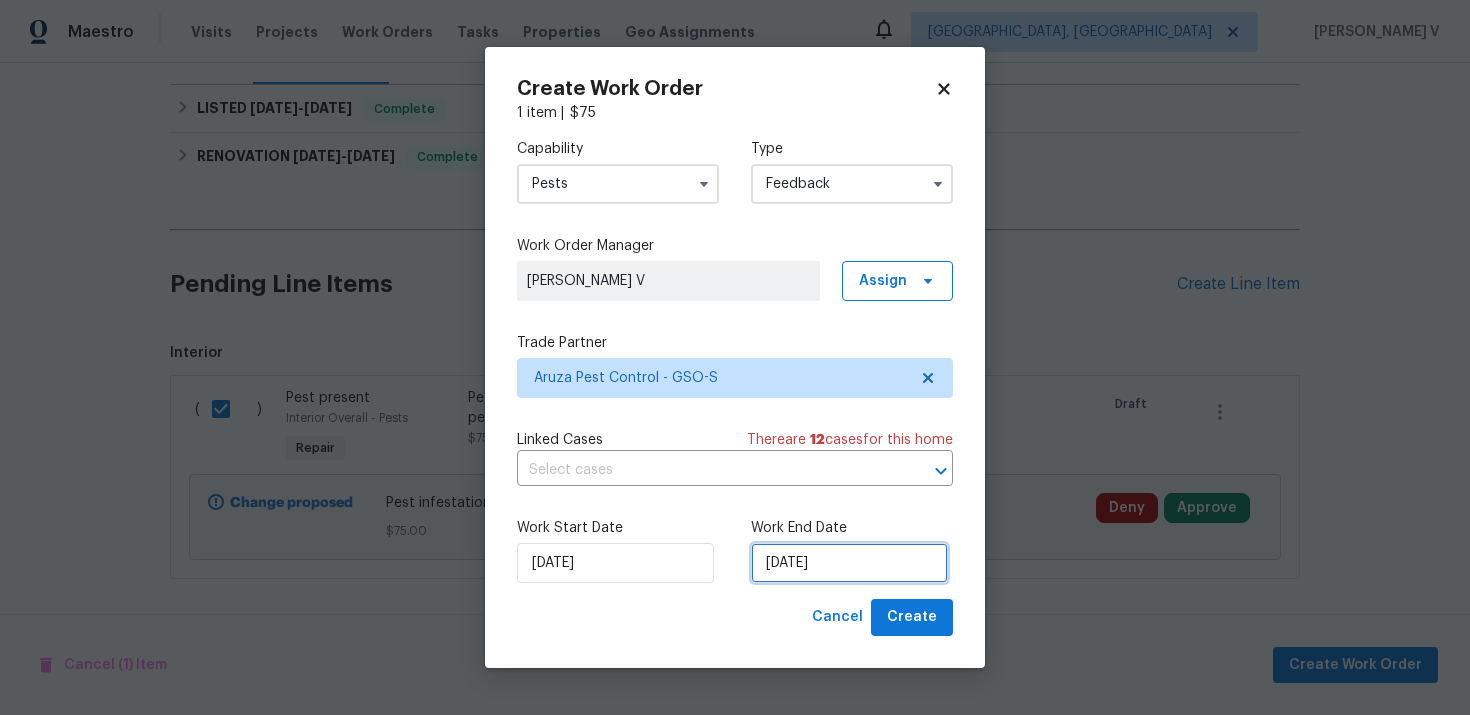 click on "10/07/2025" at bounding box center [849, 563] 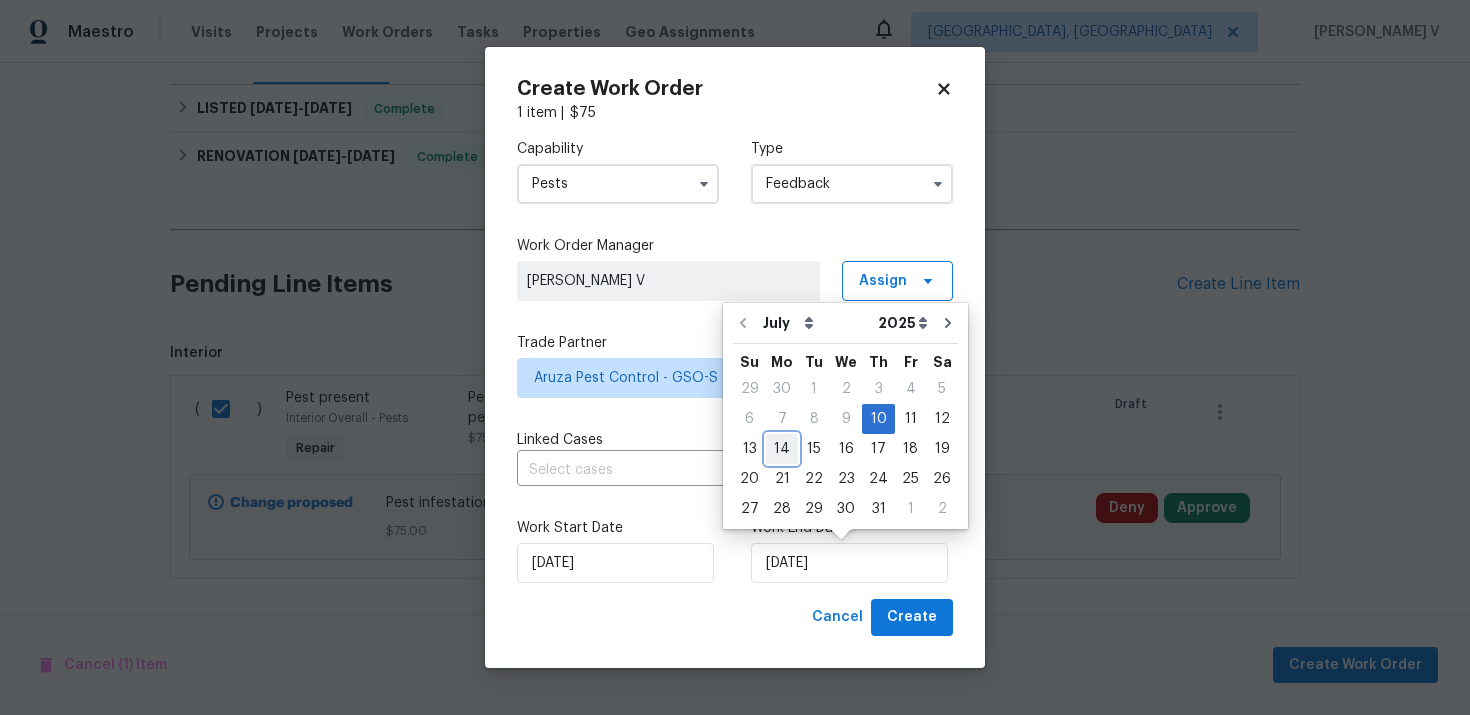 click on "14" at bounding box center [782, 449] 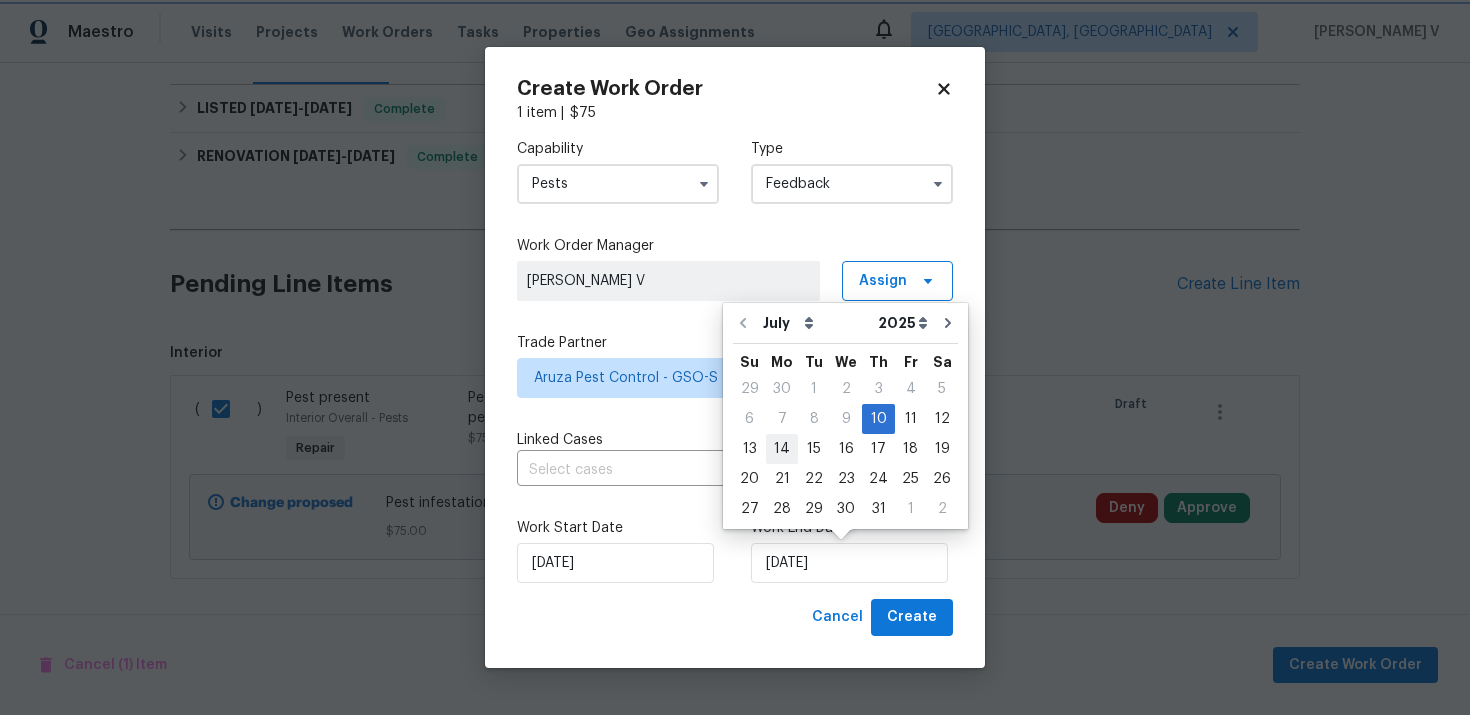 type on "14/07/2025" 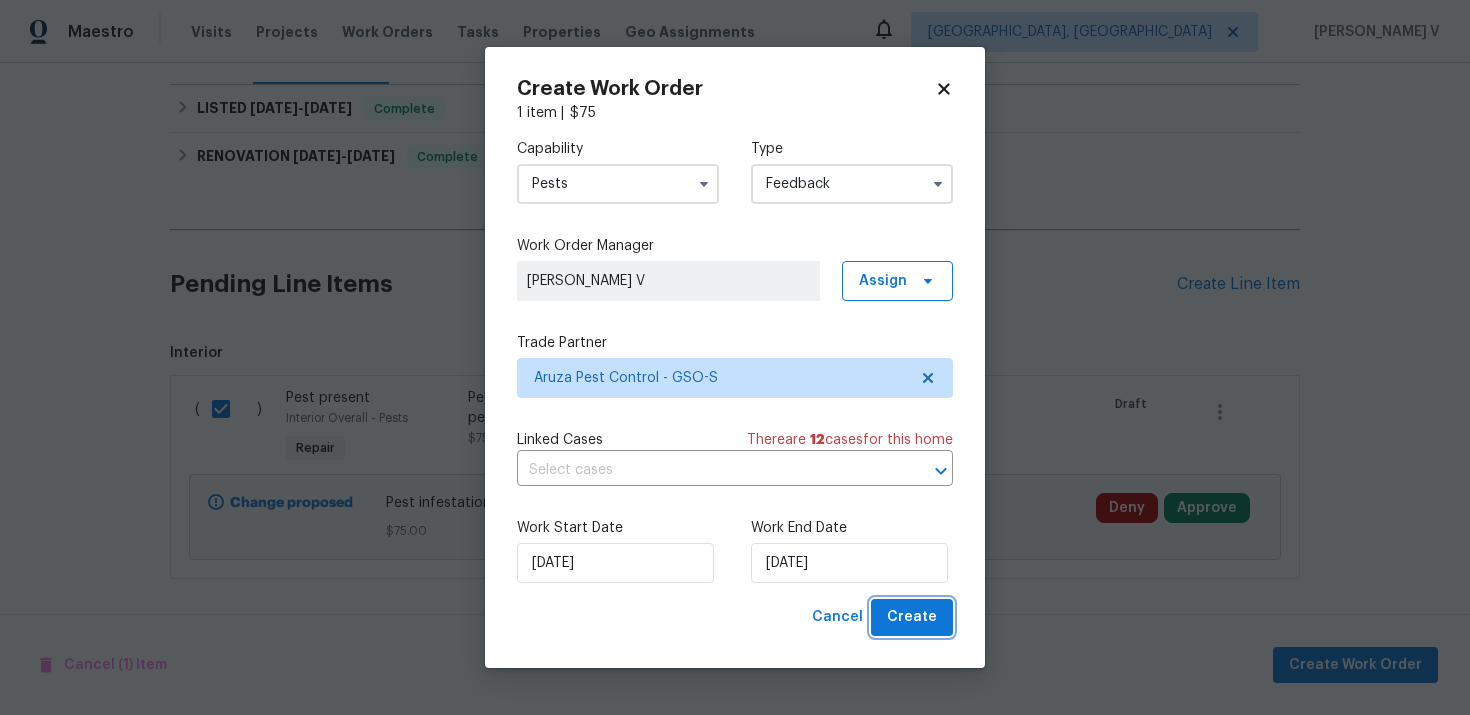 click on "Create" at bounding box center [912, 617] 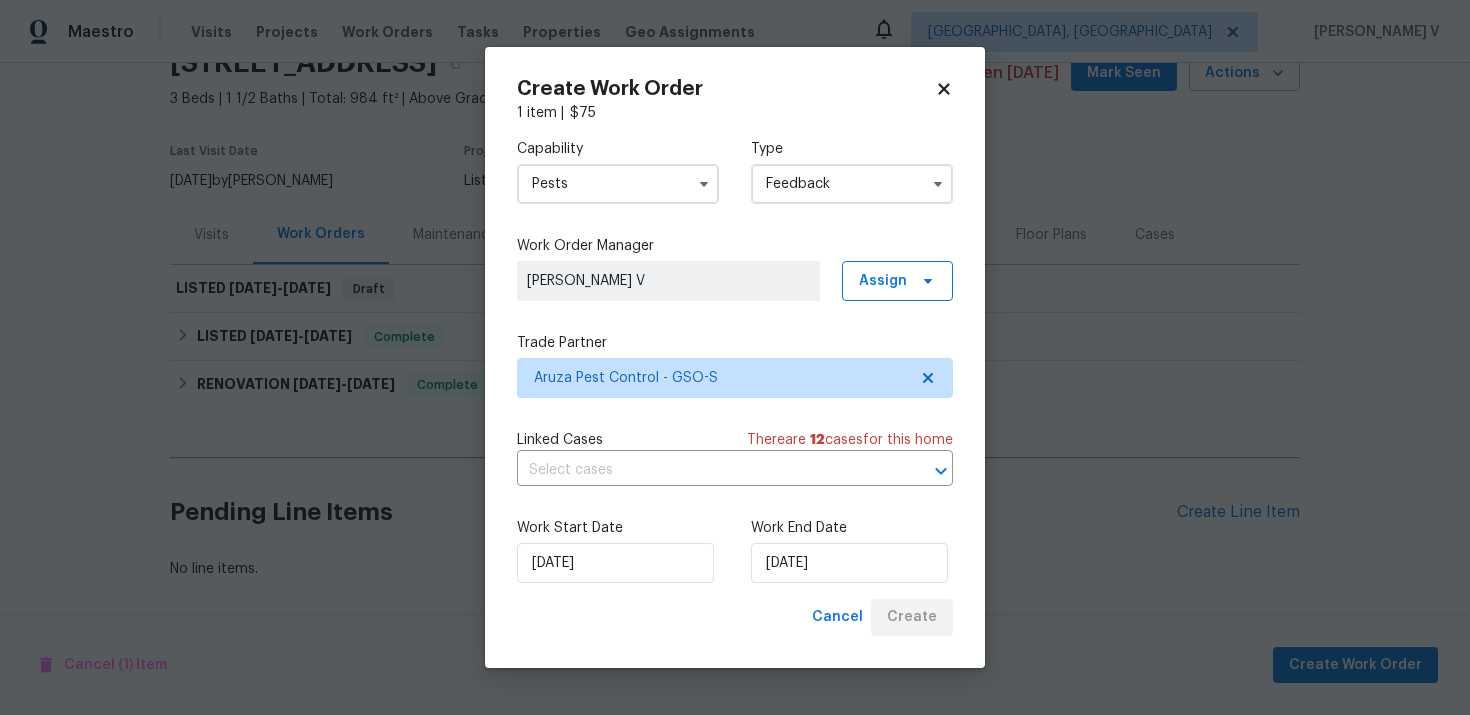 scroll, scrollTop: 98, scrollLeft: 0, axis: vertical 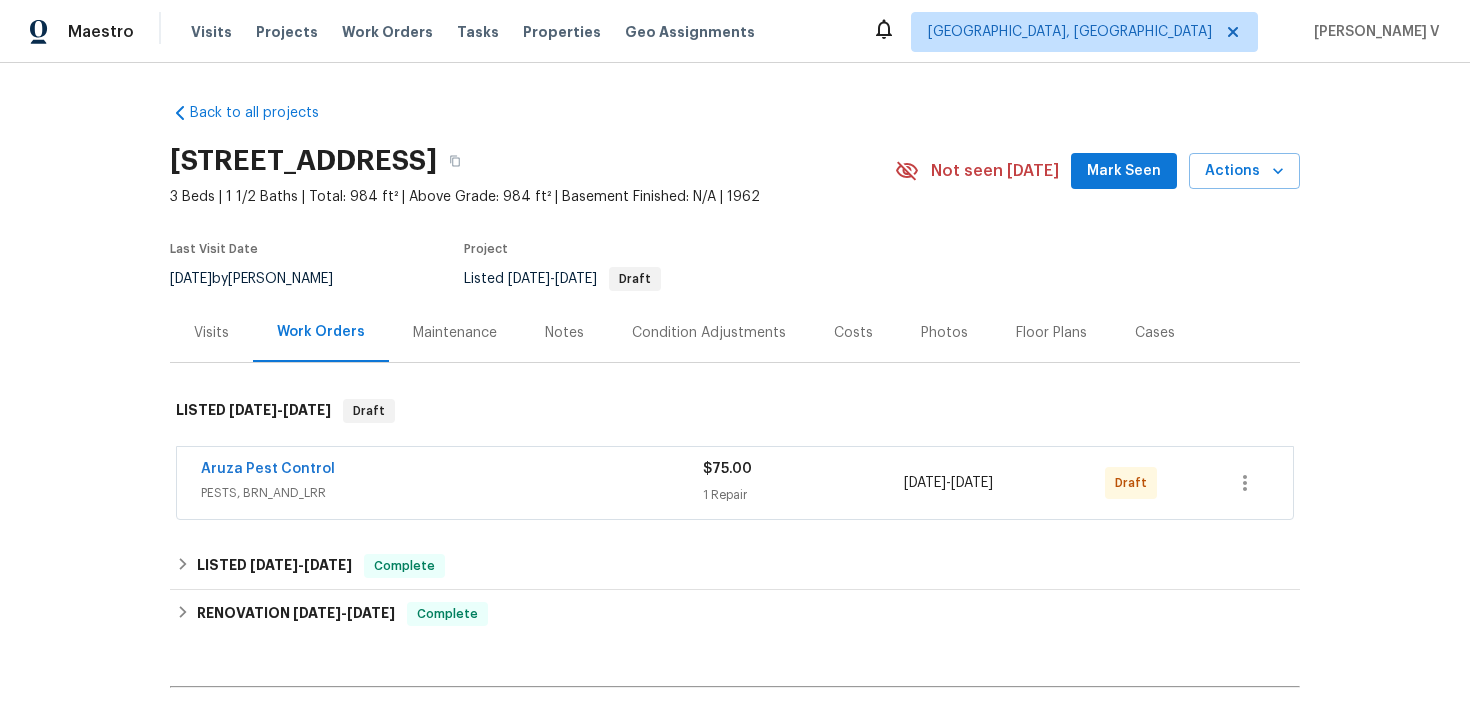 click on "Aruza Pest Control" at bounding box center (268, 469) 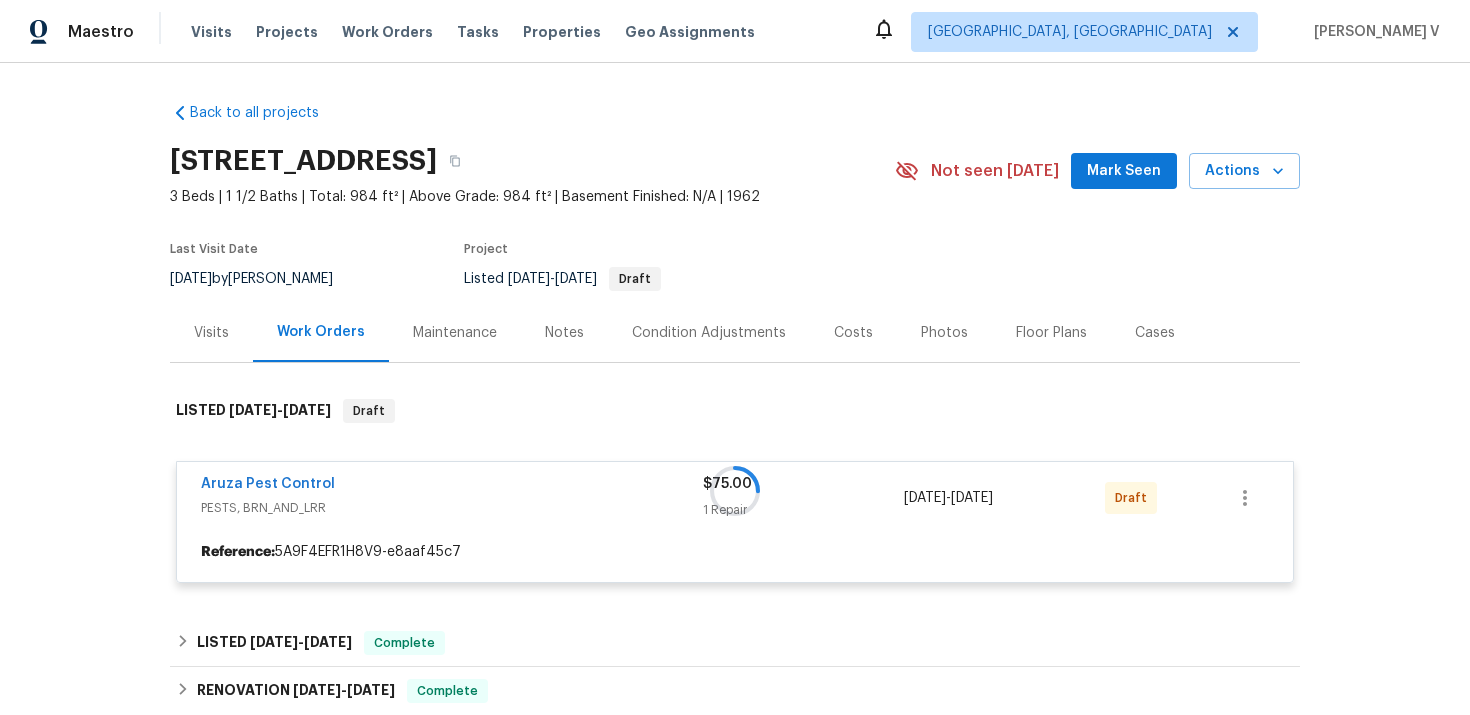 click at bounding box center (735, 491) 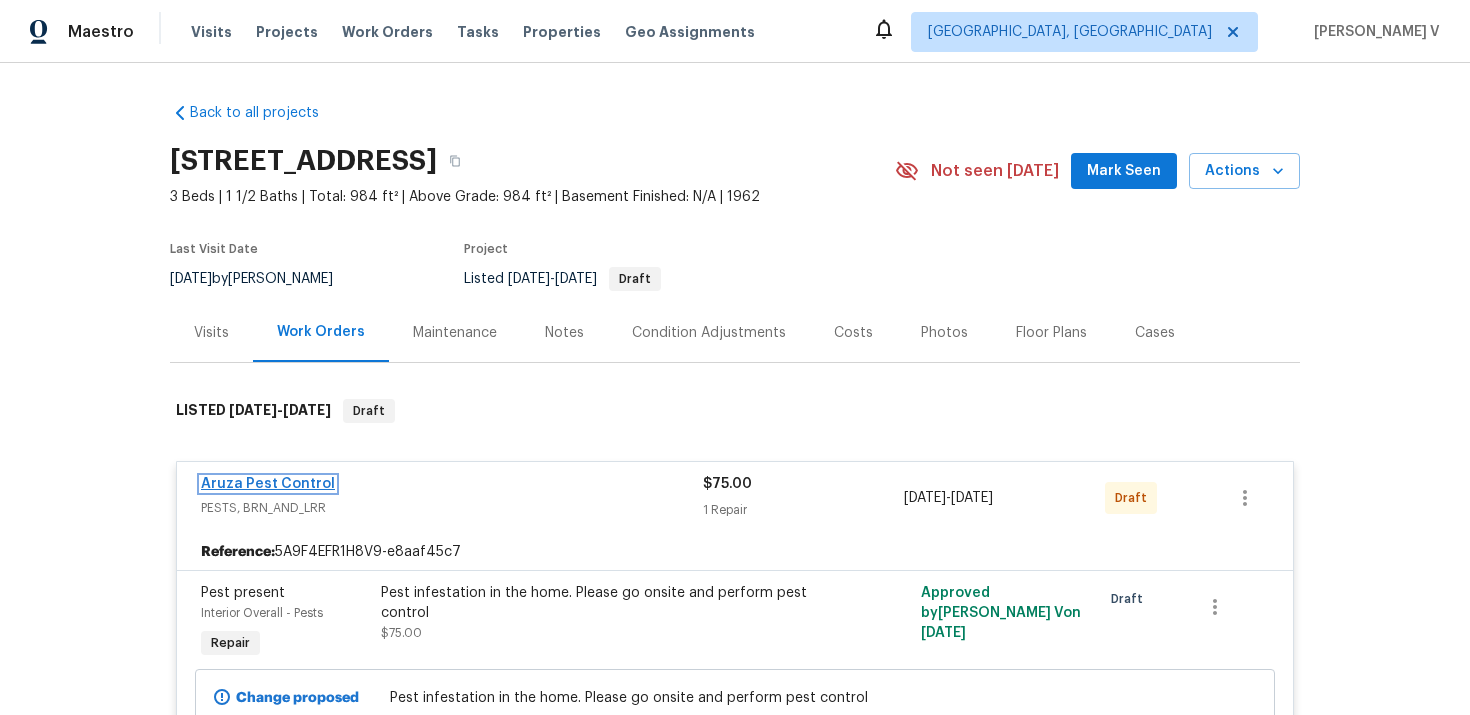 click on "Aruza Pest Control" at bounding box center (268, 484) 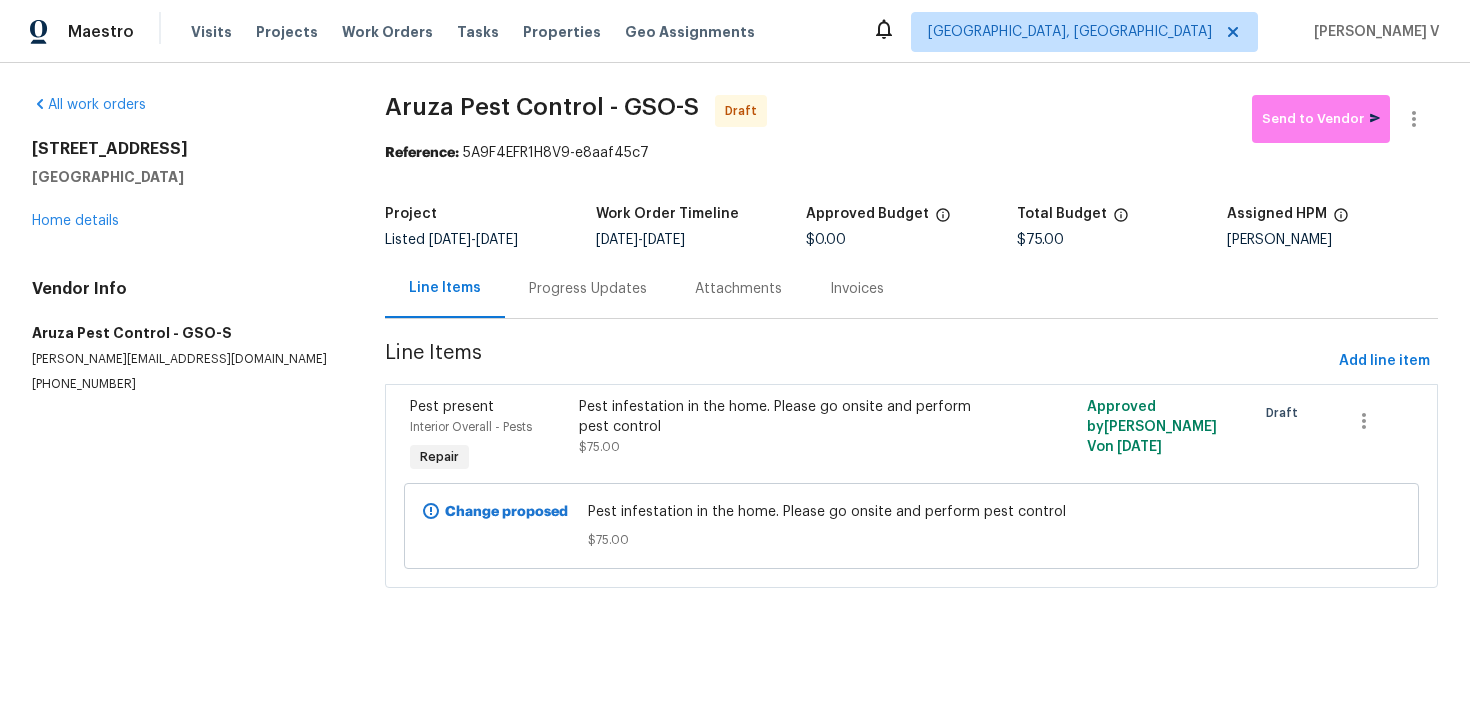 click on "Progress Updates" at bounding box center [588, 289] 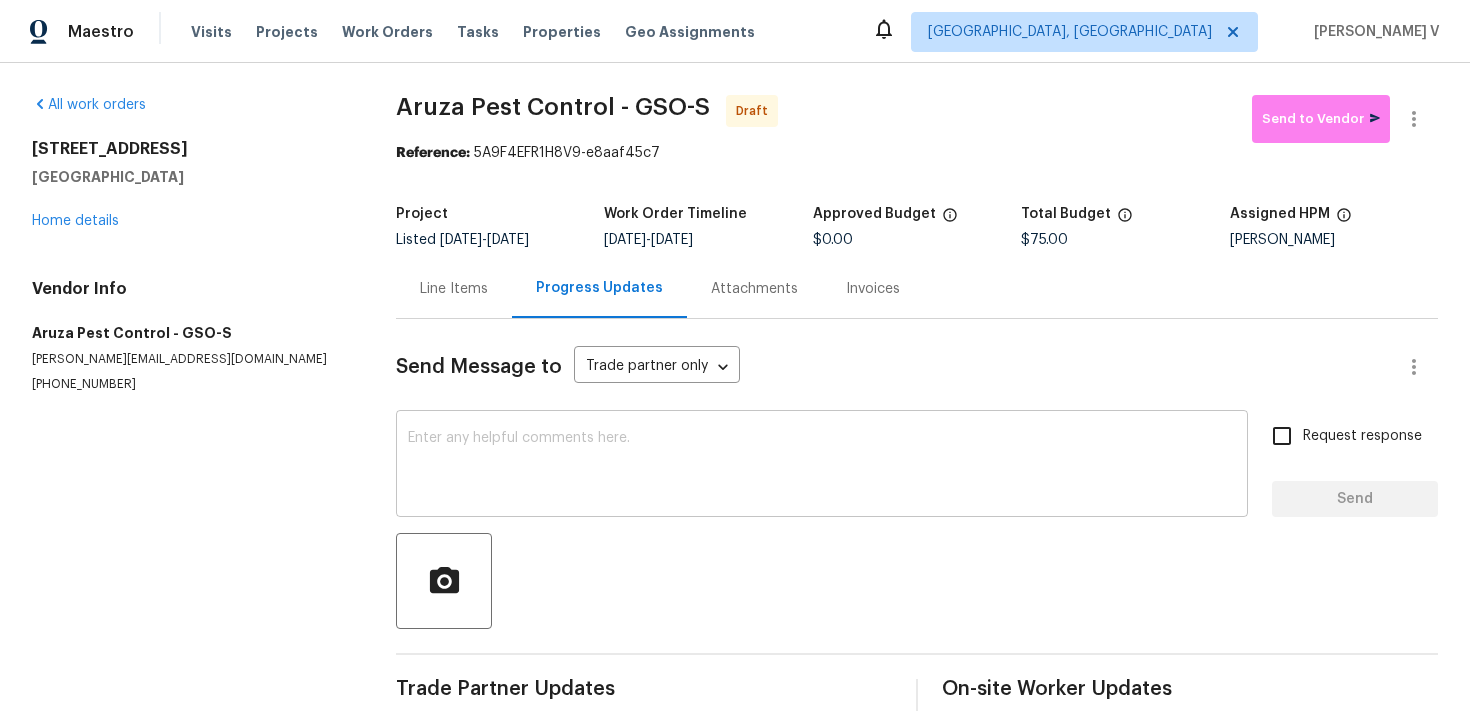 click at bounding box center (822, 466) 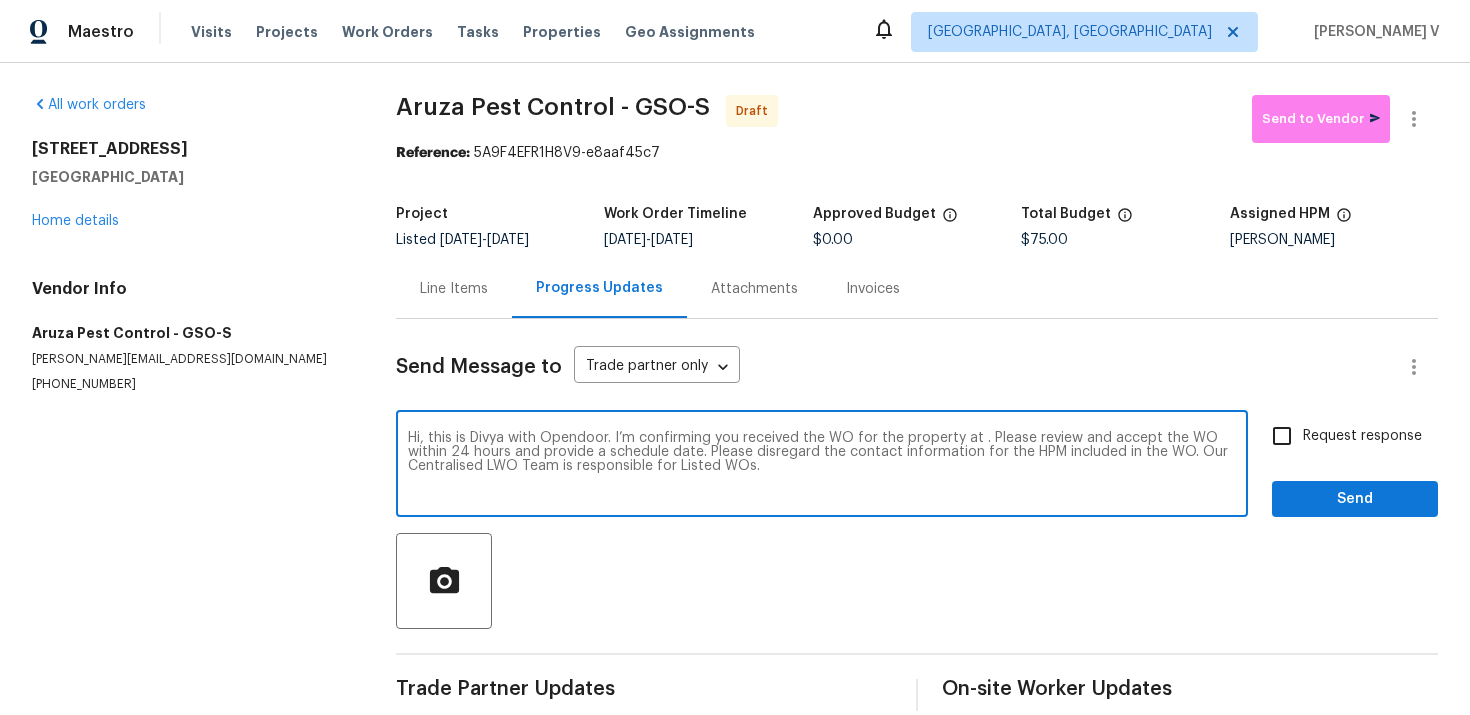 click on "Hi, this is Divya with Opendoor. I’m confirming you received the WO for the property at . Please review and accept the WO within 24 hours and provide a schedule date. Please disregard the contact information for the HPM included in the WO. Our Centralised LWO Team is responsible for Listed WOs." at bounding box center [822, 466] 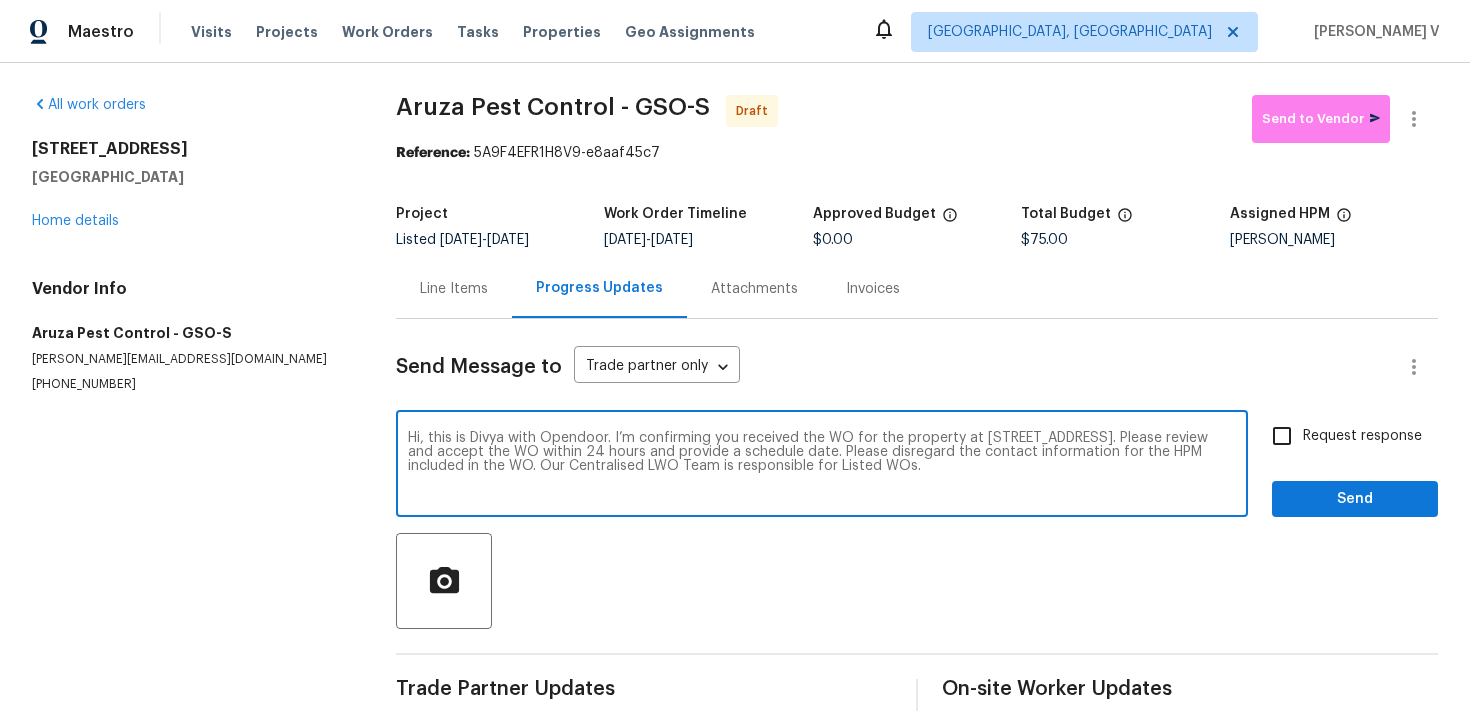 type on "Hi, this is Divya with Opendoor. I’m confirming you received the WO for the property at [STREET_ADDRESS]. Please review and accept the WO within 24 hours and provide a schedule date. Please disregard the contact information for the HPM included in the WO. Our Centralised LWO Team is responsible for Listed WOs." 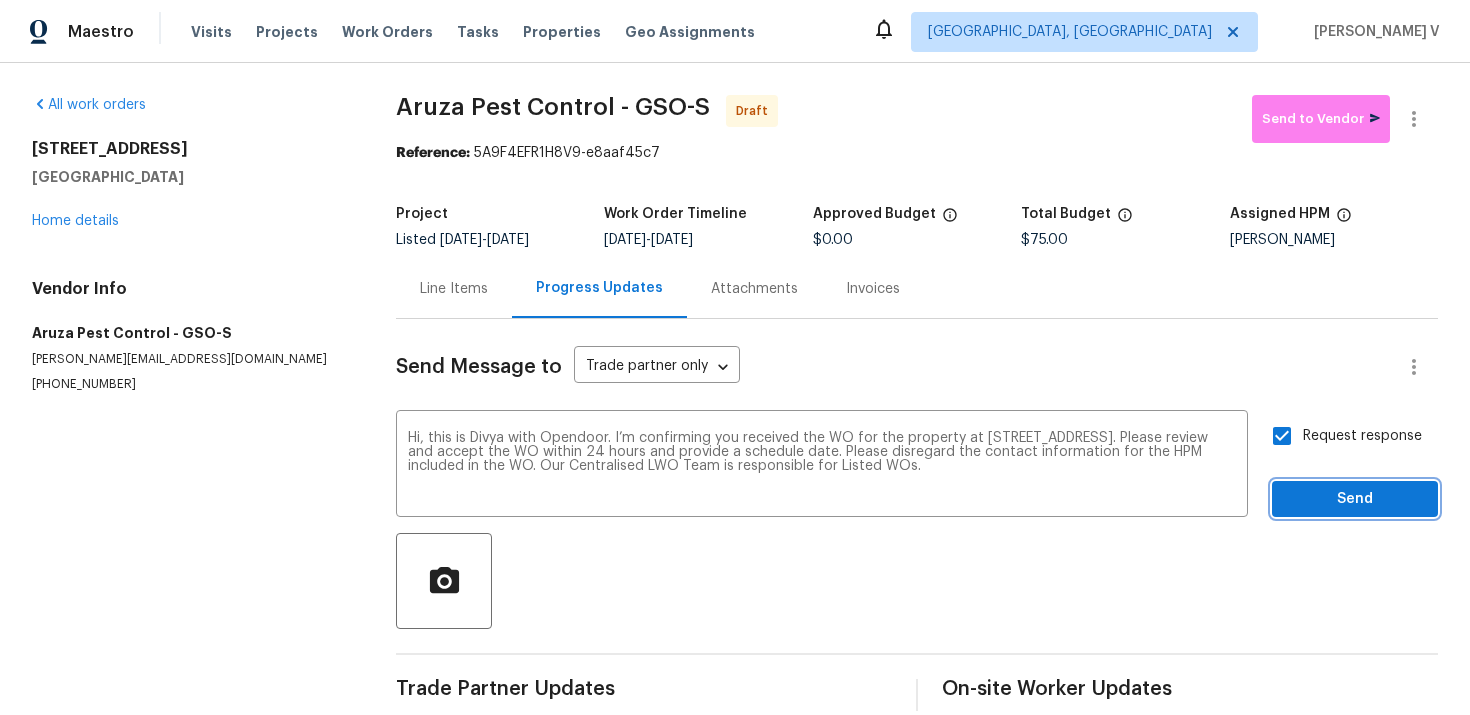 click on "Send" at bounding box center [1355, 499] 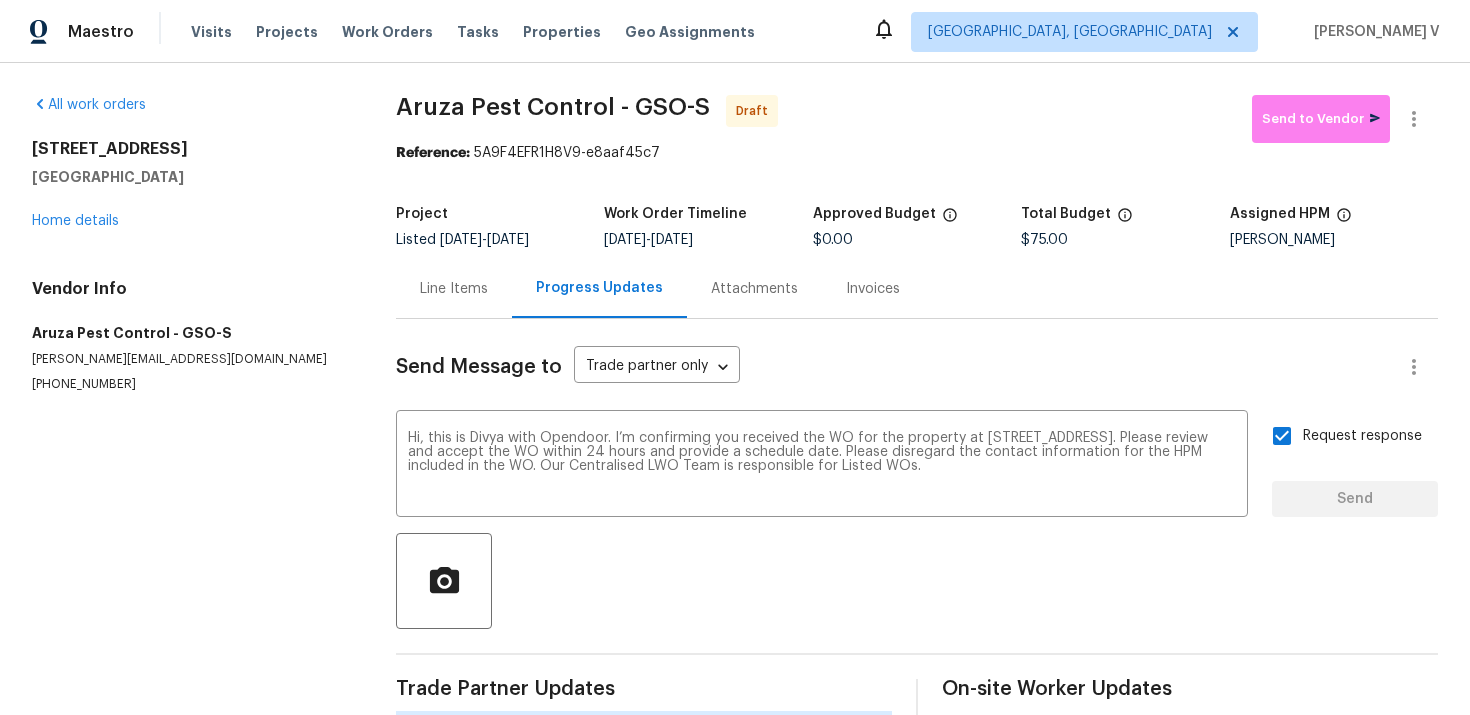 type 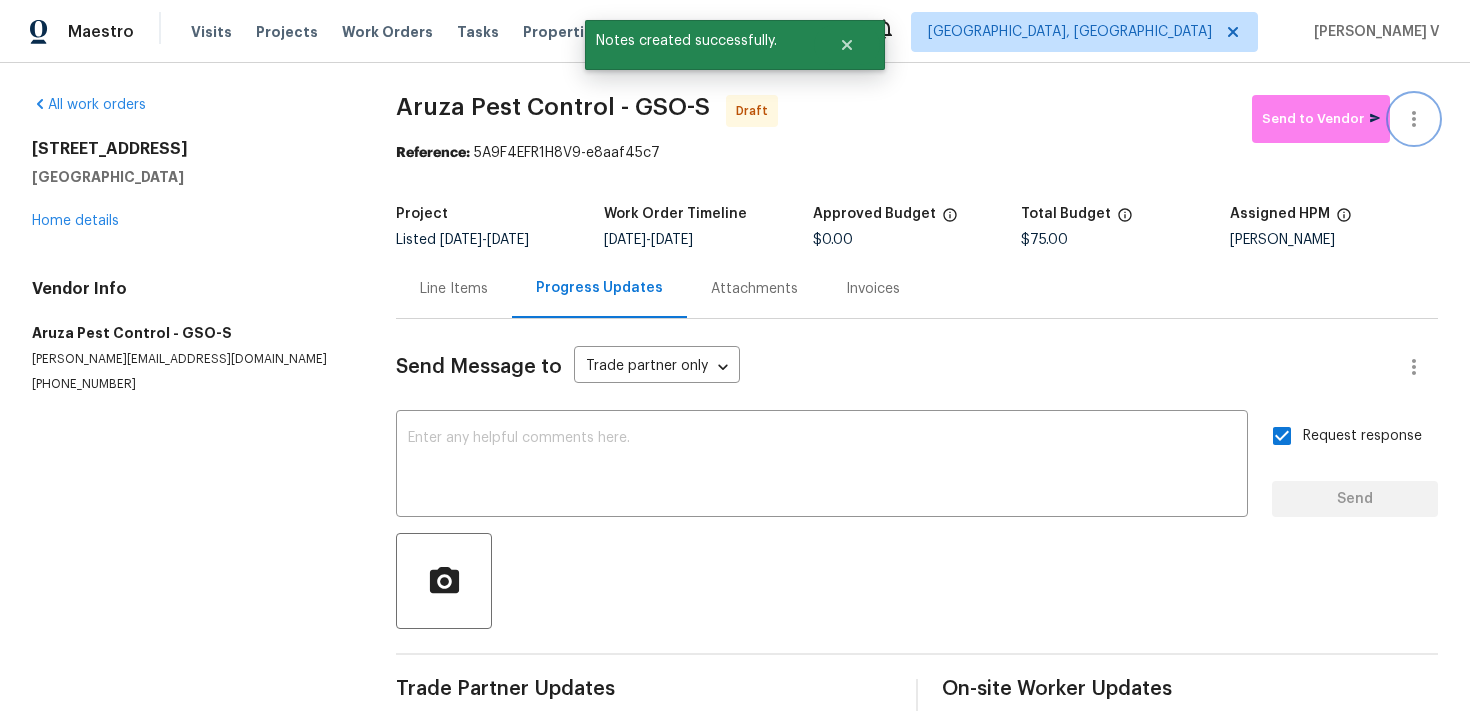 click at bounding box center (1414, 119) 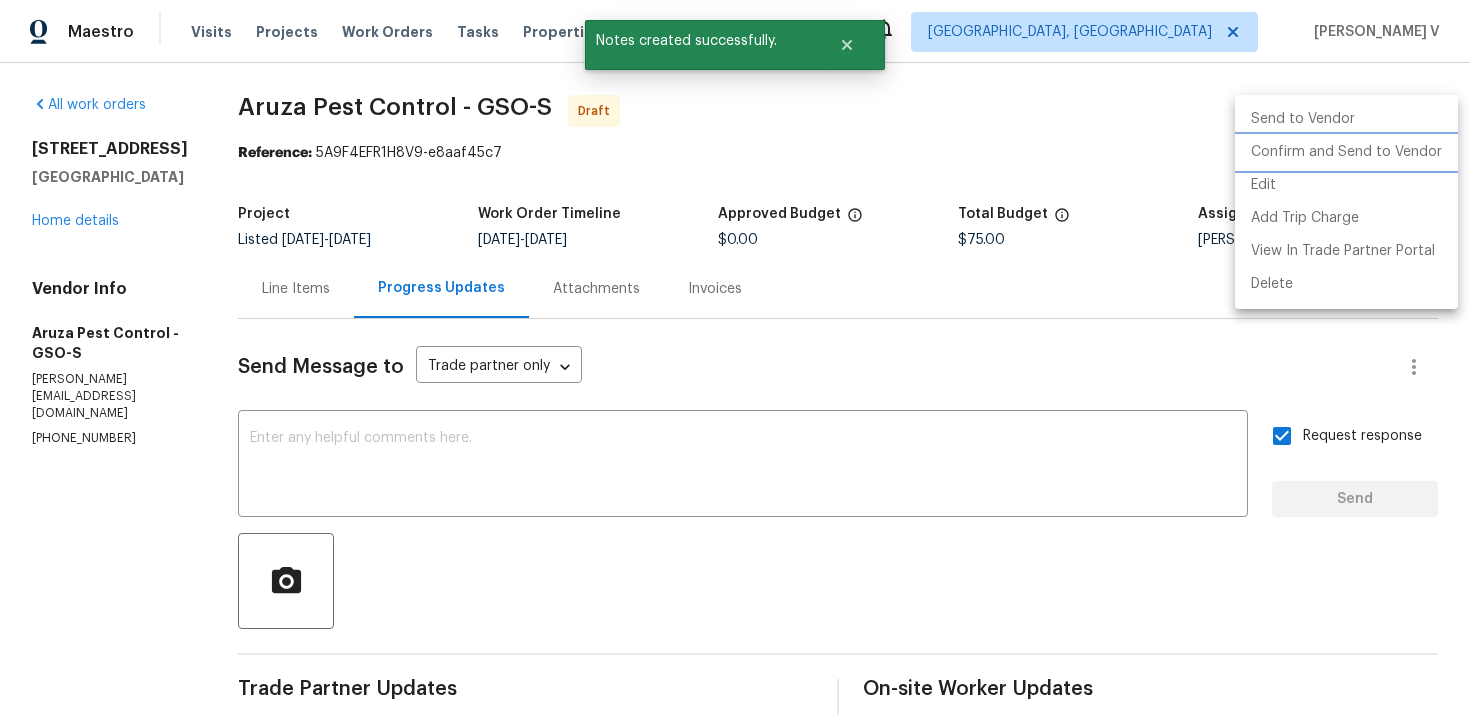 click on "Confirm and Send to Vendor" at bounding box center (1346, 152) 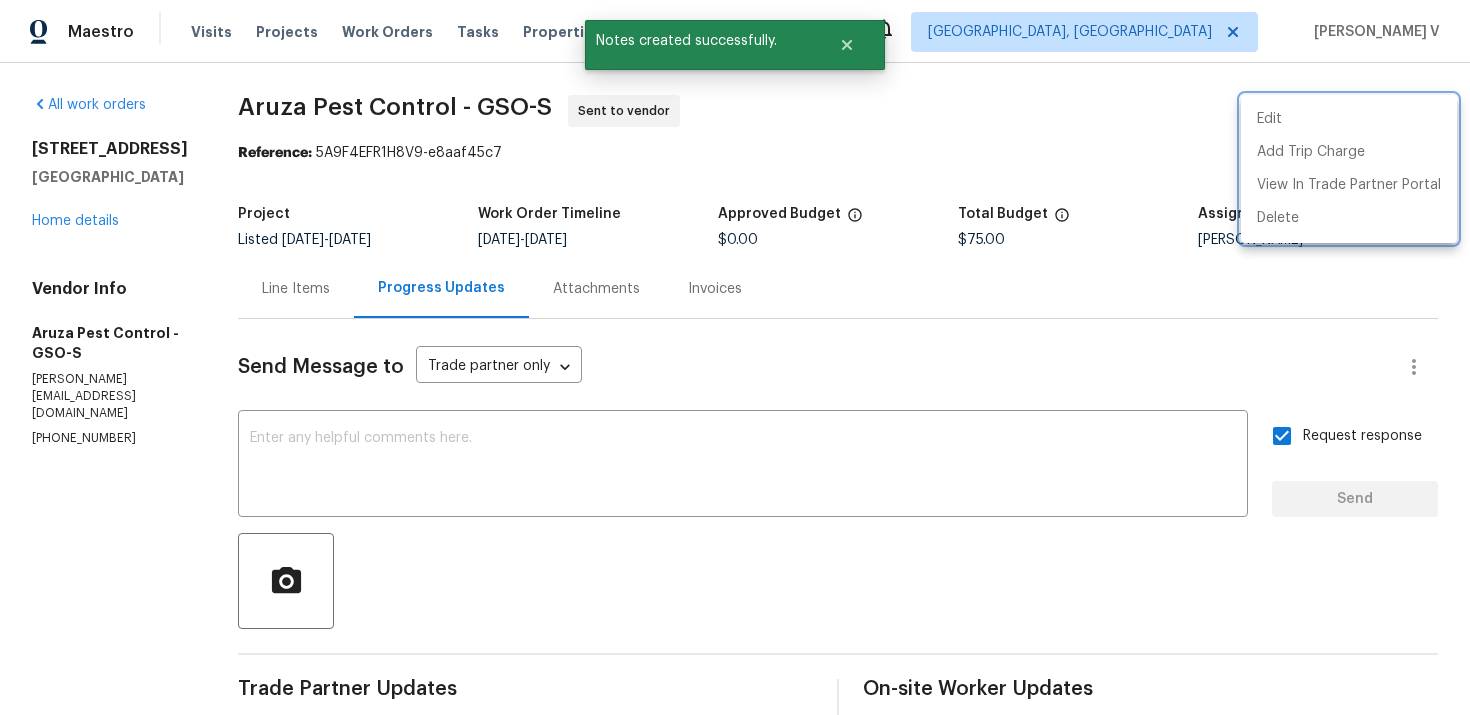 click at bounding box center [735, 357] 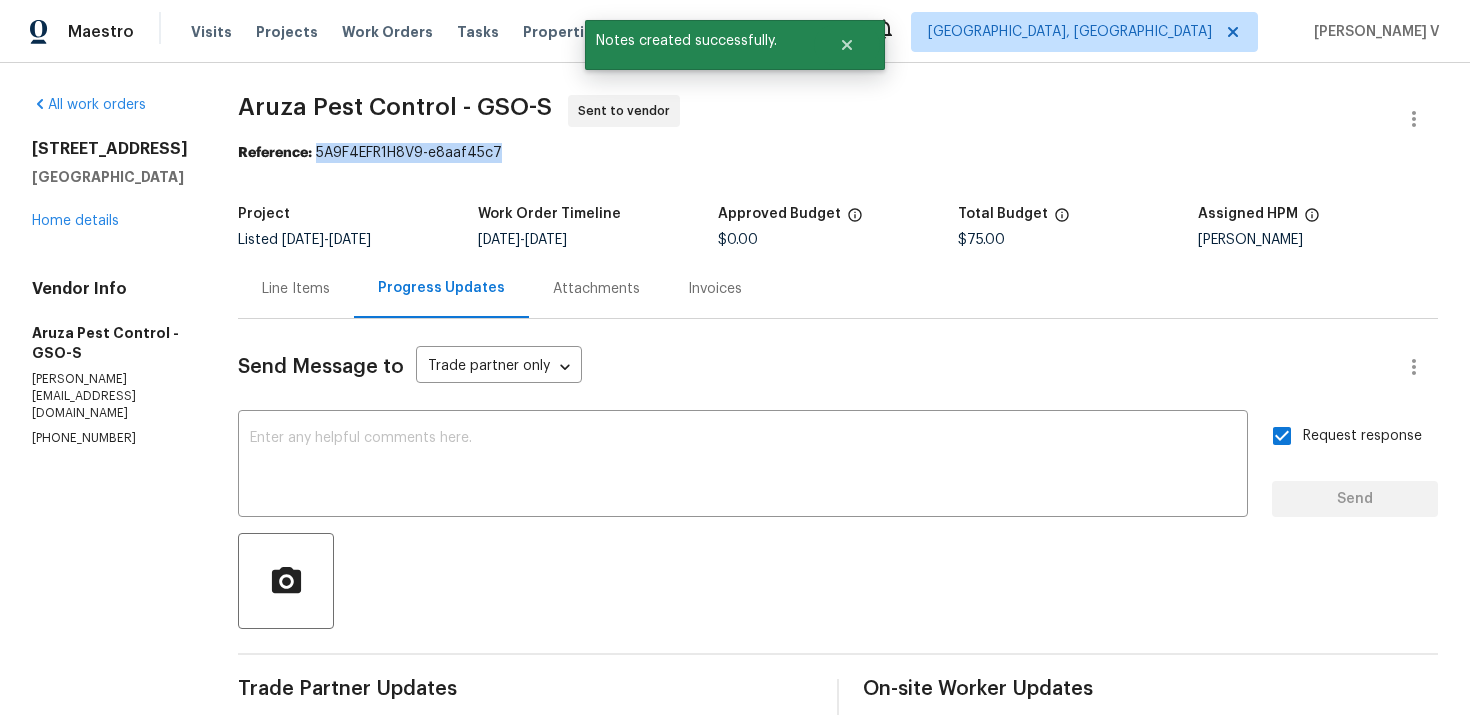 drag, startPoint x: 318, startPoint y: 147, endPoint x: 592, endPoint y: 147, distance: 274 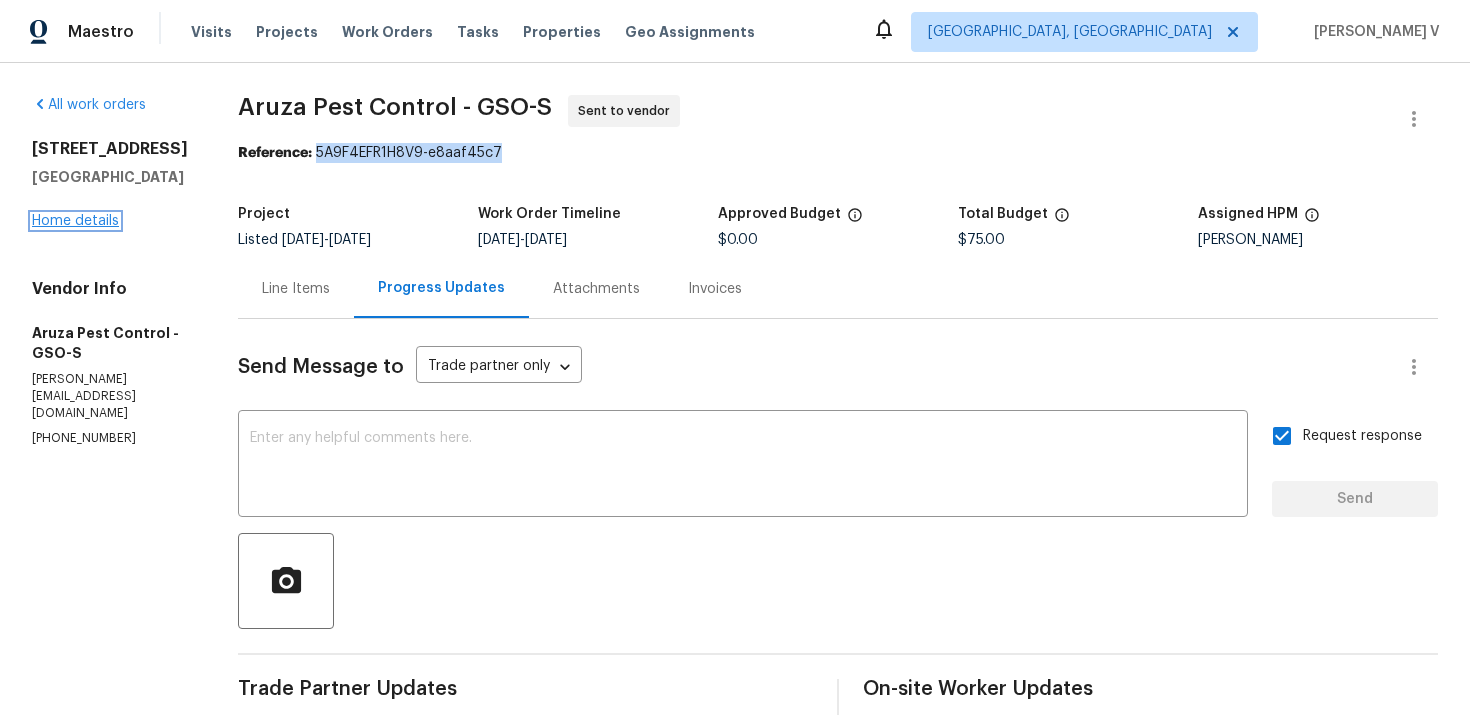 click on "Home details" at bounding box center (75, 221) 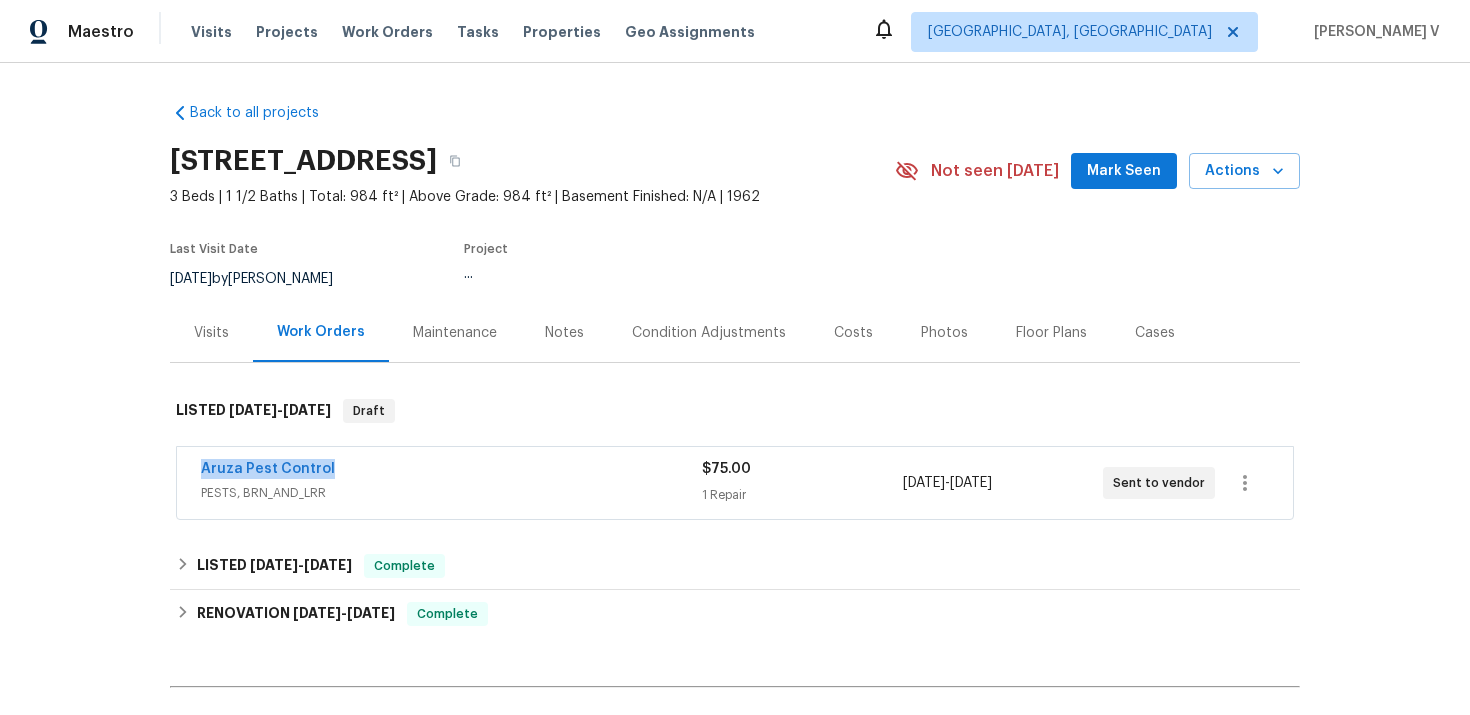 drag, startPoint x: 190, startPoint y: 468, endPoint x: 407, endPoint y: 469, distance: 217.0023 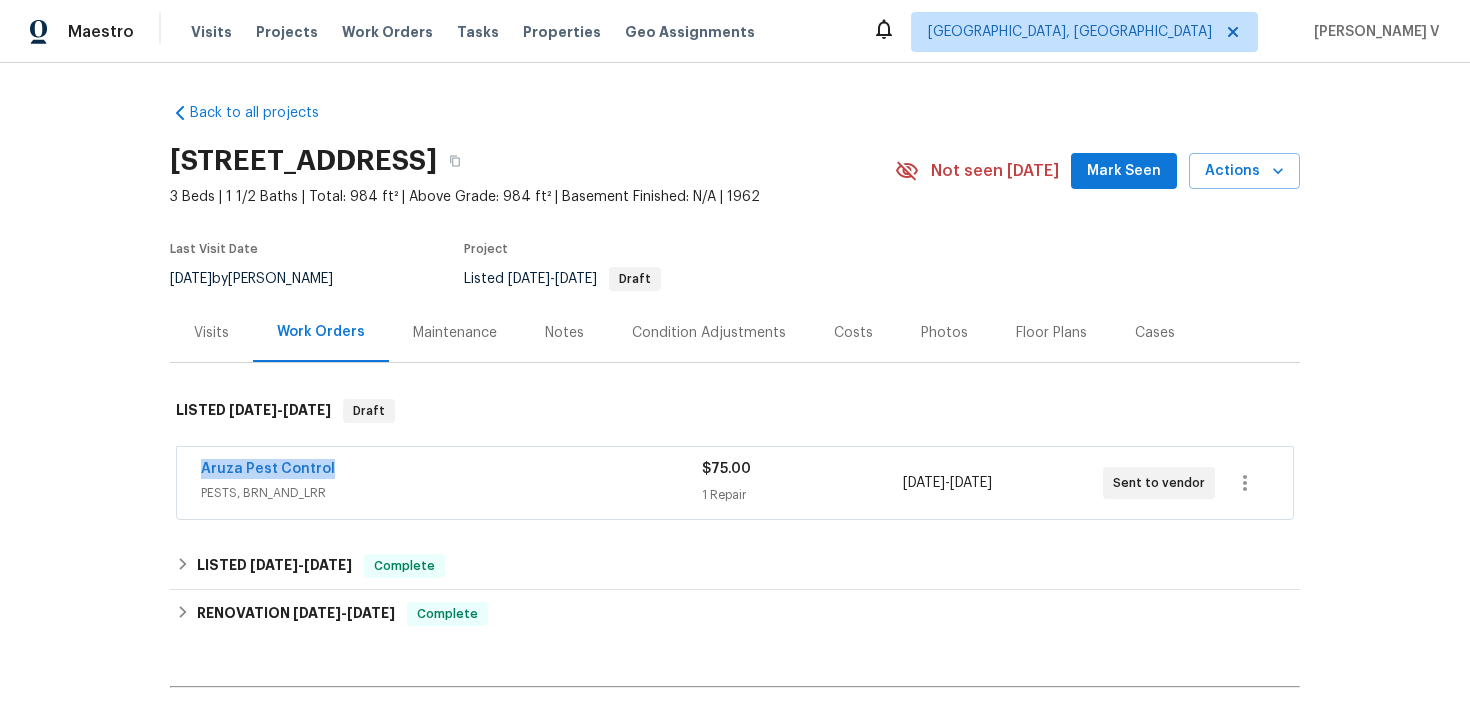 copy on "Aruza Pest Control" 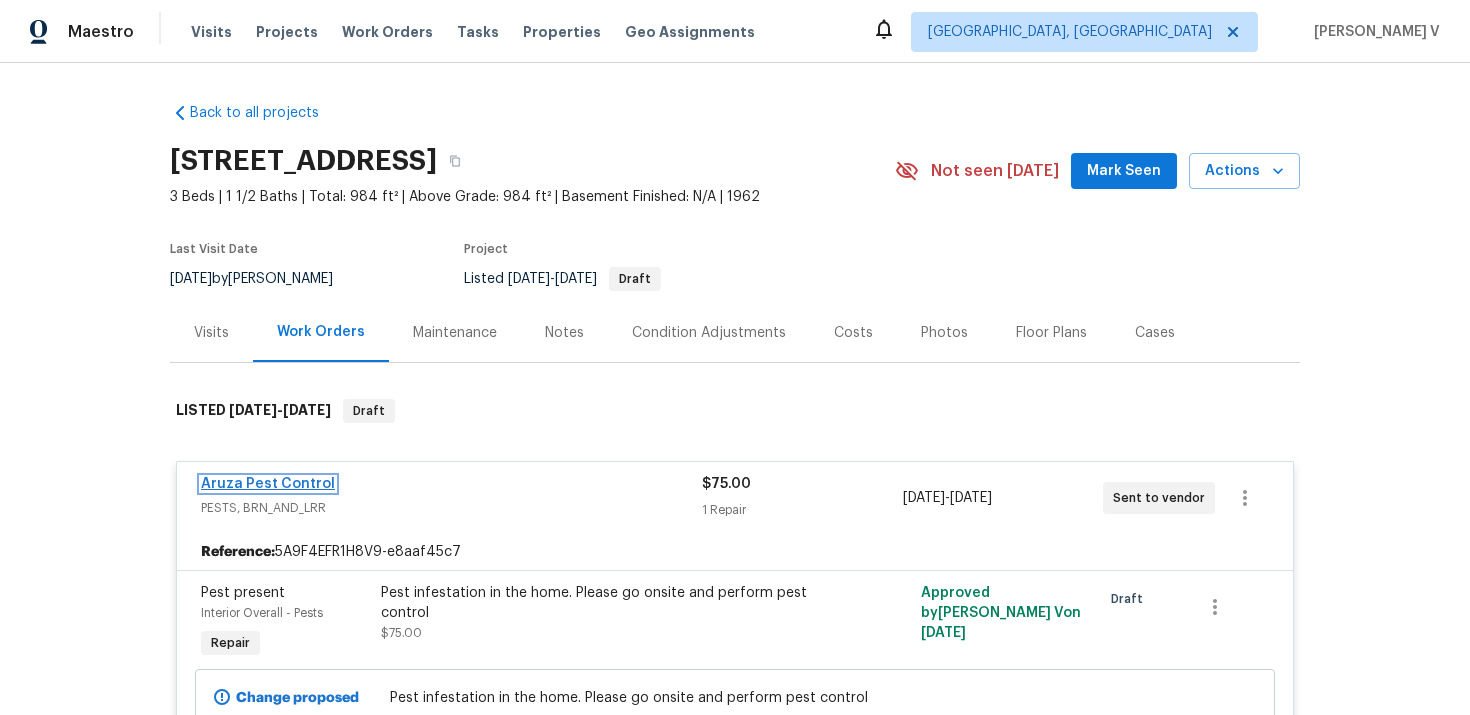 click on "Aruza Pest Control" at bounding box center (268, 484) 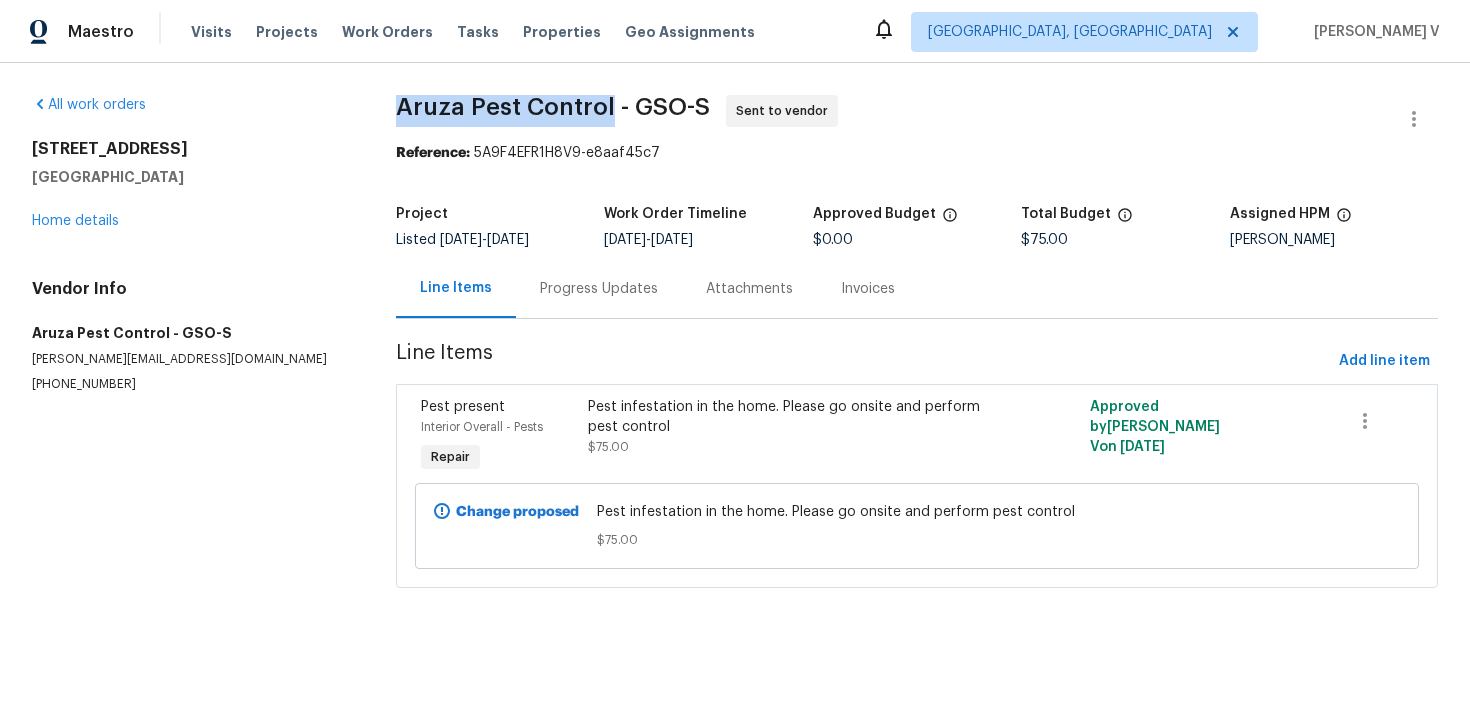 drag, startPoint x: 398, startPoint y: 104, endPoint x: 601, endPoint y: 104, distance: 203 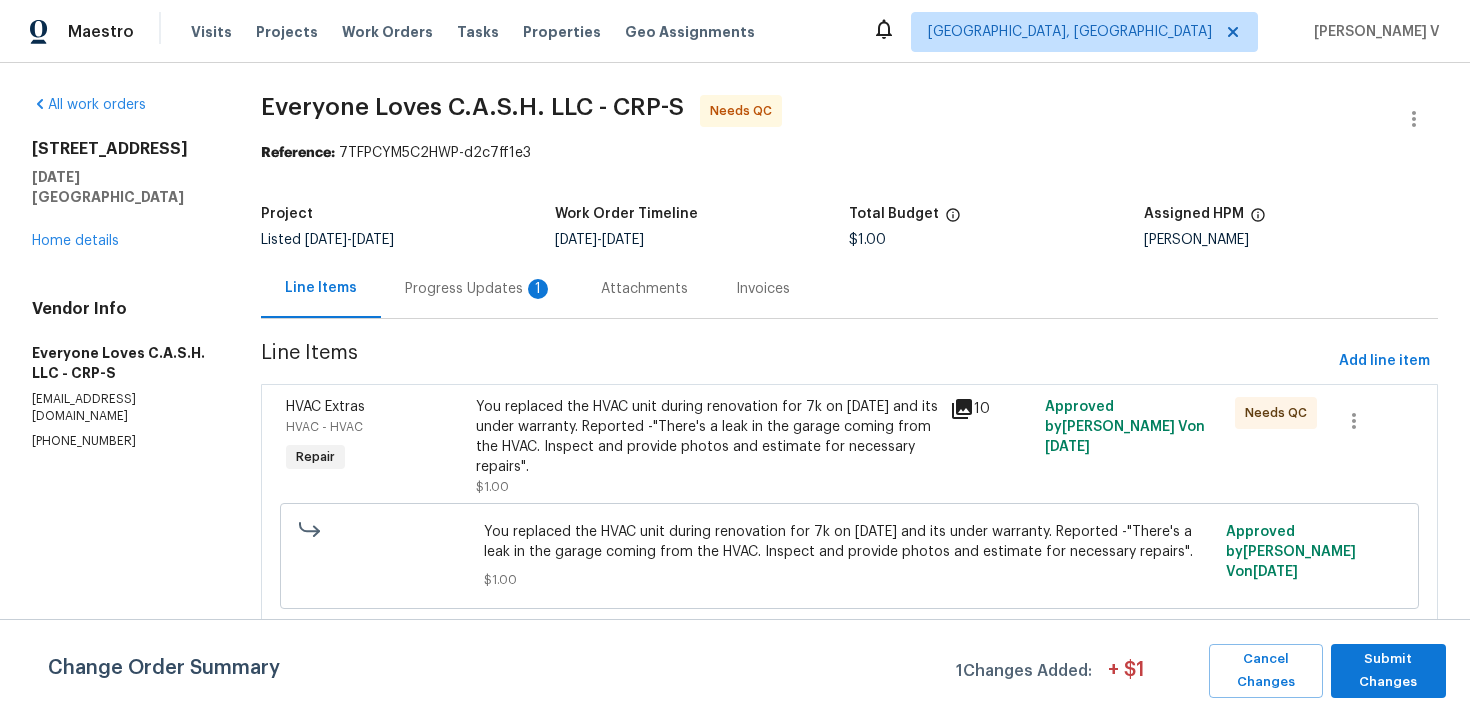 scroll, scrollTop: 0, scrollLeft: 0, axis: both 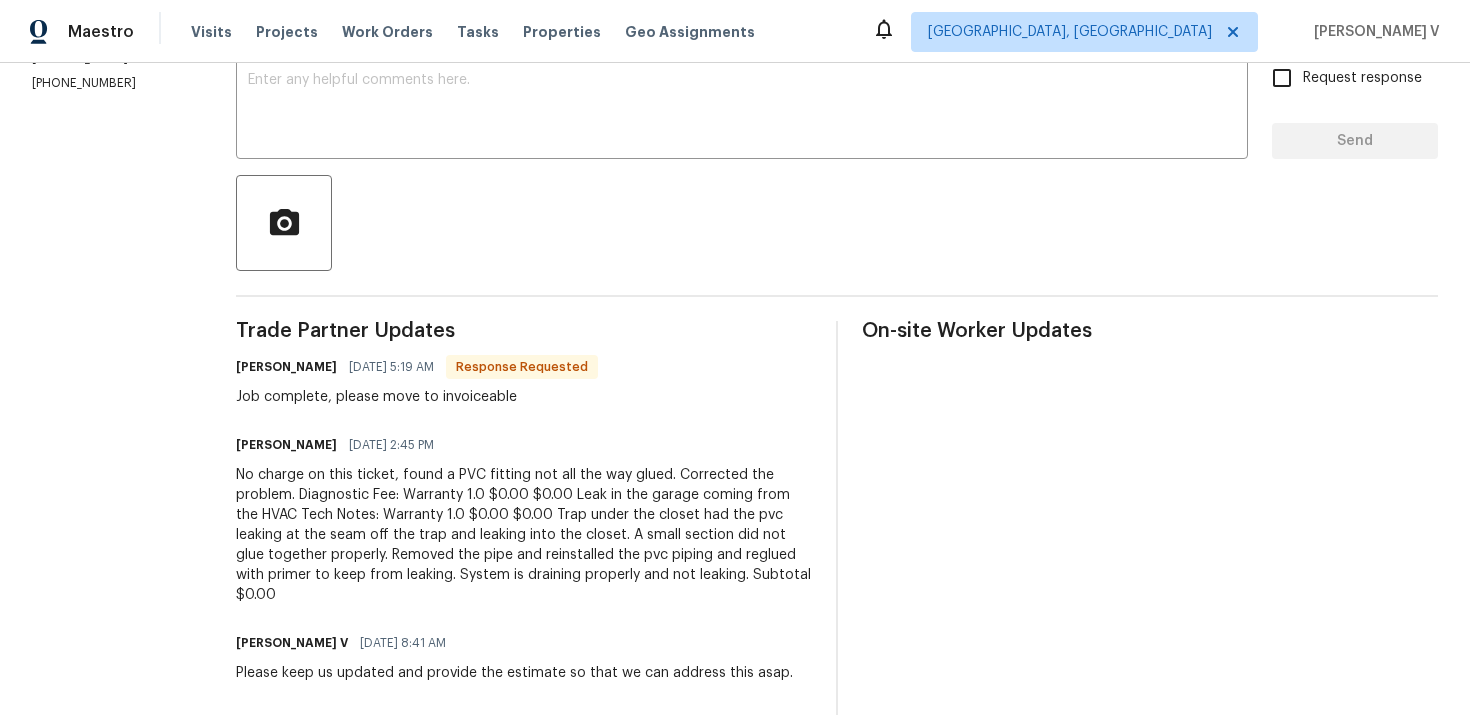 click on "[PERSON_NAME]" at bounding box center (286, 445) 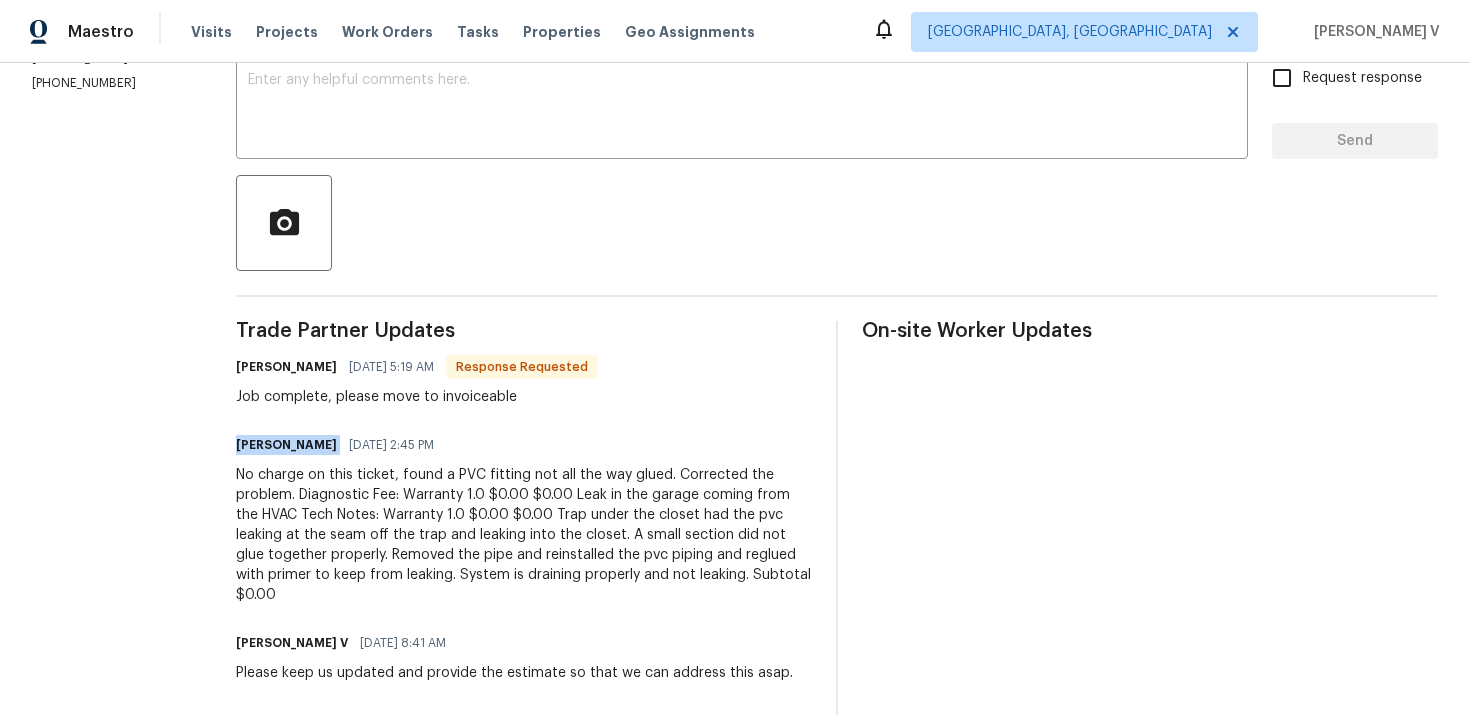 click on "[PERSON_NAME]" at bounding box center (286, 445) 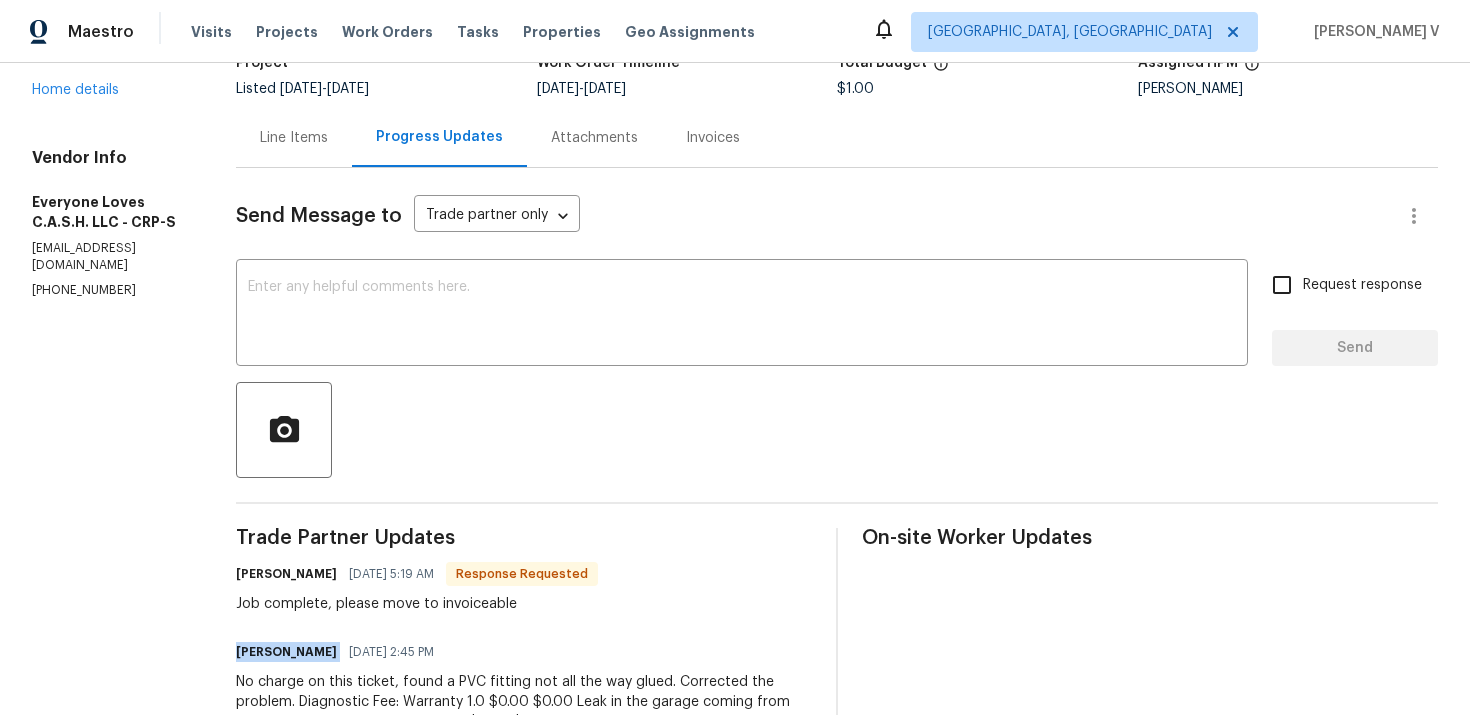 scroll, scrollTop: 481, scrollLeft: 0, axis: vertical 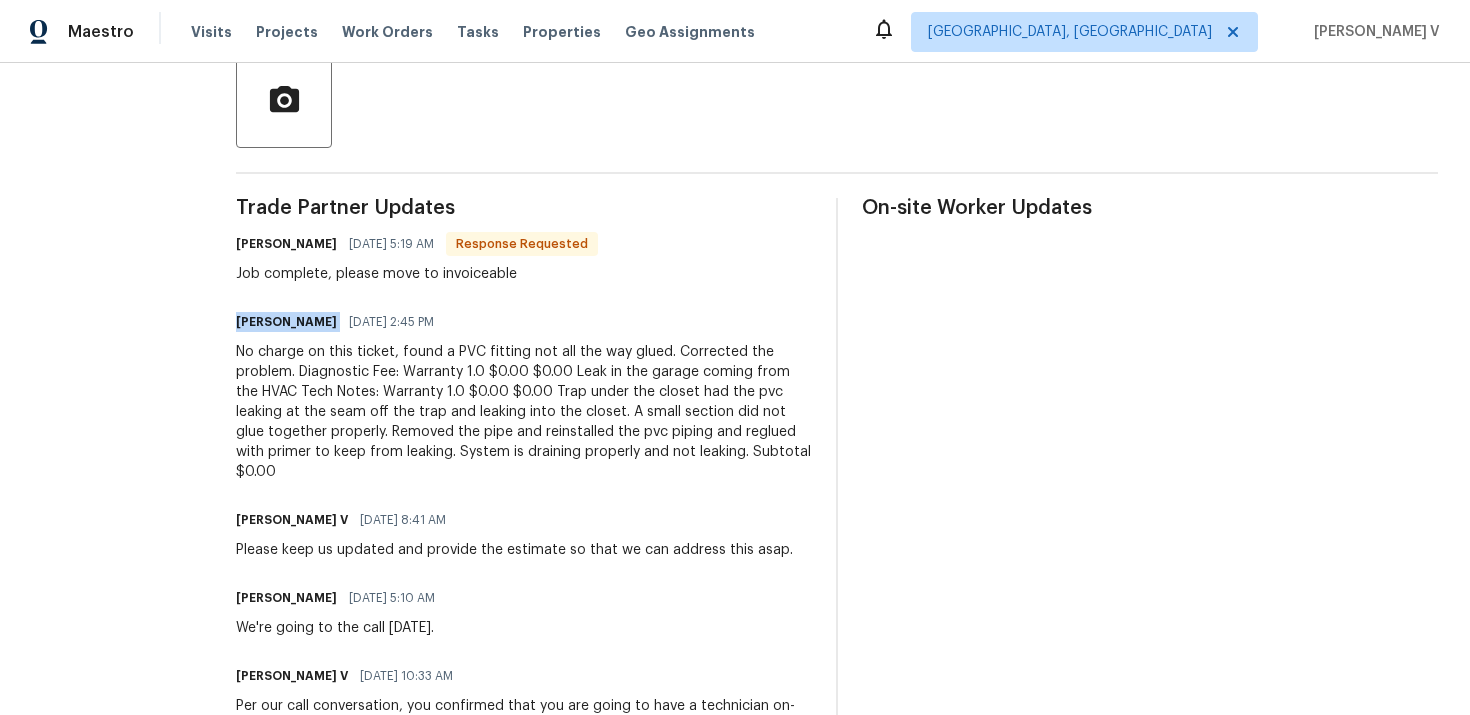 click on "No charge on this ticket, found a PVC fitting not all the way glued. Corrected the problem.
Diagnostic Fee: Warranty	1.0	$0.00	$0.00
Leak in the garage coming from the HVAC
Tech Notes: Warranty	1.0	$0.00	$0.00
Trap under the closet had the pvc leaking at the seam off the trap and leaking into the closet. A small section did not glue together properly. Removed the pipe and reinstalled the pvc piping and reglued with primer to keep from leaking. System is draining properly and not leaking.
Subtotal	$0.00" at bounding box center (524, 412) 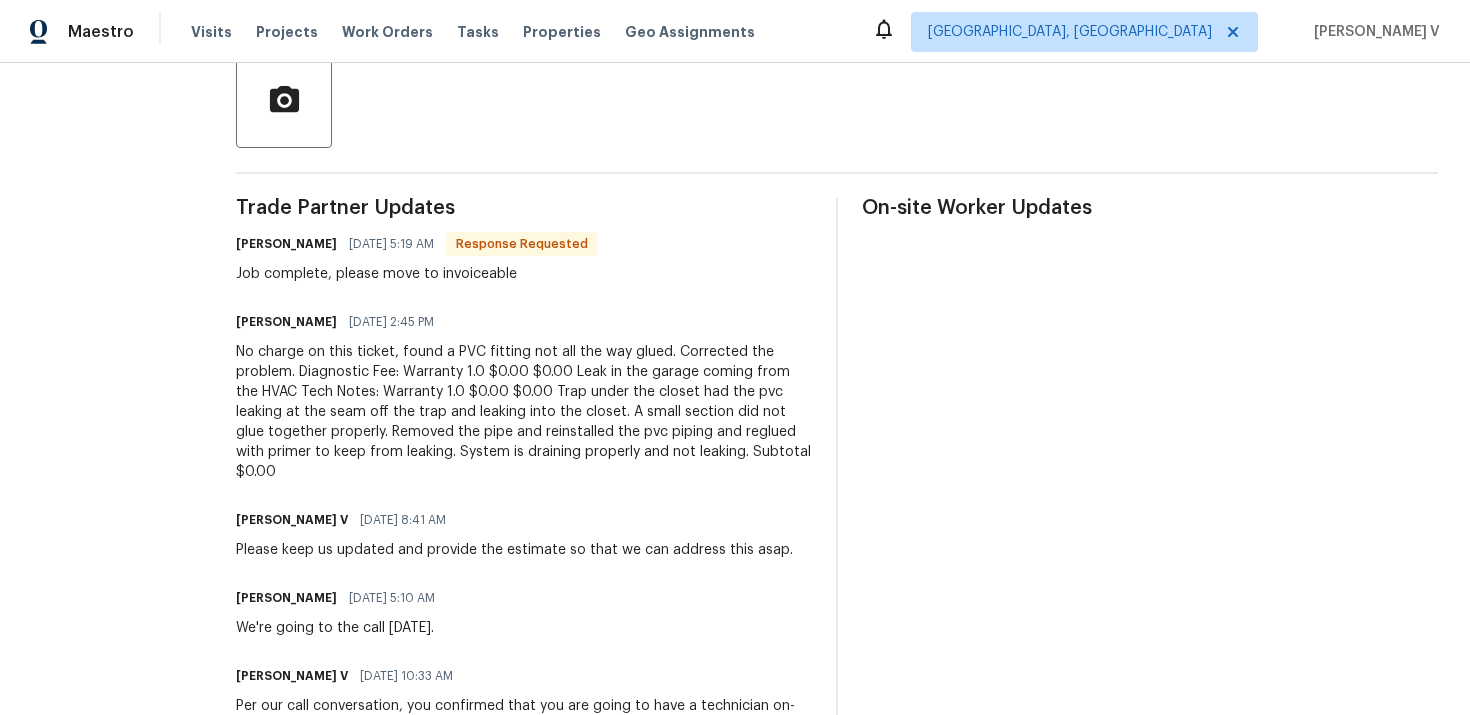 click on "No charge on this ticket, found a PVC fitting not all the way glued. Corrected the problem.
Diagnostic Fee: Warranty	1.0	$0.00	$0.00
Leak in the garage coming from the HVAC
Tech Notes: Warranty	1.0	$0.00	$0.00
Trap under the closet had the pvc leaking at the seam off the trap and leaking into the closet. A small section did not glue together properly. Removed the pipe and reinstalled the pvc piping and reglued with primer to keep from leaking. System is draining properly and not leaking.
Subtotal	$0.00" at bounding box center (524, 412) 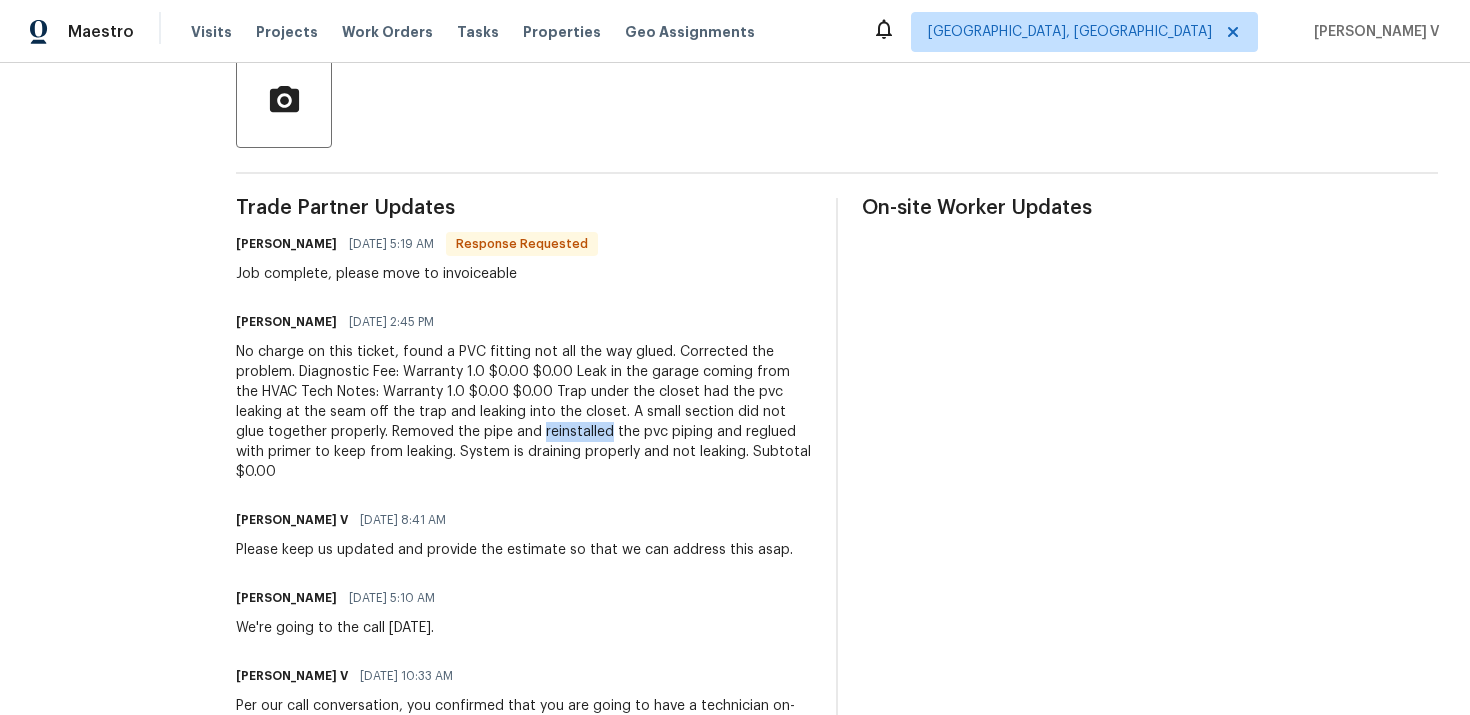 click on "No charge on this ticket, found a PVC fitting not all the way glued. Corrected the problem.
Diagnostic Fee: Warranty	1.0	$0.00	$0.00
Leak in the garage coming from the HVAC
Tech Notes: Warranty	1.0	$0.00	$0.00
Trap under the closet had the pvc leaking at the seam off the trap and leaking into the closet. A small section did not glue together properly. Removed the pipe and reinstalled the pvc piping and reglued with primer to keep from leaking. System is draining properly and not leaking.
Subtotal	$0.00" at bounding box center [524, 412] 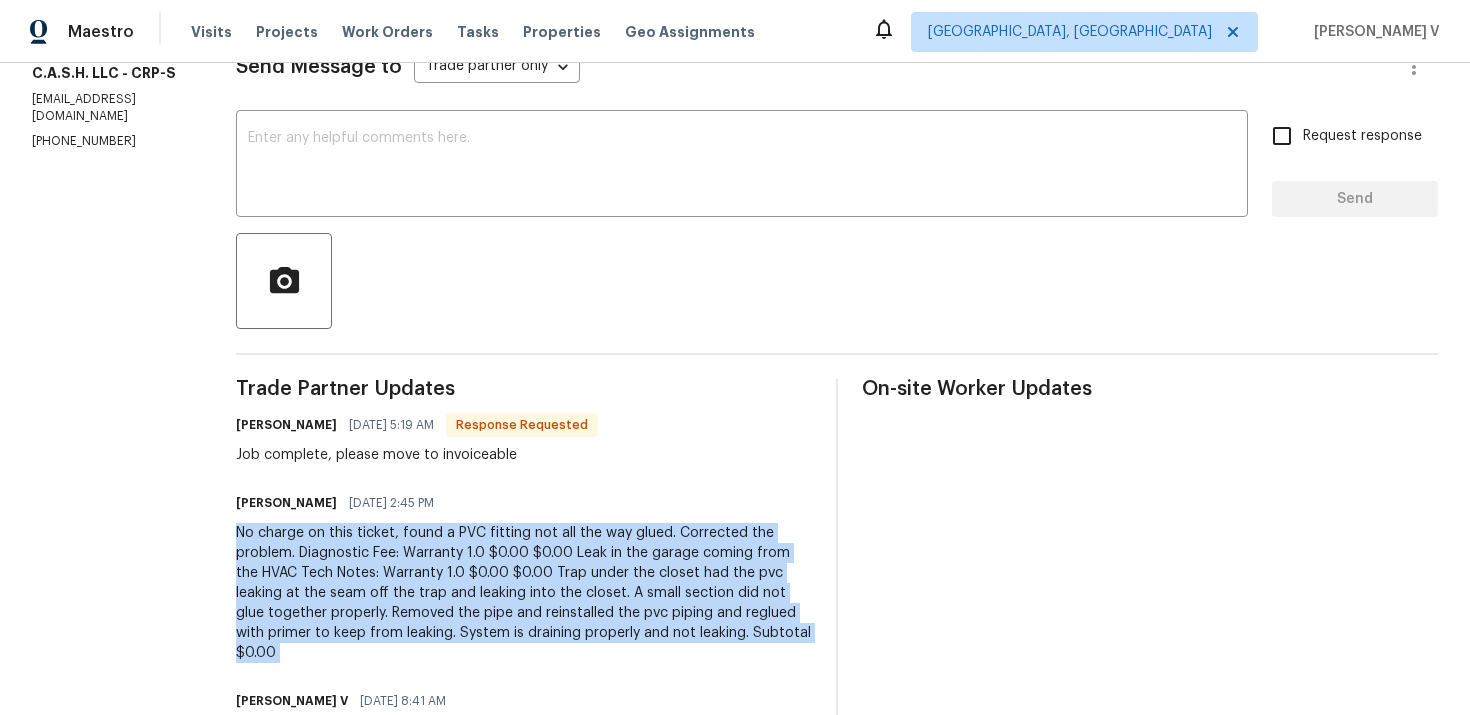 scroll, scrollTop: 215, scrollLeft: 0, axis: vertical 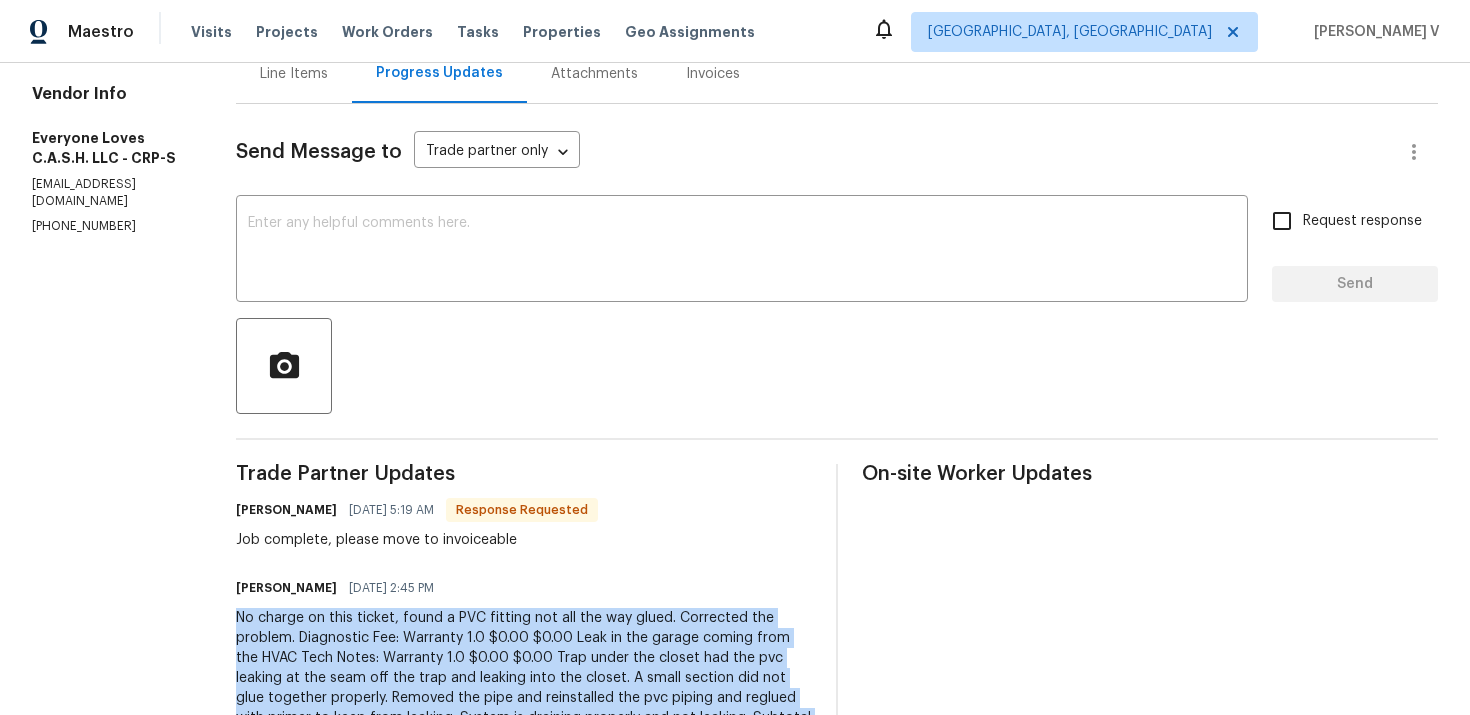 click on "Line Items" at bounding box center [294, 74] 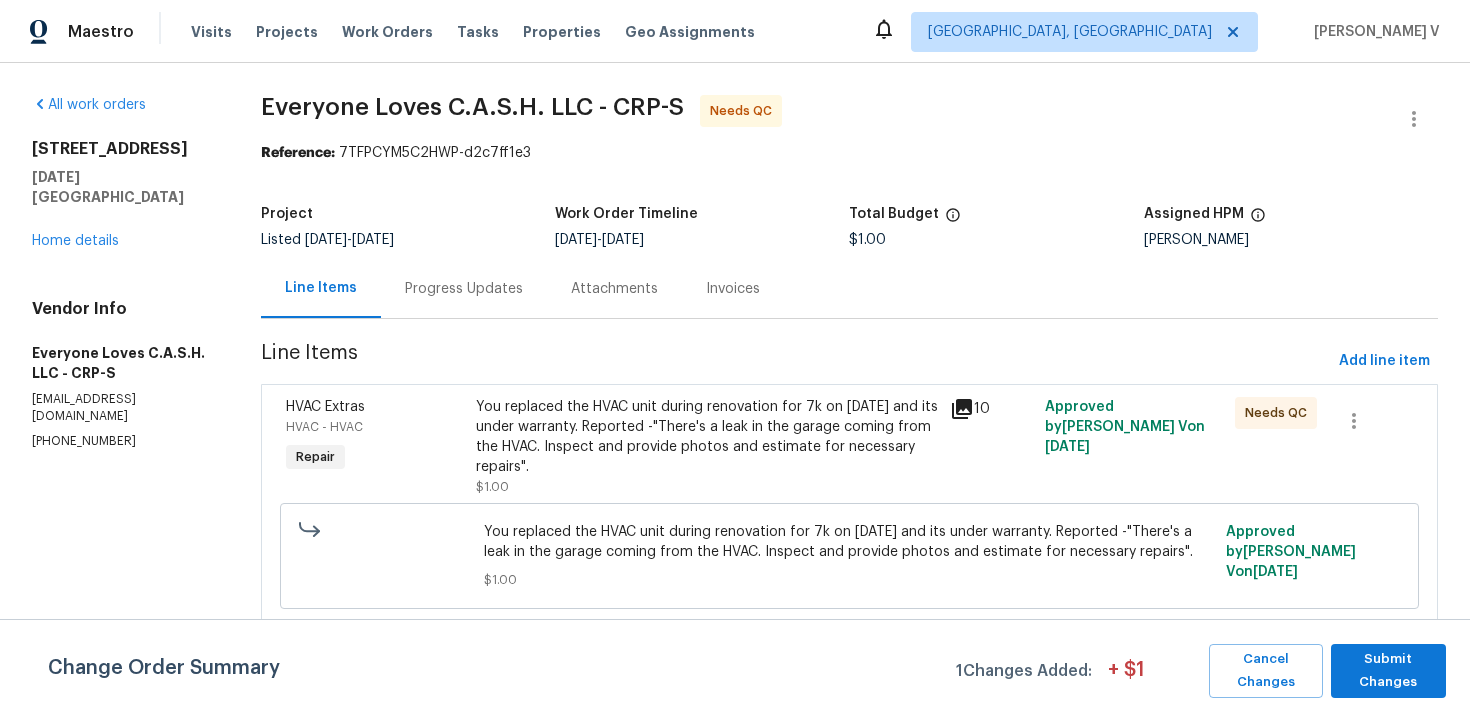 scroll, scrollTop: 0, scrollLeft: 0, axis: both 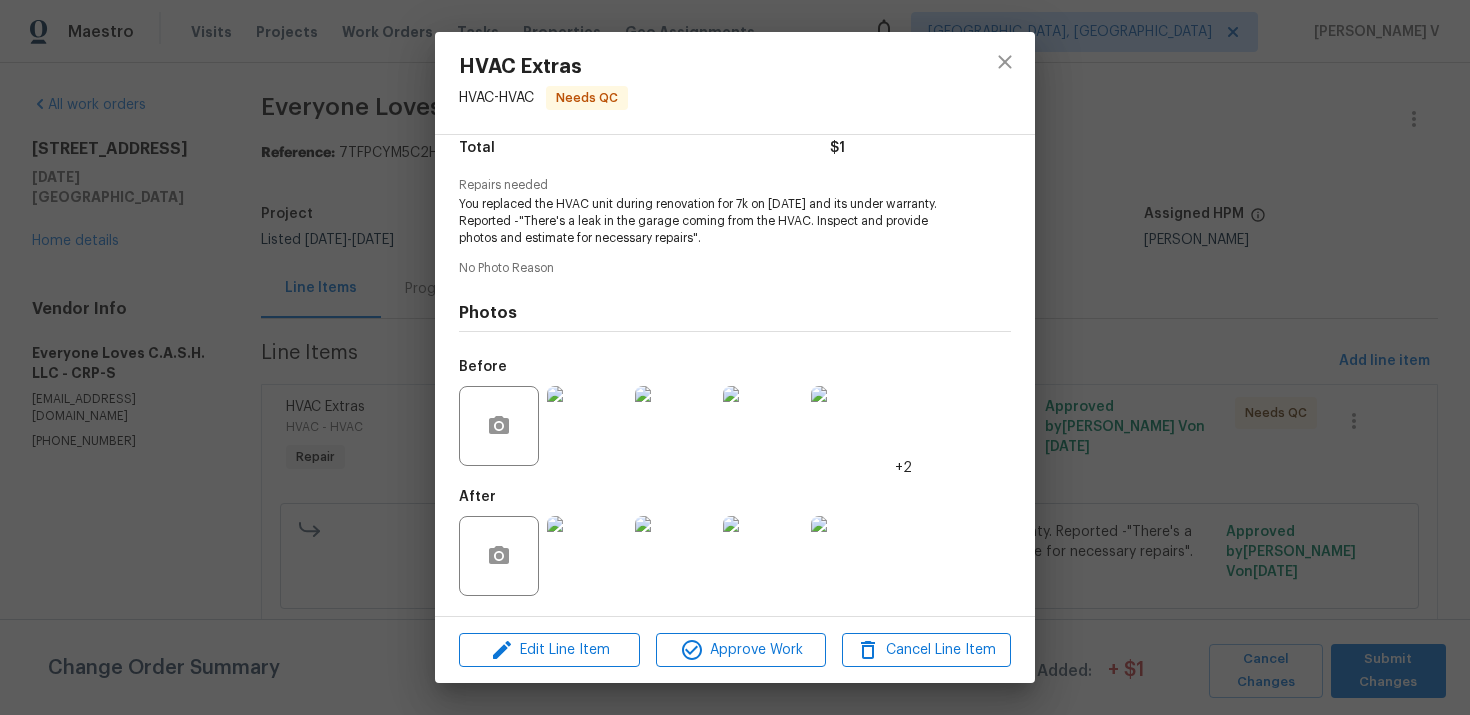 click on "HVAC Extras HVAC  -  HVAC Needs QC Vendor Everyone Loves C.A.S.H. LLC Account Category Repairs Cost $1 x 1 count $1 Labor $0 Total $1 Repairs needed You replaced the HVAC unit during renovation for 7k on [DATE] and its under warranty. Reported -"There's a leak in the garage coming from the HVAC. Inspect and provide photos and estimate for necessary repairs". No Photo Reason   Photos Before  +2 After  Edit Line Item  Approve Work  Cancel Line Item" at bounding box center (735, 357) 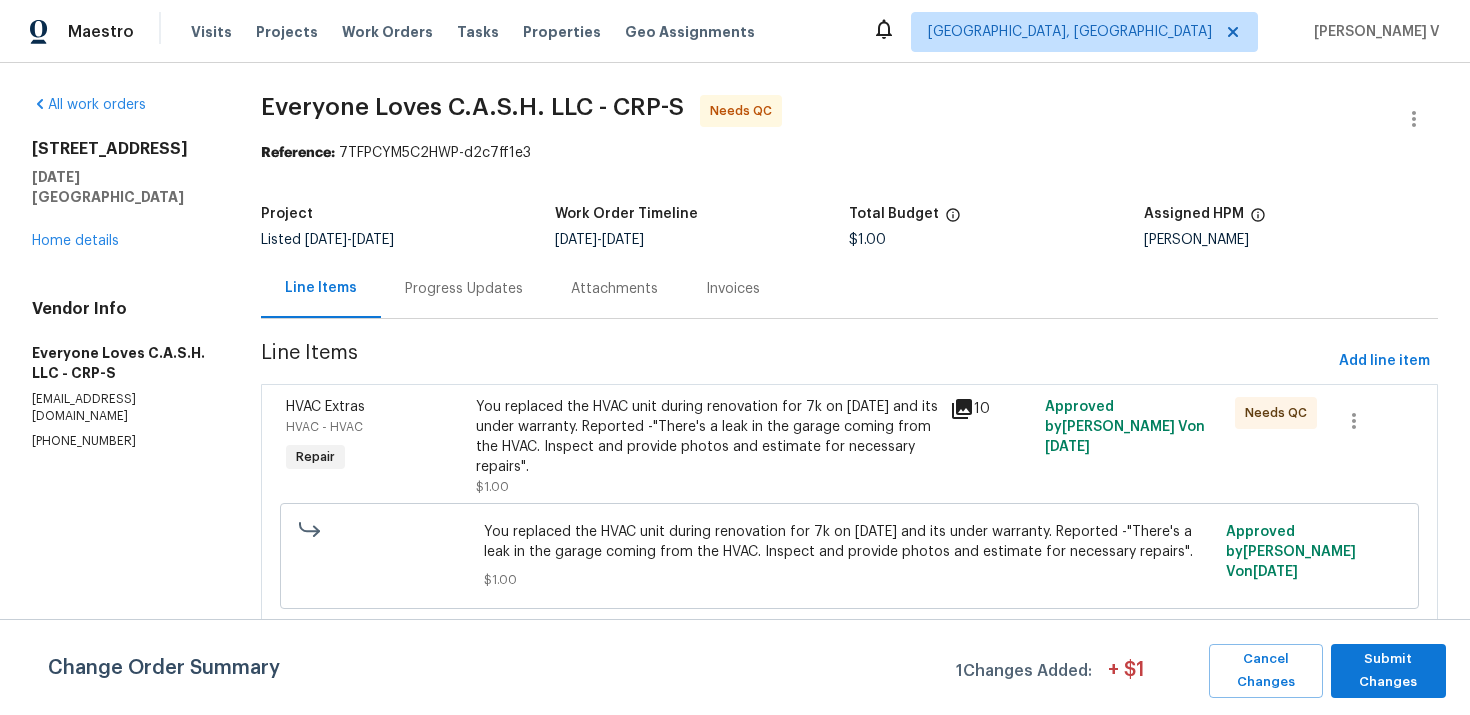 click on "Progress Updates" at bounding box center (464, 288) 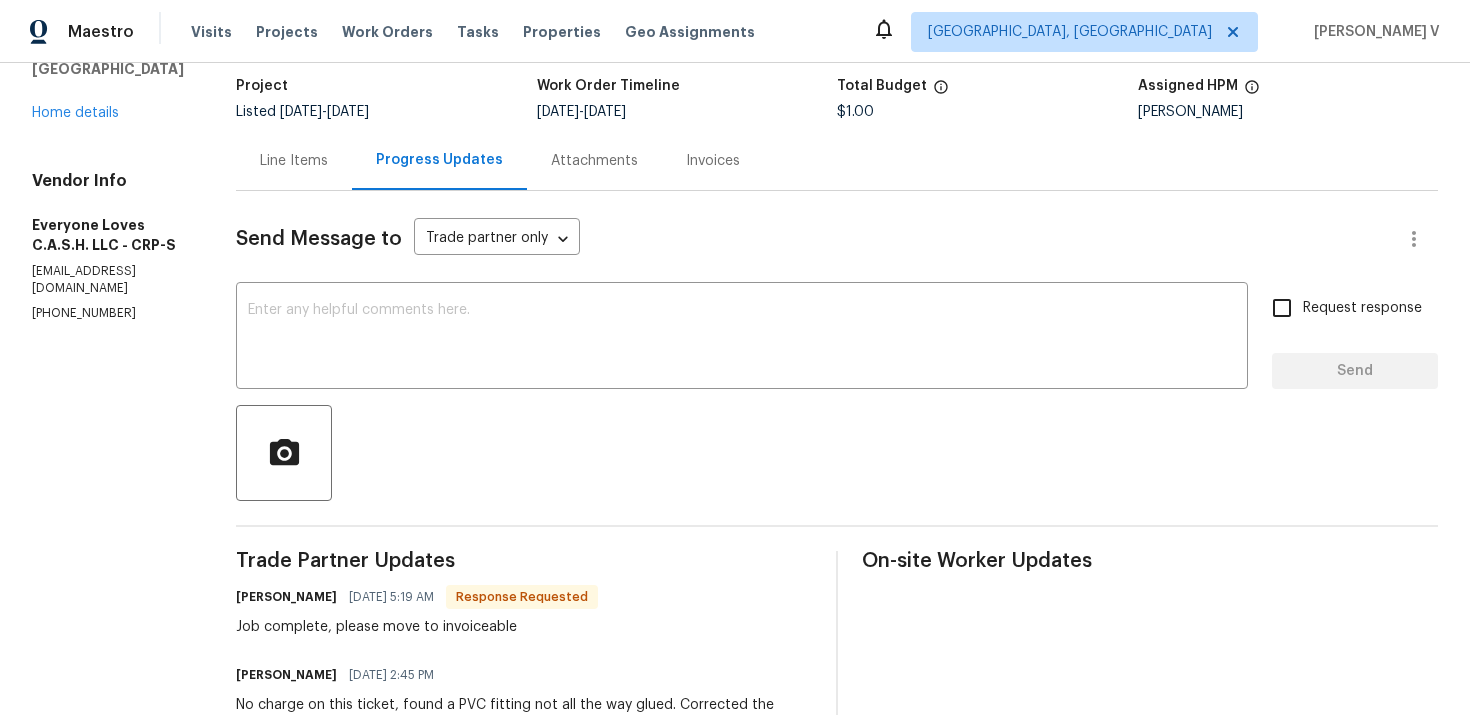 scroll, scrollTop: 143, scrollLeft: 0, axis: vertical 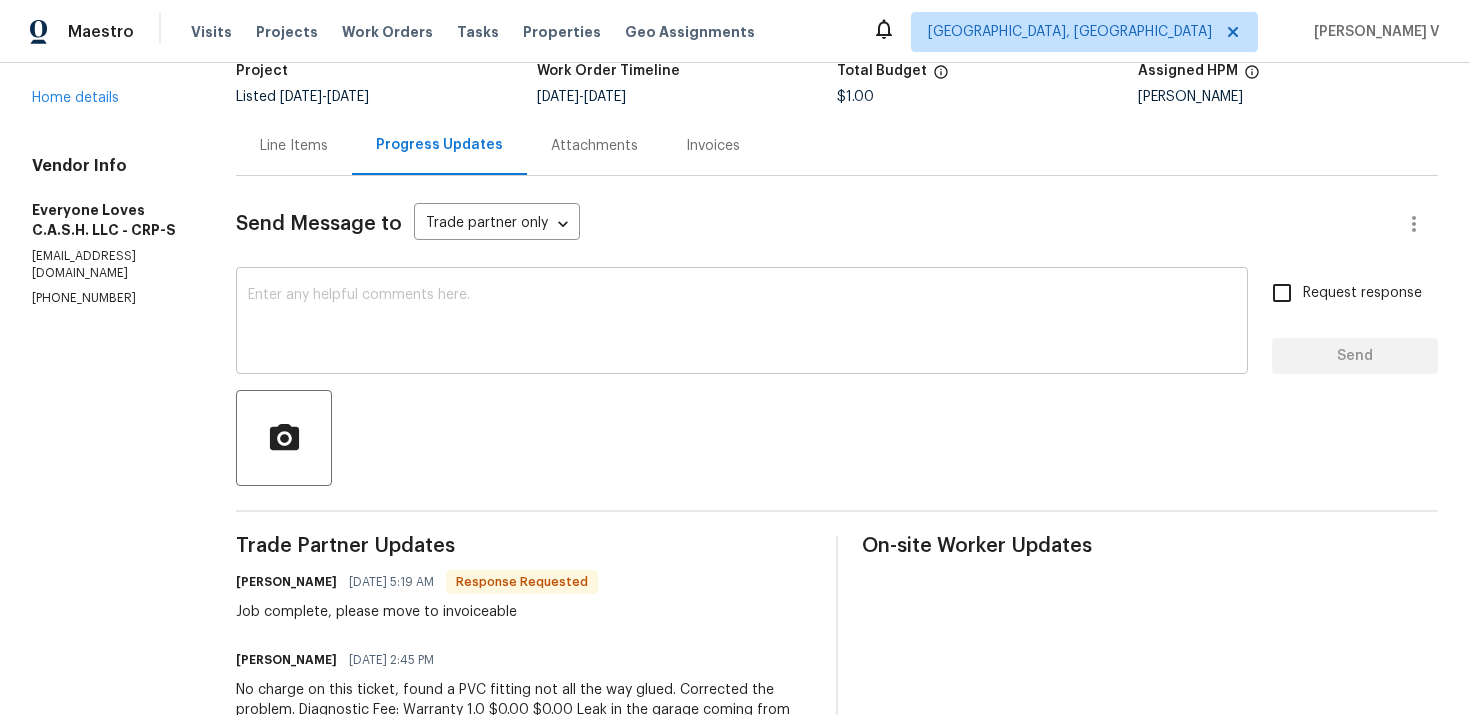 click at bounding box center [742, 323] 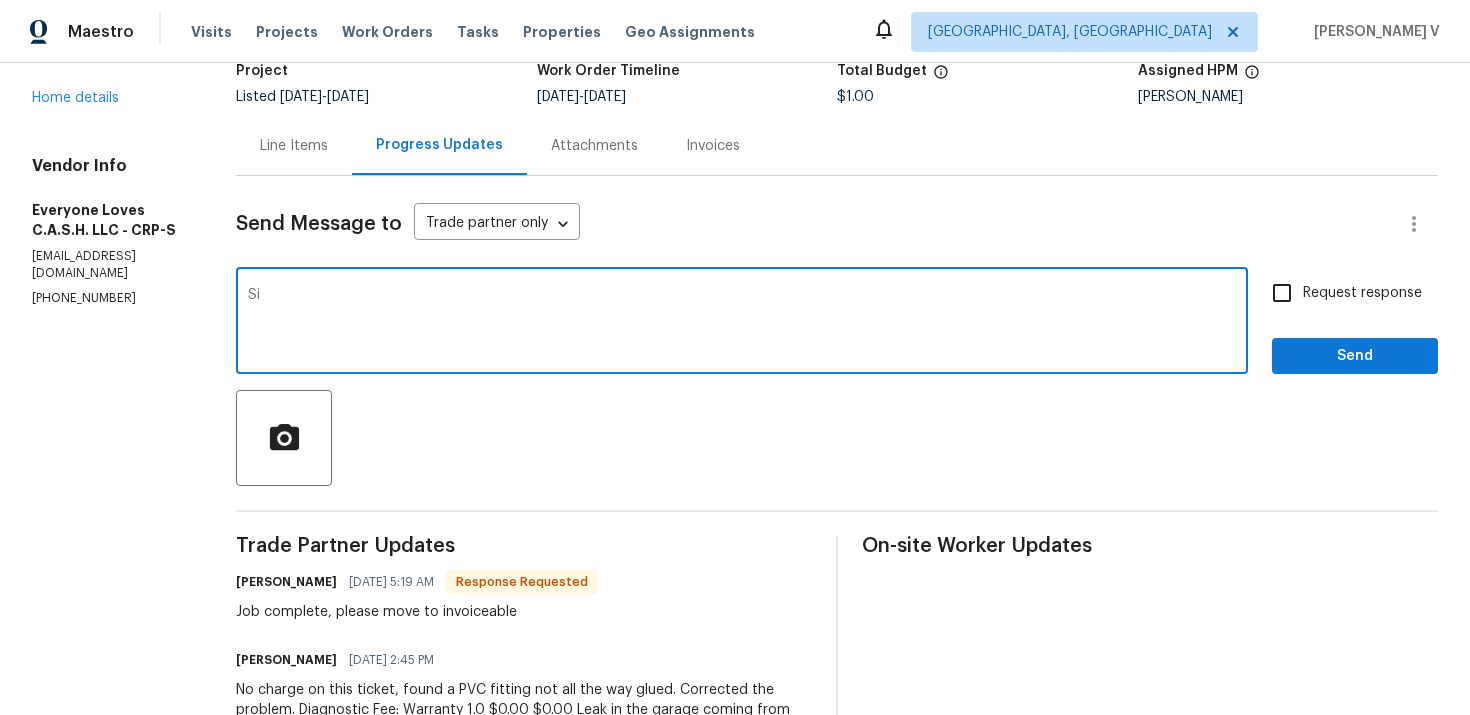 type on "S" 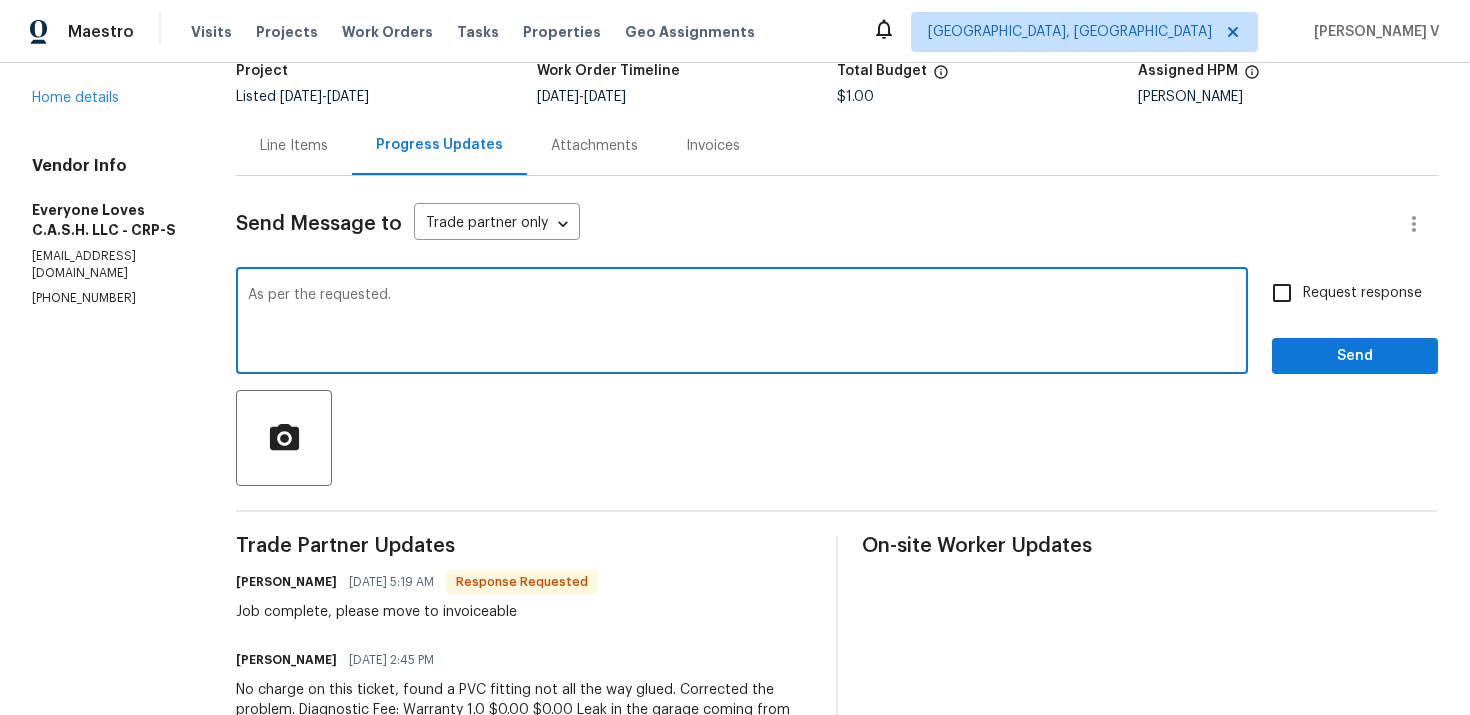 type on "As per the requested." 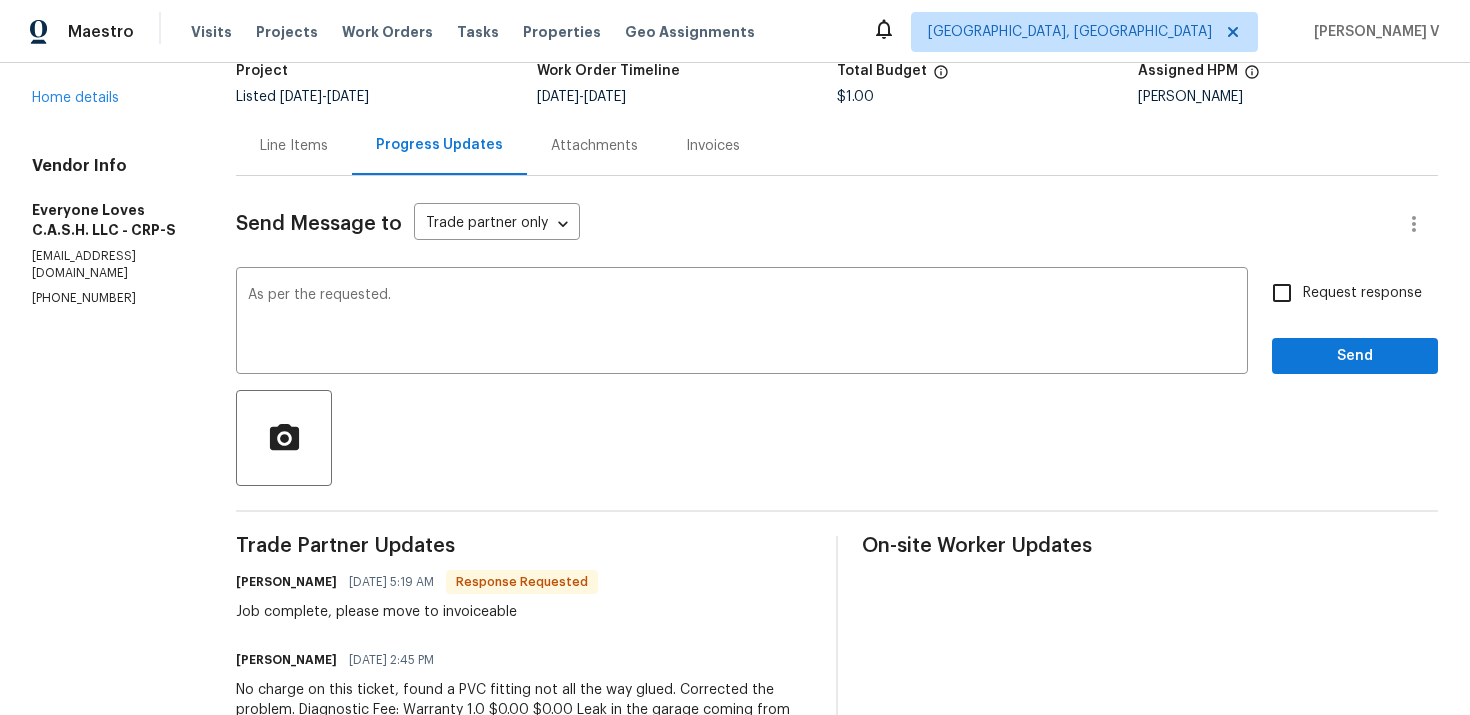 click on "Line Items" at bounding box center (294, 146) 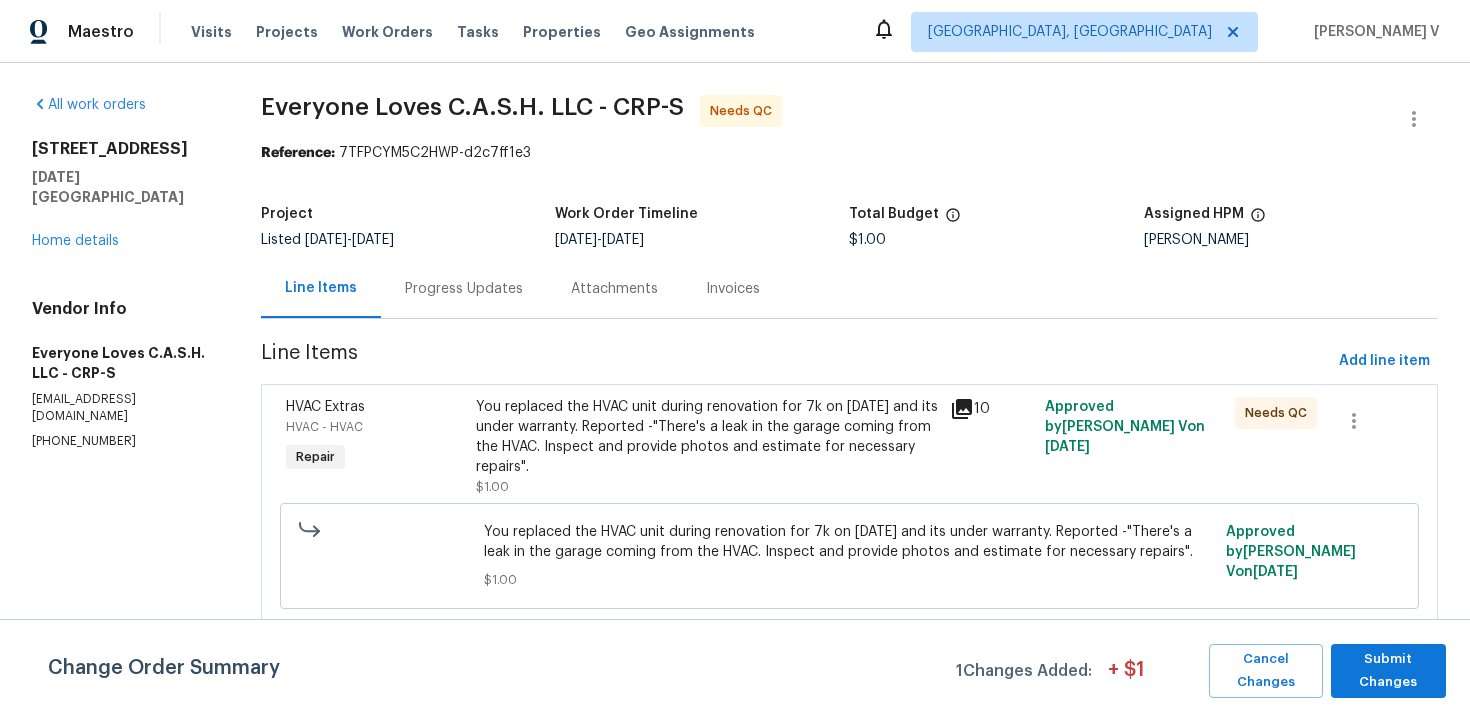 click on "You replaced the HVAC unit during renovation for 7k on 4/23/25 and its under warranty. Reported -"There's a leak in the garage coming from the HVAC. Inspect and provide photos and estimate for necessary repairs"." at bounding box center (707, 437) 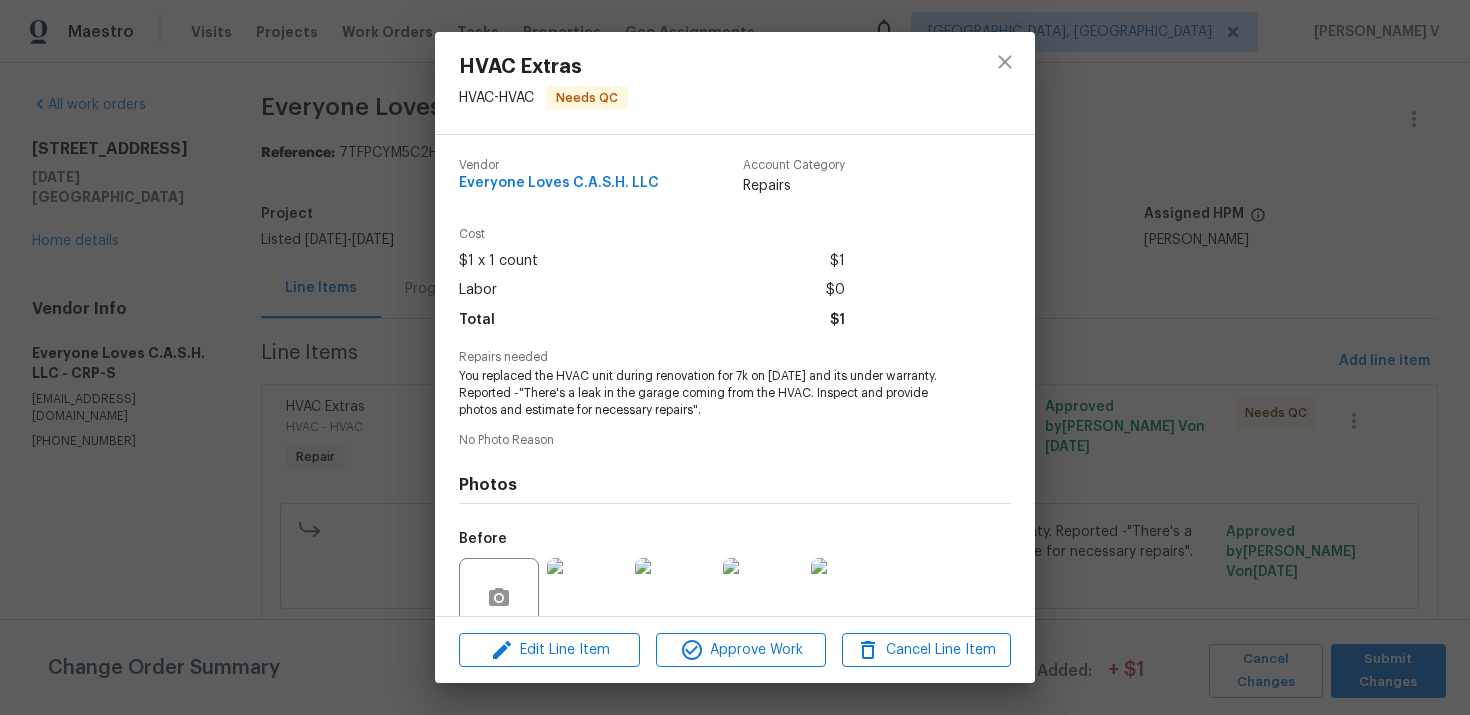 scroll, scrollTop: 172, scrollLeft: 0, axis: vertical 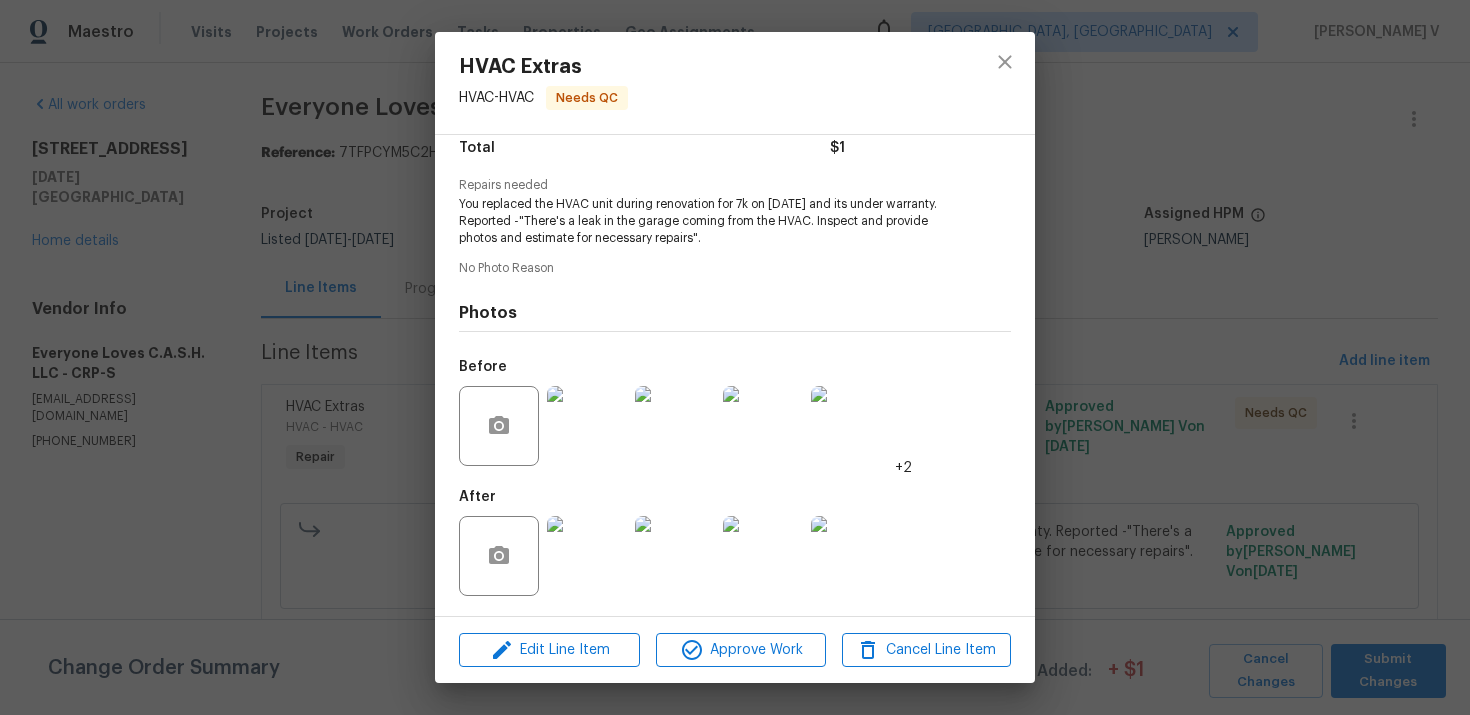 click at bounding box center [587, 556] 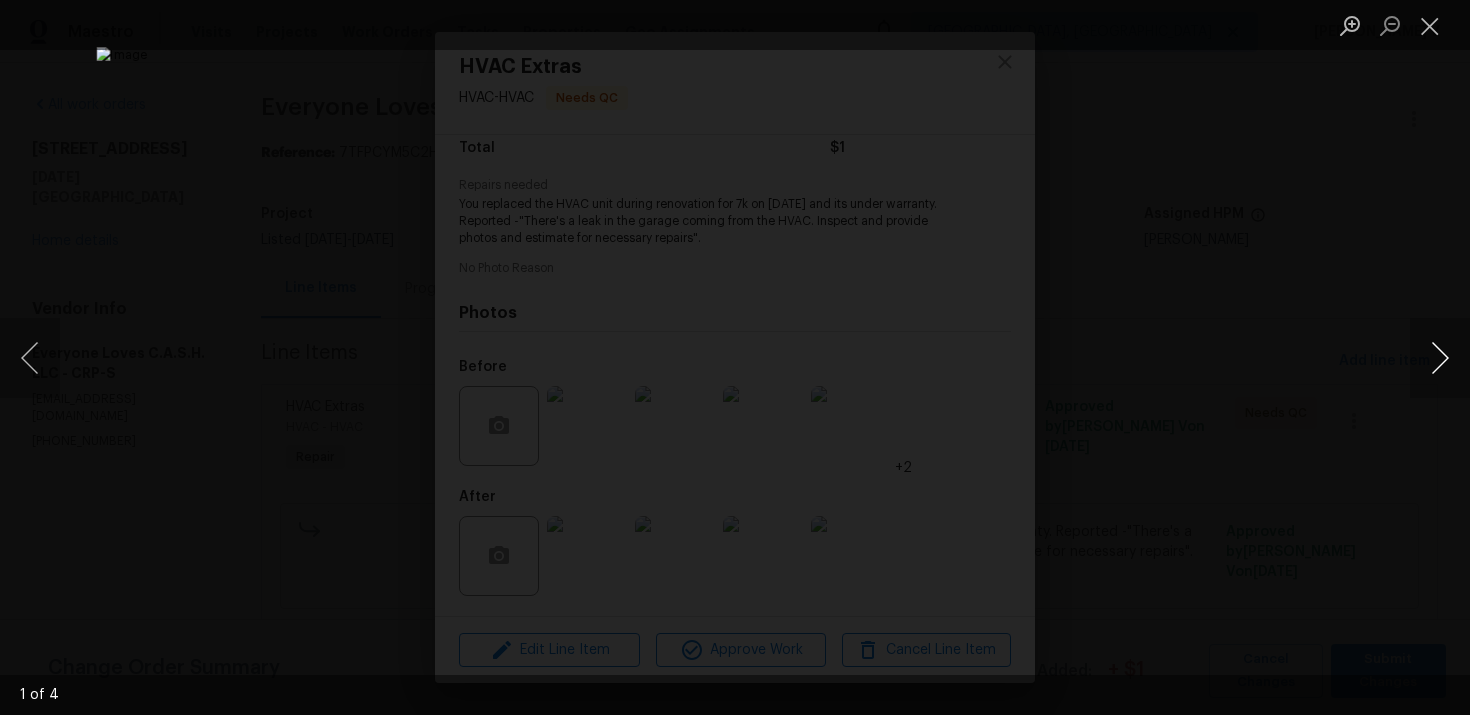 click at bounding box center (1440, 358) 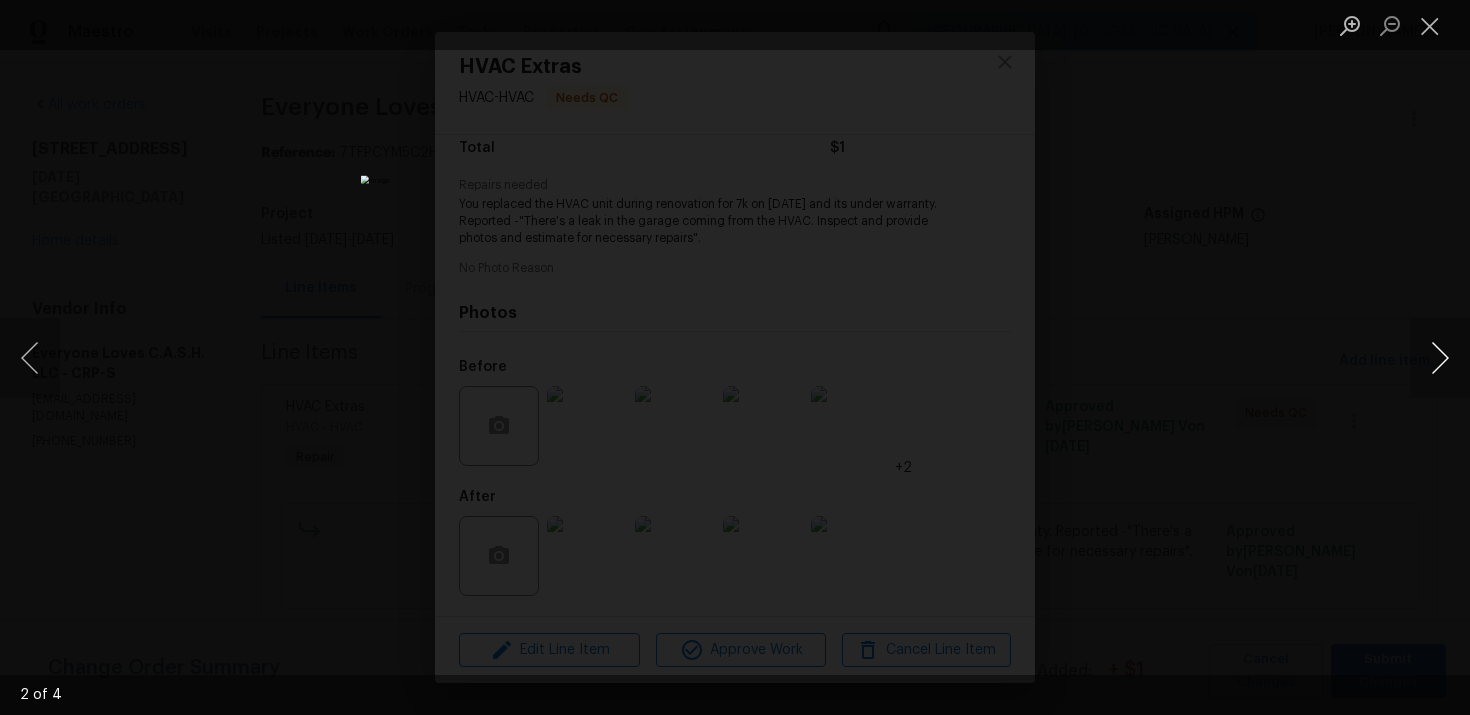 click at bounding box center (1440, 358) 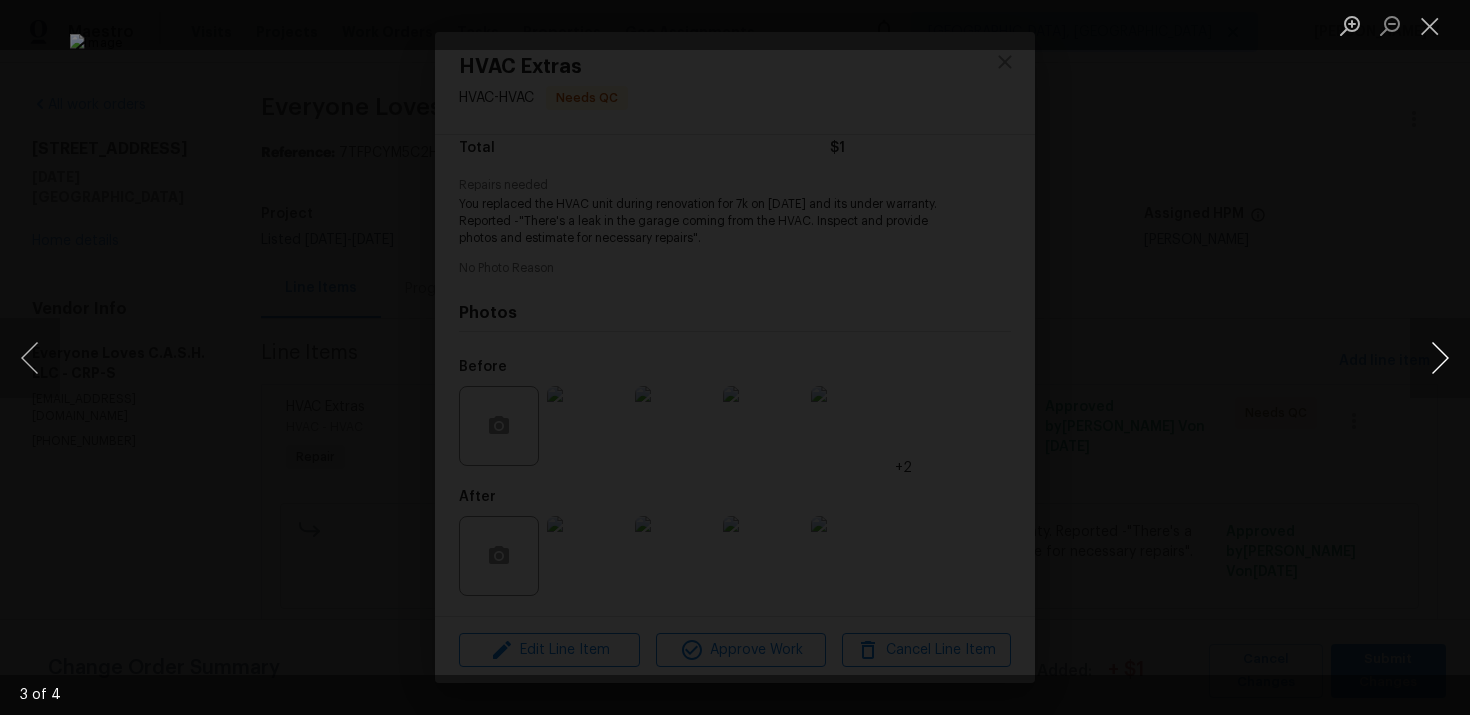 click at bounding box center (1440, 358) 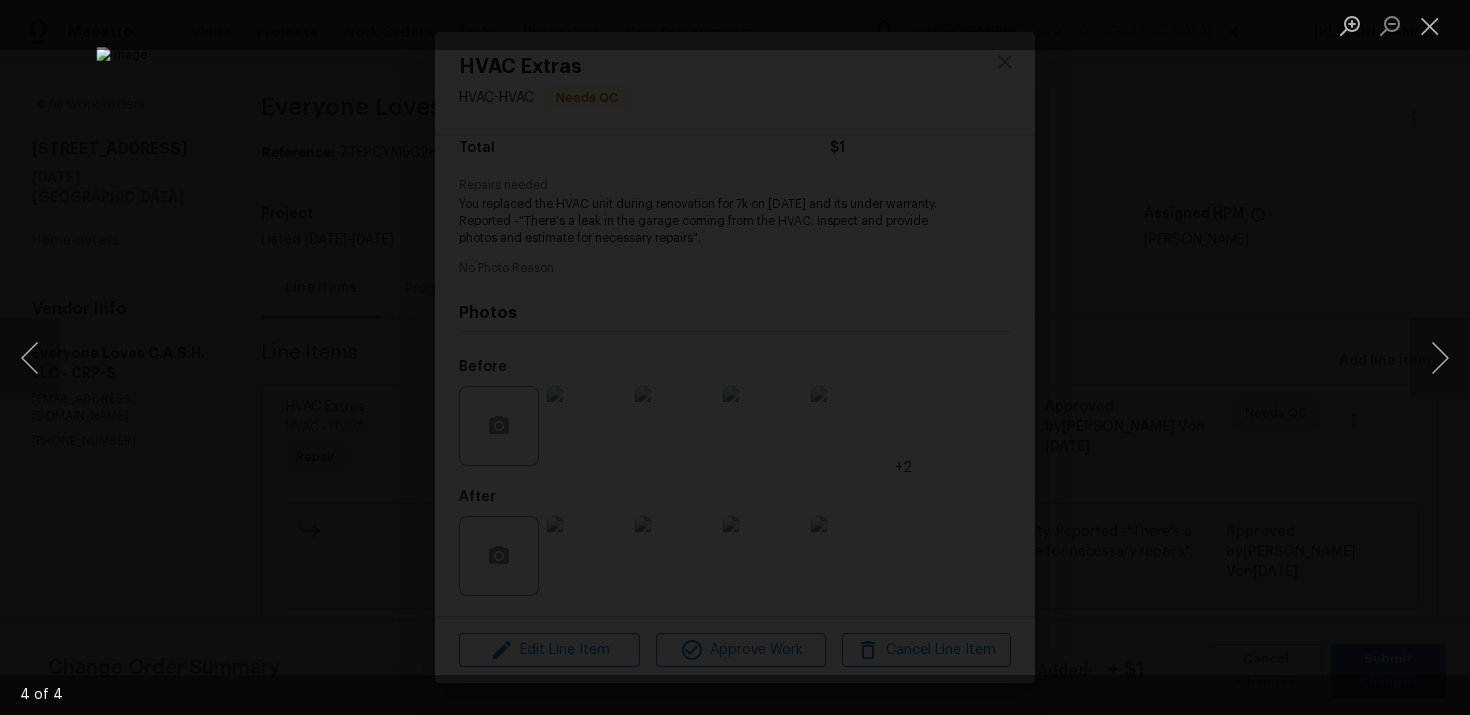 click at bounding box center [735, 357] 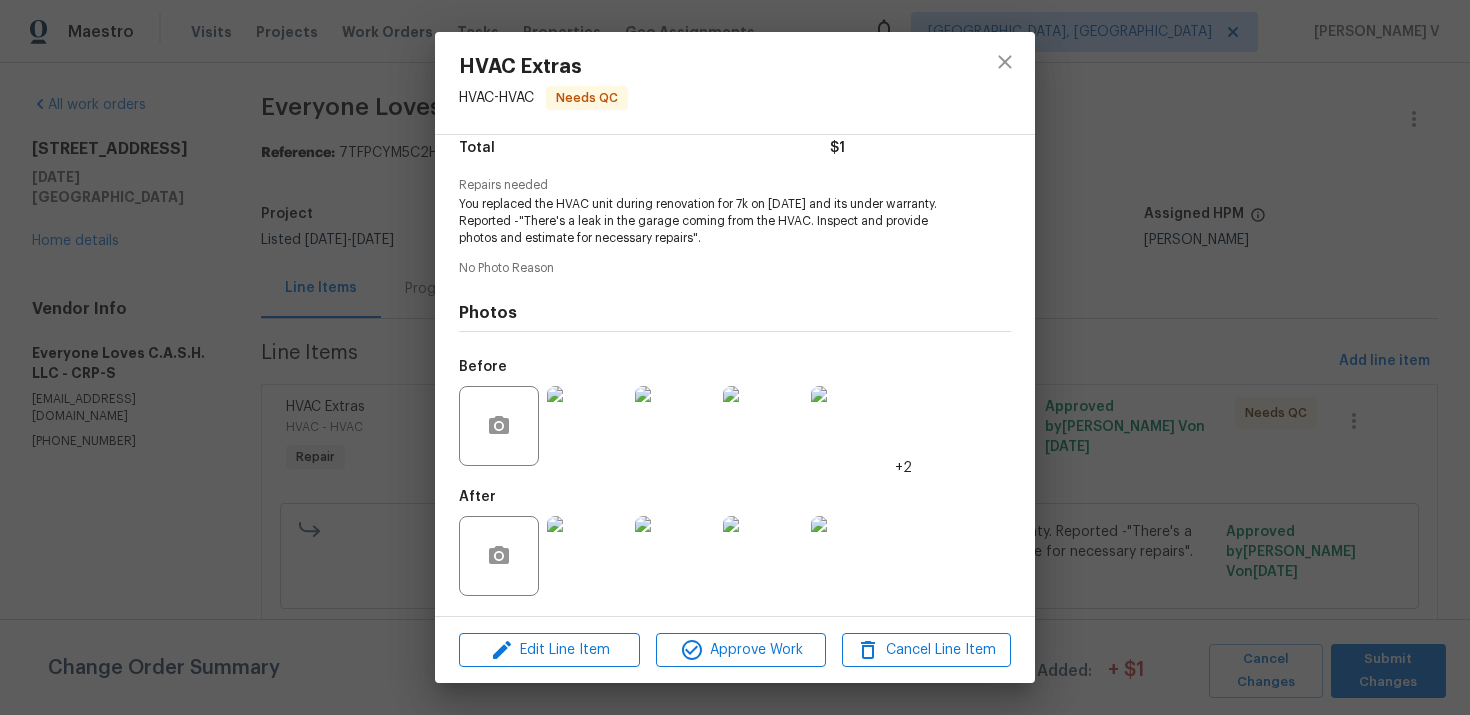 click at bounding box center (735, 357) 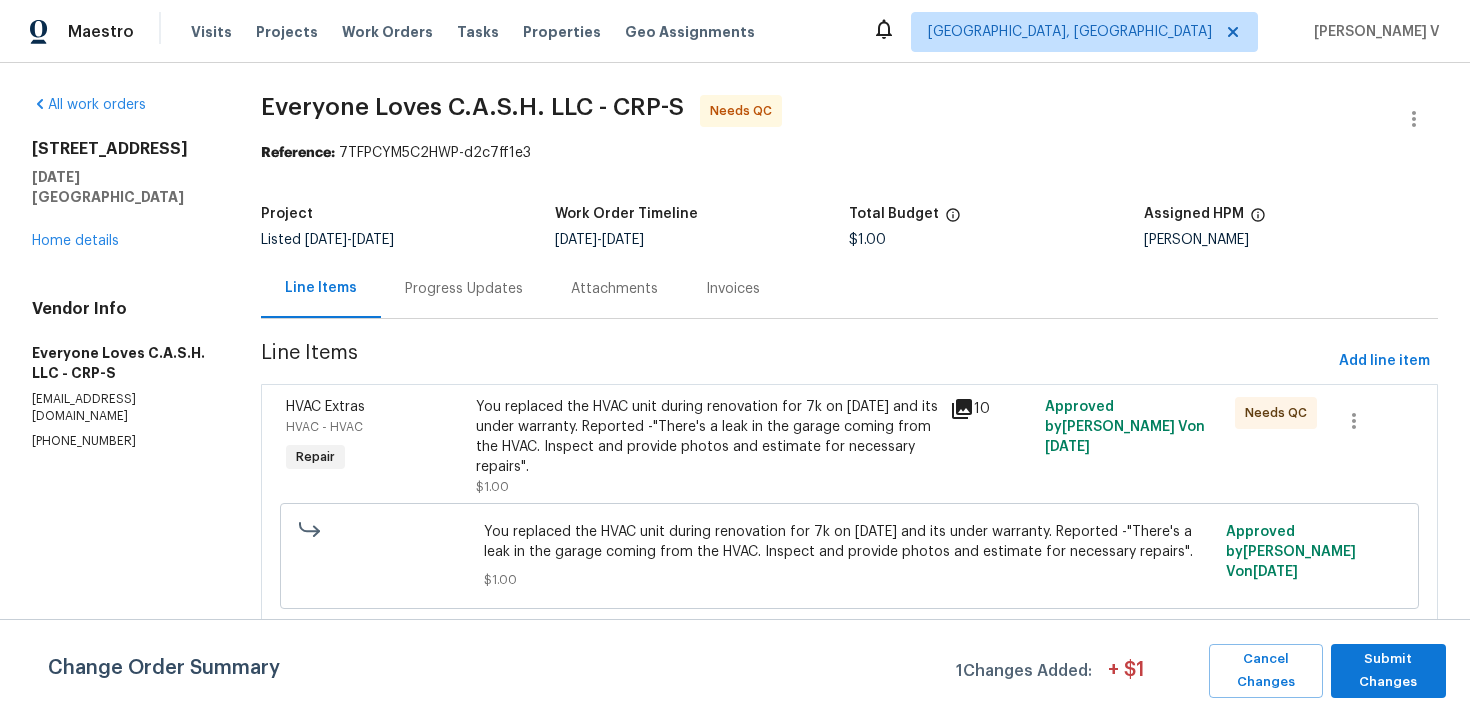 click on "Progress Updates" at bounding box center (464, 288) 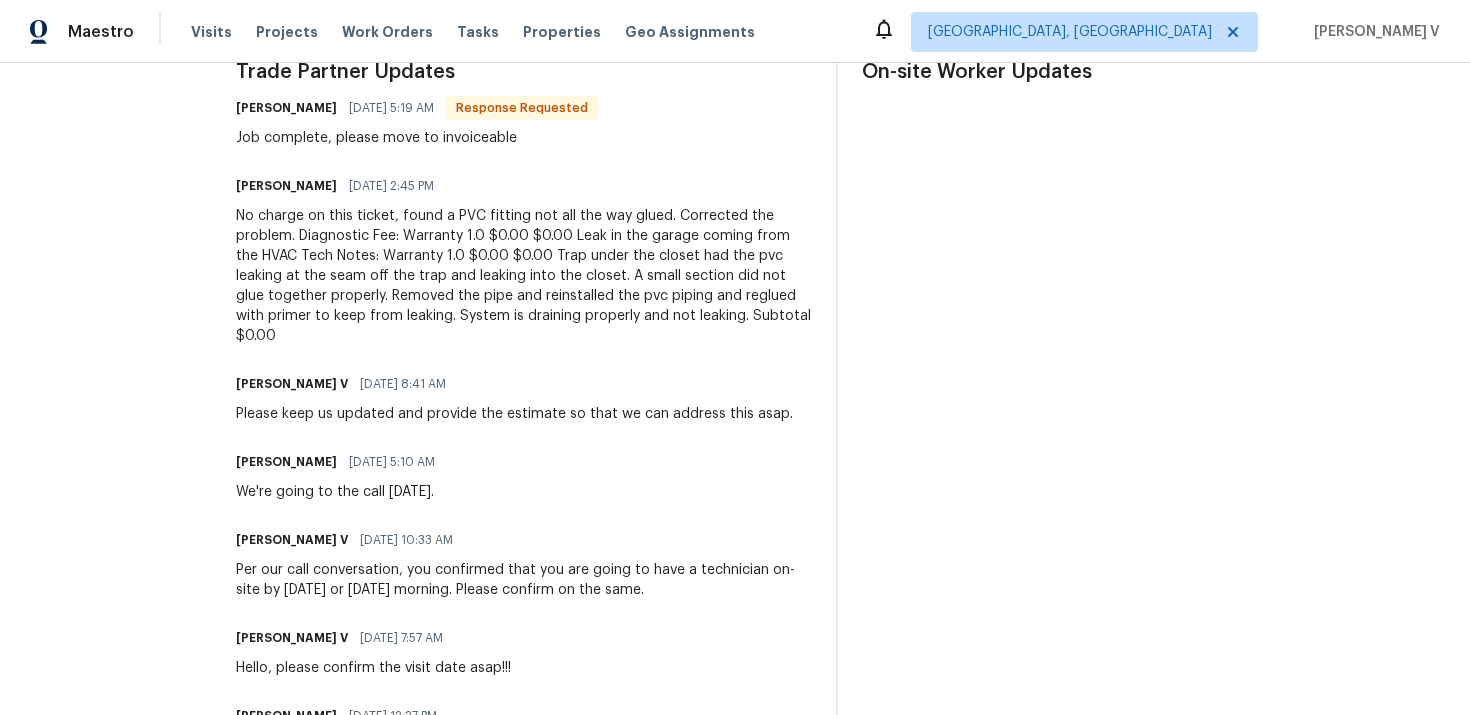 scroll, scrollTop: 619, scrollLeft: 0, axis: vertical 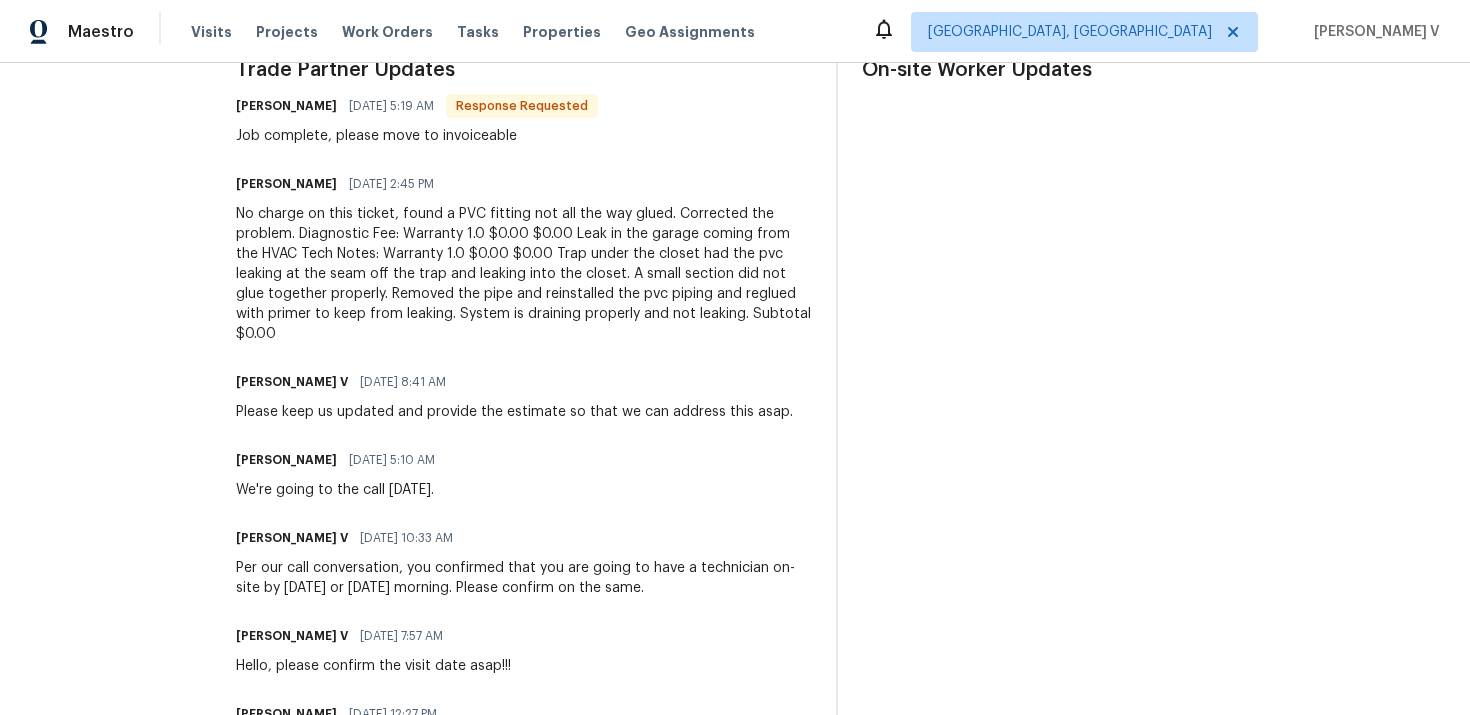 click on "No charge on this ticket, found a PVC fitting not all the way glued. Corrected the problem.
Diagnostic Fee: Warranty	1.0	$0.00	$0.00
Leak in the garage coming from the HVAC
Tech Notes: Warranty	1.0	$0.00	$0.00
Trap under the closet had the pvc leaking at the seam off the trap and leaking into the closet. A small section did not glue together properly. Removed the pipe and reinstalled the pvc piping and reglued with primer to keep from leaking. System is draining properly and not leaking.
Subtotal	$0.00" at bounding box center [524, 274] 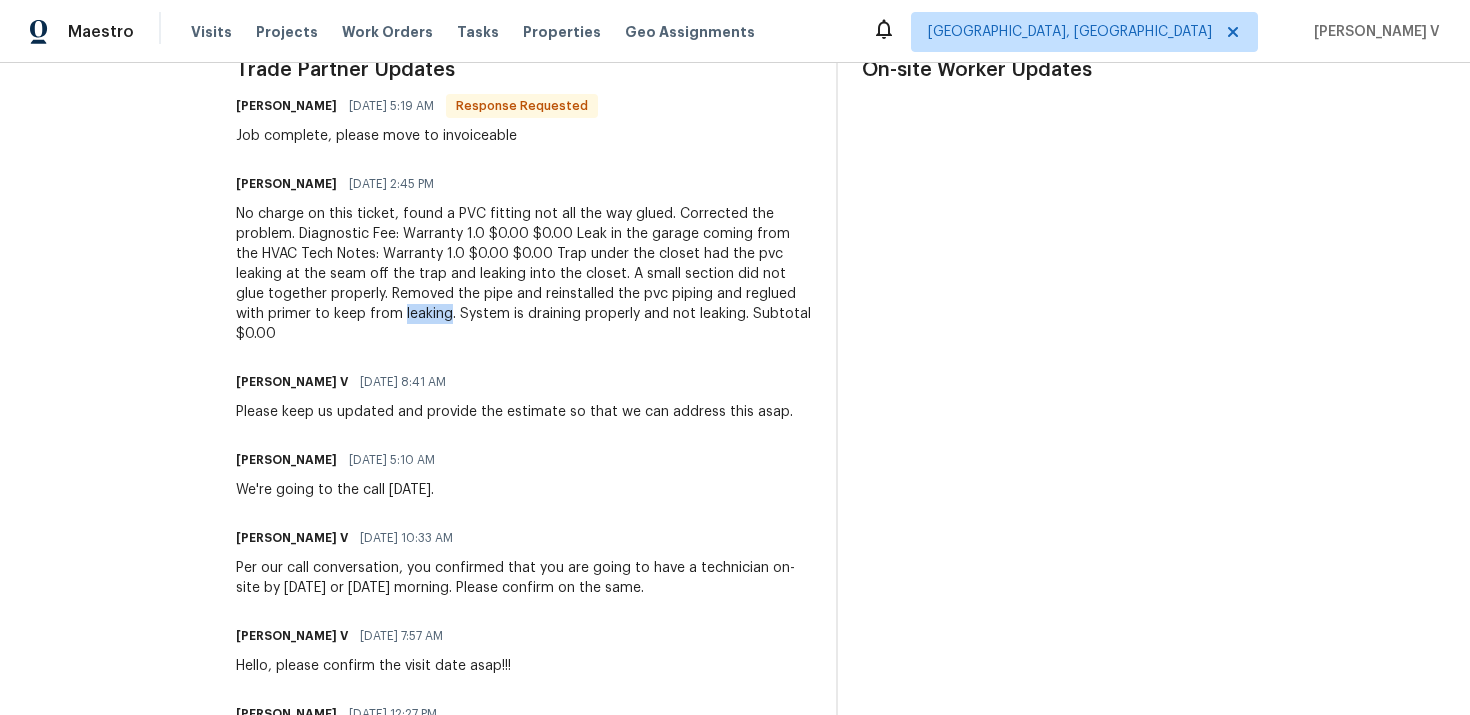 click on "No charge on this ticket, found a PVC fitting not all the way glued. Corrected the problem.
Diagnostic Fee: Warranty	1.0	$0.00	$0.00
Leak in the garage coming from the HVAC
Tech Notes: Warranty	1.0	$0.00	$0.00
Trap under the closet had the pvc leaking at the seam off the trap and leaking into the closet. A small section did not glue together properly. Removed the pipe and reinstalled the pvc piping and reglued with primer to keep from leaking. System is draining properly and not leaking.
Subtotal	$0.00" at bounding box center (524, 274) 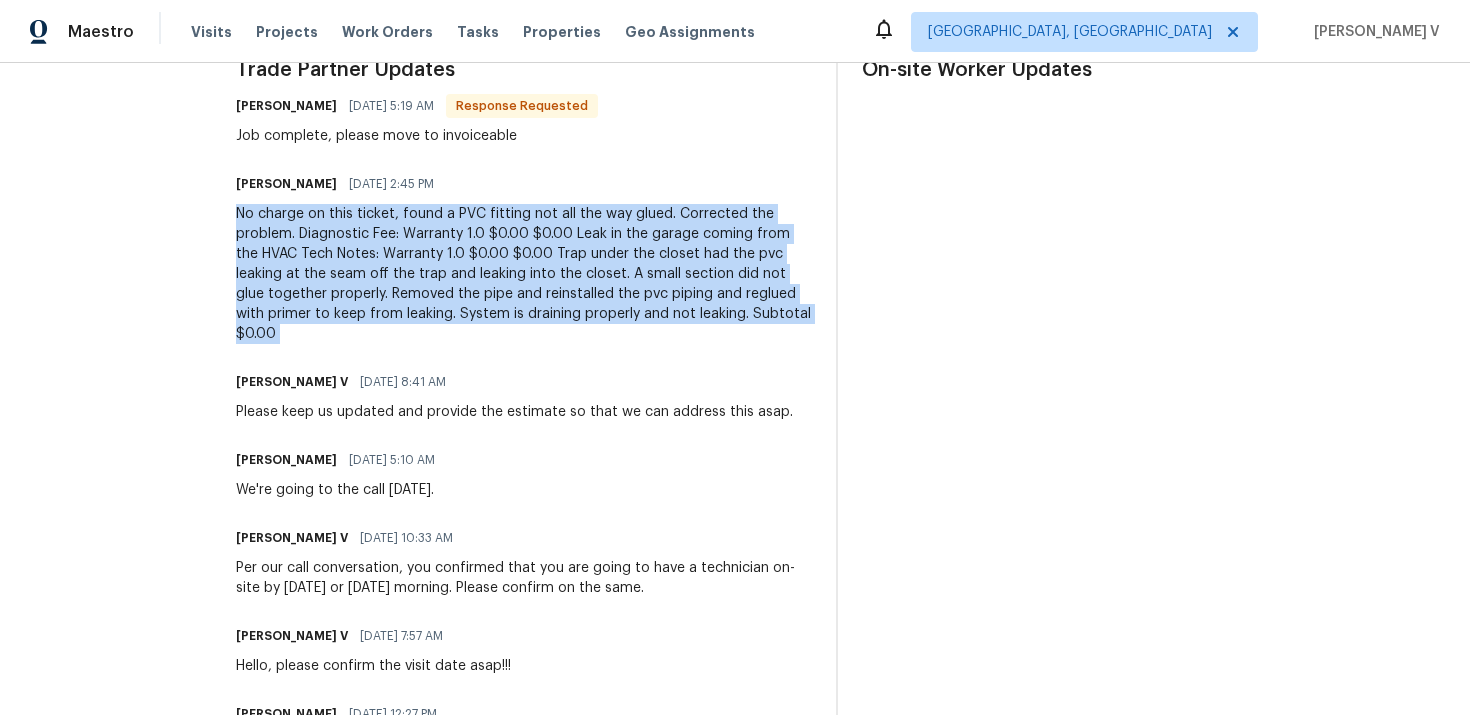 copy on "No charge on this ticket, found a PVC fitting not all the way glued. Corrected the problem.
Diagnostic Fee: Warranty	1.0	$0.00	$0.00
Leak in the garage coming from the HVAC
Tech Notes: Warranty	1.0	$0.00	$0.00
Trap under the closet had the pvc leaking at the seam off the trap and leaking into the closet. A small section did not glue together properly. Removed the pipe and reinstalled the pvc piping and reglued with primer to keep from leaking. System is draining properly and not leaking.
Subtotal	$0.00" 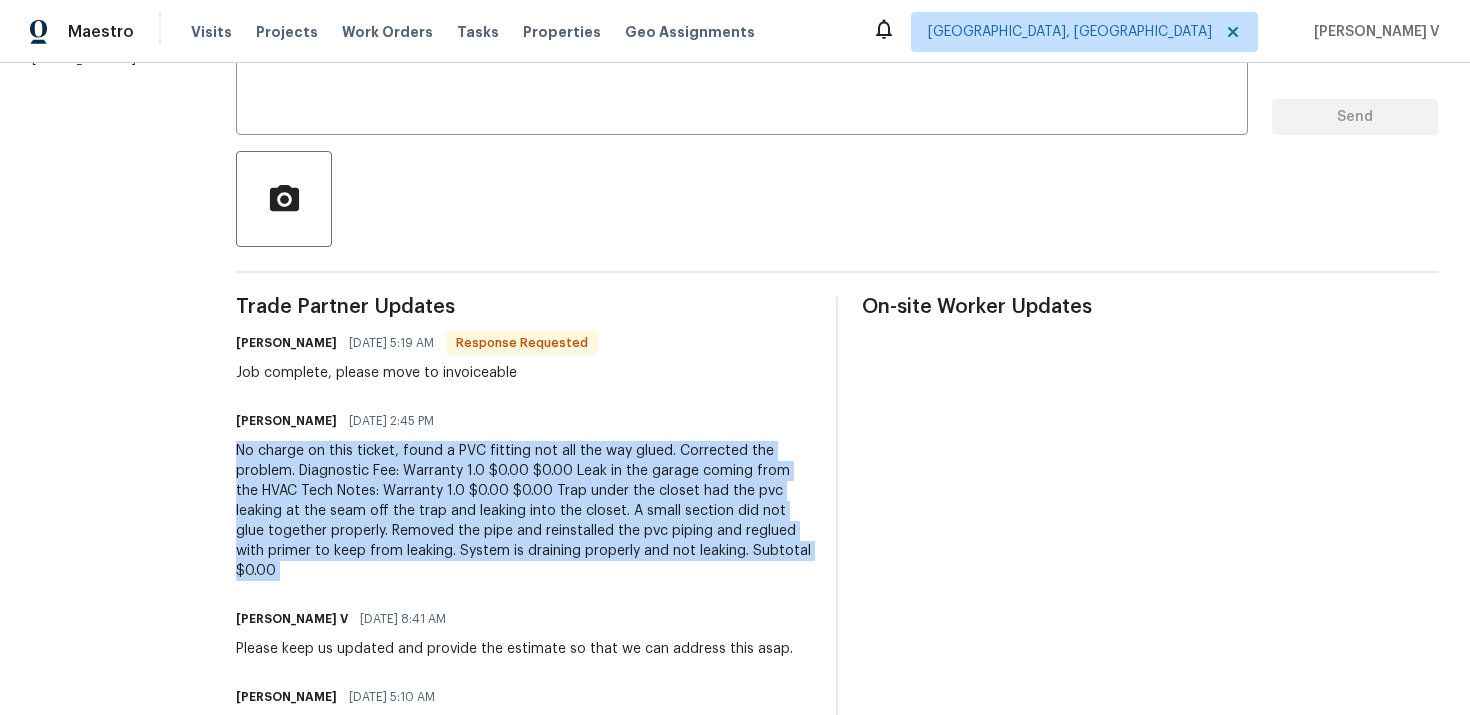 scroll, scrollTop: 0, scrollLeft: 0, axis: both 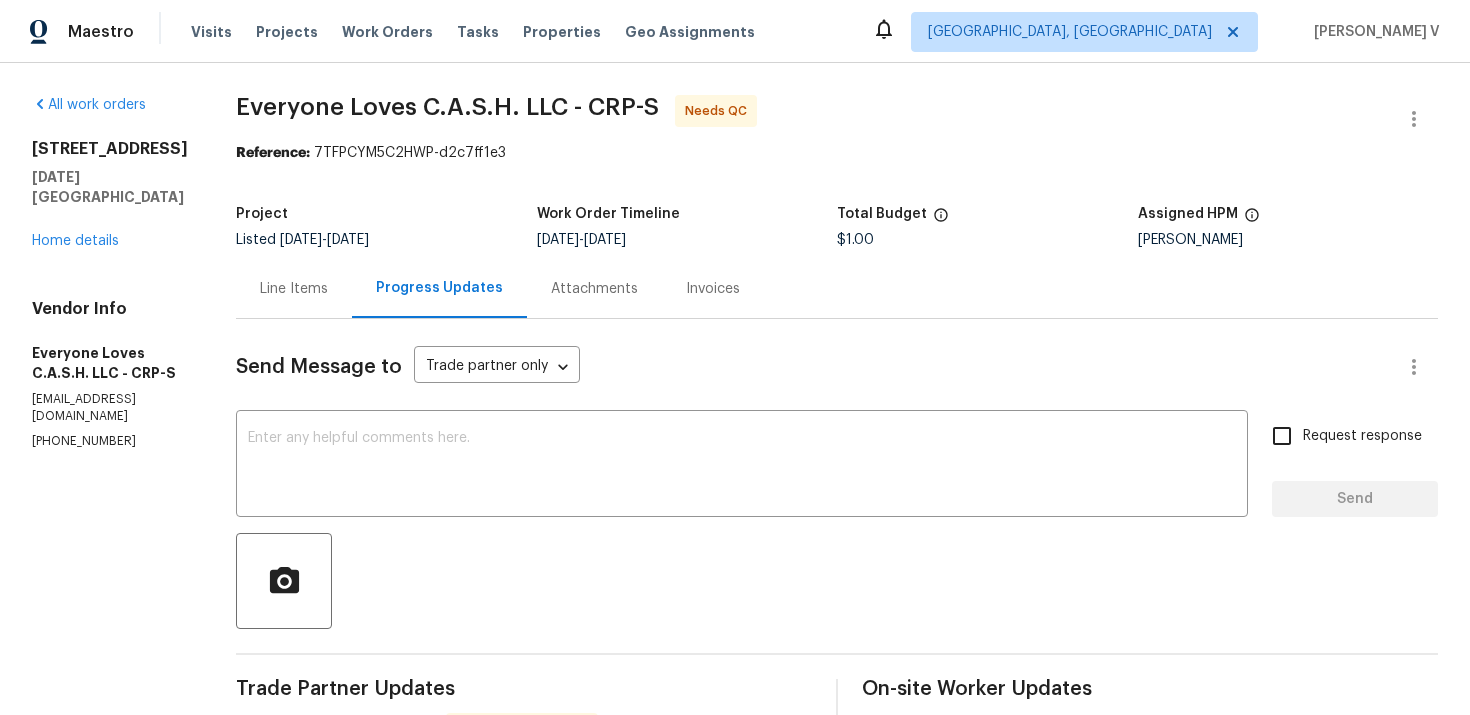 click on "Line Items" at bounding box center (294, 288) 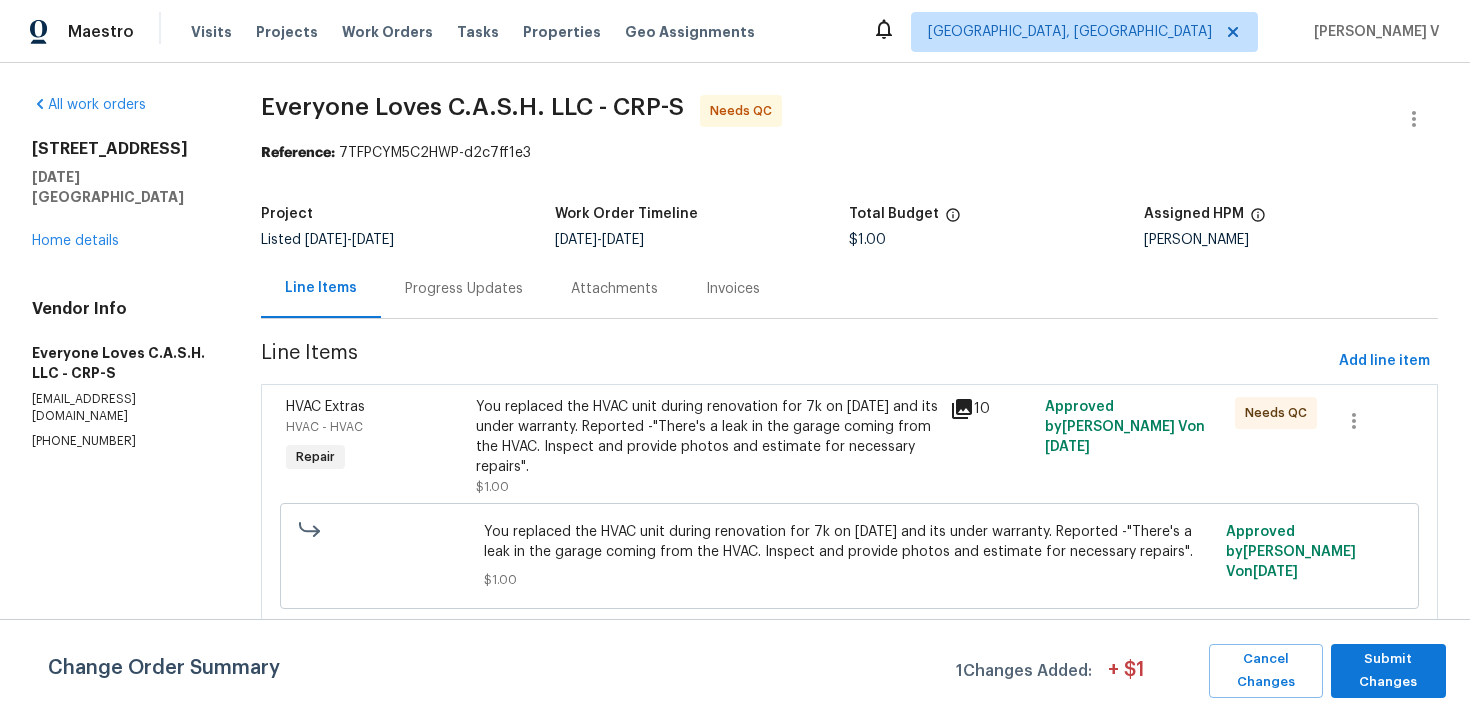 click on "Progress Updates" at bounding box center (464, 288) 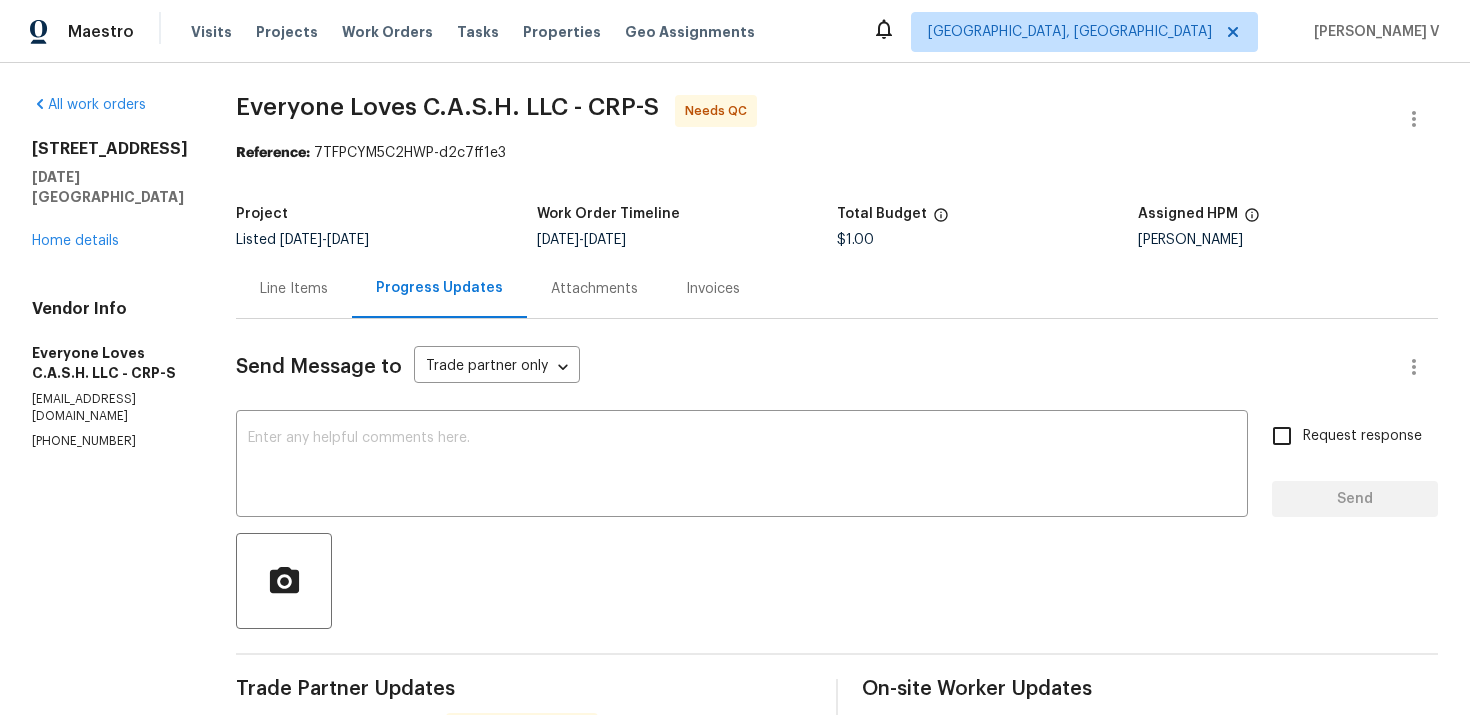 click on "Line Items" at bounding box center [294, 289] 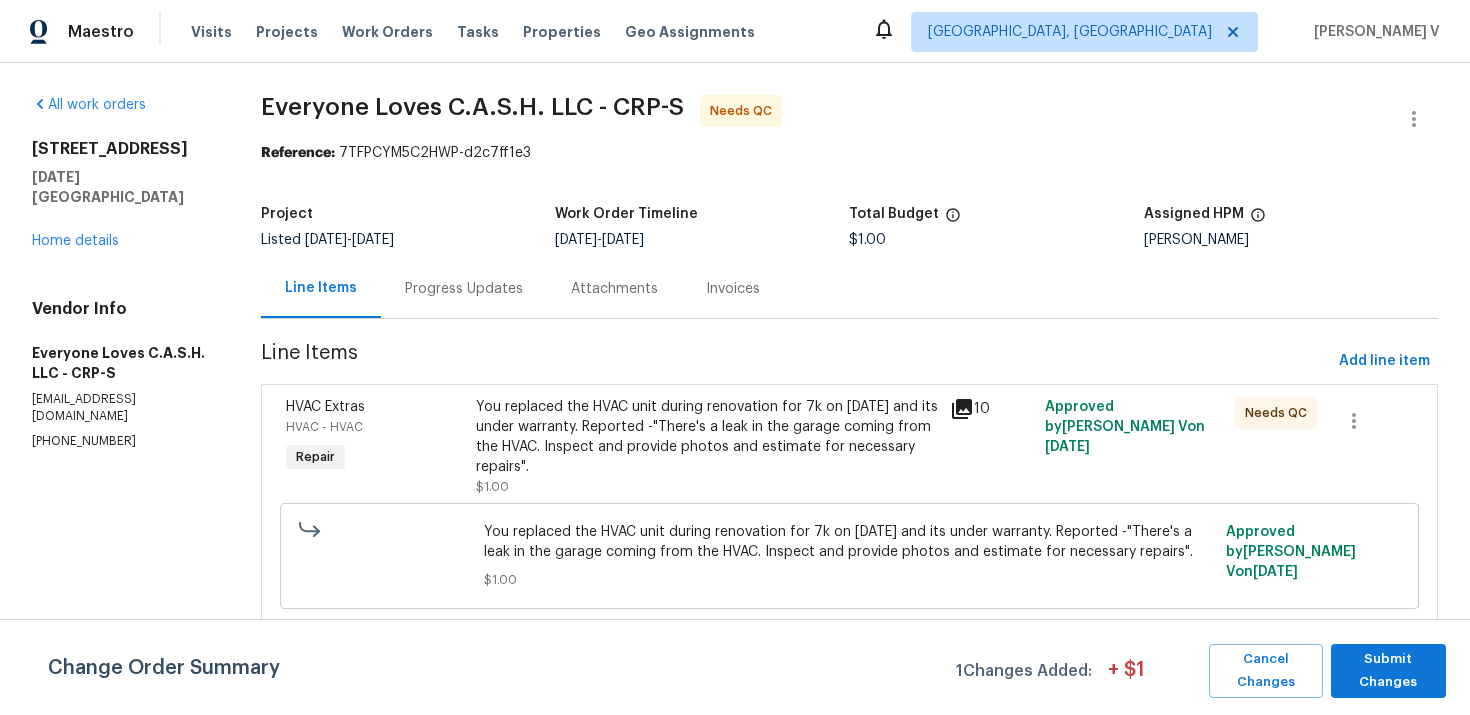 click on "Progress Updates" at bounding box center [464, 288] 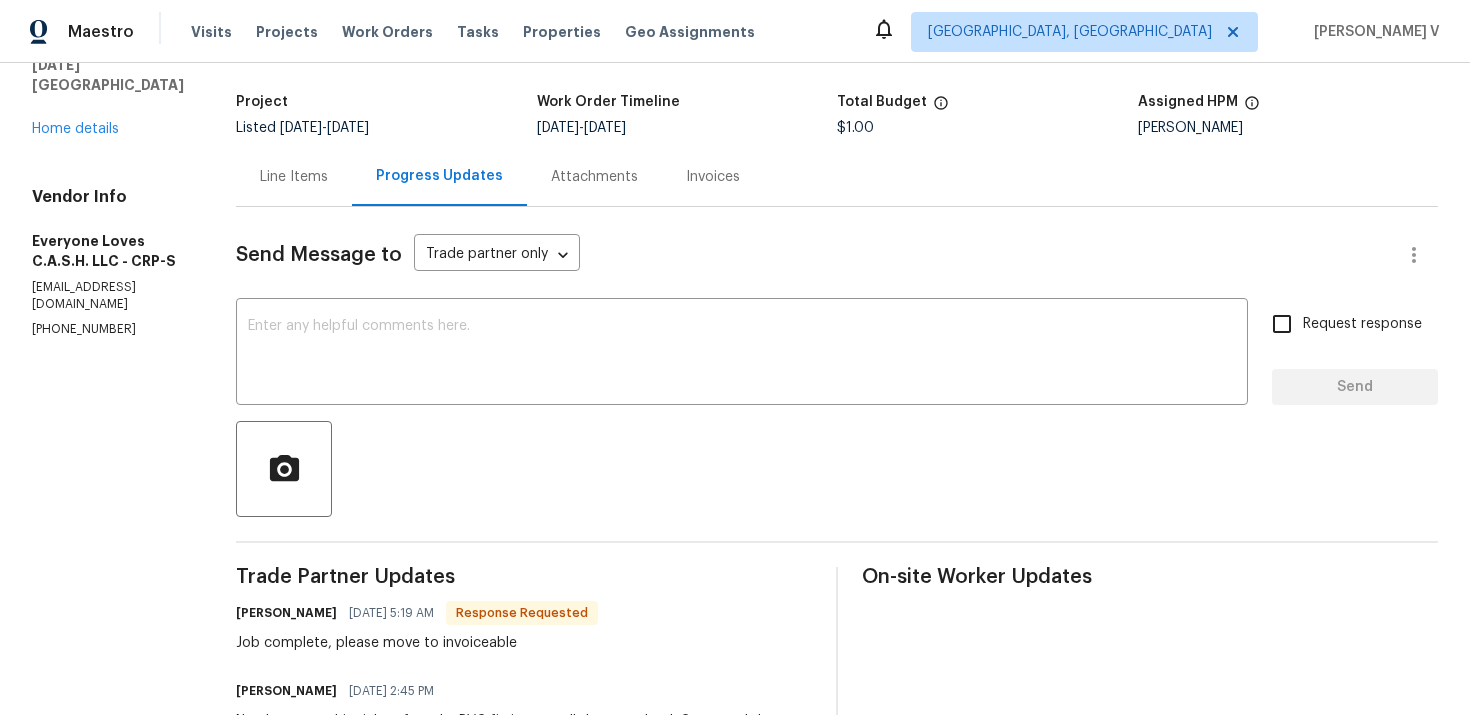 scroll, scrollTop: 90, scrollLeft: 0, axis: vertical 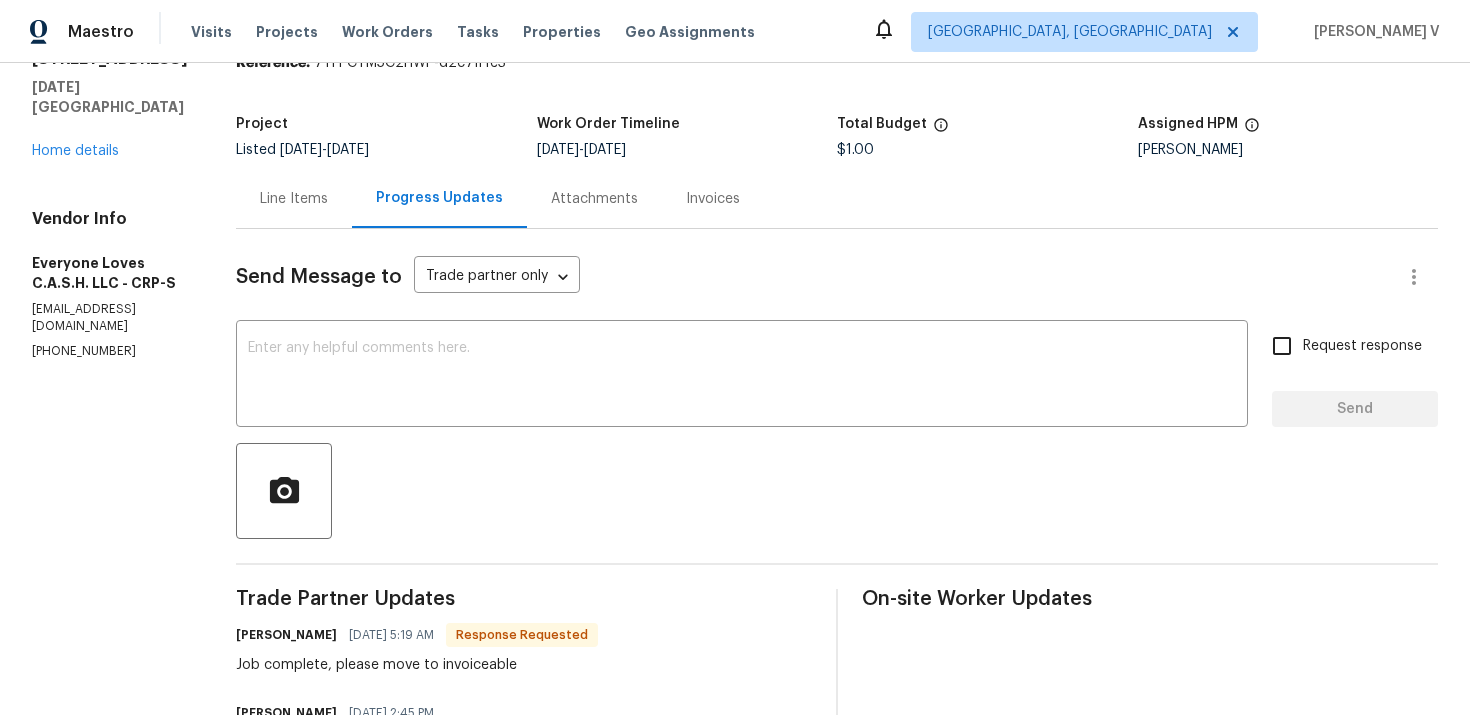 click on "Line Items" at bounding box center (294, 198) 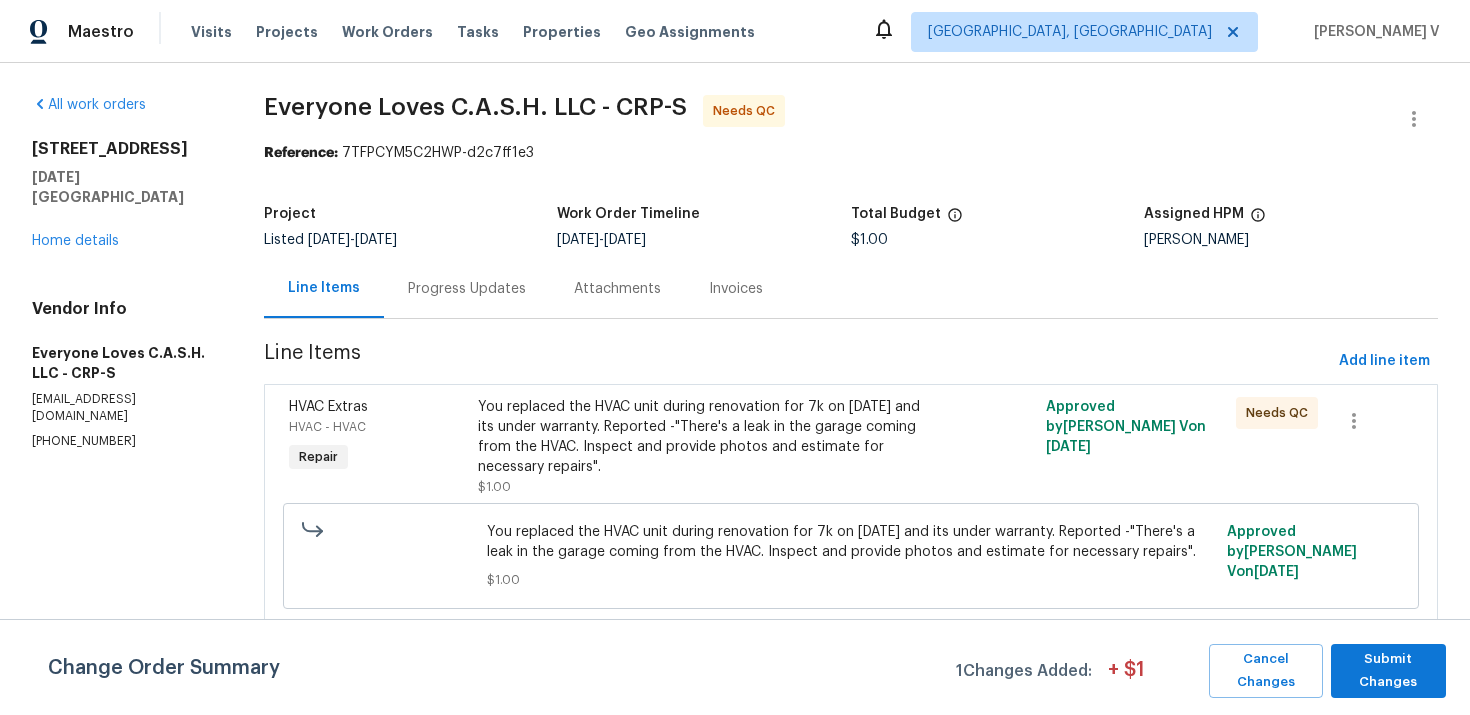 scroll, scrollTop: 0, scrollLeft: 0, axis: both 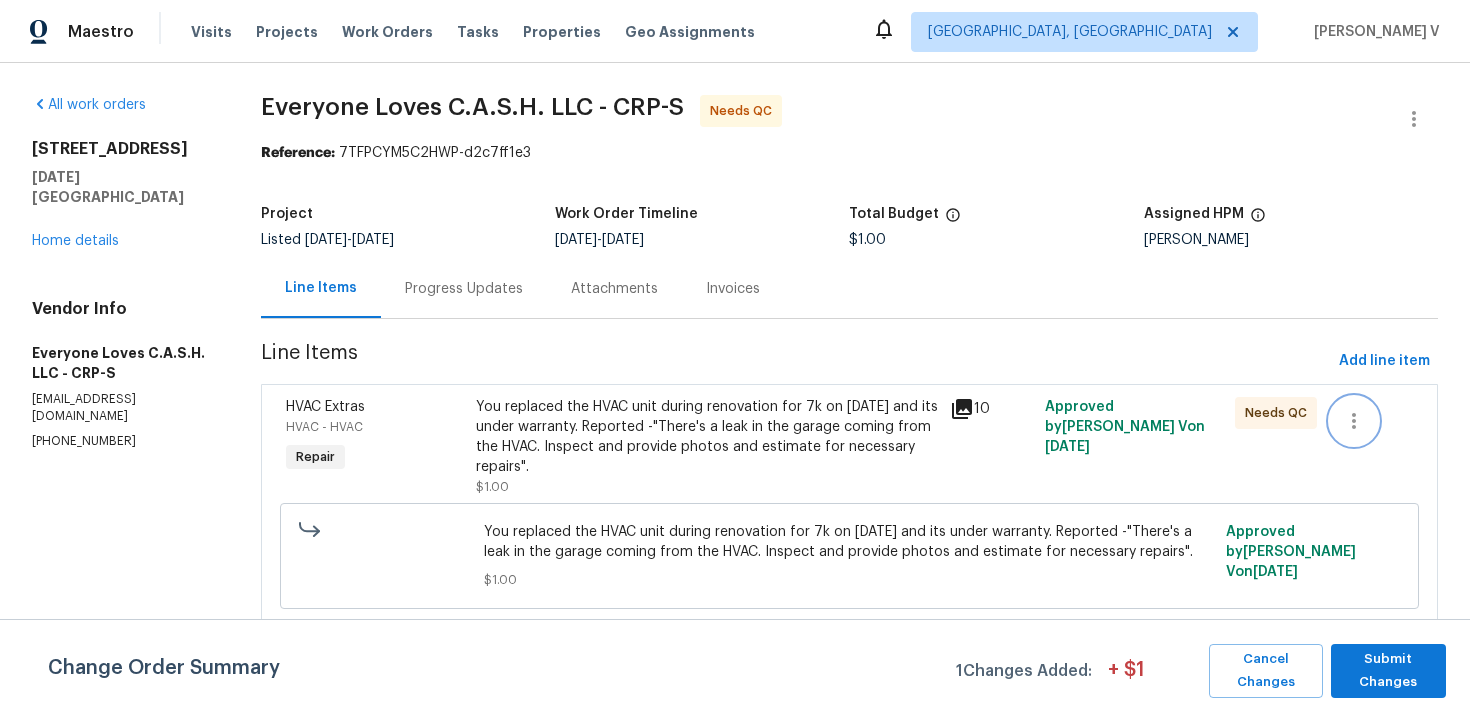 click 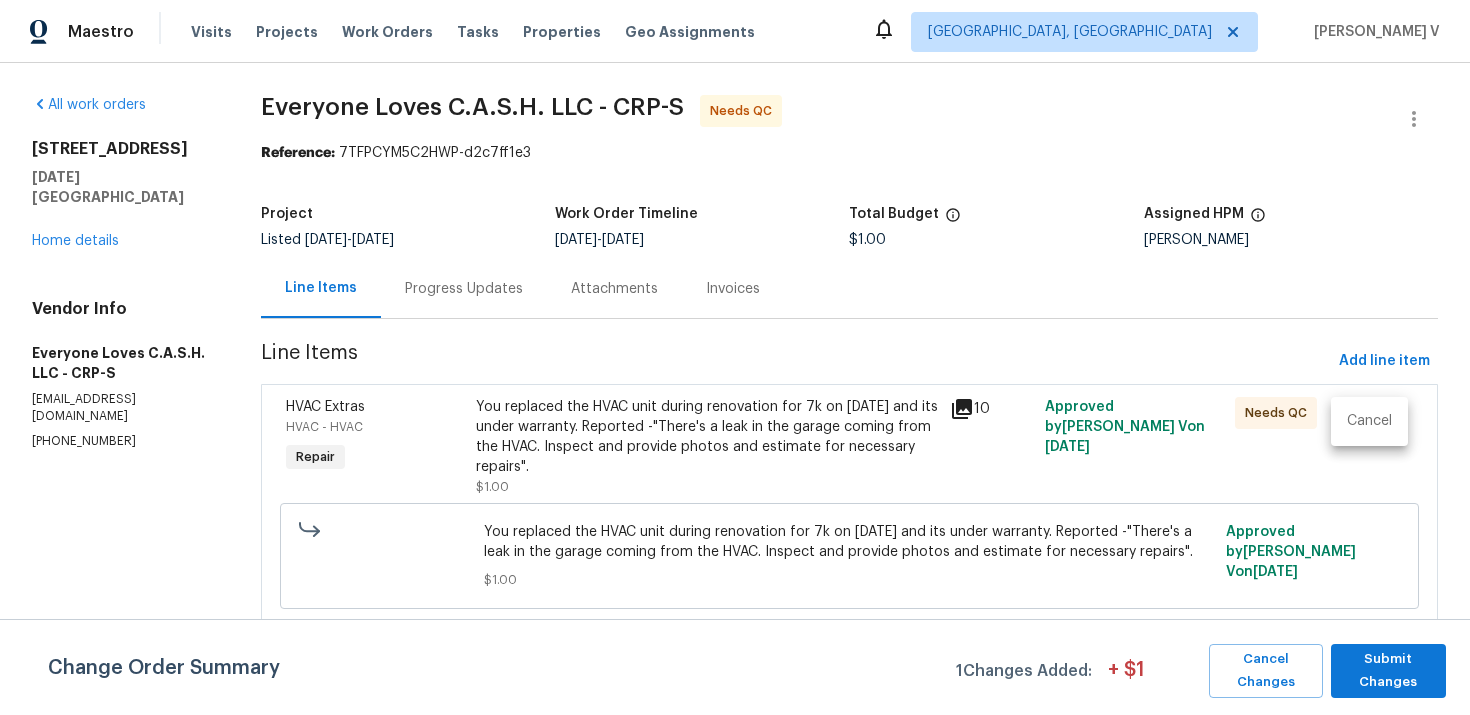 click on "Cancel" at bounding box center (1369, 421) 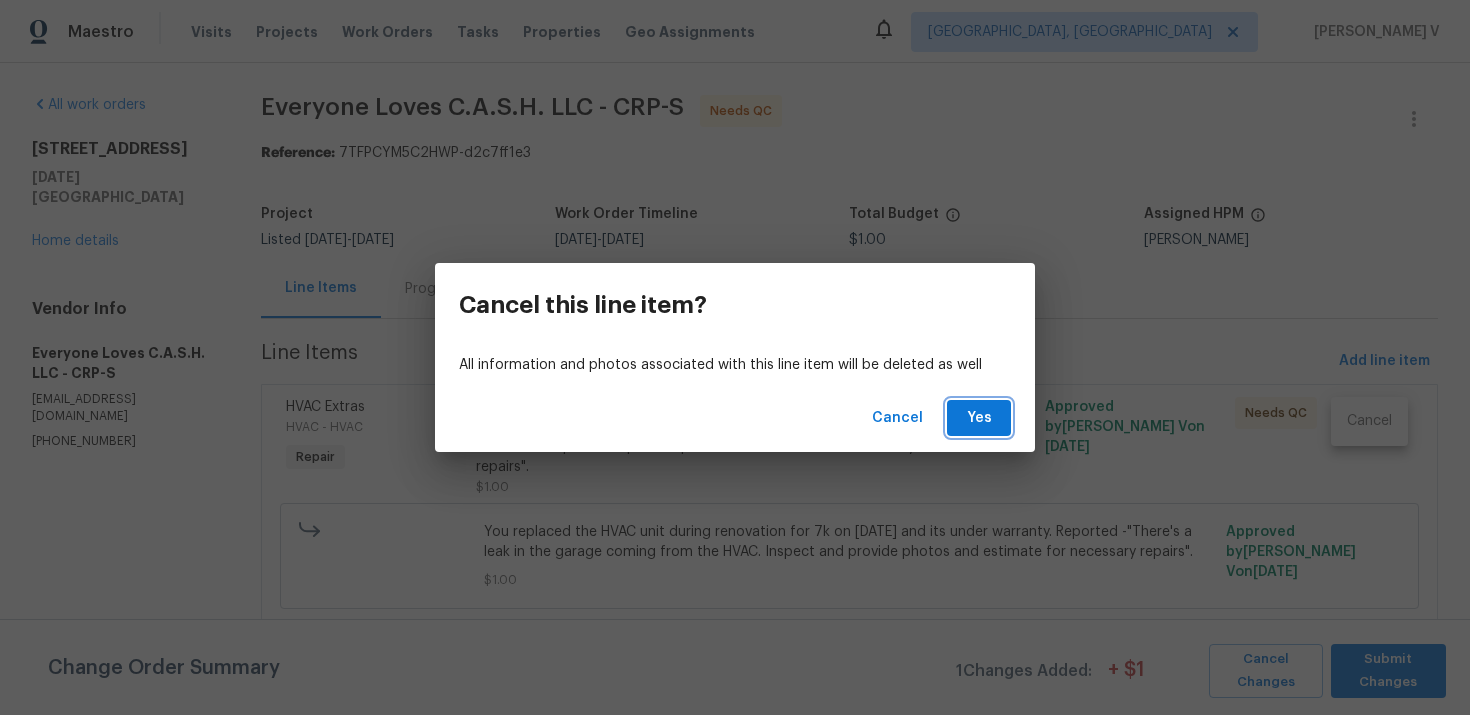 click on "Yes" at bounding box center (979, 418) 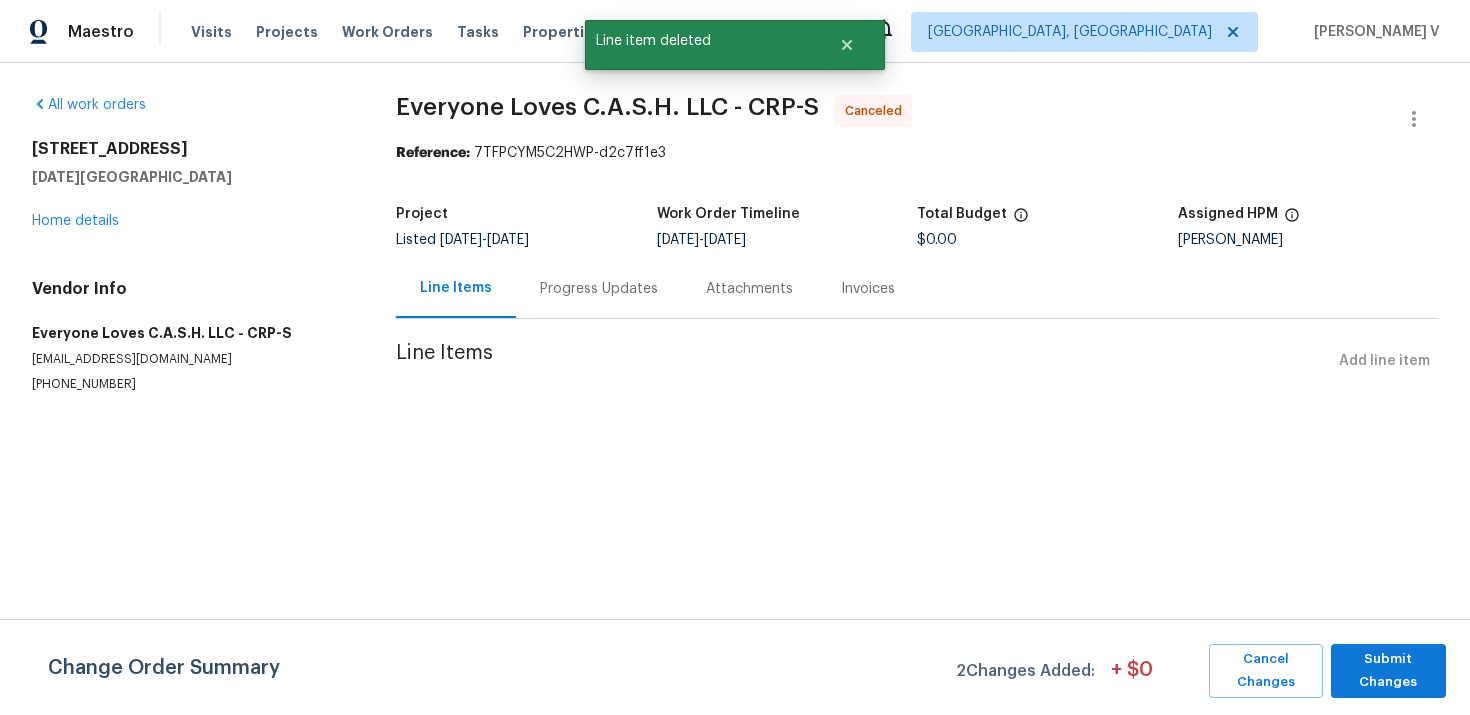 click on "Progress Updates" at bounding box center [599, 289] 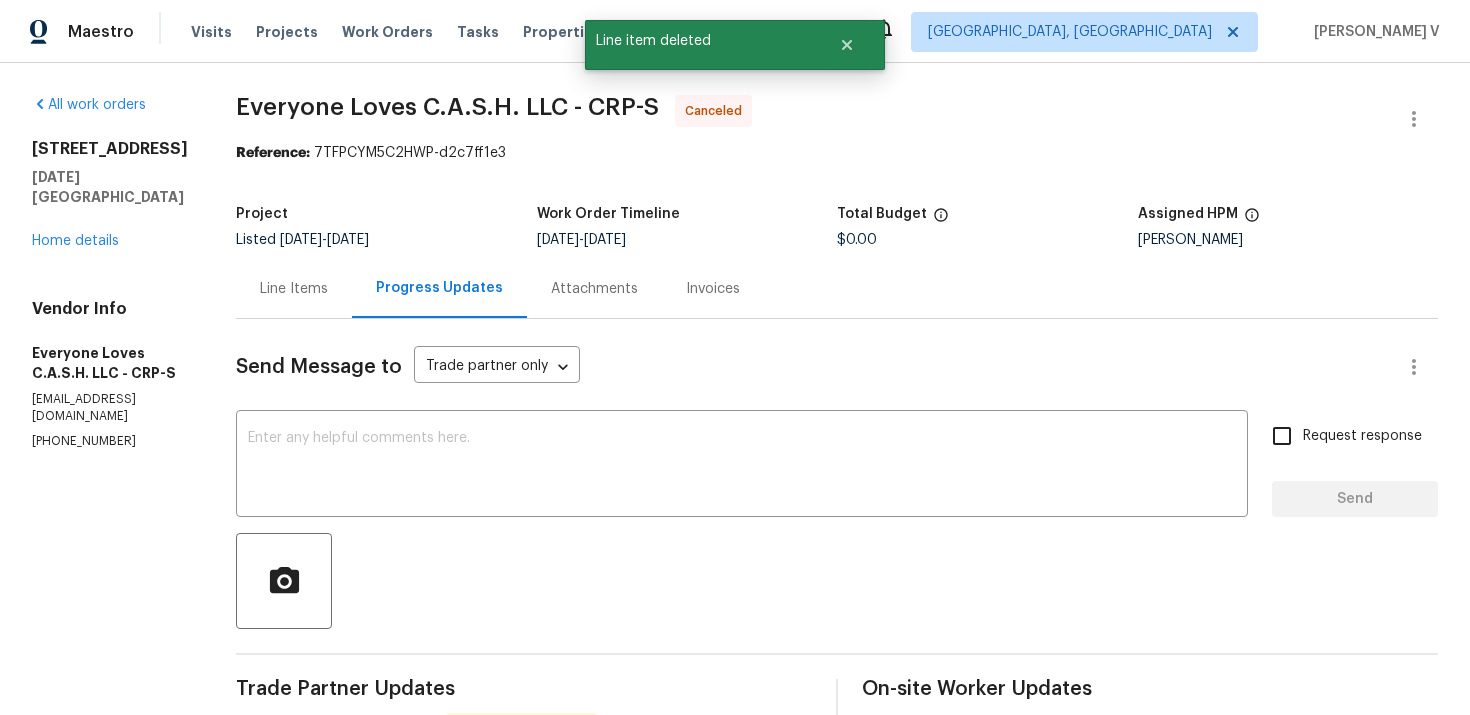 scroll, scrollTop: 242, scrollLeft: 0, axis: vertical 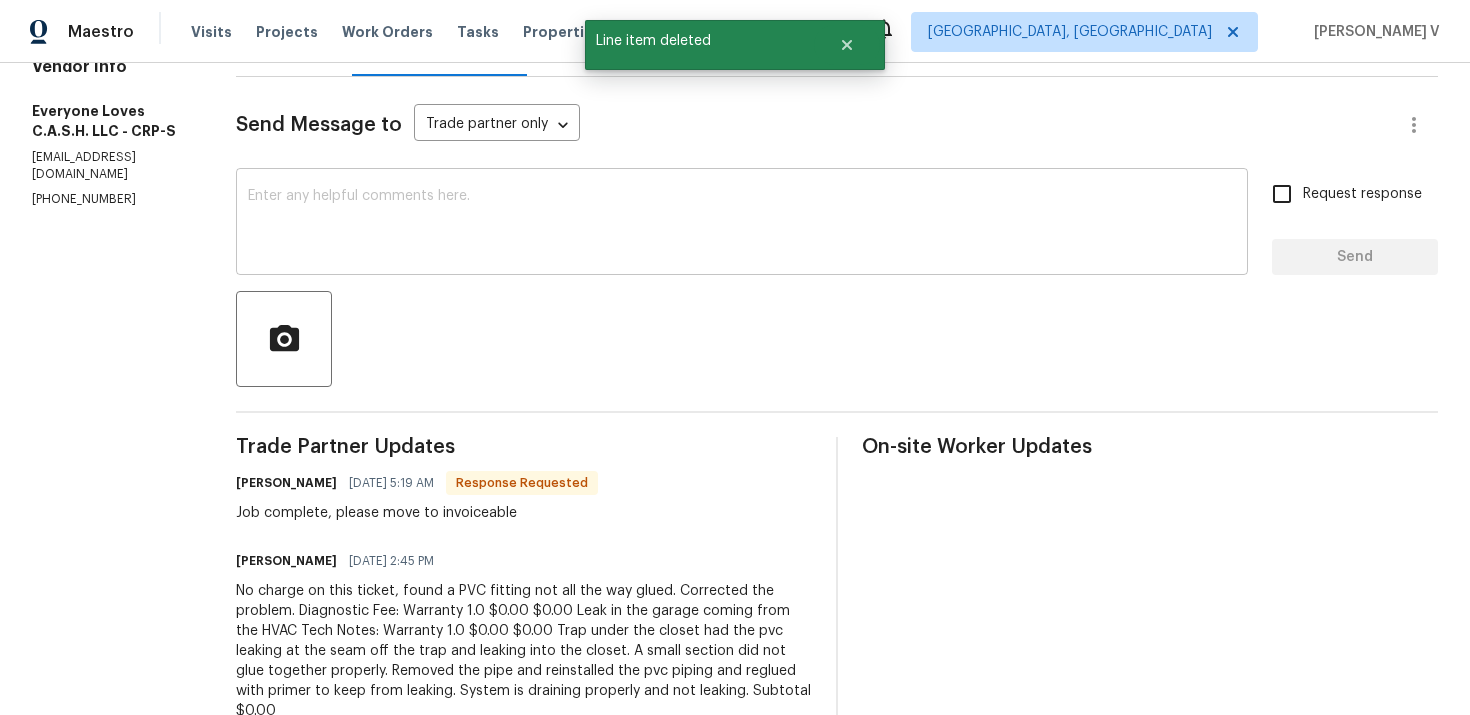 click on "x ​" at bounding box center (742, 224) 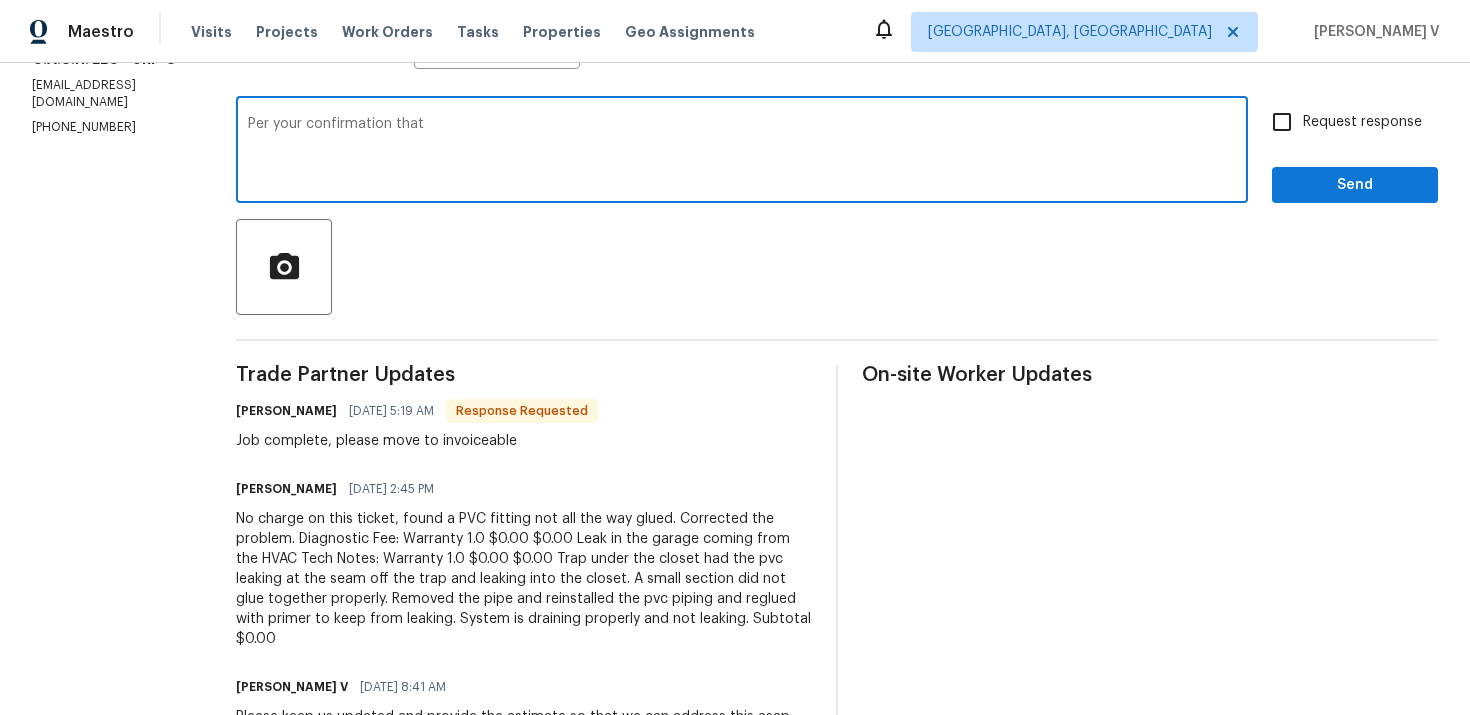 scroll, scrollTop: 375, scrollLeft: 0, axis: vertical 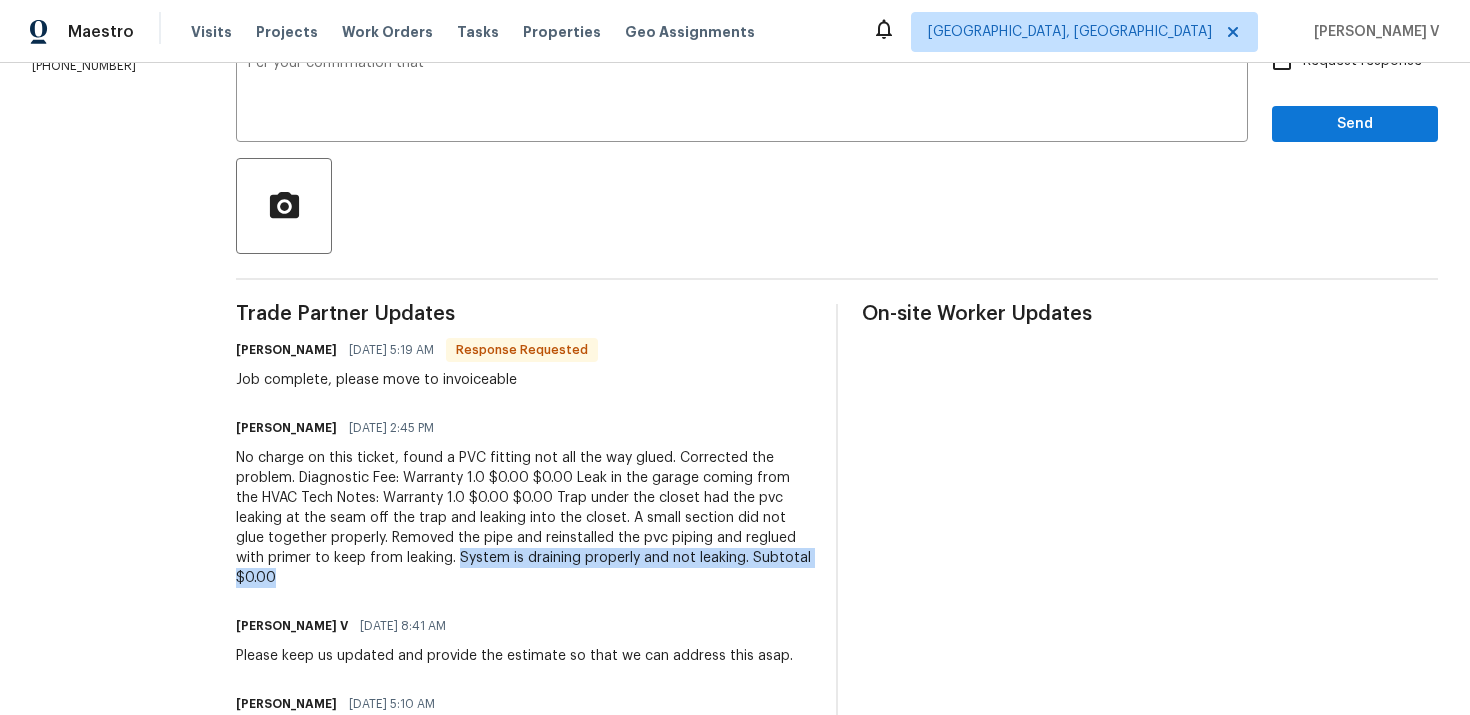 drag, startPoint x: 496, startPoint y: 560, endPoint x: 494, endPoint y: 571, distance: 11.18034 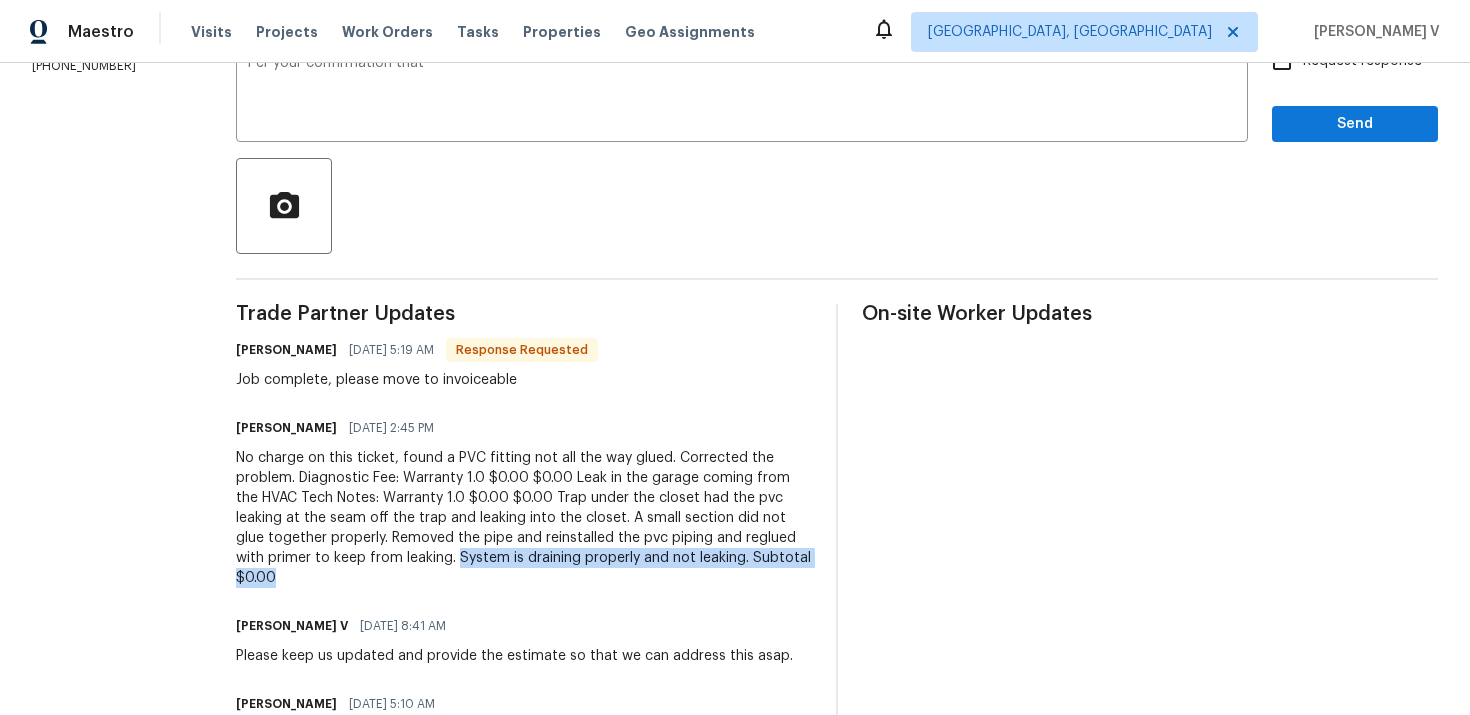scroll, scrollTop: 178, scrollLeft: 0, axis: vertical 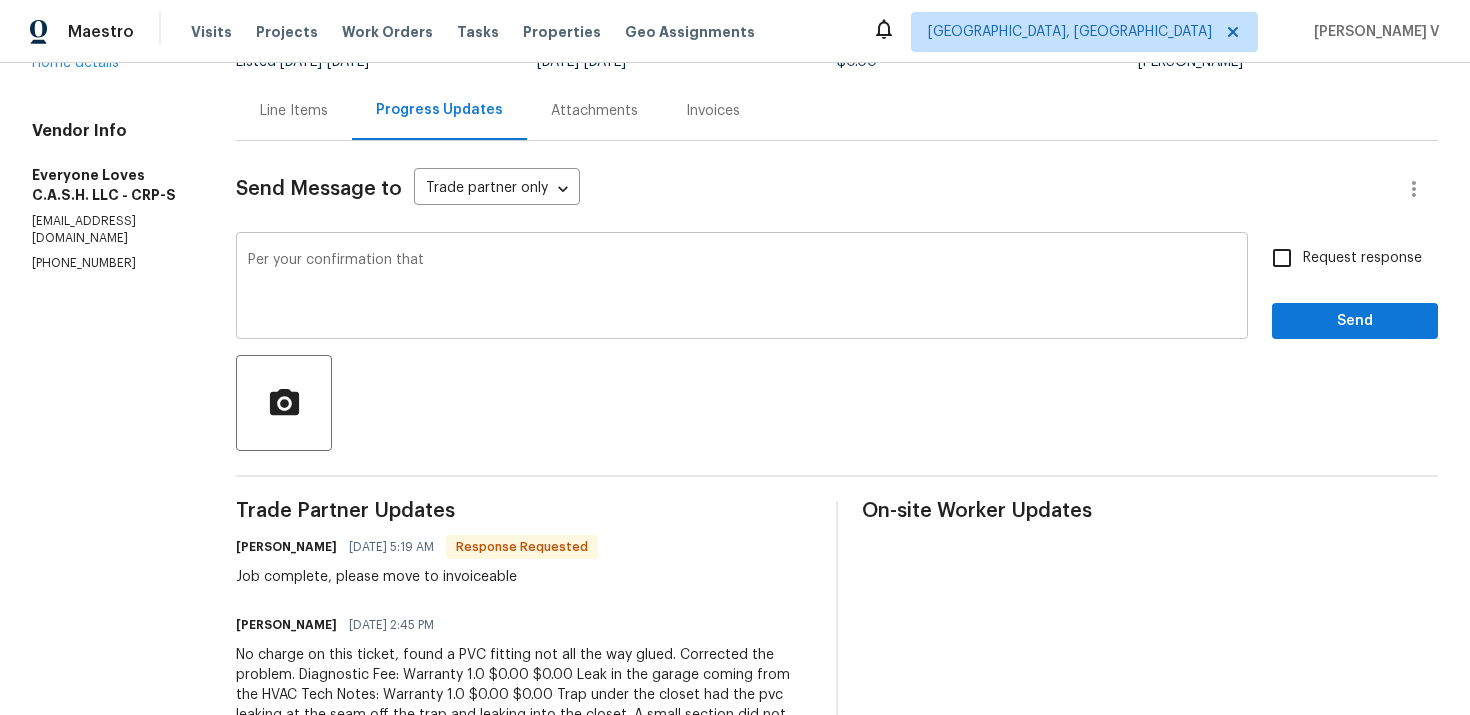 click on "Per your confirmation that" at bounding box center (742, 288) 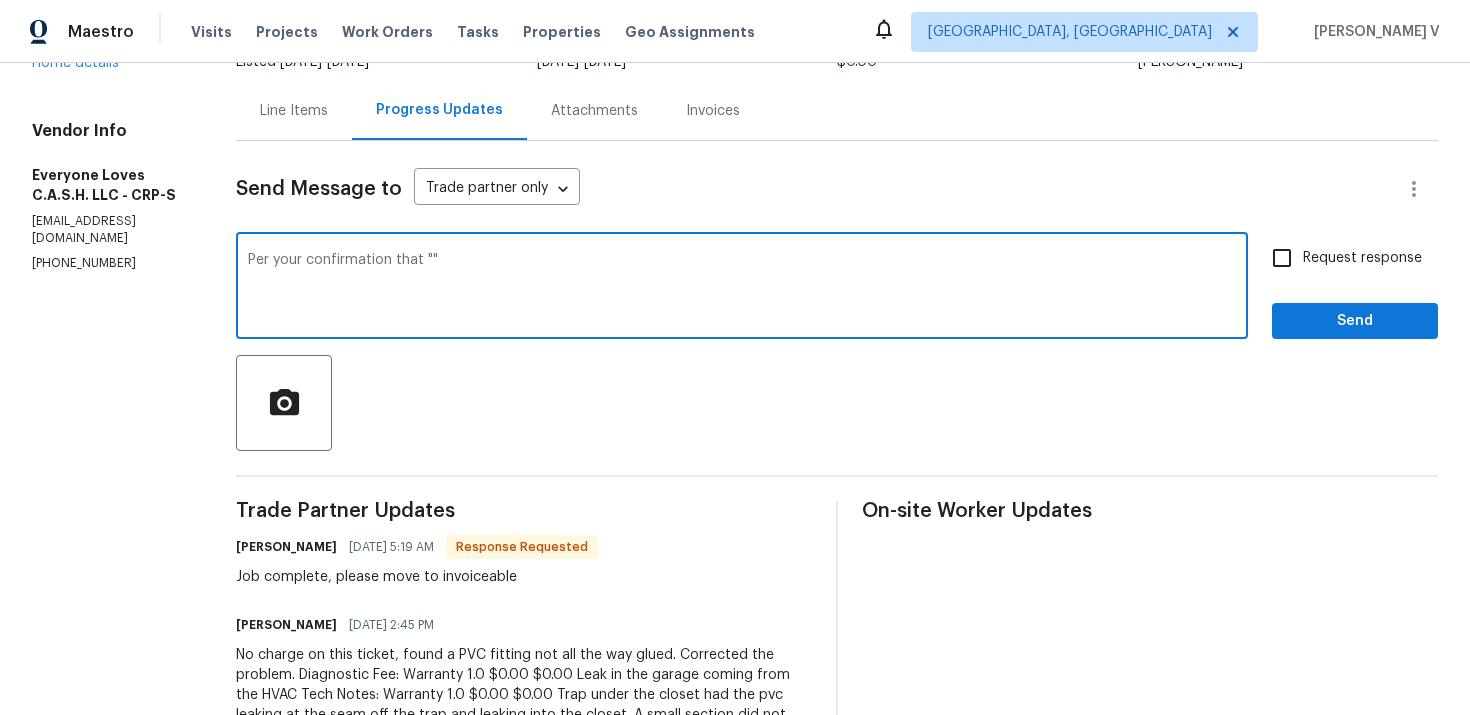 paste on "System is draining properly and not leaking. Subtotal $0.00" 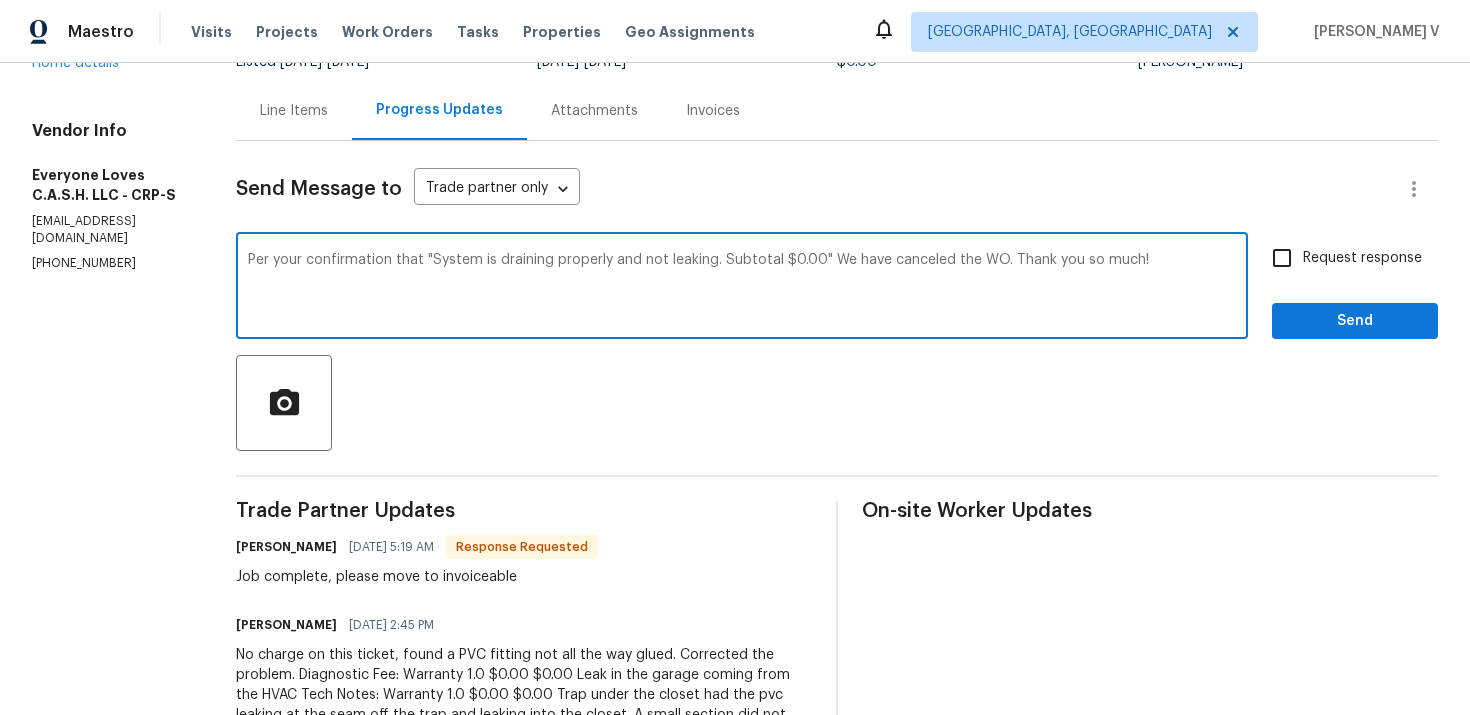 click on "the" at bounding box center [0, 0] 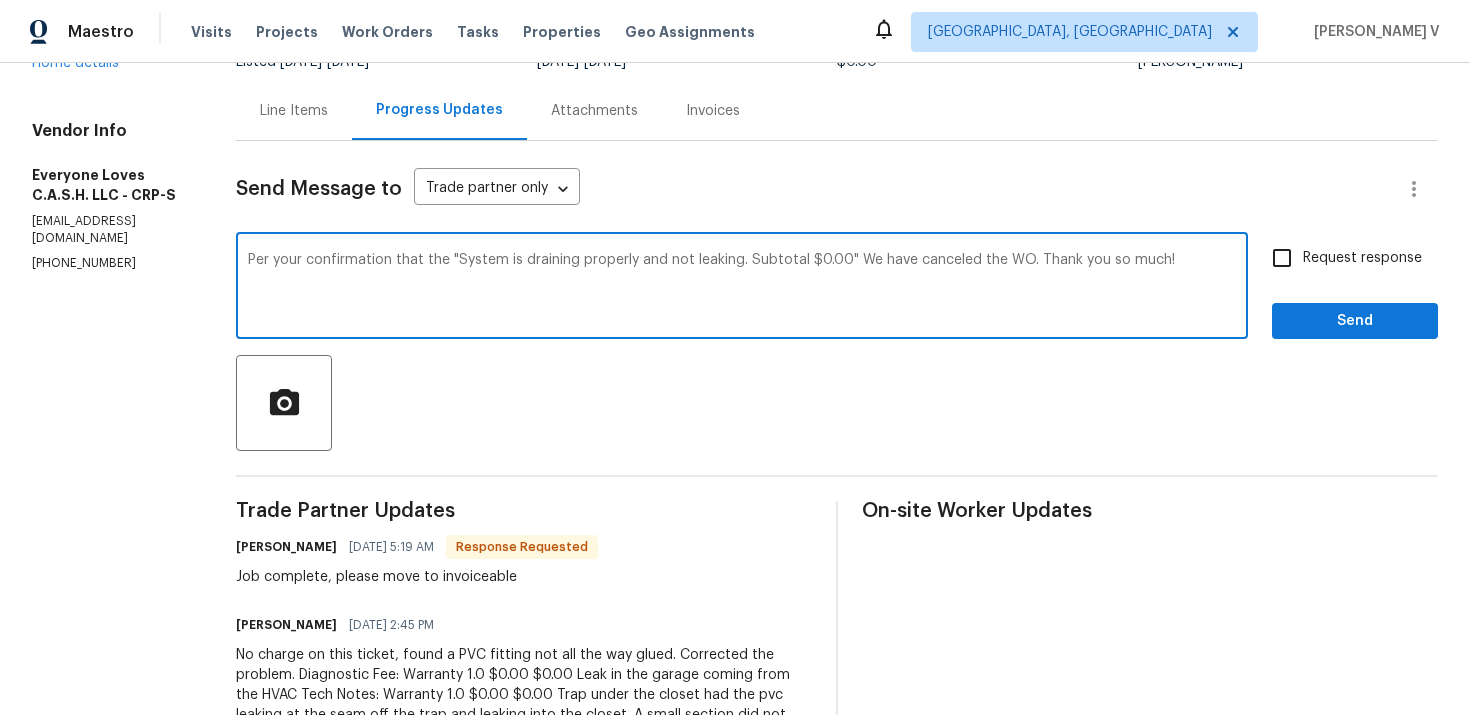 click on "cancelled" at bounding box center [0, 0] 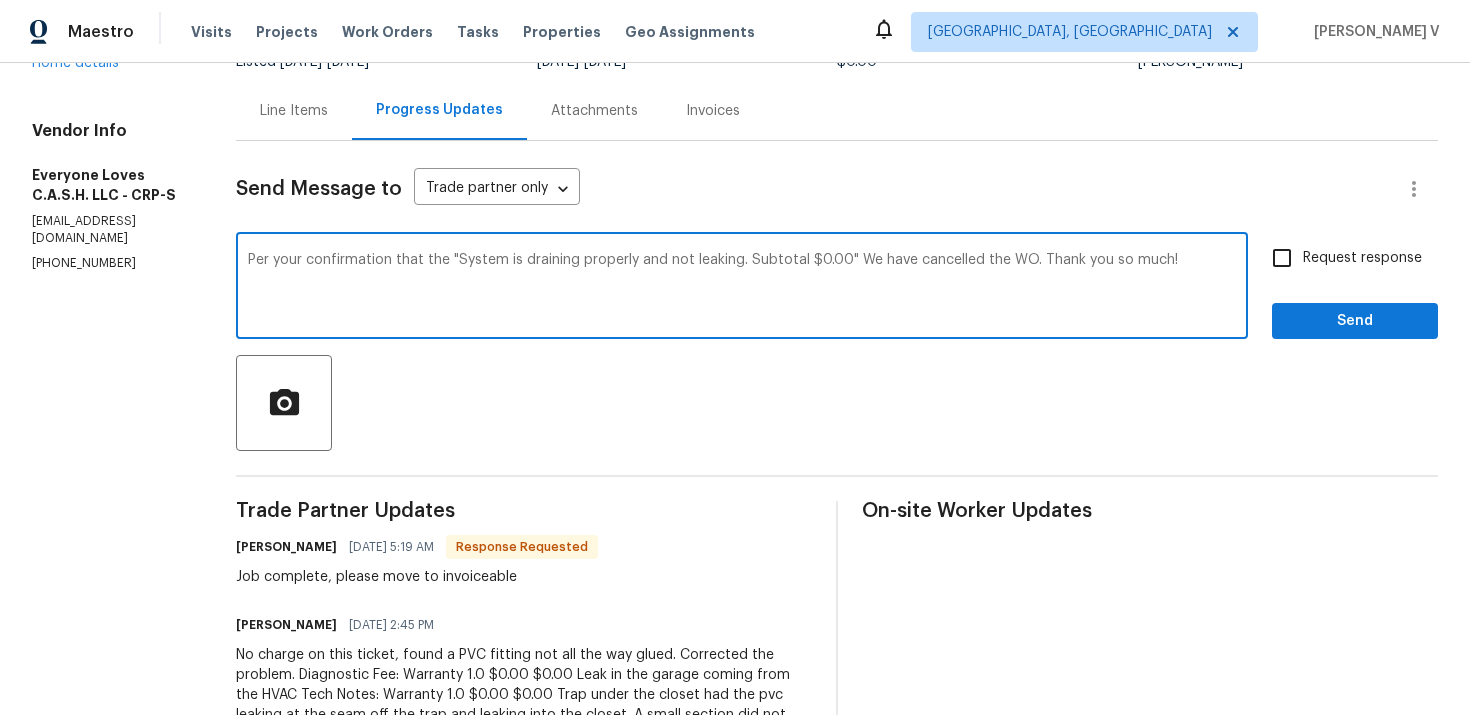 type on "Per your confirmation that the "System is draining properly and not leaking. Subtotal $0.00" We have cancelled the WO. Thank you so much!" 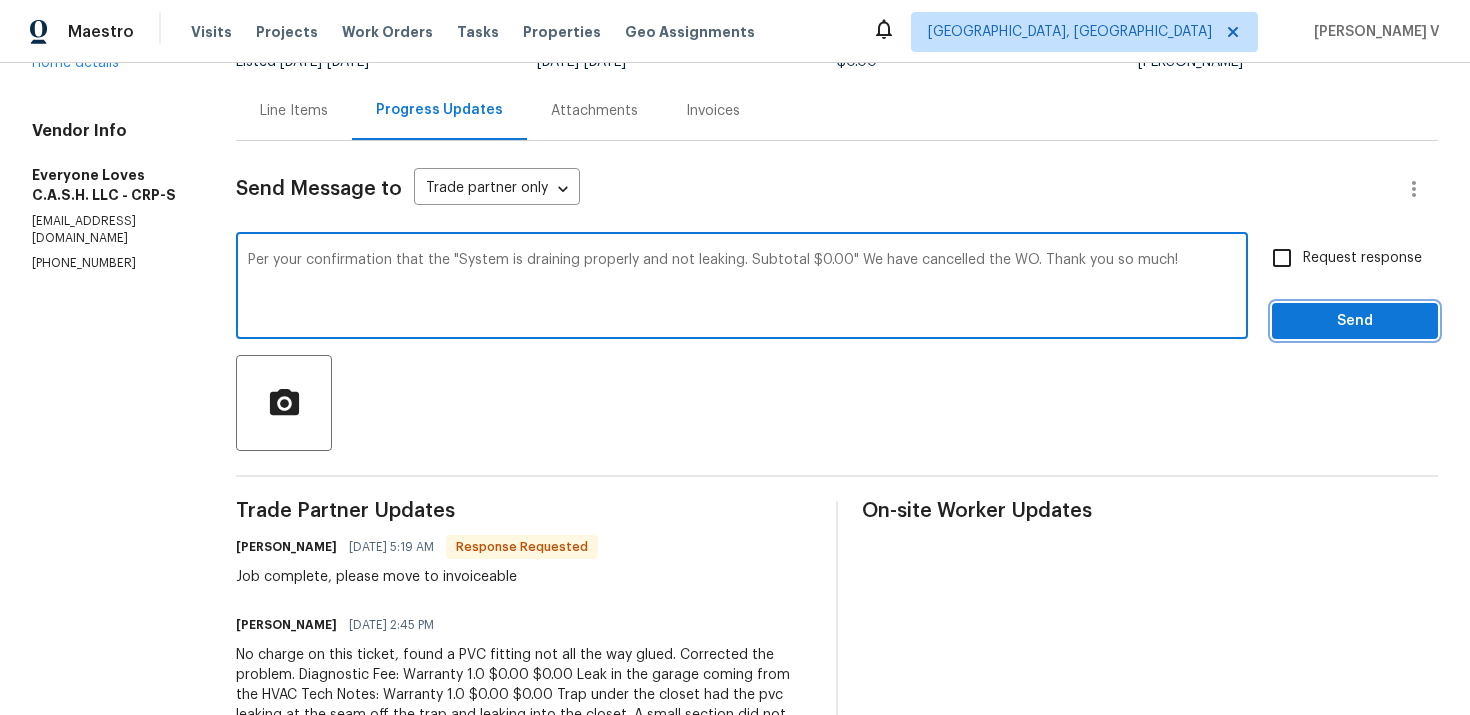 click on "Send" at bounding box center [1355, 321] 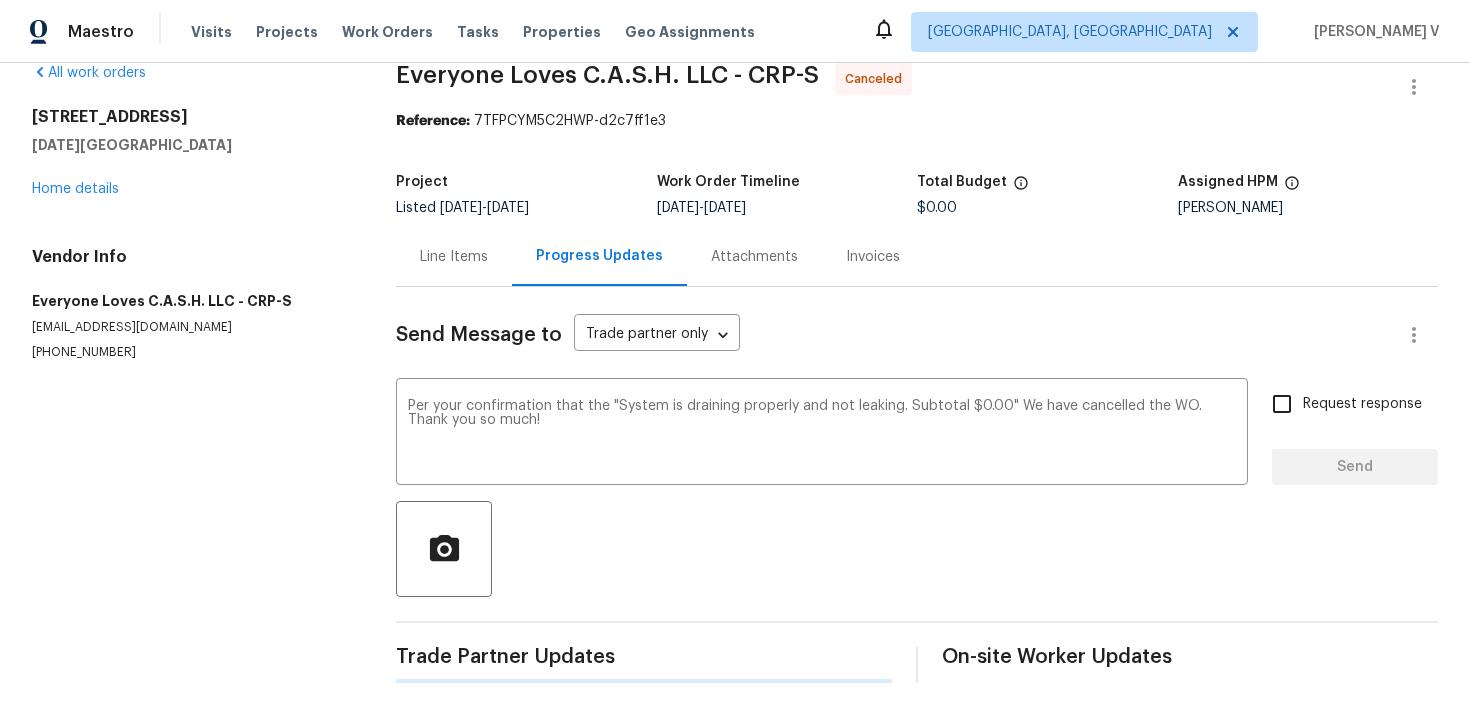 type 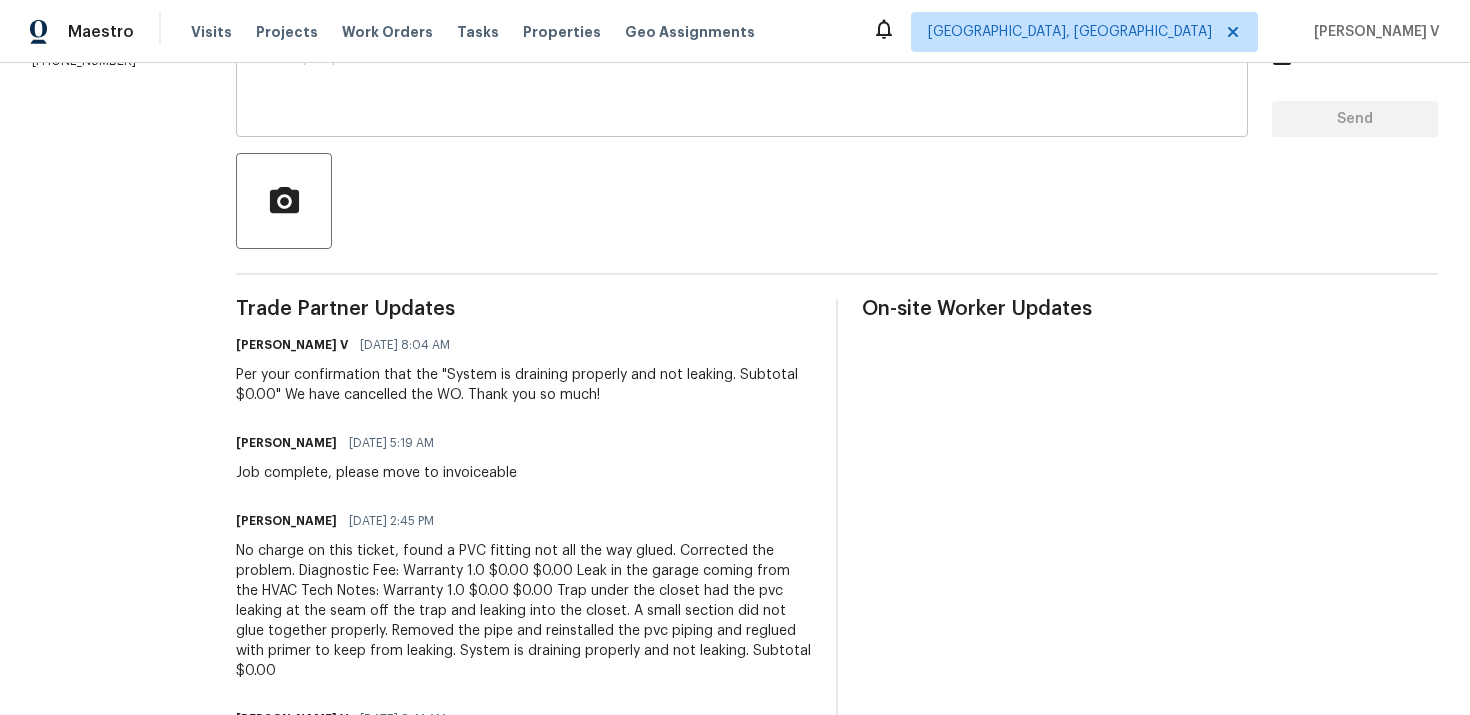 scroll, scrollTop: 495, scrollLeft: 0, axis: vertical 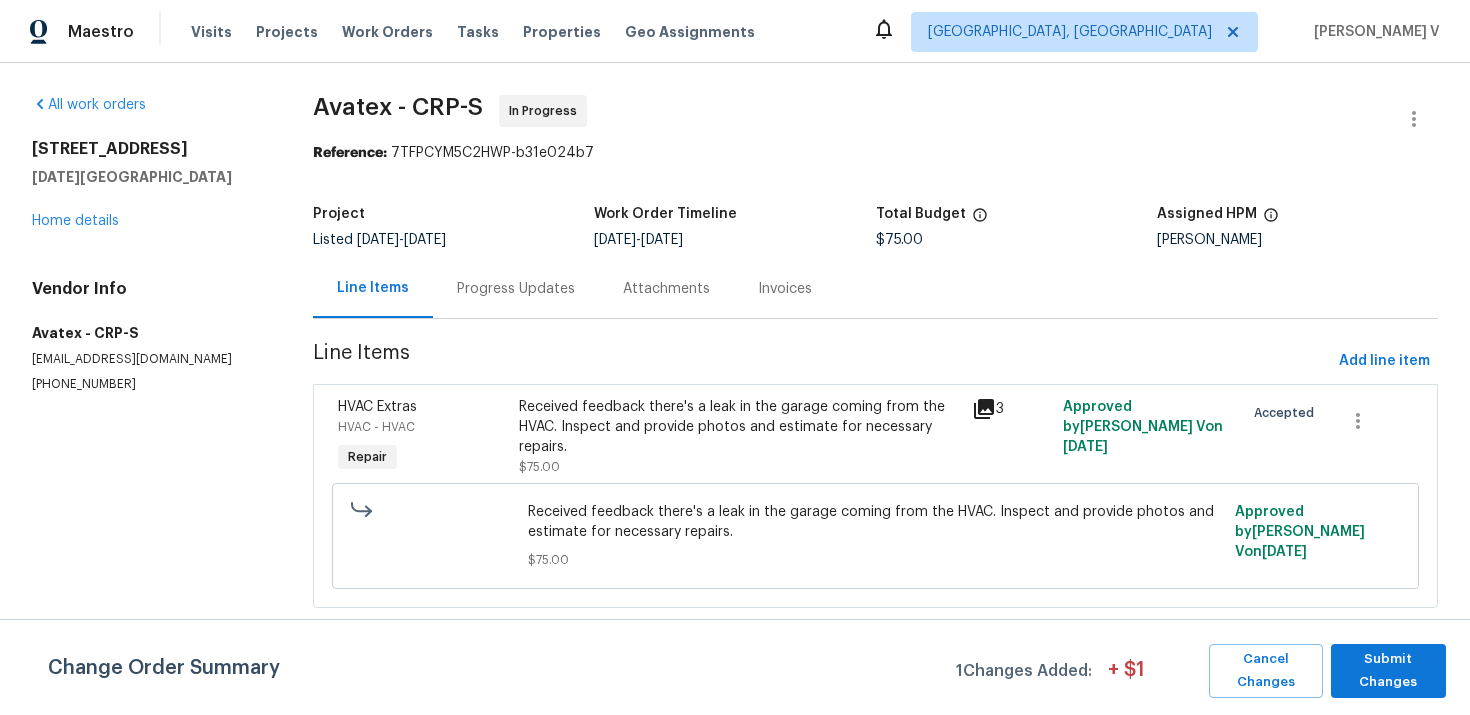 click on "Progress Updates" at bounding box center [516, 289] 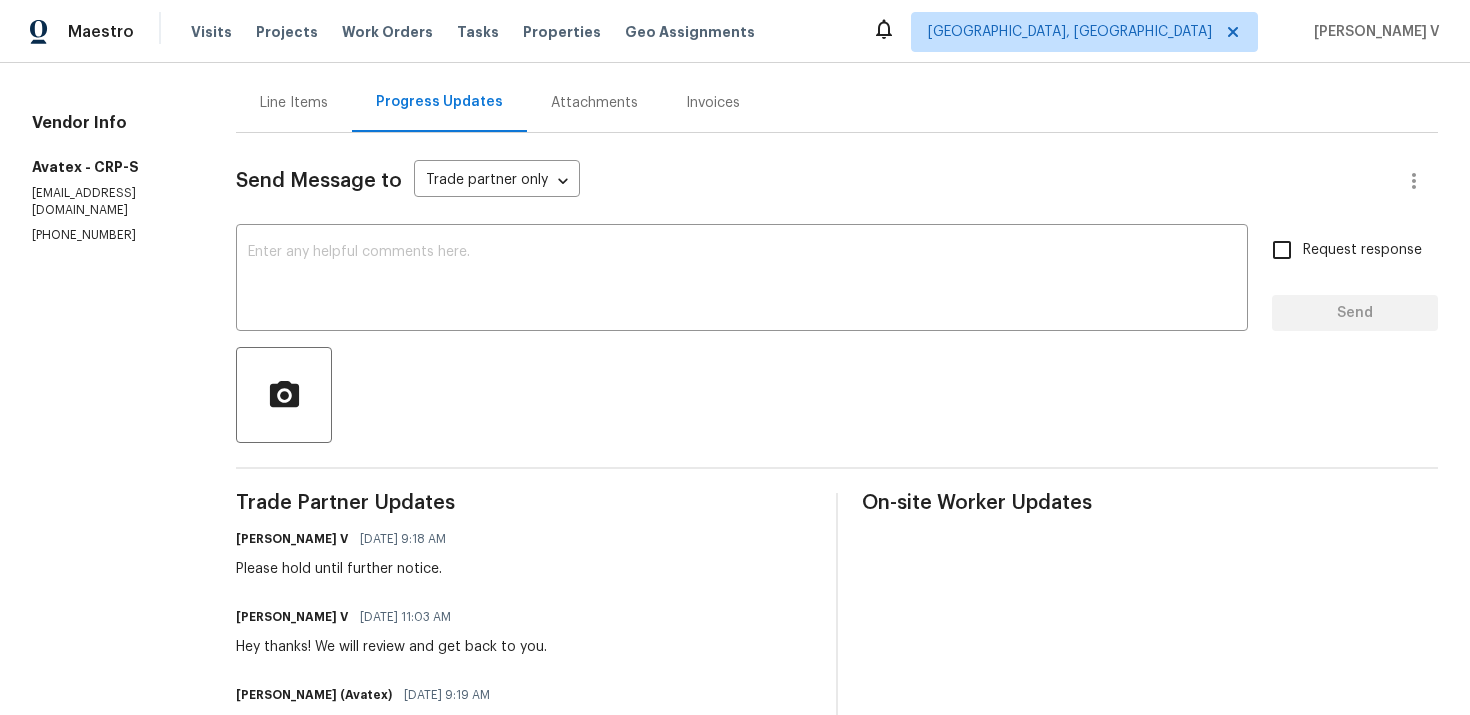 scroll, scrollTop: 0, scrollLeft: 0, axis: both 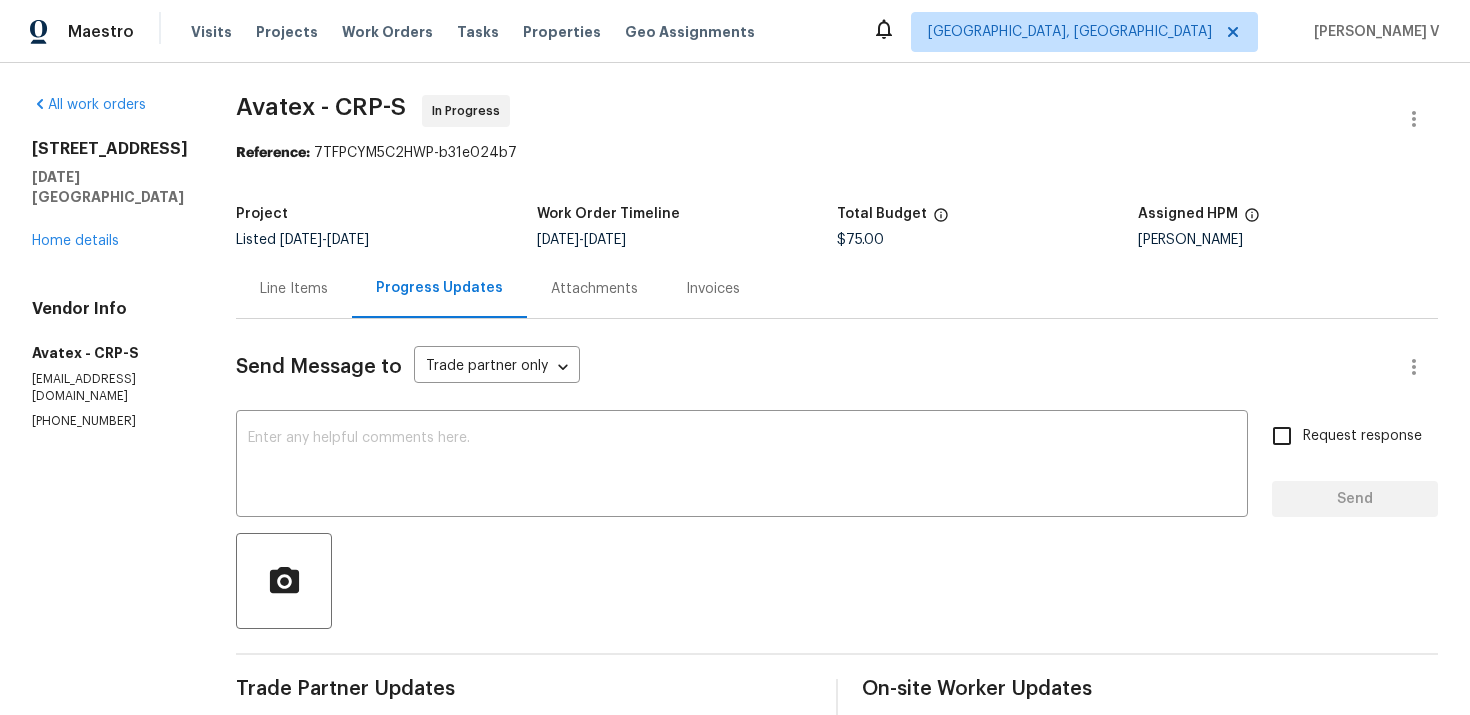 click on "Send Message to Trade partner only Trade partner only ​ x ​ Request response Send Trade Partner Updates [PERSON_NAME] V [DATE] 9:18 AM Please hold until further notice. [PERSON_NAME] V [DATE] 11:03 AM Hey thanks! We will review and get back to you. [PERSON_NAME] (Avatex) [DATE] 9:19 AM Needs to replace electrical whip not up to code and unsafe.
Remove drier system already has drier installed in condenser. Extra filter drier has to be removed ASAP before it damages compressor. If it hasn't damaged compressor yet.
Pressure test, vacuum and add refrigerant. After replacing drier we will have to verify no leaks. And pull a proper vacuum. Guessing from the shotty work we might find more leaks and will have to be addressed properly. Before adding refrigerant
Unclog drain line,
Seal supply plenum connection alot of air is leaking into attic. And system is condensation because of too many air leaks
Total $950 [PERSON_NAME] V [DATE] 9:16 AM [PERSON_NAME] (Avatex) [DATE] 3:56 AM" at bounding box center (837, 1064) 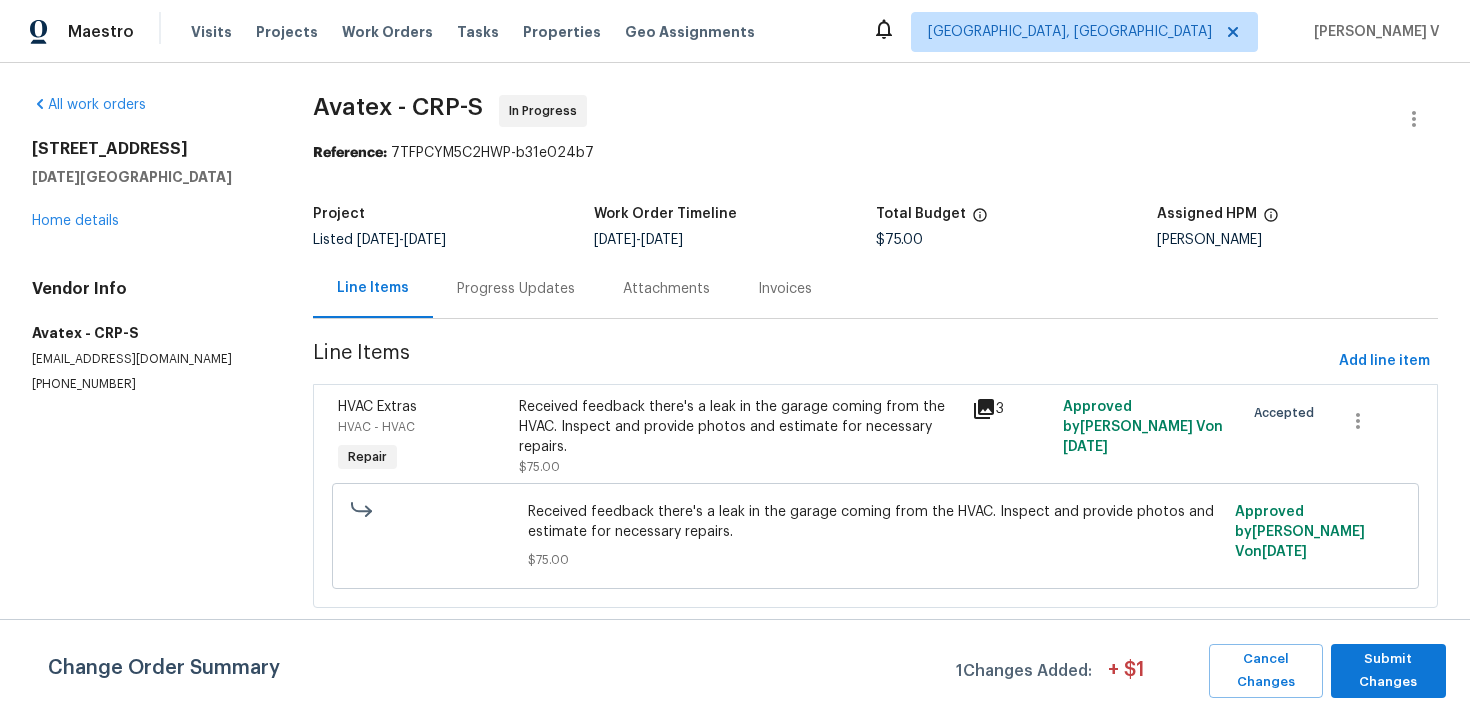 click on "Progress Updates" at bounding box center (516, 288) 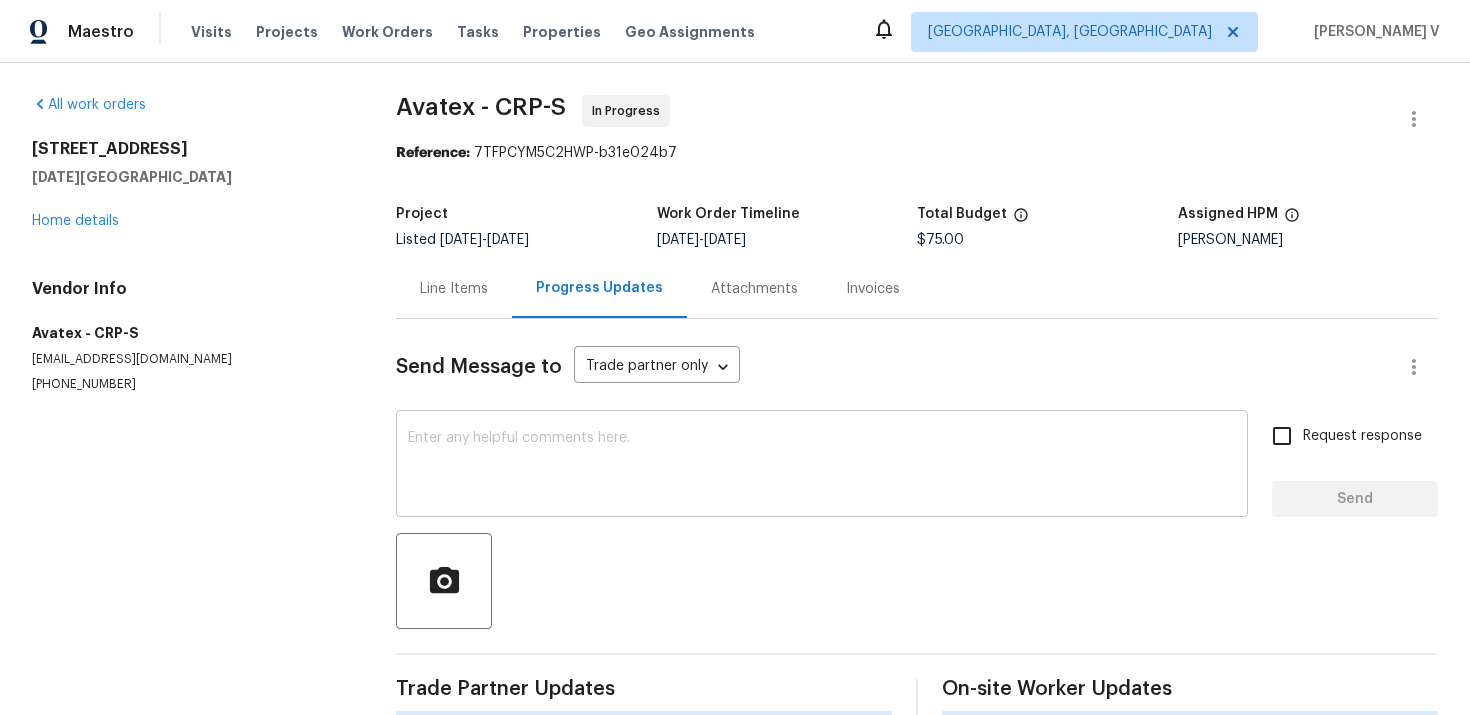 click at bounding box center [822, 466] 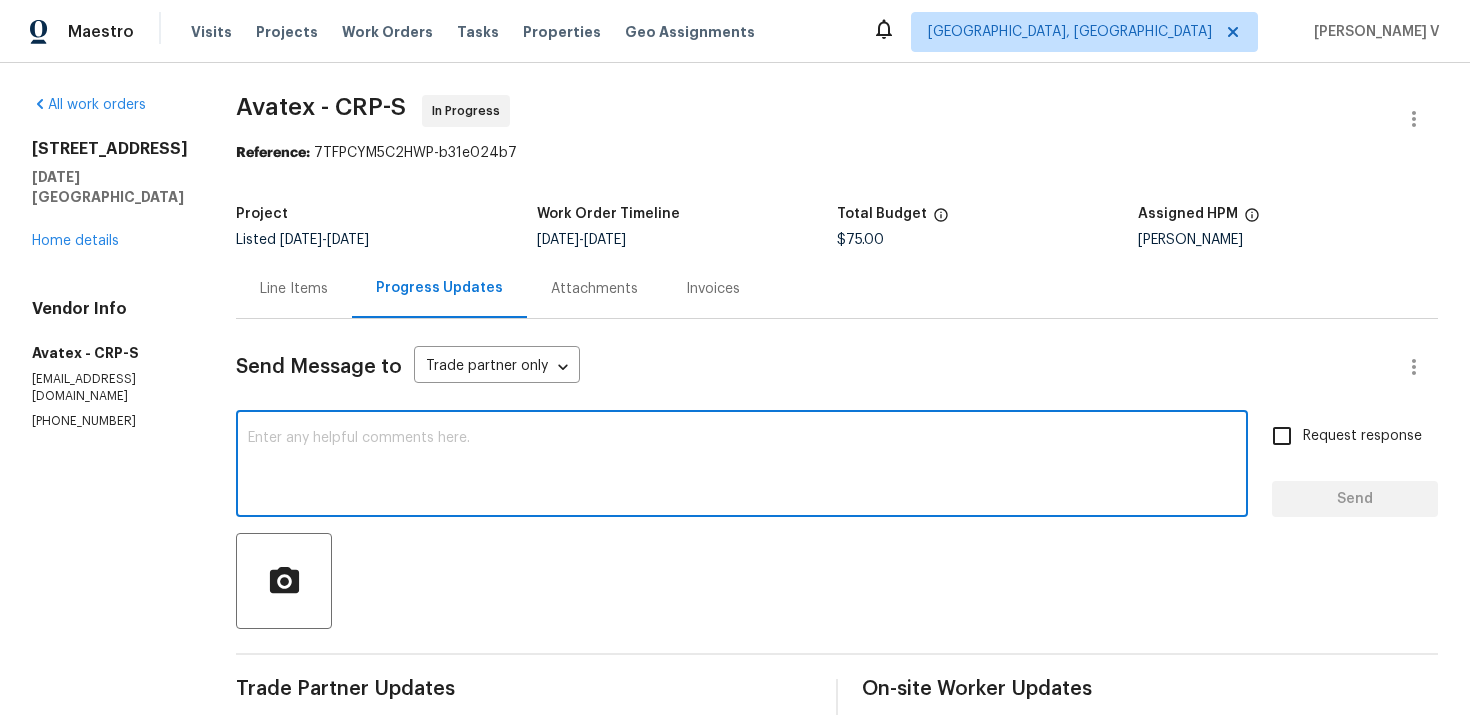 paste on "Hi, We are currently holding off on this work order. Let's proceed with closing it out with the trip fee of $75. Please mark the work order as complete." 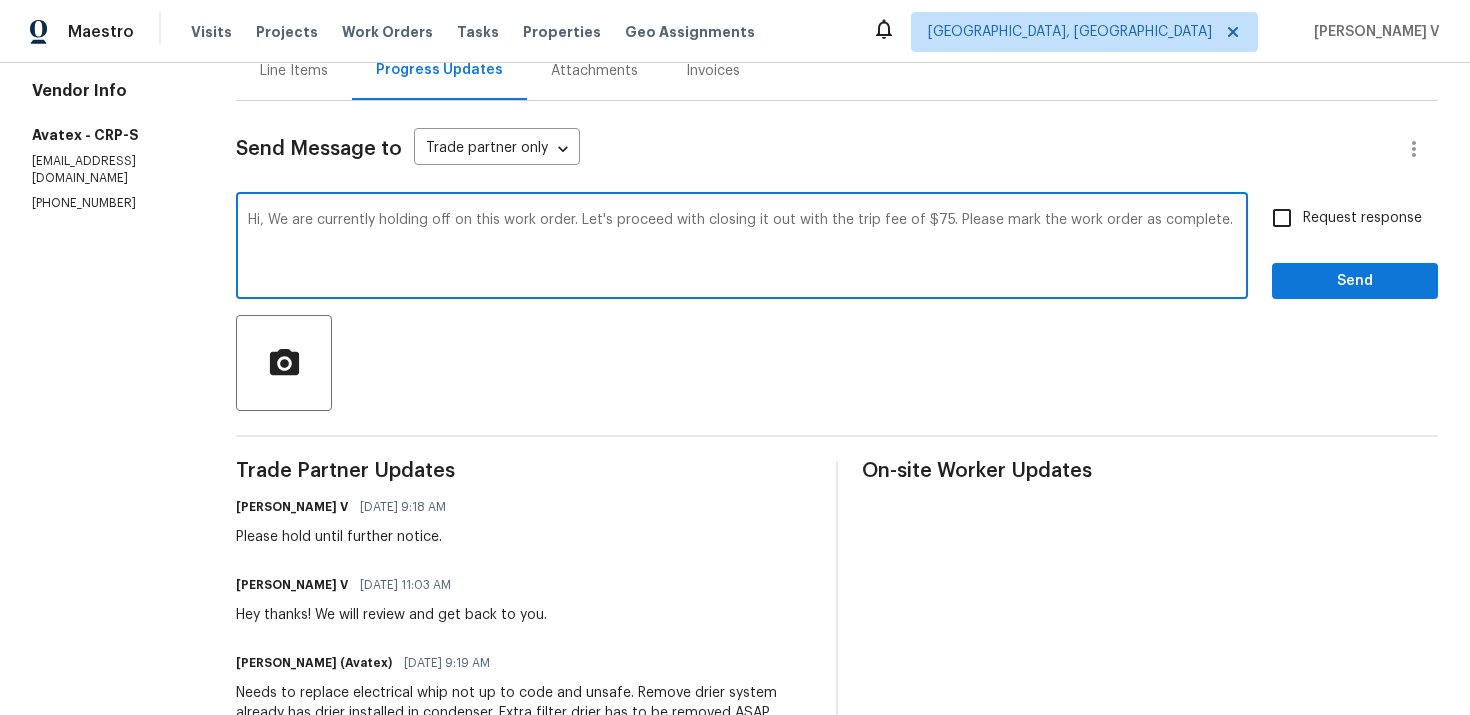 scroll, scrollTop: 0, scrollLeft: 0, axis: both 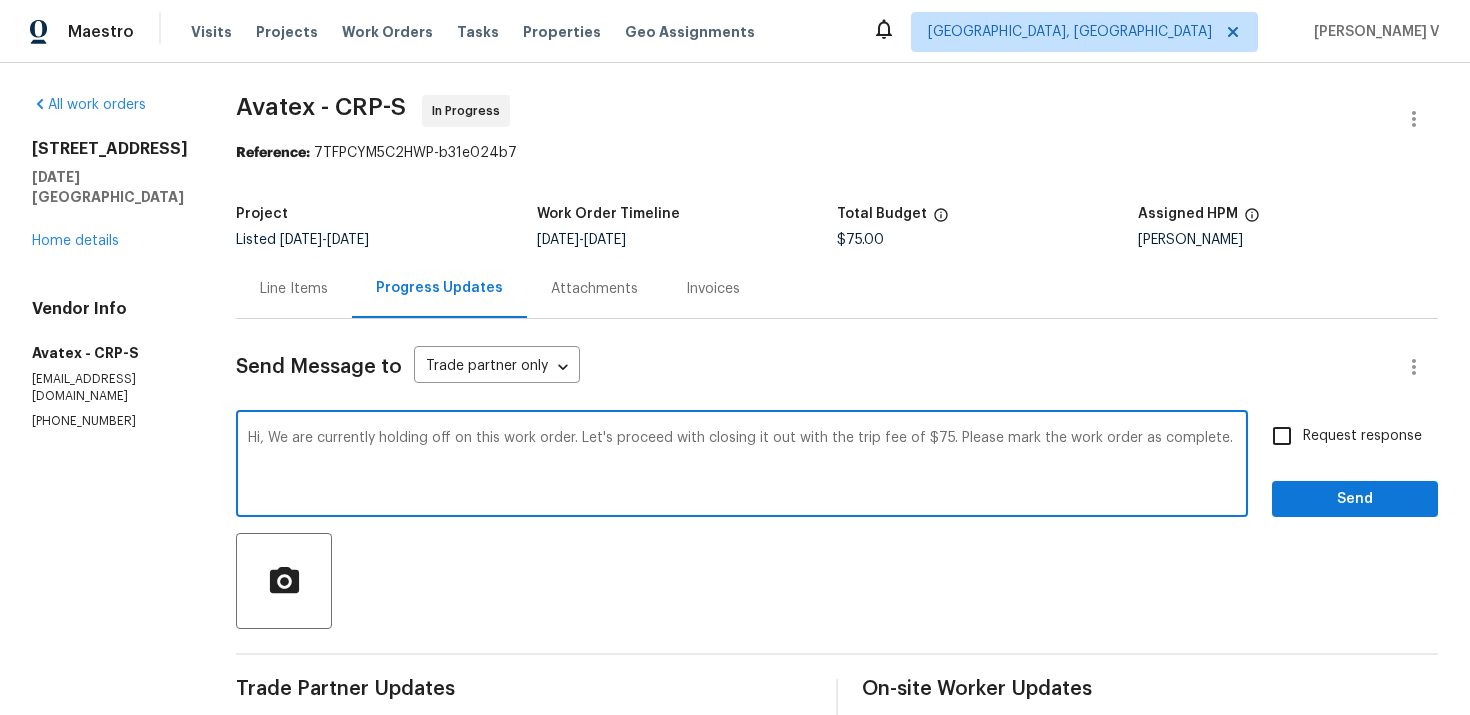 type on "Hi, We are currently holding off on this work order. Let's proceed with closing it out with the trip fee of $75. Please mark the work order as complete." 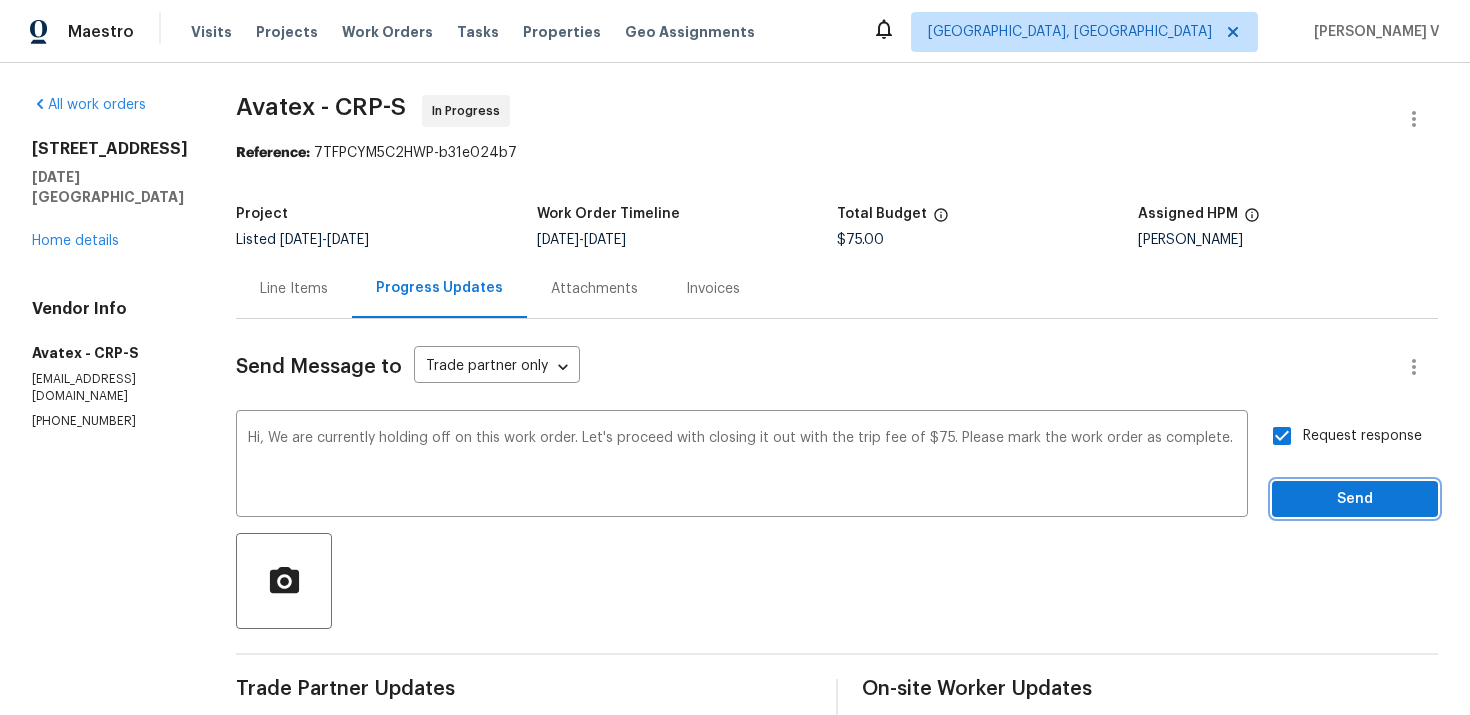 click on "Send" at bounding box center (1355, 499) 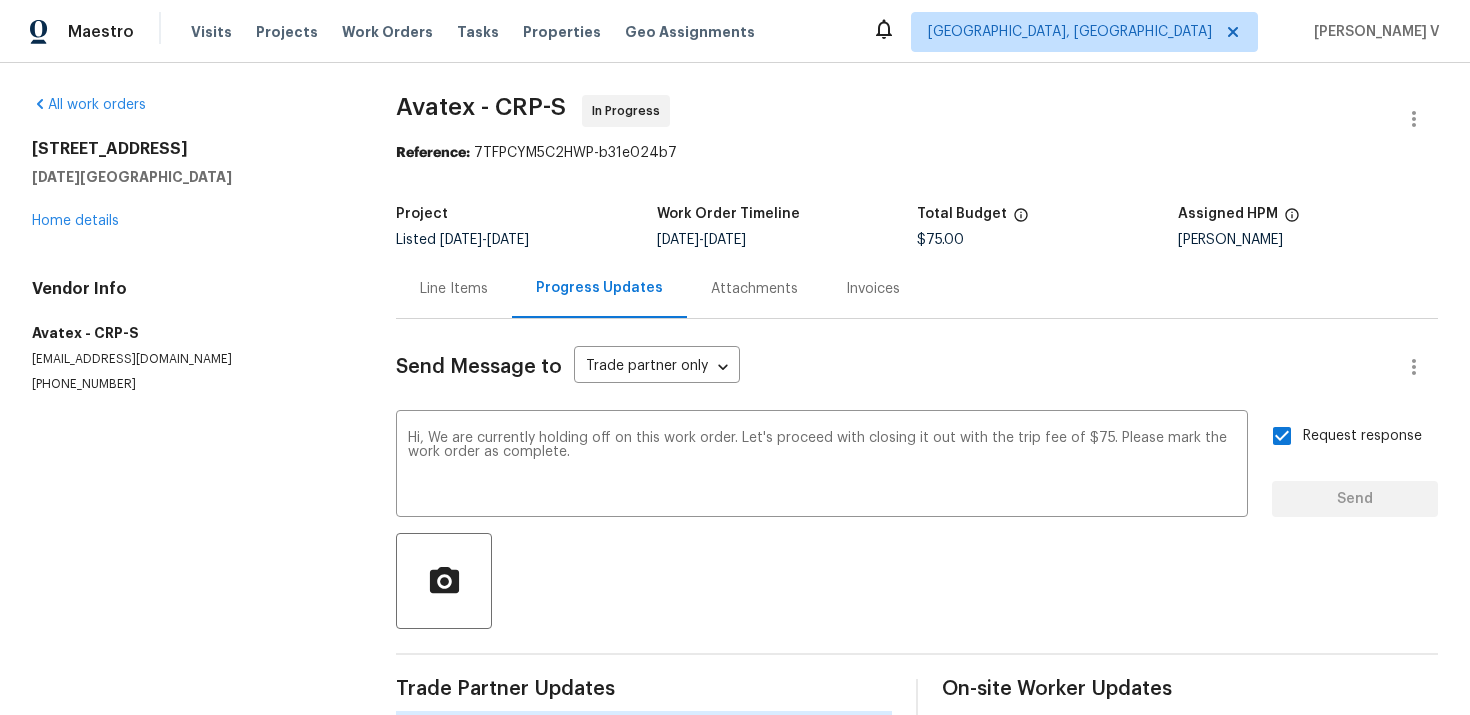 type 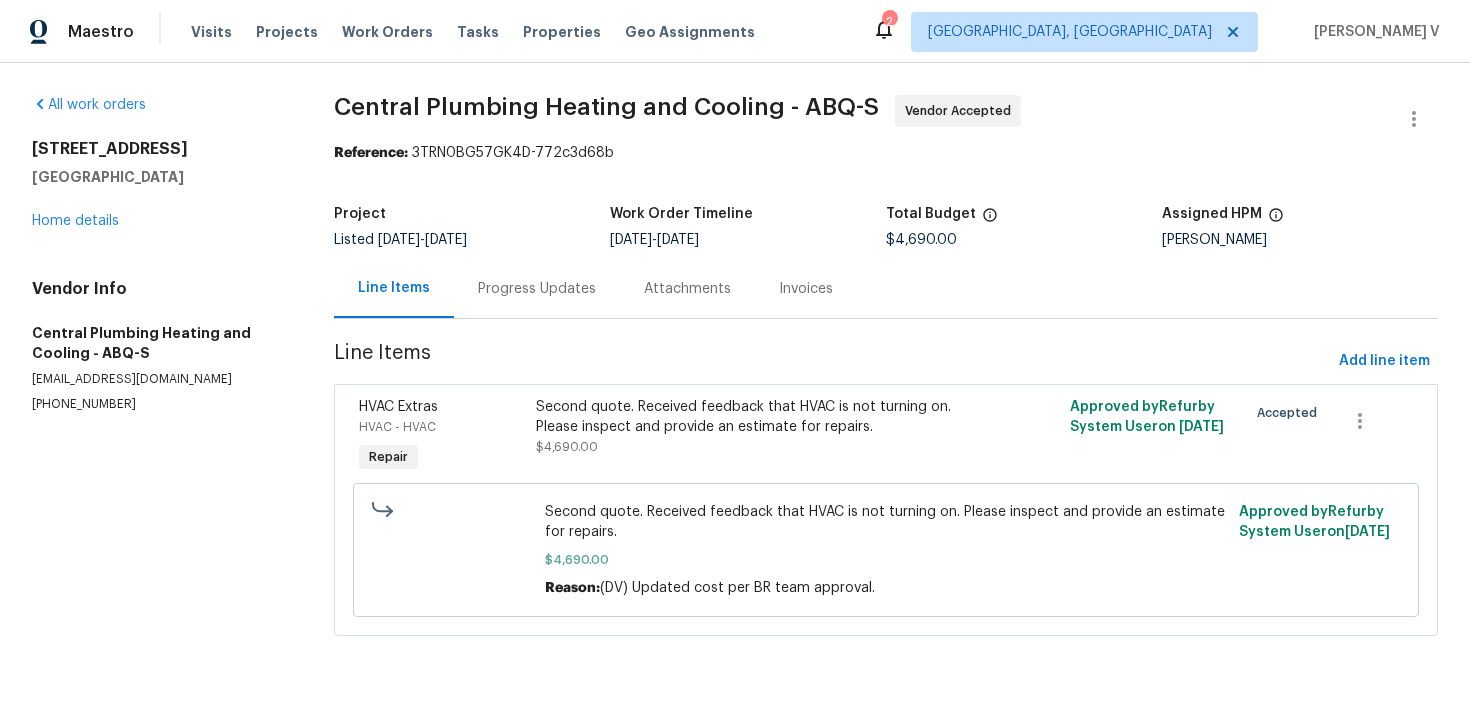scroll, scrollTop: 0, scrollLeft: 0, axis: both 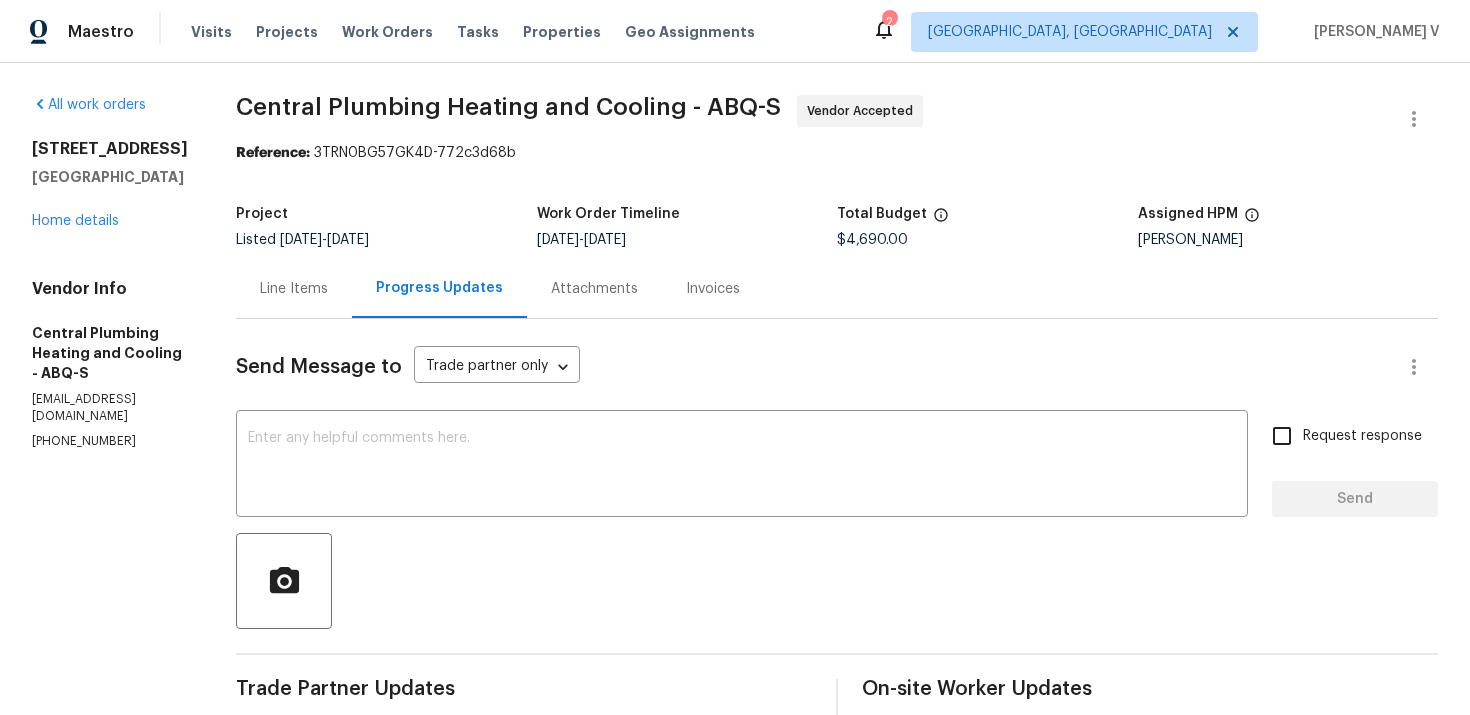 click on "Line Items" at bounding box center (294, 288) 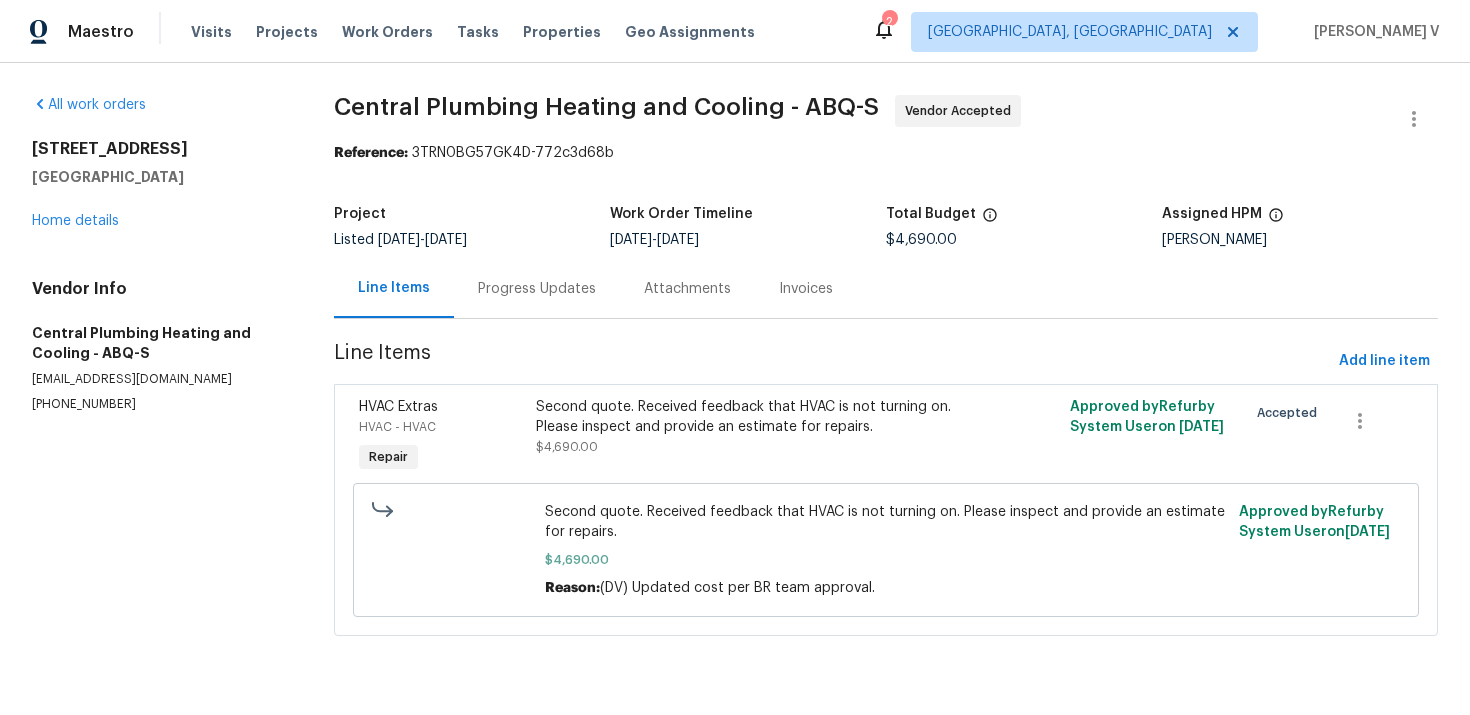 click on "Progress Updates" at bounding box center (537, 288) 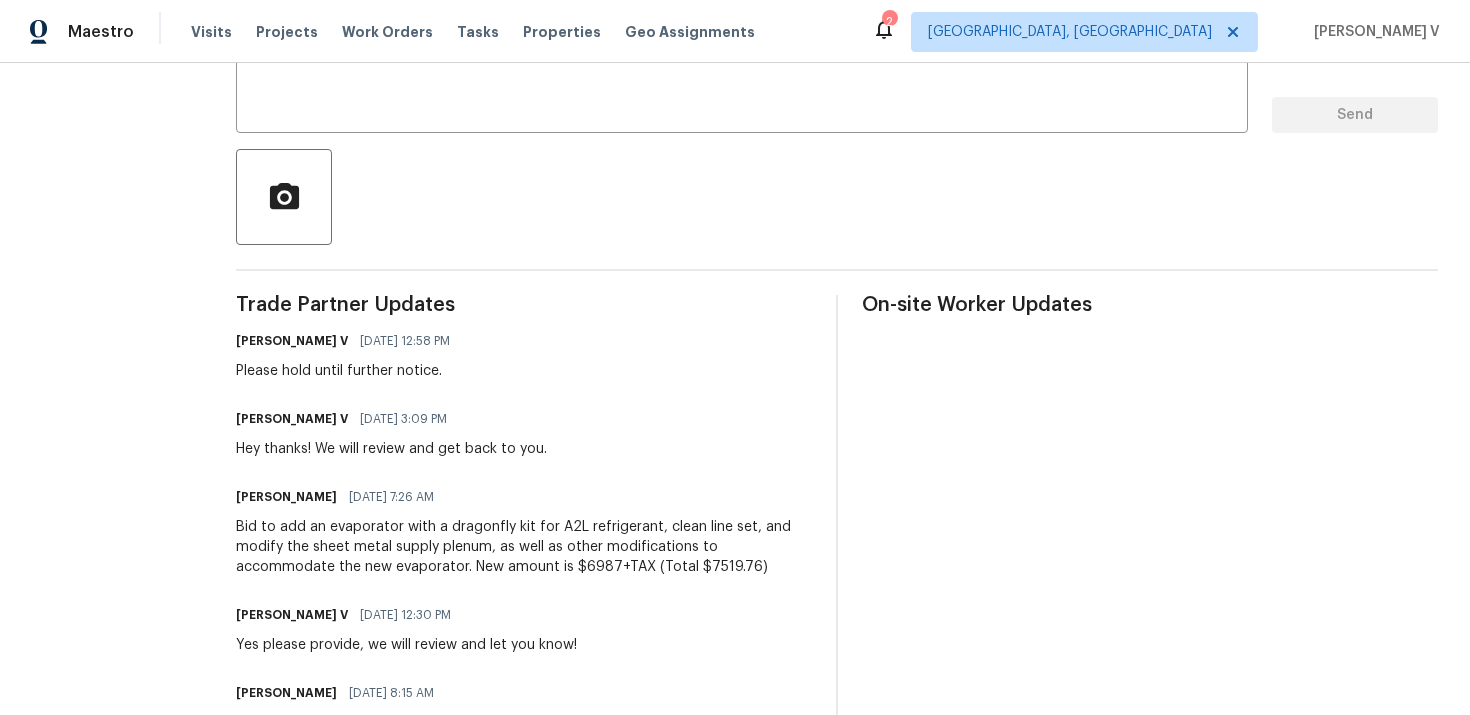 scroll, scrollTop: 66, scrollLeft: 0, axis: vertical 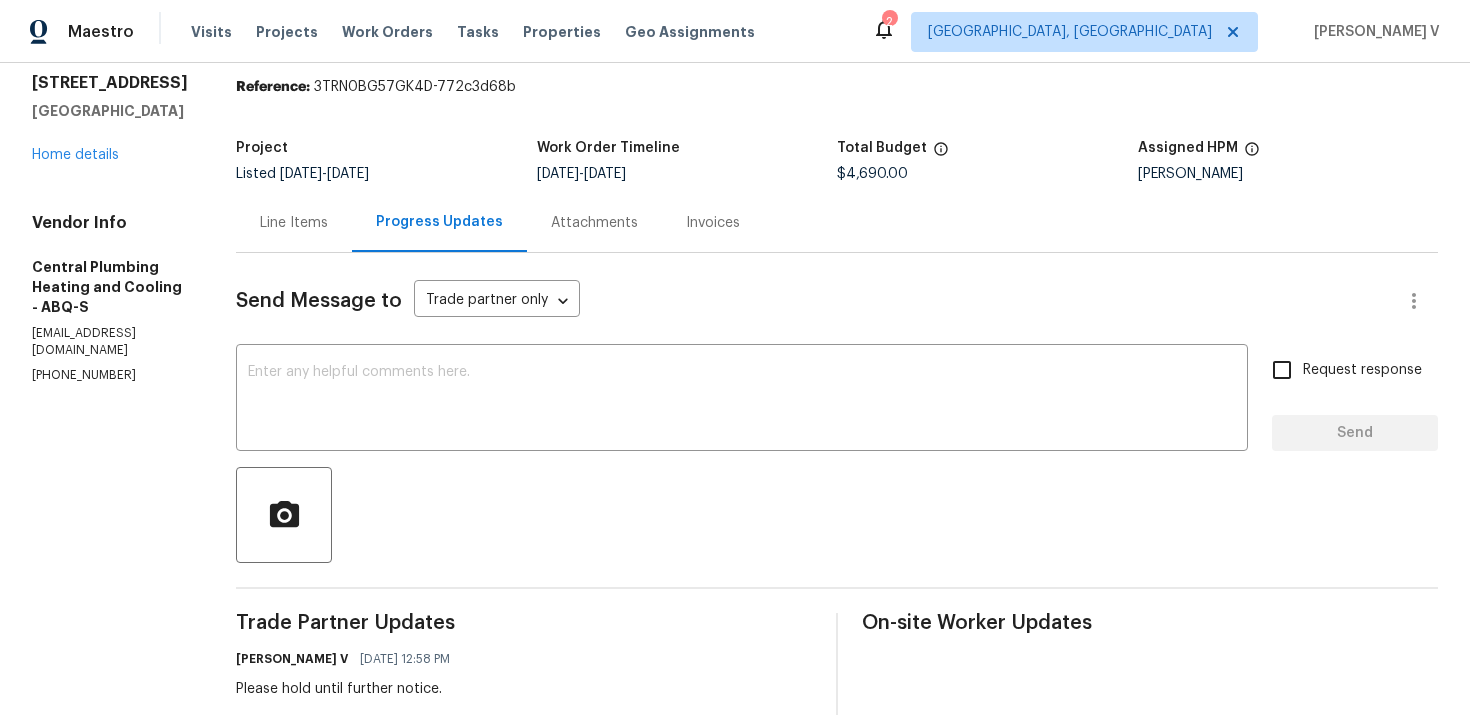 click on "Line Items" at bounding box center [294, 223] 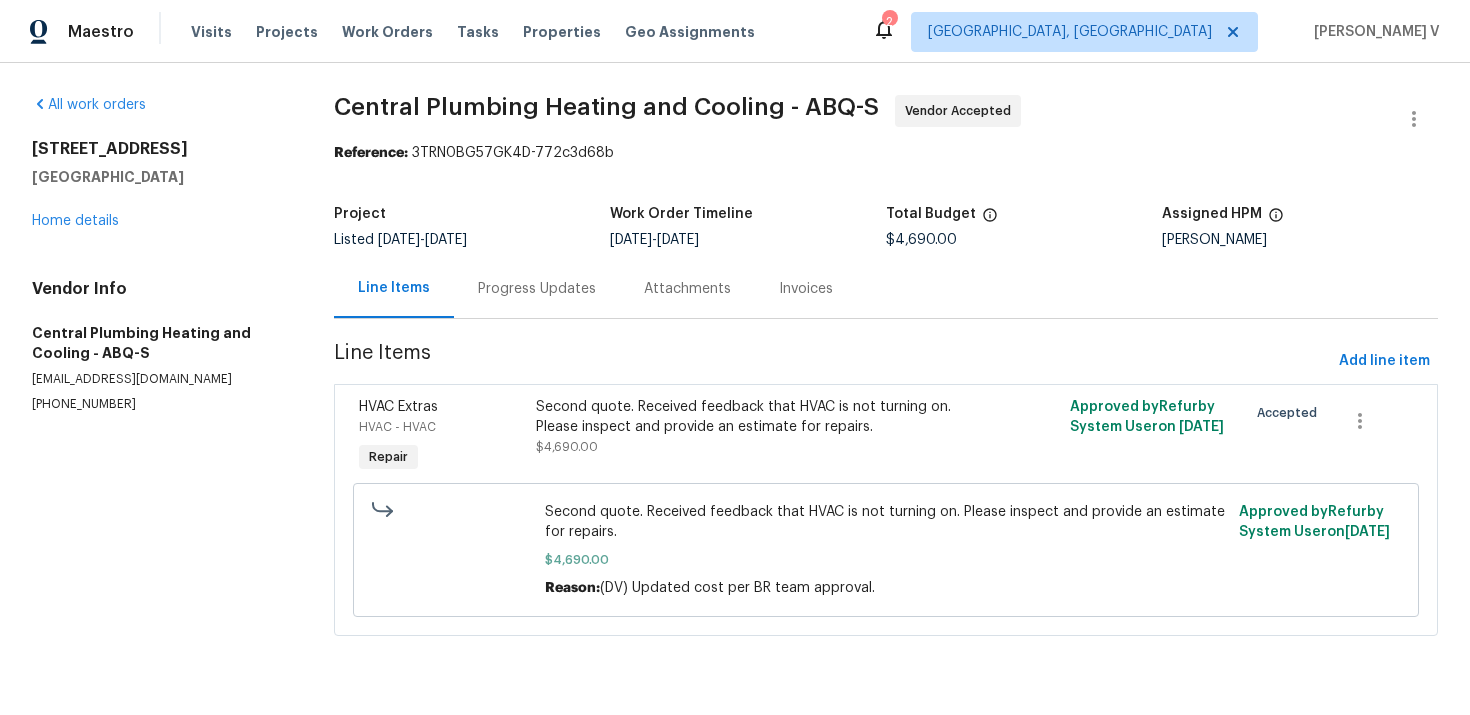 click on "Second quote. Received feedback that HVAC is not turning on. Please inspect and provide an estimate for repairs." at bounding box center [752, 417] 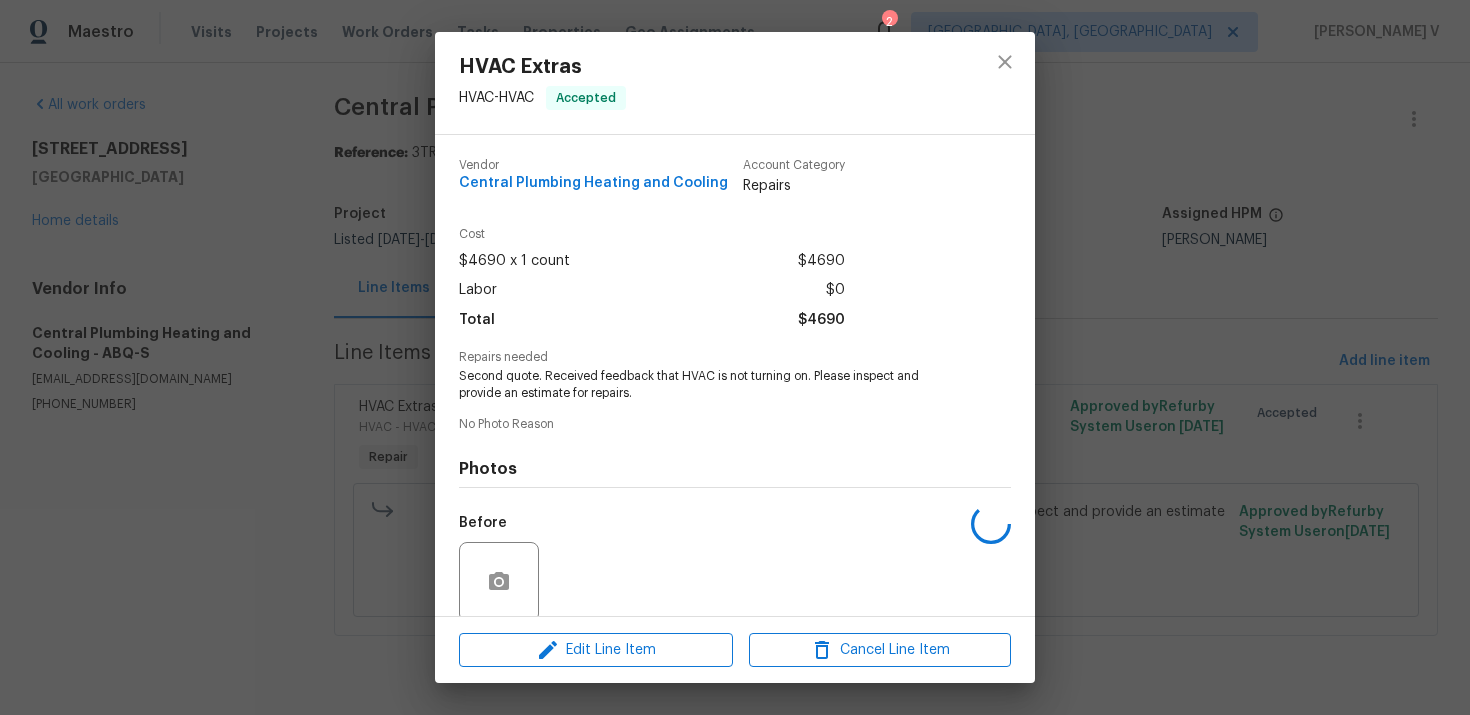 scroll, scrollTop: 155, scrollLeft: 0, axis: vertical 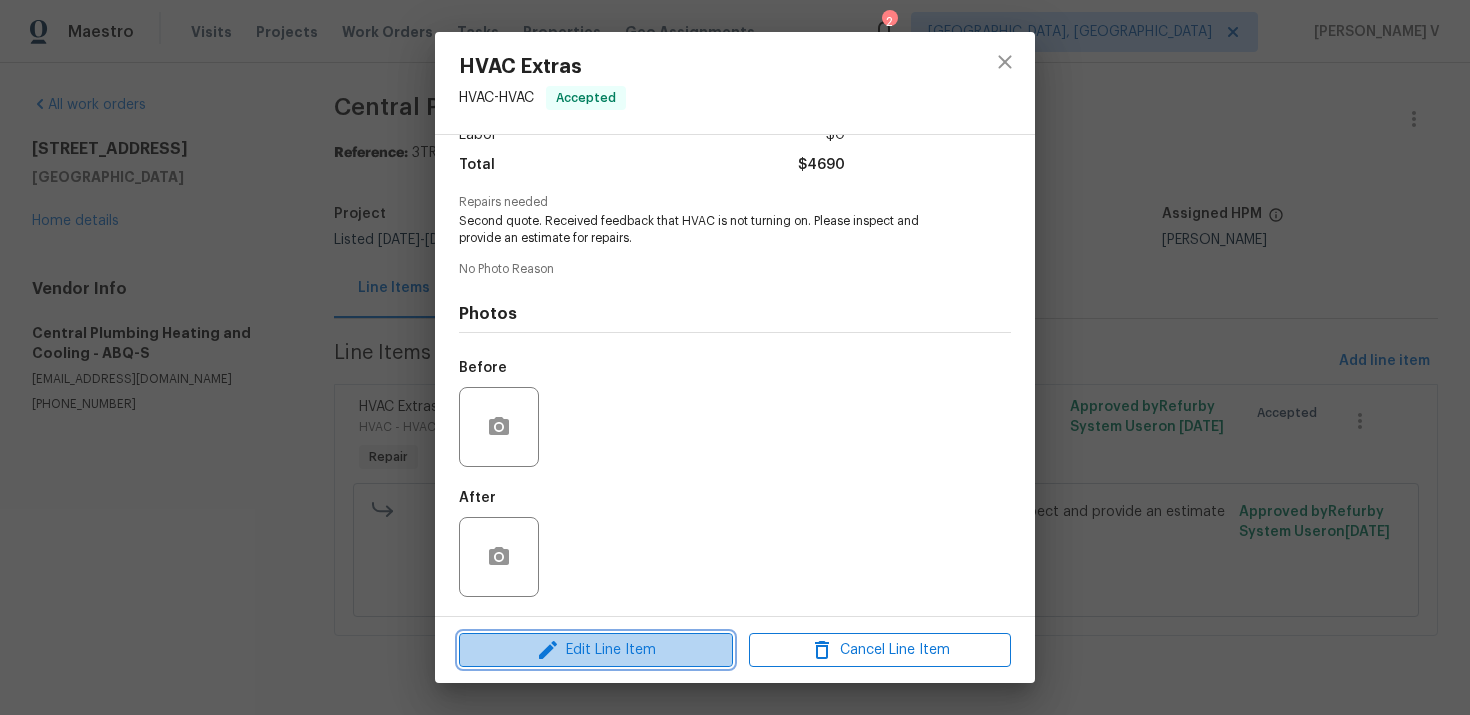 click 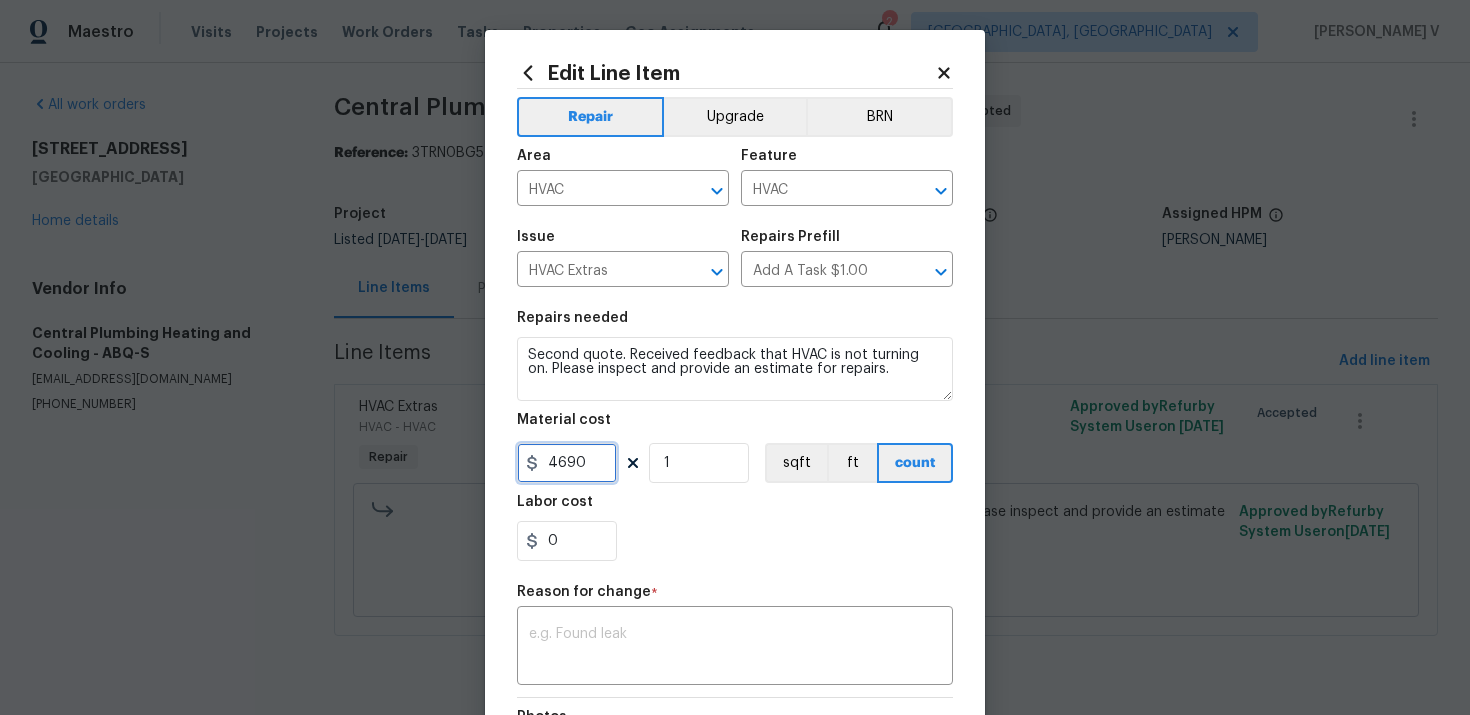 click on "4690" at bounding box center (567, 463) 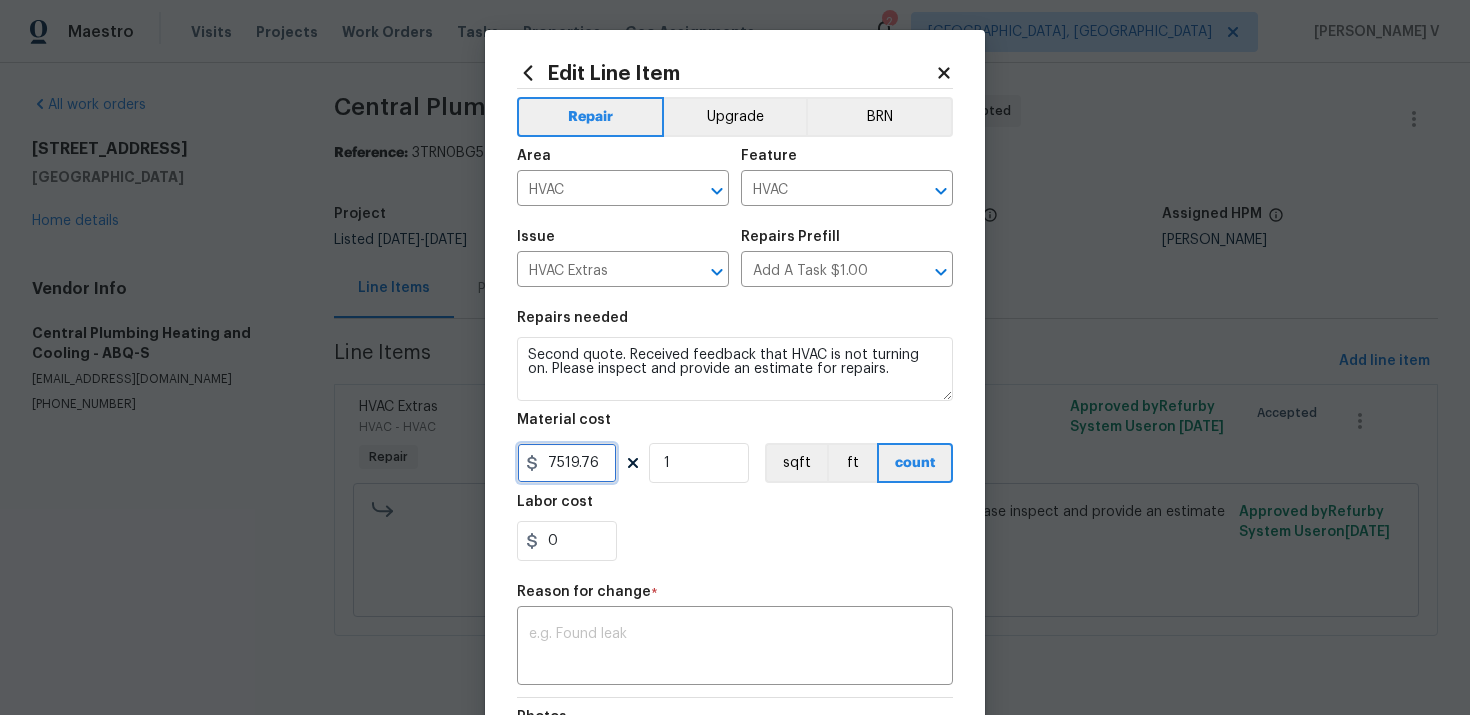 type on "7519.76" 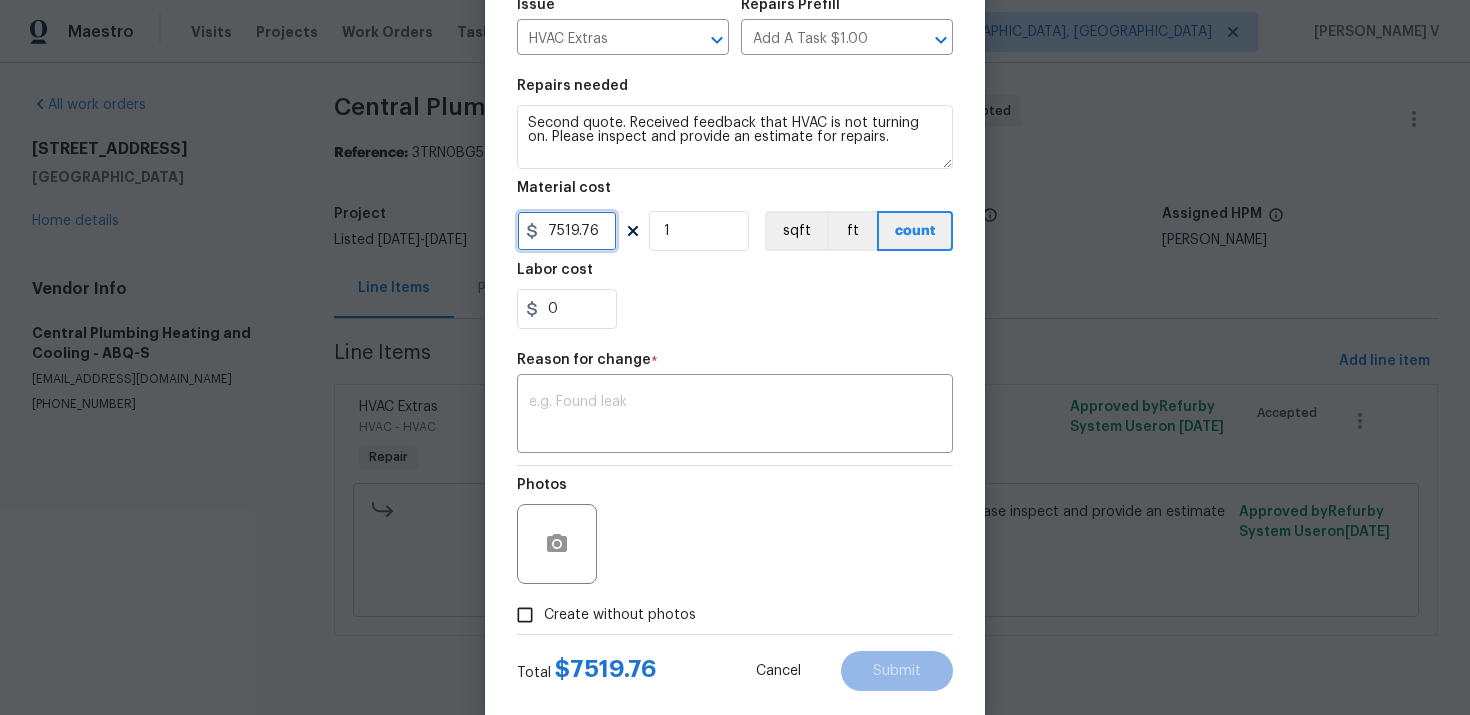scroll, scrollTop: 251, scrollLeft: 0, axis: vertical 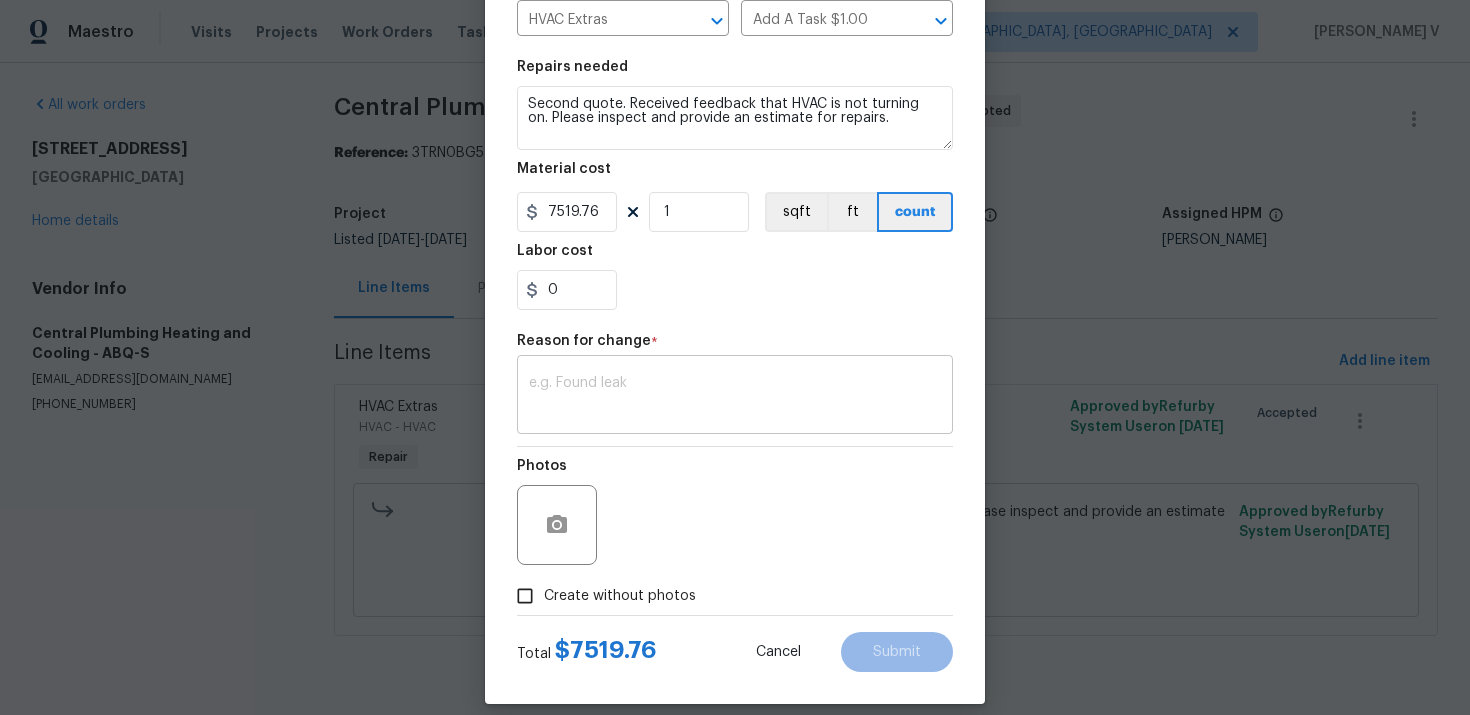 click at bounding box center [735, 397] 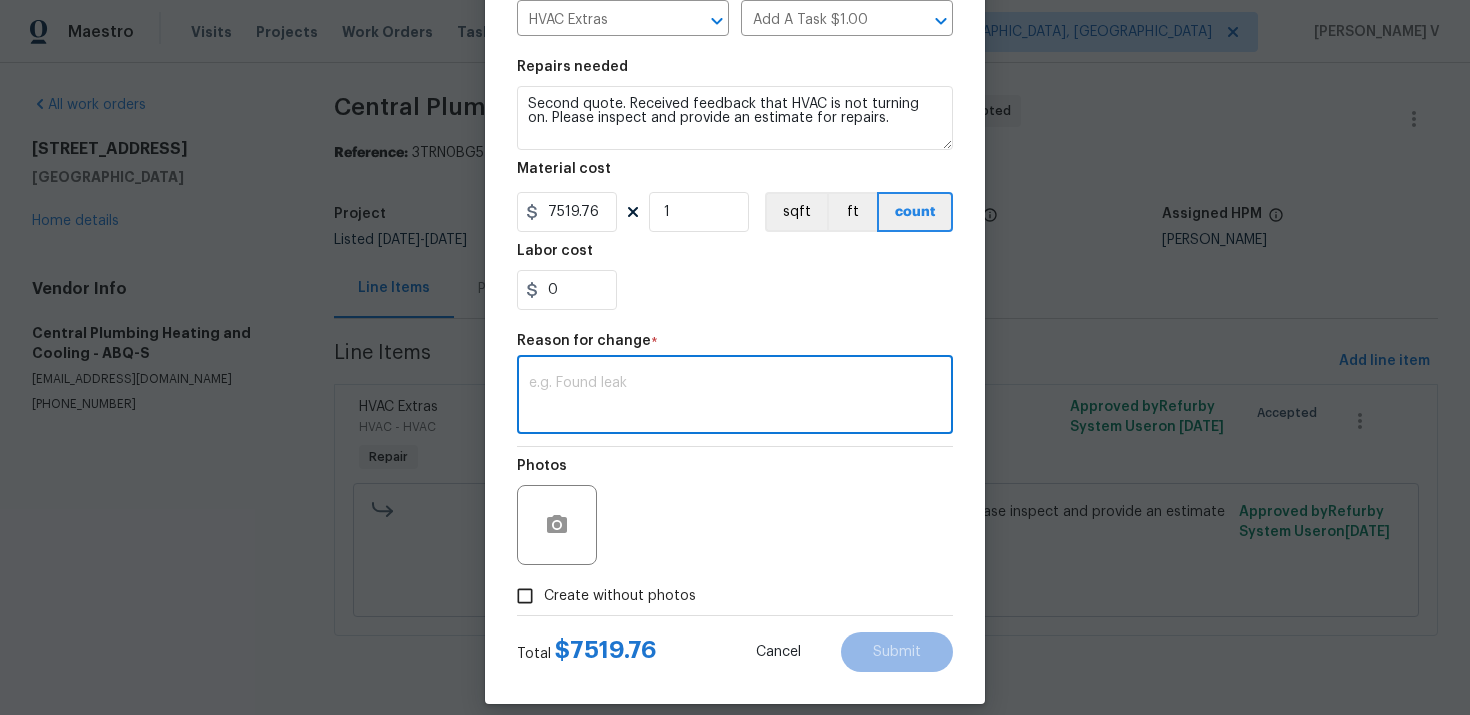 paste on "(DV) Updated cost per BR team approval." 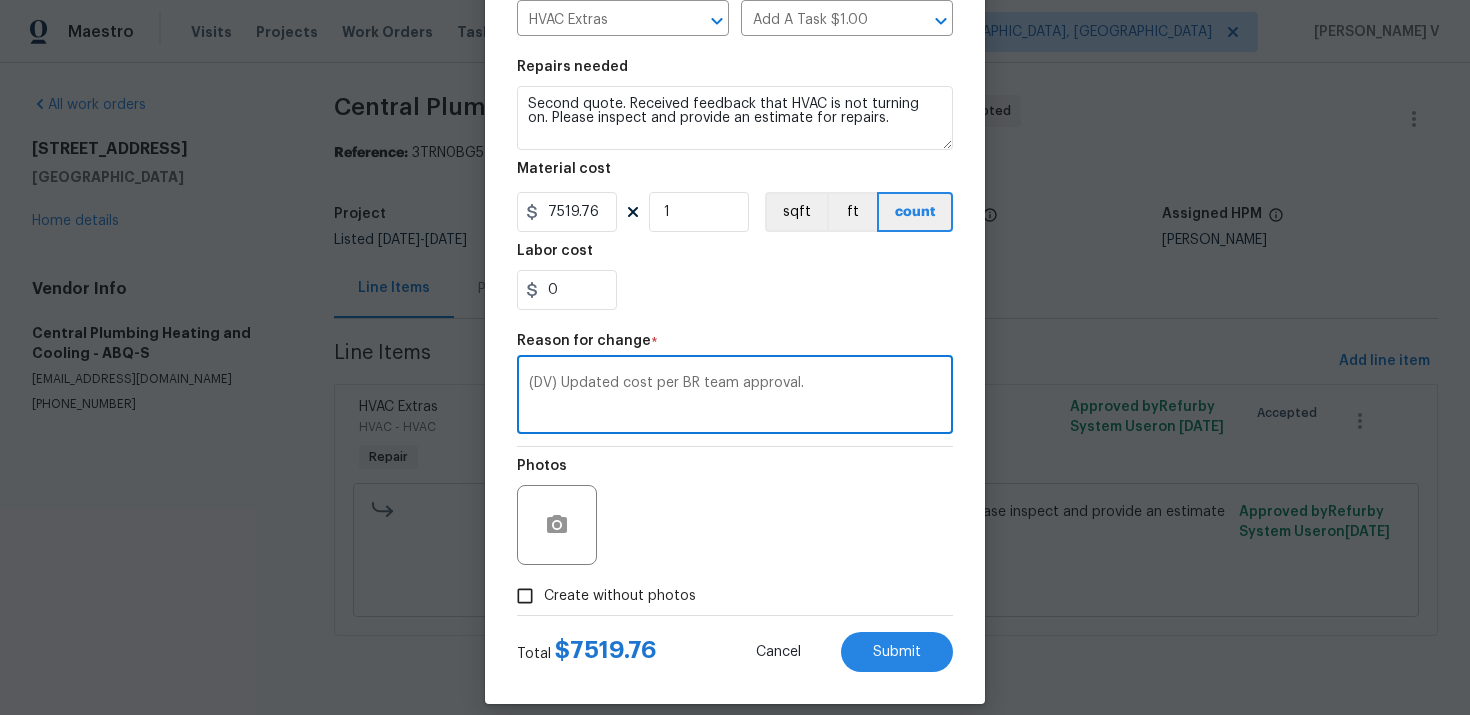 scroll, scrollTop: 271, scrollLeft: 0, axis: vertical 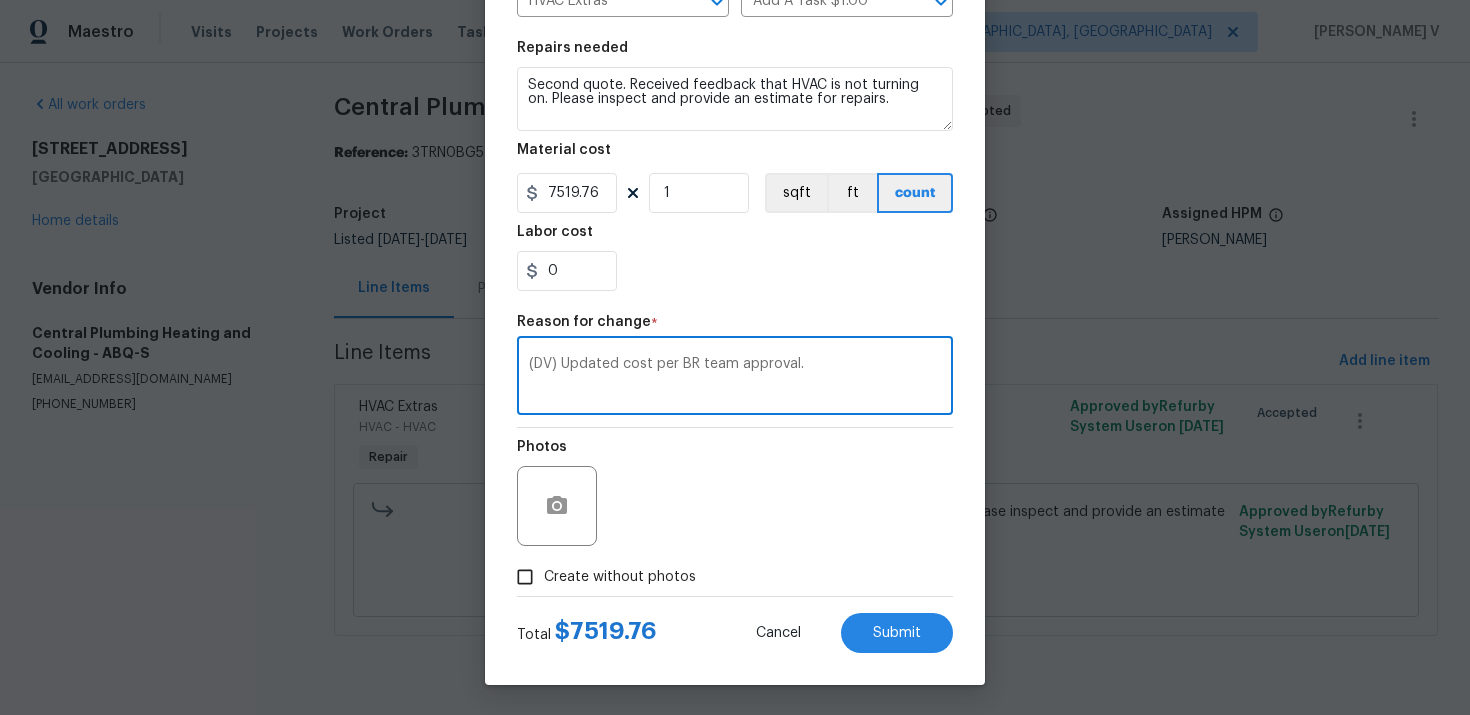 type on "(DV) Updated cost per BR team approval." 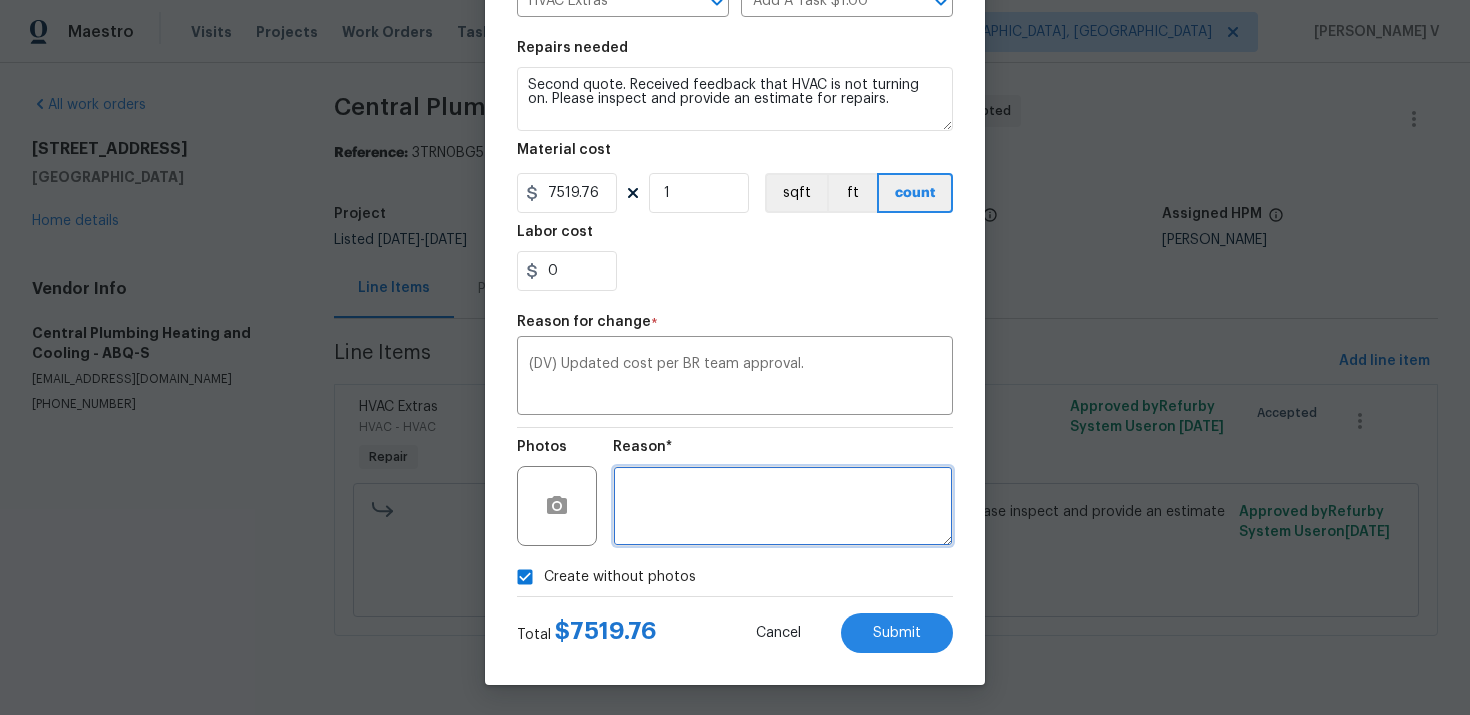 click at bounding box center [783, 506] 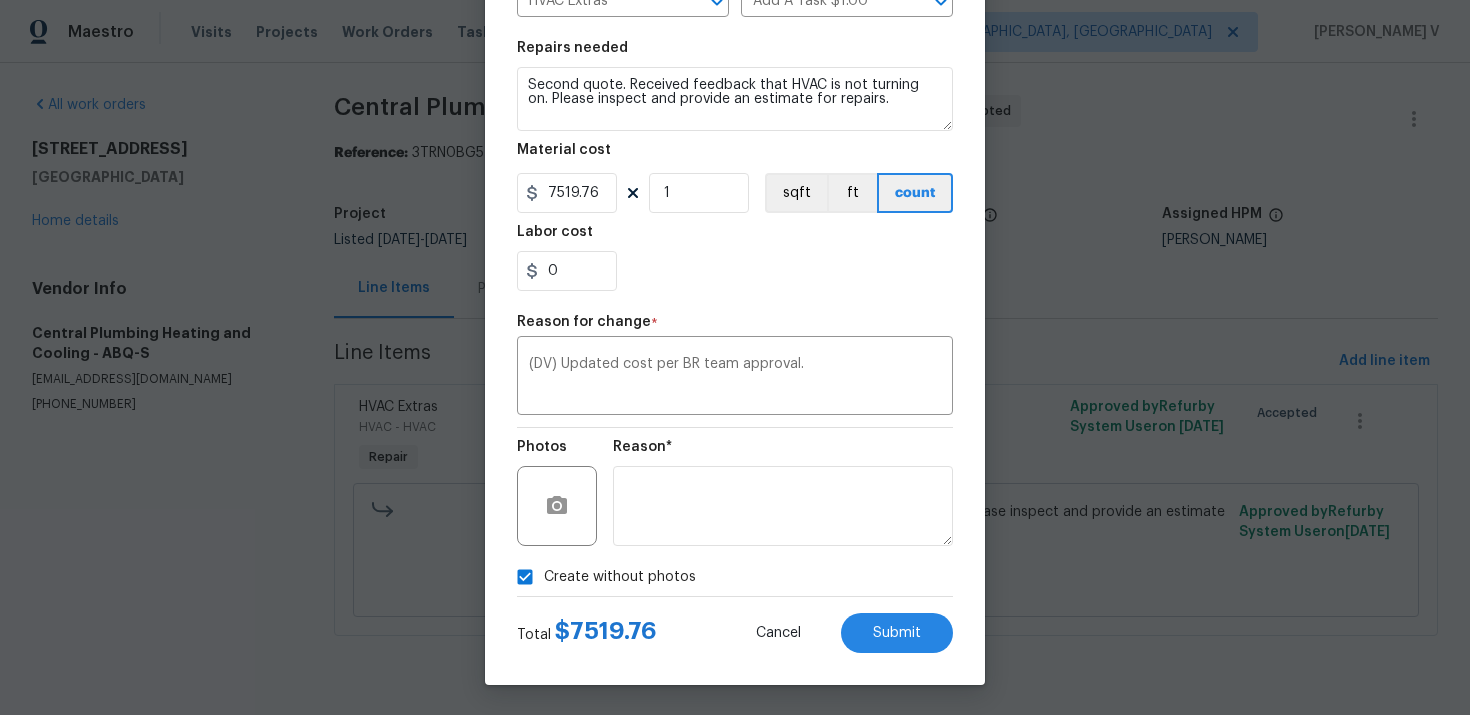 click on "Edit Line Item Repair Upgrade BRN Area HVAC ​ Feature HVAC ​ Issue HVAC Extras ​ Repairs Prefill Add A Task $1.00 ​ Repairs needed Second quote. Received feedback that HVAC is not turning on. Please inspect and provide an estimate for repairs. Material cost 7519.76 1 sqft ft count Labor cost 0 Reason for change * (DV) Updated cost per BR team approval.
x ​ Photos Reason*    Create without photos Total   $ 7519.76 Cancel Submit" at bounding box center [735, 222] 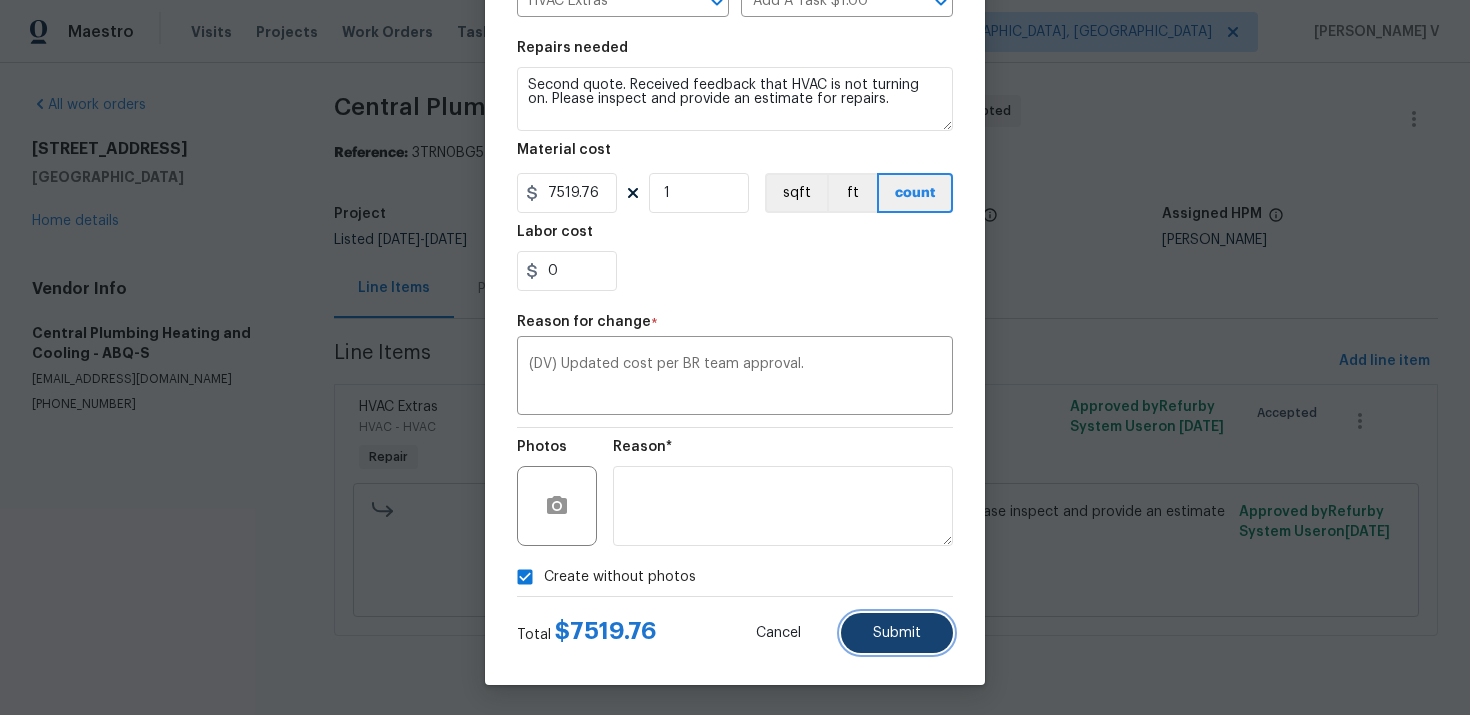 click on "Submit" at bounding box center [897, 633] 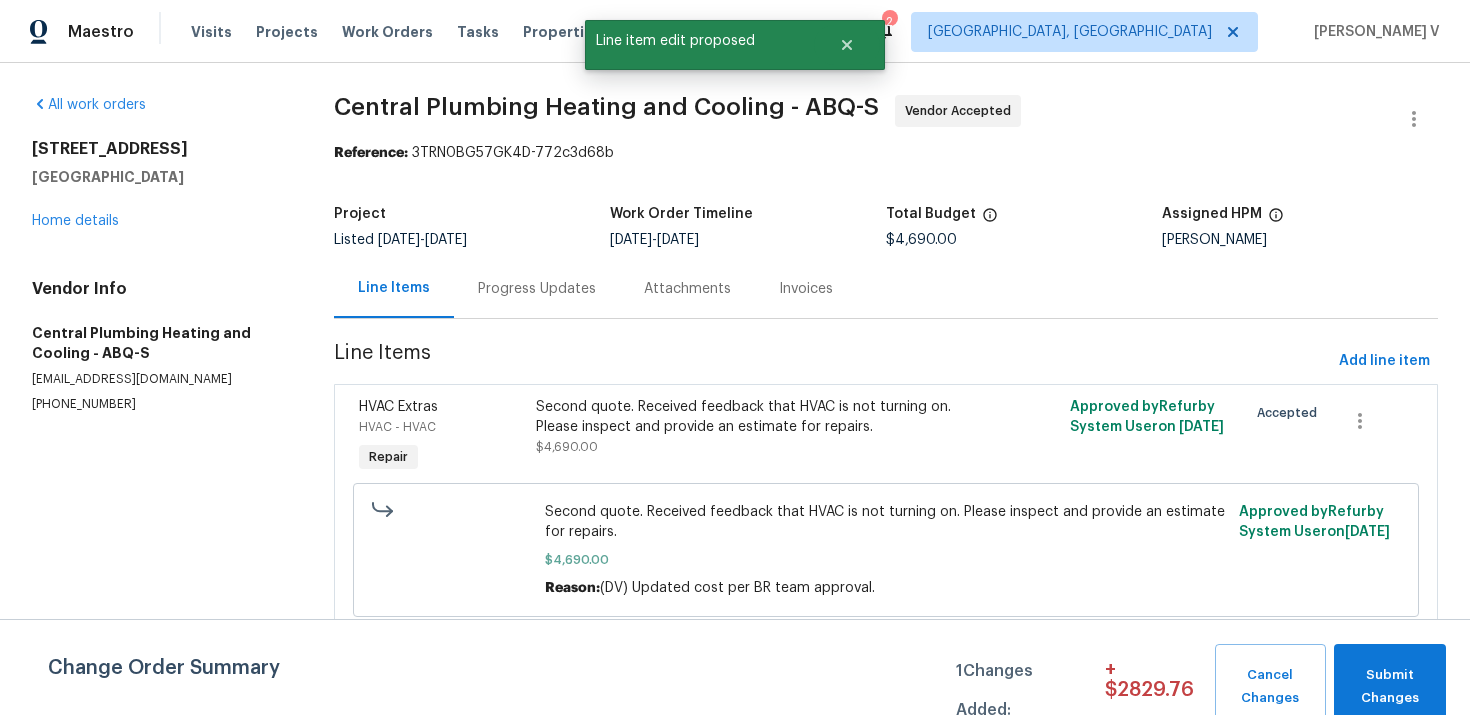 scroll, scrollTop: 0, scrollLeft: 0, axis: both 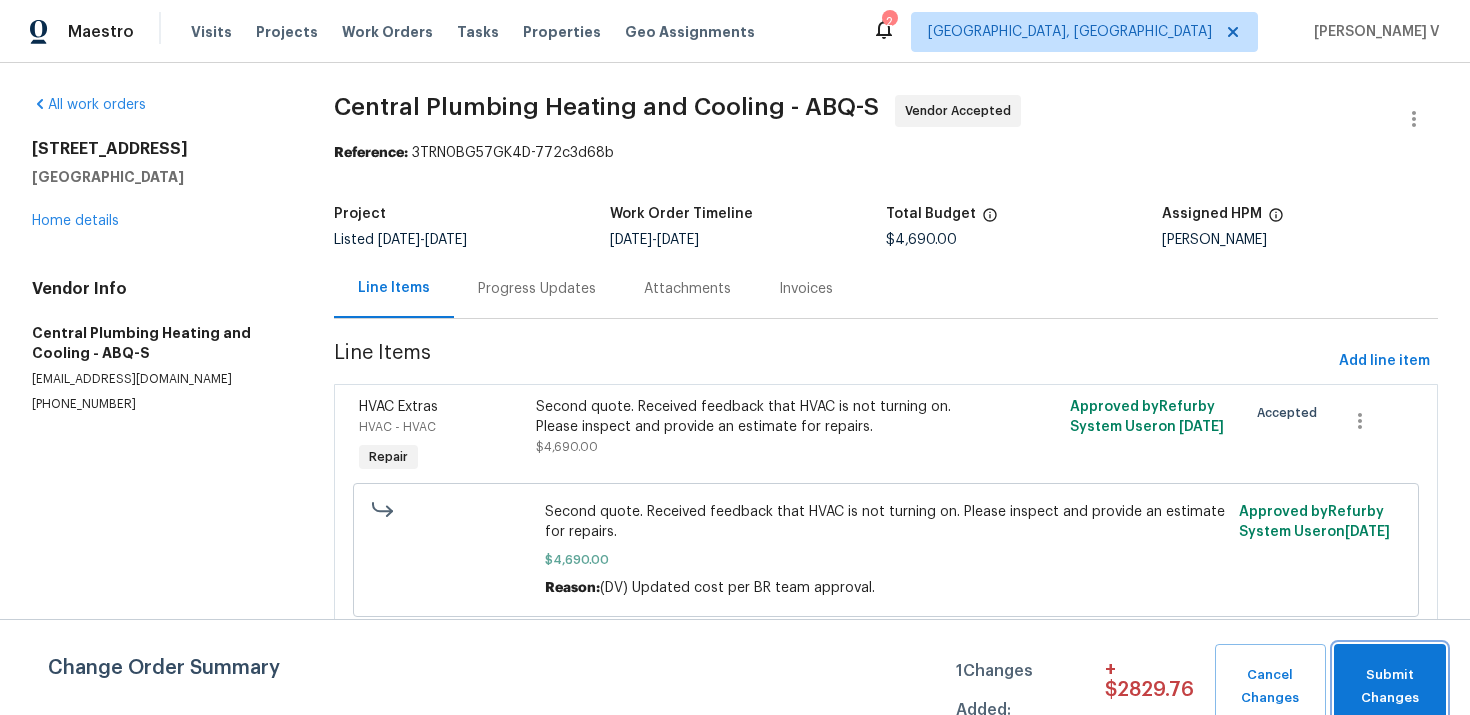 click on "Submit Changes" at bounding box center (1390, 687) 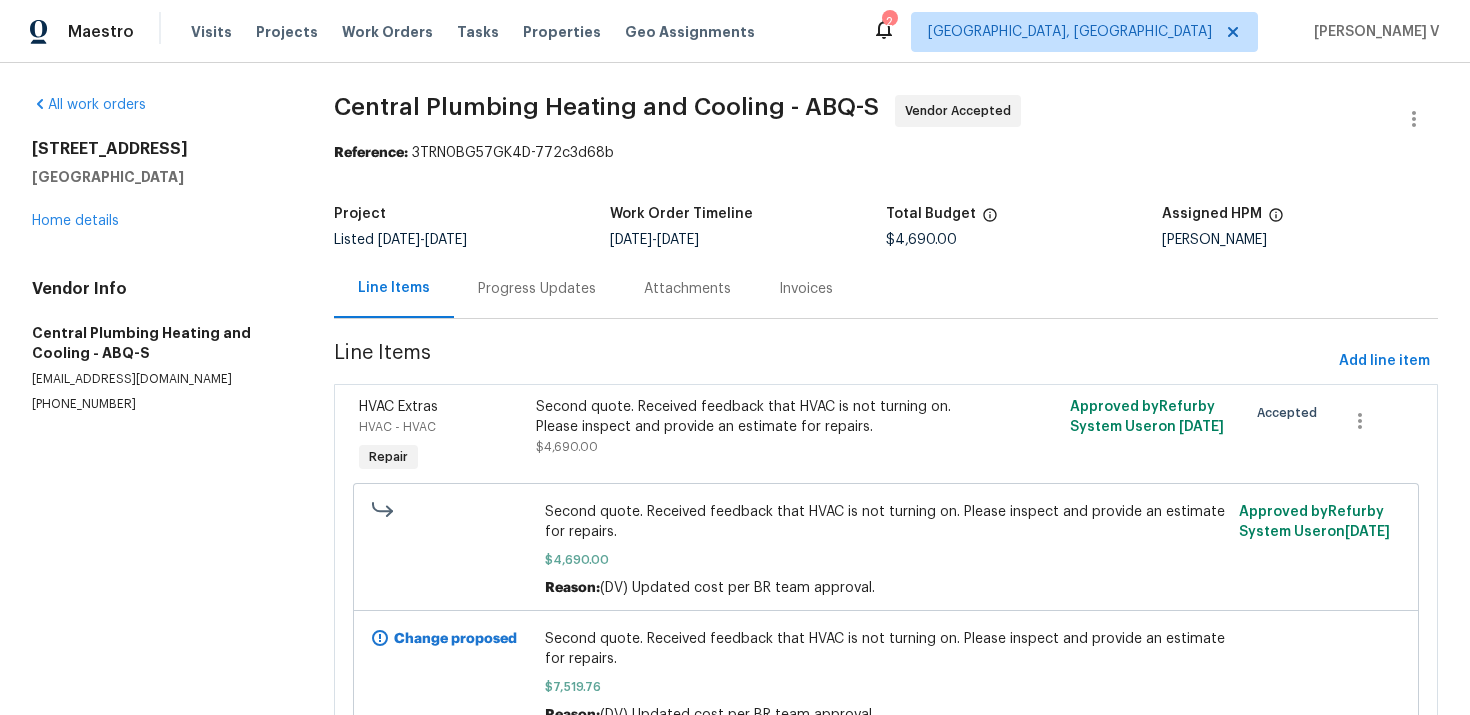 click on "Progress Updates" at bounding box center (537, 288) 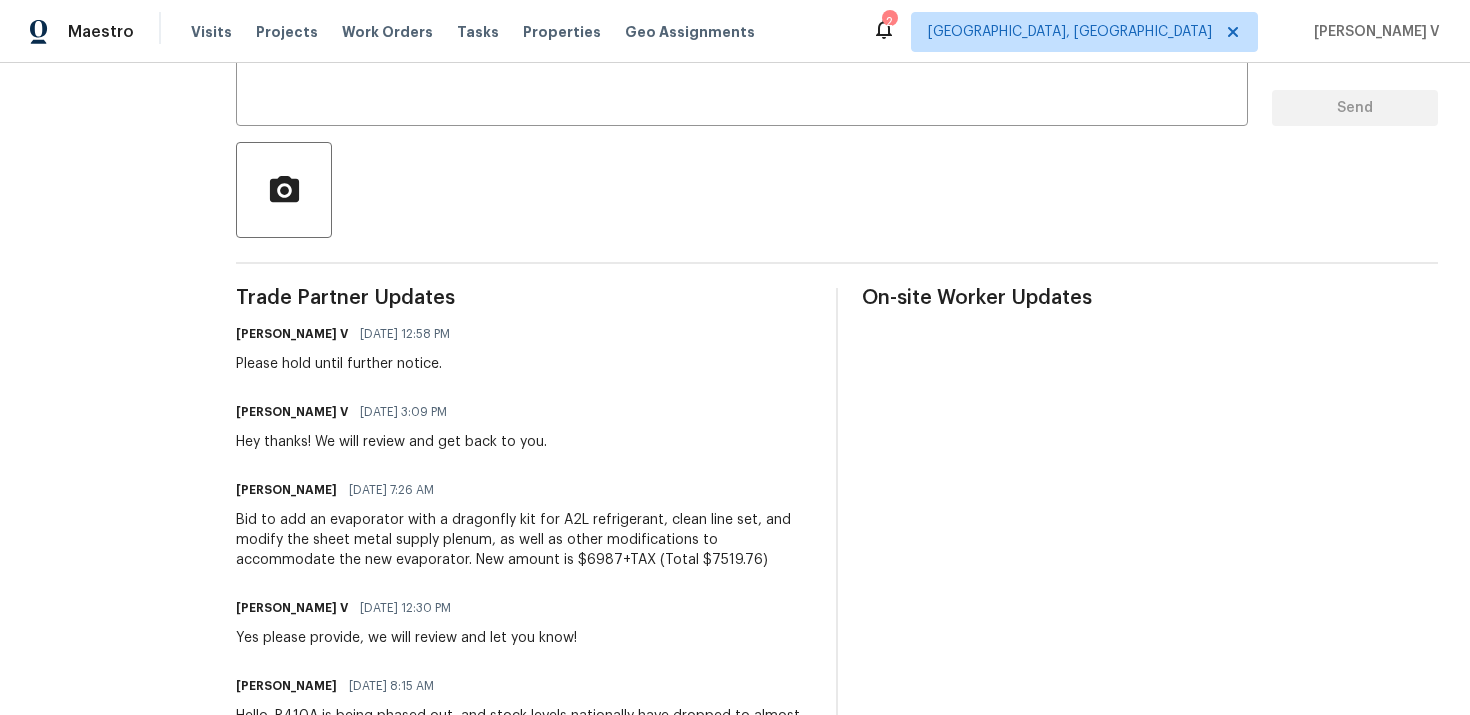 scroll, scrollTop: 0, scrollLeft: 0, axis: both 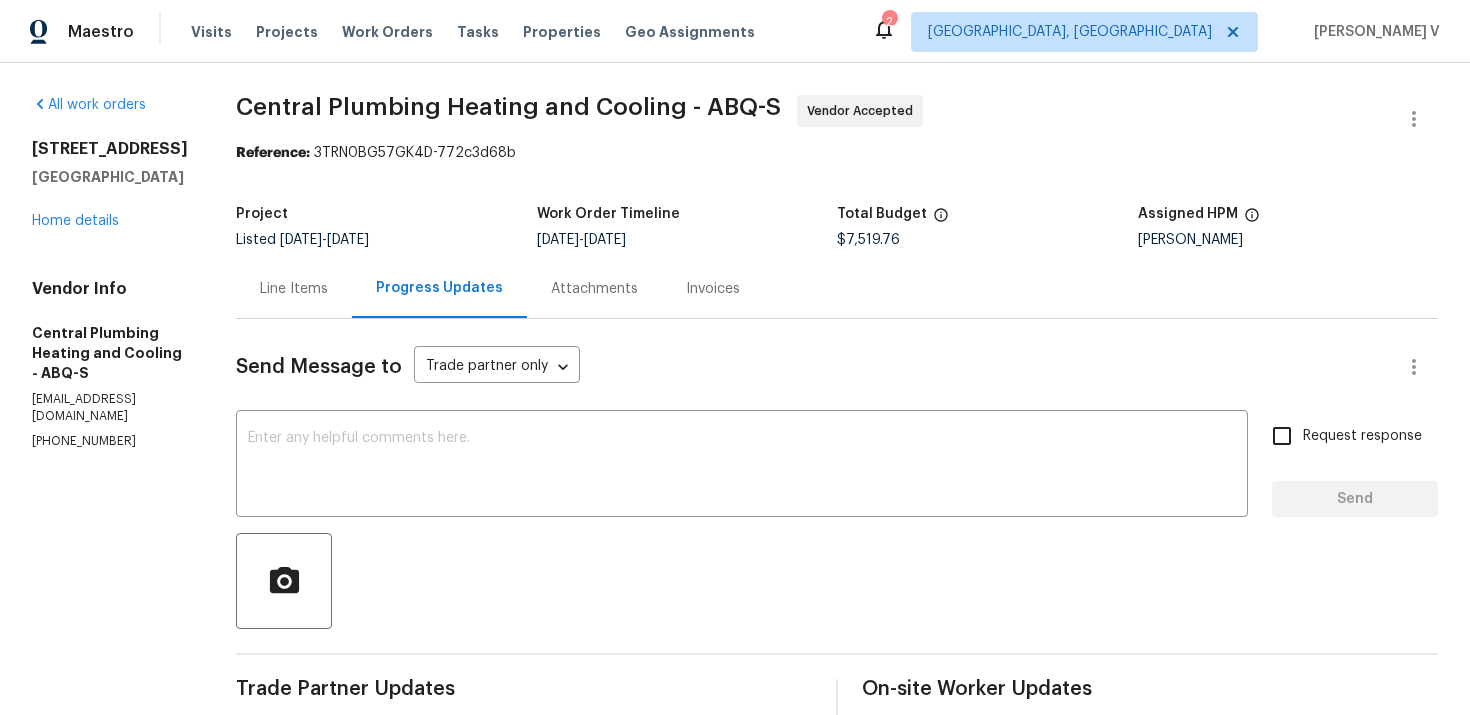 click on "Line Items" at bounding box center (294, 288) 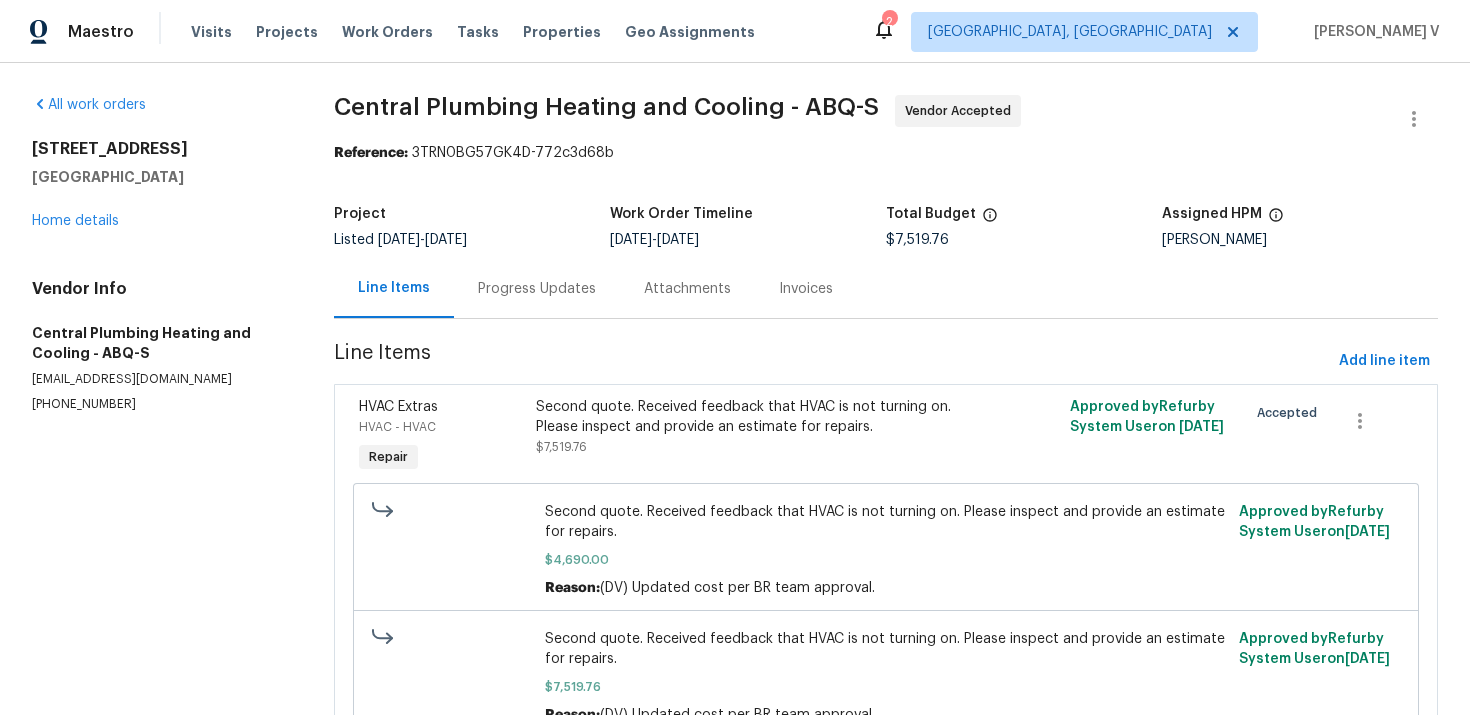 click on "Central Plumbing Heating and Cooling - ABQ-S Vendor Accepted Reference:   3TRN0BG57GK4D-772c3d68b Project Listed   6/20/2025  -  7/2/2025 Work Order Timeline 6/30/2025  -  7/2/2025 Total Budget $7,519.76 Assigned HPM Mark Cardenas Line Items Progress Updates Attachments Invoices Line Items Add line item HVAC Extras HVAC - HVAC Repair Second quote. Received feedback that HVAC is not turning on. Please inspect and provide an estimate for repairs. $7,519.76 Approved by  Refurby System User  on   7/10/2025 Accepted Second quote. Received feedback that HVAC is not turning on. Please inspect and provide an estimate for repairs. $4,690.00 Reason:  (DV) Updated cost per BR team approval. Approved by  Refurby System User  on  7/3/2025 Second quote. Received feedback that HVAC is not turning on. Please inspect and provide an estimate for repairs. $7,519.76 Reason:  (DV) Updated cost per BR team approval. Approved by  Refurby System User  on  7/10/2025" at bounding box center [886, 441] 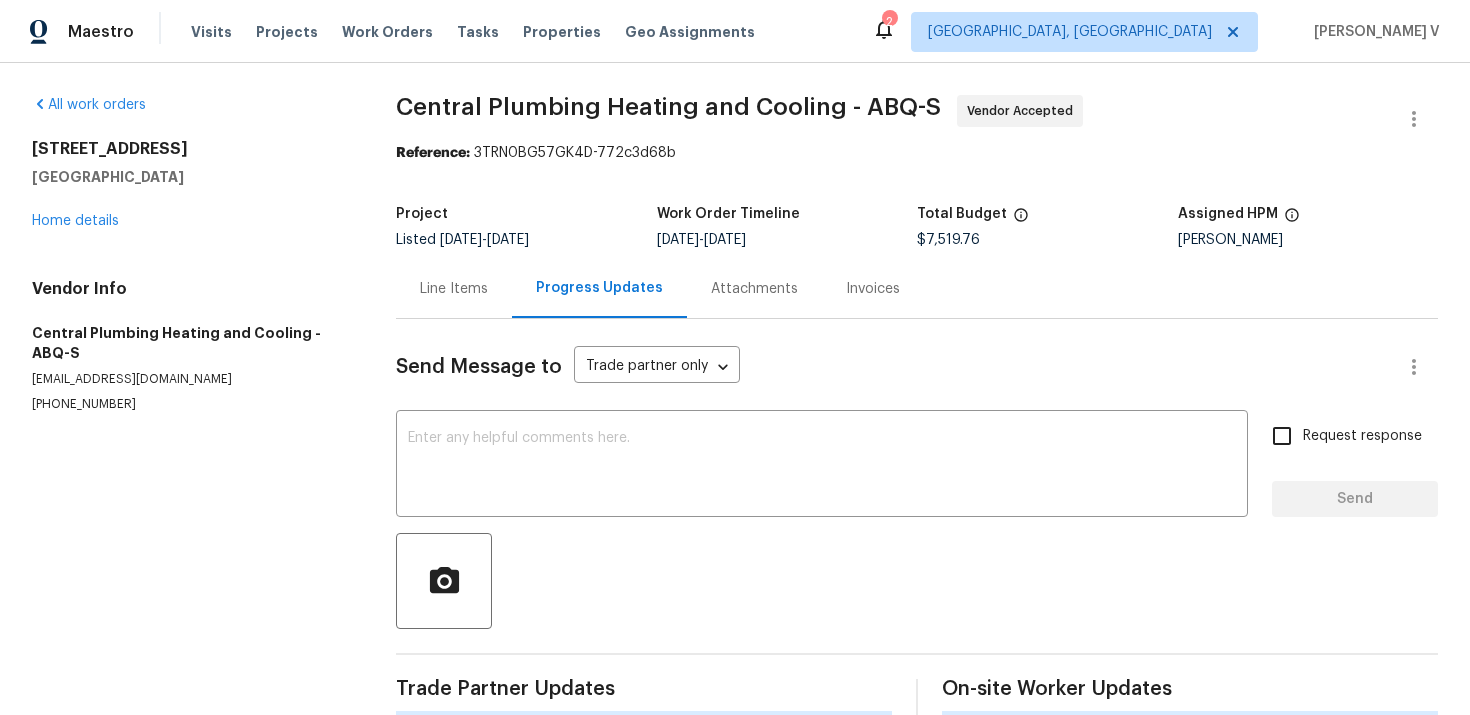 click on "Send Message to Trade partner only Trade partner only ​ x ​ Request response Send Trade Partner Updates On-site Worker Updates" at bounding box center [917, 517] 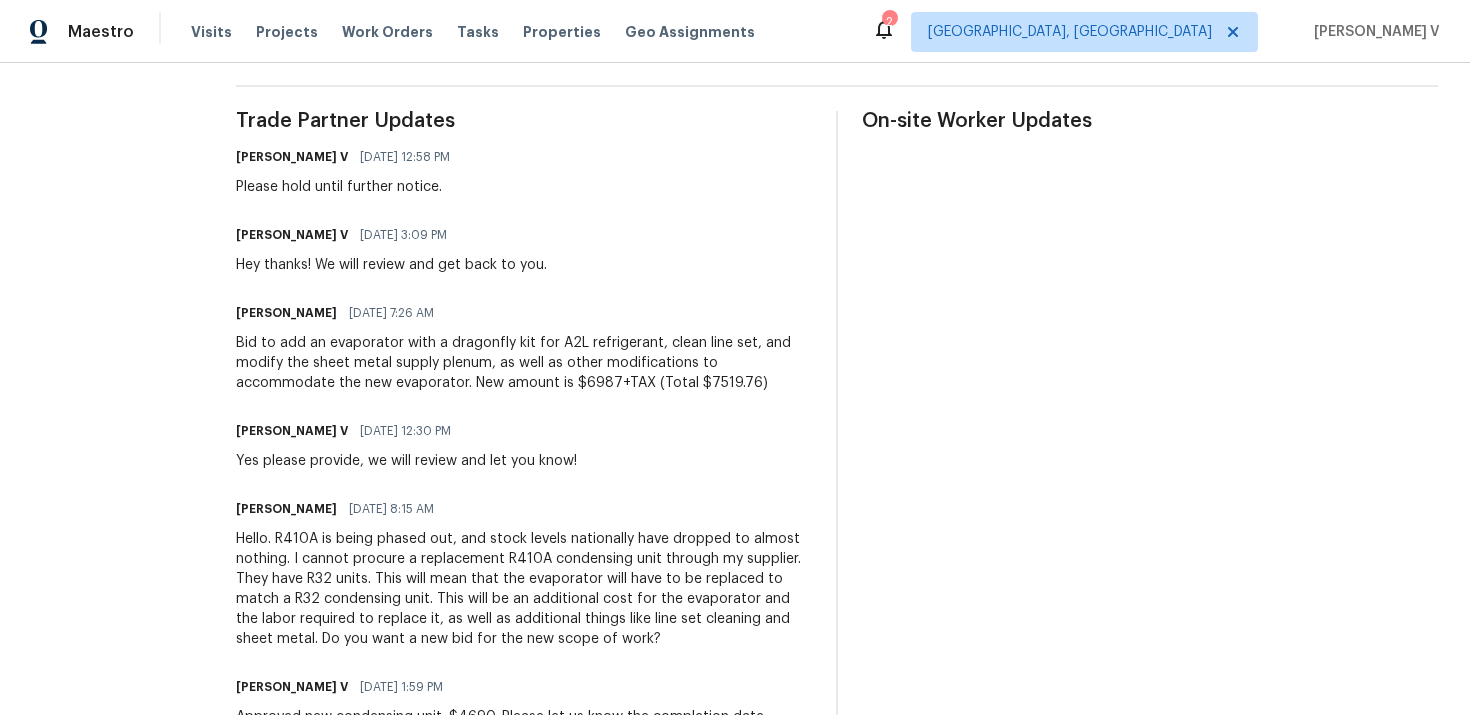 scroll, scrollTop: 0, scrollLeft: 0, axis: both 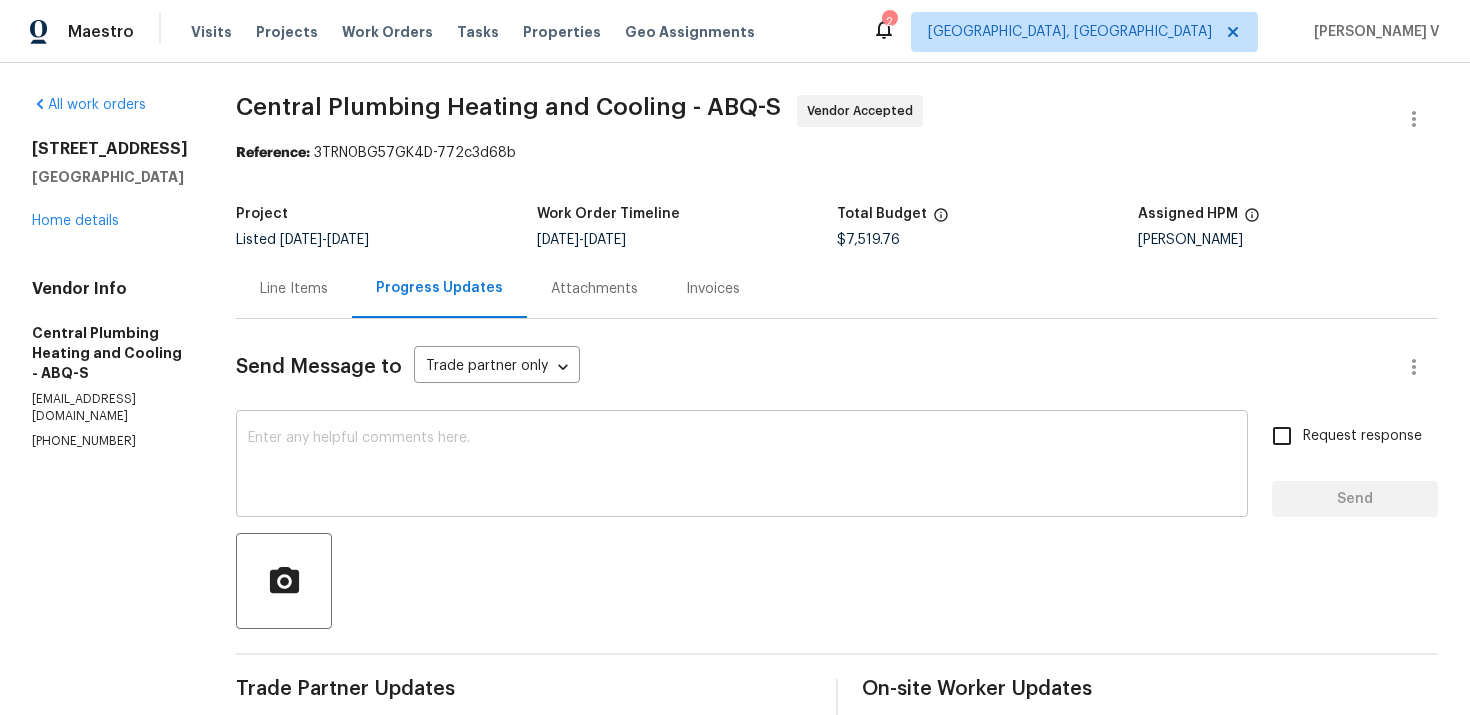 click at bounding box center [742, 466] 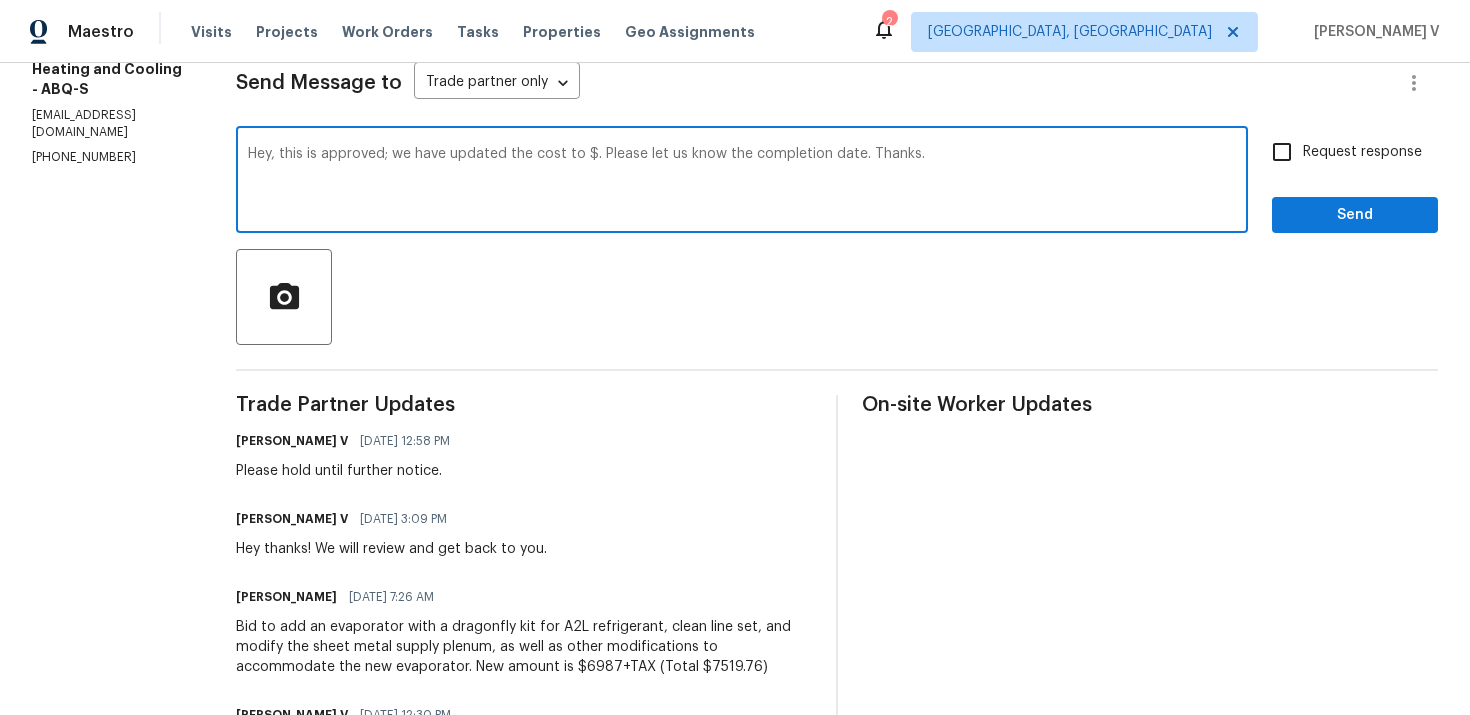 scroll, scrollTop: 461, scrollLeft: 0, axis: vertical 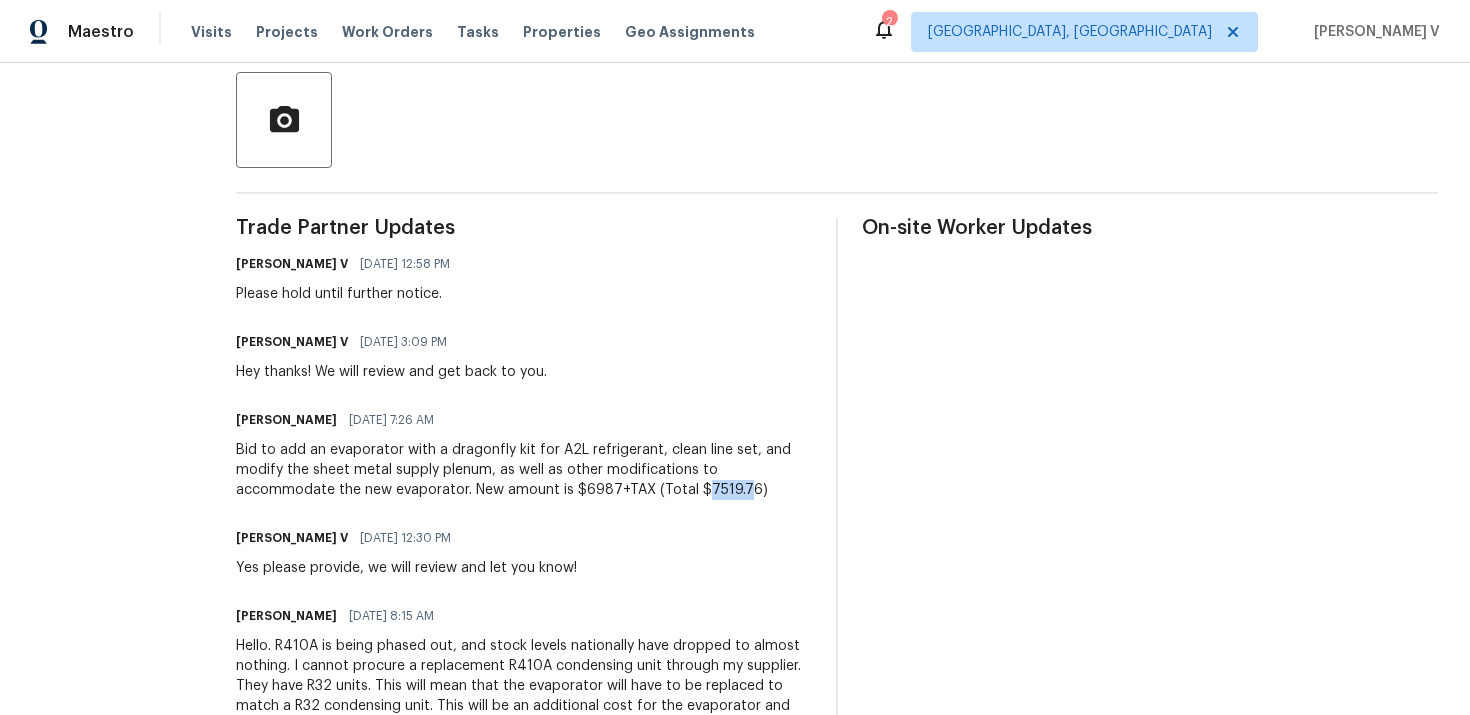 drag, startPoint x: 719, startPoint y: 492, endPoint x: 764, endPoint y: 494, distance: 45.044422 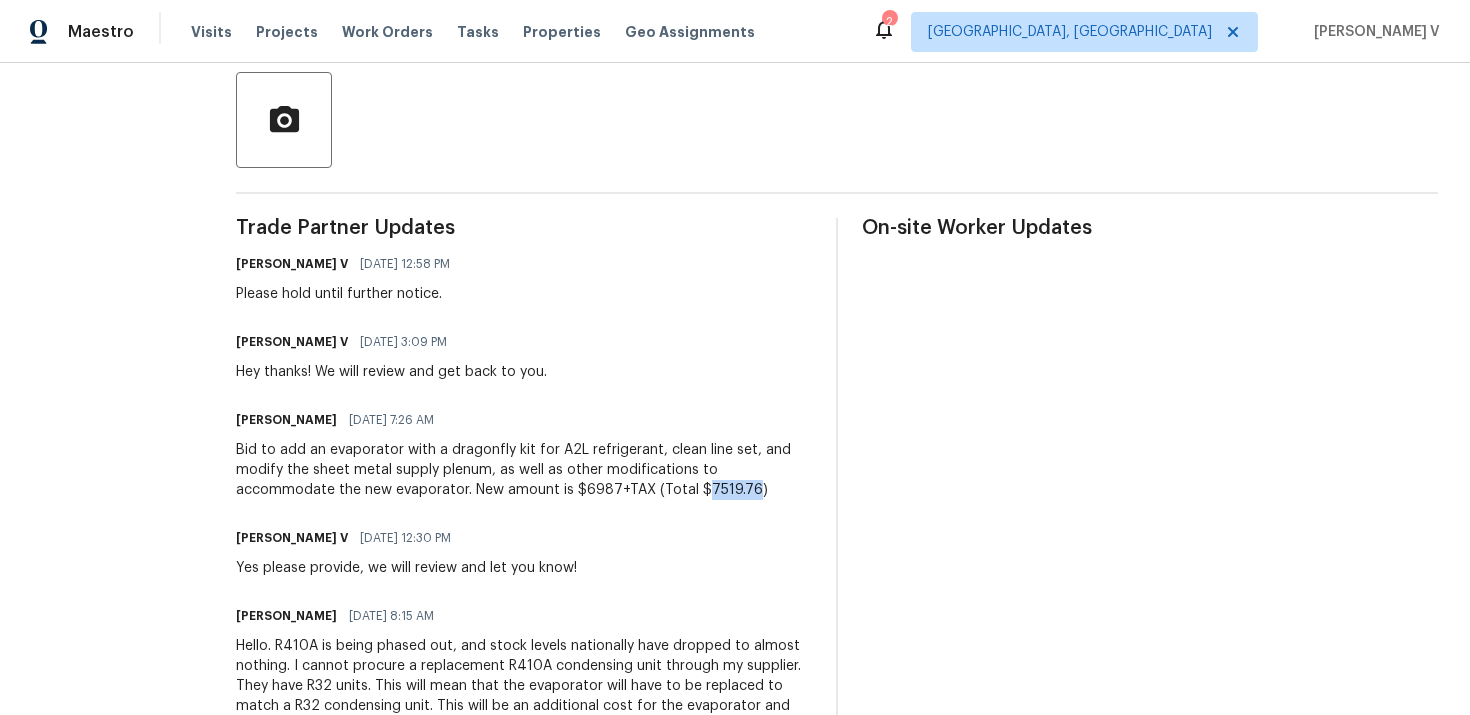 drag, startPoint x: 769, startPoint y: 496, endPoint x: 723, endPoint y: 496, distance: 46 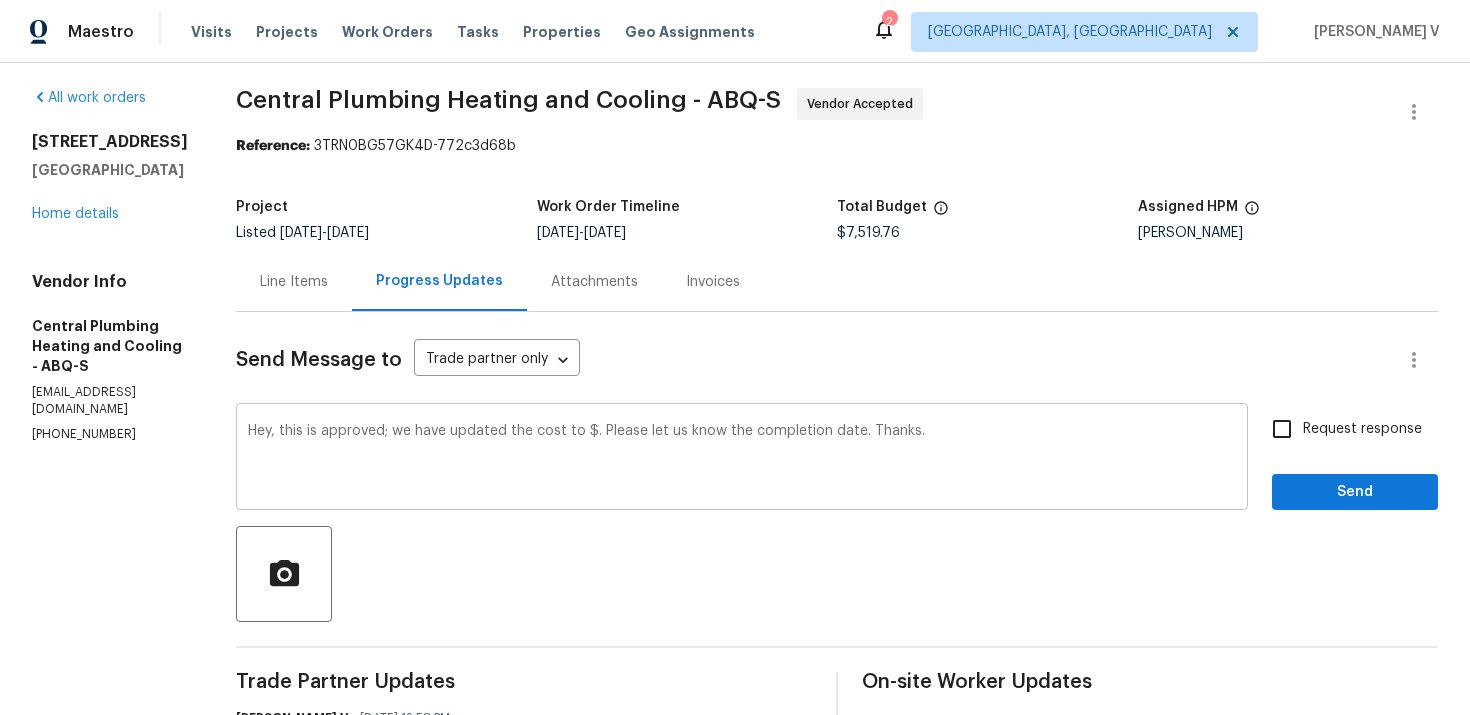 click on "Hey, this is approved; we have updated the cost to $. Please let us know the completion date. Thanks." at bounding box center (742, 459) 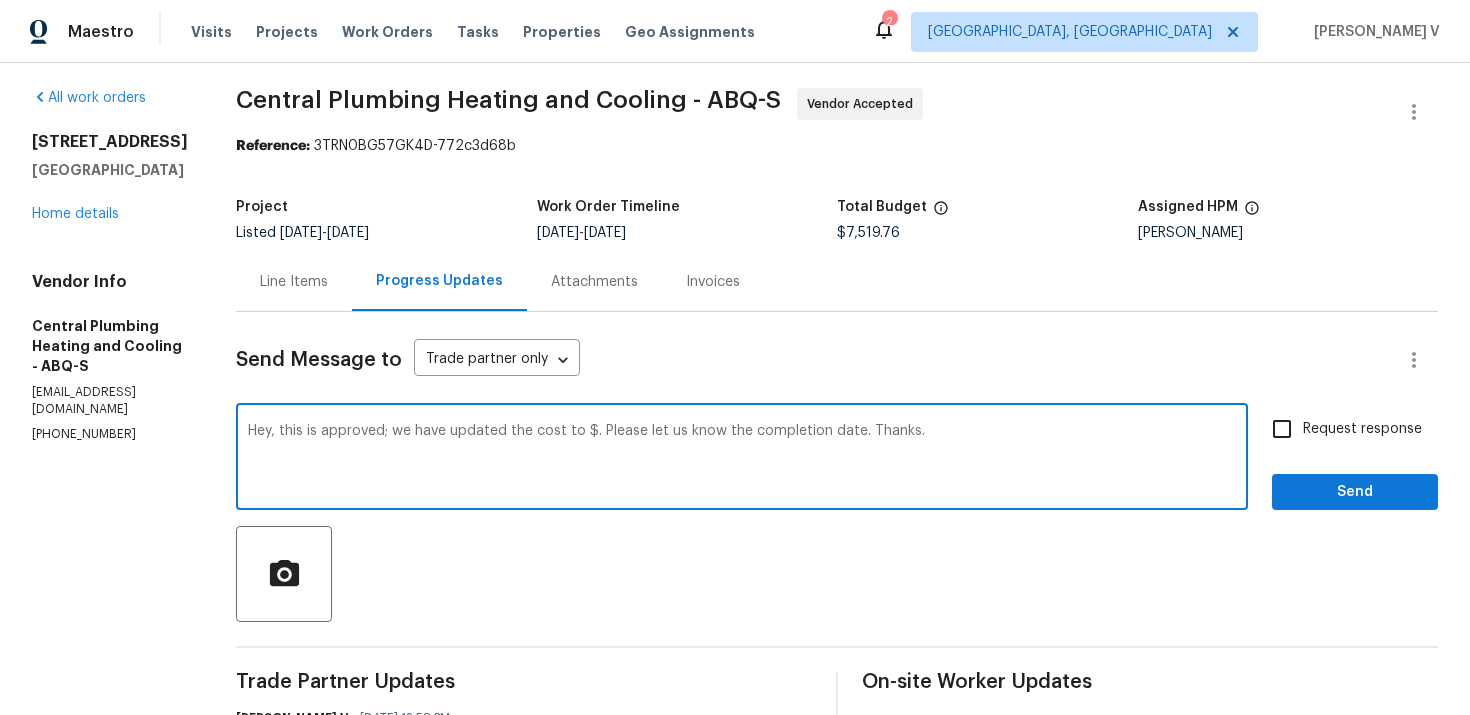 paste on "7519.76" 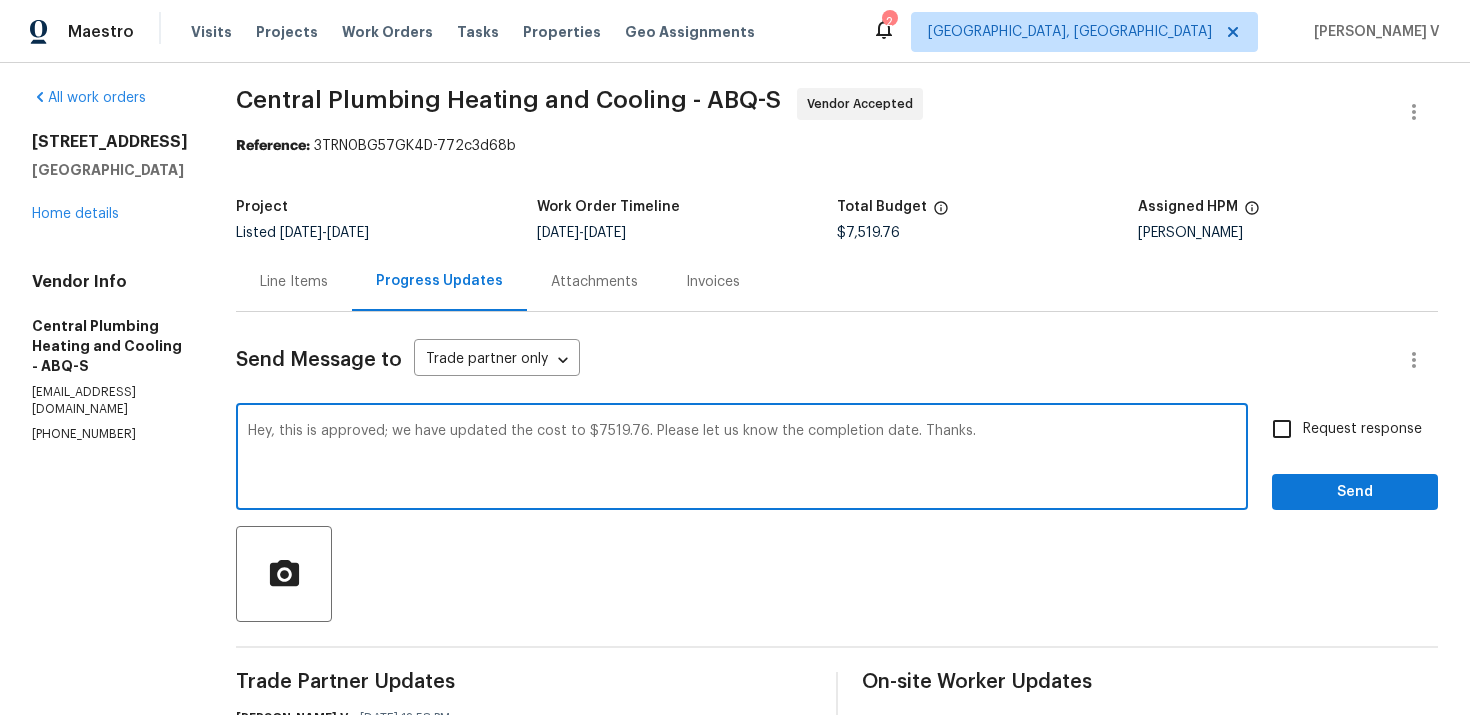 type on "Hey, this is approved; we have updated the cost to $7519.76. Please let us know the completion date. Thanks." 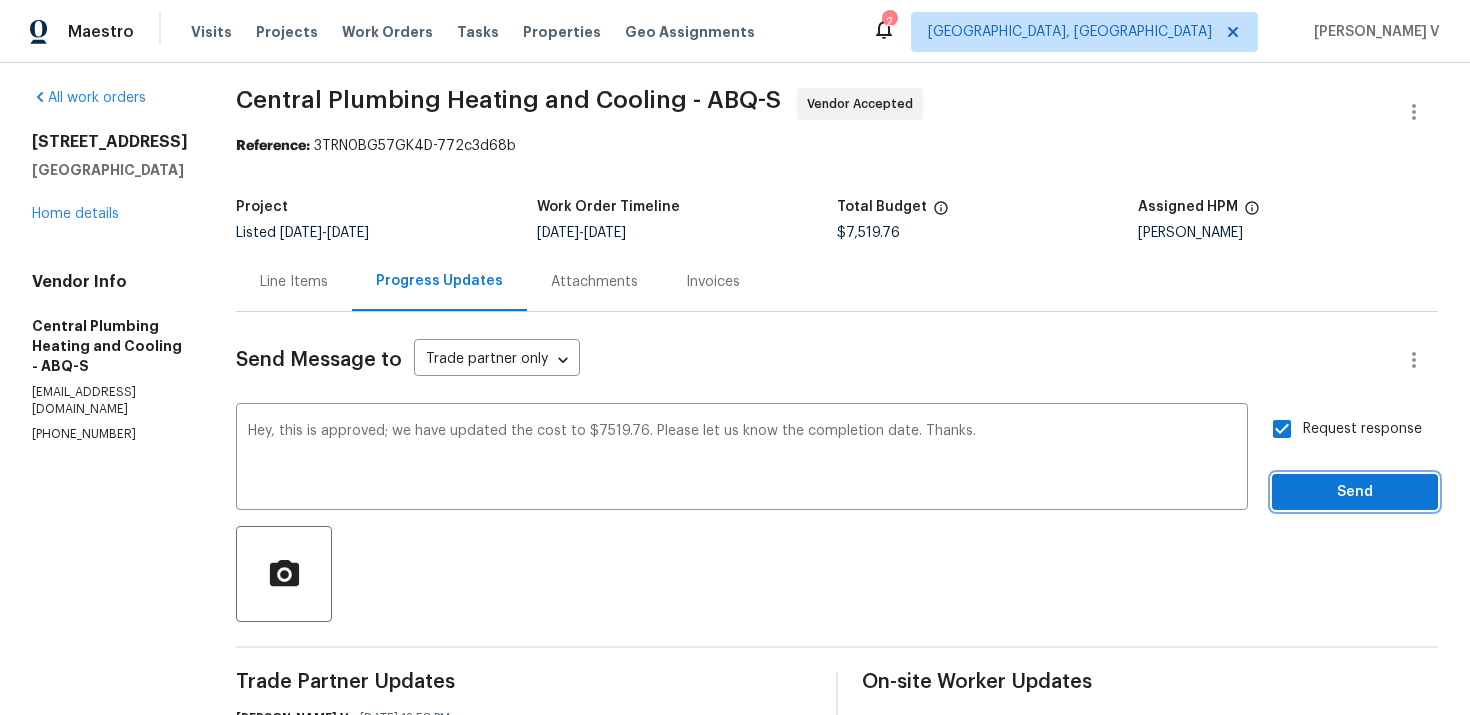 click on "Send" at bounding box center (1355, 492) 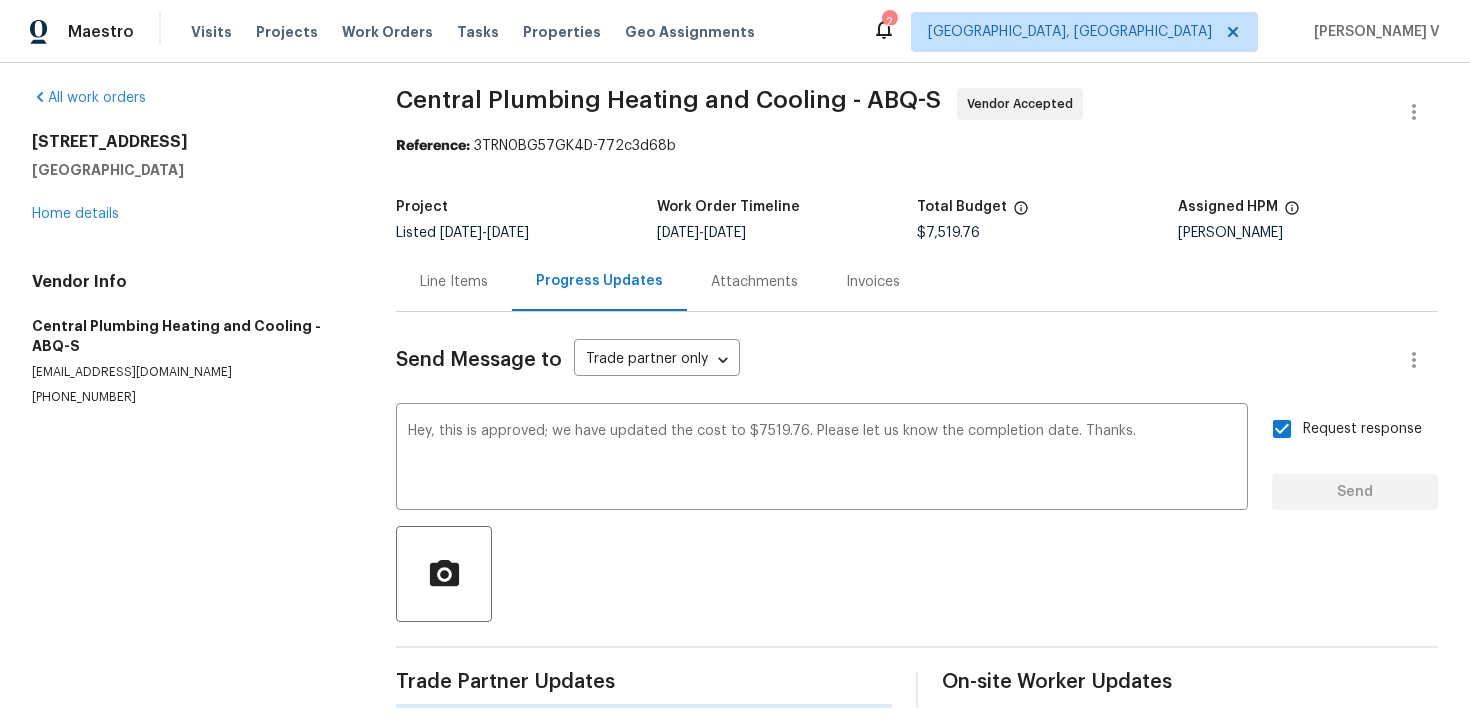 type 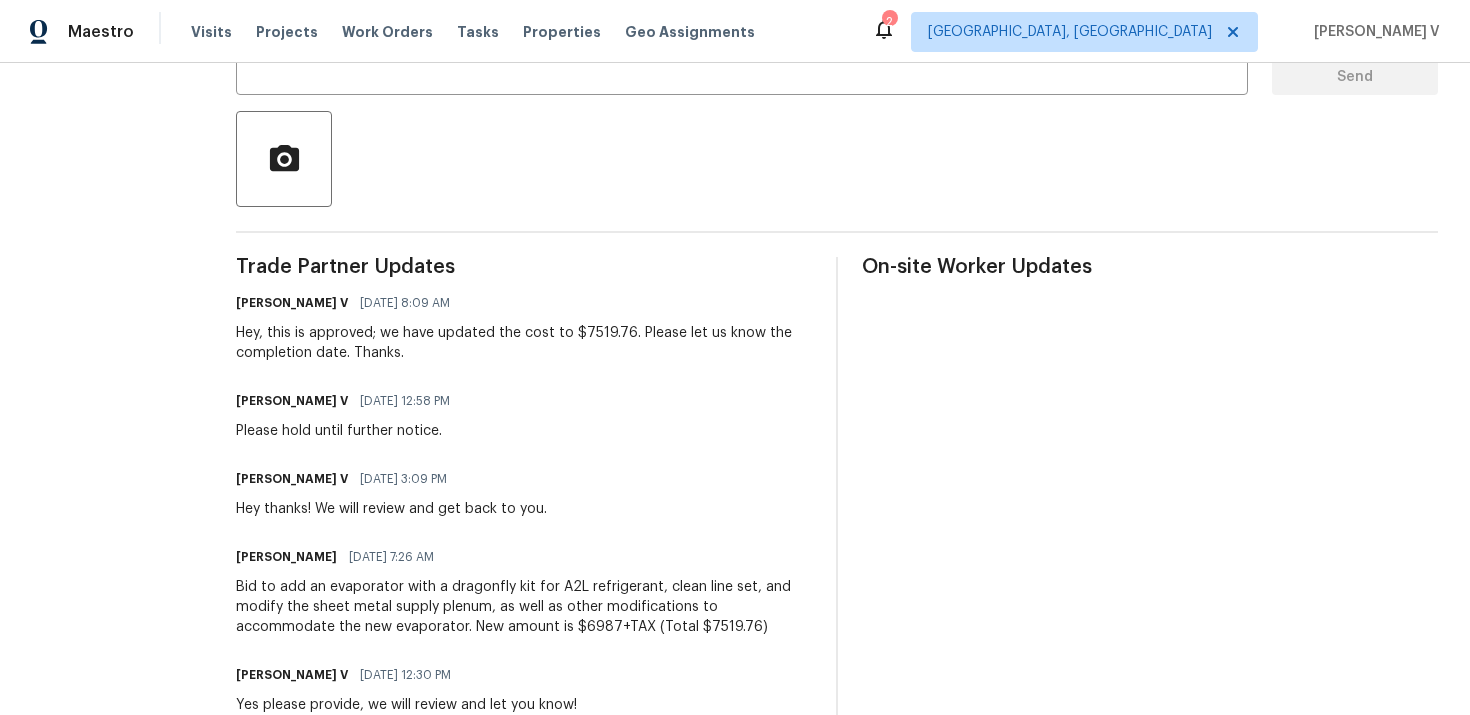 scroll, scrollTop: 0, scrollLeft: 0, axis: both 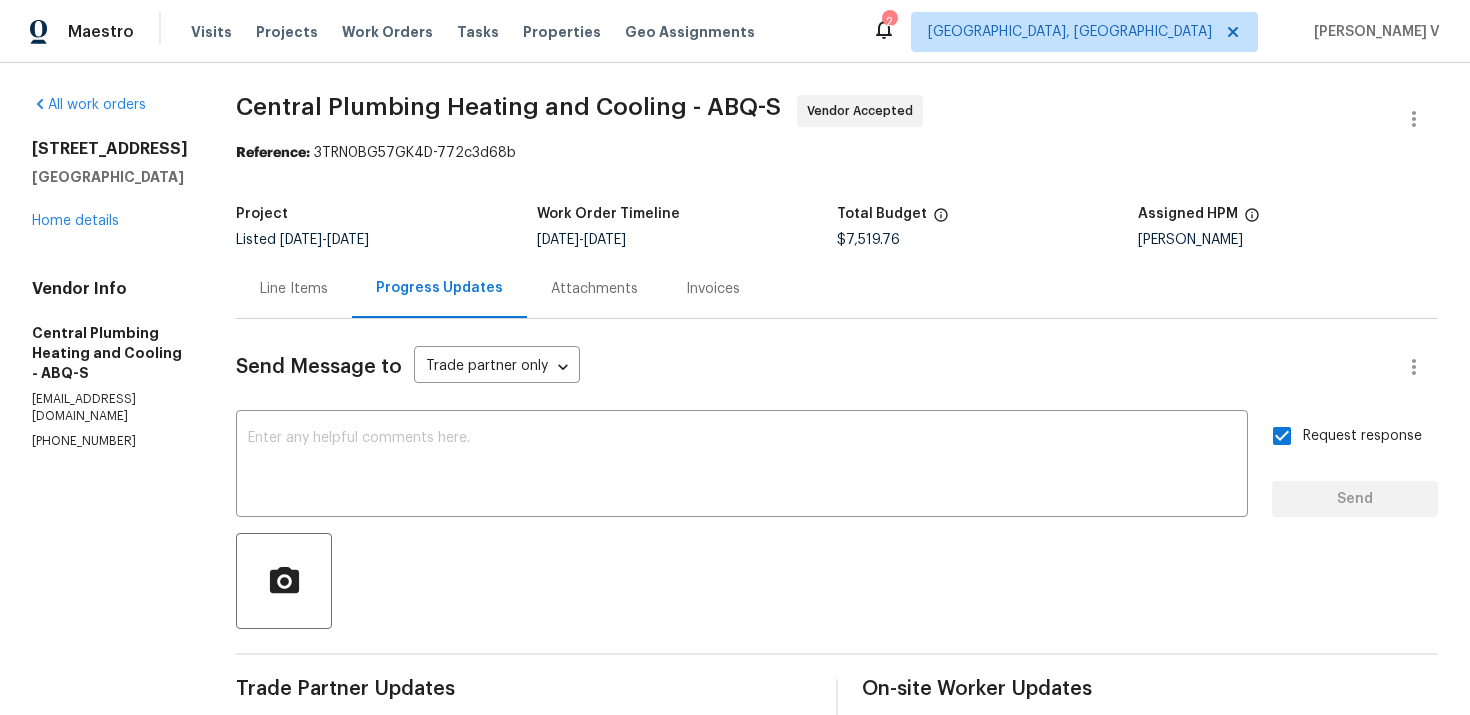 click on "Project Listed   6/20/2025  -  7/2/2025 Work Order Timeline 6/30/2025  -  7/2/2025 Total Budget $7,519.76 Assigned HPM Mark Cardenas" at bounding box center (837, 227) 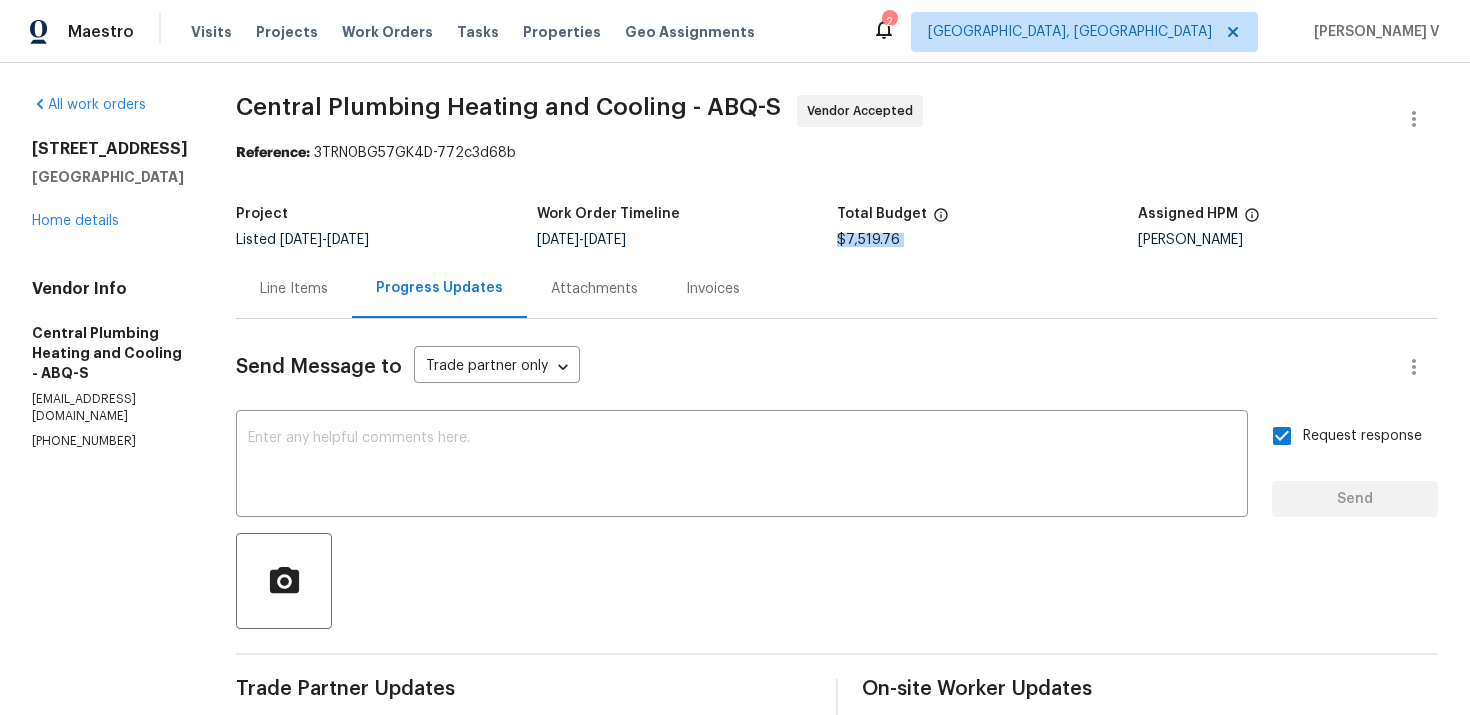copy on "$7,519.76" 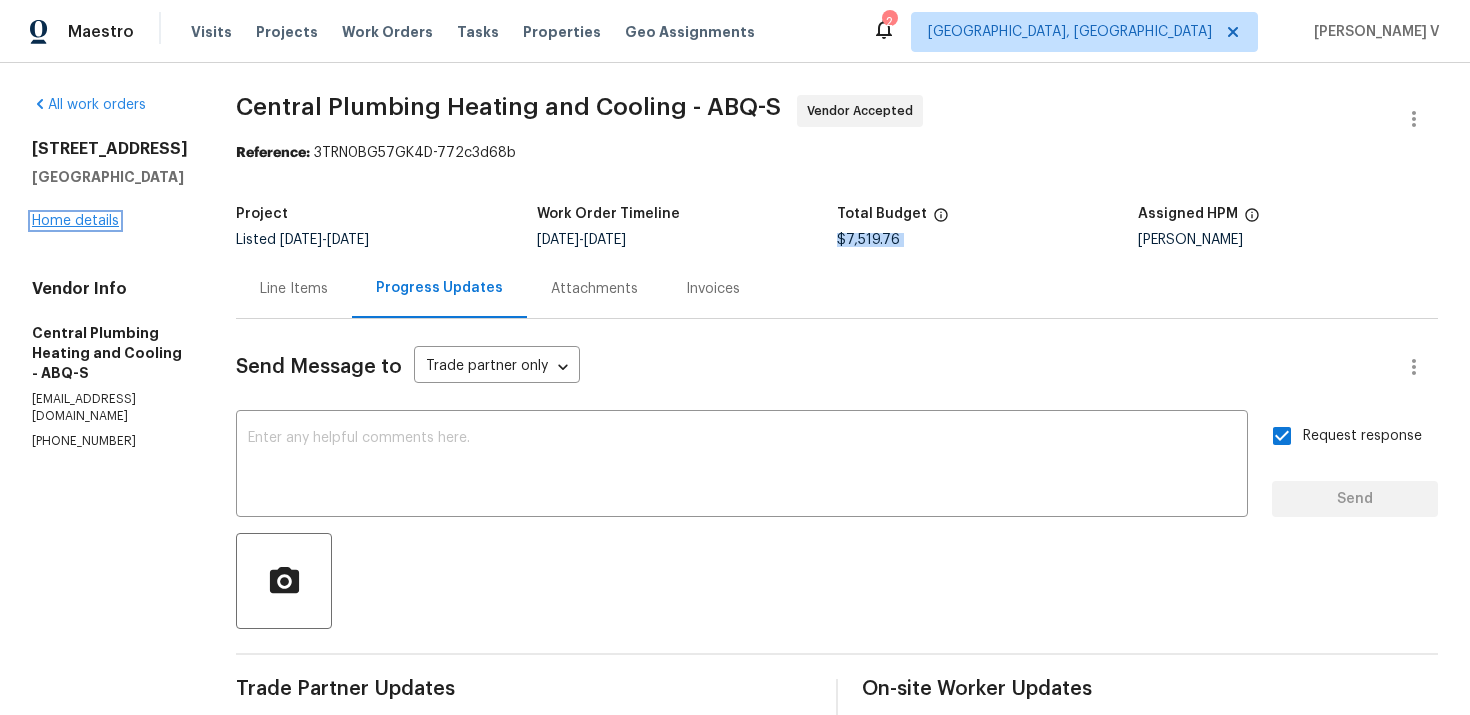 click on "Home details" at bounding box center (75, 221) 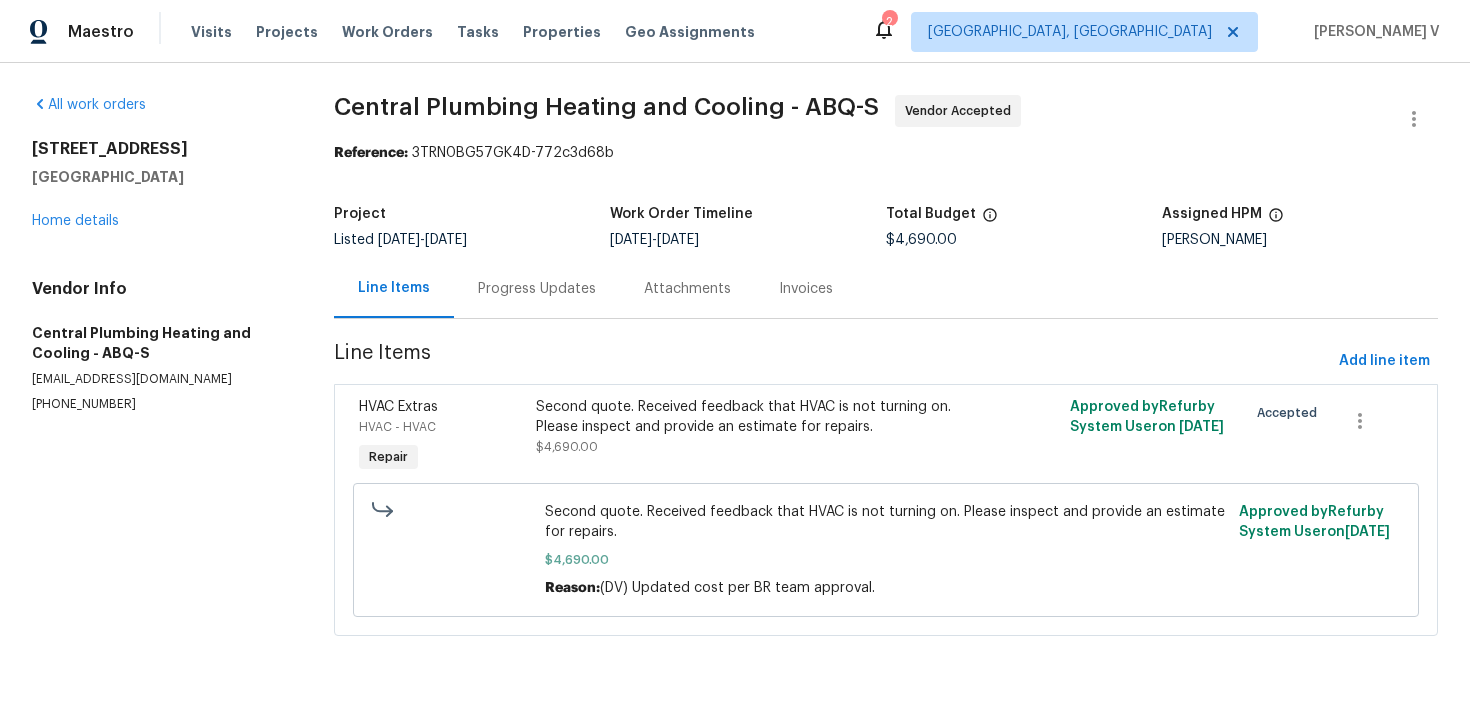 scroll, scrollTop: 0, scrollLeft: 0, axis: both 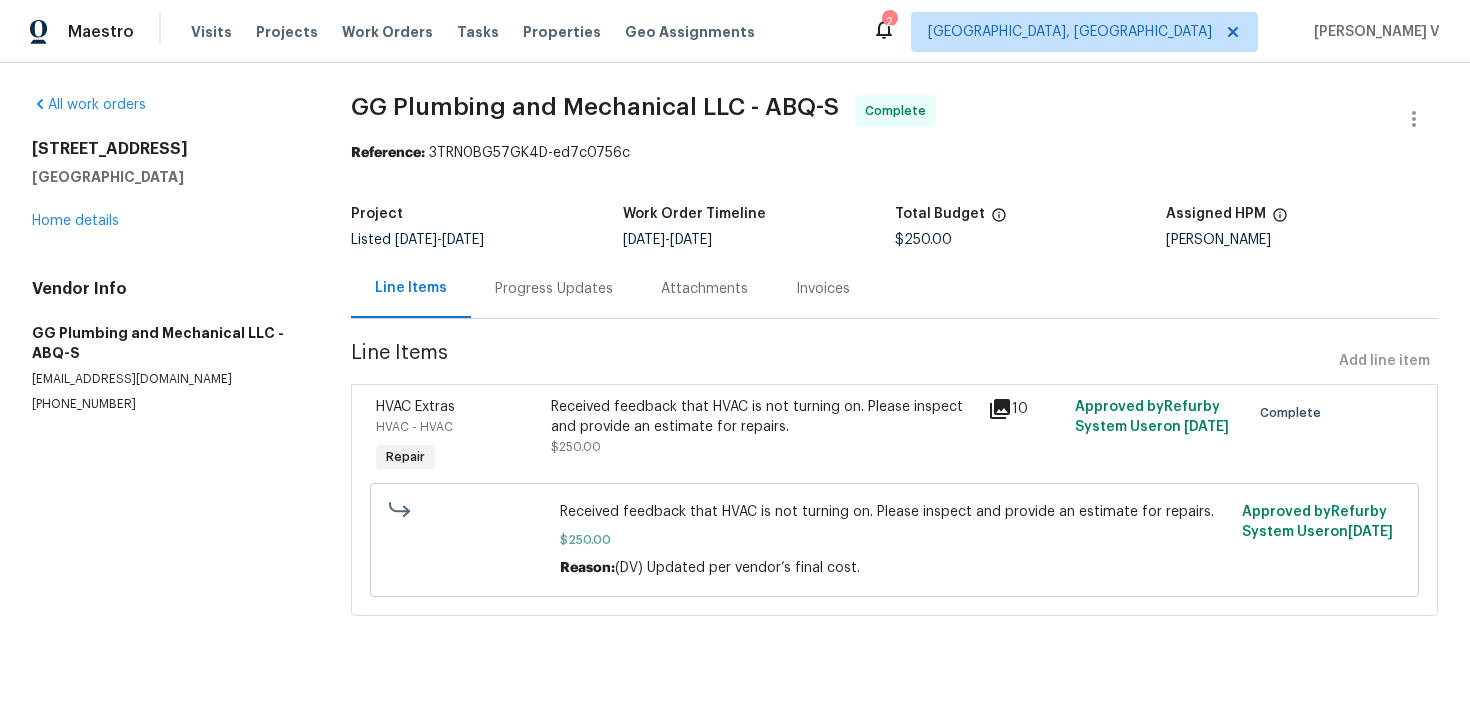 click on "Line Items" at bounding box center (841, 361) 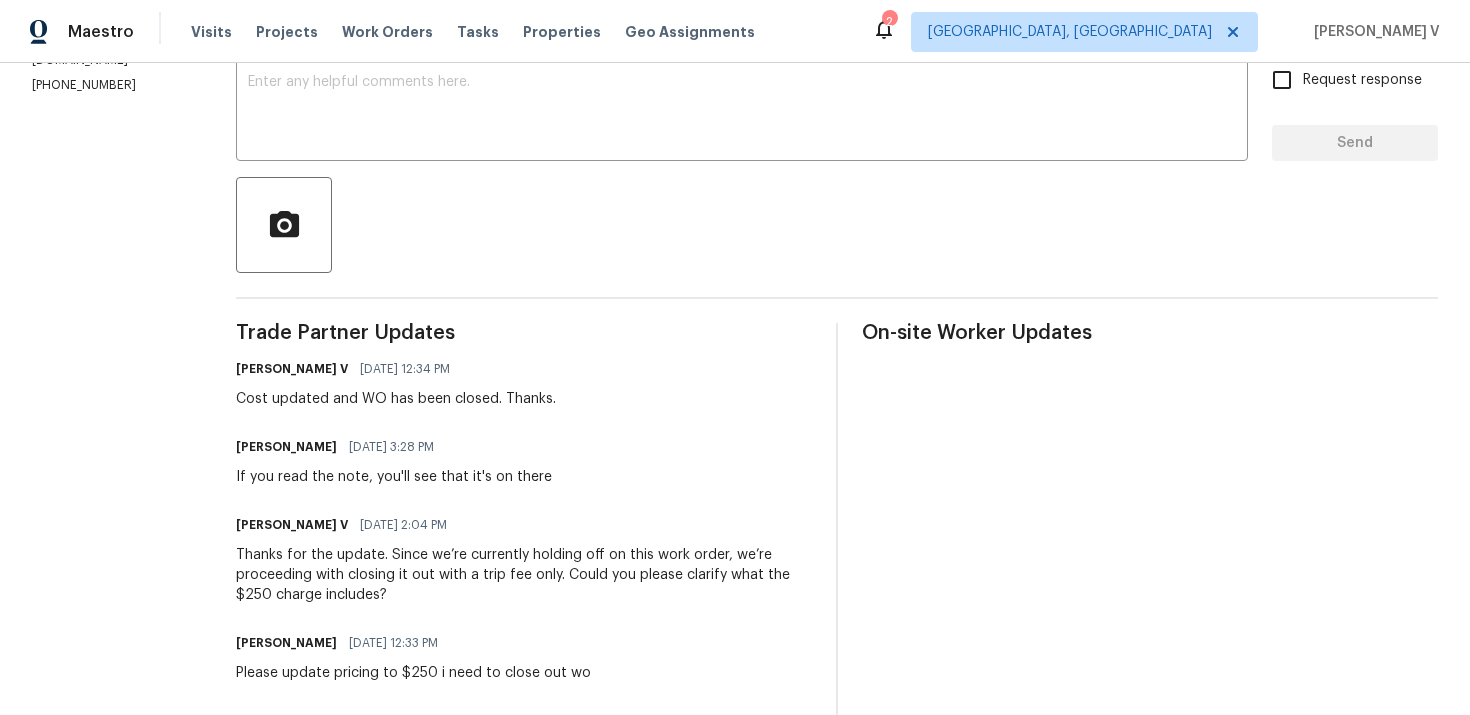 scroll, scrollTop: 180, scrollLeft: 0, axis: vertical 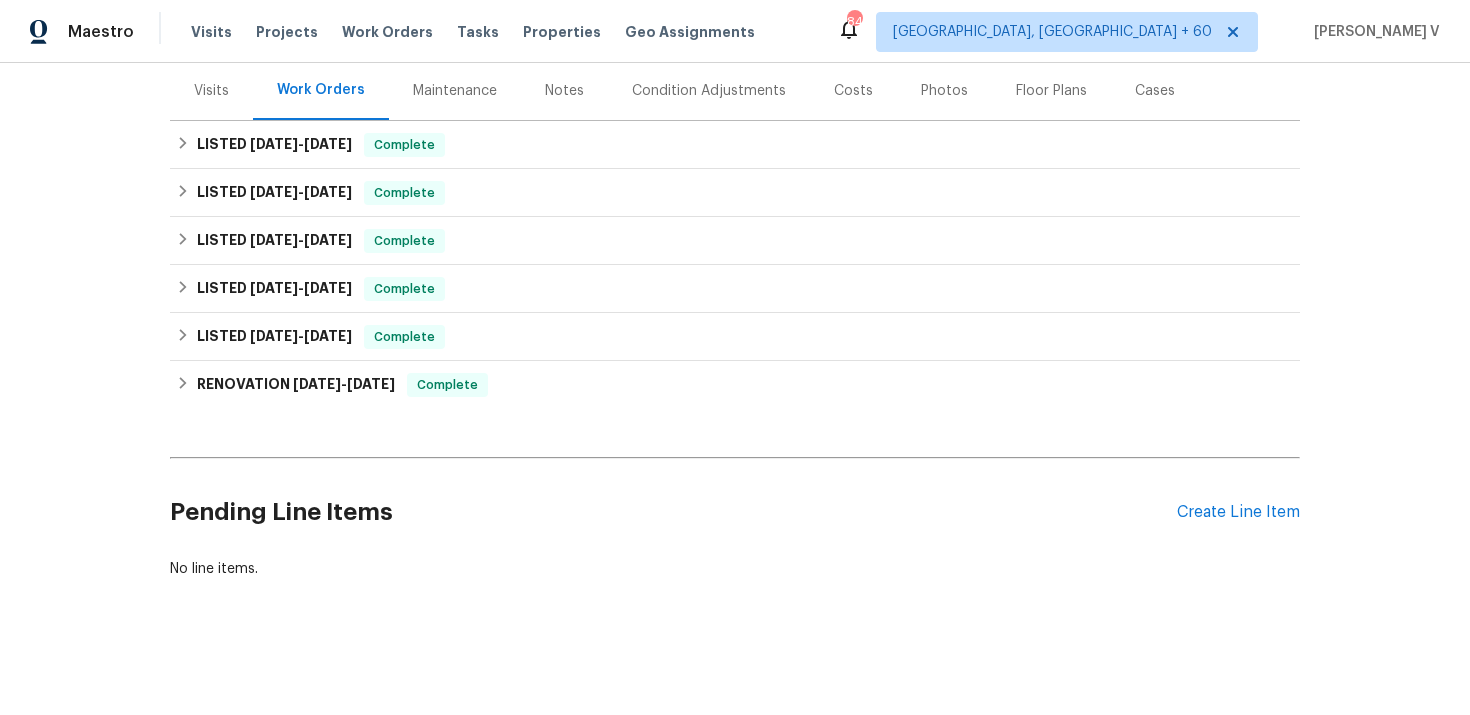 click on "Pending Line Items Create Line Item" at bounding box center [735, 512] 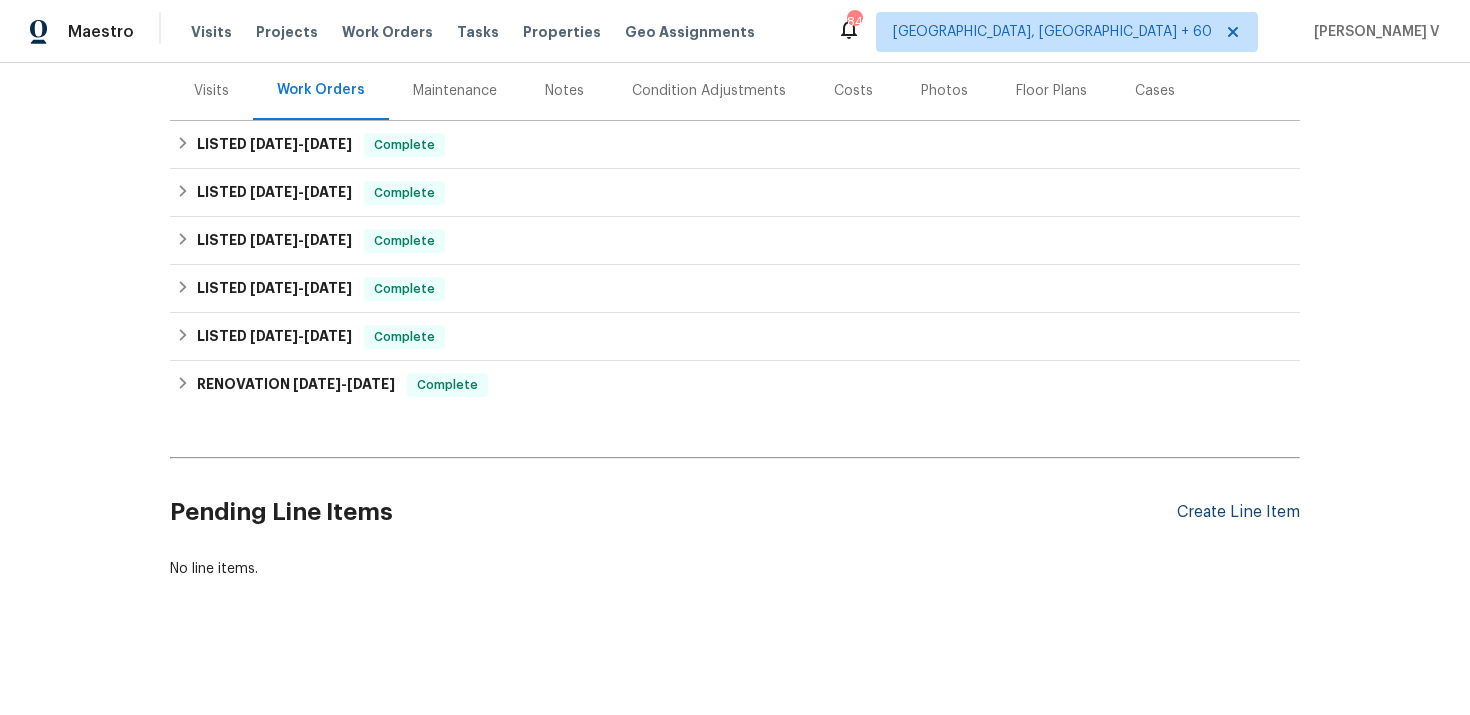 click on "Create Line Item" at bounding box center (1238, 512) 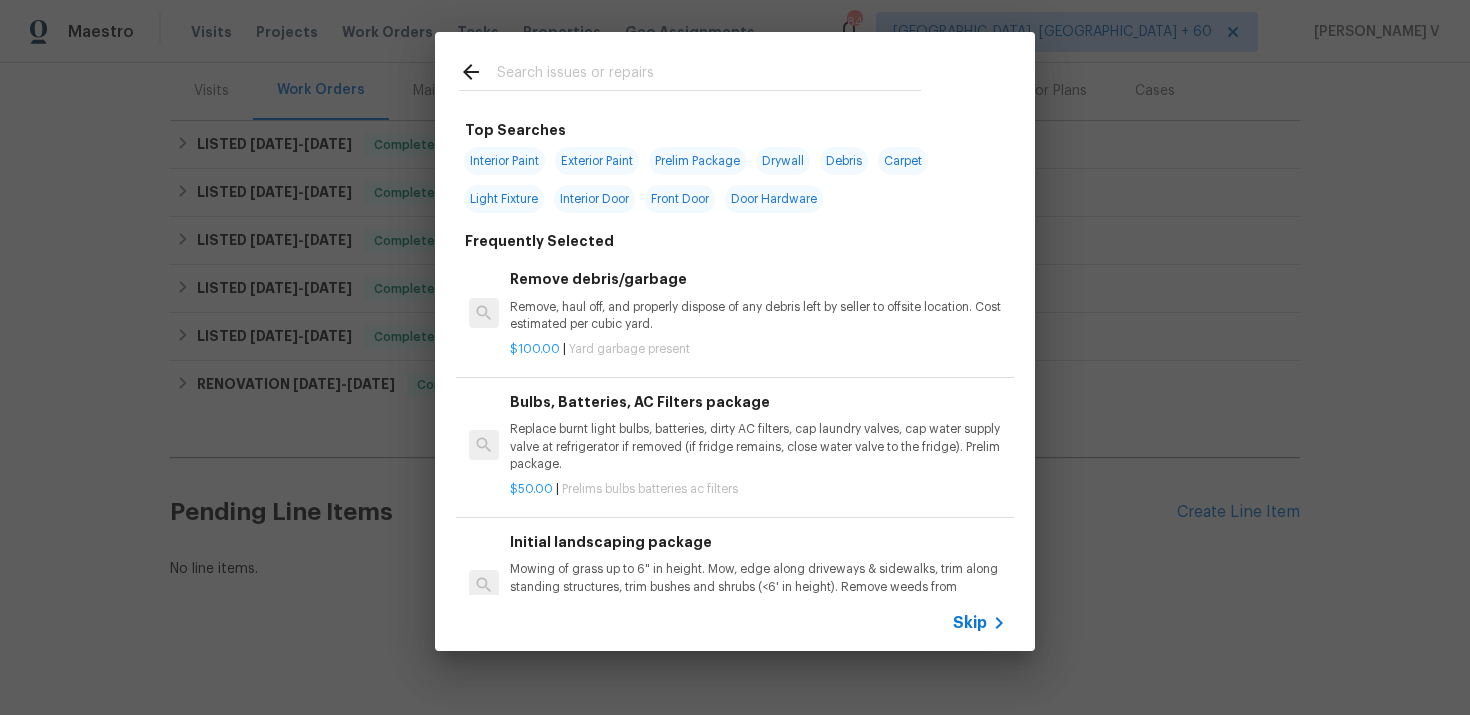 click on "Skip" at bounding box center [970, 623] 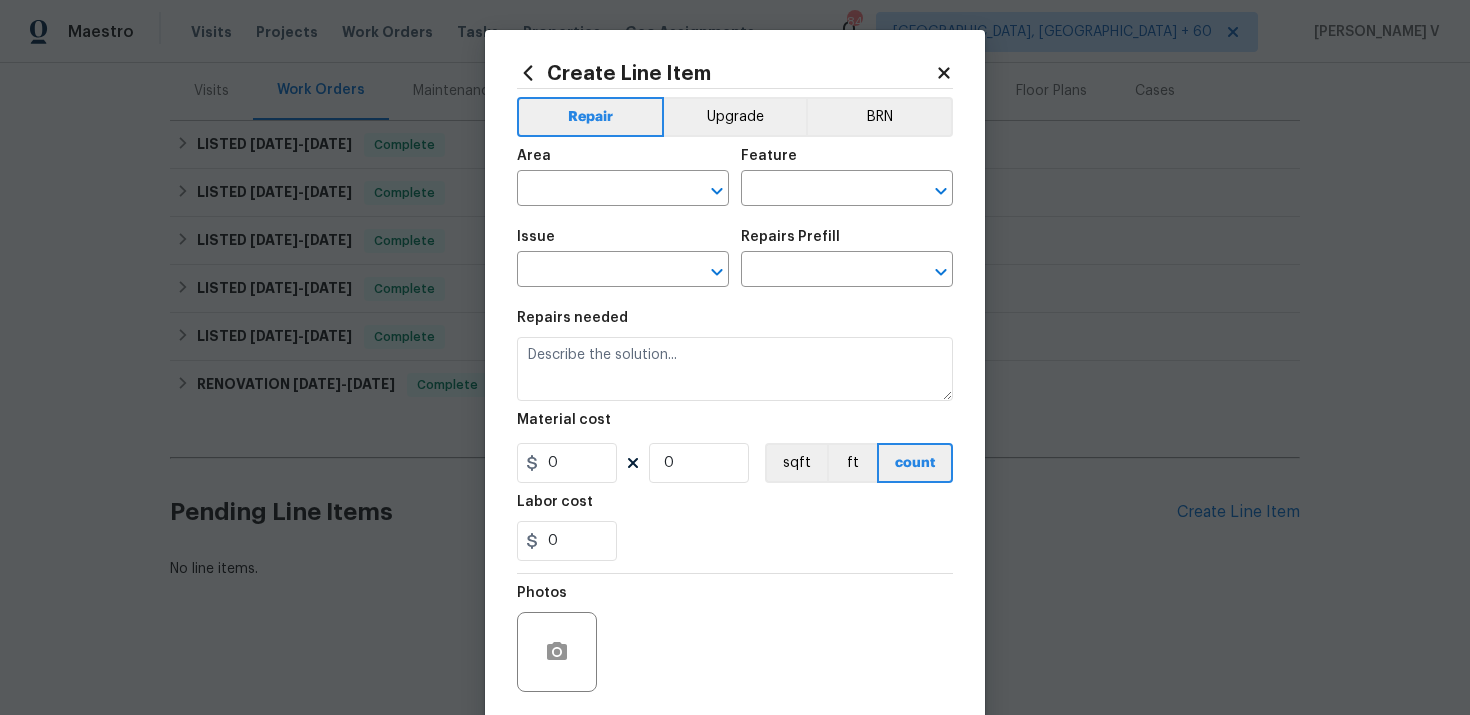 click on "Area" at bounding box center [623, 162] 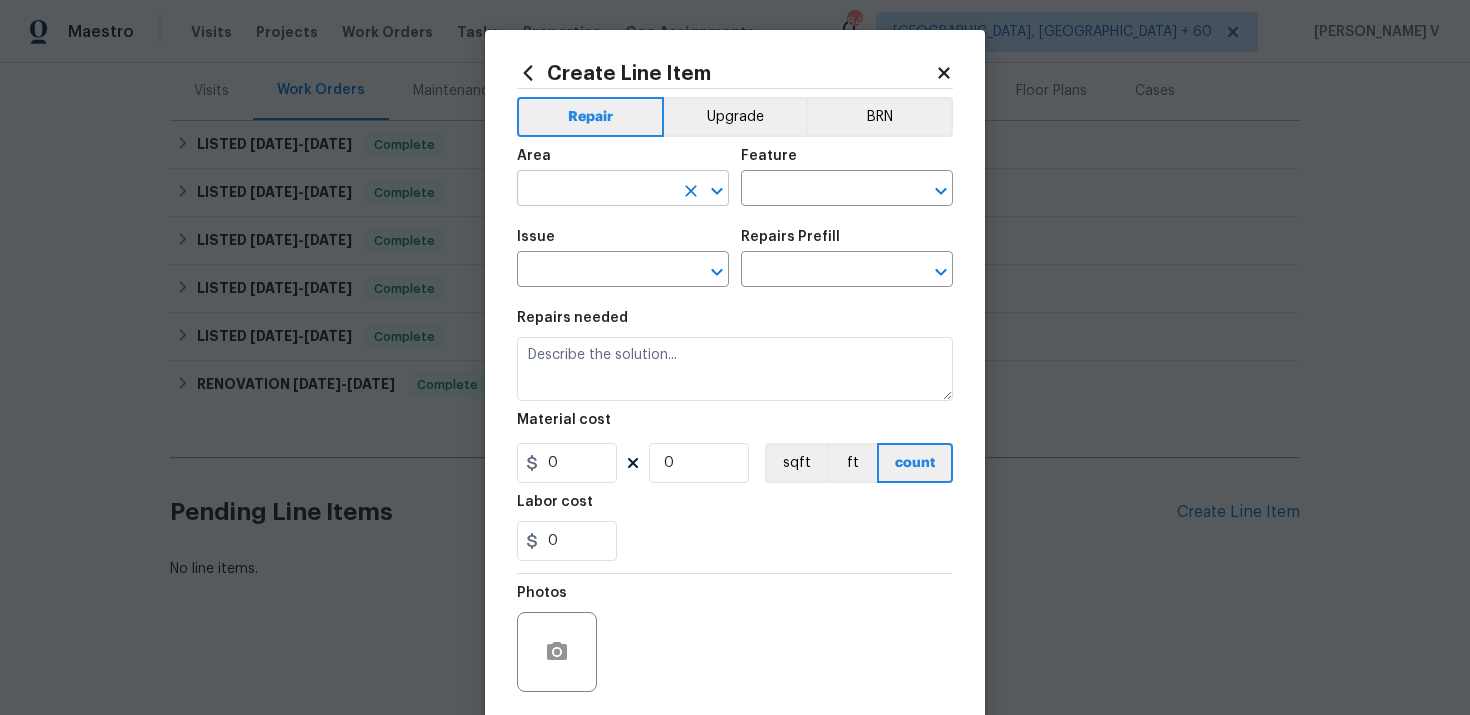 click at bounding box center (595, 190) 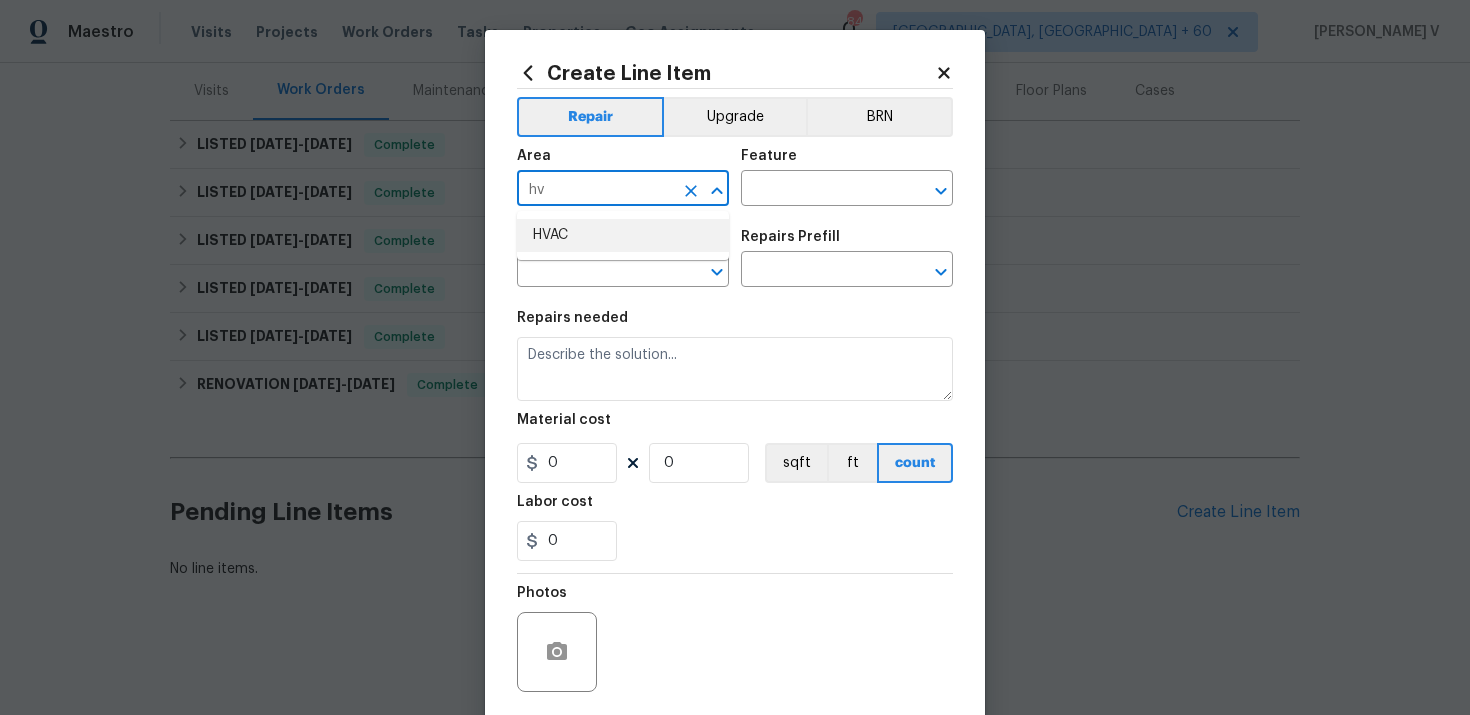 click on "HVAC" at bounding box center (623, 235) 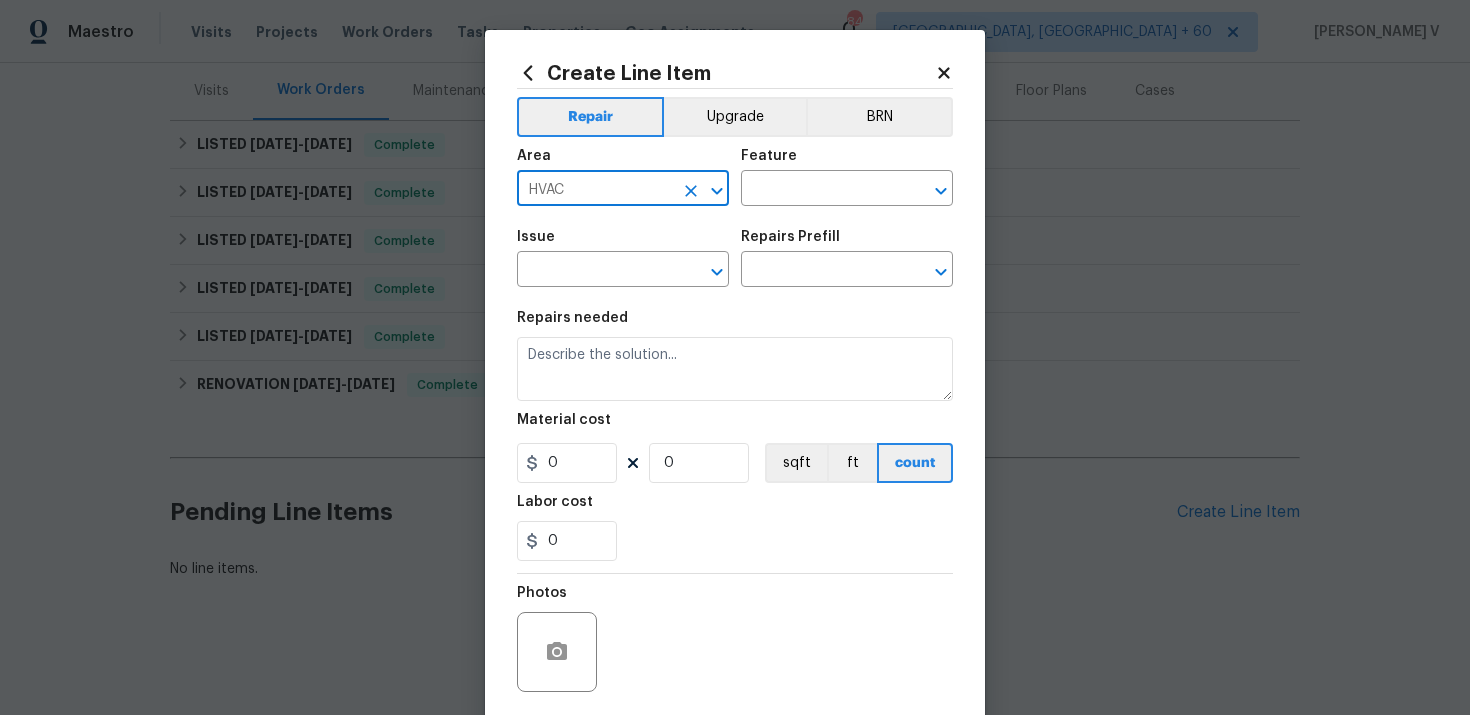 type on "HVAC" 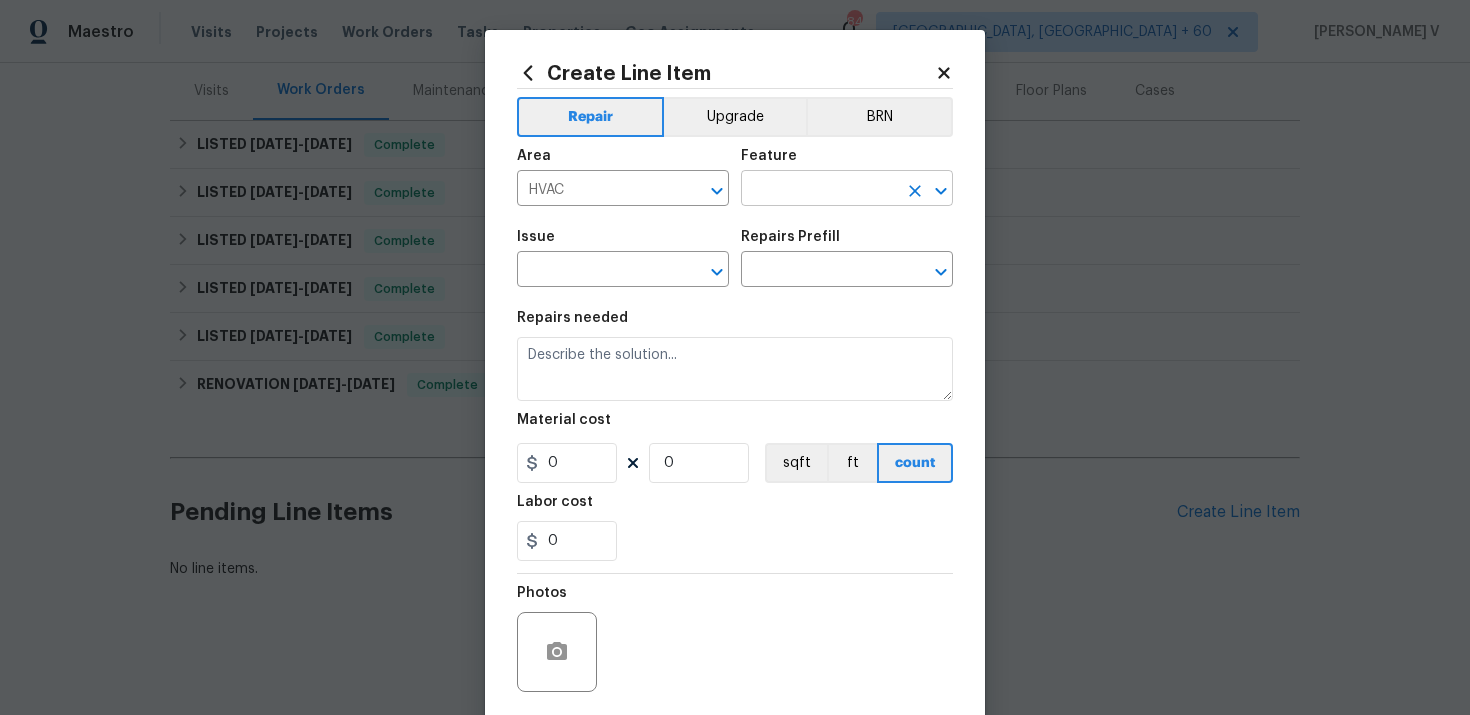 click at bounding box center [819, 190] 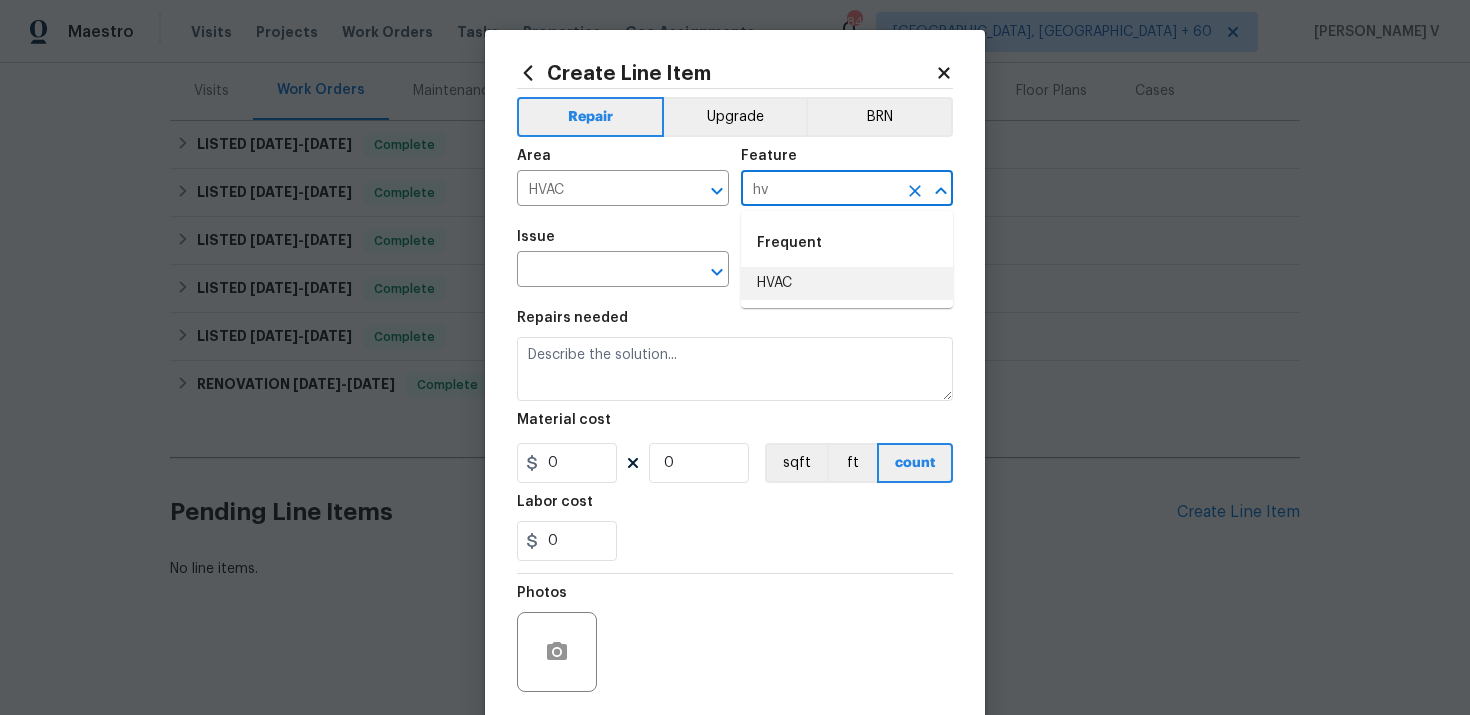 click on "HVAC" at bounding box center [847, 283] 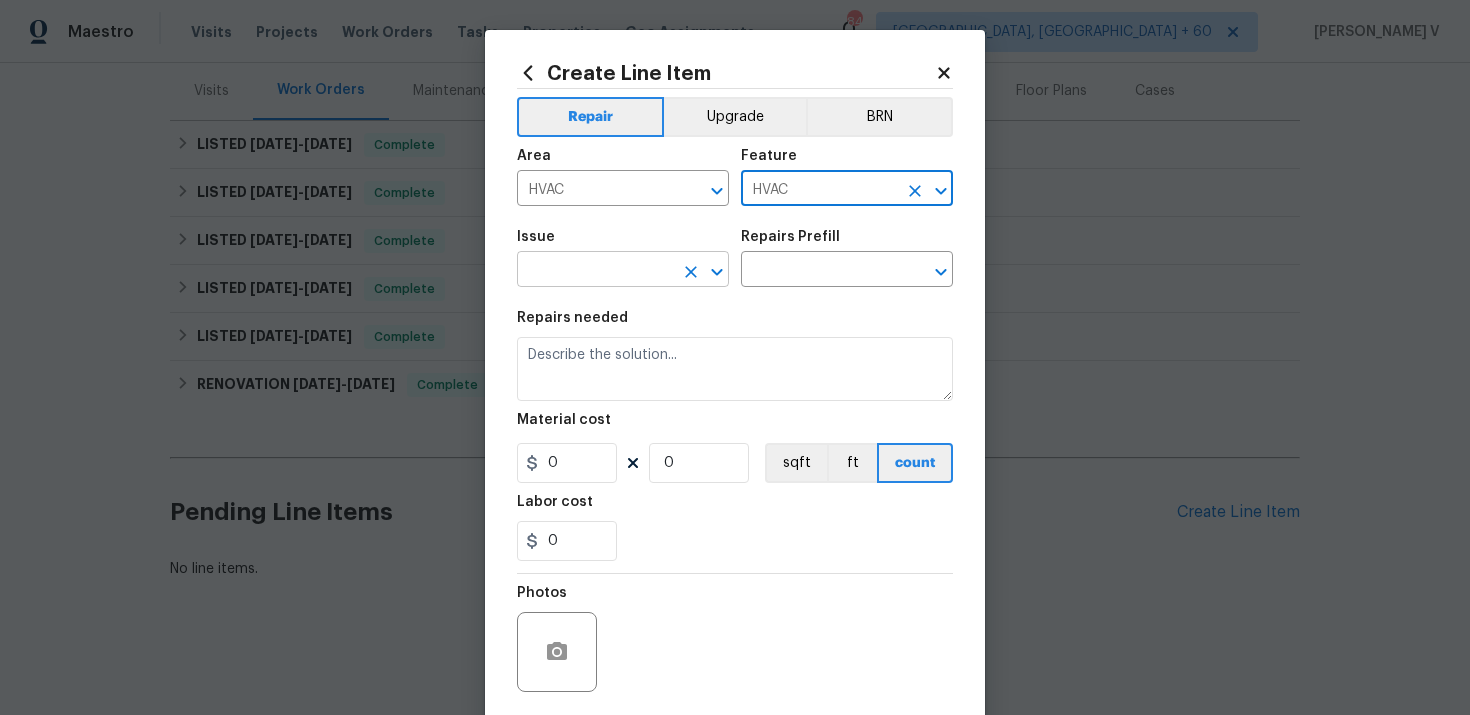 type on "HVAC" 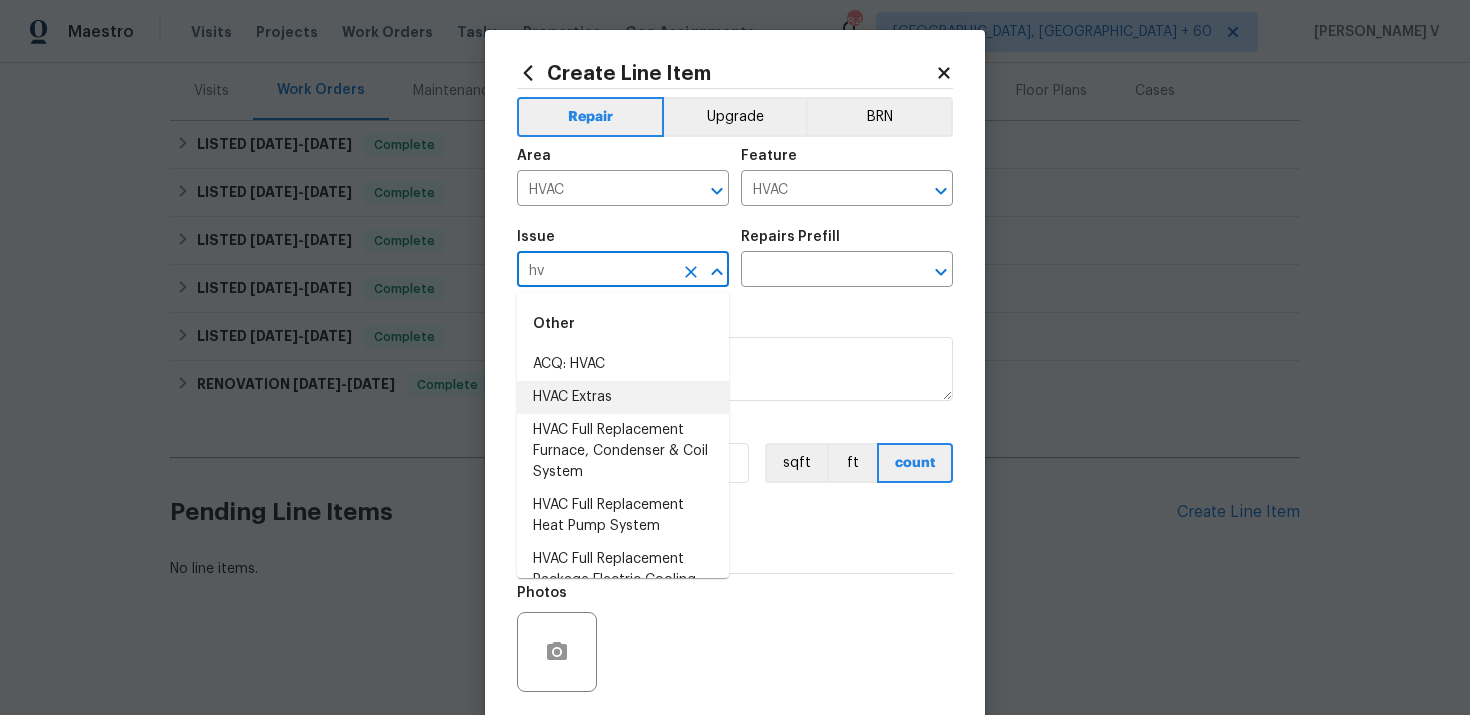 click on "HVAC Extras" at bounding box center (623, 397) 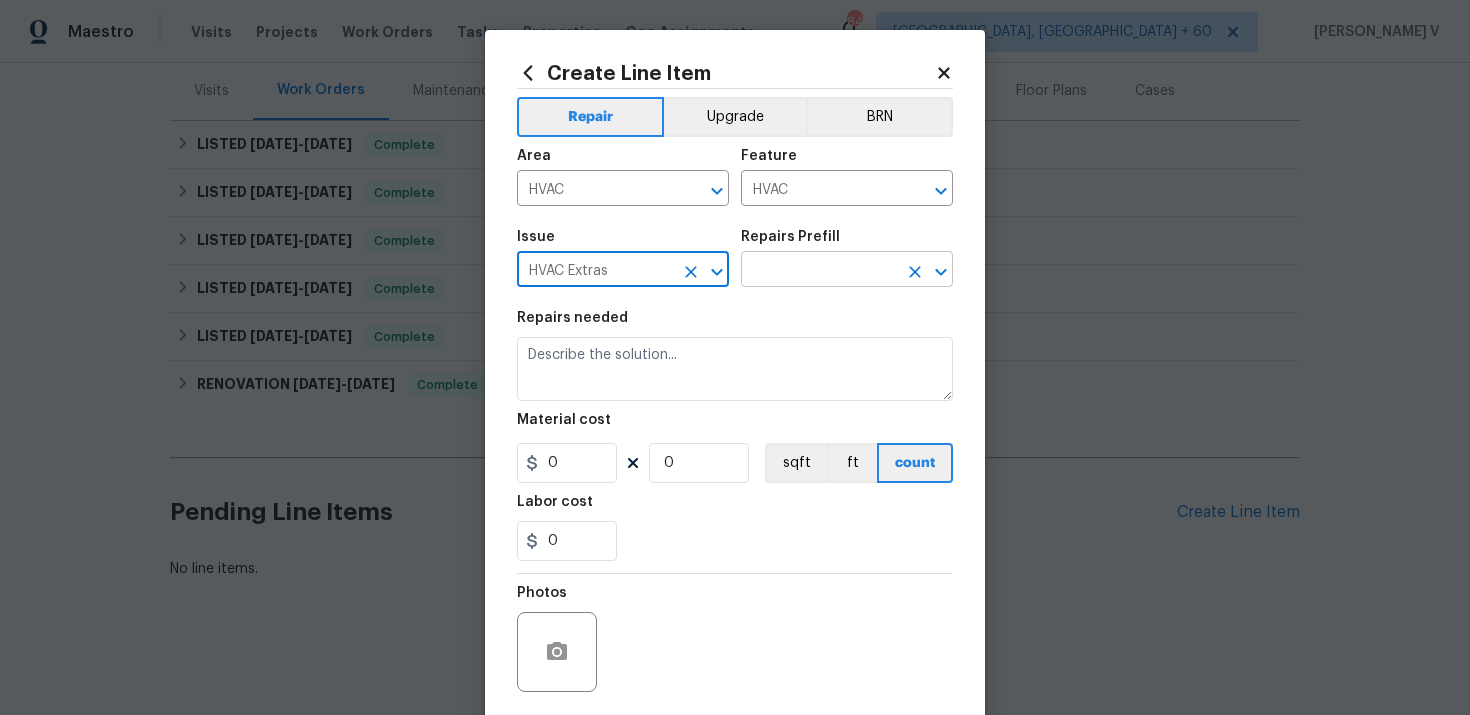 type on "HVAC Extras" 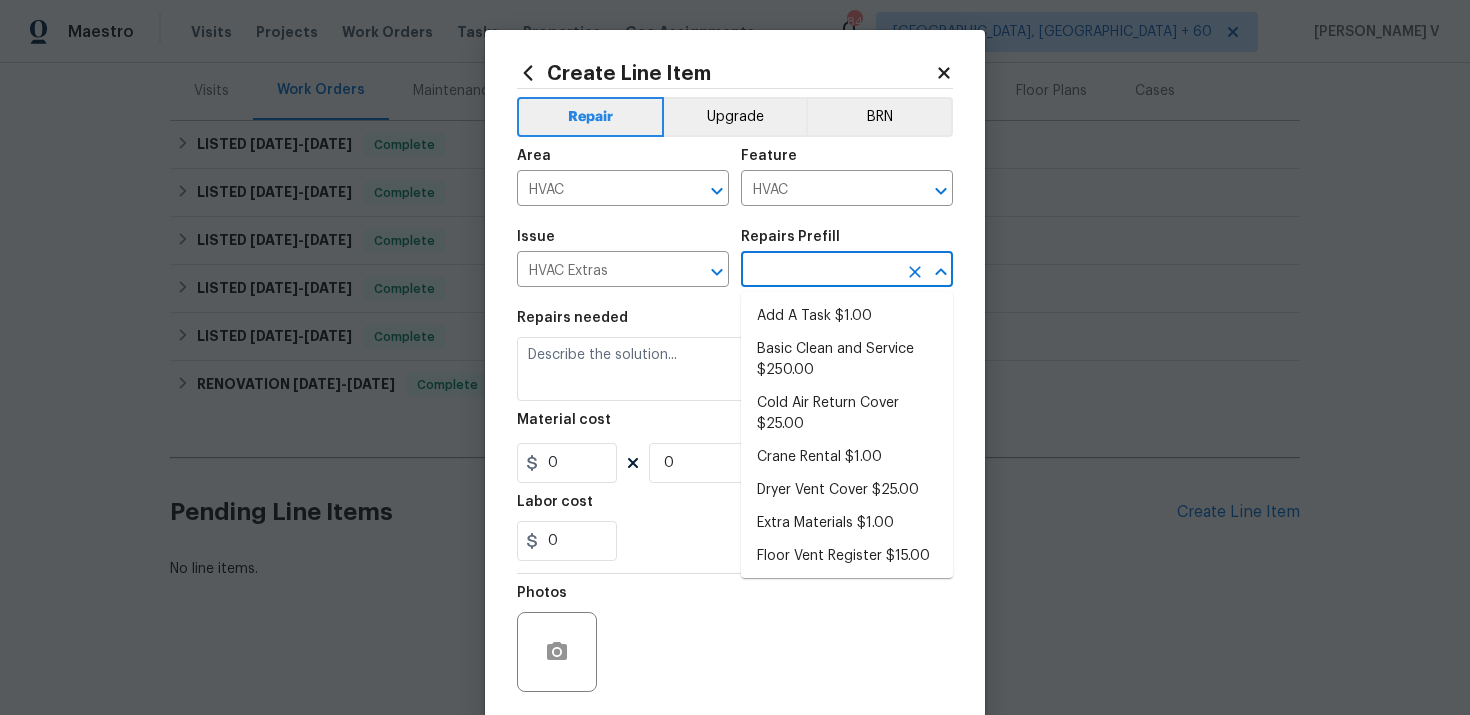 click on "Add A Task $1.00 Basic Clean and Service $250.00 Cold Air Return Cover $25.00 Crane Rental $1.00 Dryer Vent Cover $25.00 Extra Materials $1.00 Floor Vent Register $15.00 HVAC Assessment $75.00 HVAC Demo $1.00 HVAC Permit $1.00 HVAC Repair $1.00" at bounding box center (847, 435) 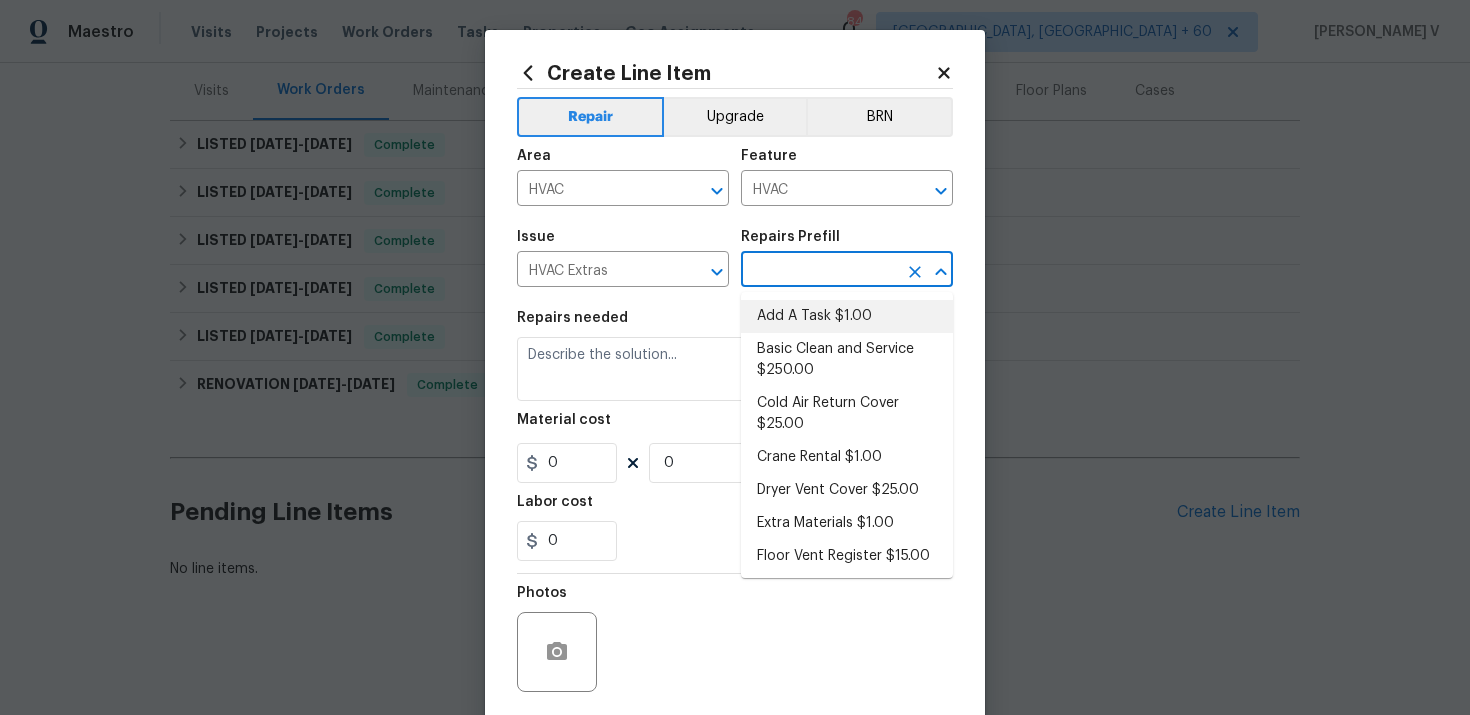 click on "Add A Task $1.00" at bounding box center [847, 316] 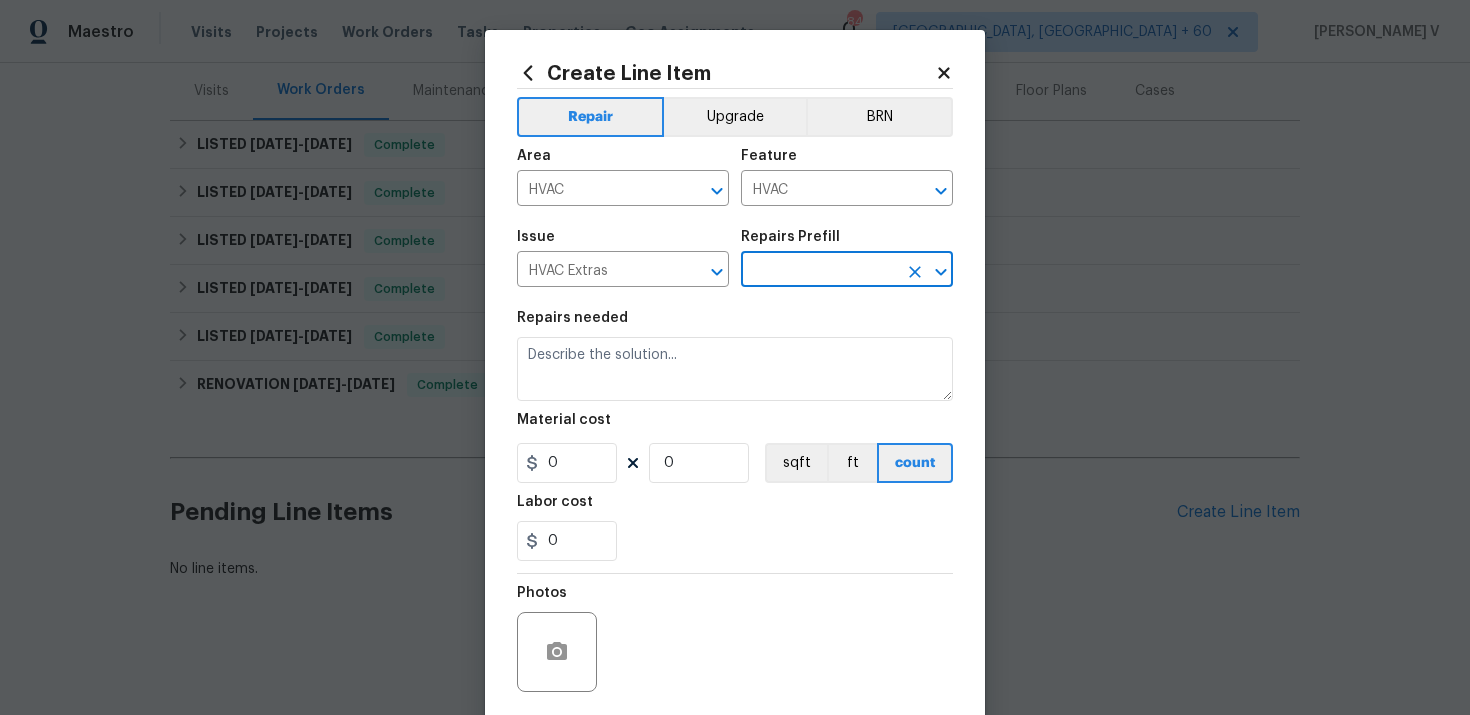 type on "Add A Task $1.00" 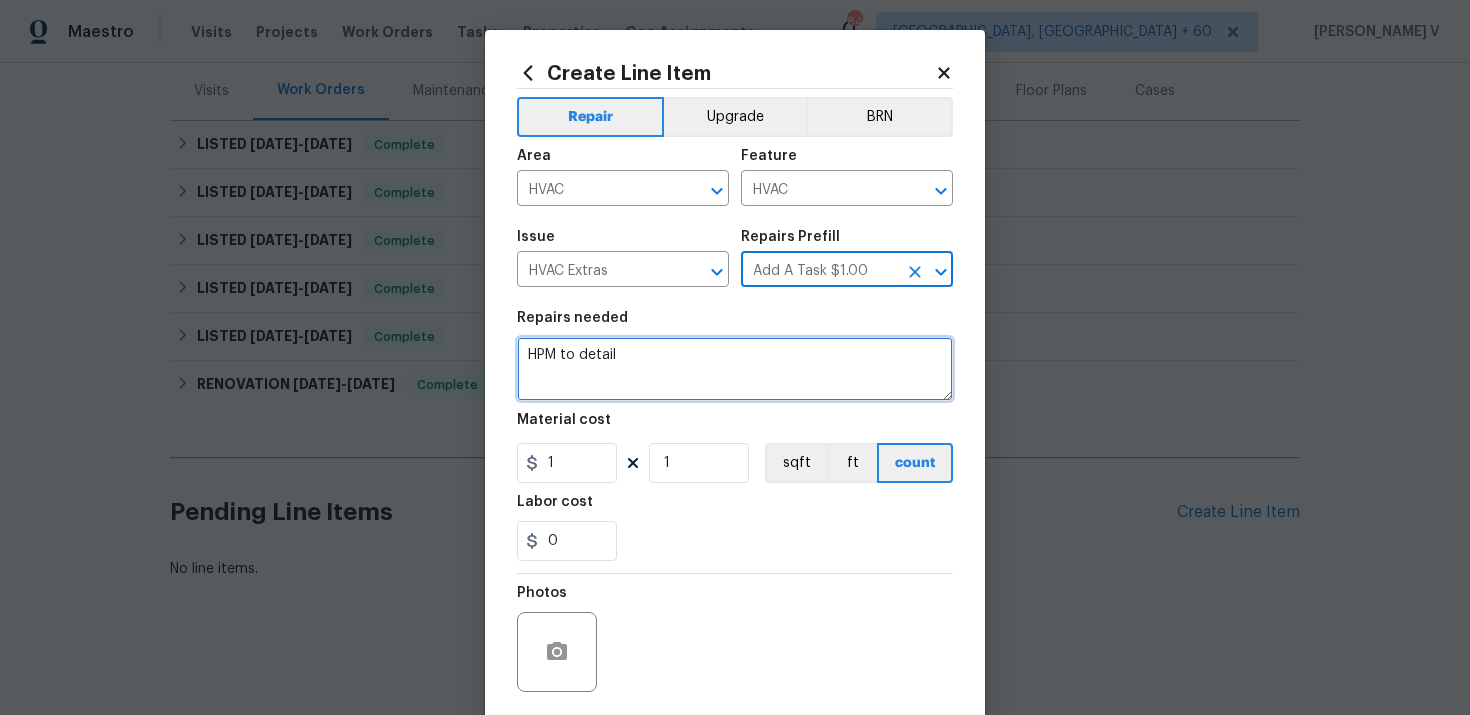click on "HPM to detail" at bounding box center (735, 369) 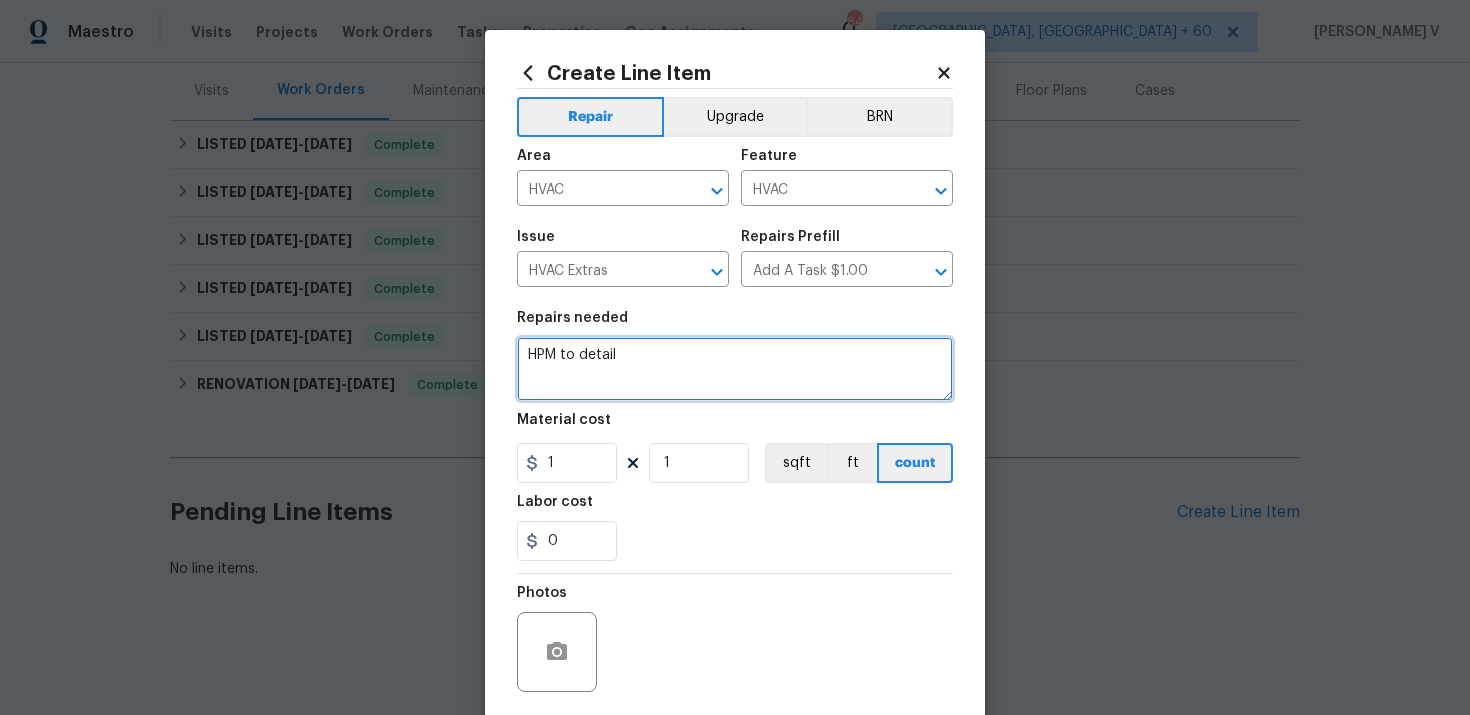 click on "HPM to detail" at bounding box center [735, 369] 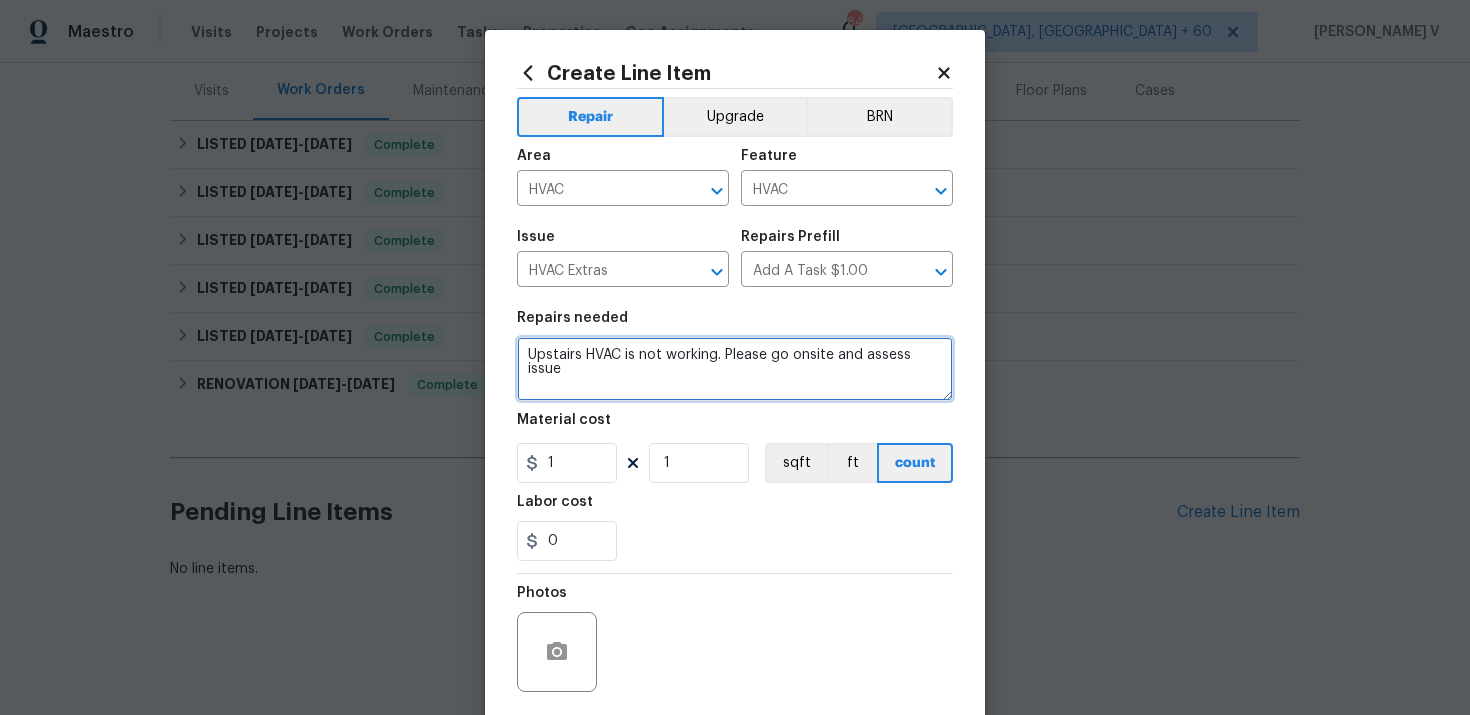 type on "Upstairs HVAC is not working. Please go onsite and assess issue" 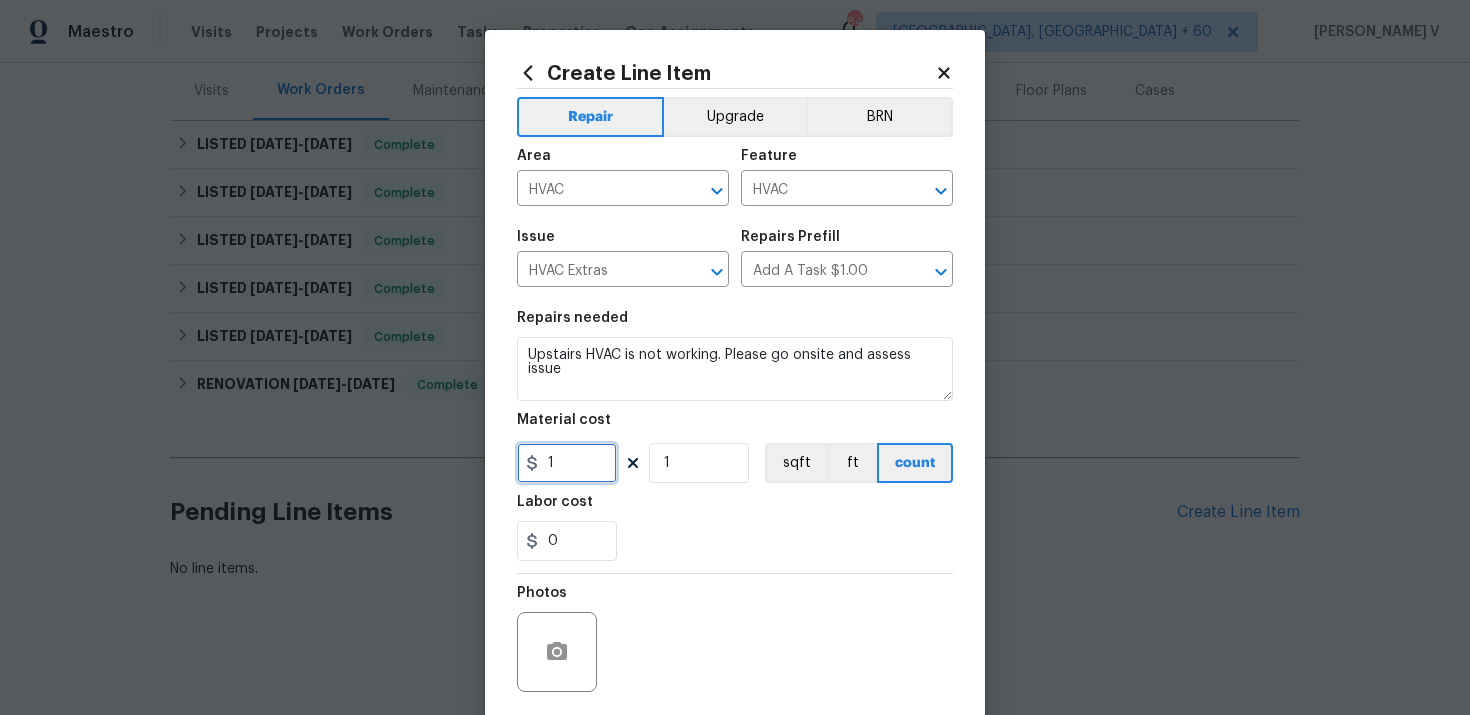 click on "1" at bounding box center (567, 463) 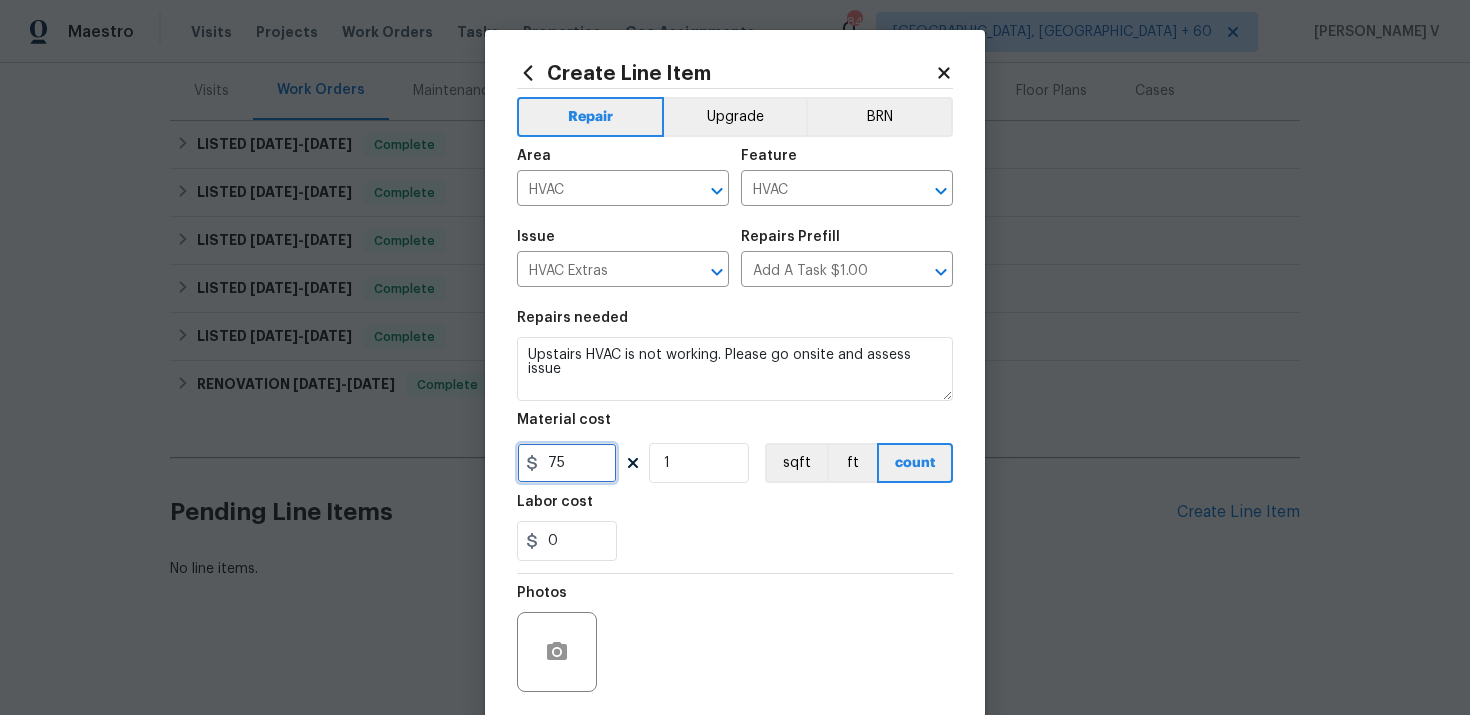 scroll, scrollTop: 147, scrollLeft: 0, axis: vertical 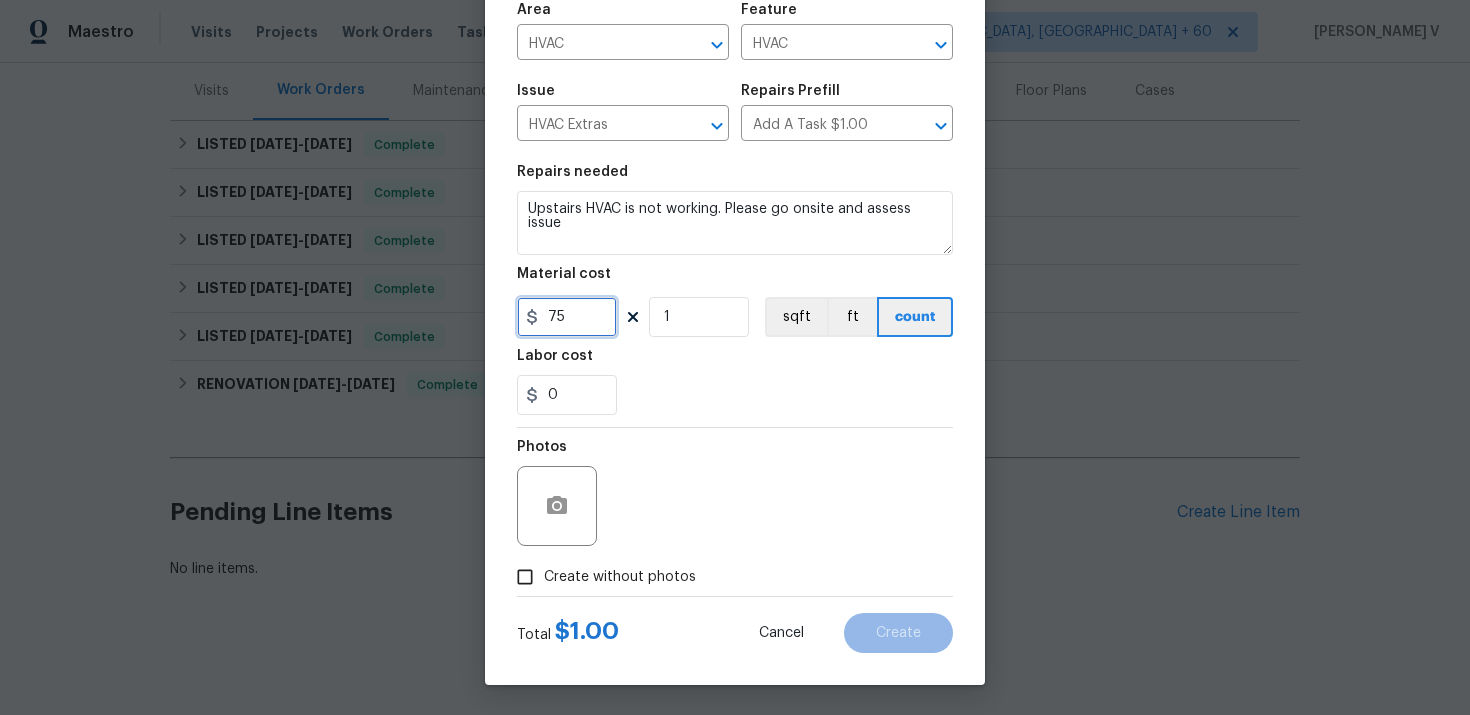 type on "75" 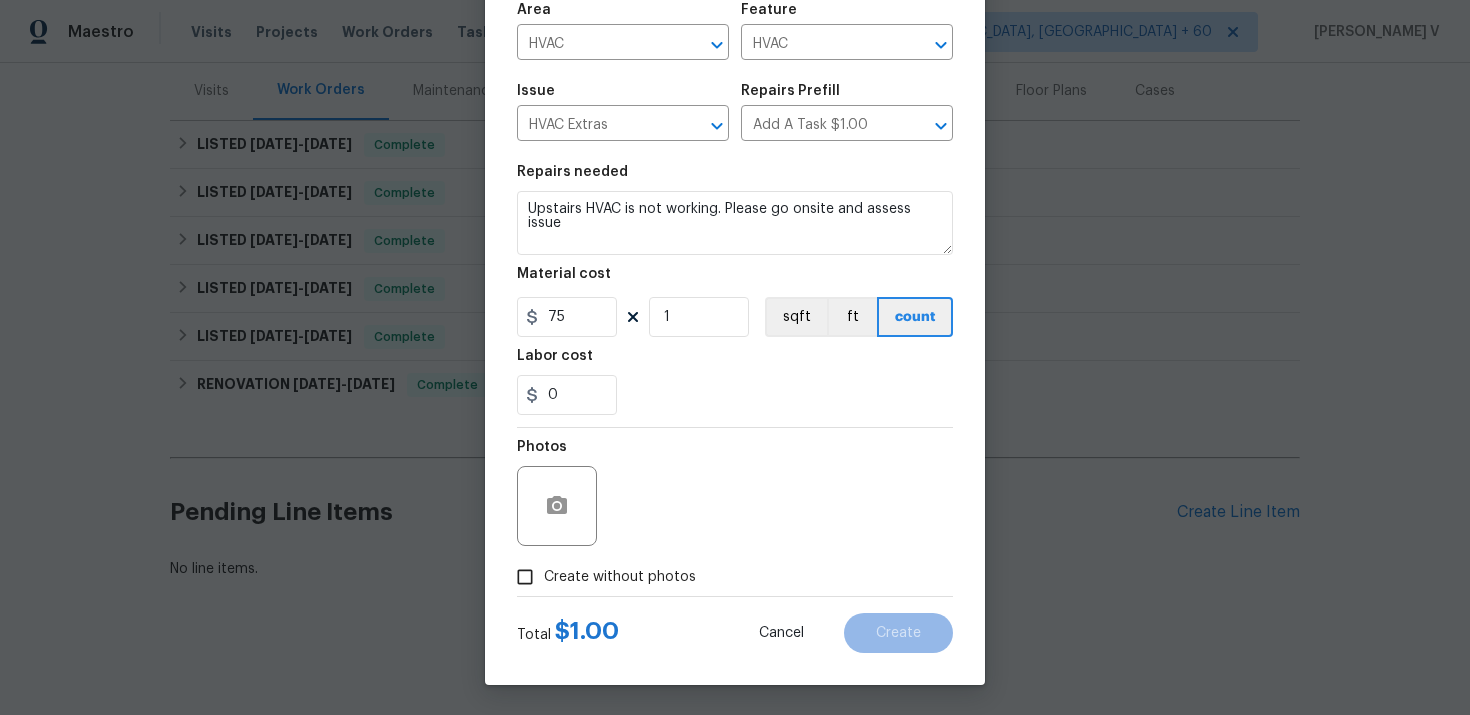 click on "Photos Create without photos" at bounding box center [735, 512] 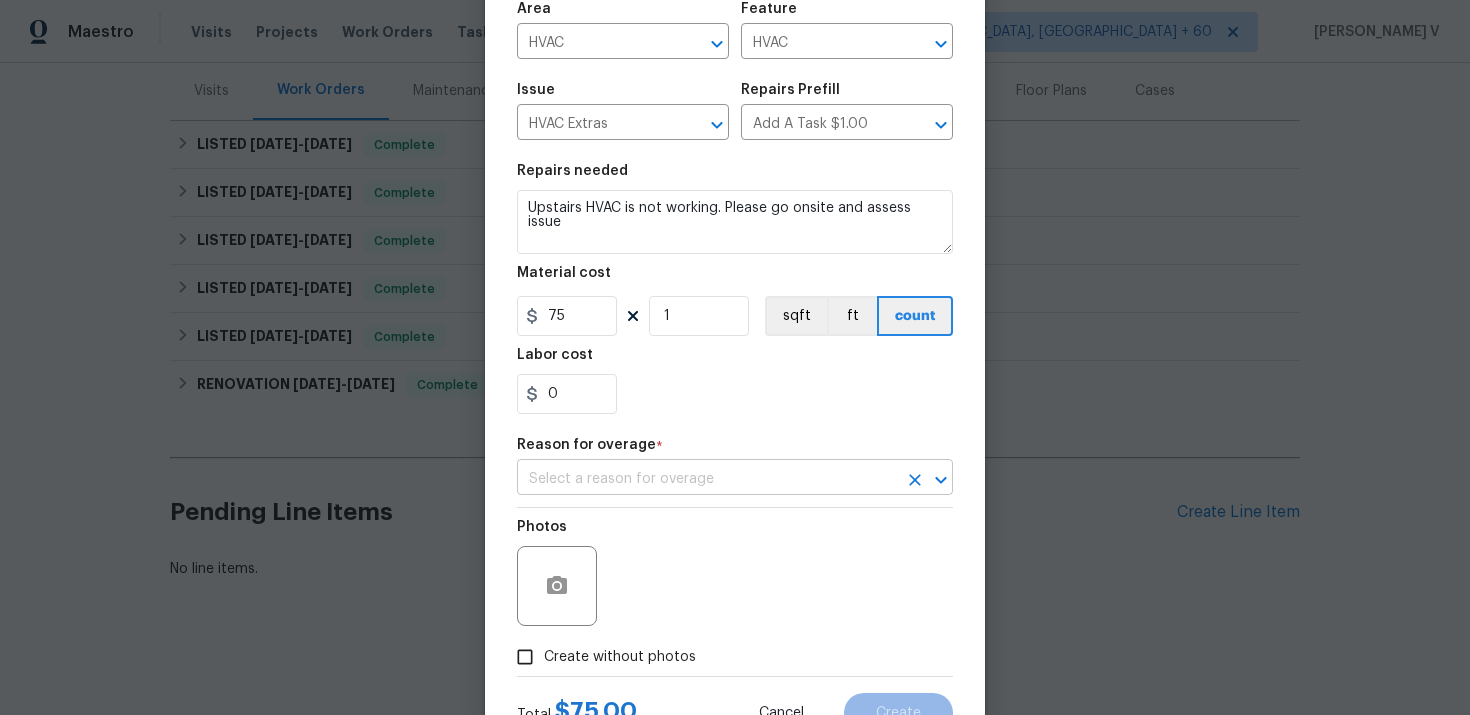 click at bounding box center [707, 479] 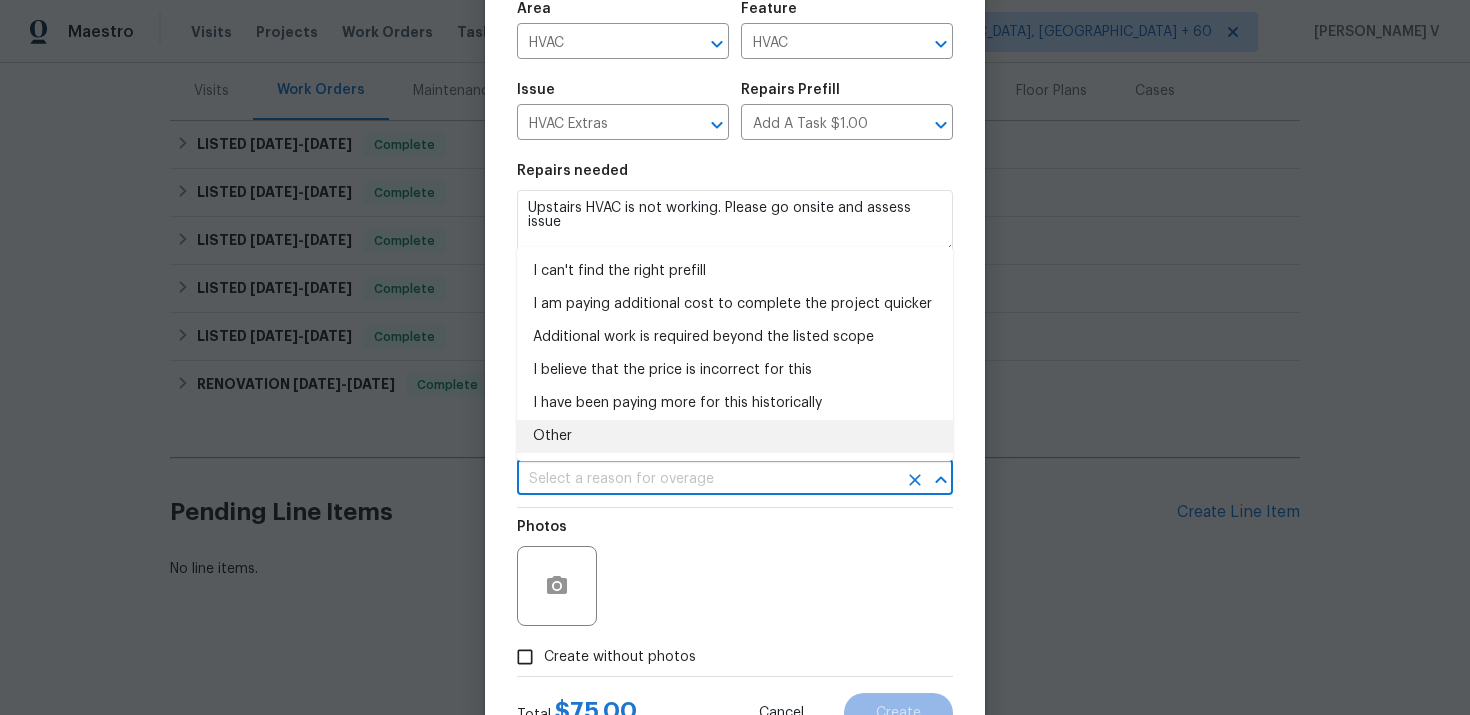 click on "Other" at bounding box center (735, 436) 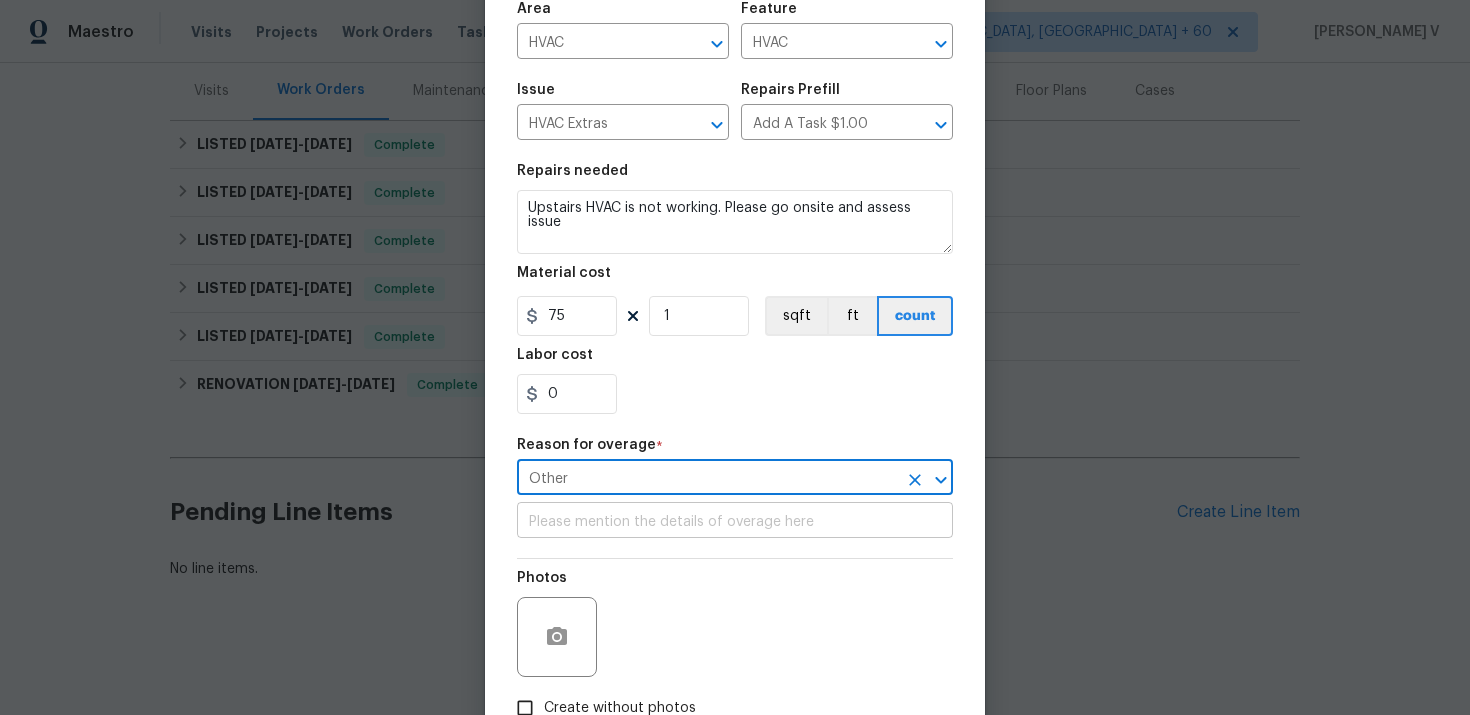 click at bounding box center (735, 522) 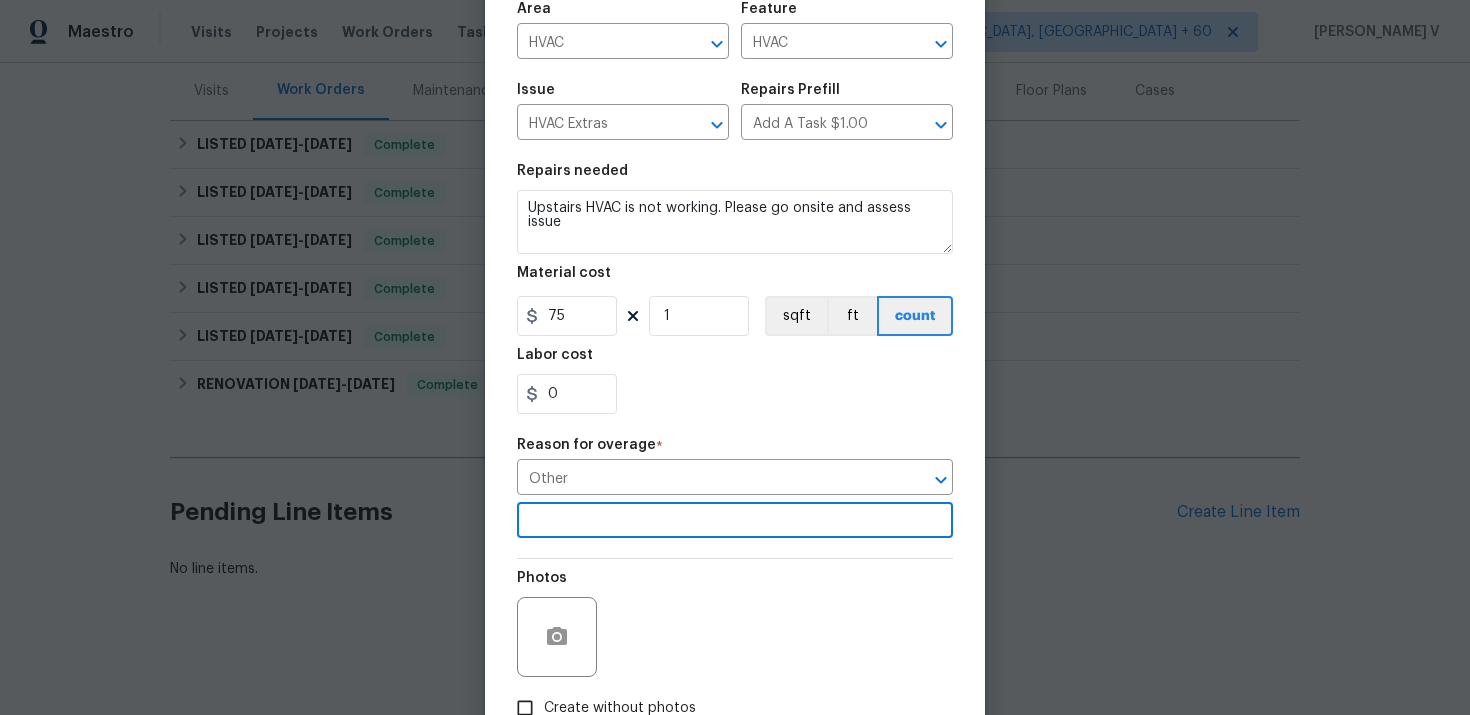 scroll, scrollTop: 280, scrollLeft: 0, axis: vertical 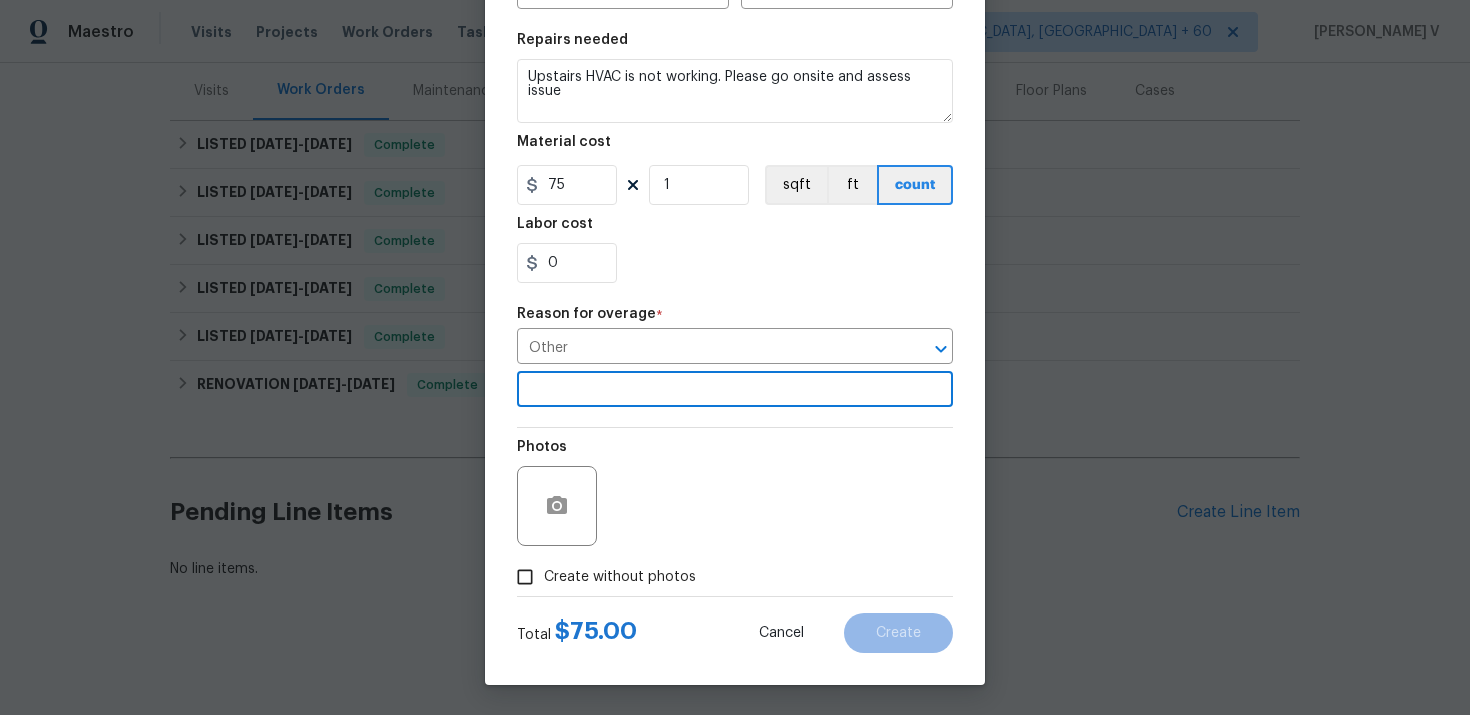 type 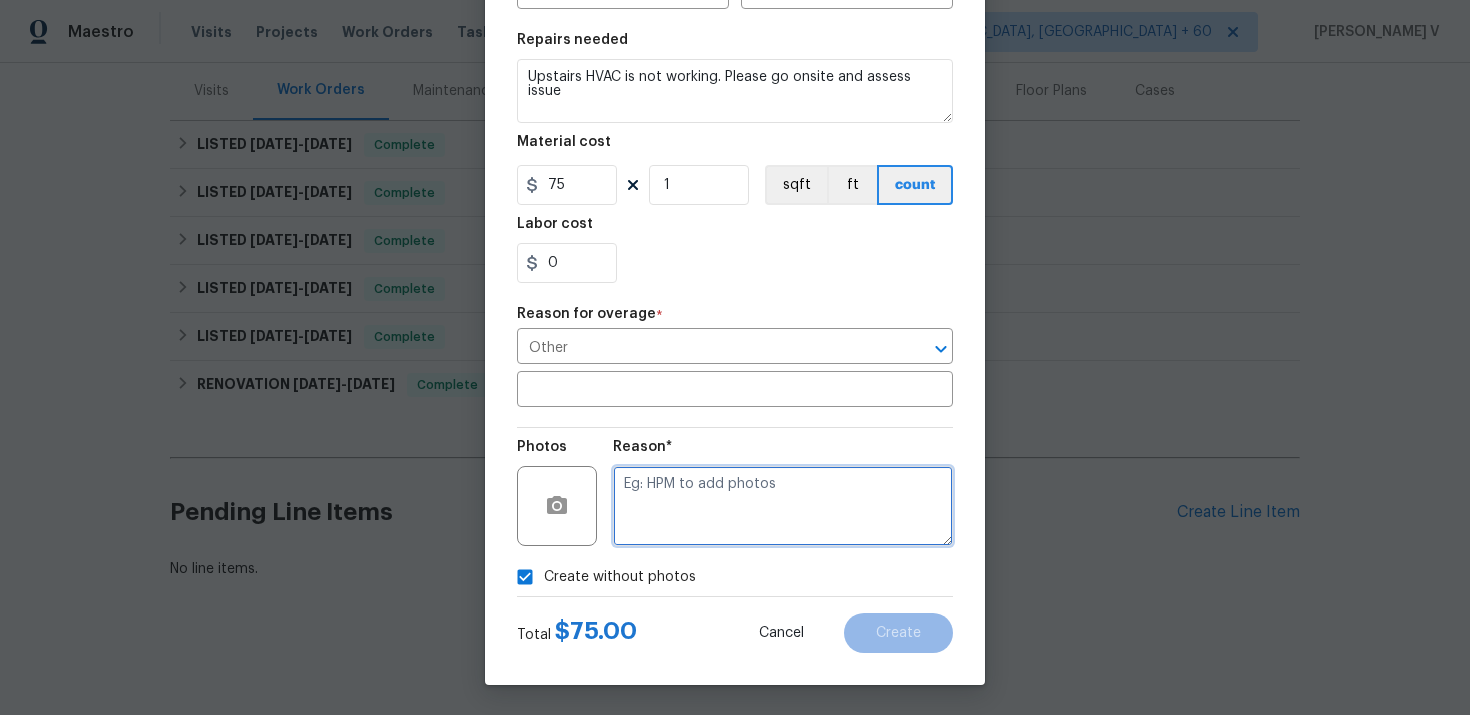 click at bounding box center [783, 506] 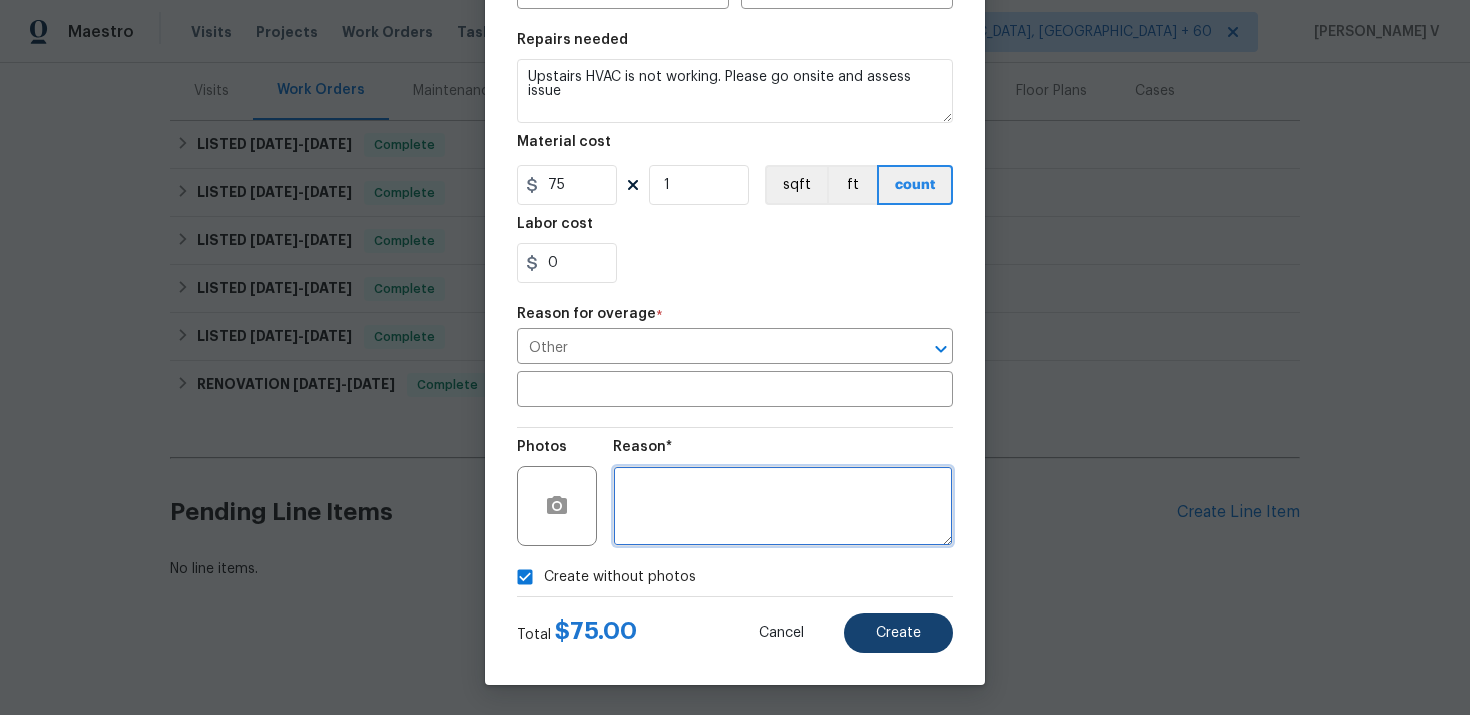 type 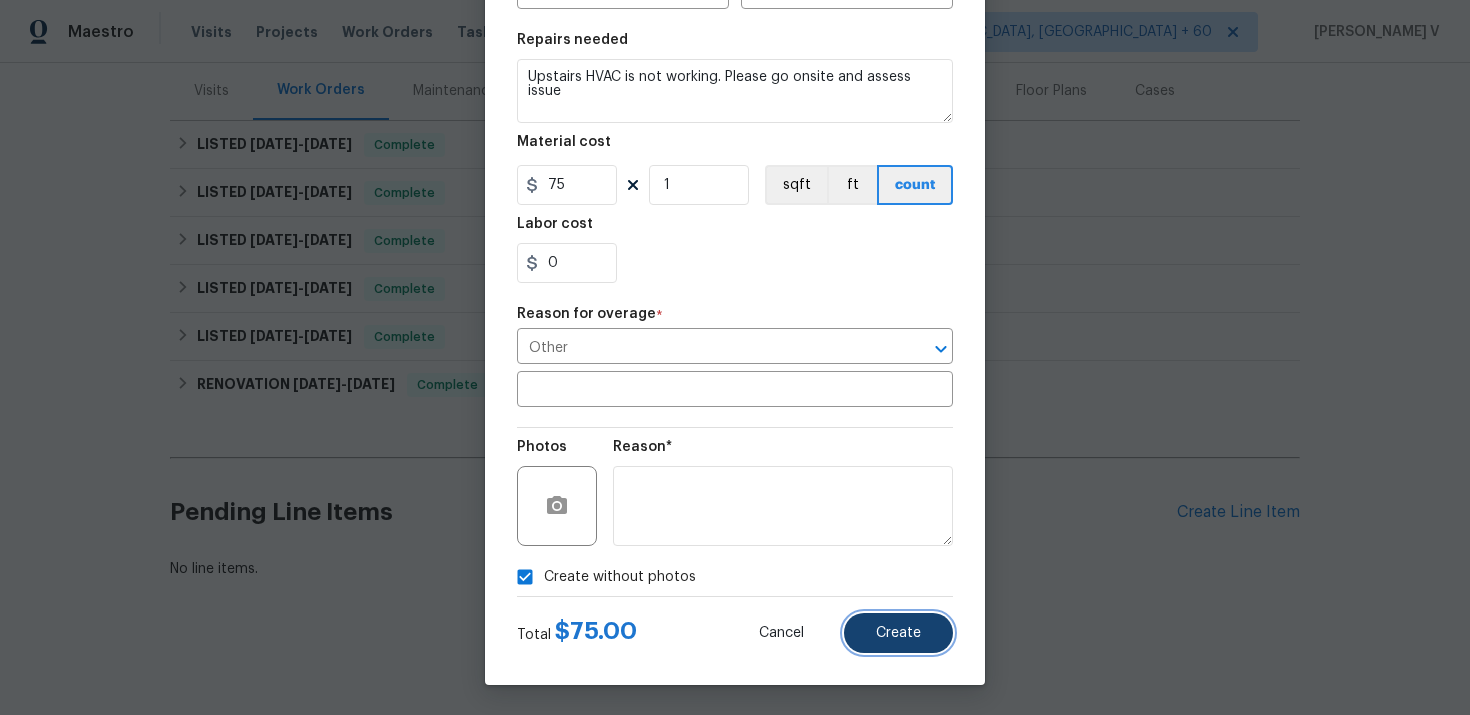 click on "Create" at bounding box center [898, 633] 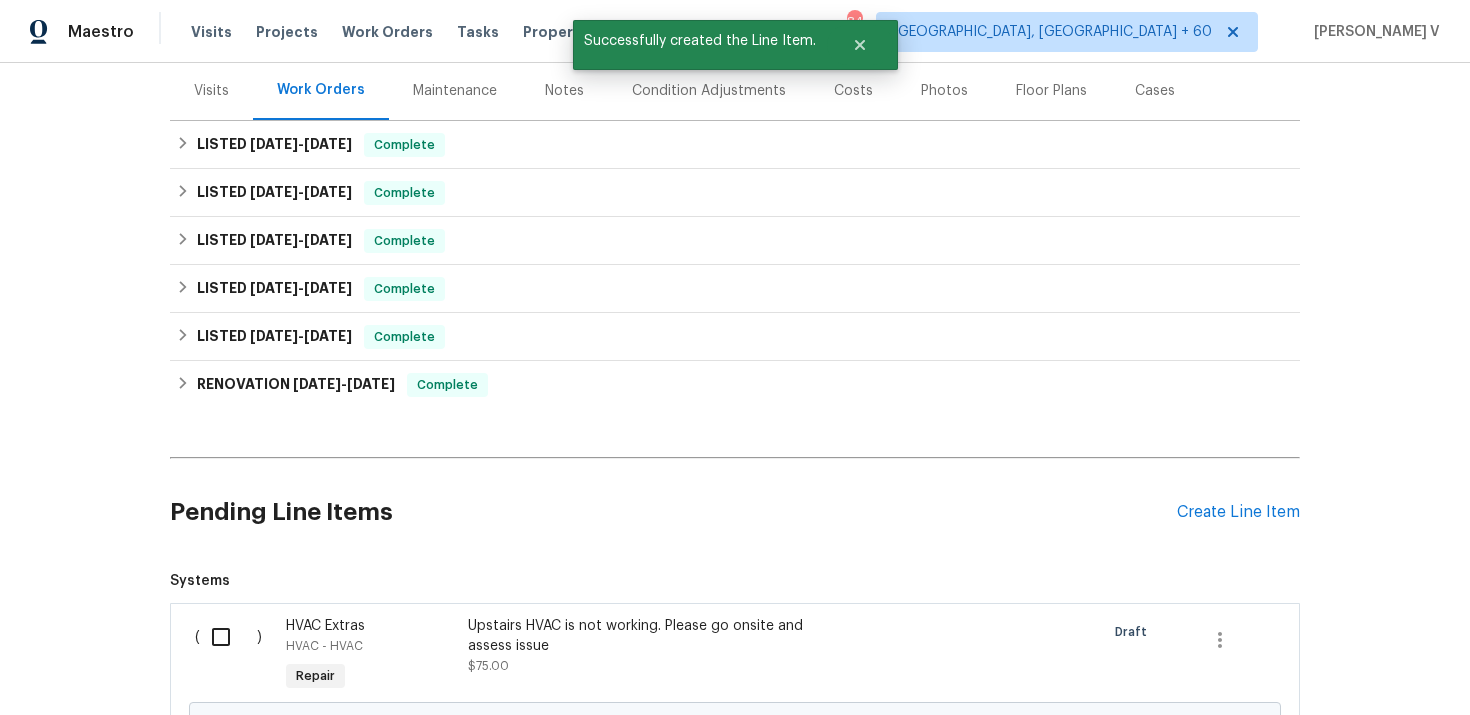 scroll, scrollTop: 396, scrollLeft: 0, axis: vertical 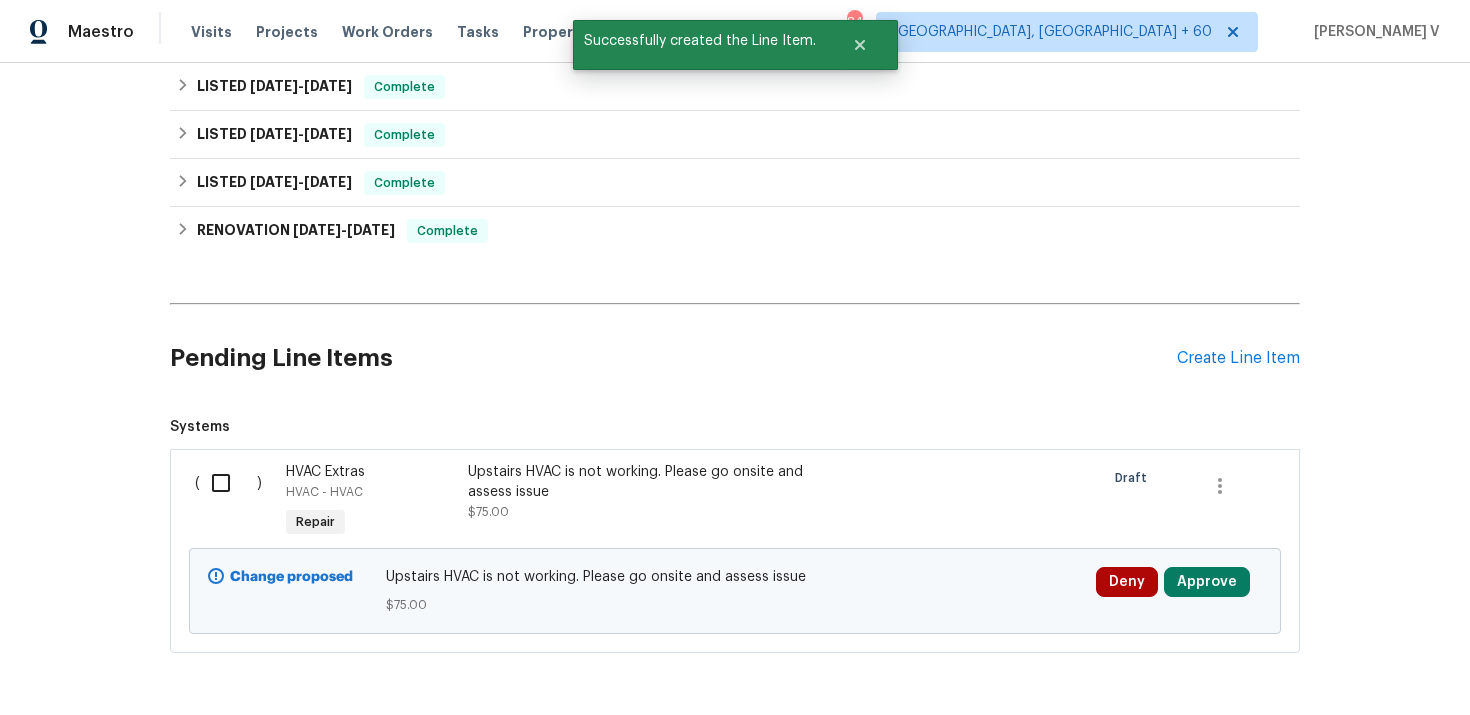 click at bounding box center [228, 483] 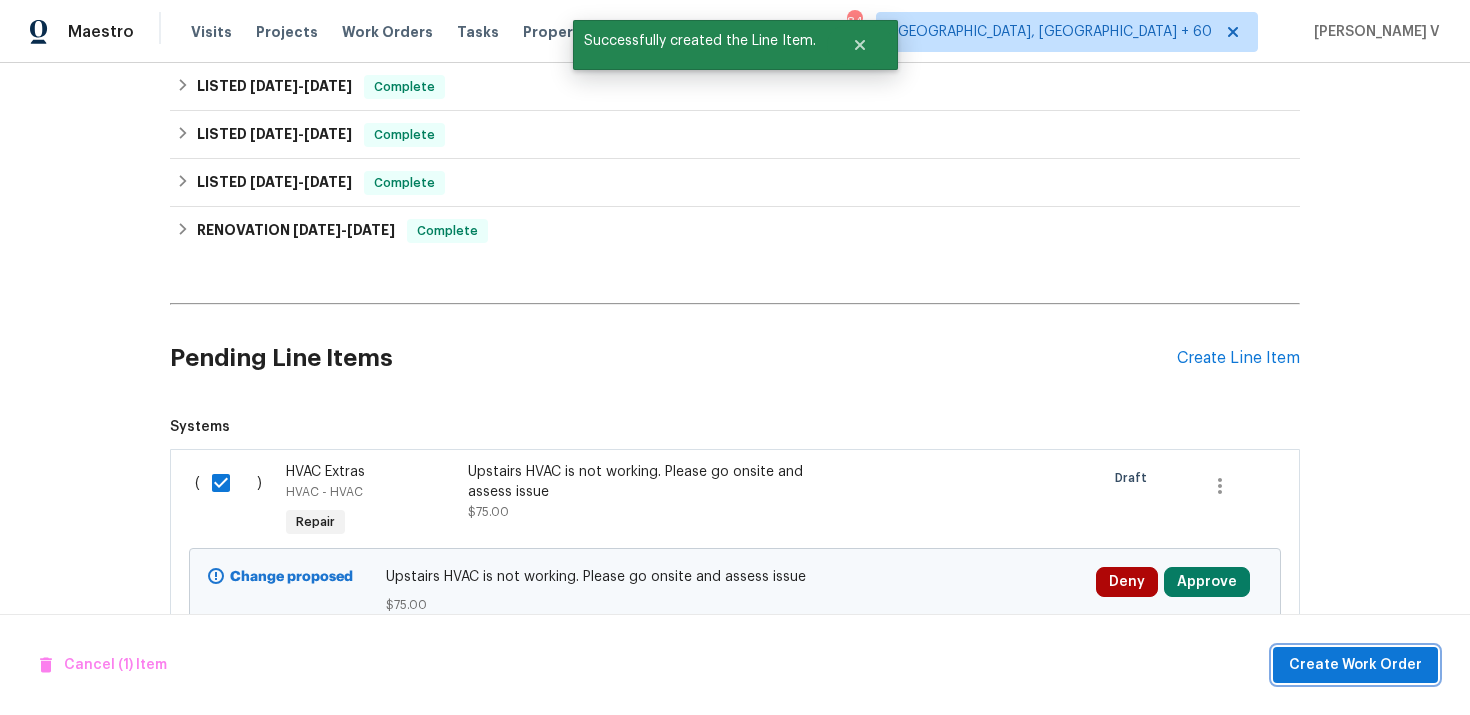 click on "Create Work Order" at bounding box center [1355, 665] 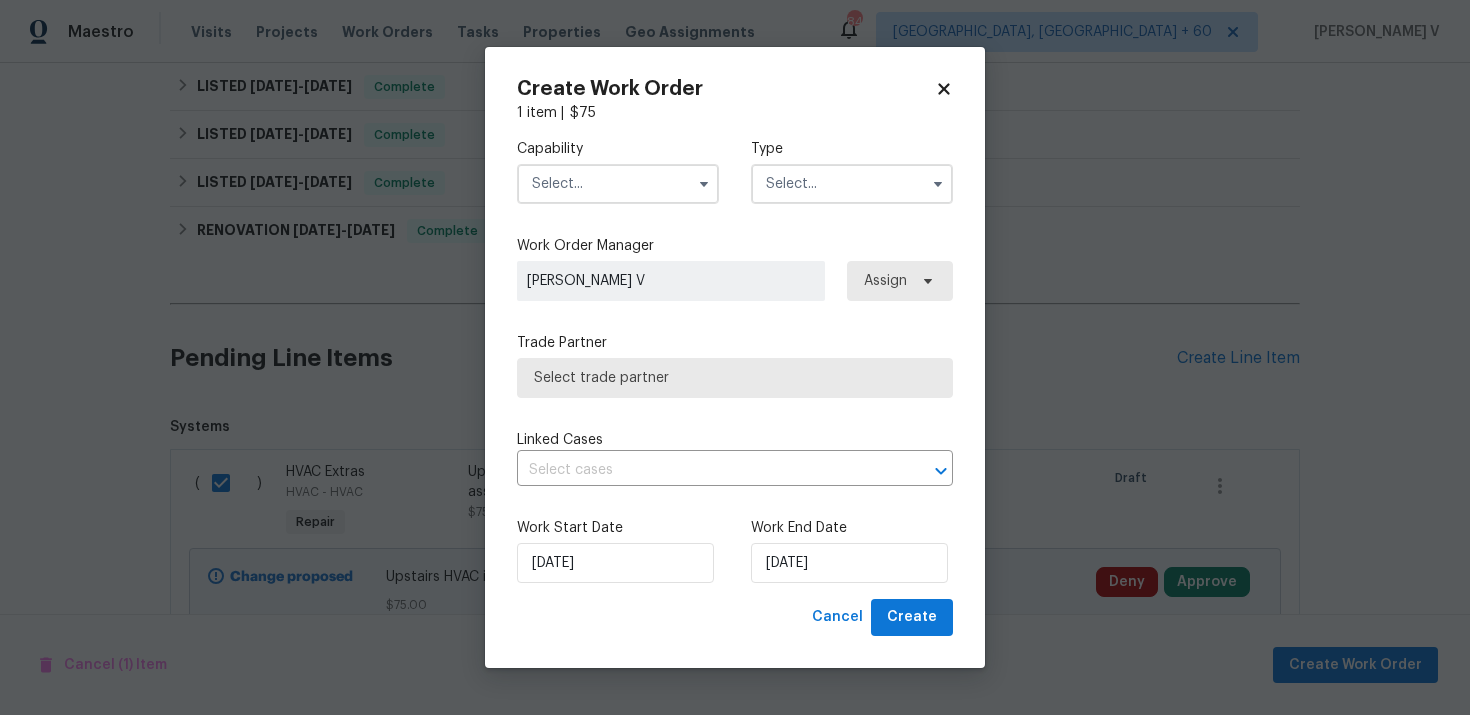 click at bounding box center [618, 184] 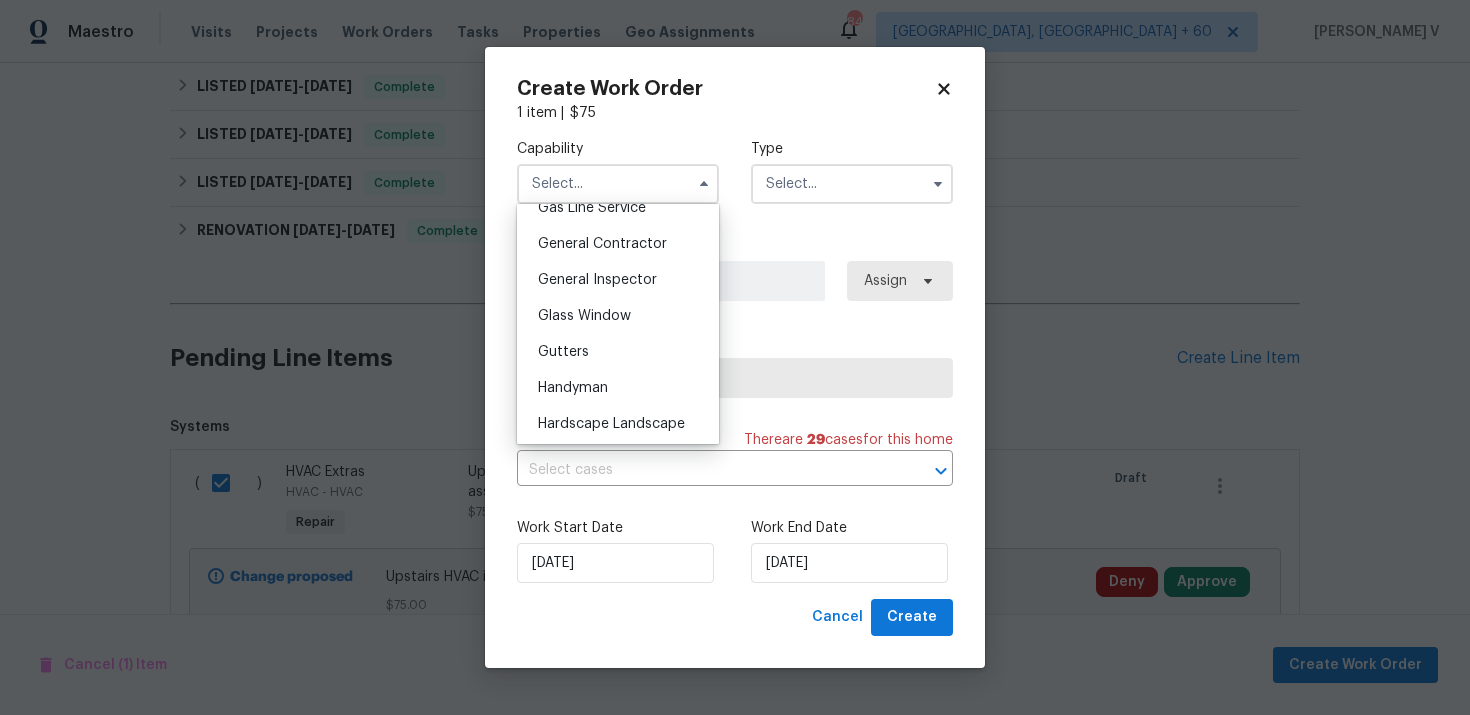 scroll, scrollTop: 1061, scrollLeft: 0, axis: vertical 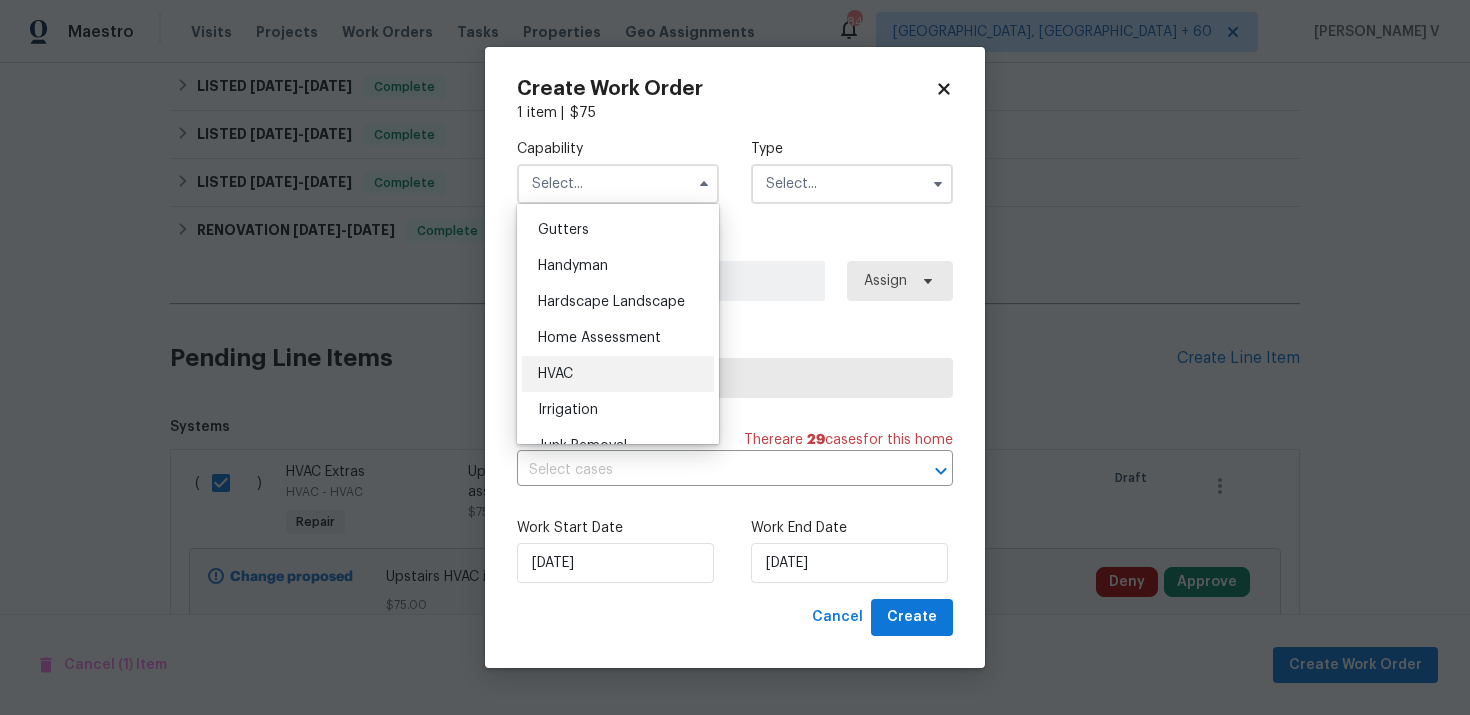 click on "HVAC" at bounding box center [618, 374] 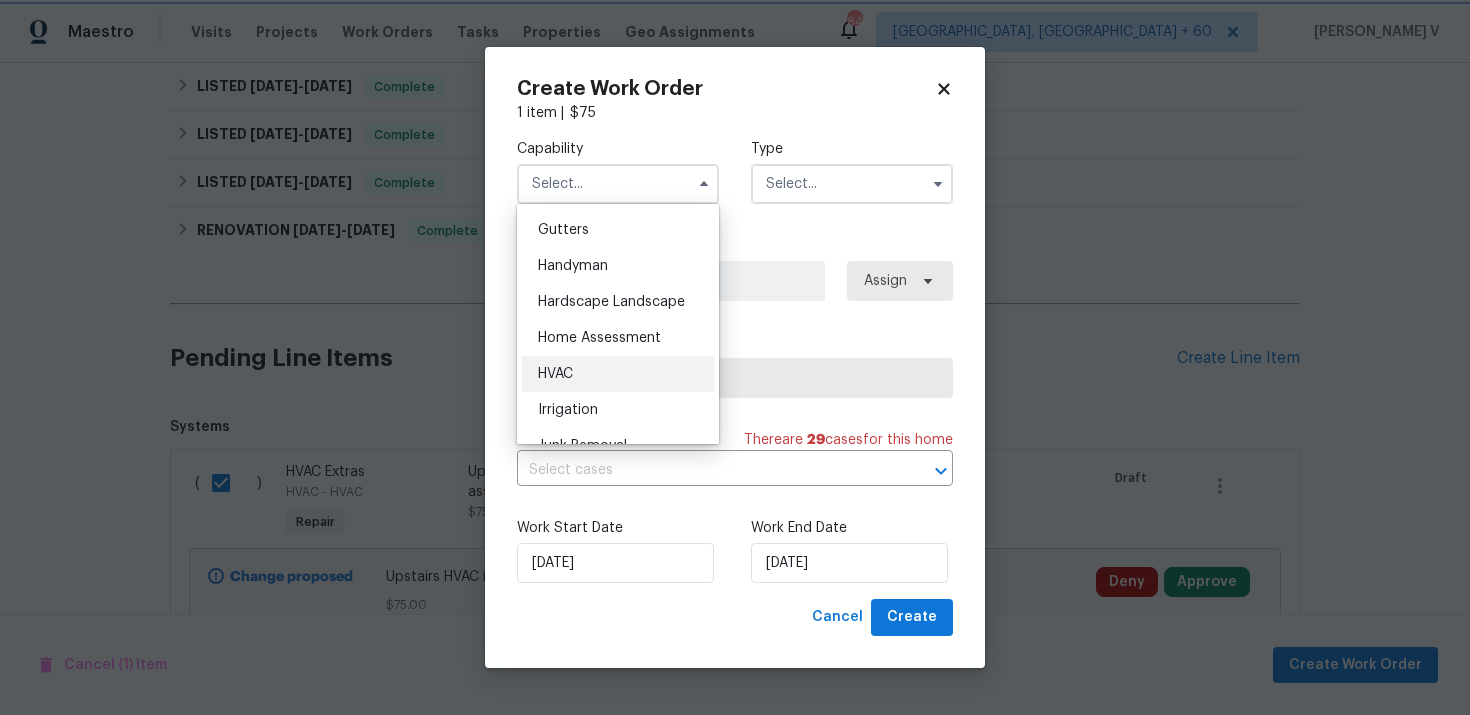 type on "HVAC" 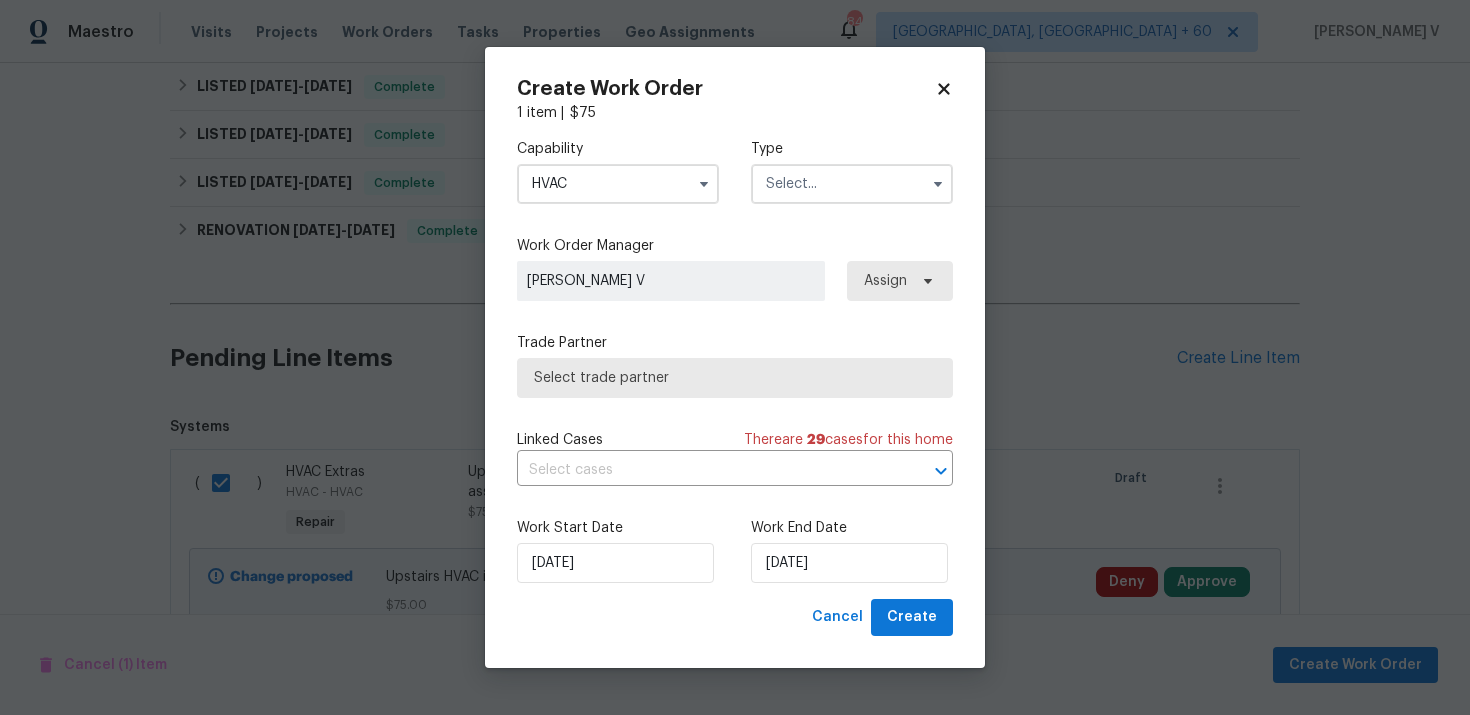 click at bounding box center (852, 184) 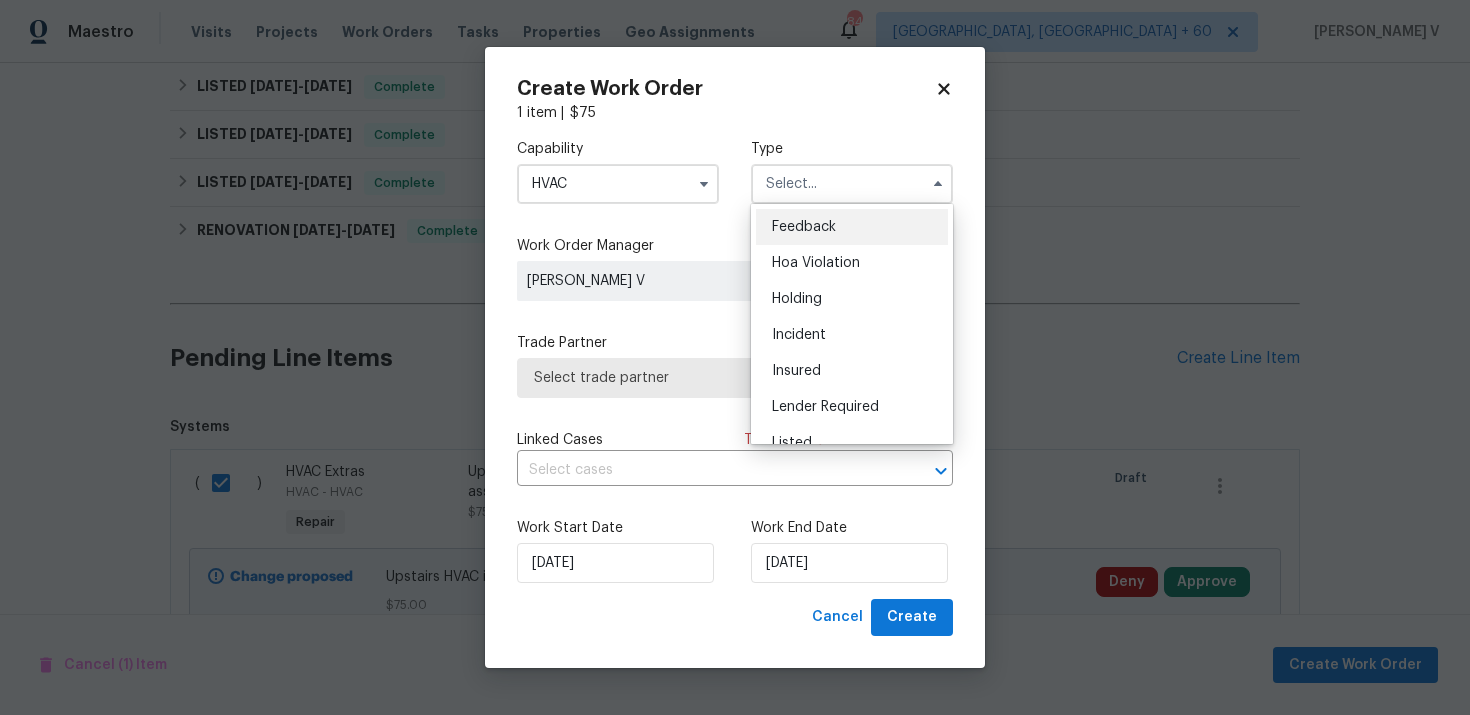 click on "Feedback" at bounding box center [852, 227] 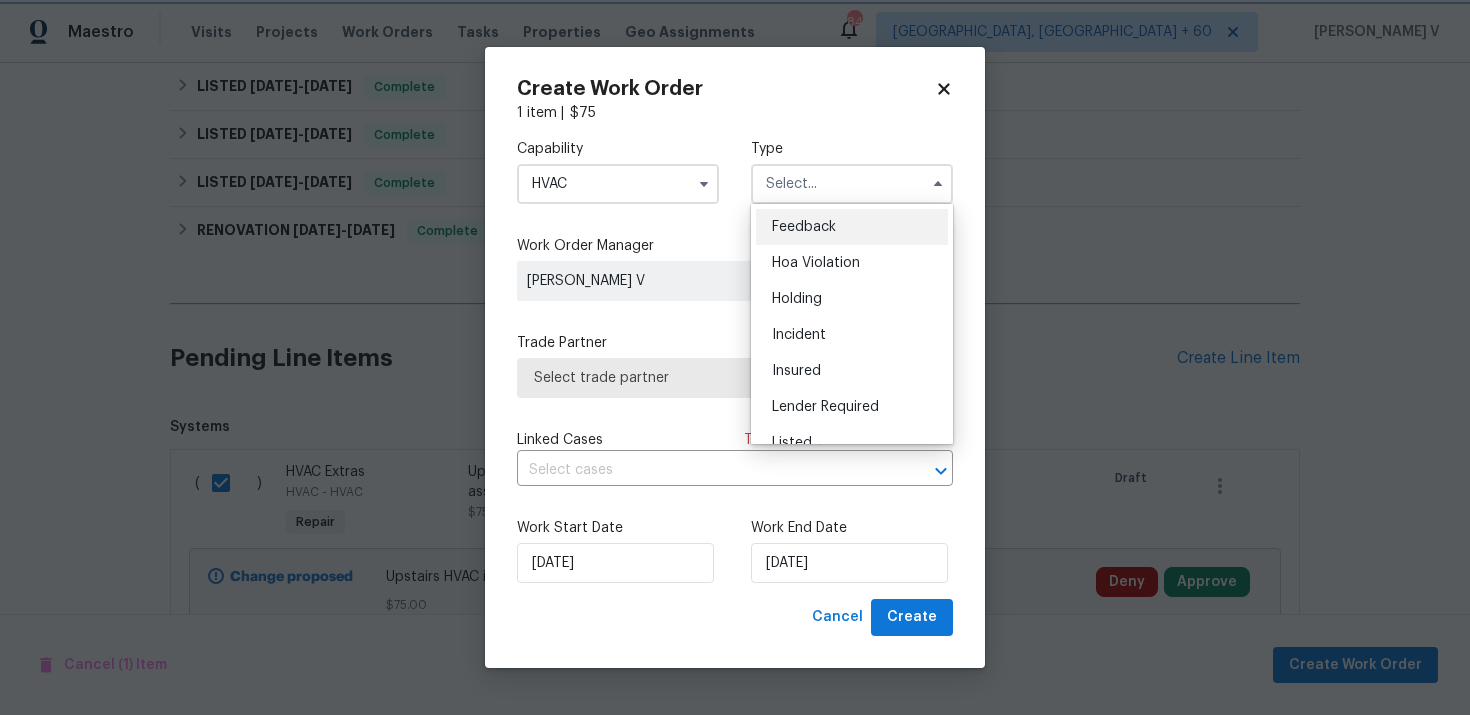 type on "Feedback" 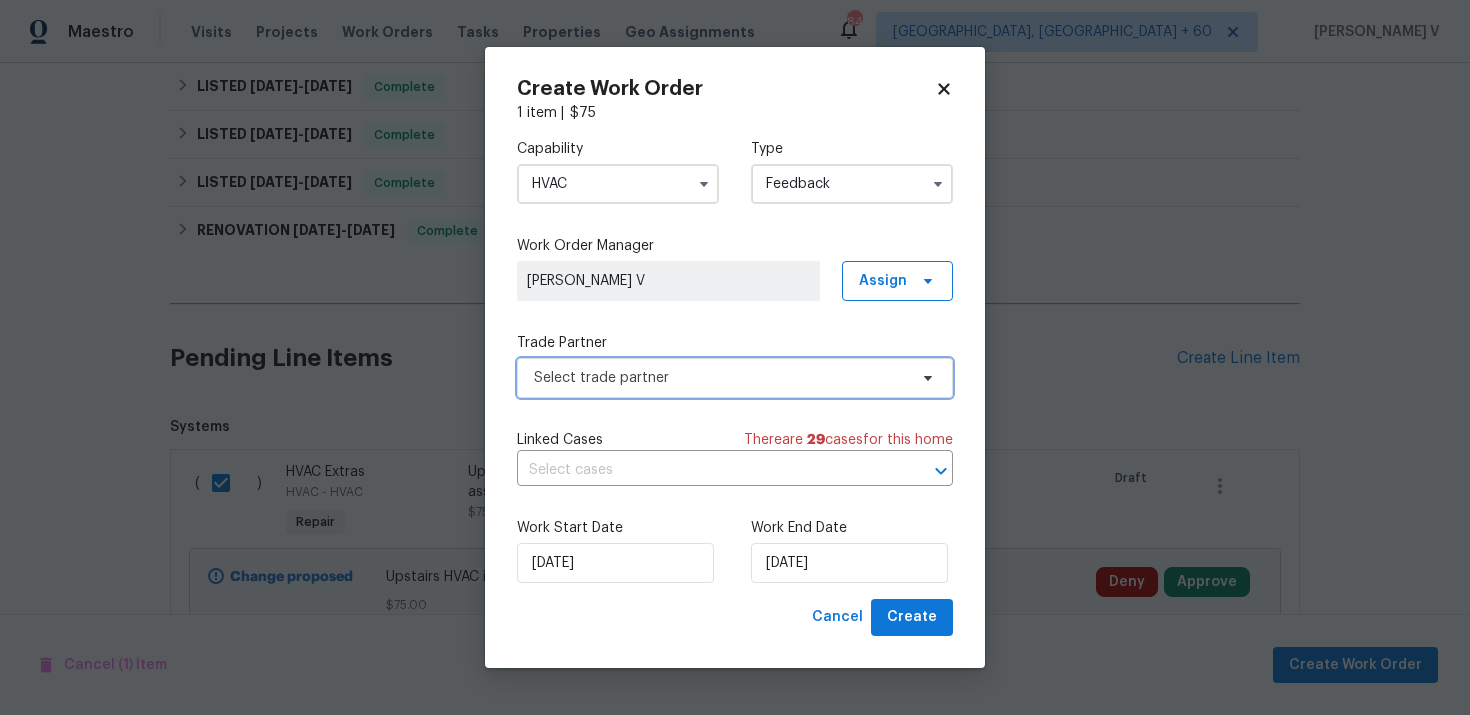 click on "Select trade partner" at bounding box center (720, 378) 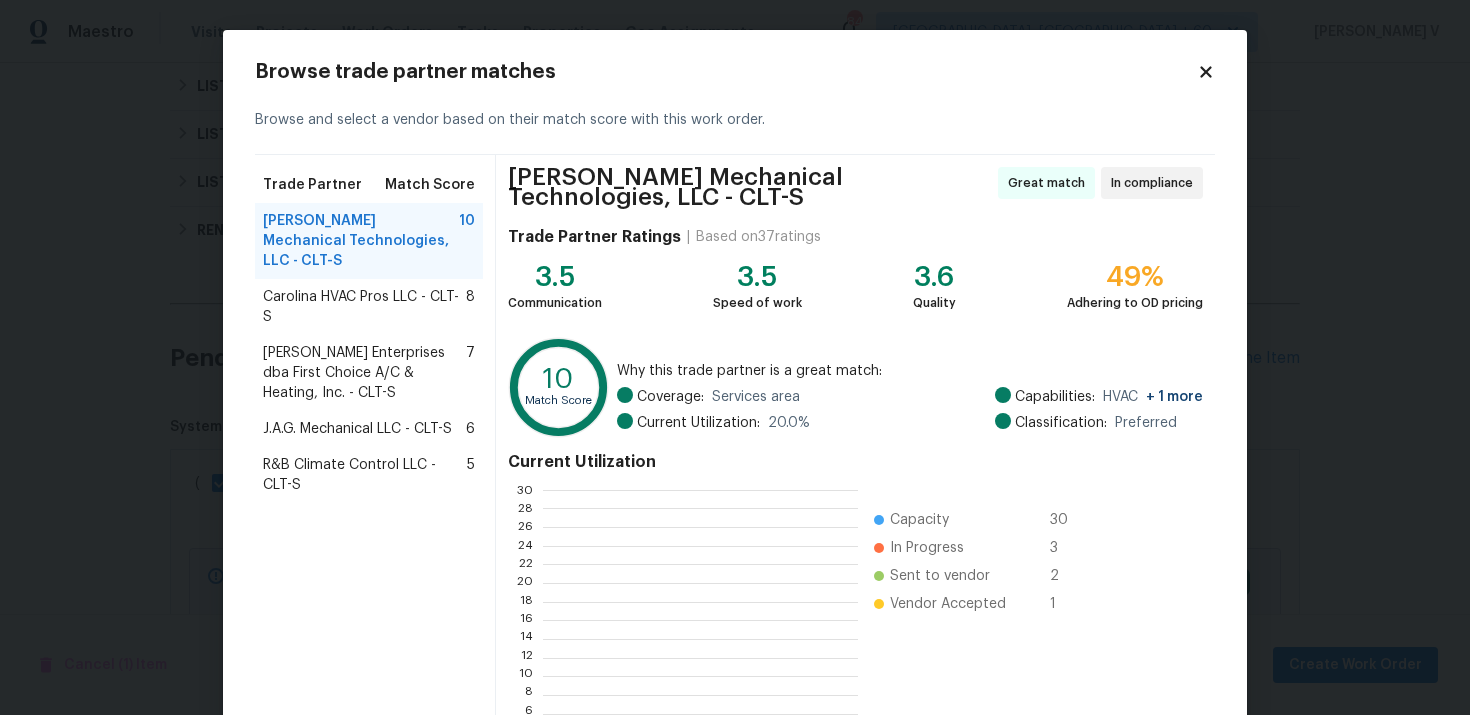 scroll, scrollTop: 2, scrollLeft: 2, axis: both 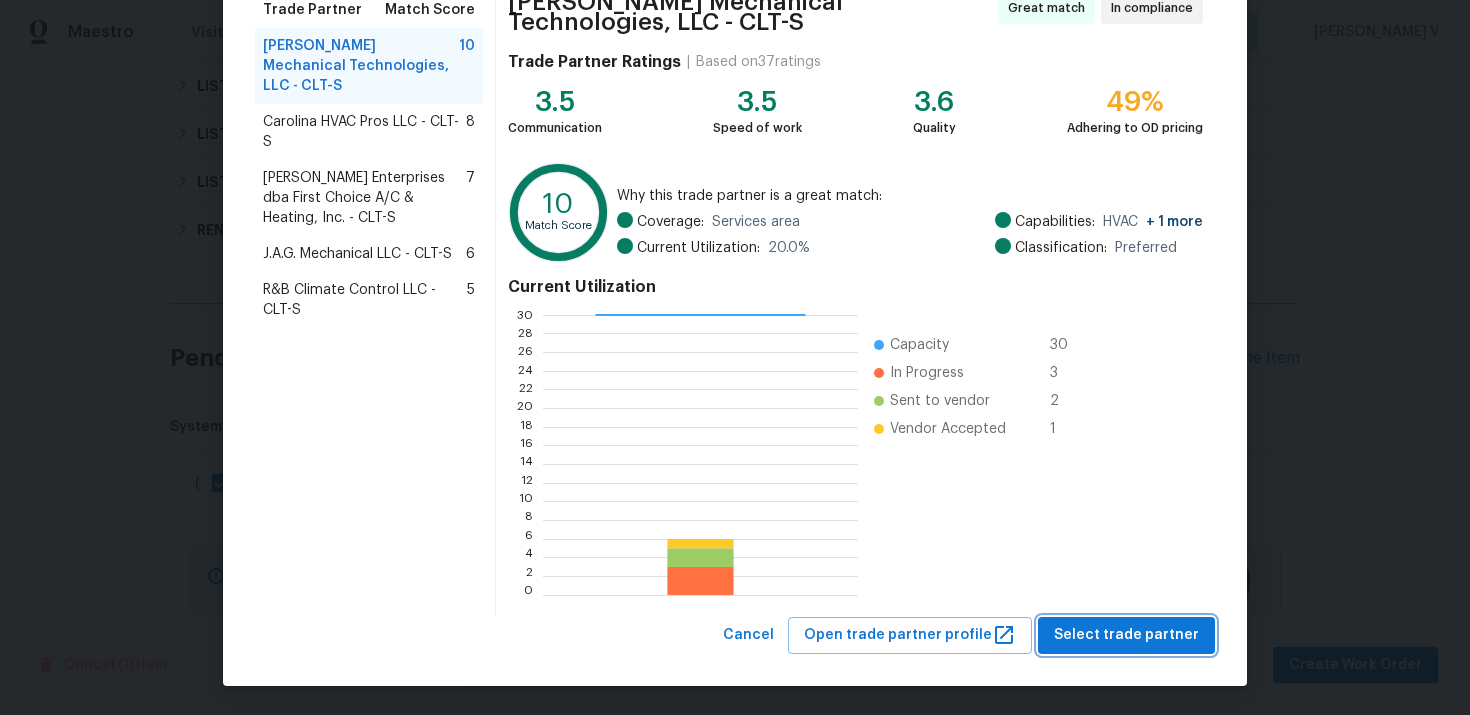 click on "Select trade partner" at bounding box center [1126, 635] 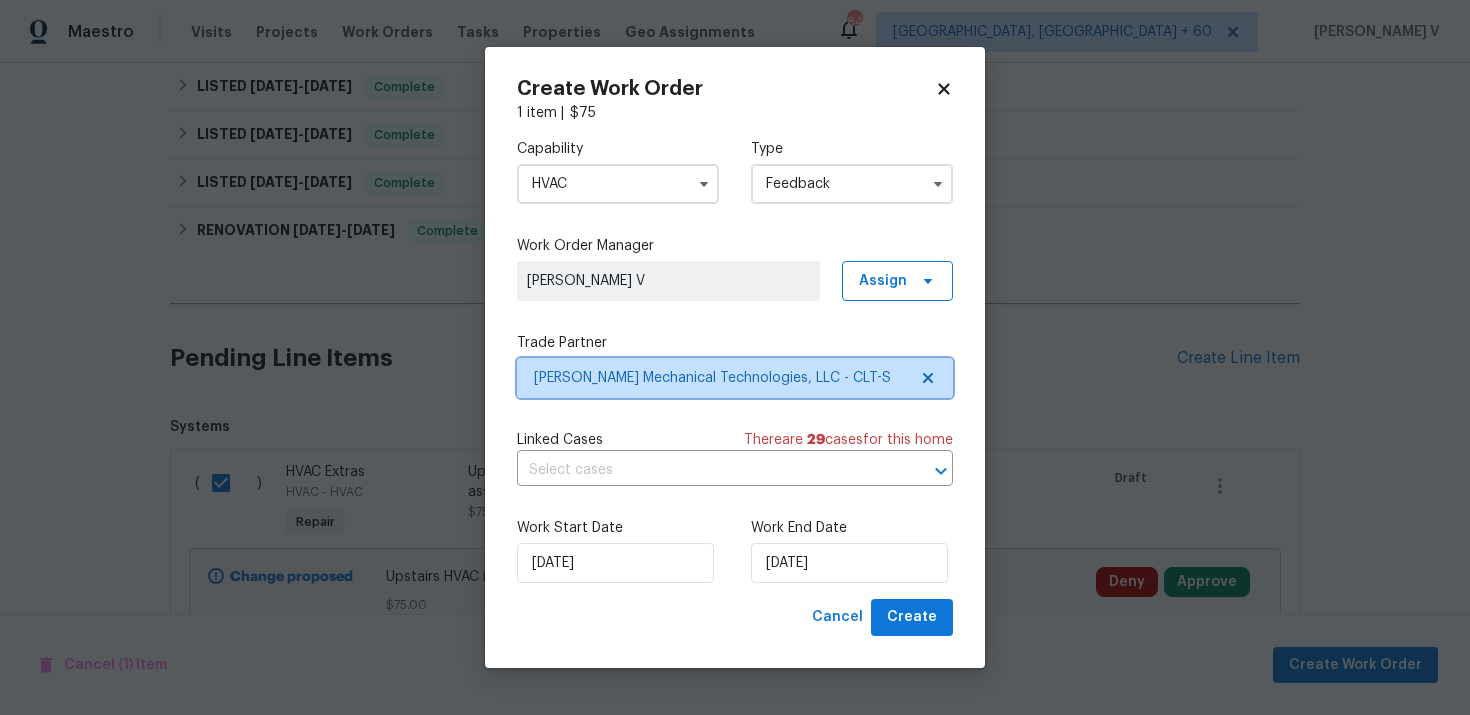 scroll, scrollTop: 0, scrollLeft: 0, axis: both 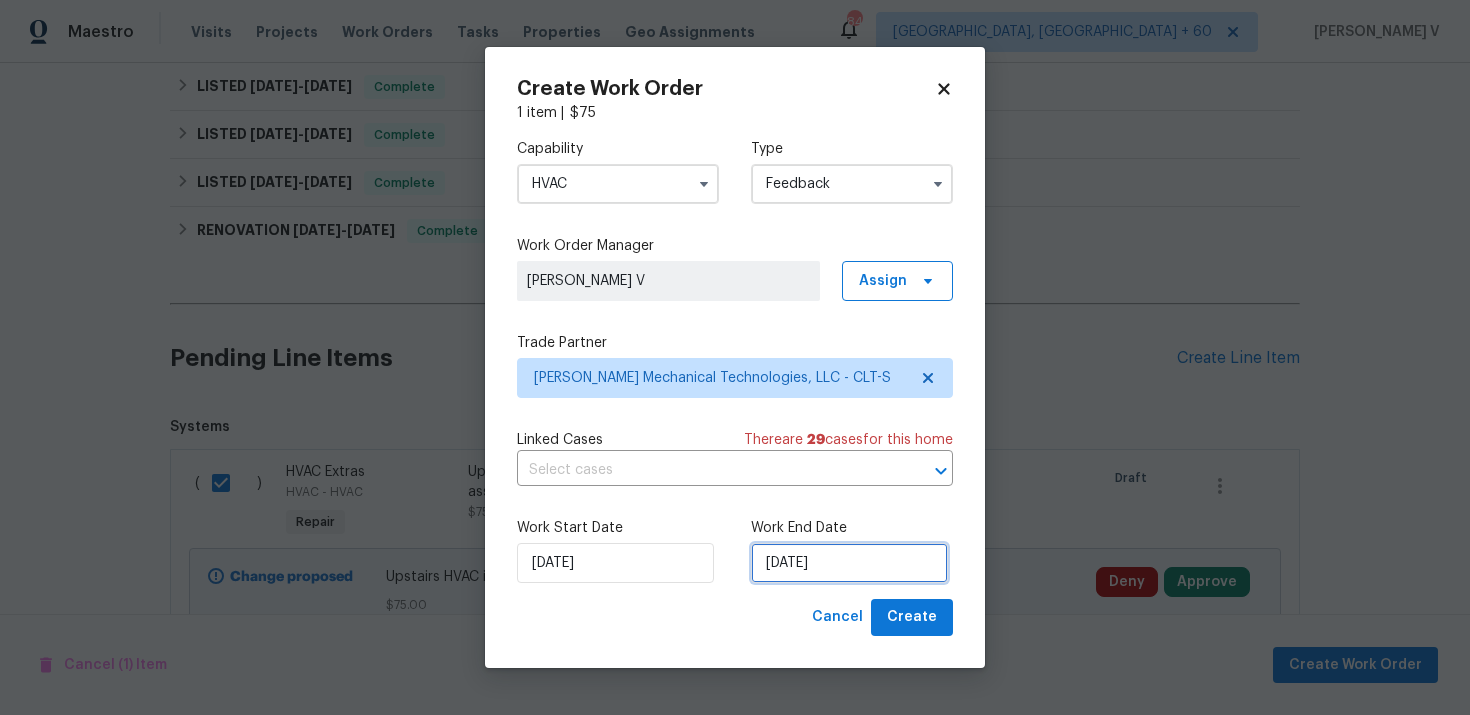 click on "10/07/2025" at bounding box center (849, 563) 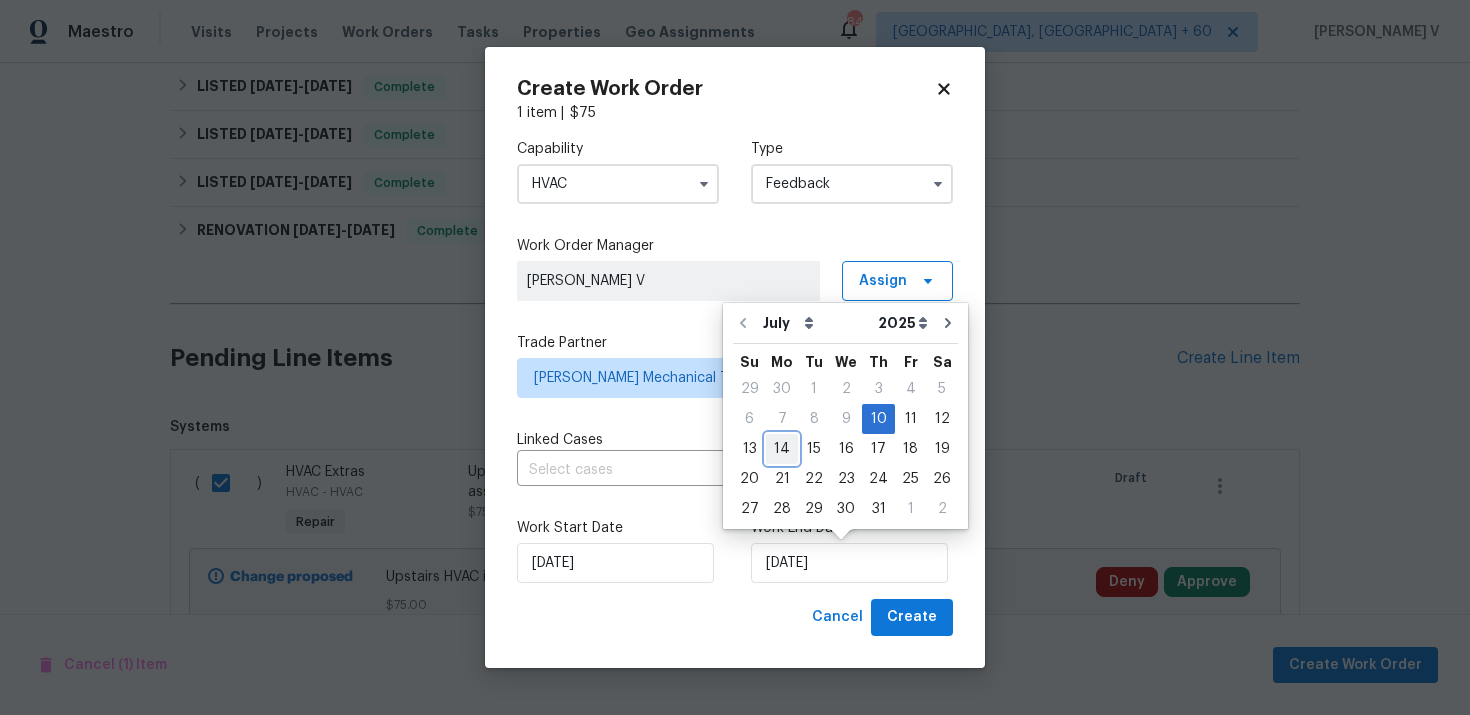 click on "14" at bounding box center (782, 449) 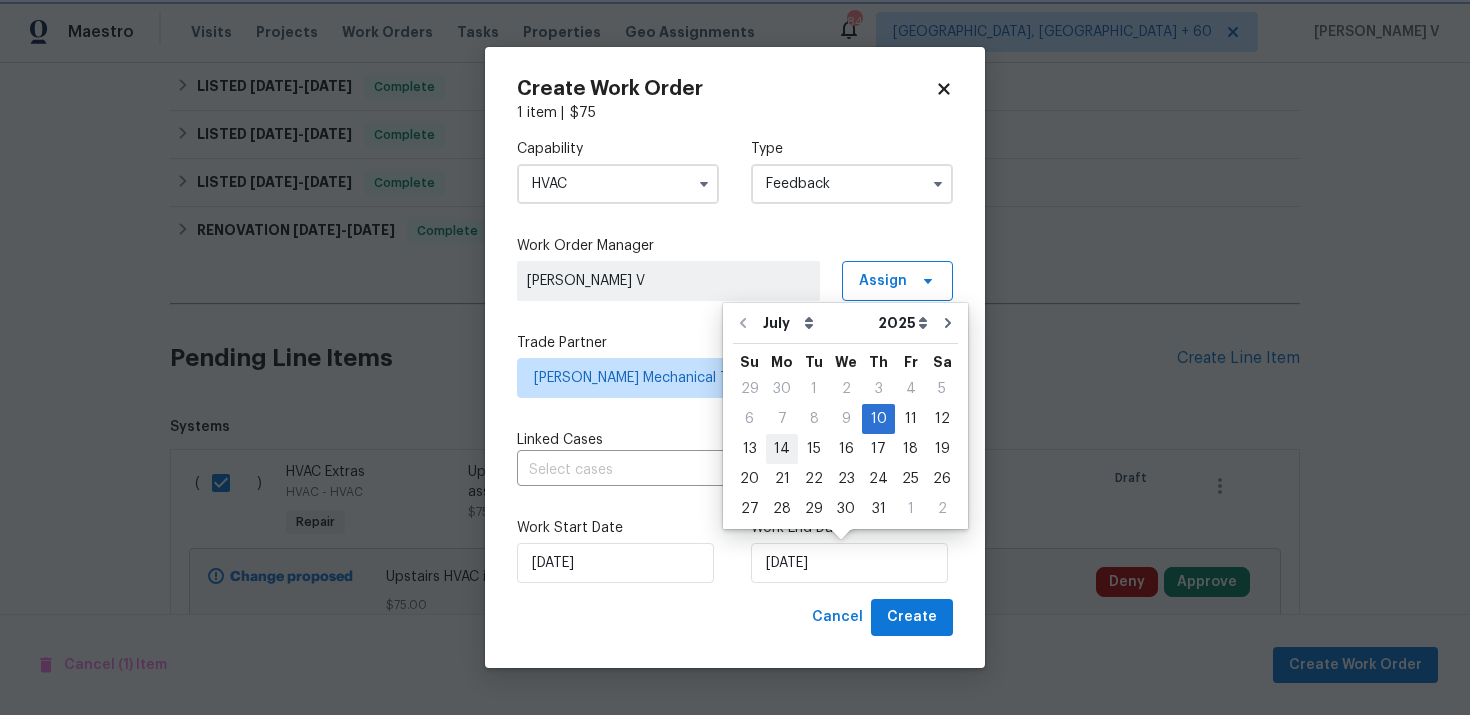 type on "14/07/2025" 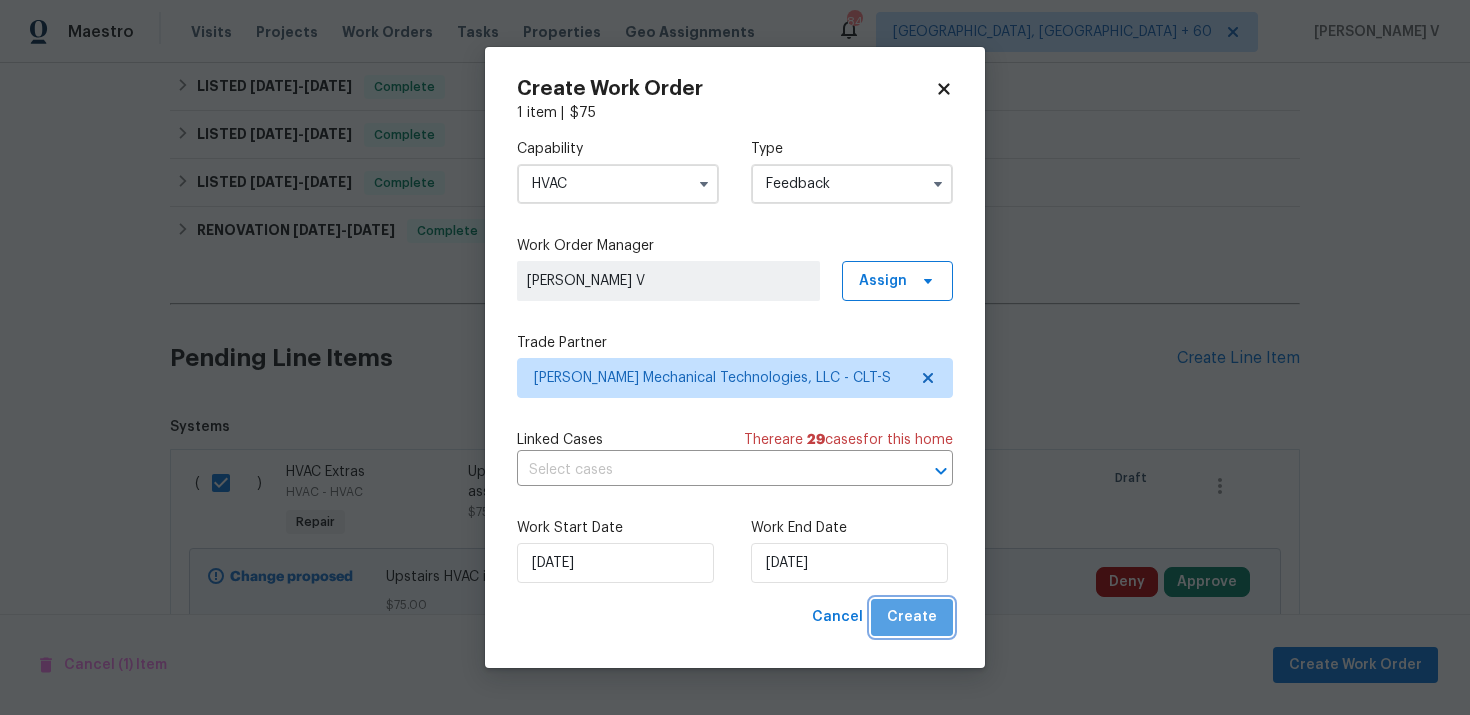 click on "Create" at bounding box center [912, 617] 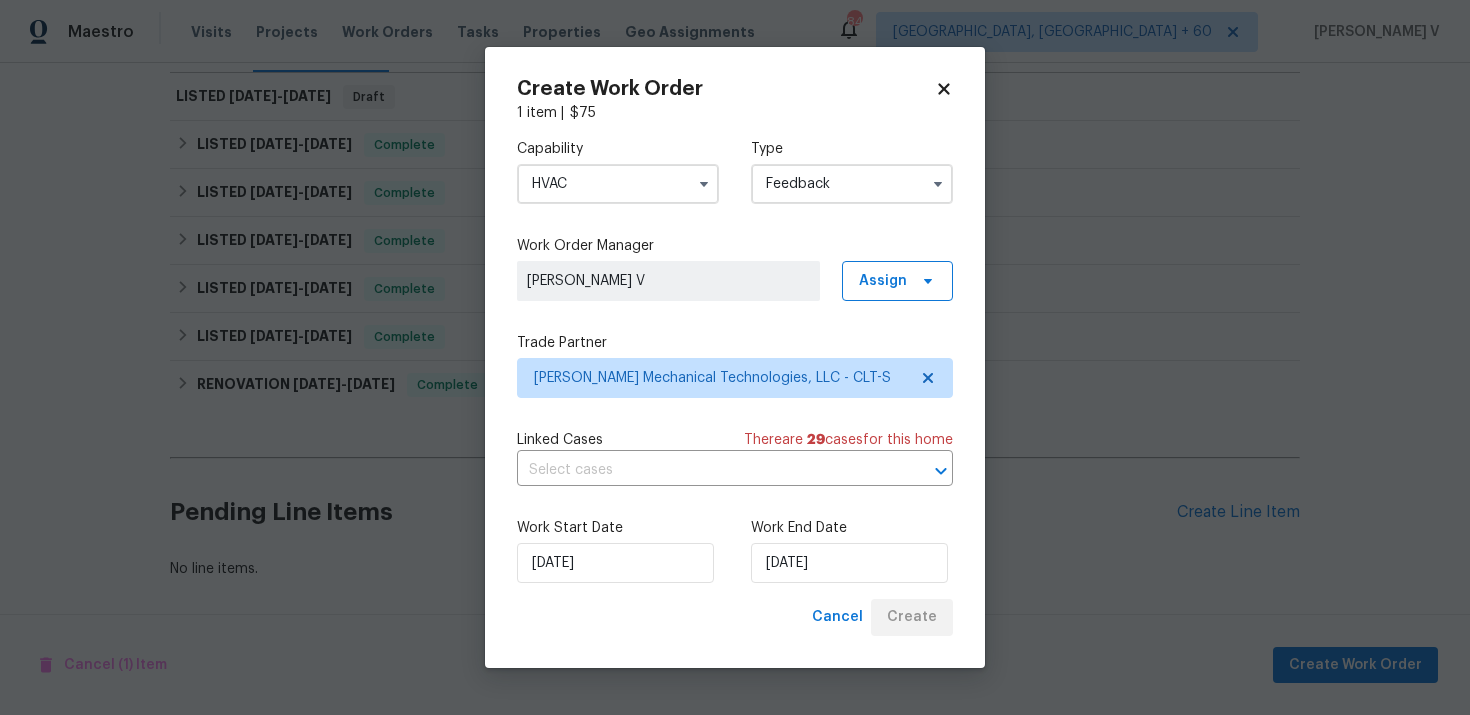 scroll, scrollTop: 290, scrollLeft: 0, axis: vertical 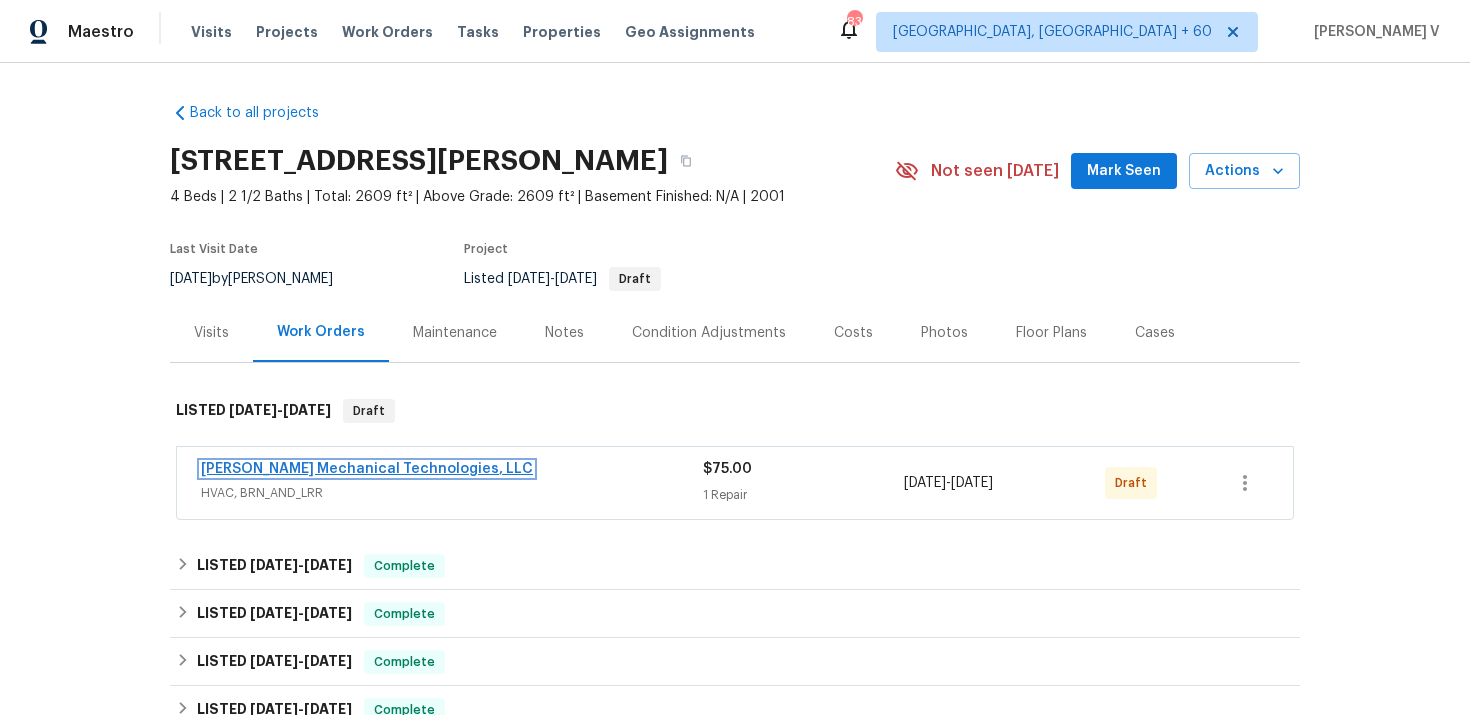 click on "Johnson's Mechanical Technologies, LLC" at bounding box center (367, 469) 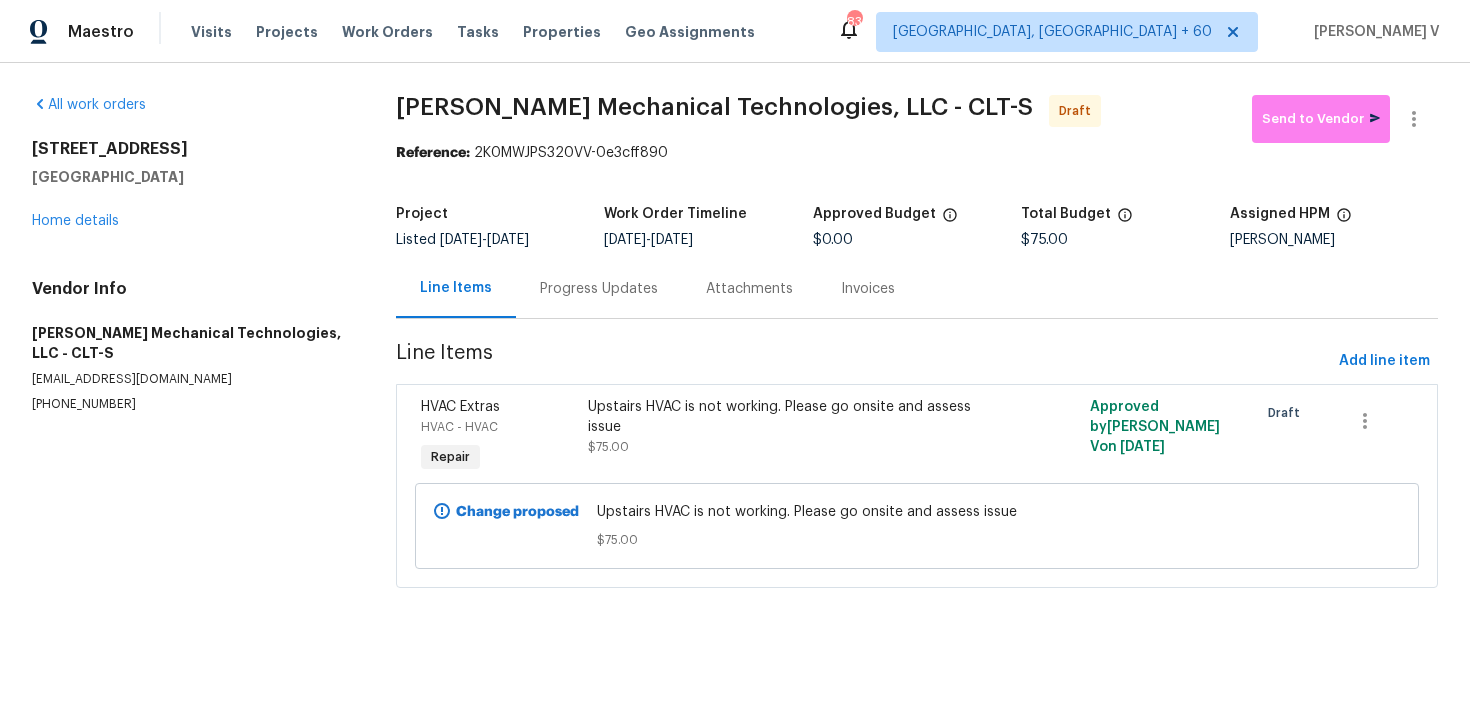 click on "Progress Updates" at bounding box center [599, 288] 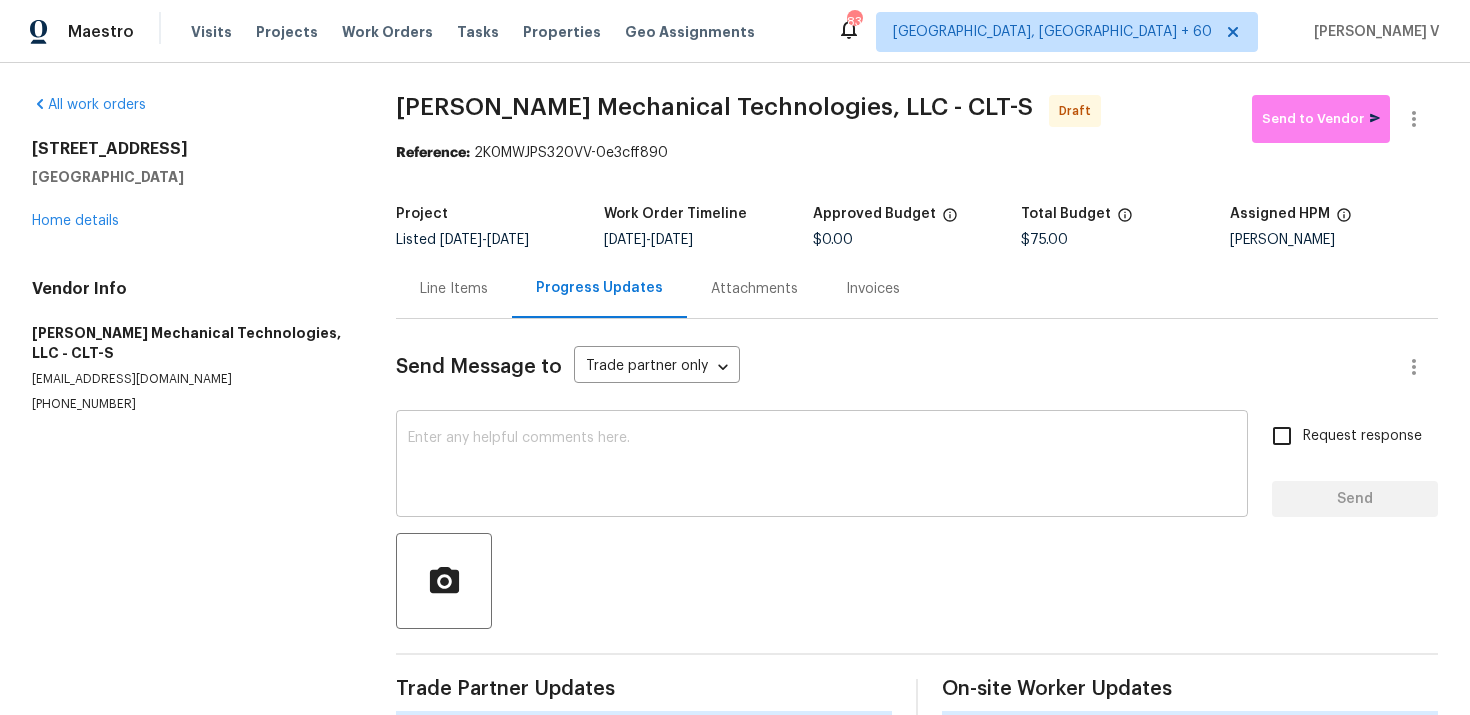 click at bounding box center (822, 466) 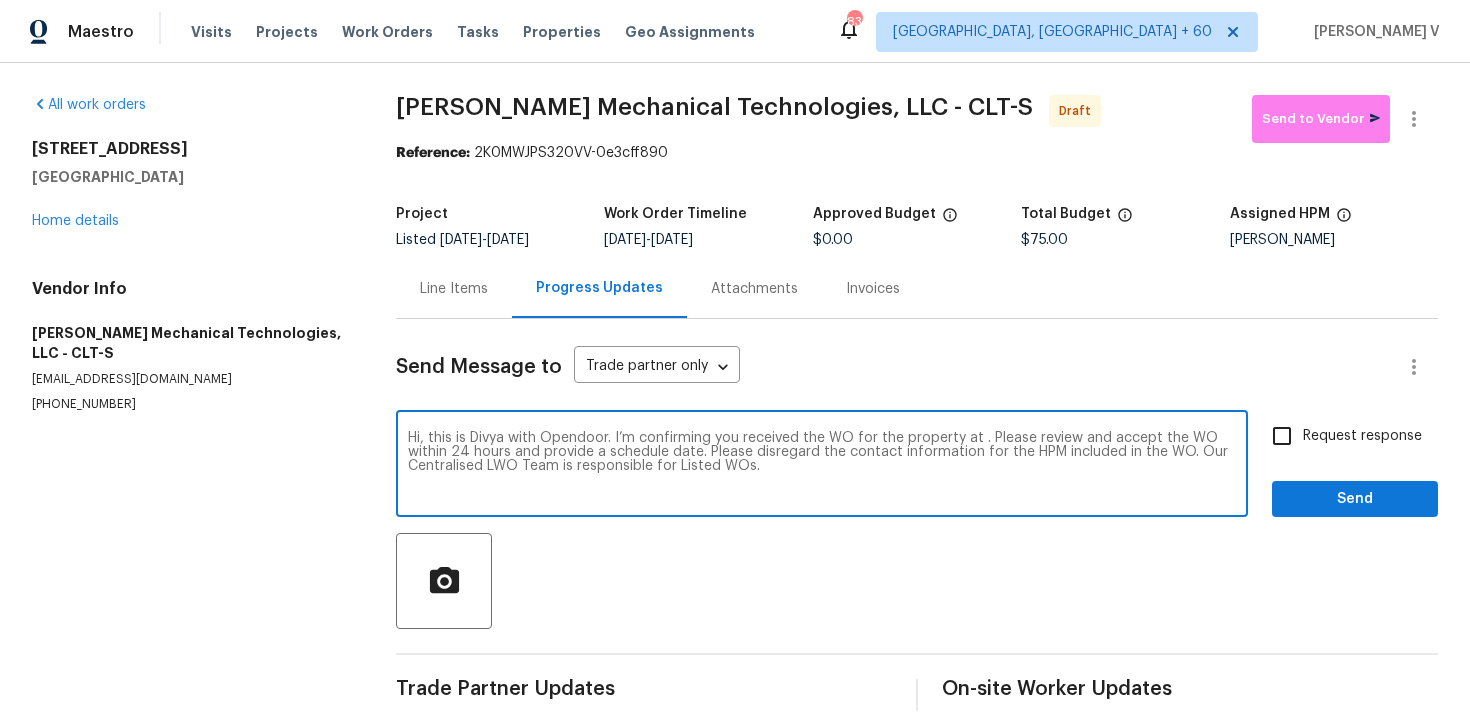 click on "Hi, this is Divya with Opendoor. I’m confirming you received the WO for the property at . Please review and accept the WO within 24 hours and provide a schedule date. Please disregard the contact information for the HPM included in the WO. Our Centralised LWO Team is responsible for Listed WOs." at bounding box center [822, 466] 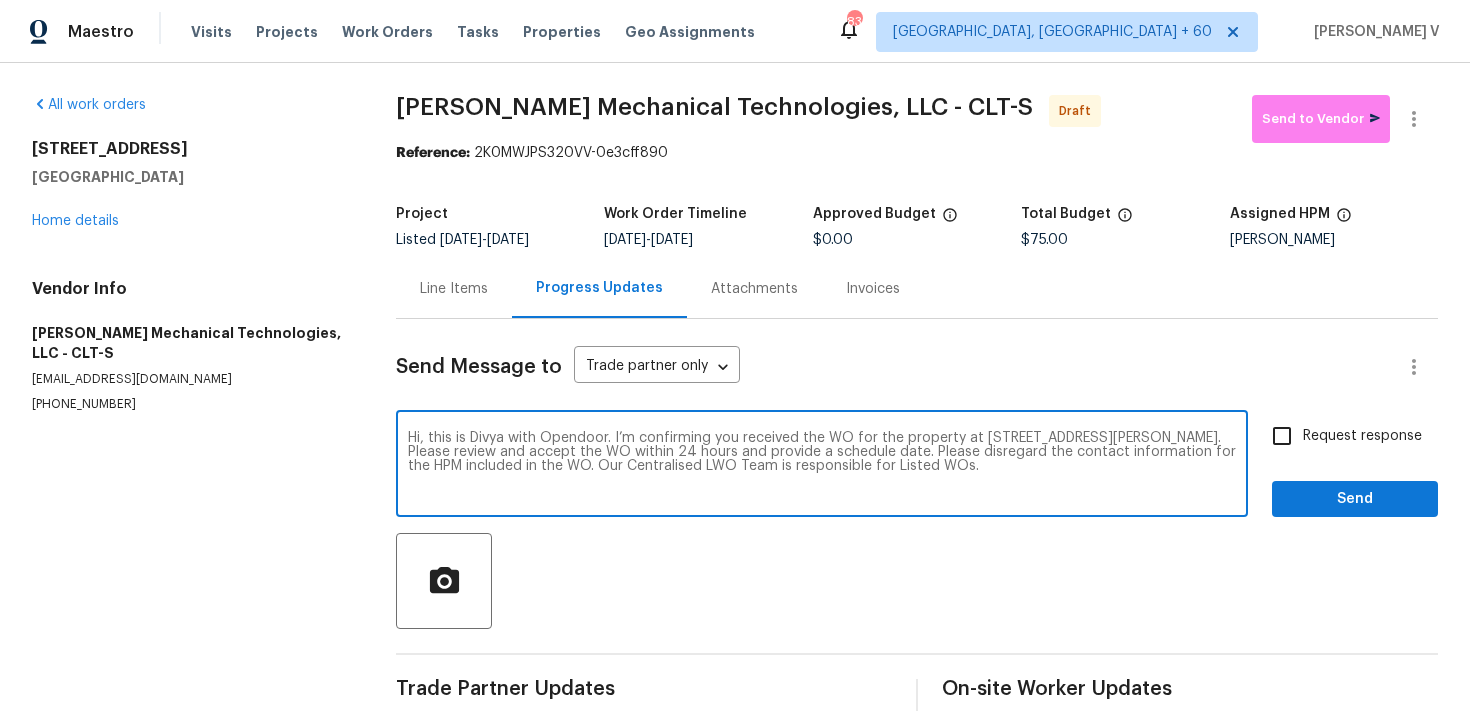 type on "Hi, this is Divya with Opendoor. I’m confirming you received the WO for the property at 18414 Victoria Bay Dr, Cornelius, NC 28031. Please review and accept the WO within 24 hours and provide a schedule date. Please disregard the contact information for the HPM included in the WO. Our Centralised LWO Team is responsible for Listed WOs." 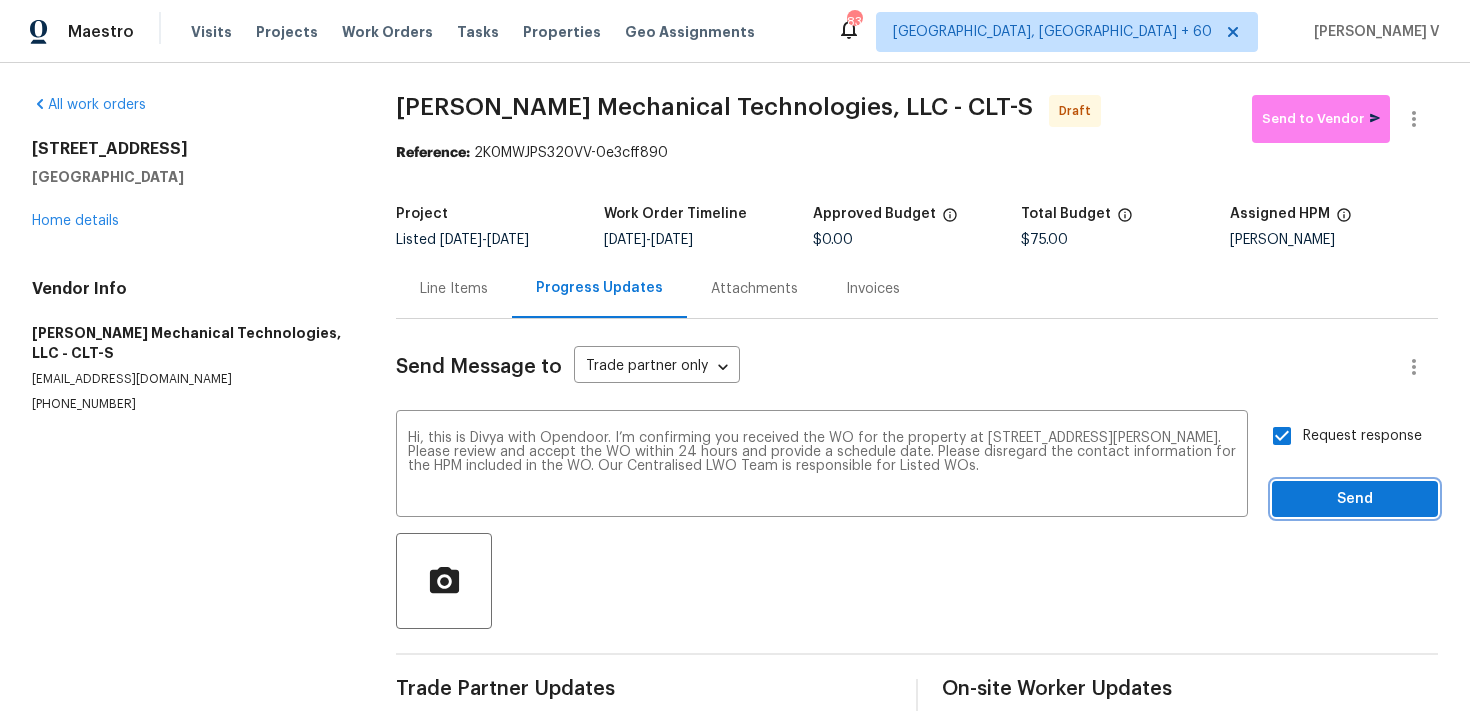 click on "Send" at bounding box center (1355, 499) 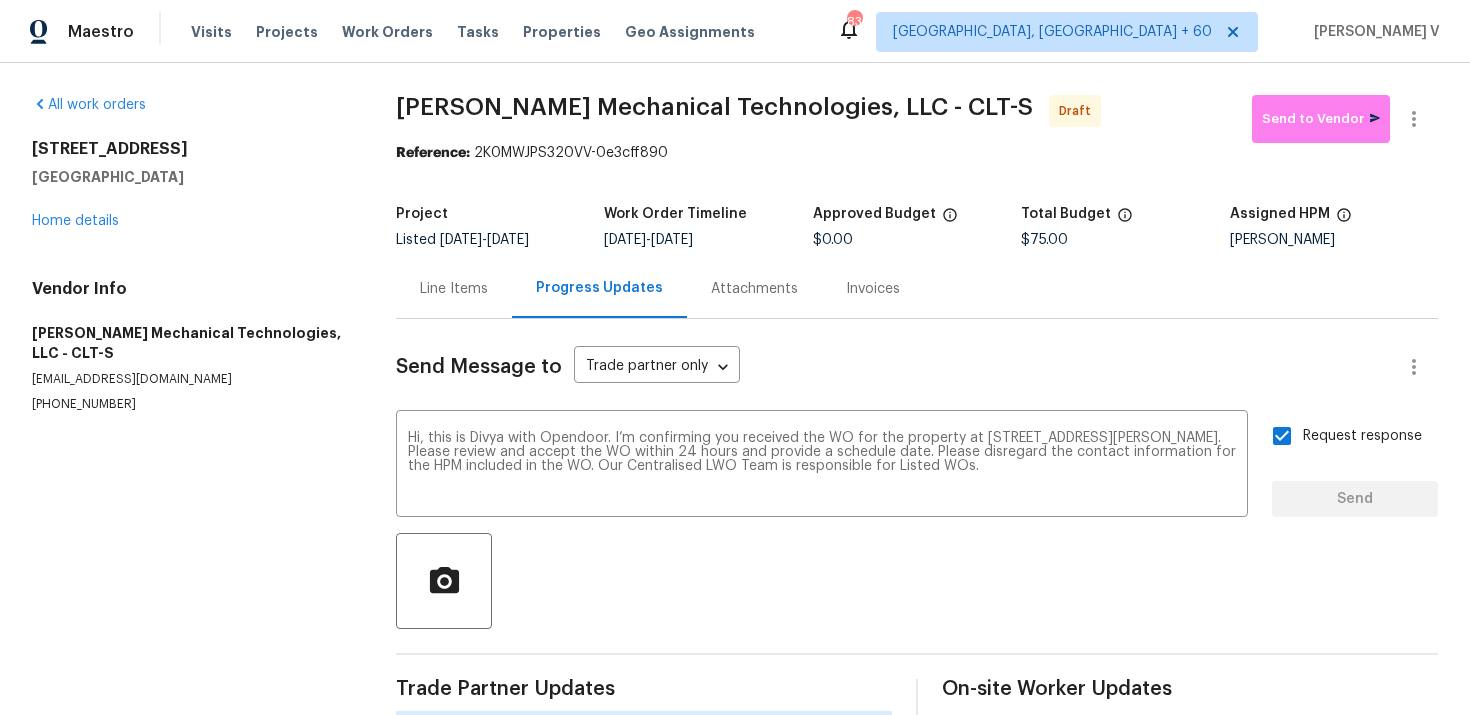 type 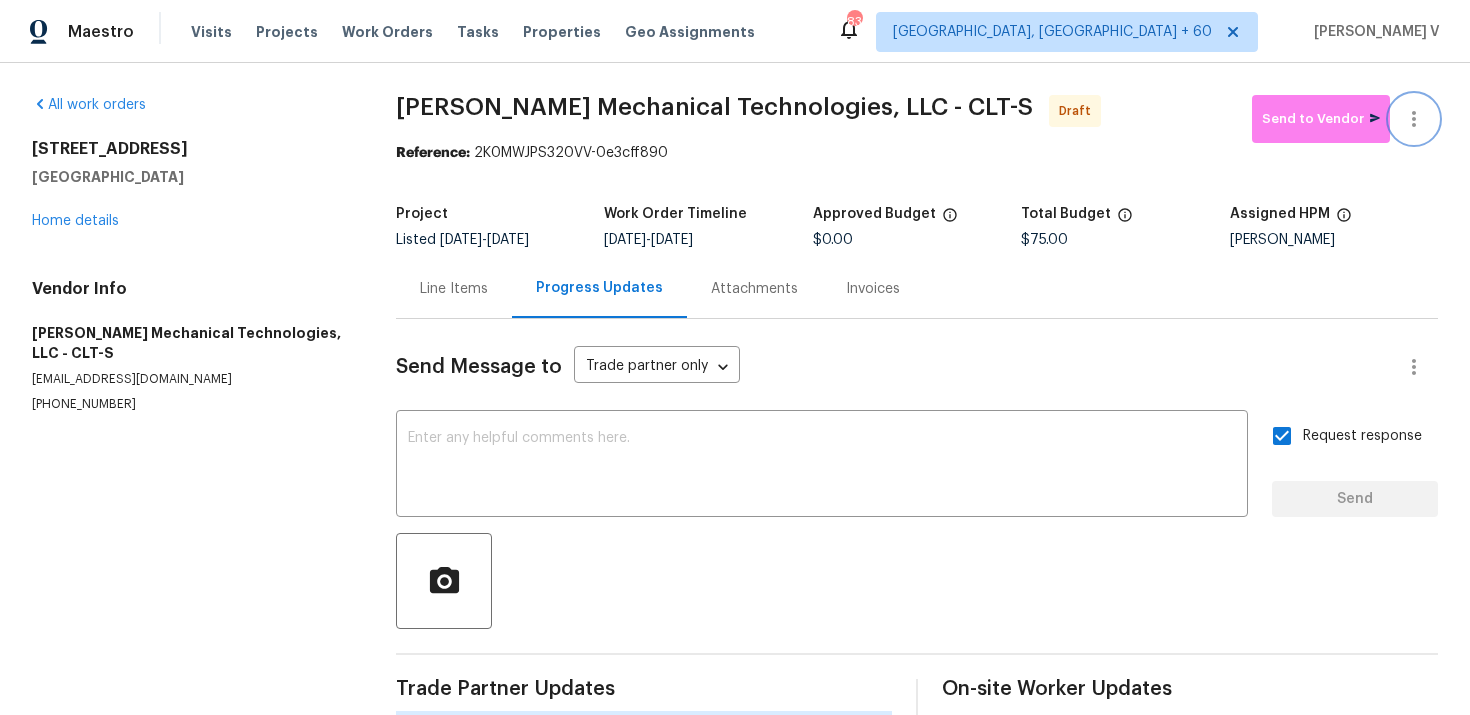 click at bounding box center (1414, 119) 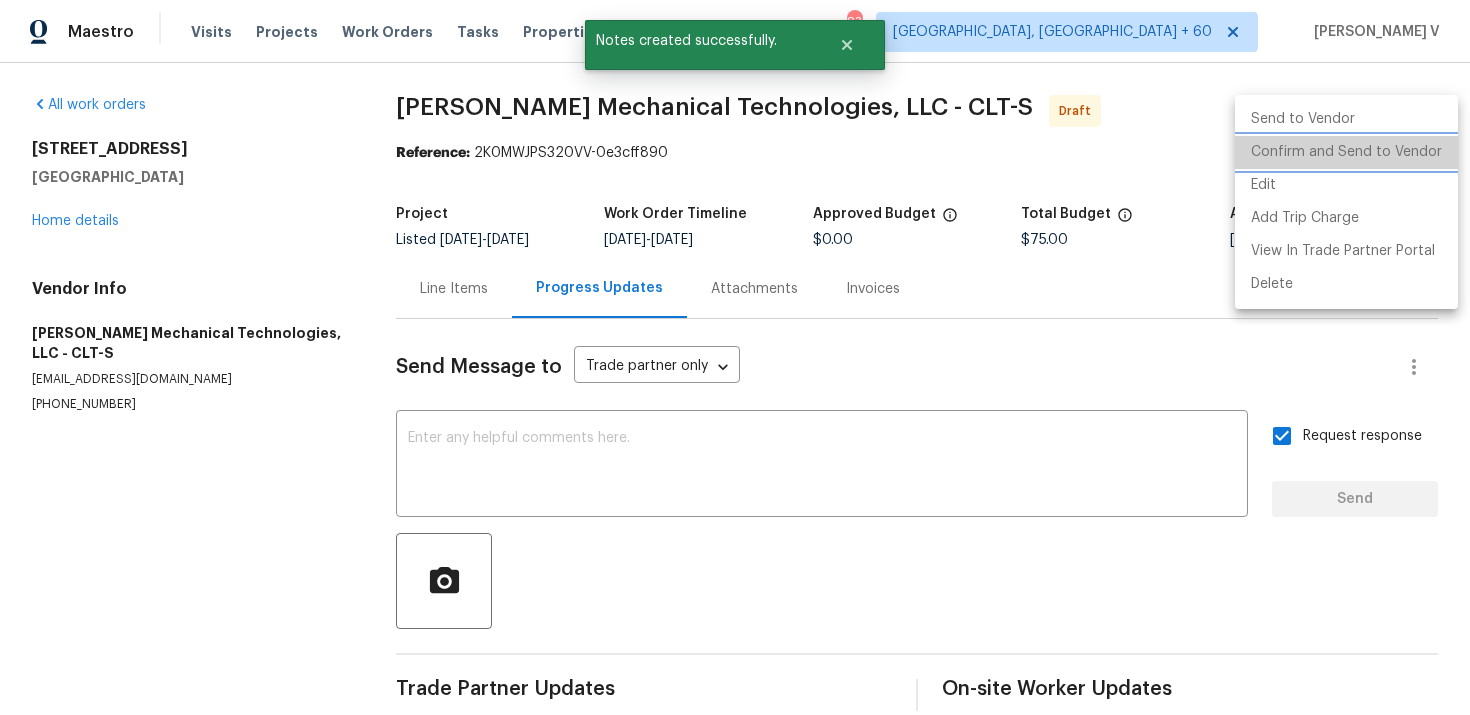 click on "Confirm and Send to Vendor" at bounding box center [1346, 152] 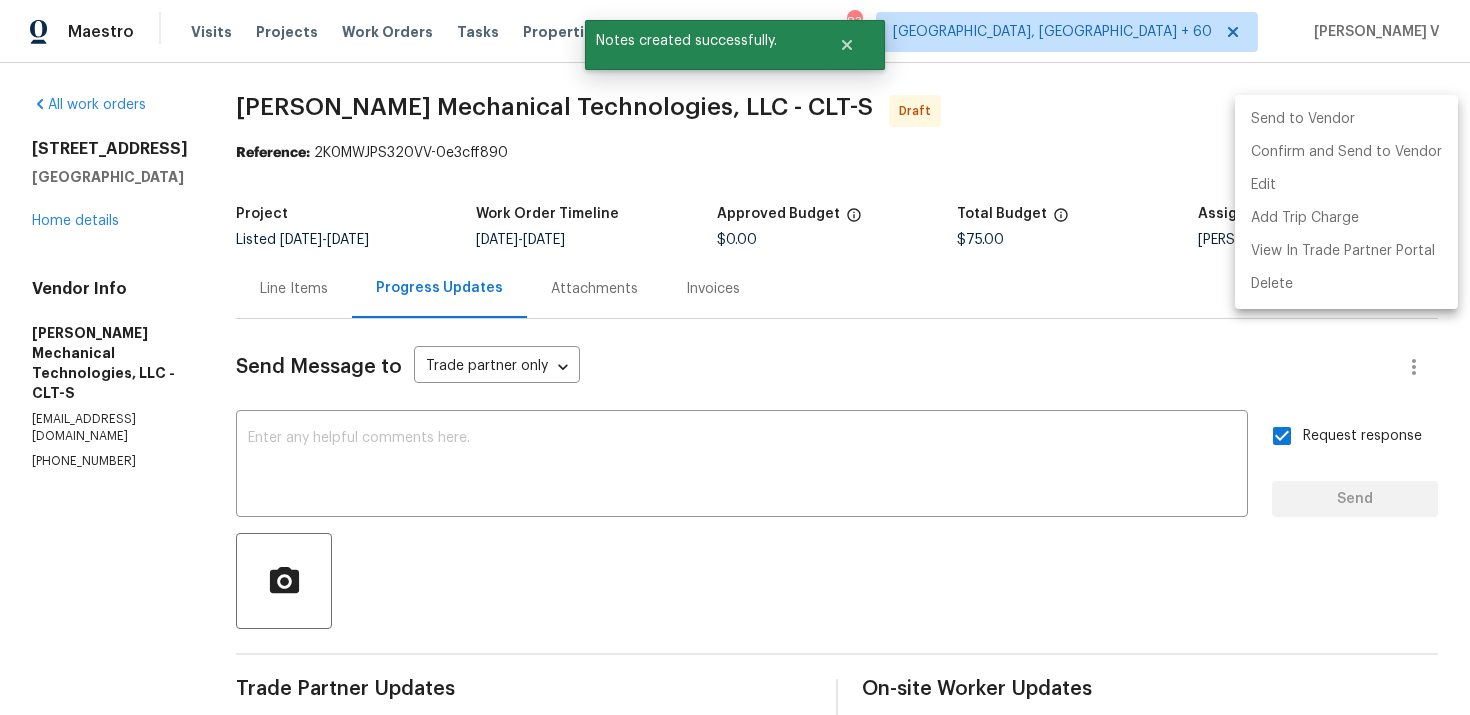 click at bounding box center [735, 357] 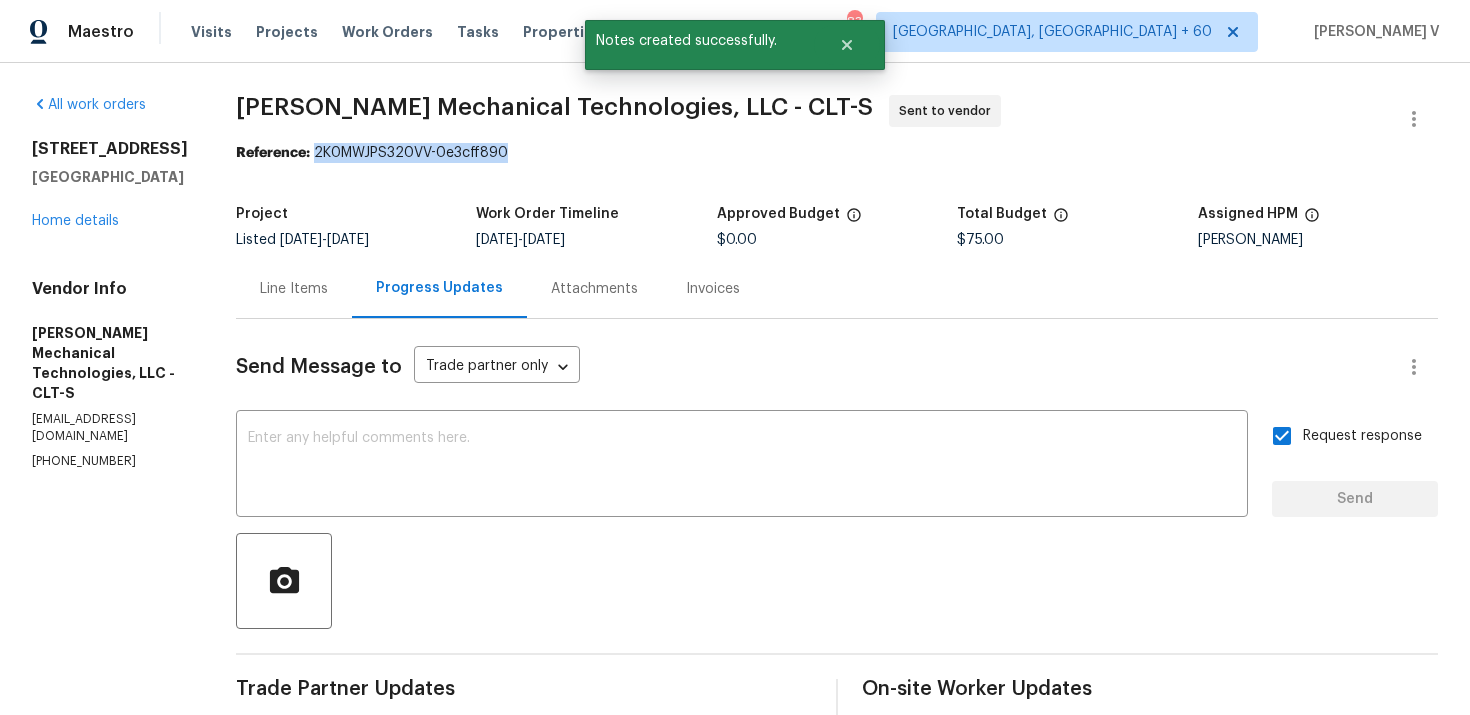 drag, startPoint x: 354, startPoint y: 155, endPoint x: 739, endPoint y: 155, distance: 385 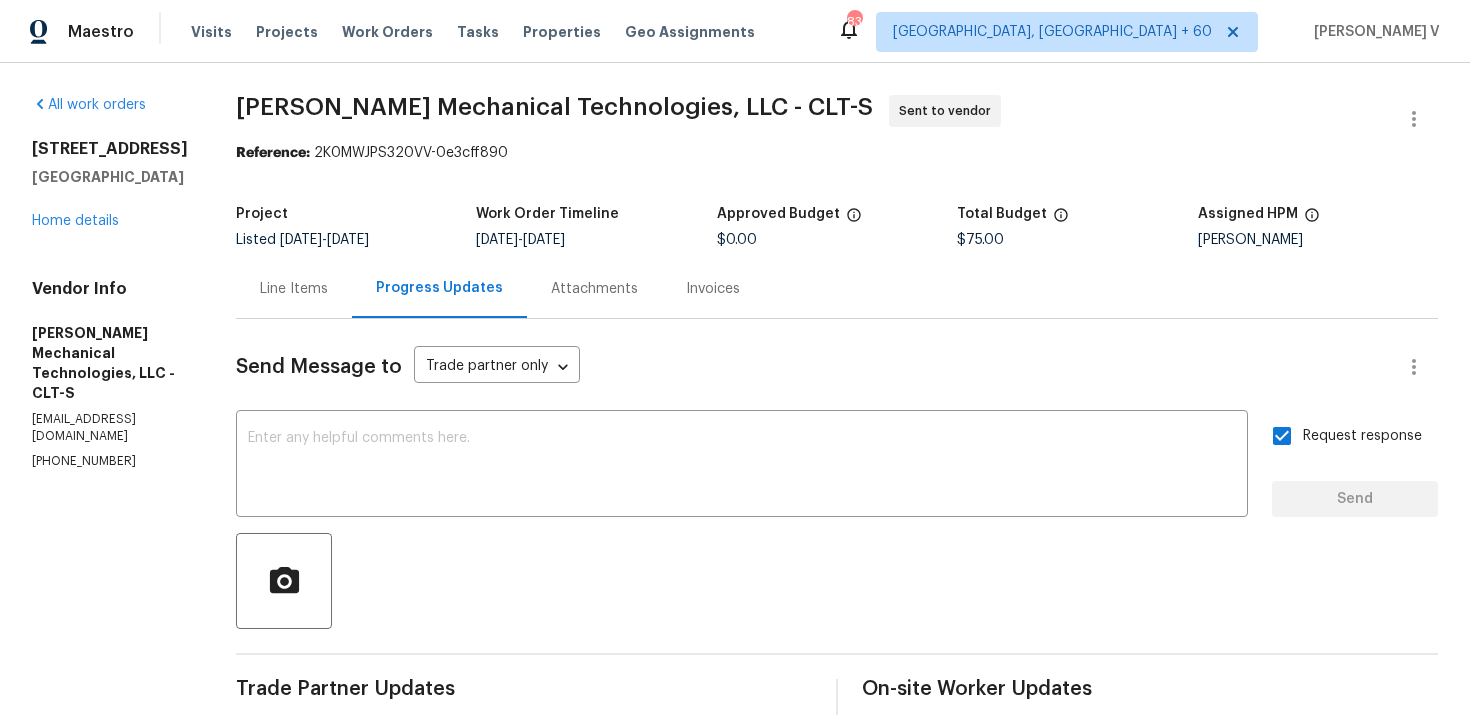 click on "18414 Victoria Bay Dr Cornelius, NC 28031 Home details" at bounding box center (110, 185) 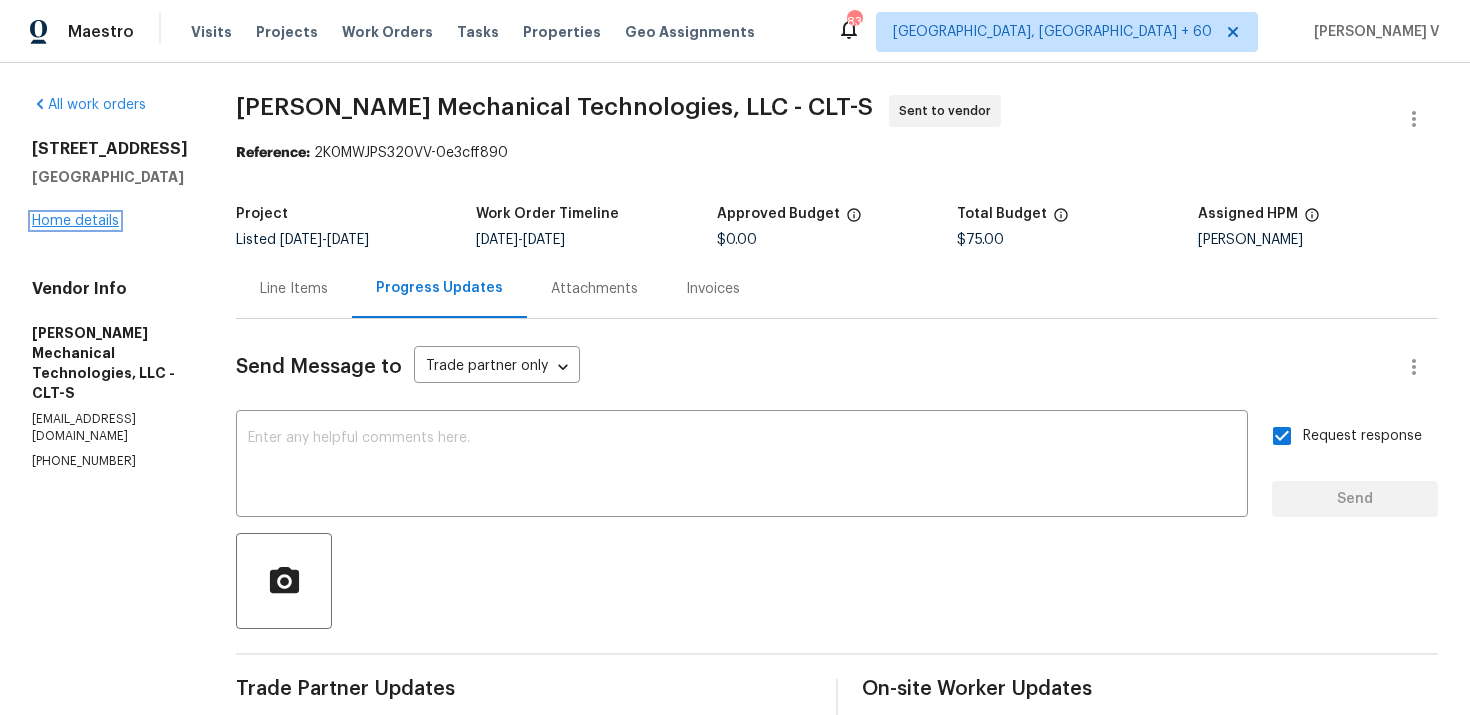 click on "Home details" at bounding box center [75, 221] 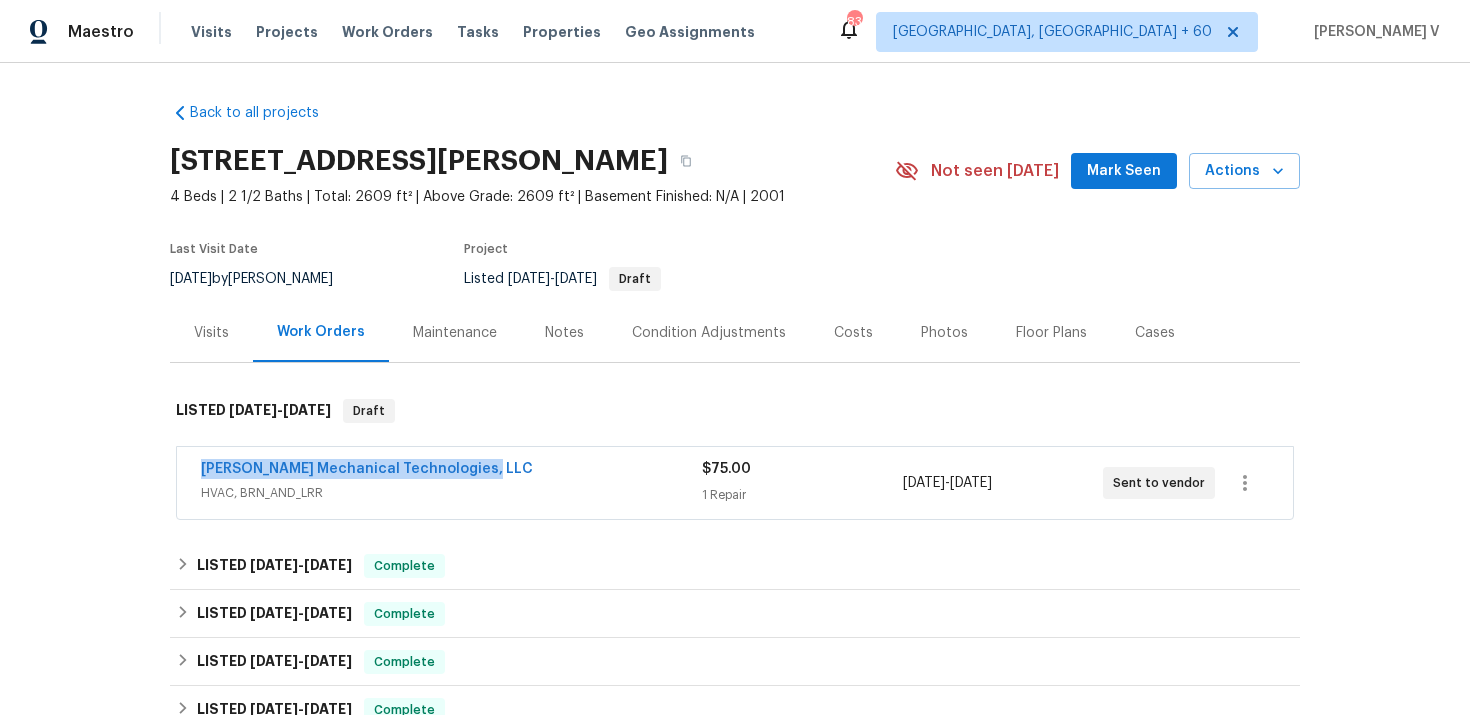drag, startPoint x: 220, startPoint y: 476, endPoint x: 596, endPoint y: 476, distance: 376 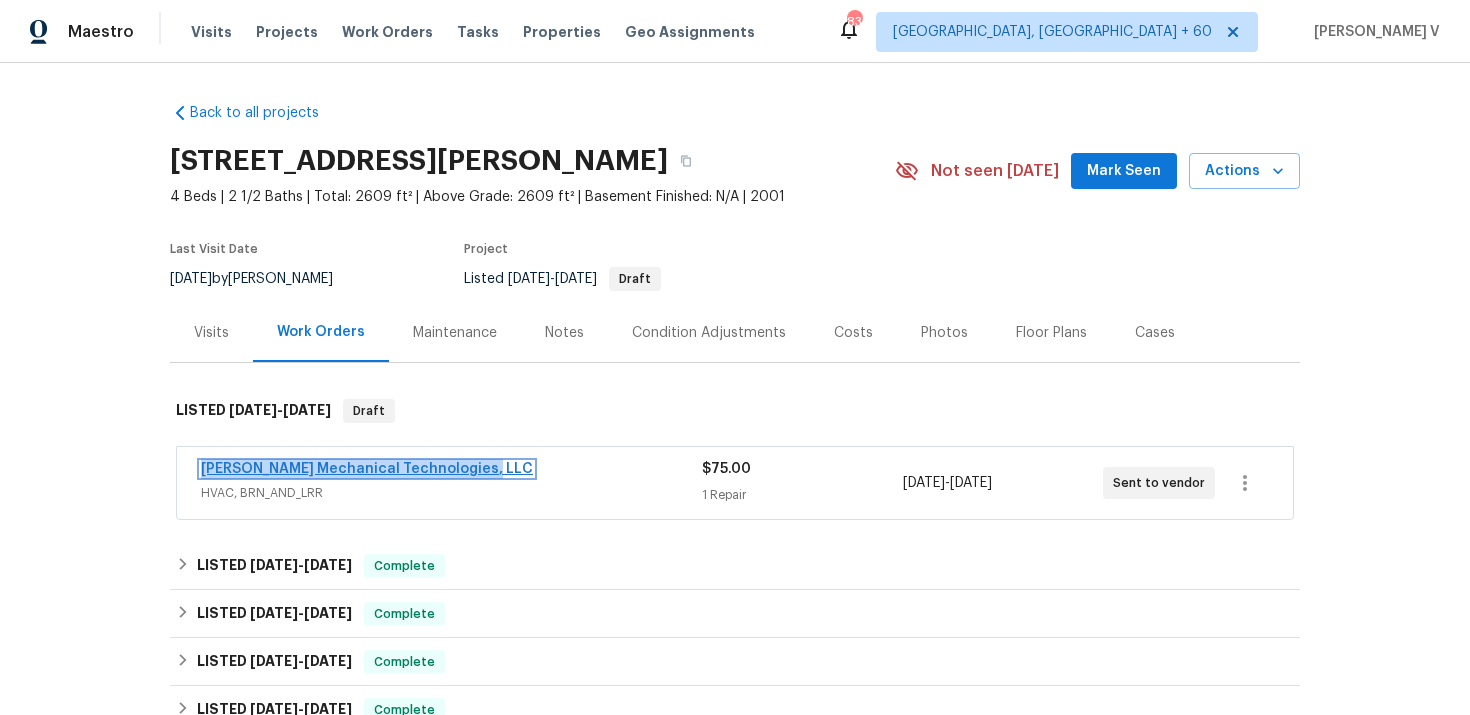 click on "Johnson's Mechanical Technologies, LLC" at bounding box center (367, 469) 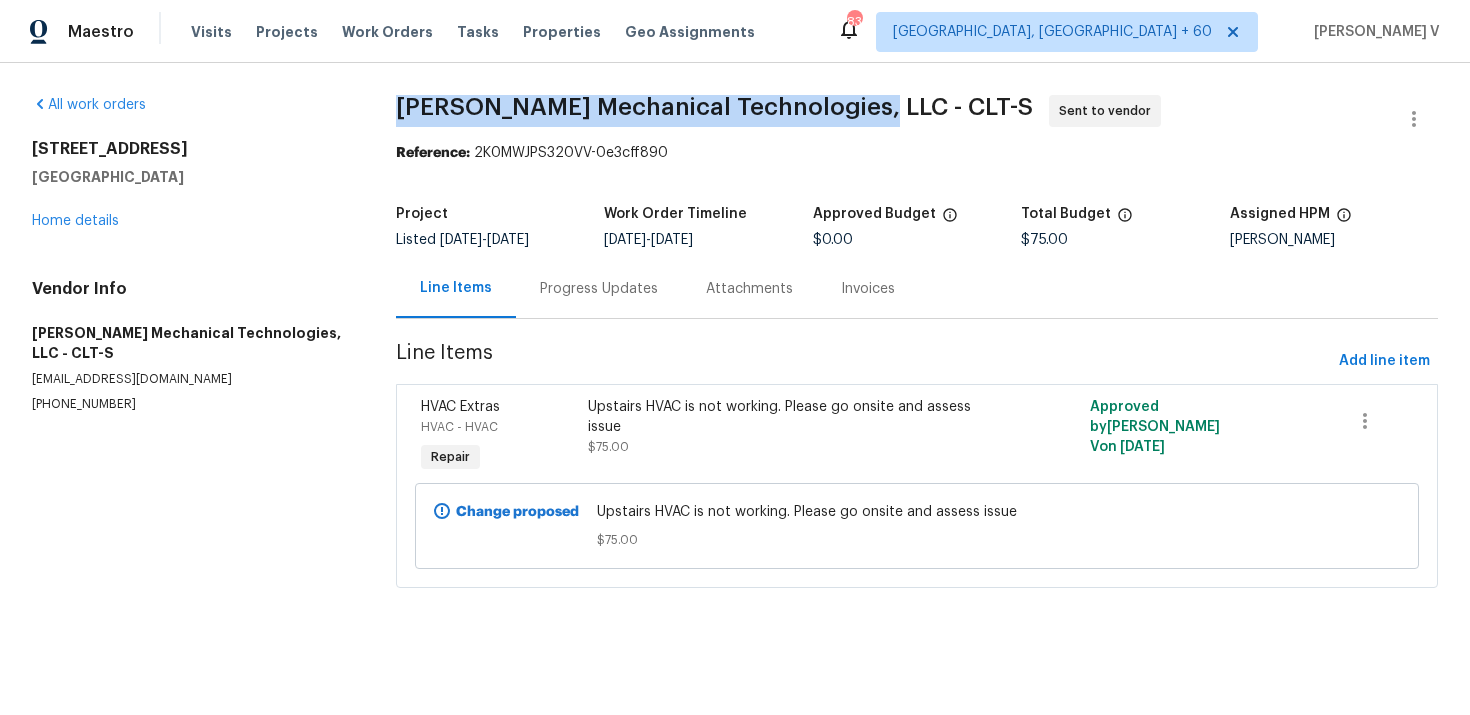 drag, startPoint x: 396, startPoint y: 99, endPoint x: 853, endPoint y: 98, distance: 457.0011 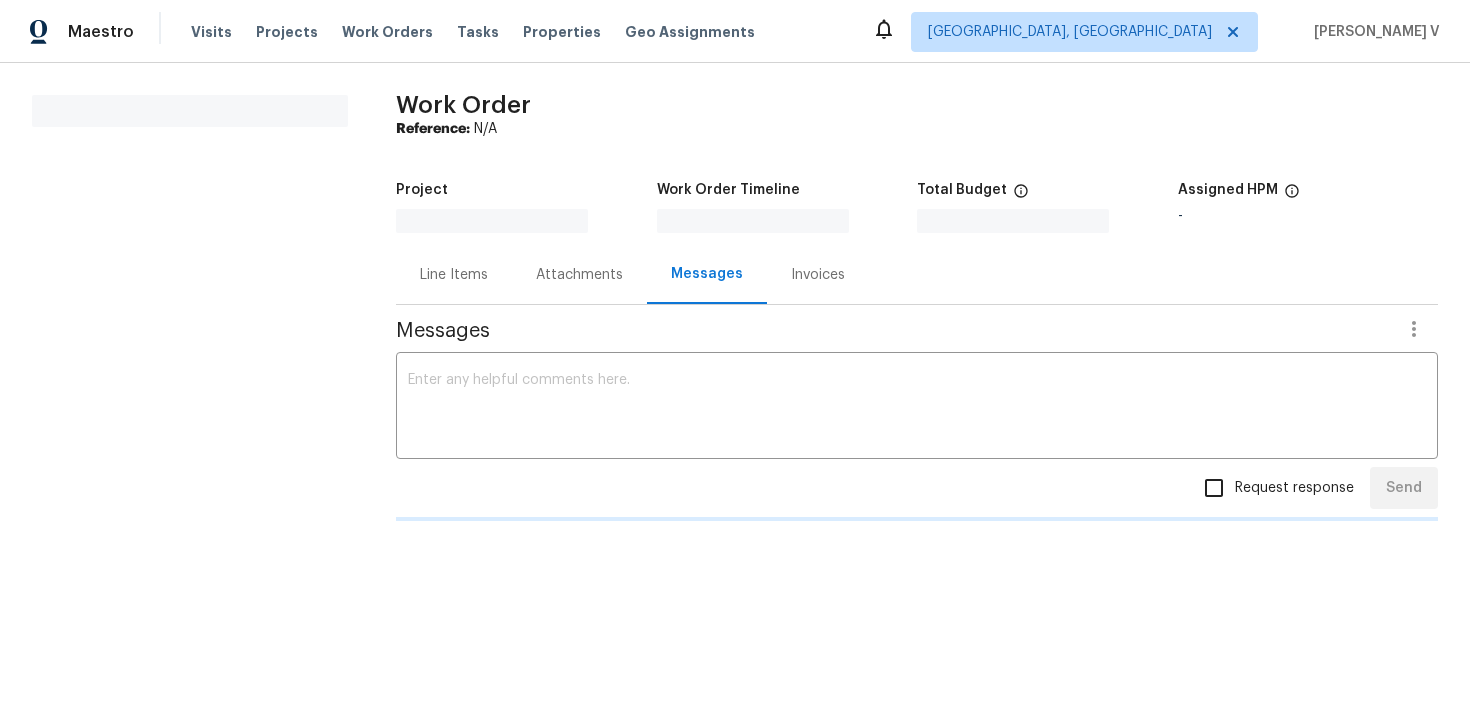 scroll, scrollTop: 0, scrollLeft: 0, axis: both 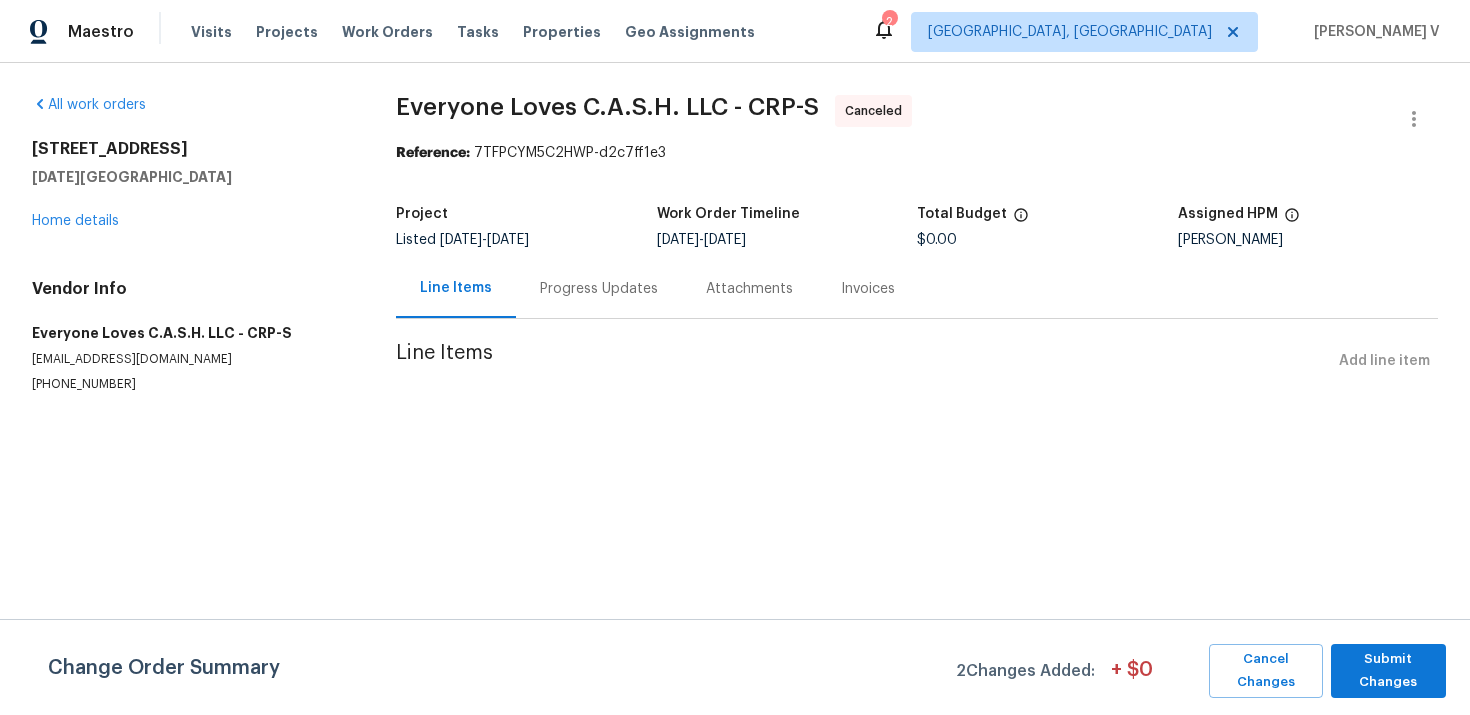 click on "Progress Updates" at bounding box center [599, 288] 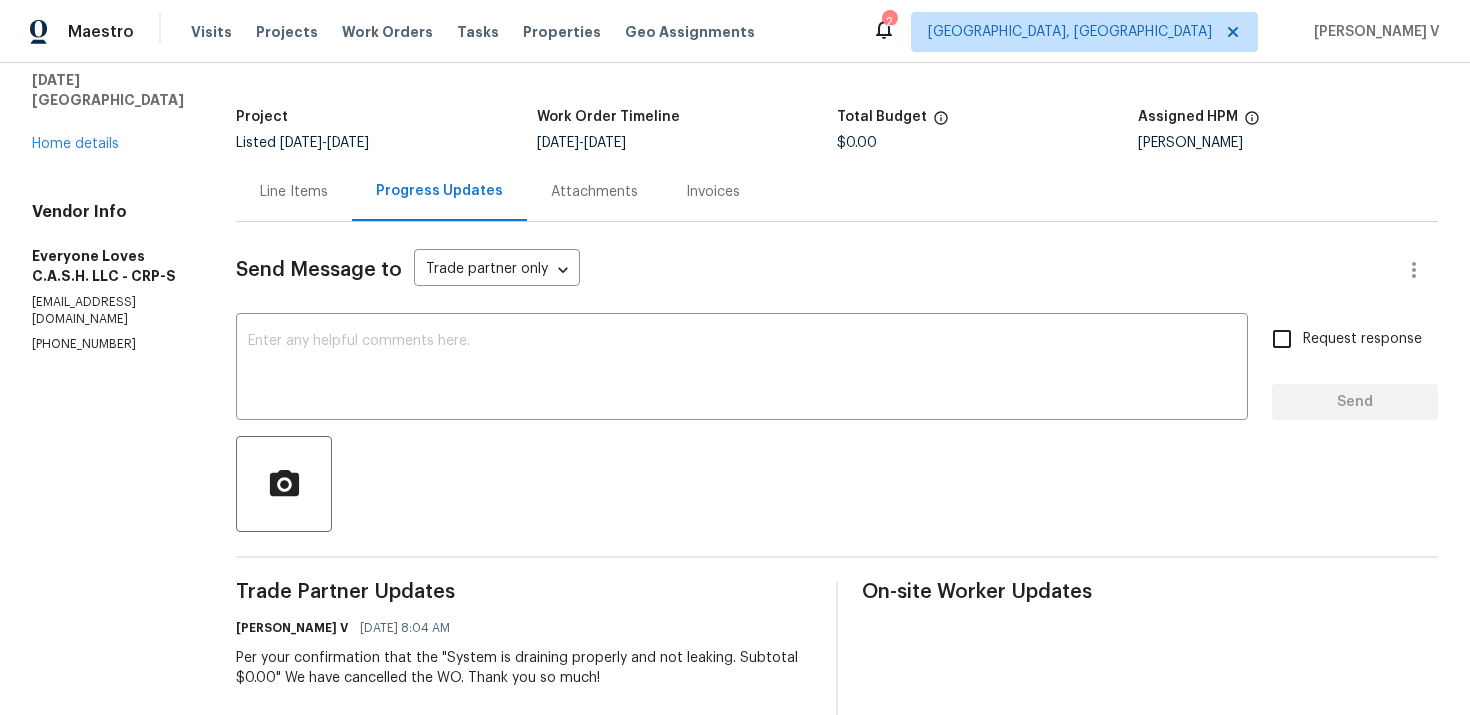 scroll, scrollTop: 0, scrollLeft: 0, axis: both 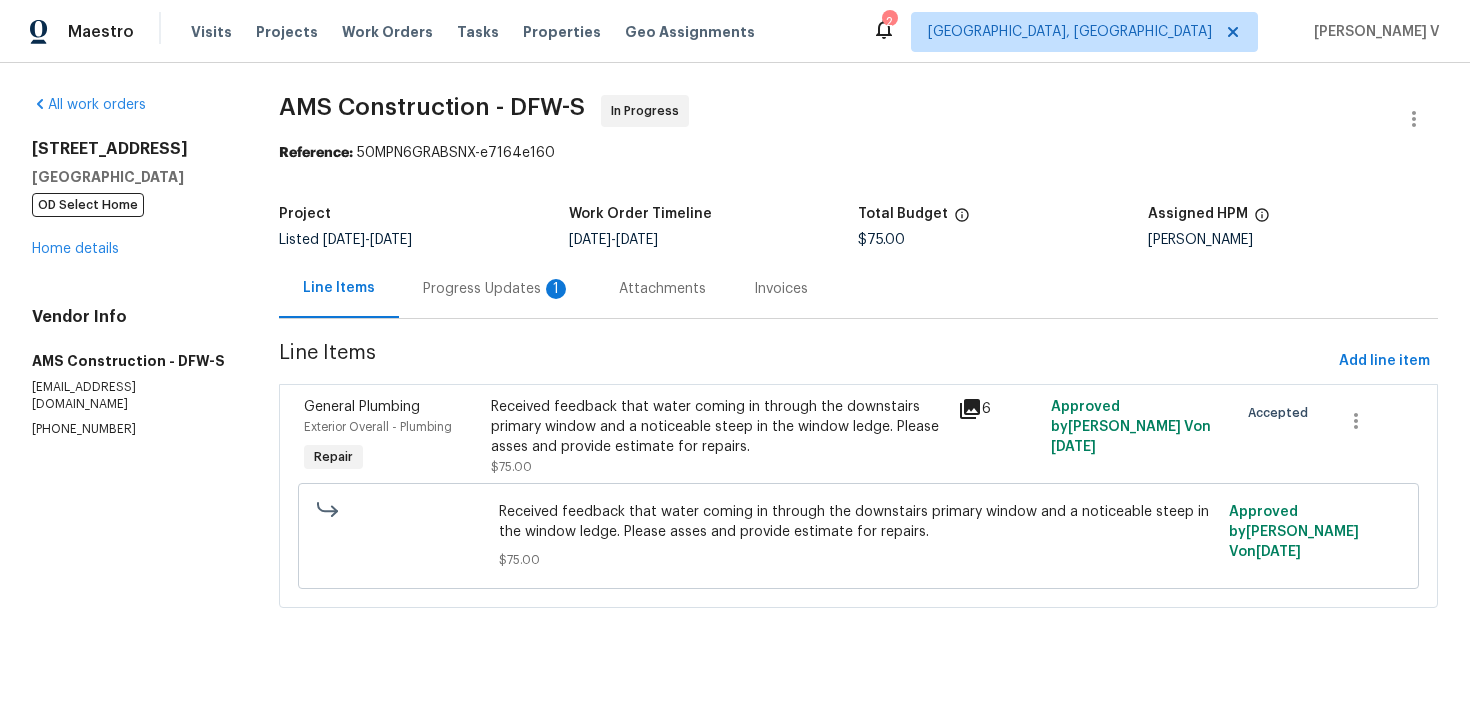 click on "Progress Updates 1" at bounding box center [497, 288] 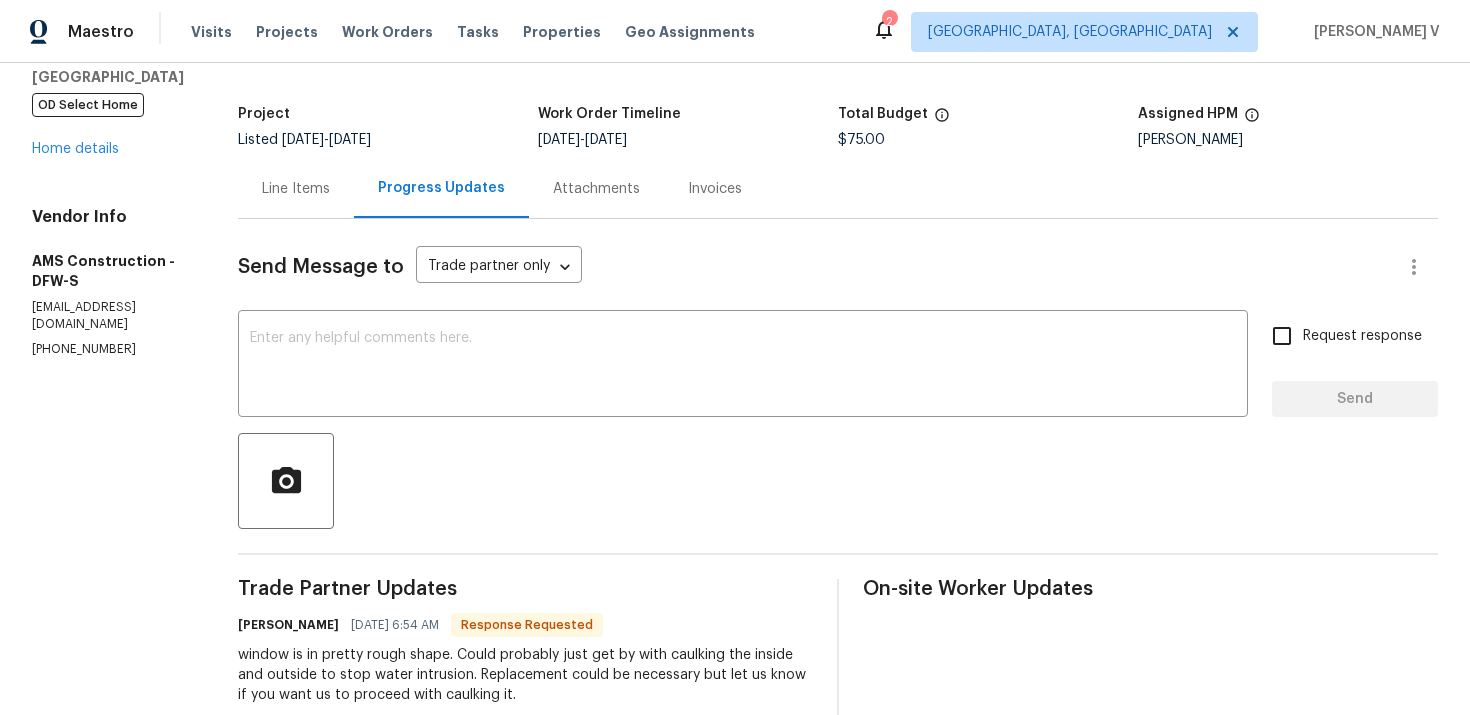 scroll, scrollTop: 207, scrollLeft: 0, axis: vertical 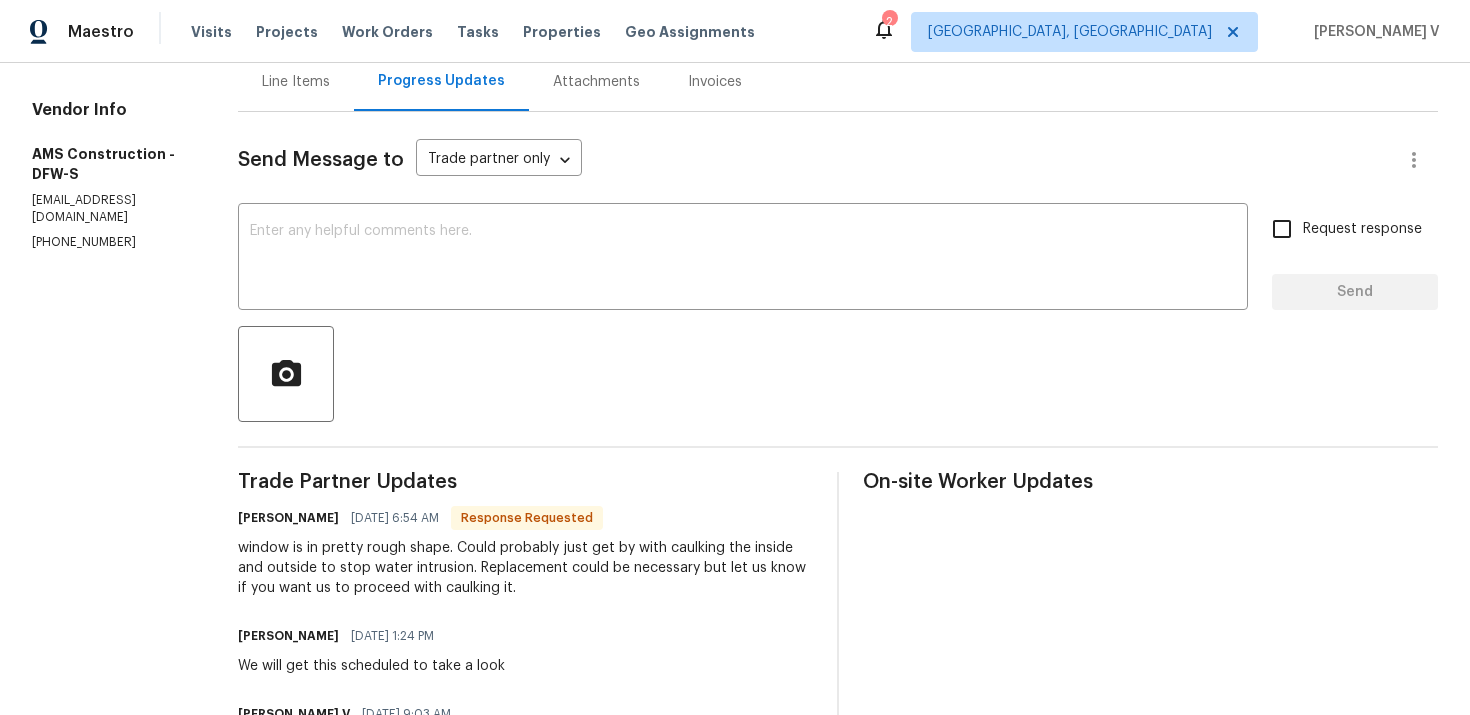 click on "window is in pretty rough shape. Could probably just get by with caulking the inside and outside to stop water intrusion. Replacement could be necessary but let us know if you want us to proceed with caulking it." at bounding box center [525, 568] 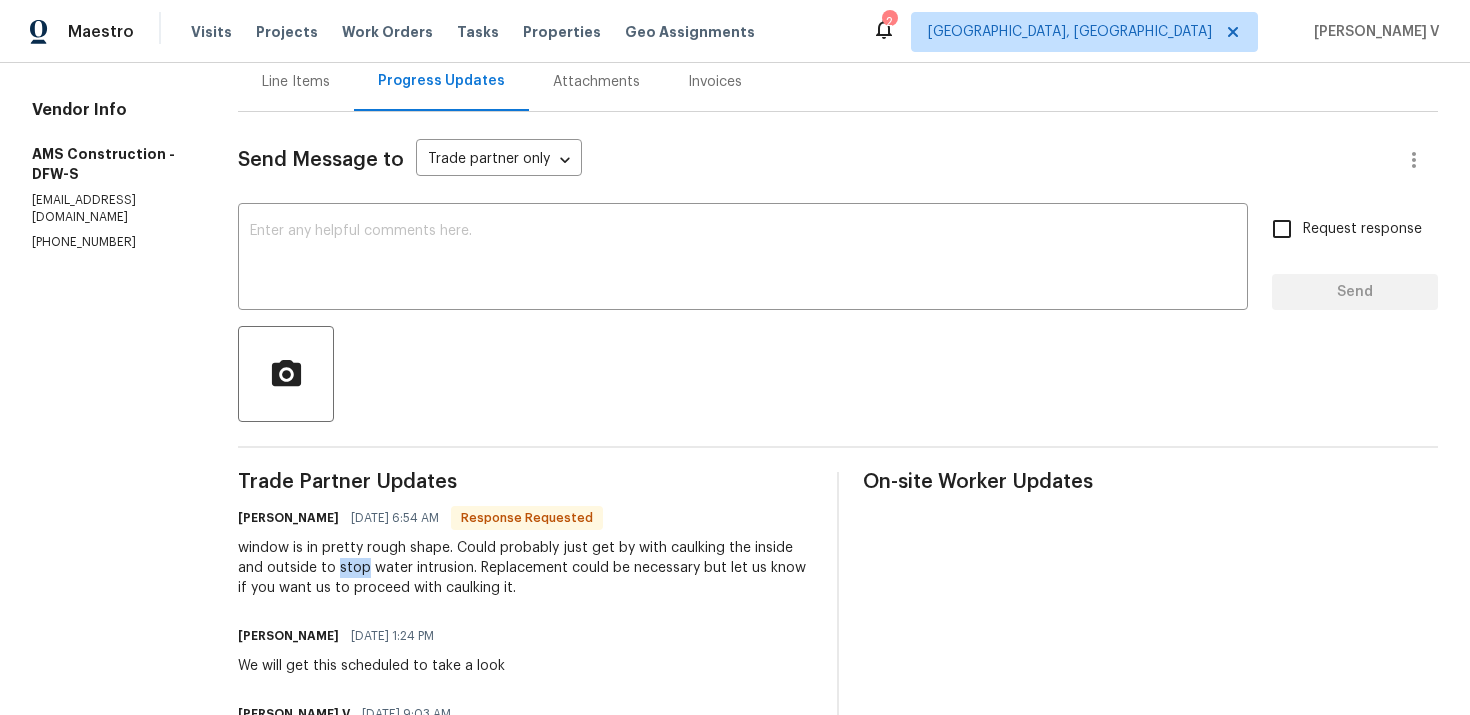 click on "window is in pretty rough shape. Could probably just get by with caulking the inside and outside to stop water intrusion. Replacement could be necessary but let us know if you want us to proceed with caulking it." at bounding box center [525, 568] 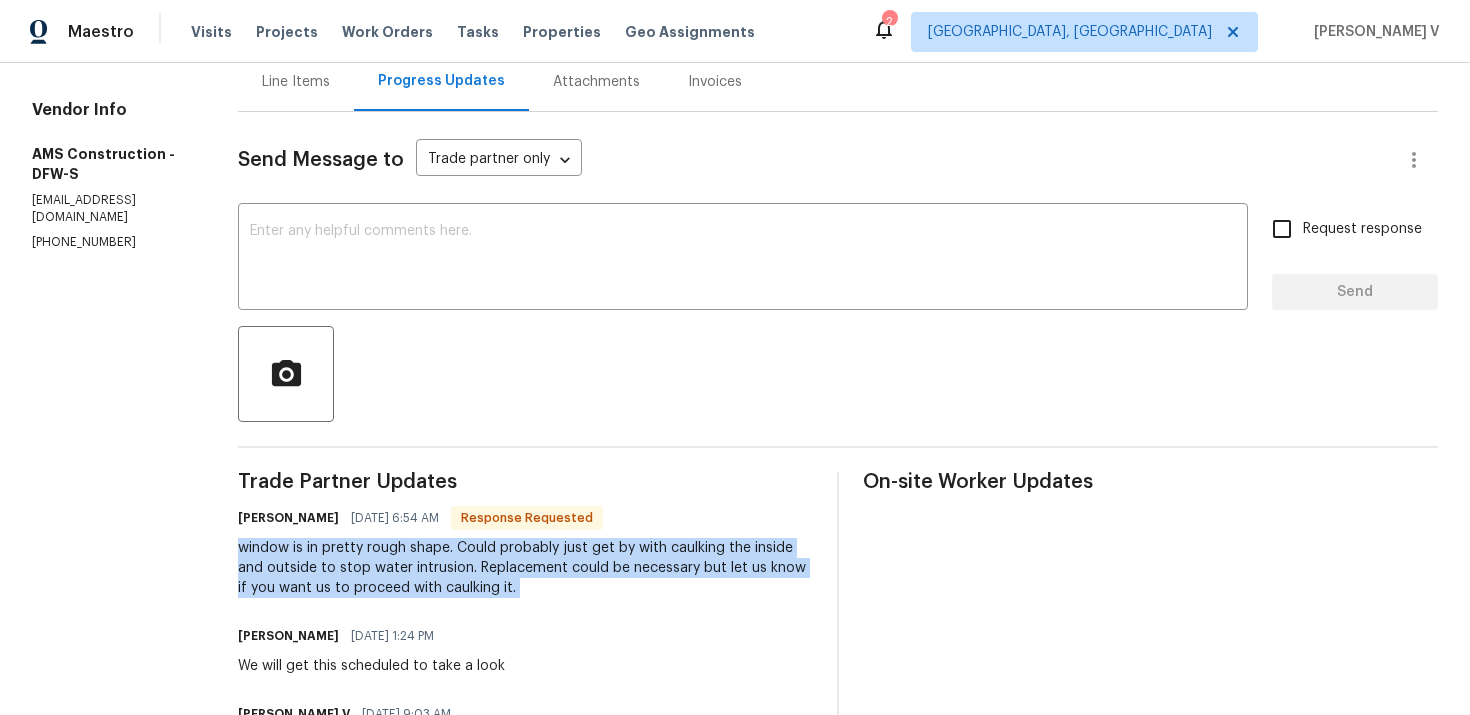 copy on "window is in pretty rough shape. Could probably just get by with caulking the inside and outside to stop water intrusion. Replacement could be necessary but let us know if you want us to proceed with caulking it." 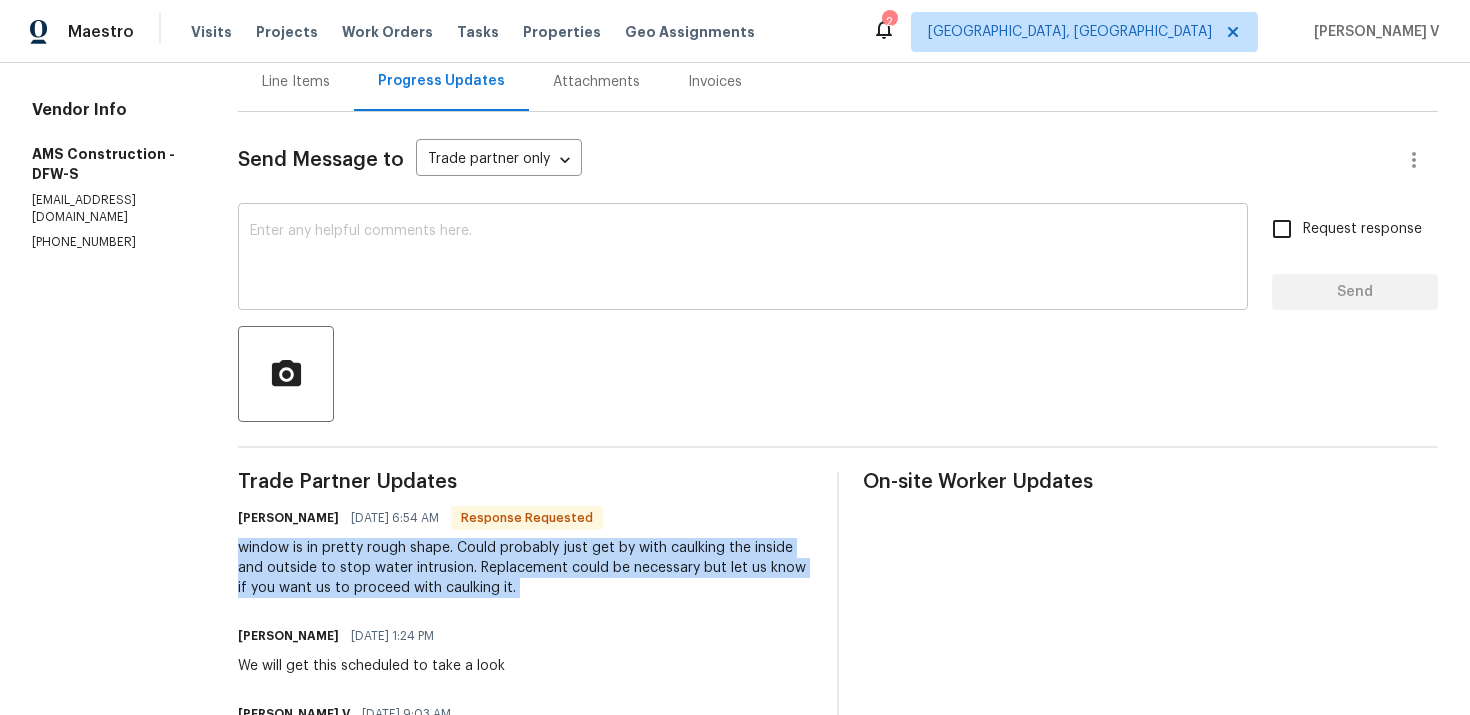 click on "x ​" at bounding box center (743, 259) 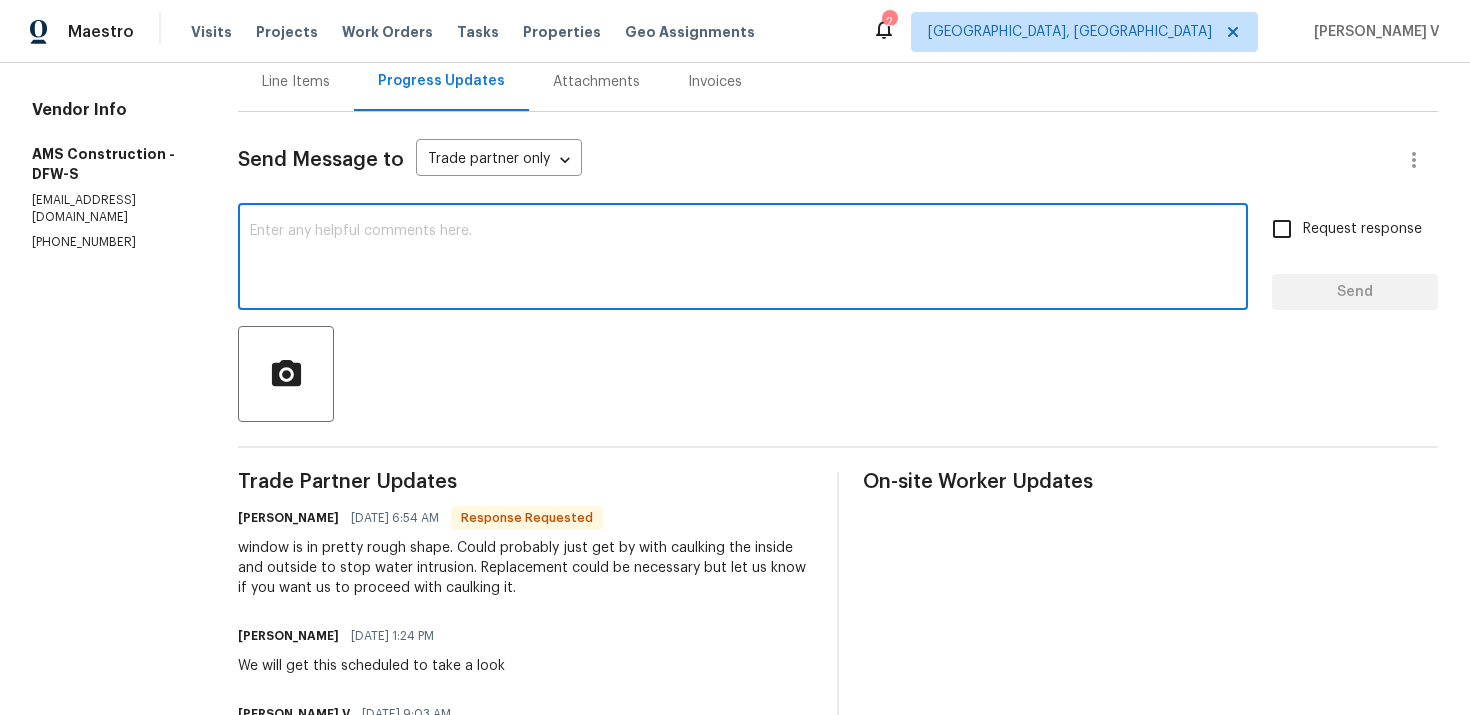 paste on "Thank you for the details. Before proceeding, could you please provide a cost estimate for the caulking work?" 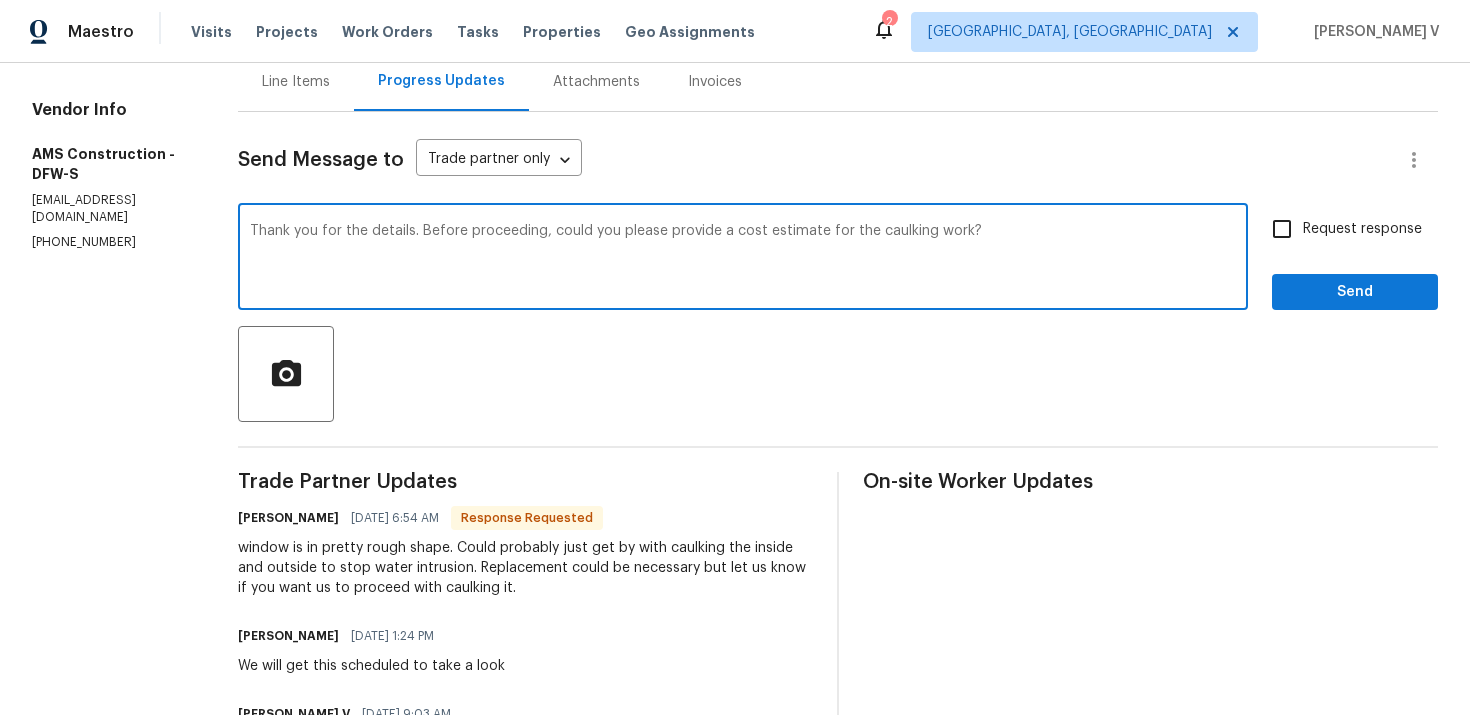 scroll, scrollTop: 0, scrollLeft: 0, axis: both 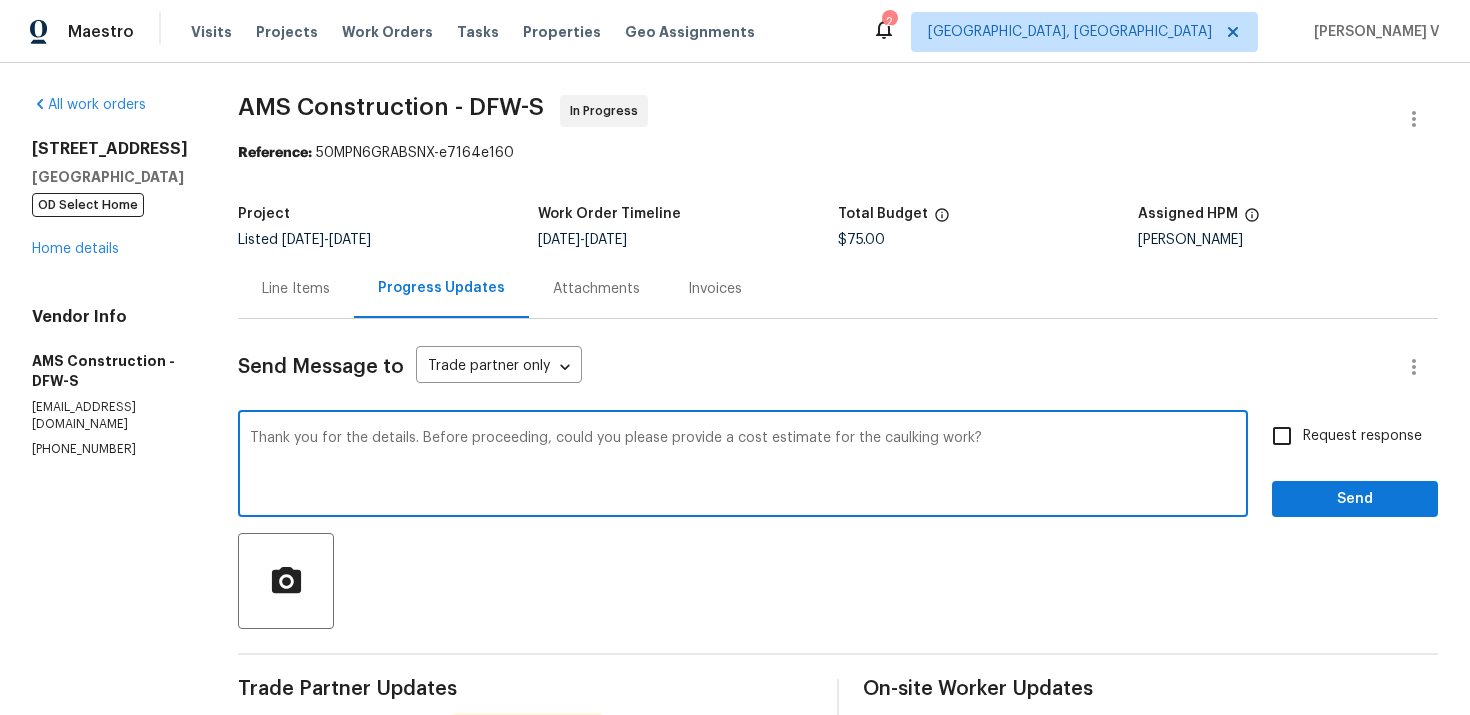 click on "Line Items" at bounding box center [296, 288] 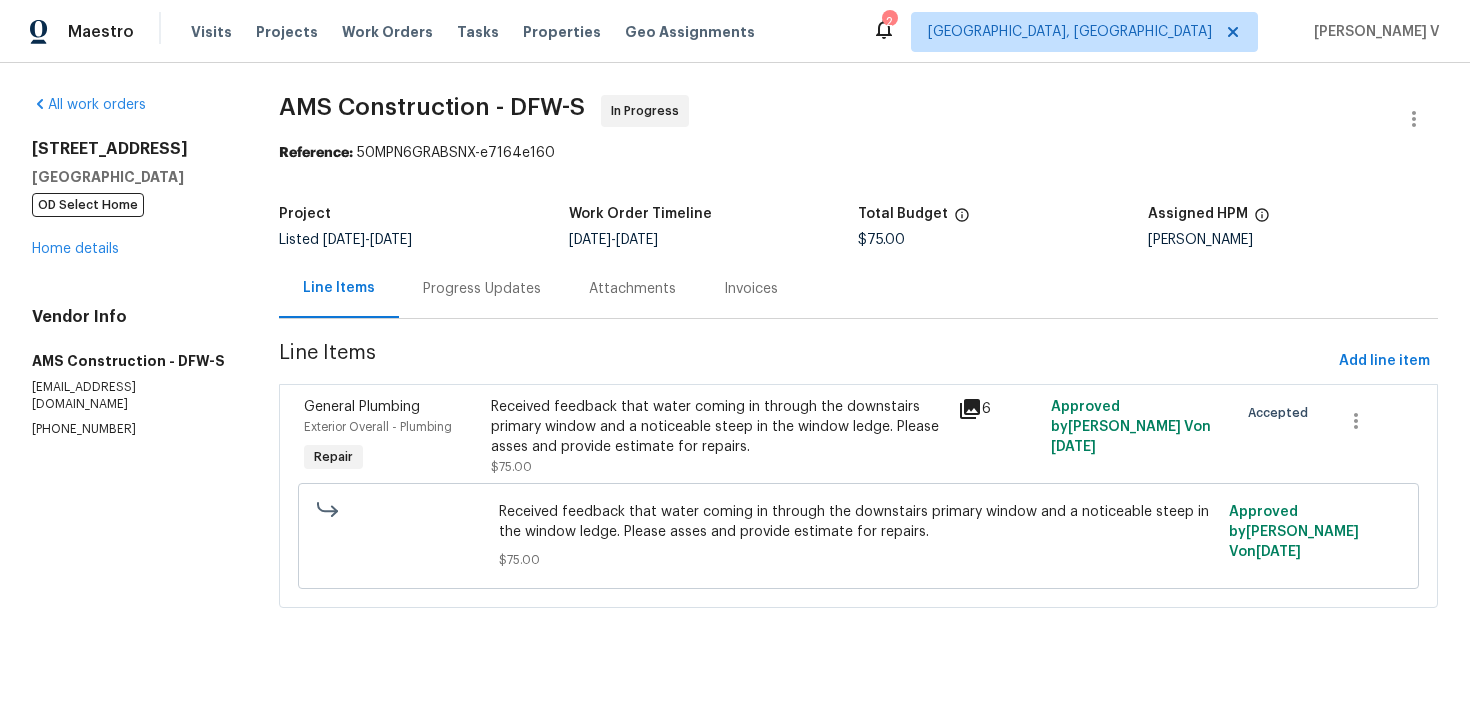 click on "Progress Updates" at bounding box center [482, 289] 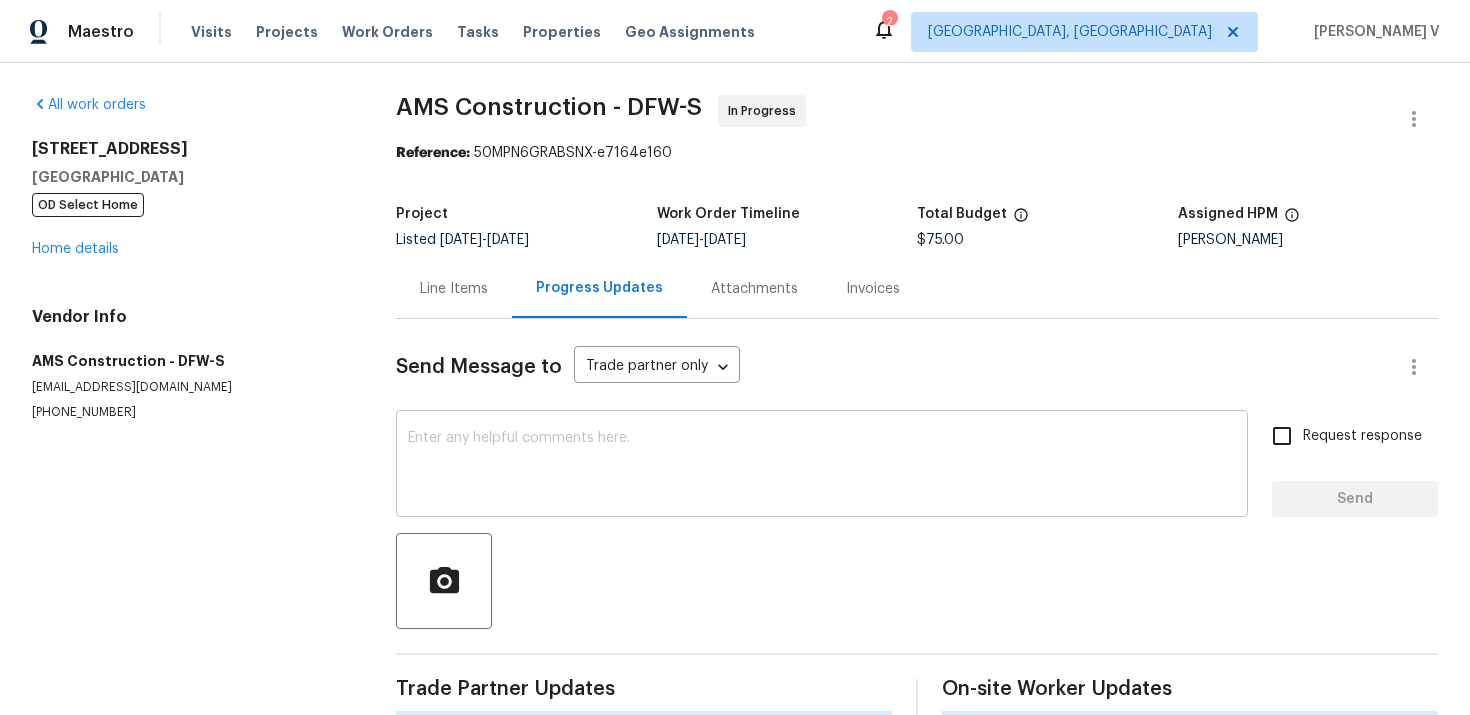 click at bounding box center [822, 466] 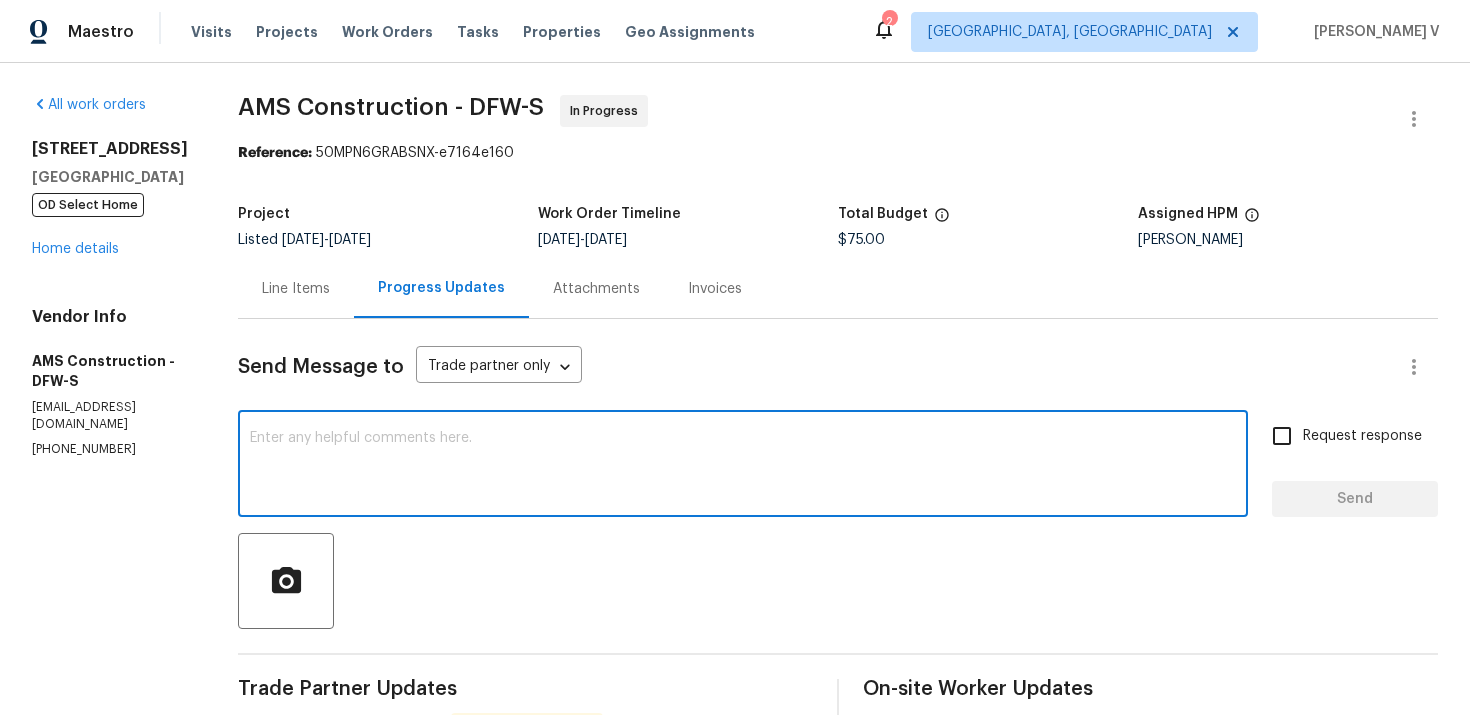 paste on "Thank you for the details. Before proceeding, could you please provide a cost estimate for the caulking work?" 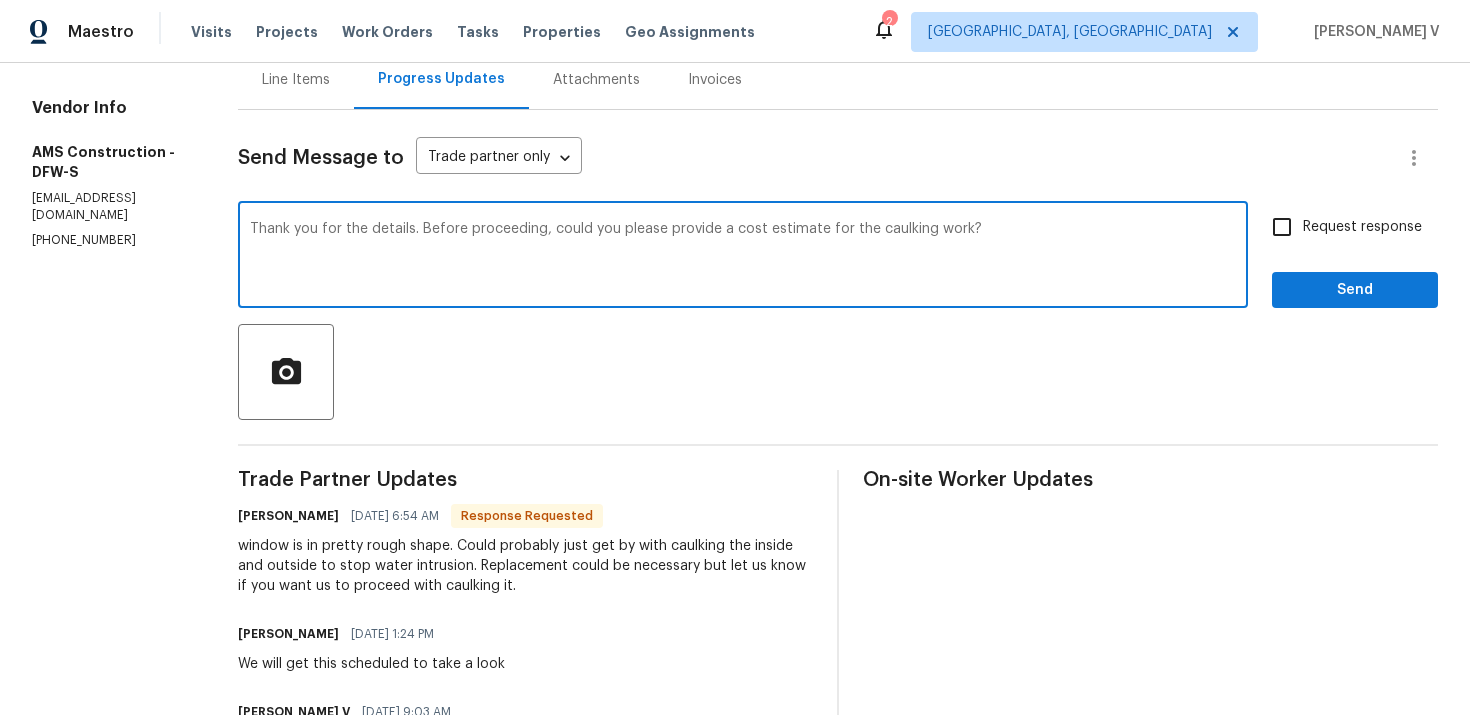 scroll, scrollTop: 228, scrollLeft: 0, axis: vertical 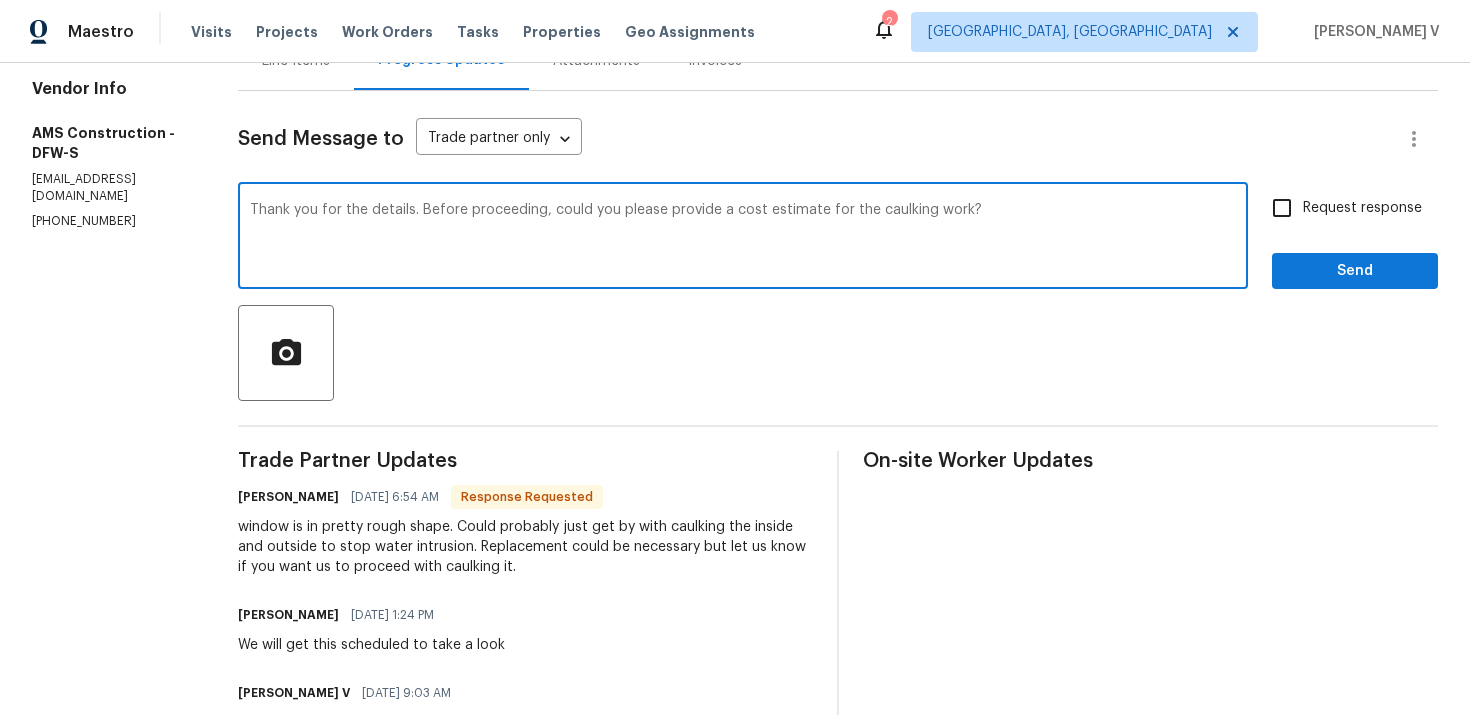 type on "Thank you for the details. Before proceeding, could you please provide a cost estimate for the caulking work?" 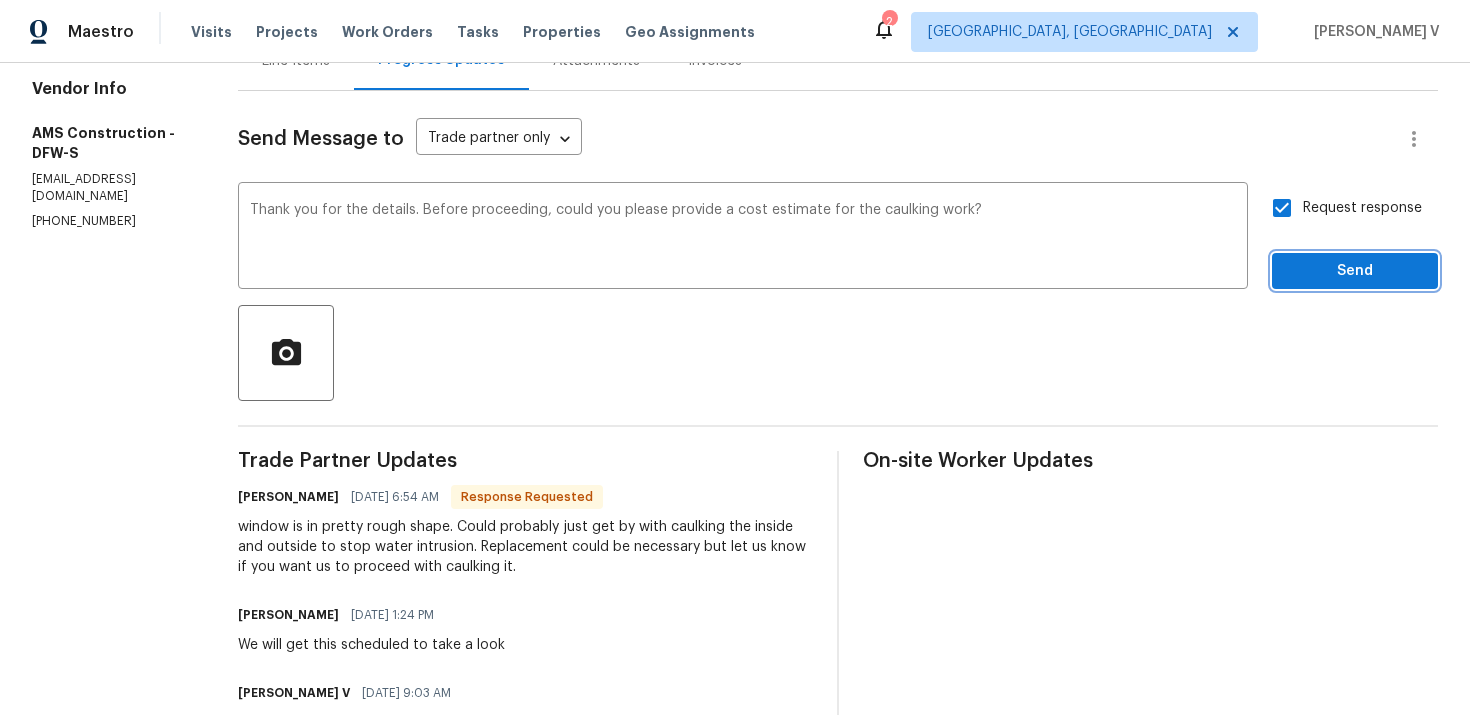click on "Send" at bounding box center [1355, 271] 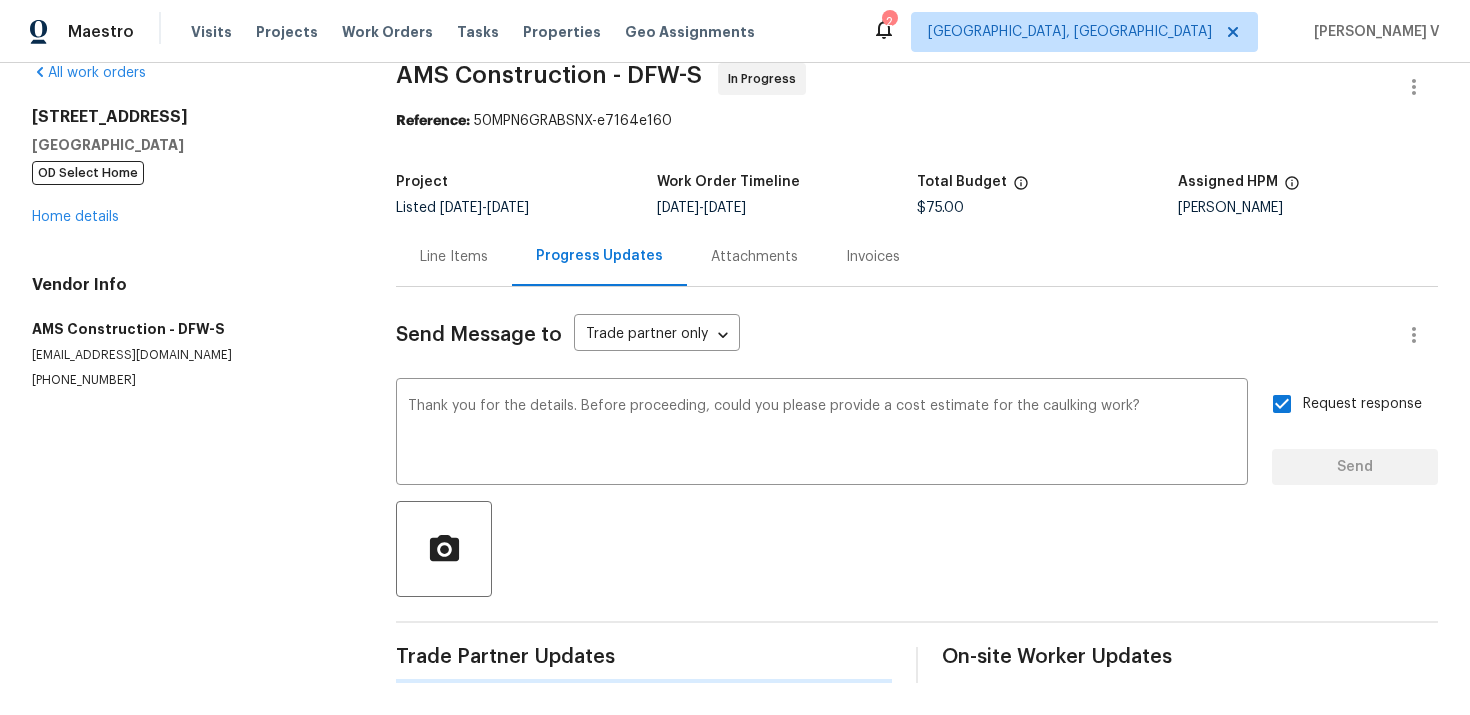 type 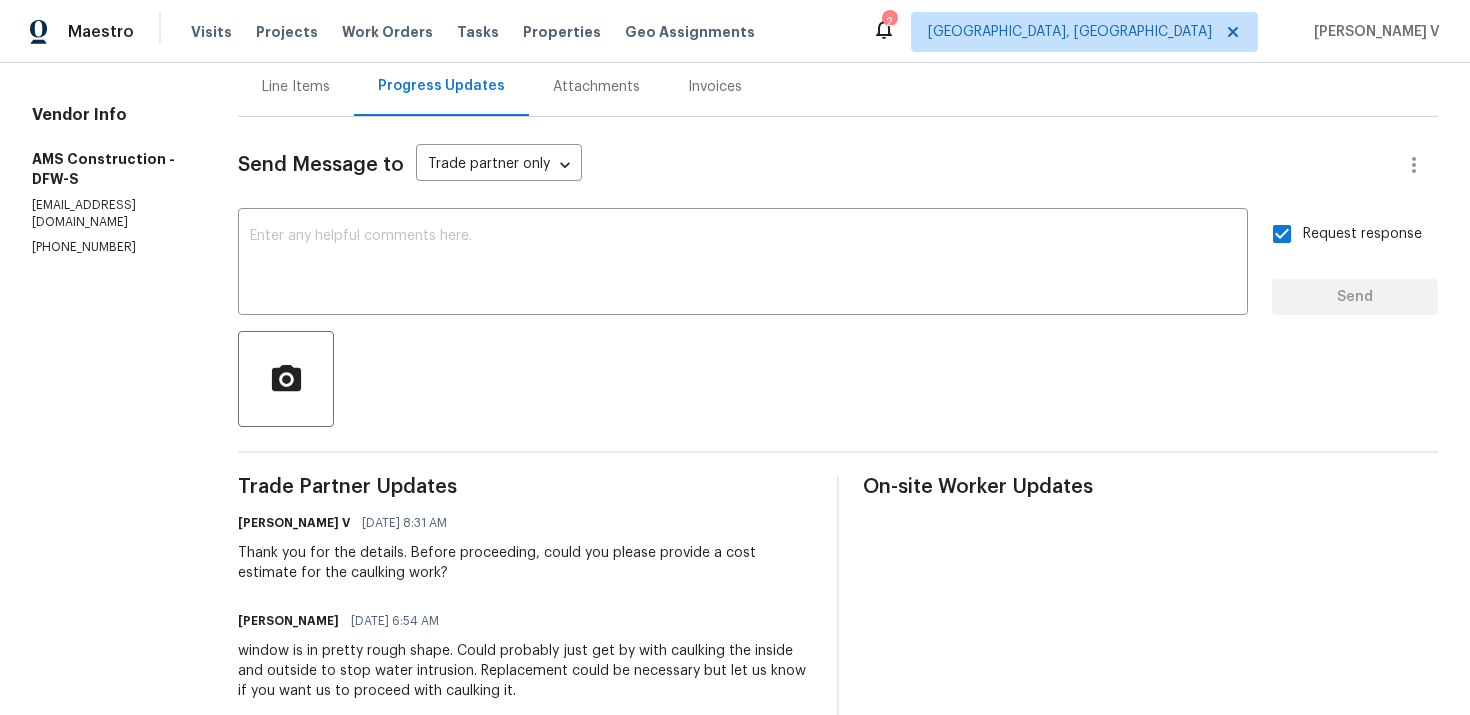 scroll, scrollTop: 266, scrollLeft: 0, axis: vertical 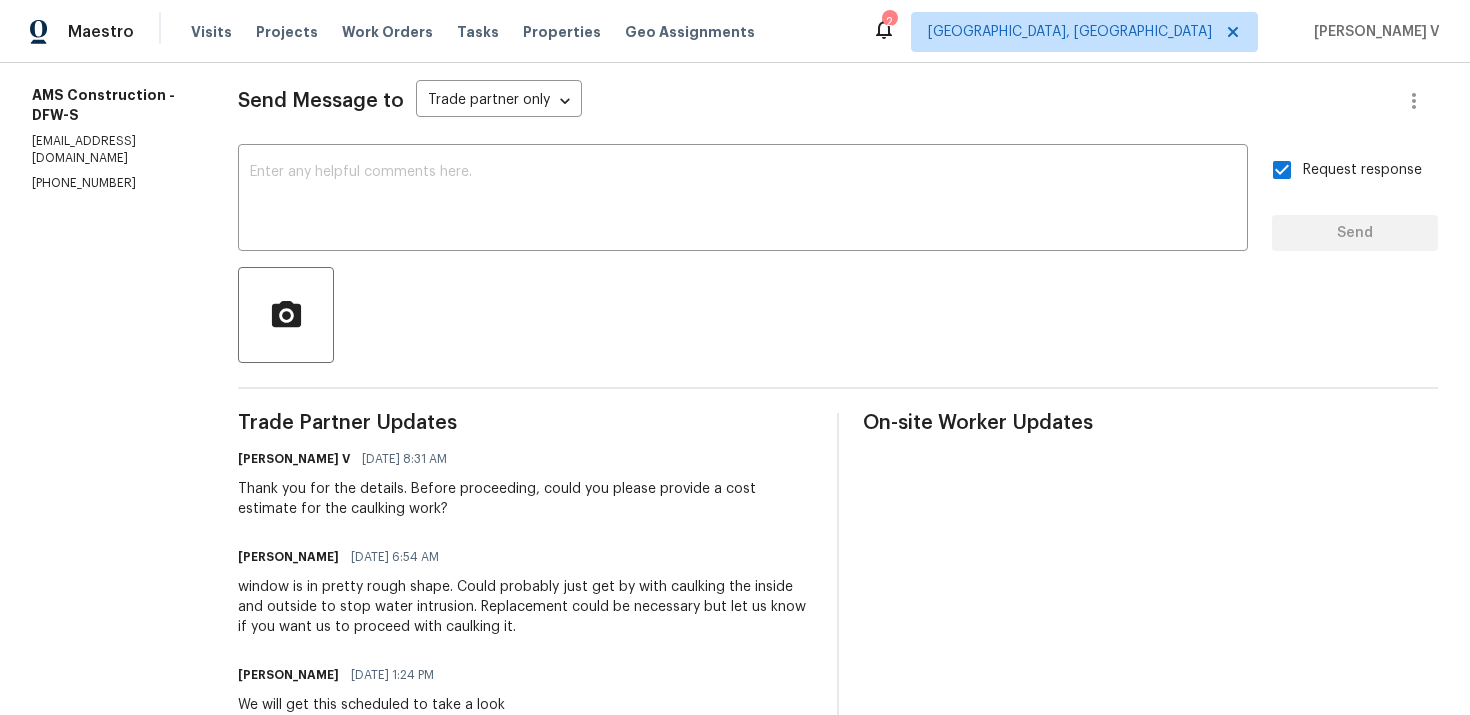click on "window is in pretty rough shape. Could probably just get by with caulking the inside and outside to stop water intrusion. Replacement could be necessary but let us know if you want us to proceed with caulking it." at bounding box center [525, 607] 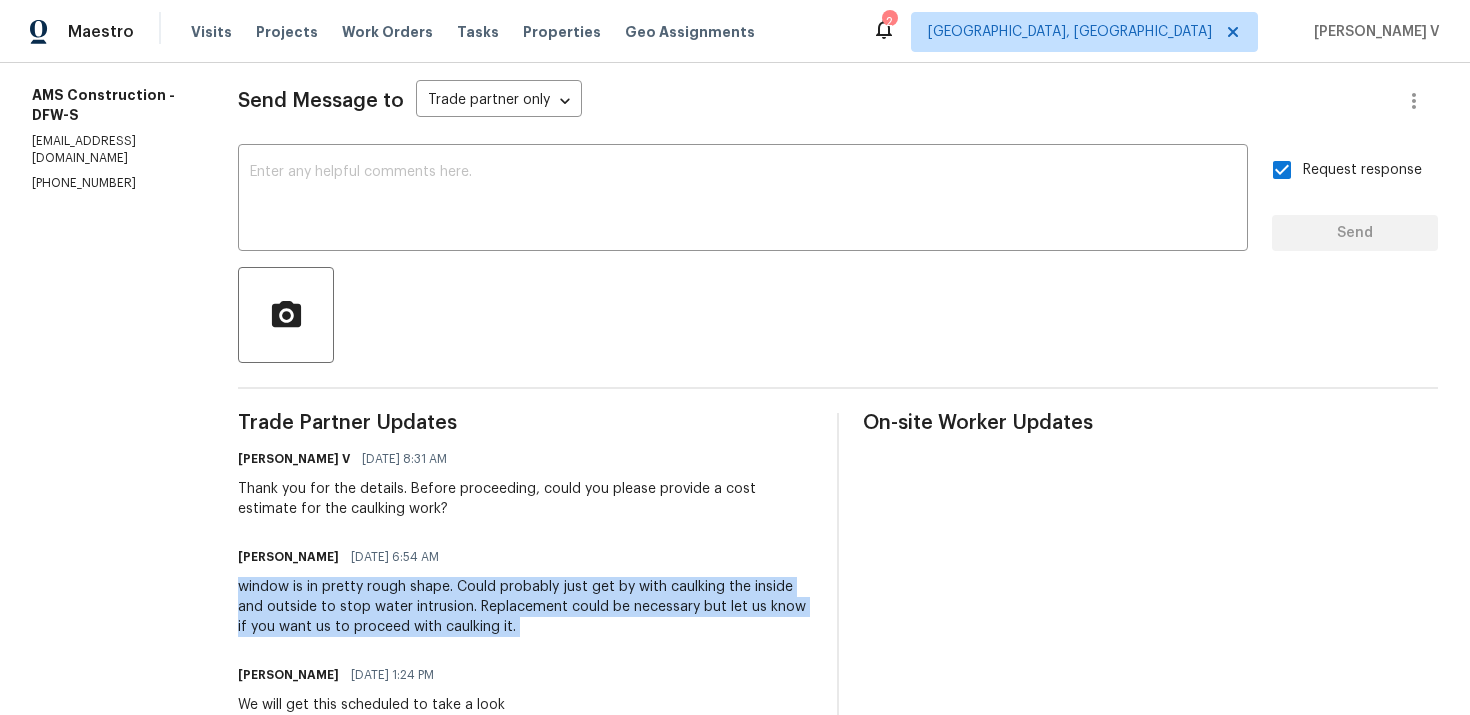 click on "window is in pretty rough shape. Could probably just get by with caulking the inside and outside to stop water intrusion. Replacement could be necessary but let us know if you want us to proceed with caulking it." at bounding box center (525, 607) 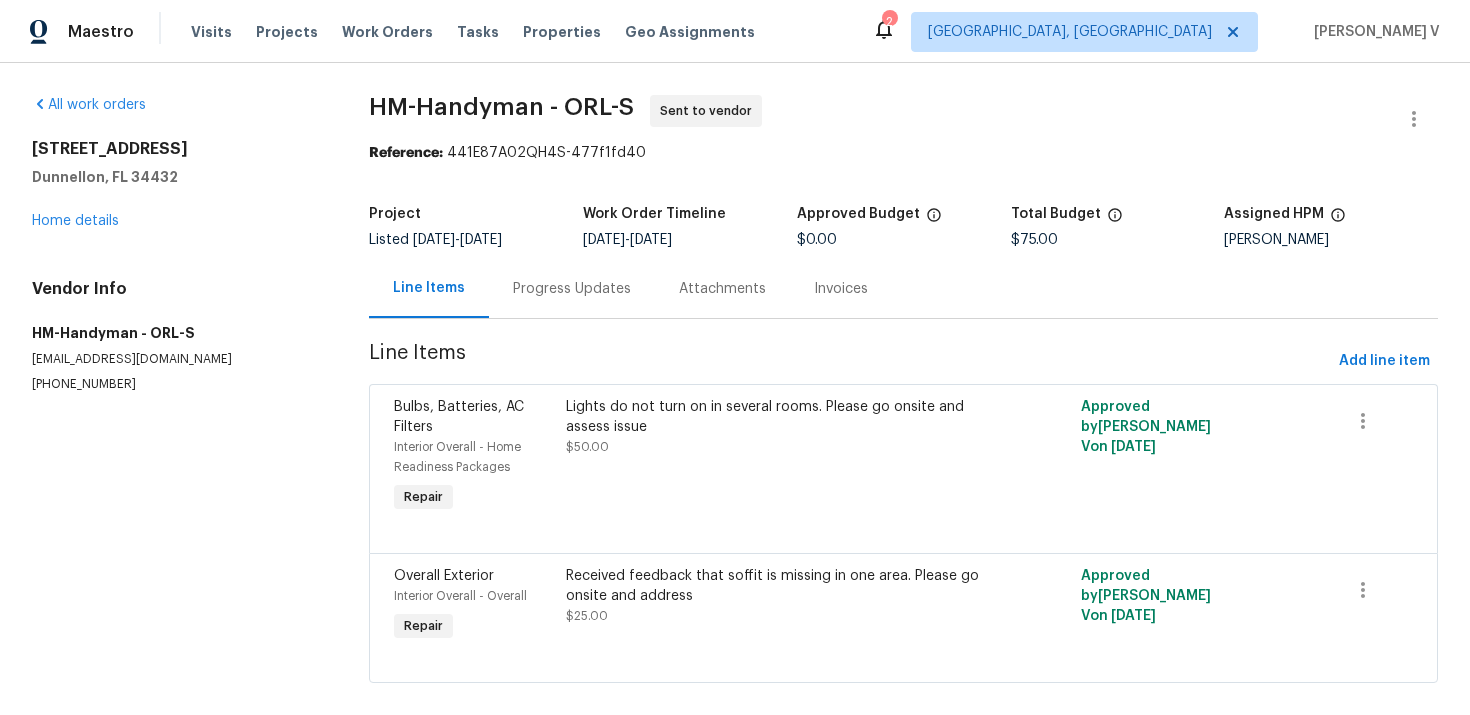 scroll, scrollTop: 0, scrollLeft: 0, axis: both 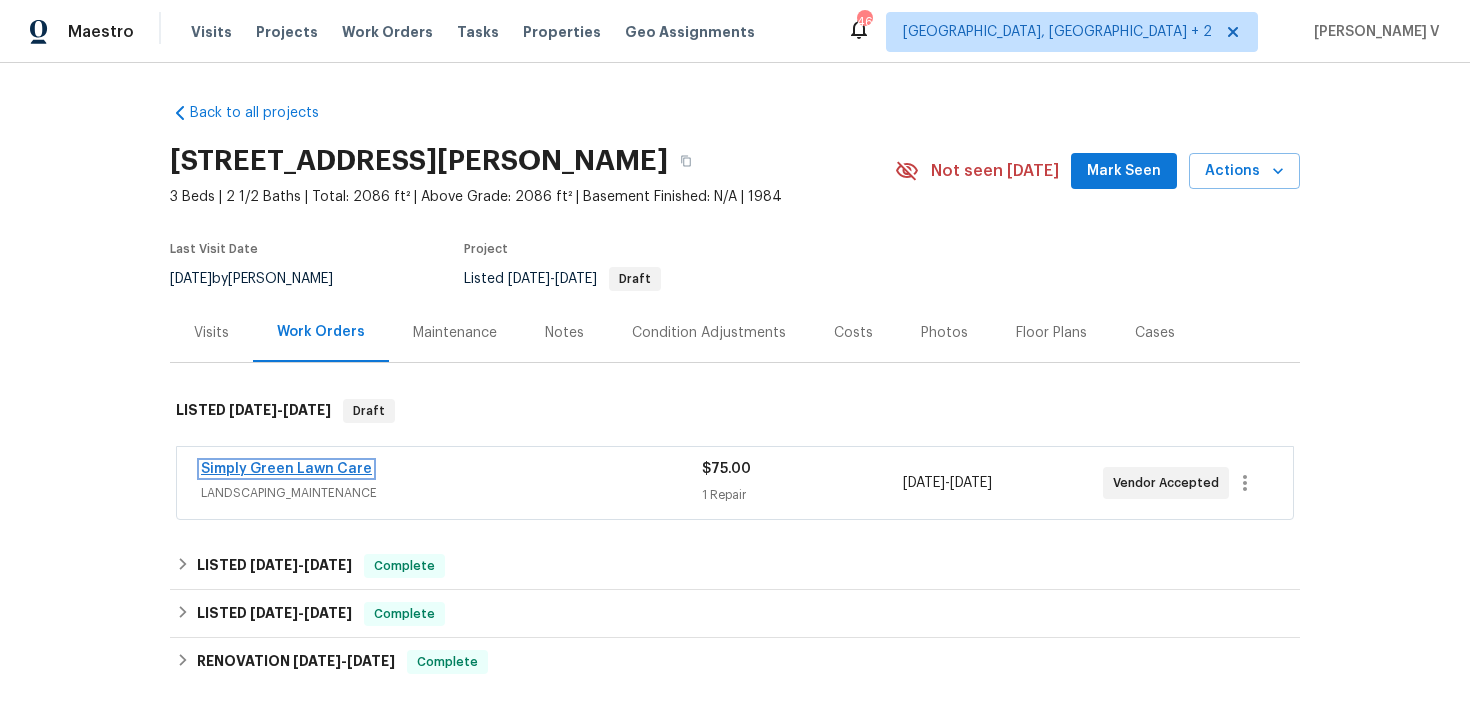 click on "Simply Green Lawn Care" at bounding box center [286, 469] 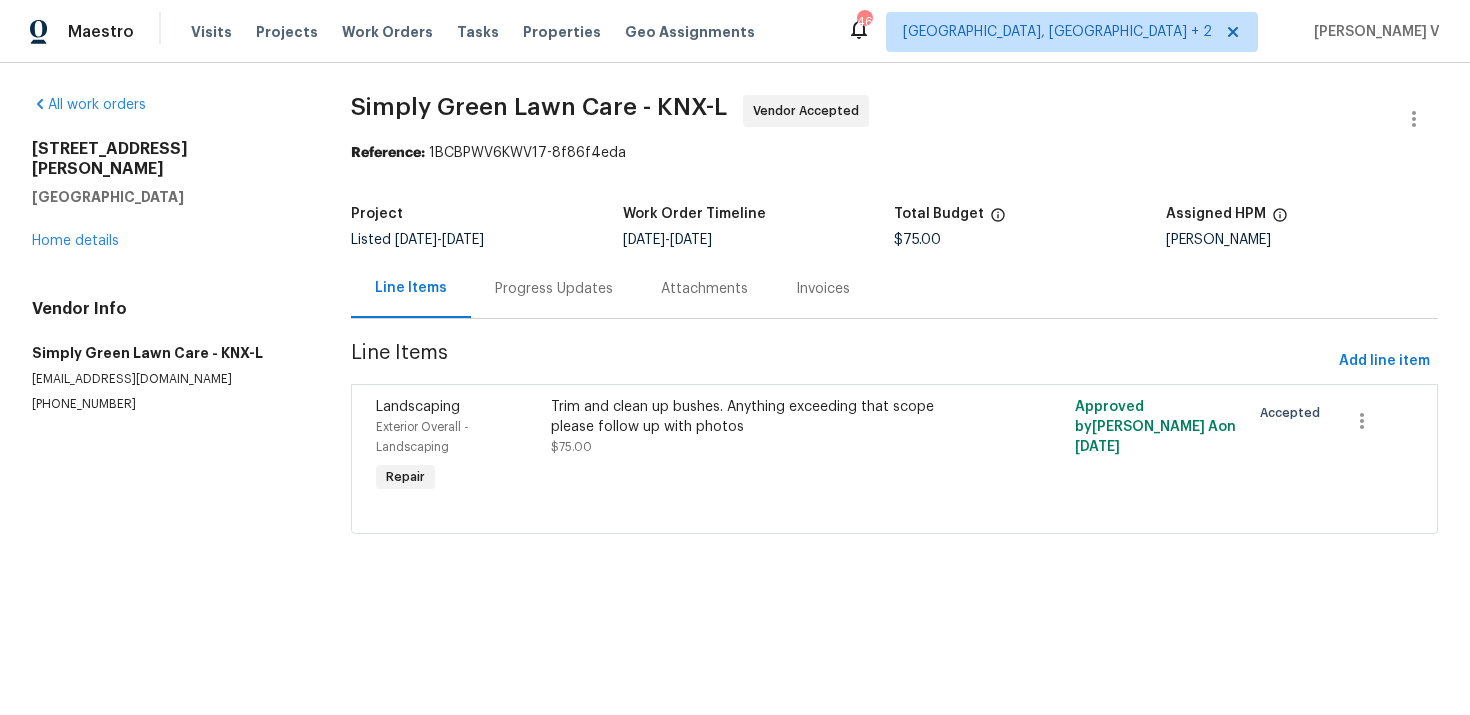 click on "Progress Updates" at bounding box center [554, 288] 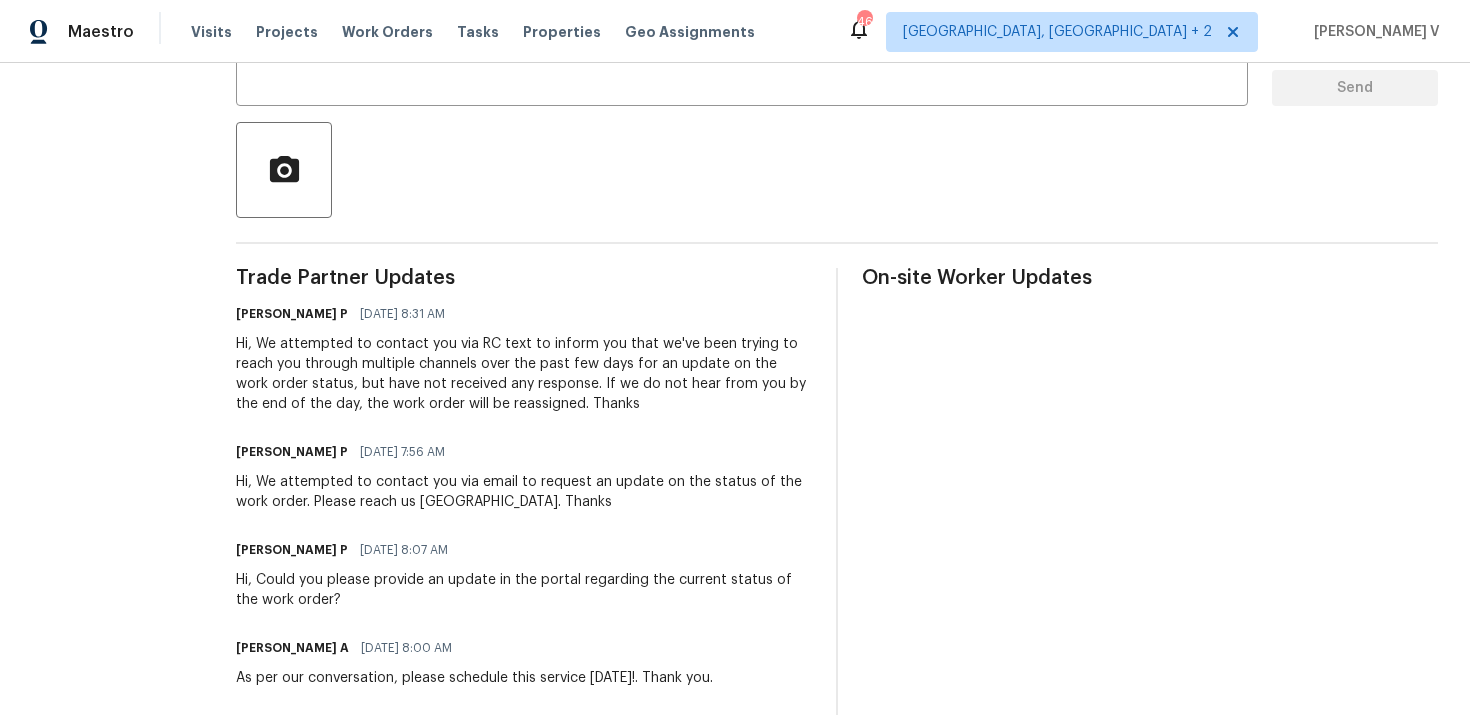 scroll, scrollTop: 0, scrollLeft: 0, axis: both 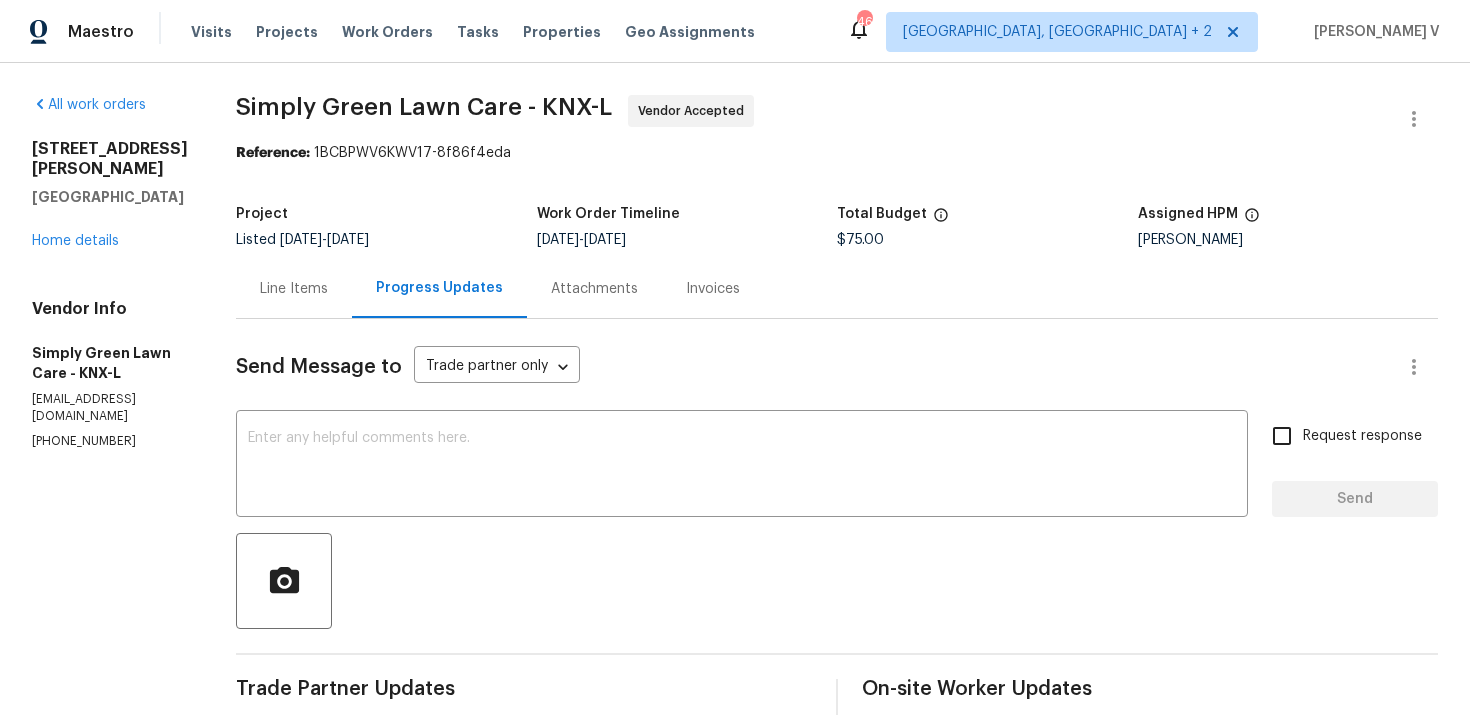 click on "(865) 934-7090" at bounding box center (110, 441) 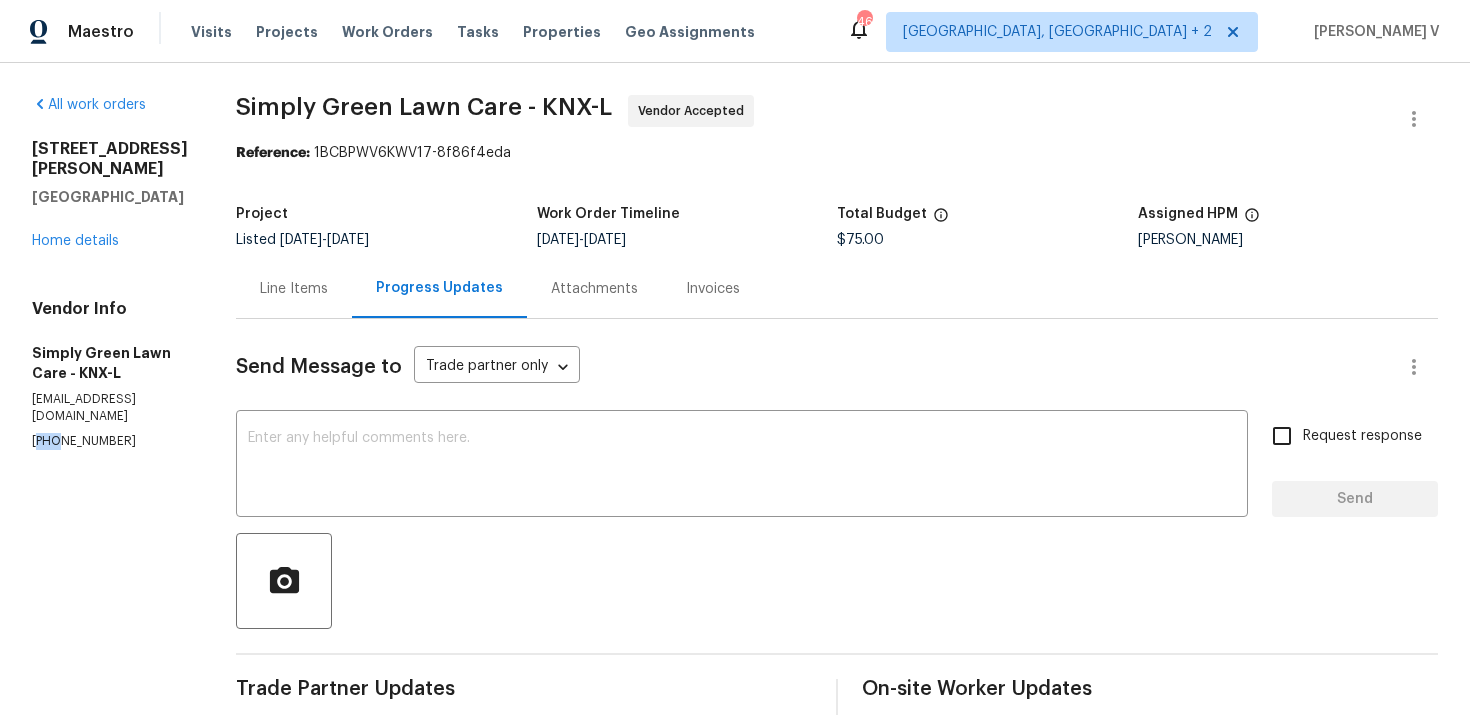 click on "(865) 934-7090" at bounding box center [110, 441] 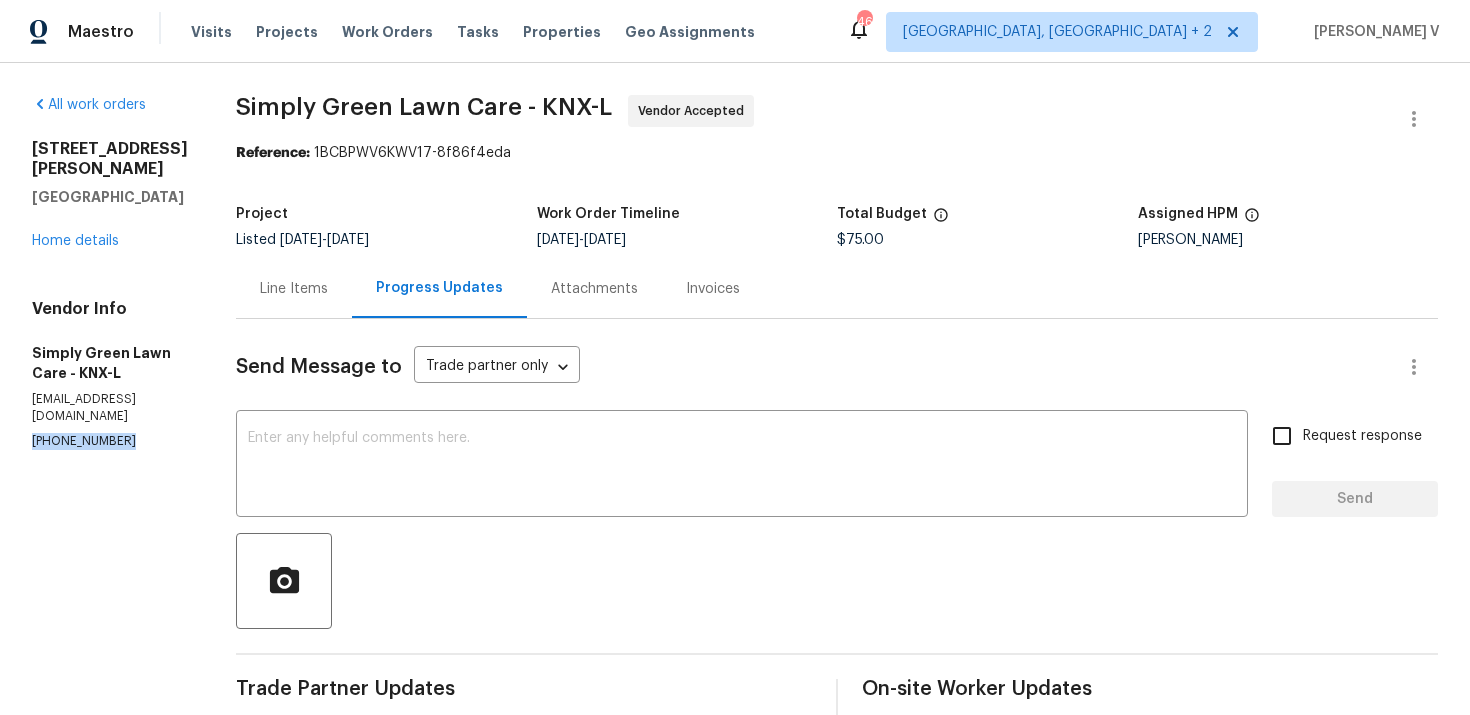 copy on "(865) 934-7090" 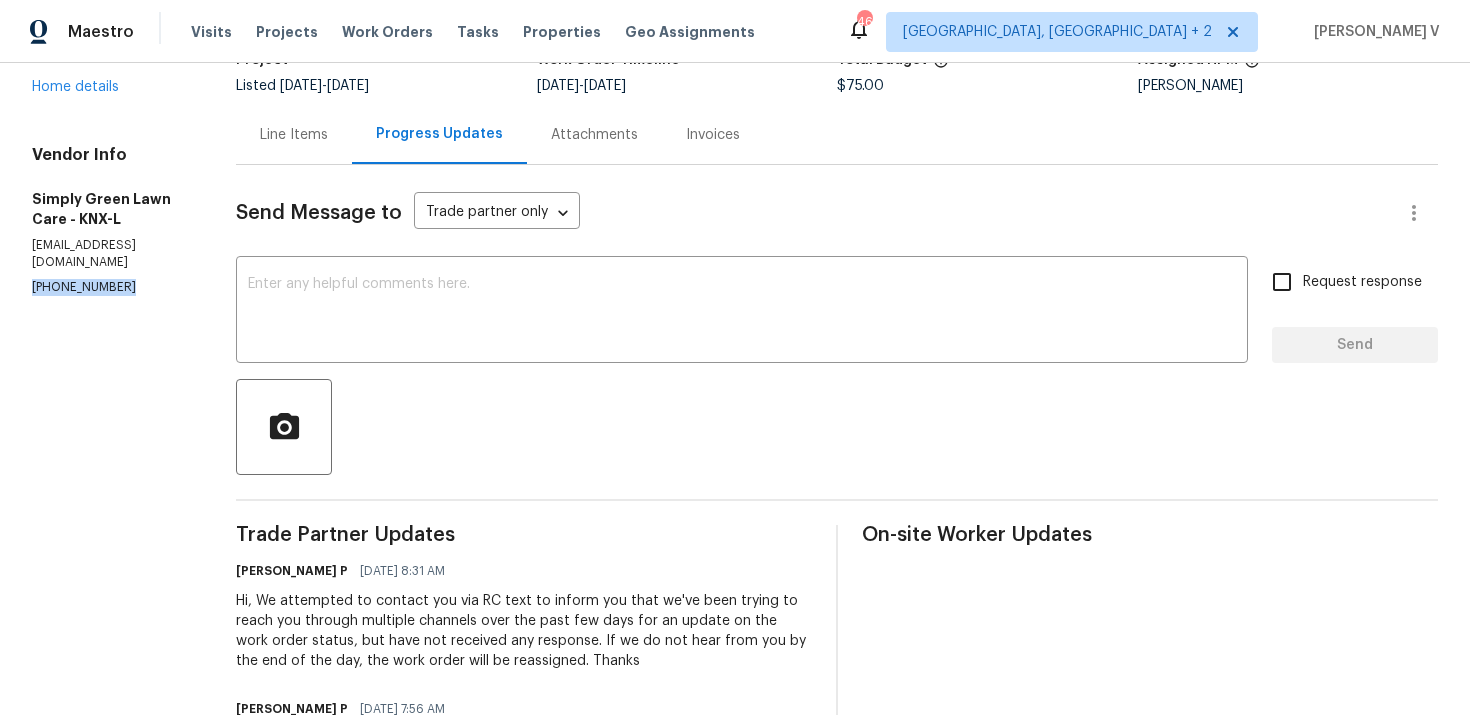 scroll, scrollTop: 0, scrollLeft: 0, axis: both 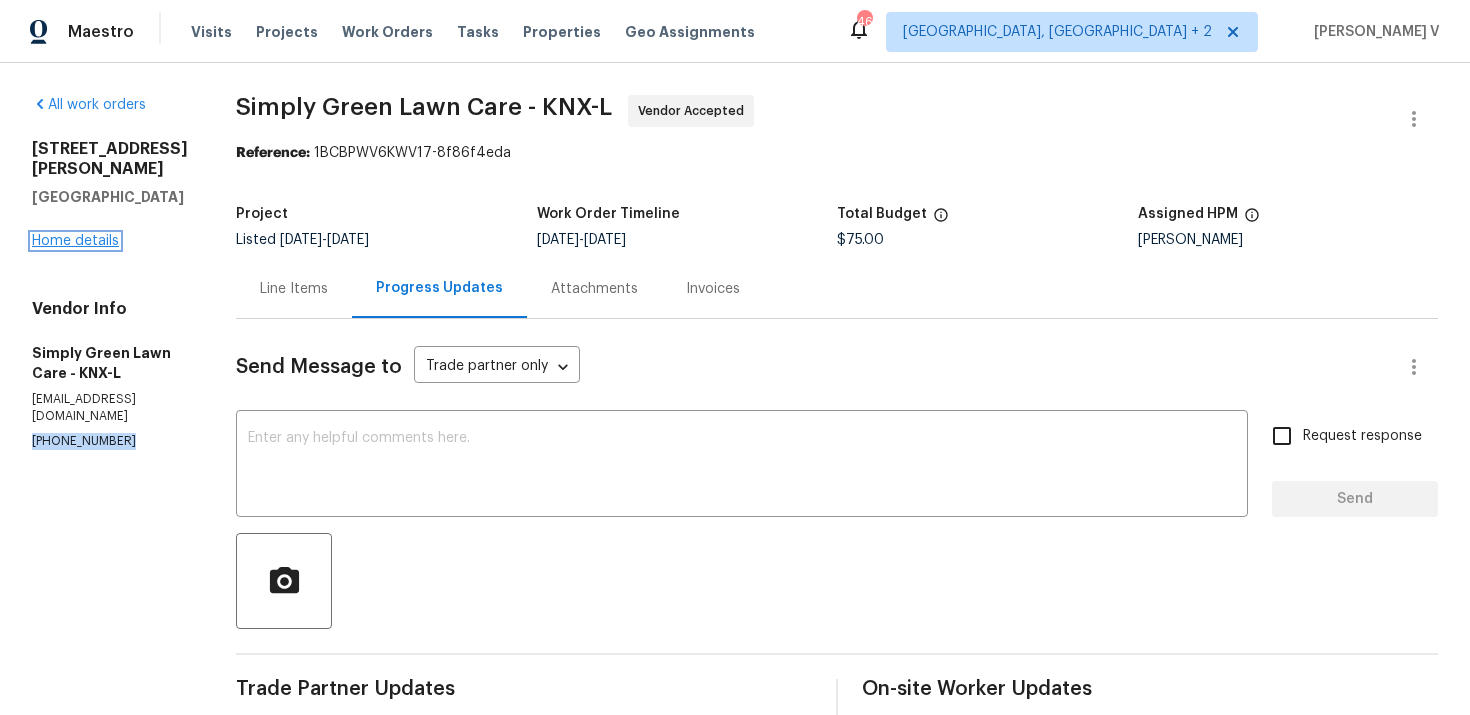 click on "Home details" at bounding box center (75, 241) 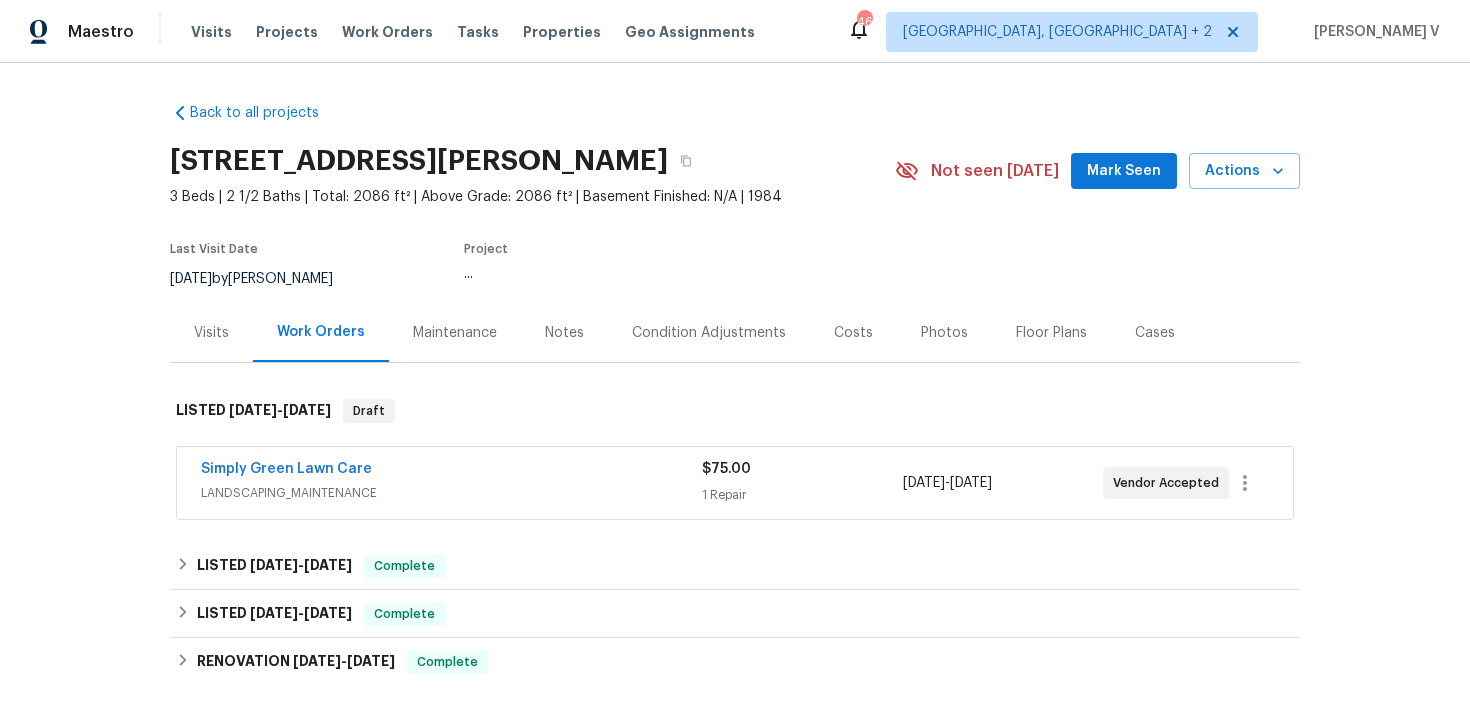 click on "LANDSCAPING_MAINTENANCE" at bounding box center [451, 493] 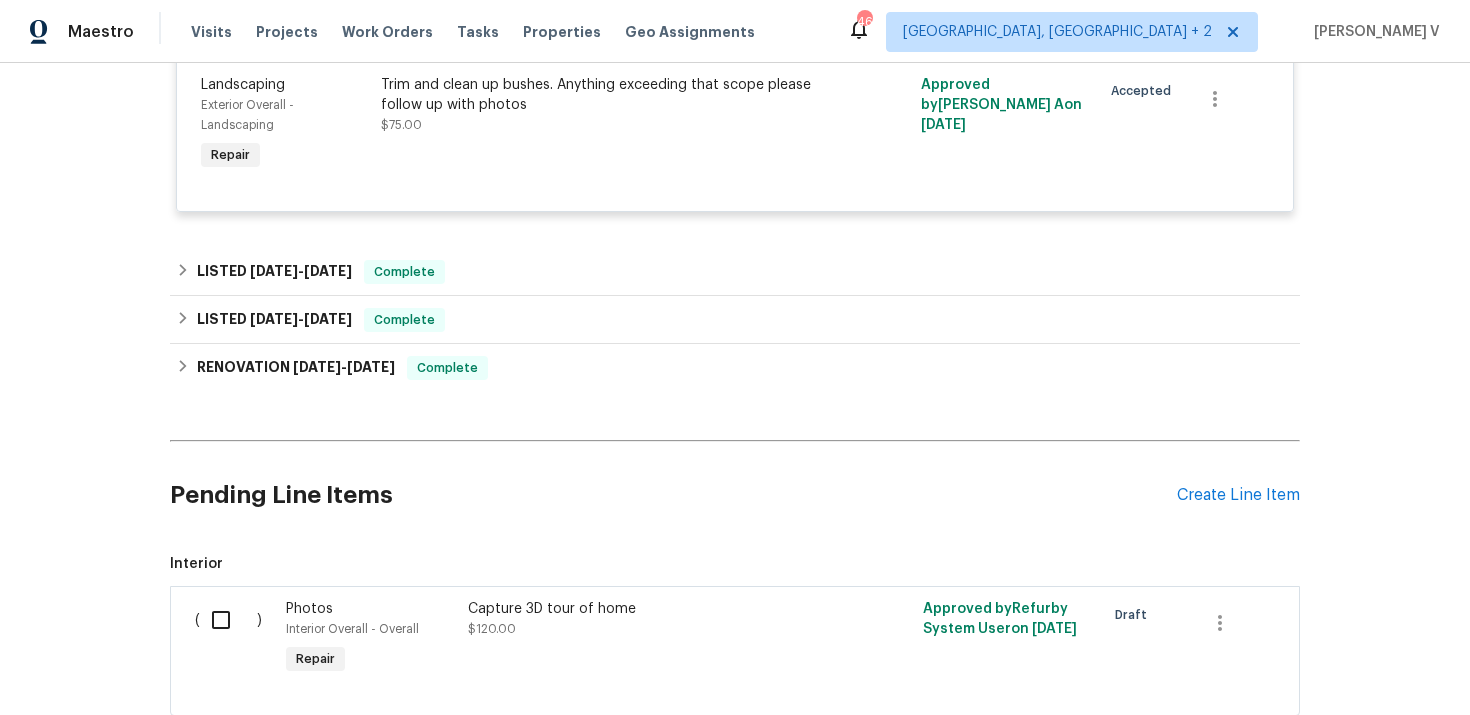 scroll, scrollTop: 0, scrollLeft: 0, axis: both 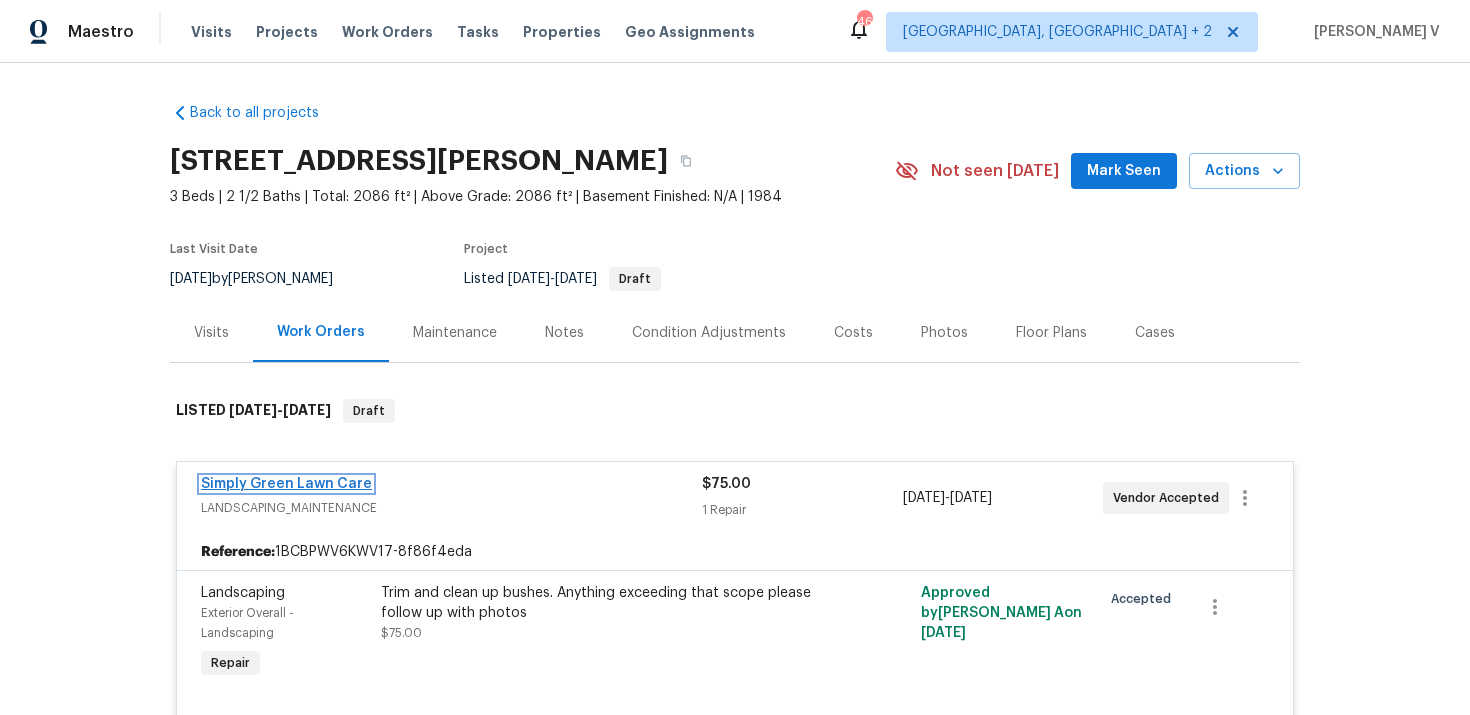 click on "Simply Green Lawn Care" at bounding box center (286, 484) 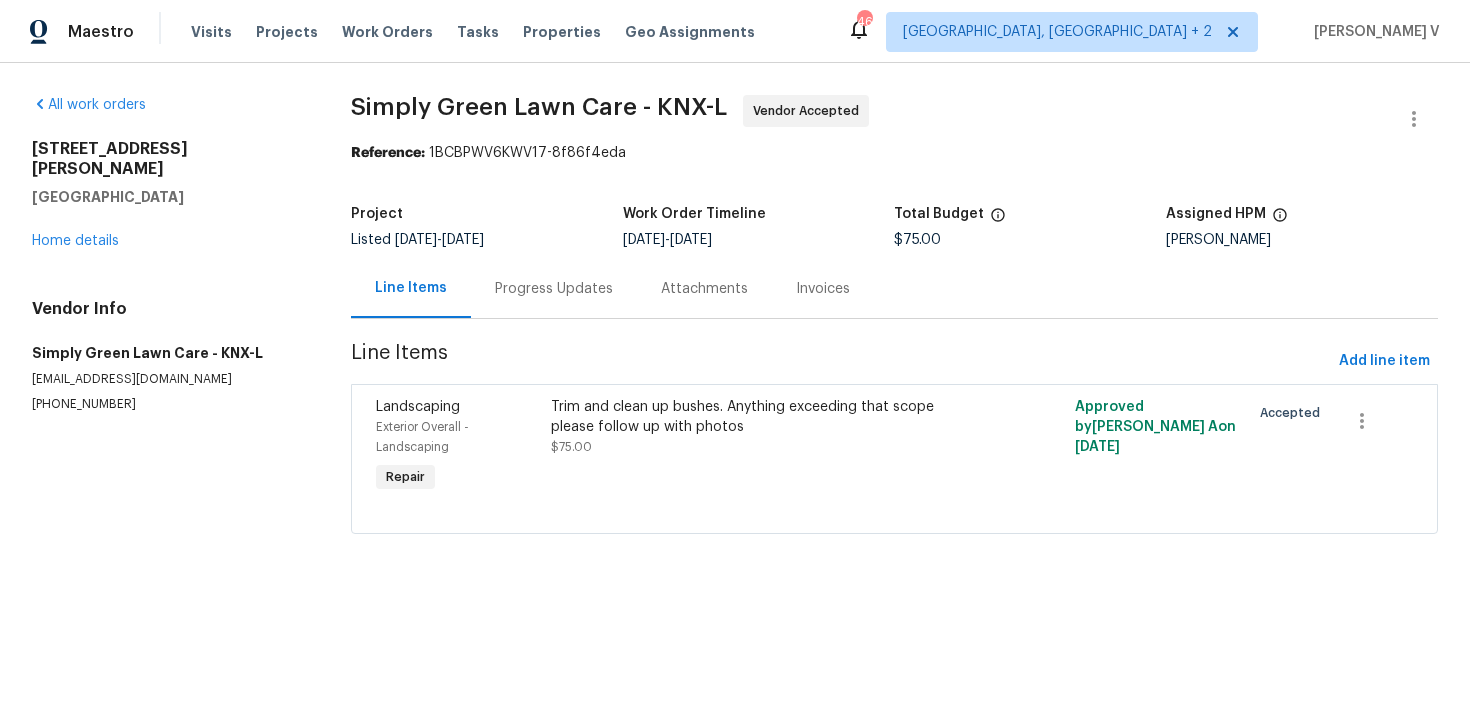 click on "Progress Updates" at bounding box center (554, 288) 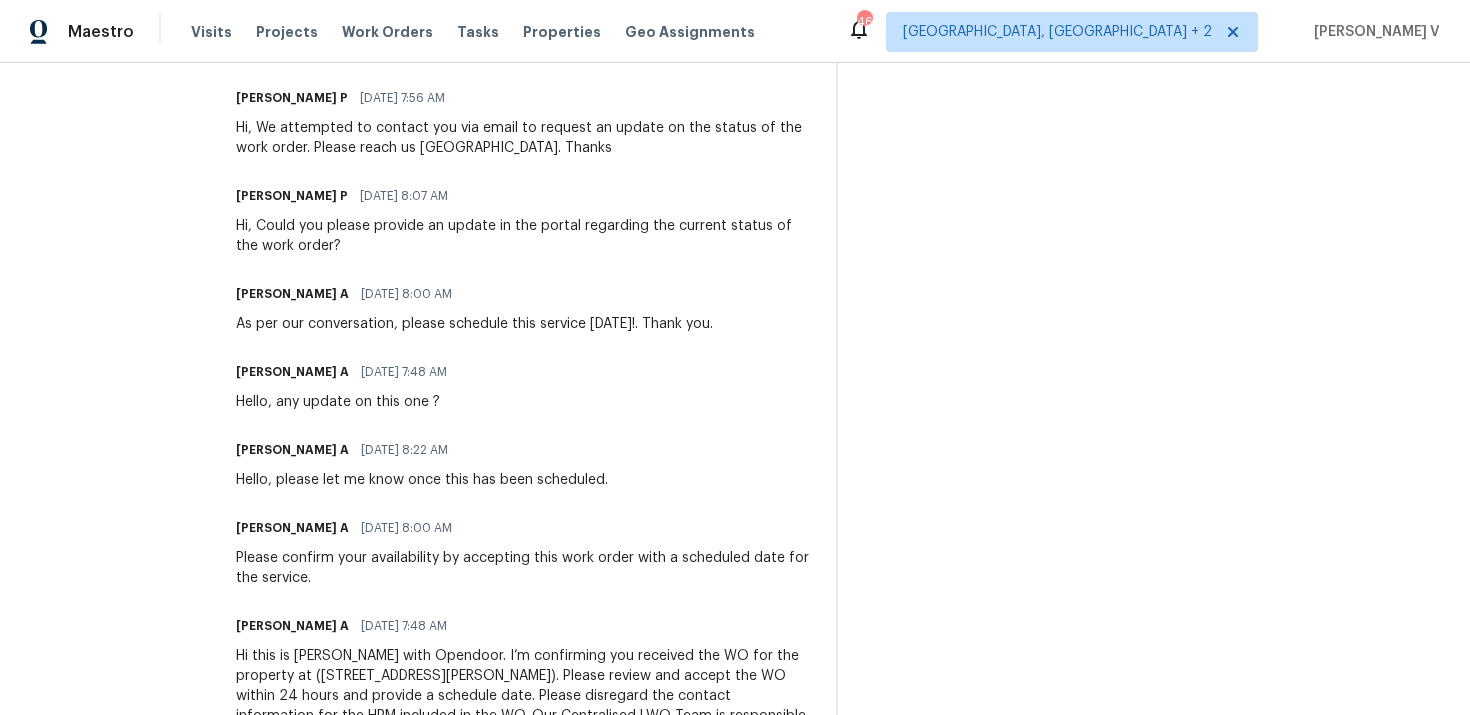 scroll, scrollTop: 0, scrollLeft: 0, axis: both 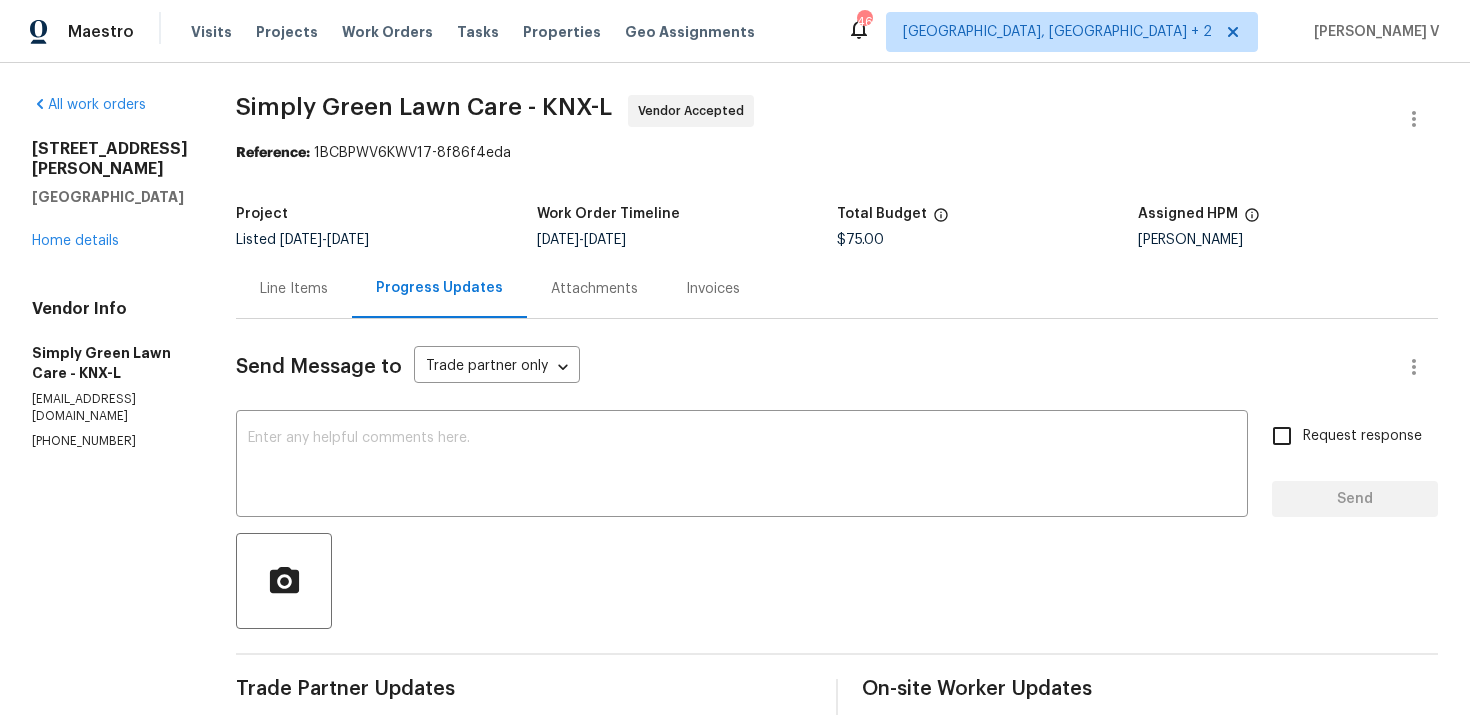 click on "Line Items" at bounding box center (294, 289) 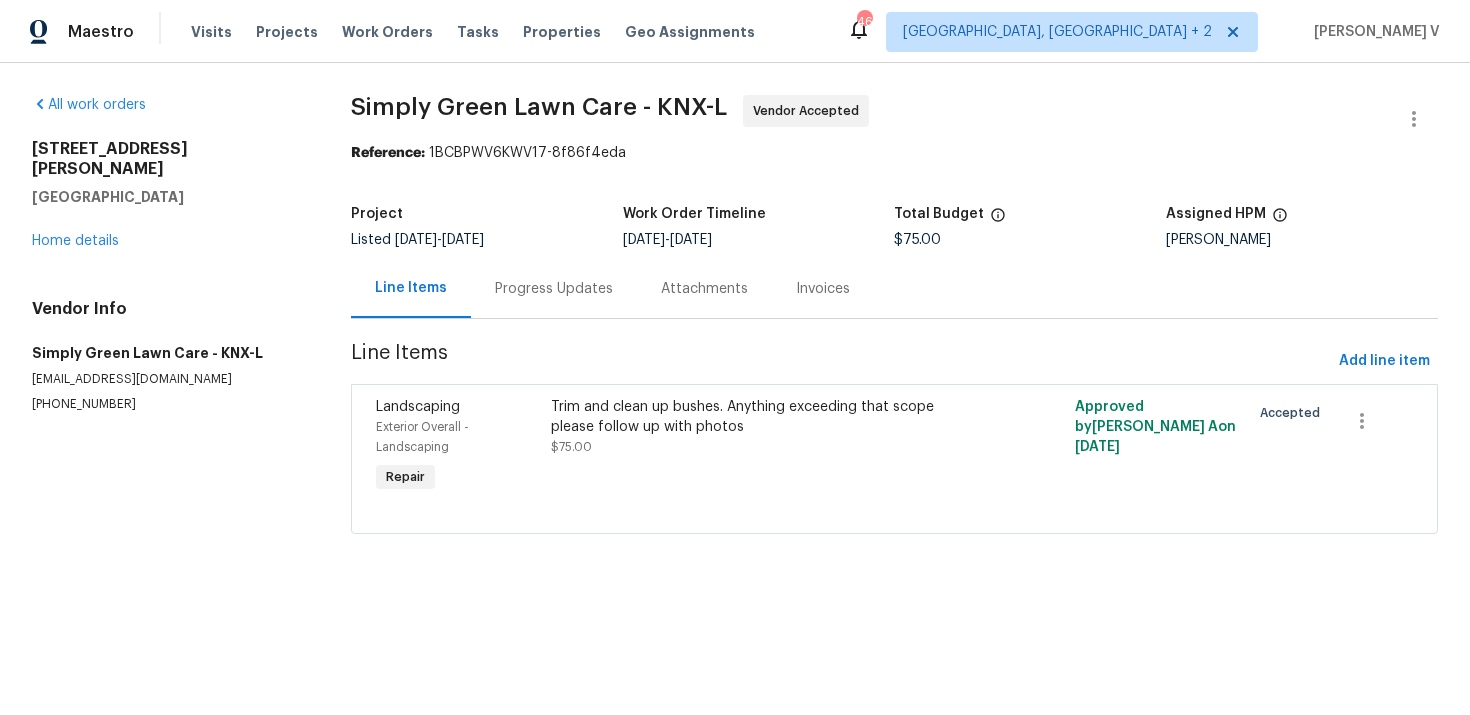 click on "Progress Updates" at bounding box center [554, 288] 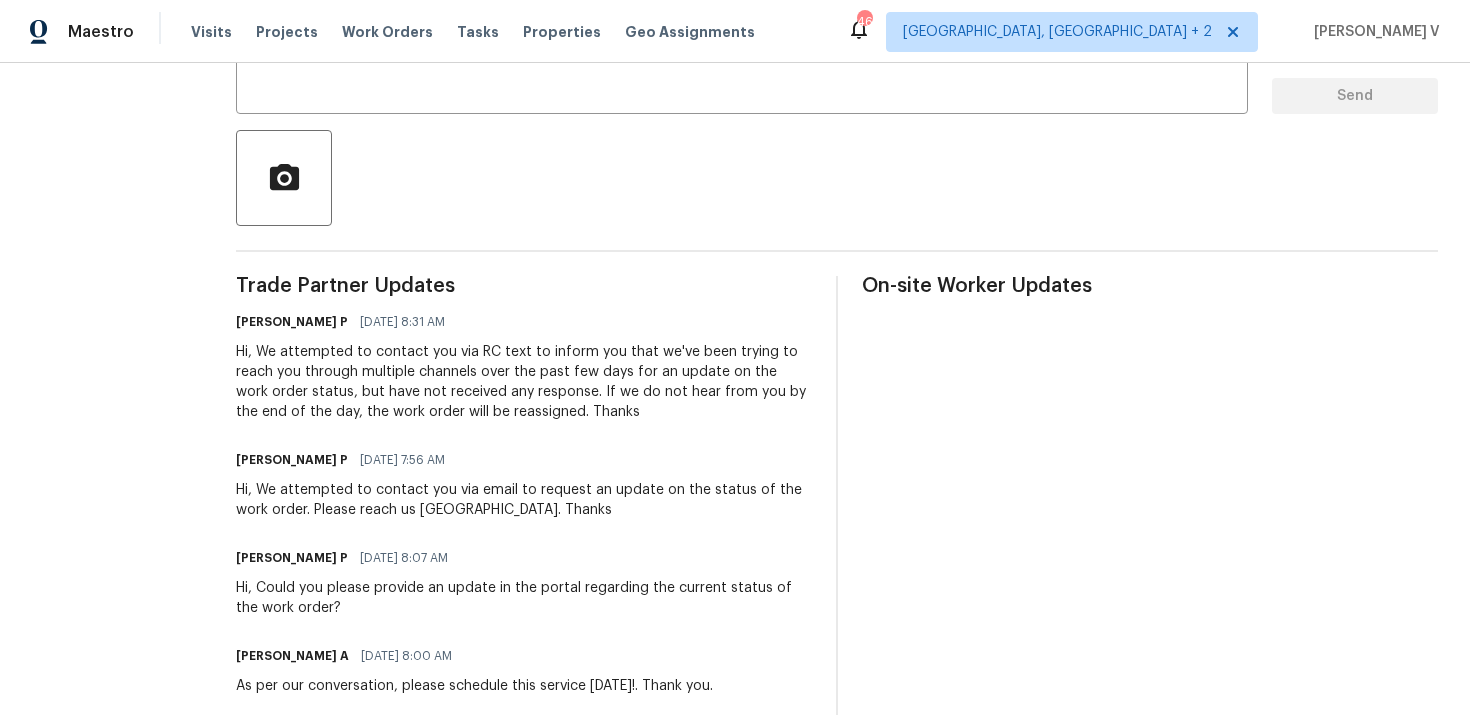 scroll, scrollTop: 0, scrollLeft: 0, axis: both 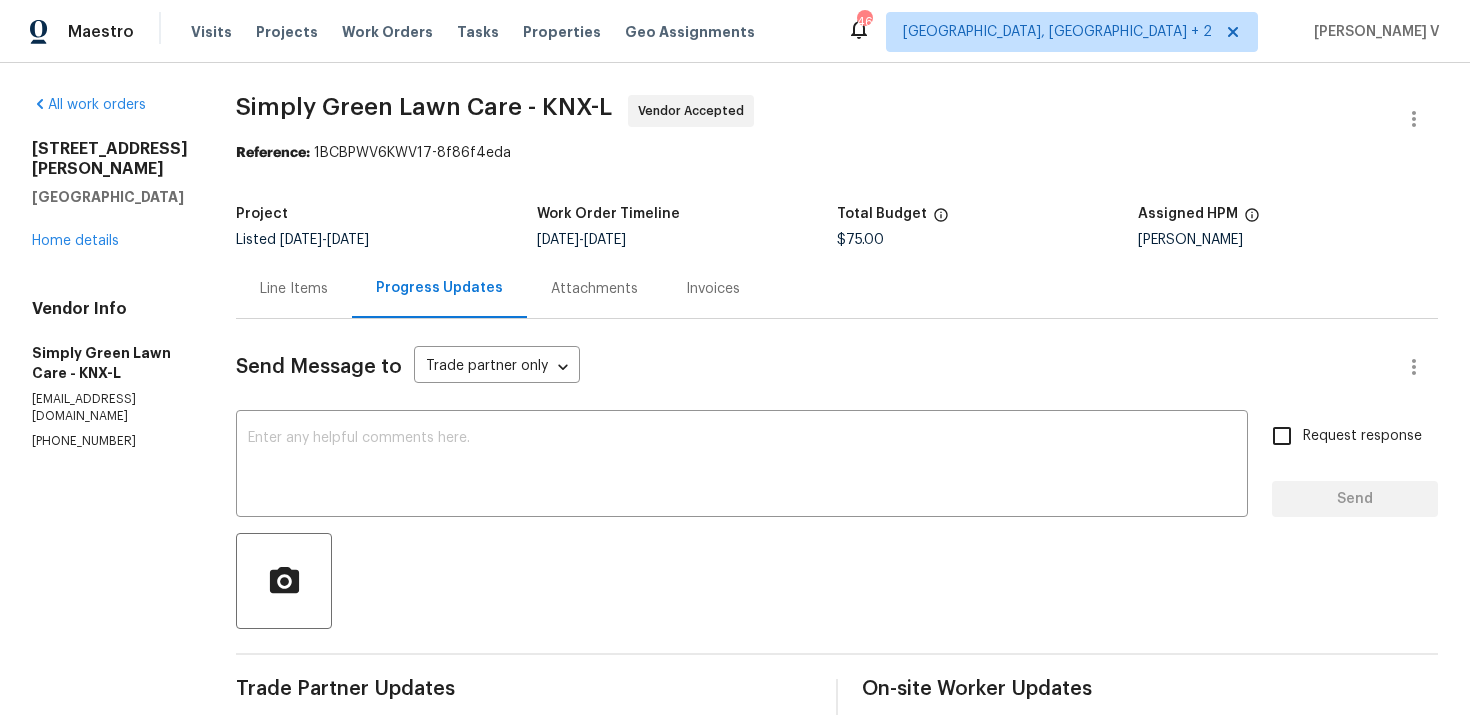 click on "Line Items" at bounding box center (294, 289) 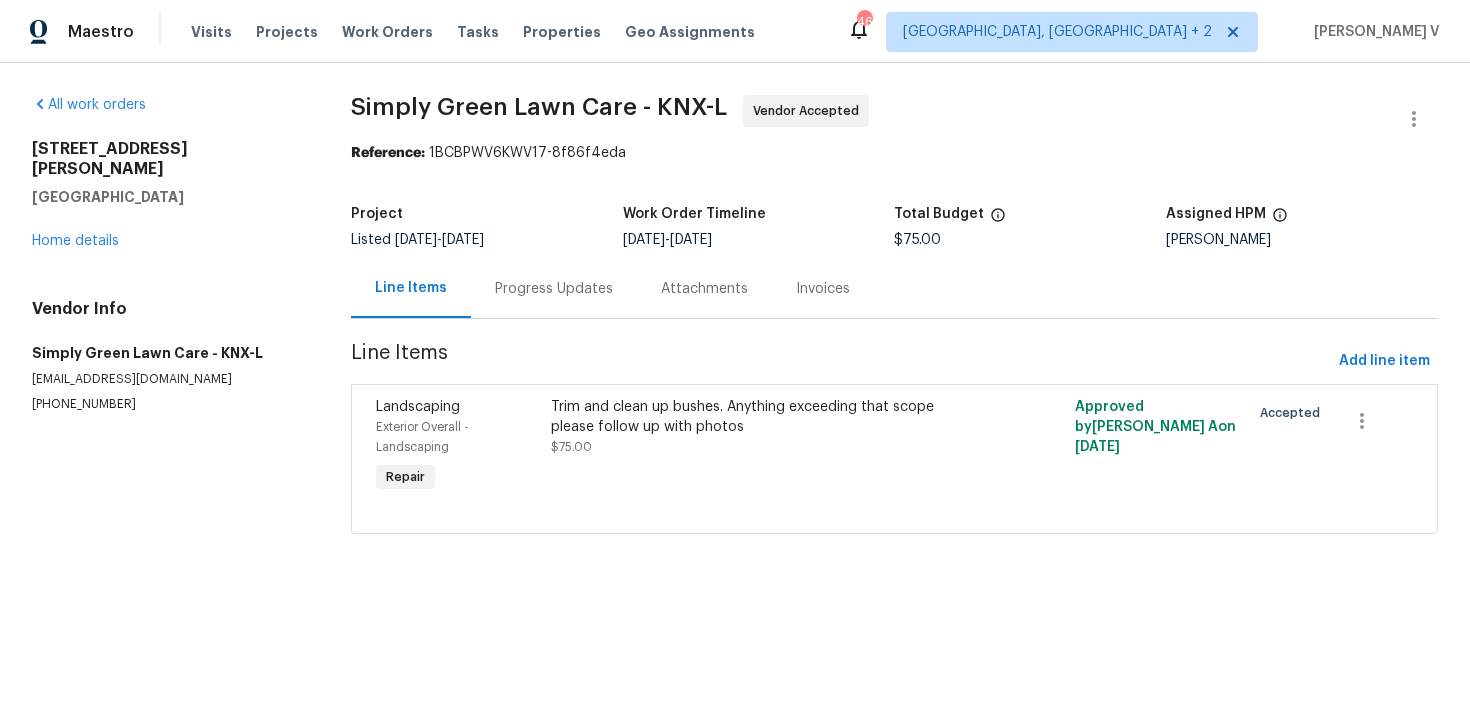 click on "Progress Updates" at bounding box center (554, 288) 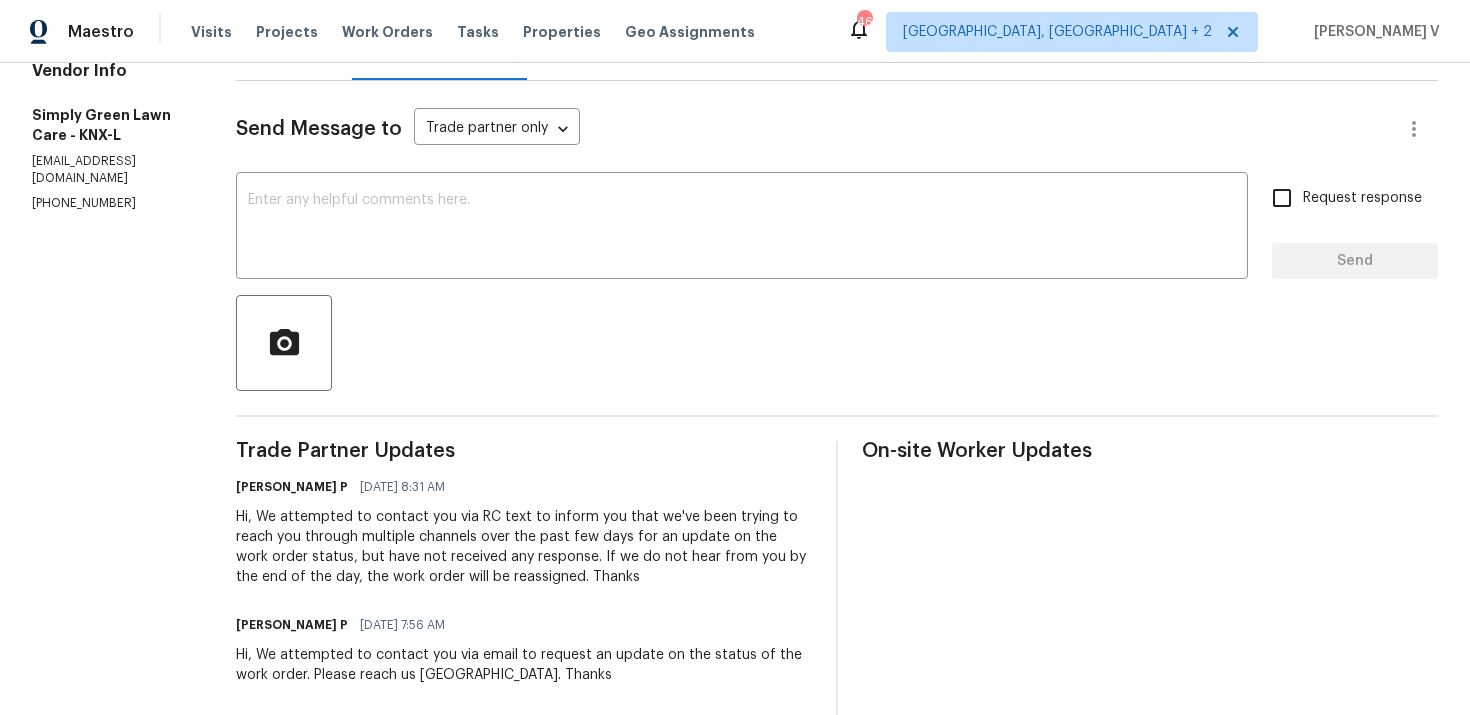 scroll, scrollTop: 119, scrollLeft: 0, axis: vertical 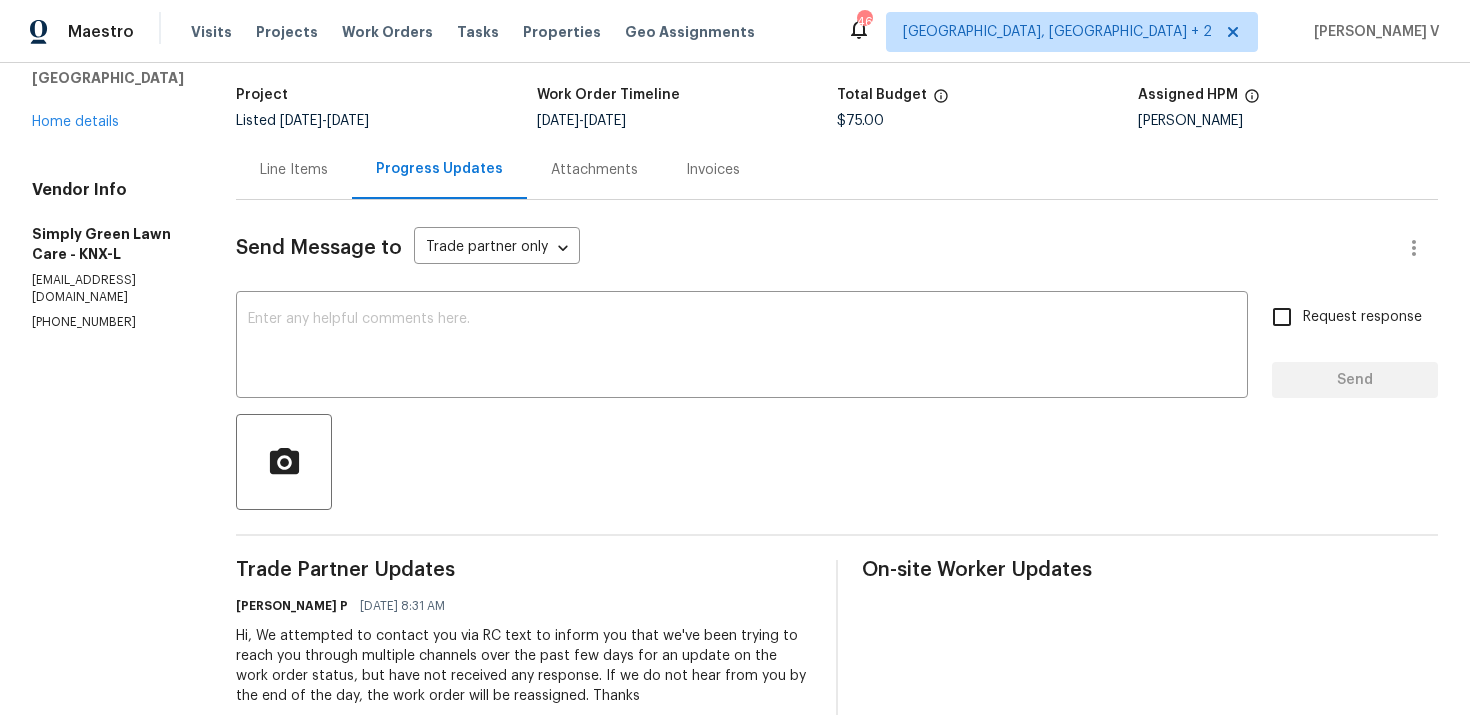 click on "Line Items" at bounding box center [294, 169] 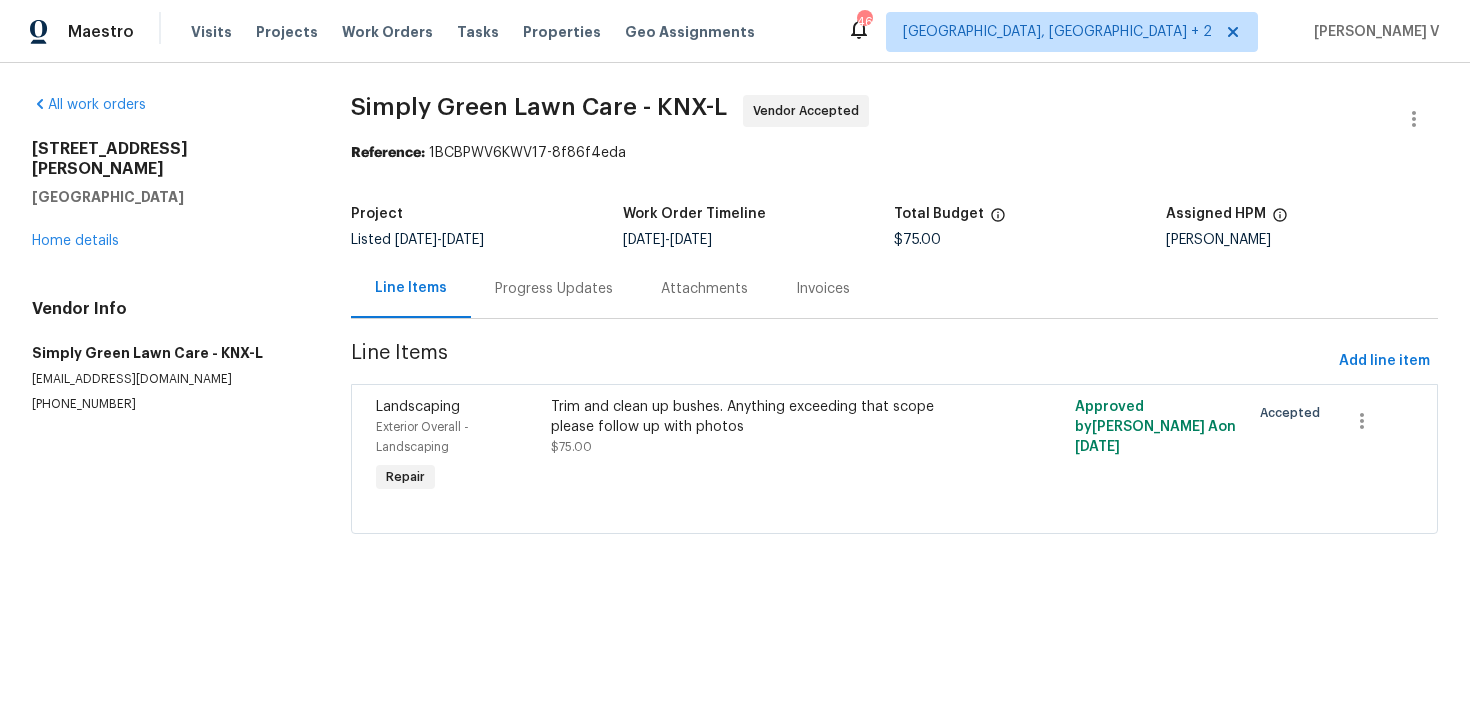 scroll, scrollTop: 0, scrollLeft: 0, axis: both 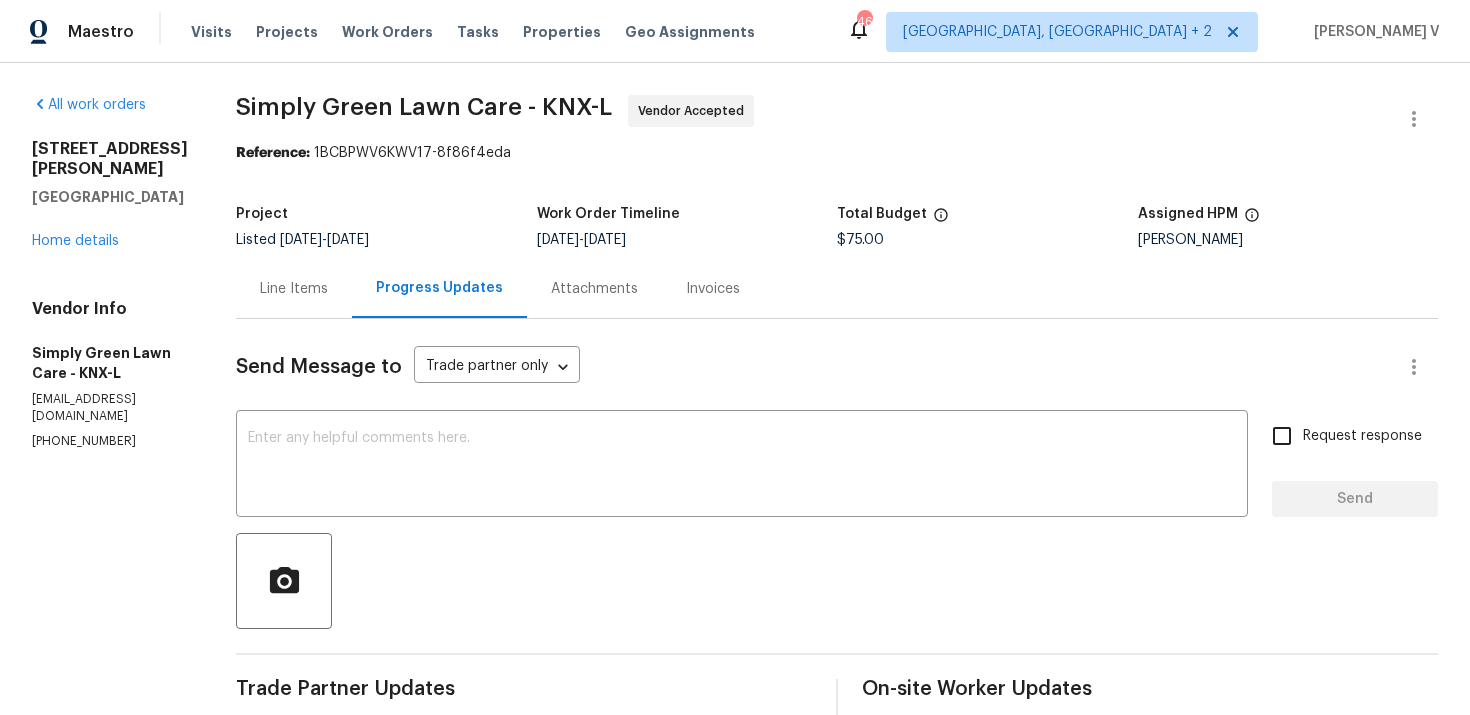 click on "Line Items" at bounding box center (294, 288) 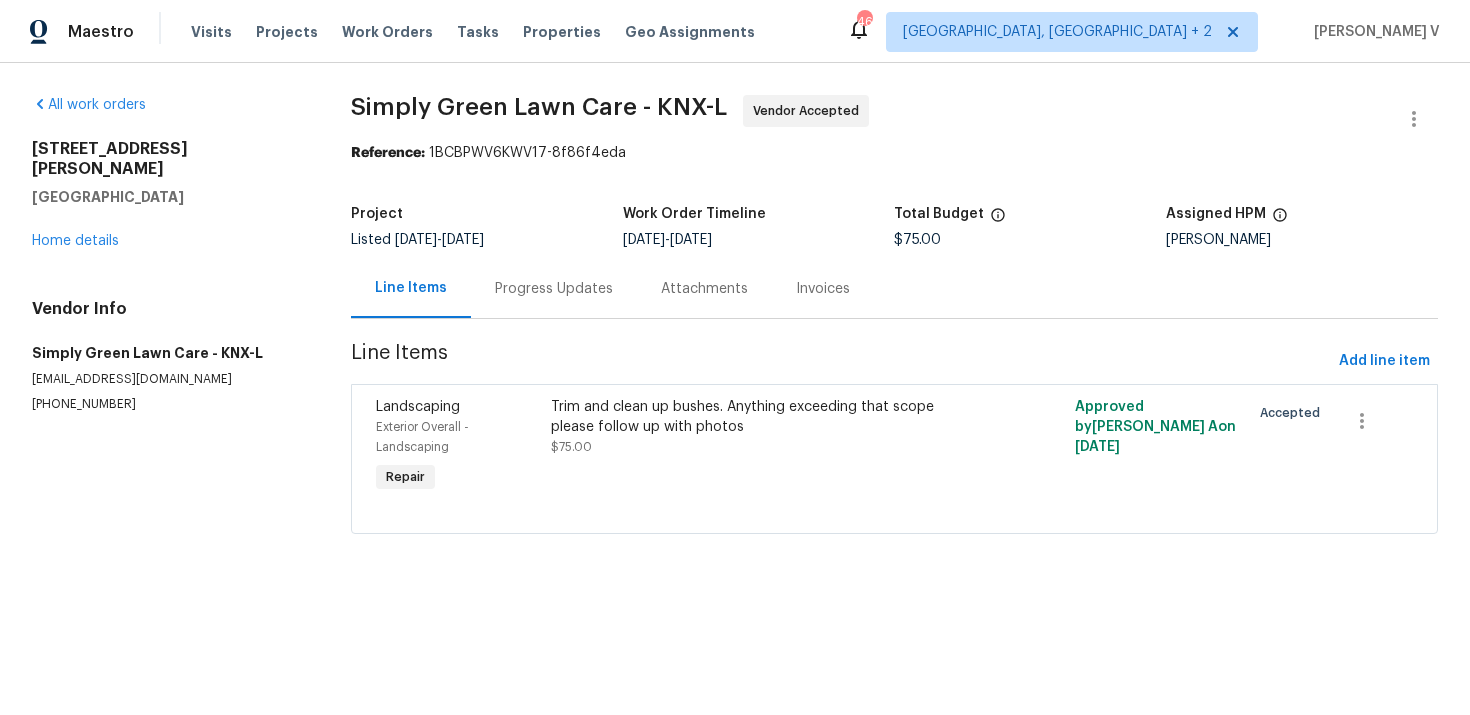 click on "Progress Updates" at bounding box center (554, 288) 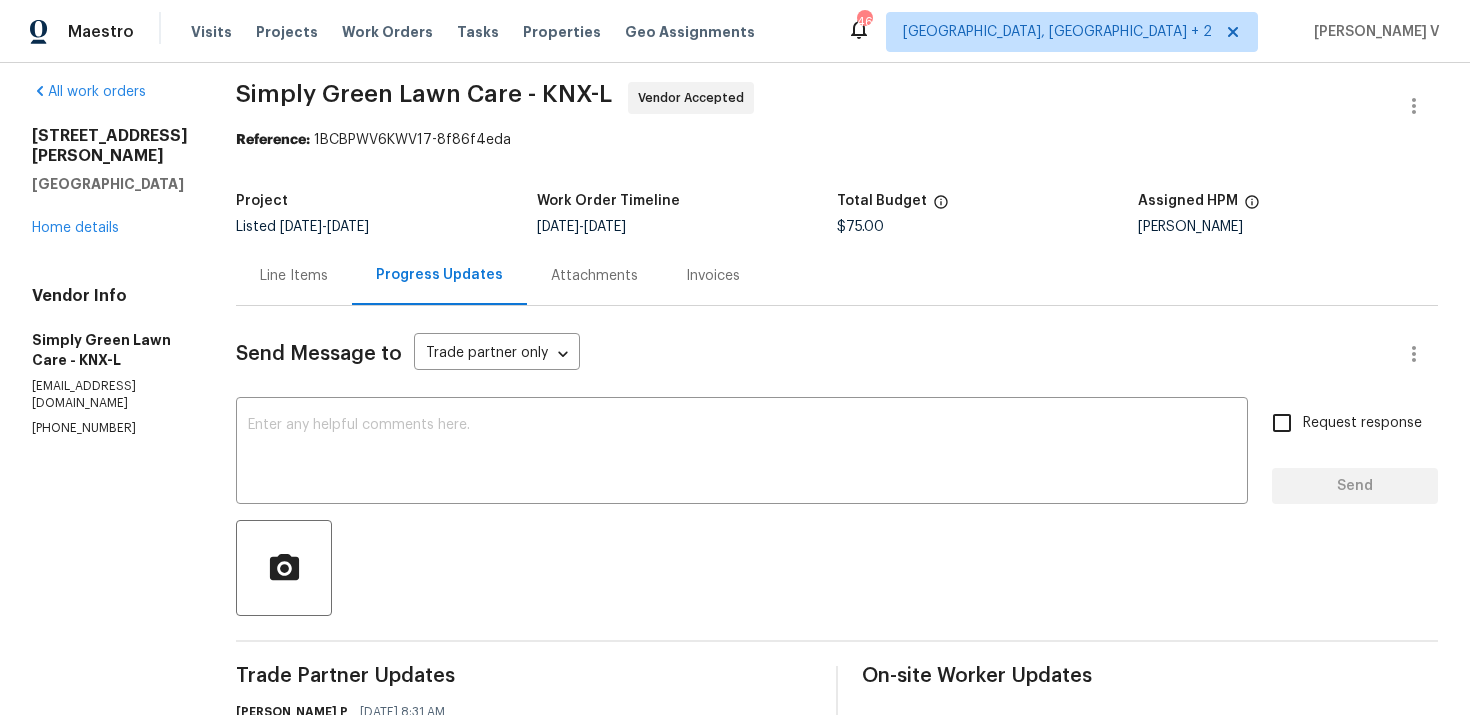scroll, scrollTop: 0, scrollLeft: 0, axis: both 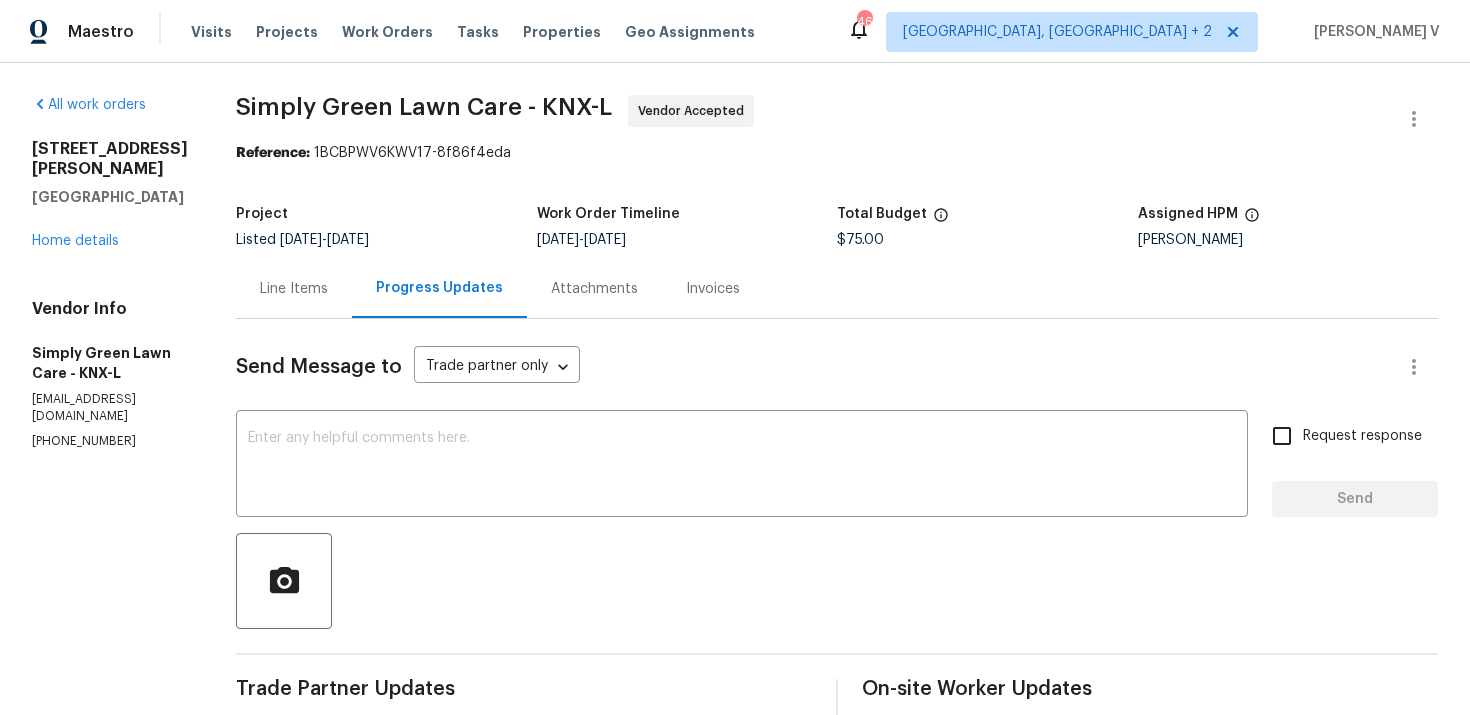 click on "Line Items" at bounding box center [294, 288] 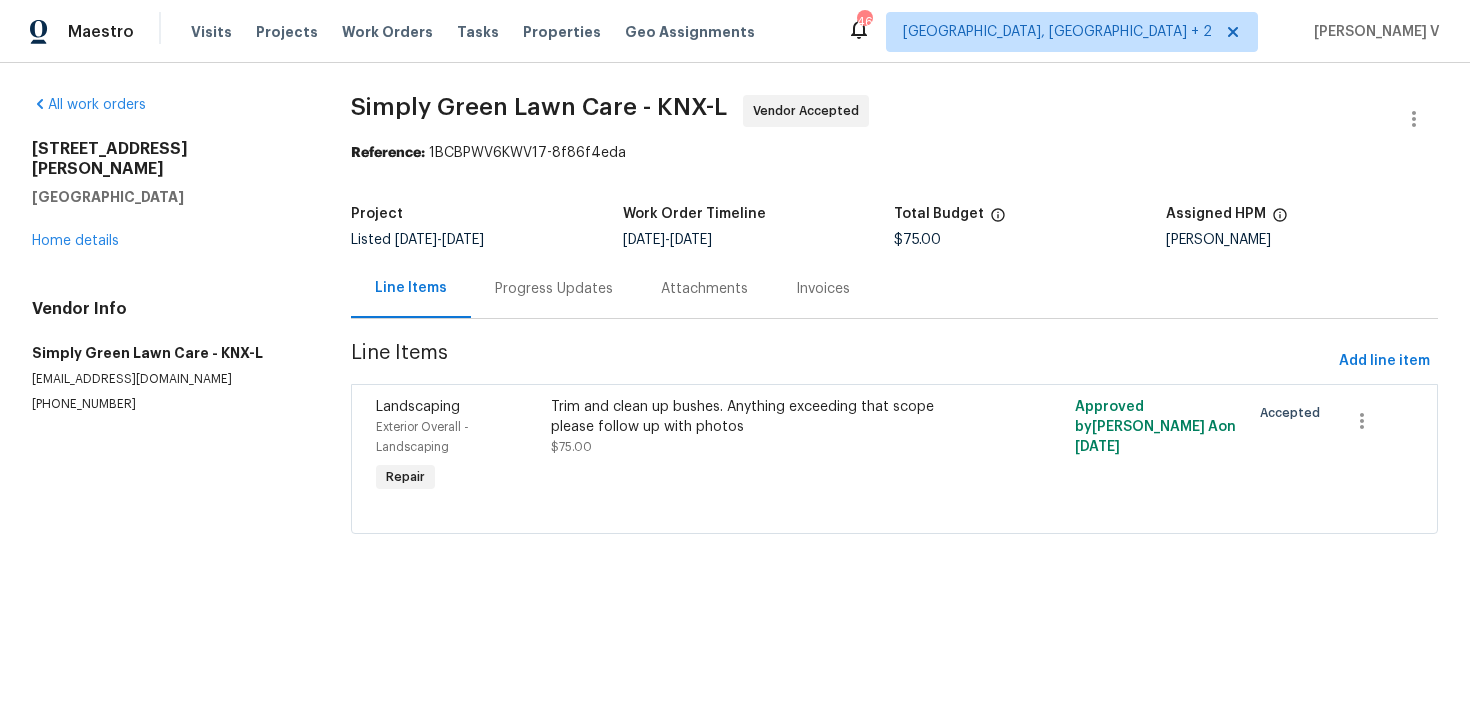click on "Progress Updates" at bounding box center [554, 288] 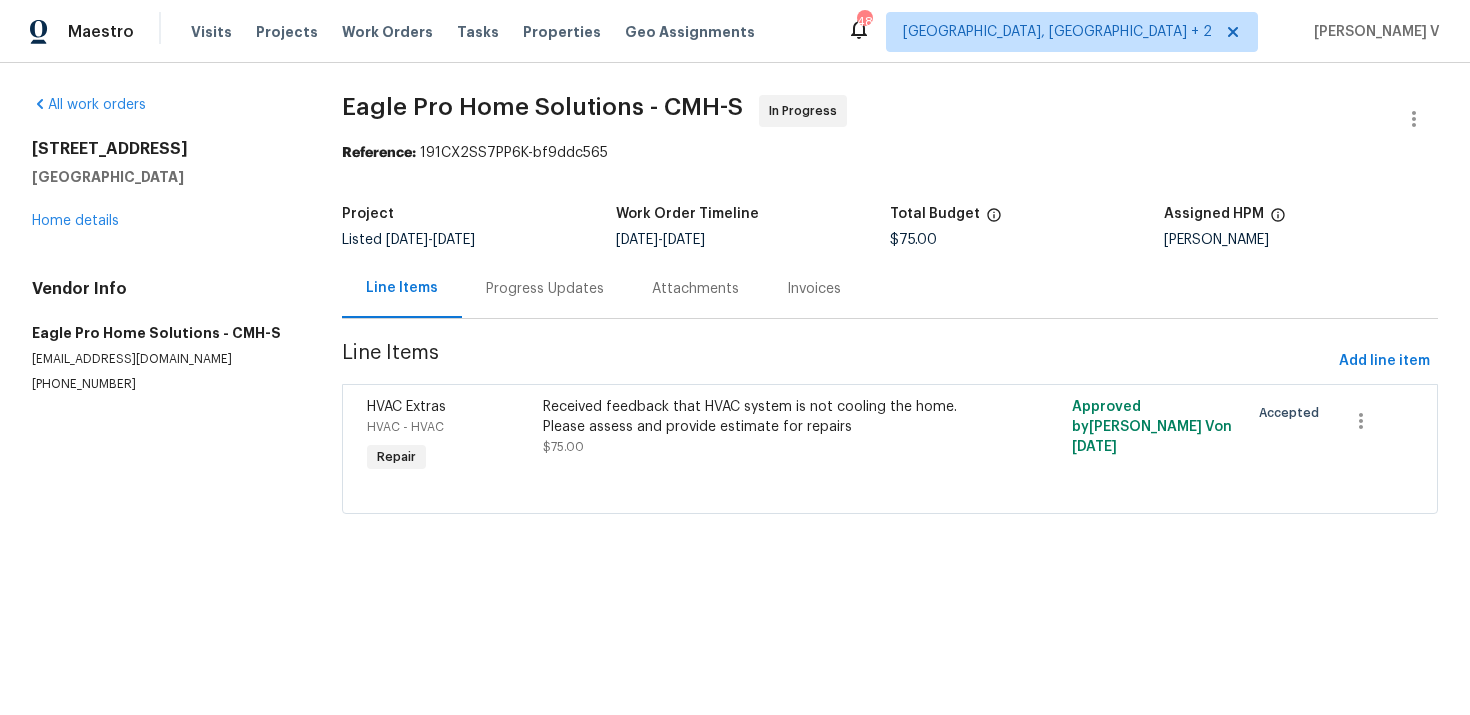 scroll, scrollTop: 0, scrollLeft: 0, axis: both 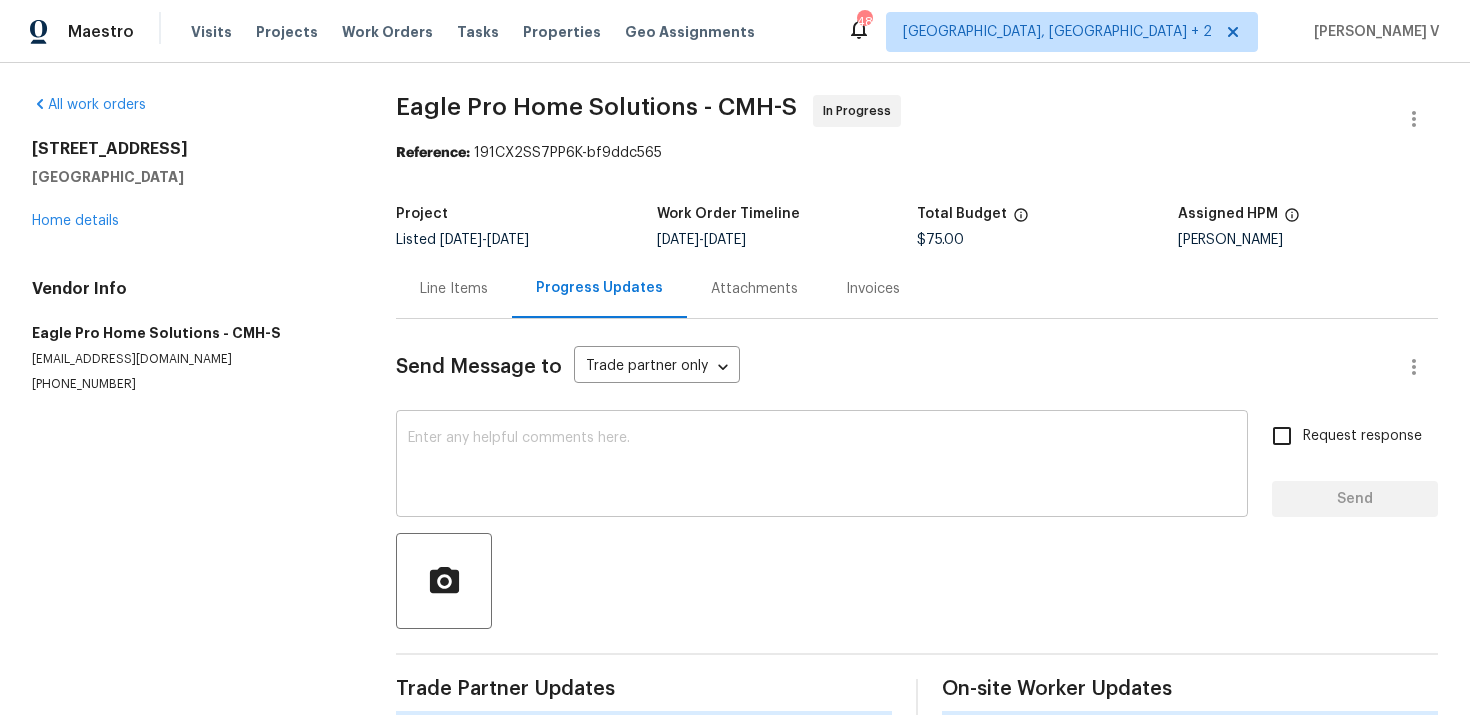click at bounding box center [822, 466] 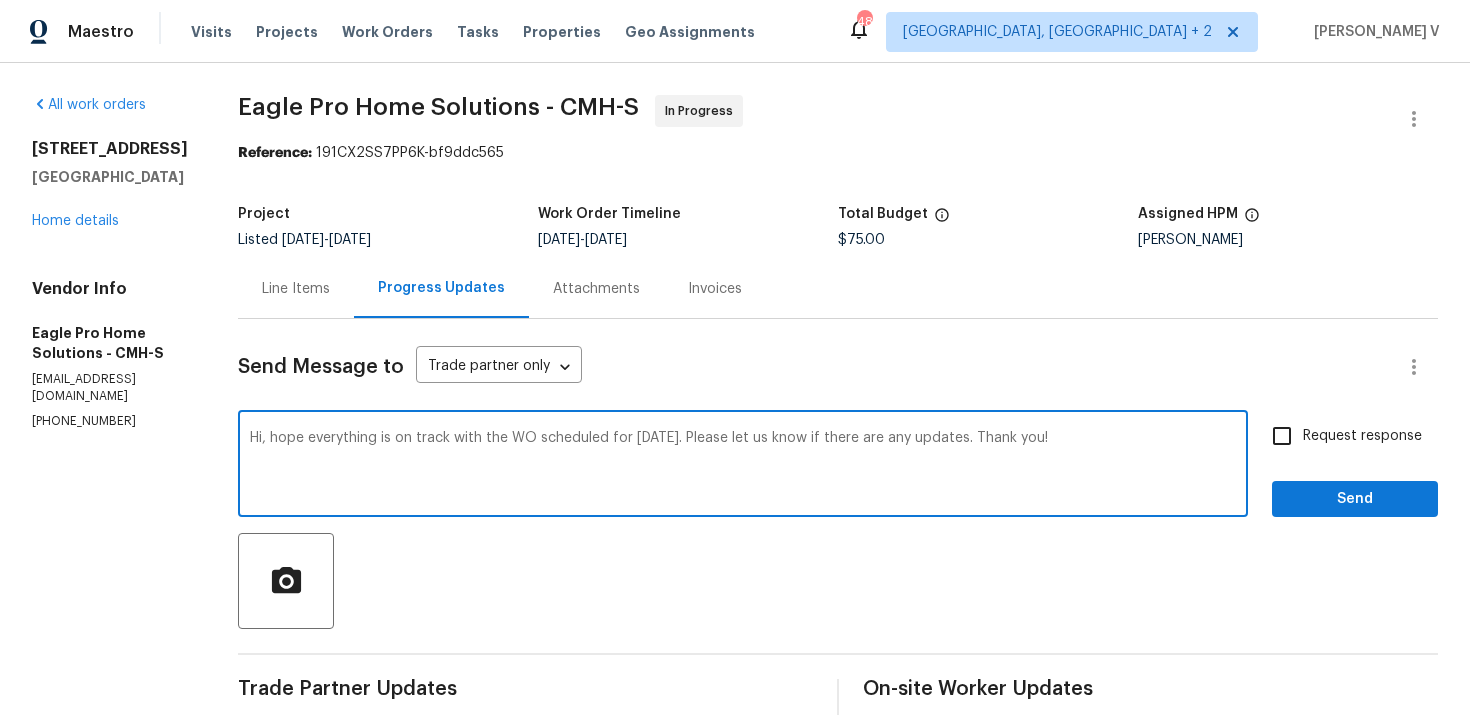 scroll, scrollTop: 172, scrollLeft: 0, axis: vertical 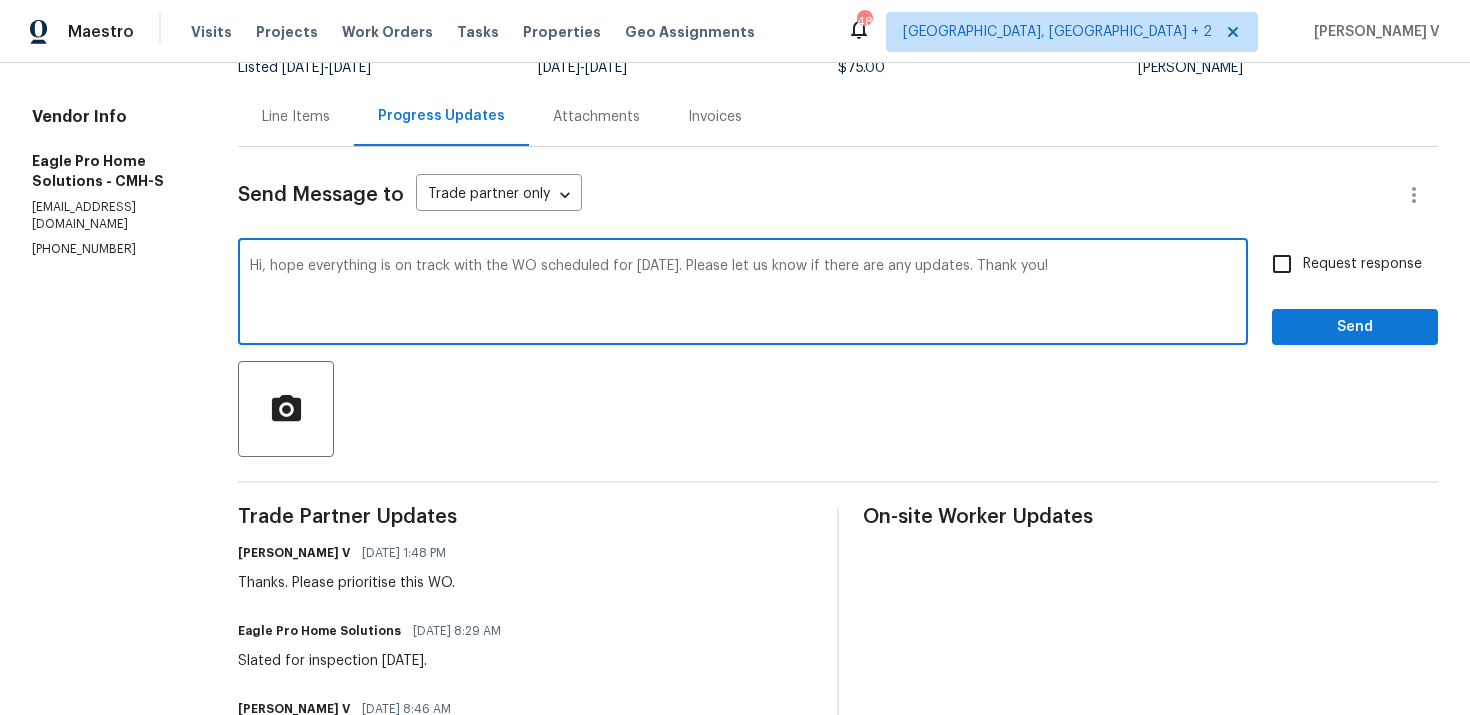 type on "Hi, hope everything is on track with the WO scheduled for [DATE]. Please let us know if there are any updates. Thank you!" 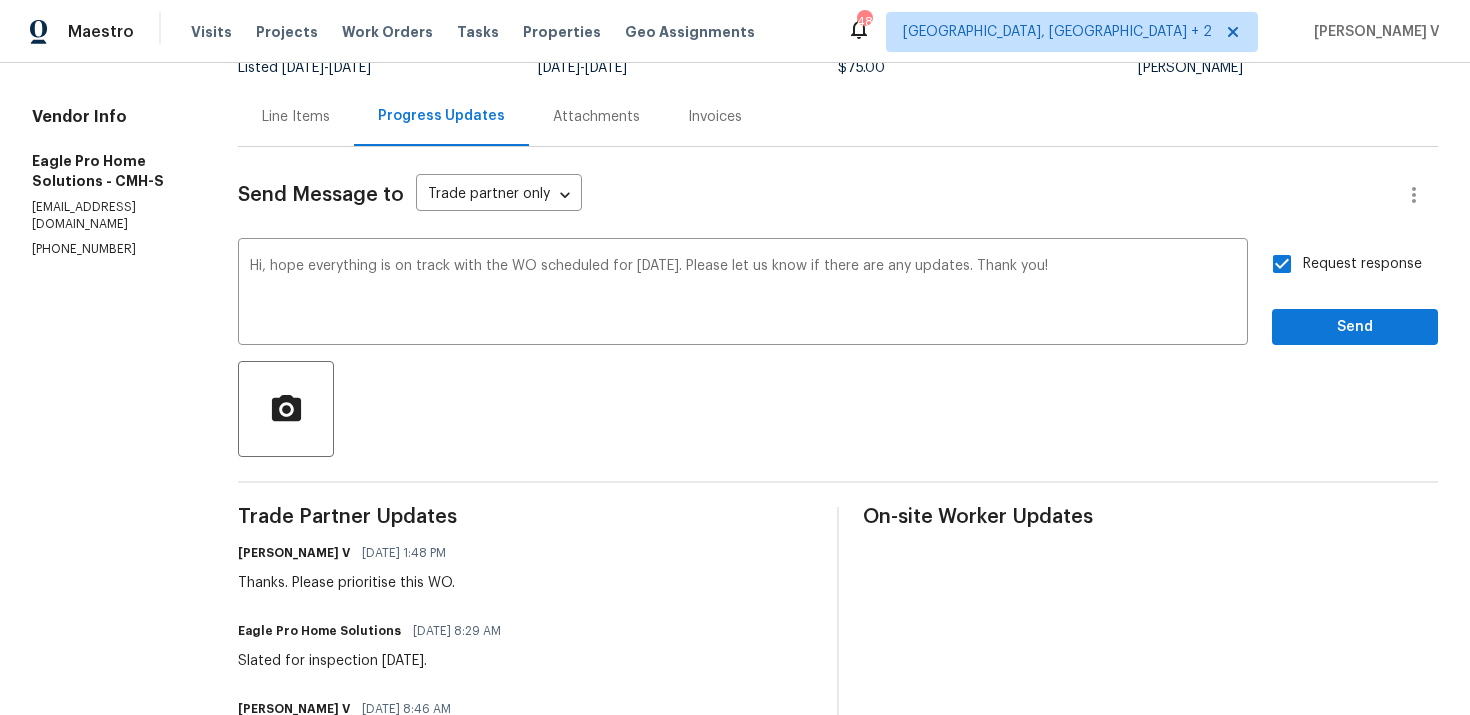 click on "Request response Send" at bounding box center (1355, 294) 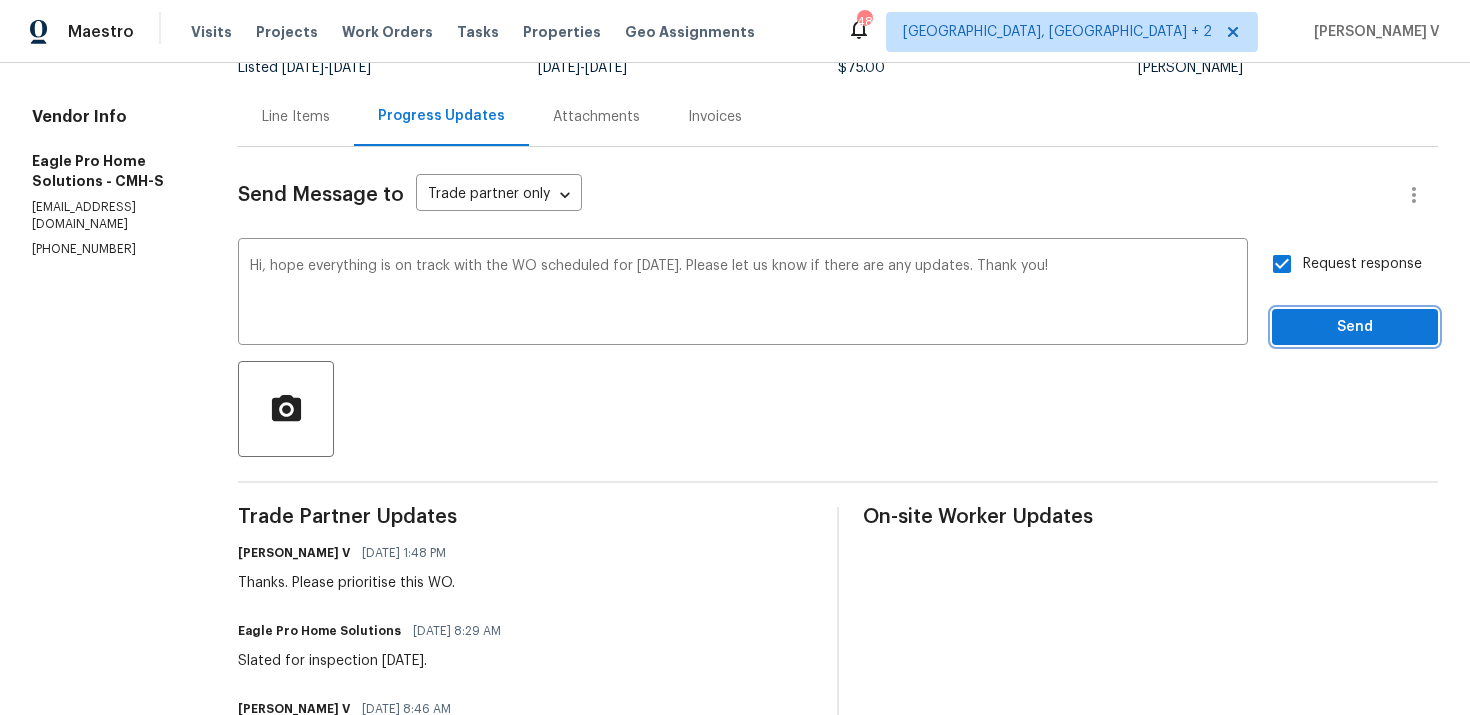 click on "Send" at bounding box center (1355, 327) 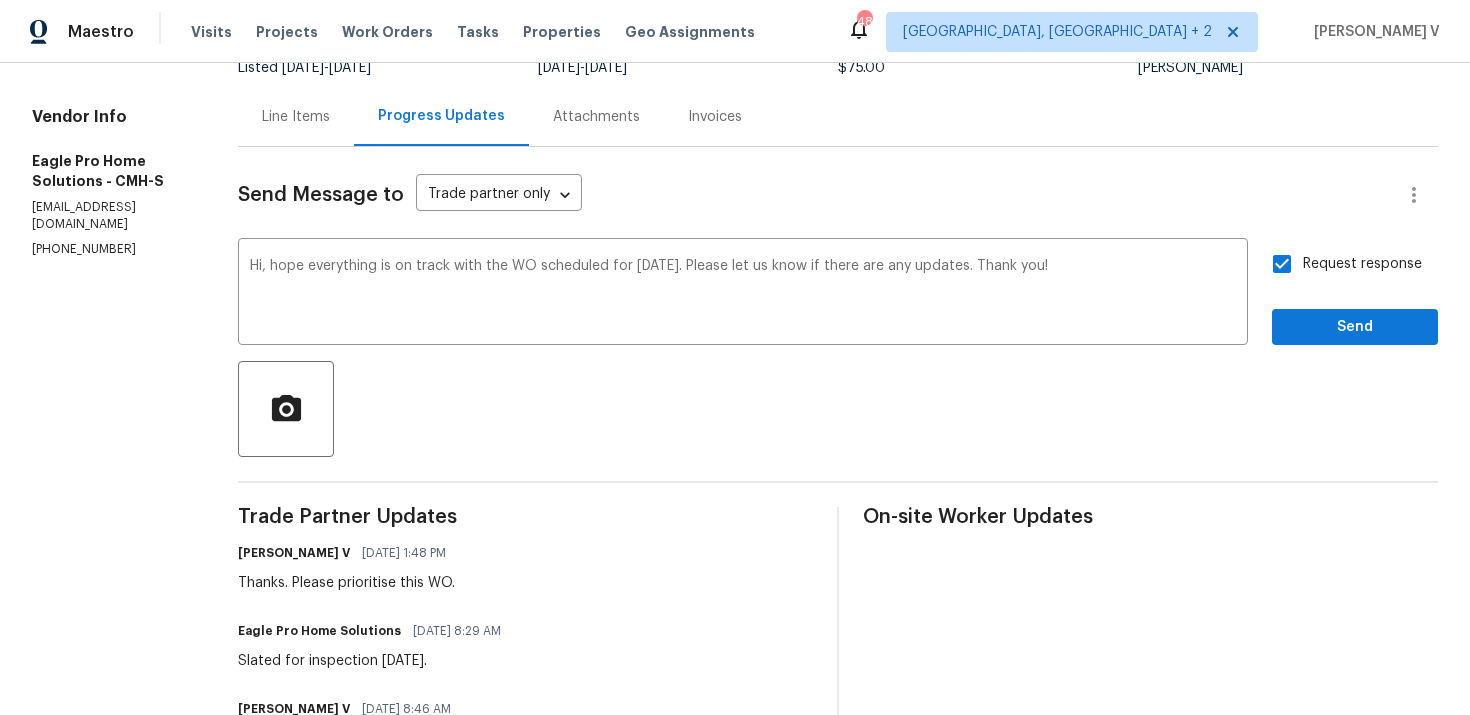 scroll, scrollTop: 32, scrollLeft: 0, axis: vertical 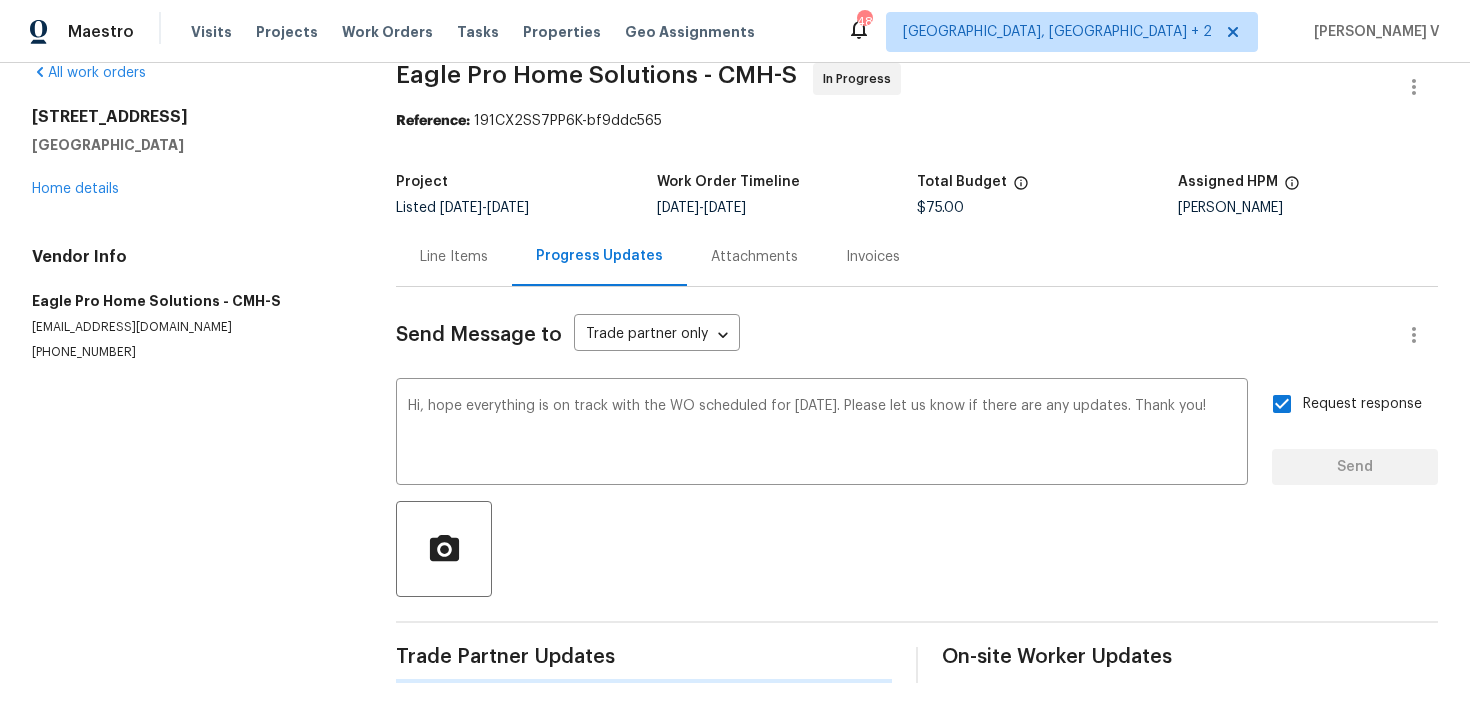 type 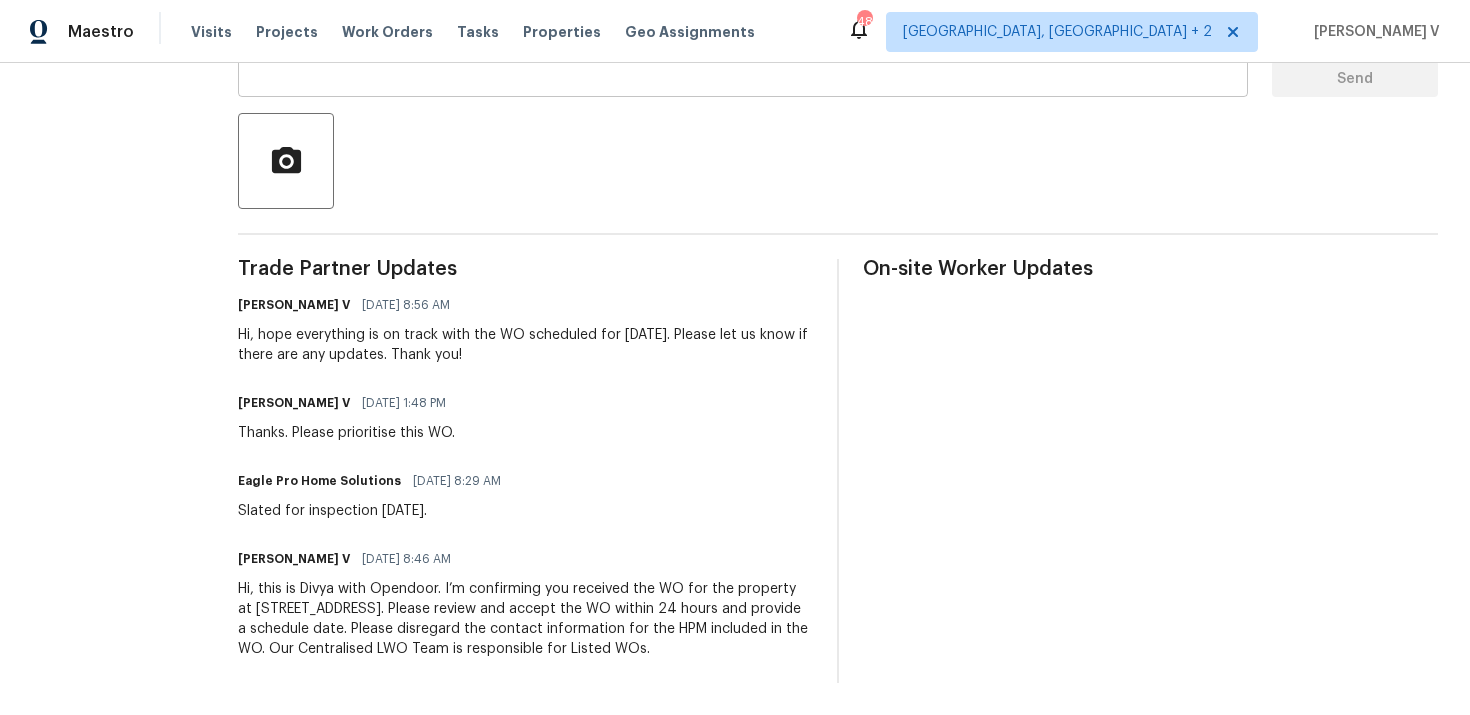 scroll, scrollTop: 0, scrollLeft: 0, axis: both 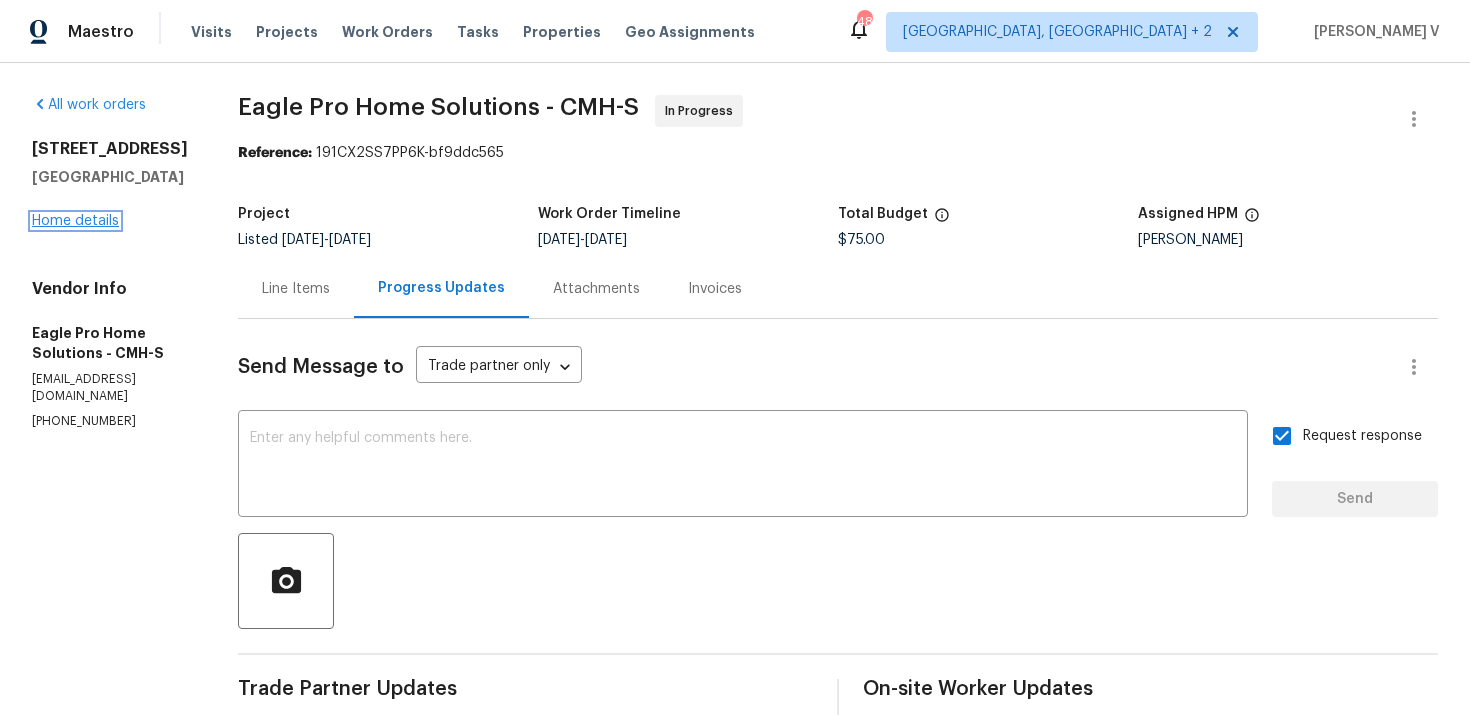 click on "Home details" at bounding box center (75, 221) 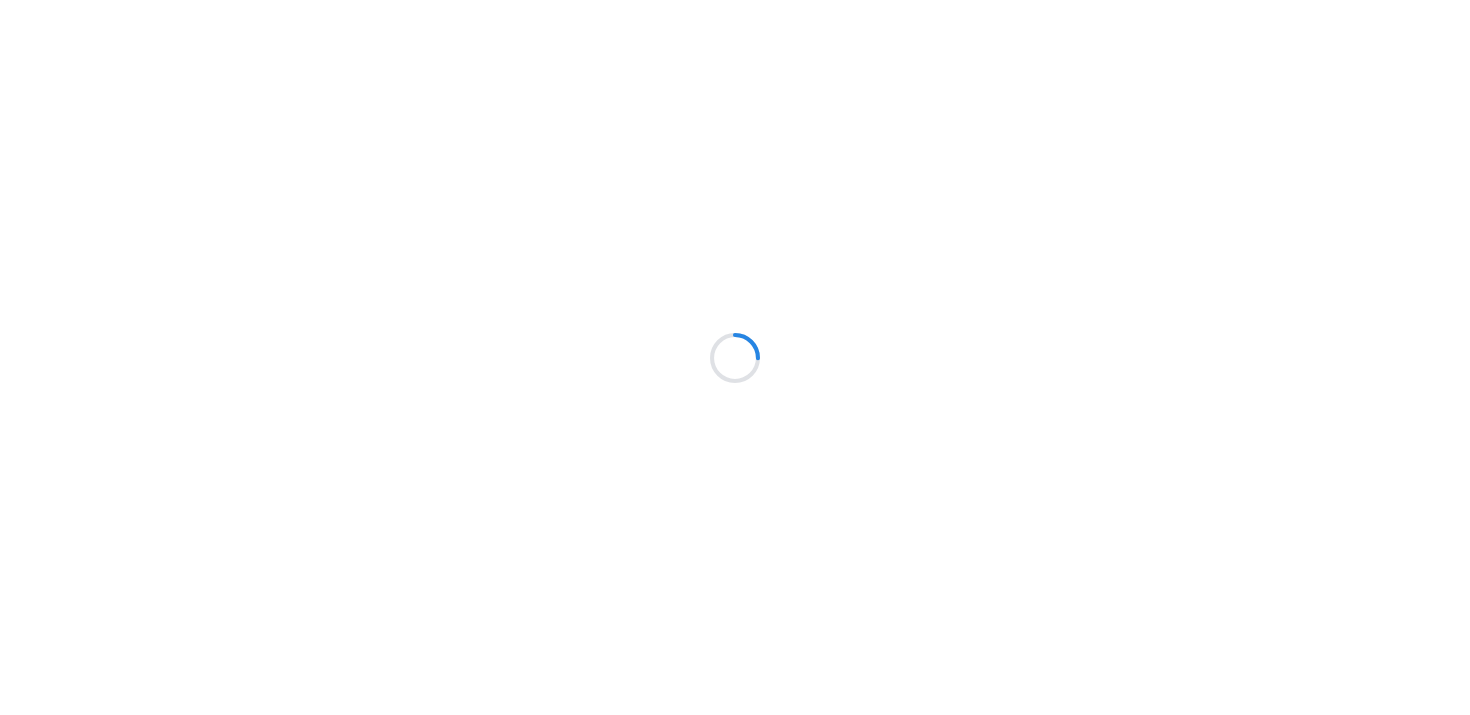 scroll, scrollTop: 0, scrollLeft: 0, axis: both 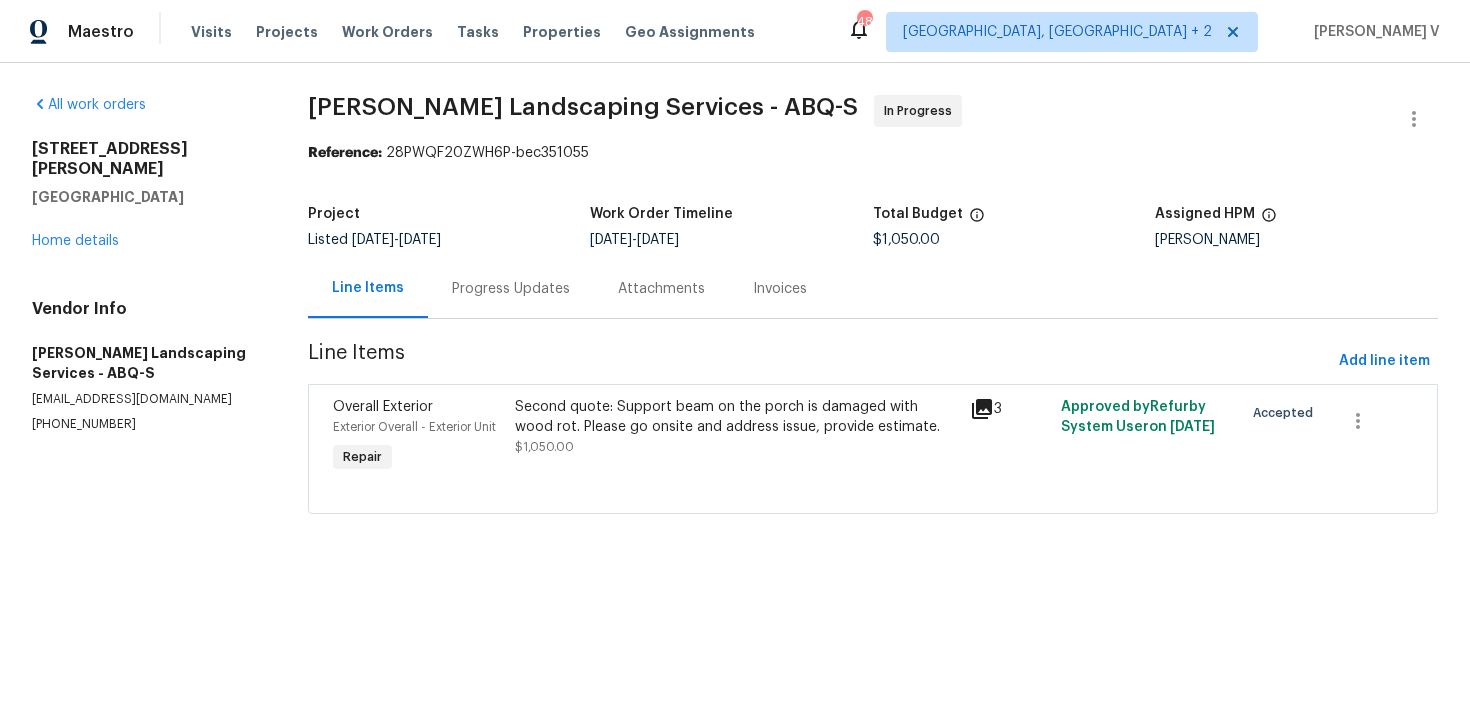 click on "Progress Updates" at bounding box center [511, 288] 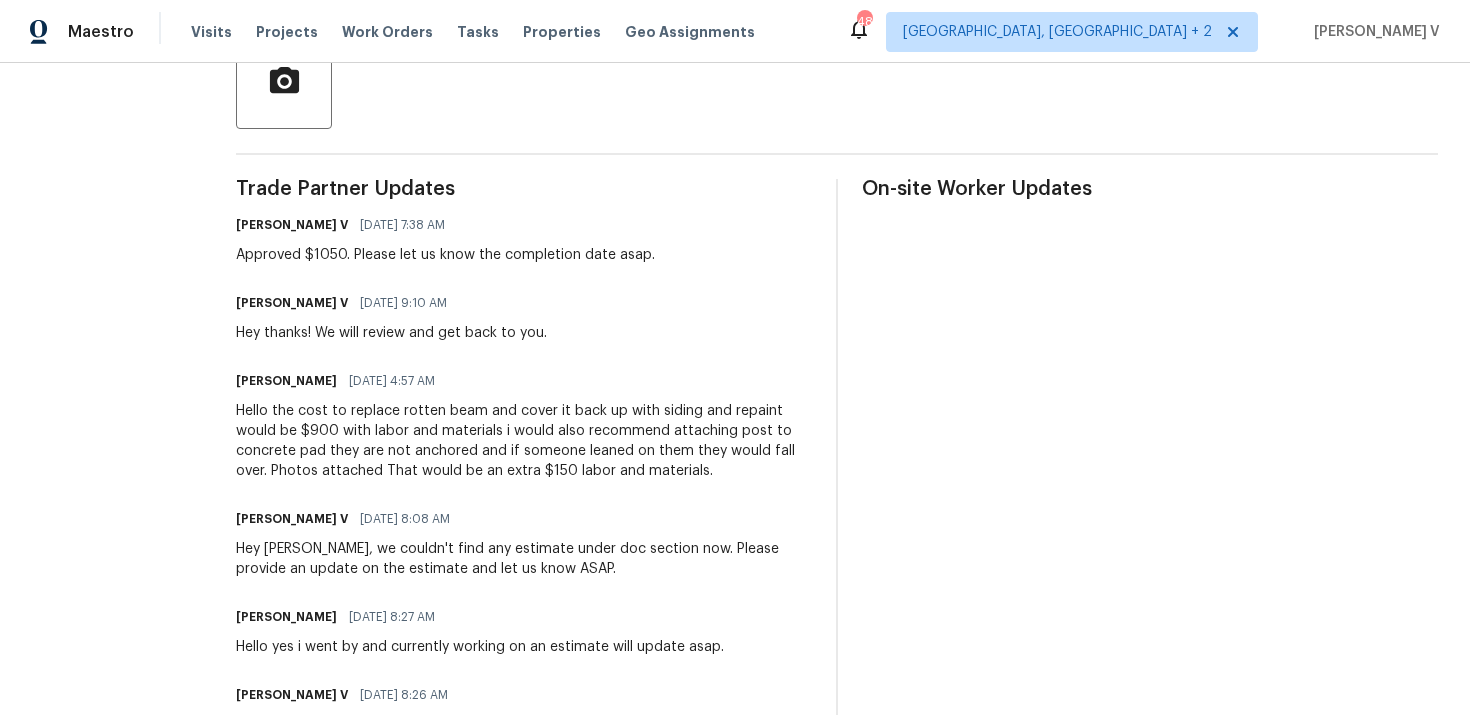 scroll, scrollTop: 0, scrollLeft: 0, axis: both 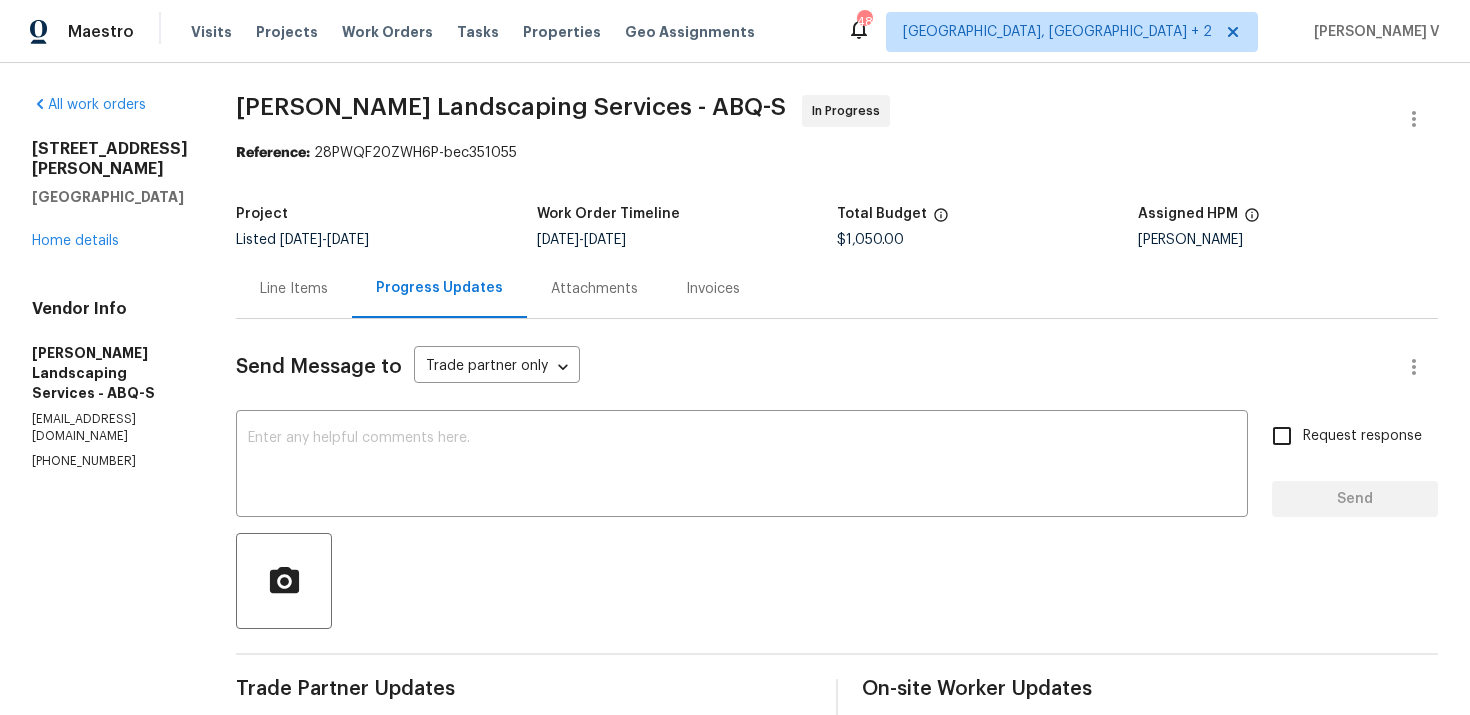 click on "[PHONE_NUMBER]" at bounding box center [110, 461] 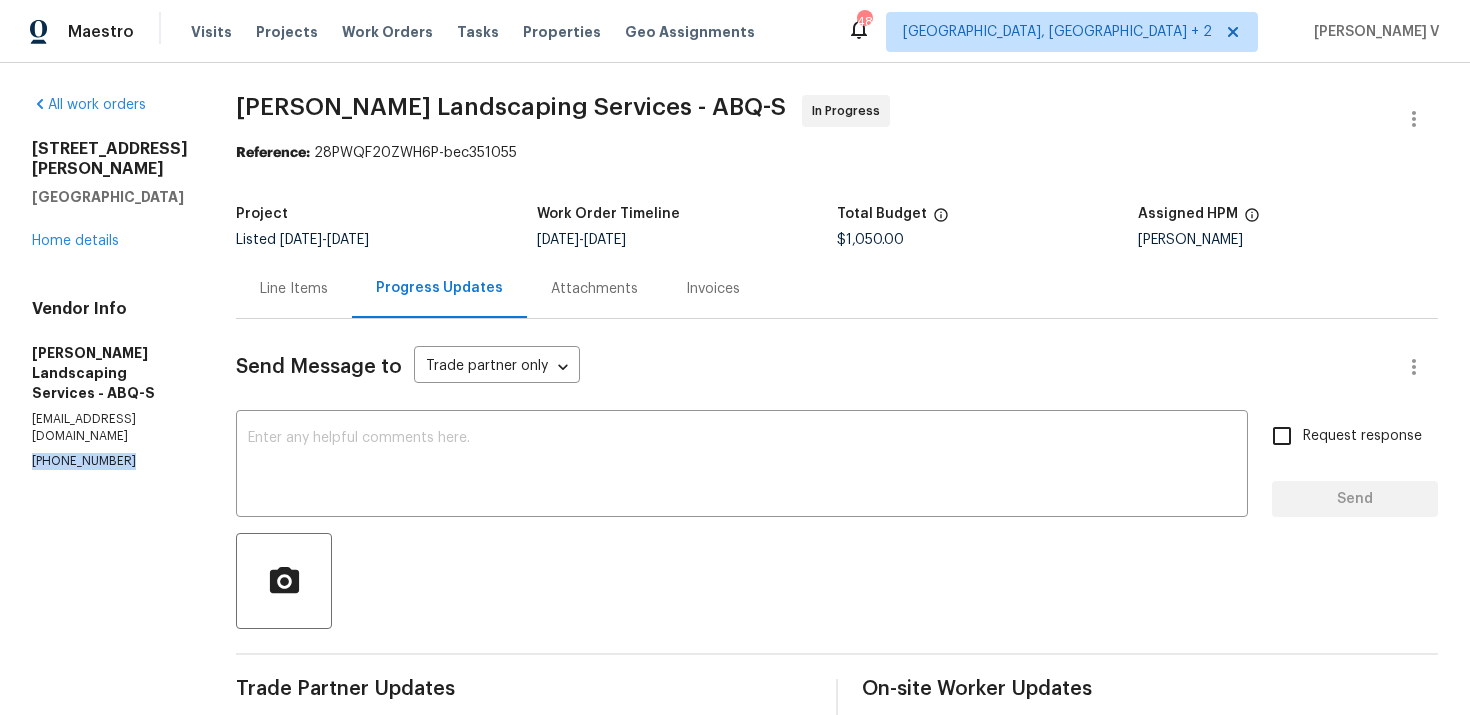click on "[PHONE_NUMBER]" at bounding box center (110, 461) 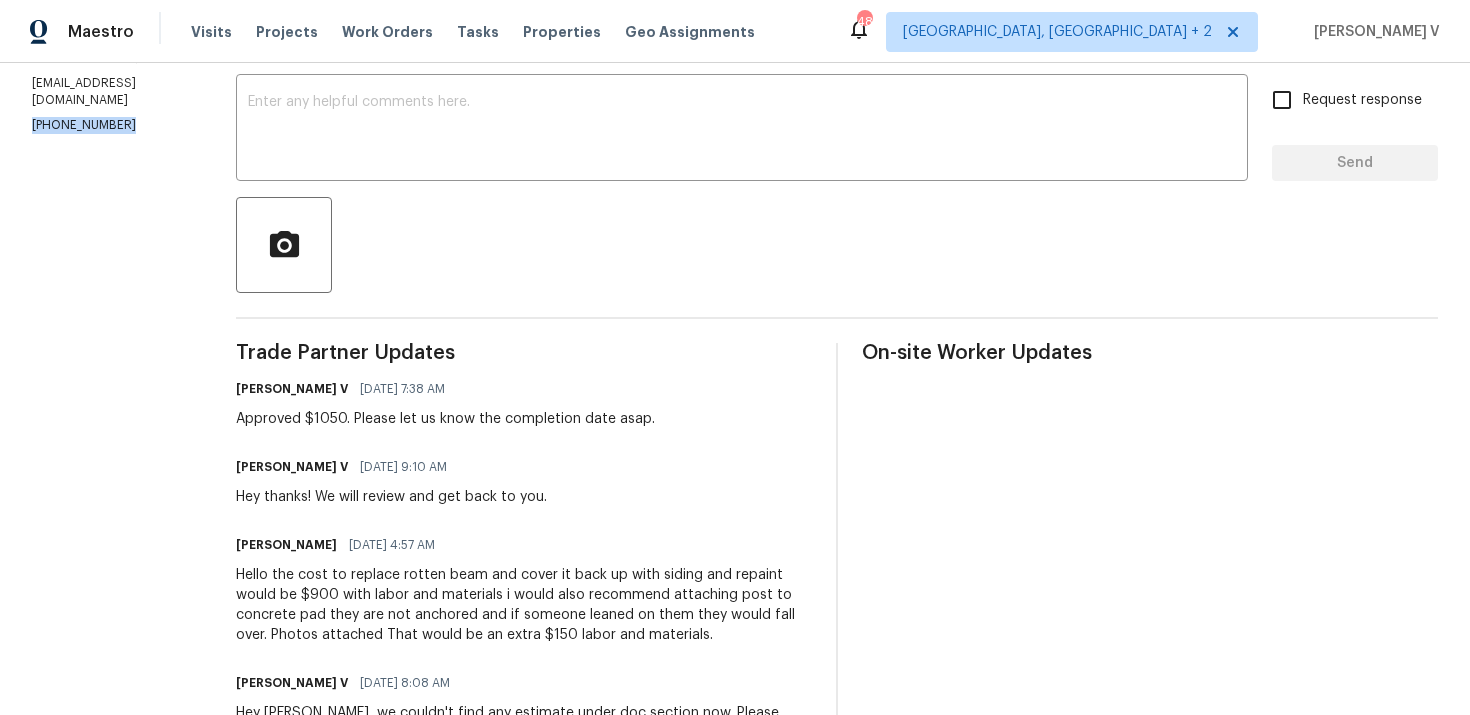 scroll, scrollTop: 890, scrollLeft: 0, axis: vertical 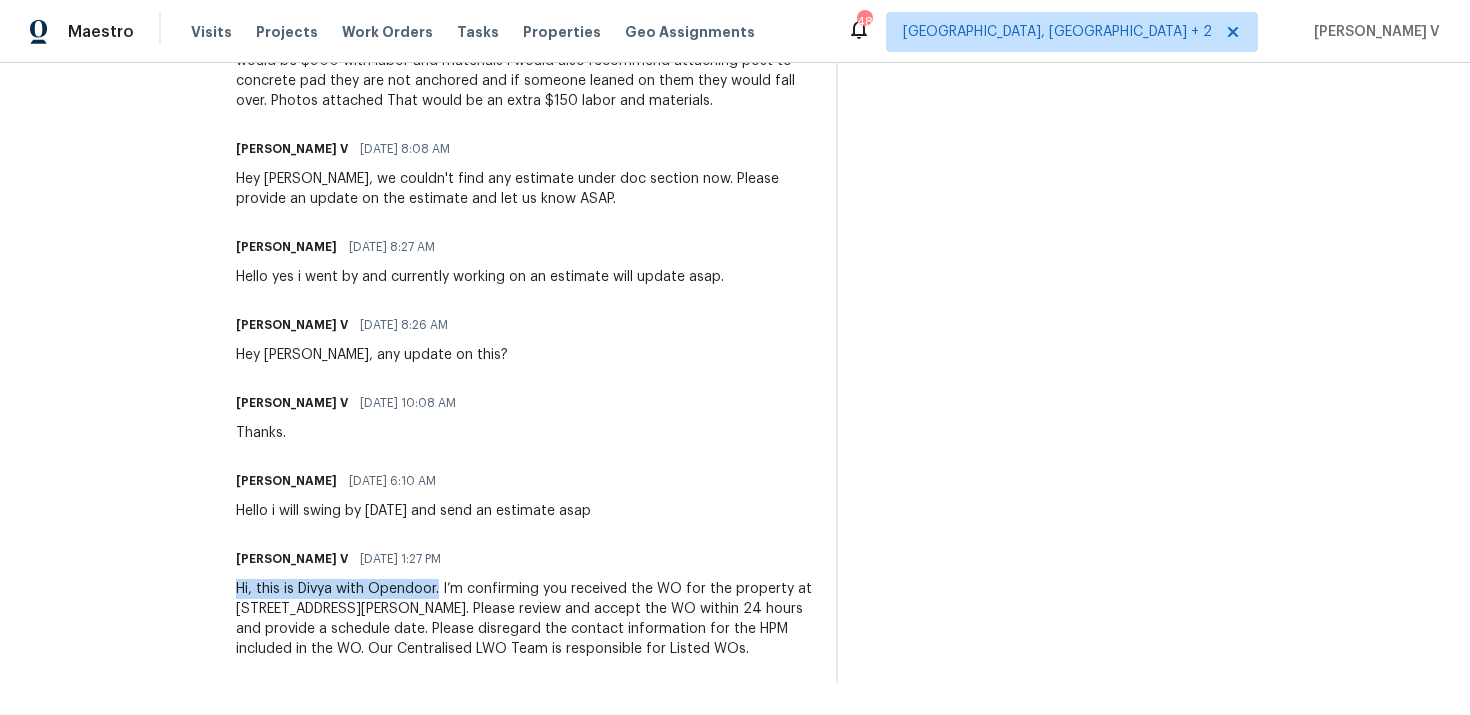 drag, startPoint x: 273, startPoint y: 566, endPoint x: 485, endPoint y: 567, distance: 212.00237 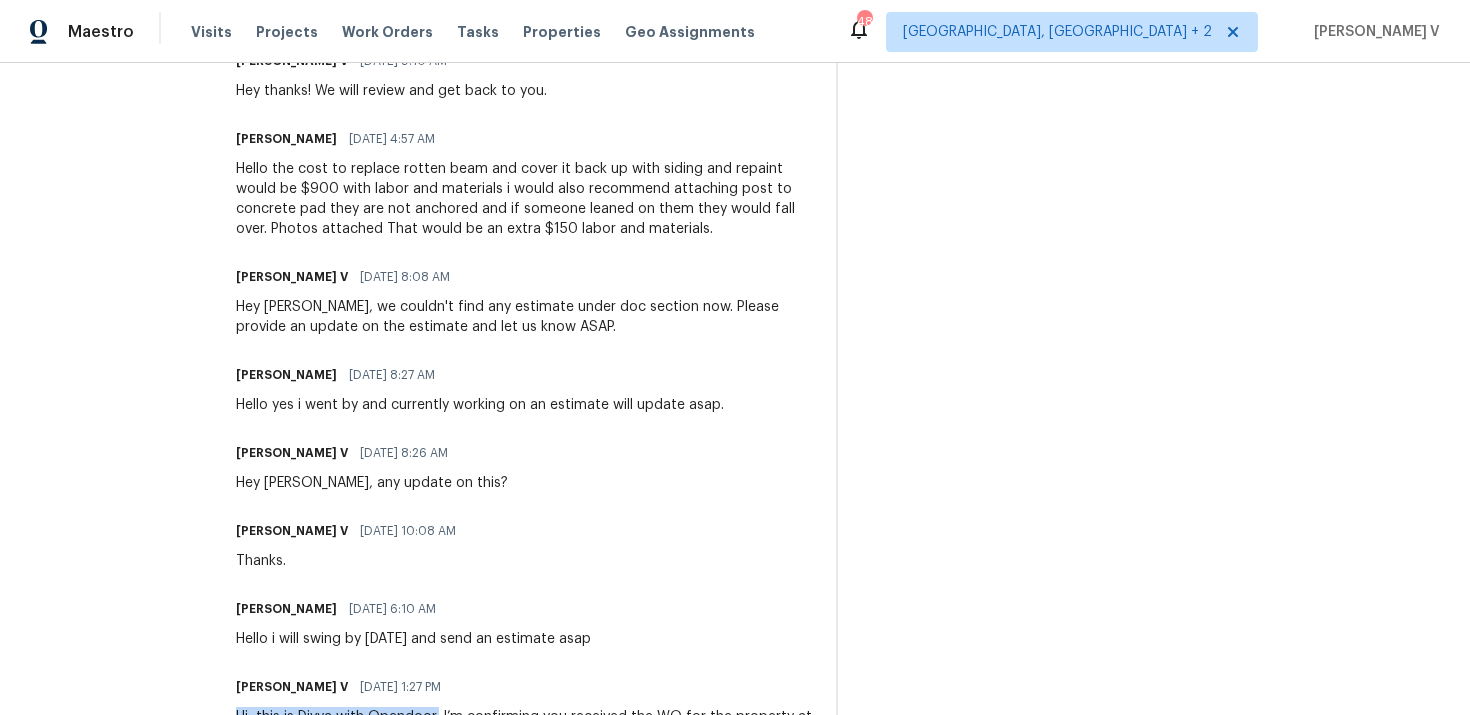 scroll, scrollTop: 466, scrollLeft: 0, axis: vertical 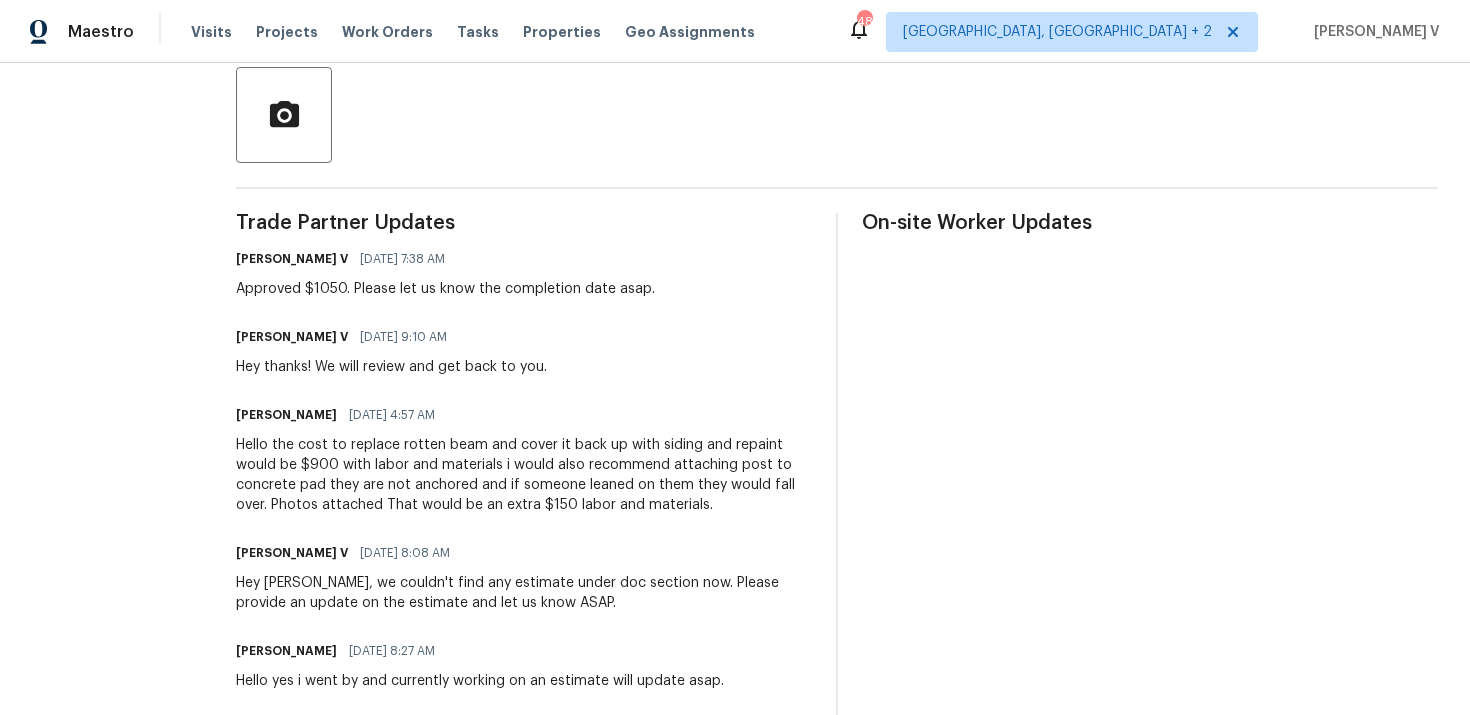 click on "Approved $1050. Please let us know the completion date asap." at bounding box center (445, 289) 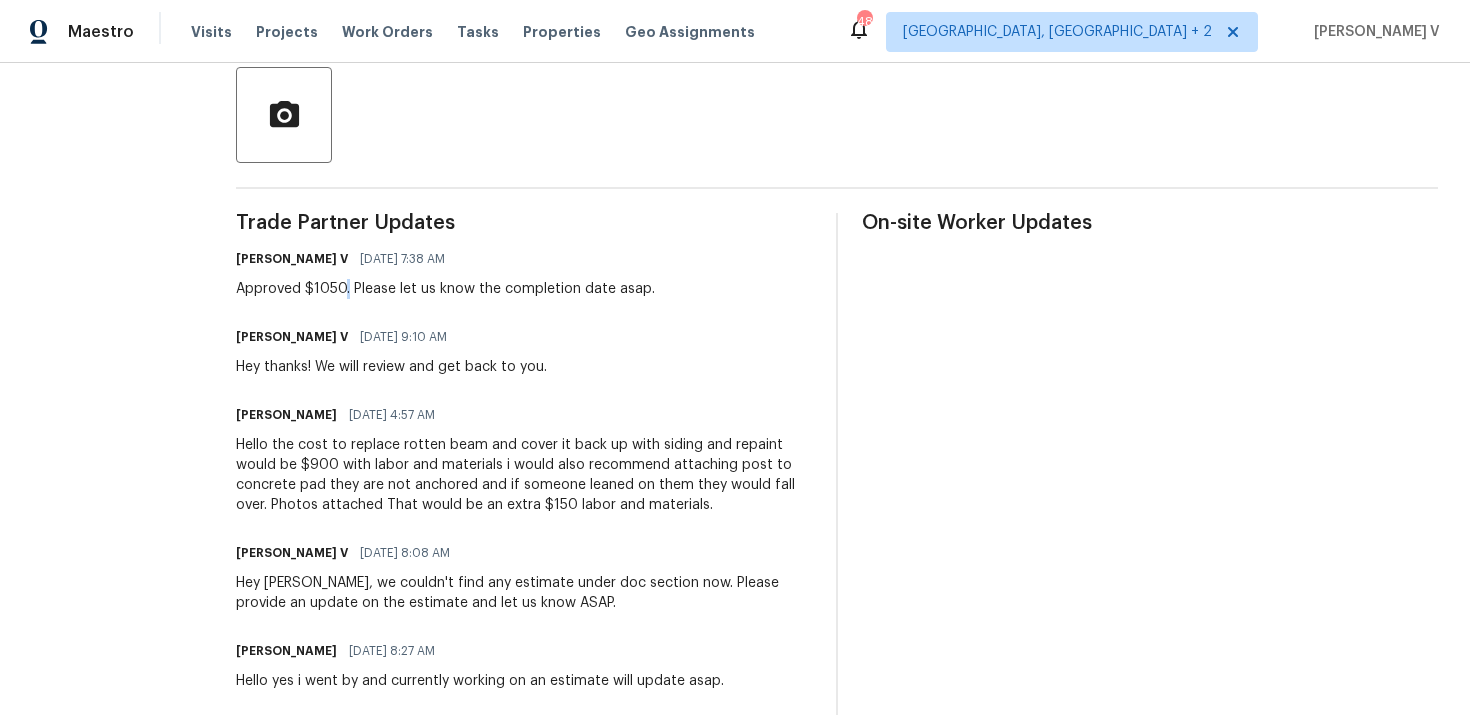 click on "Approved $1050. Please let us know the completion date asap." at bounding box center (445, 289) 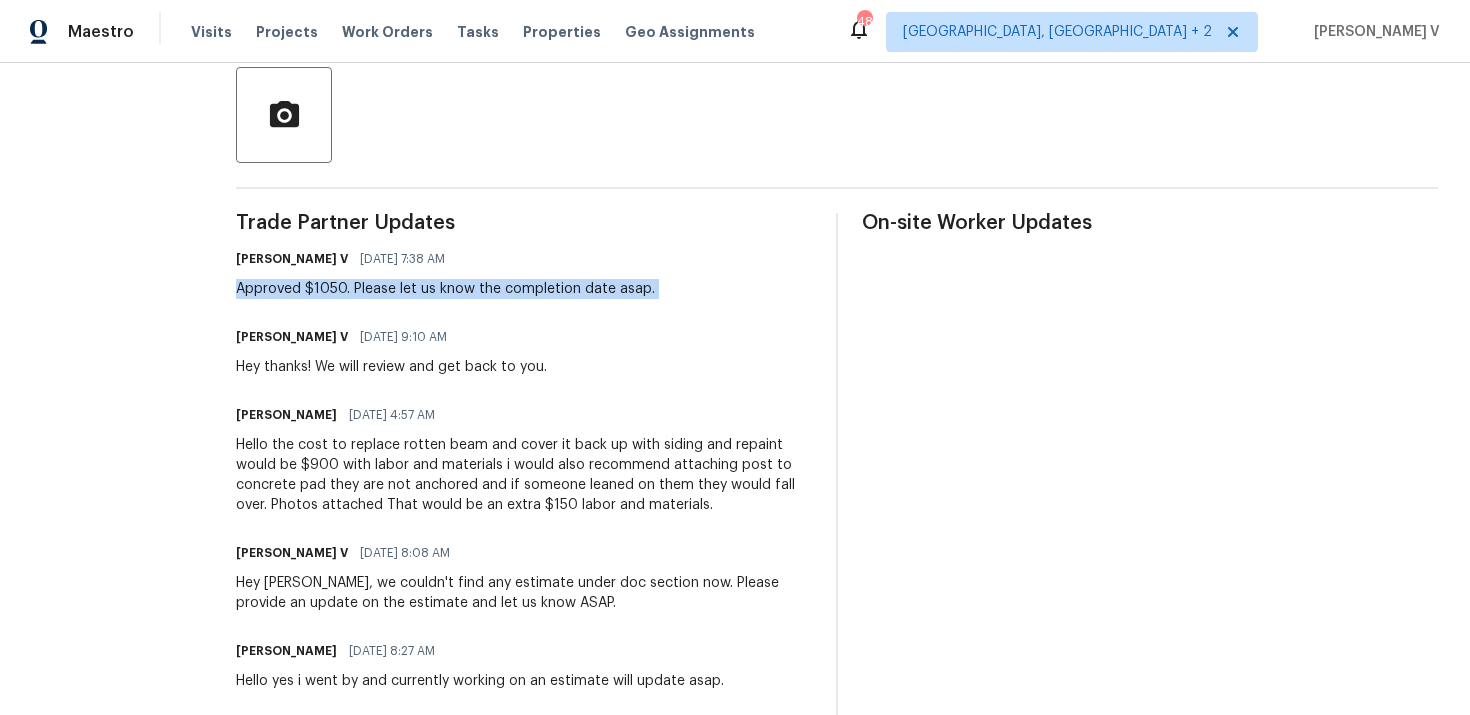 copy on "Approved $1050. Please let us know the completion date asap." 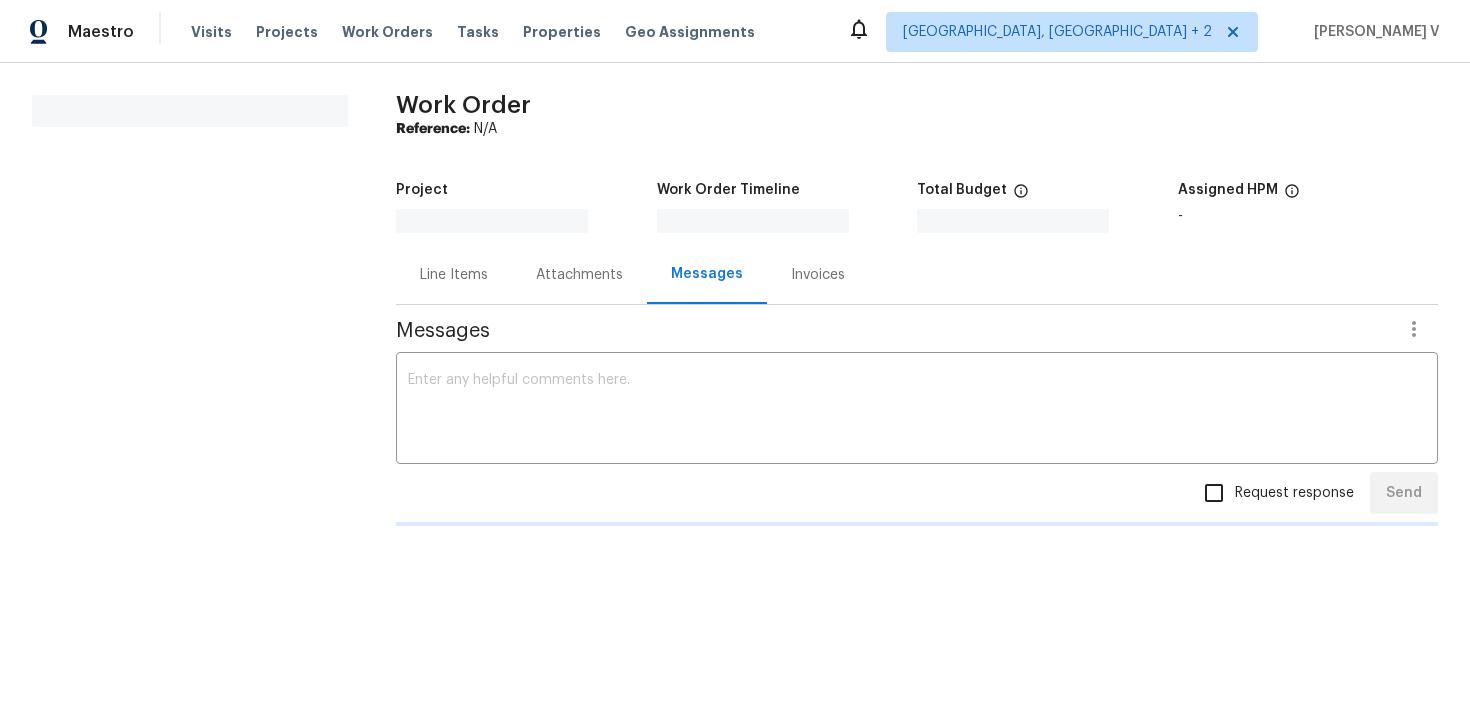scroll, scrollTop: 0, scrollLeft: 0, axis: both 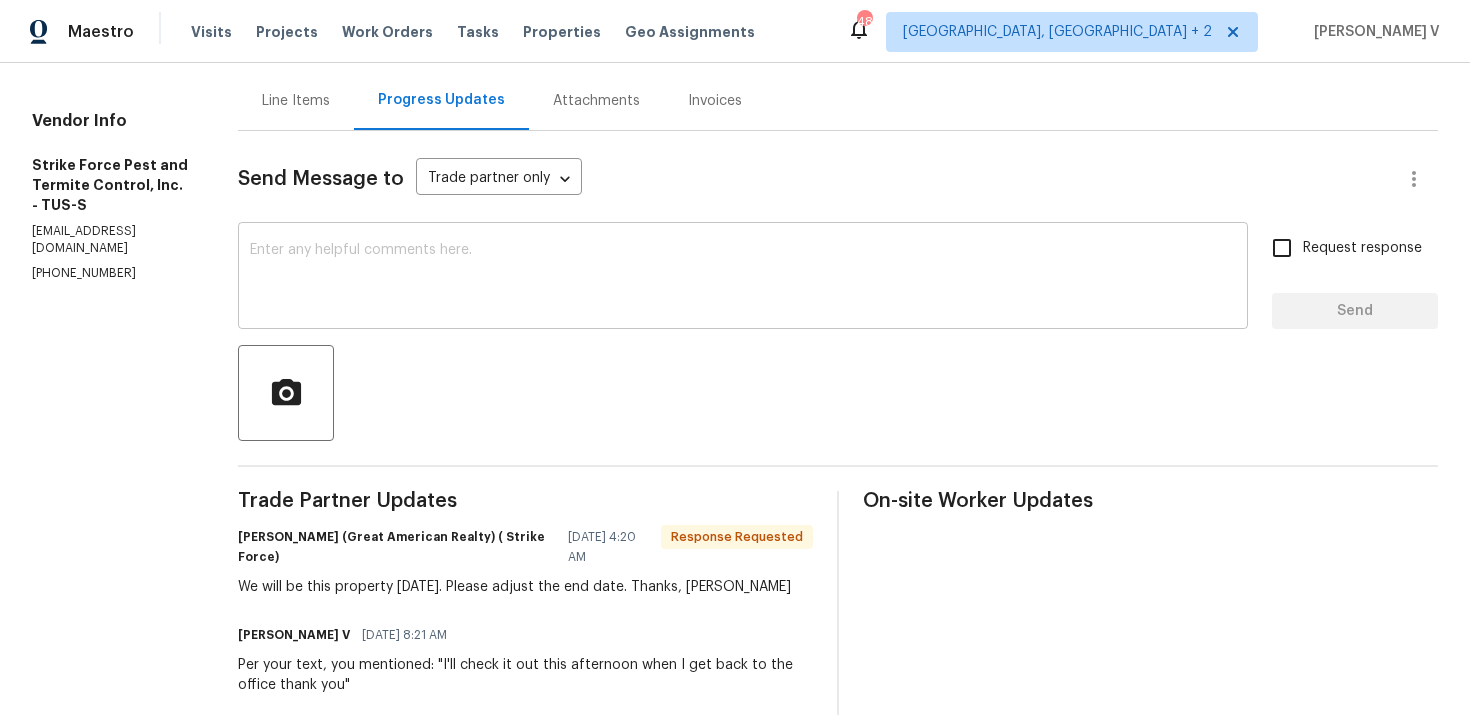 click at bounding box center (743, 278) 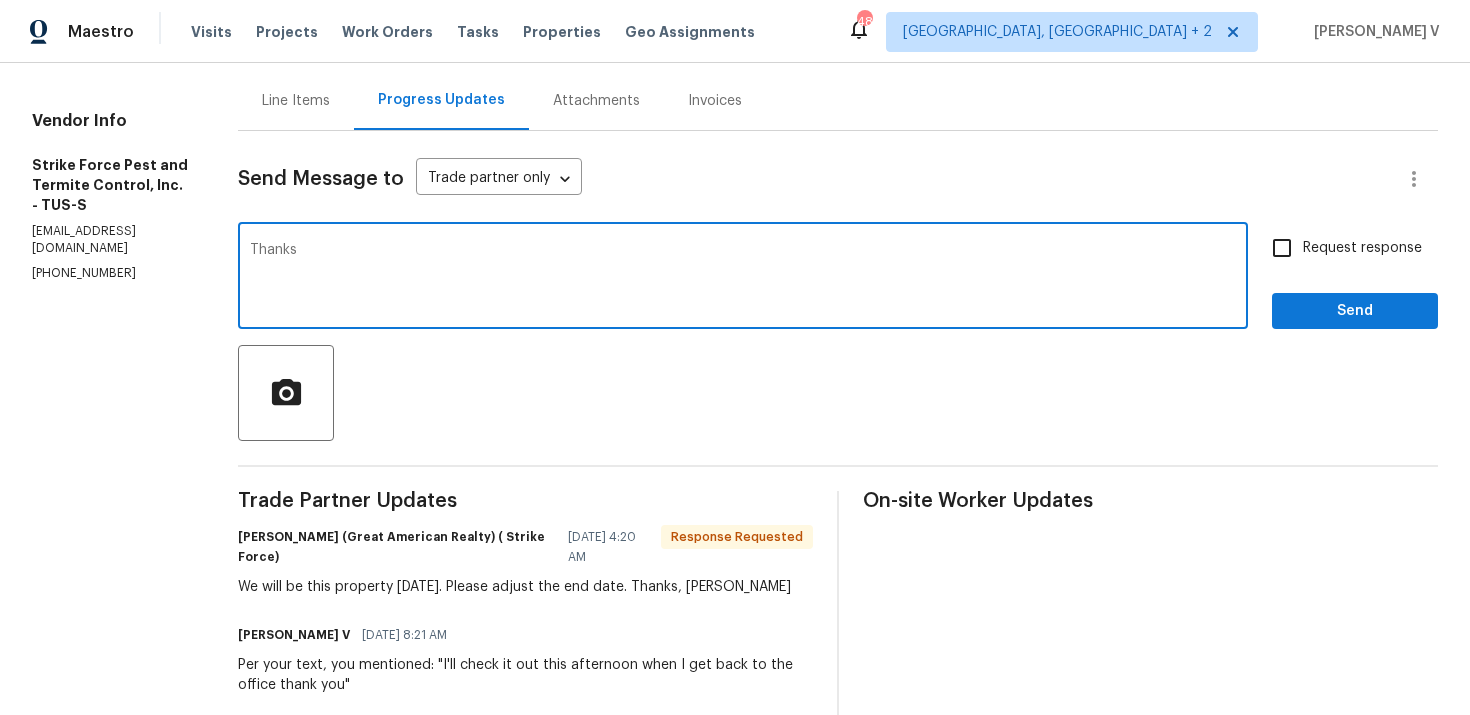 drag, startPoint x: 268, startPoint y: 253, endPoint x: 217, endPoint y: 253, distance: 51 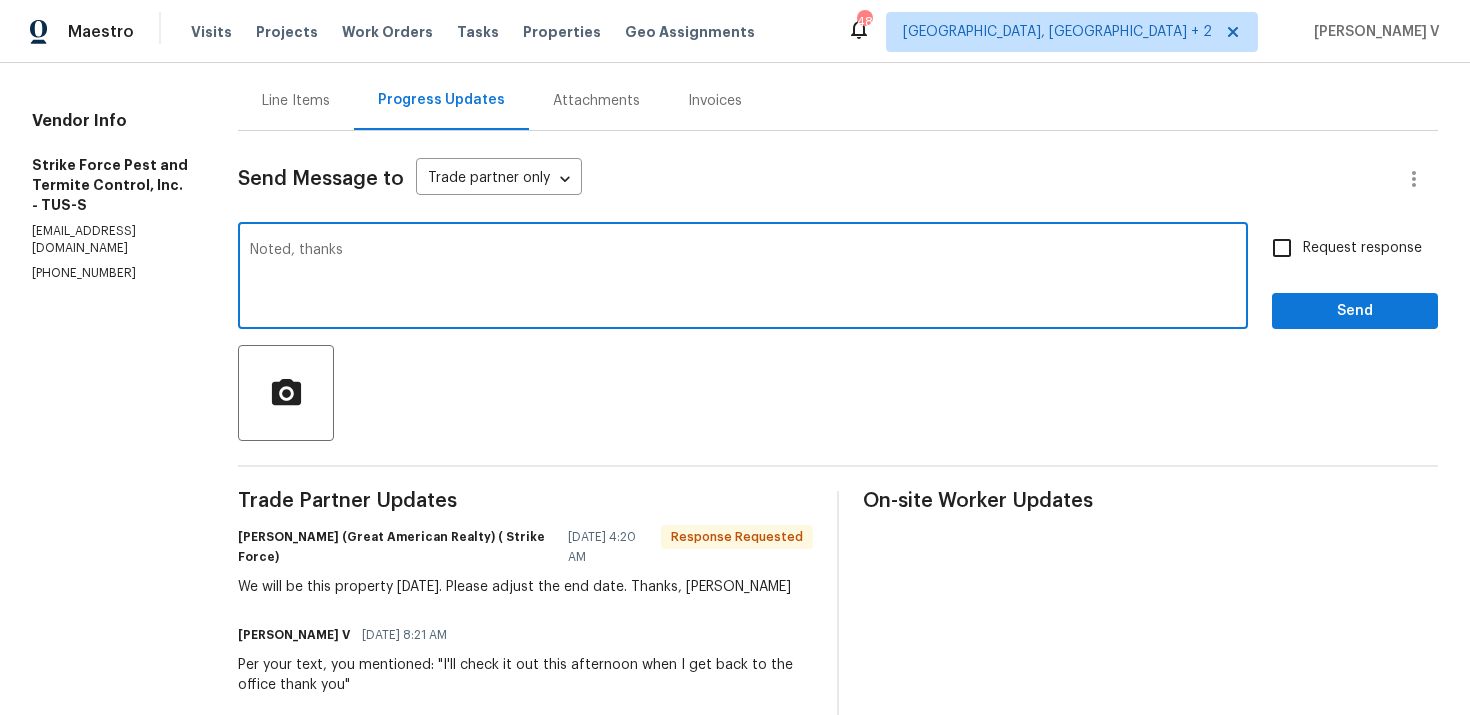 type on "Noted, thanks" 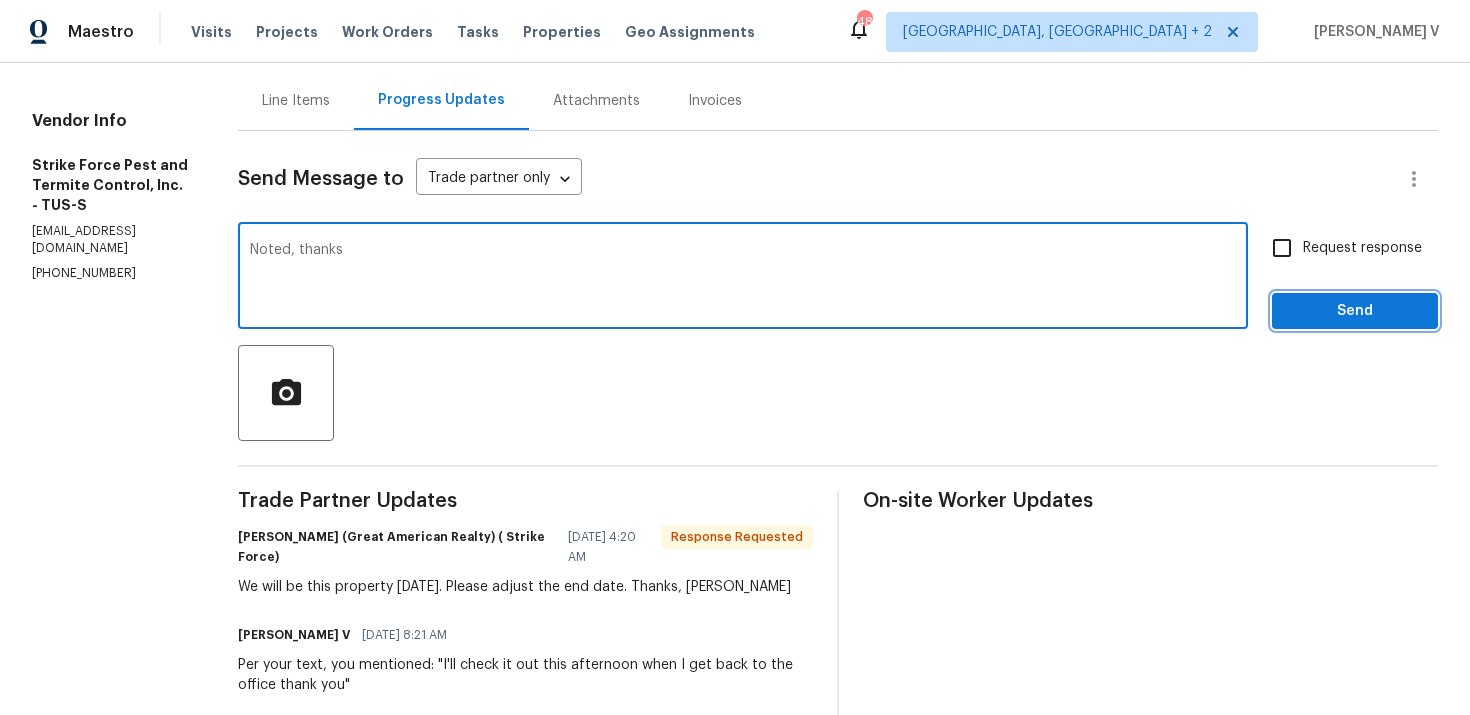 click on "Send" at bounding box center [1355, 311] 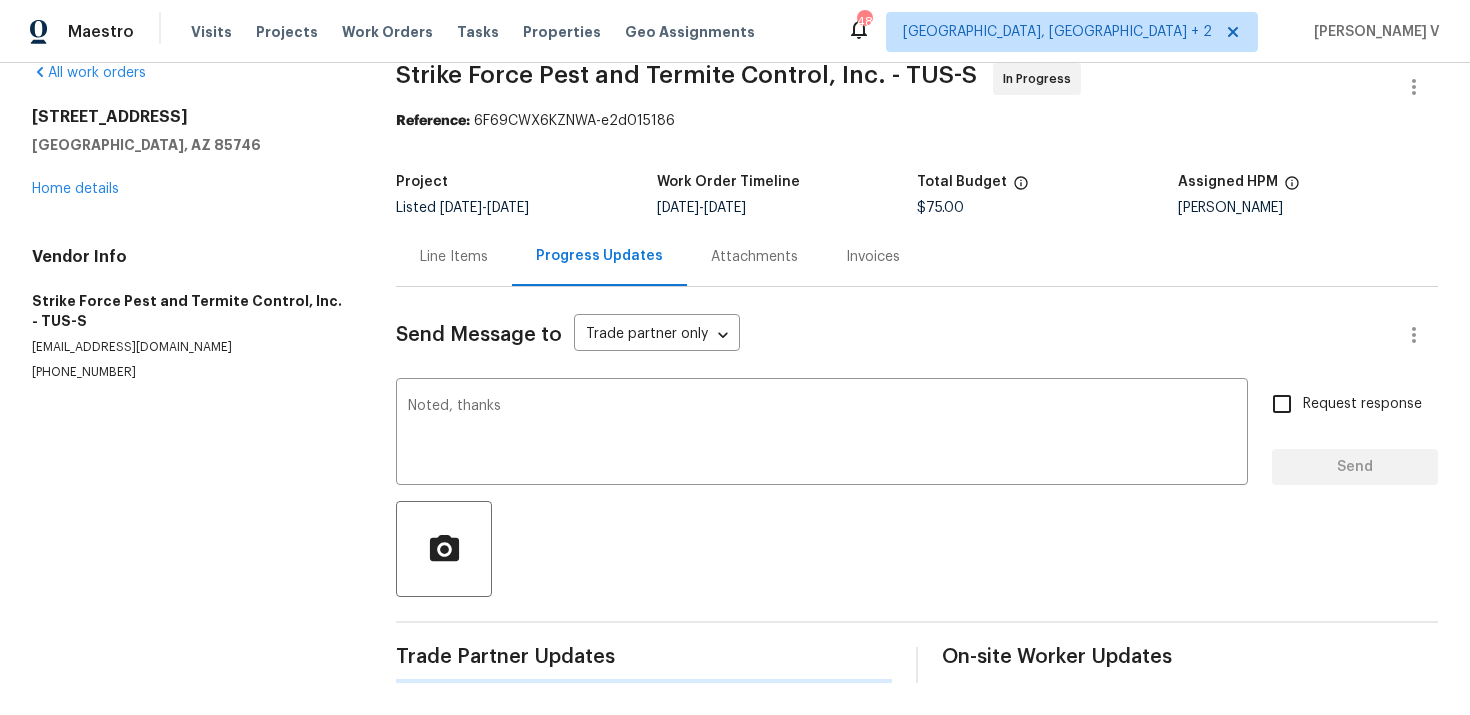 type 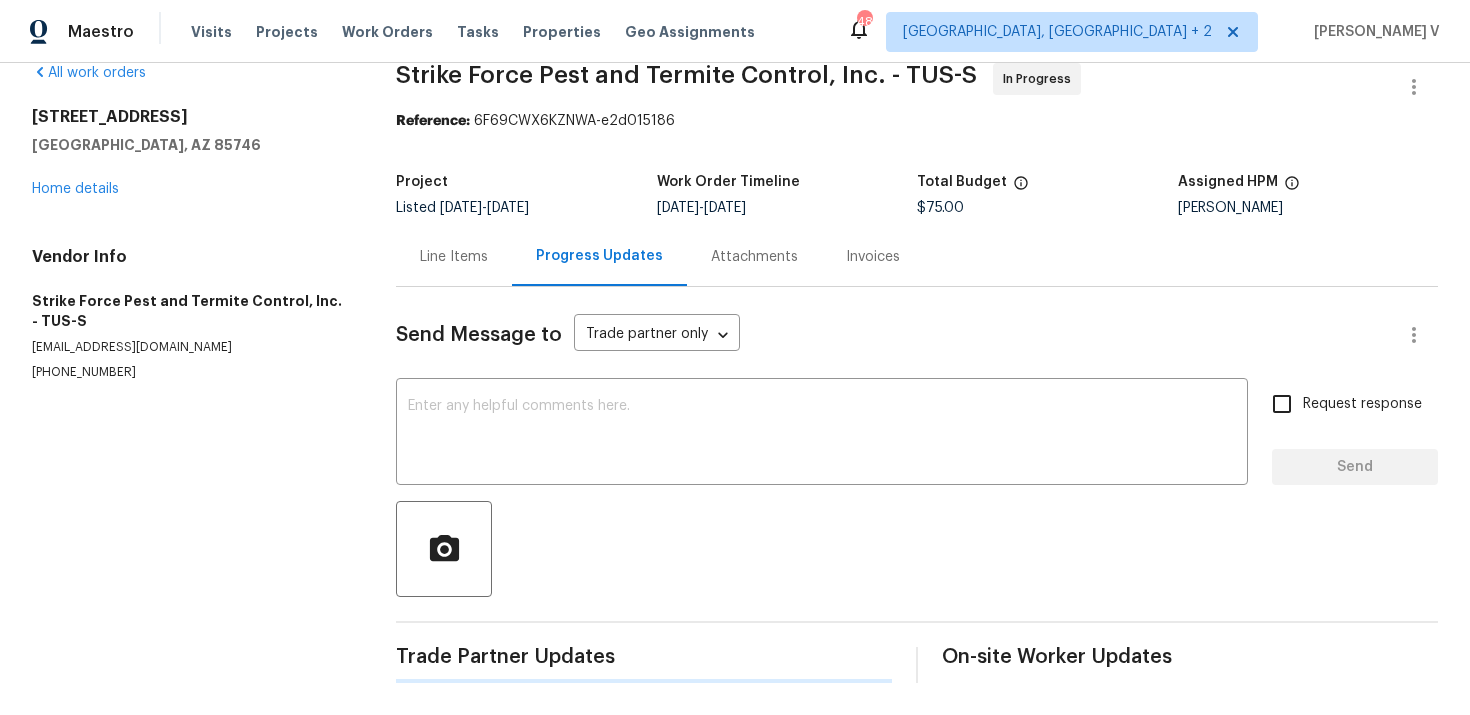 scroll, scrollTop: 188, scrollLeft: 0, axis: vertical 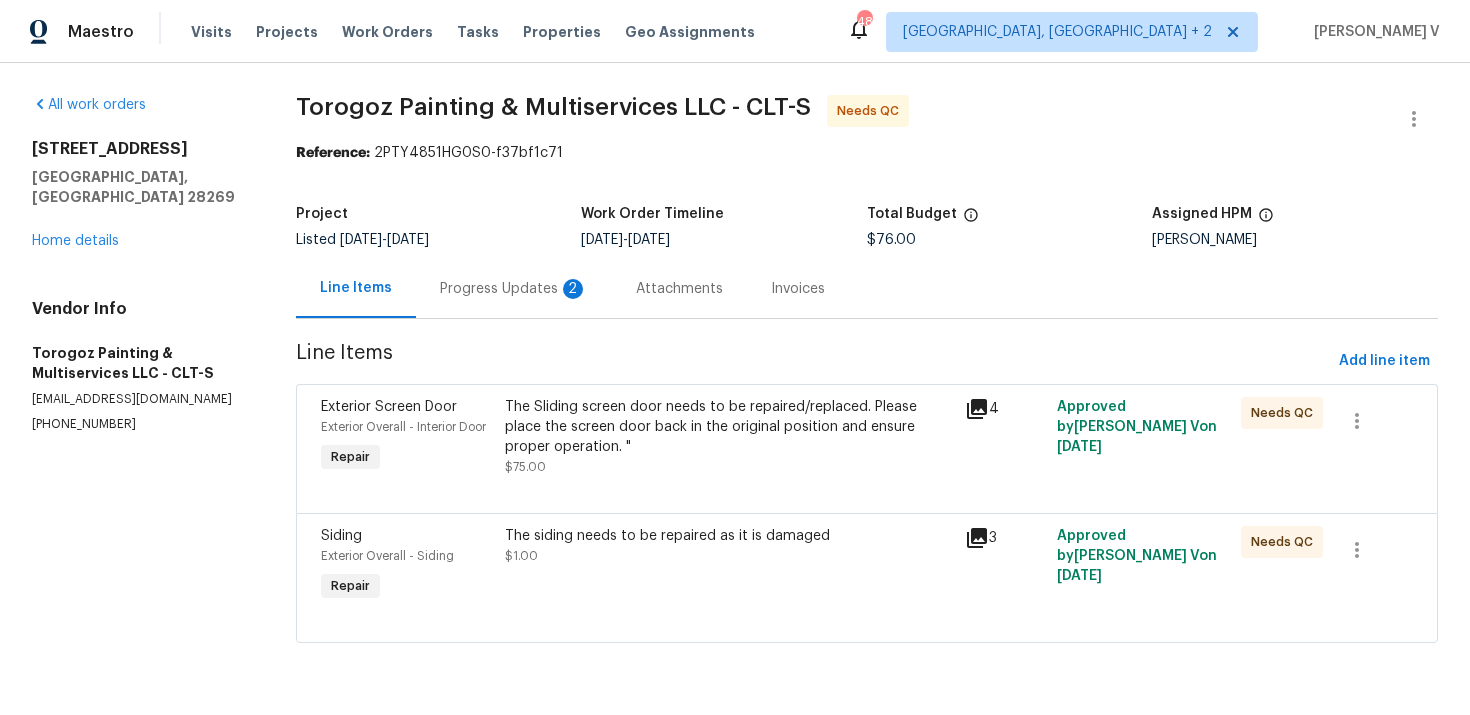 click on "Progress Updates 2" at bounding box center (514, 288) 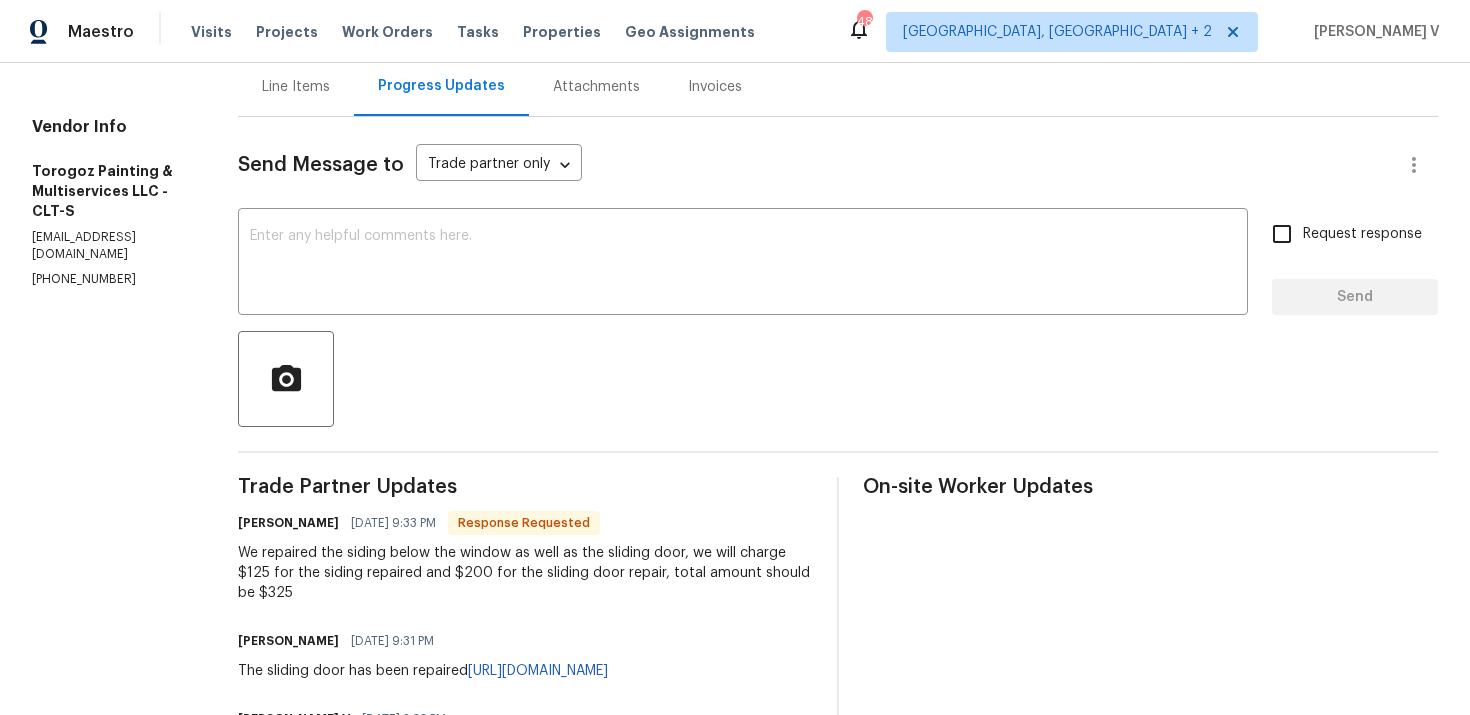 scroll, scrollTop: 465, scrollLeft: 0, axis: vertical 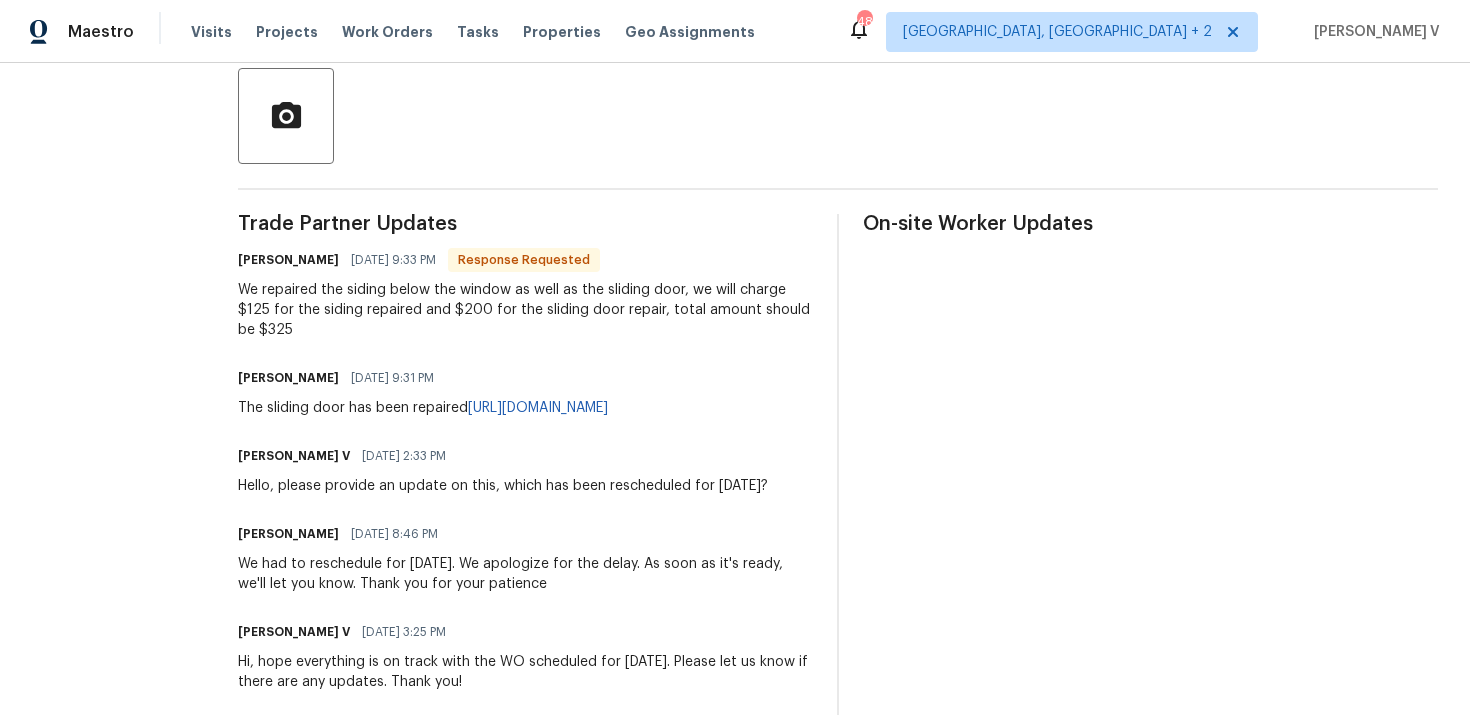 click on "The sliding door has been repaired
[URL][DOMAIN_NAME]" at bounding box center [423, 408] 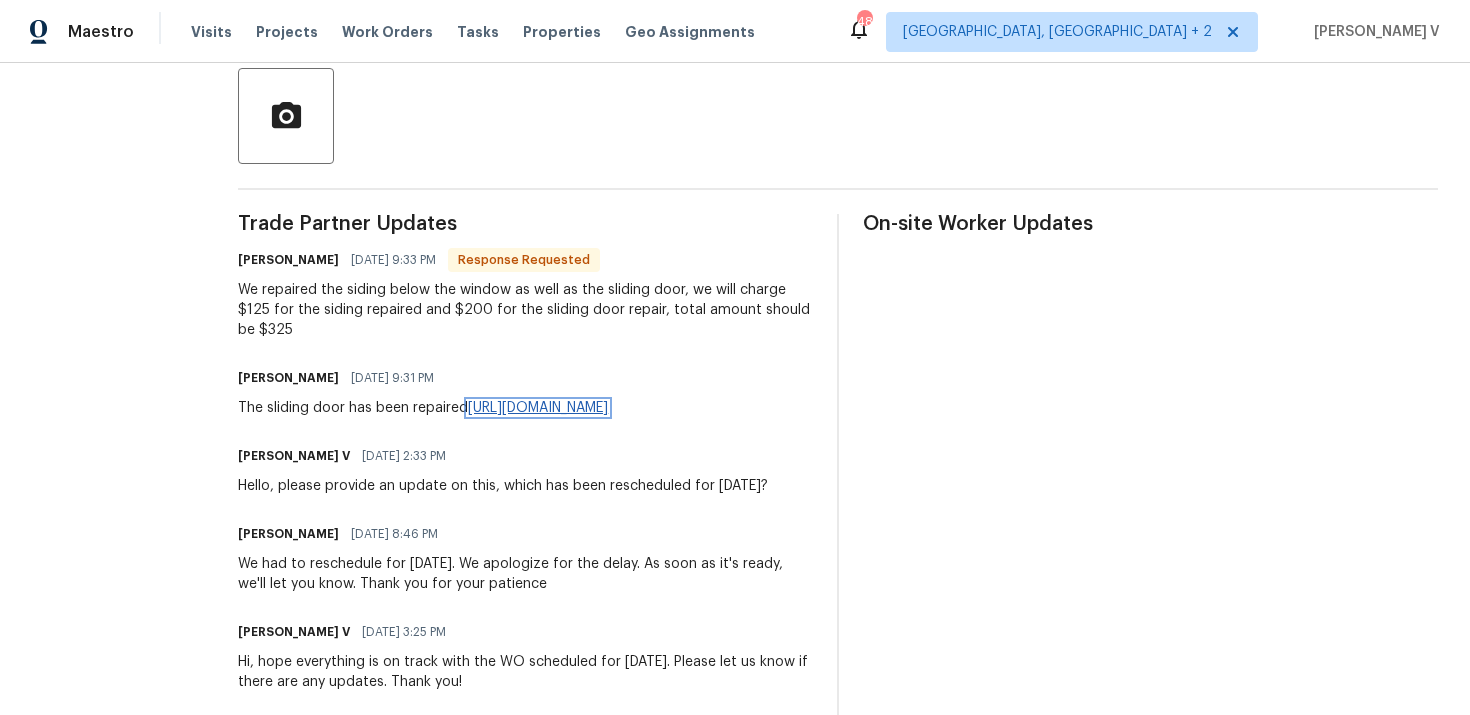 click on "https://drive.google.com/file/d/1mxOTjVUxjJ8huTeD_qDwTlNJAv4wxuHh/view?usp=sharing" at bounding box center (538, 408) 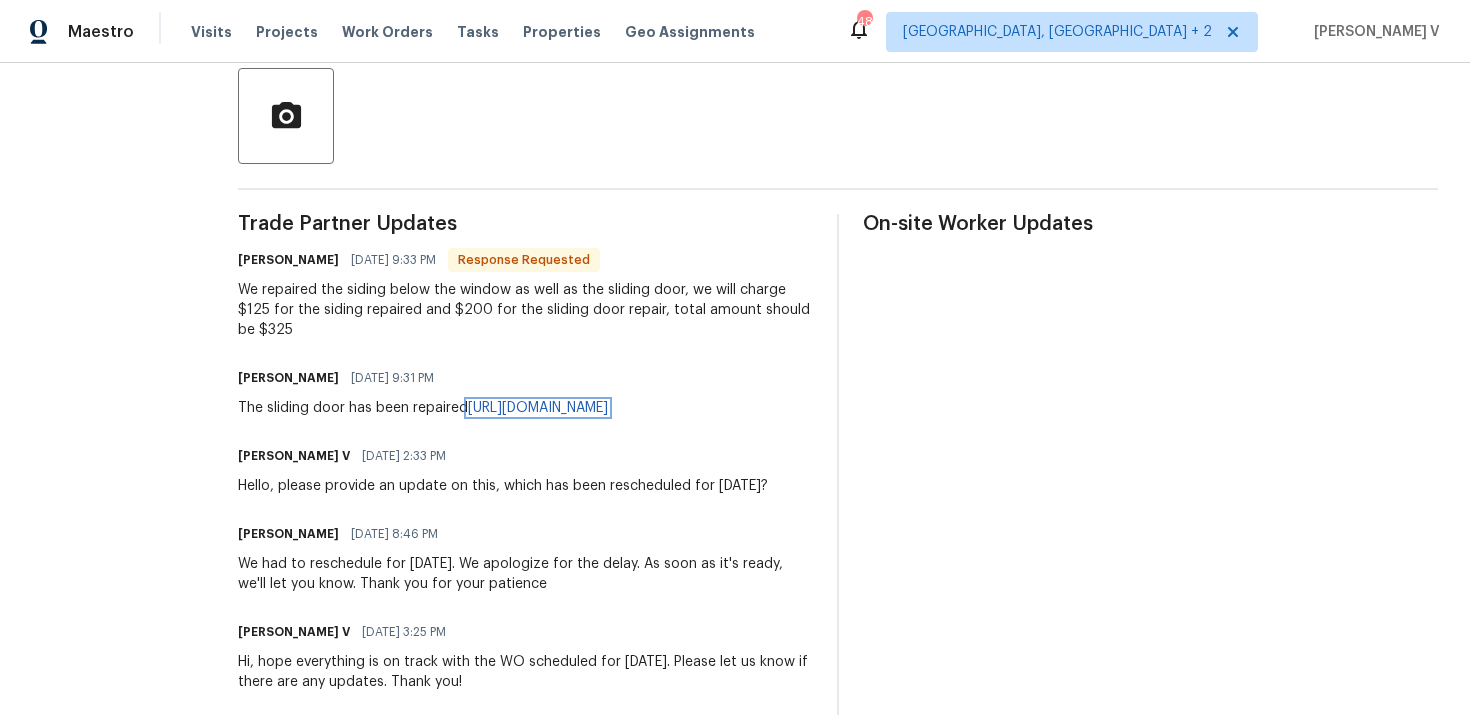scroll, scrollTop: 0, scrollLeft: 0, axis: both 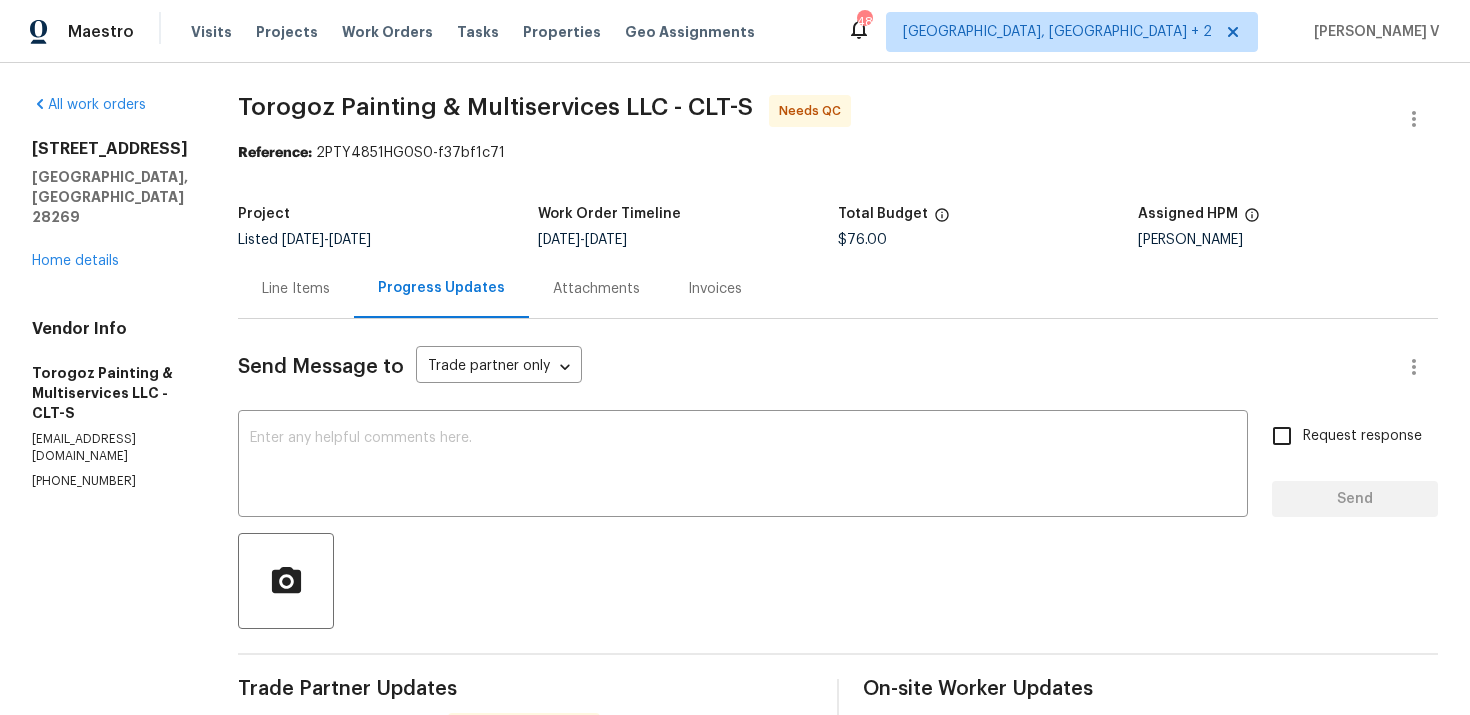 click on "Line Items" at bounding box center [296, 289] 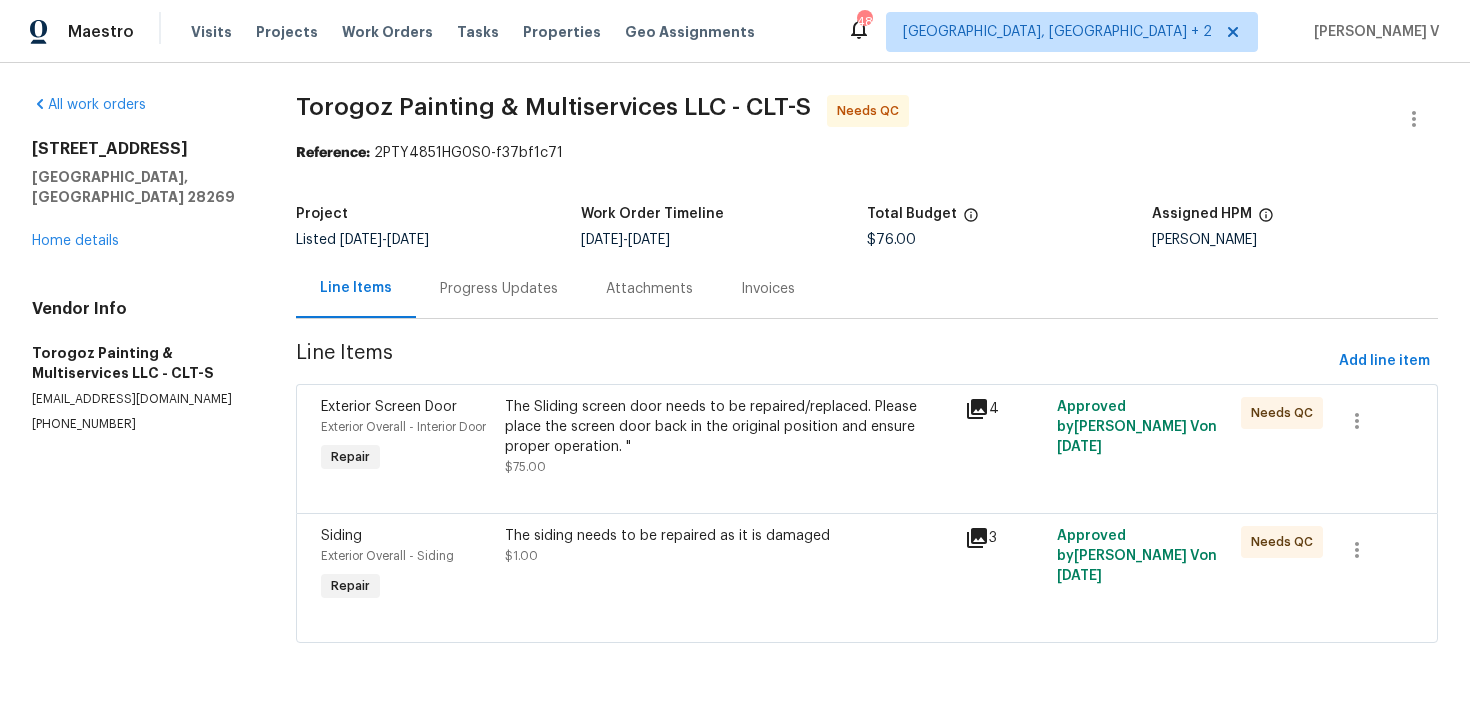 click on "The siding  needs to be repaired as it is damaged $1.00" at bounding box center [729, 566] 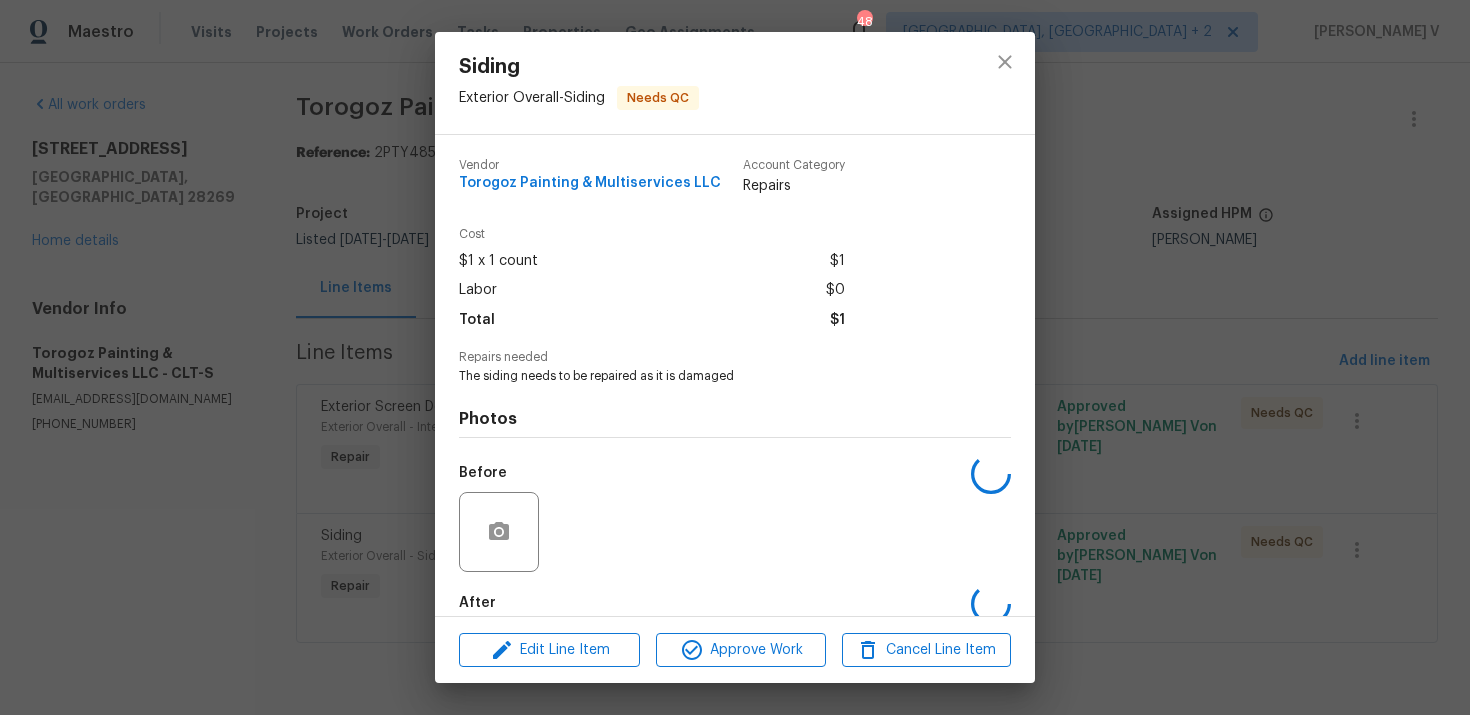 scroll, scrollTop: 106, scrollLeft: 0, axis: vertical 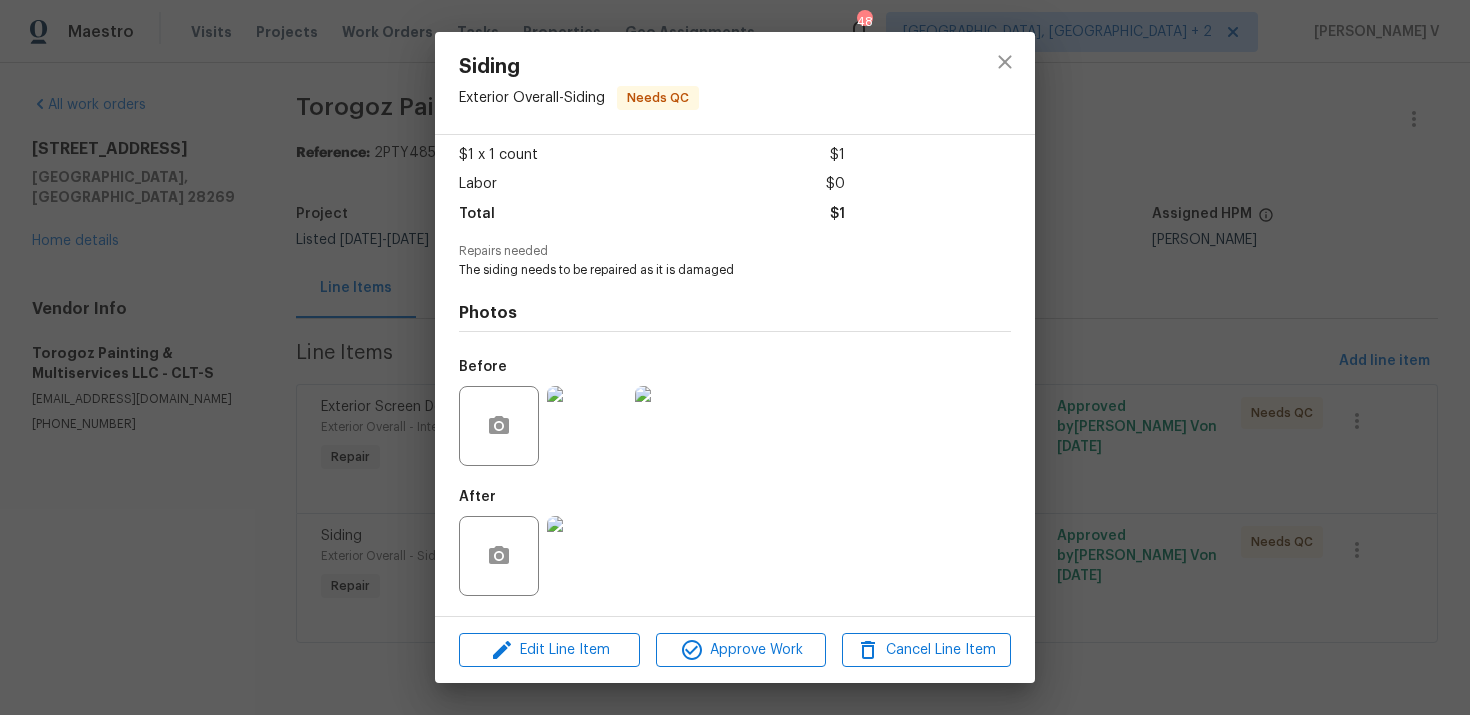click on "Siding Exterior Overall  -  Siding Needs QC Vendor Torogoz Painting & Multiservices LLC Account Category Repairs Cost $1 x 1 count $1 Labor $0 Total $1 Repairs needed The siding  needs to be repaired as it is damaged Photos Before After  Edit Line Item  Approve Work  Cancel Line Item" at bounding box center [735, 357] 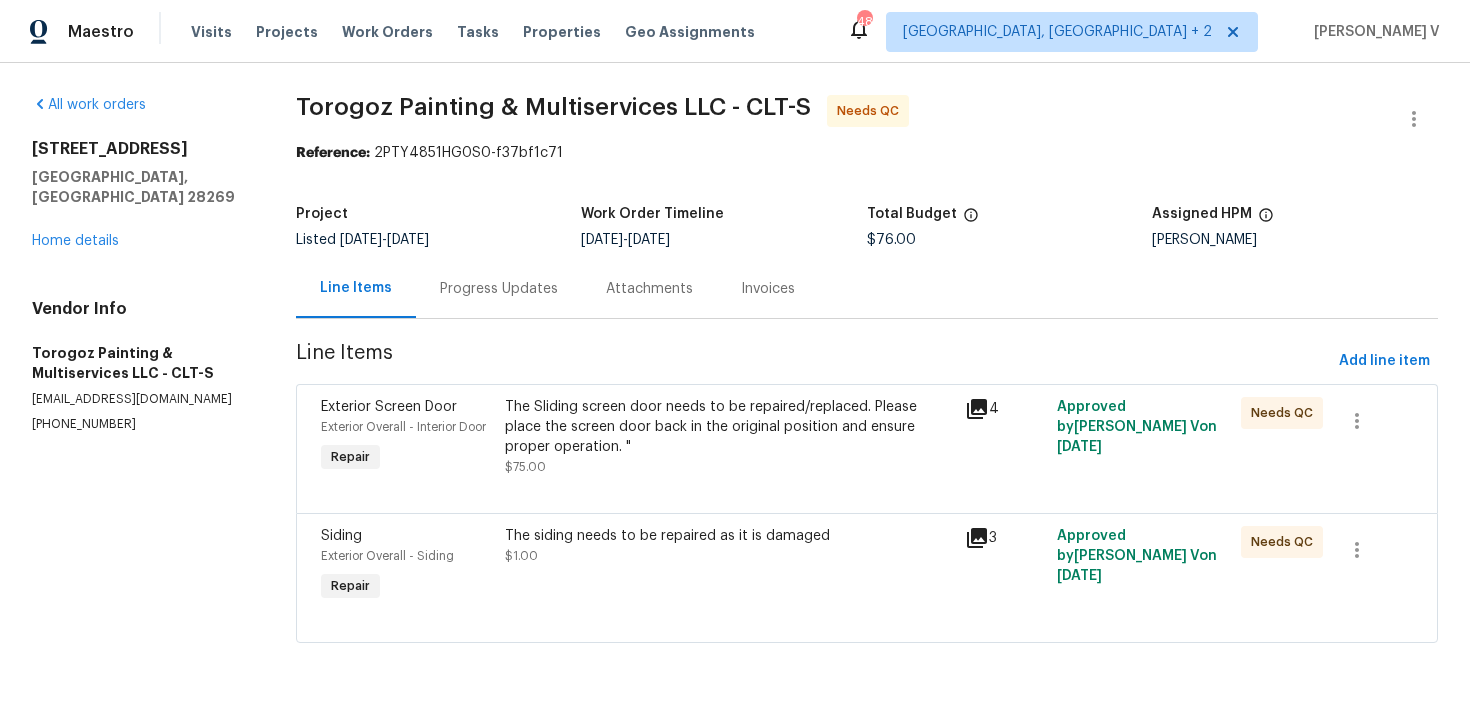 click on "The  Sliding screen door needs to be repaired/replaced. Please place the screen door back in the original position and ensure proper operation.
"" at bounding box center (729, 427) 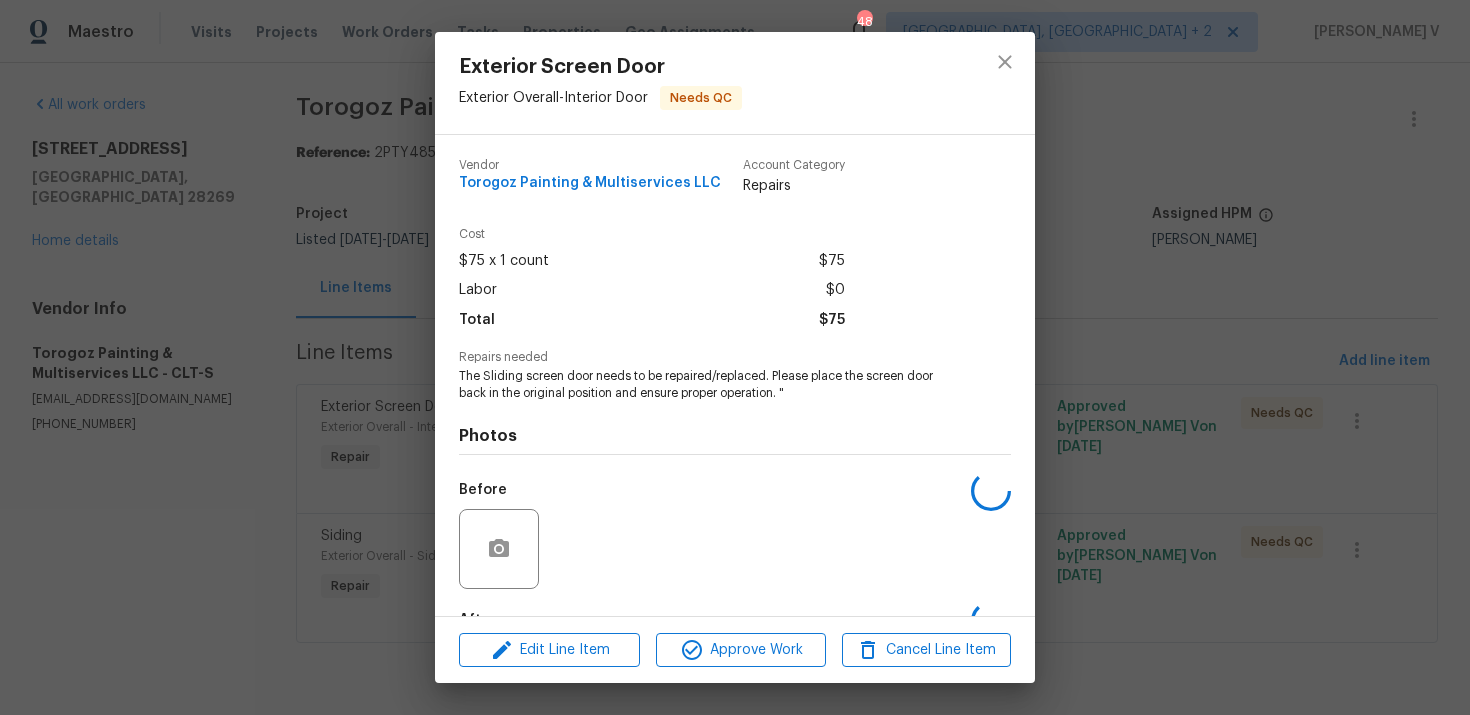 scroll, scrollTop: 123, scrollLeft: 0, axis: vertical 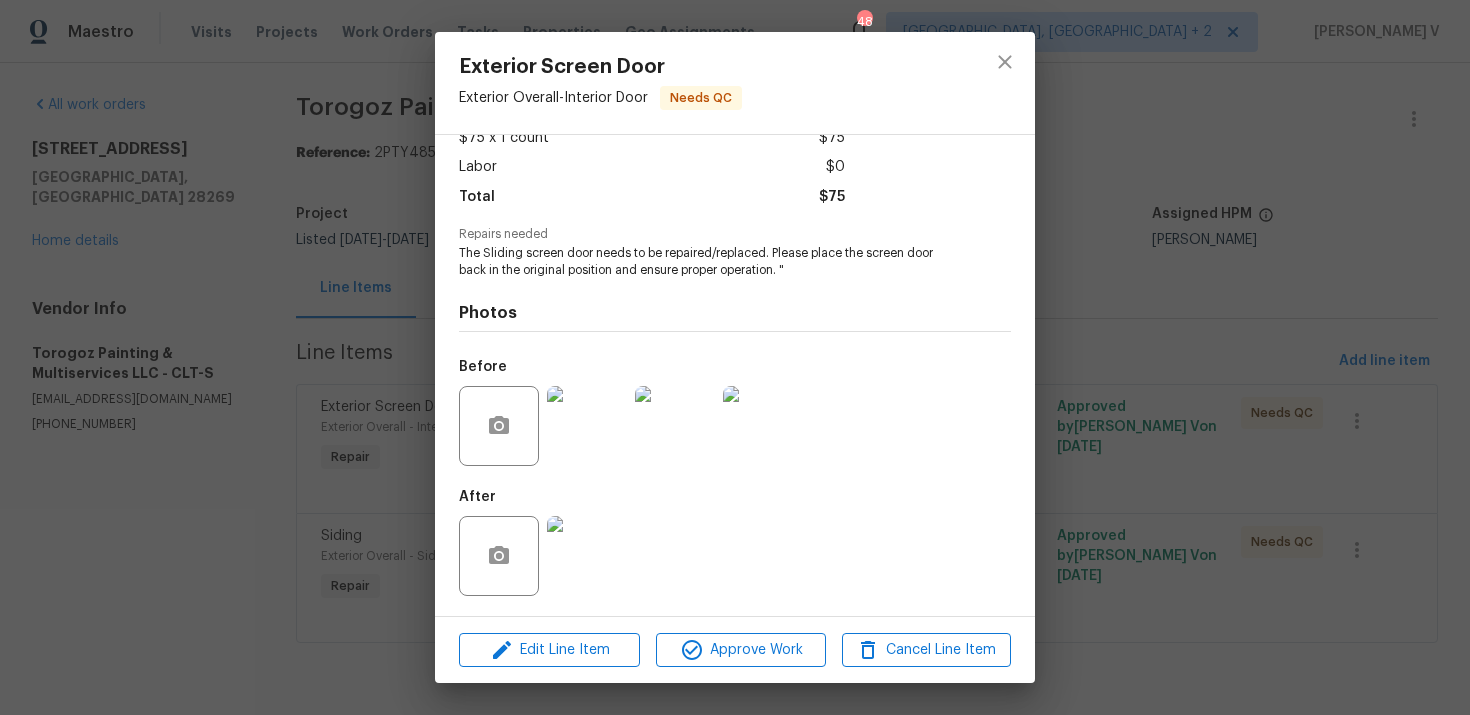 click on "Exterior Screen Door  Exterior Overall  -  Interior Door Needs QC Vendor Torogoz Painting & Multiservices LLC Account Category Repairs Cost $75 x 1 count $75 Labor $0 Total $75 Repairs needed The  Sliding screen door needs to be repaired/replaced. Please place the screen door back in the original position and ensure proper operation.
" Photos Before After  Edit Line Item  Approve Work  Cancel Line Item" at bounding box center [735, 357] 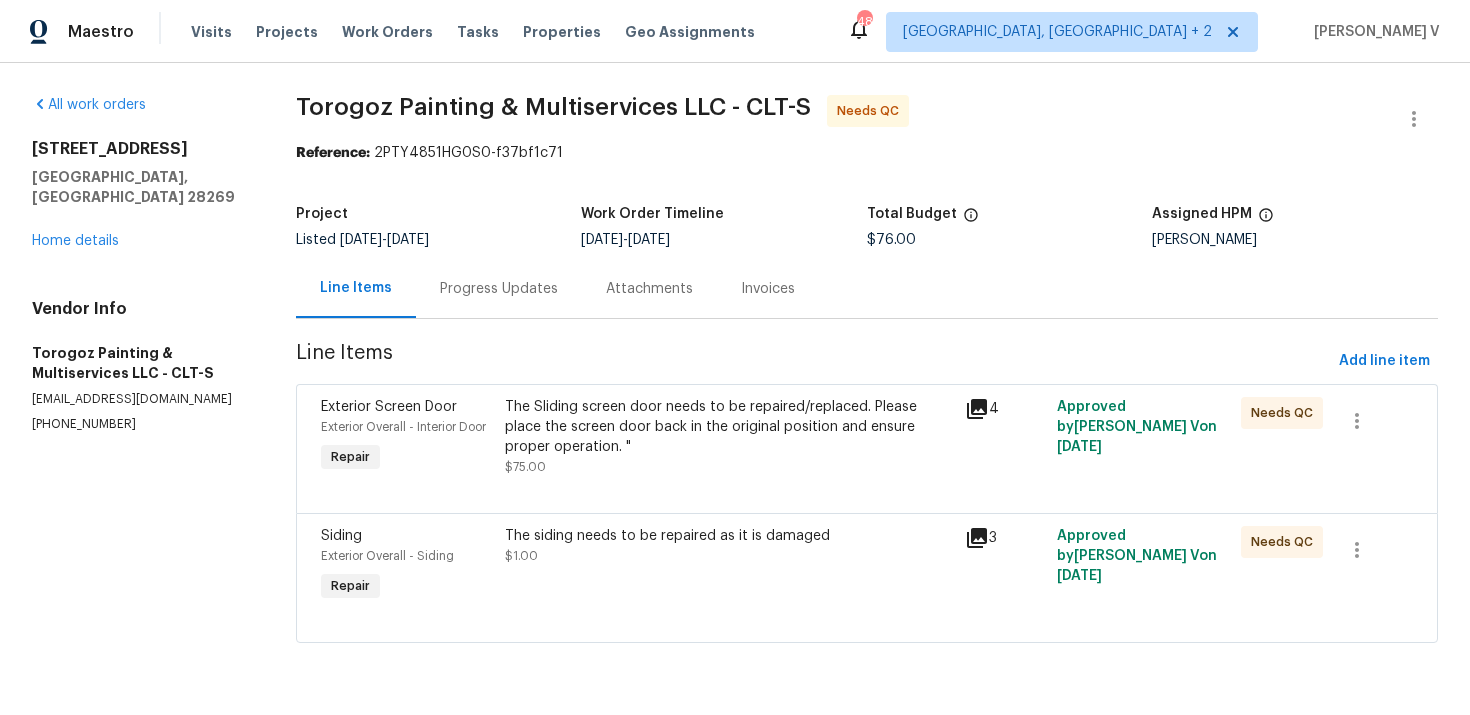 click on "The siding  needs to be repaired as it is damaged $1.00" at bounding box center [729, 566] 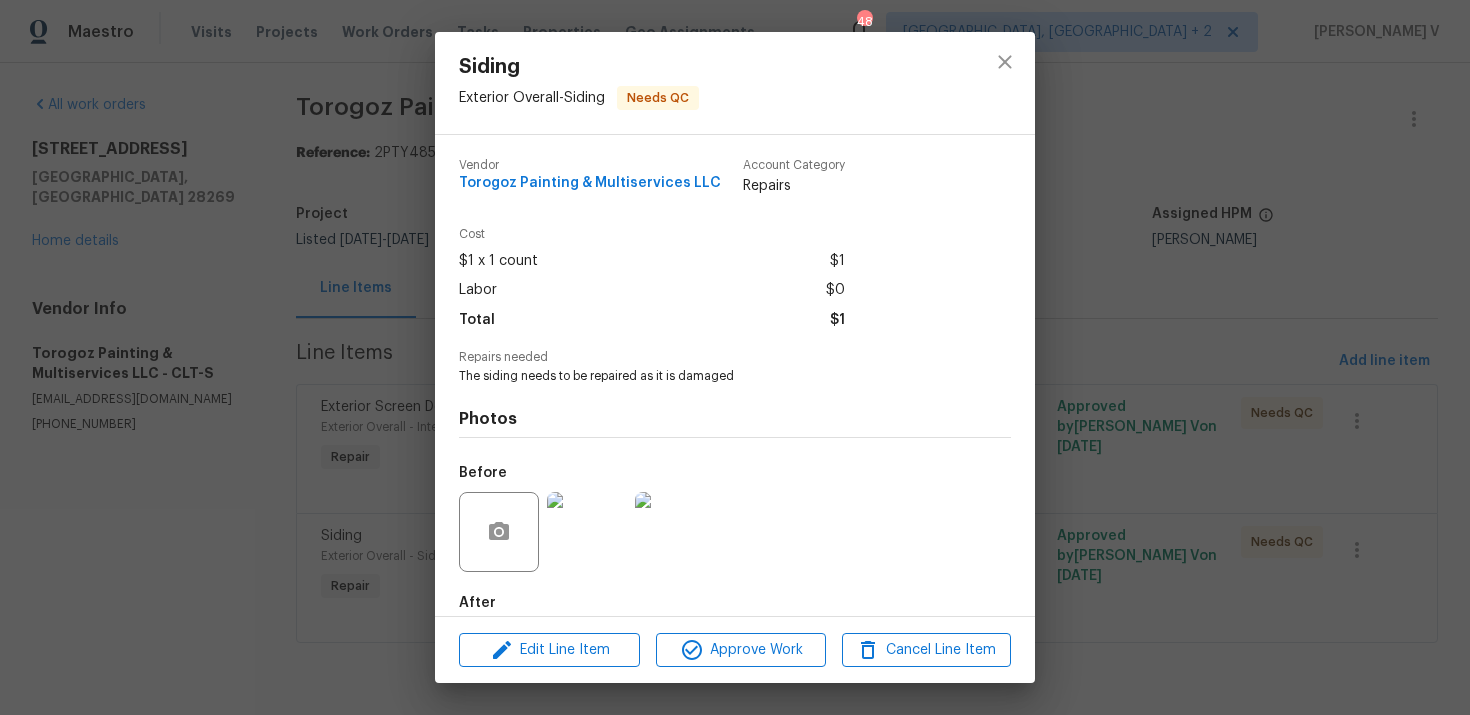 scroll, scrollTop: 106, scrollLeft: 0, axis: vertical 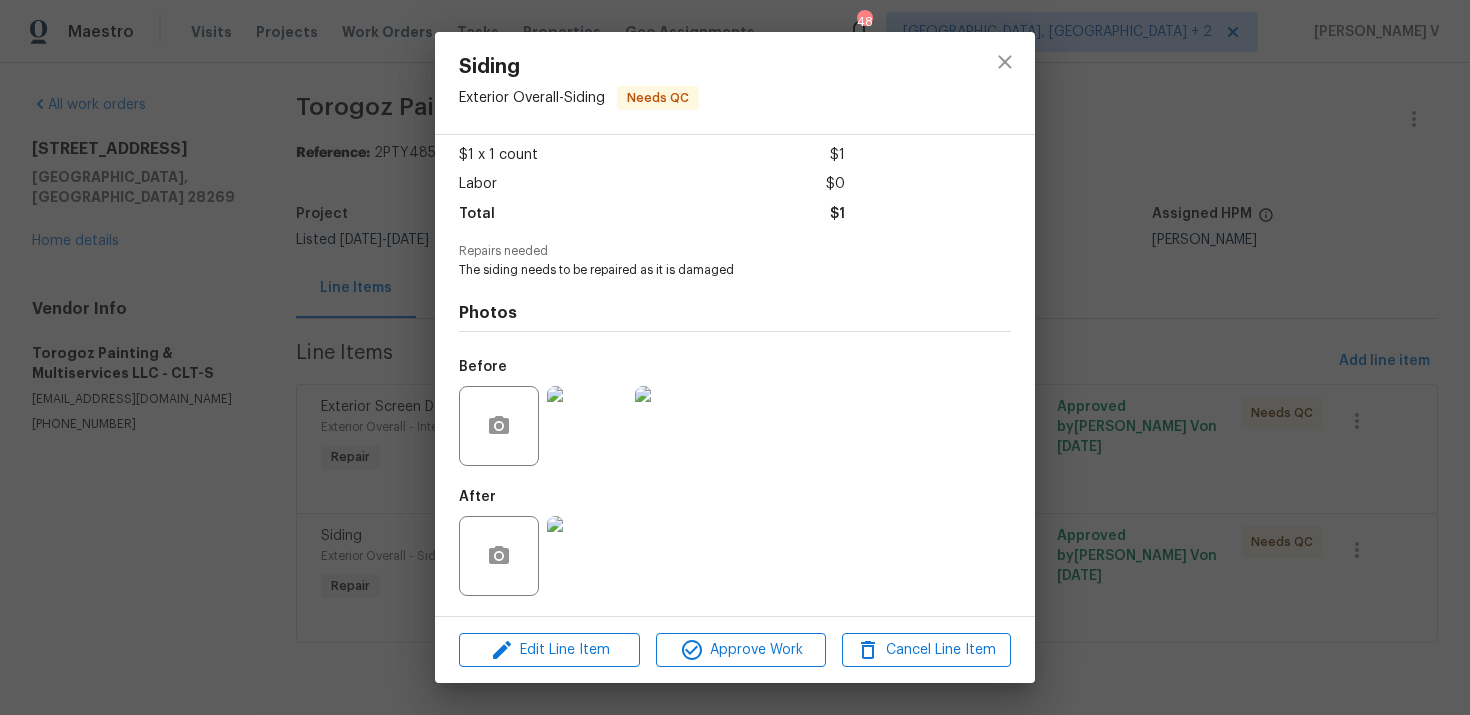 click on "Siding Exterior Overall  -  Siding Needs QC Vendor Torogoz Painting & Multiservices LLC Account Category Repairs Cost $1 x 1 count $1 Labor $0 Total $1 Repairs needed The siding  needs to be repaired as it is damaged Photos Before After  Edit Line Item  Approve Work  Cancel Line Item" at bounding box center [735, 357] 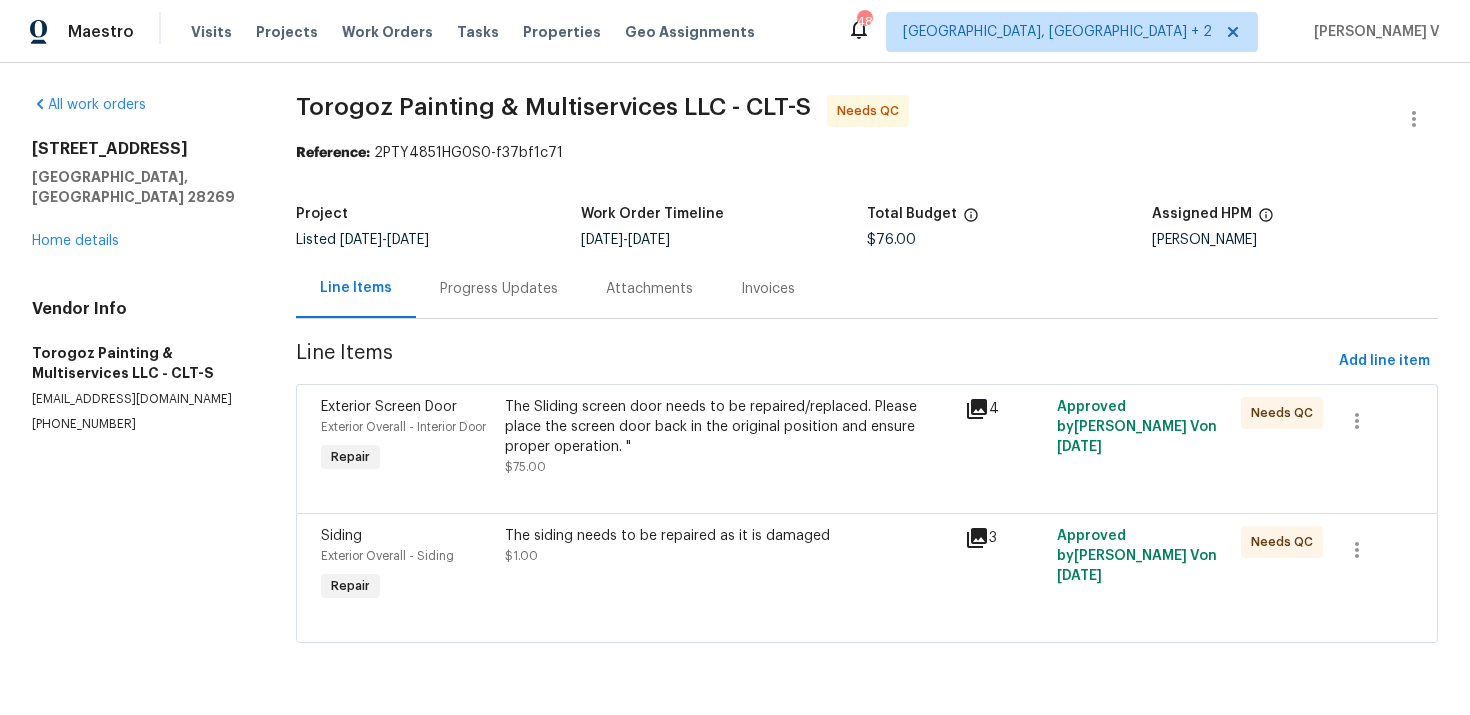 click on "Progress Updates" at bounding box center (499, 289) 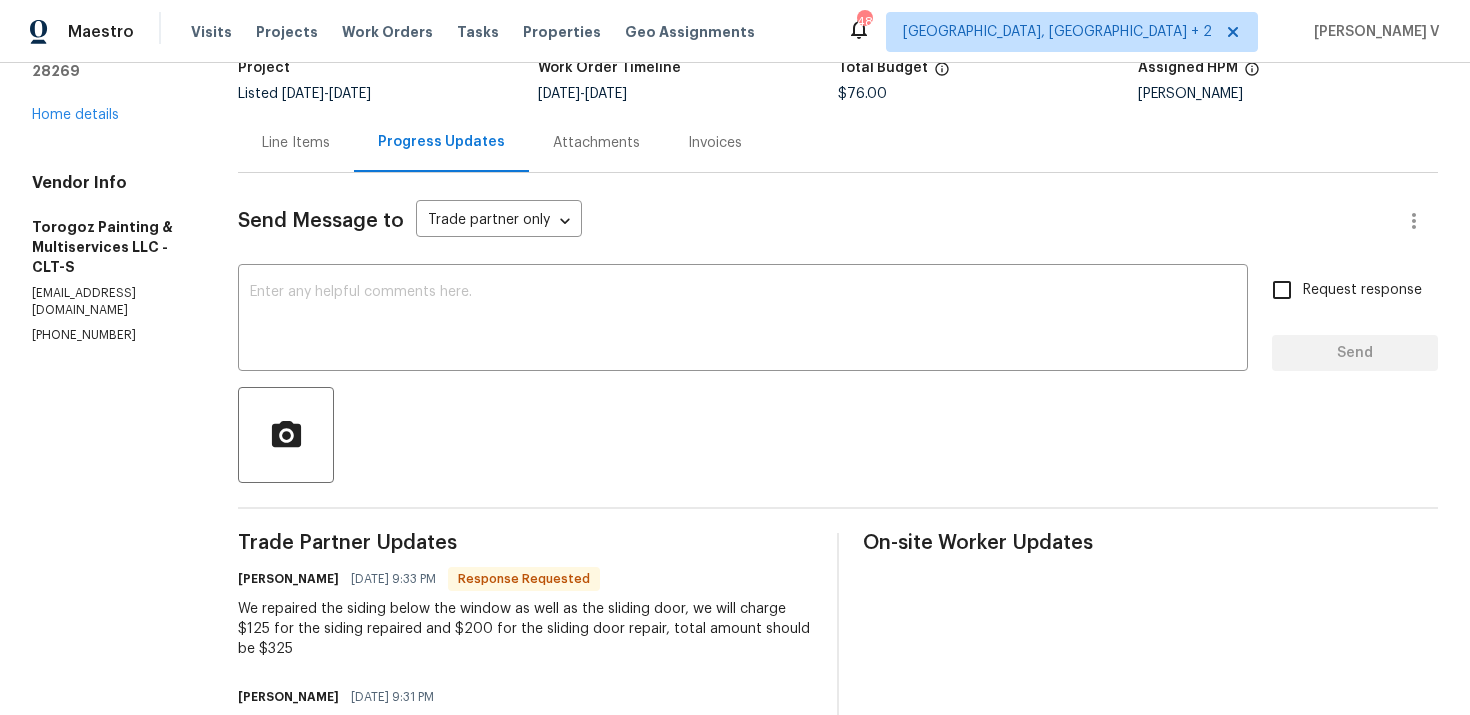 scroll, scrollTop: 0, scrollLeft: 0, axis: both 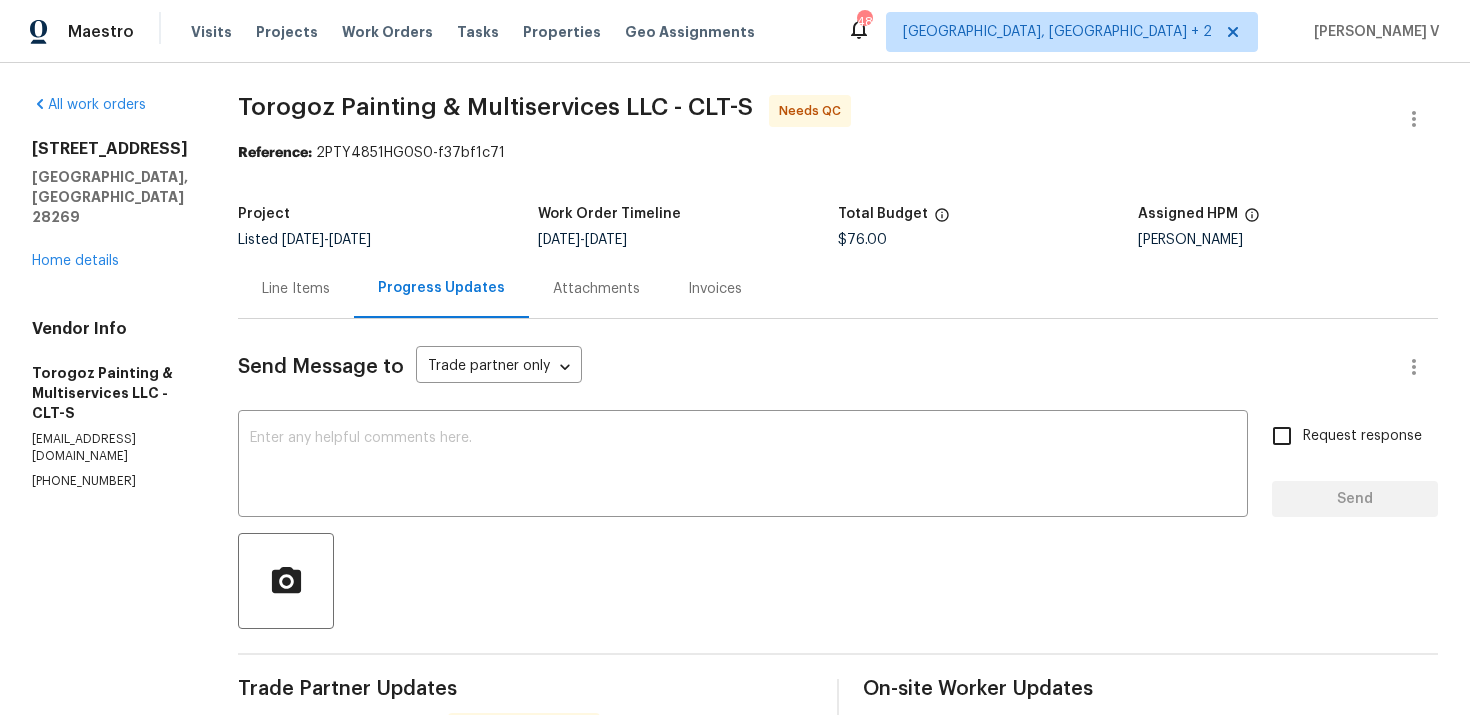 click on "Line Items" at bounding box center (296, 289) 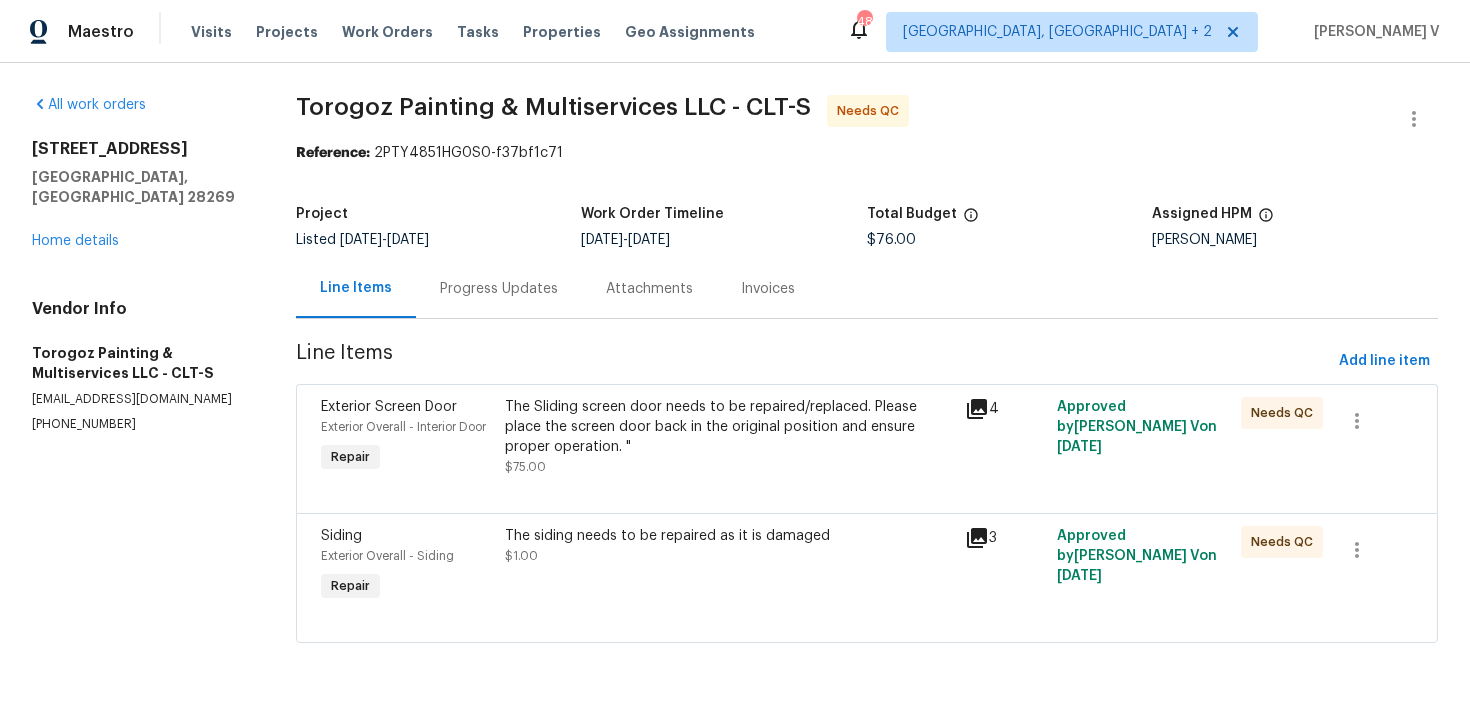 click on "The  Sliding screen door needs to be repaired/replaced. Please place the screen door back in the original position and ensure proper operation.
" $75.00" at bounding box center [729, 437] 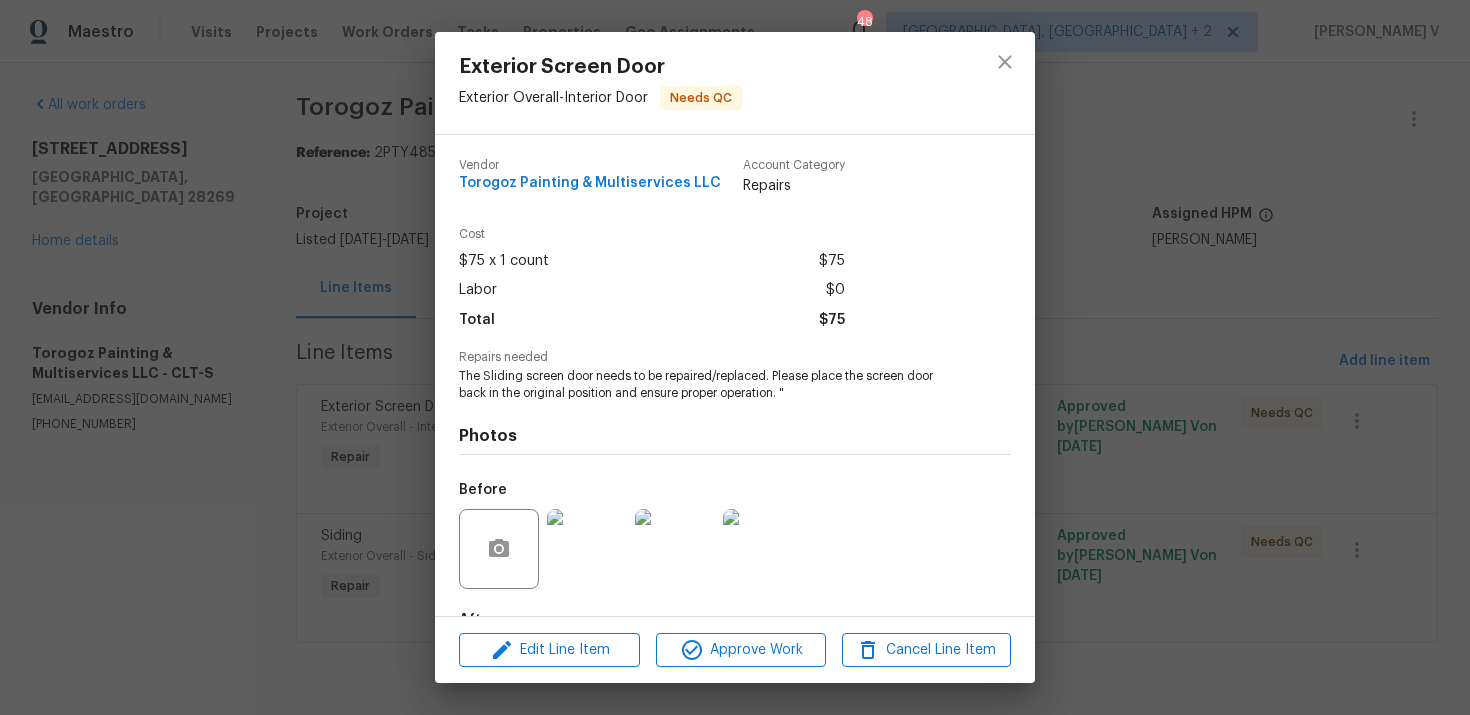 scroll, scrollTop: 123, scrollLeft: 0, axis: vertical 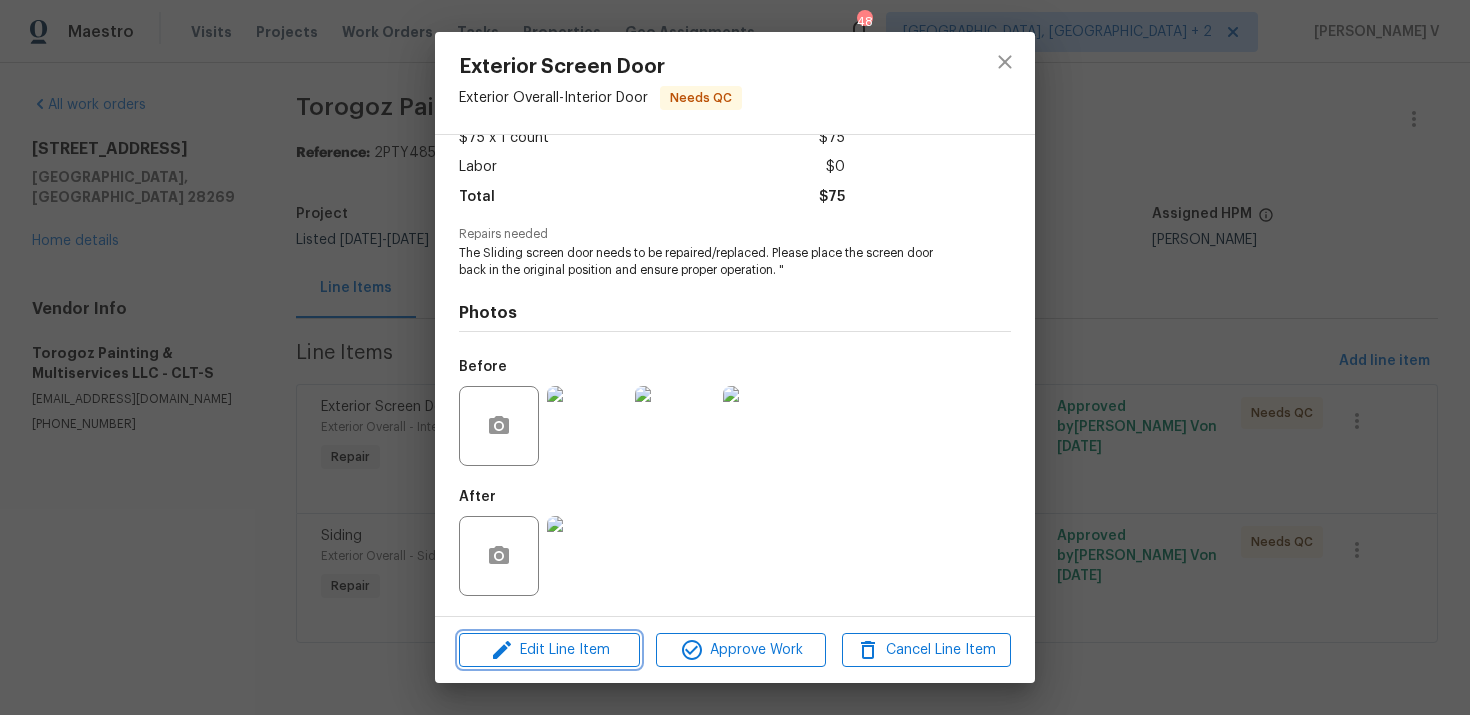 click on "Edit Line Item" at bounding box center [549, 650] 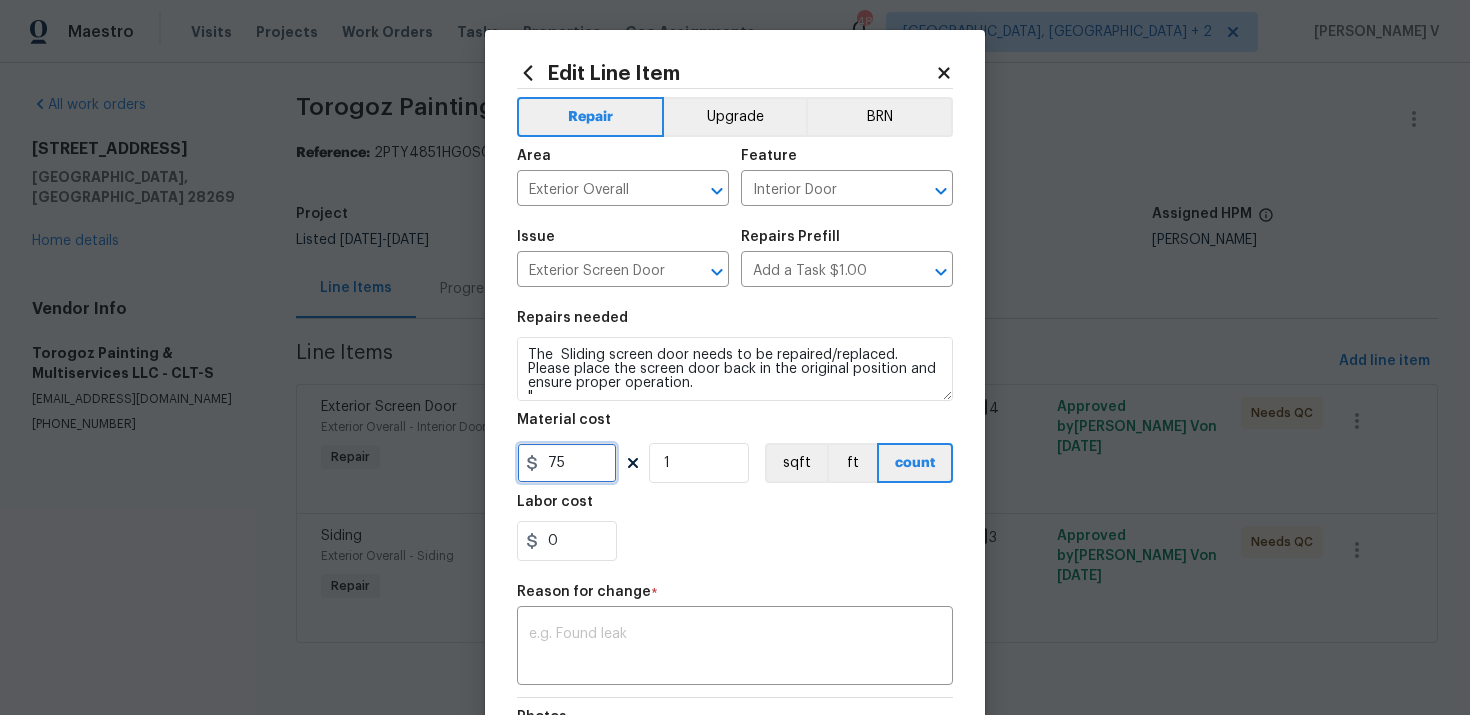 click on "75" at bounding box center (567, 463) 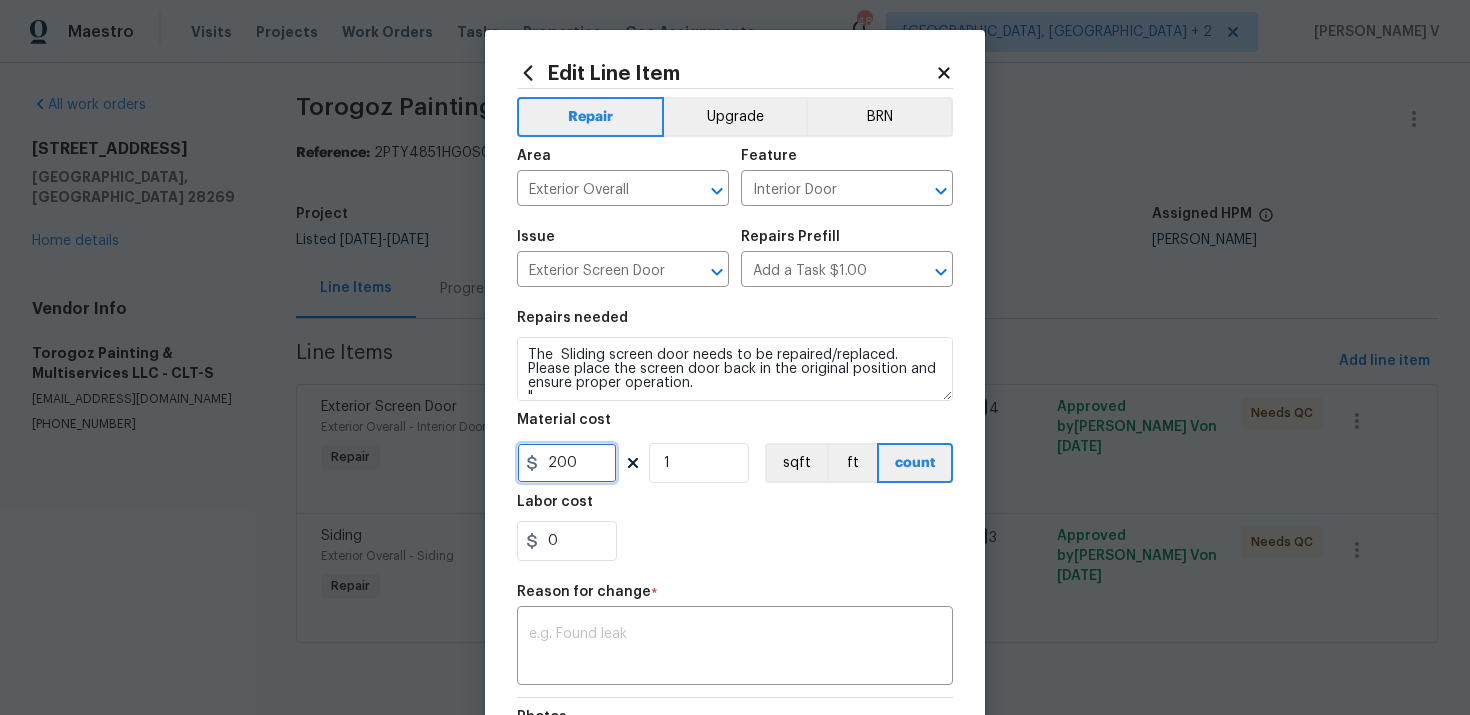 type on "200" 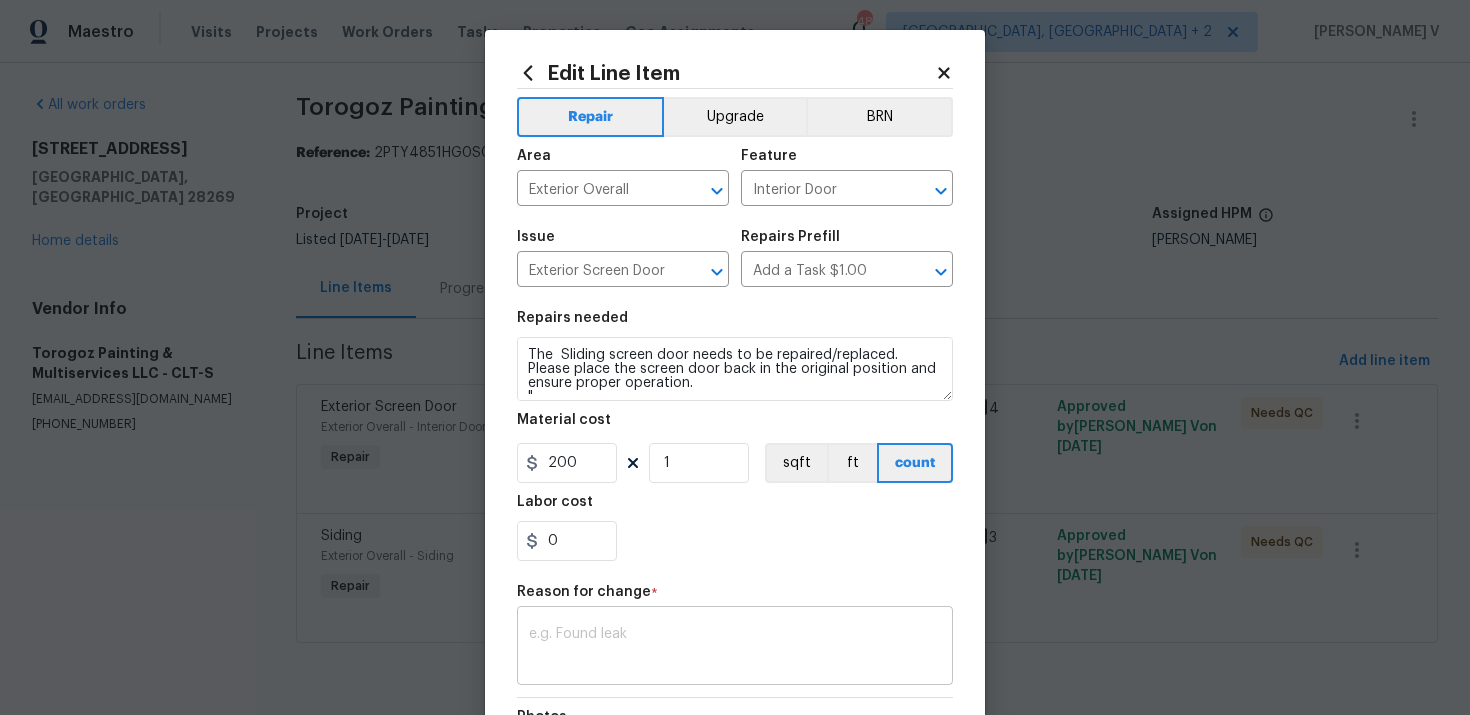 click at bounding box center [735, 648] 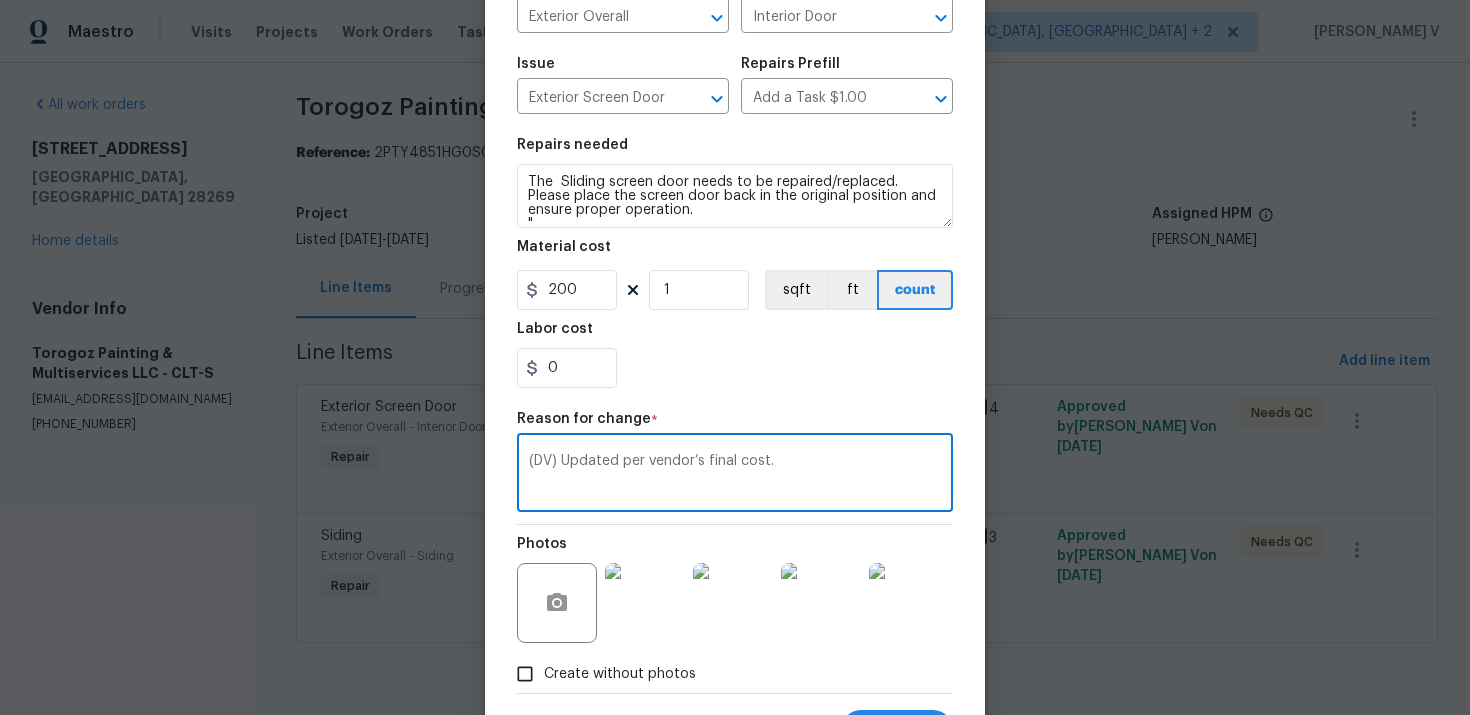 scroll, scrollTop: 244, scrollLeft: 0, axis: vertical 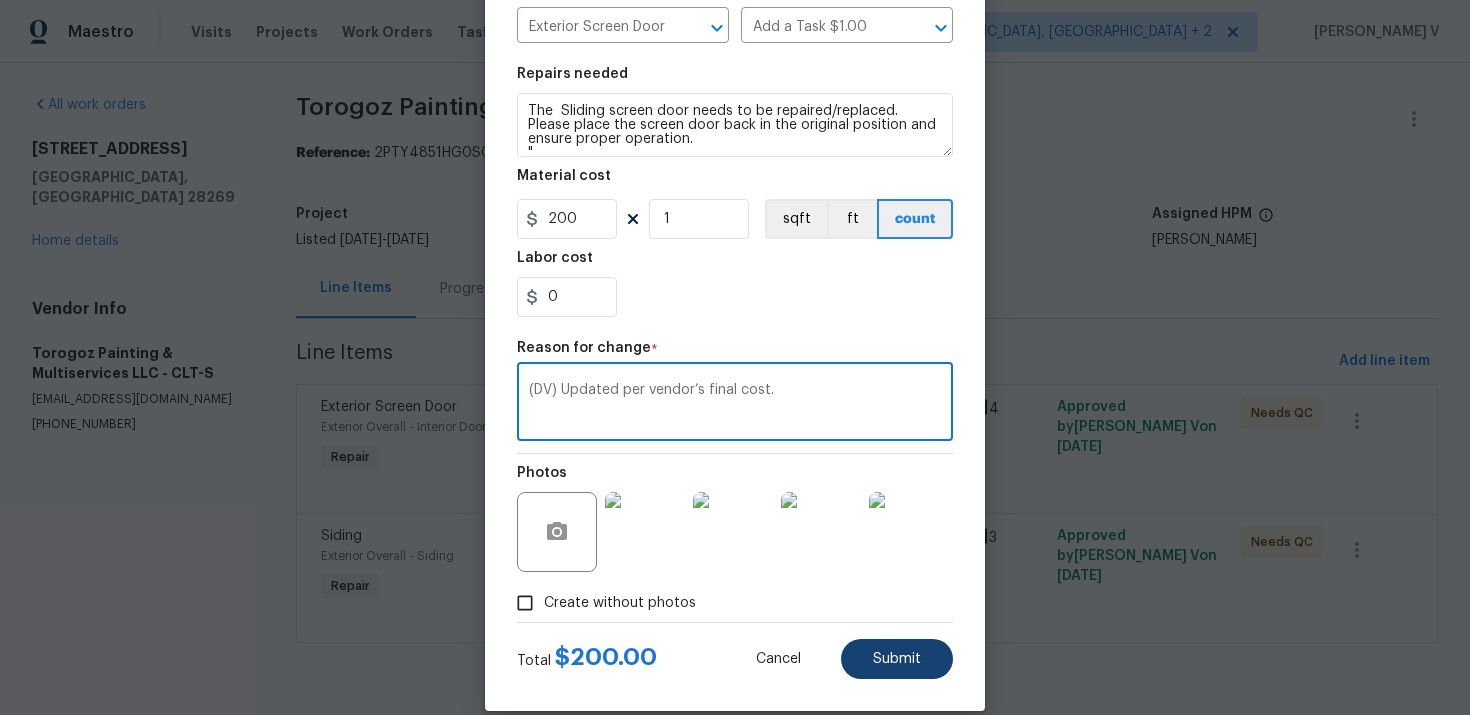 type on "(DV) Updated per vendor’s final cost." 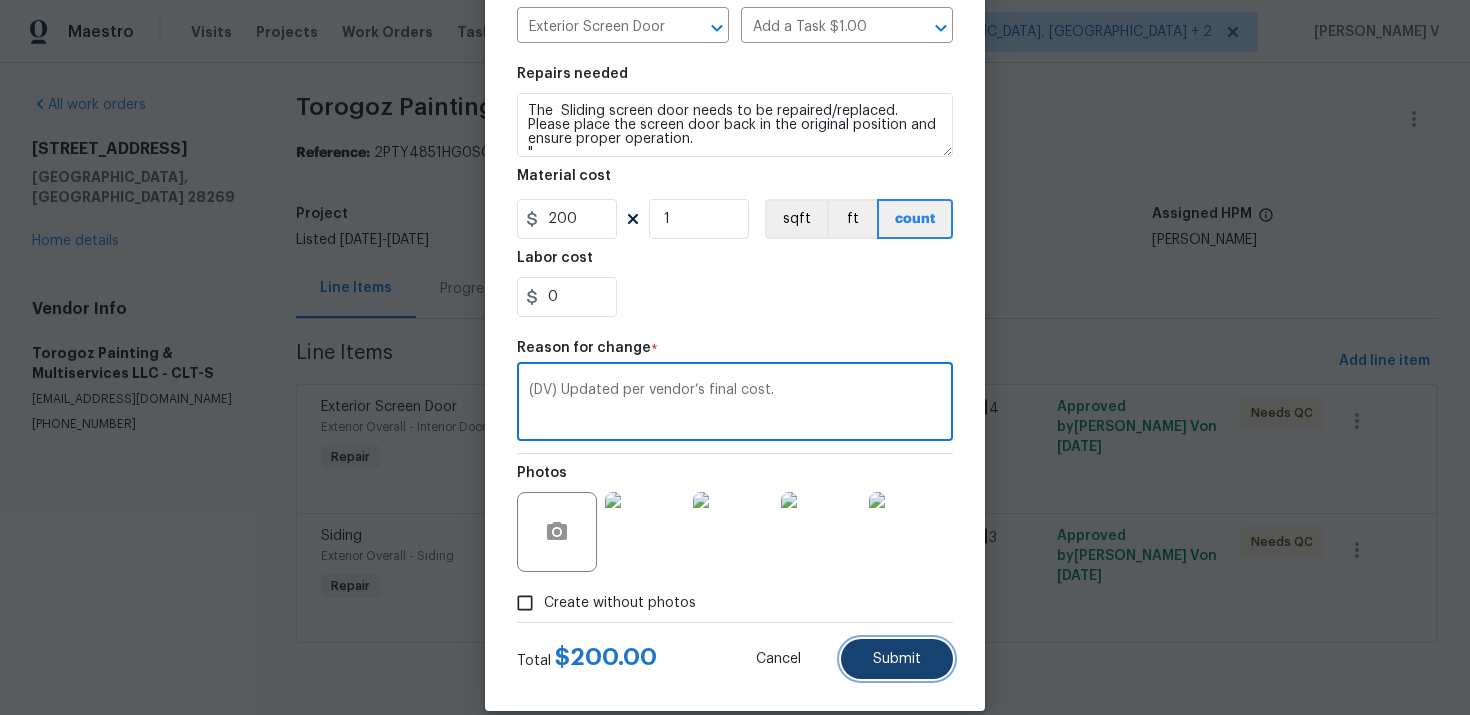 click on "Submit" at bounding box center (897, 659) 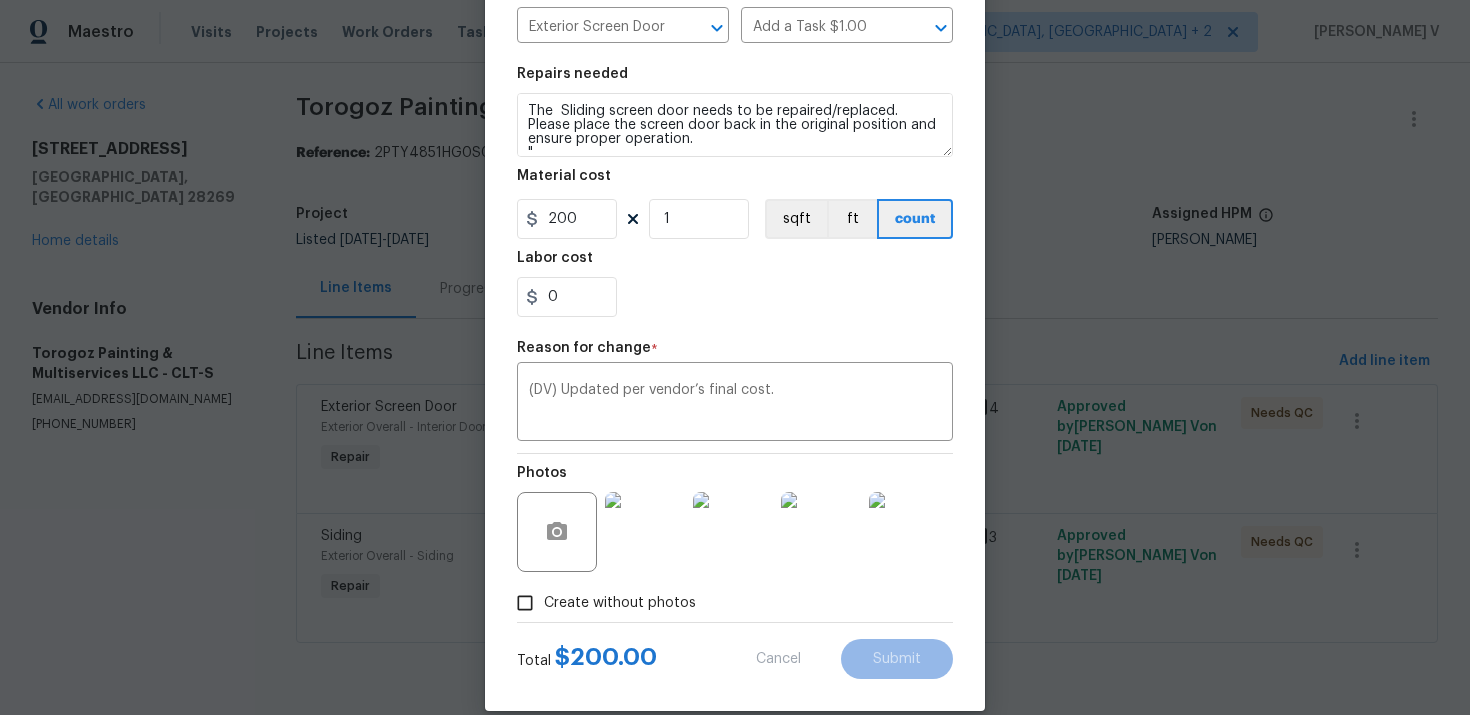 type on "75" 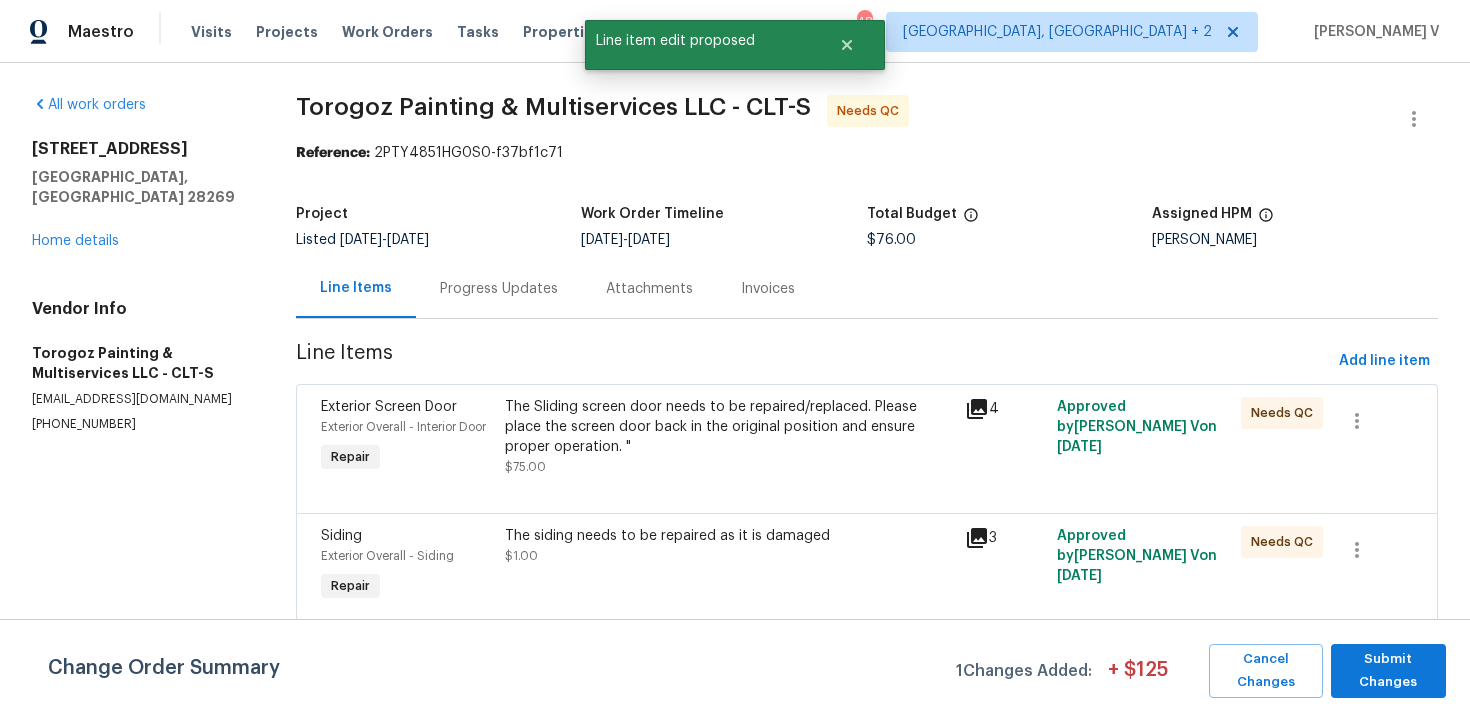 scroll, scrollTop: 0, scrollLeft: 0, axis: both 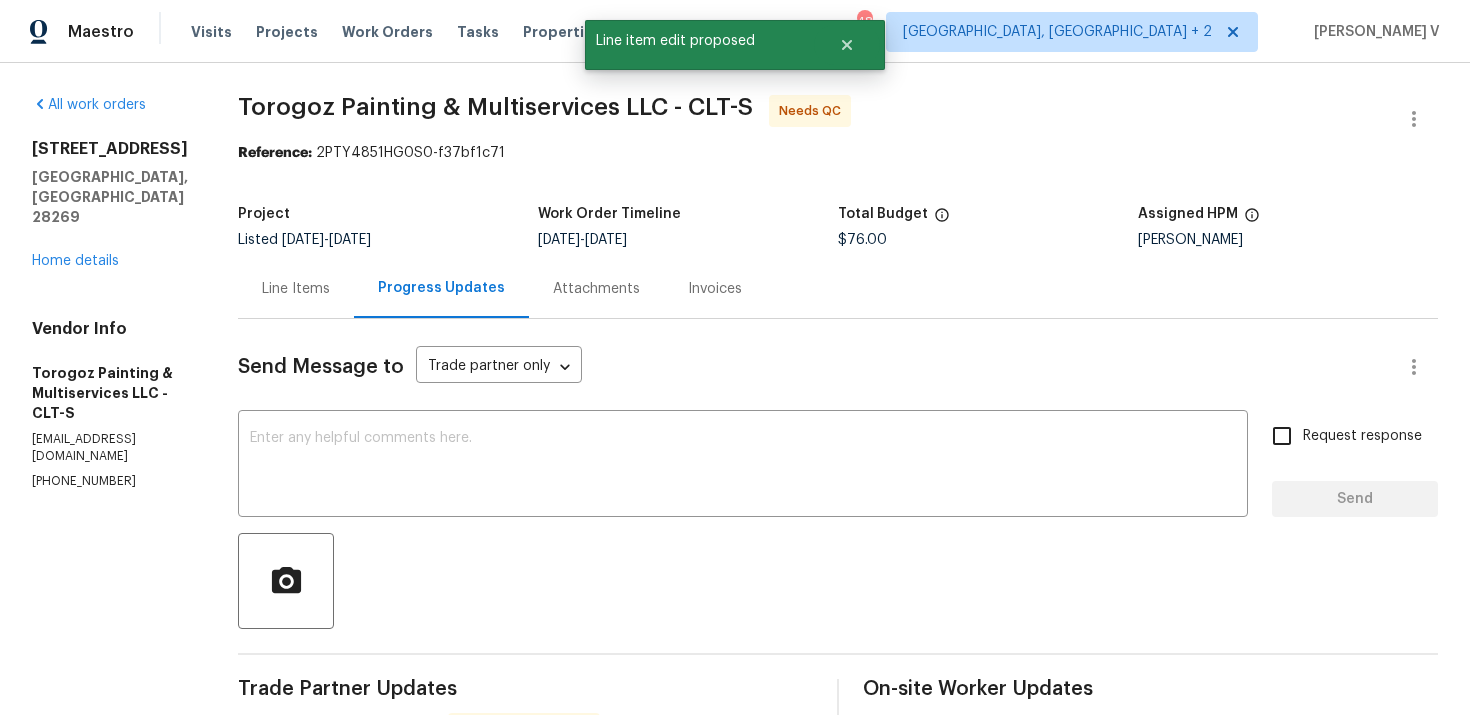 click on "Line Items" at bounding box center (296, 289) 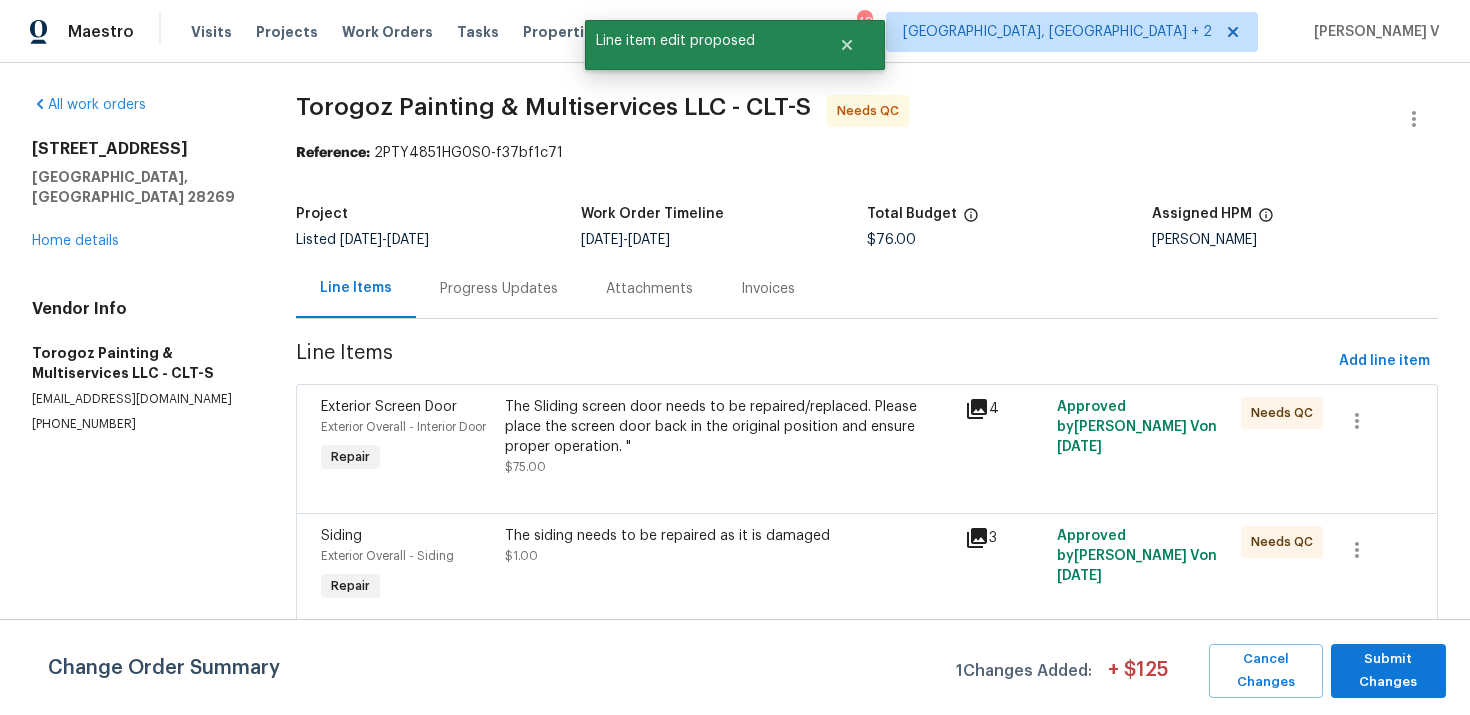 click on "The siding  needs to be repaired as it is damaged" at bounding box center (729, 536) 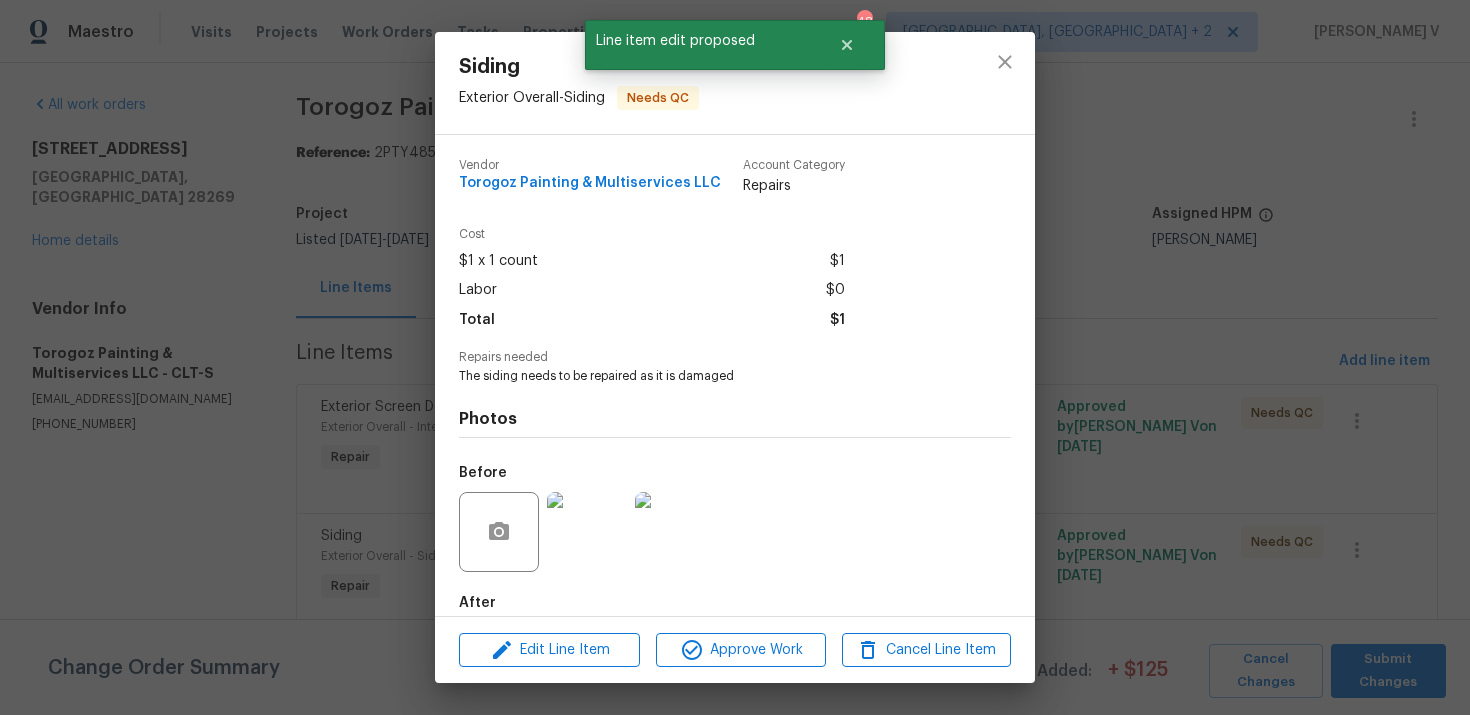 scroll, scrollTop: 106, scrollLeft: 0, axis: vertical 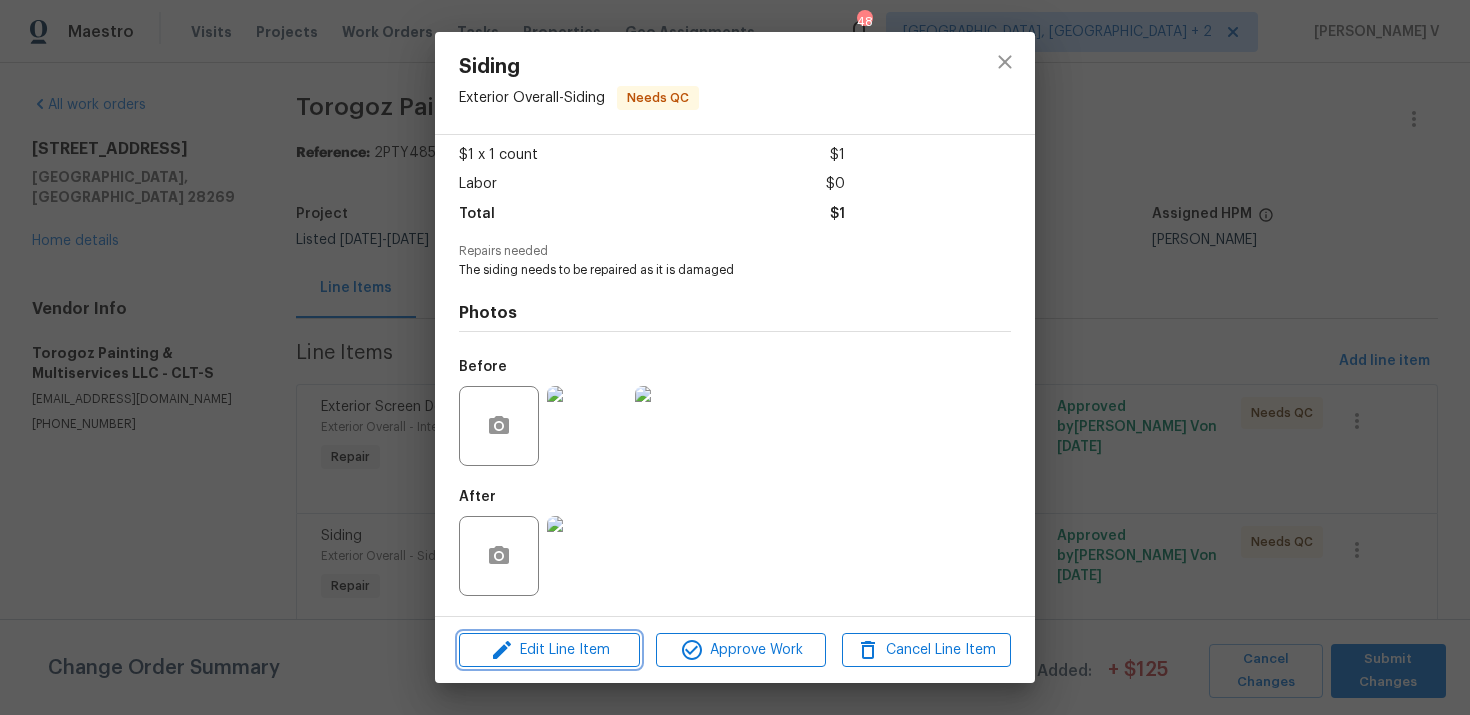 click on "Edit Line Item" at bounding box center [549, 650] 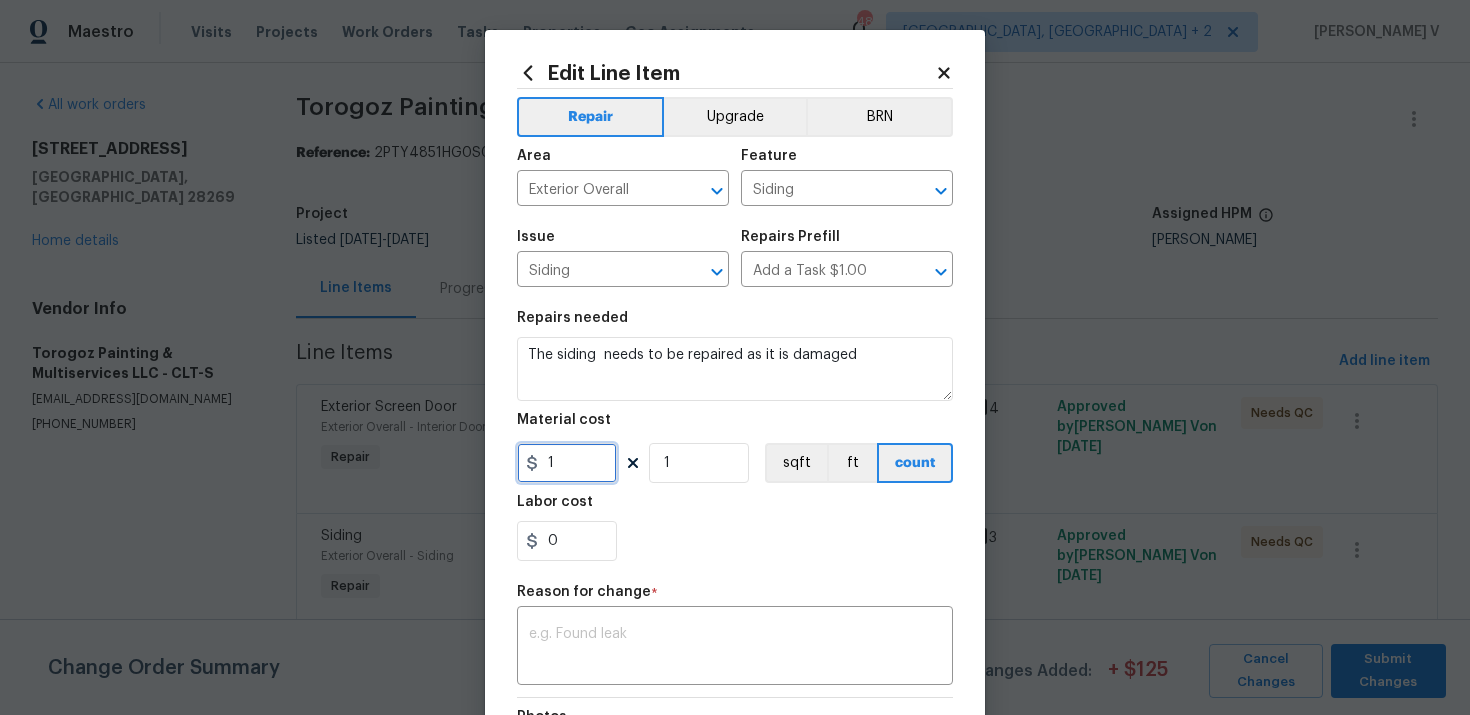 click on "1" at bounding box center (567, 463) 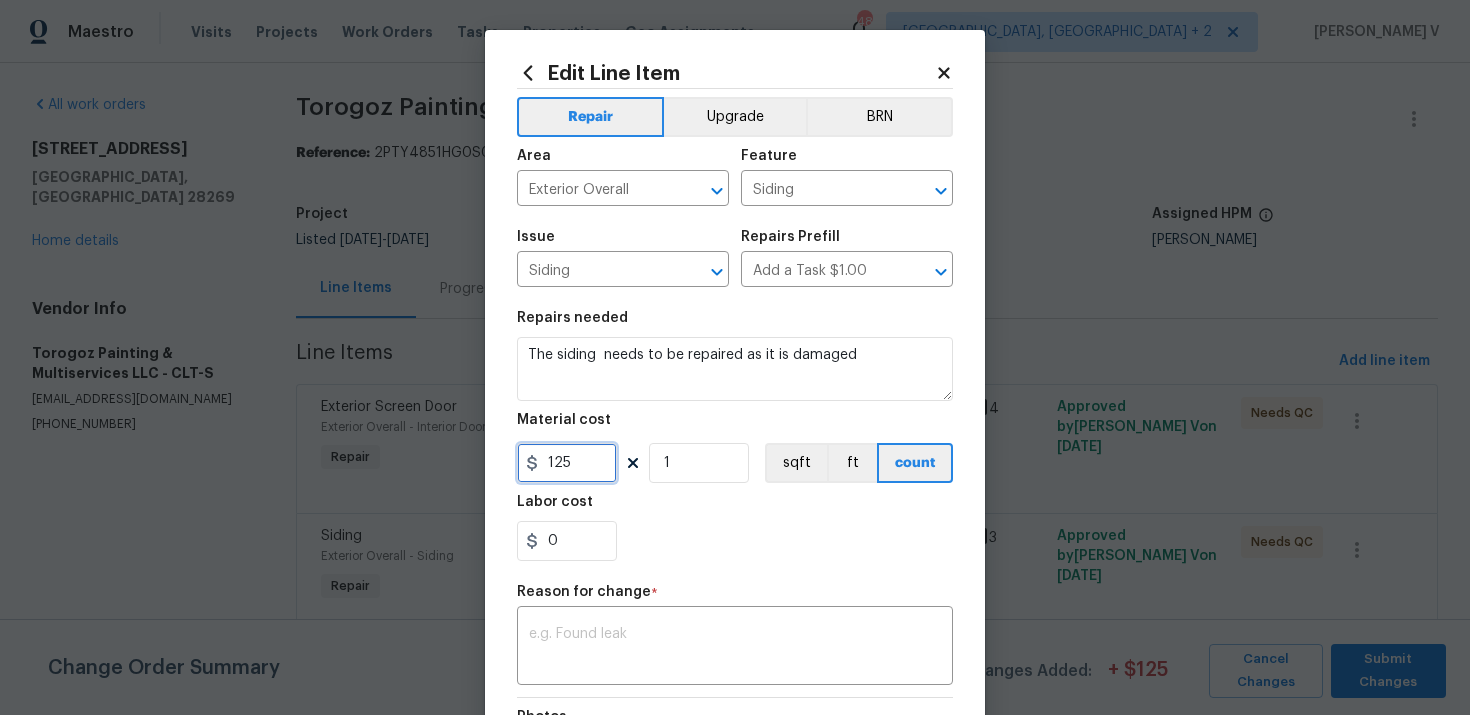 scroll, scrollTop: 195, scrollLeft: 0, axis: vertical 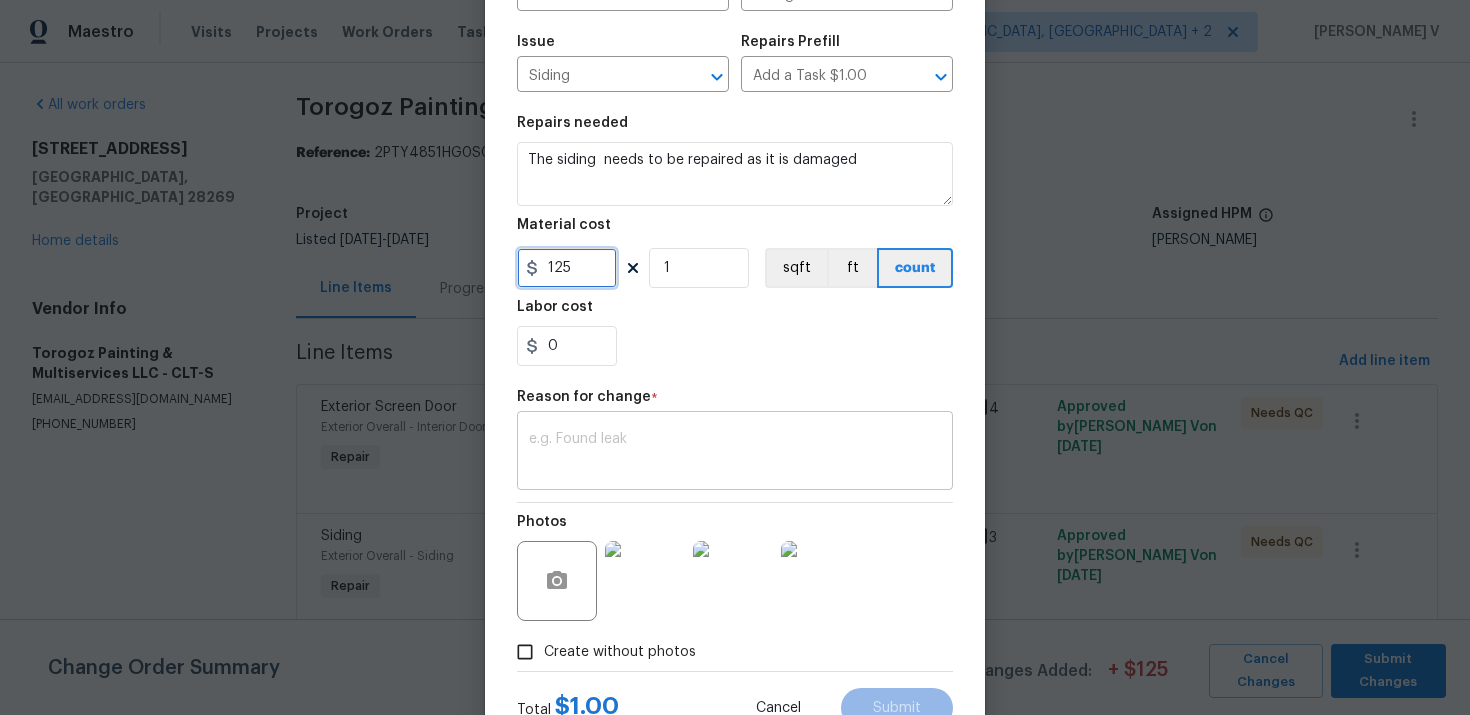 type on "125" 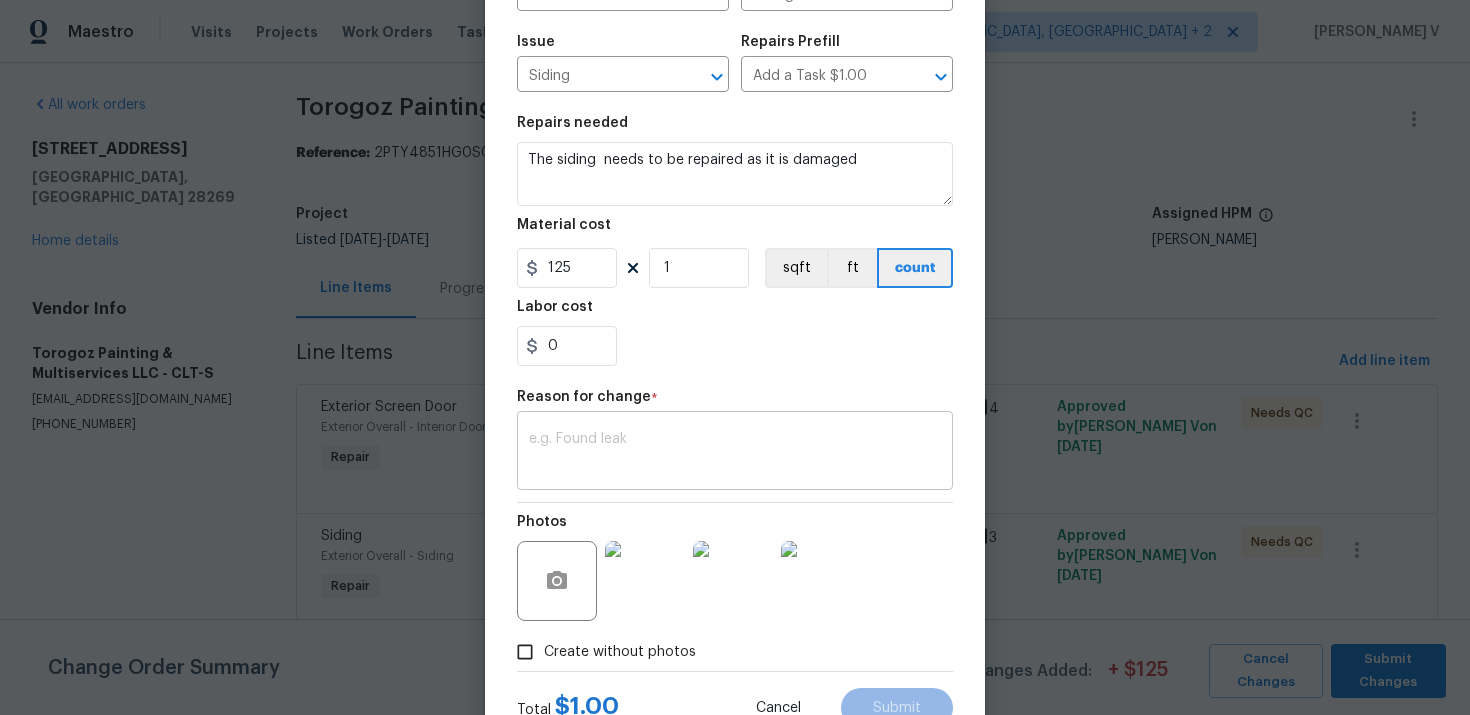 click at bounding box center [735, 453] 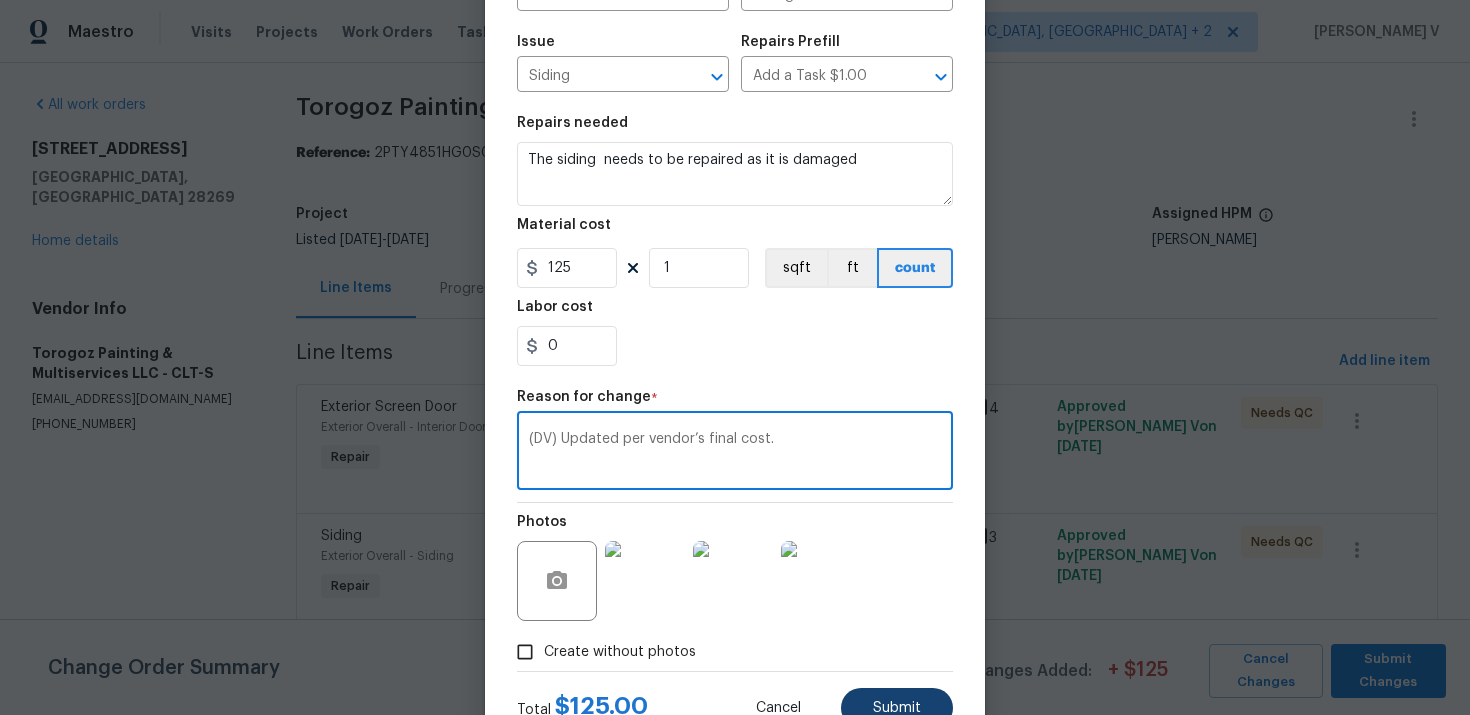 type on "(DV) Updated per vendor’s final cost." 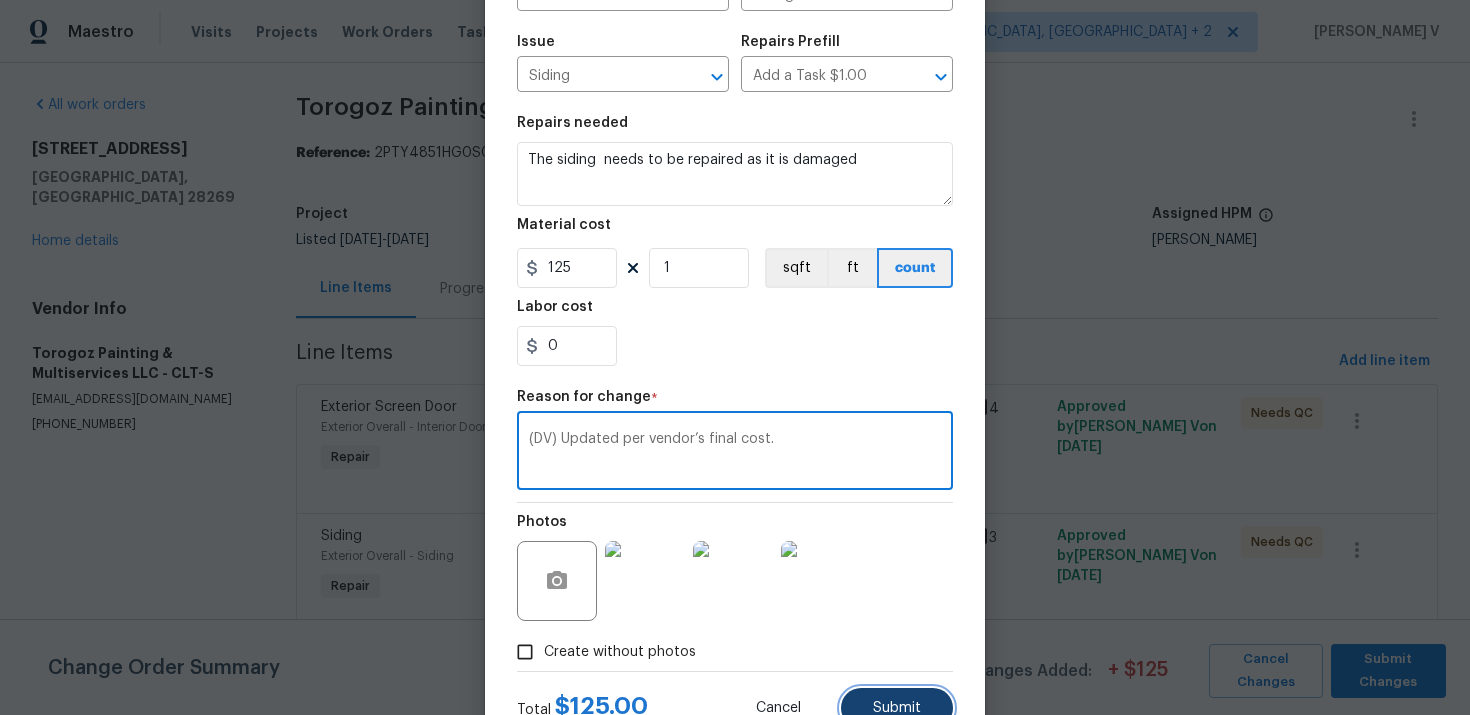 click on "Submit" at bounding box center [897, 708] 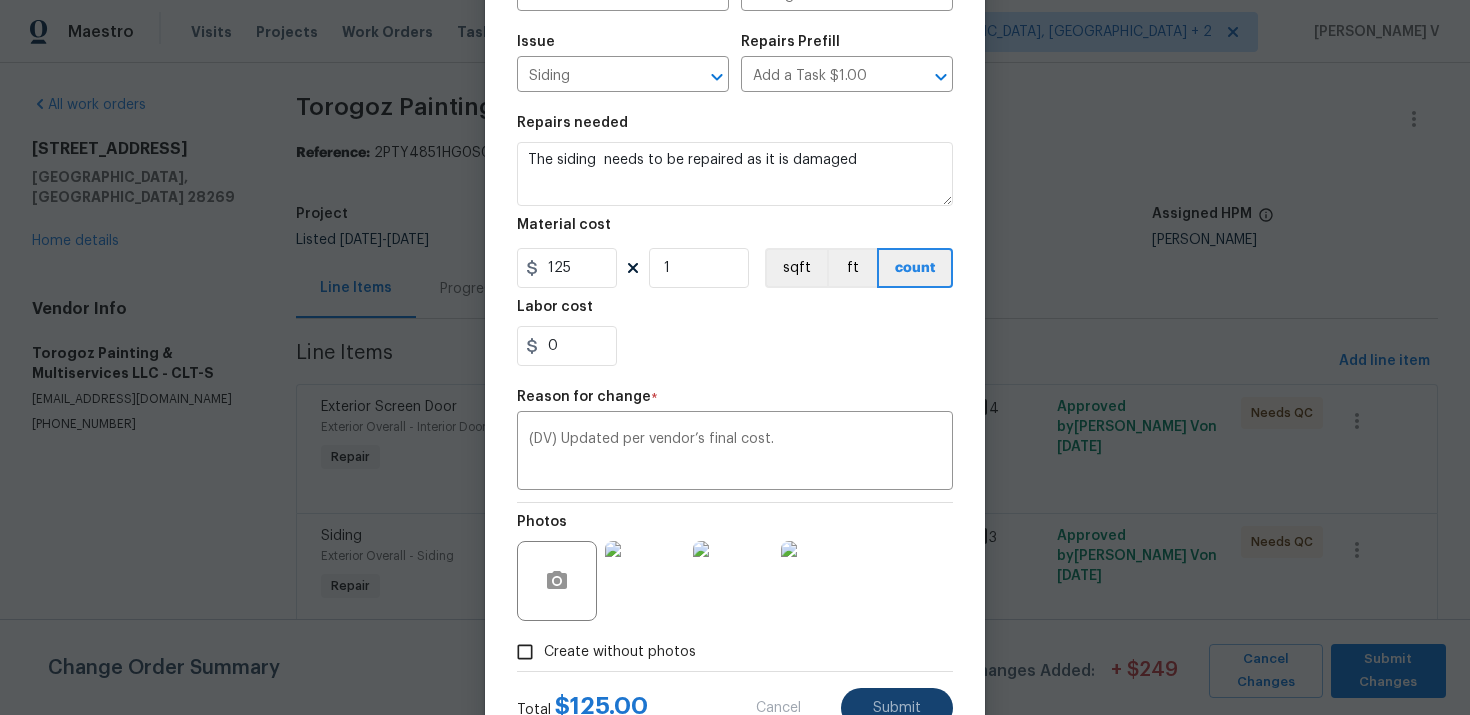 type on "1" 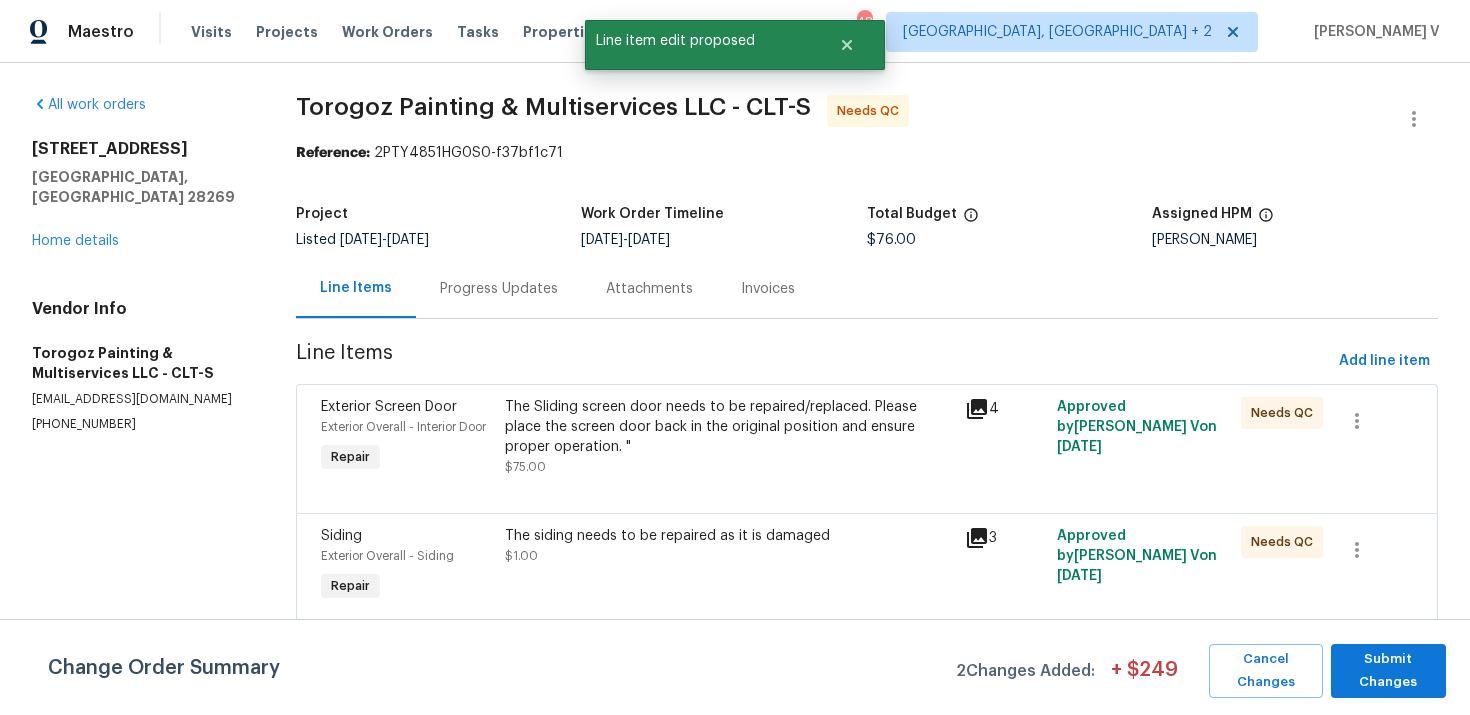 scroll, scrollTop: 0, scrollLeft: 0, axis: both 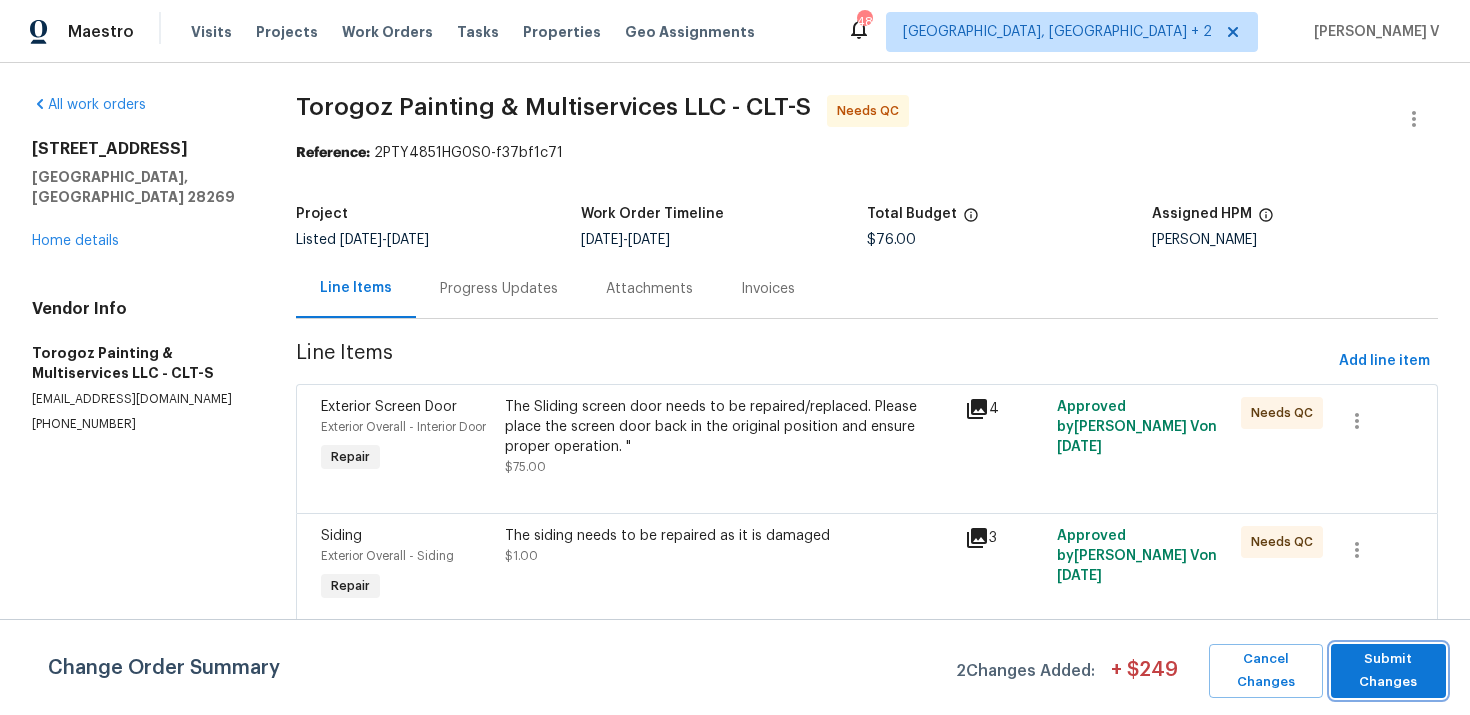 click on "Submit Changes" at bounding box center (1388, 671) 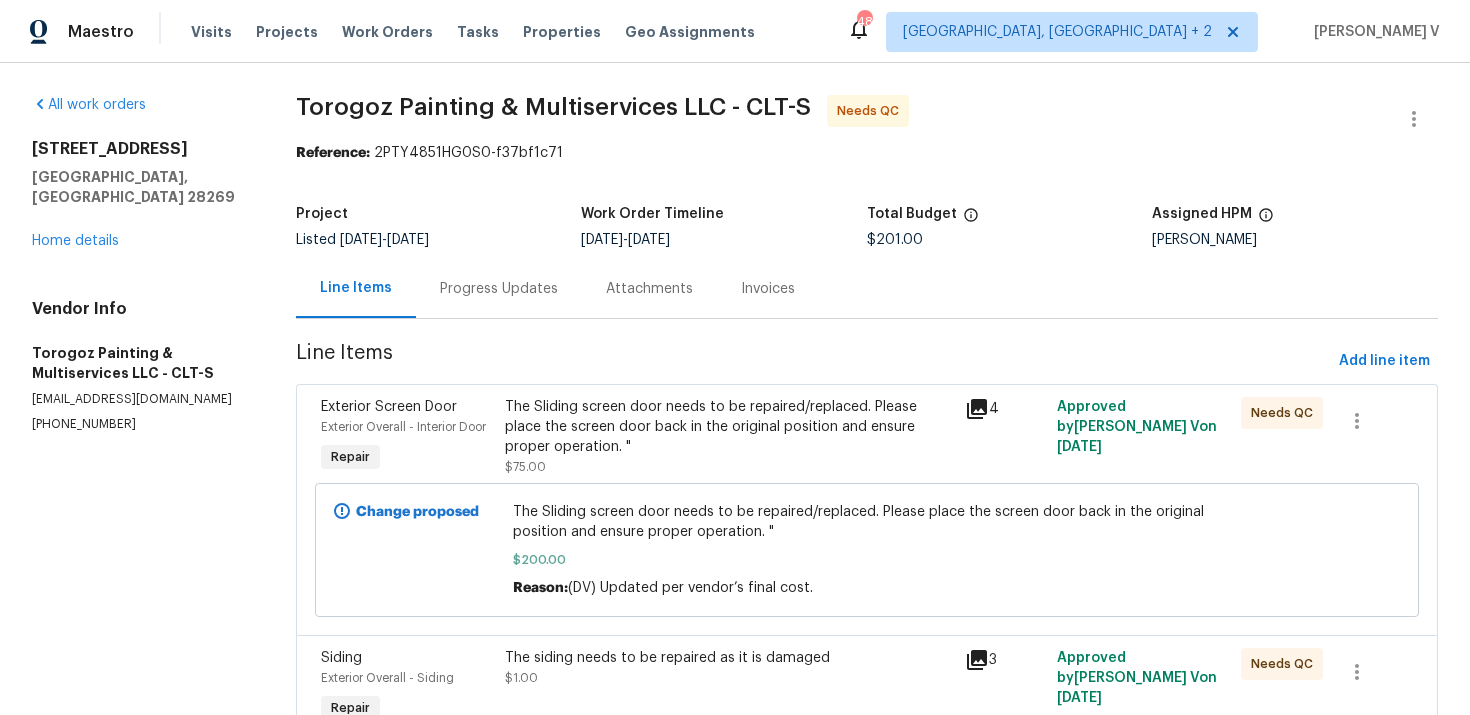 click on "Progress Updates" at bounding box center [499, 289] 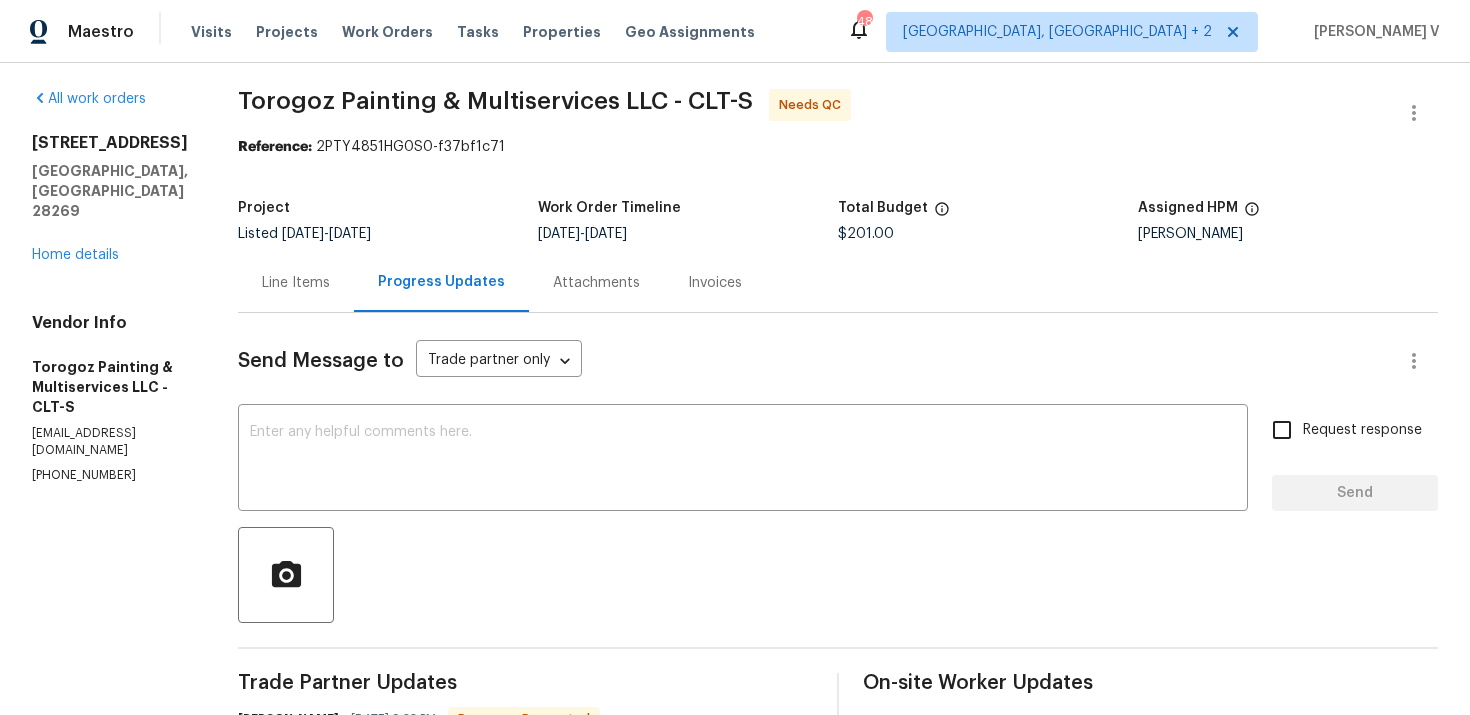 scroll, scrollTop: 0, scrollLeft: 0, axis: both 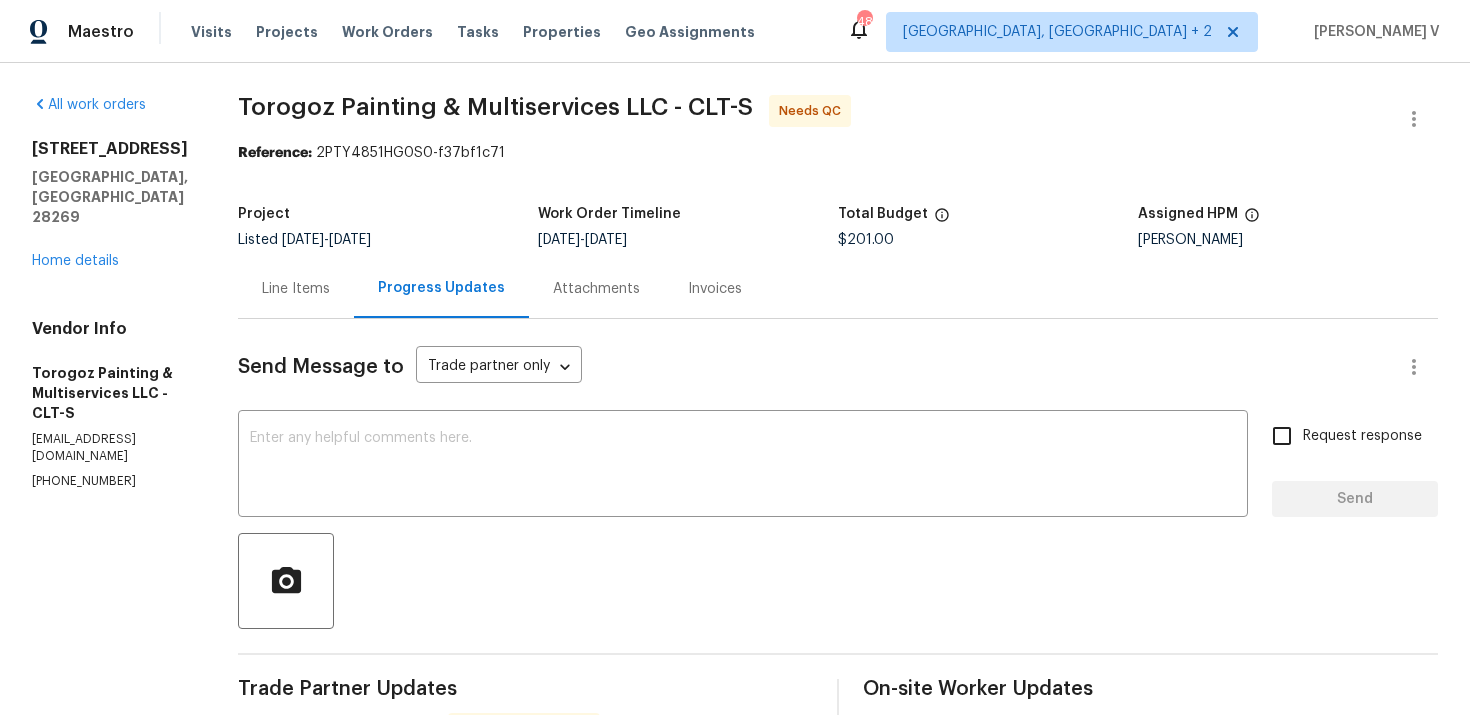 click on "Line Items" at bounding box center [296, 289] 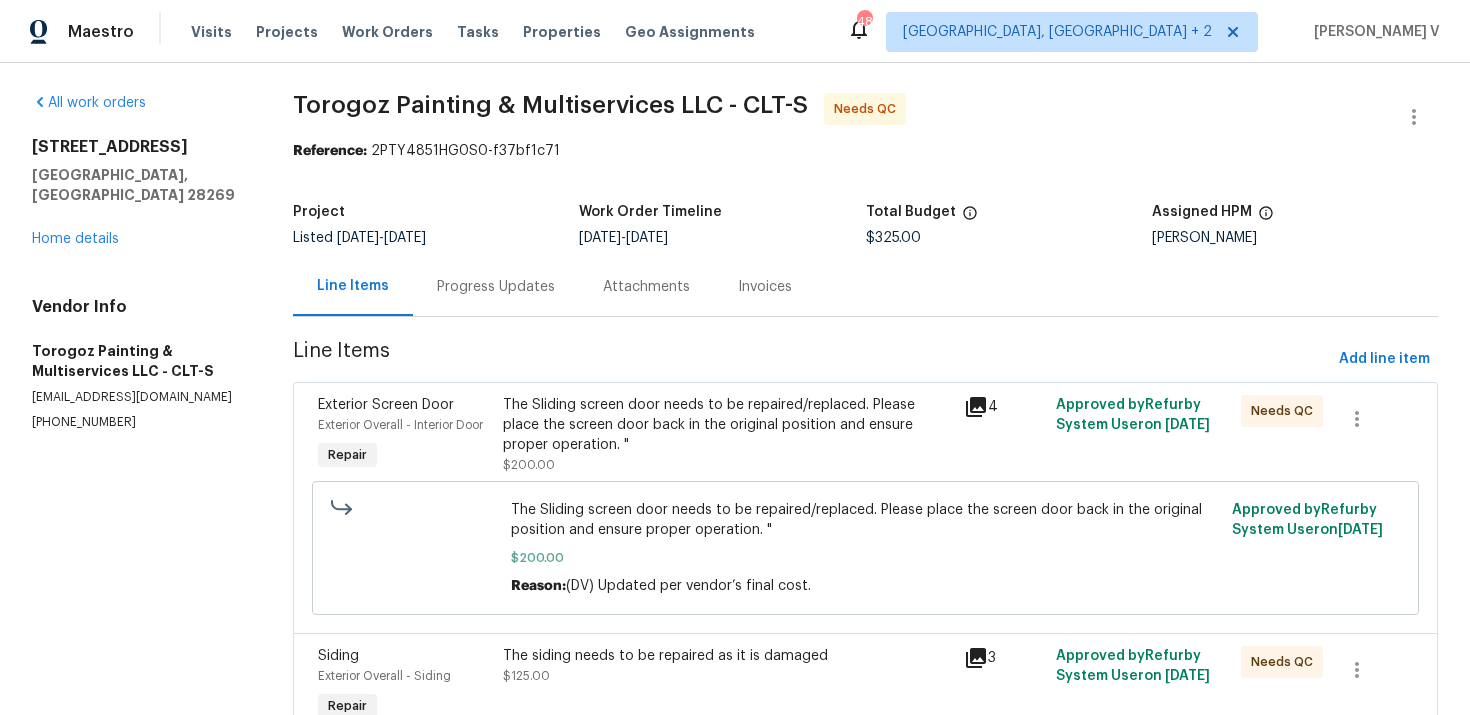 scroll, scrollTop: 0, scrollLeft: 0, axis: both 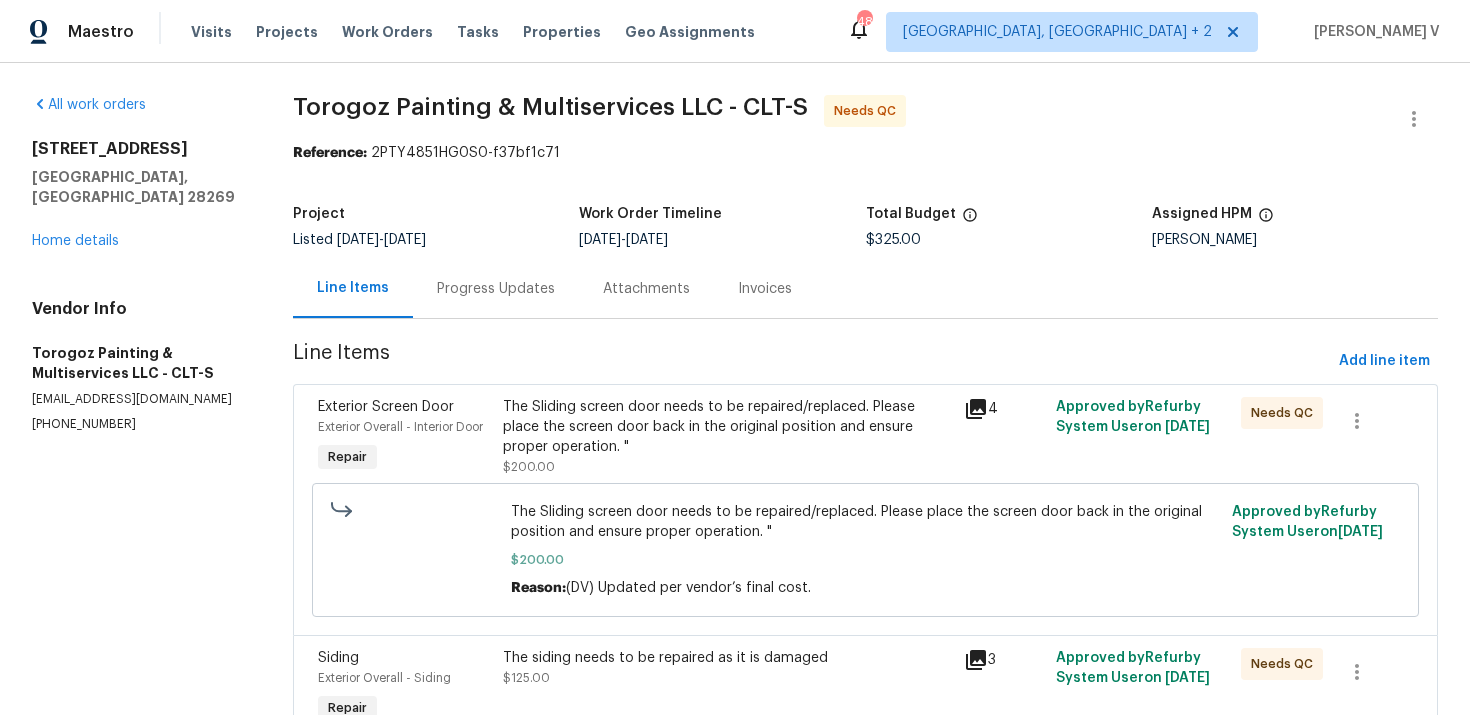 click on "Progress Updates" at bounding box center (496, 289) 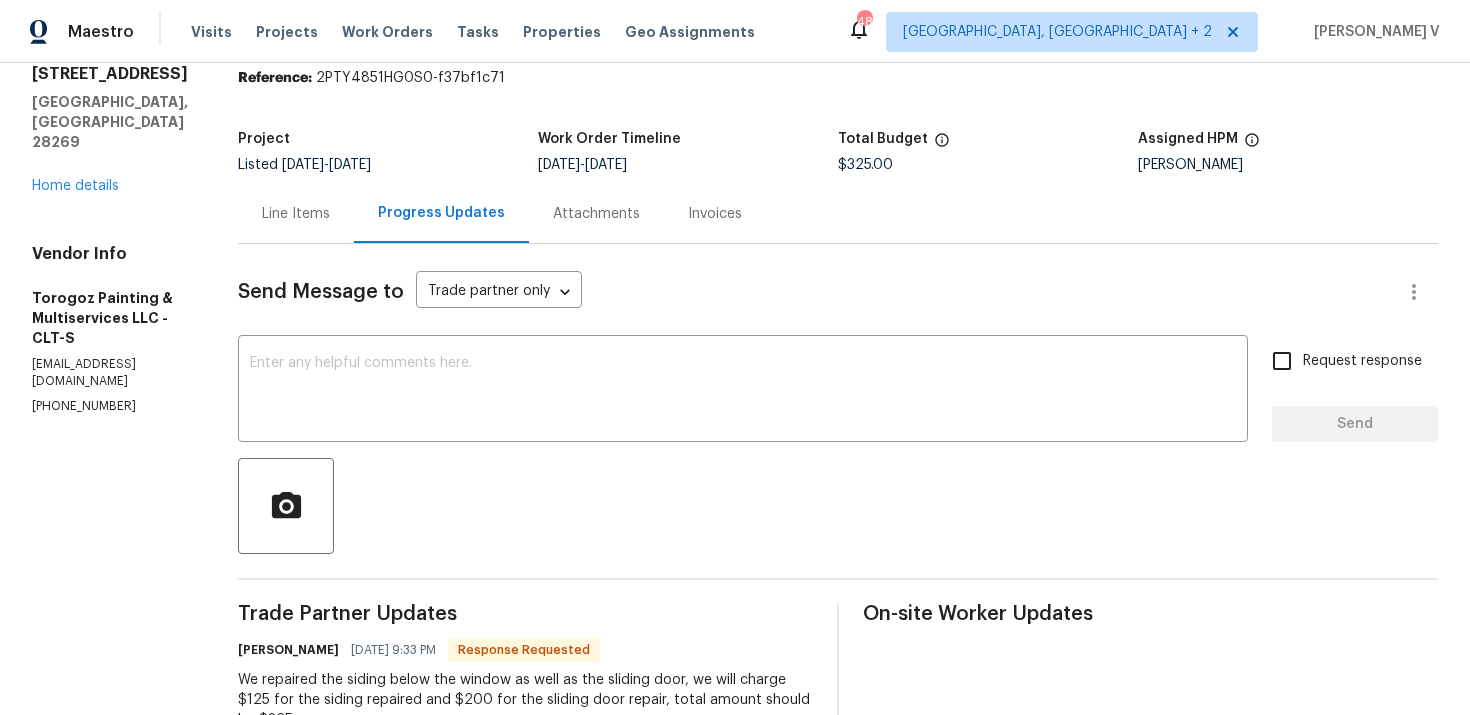 scroll, scrollTop: 0, scrollLeft: 0, axis: both 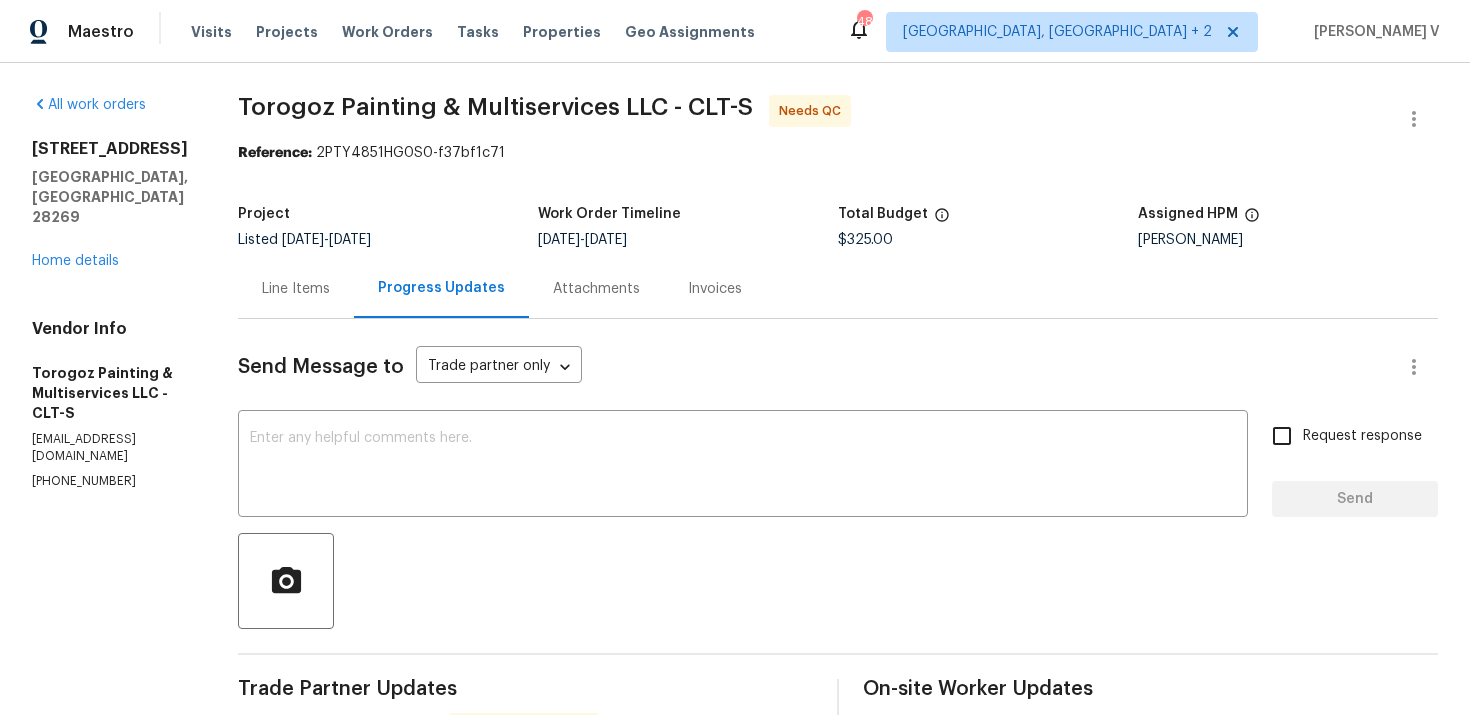 click on "Line Items" at bounding box center (296, 288) 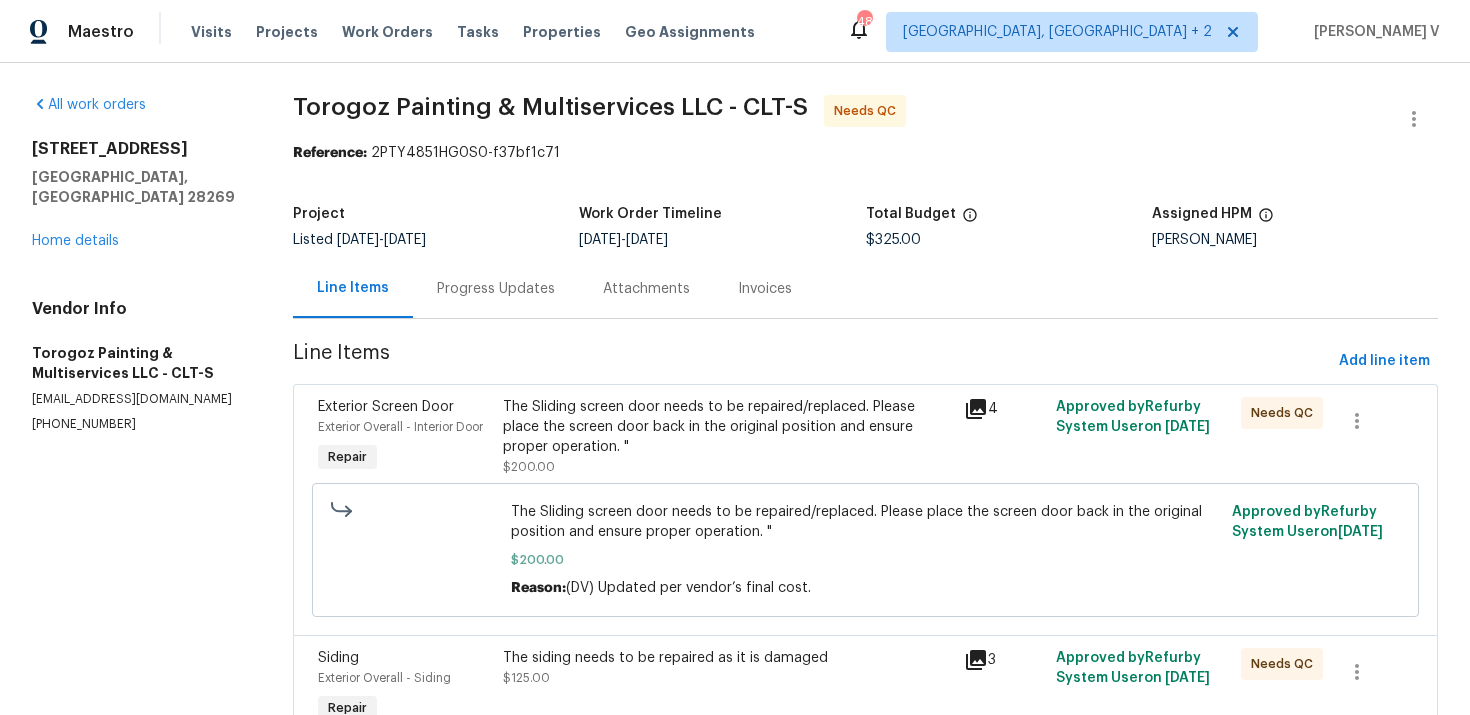 click on "Line Items" at bounding box center [812, 361] 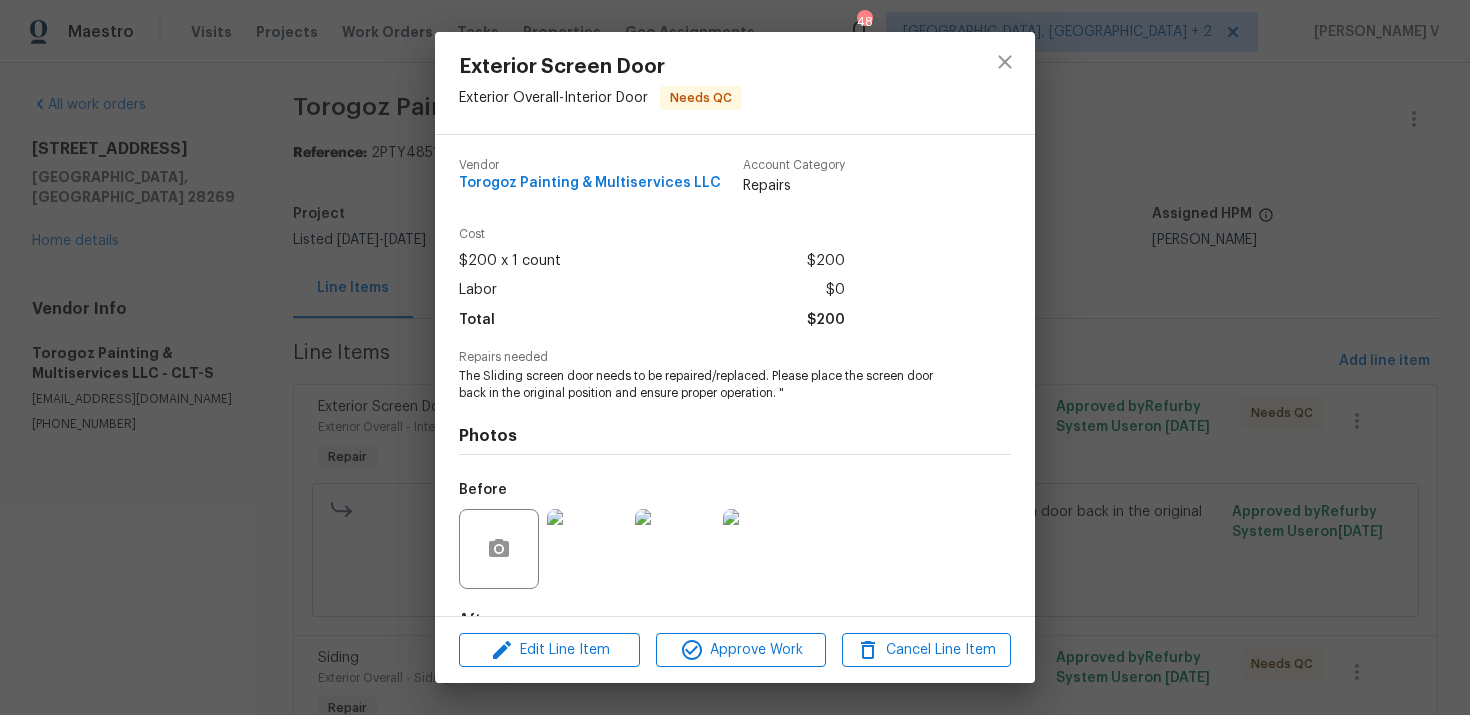 scroll, scrollTop: 123, scrollLeft: 0, axis: vertical 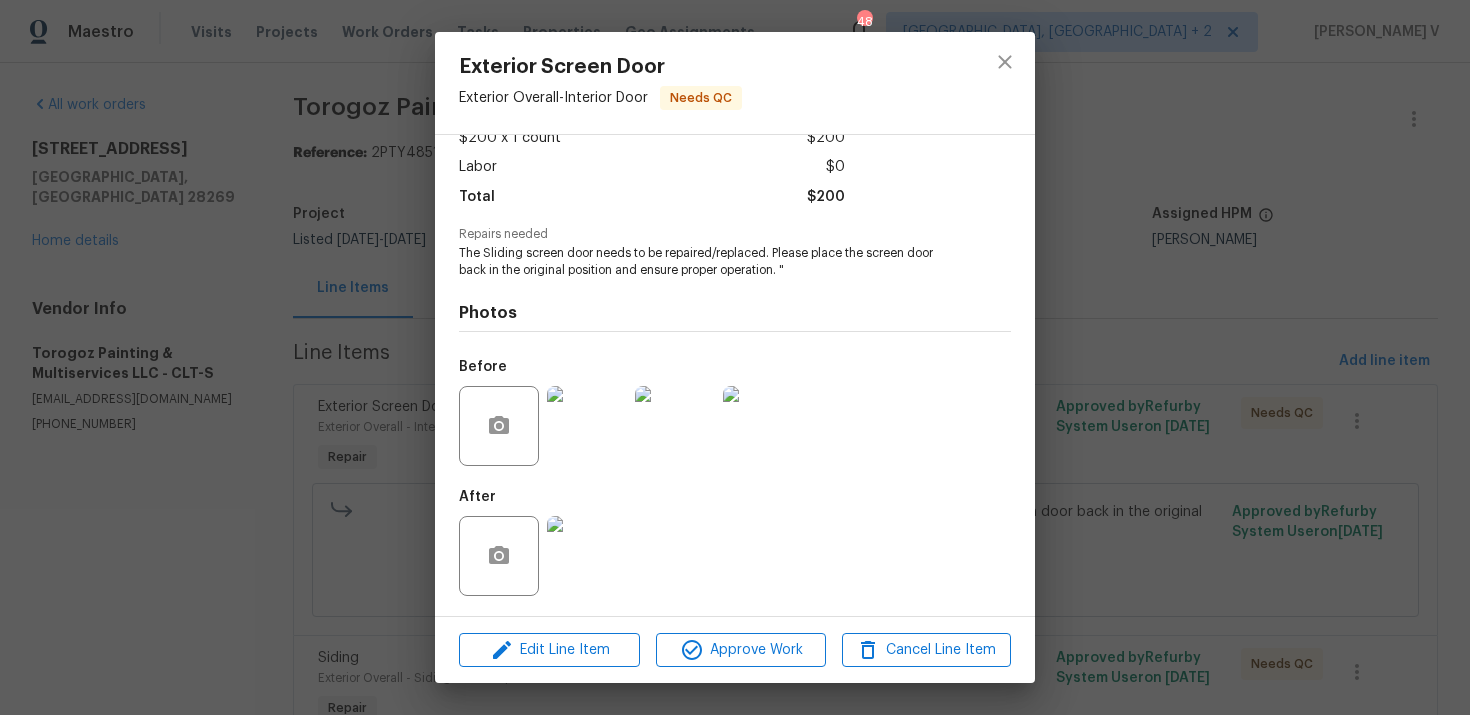click at bounding box center [587, 426] 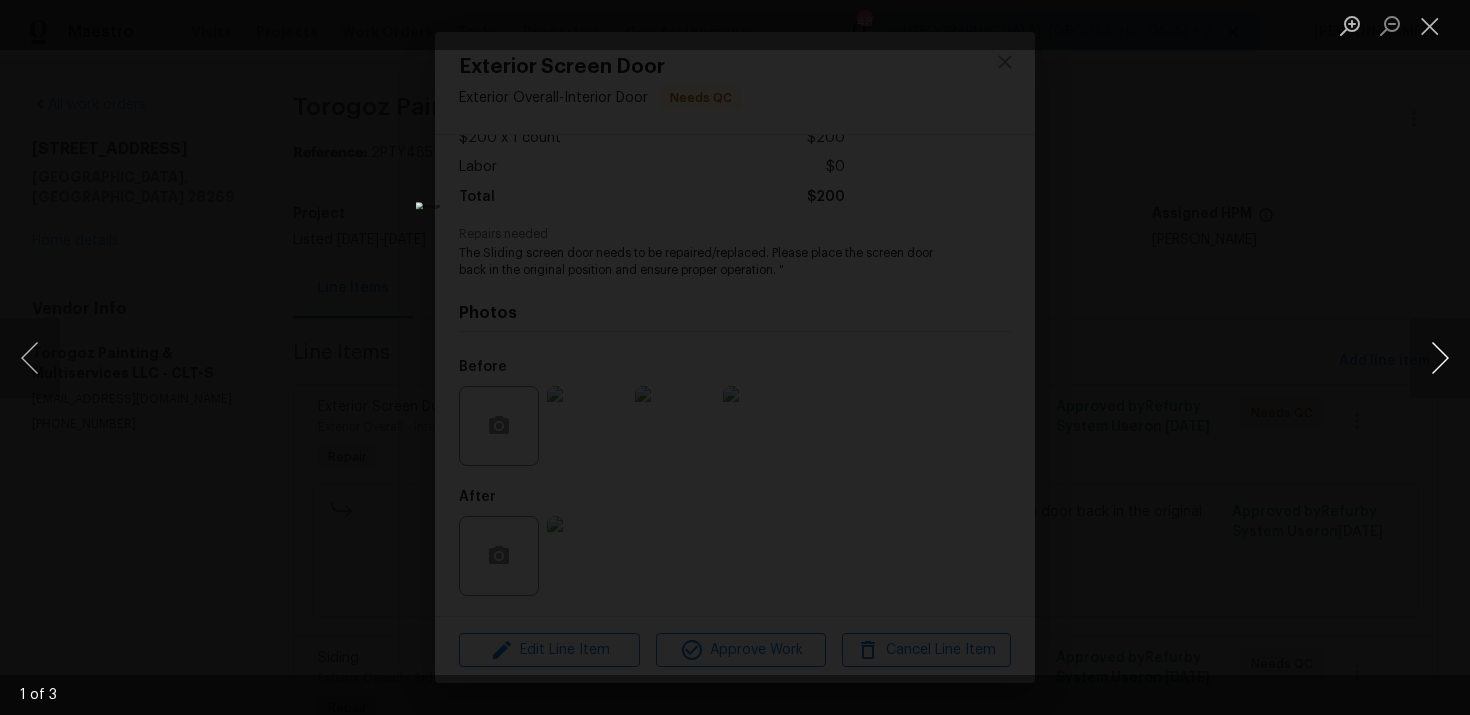 click at bounding box center [1440, 358] 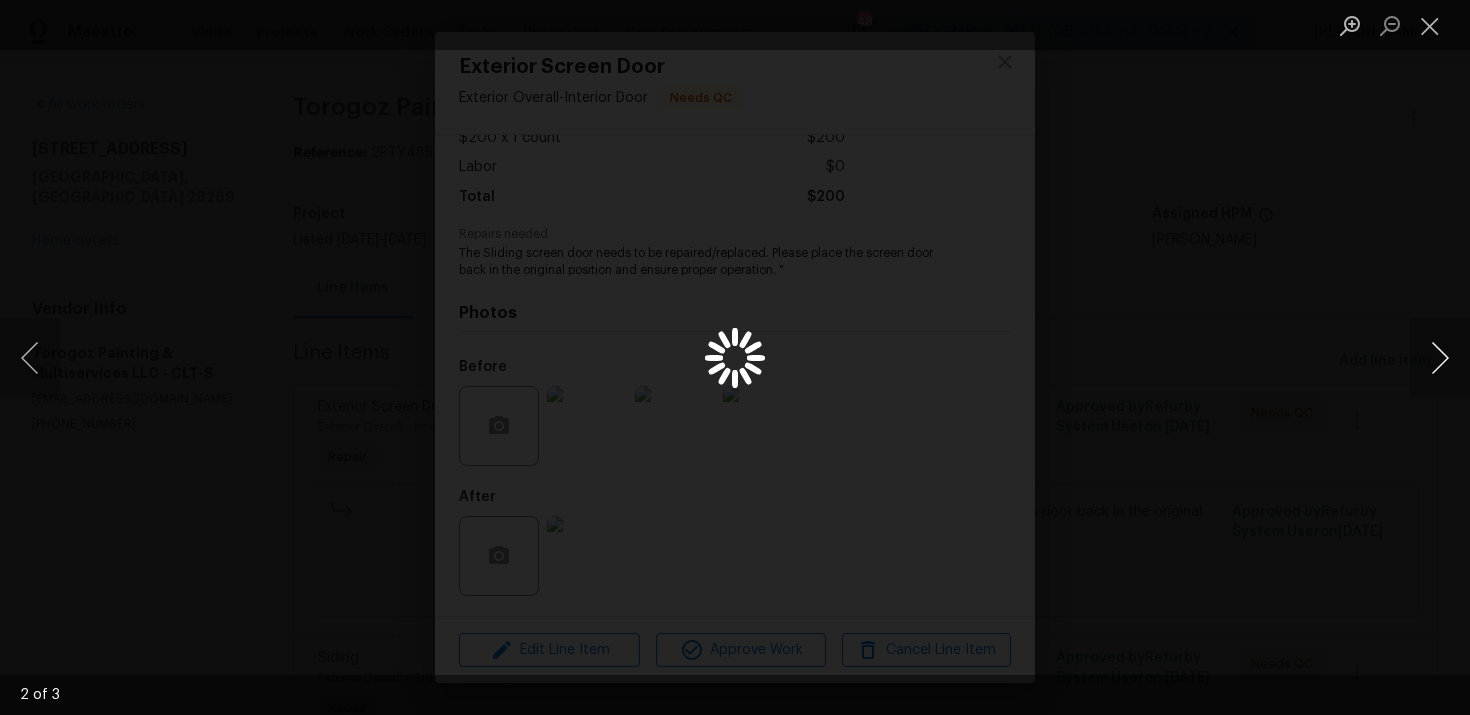 click at bounding box center [1440, 358] 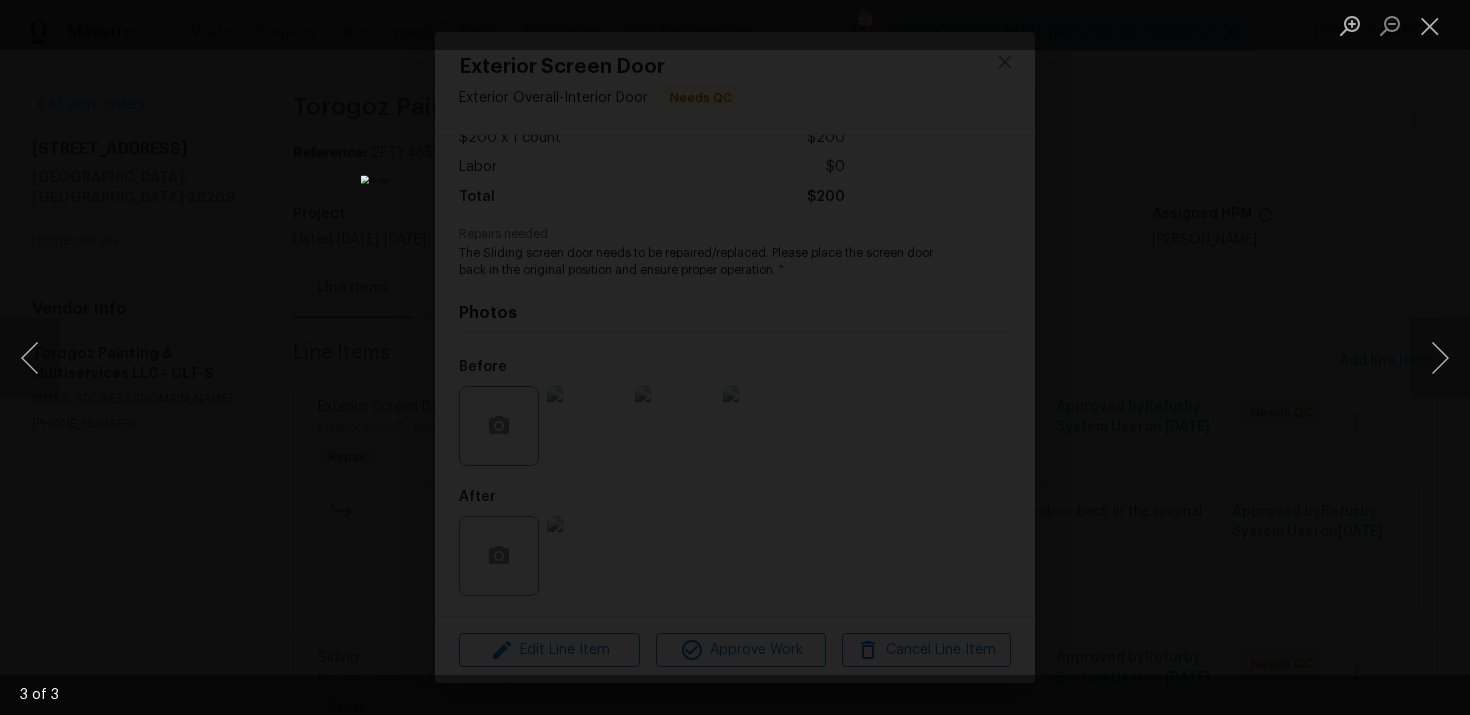 click at bounding box center (735, 357) 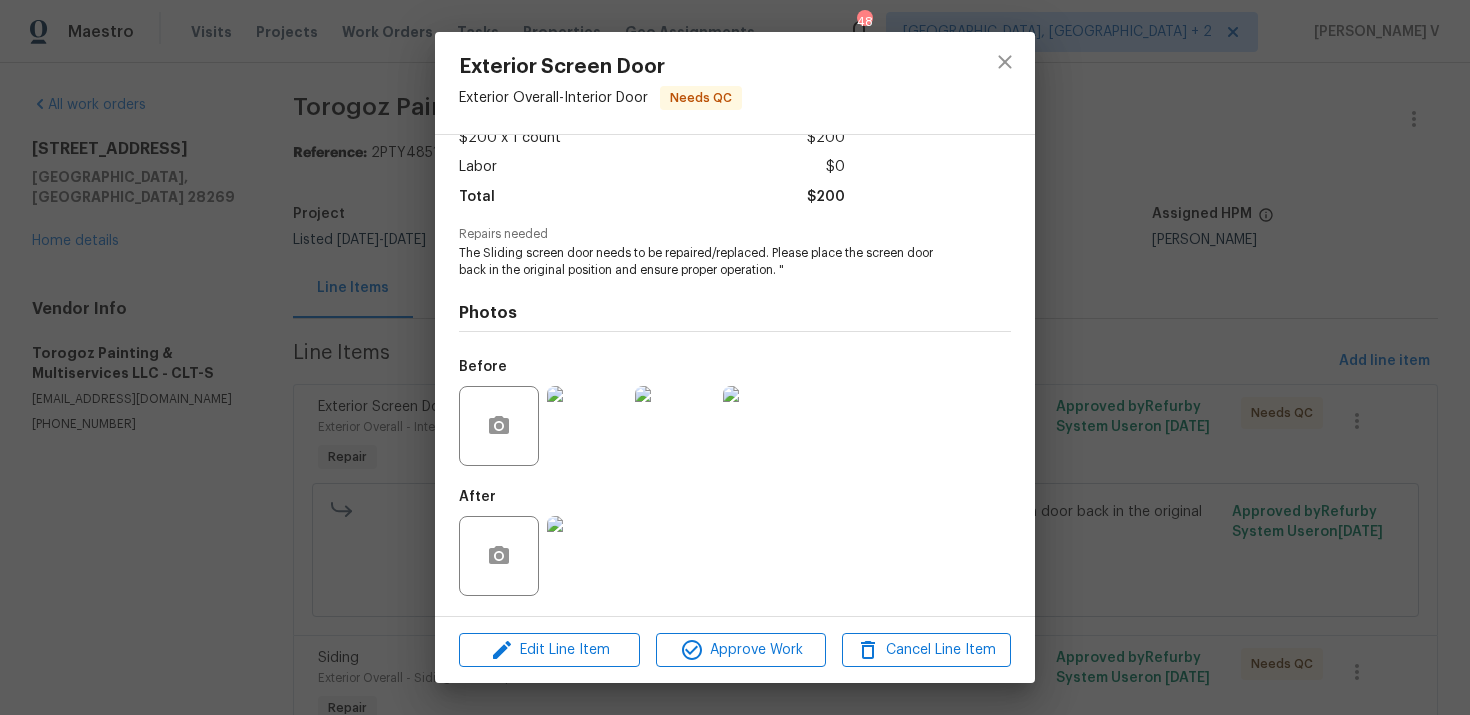 click at bounding box center [675, 426] 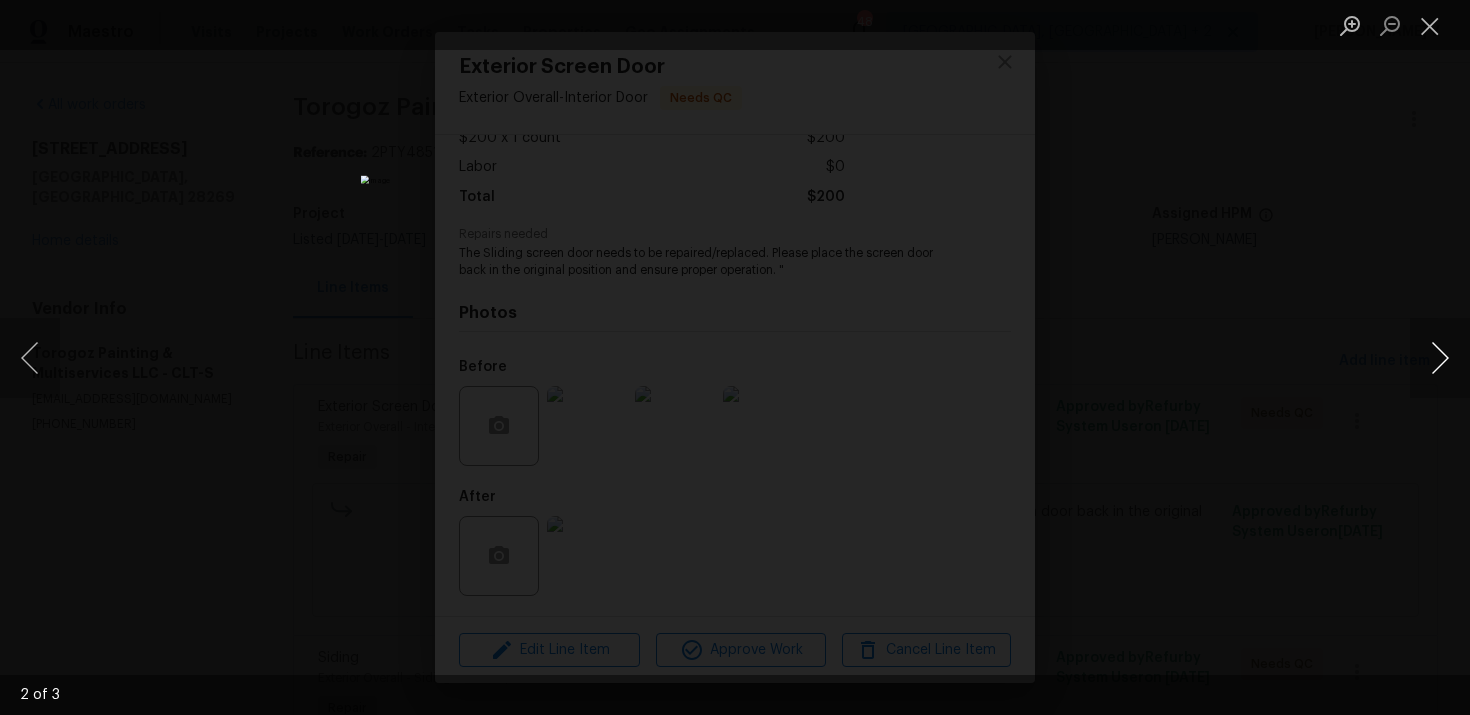click at bounding box center [1440, 358] 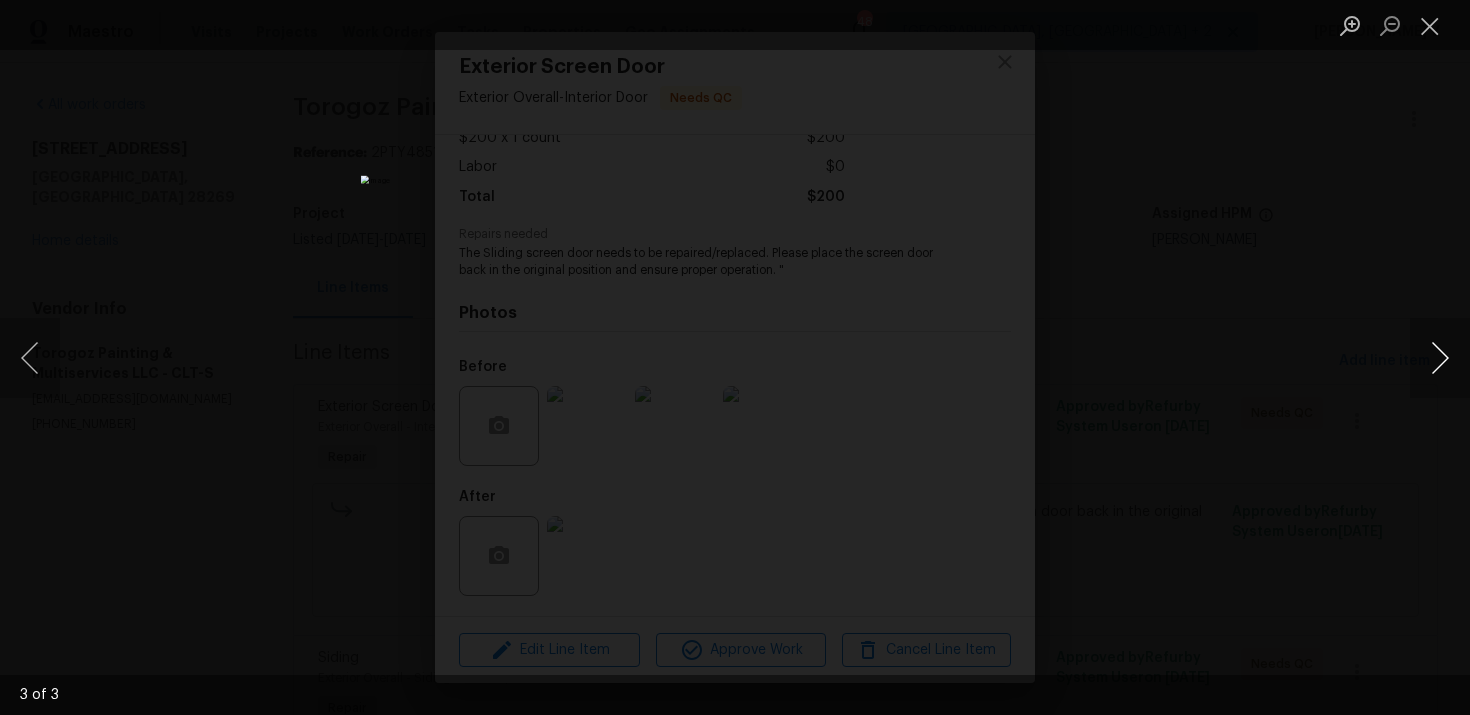 click at bounding box center [1440, 358] 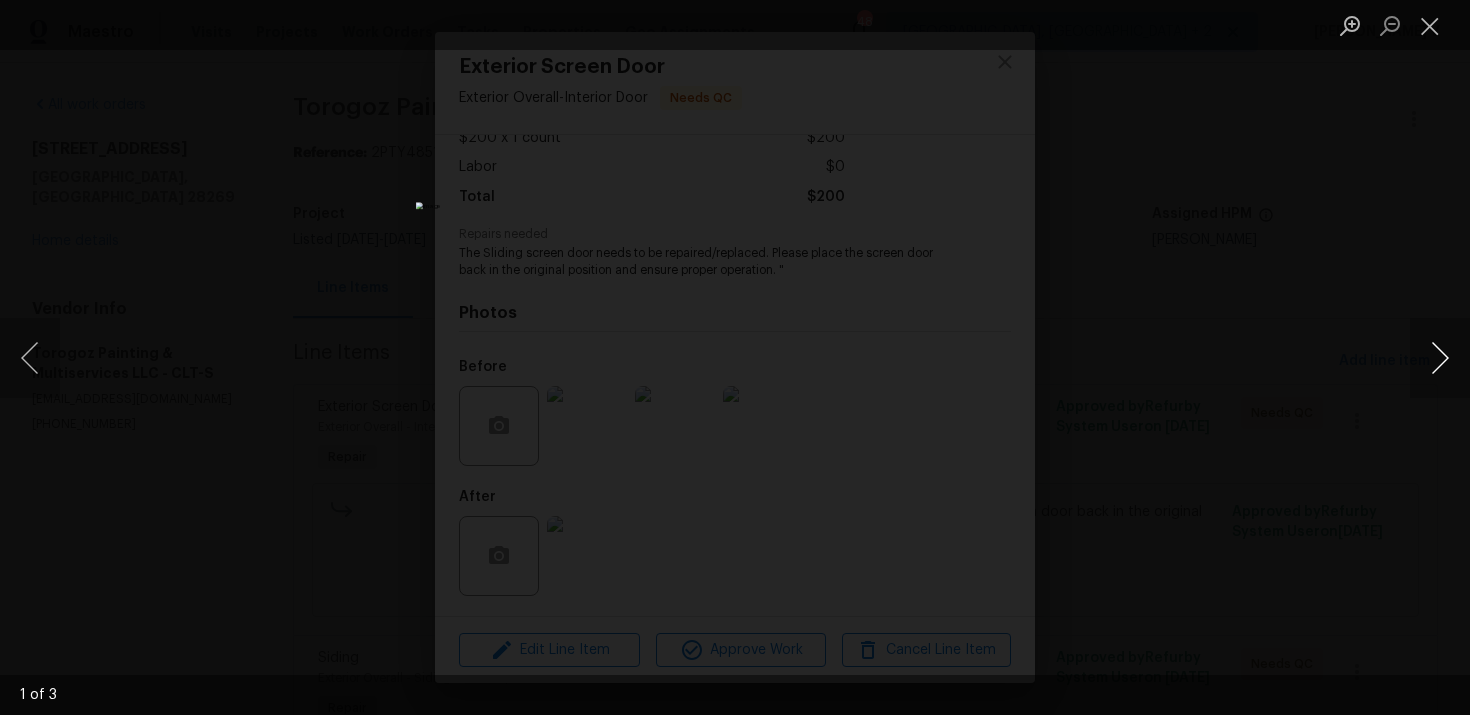 click at bounding box center (1440, 358) 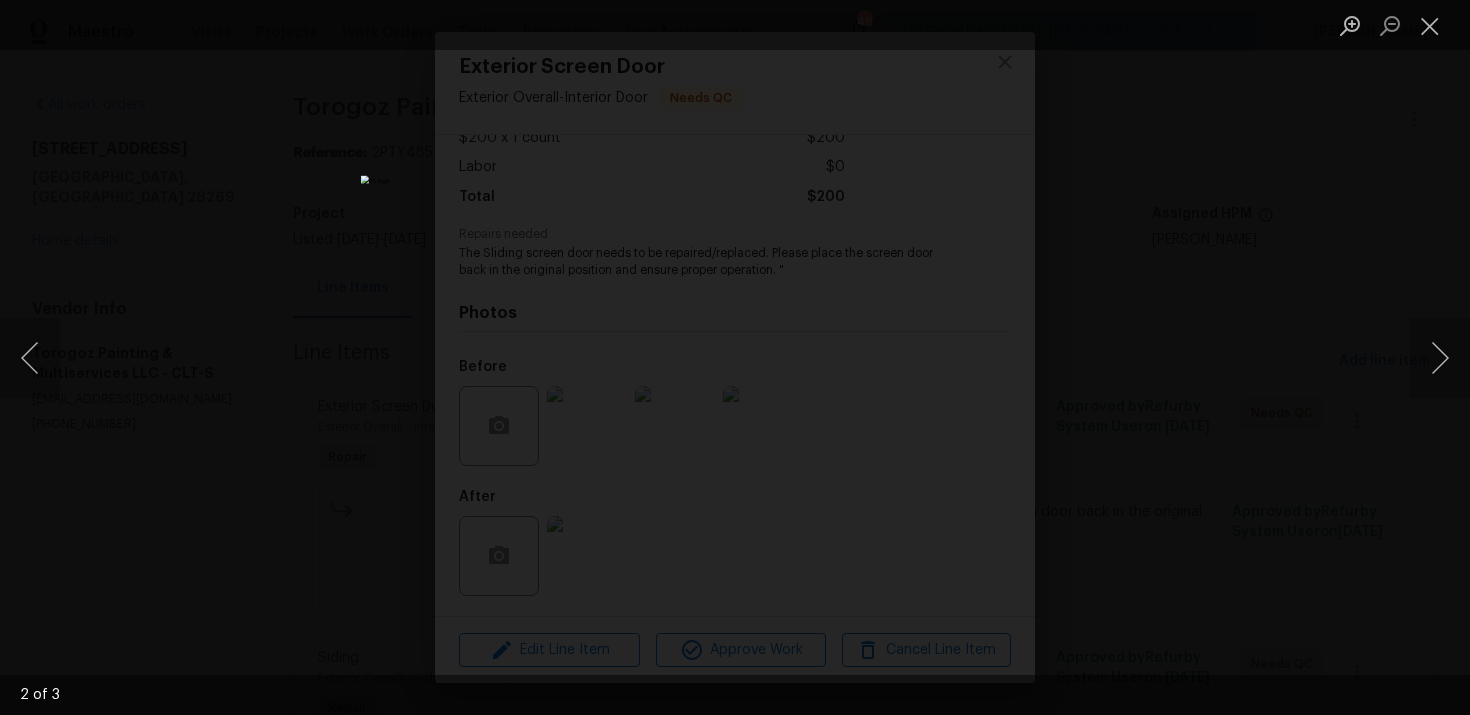 click at bounding box center [735, 357] 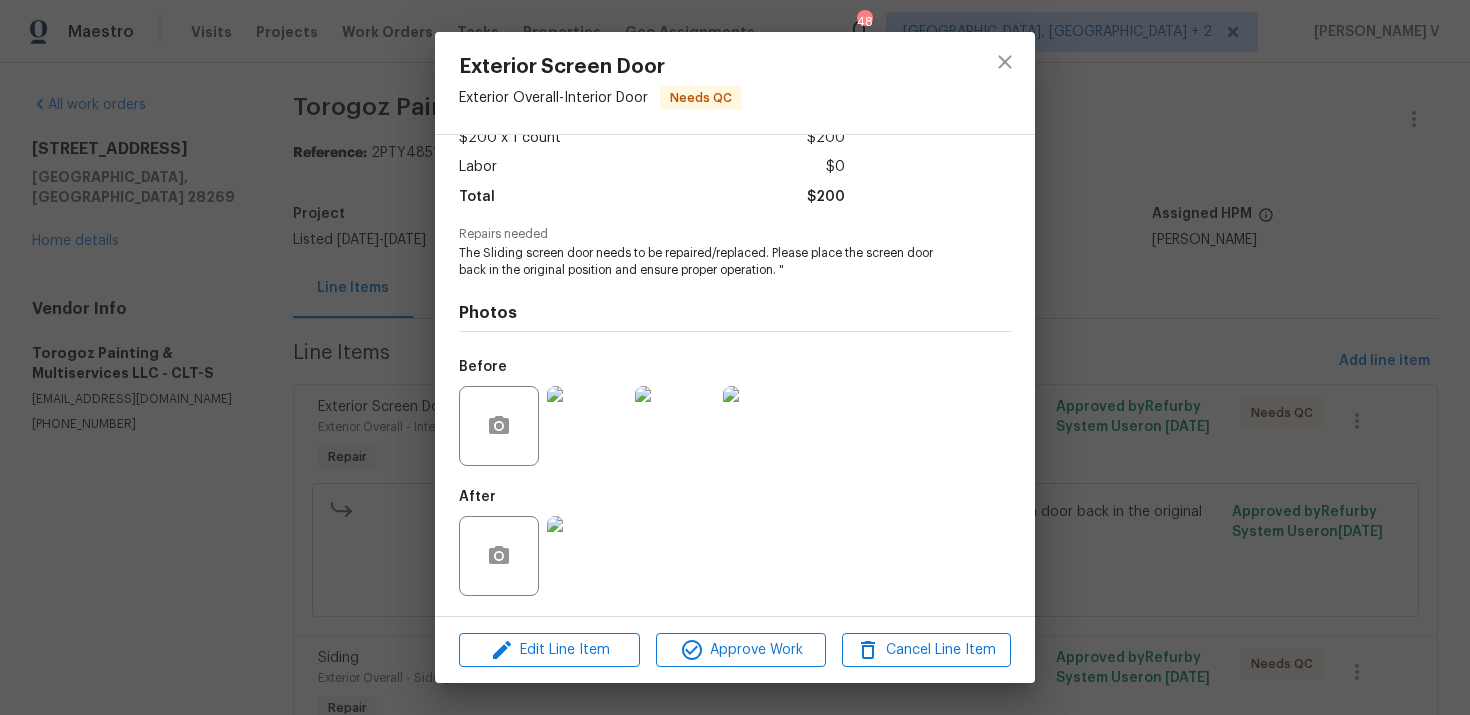 click on "Exterior Screen Door  Exterior Overall  -  Interior Door Needs QC Vendor Torogoz Painting & Multiservices LLC Account Category Repairs Cost $200 x 1 count $200 Labor $0 Total $200 Repairs needed The  Sliding screen door needs to be repaired/replaced. Please place the screen door back in the original position and ensure proper operation.
" Photos Before After  Edit Line Item  Approve Work  Cancel Line Item" at bounding box center (735, 357) 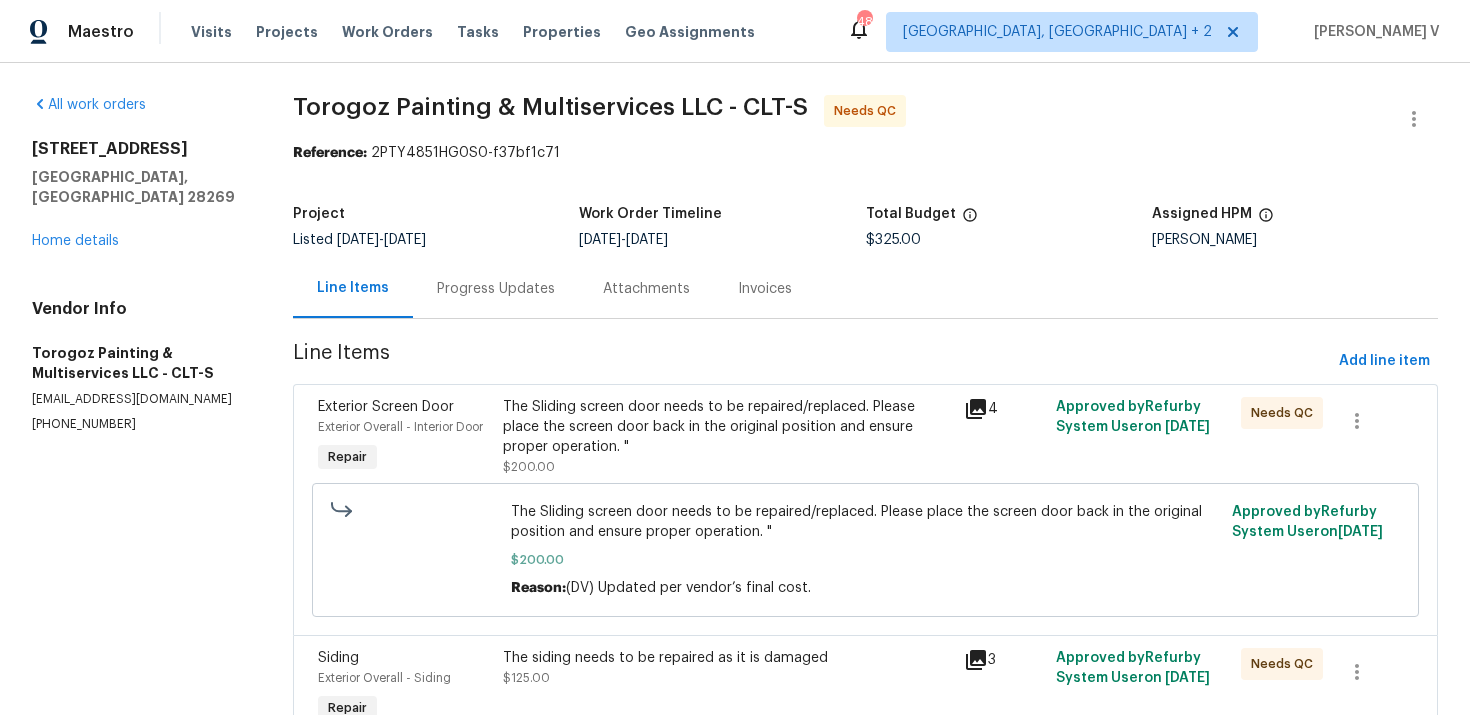 scroll, scrollTop: 112, scrollLeft: 0, axis: vertical 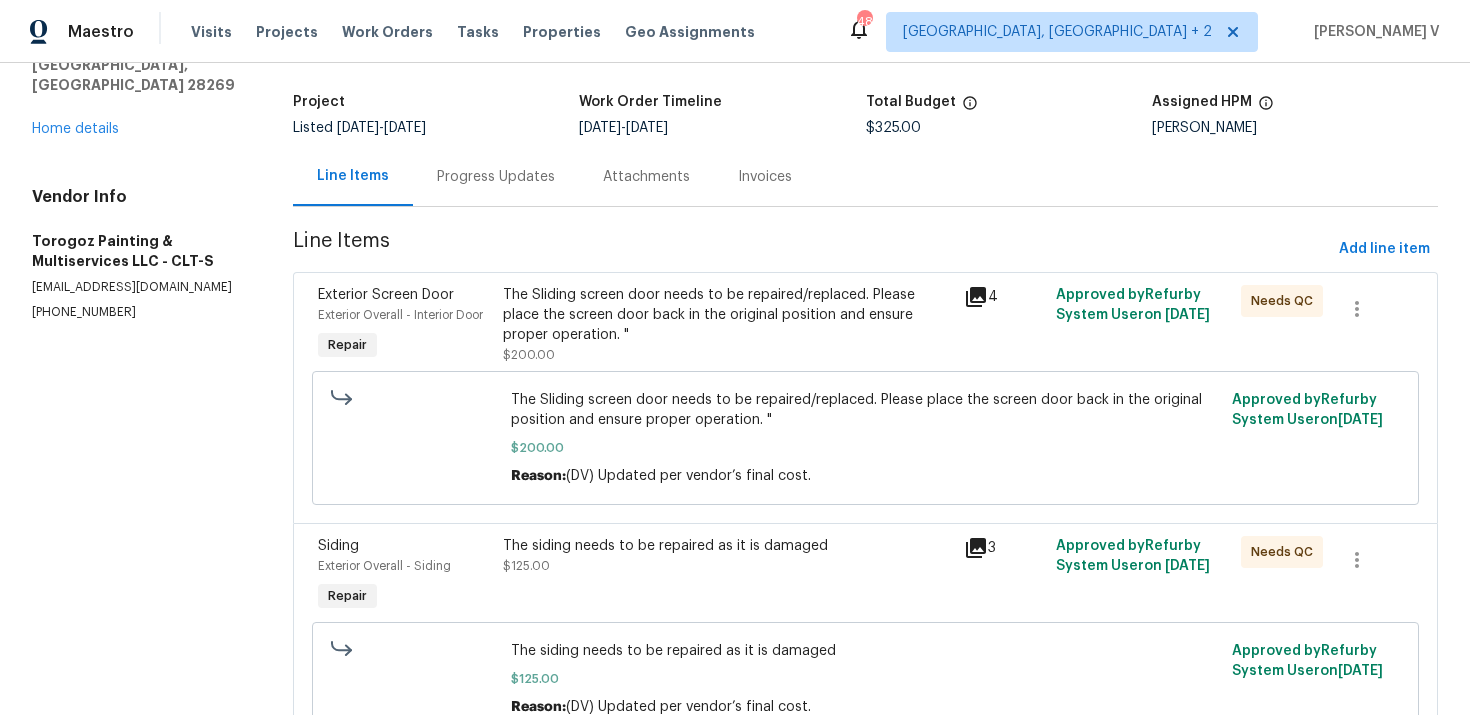 click on "The siding  needs to be repaired as it is damaged $125.00" at bounding box center [727, 556] 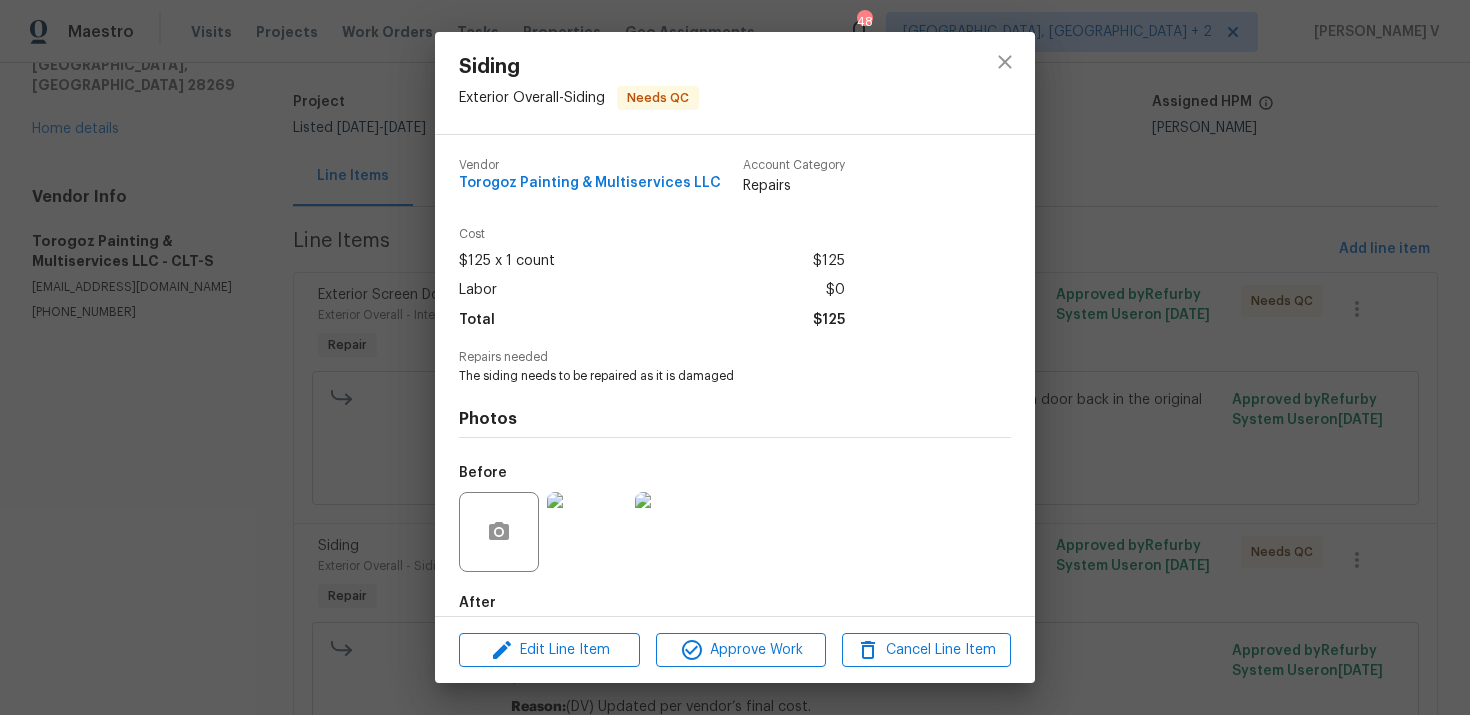 scroll, scrollTop: 106, scrollLeft: 0, axis: vertical 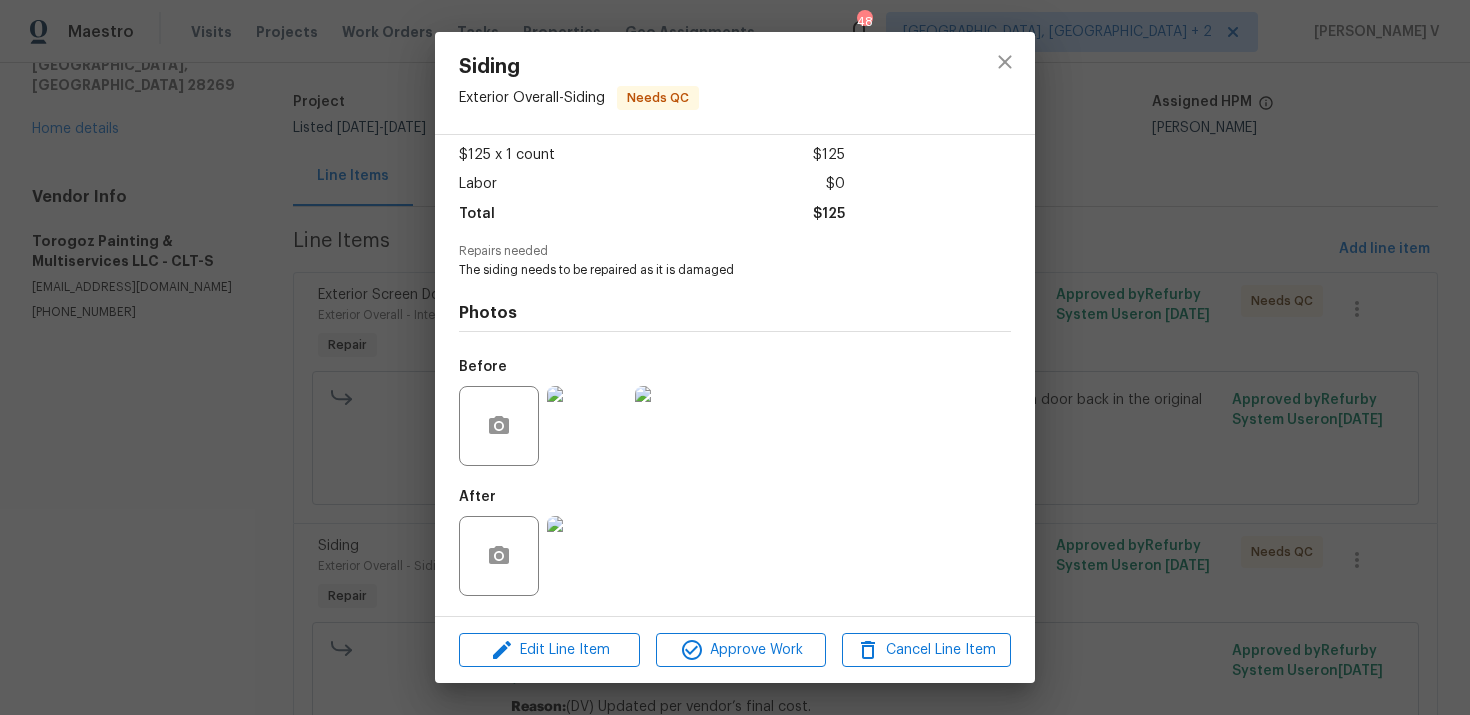 click at bounding box center [587, 426] 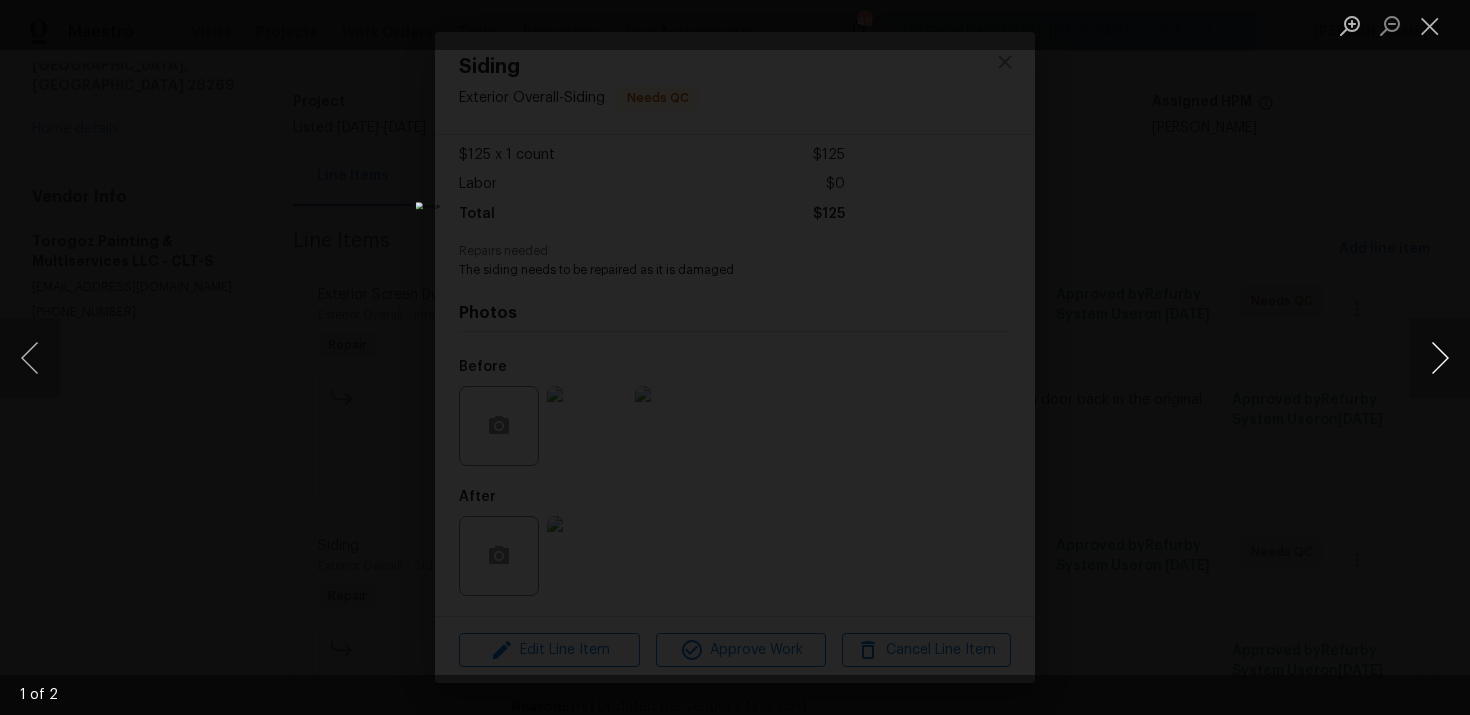 click at bounding box center (1440, 358) 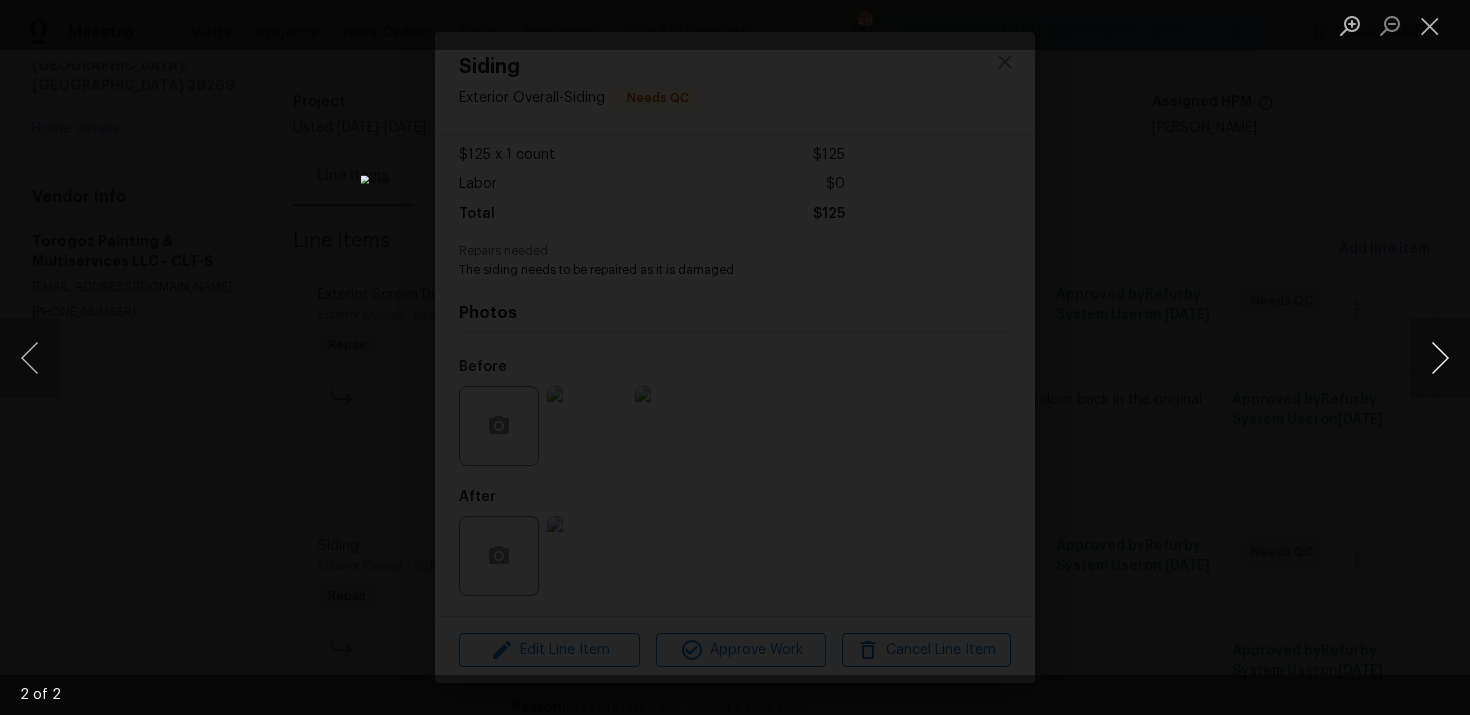 click at bounding box center [1440, 358] 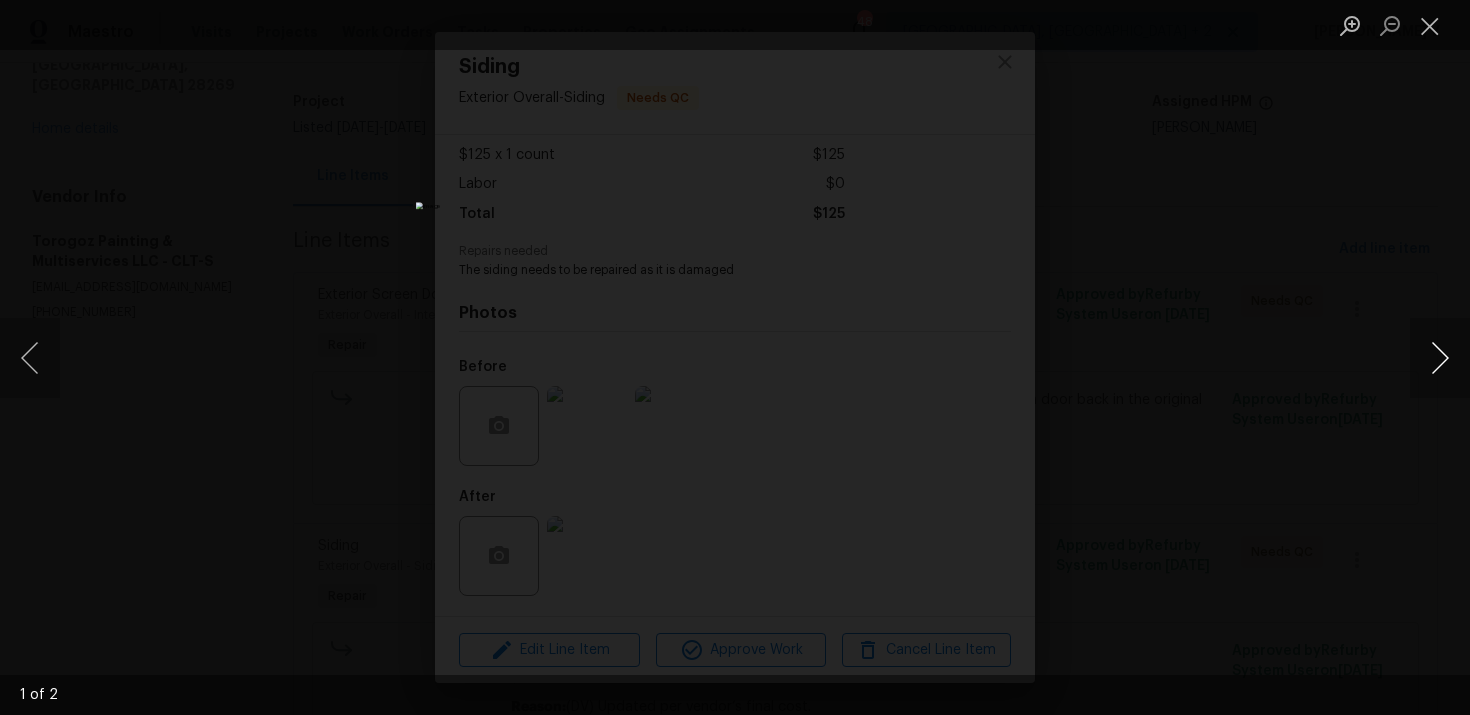 click at bounding box center (1440, 358) 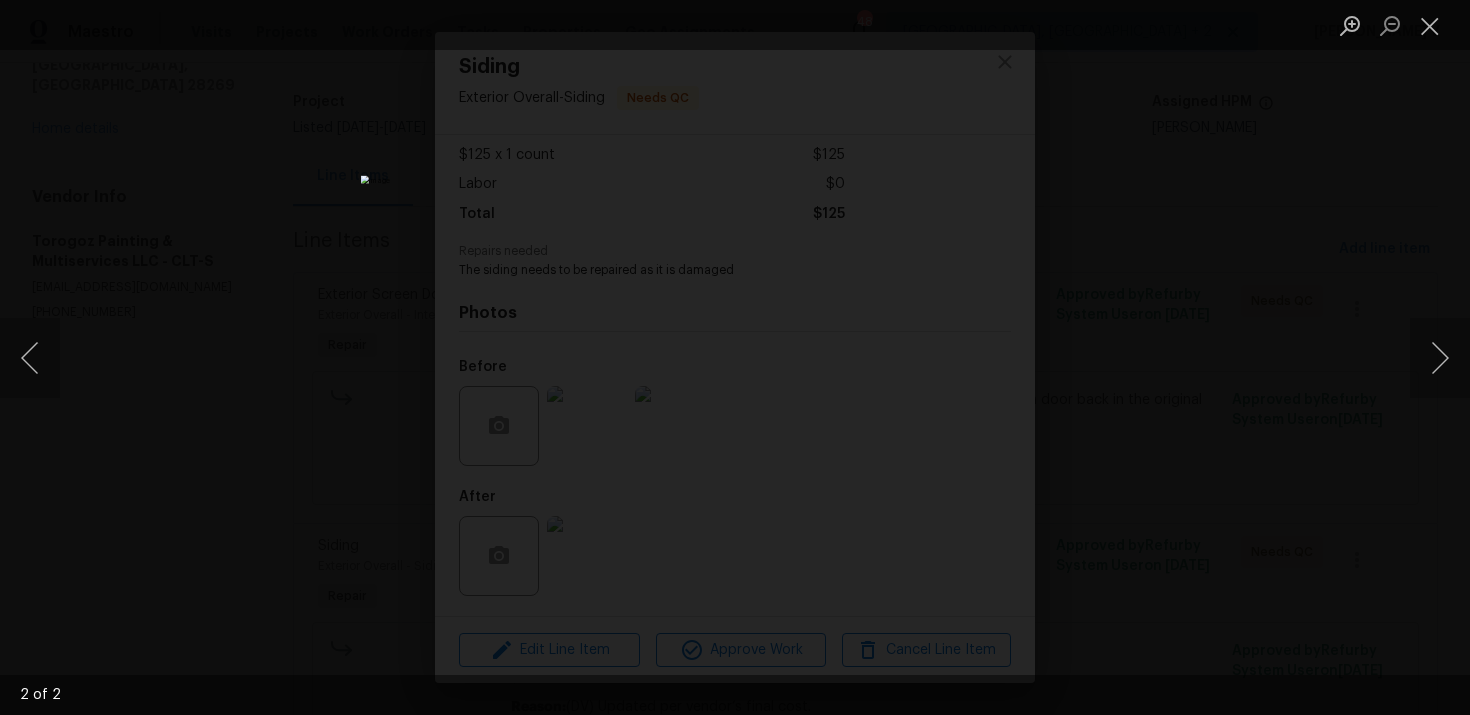 click at bounding box center [735, 357] 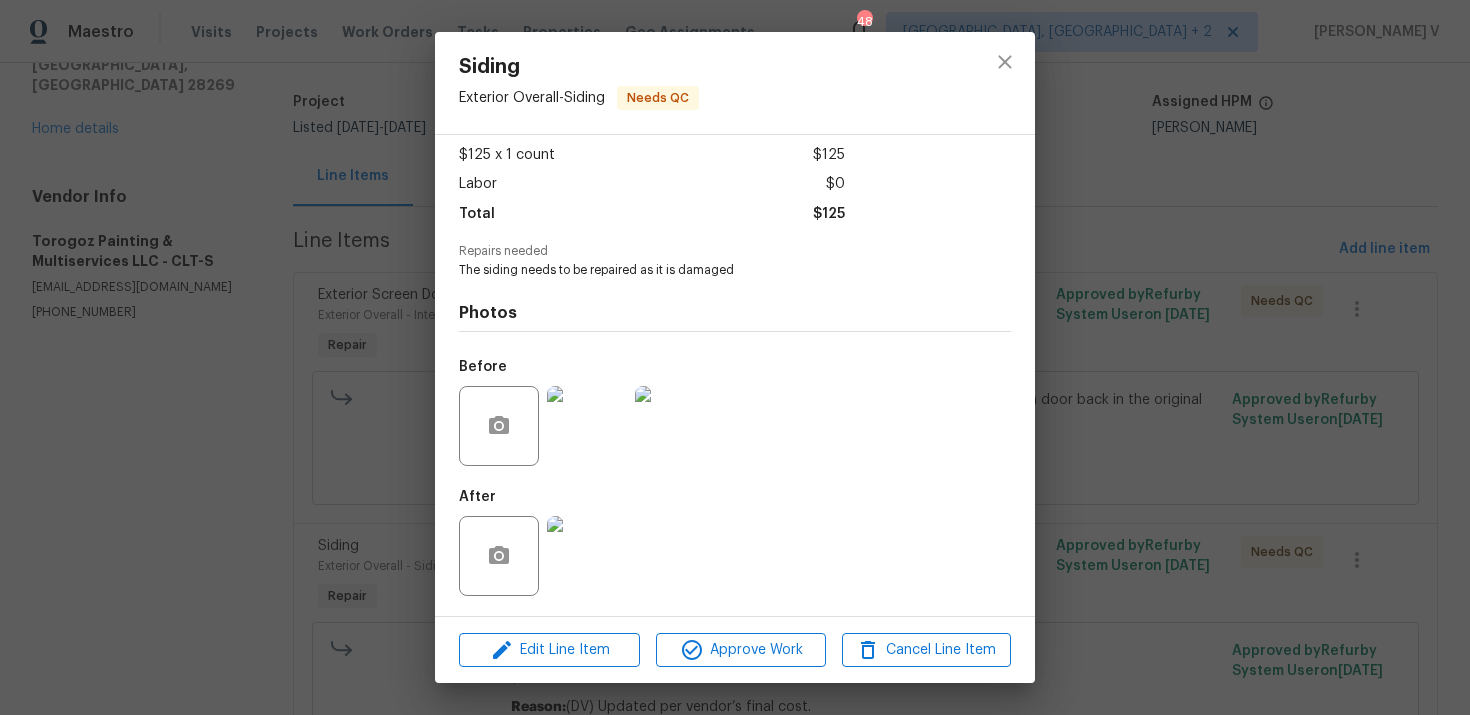 click at bounding box center [587, 556] 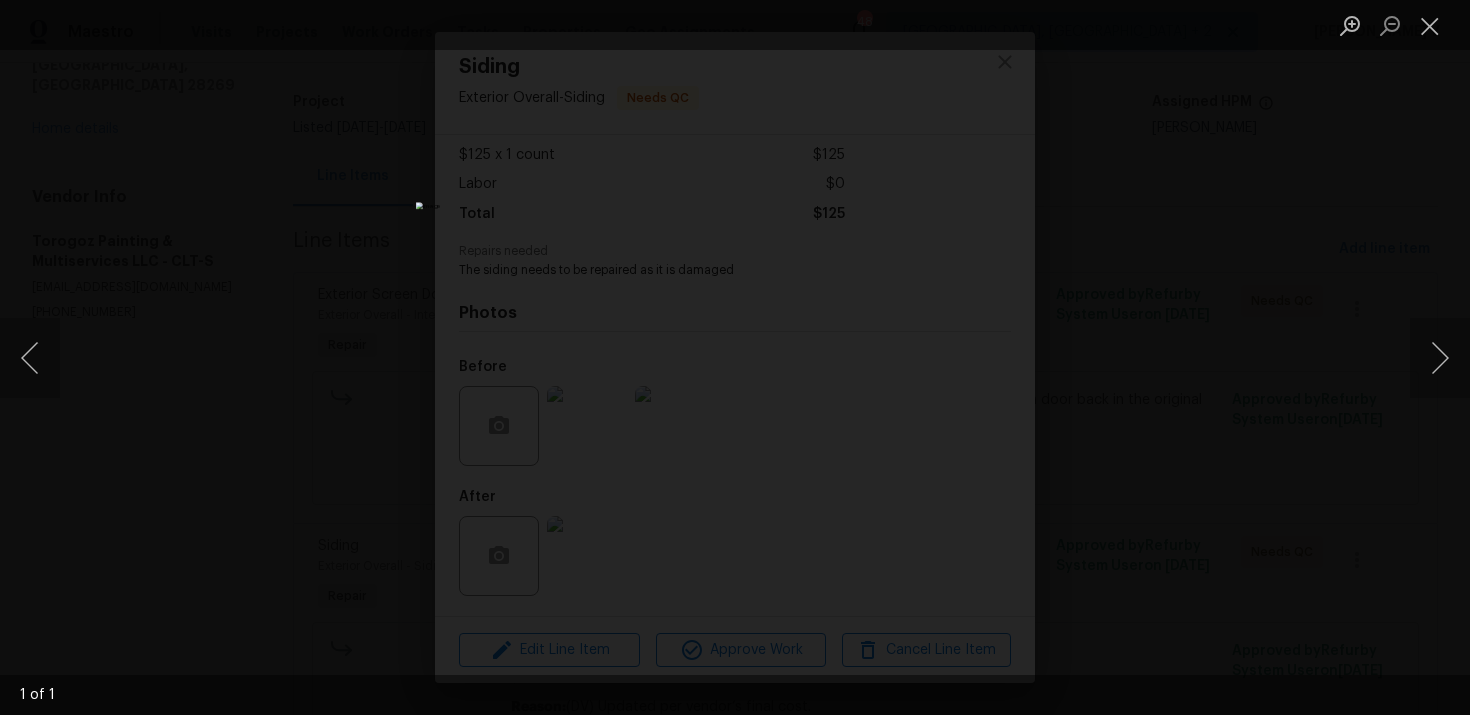 click at bounding box center (735, 357) 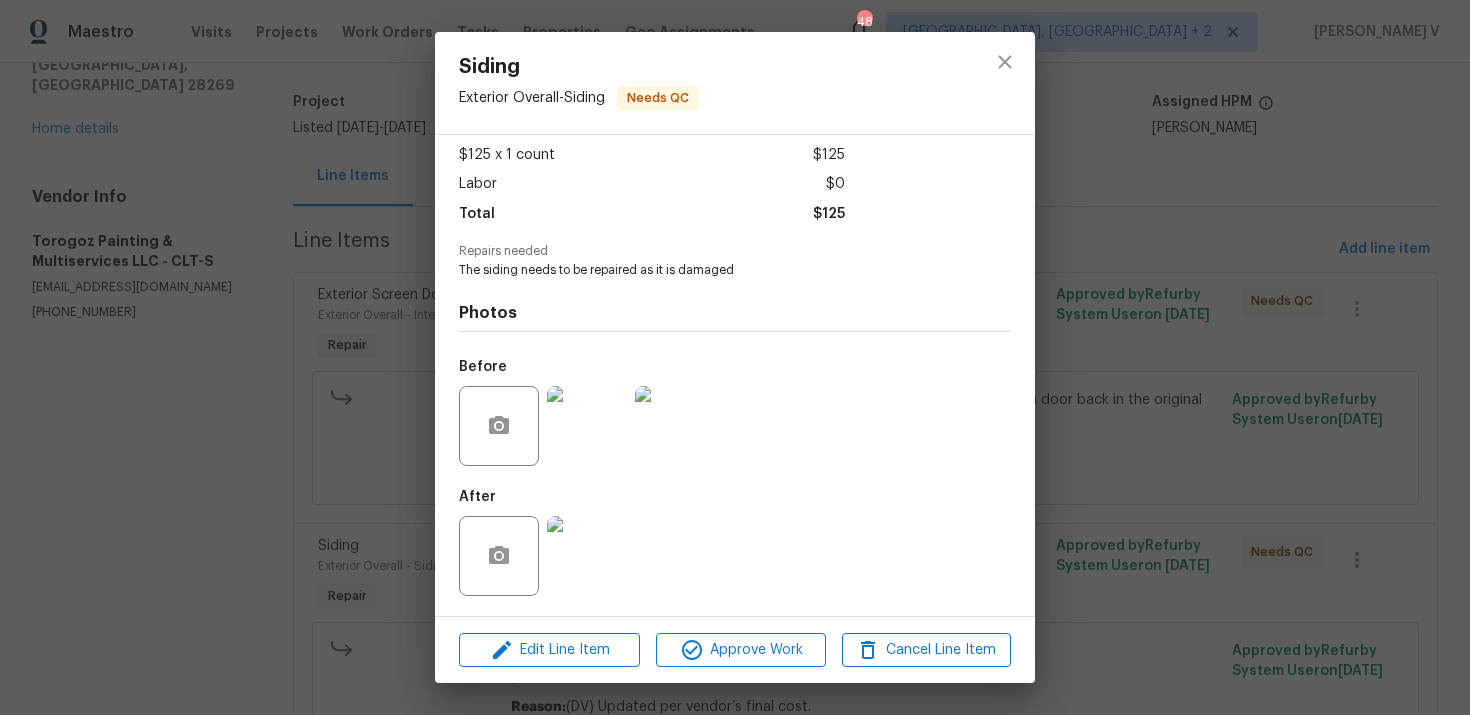 click on "Siding Exterior Overall  -  Siding Needs QC Vendor Torogoz Painting & Multiservices LLC Account Category Repairs Cost $125 x 1 count $125 Labor $0 Total $125 Repairs needed The siding  needs to be repaired as it is damaged Photos Before After  Edit Line Item  Approve Work  Cancel Line Item" at bounding box center (735, 357) 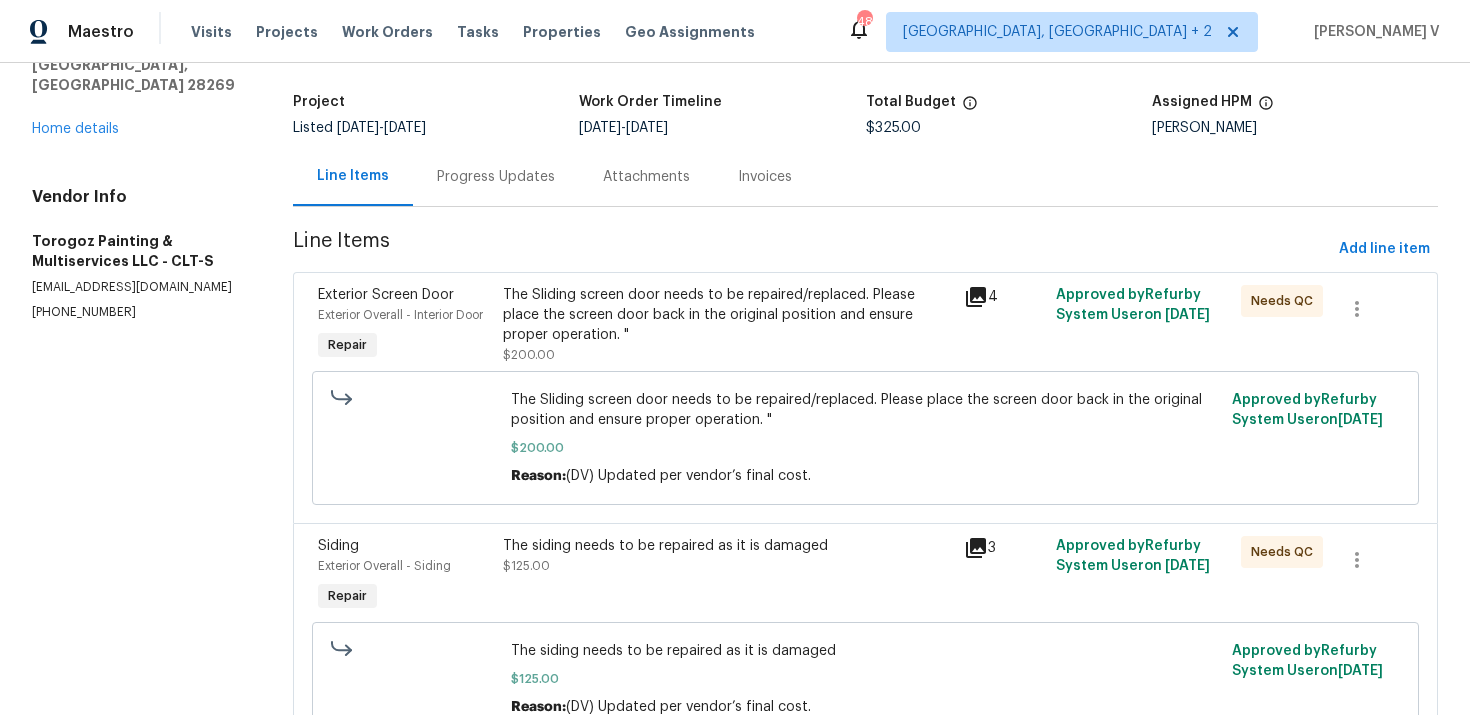 scroll, scrollTop: 0, scrollLeft: 0, axis: both 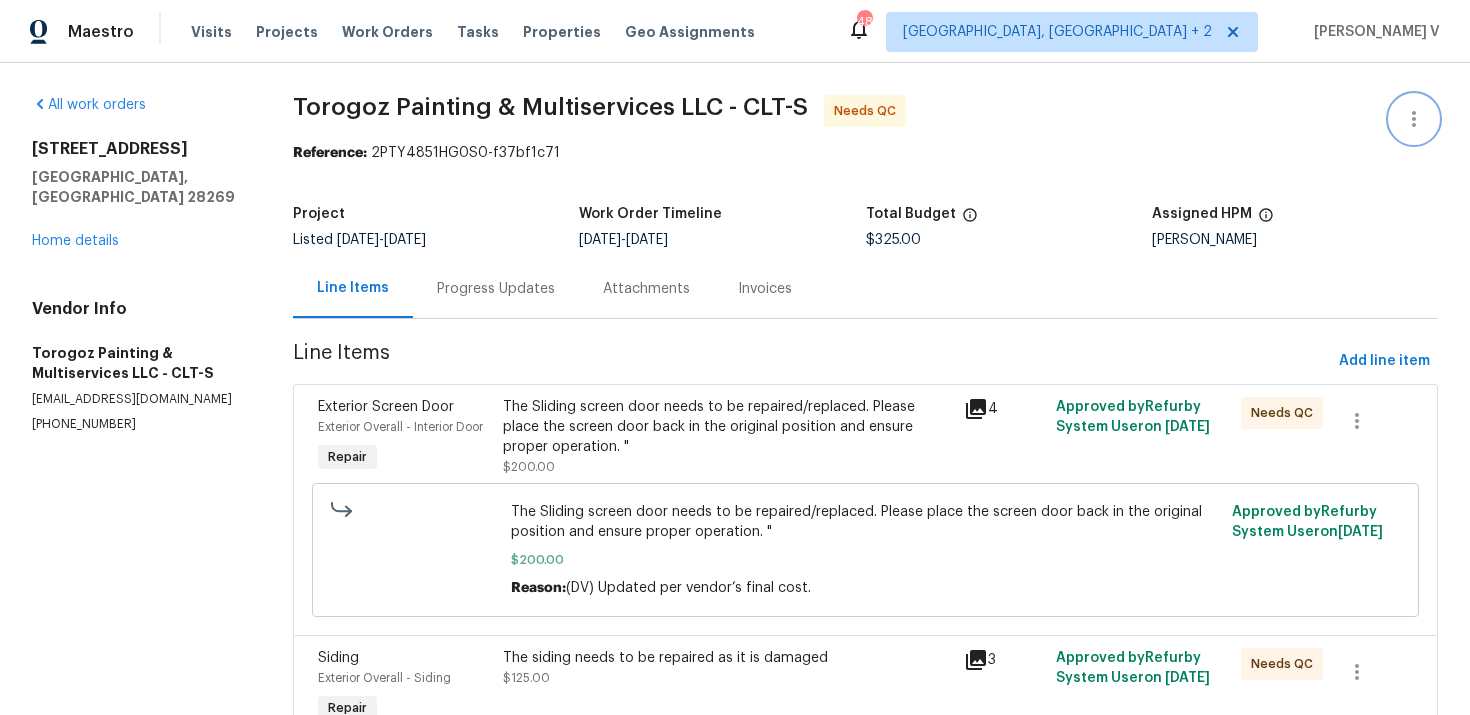 click at bounding box center [1414, 119] 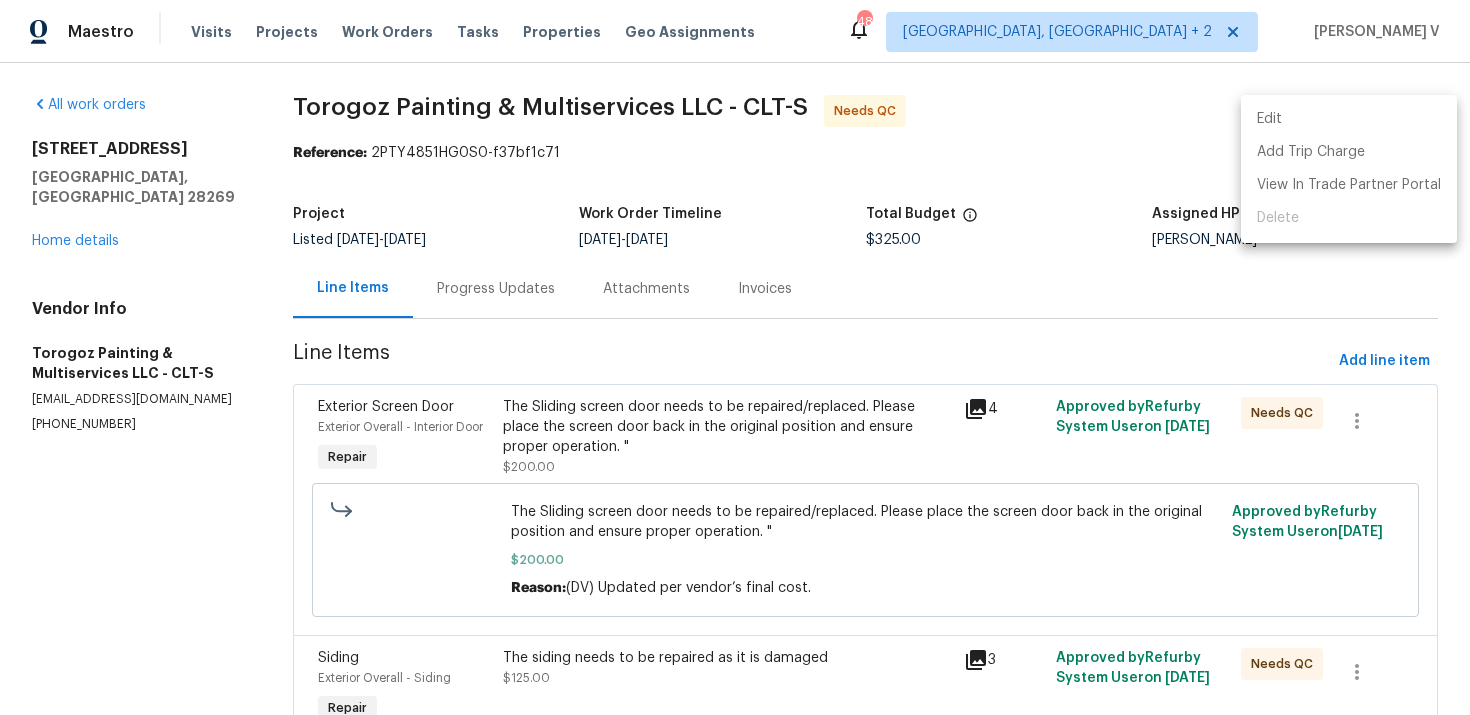 click on "Edit Add Trip Charge View In Trade Partner Portal Delete" at bounding box center (1349, 169) 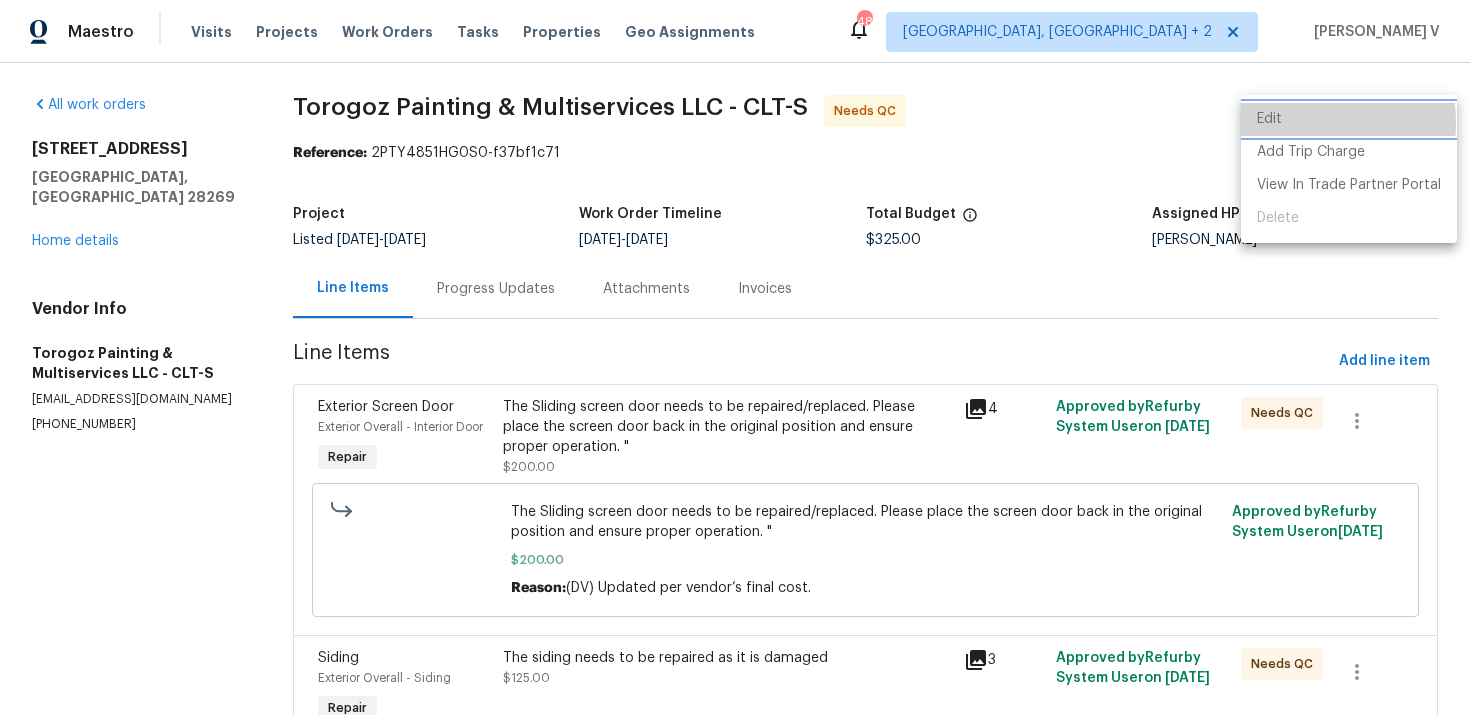 click on "Edit" at bounding box center (1349, 119) 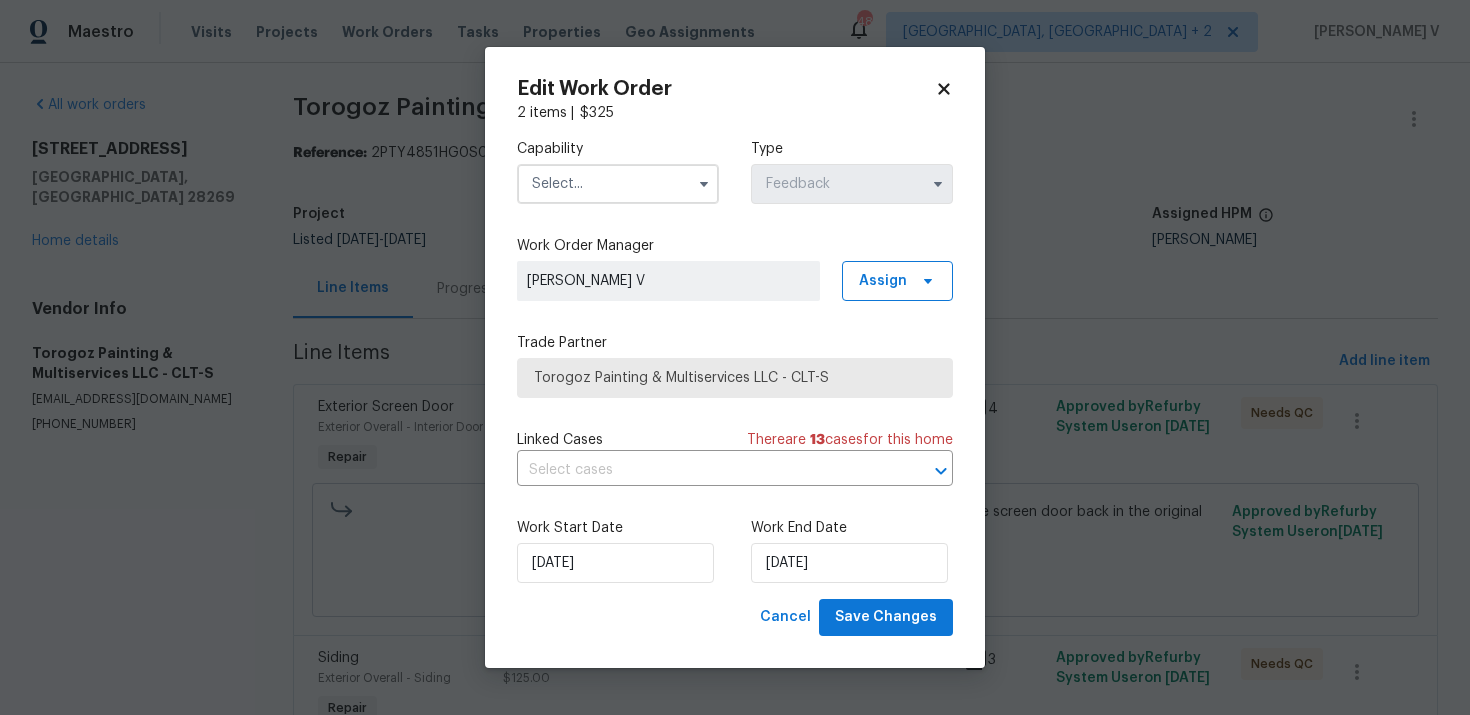click at bounding box center [618, 184] 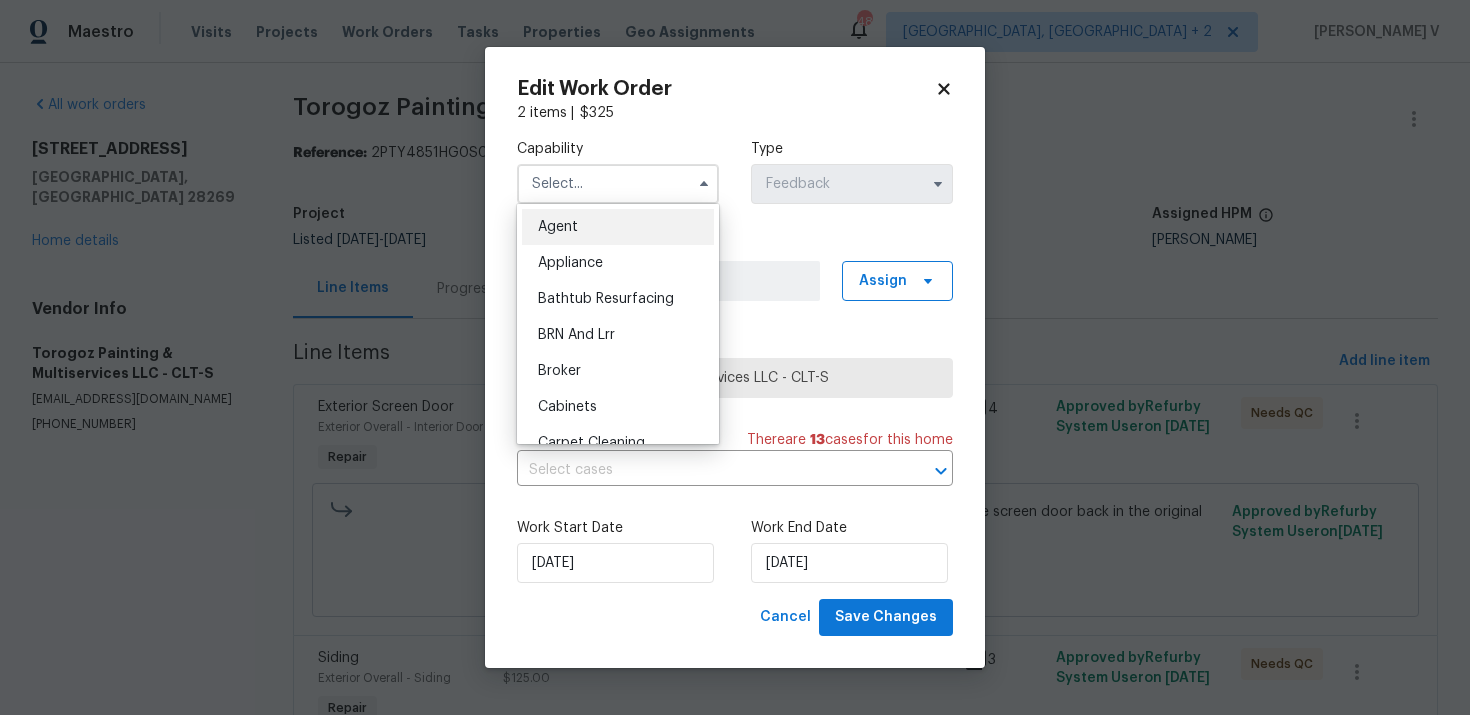 click on "Agent" at bounding box center [618, 227] 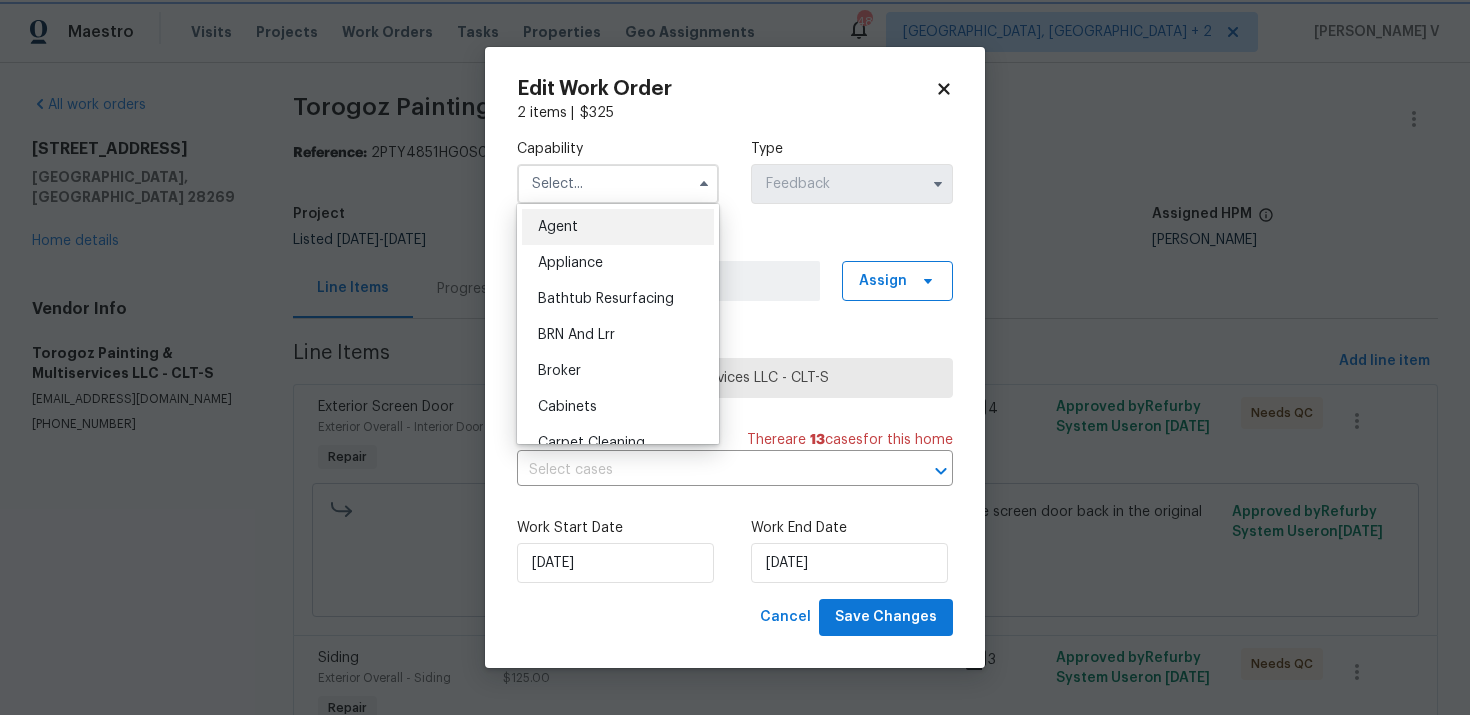 type on "Agent" 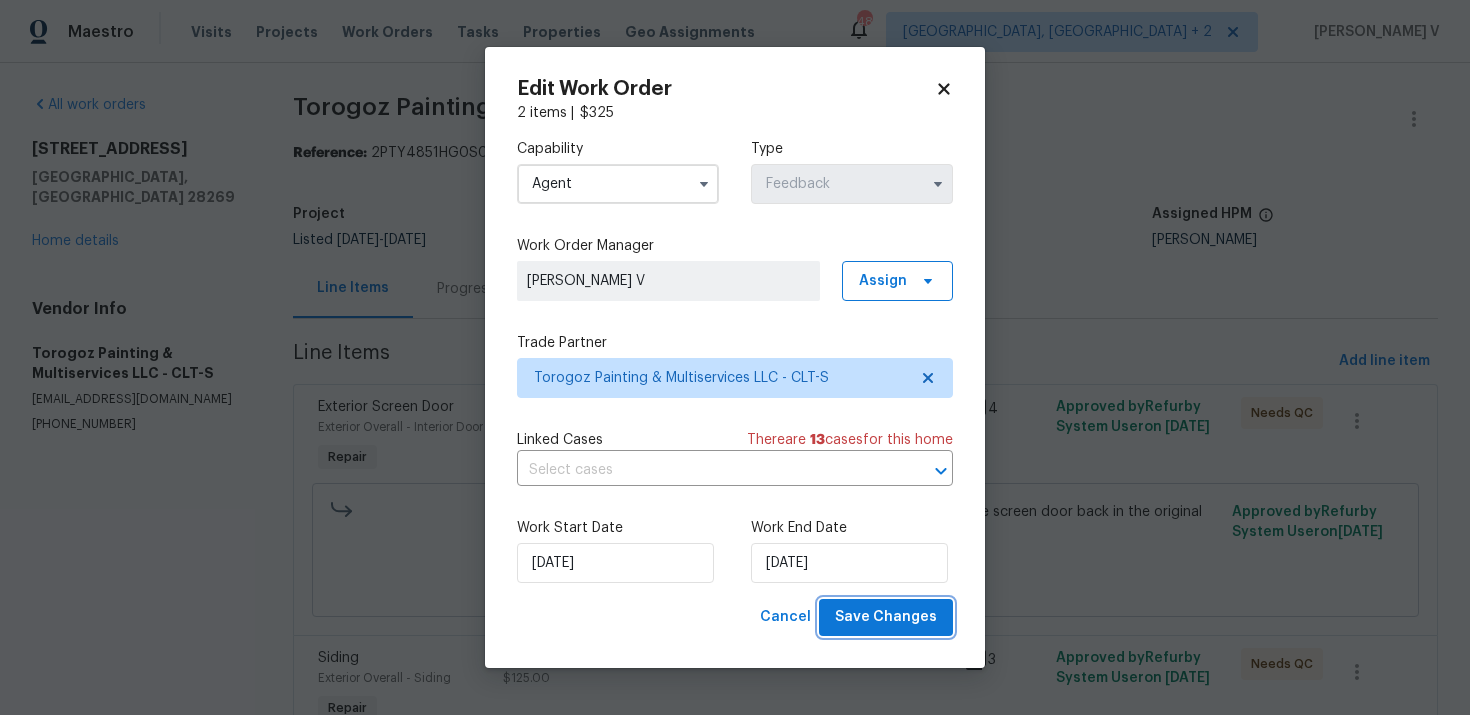 click on "Save Changes" at bounding box center [886, 617] 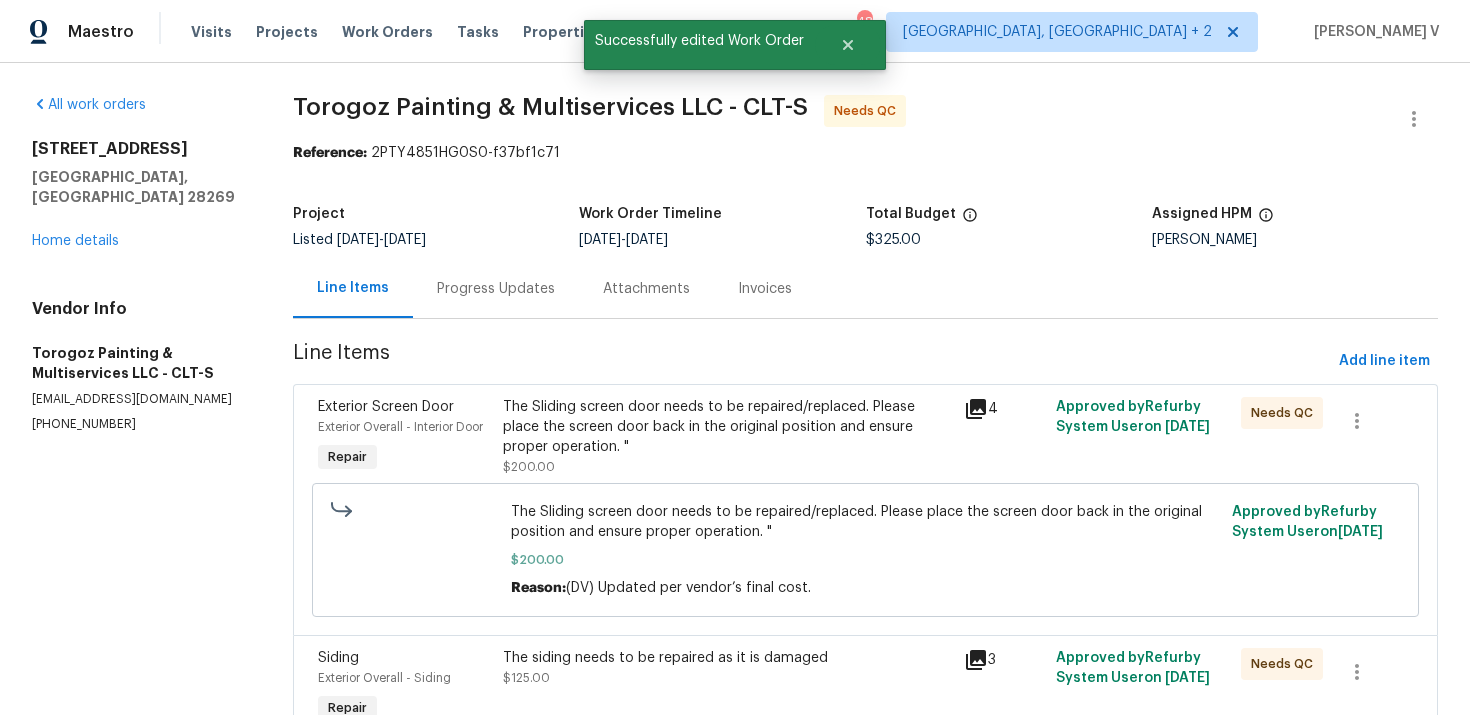 click on "The  Sliding screen door needs to be repaired/replaced. Please place the screen door back in the original position and ensure proper operation.
"" at bounding box center [727, 427] 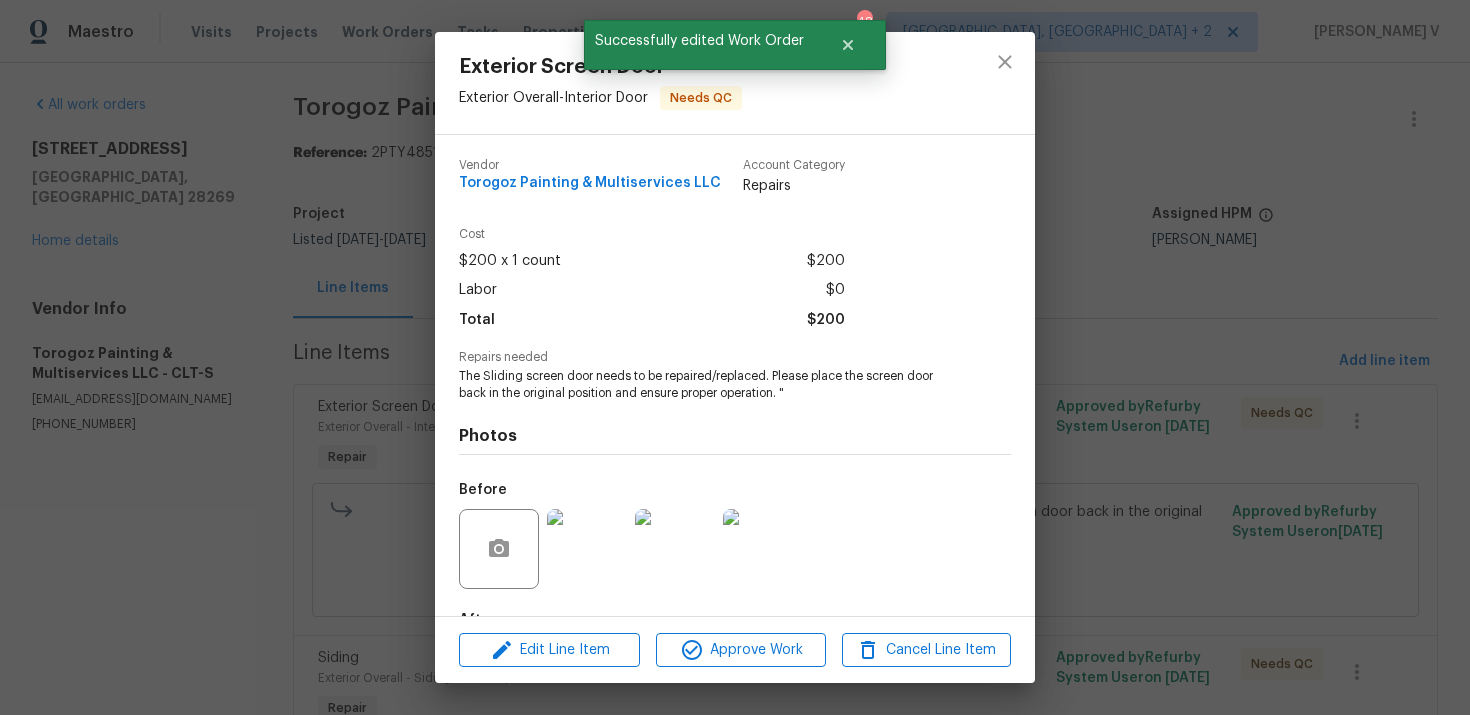 scroll, scrollTop: 123, scrollLeft: 0, axis: vertical 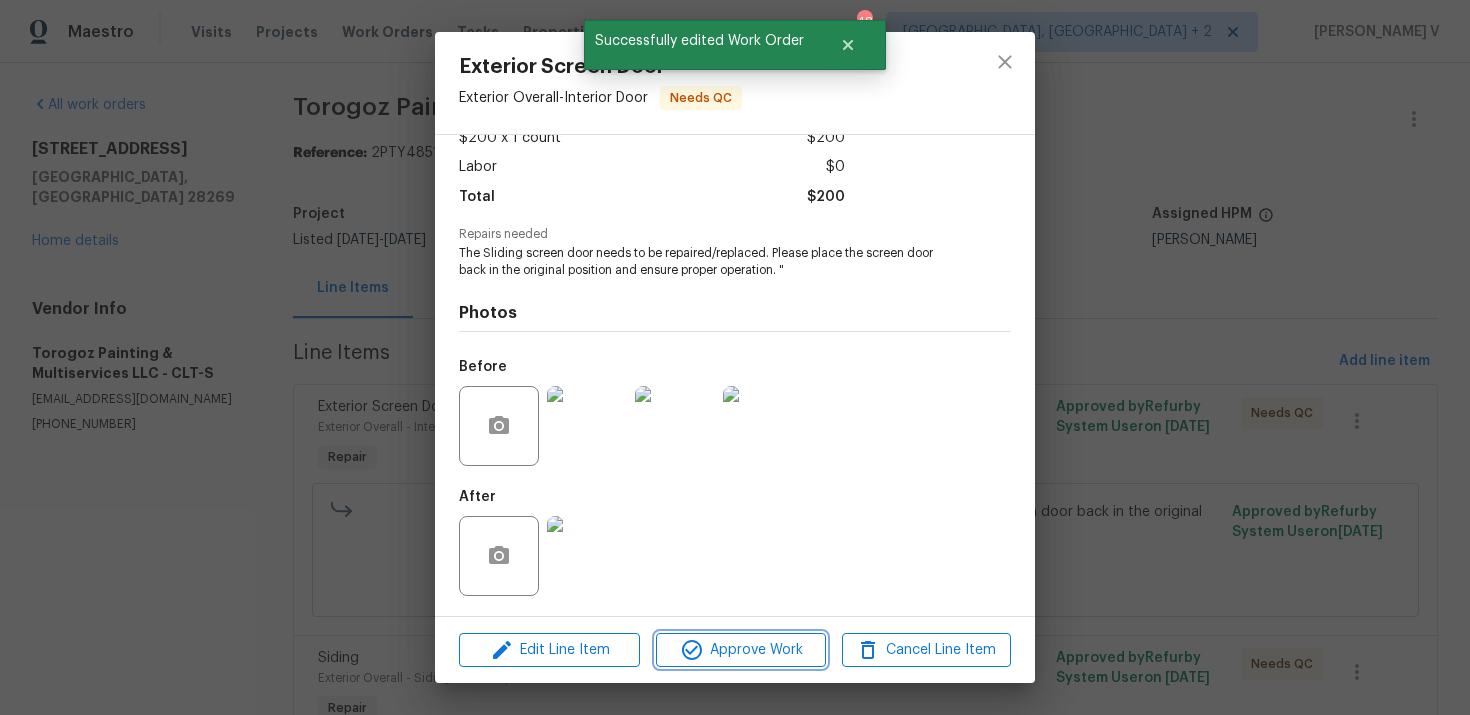 click 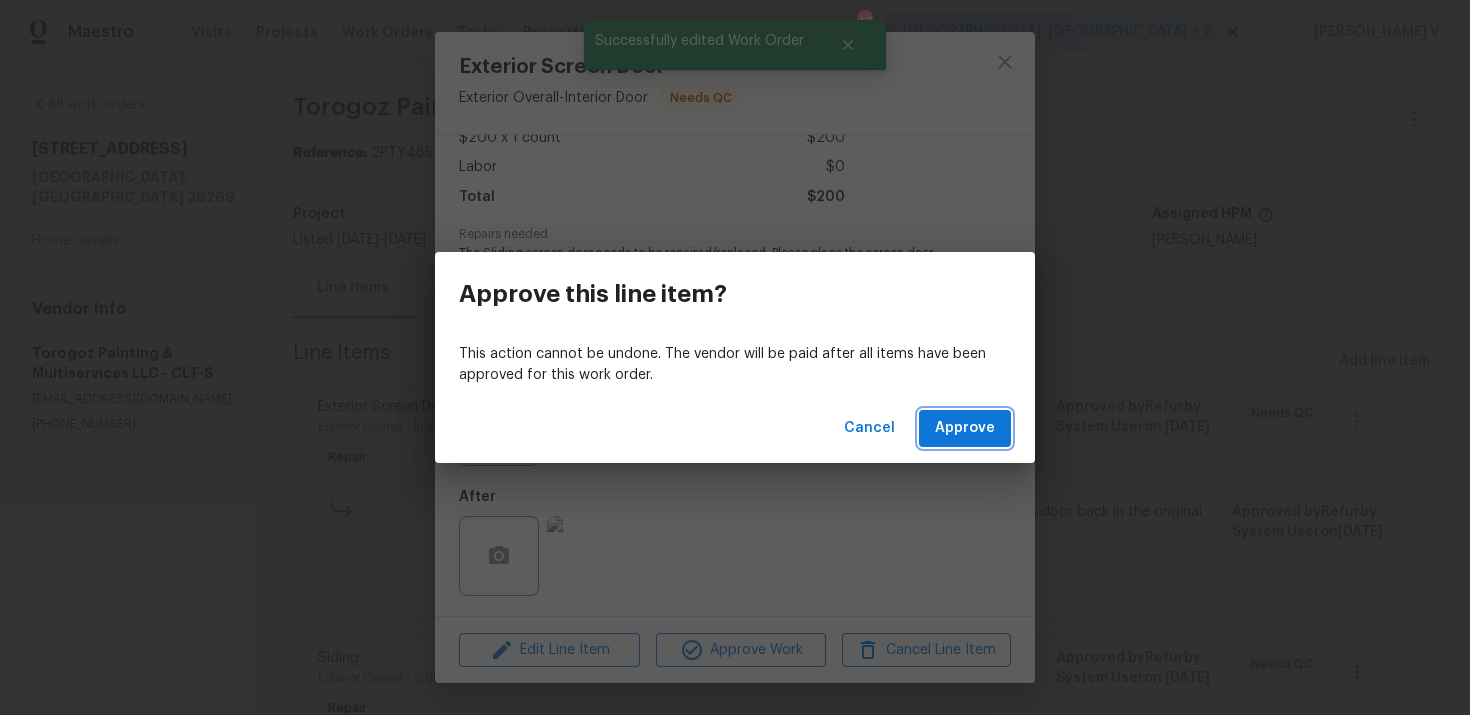 click on "Approve" at bounding box center (965, 428) 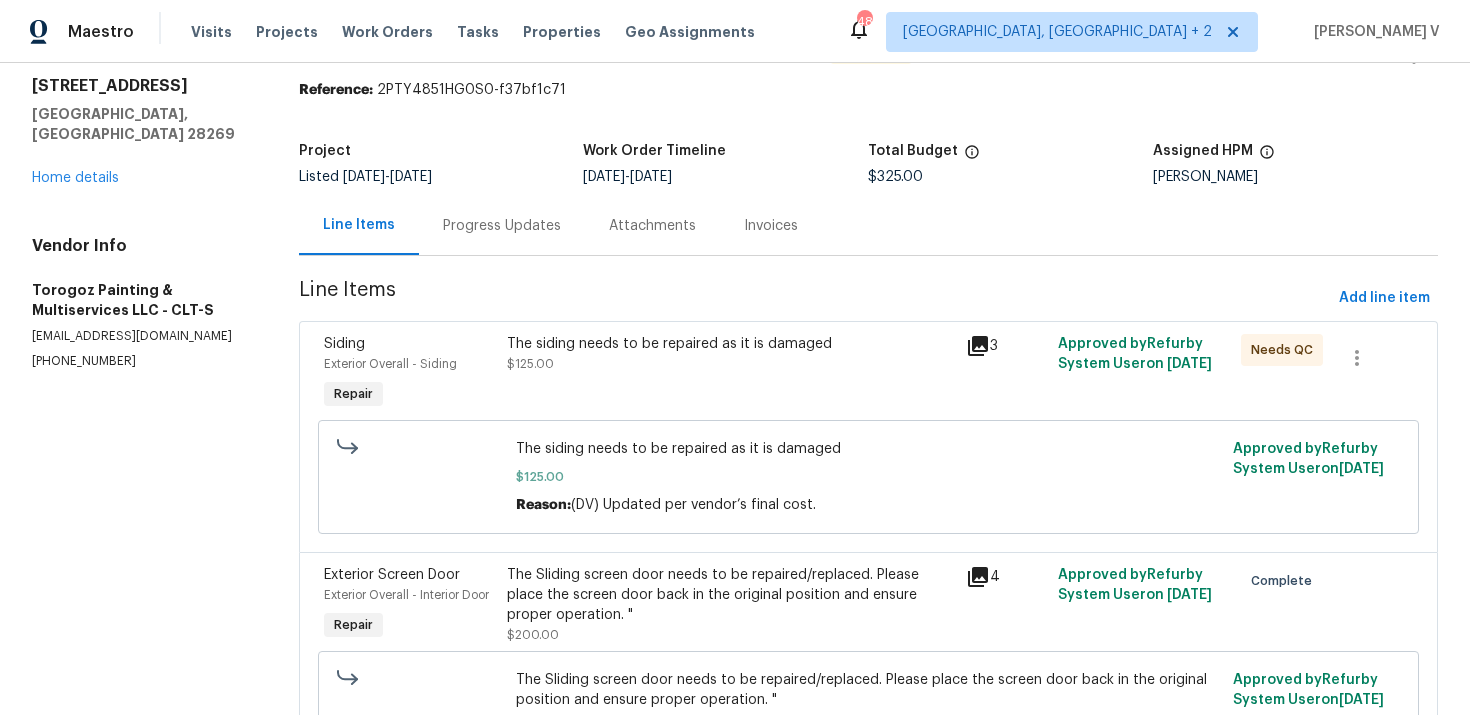 scroll, scrollTop: 115, scrollLeft: 0, axis: vertical 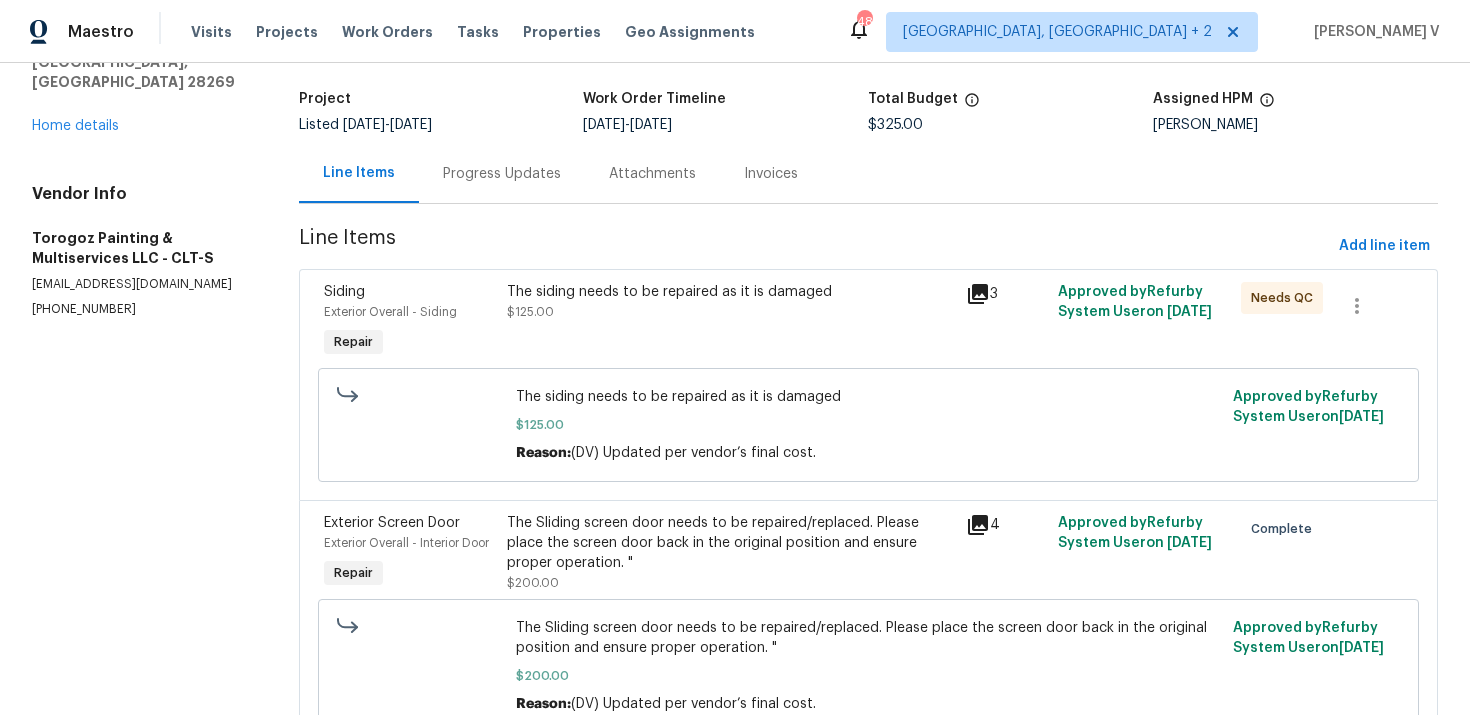 click on "Progress Updates" at bounding box center (502, 173) 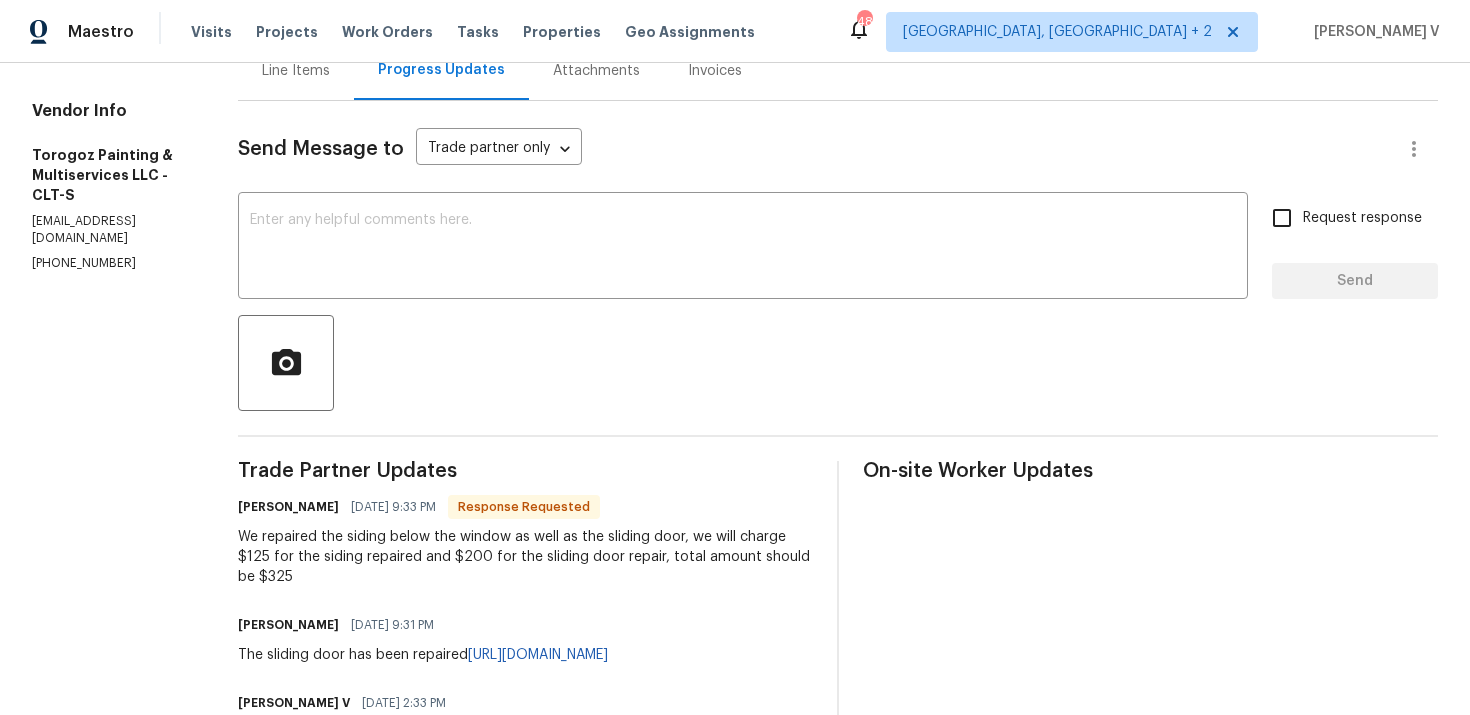 scroll, scrollTop: 9, scrollLeft: 0, axis: vertical 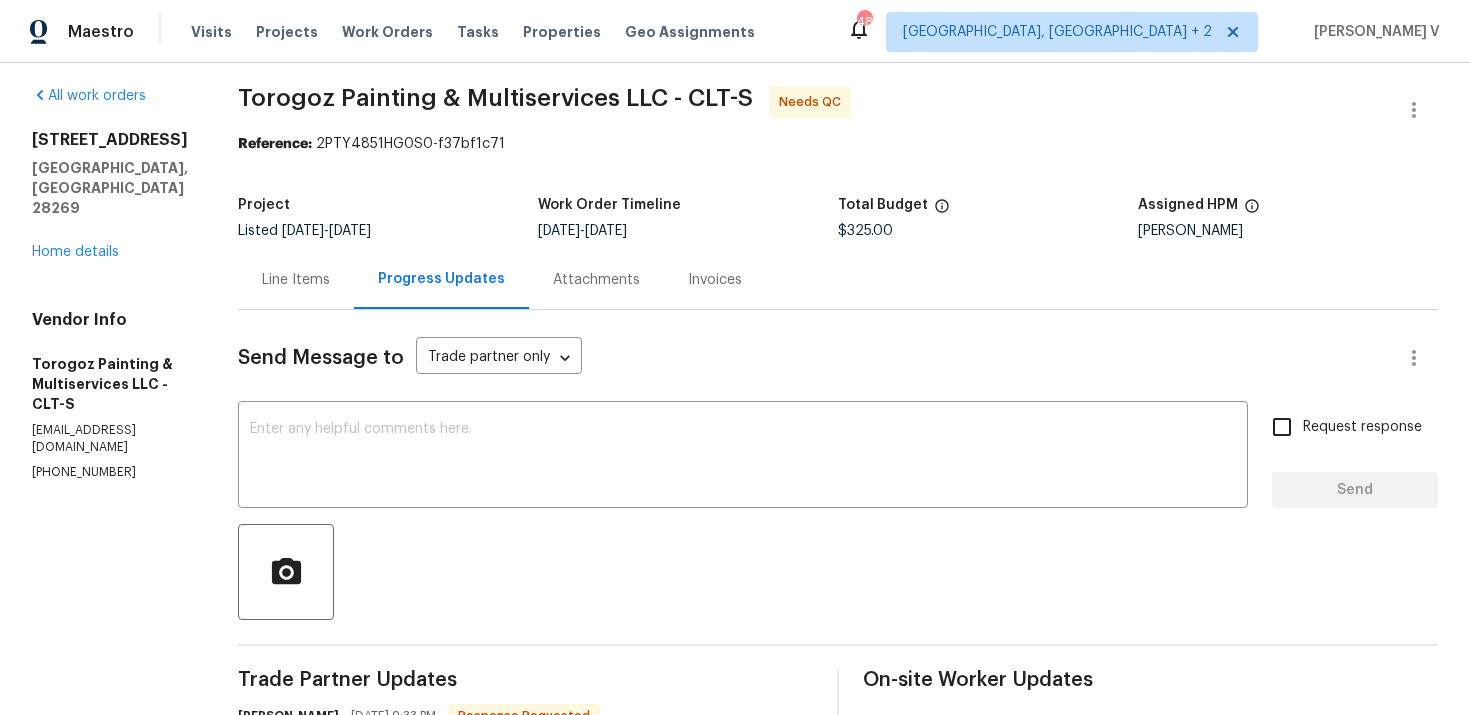 click on "Project Listed   7/7/2025  -  7/10/2025 Work Order Timeline 7/7/2025  -  7/10/2025 Total Budget $325.00 Assigned HPM Dan Baquero" at bounding box center (838, 218) 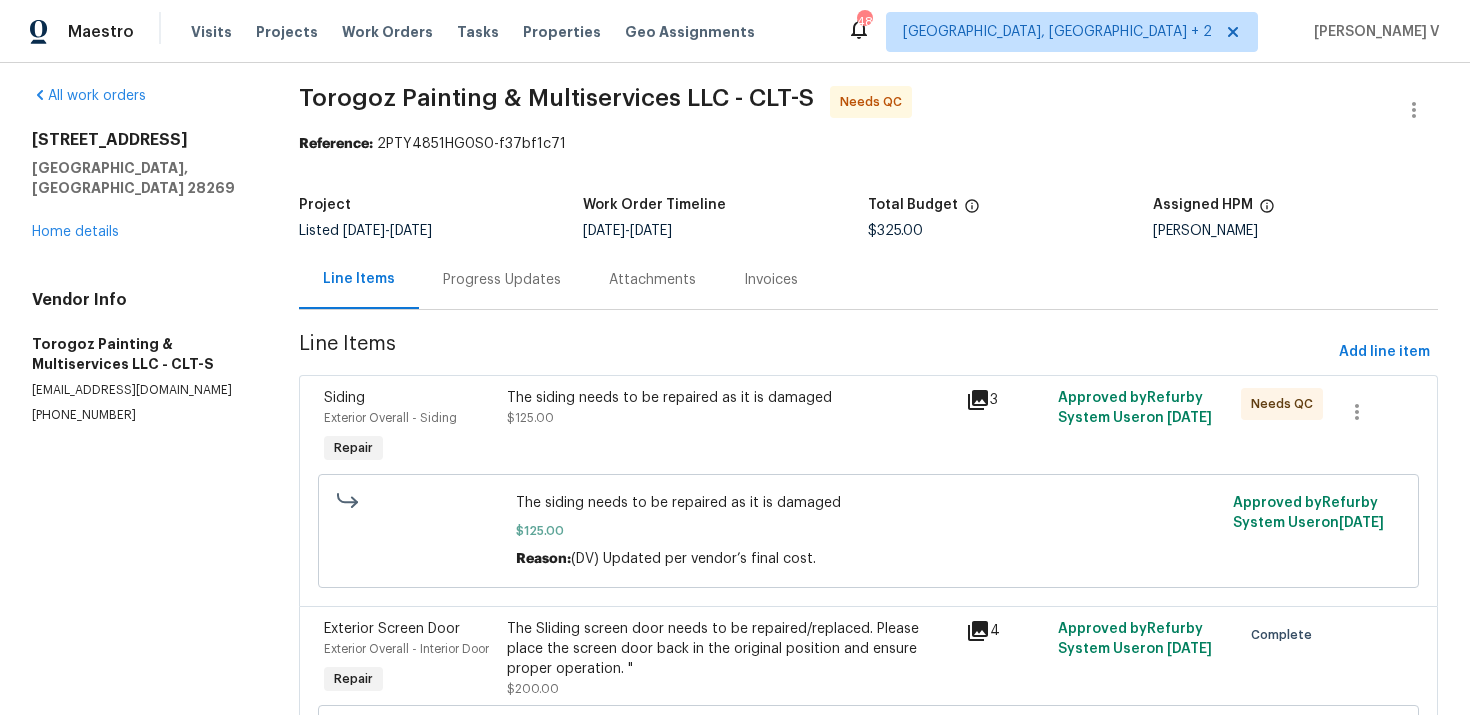 click on "The siding  needs to be repaired as it is damaged $125.00" at bounding box center (730, 428) 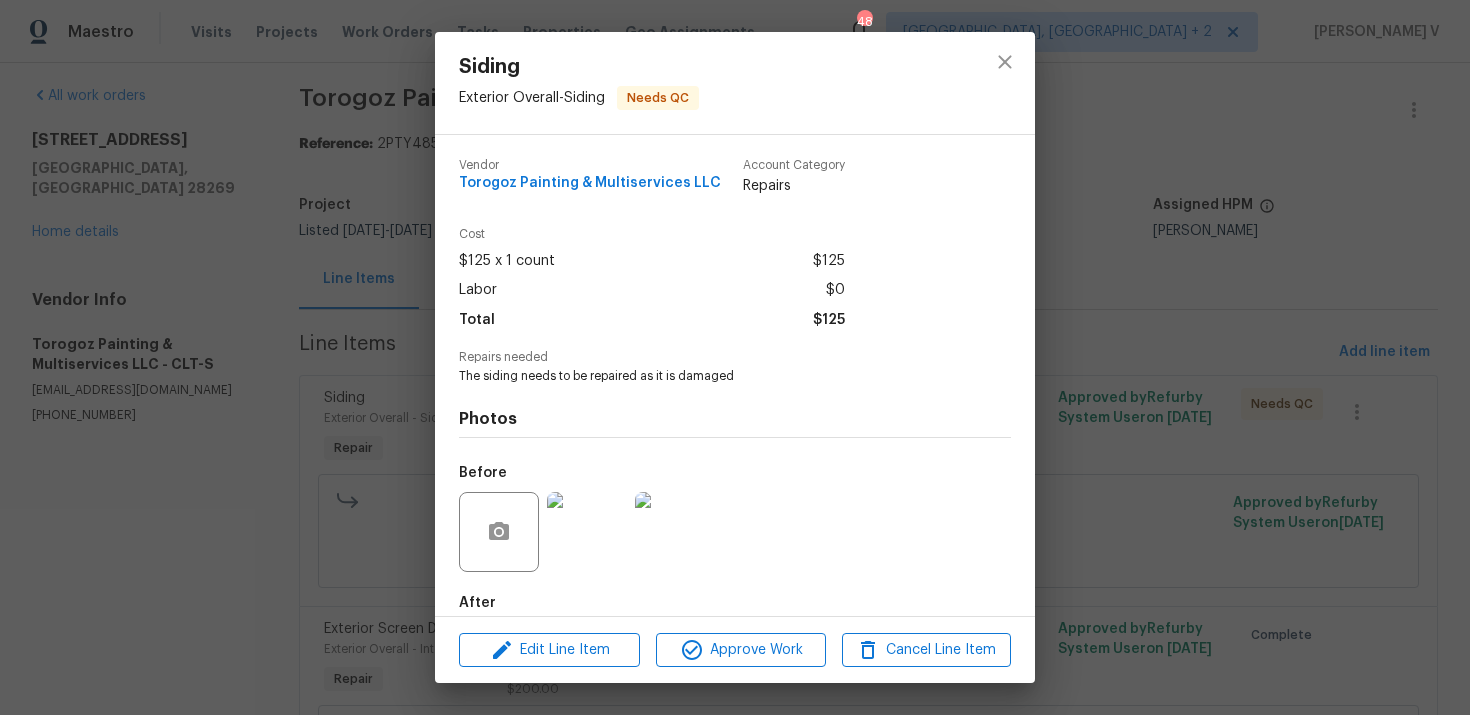scroll, scrollTop: 106, scrollLeft: 0, axis: vertical 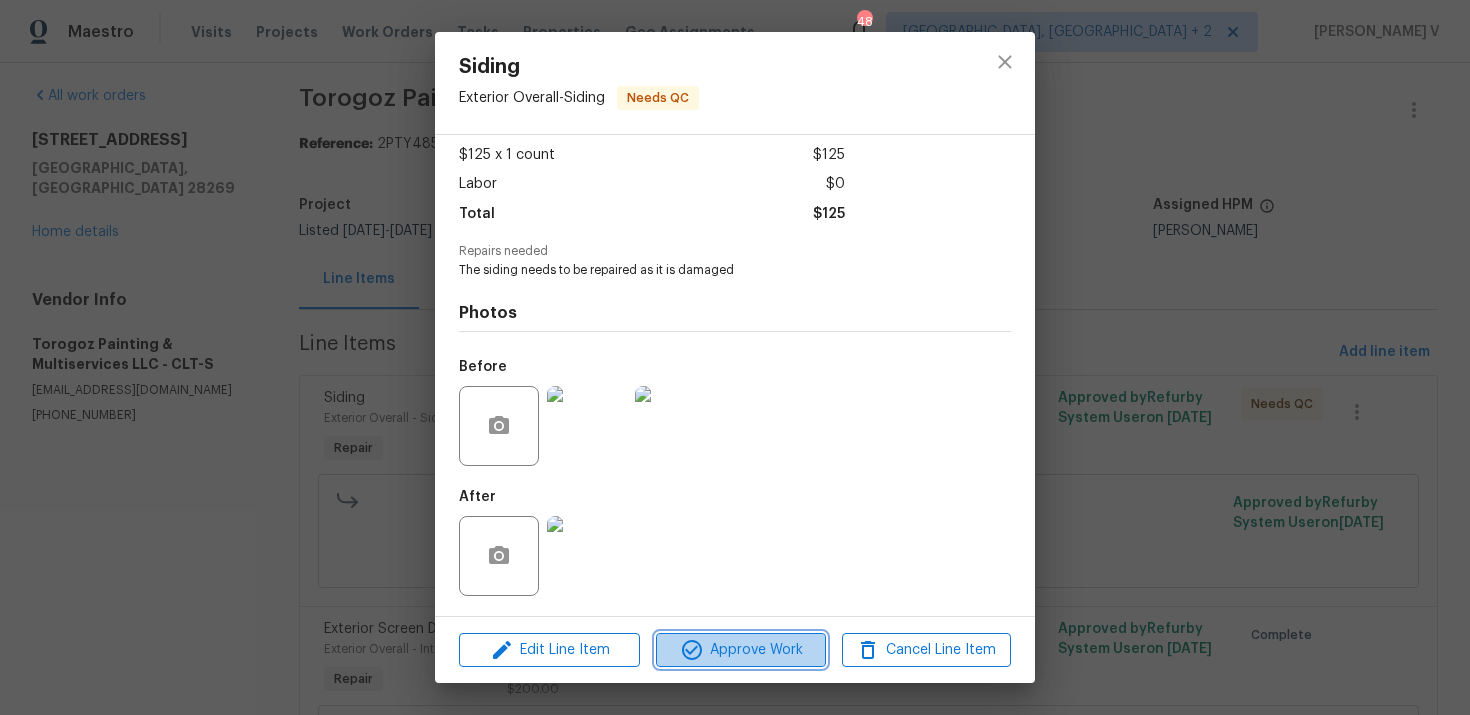 click on "Approve Work" at bounding box center [740, 650] 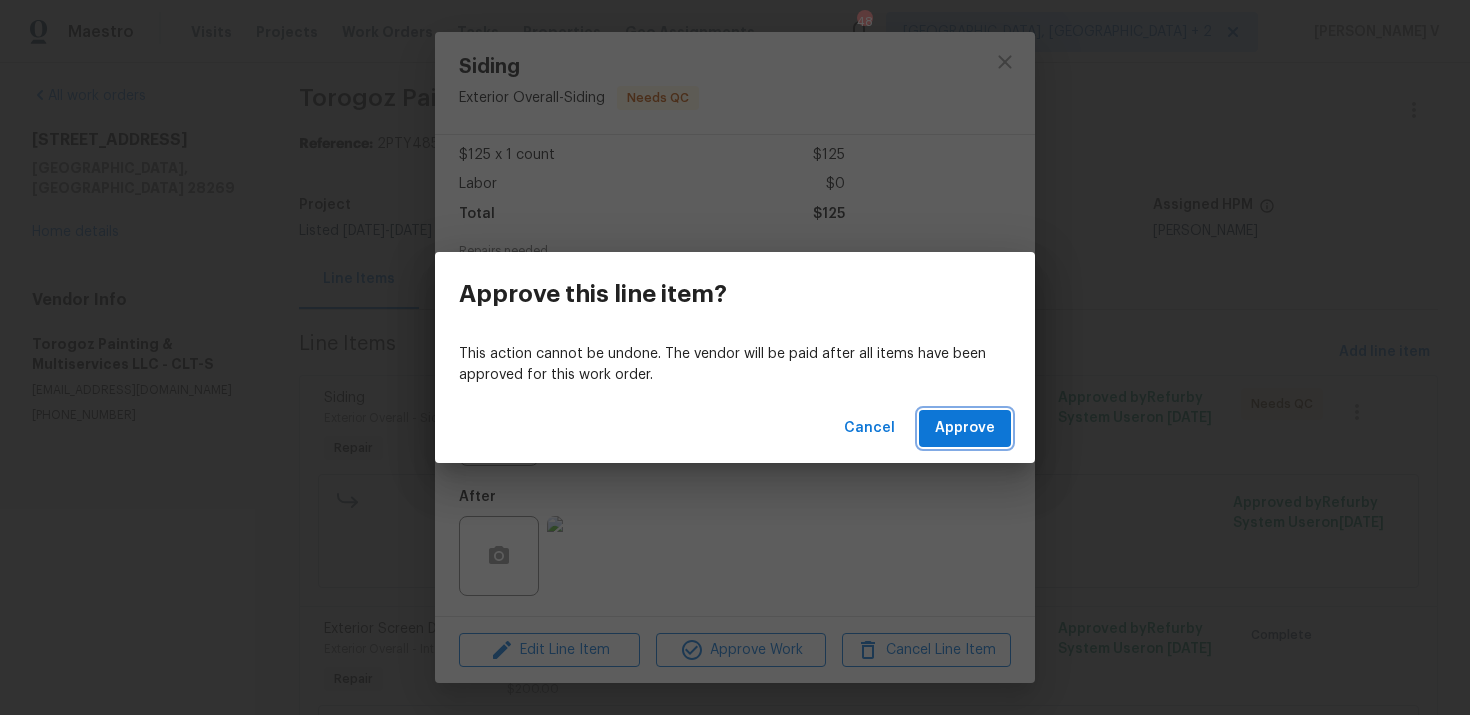click on "Approve" at bounding box center (965, 428) 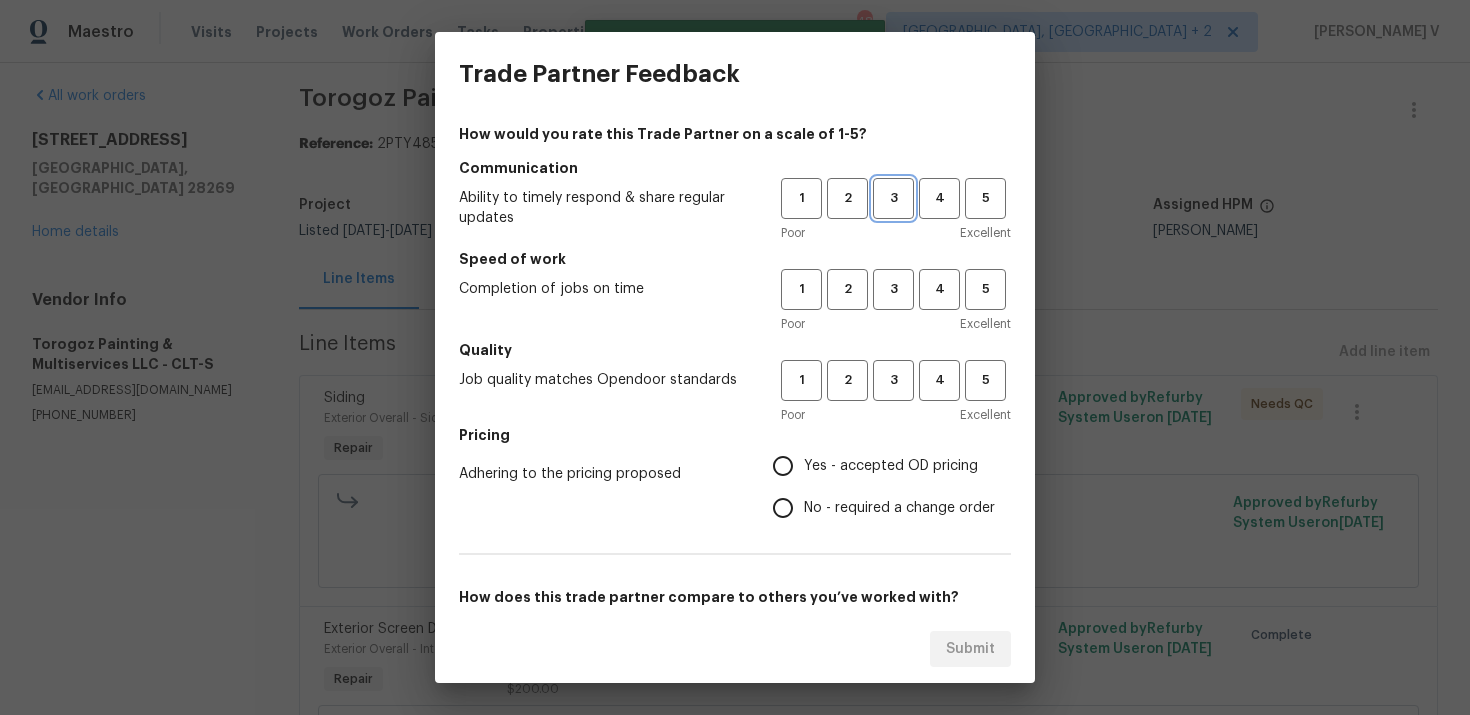 click on "3" at bounding box center [893, 198] 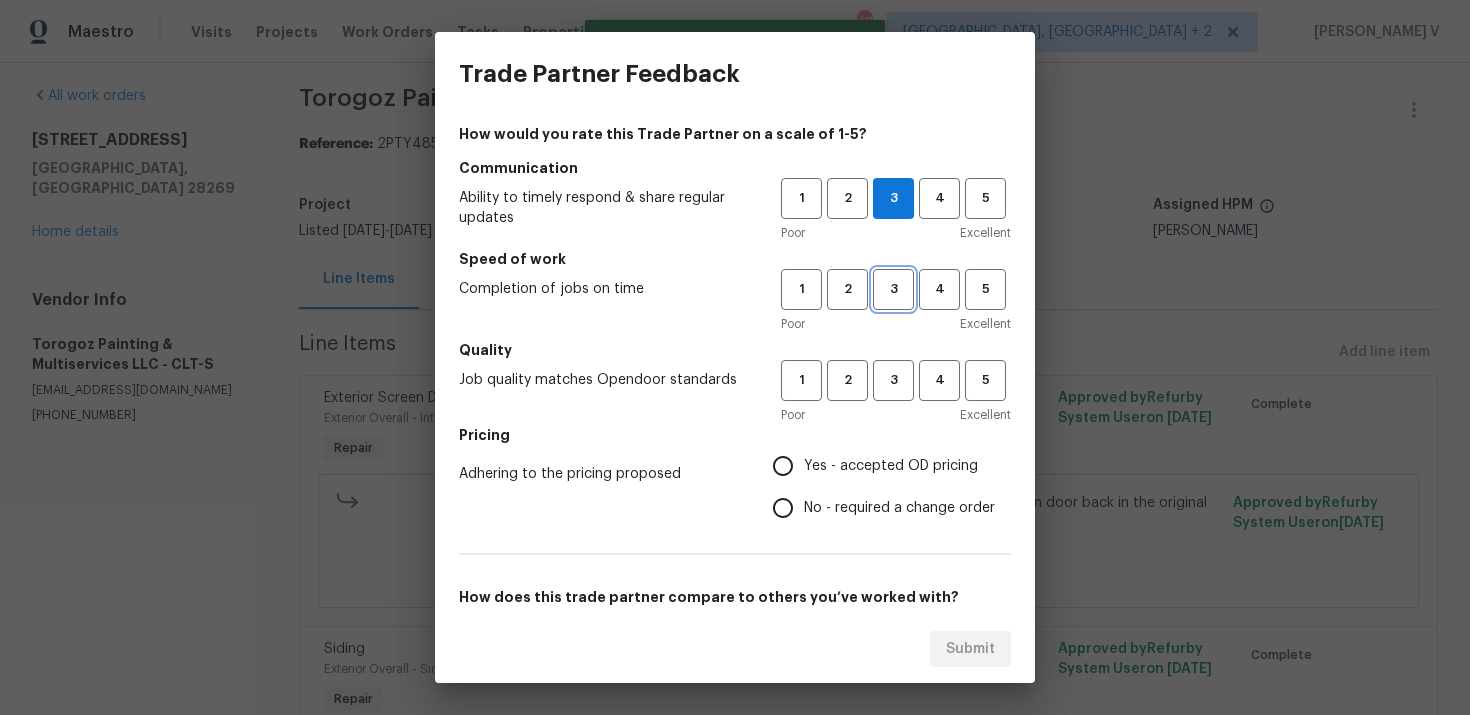 click on "3" at bounding box center (893, 289) 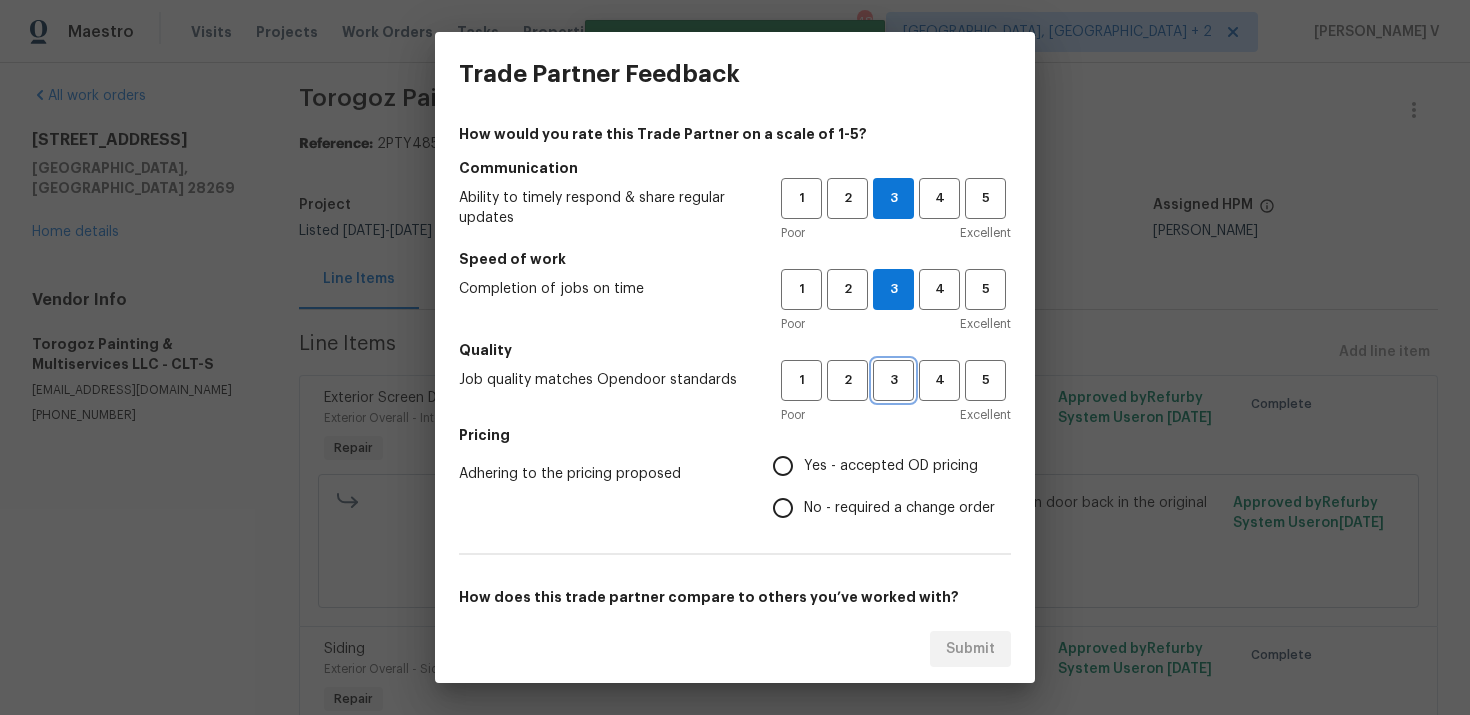 click on "3" at bounding box center [893, 380] 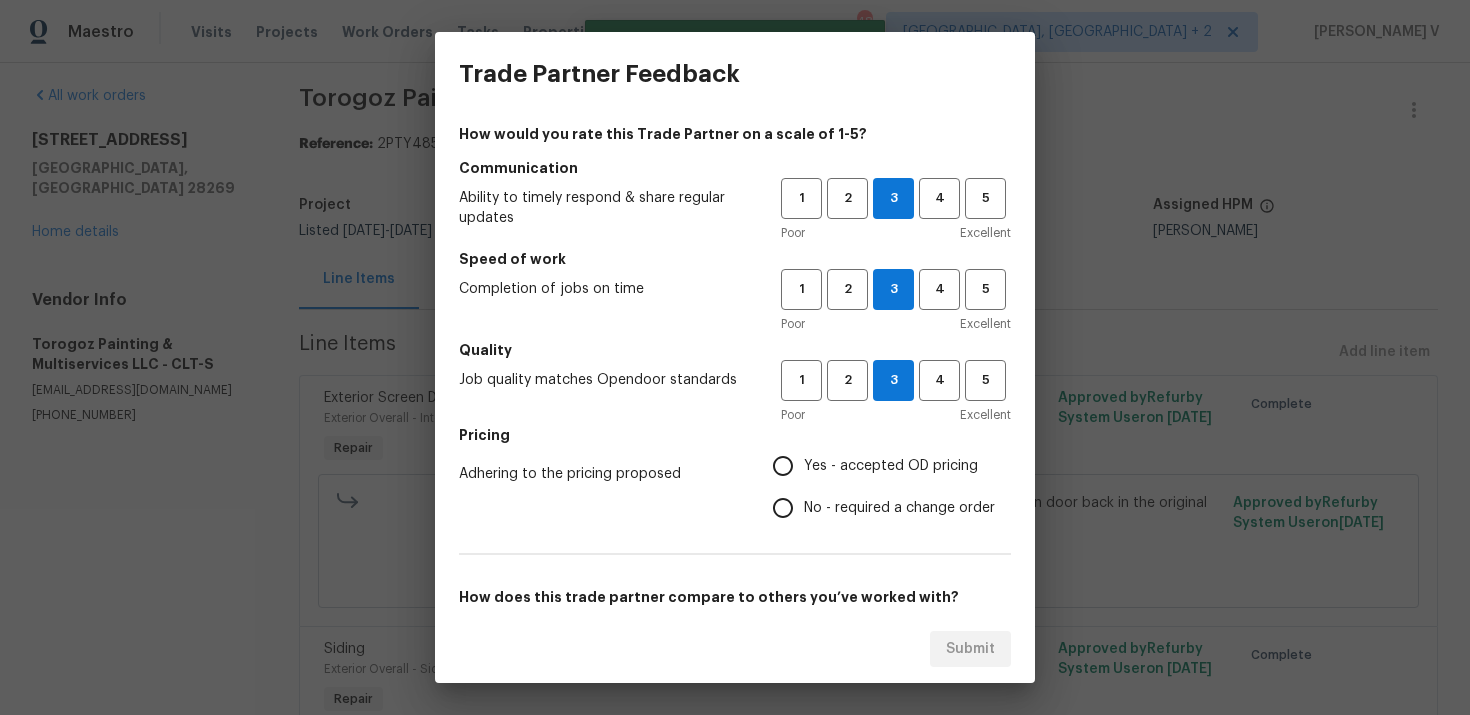 click on "No - required a change order" at bounding box center [783, 508] 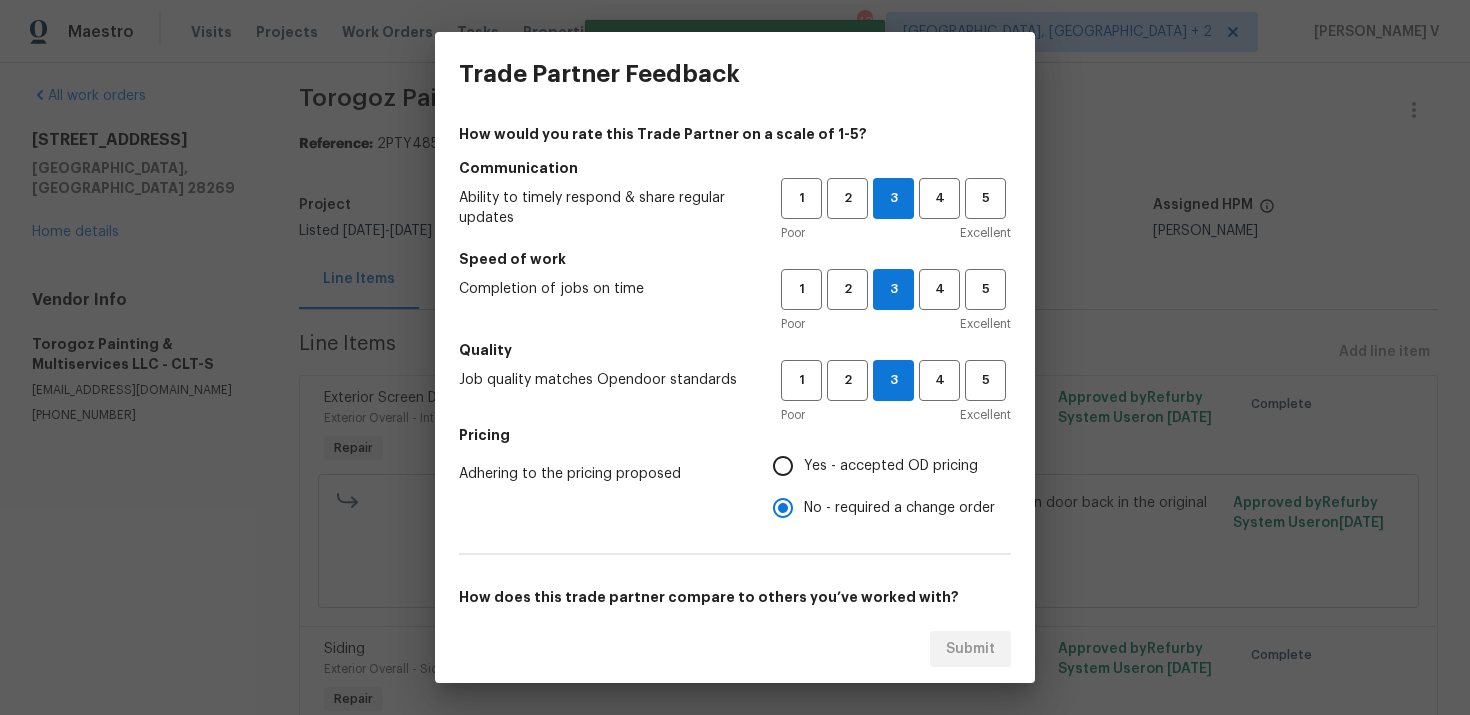 scroll, scrollTop: 111, scrollLeft: 0, axis: vertical 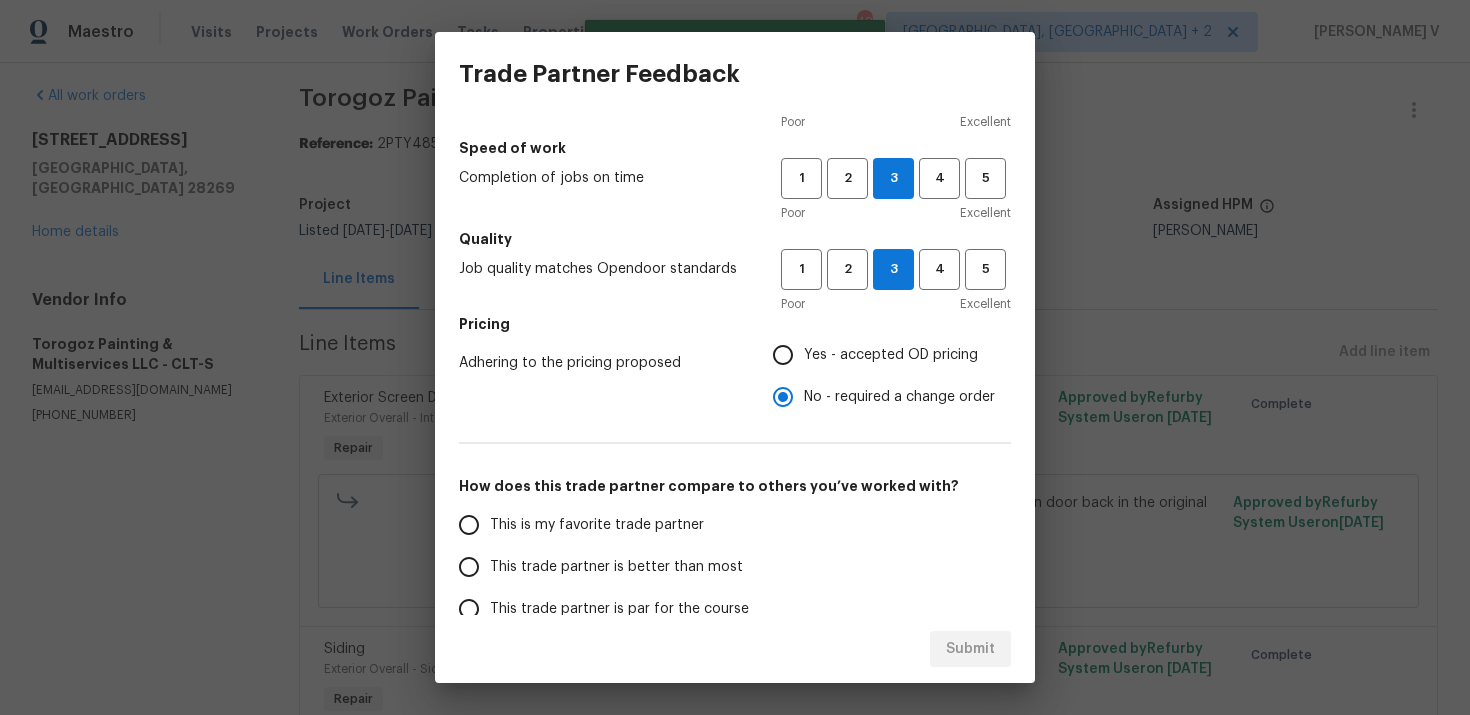 click on "This is my favorite trade partner" at bounding box center [606, 525] 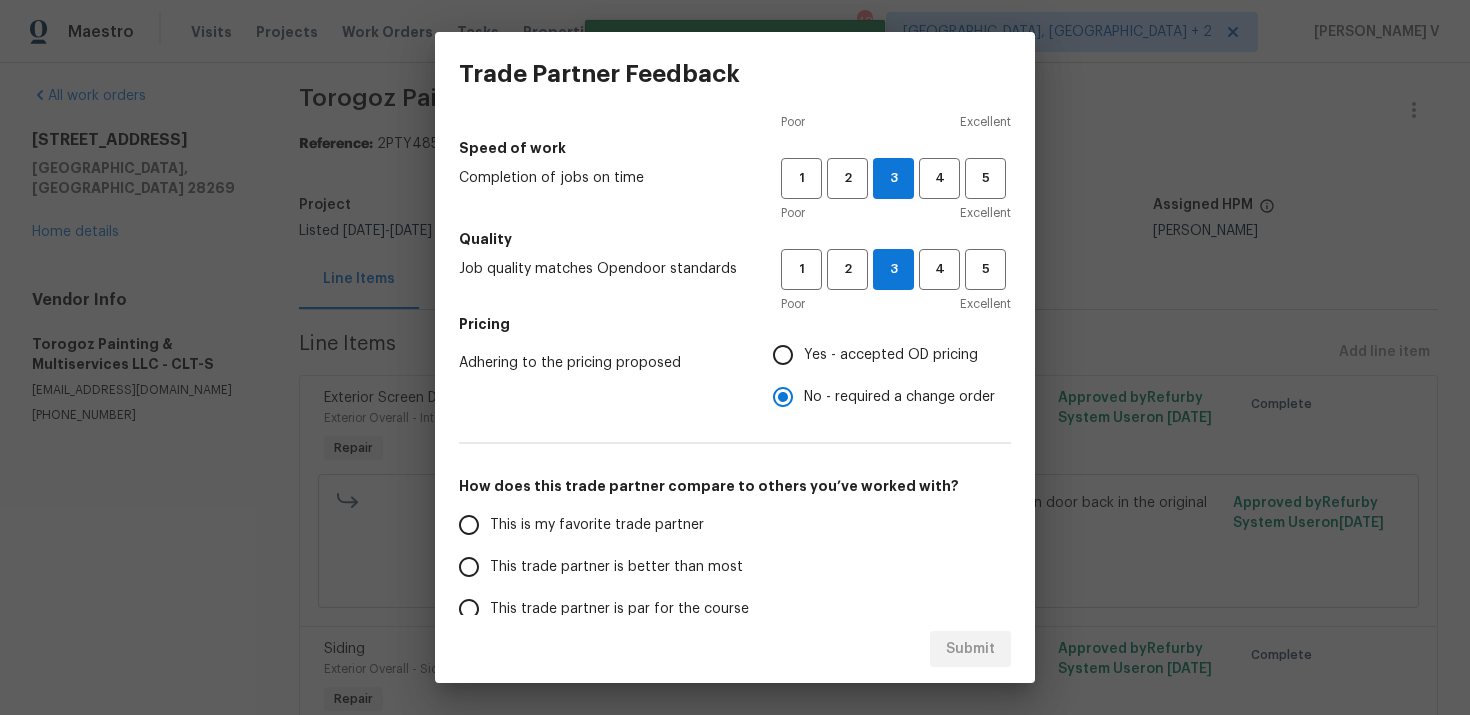 click on "This is my favorite trade partner" at bounding box center [469, 525] 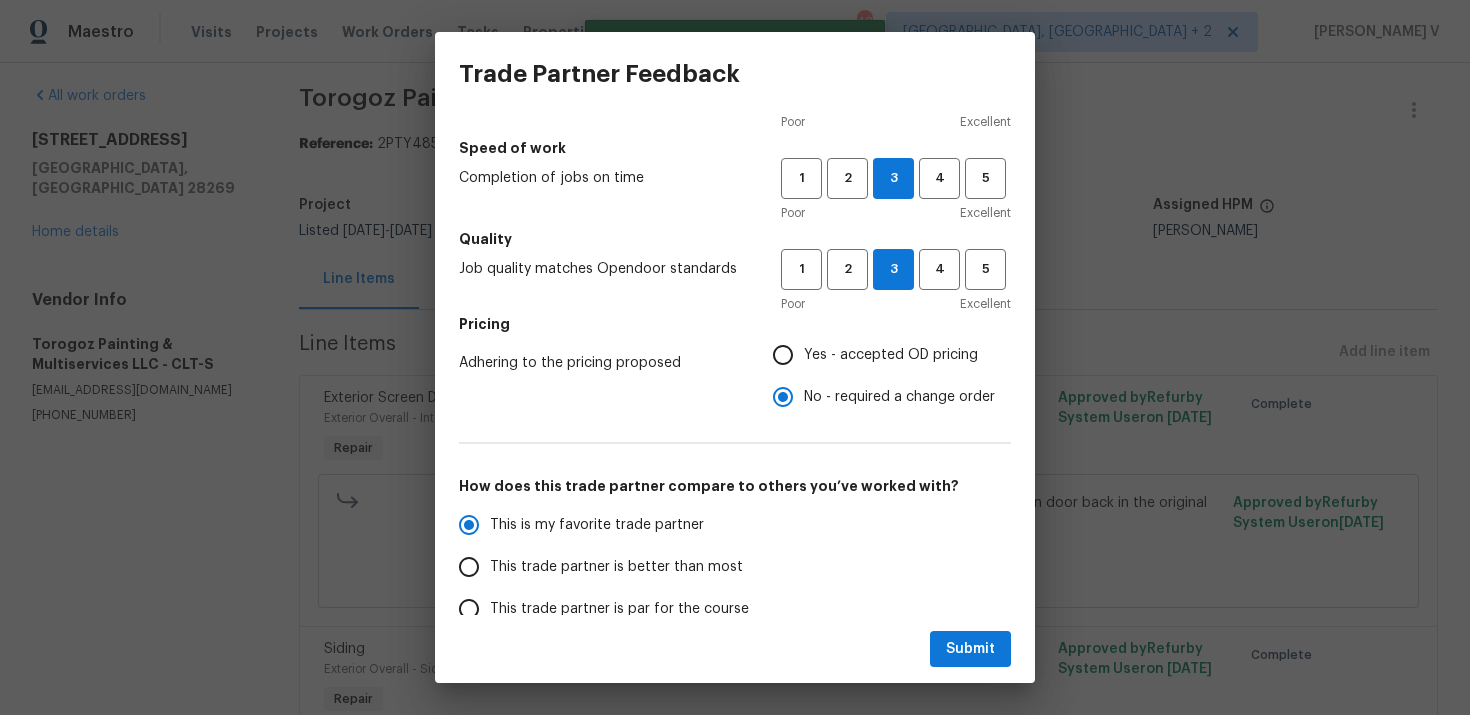 click on "This trade partner is better than most" at bounding box center (616, 567) 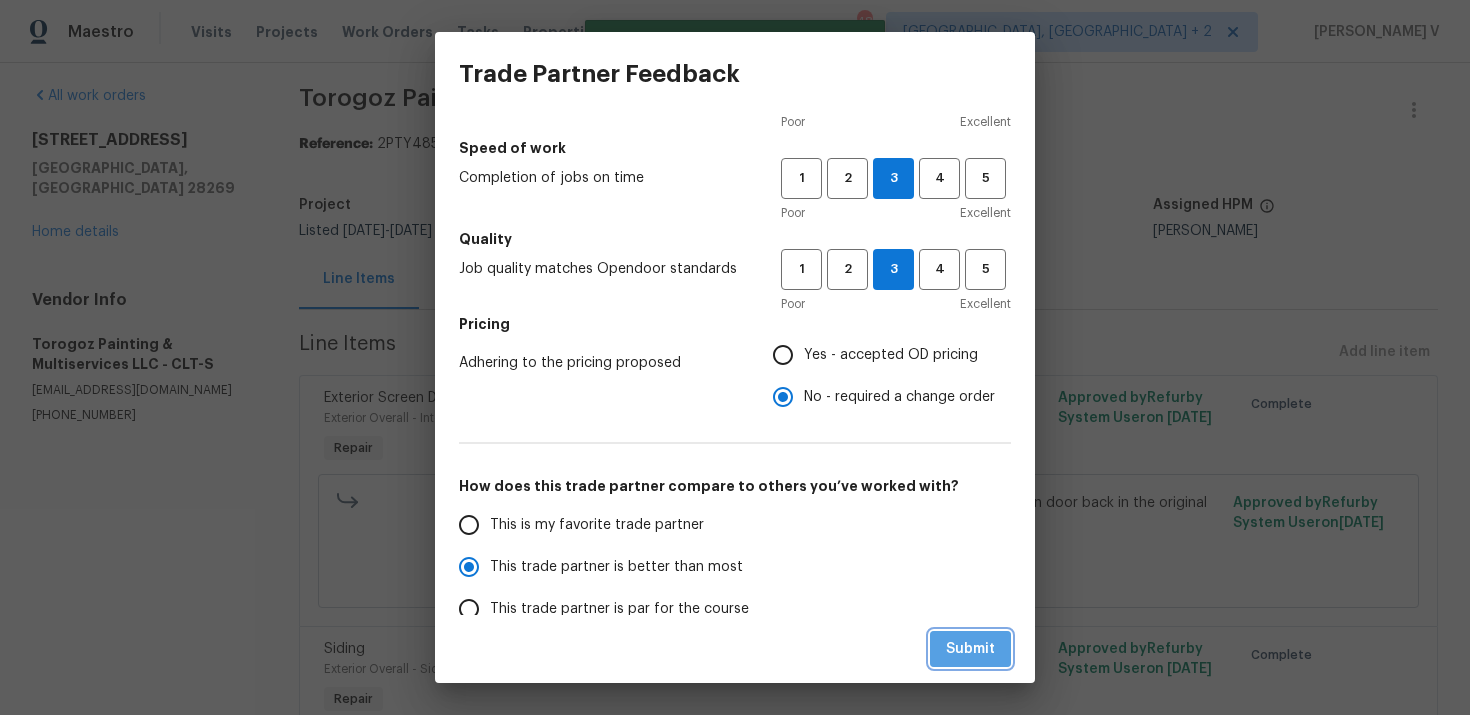 click on "Submit" at bounding box center [970, 649] 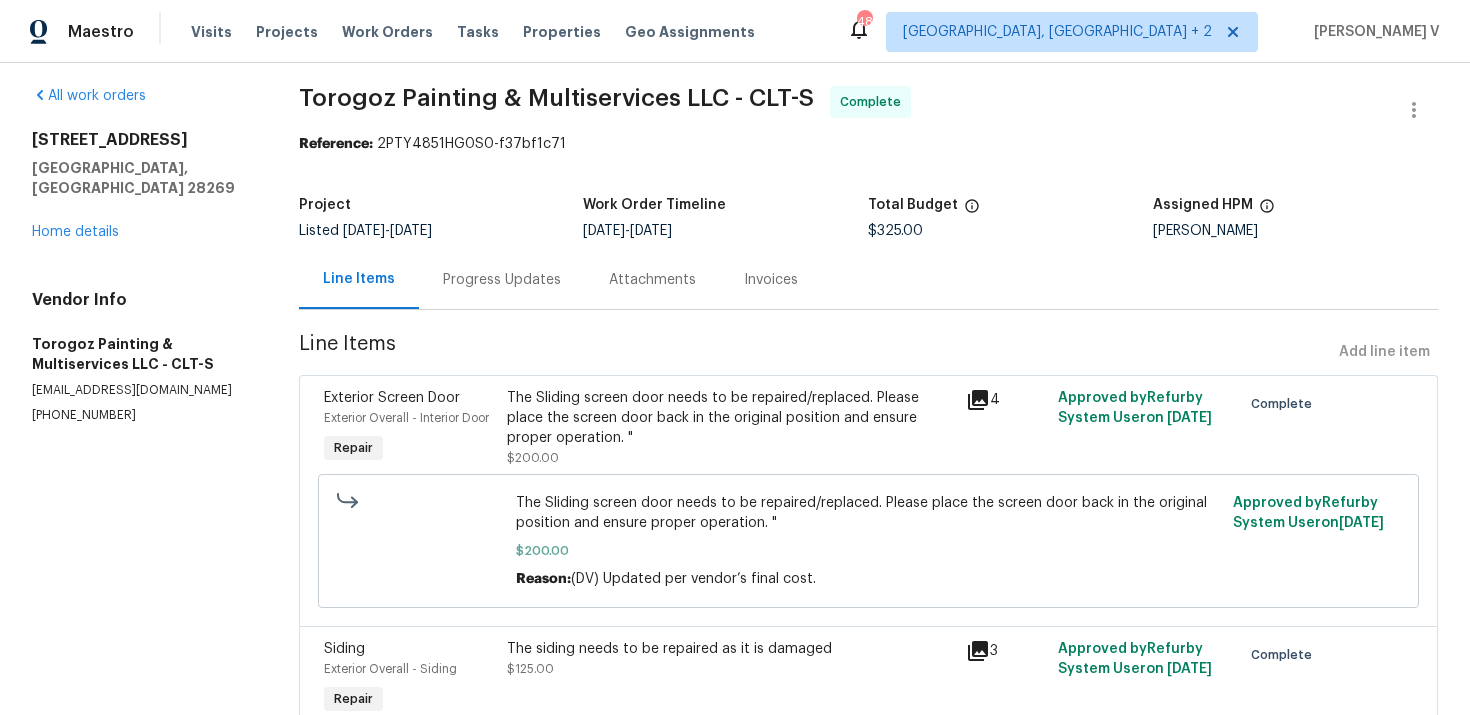click on "Progress Updates" at bounding box center [502, 279] 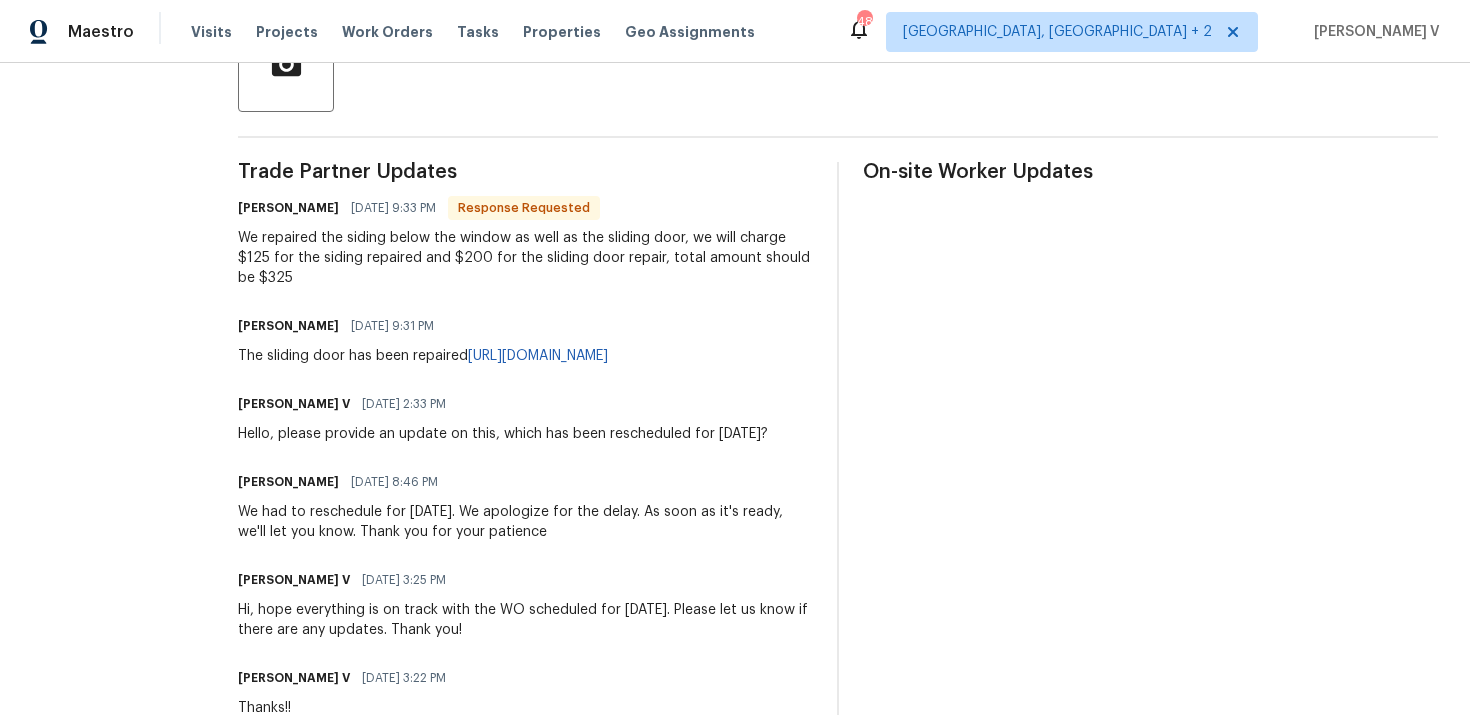 scroll, scrollTop: 556, scrollLeft: 0, axis: vertical 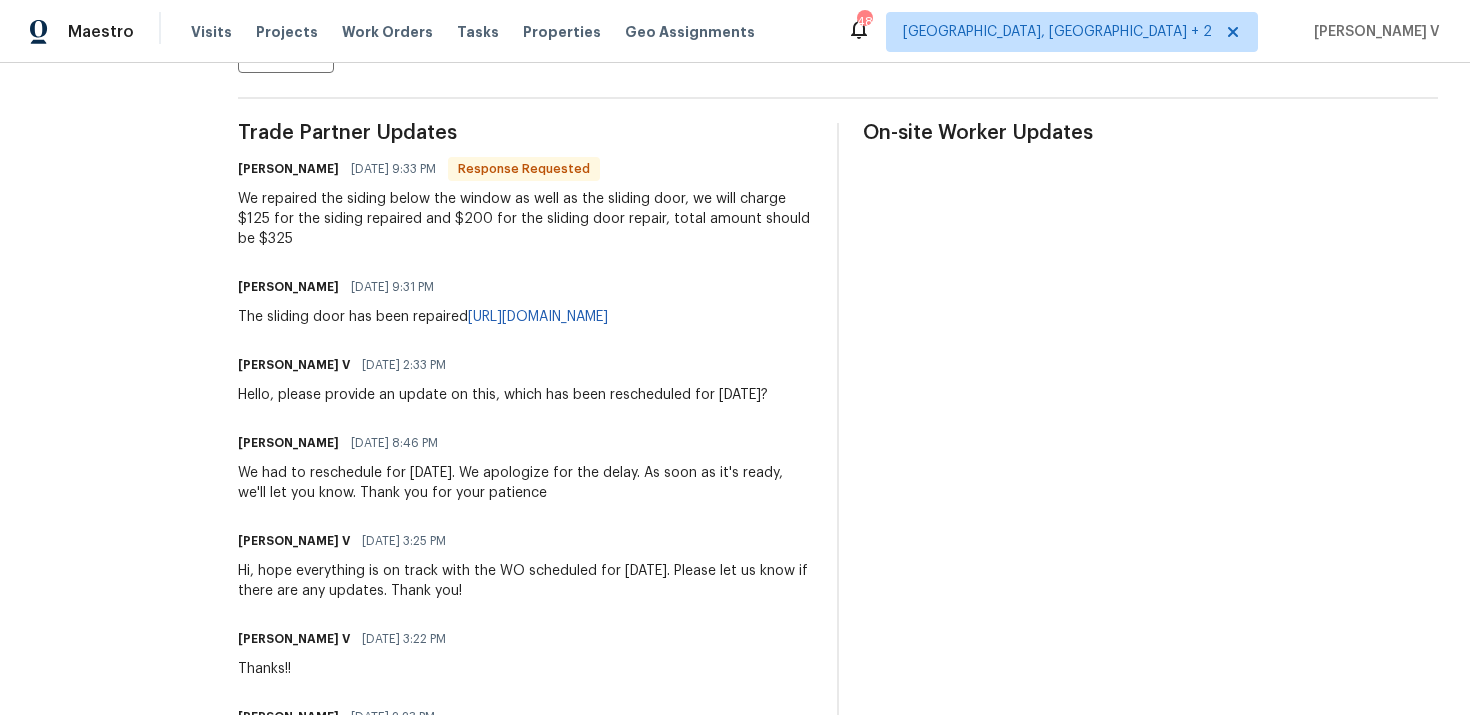 drag, startPoint x: 372, startPoint y: 365, endPoint x: 281, endPoint y: 317, distance: 102.88343 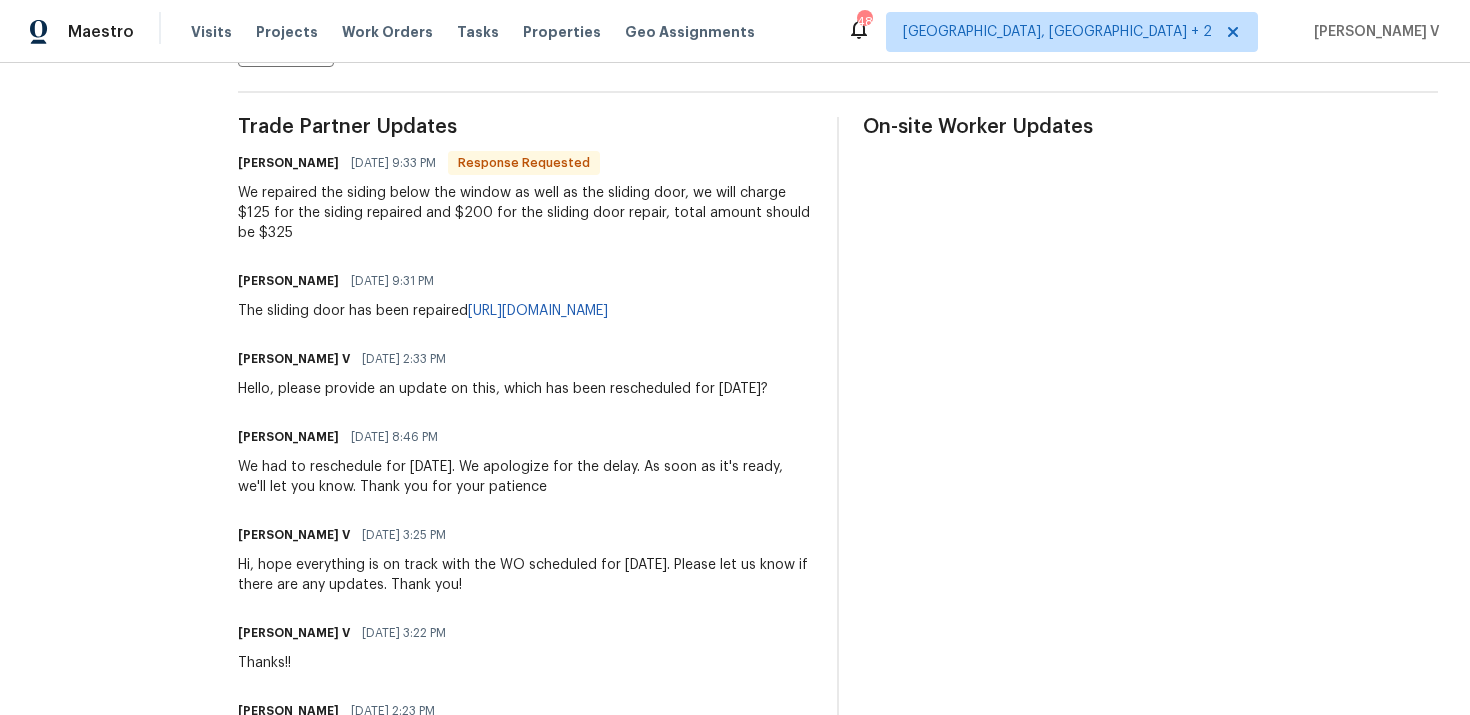 click on "We repaired the siding below the window as well as the sliding door, we will charge $125 for the siding repaired and $200 for the sliding door repair, total amount should be $325" at bounding box center (525, 213) 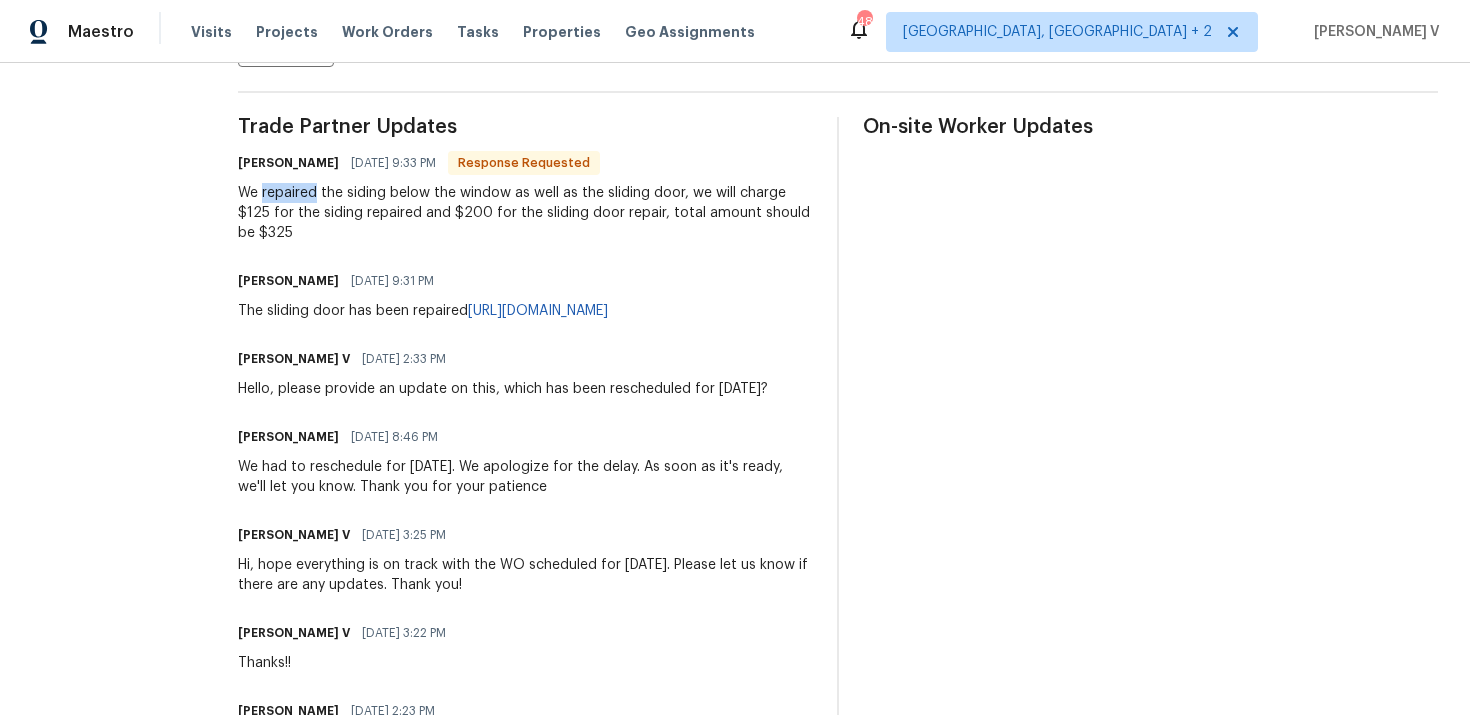 click on "We repaired the siding below the window as well as the sliding door, we will charge $125 for the siding repaired and $200 for the sliding door repair, total amount should be $325" at bounding box center [525, 213] 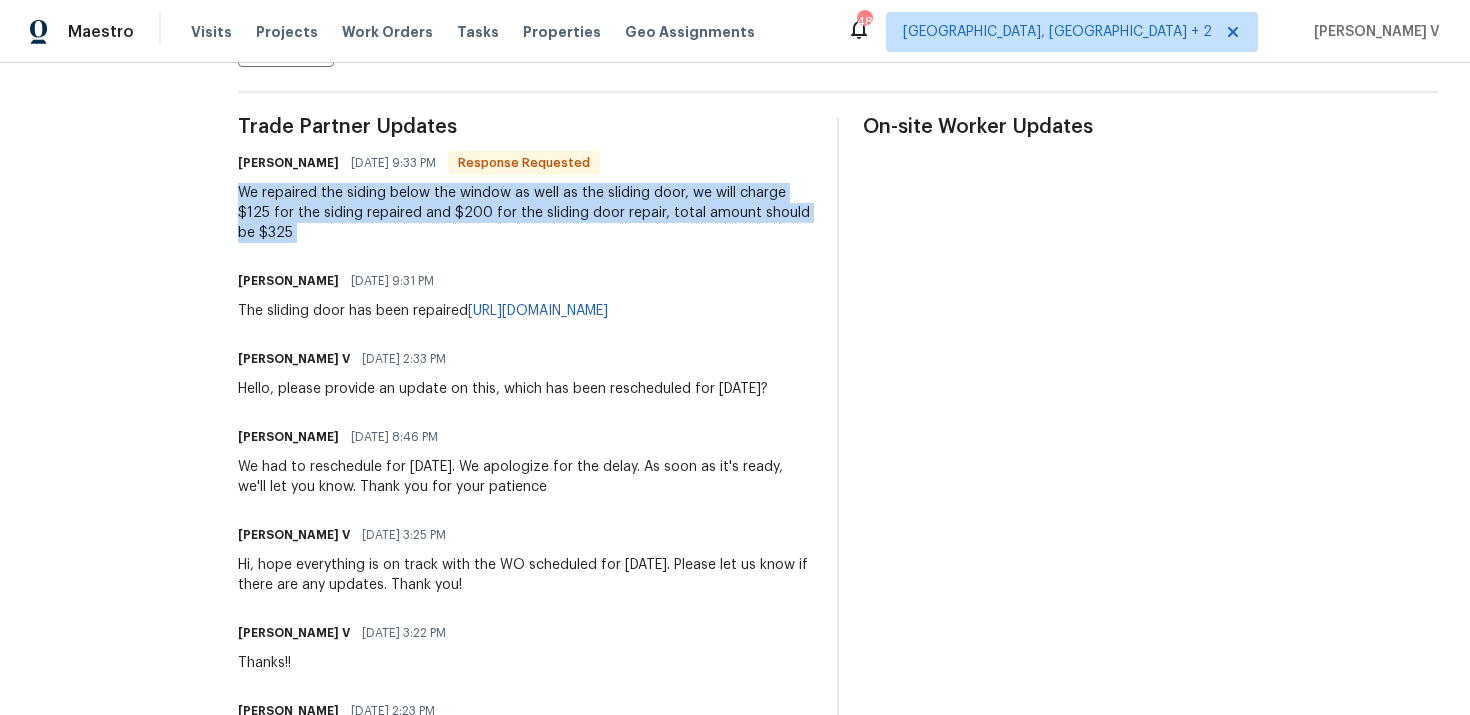 copy on "We repaired the siding below the window as well as the sliding door, we will charge $125 for the siding repaired and $200 for the sliding door repair, total amount should be $325" 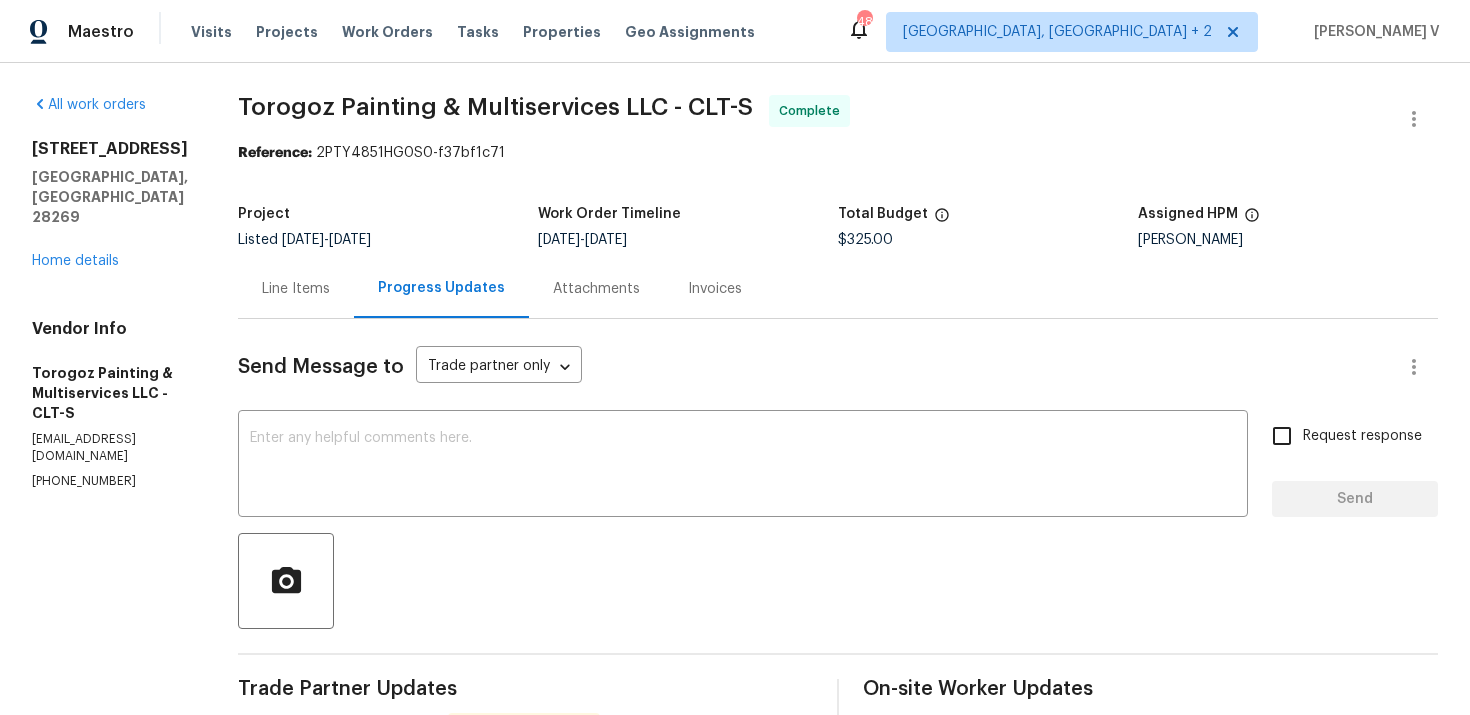 click on "Send Message to Trade partner only Trade partner only ​ x ​ Request response Send Trade Partner Updates Ricardo Arturo 07/09/2025 9:33 PM Response Requested We repaired the siding below the window as well as the sliding door, we will charge $125 for the siding repaired and $200 for the sliding door repair, total amount should be $325 Ricardo Arturo 07/09/2025 9:31 PM The sliding door has been repaired
https://drive.google.com/file/d/1mxOTjVUxjJ8huTeD_qDwTlNJAv4wxuHh/view?usp=sharing Divya Dharshini V 07/09/2025 2:33 PM Hello, please provide an update on this, which has been rescheduled for today? Ricardo Arturo 07/08/2025 8:46 PM We had to reschedule for tomorrow. We apologize for the delay. As soon as it's ready, we'll let you know. Thank you for your patience Divya Dharshini V 07/08/2025 3:25 PM Hi, hope everything is on track with the WO scheduled for today. Please let us know if there are any updates. Thank you! Divya Dharshini V 07/07/2025 3:22 PM Thanks!! Ricardo Arturo 07/07/2025 2:23 PM" at bounding box center (838, 897) 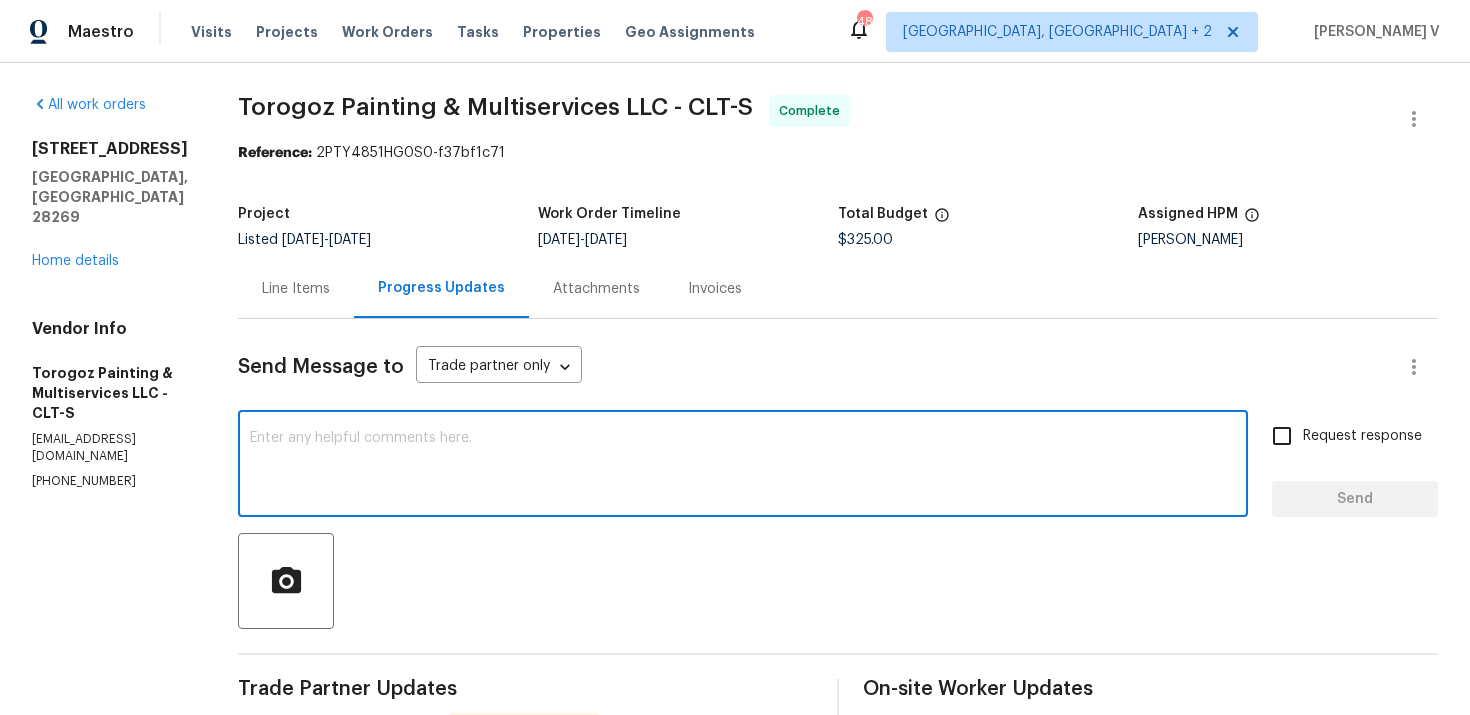 click at bounding box center [743, 466] 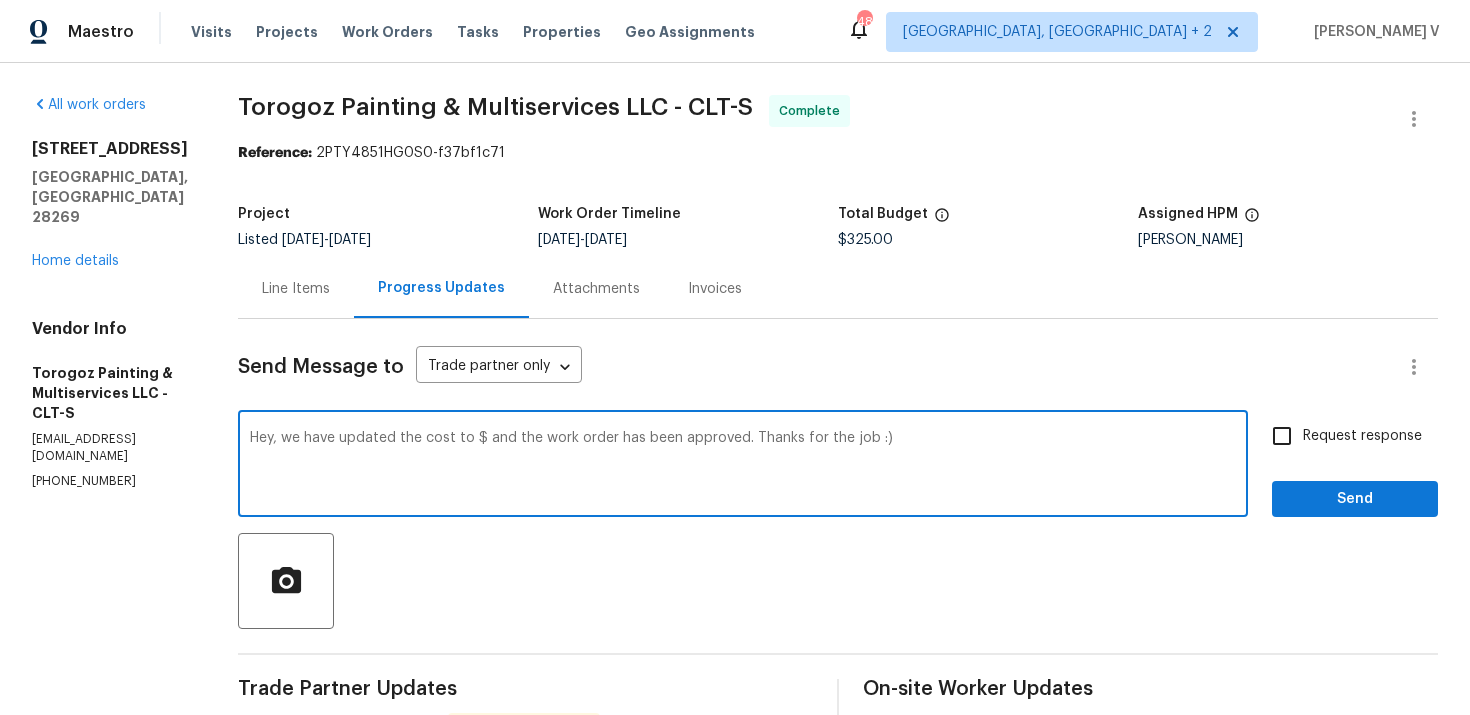 click on "Hey, we have updated the cost to $ and the work order has been approved. Thanks for the job :)" at bounding box center (743, 466) 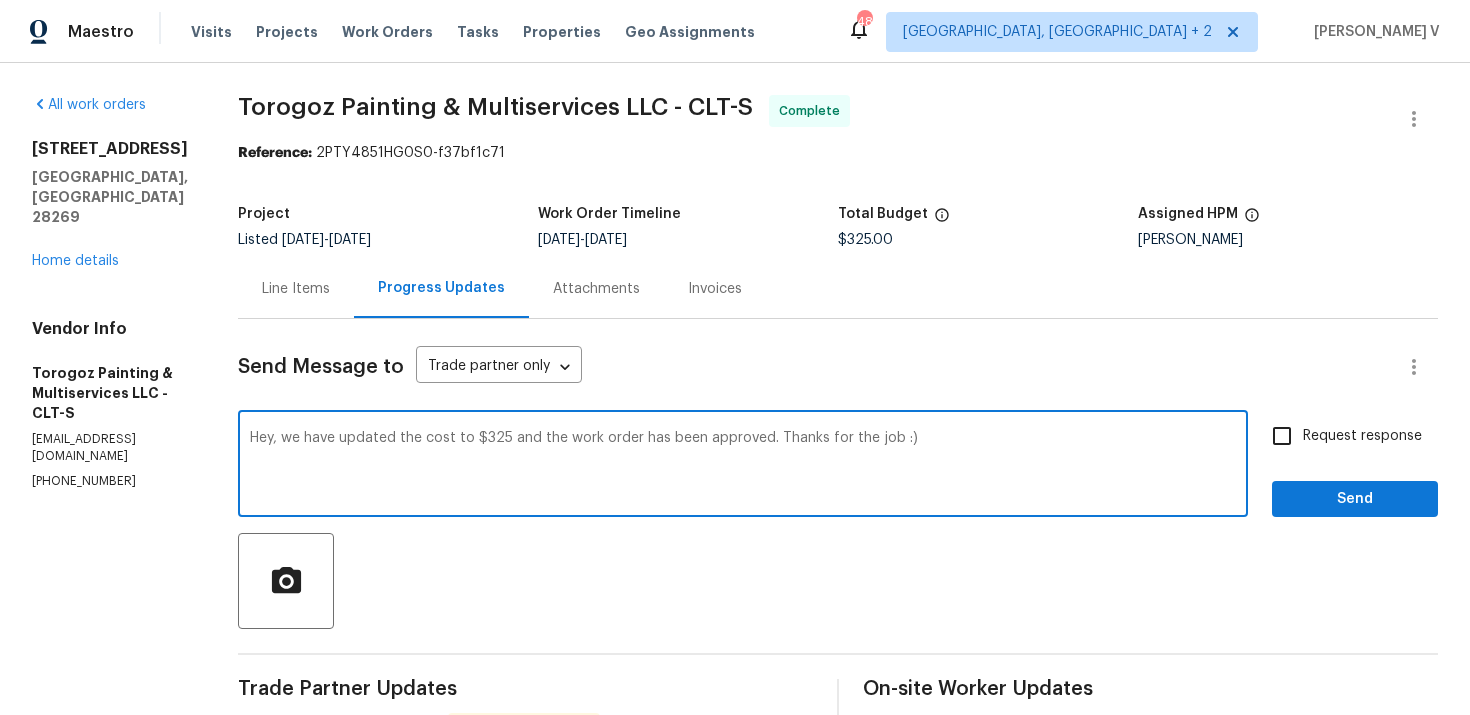 type on "Hey, we have updated the cost to $325 and the work order has been approved. Thanks for the job :)" 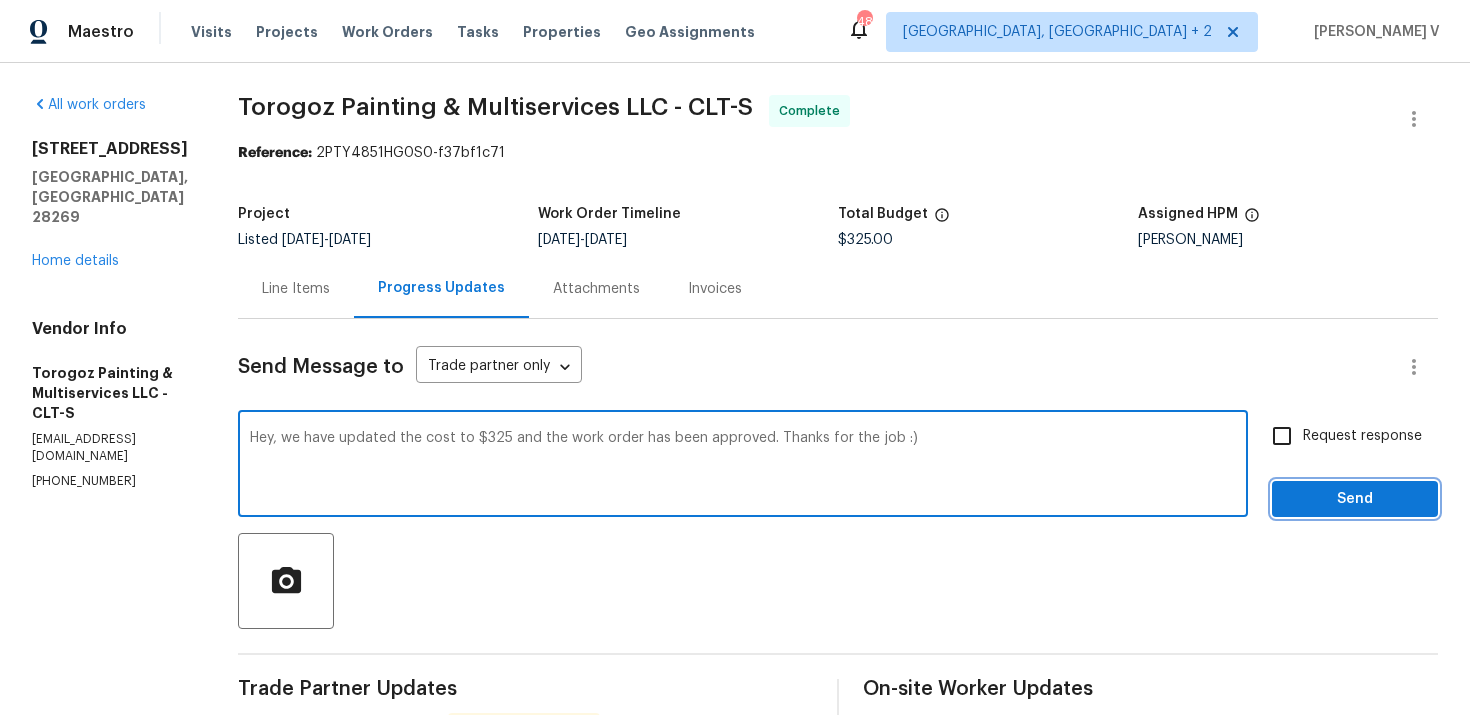 click on "Send" at bounding box center [1355, 499] 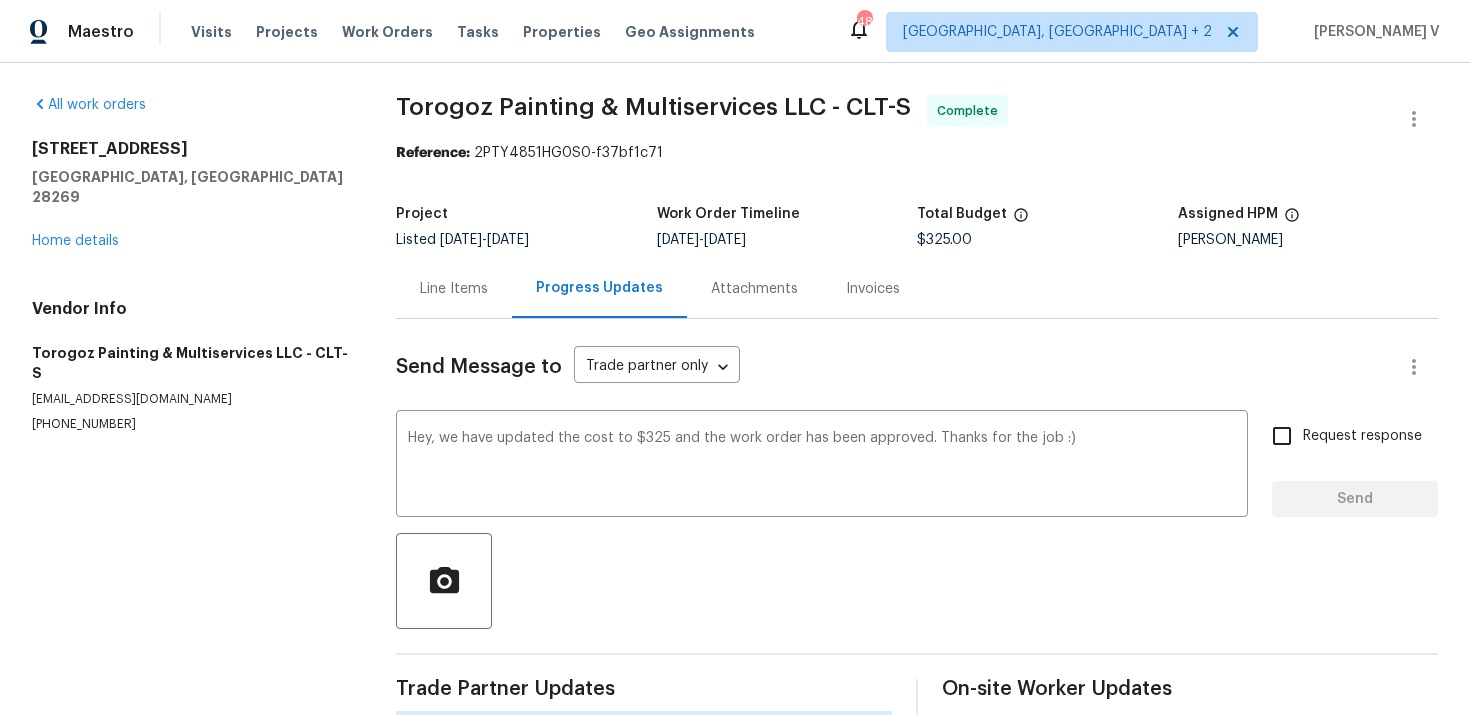 type 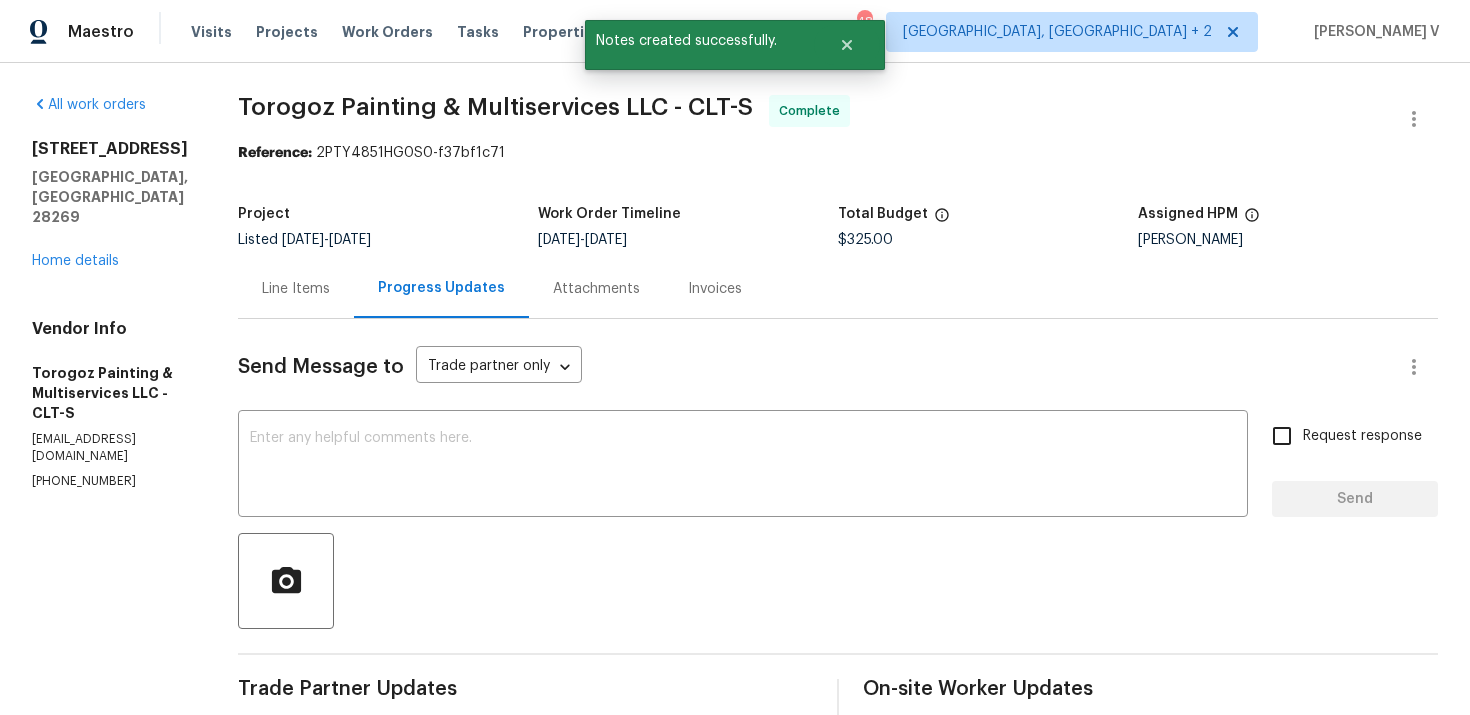 scroll, scrollTop: 340, scrollLeft: 0, axis: vertical 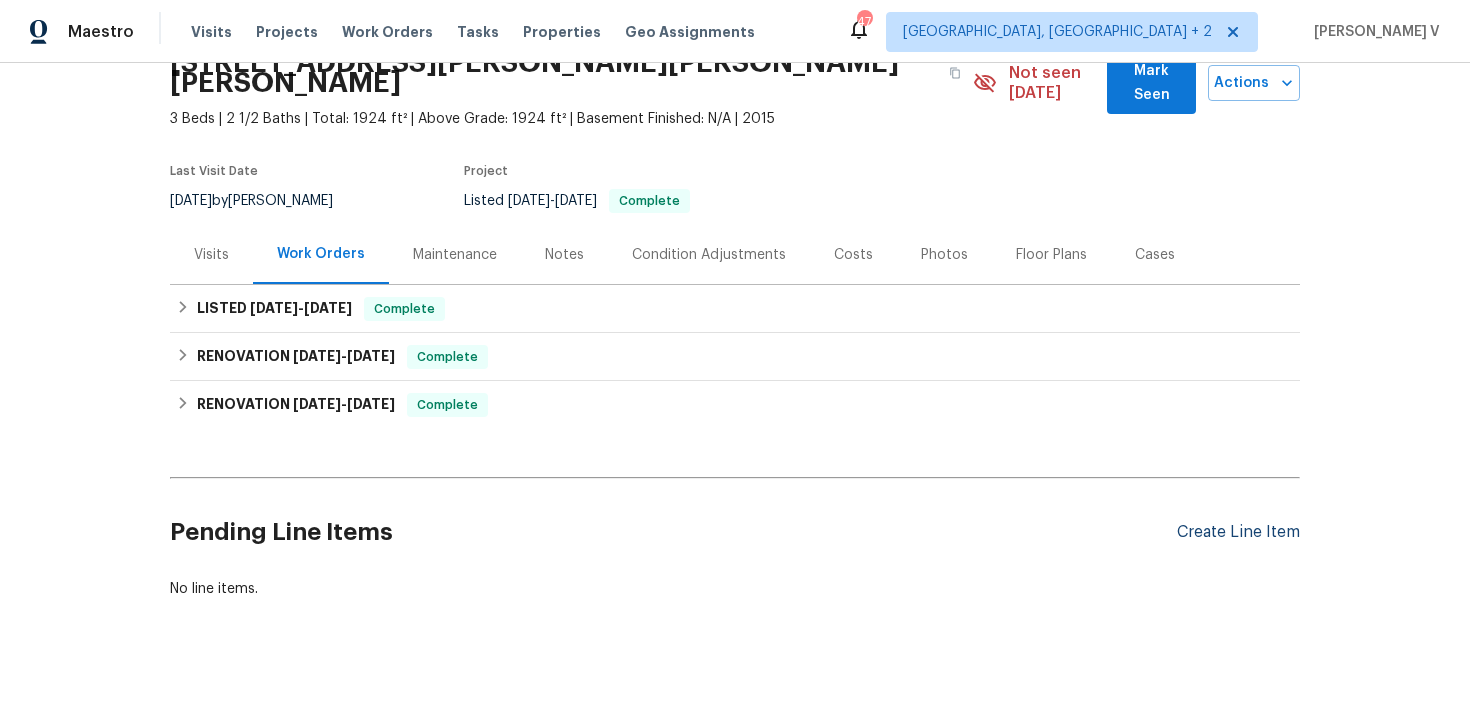 click on "Create Line Item" at bounding box center [1238, 532] 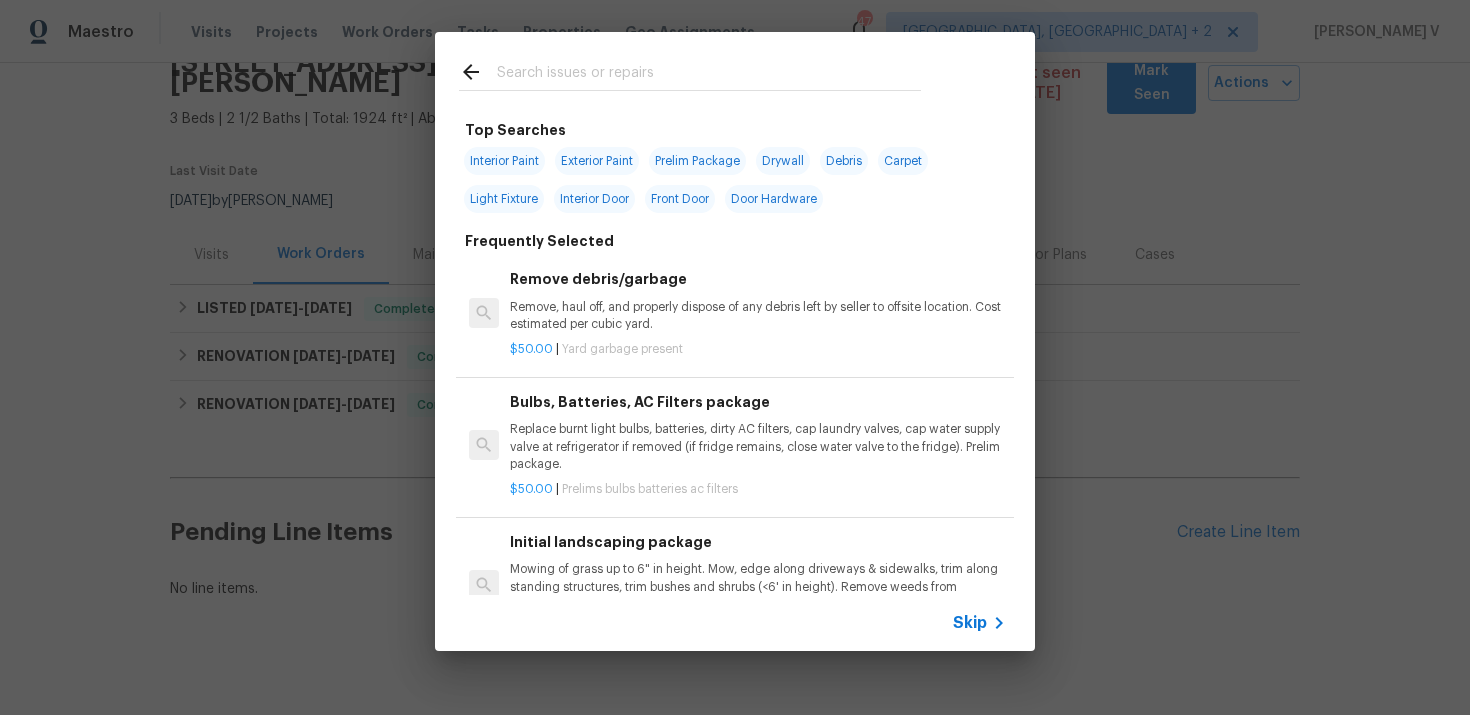 click on "Skip" at bounding box center [970, 623] 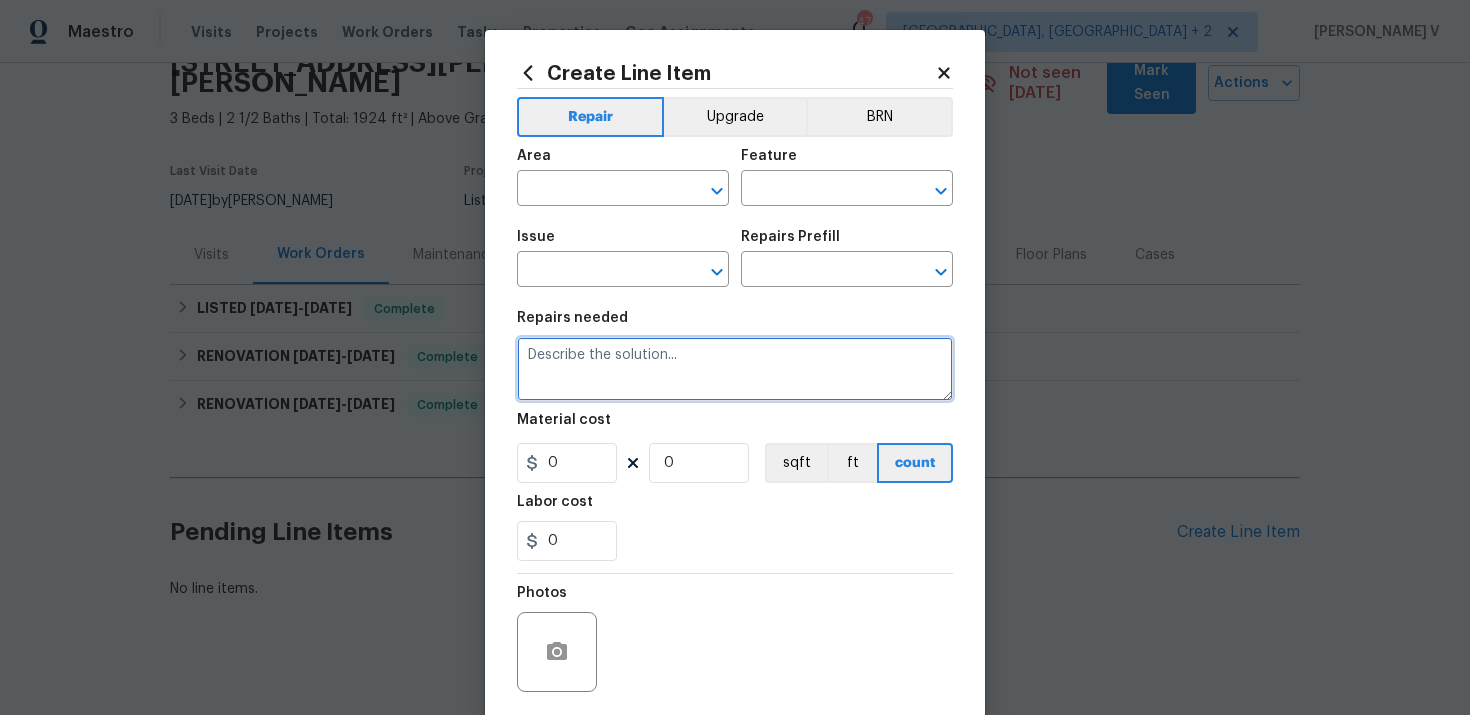 click at bounding box center (735, 369) 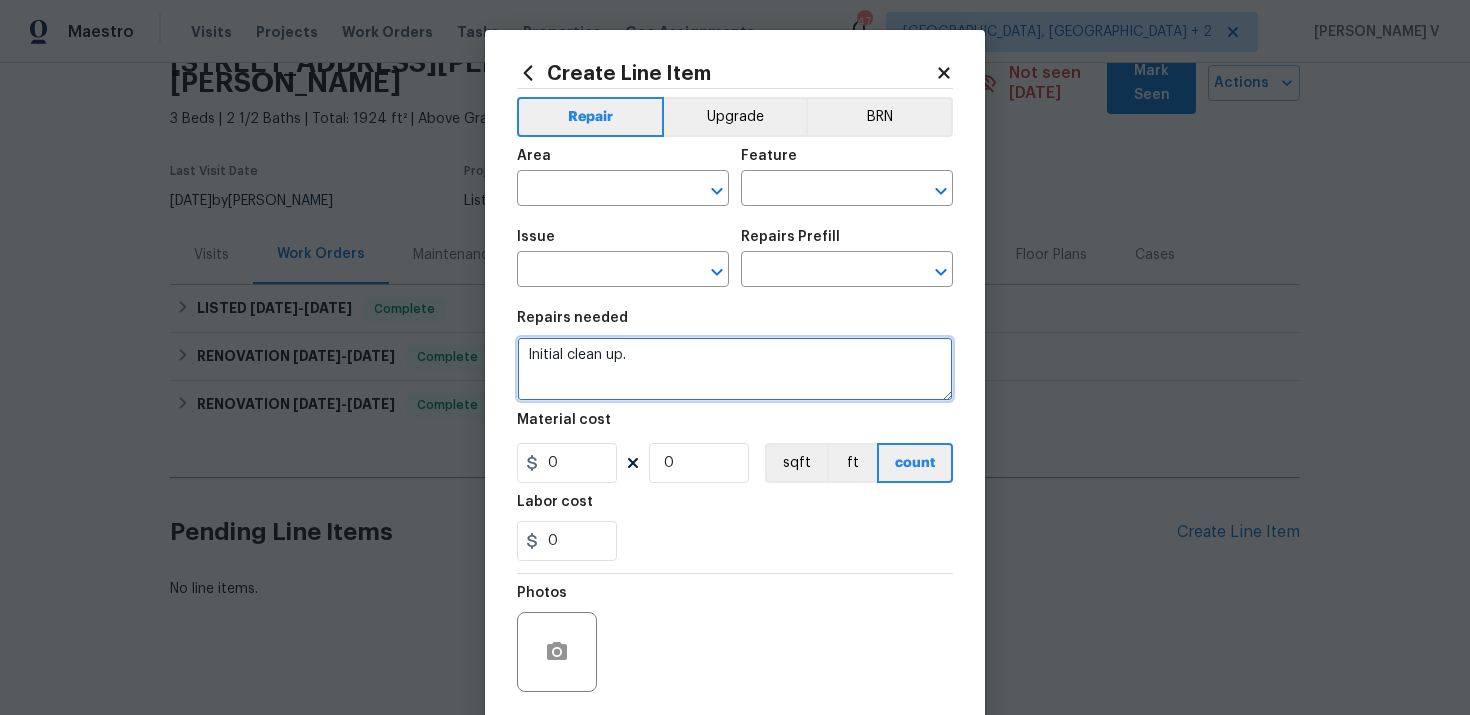 click on "Initial clean up." at bounding box center [735, 369] 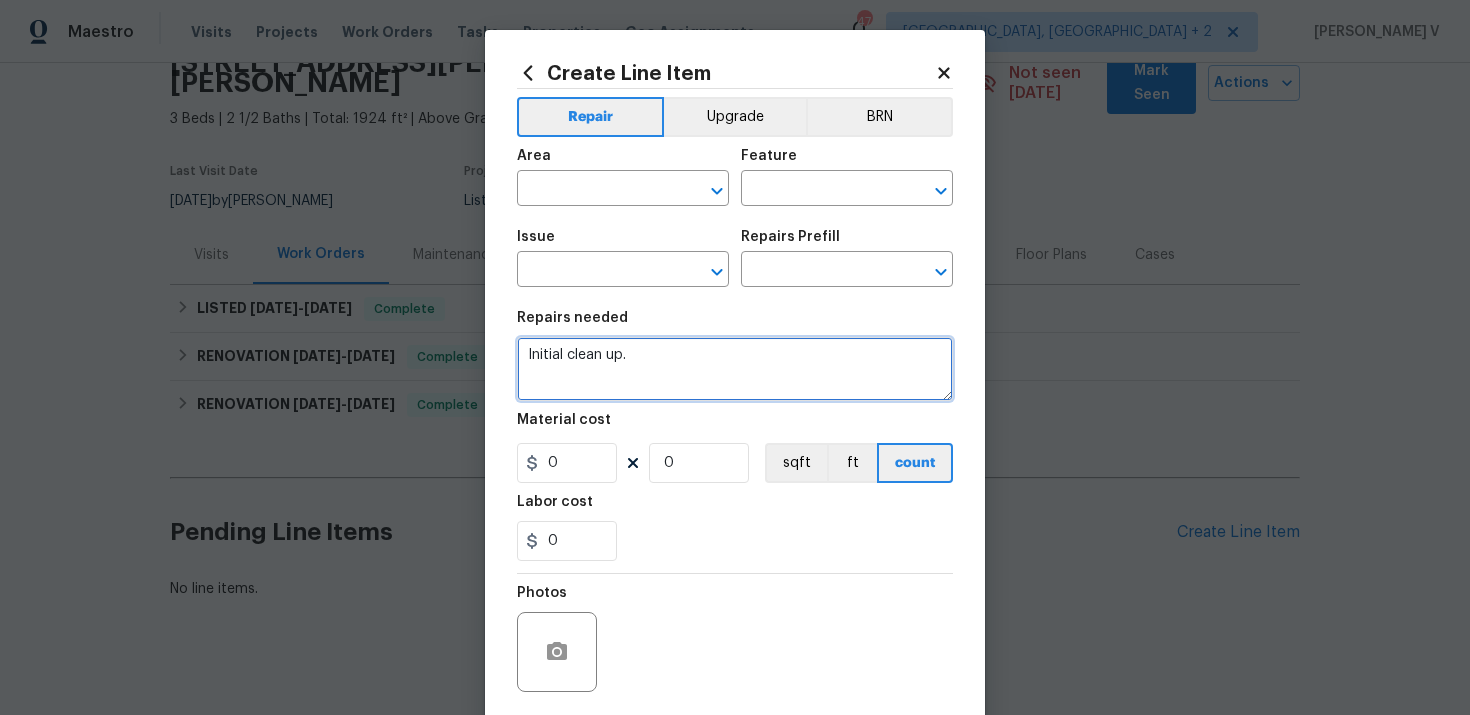 click on "Initial clean up." at bounding box center [735, 369] 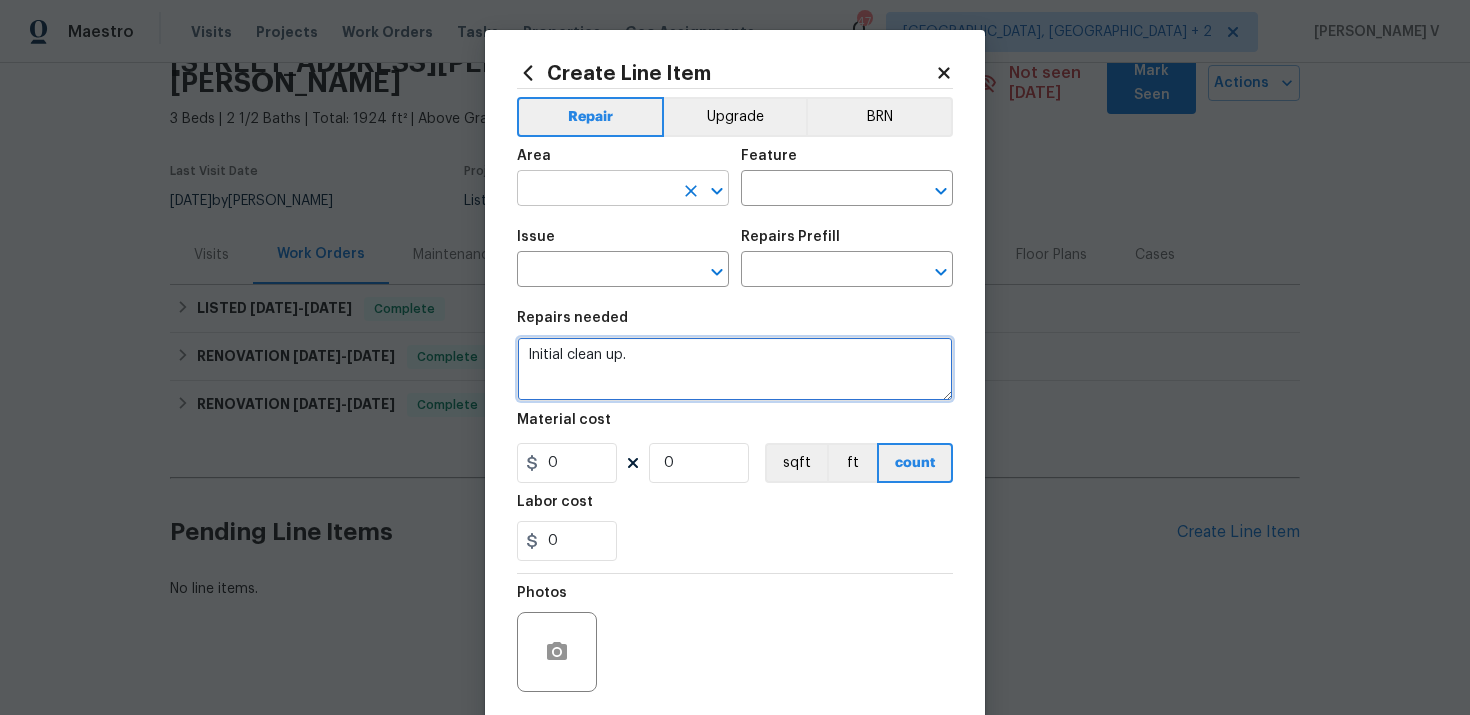 type on "Initial clean up." 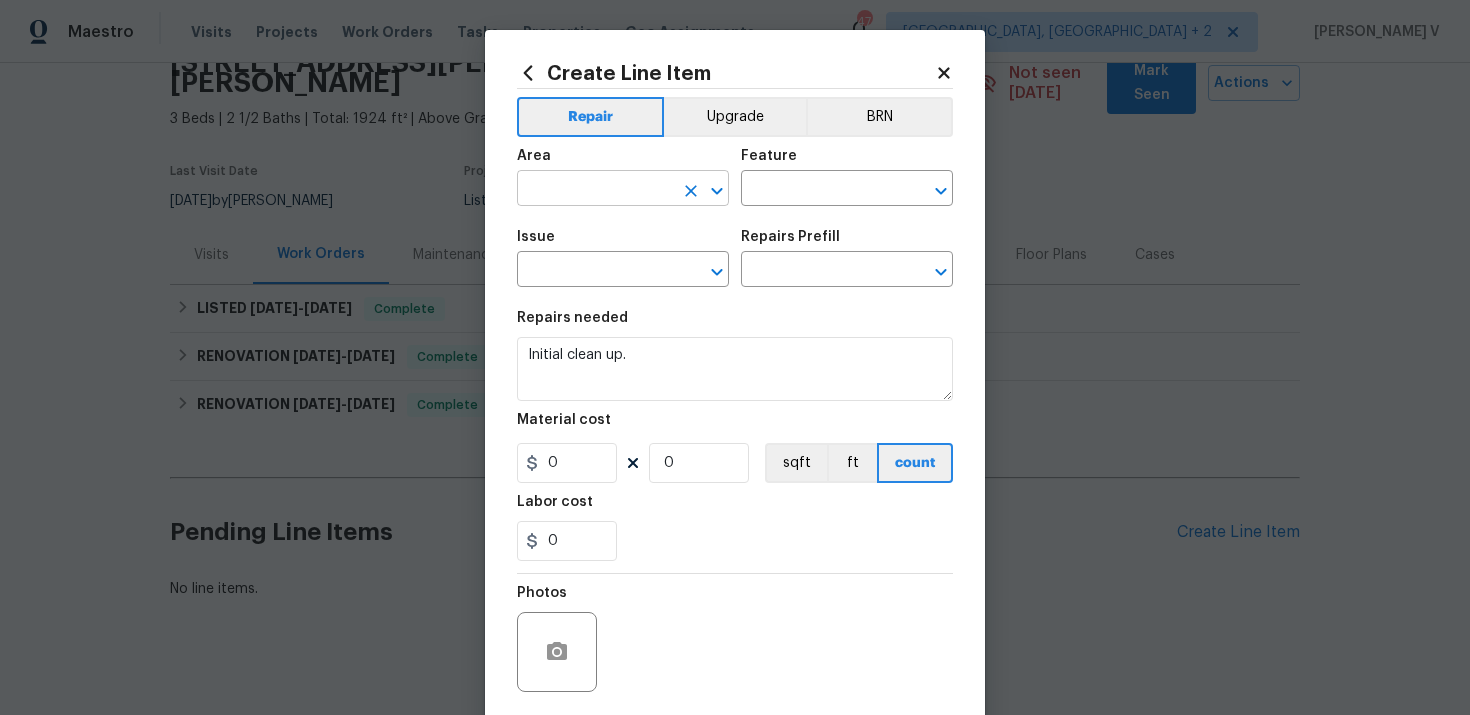 click at bounding box center [595, 190] 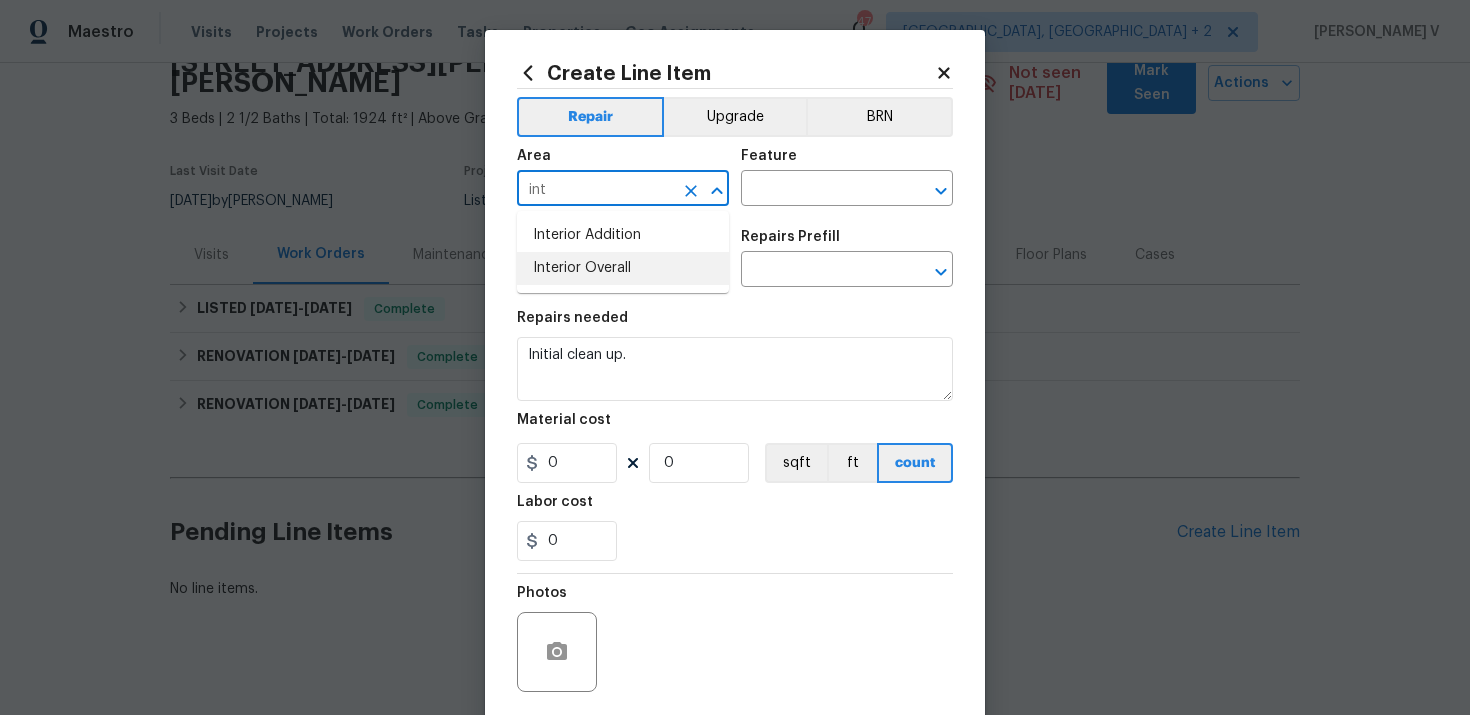 click on "Interior Overall" at bounding box center [623, 268] 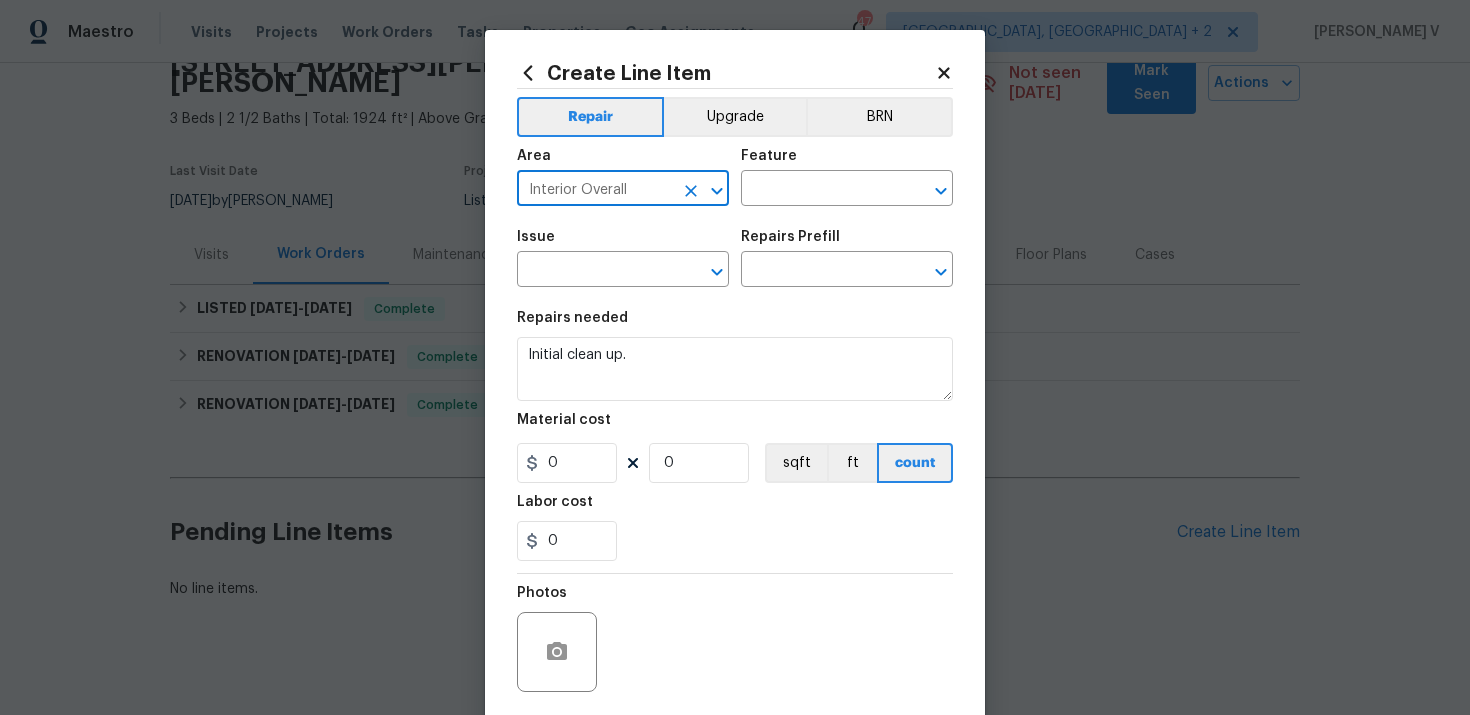 type on "Interior Overall" 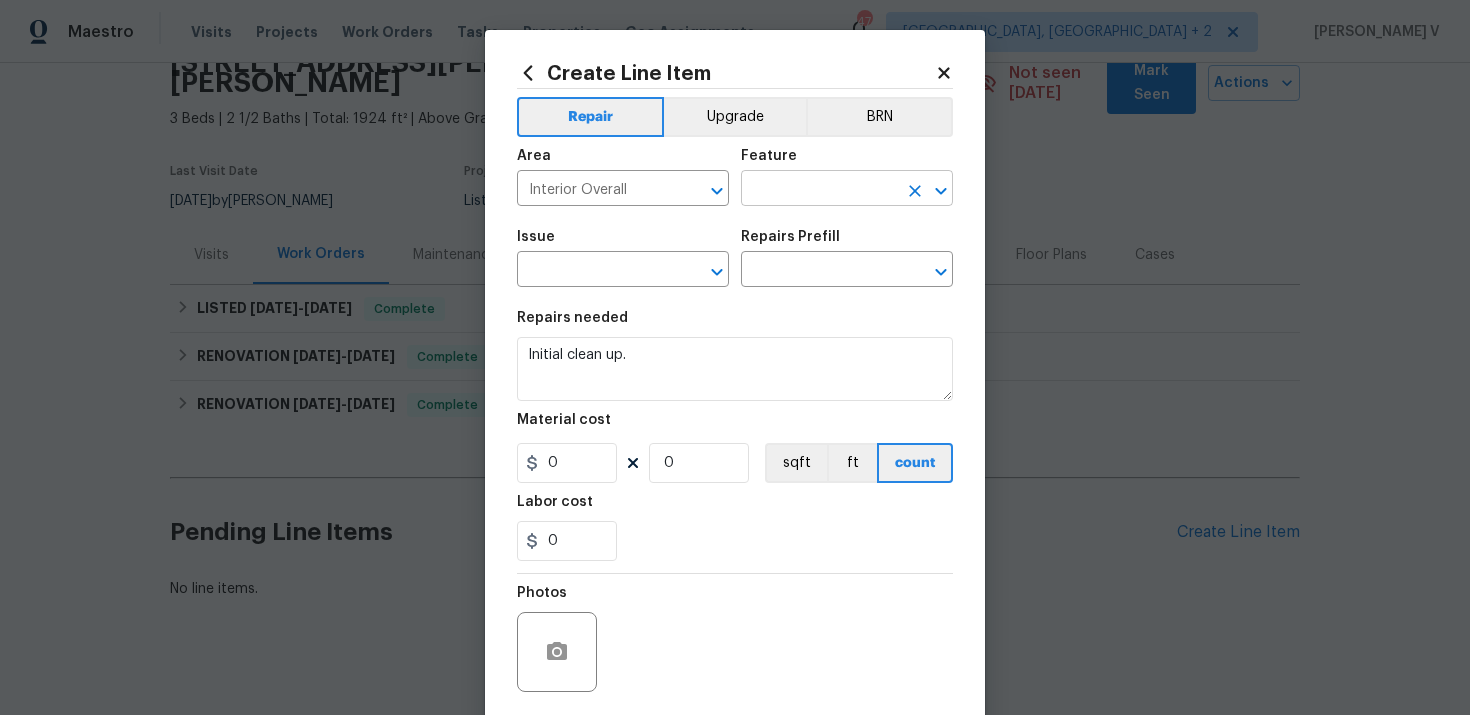 click at bounding box center (819, 190) 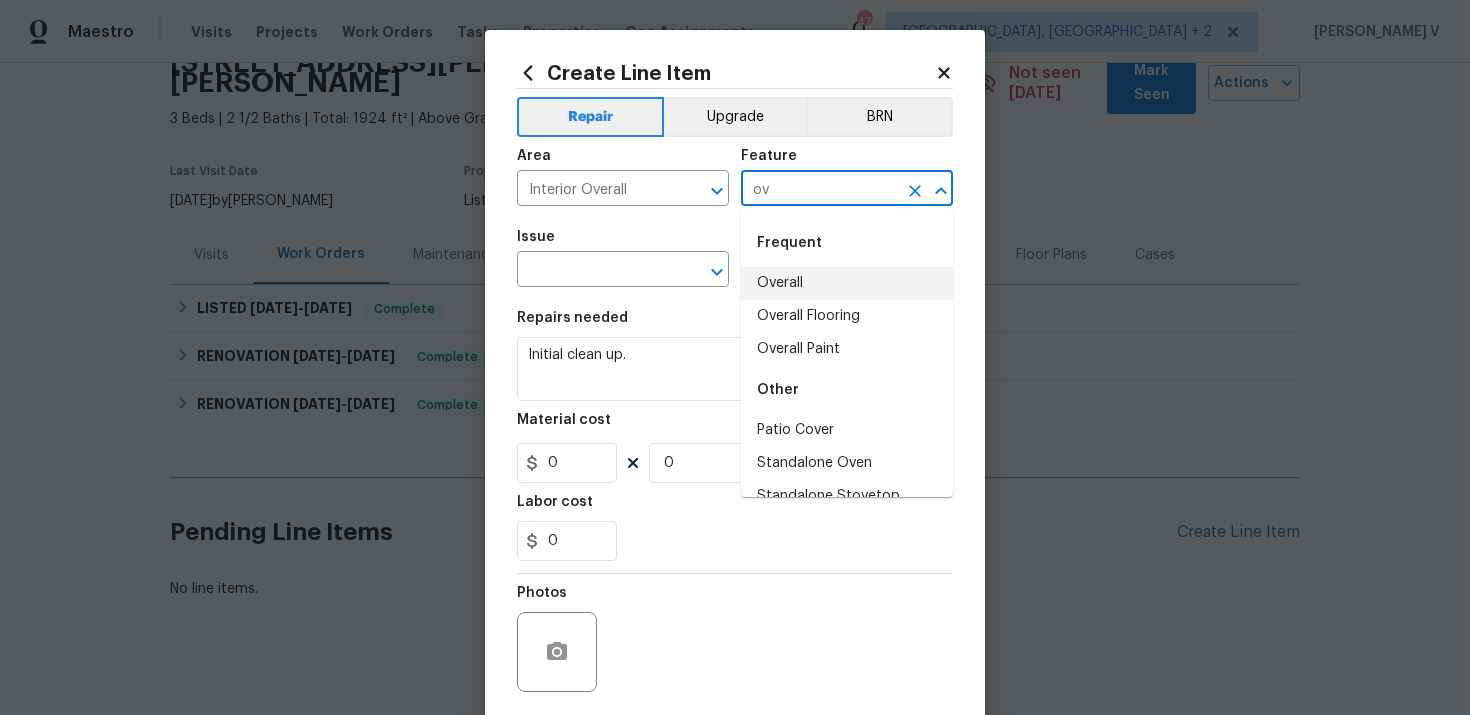 click on "Overall" at bounding box center (847, 283) 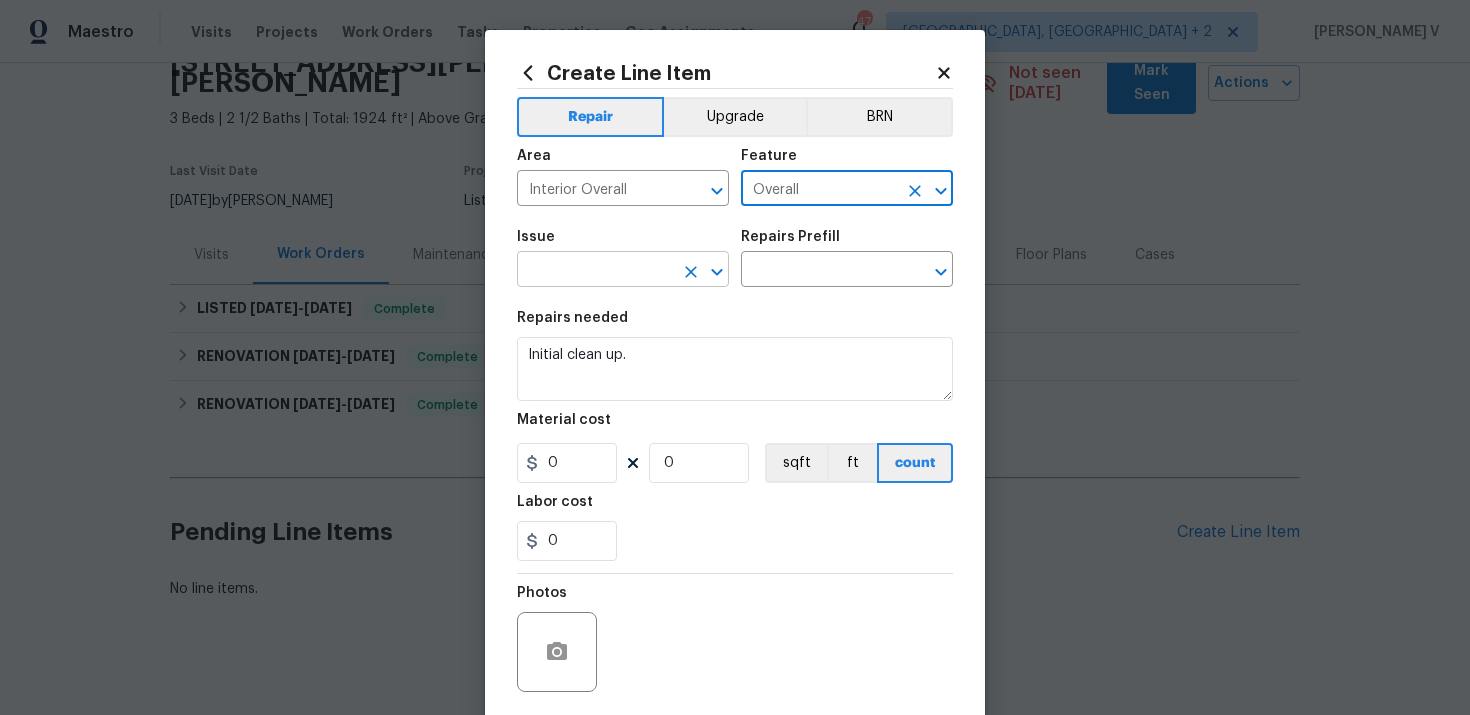 type on "Overall" 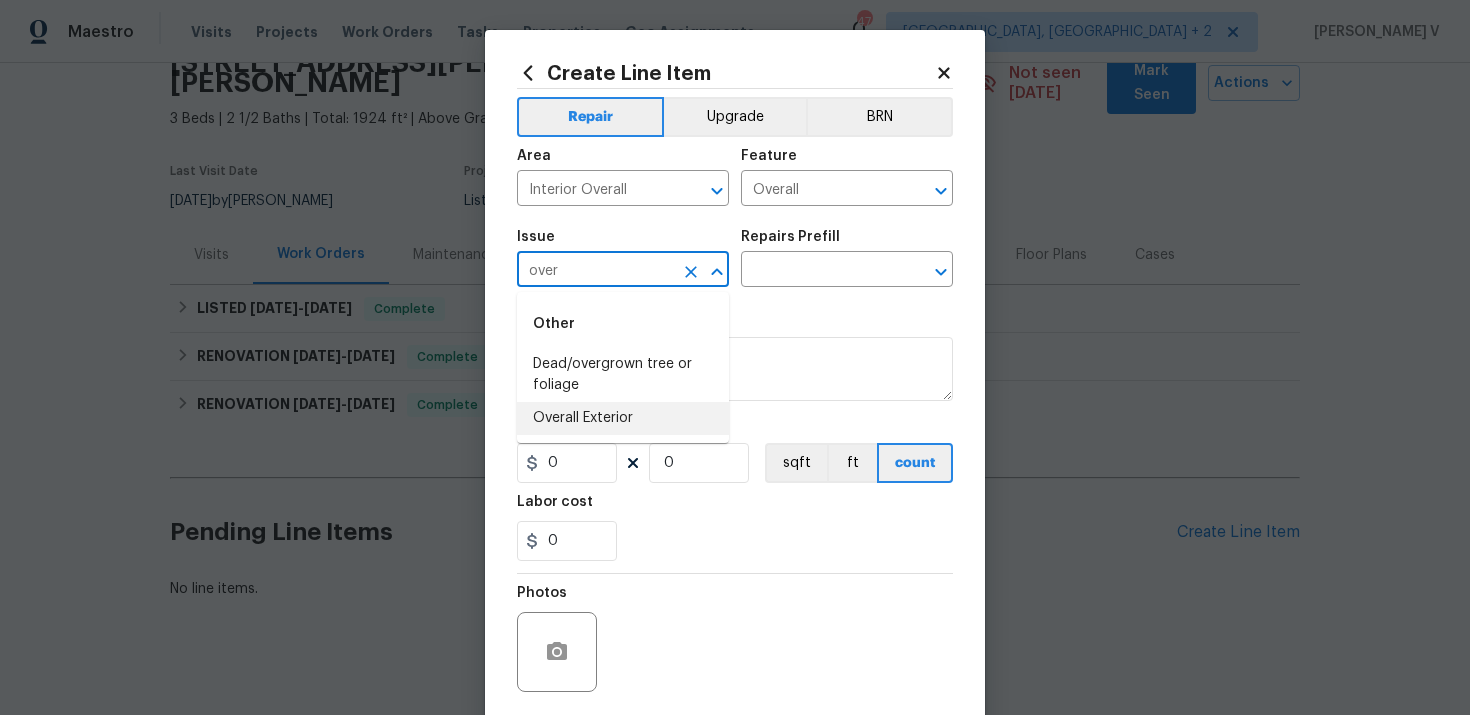 click on "Overall Exterior" at bounding box center [623, 418] 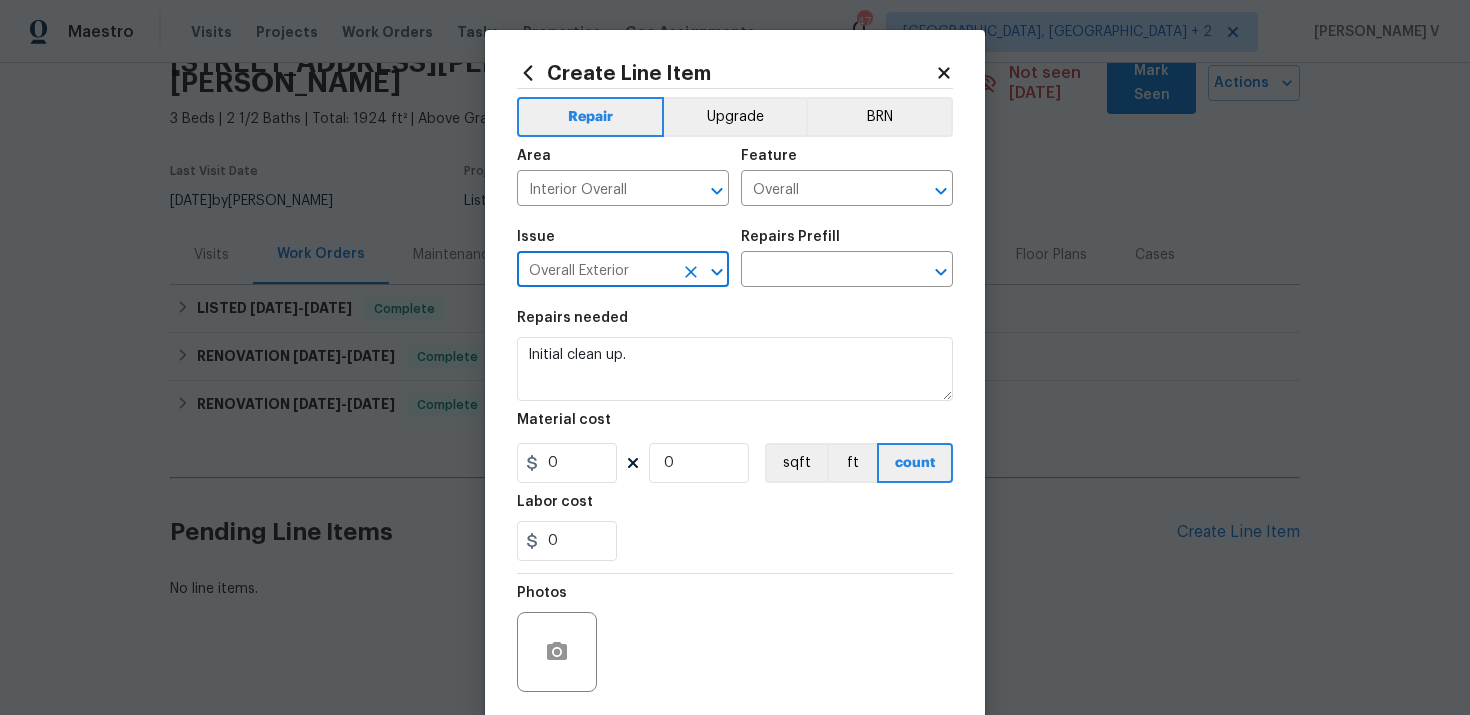 type on "Overall Exterior" 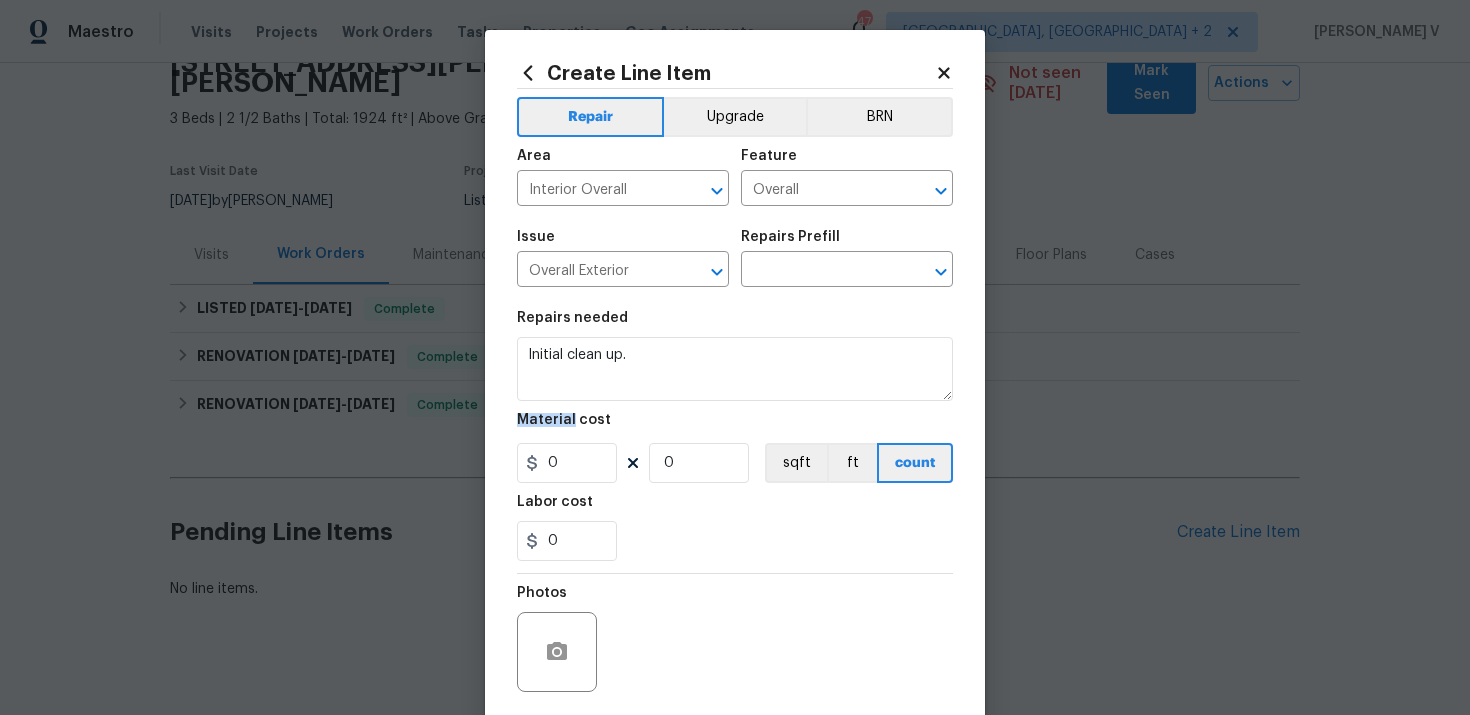 click on "Issue Overall Exterior ​ Repairs Prefill ​" at bounding box center (735, 258) 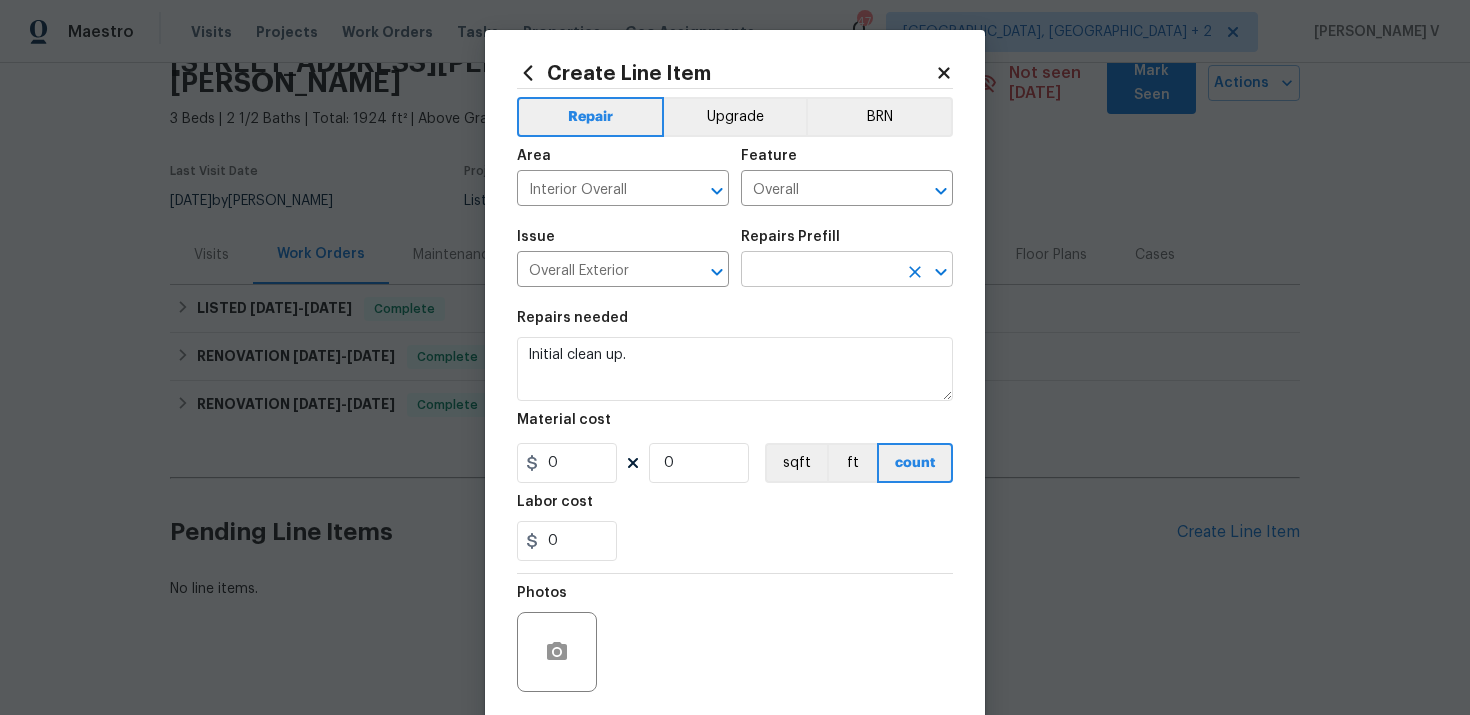 click at bounding box center [819, 271] 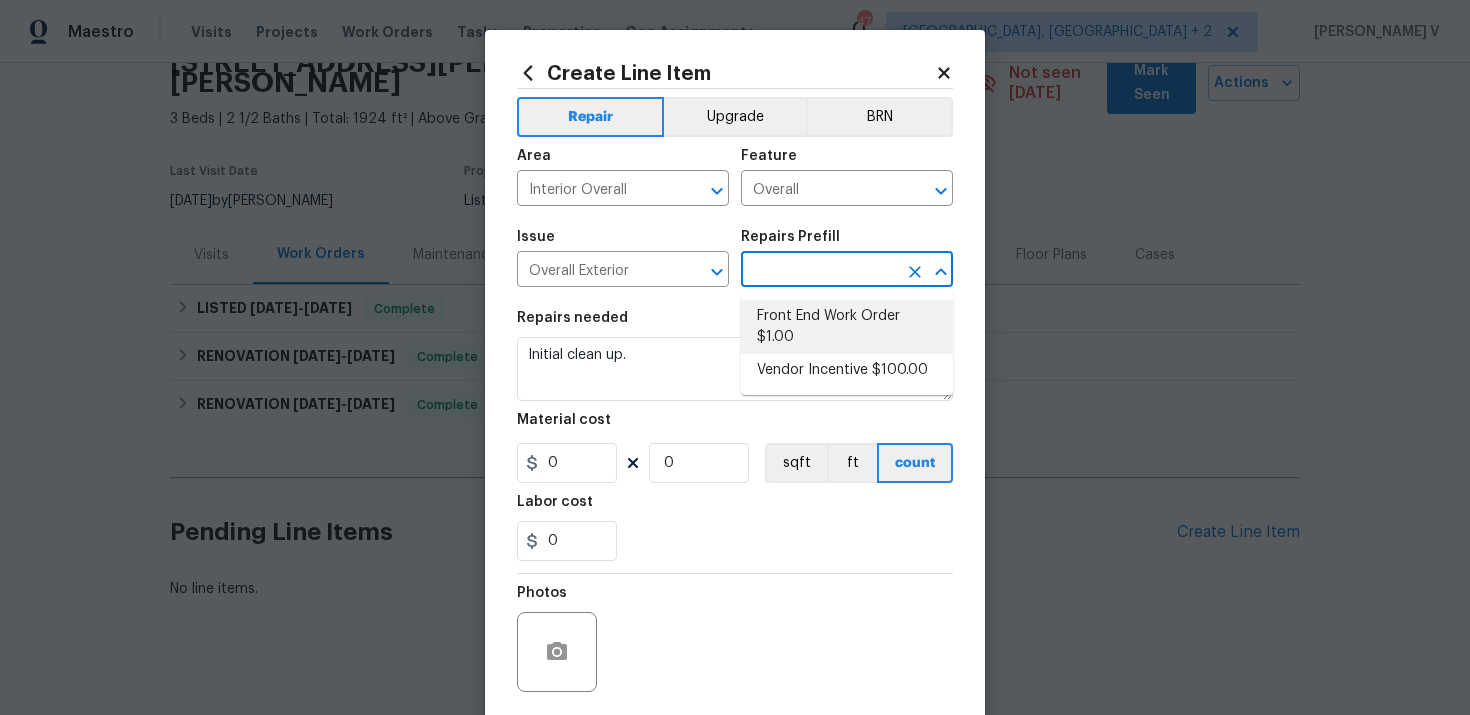 click on "Front End Work Order $1.00" at bounding box center (847, 327) 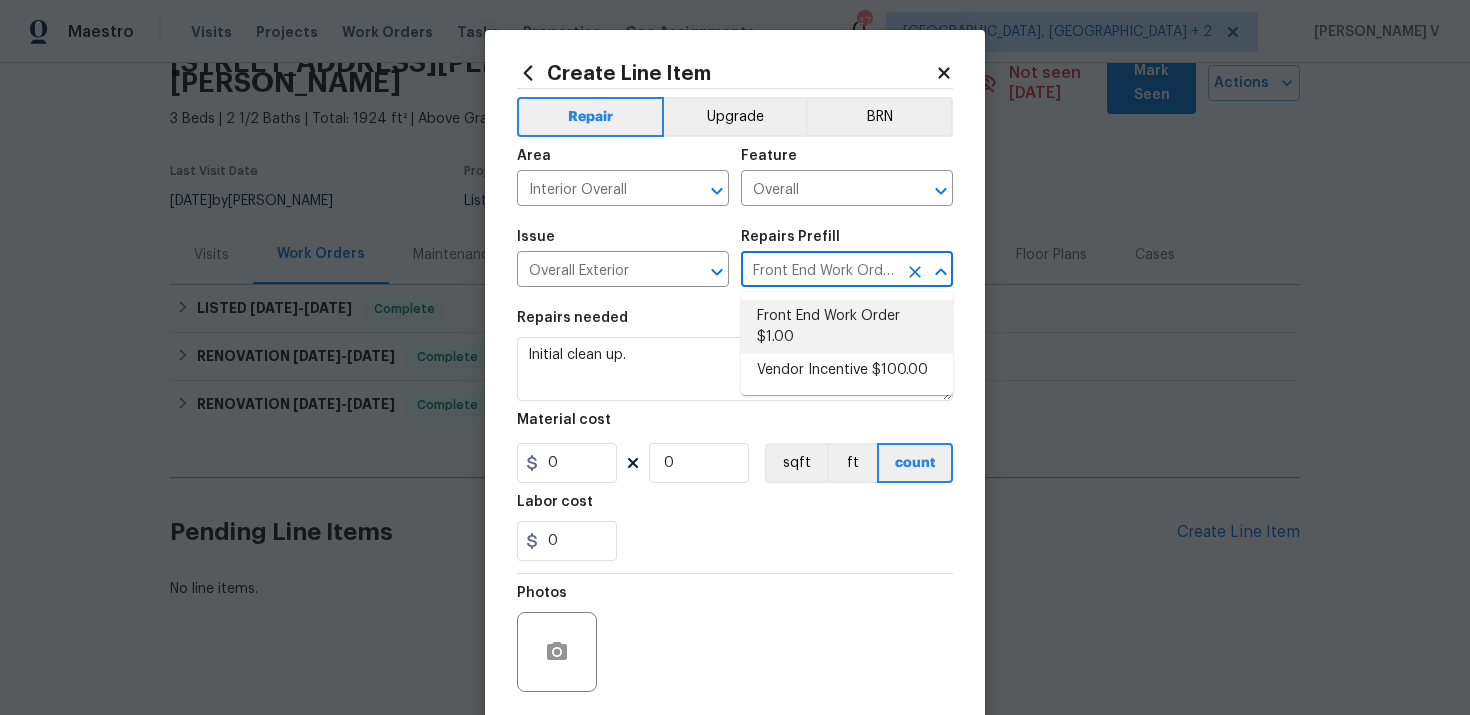 type on "Placeholder line item for the creation of front end work orders." 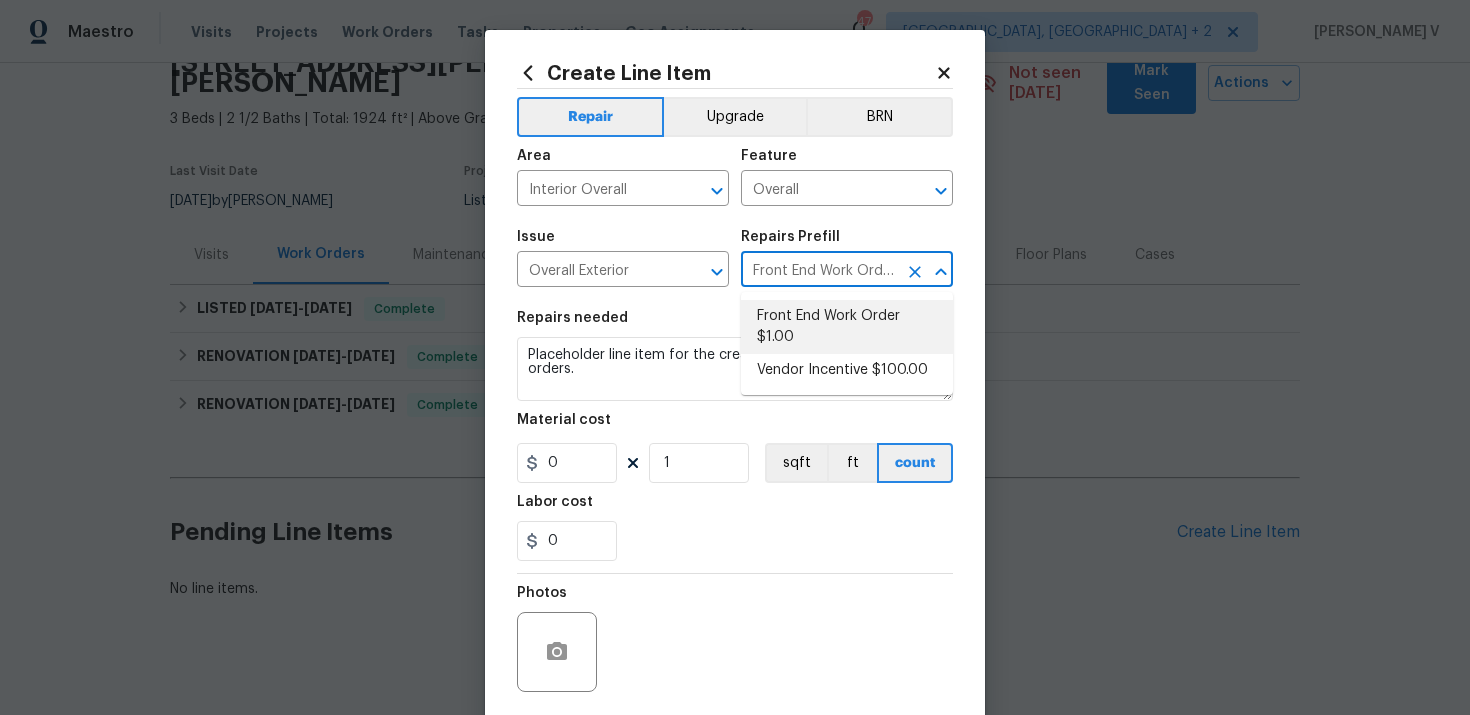 type on "1" 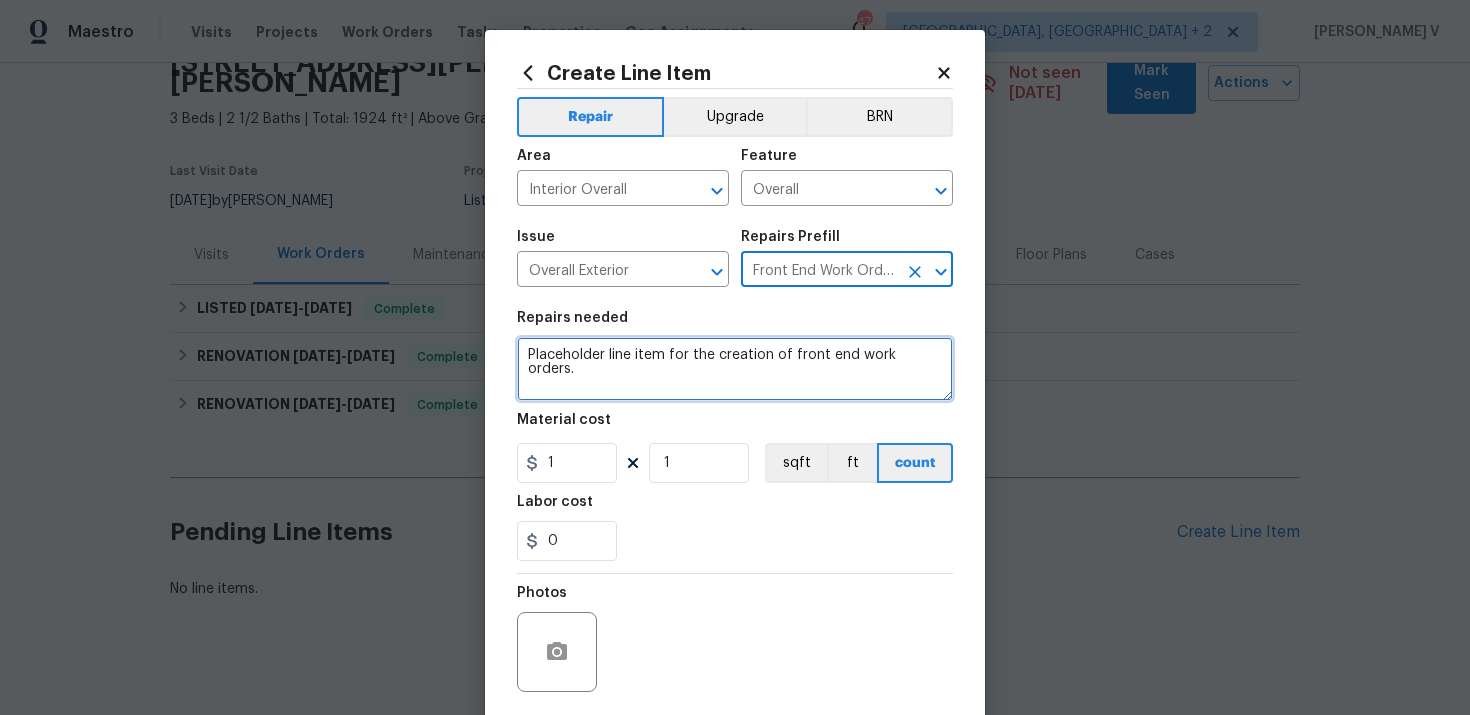 click on "Placeholder line item for the creation of front end work orders." at bounding box center (735, 369) 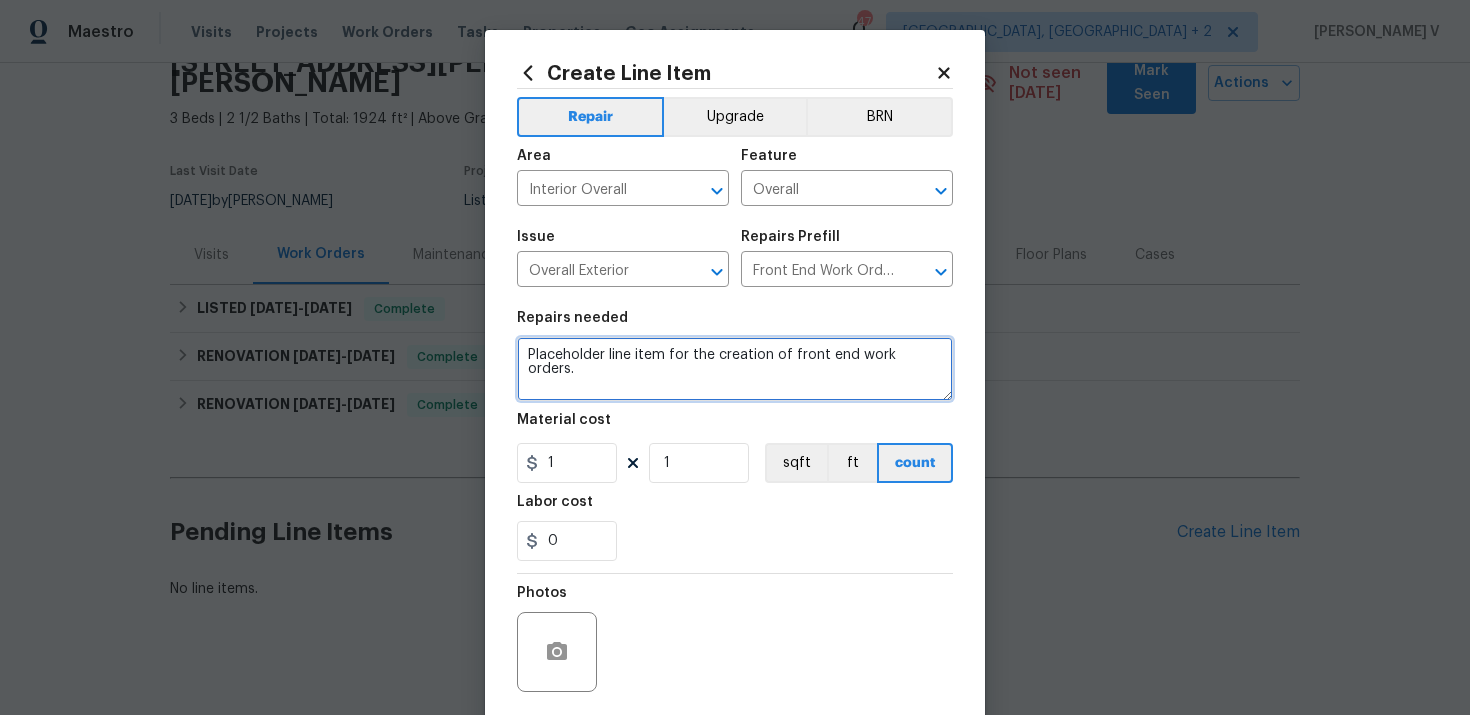 click on "Placeholder line item for the creation of front end work orders." at bounding box center (735, 369) 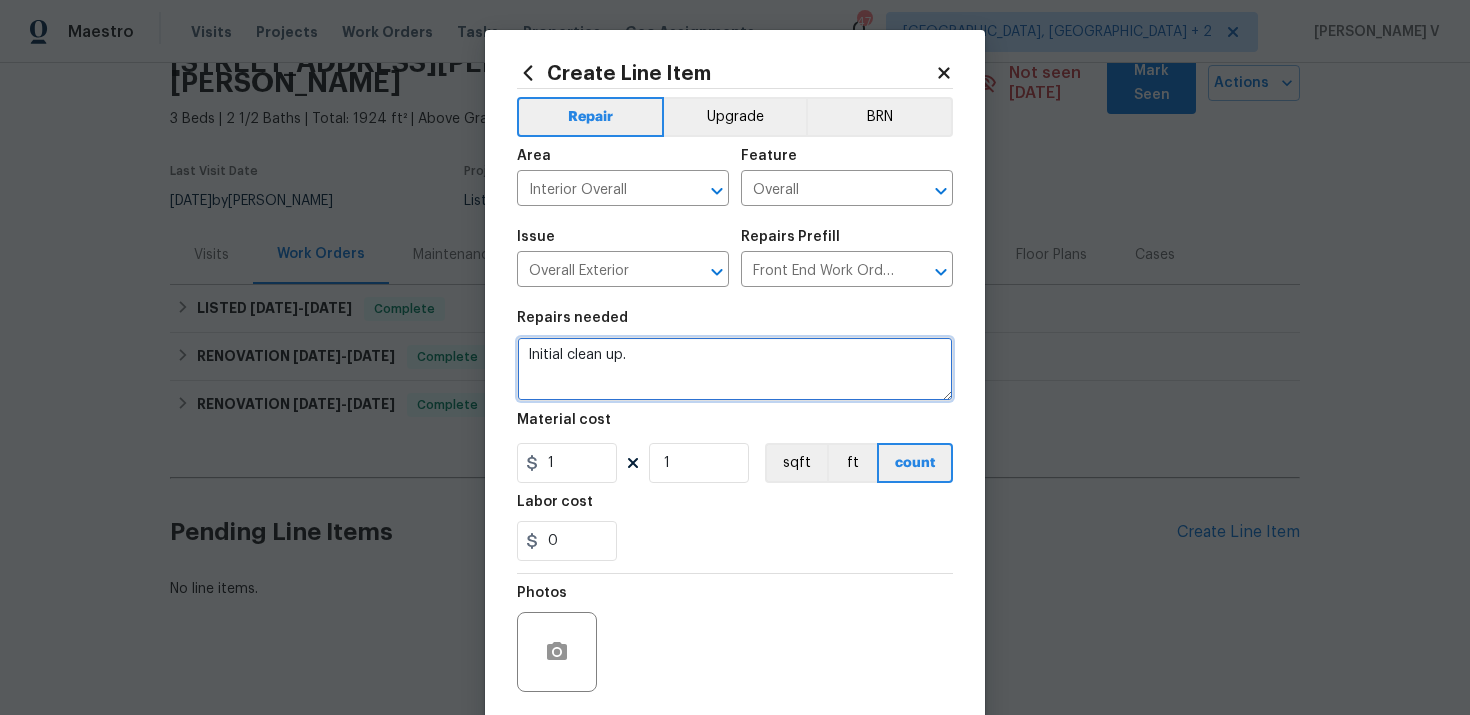 type on "Initial clean up." 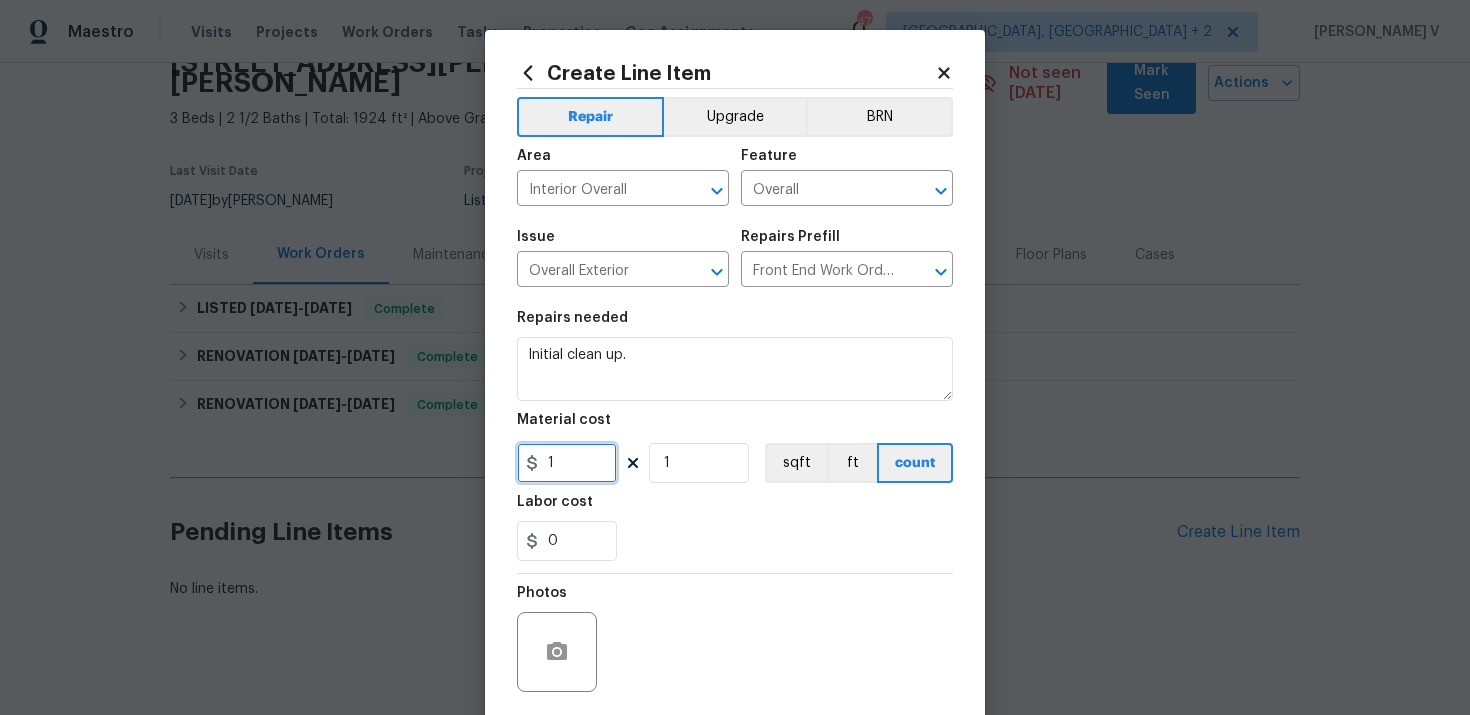 click on "1" at bounding box center (567, 463) 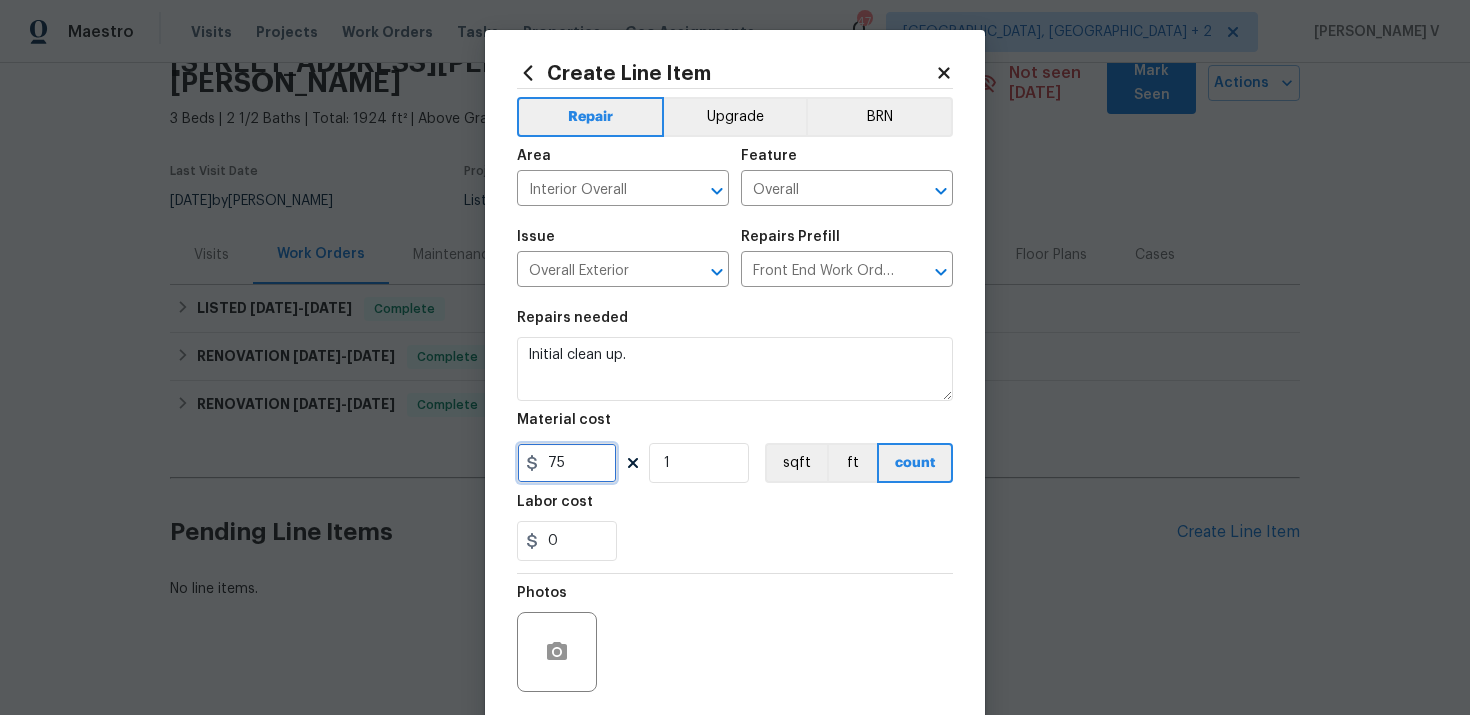 scroll, scrollTop: 147, scrollLeft: 0, axis: vertical 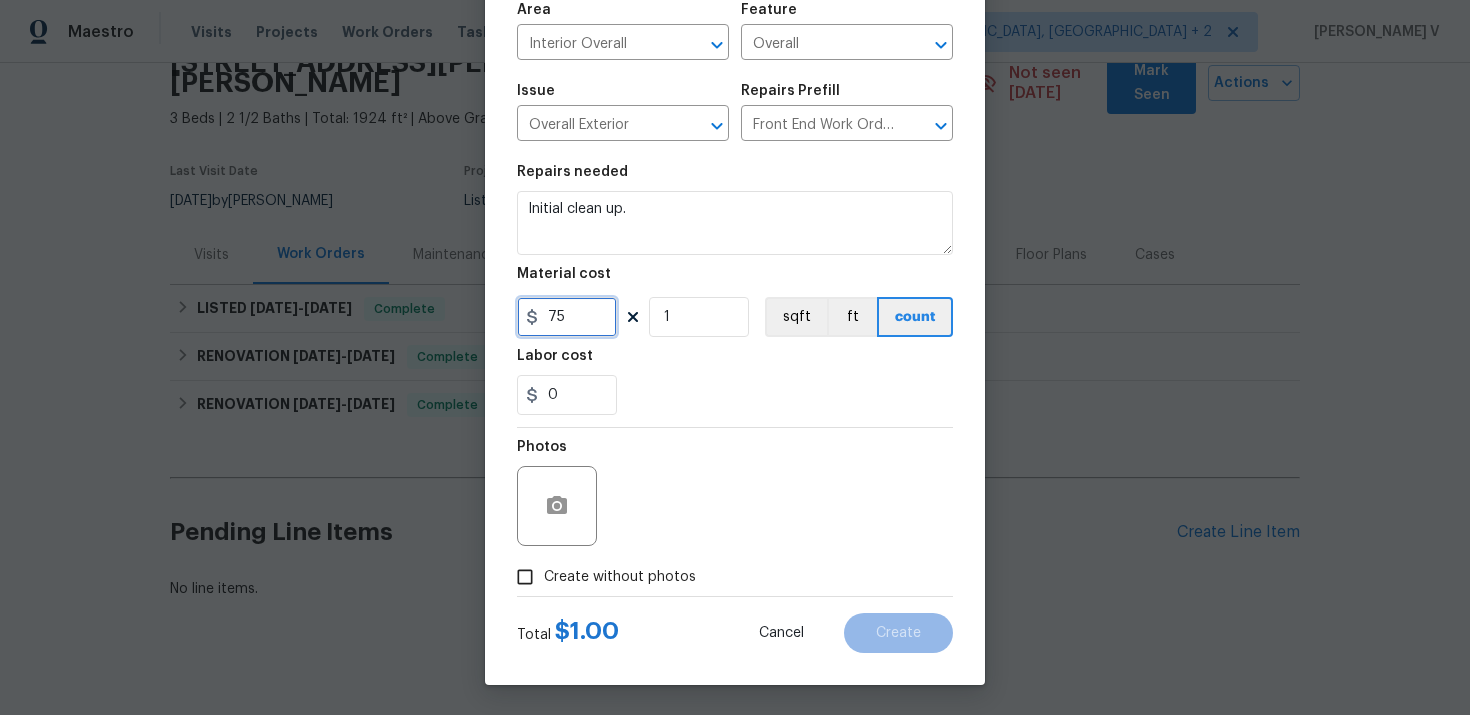 type on "75" 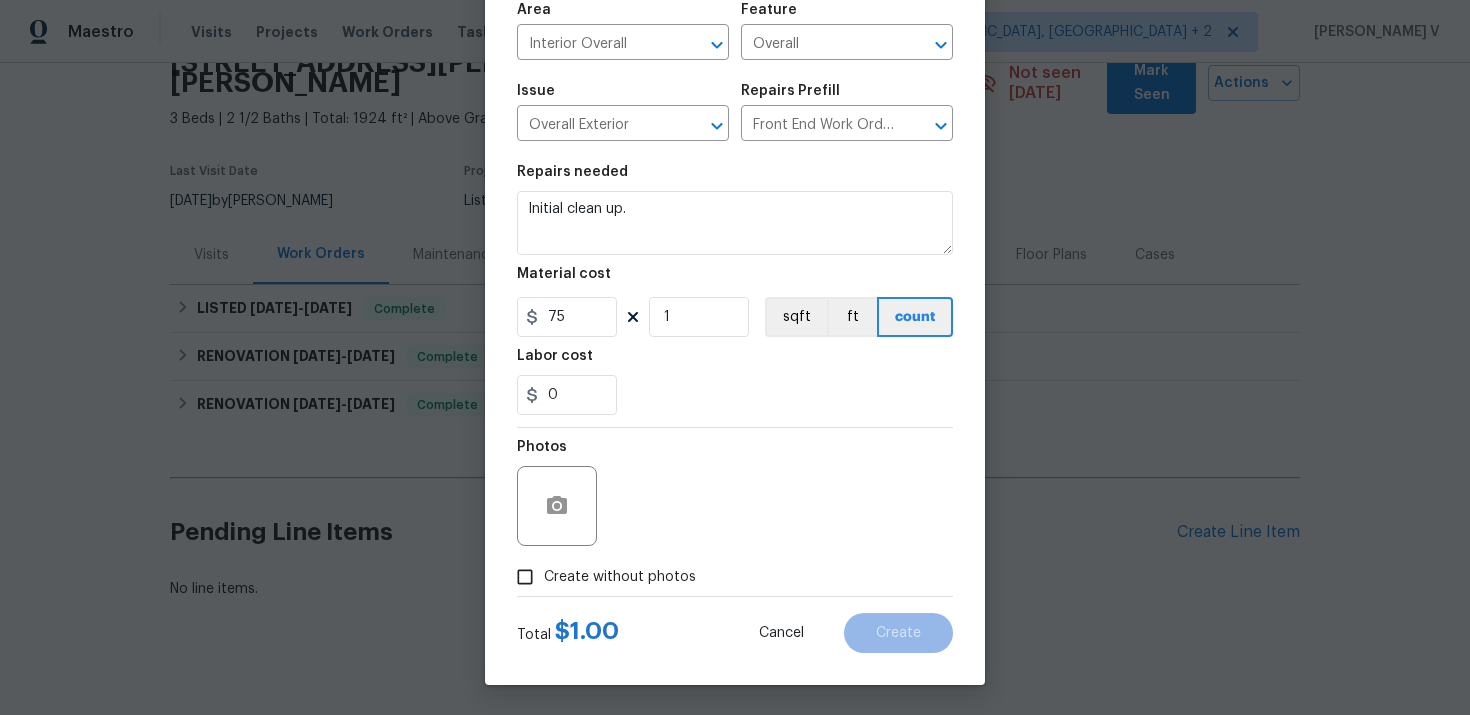 click on "Create without photos" at bounding box center (620, 577) 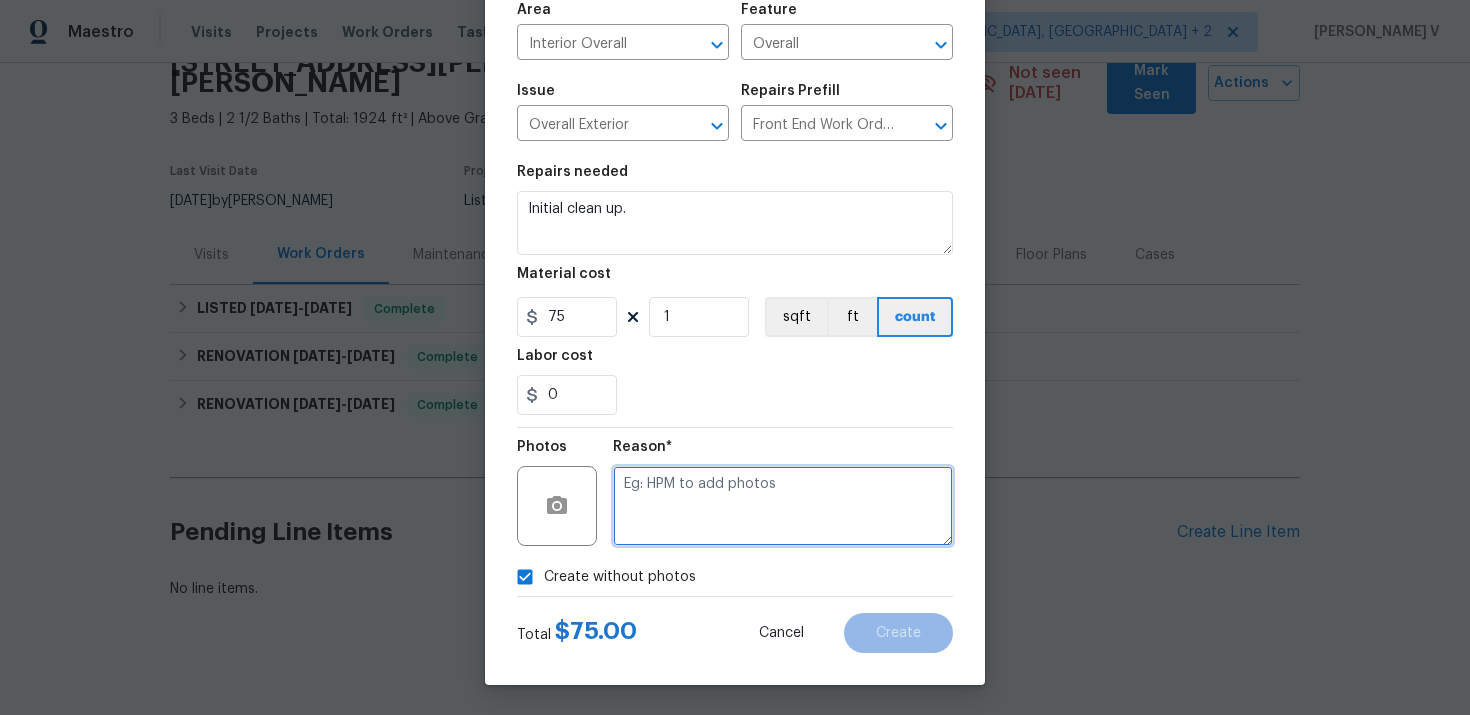 click at bounding box center [783, 506] 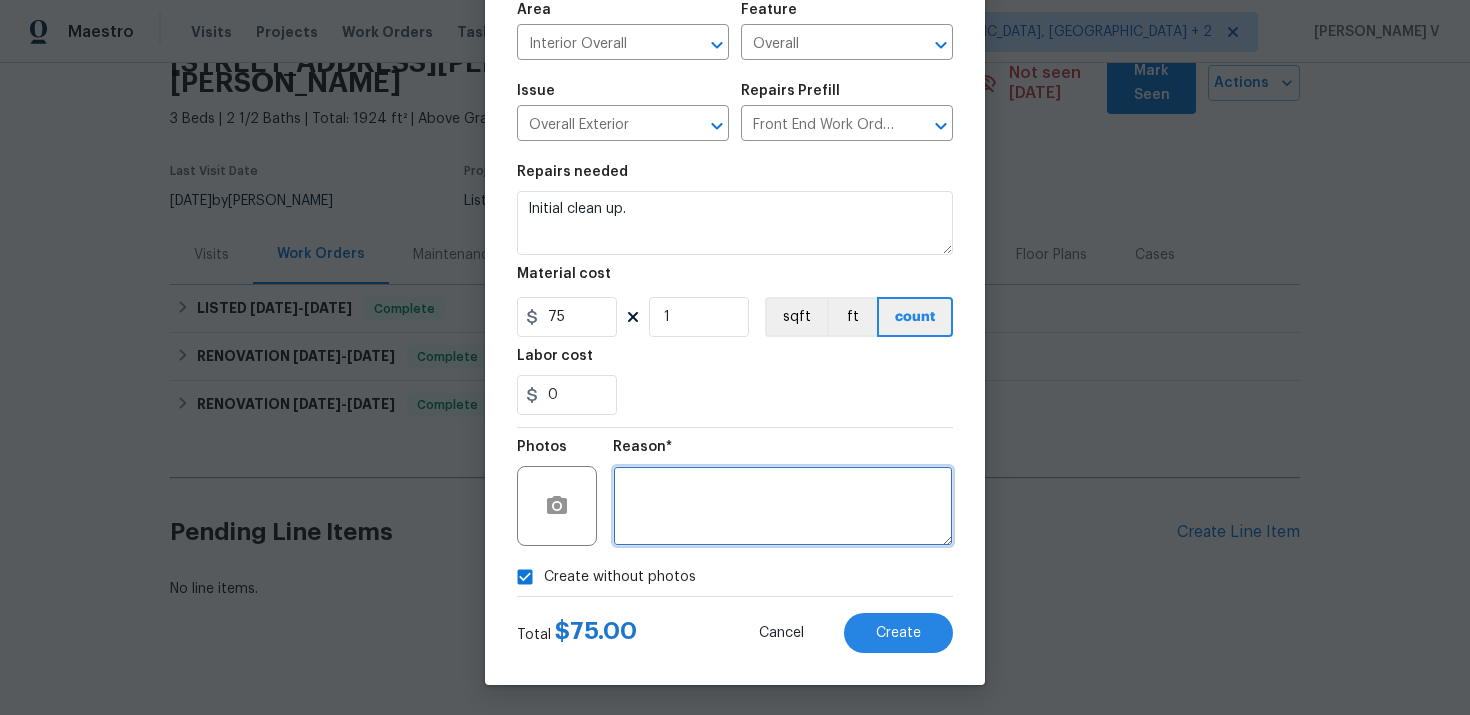 type 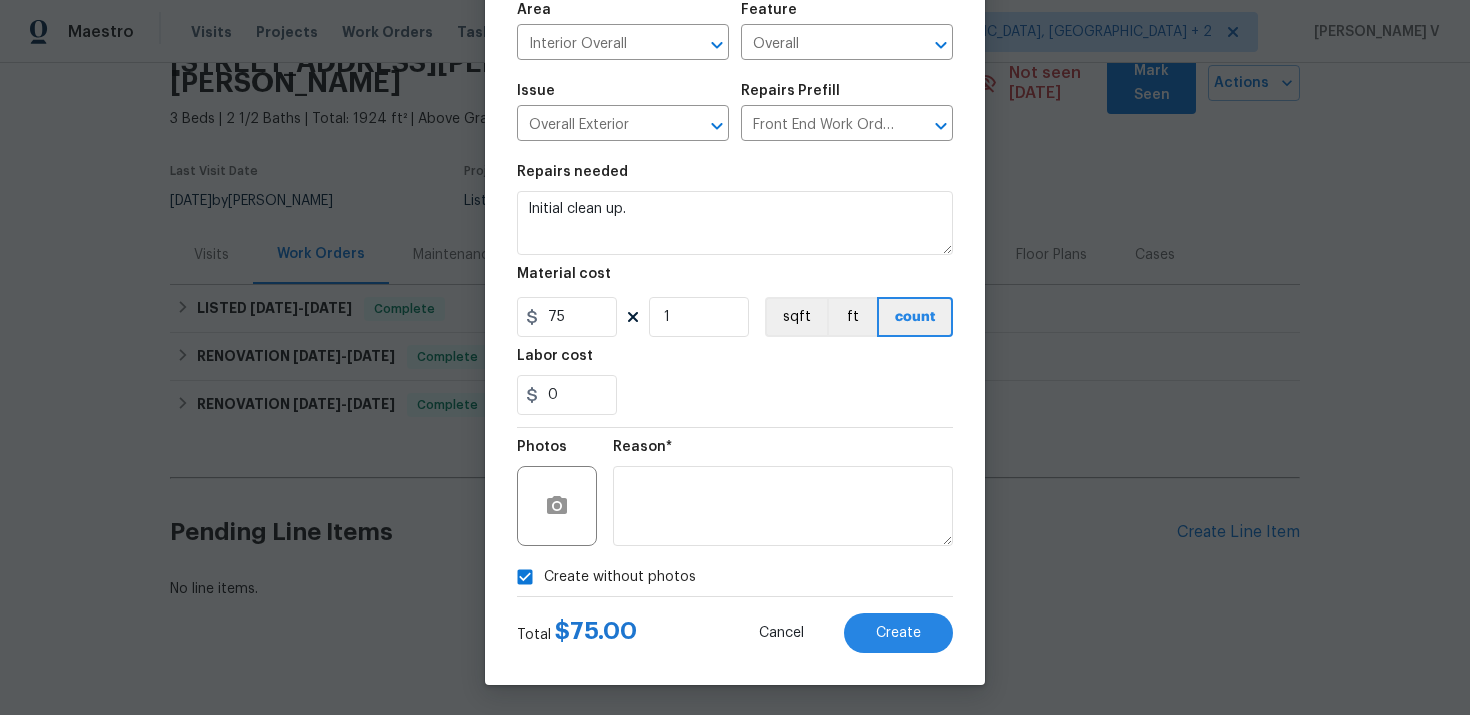 click on "Total   $ 75.00 Cancel Create" at bounding box center [735, 625] 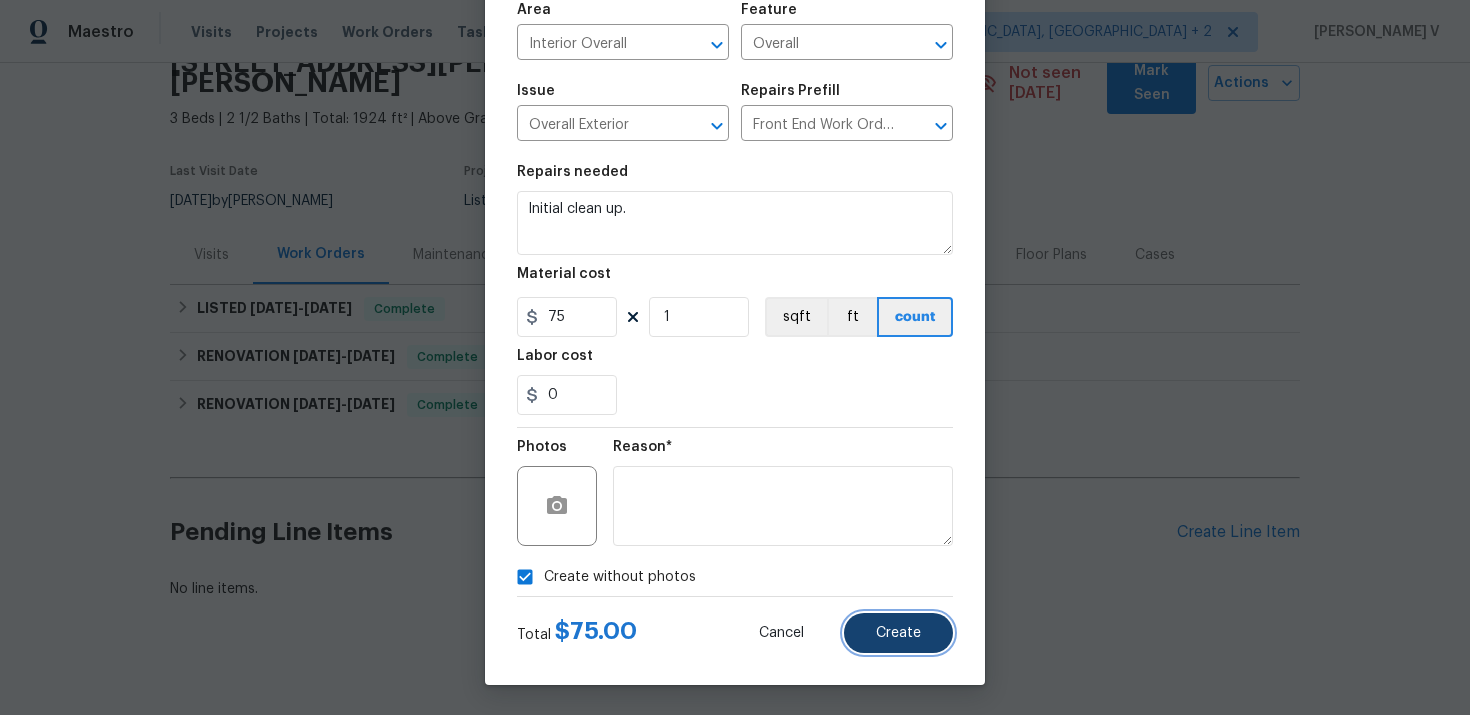 click on "Create" at bounding box center [898, 633] 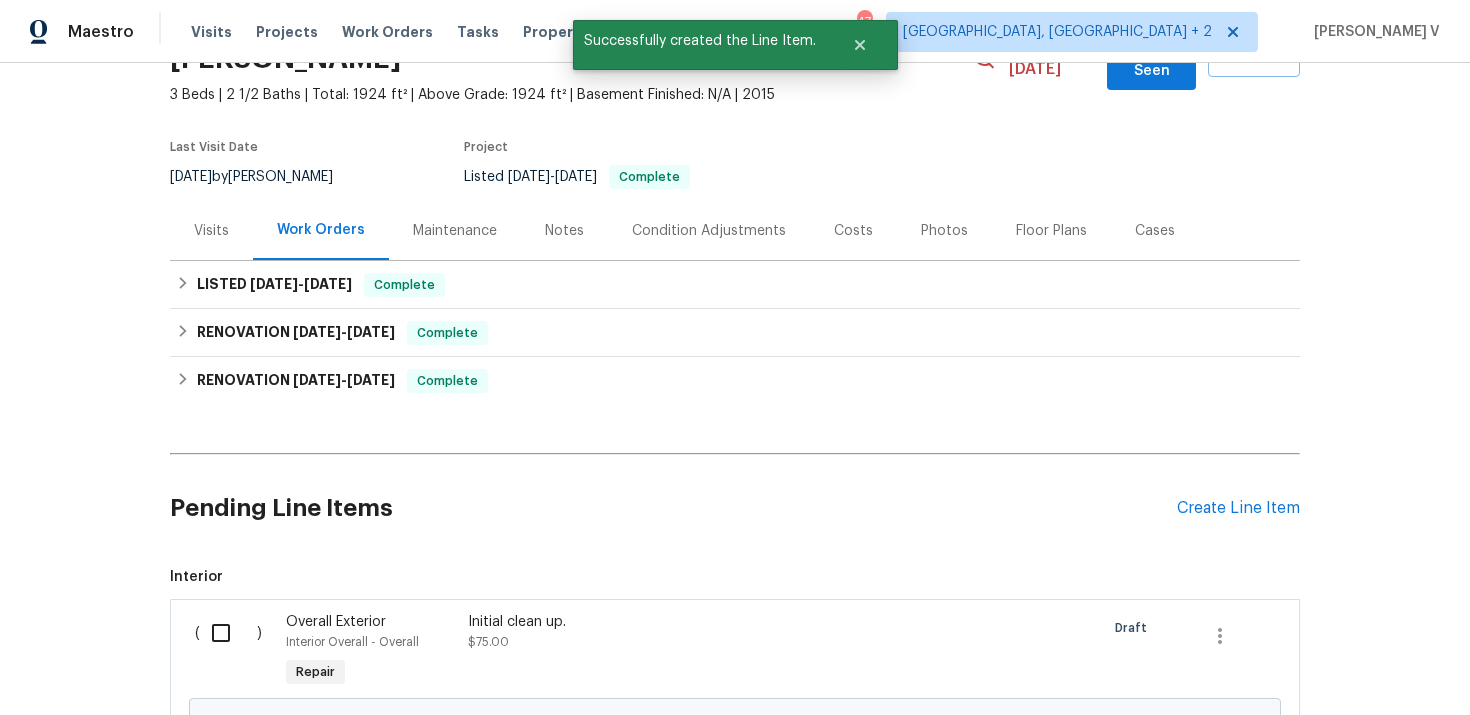 scroll, scrollTop: 147, scrollLeft: 0, axis: vertical 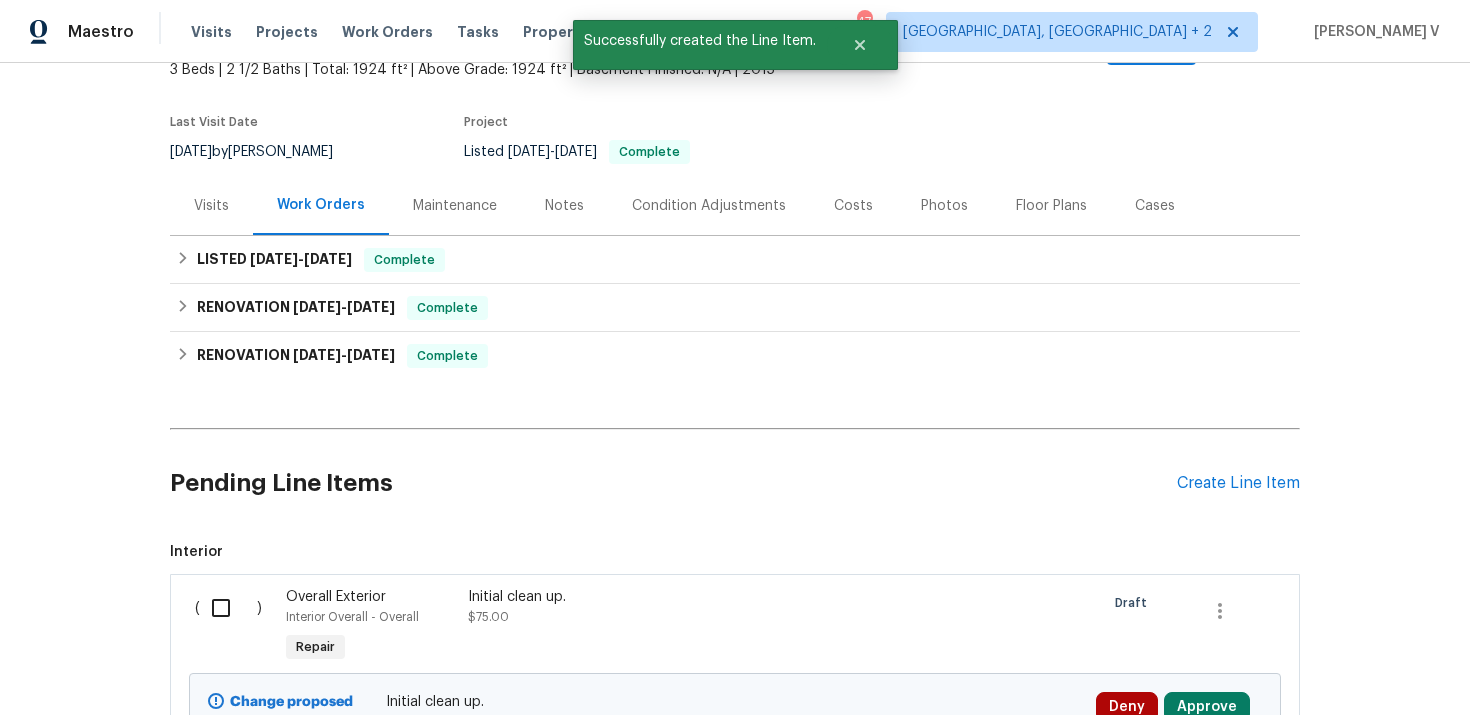 click on "( )" at bounding box center [234, 627] 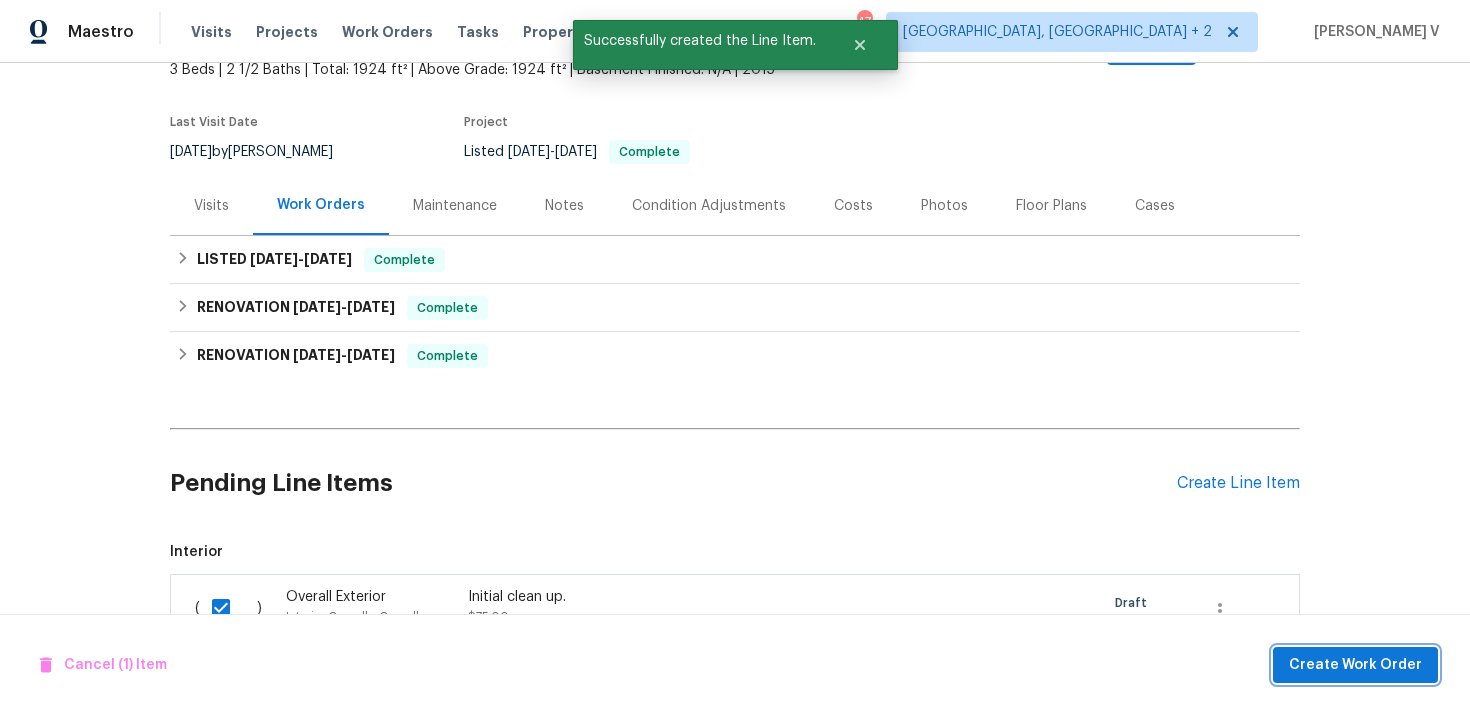 click on "Create Work Order" at bounding box center (1355, 665) 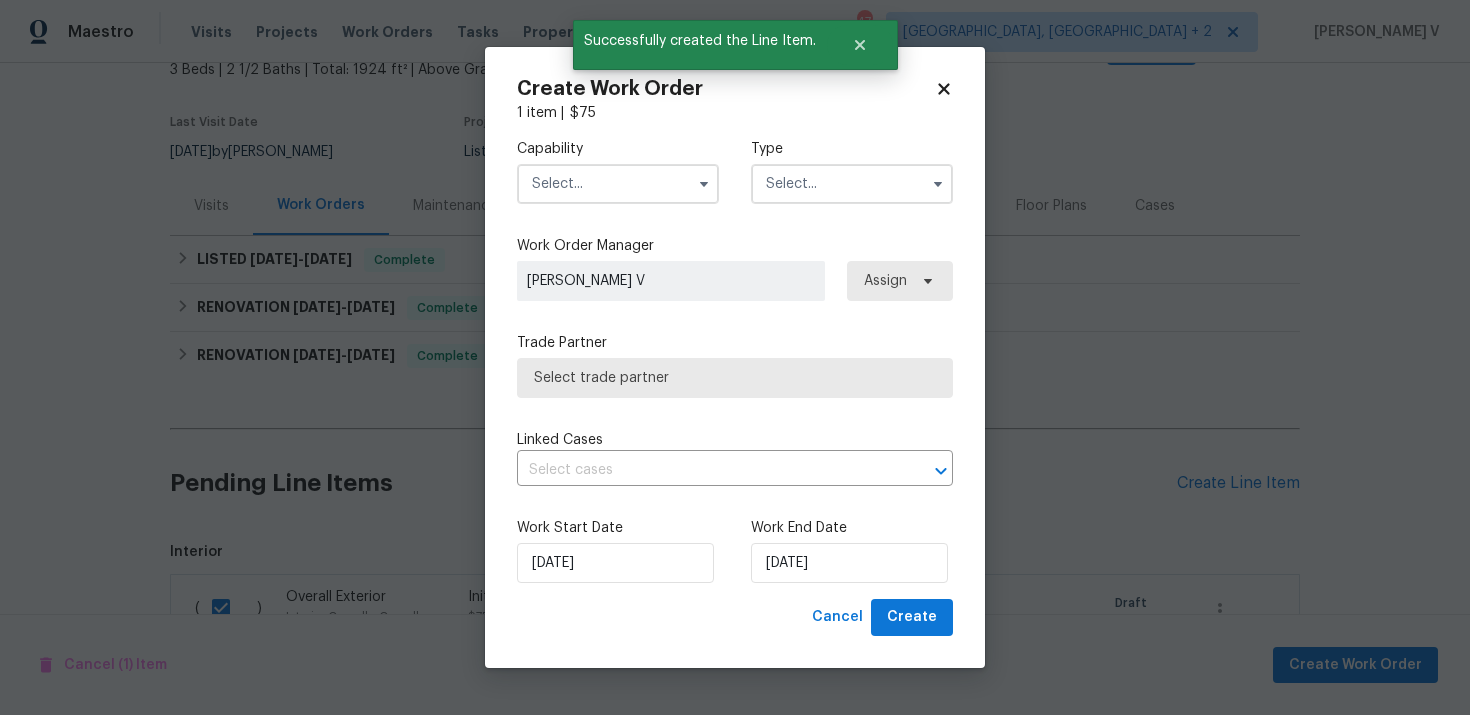 click at bounding box center [618, 184] 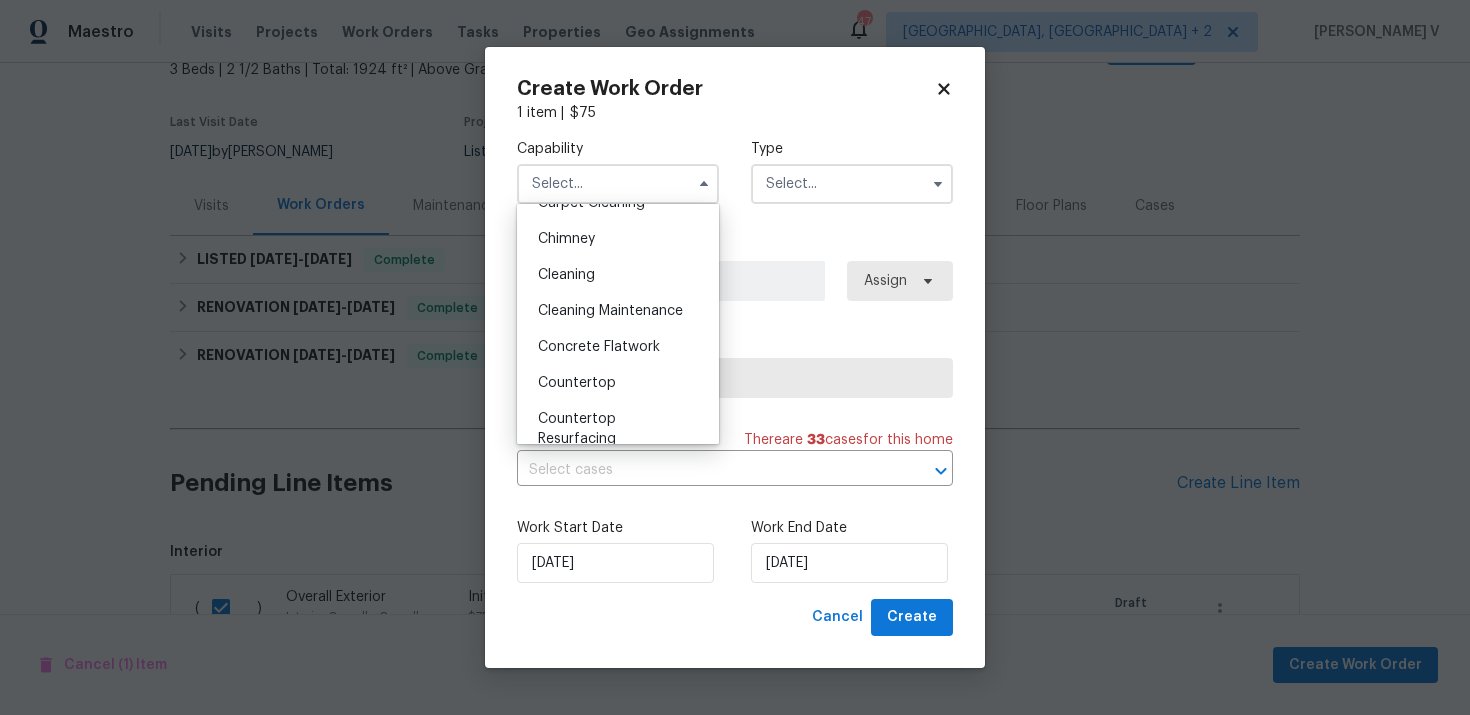 scroll, scrollTop: 229, scrollLeft: 0, axis: vertical 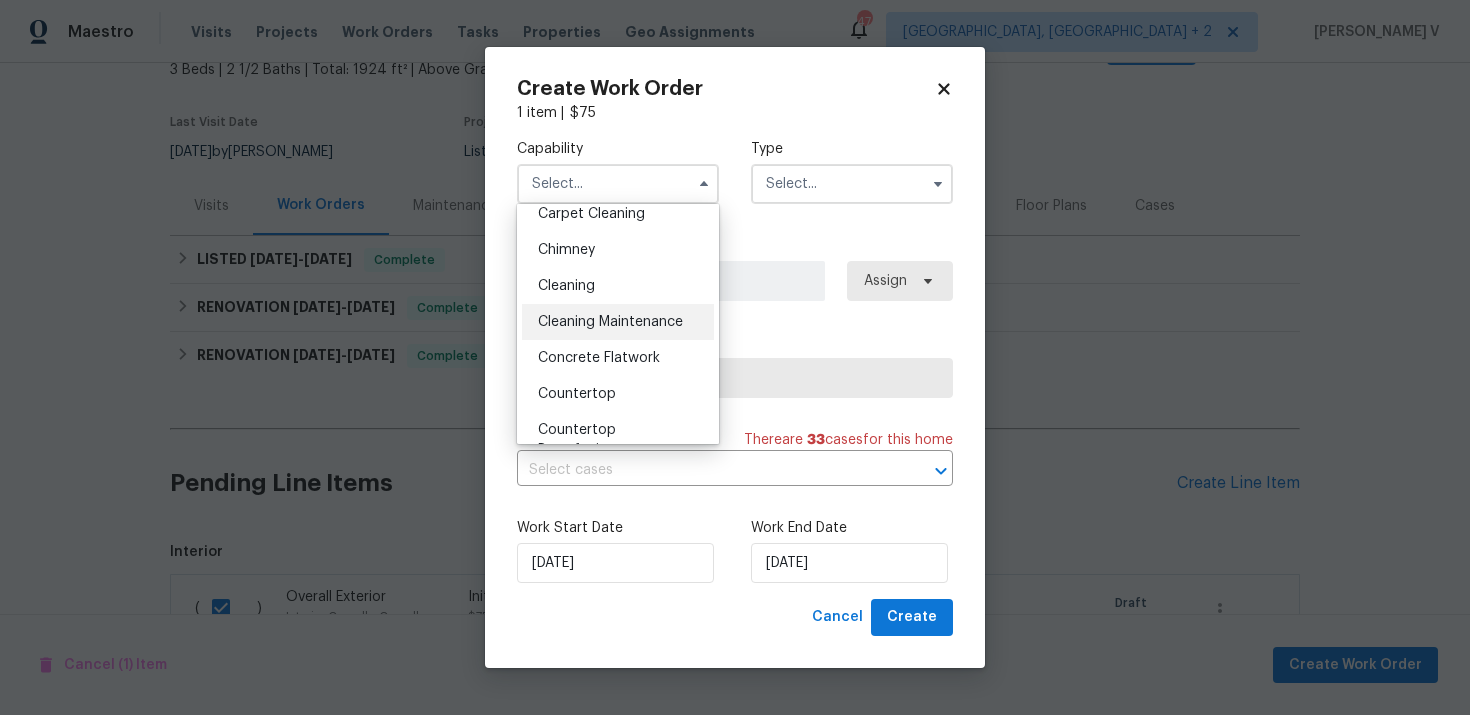 click on "Cleaning Maintenance" at bounding box center [618, 322] 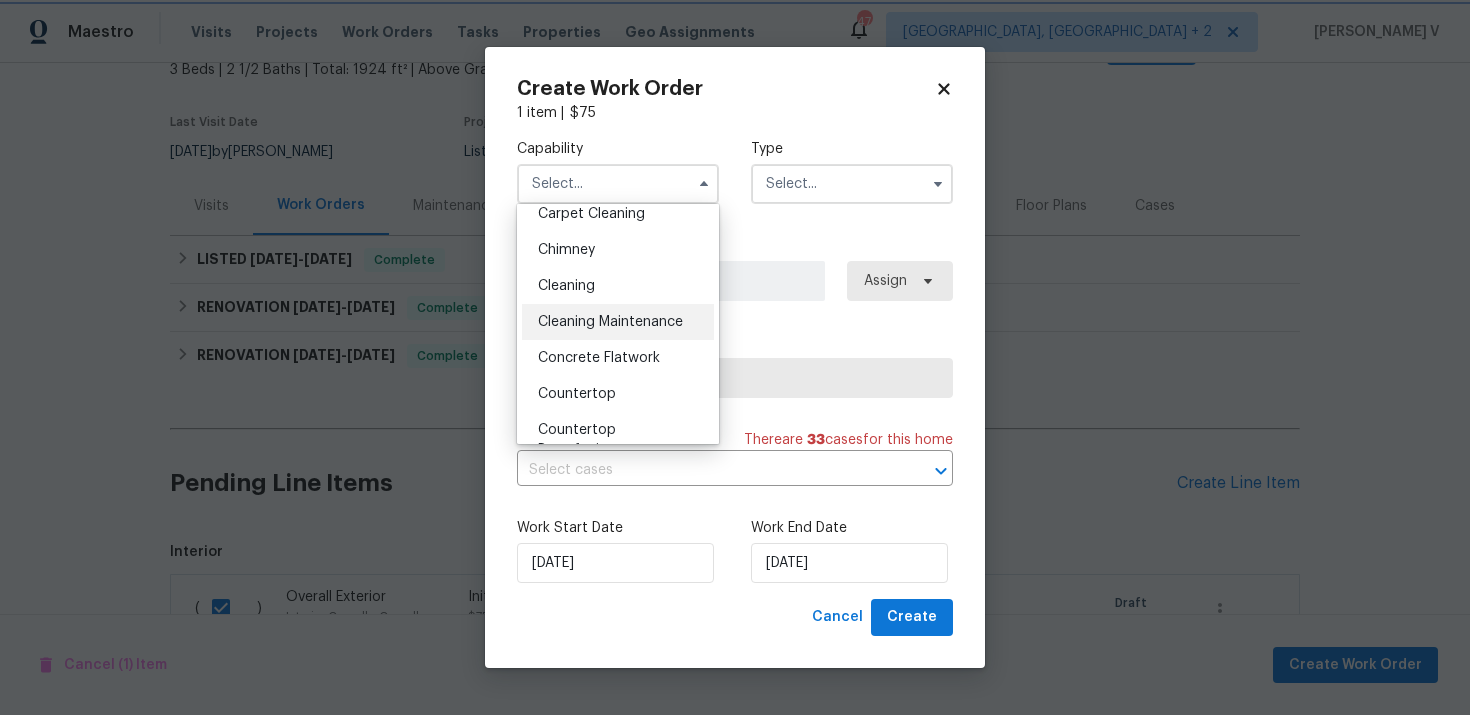 type on "Cleaning Maintenance" 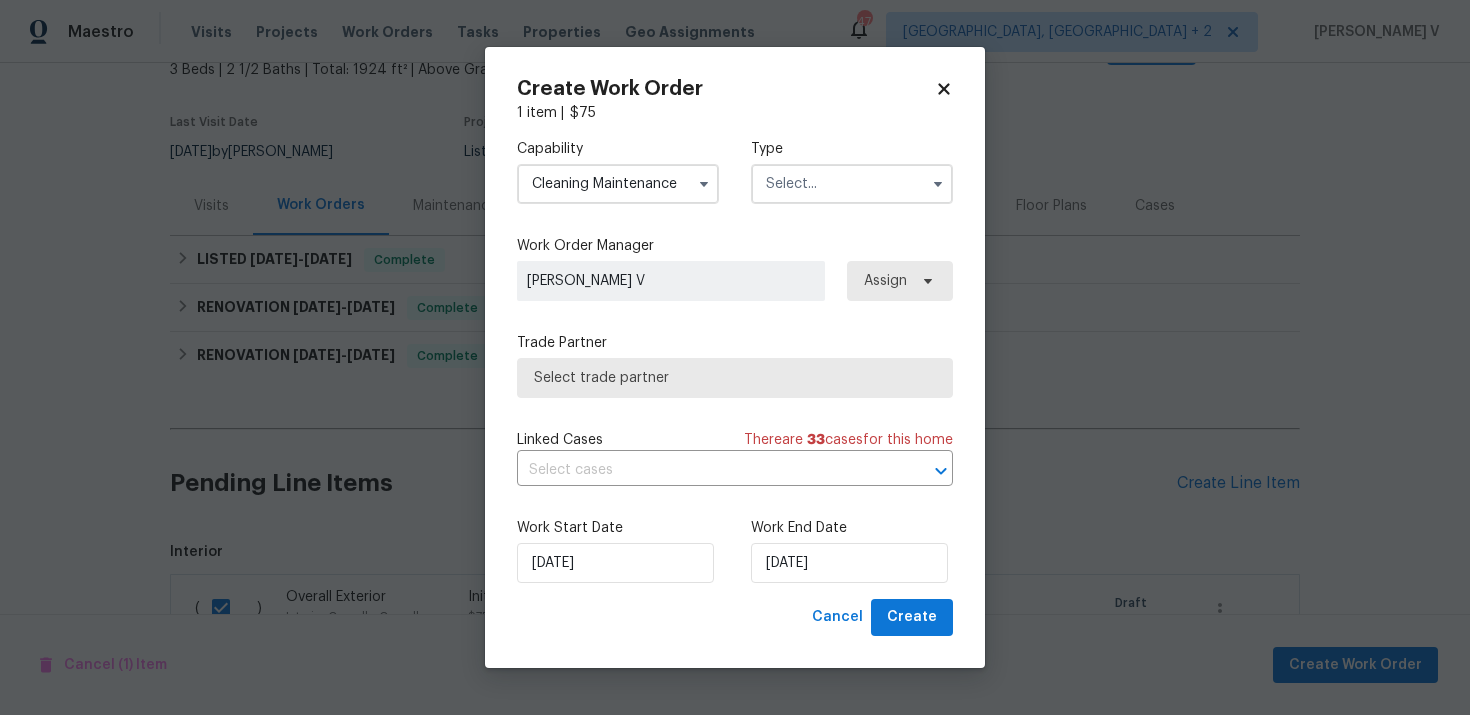 click at bounding box center (852, 184) 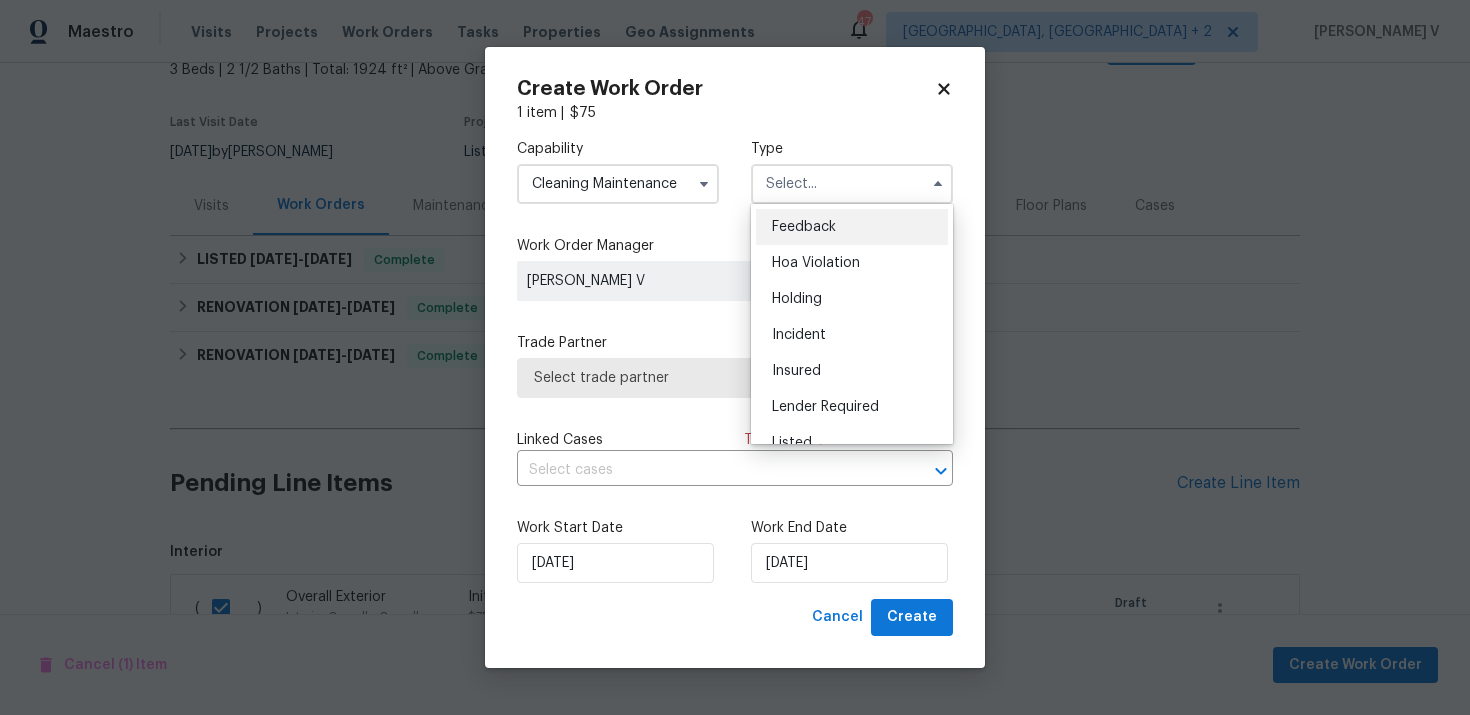 click on "Feedback" at bounding box center [804, 227] 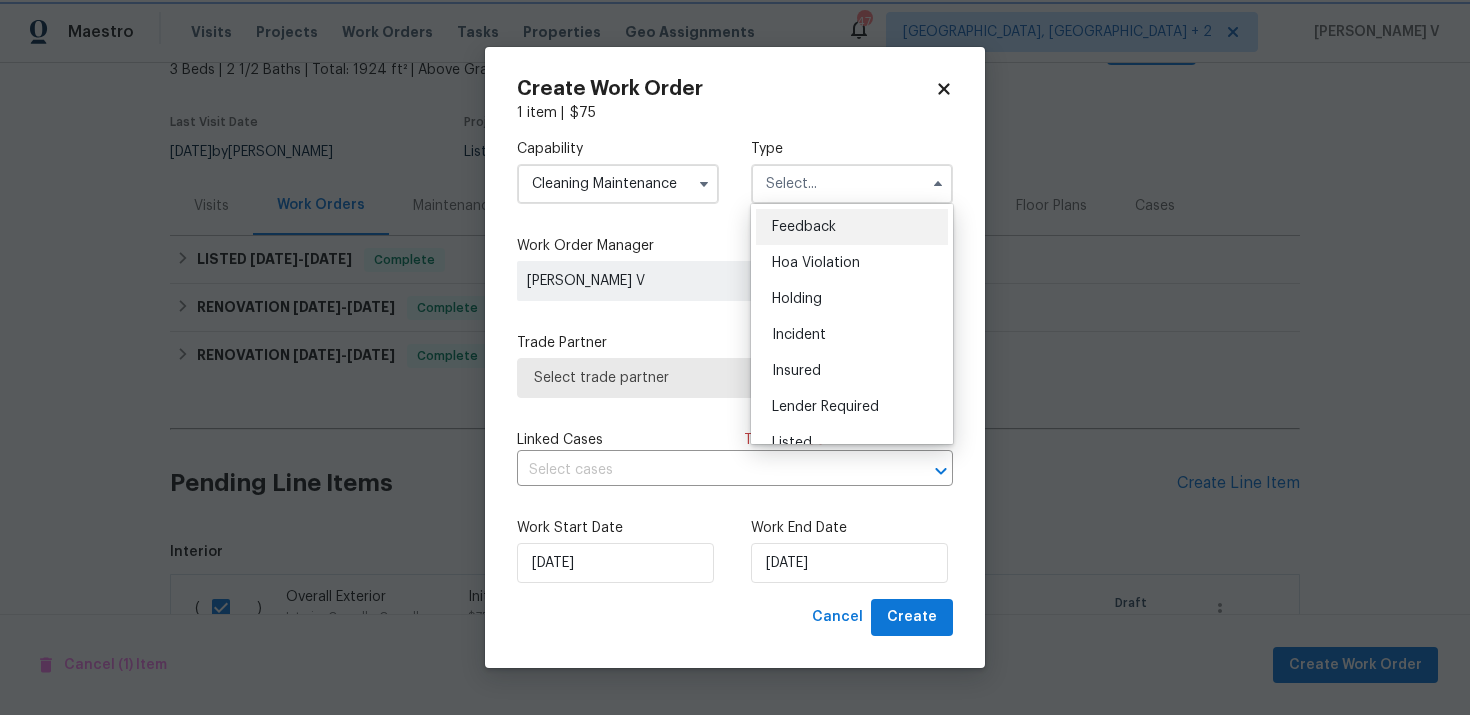 type on "Feedback" 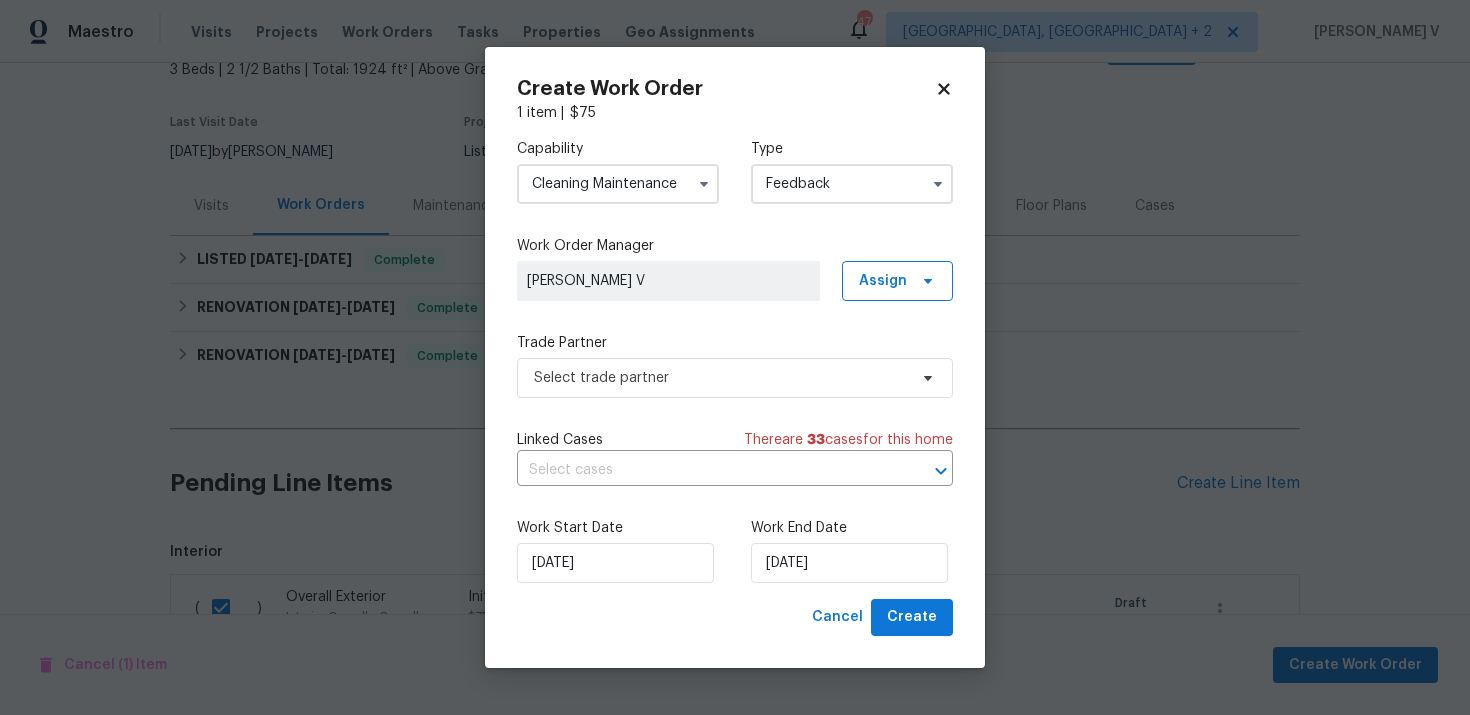 click on "Trade Partner" at bounding box center [735, 343] 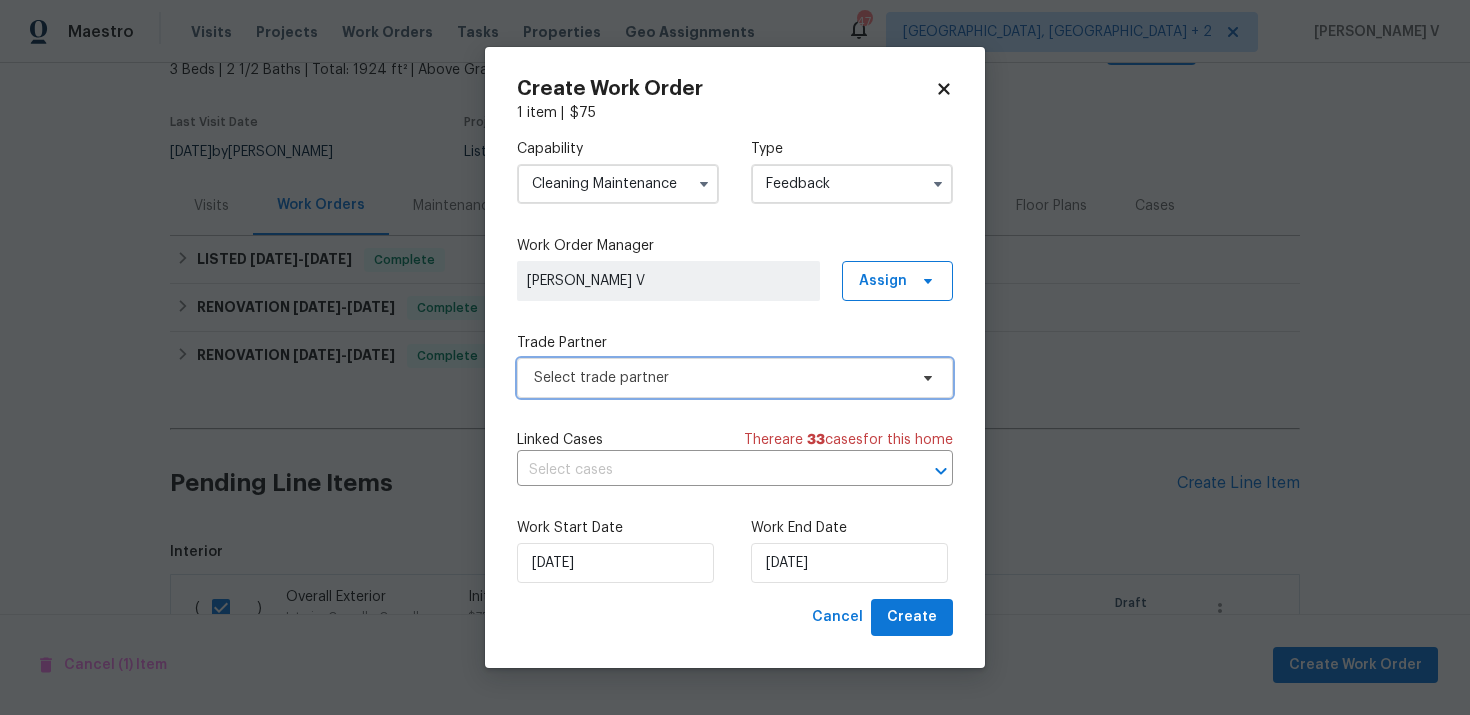 click on "Select trade partner" at bounding box center (720, 378) 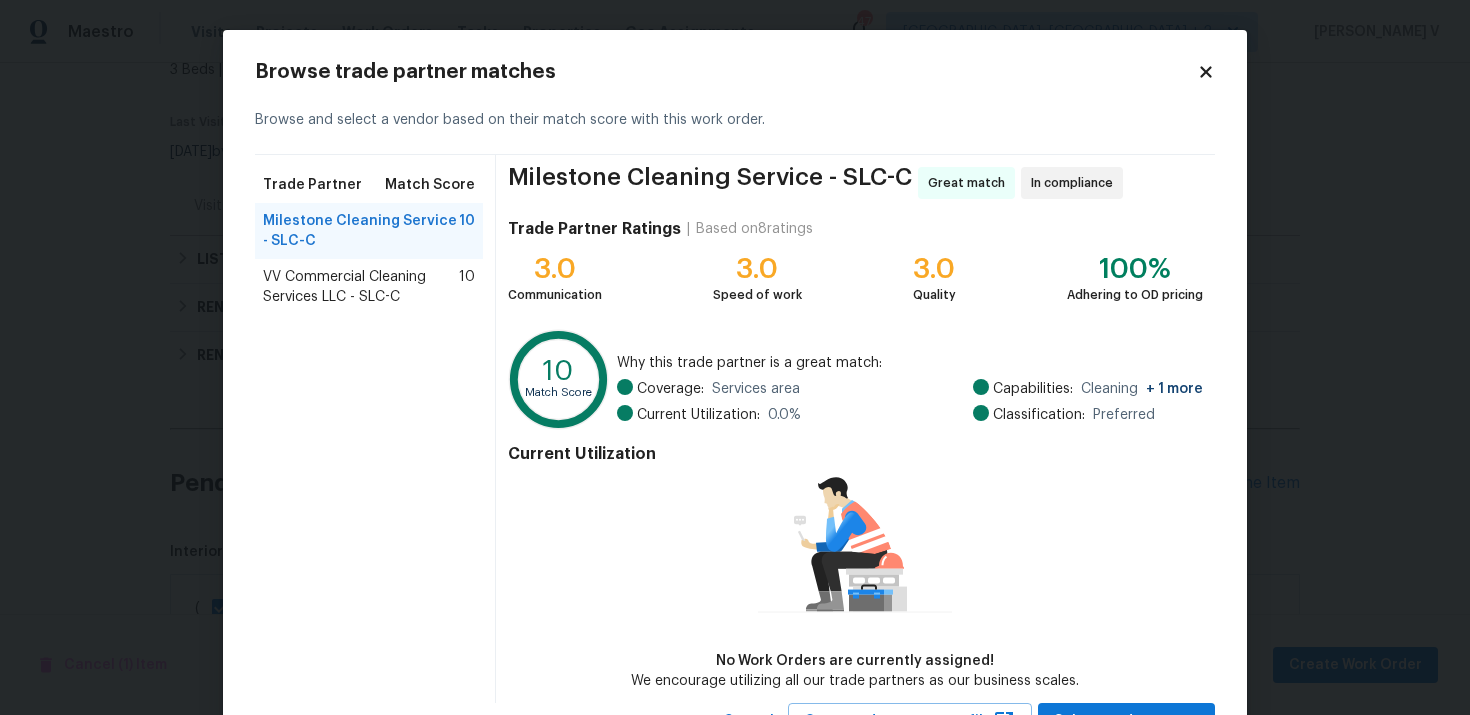 click on "VV Commercial Cleaning Services LLC - SLC-C" at bounding box center (361, 287) 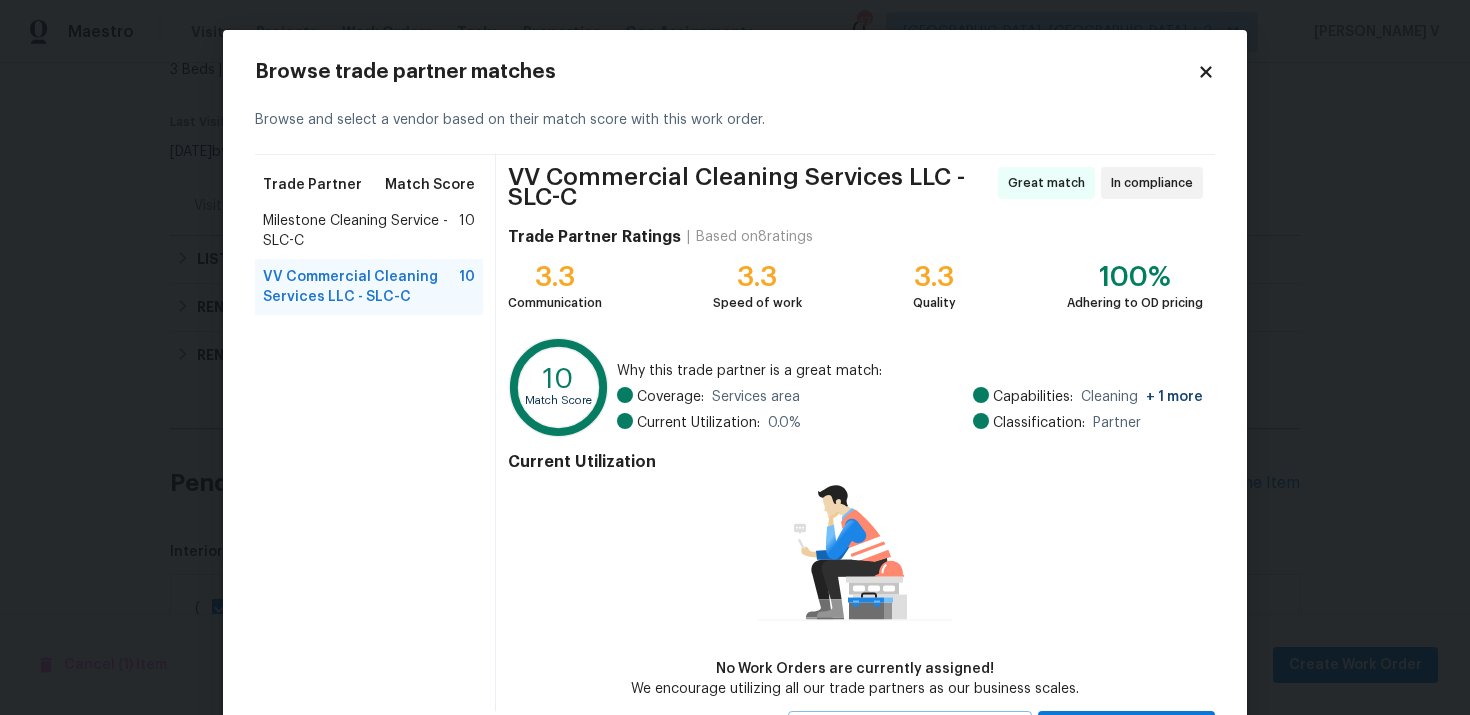 scroll, scrollTop: 93, scrollLeft: 0, axis: vertical 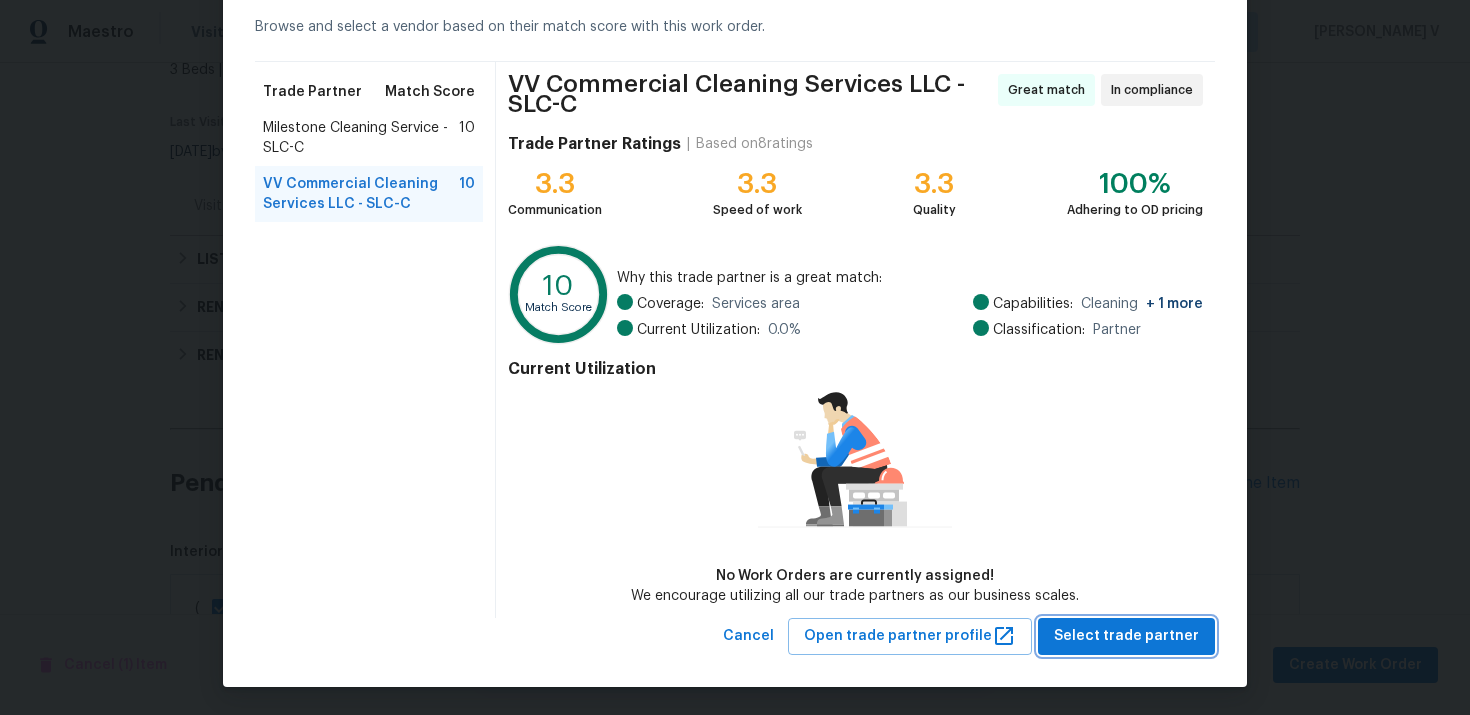 click on "Select trade partner" at bounding box center [1126, 636] 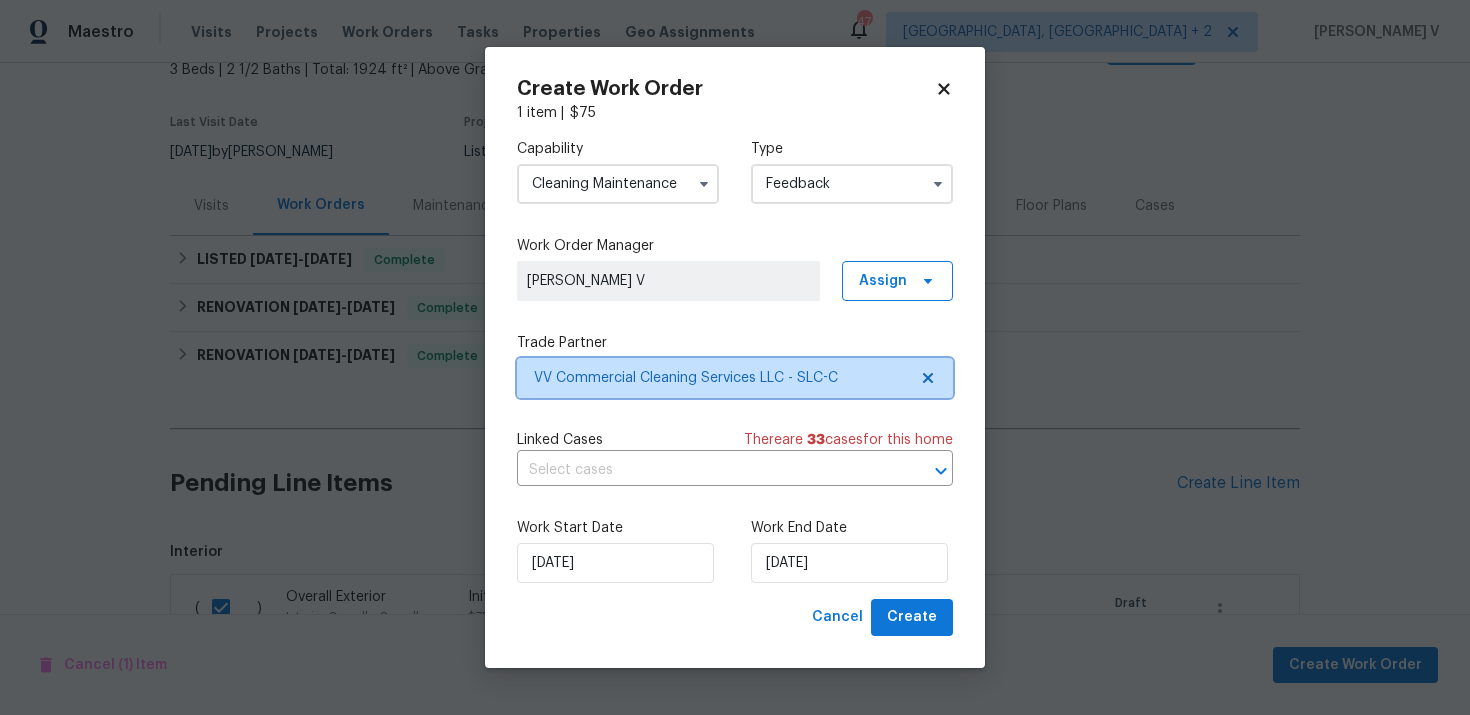 scroll, scrollTop: 0, scrollLeft: 0, axis: both 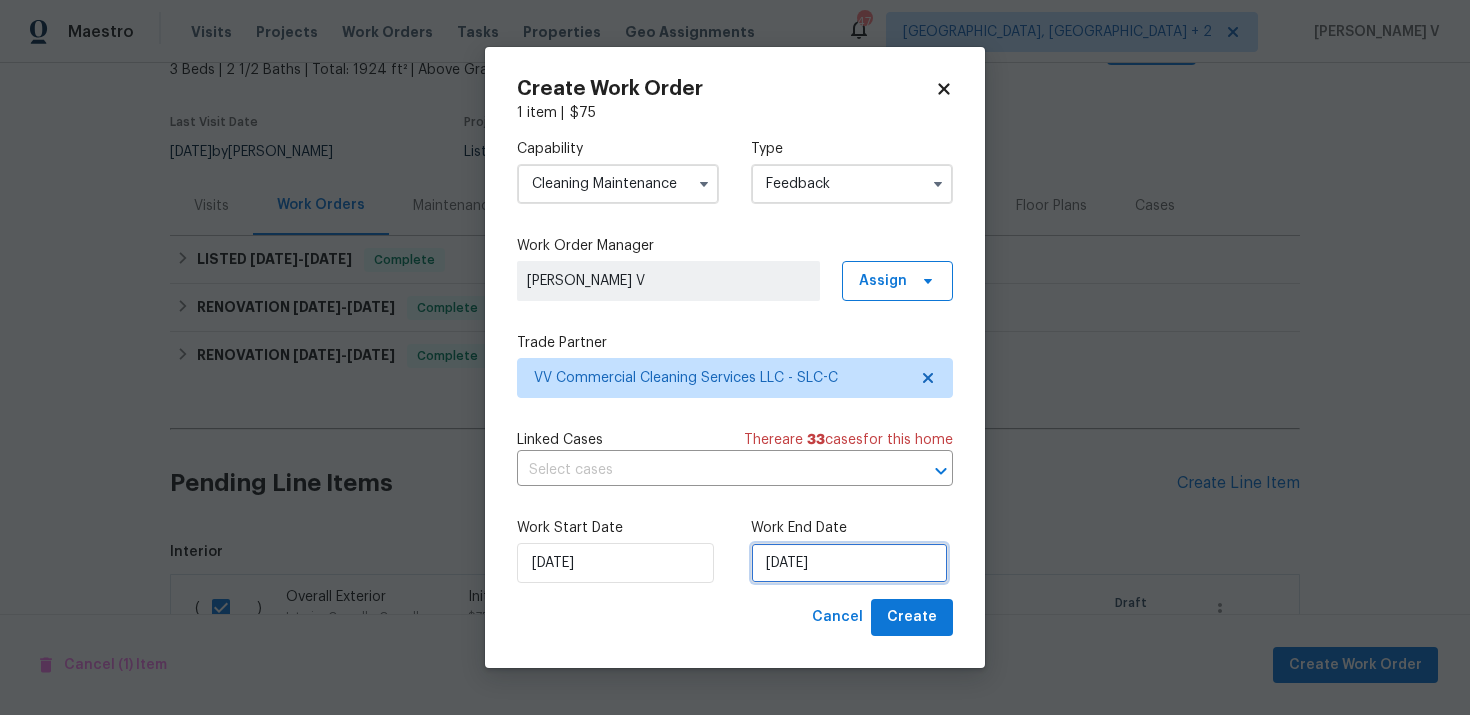 click on "[DATE]" at bounding box center (849, 563) 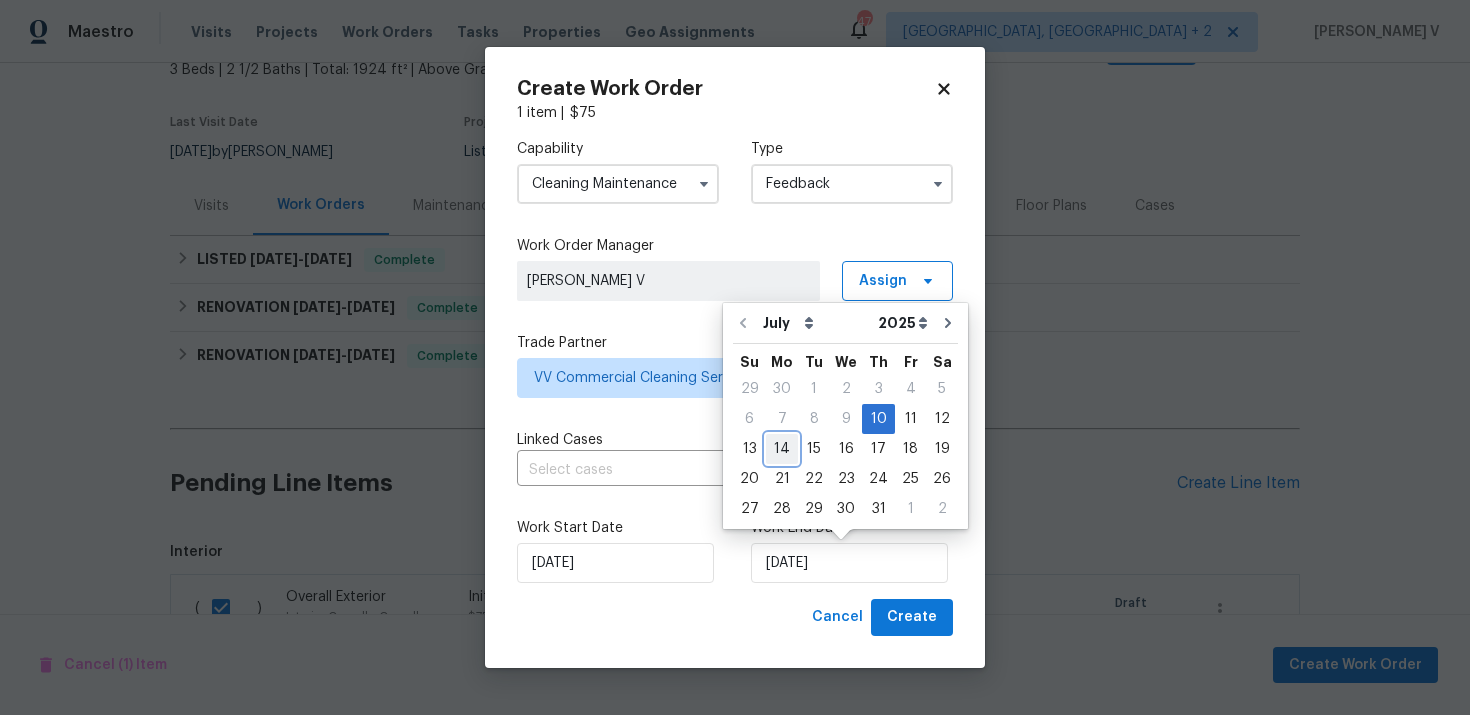click on "14" at bounding box center [782, 449] 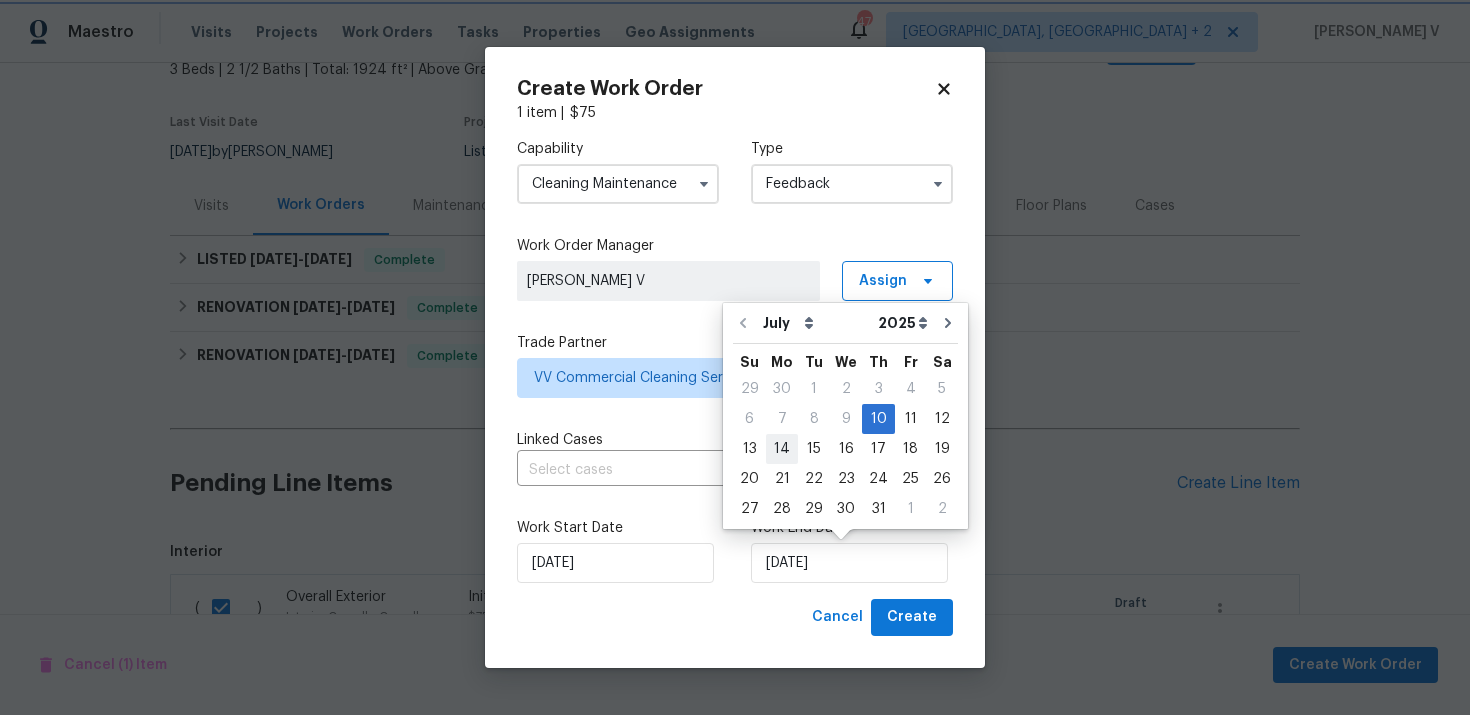 type on "[DATE]" 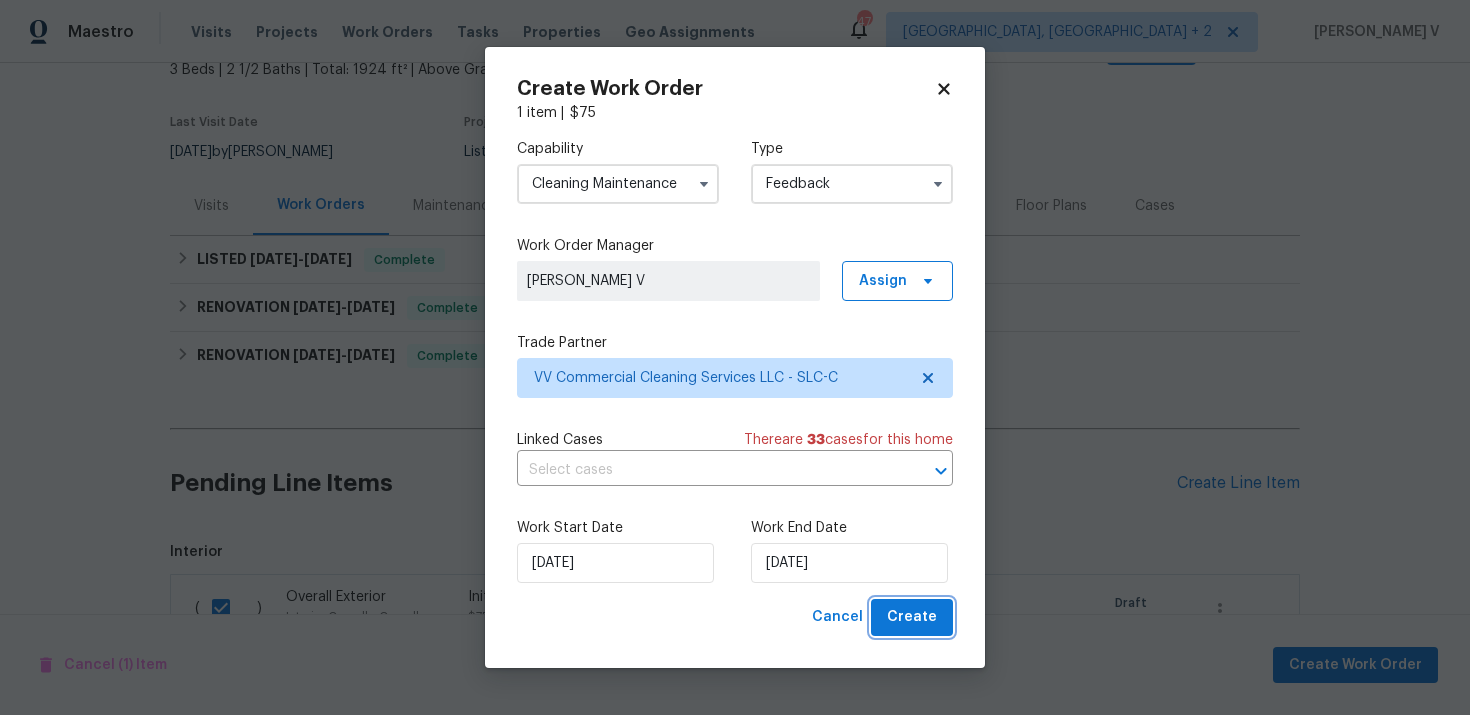 click on "Create" at bounding box center (912, 617) 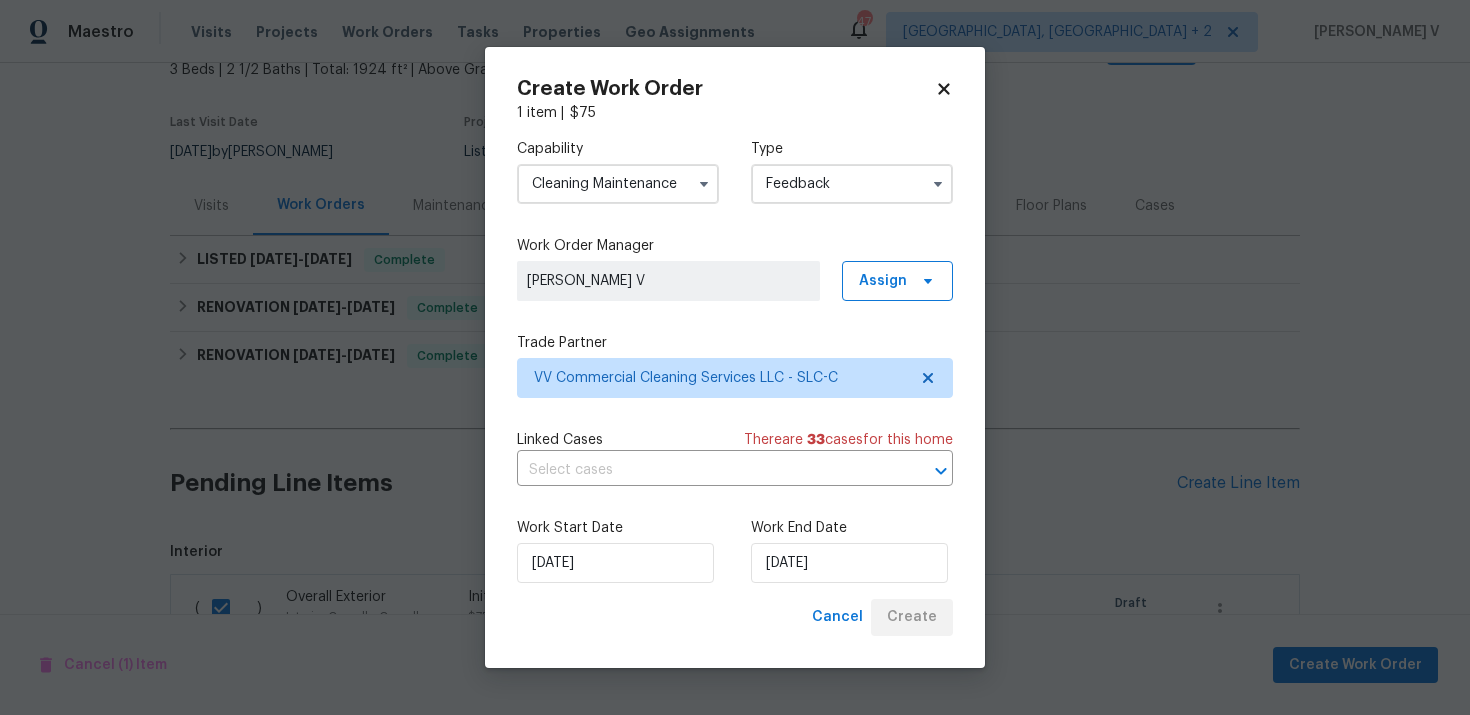 scroll, scrollTop: 146, scrollLeft: 0, axis: vertical 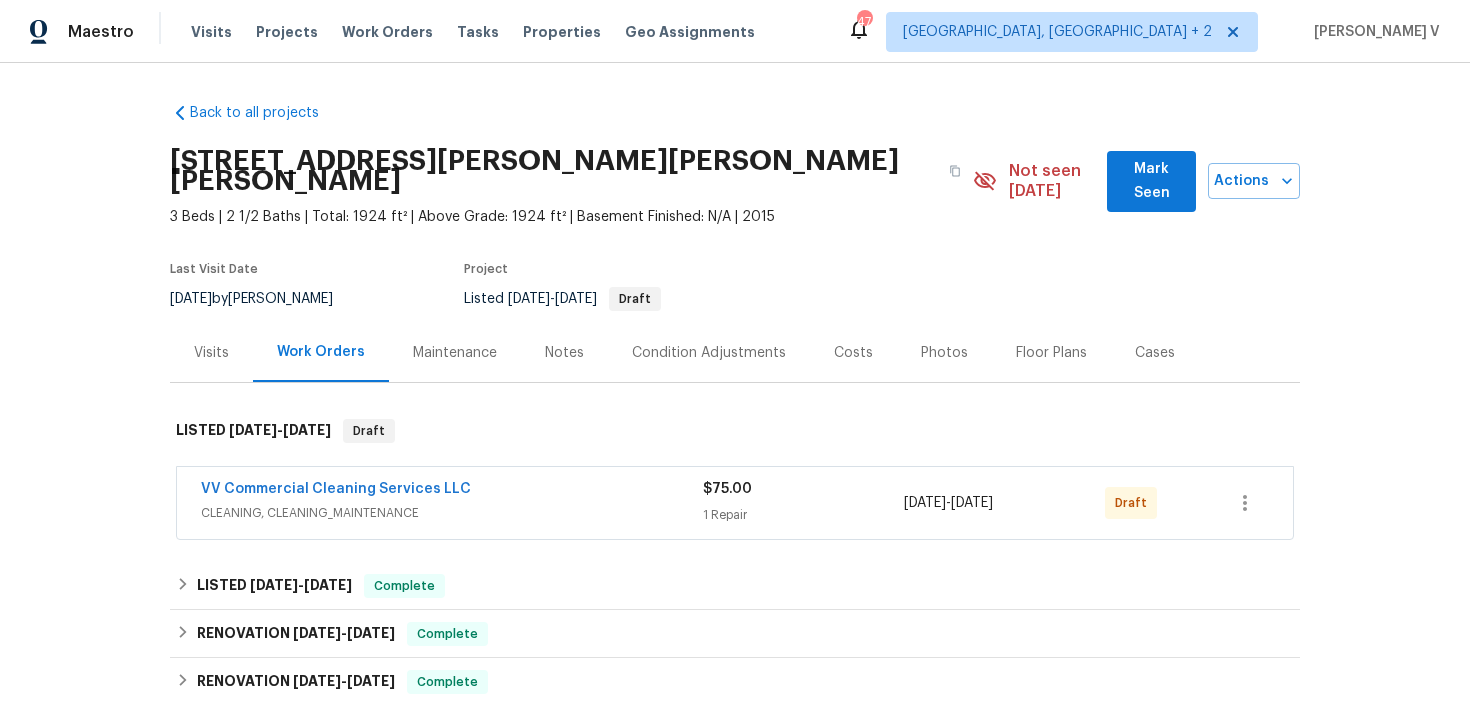 drag, startPoint x: 176, startPoint y: 457, endPoint x: 596, endPoint y: 456, distance: 420.0012 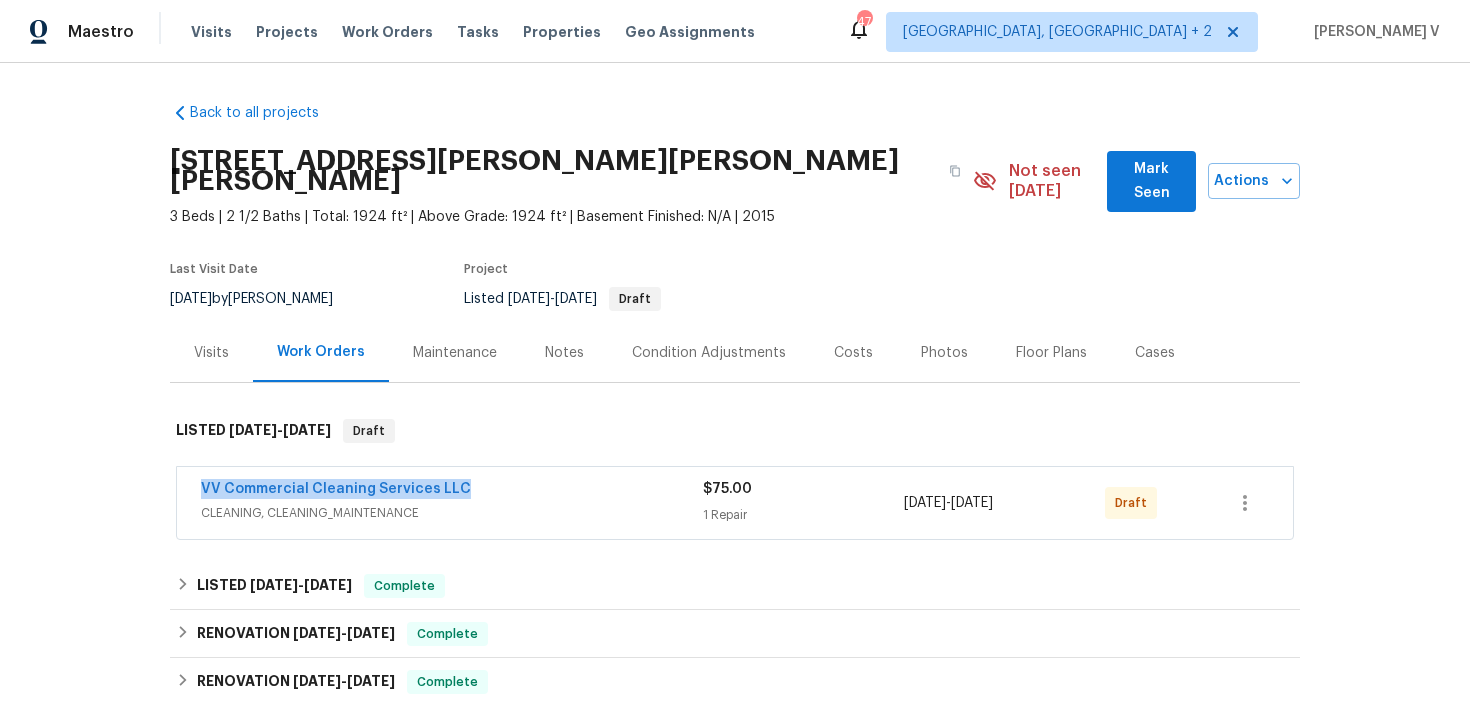 drag, startPoint x: 184, startPoint y: 470, endPoint x: 596, endPoint y: 470, distance: 412 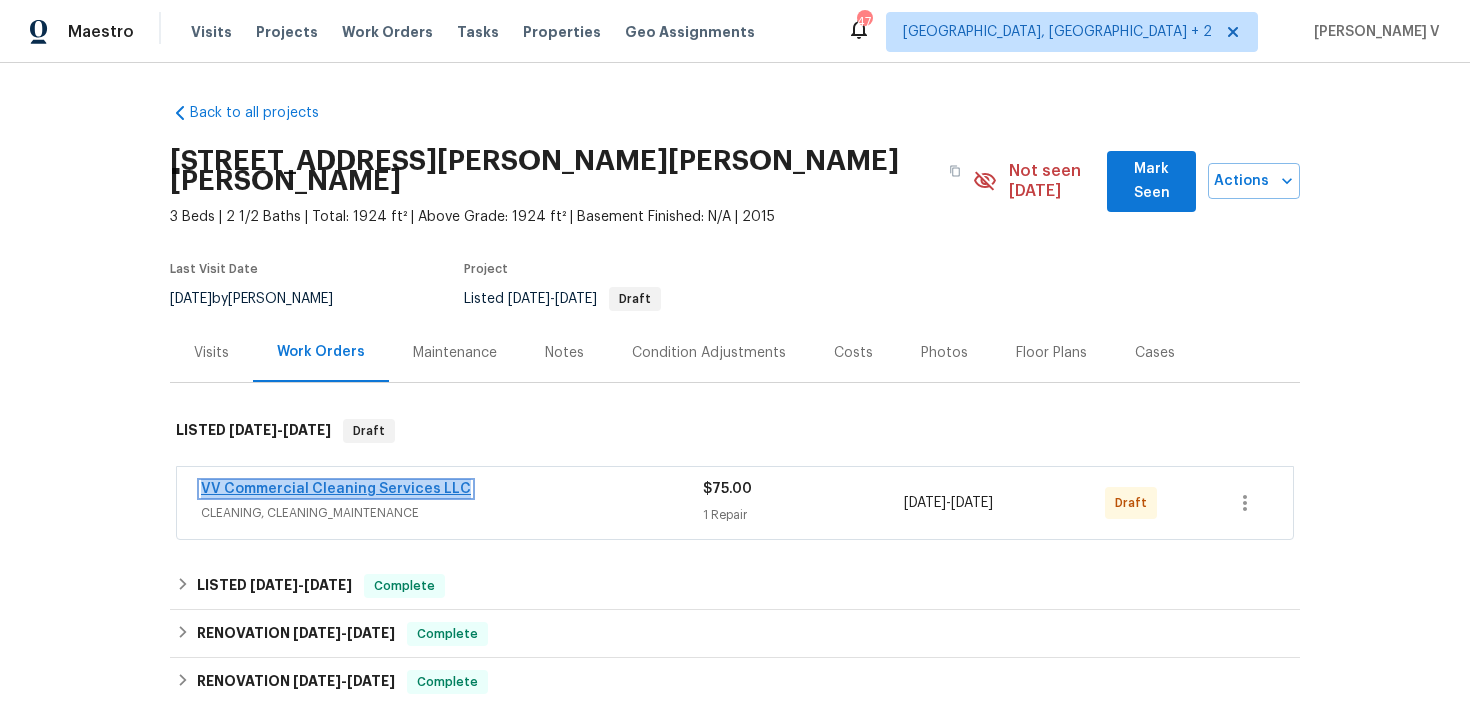 click on "VV Commercial Cleaning Services LLC" at bounding box center (336, 489) 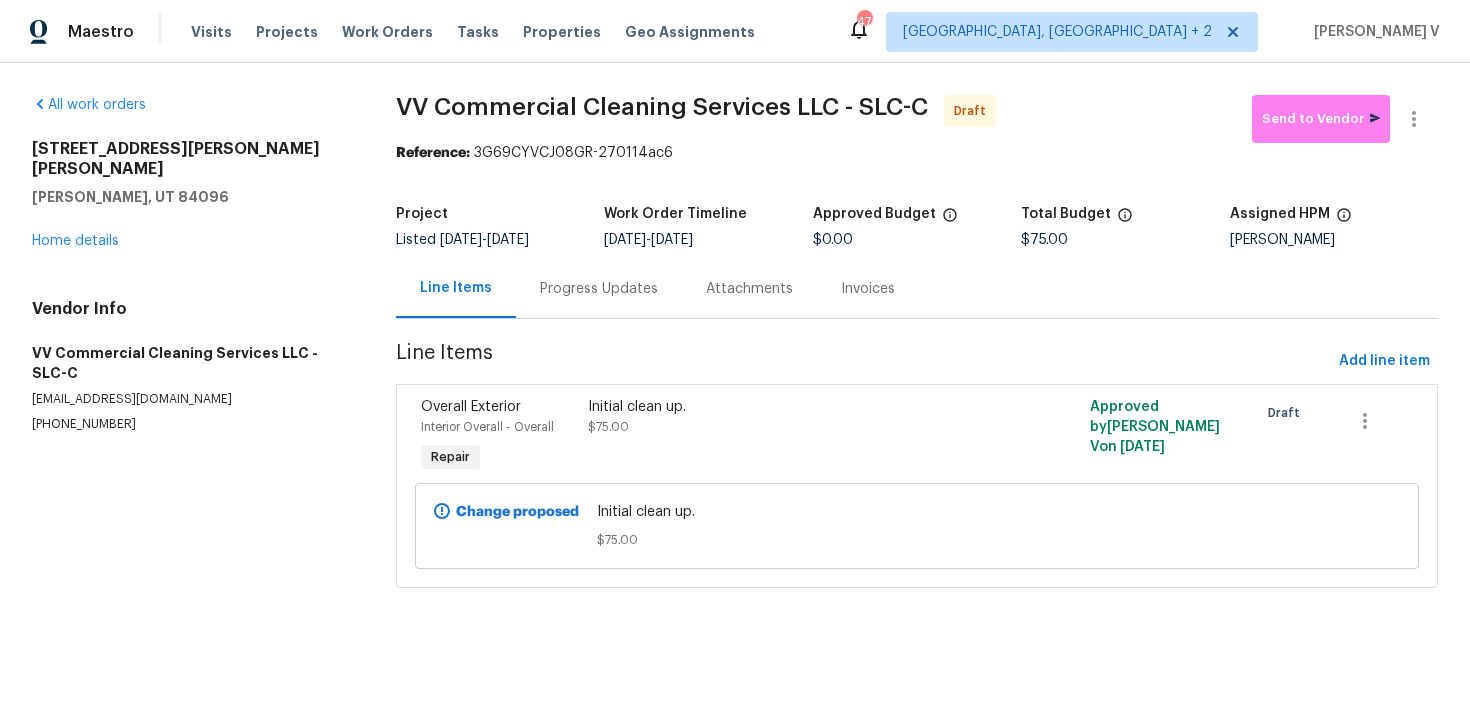 click on "Progress Updates" at bounding box center [599, 289] 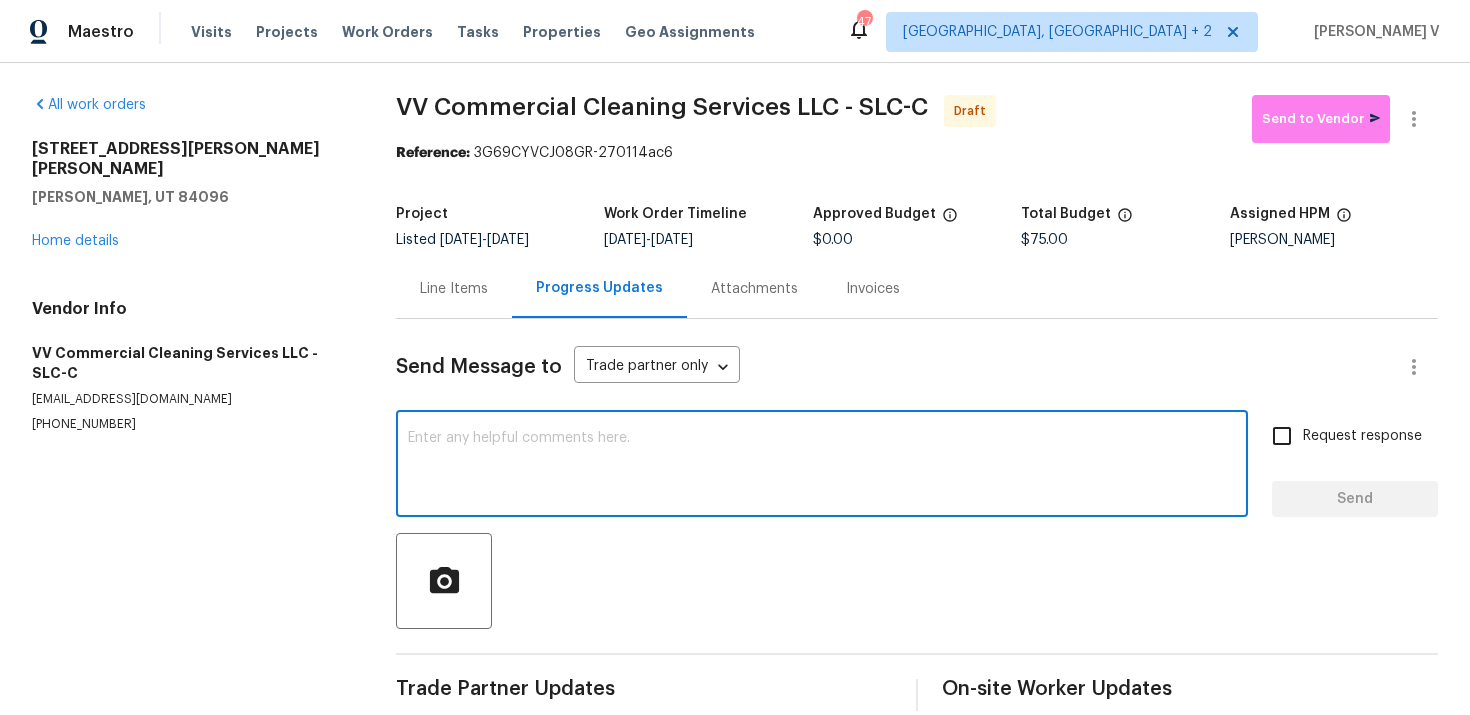 click at bounding box center (822, 466) 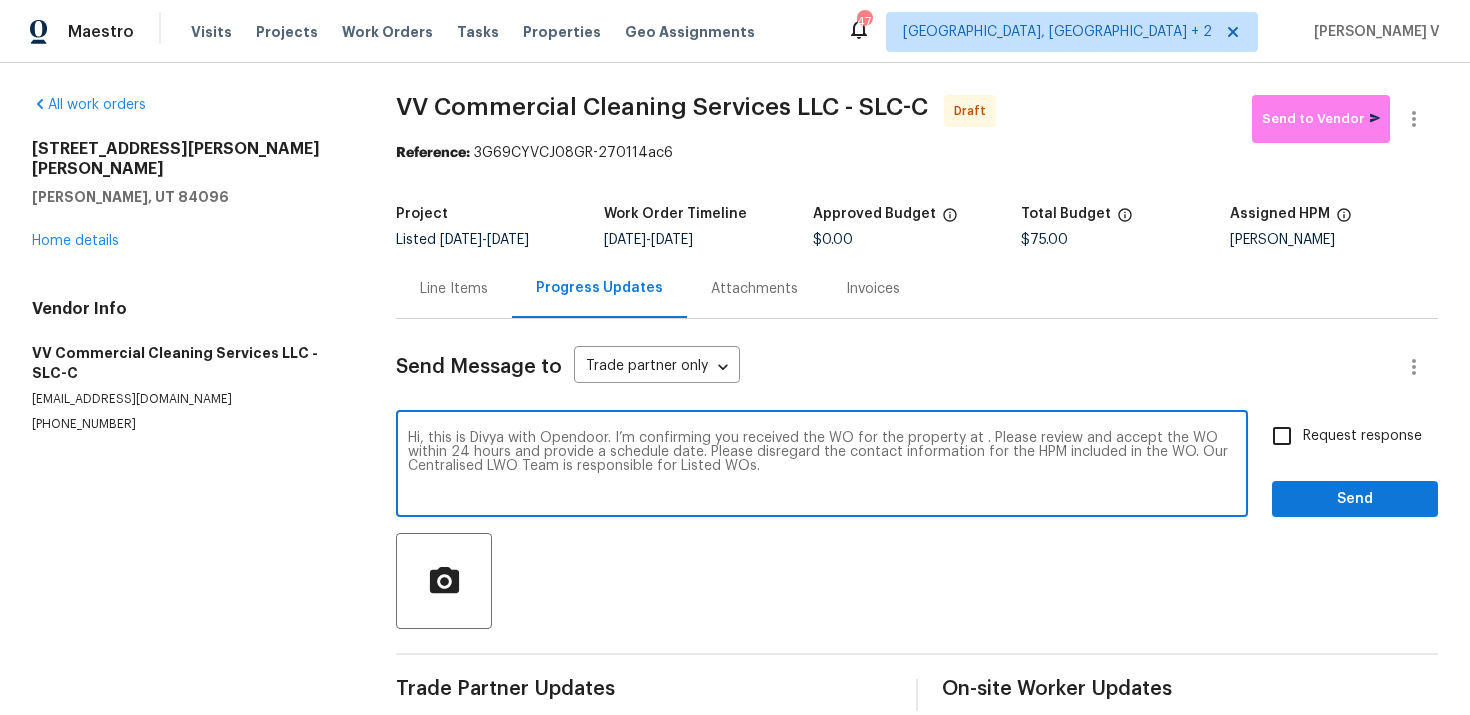 click on "Hi, this is Divya with Opendoor. I’m confirming you received the WO for the property at . Please review and accept the WO within 24 hours and provide a schedule date. Please disregard the contact information for the HPM included in the WO. Our Centralised LWO Team is responsible for Listed WOs." at bounding box center (822, 466) 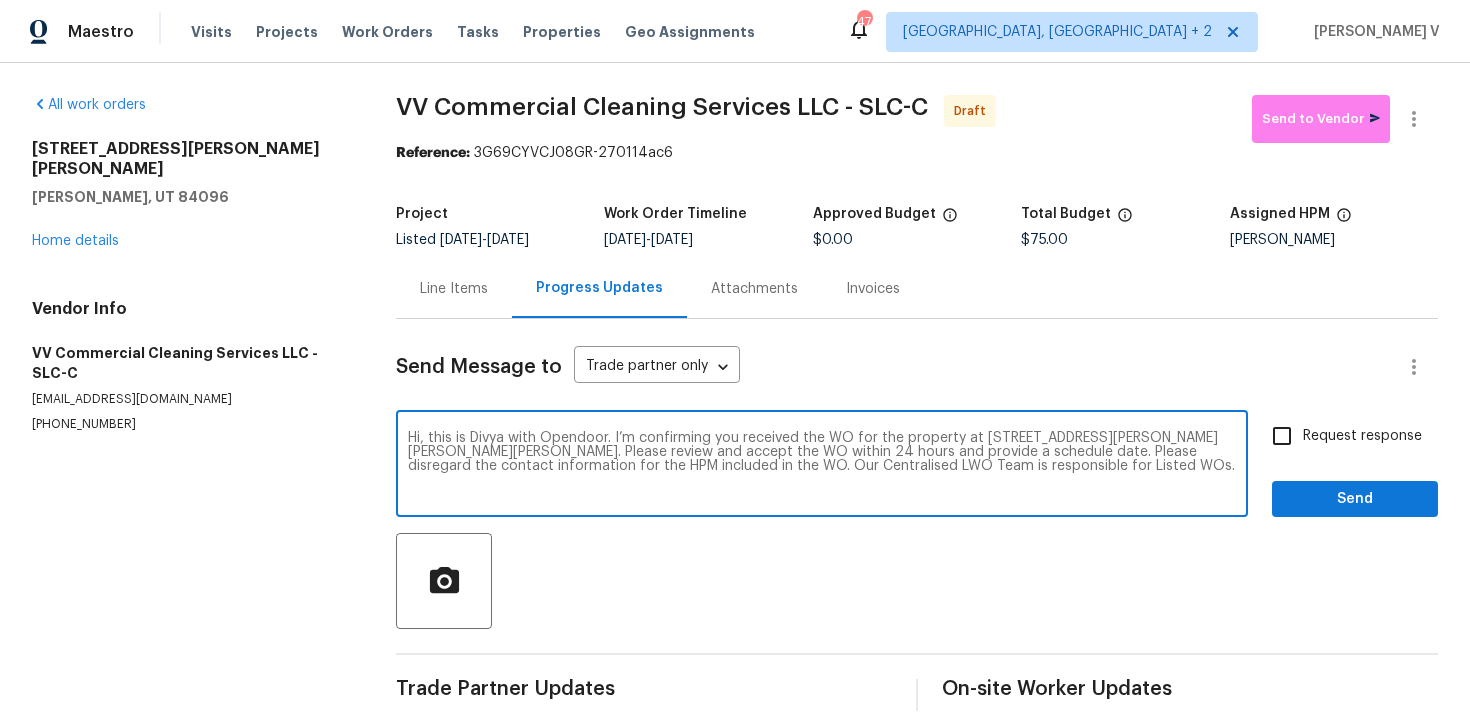 type on "Hi, this is Divya with Opendoor. I’m confirming you received the WO for the property at [STREET_ADDRESS][PERSON_NAME][PERSON_NAME][PERSON_NAME]. Please review and accept the WO within 24 hours and provide a schedule date. Please disregard the contact information for the HPM included in the WO. Our Centralised LWO Team is responsible for Listed WOs." 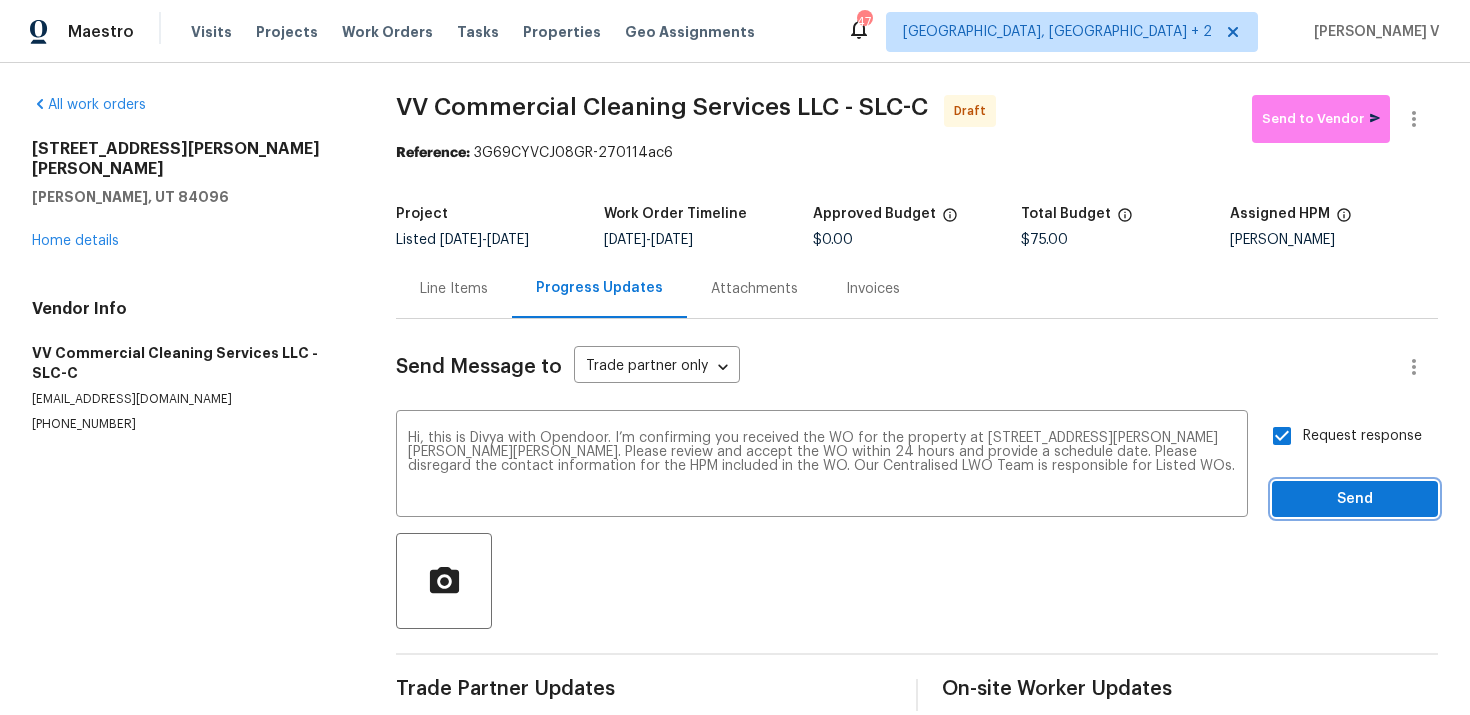 click on "Send" at bounding box center [1355, 499] 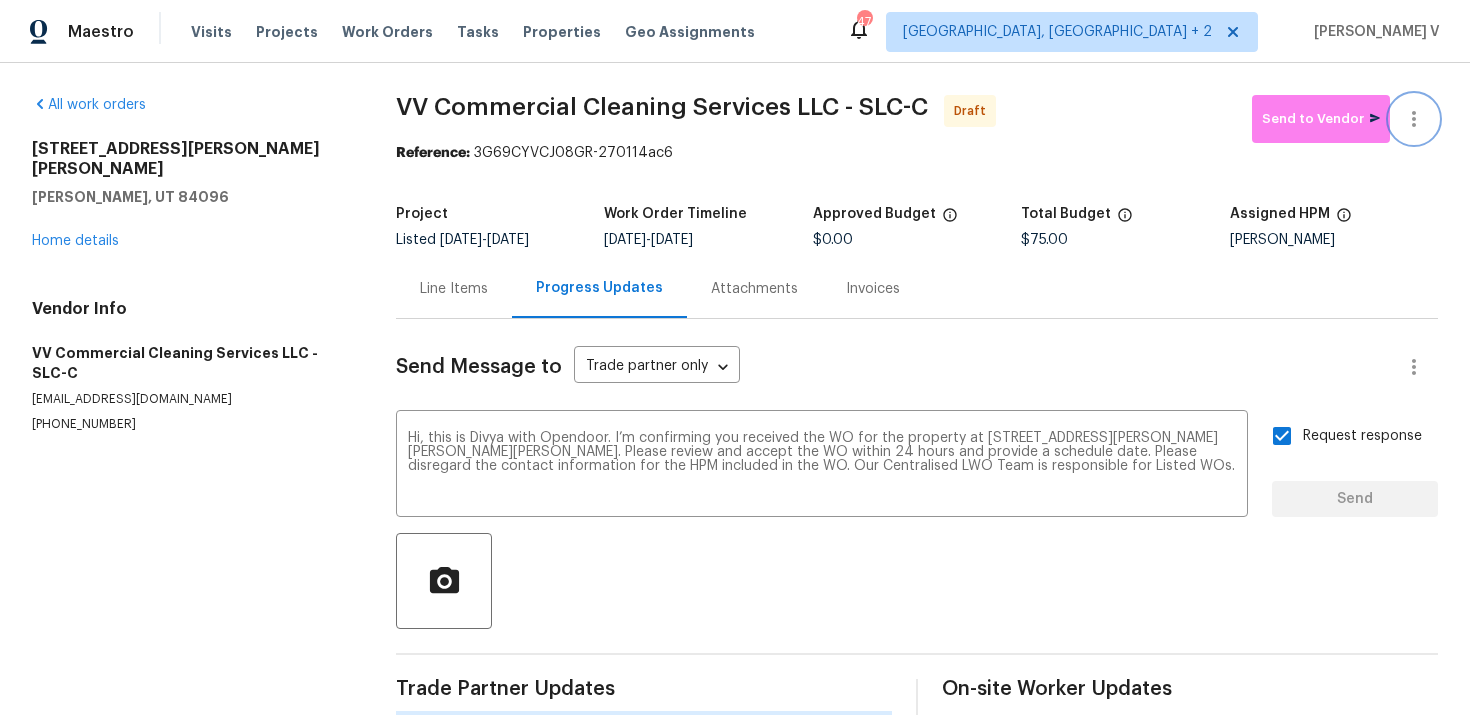 click at bounding box center (1414, 119) 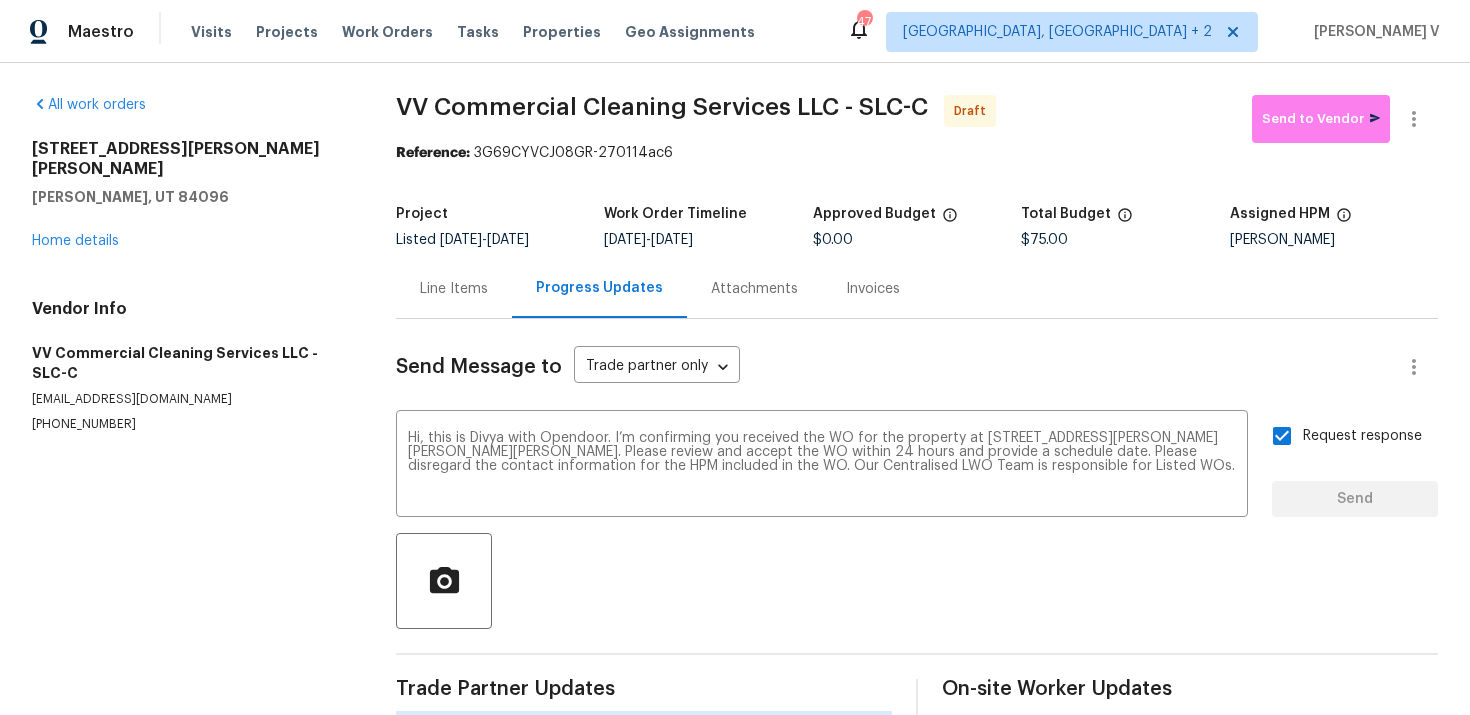 type 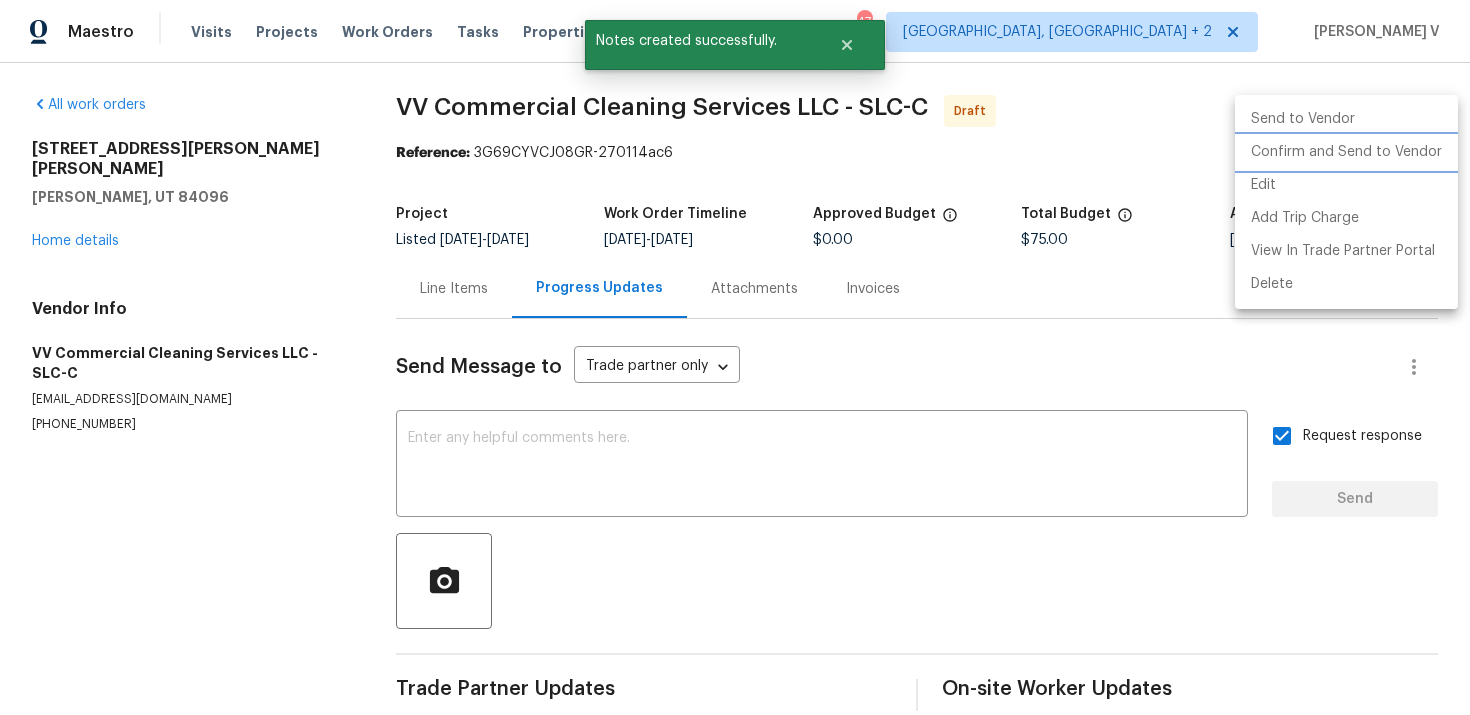 click on "Confirm and Send to Vendor" at bounding box center (1346, 152) 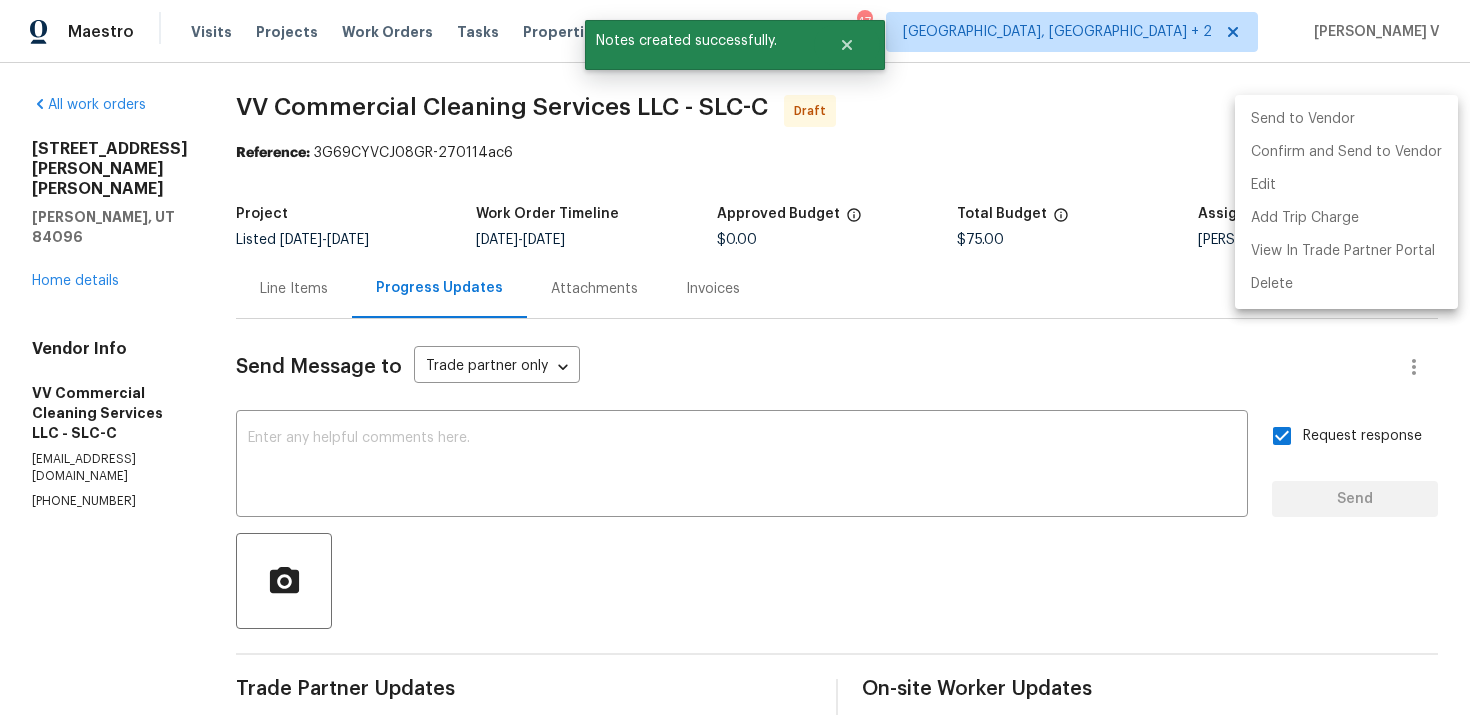 click at bounding box center [735, 357] 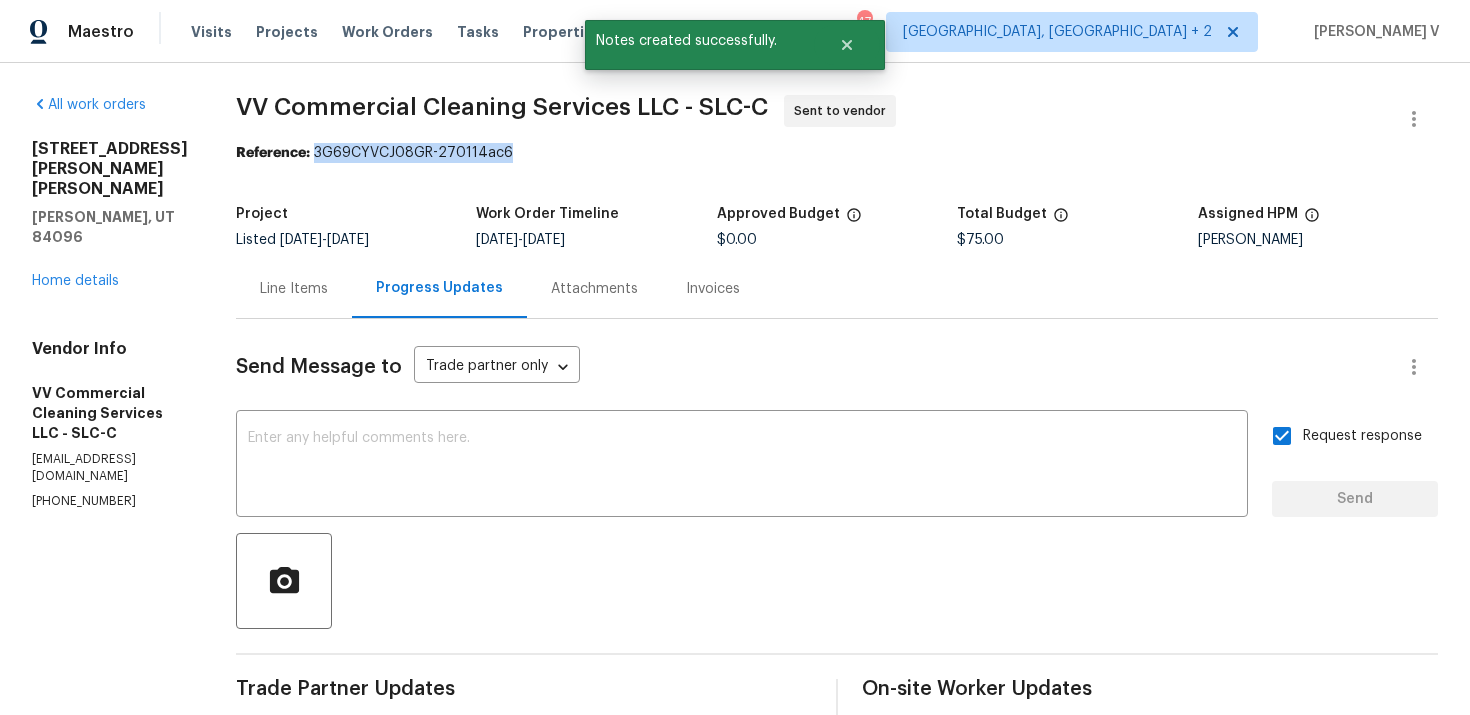 drag, startPoint x: 356, startPoint y: 154, endPoint x: 719, endPoint y: 155, distance: 363.00137 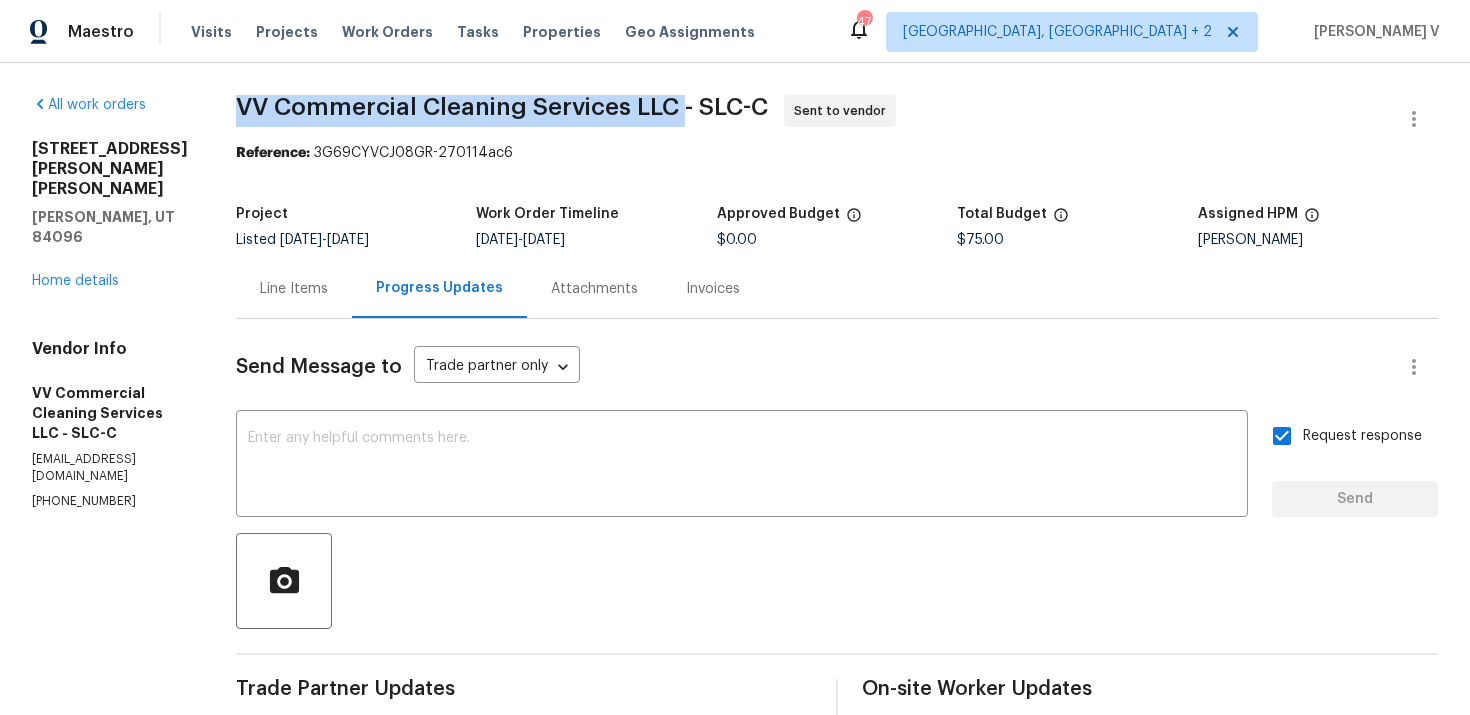 drag, startPoint x: 267, startPoint y: 108, endPoint x: 722, endPoint y: 95, distance: 455.18567 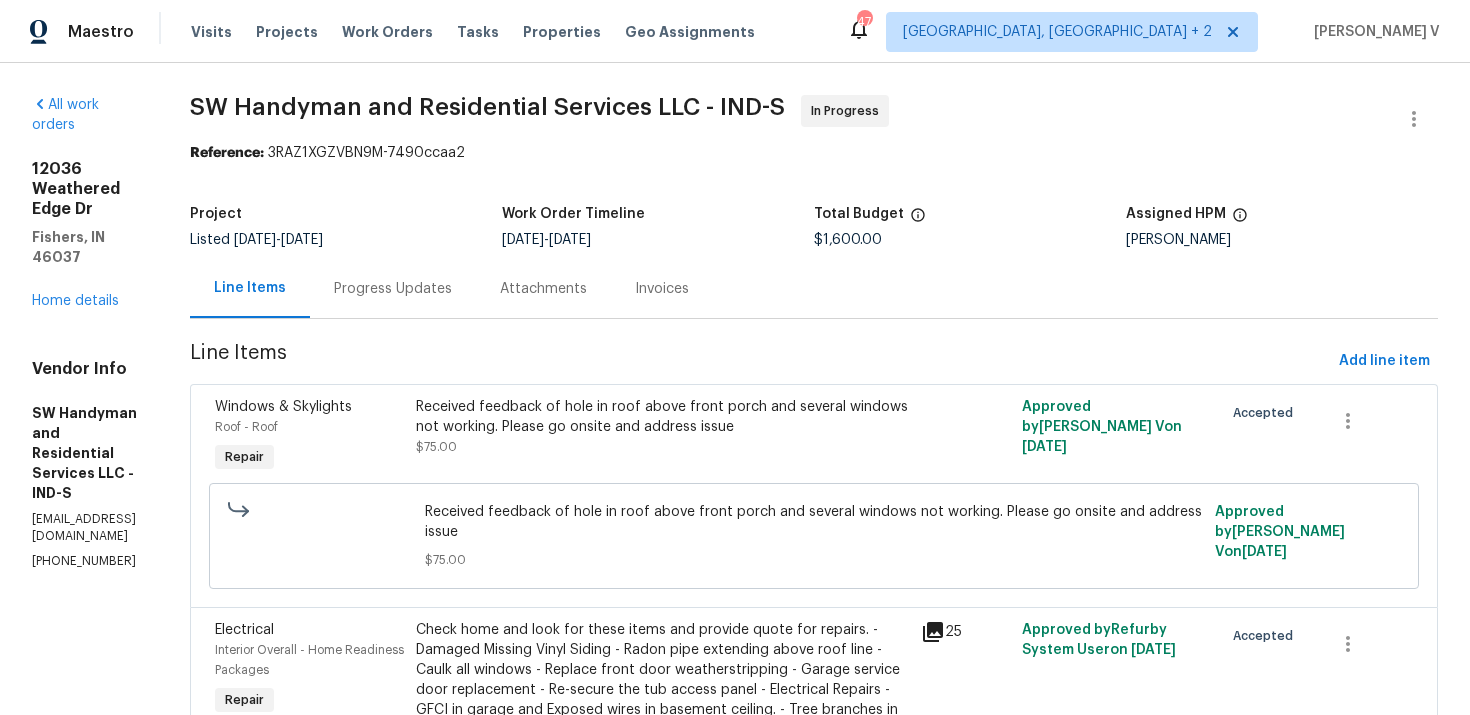 scroll, scrollTop: 0, scrollLeft: 0, axis: both 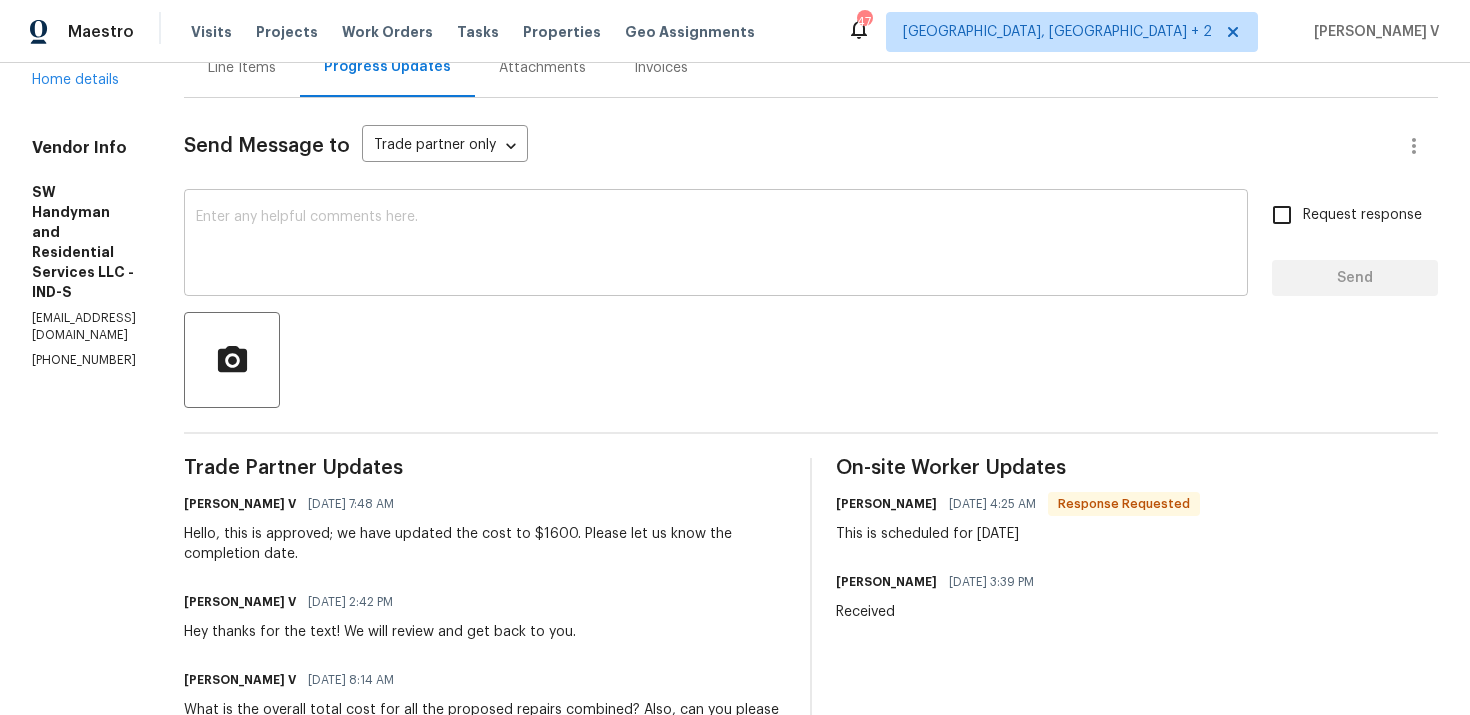 click at bounding box center [716, 245] 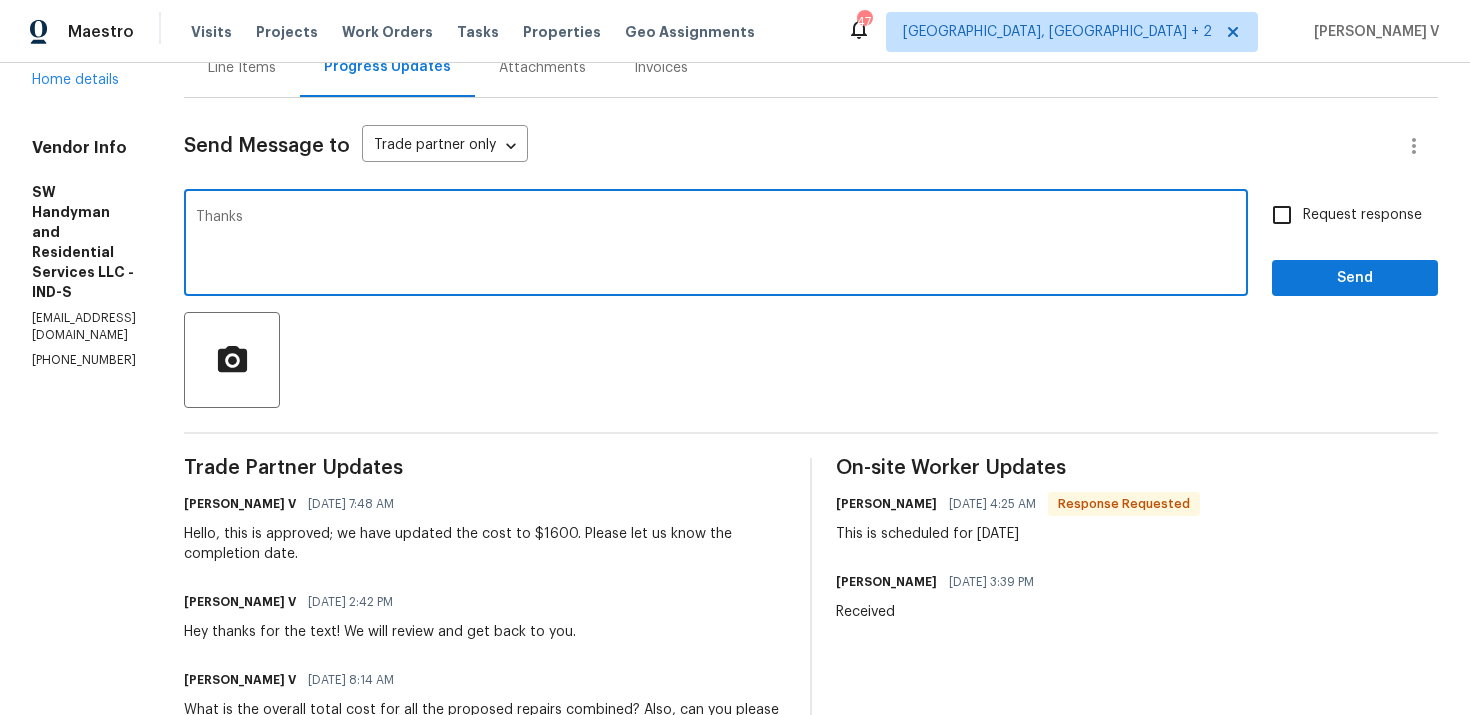type on "Thanks" 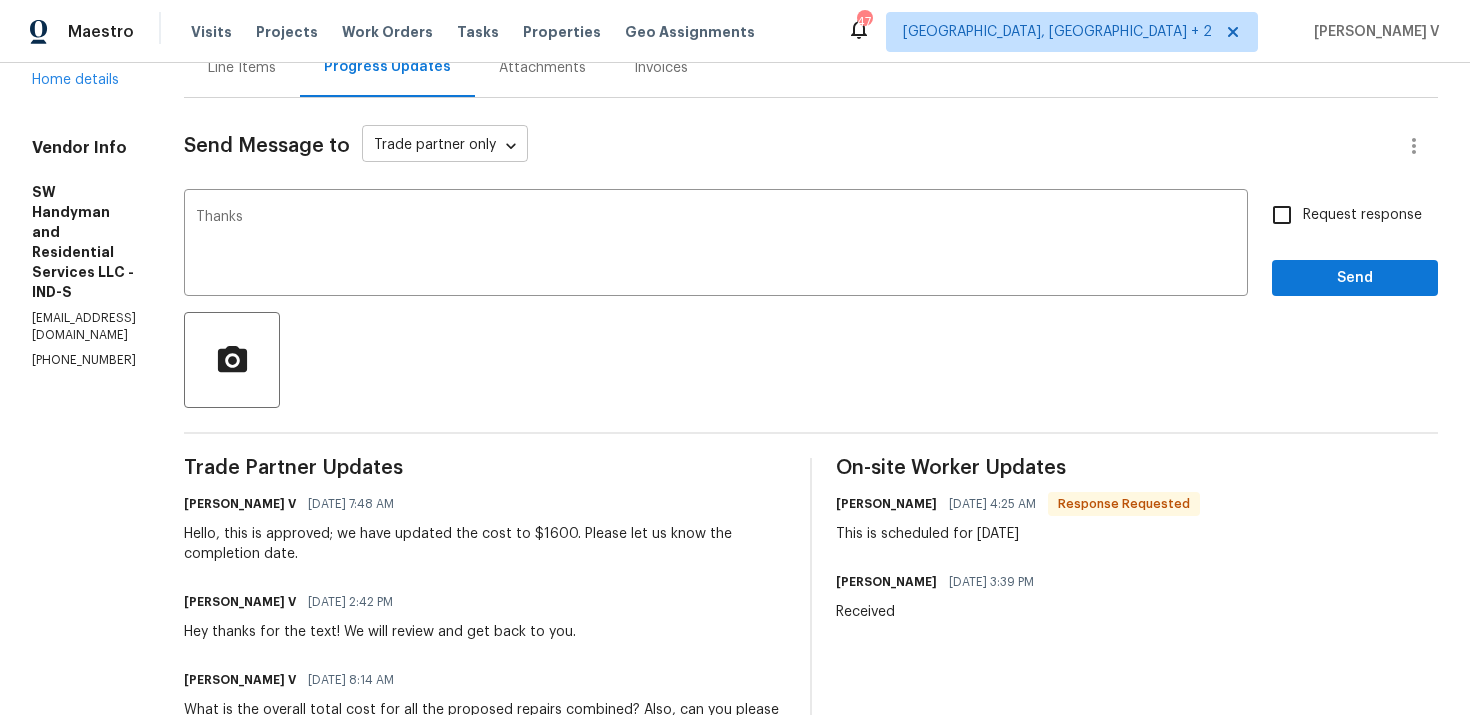 click on "Maestro Visits Projects Work Orders Tasks Properties Geo Assignments 47 Albuquerque, NM + 2 Divya Dharshini V All work orders 12036 Weathered Edge Dr Fishers, IN 46037 Home details Vendor Info SW Handyman and Residential Services LLC - IND-S s.w_handyman@yahoo.com (864) 417-2898 SW Handyman and Residential Services LLC - IND-S In Progress Reference:   3RAZ1XGZVBN9M-7490ccaa2 Project Listed   6/30/2025  -  7/2/2025 Work Order Timeline 6/30/2025  -  7/2/2025 Total Budget $1,600.00 Assigned HPM Isaul Martinez Line Items Progress Updates Attachments Invoices Send Message to Trade partner only Trade partner only ​ Thanks x ​ Request response Send Trade Partner Updates Divya Dharshini V 07/09/2025 7:48 AM Hello, this is approved; we have updated the cost to $1600.
Please let us know the completion date. Divya Dharshini V 07/08/2025 2:42 PM Hey thanks for the text! We will review and get back to you. Divya Dharshini V 07/08/2025 8:14 AM Divya Dharshini V 07/08/2025 8:14 AM Lindy Wert 07/08/2025 6:17 AM Received" at bounding box center [735, 357] 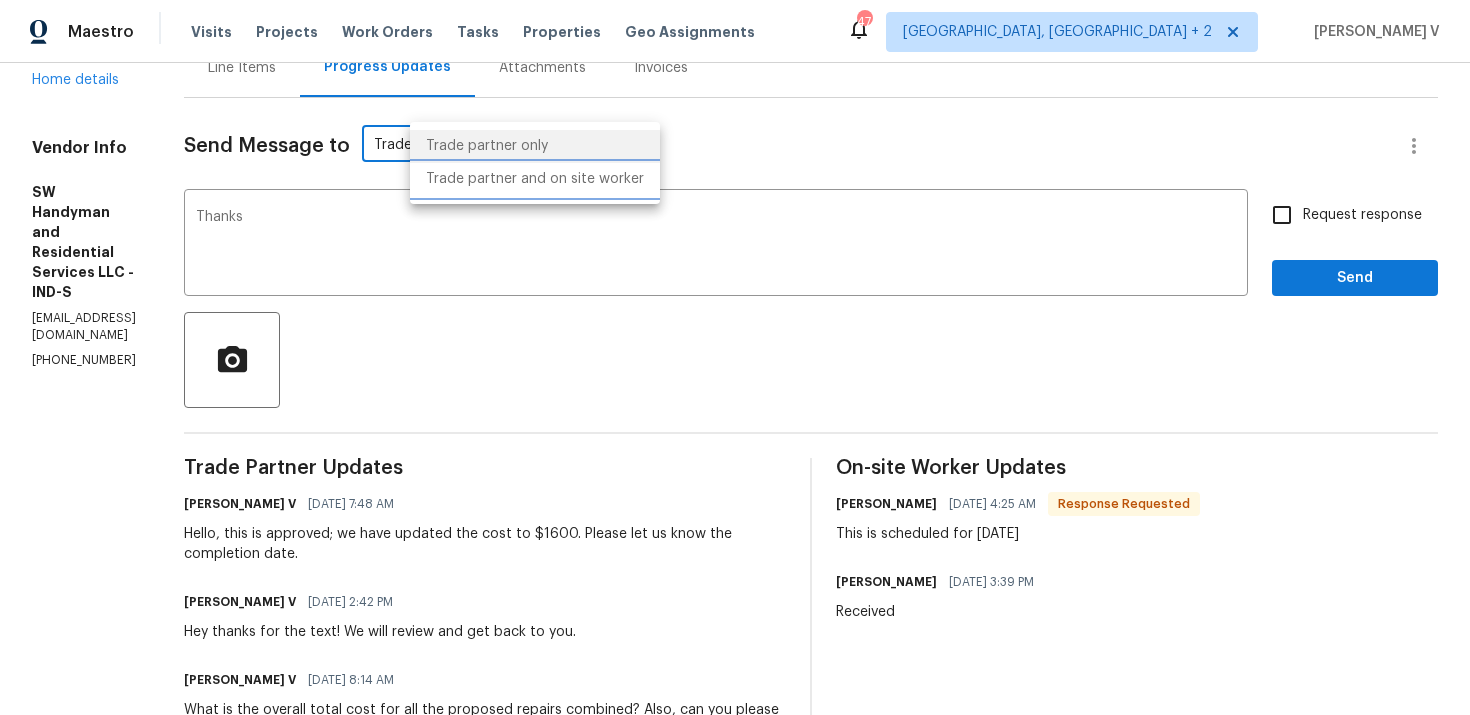 click on "Trade partner and on site worker" at bounding box center [535, 179] 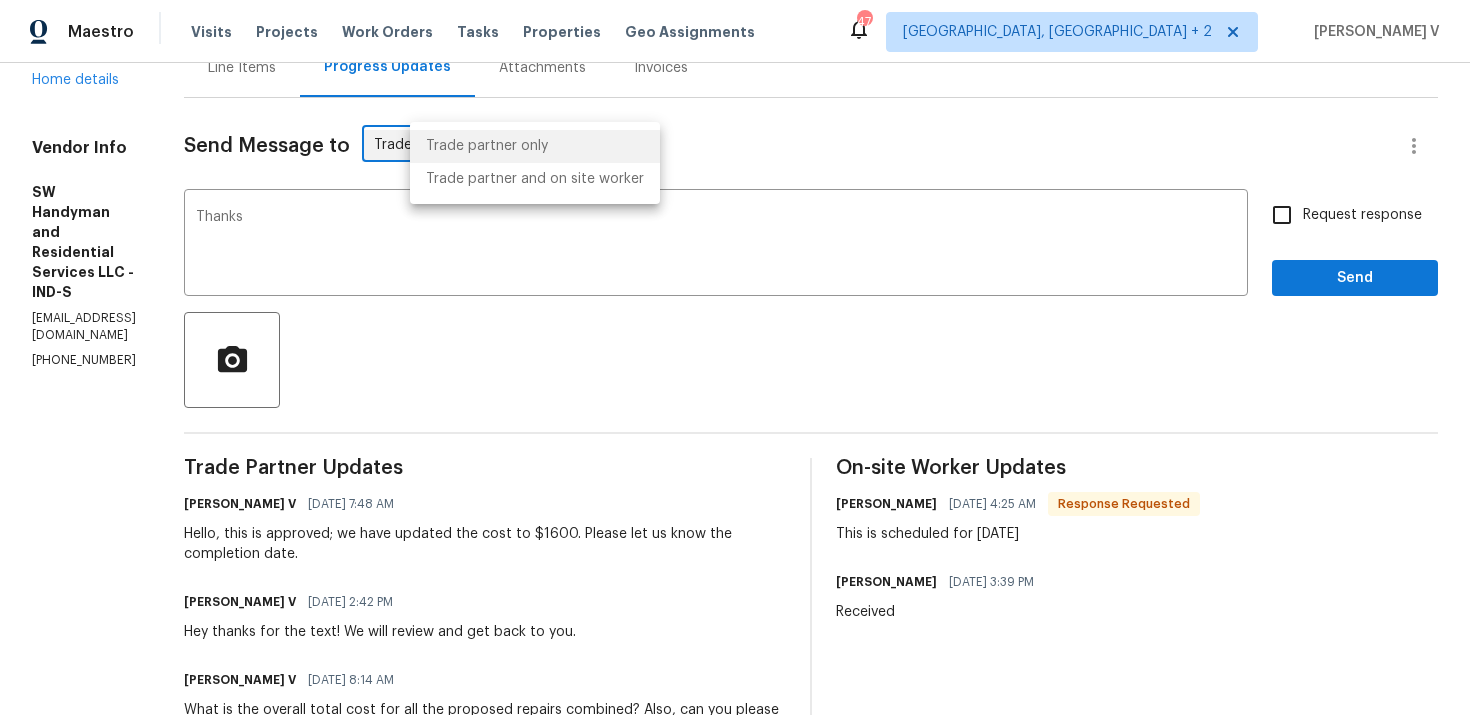 type on "Trade Partner and On-Site Worker" 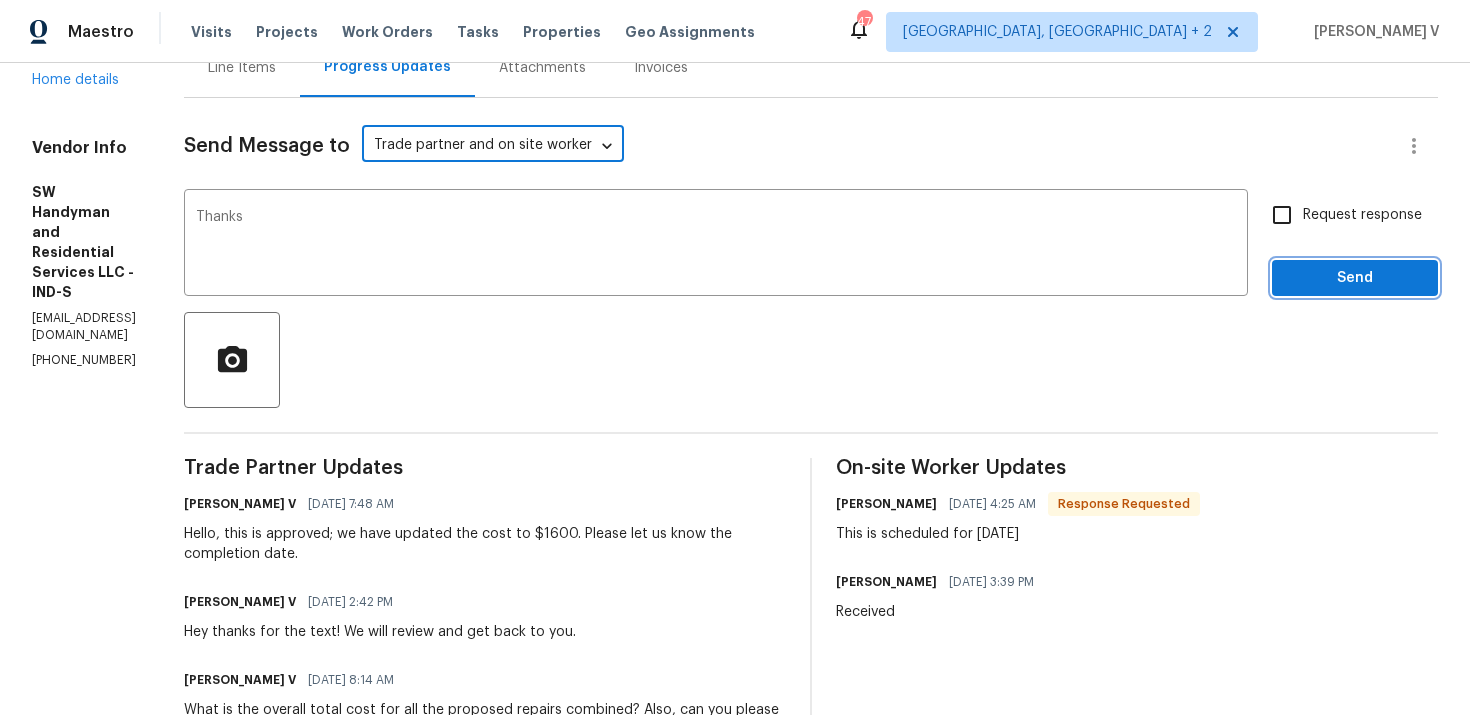 click on "Send" at bounding box center [1355, 278] 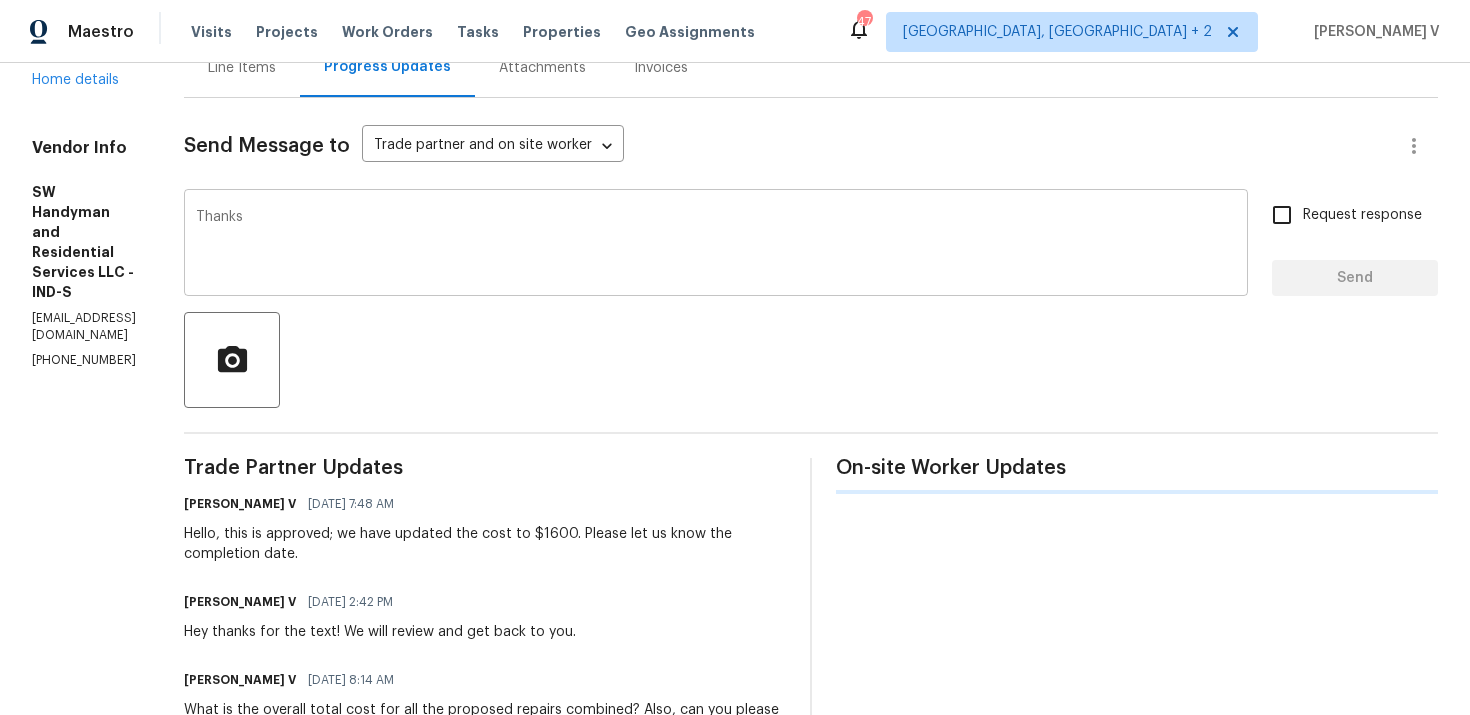 type 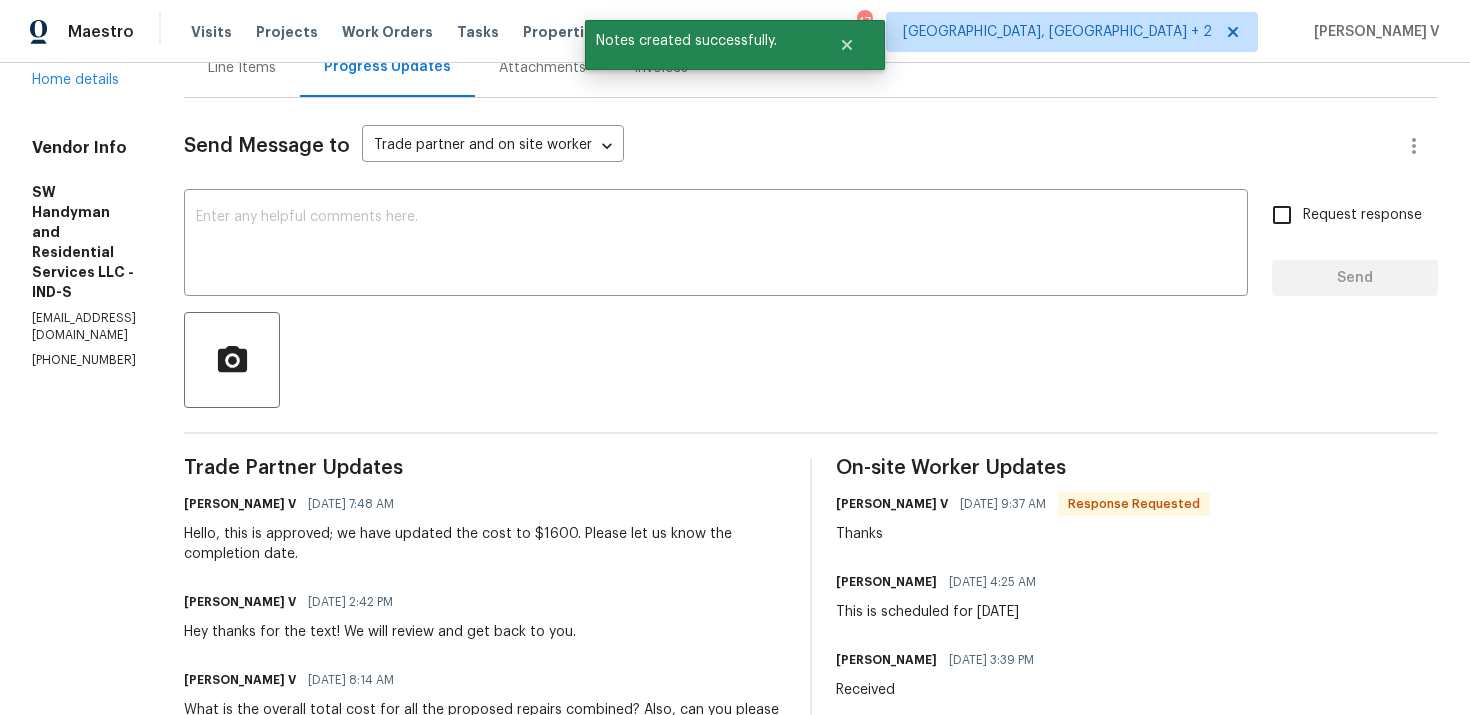 scroll, scrollTop: 298, scrollLeft: 0, axis: vertical 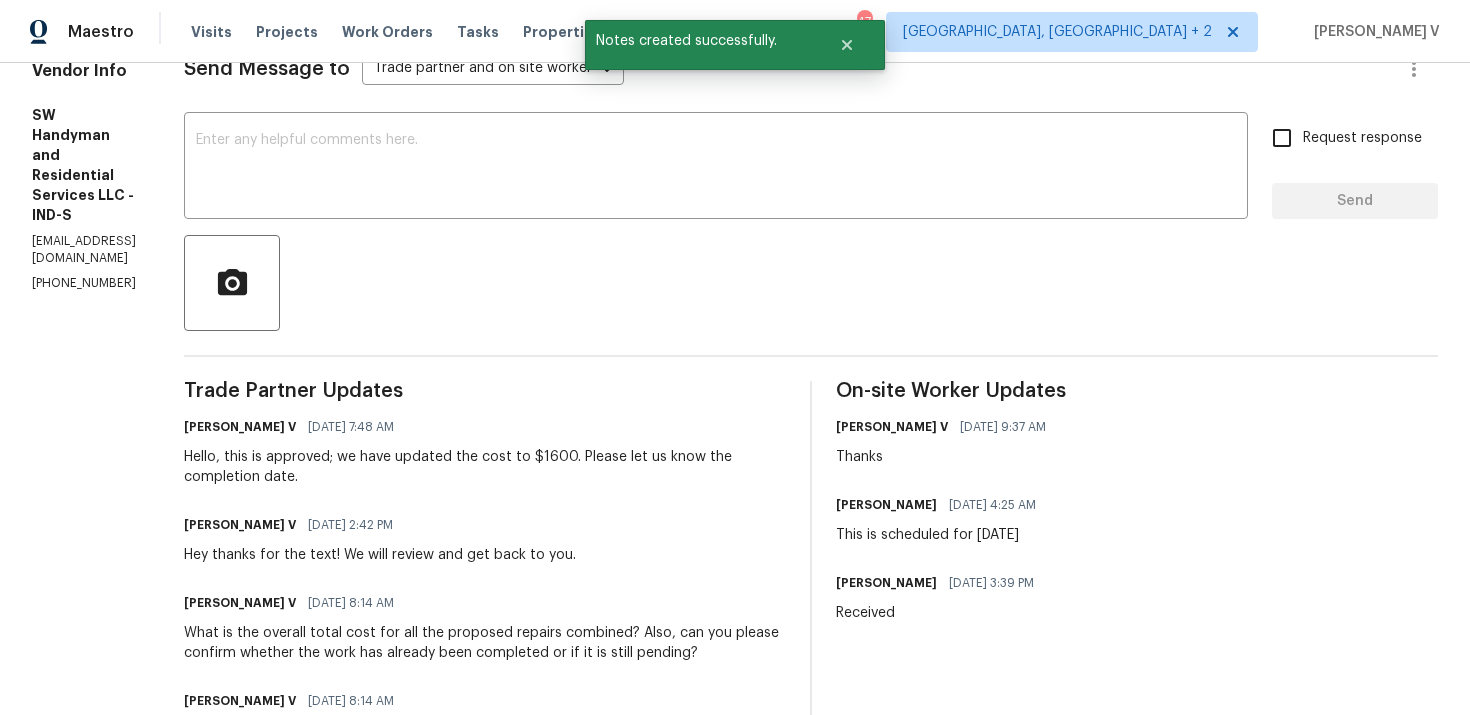 click on "This is scheduled for Friday July 11th" at bounding box center (942, 535) 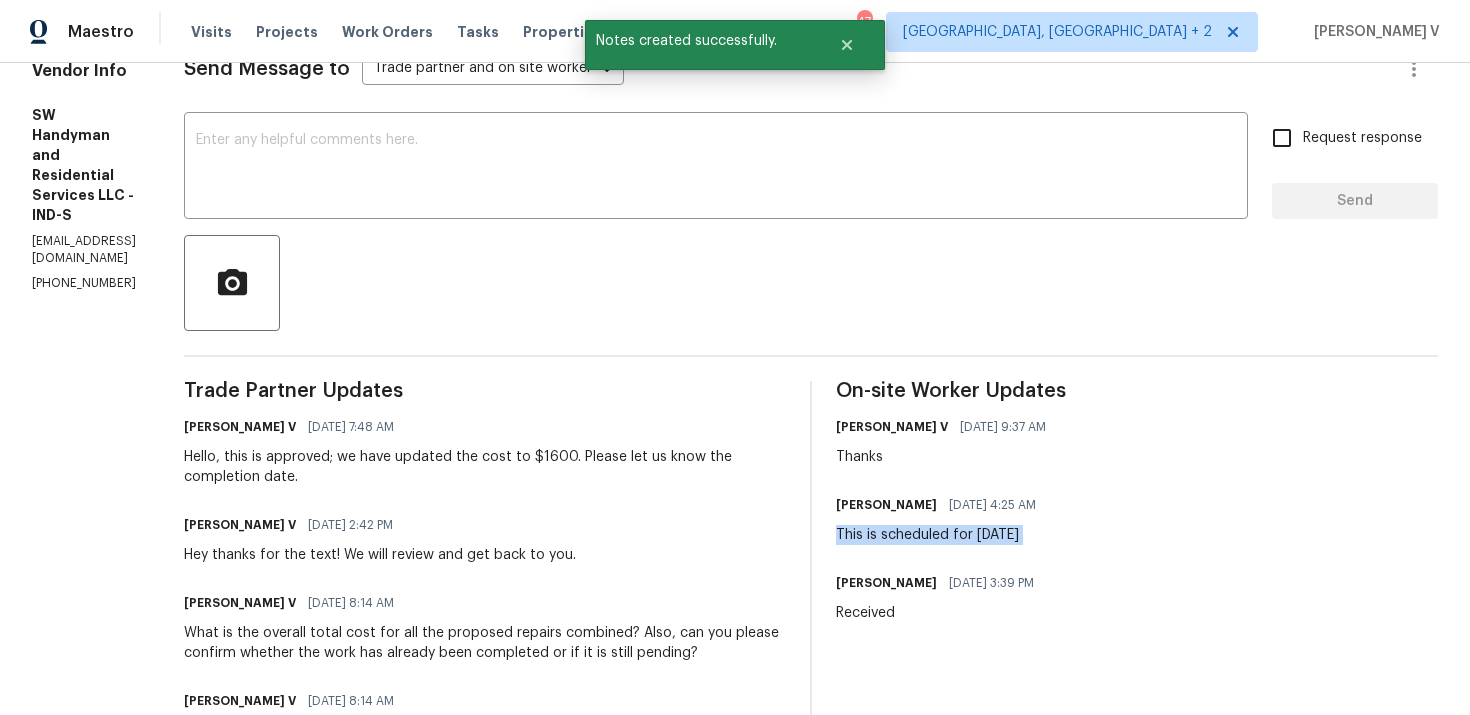 drag, startPoint x: 866, startPoint y: 533, endPoint x: 1199, endPoint y: 533, distance: 333 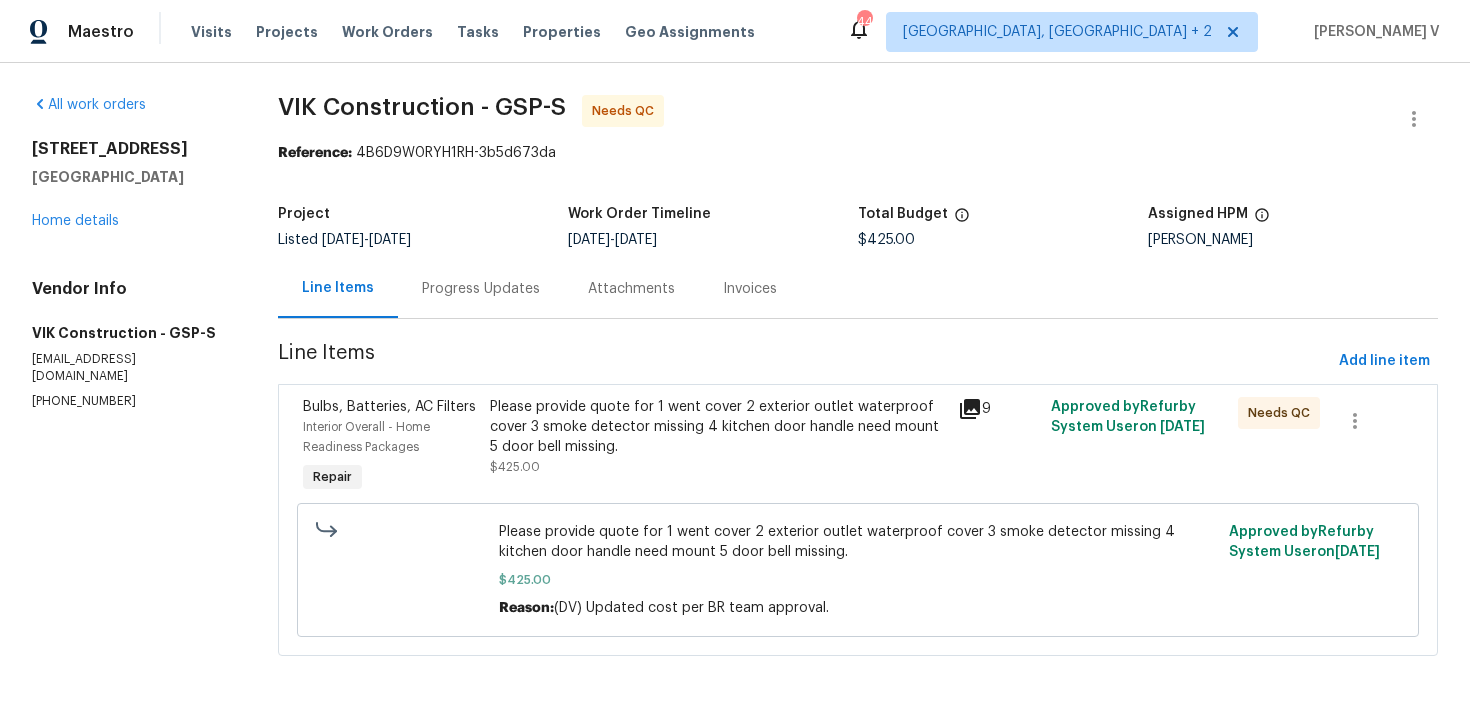 scroll, scrollTop: 0, scrollLeft: 0, axis: both 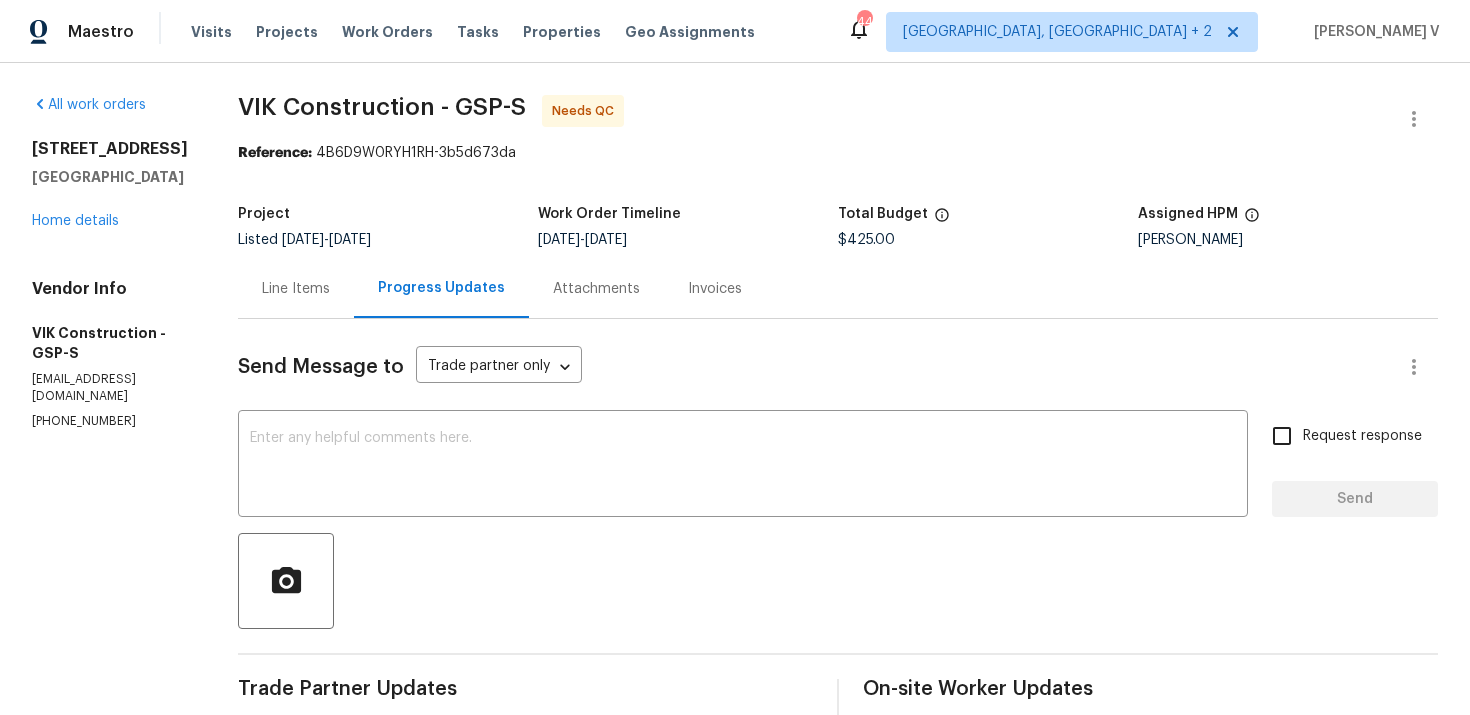 click on "Line Items" at bounding box center (296, 289) 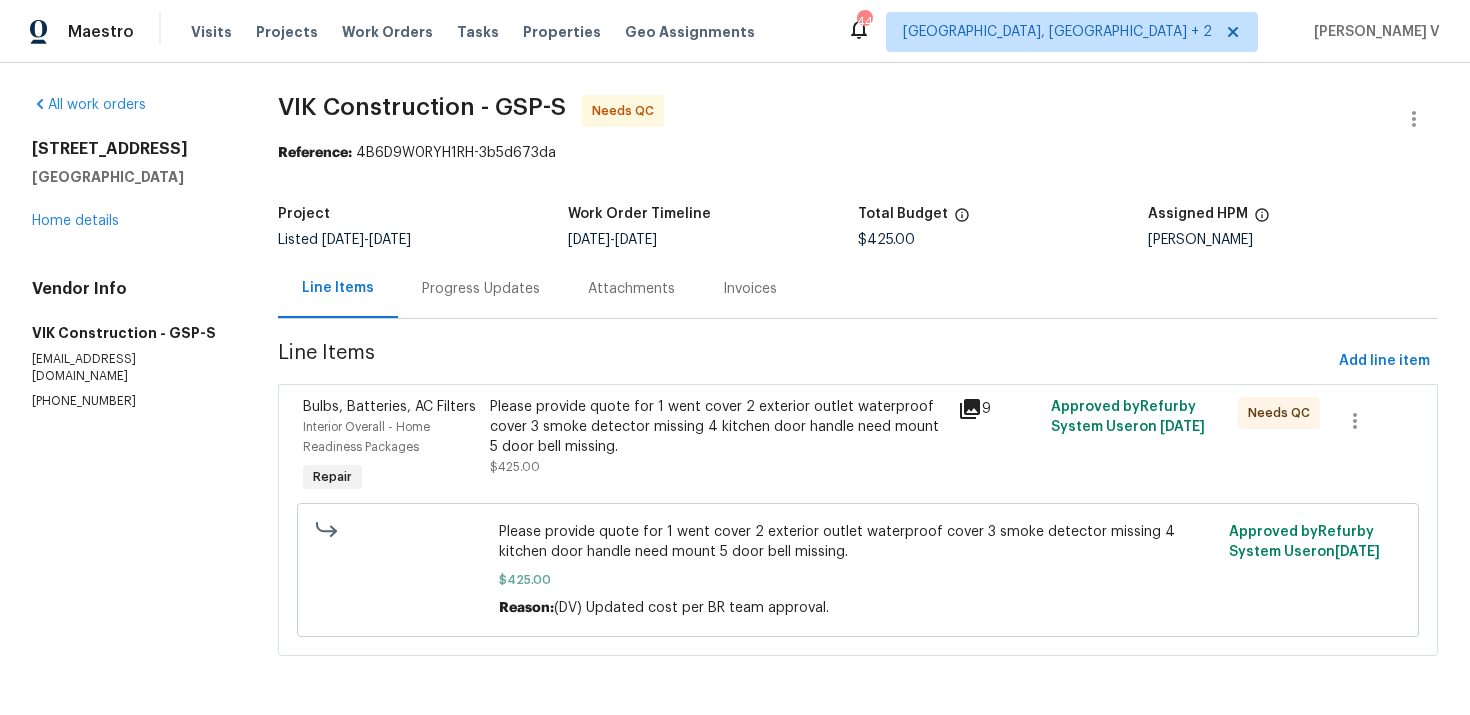 click on "Please provide quote for 1 went cover 2 exterior outlet waterproof cover 3 smoke detector missing 4 kitchen door handle need mount 5 door bell missing." at bounding box center [717, 427] 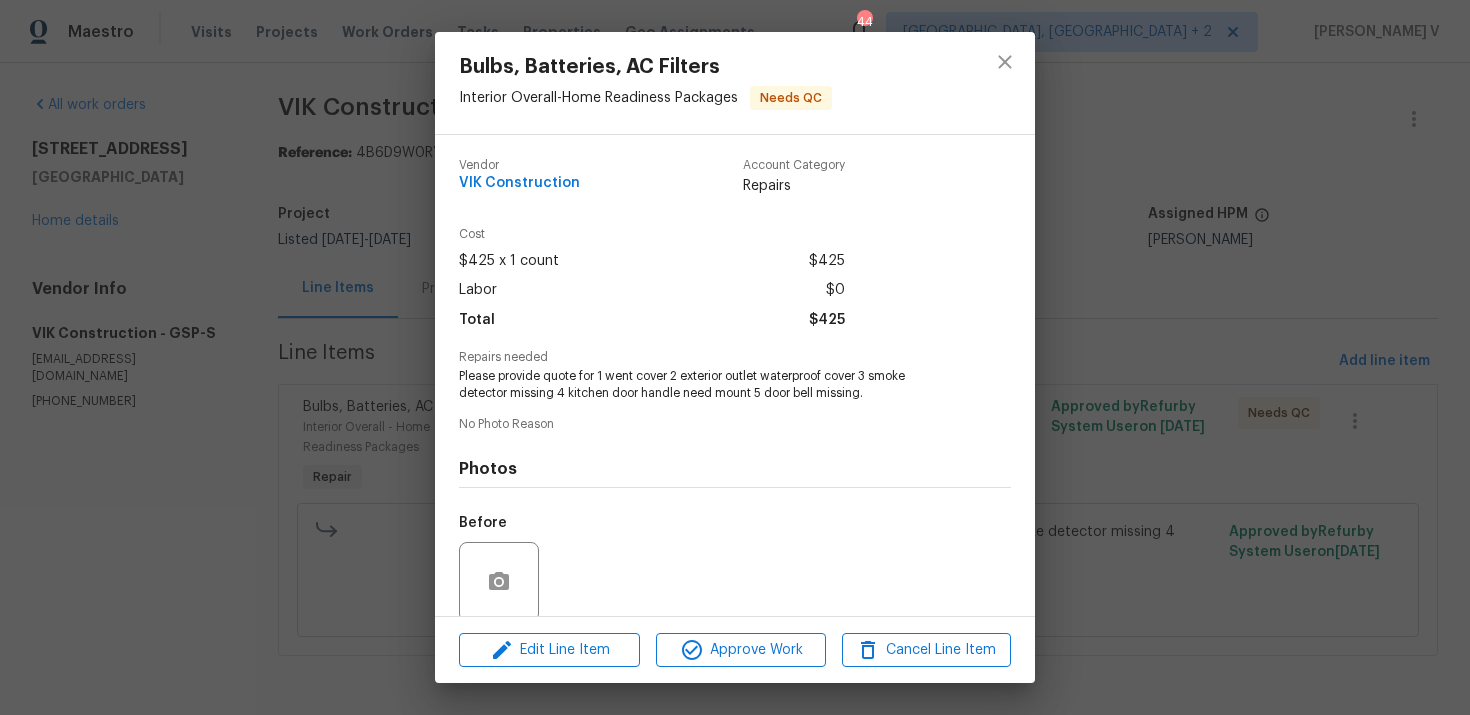 scroll, scrollTop: 155, scrollLeft: 0, axis: vertical 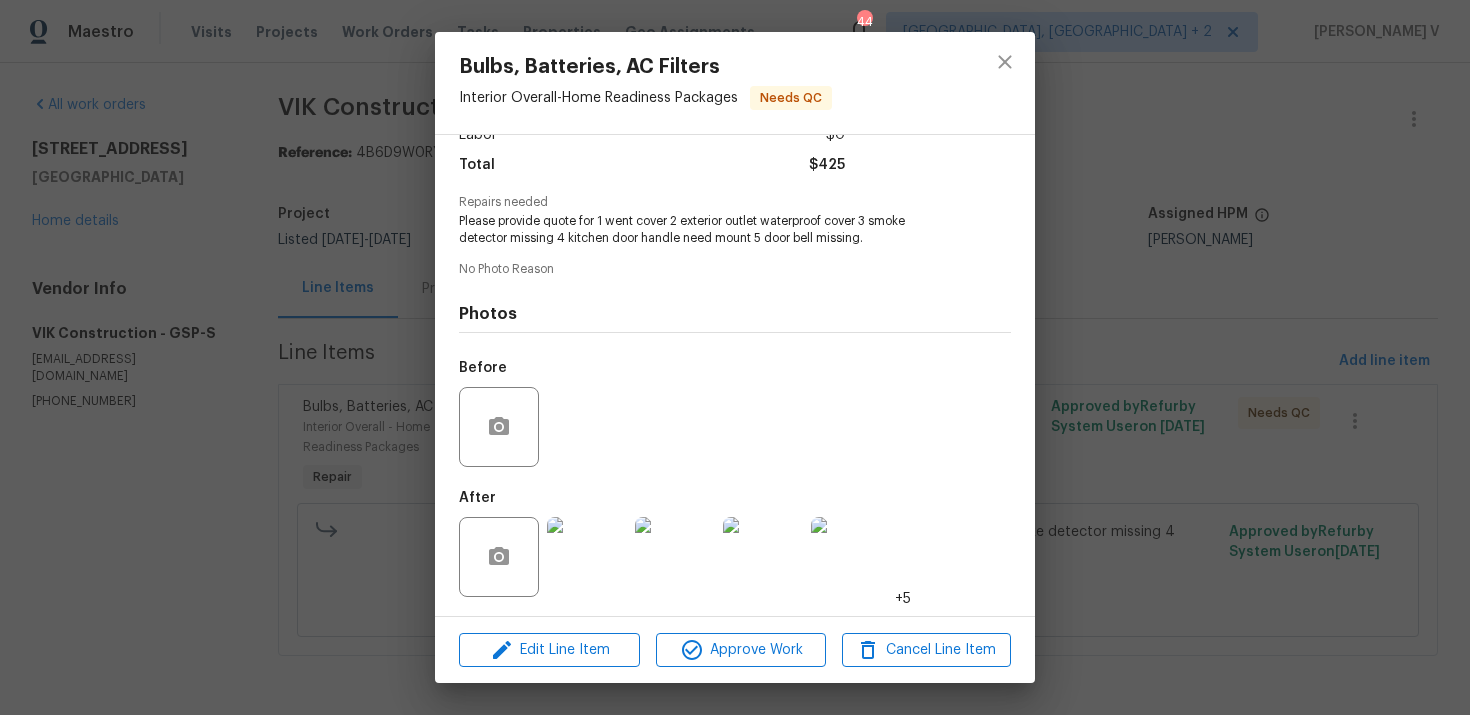 click at bounding box center (587, 557) 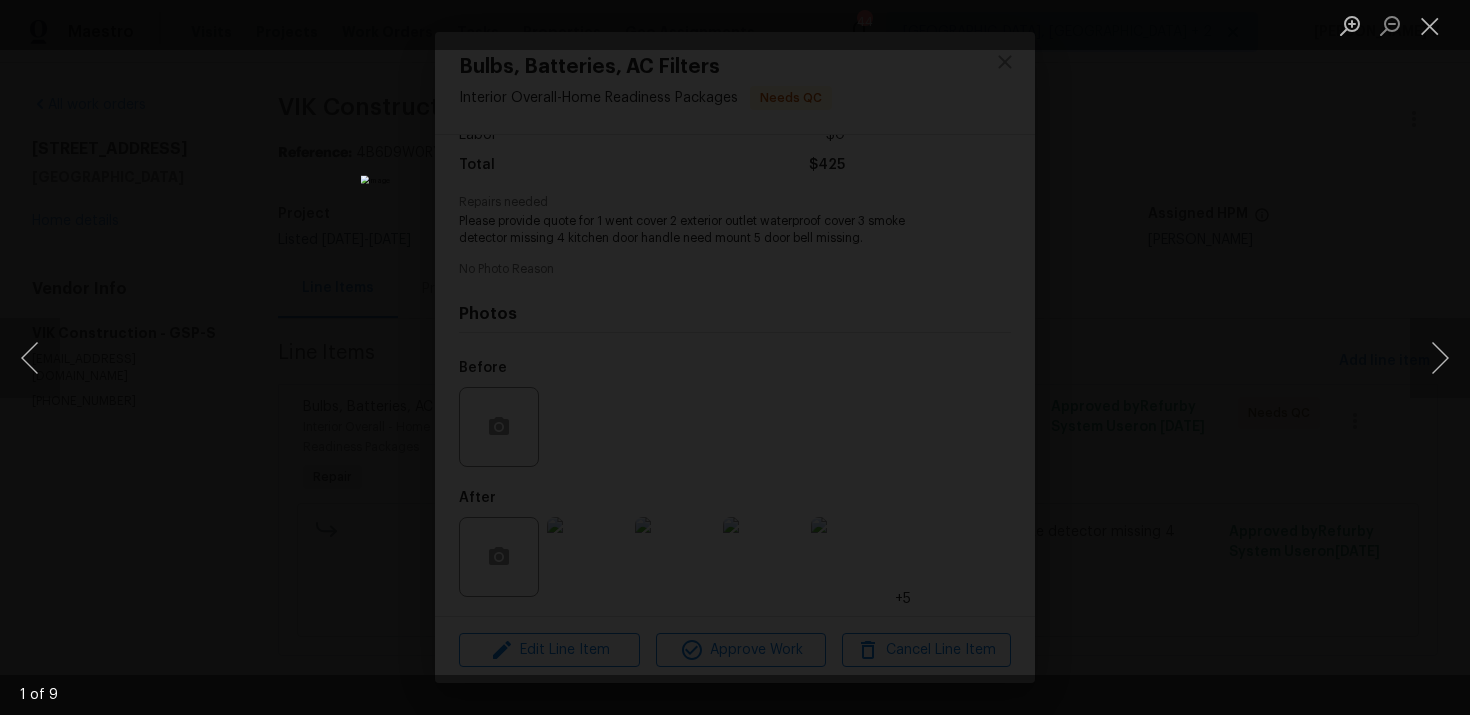 click at bounding box center [735, 357] 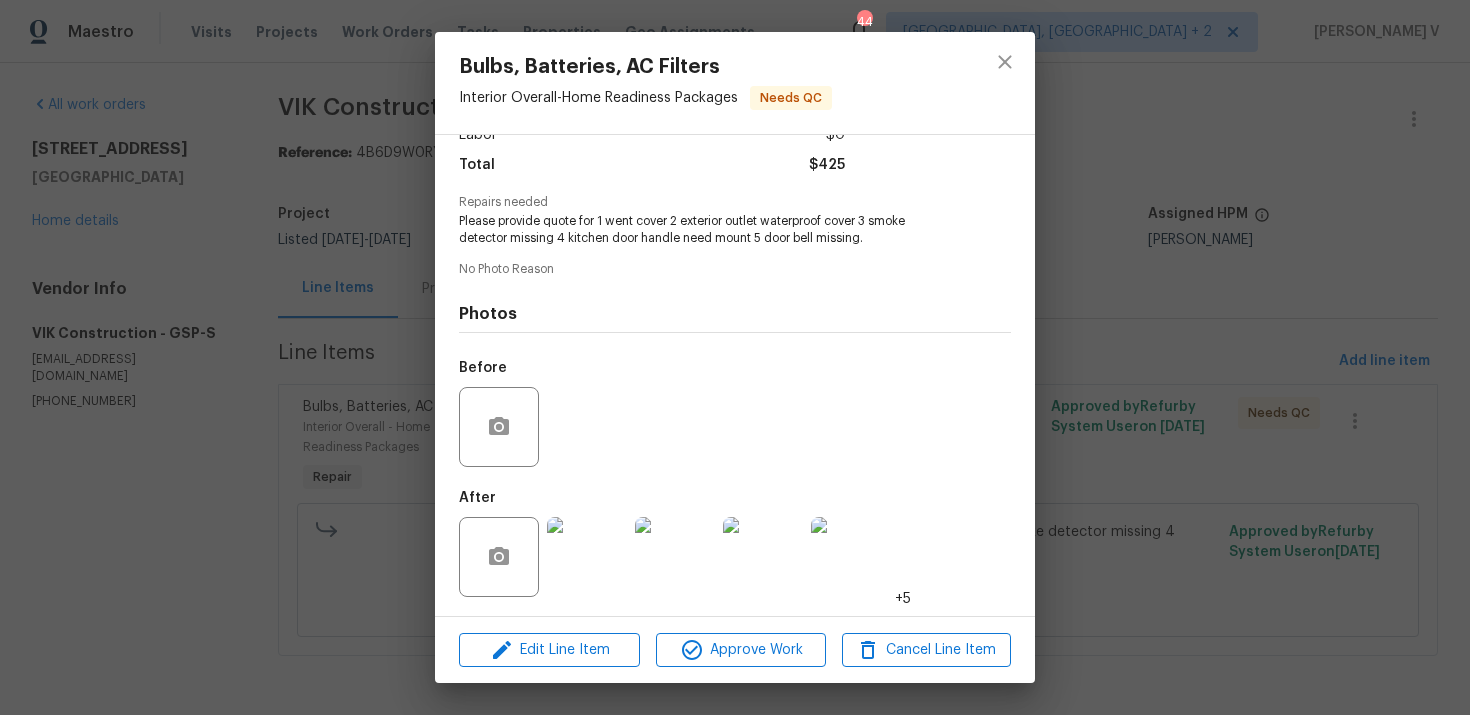 click at bounding box center (587, 557) 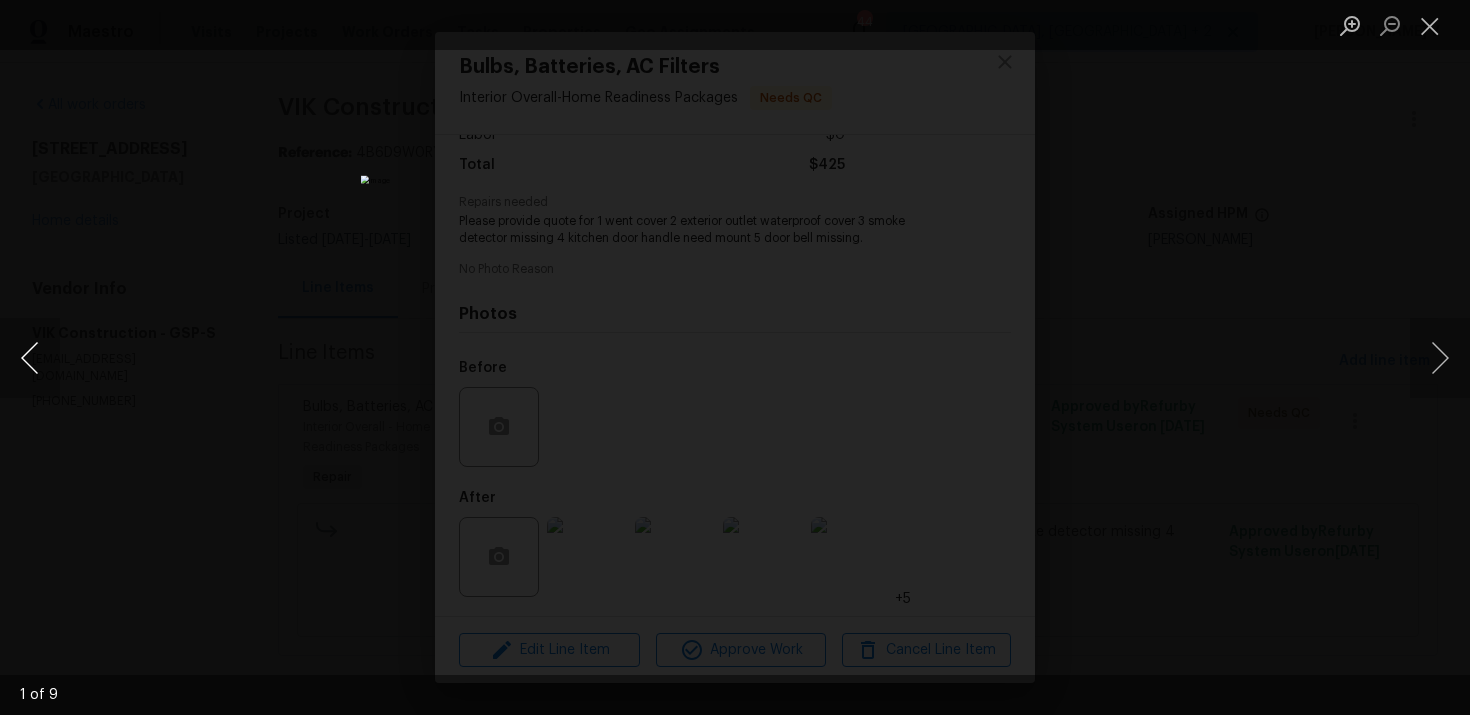 click at bounding box center [30, 358] 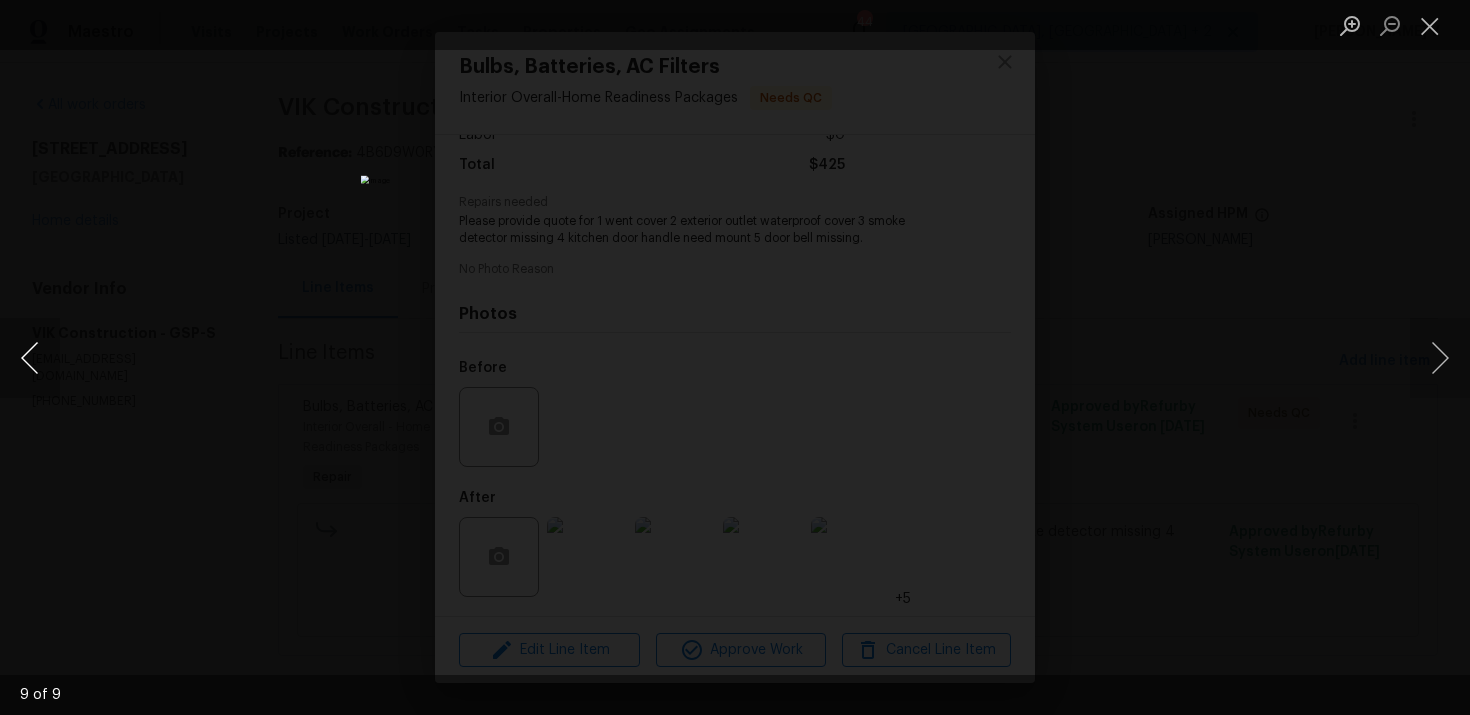 click at bounding box center (30, 358) 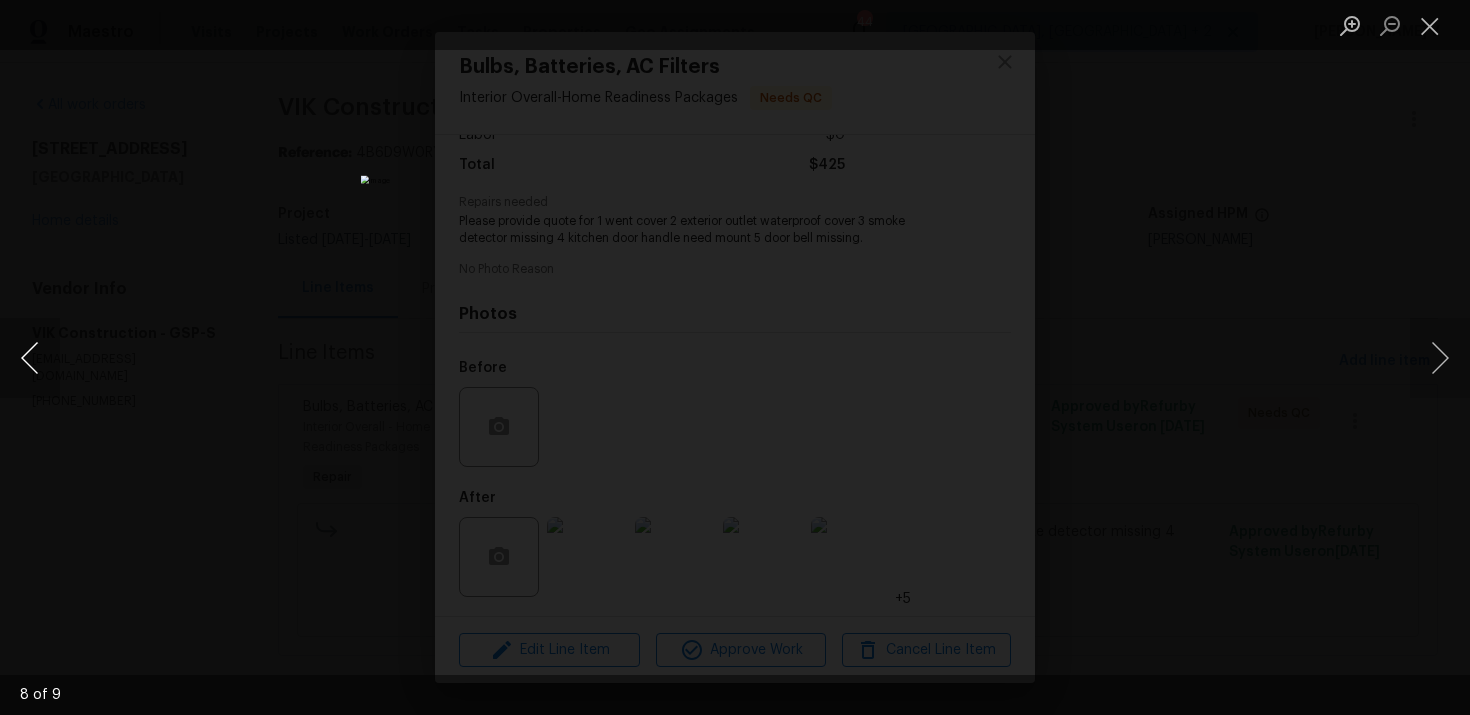 click at bounding box center (30, 358) 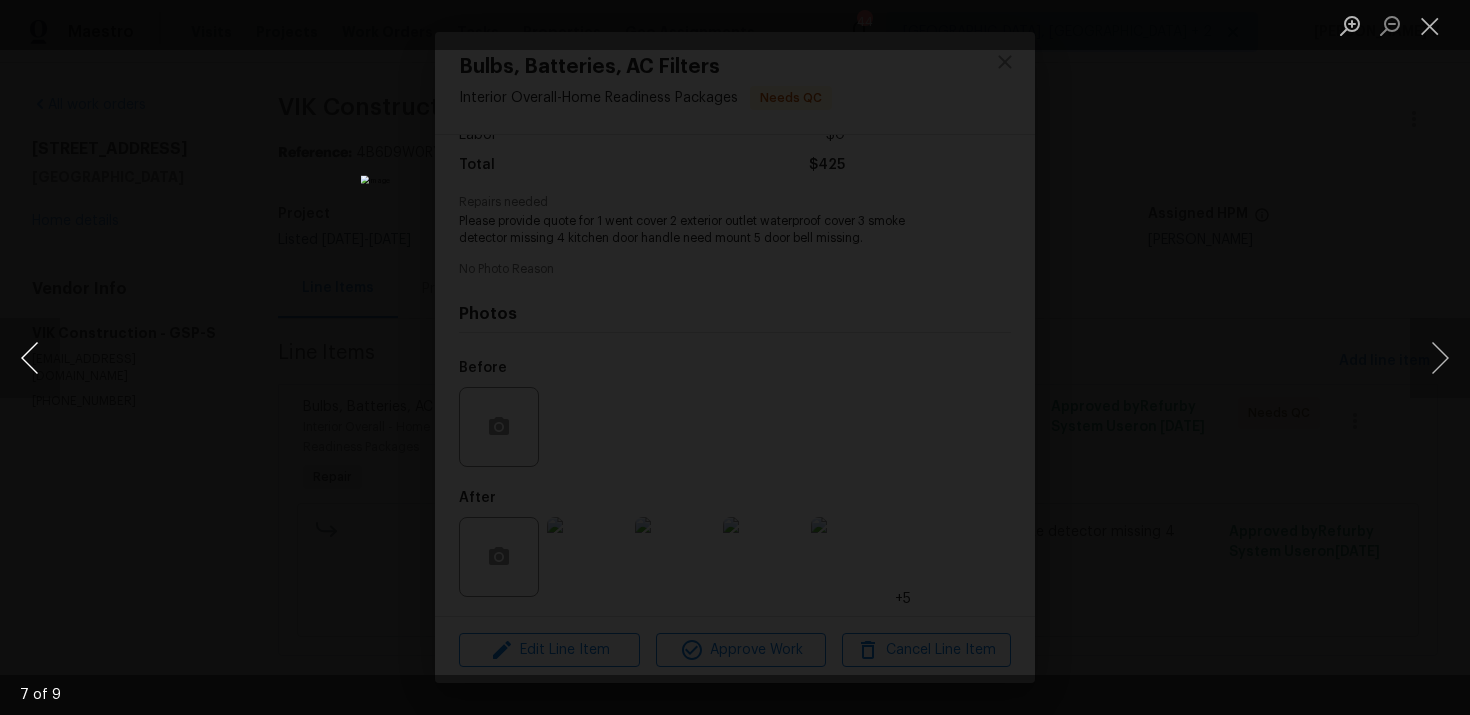 click at bounding box center [30, 358] 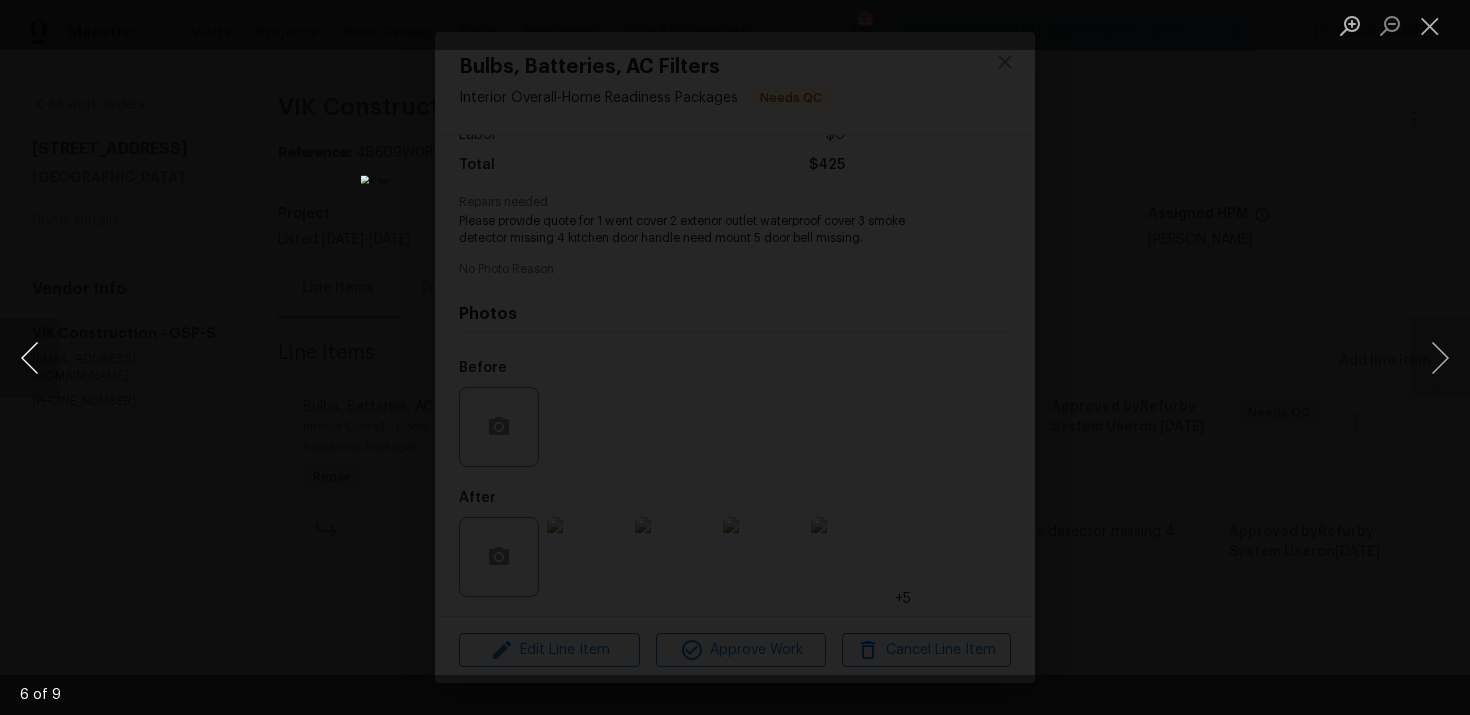 click at bounding box center [30, 358] 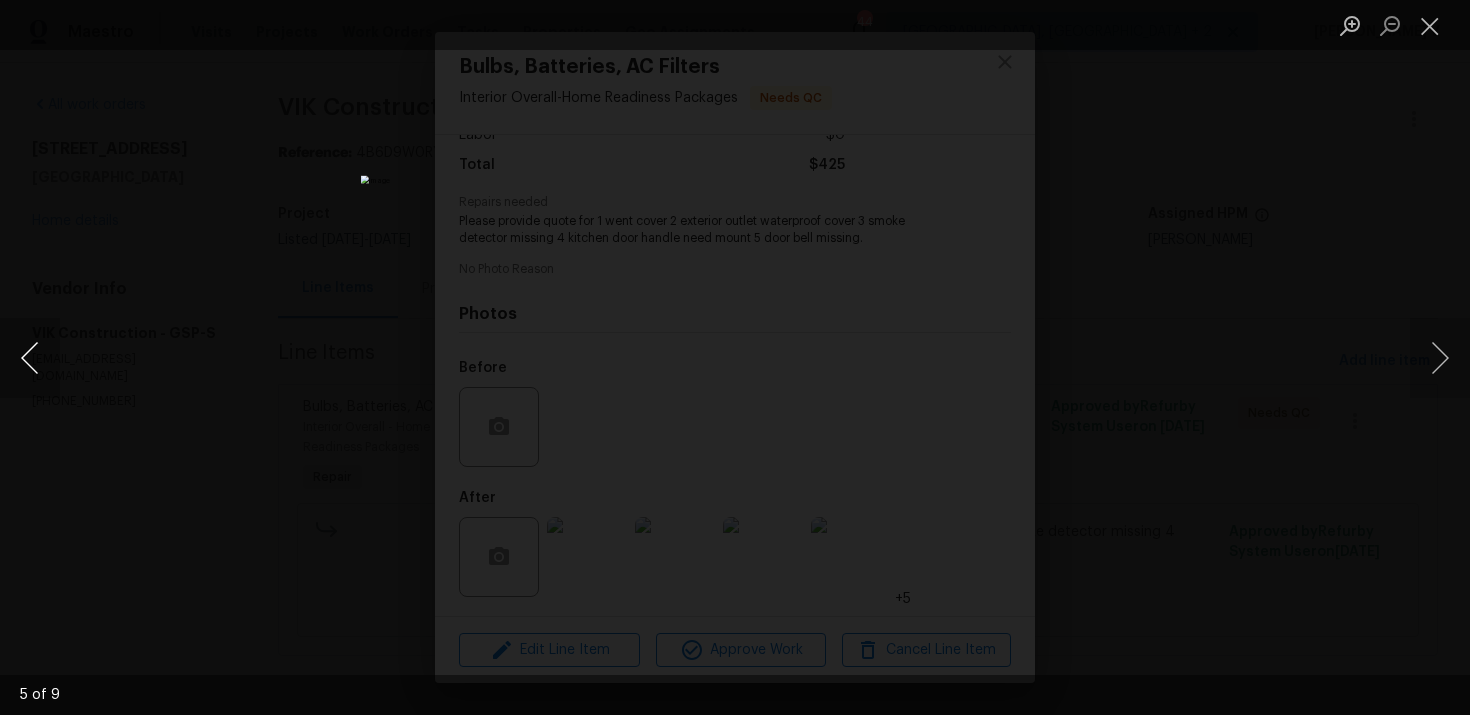 click at bounding box center (30, 358) 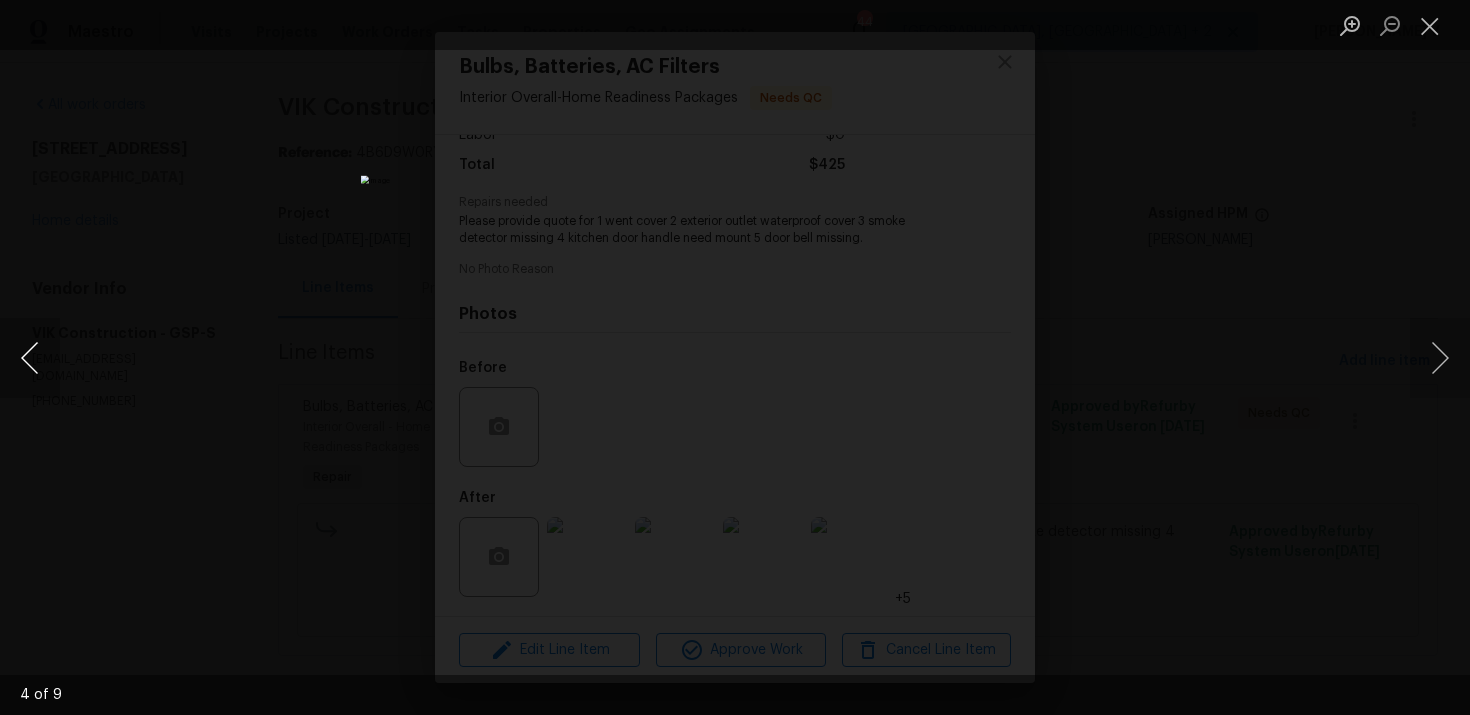 click at bounding box center [30, 358] 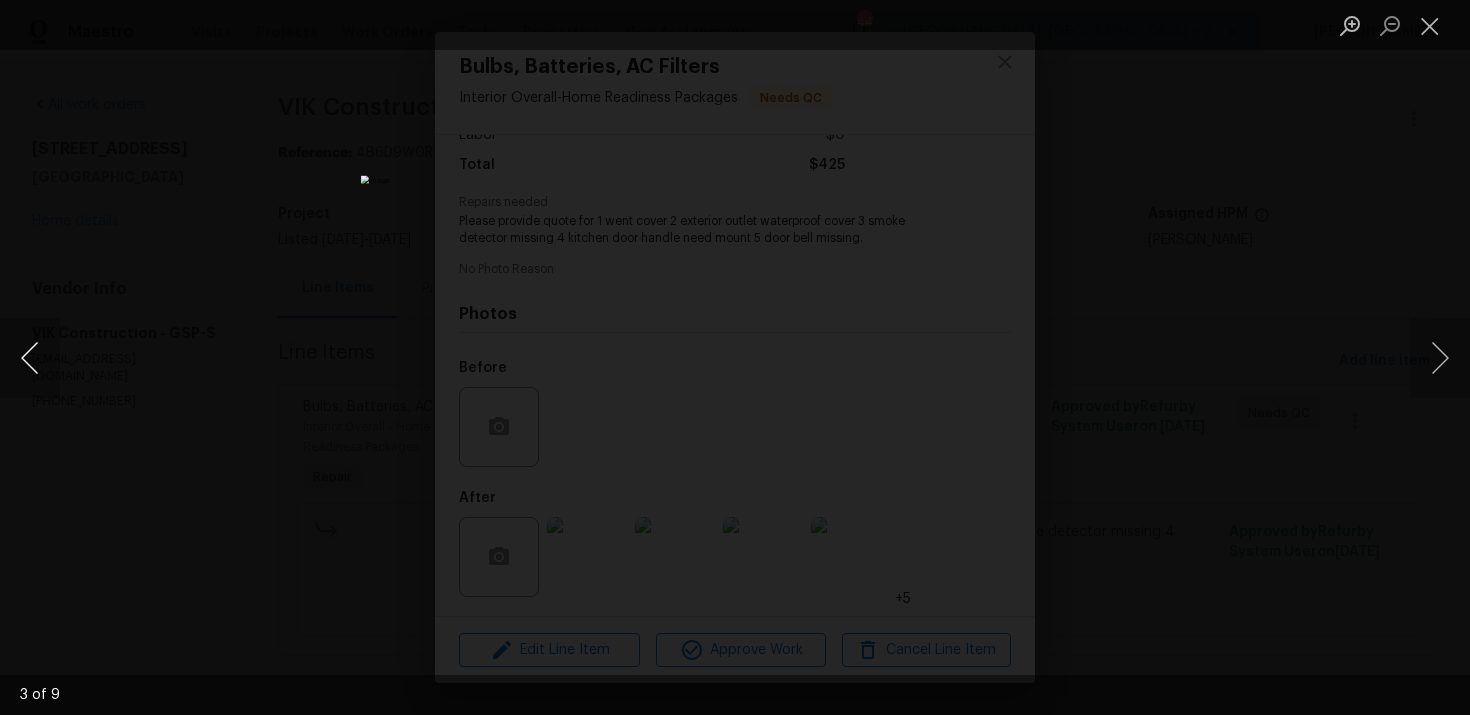 click at bounding box center (30, 358) 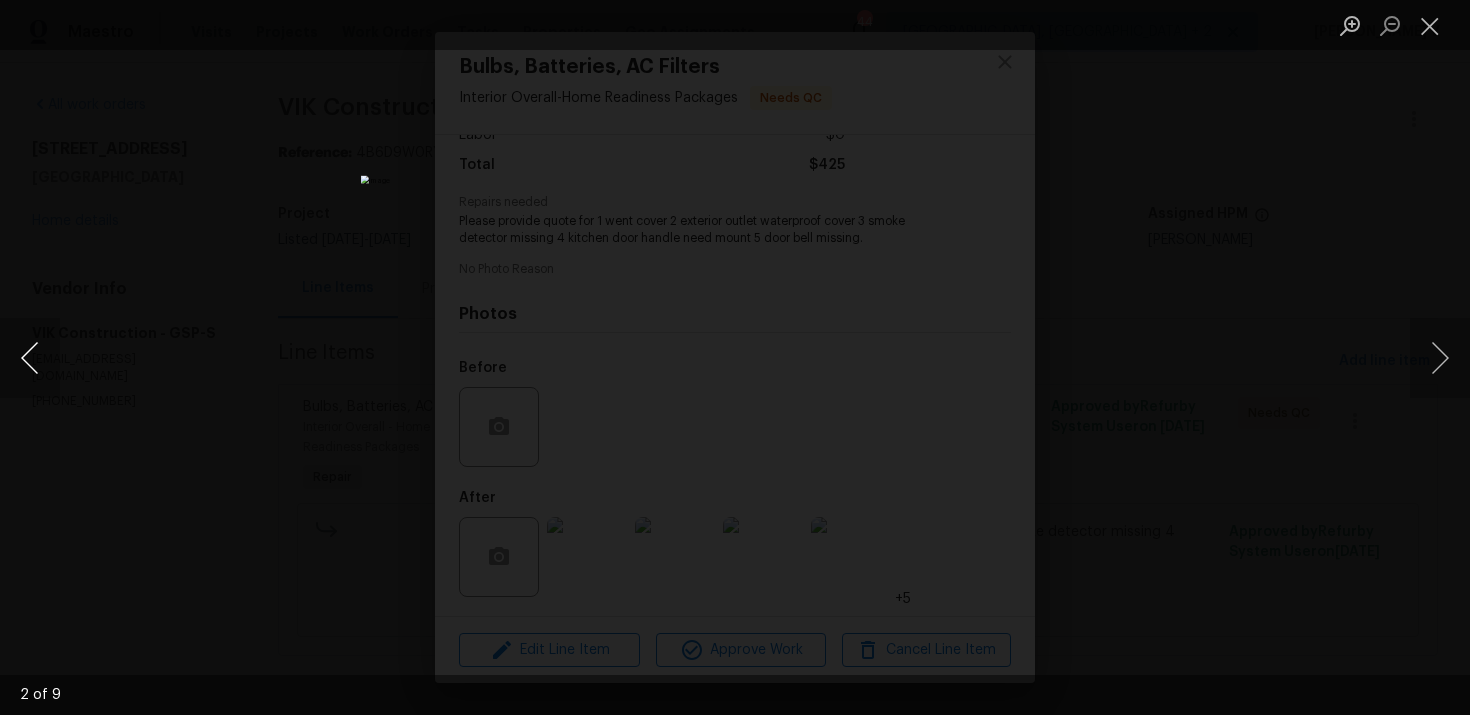 click at bounding box center (30, 358) 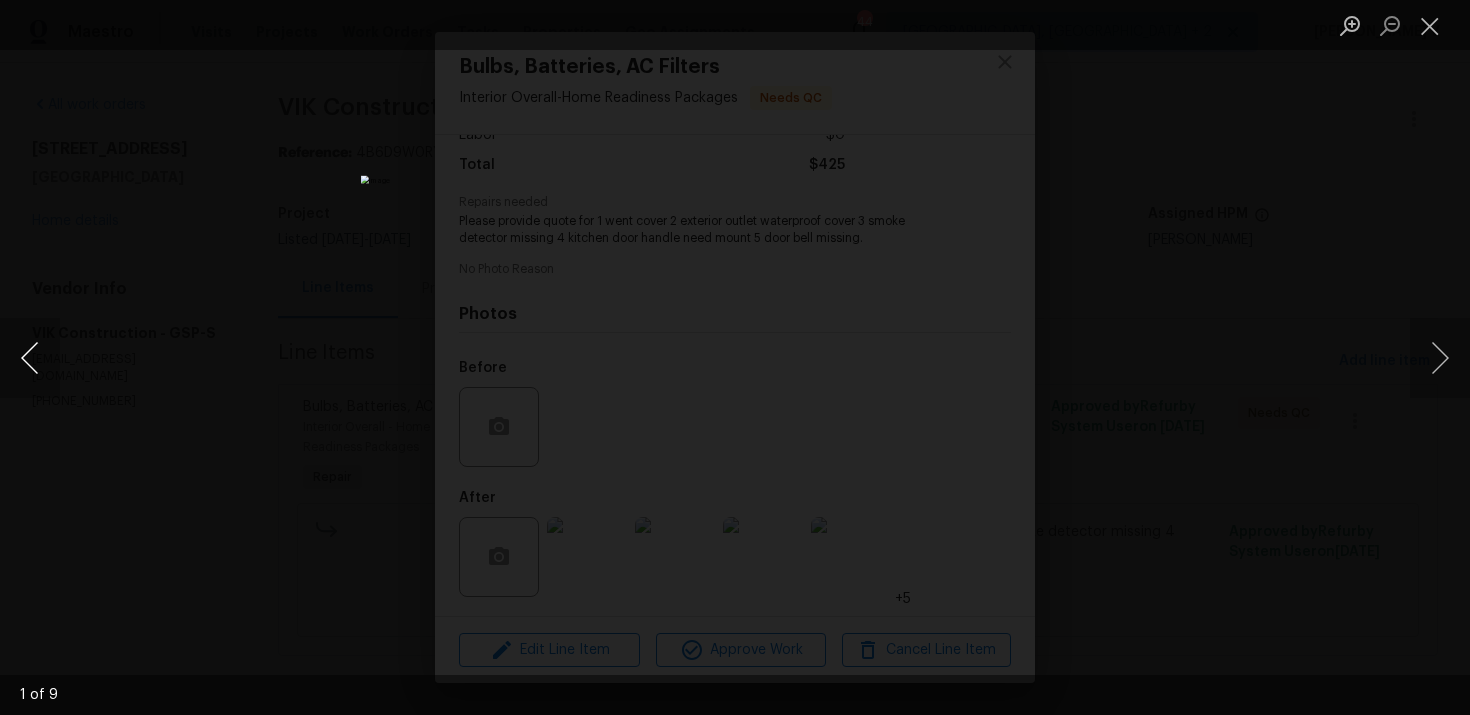click at bounding box center [30, 358] 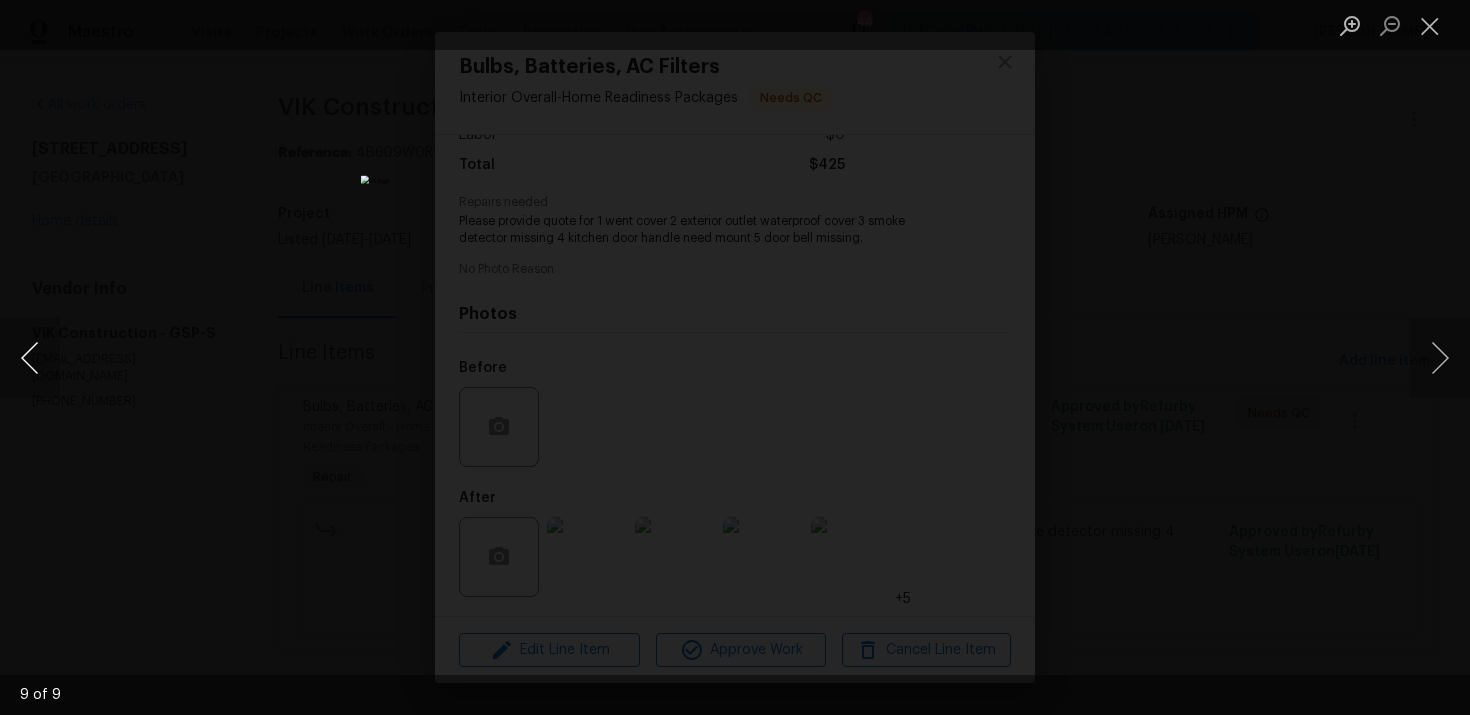 click at bounding box center (30, 358) 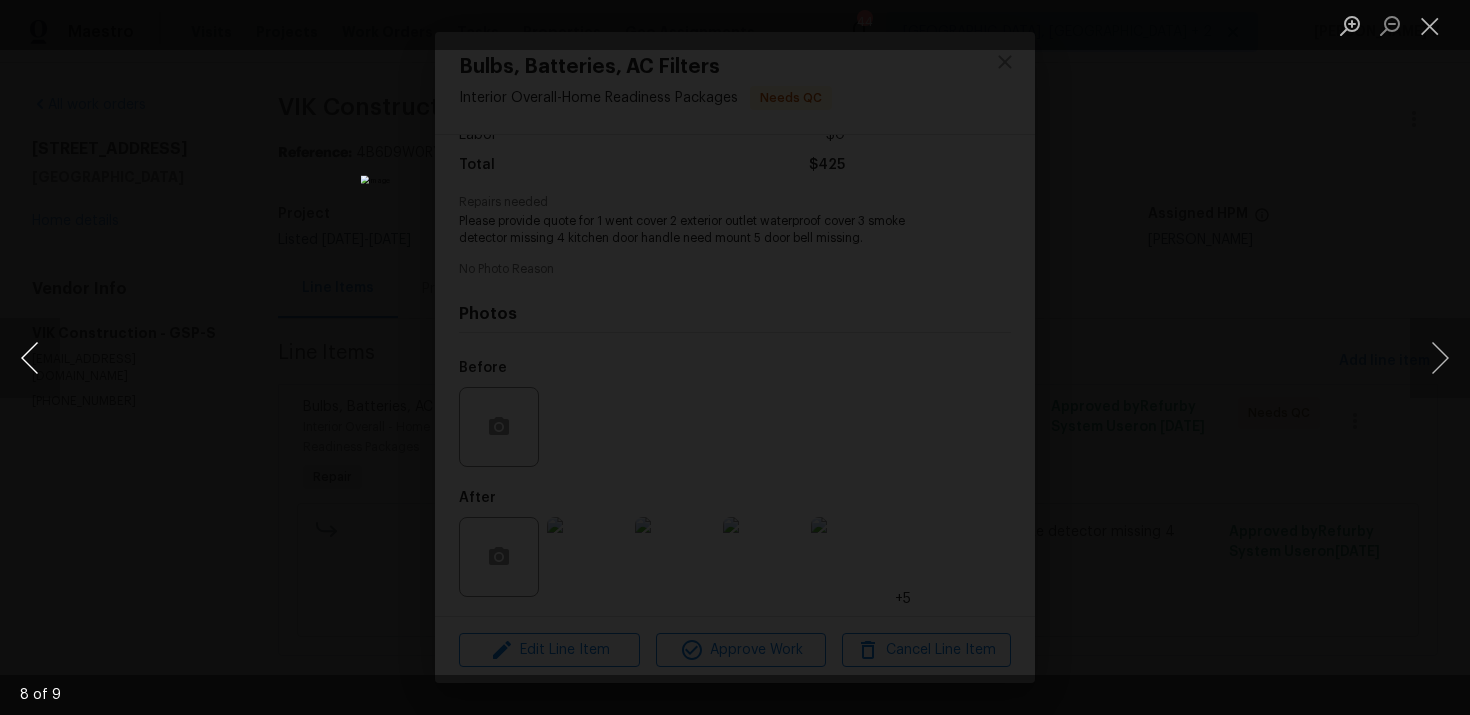 click at bounding box center [30, 358] 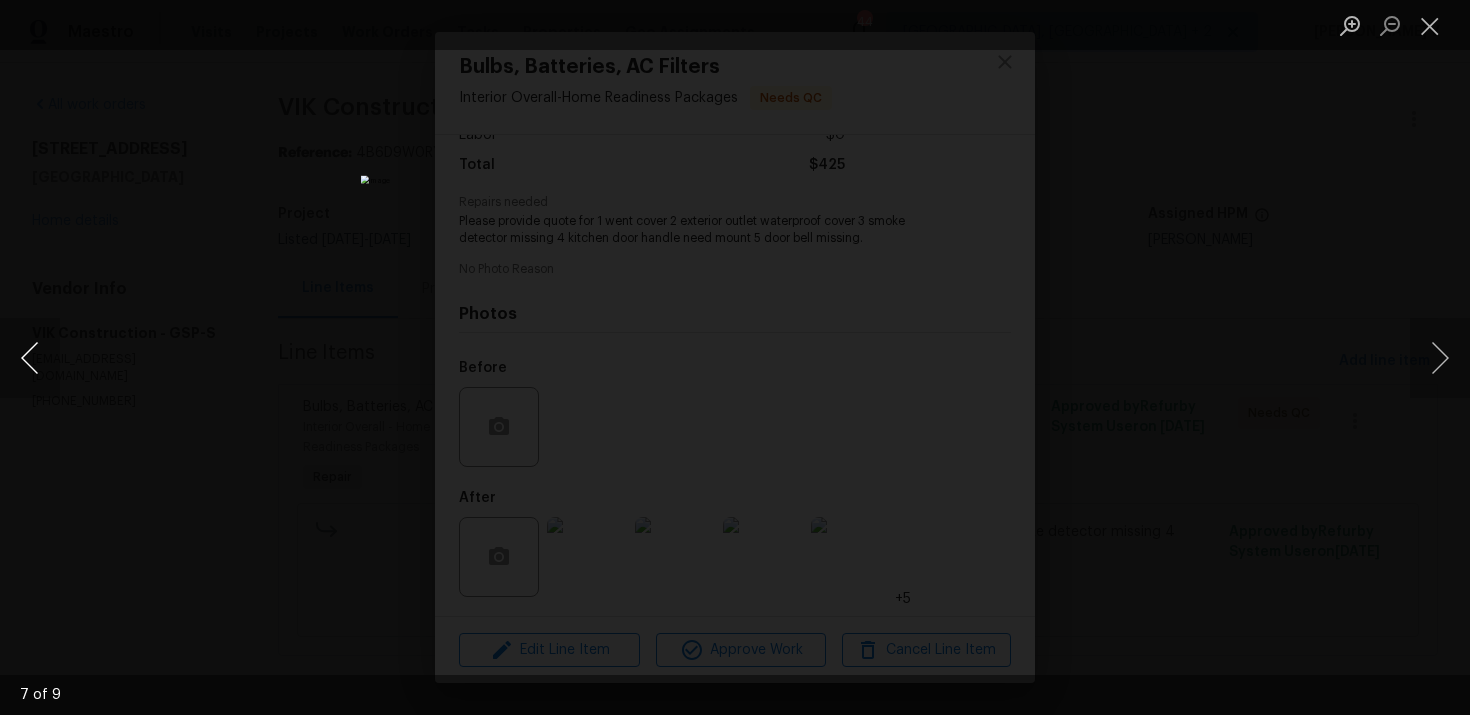 click at bounding box center [30, 358] 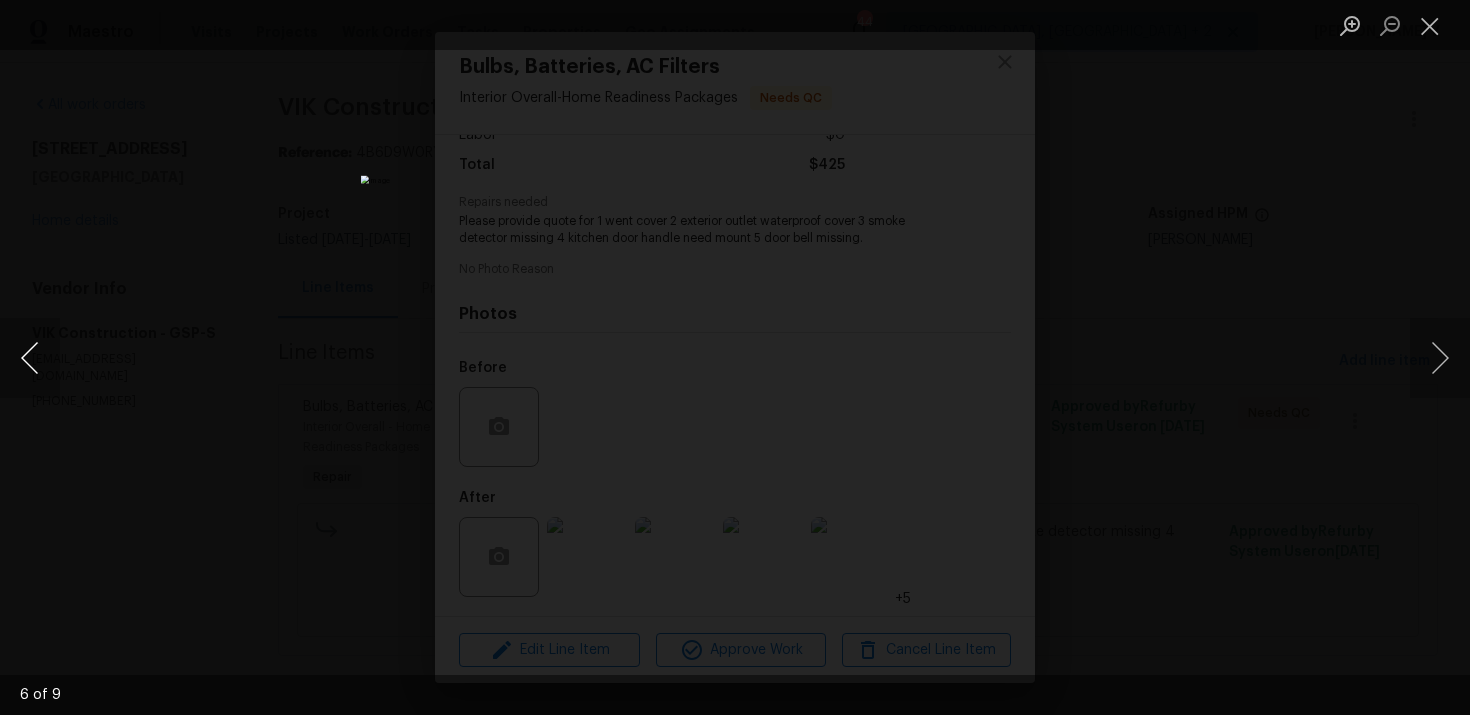 click at bounding box center (30, 358) 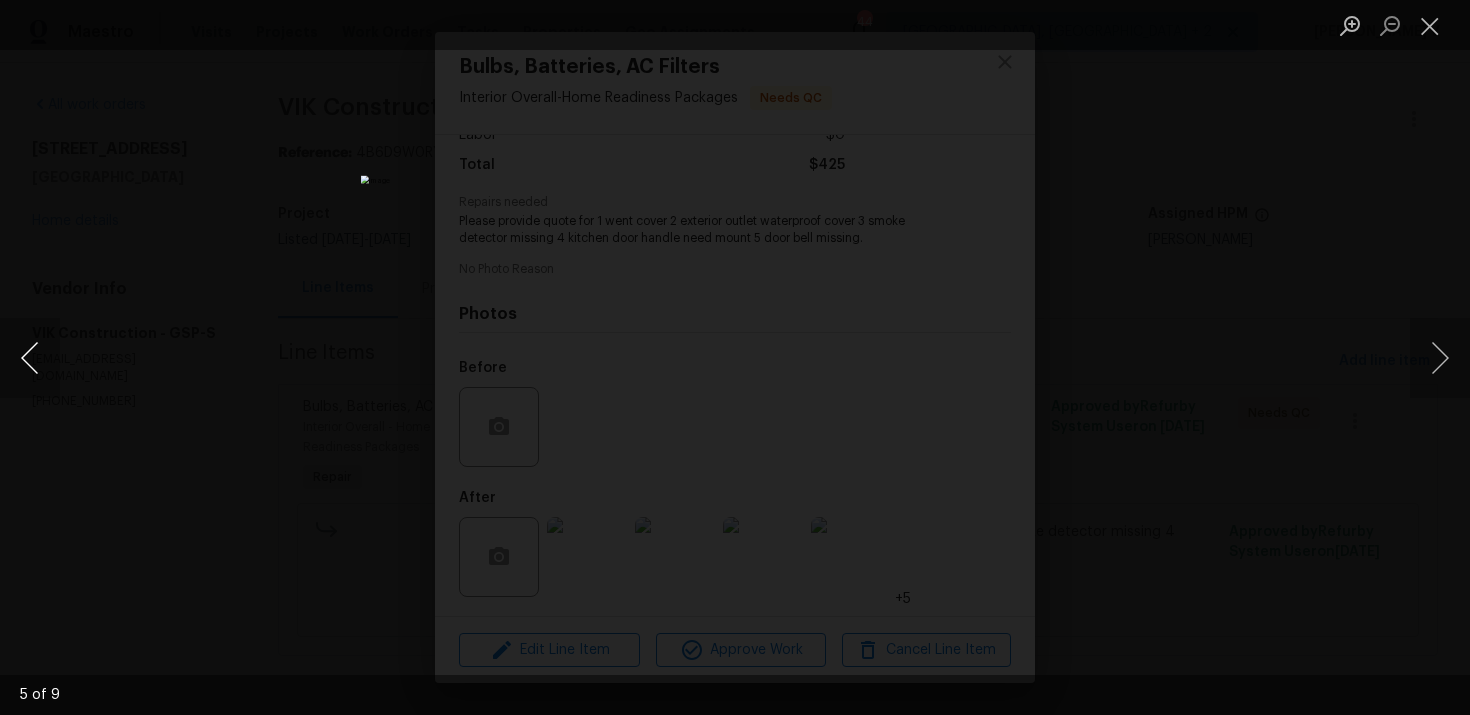 click at bounding box center [30, 358] 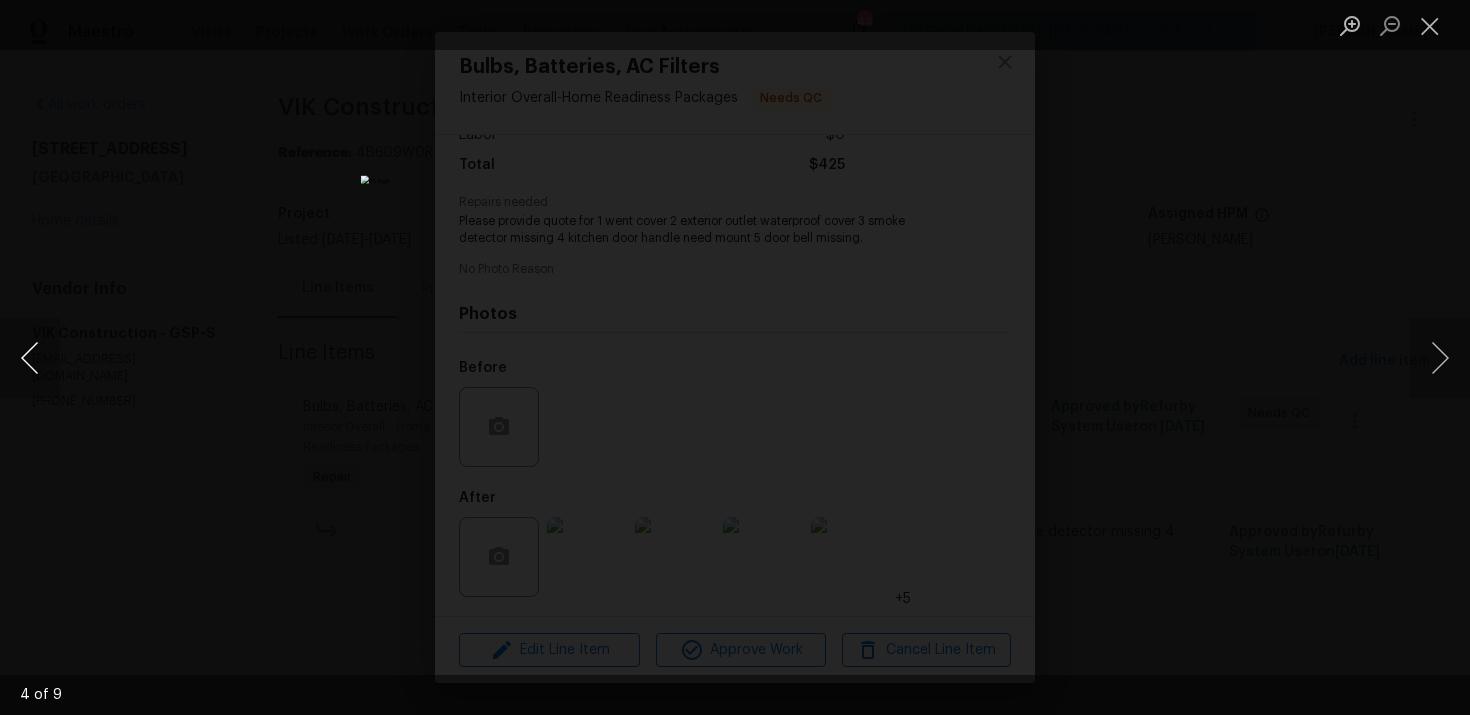 click at bounding box center [30, 358] 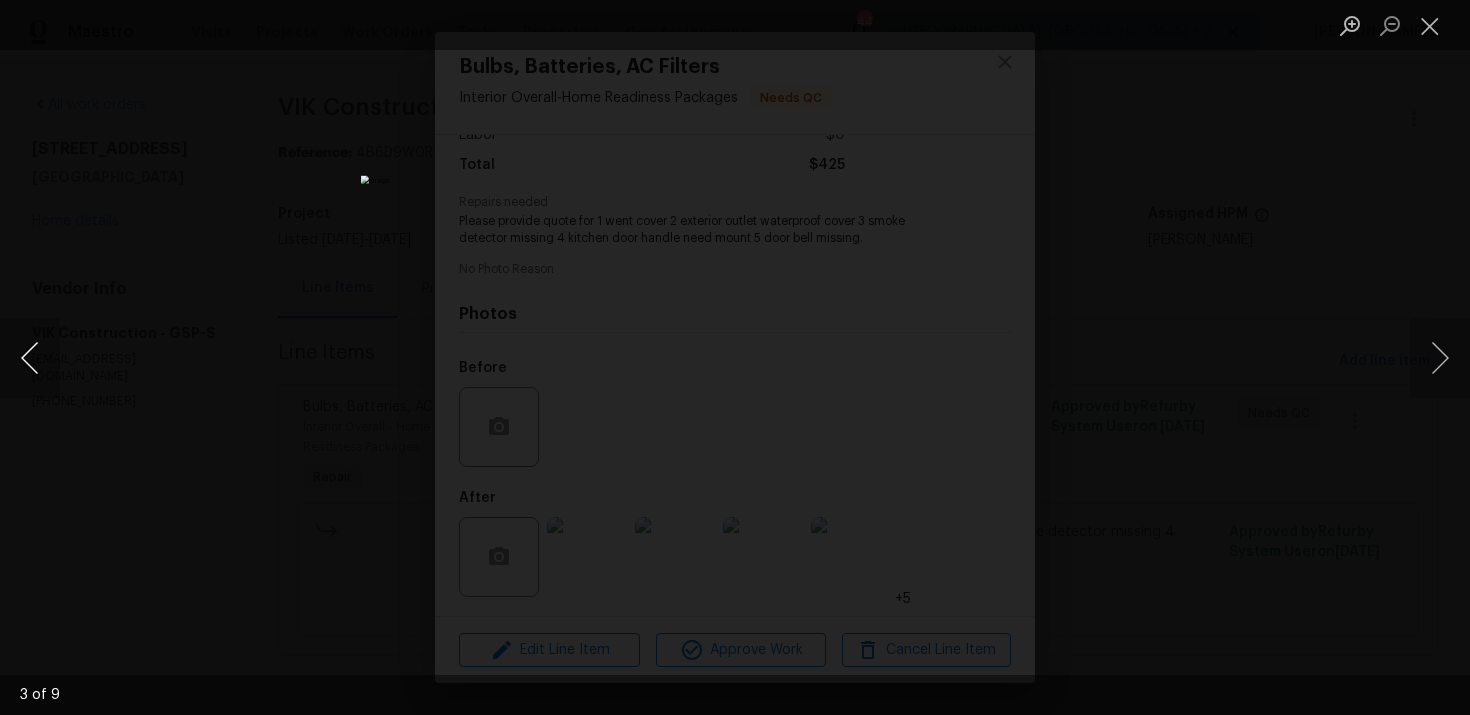 click at bounding box center [30, 358] 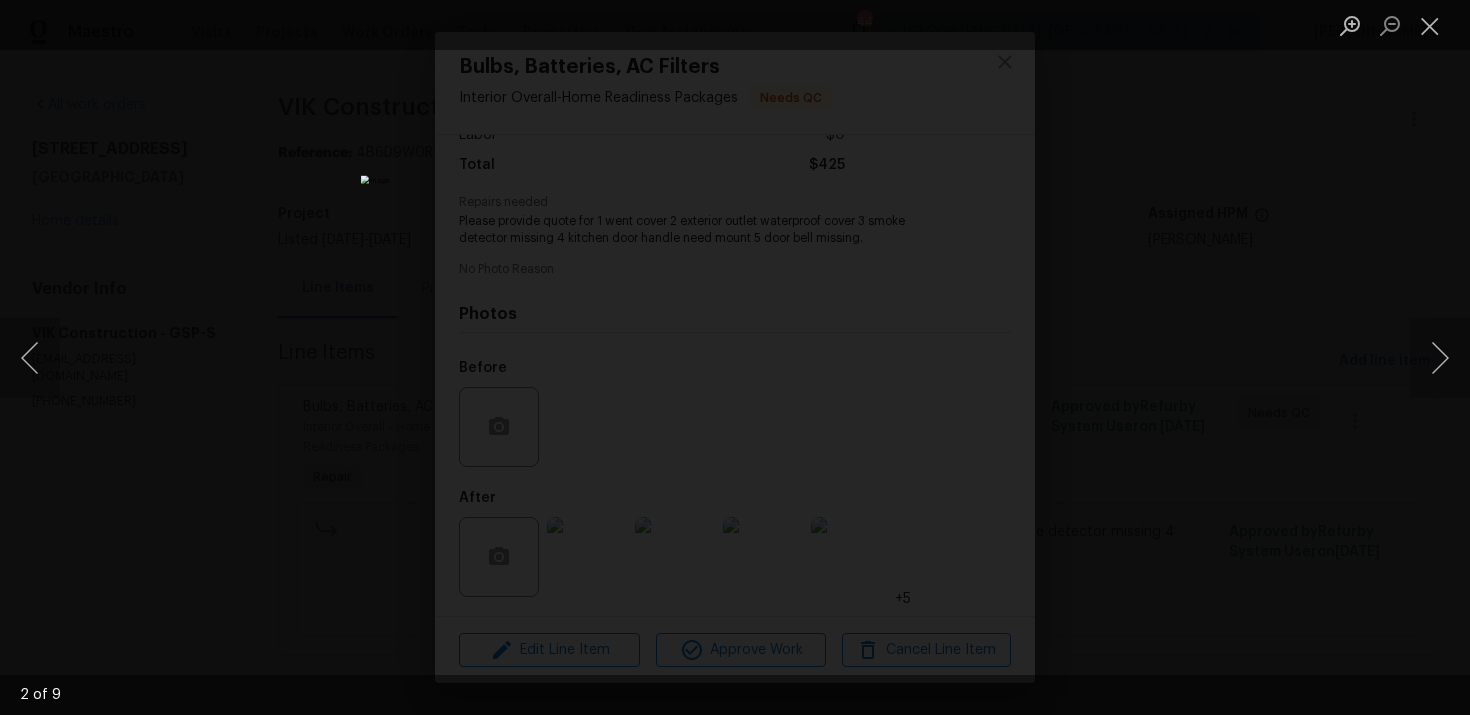 click at bounding box center [735, 357] 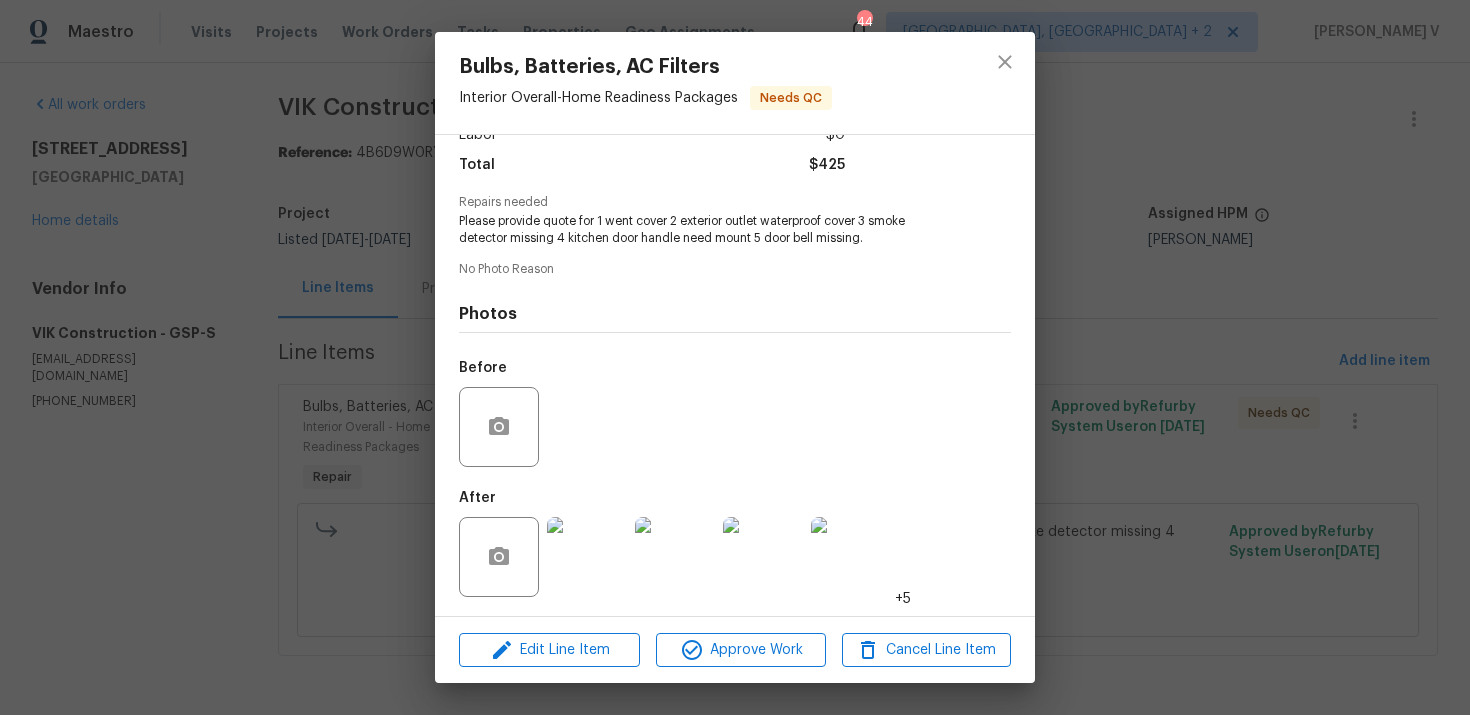 click on "Bulbs, Batteries, AC Filters Interior Overall  -  Home Readiness Packages Needs QC Vendor VIK Construction Account Category Repairs Cost $425 x 1 count $425 Labor $0 Total $425 Repairs needed Please provide quote for 1 went cover 2 exterior outlet waterproof cover 3 smoke detector missing 4 kitchen door handle need mount 5 door bell missing. No Photo Reason   Photos Before After  +5  Edit Line Item  Approve Work  Cancel Line Item" at bounding box center (735, 357) 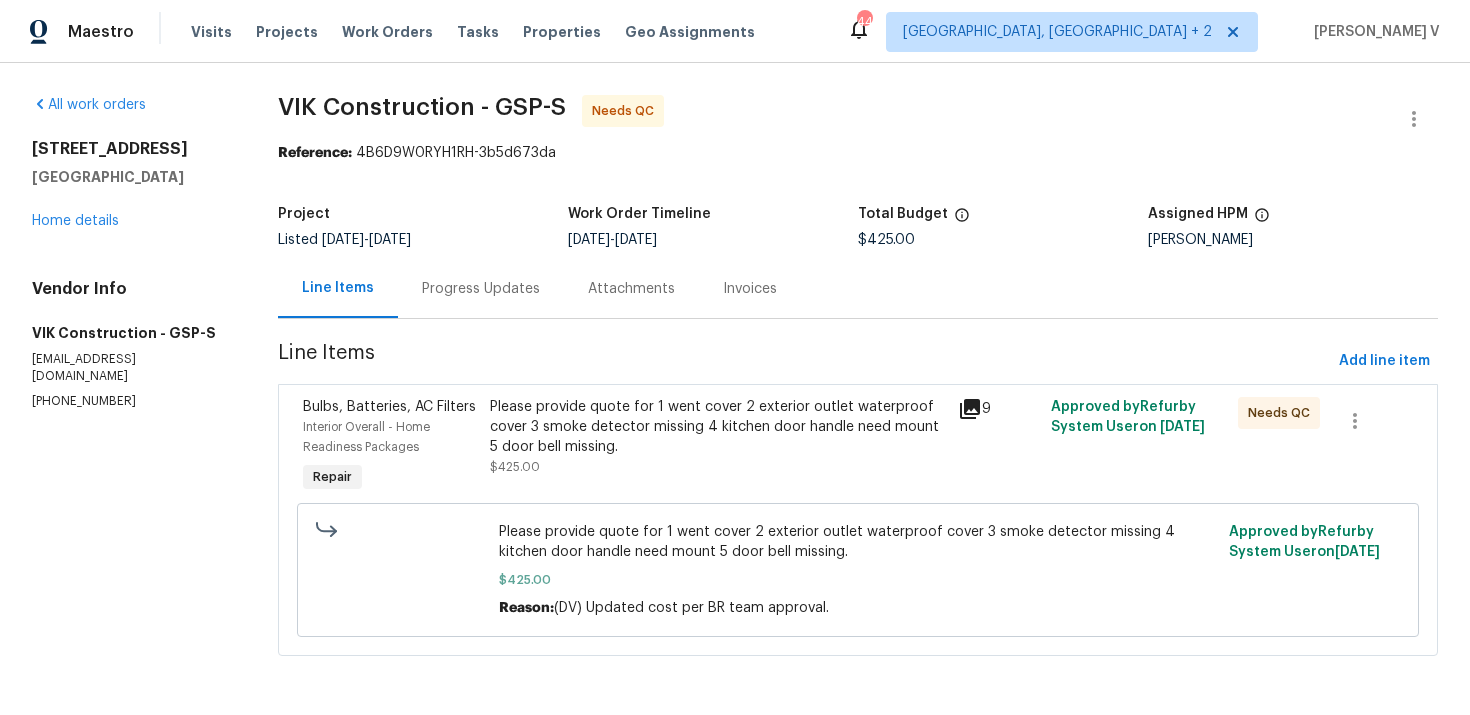 click on "Progress Updates" at bounding box center (481, 288) 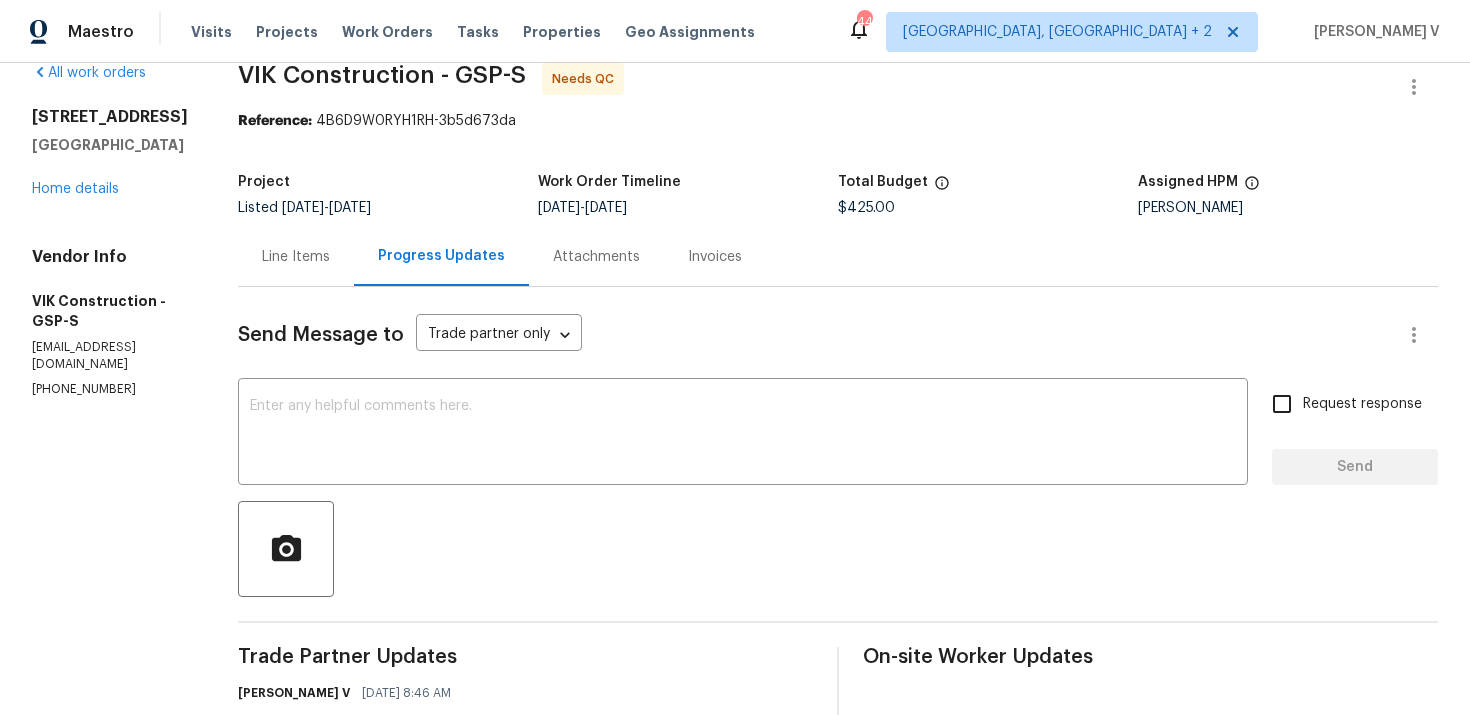 scroll, scrollTop: 187, scrollLeft: 0, axis: vertical 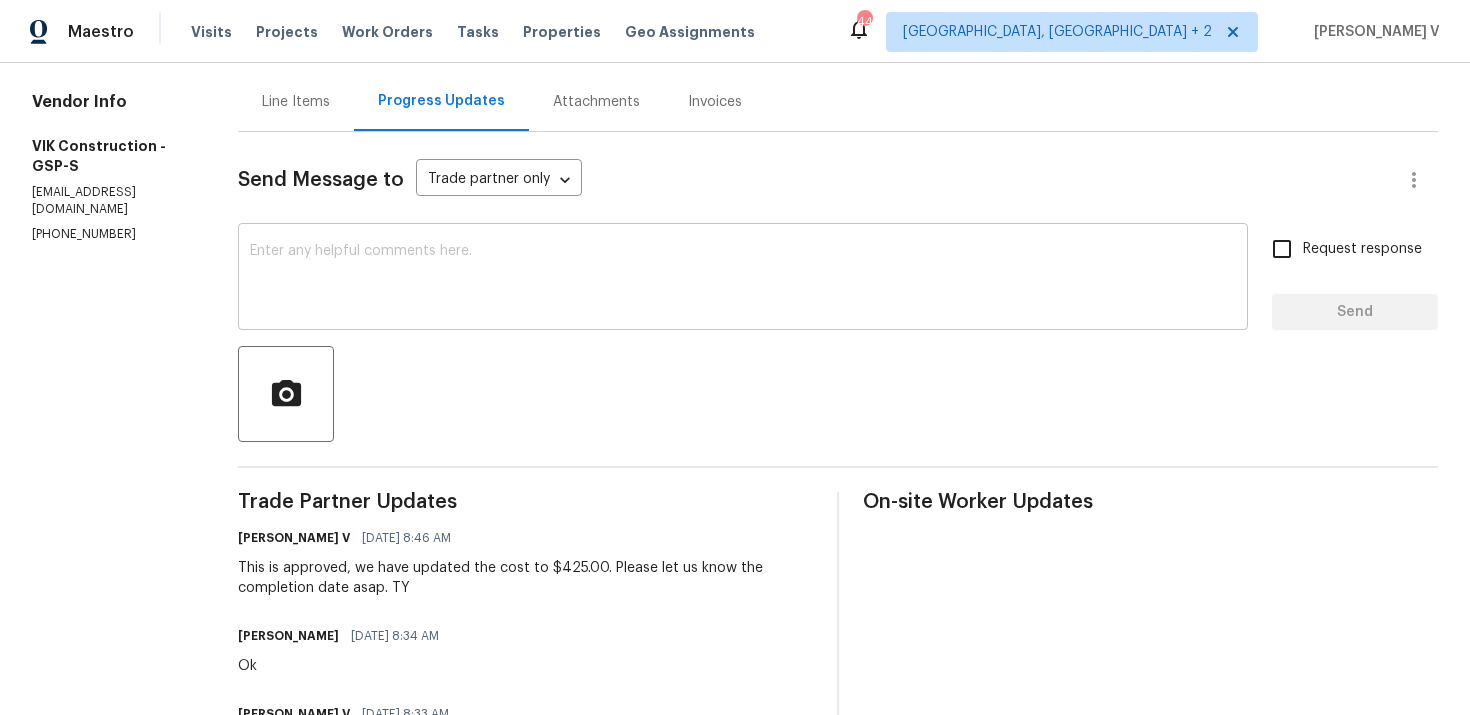 click on "x ​" at bounding box center [743, 279] 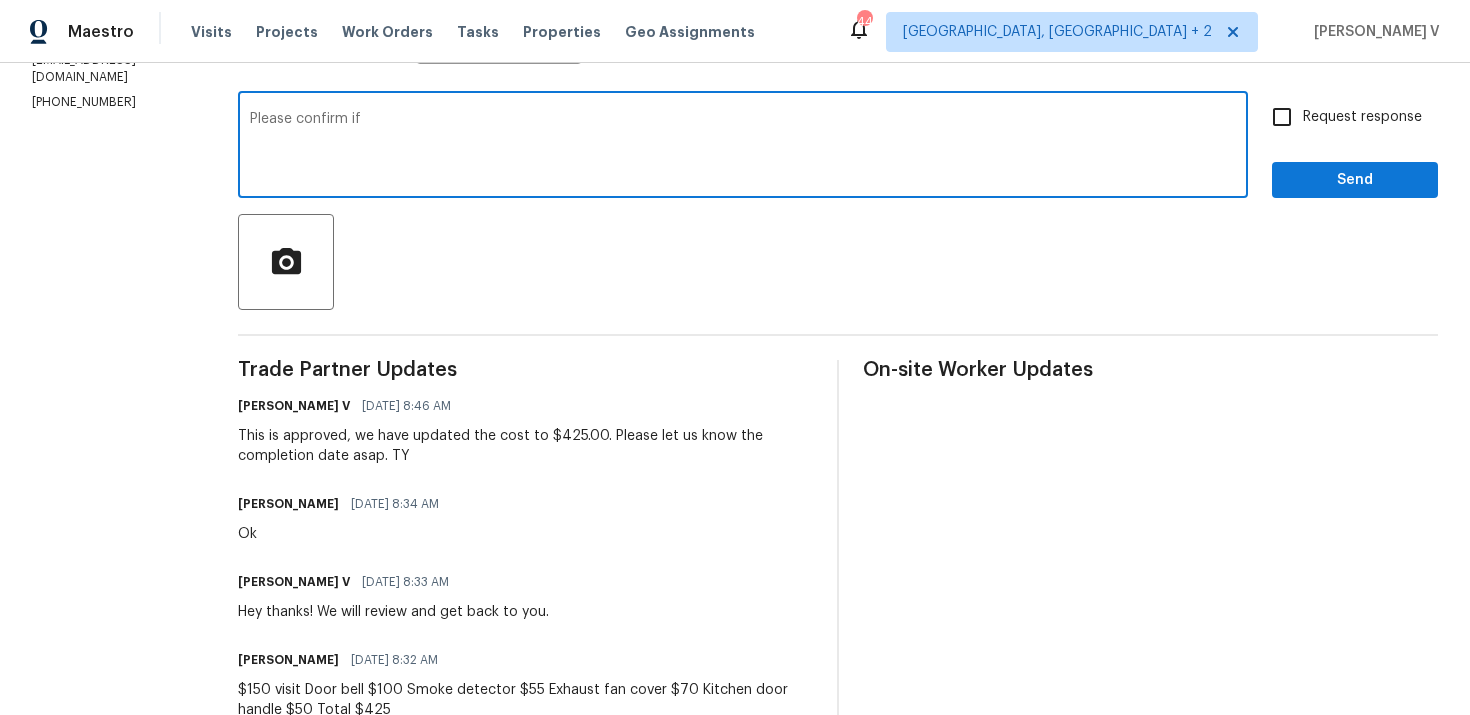 scroll, scrollTop: 303, scrollLeft: 0, axis: vertical 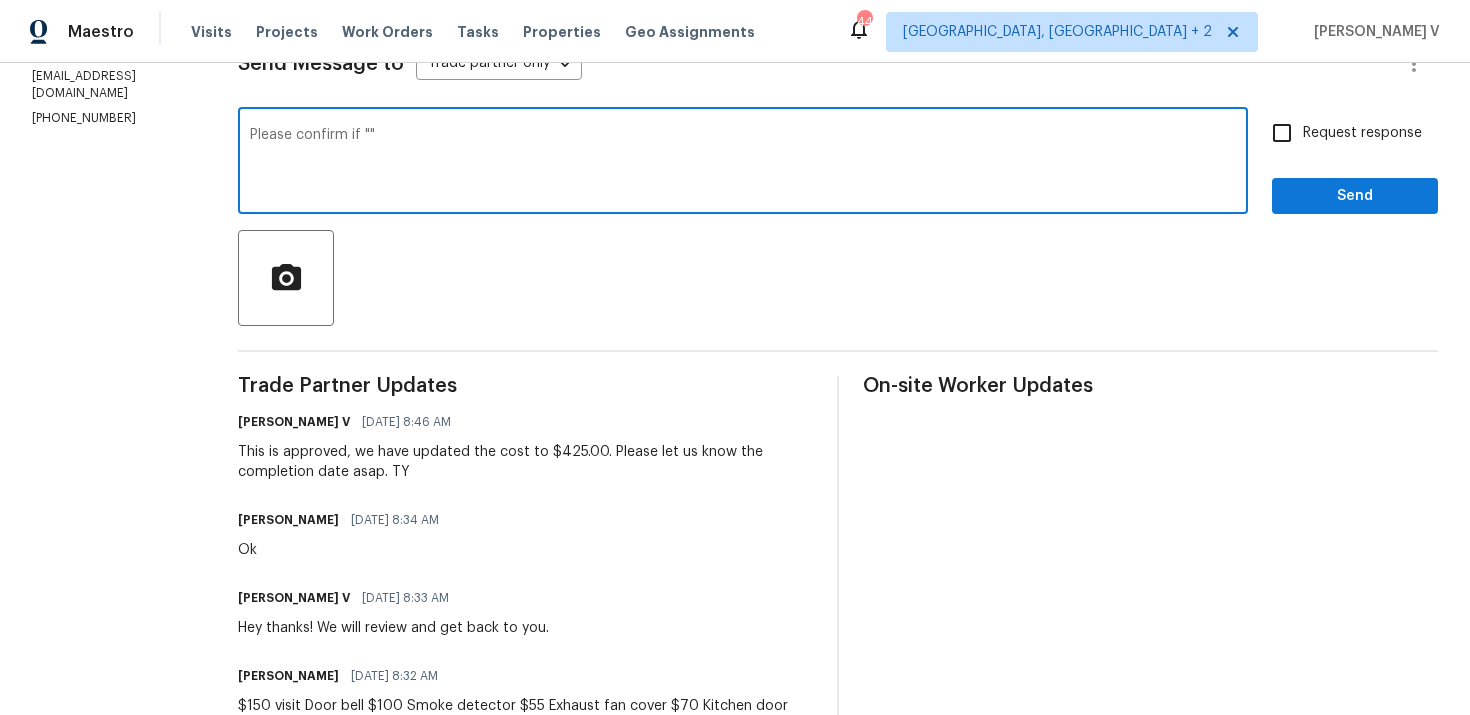 paste on "1 went cover 2 exterior outlet waterproof cover 3 smoke detector missing 4 kitchen door handle" 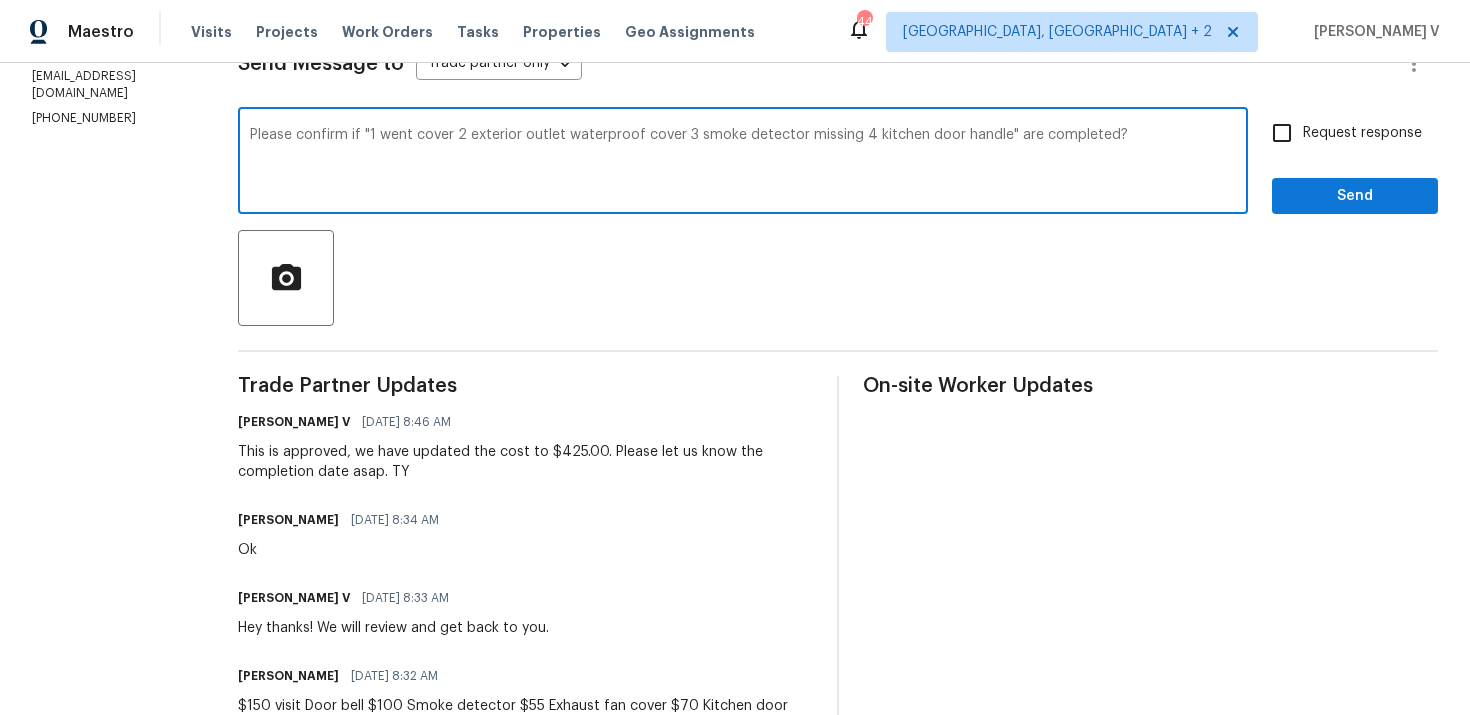 type on "Please confirm if "1 went cover 2 exterior outlet waterproof cover 3 smoke detector missing 4 kitchen door handle" are completed?" 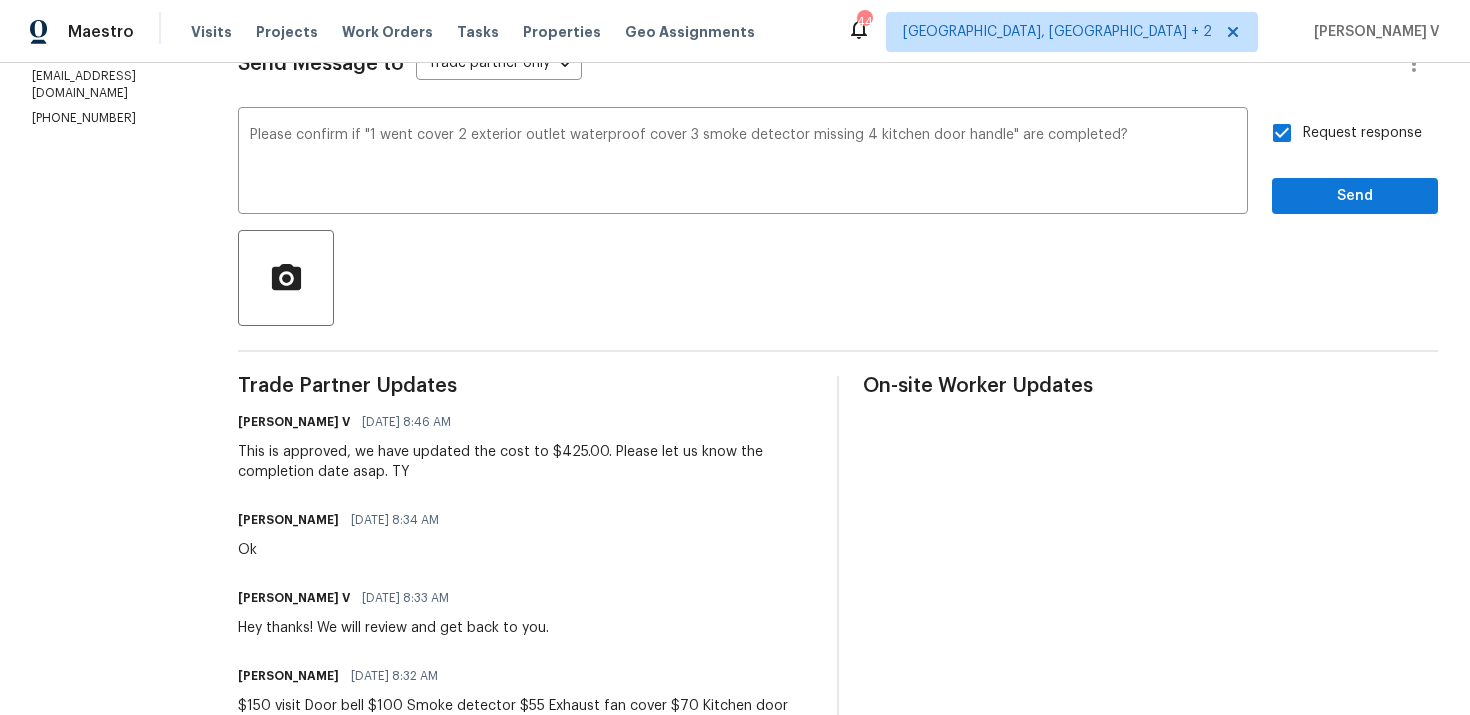click on "Send Message to Trade partner only Trade partner only ​ Please confirm if "1 went cover 2 exterior outlet waterproof cover 3 smoke detector missing 4 kitchen door handle" are completed? x ​ Request response Send Trade Partner Updates Divya Dharshini V 07/09/2025 8:46 AM This is approved, we have updated the cost to $425.00. Please let us know the completion date asap. TY Viktor Matviiv 07/09/2025 8:34 AM Ok Divya Dharshini V 07/09/2025 8:33 AM Hey thanks! We will review and get back to you. Viktor Matviiv 07/09/2025 8:32 AM $150 visit
Door bell $100
Smoke detector $55
Exhaust fan cover $70
Kitchen door handle $50
Total $425 Divya Dharshini V 07/09/2025 8:05 AM Breakdown of $425 please? Viktor Matviiv 07/08/2025 7:01 PM Total $425 Divya Dharshini V 07/08/2025 2:51 PM Hey thanks! We will get back to you. Viktor Matviiv 07/07/2025 9:40 PM Hi , total $350 Divya Dharshini V 07/07/2025 10:57 AM Divya Dharshini V 07/07/2025 10:56 AM On-site Worker Updates" at bounding box center (838, 672) 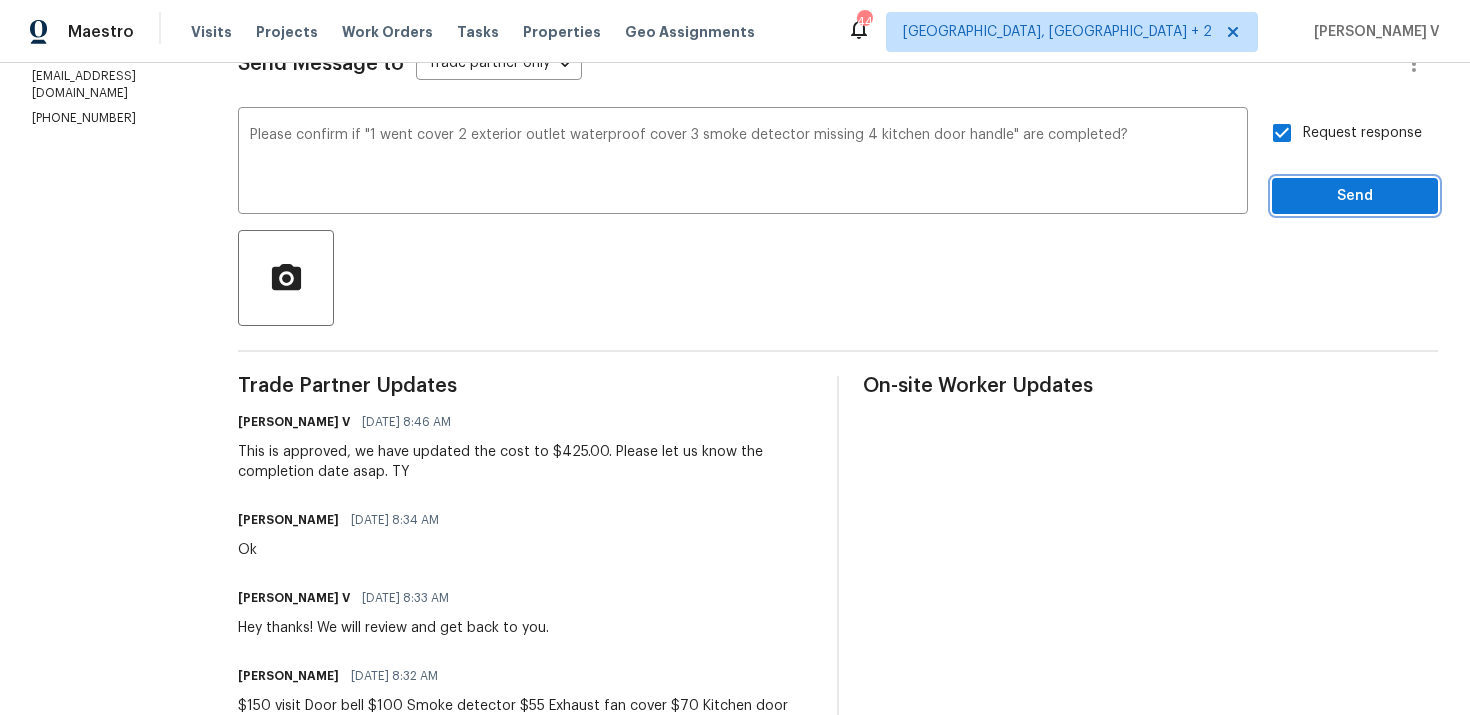 click on "Send" at bounding box center (1355, 196) 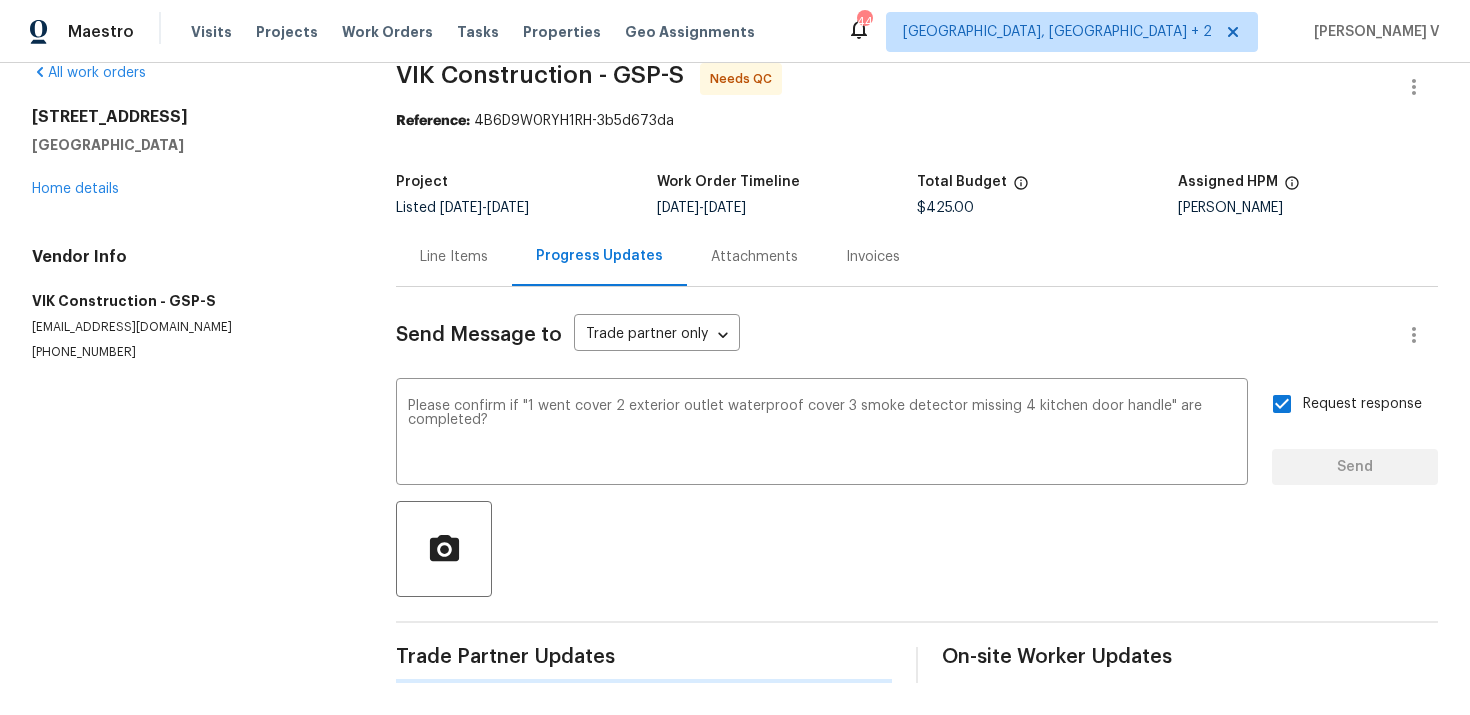 type 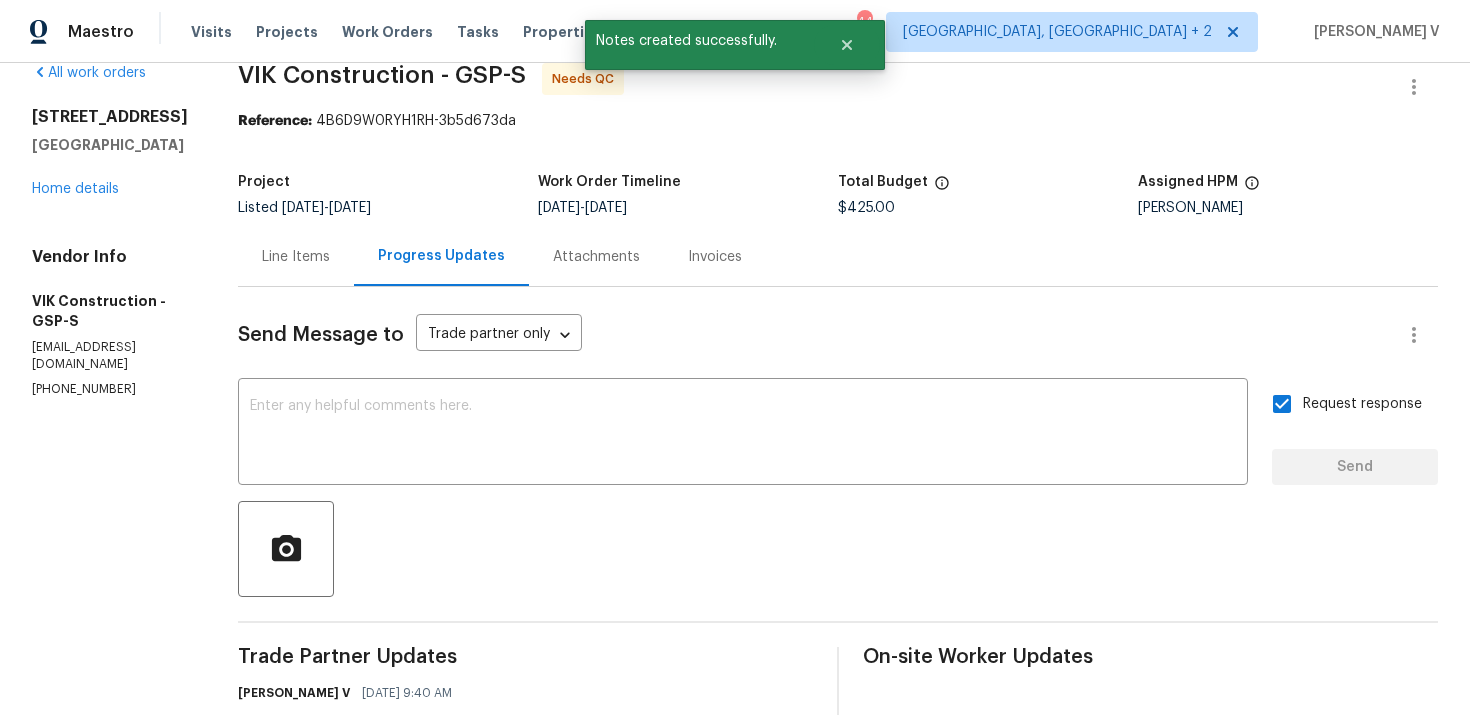 scroll, scrollTop: 303, scrollLeft: 0, axis: vertical 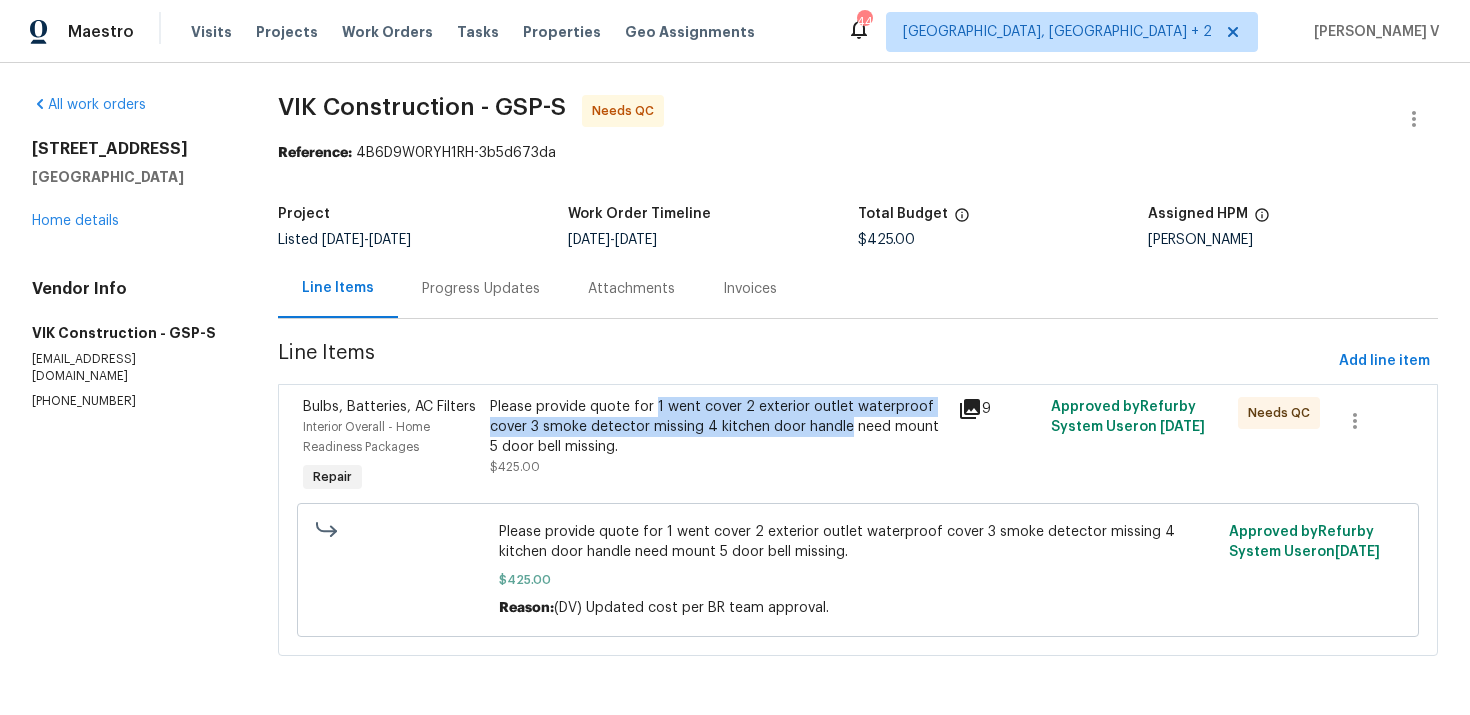 drag, startPoint x: 656, startPoint y: 399, endPoint x: 846, endPoint y: 425, distance: 191.77069 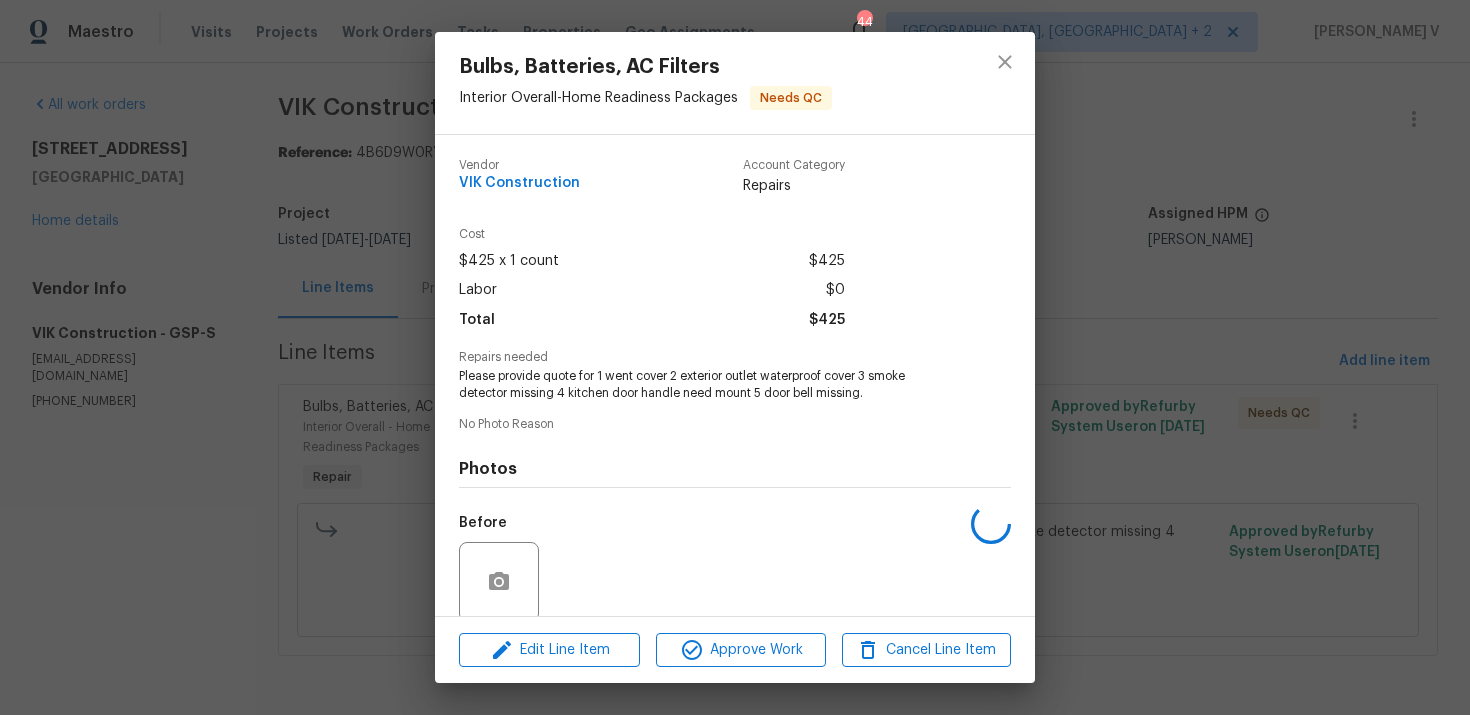 copy on "1 went cover 2 exterior outlet waterproof cover 3 smoke detector missing 4 kitchen door handle" 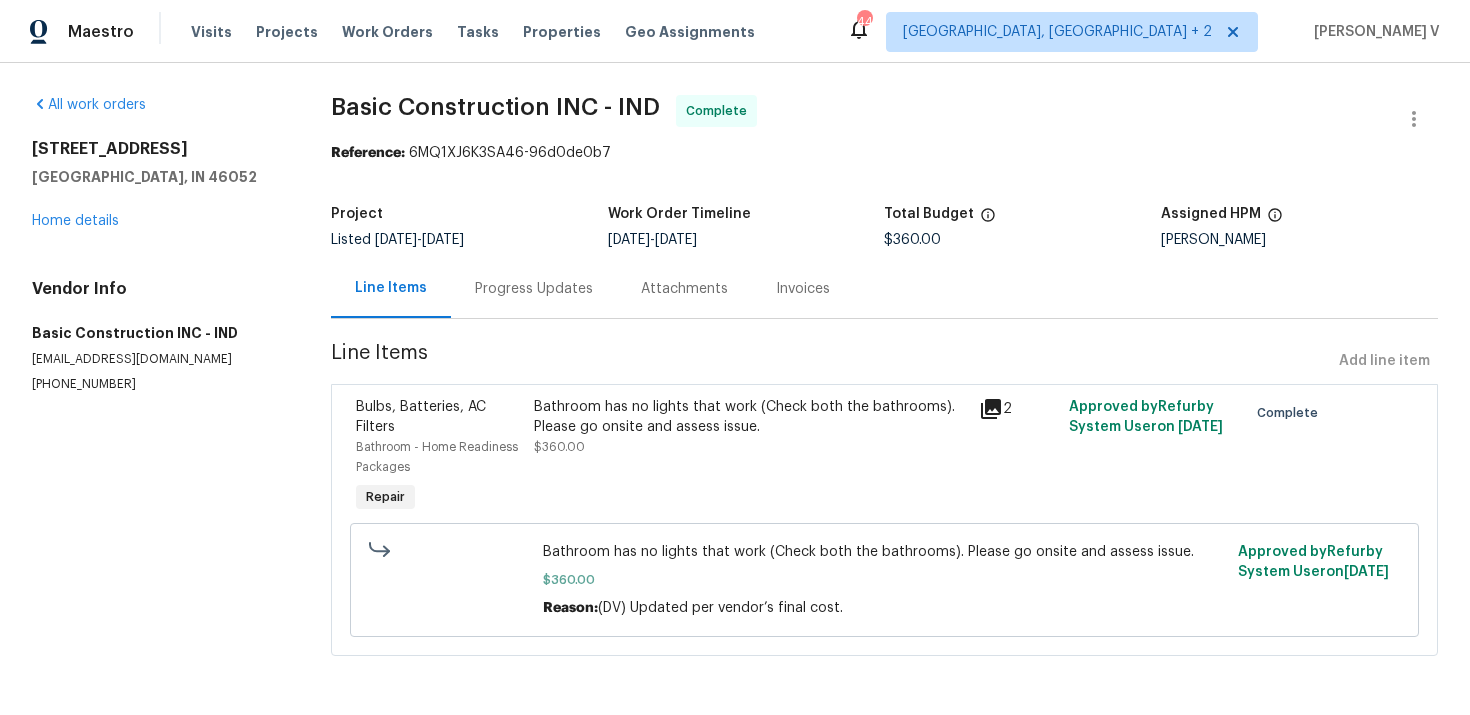 scroll, scrollTop: 0, scrollLeft: 0, axis: both 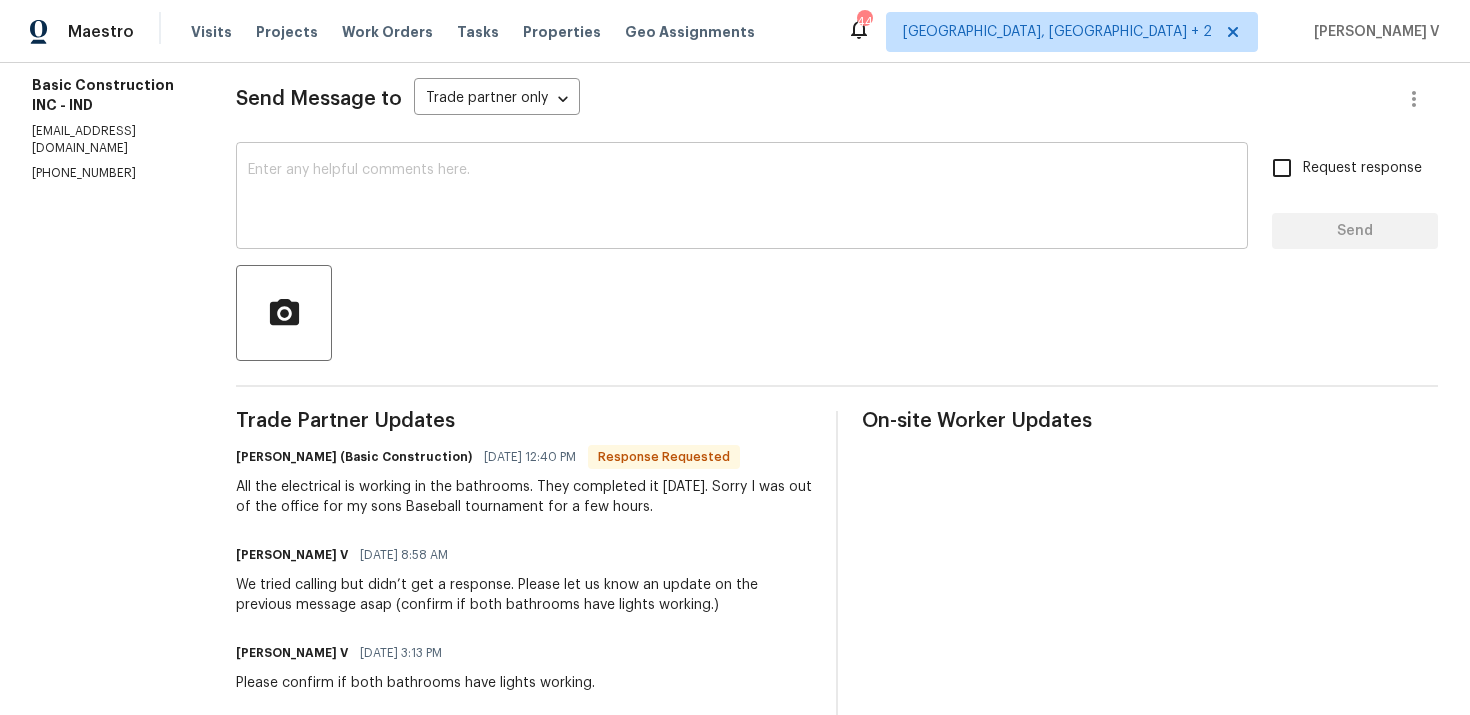 click on "x ​" at bounding box center [742, 198] 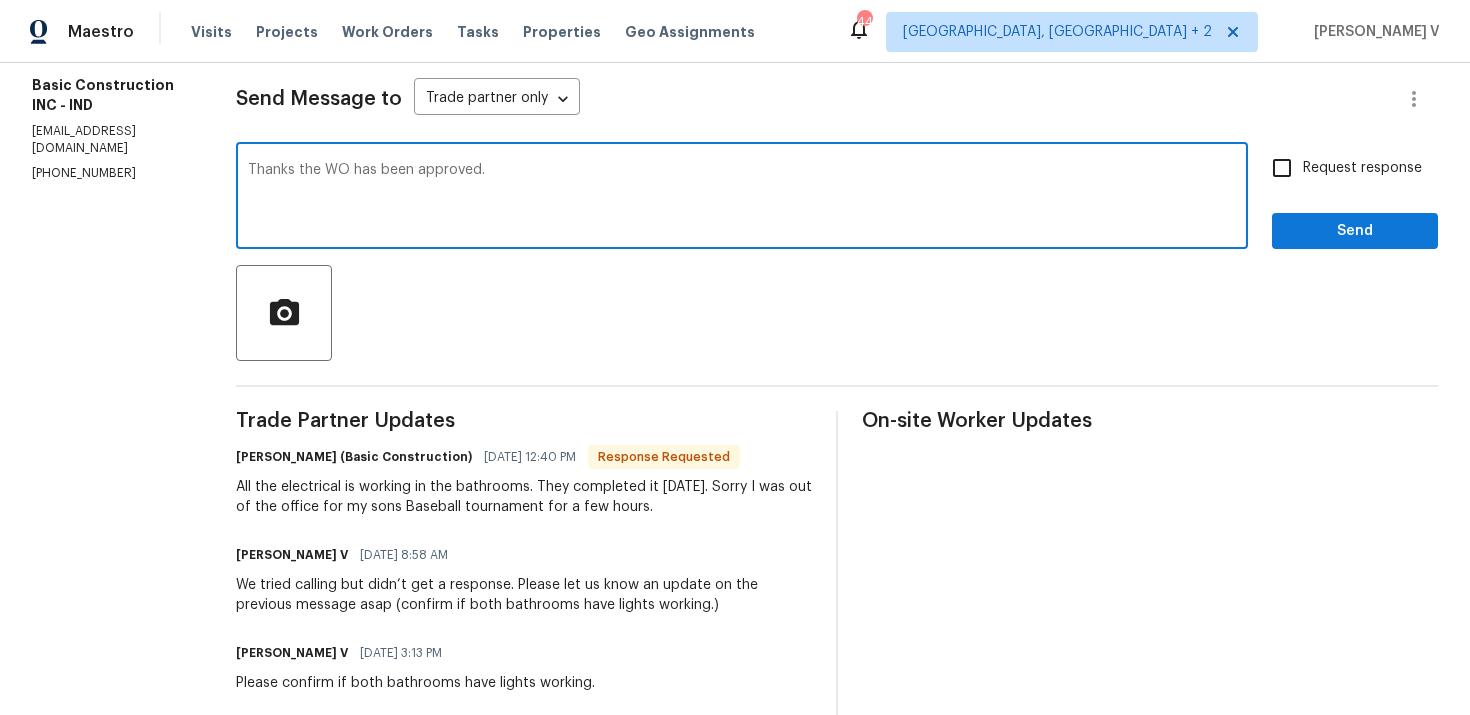type on "Thanks the WO has been approved." 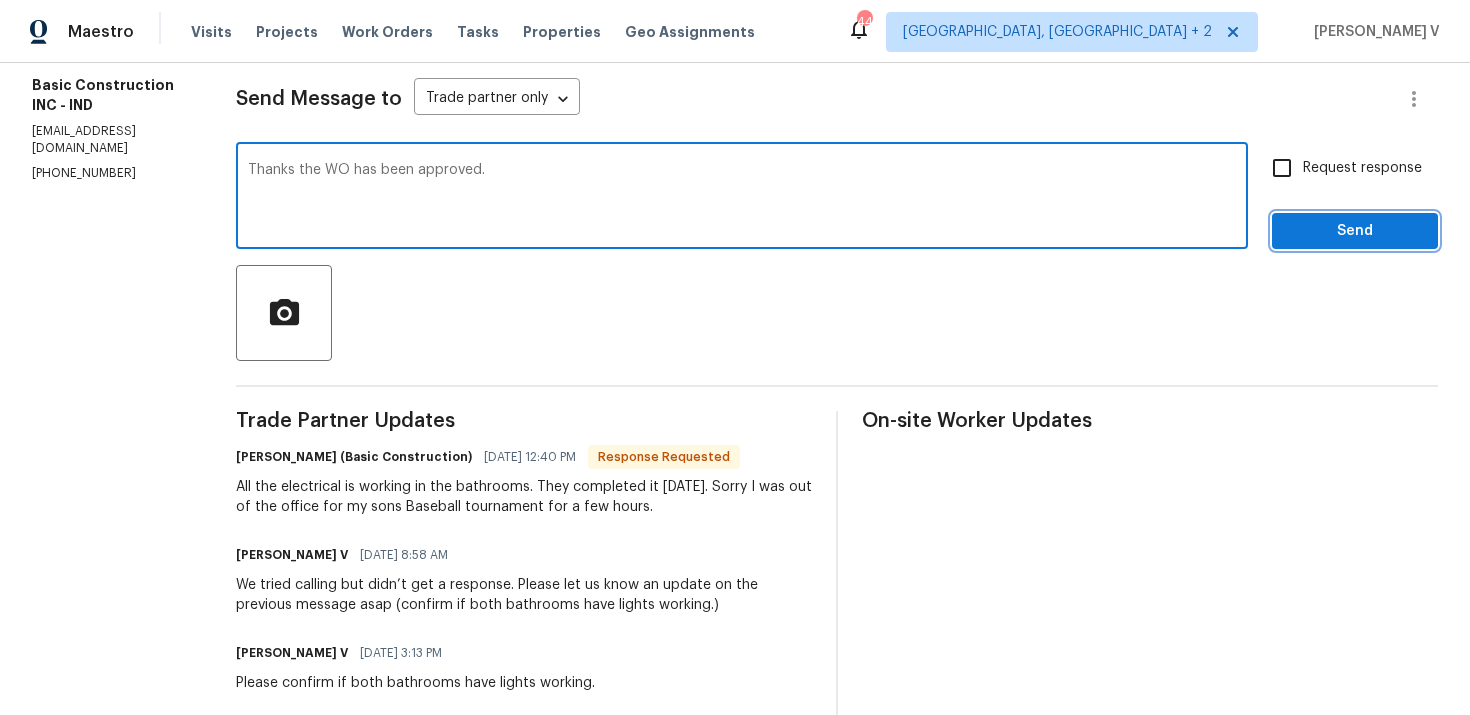 click on "Send" at bounding box center (1355, 231) 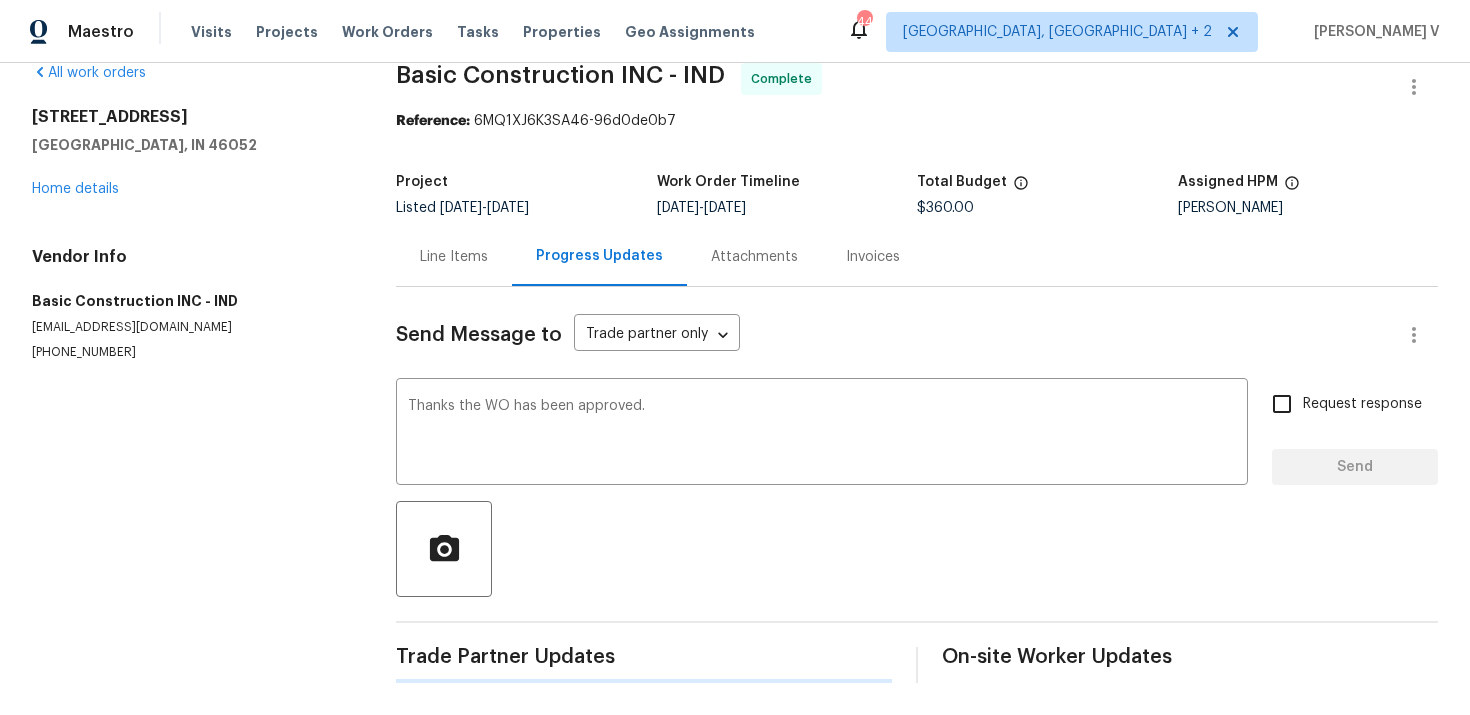 type 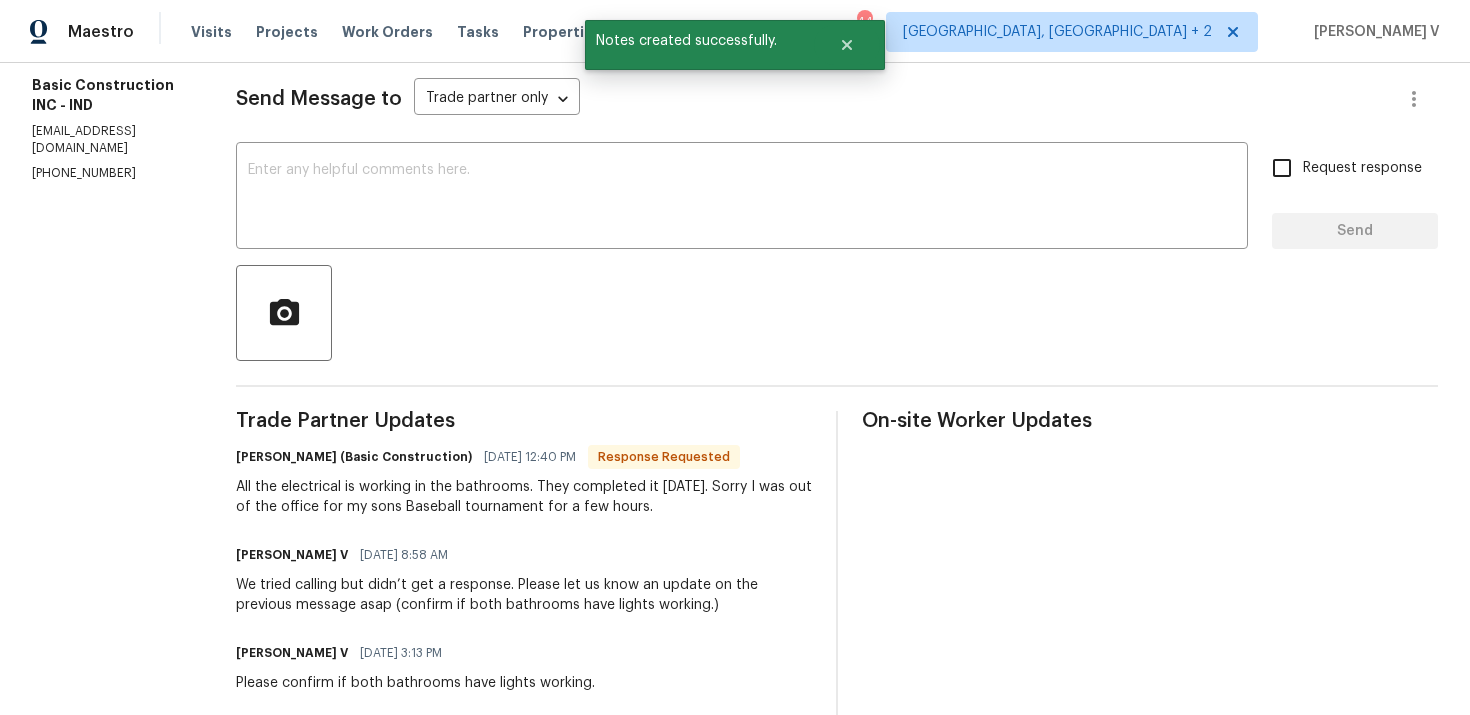 scroll, scrollTop: 0, scrollLeft: 0, axis: both 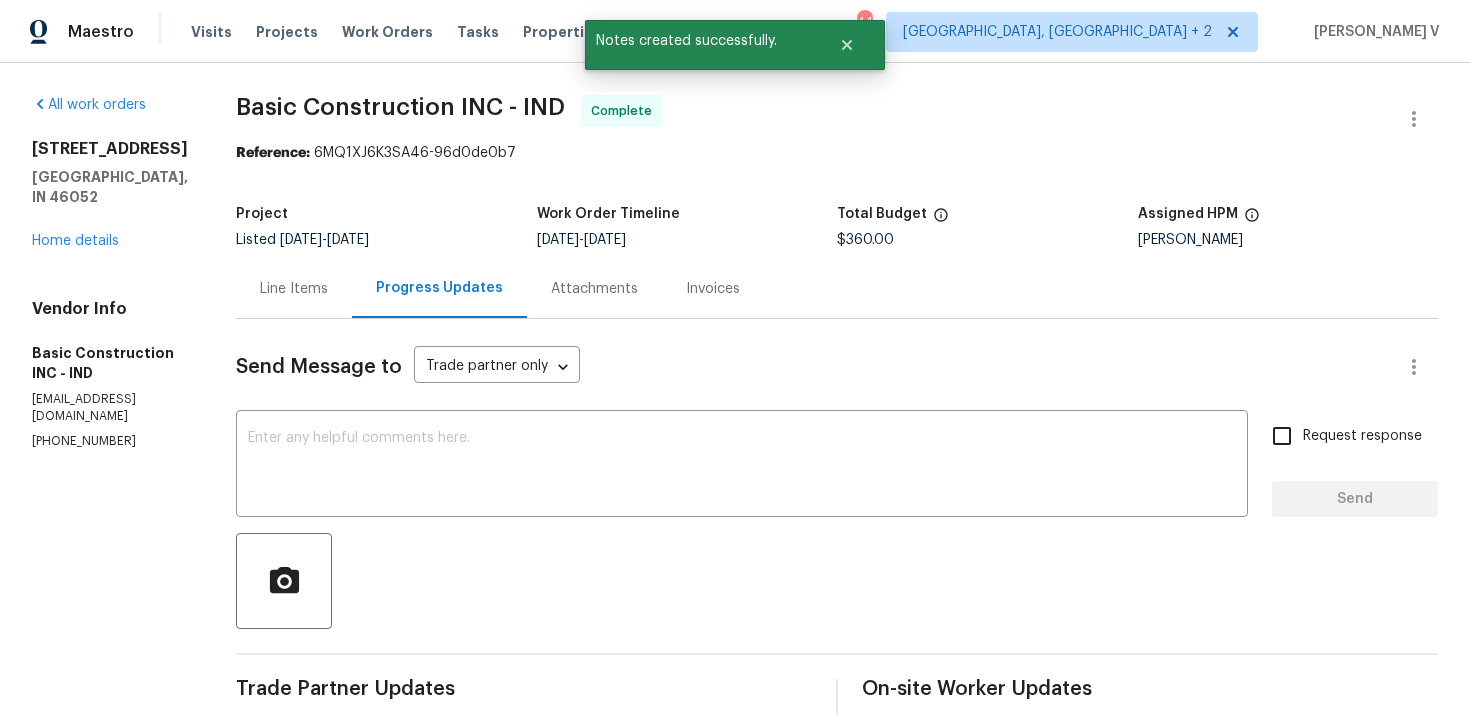 click on "All work orders 2913 Lily Dr Lebanon, IN 46052 Home details Vendor Info Basic Construction INC - IND ben@basic-construction.com (317) 755-0440" at bounding box center [110, 272] 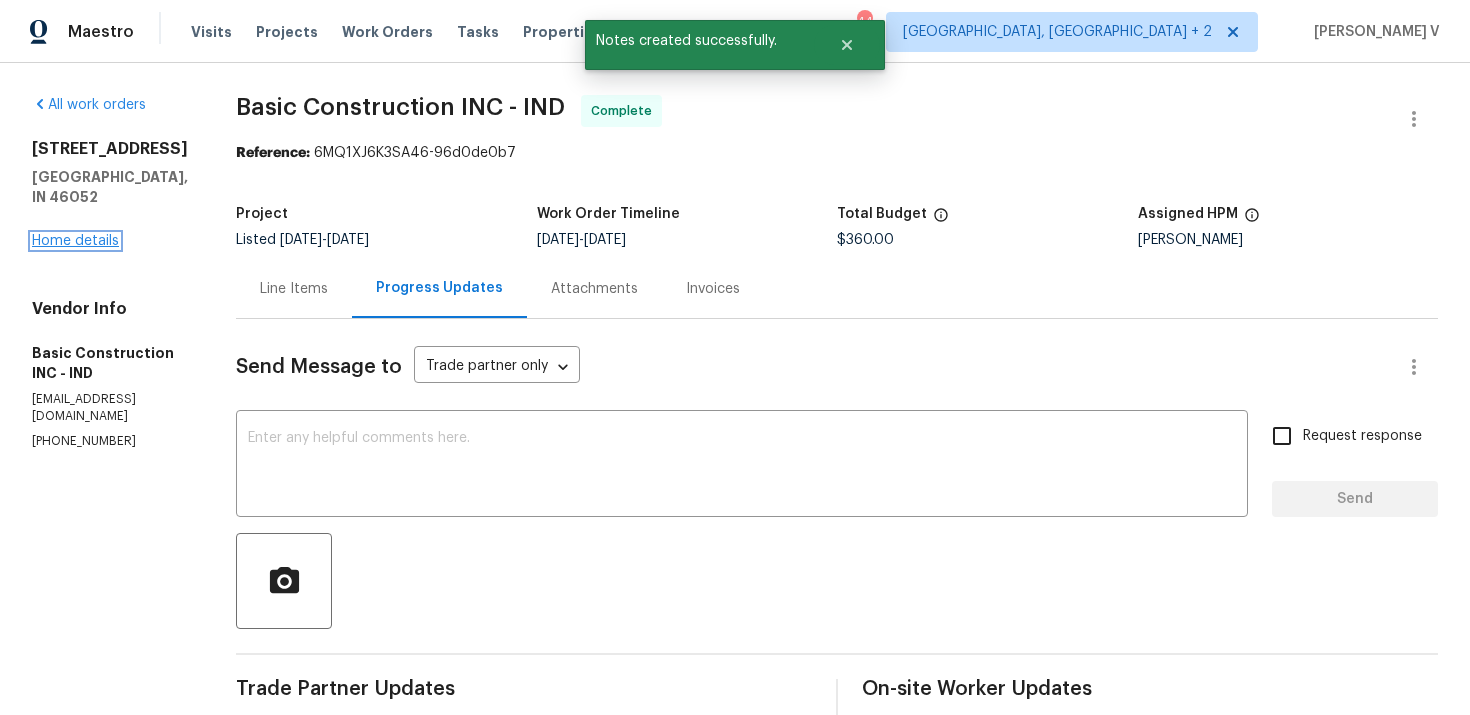 click on "Home details" at bounding box center [75, 241] 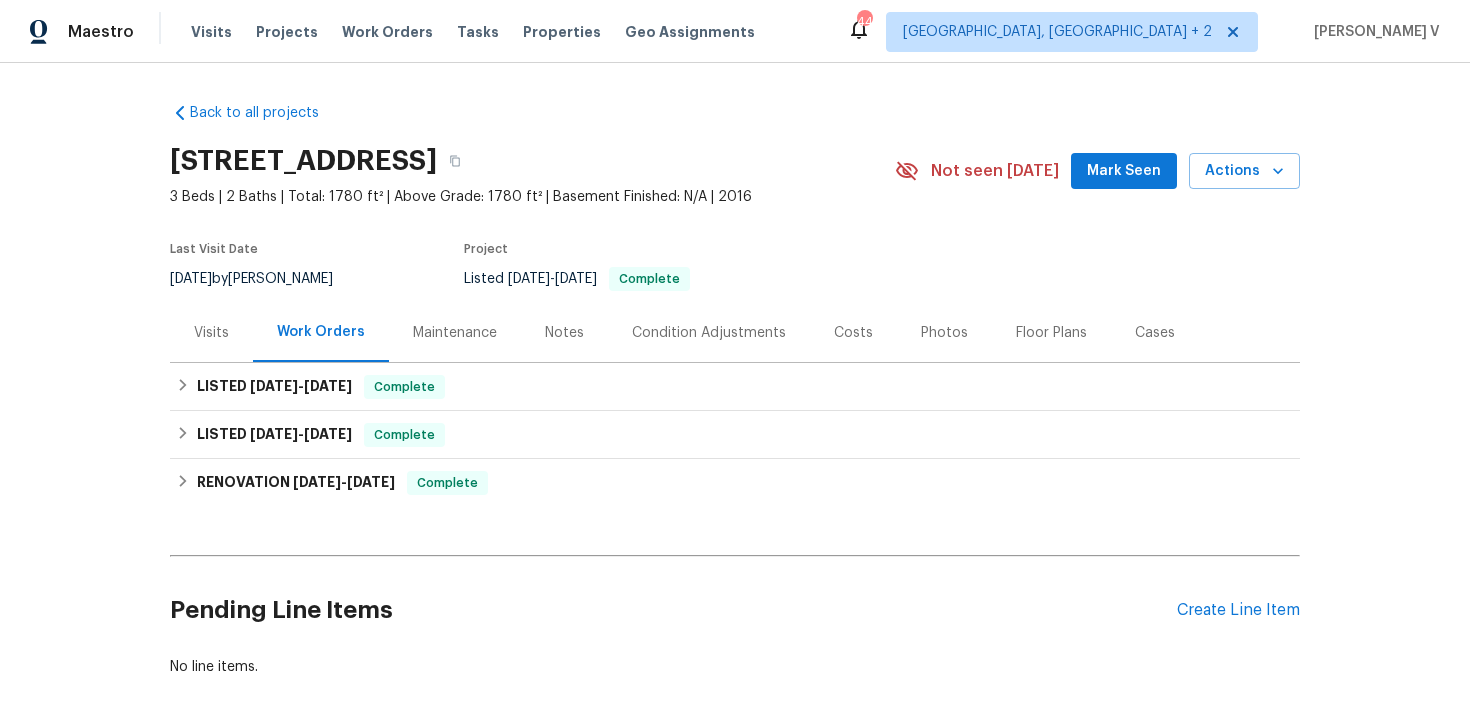 click on "Visits" at bounding box center [211, 332] 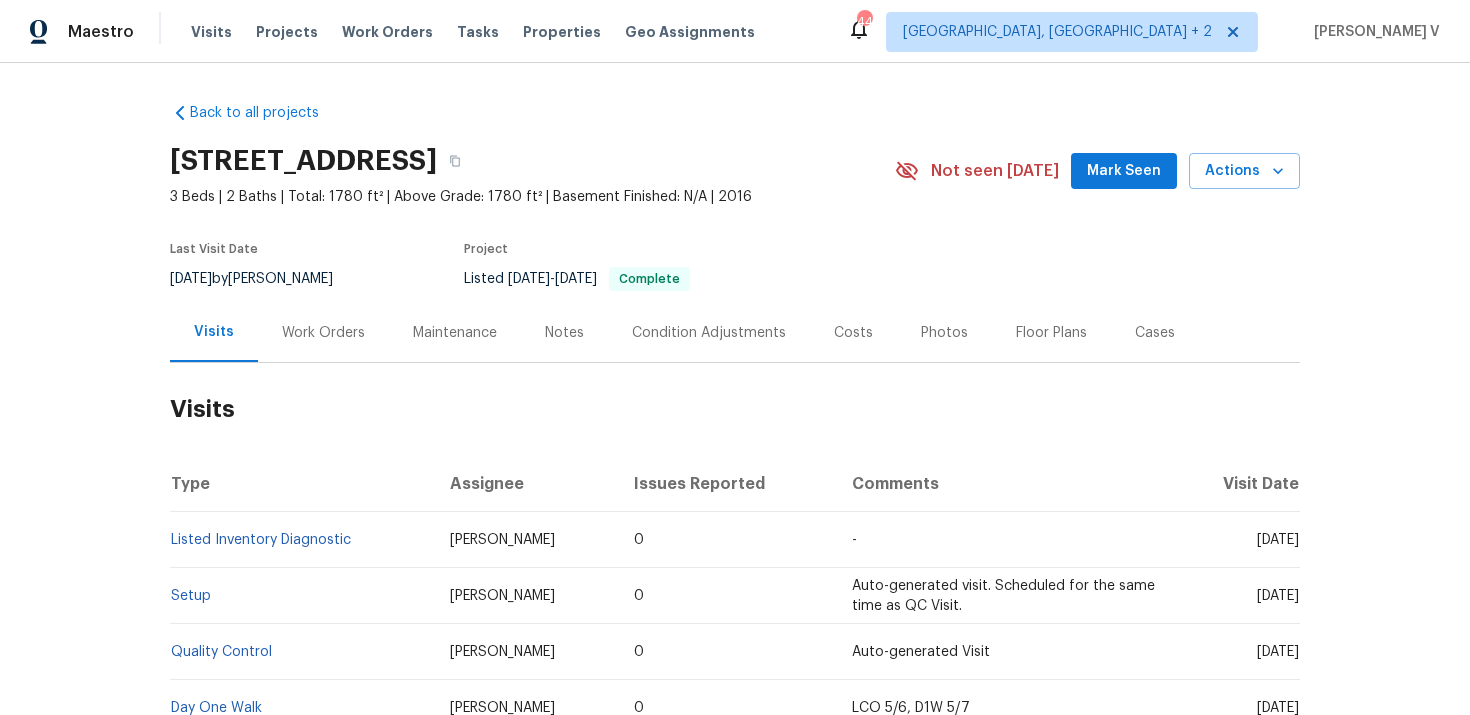 click on "Work Orders" at bounding box center (323, 332) 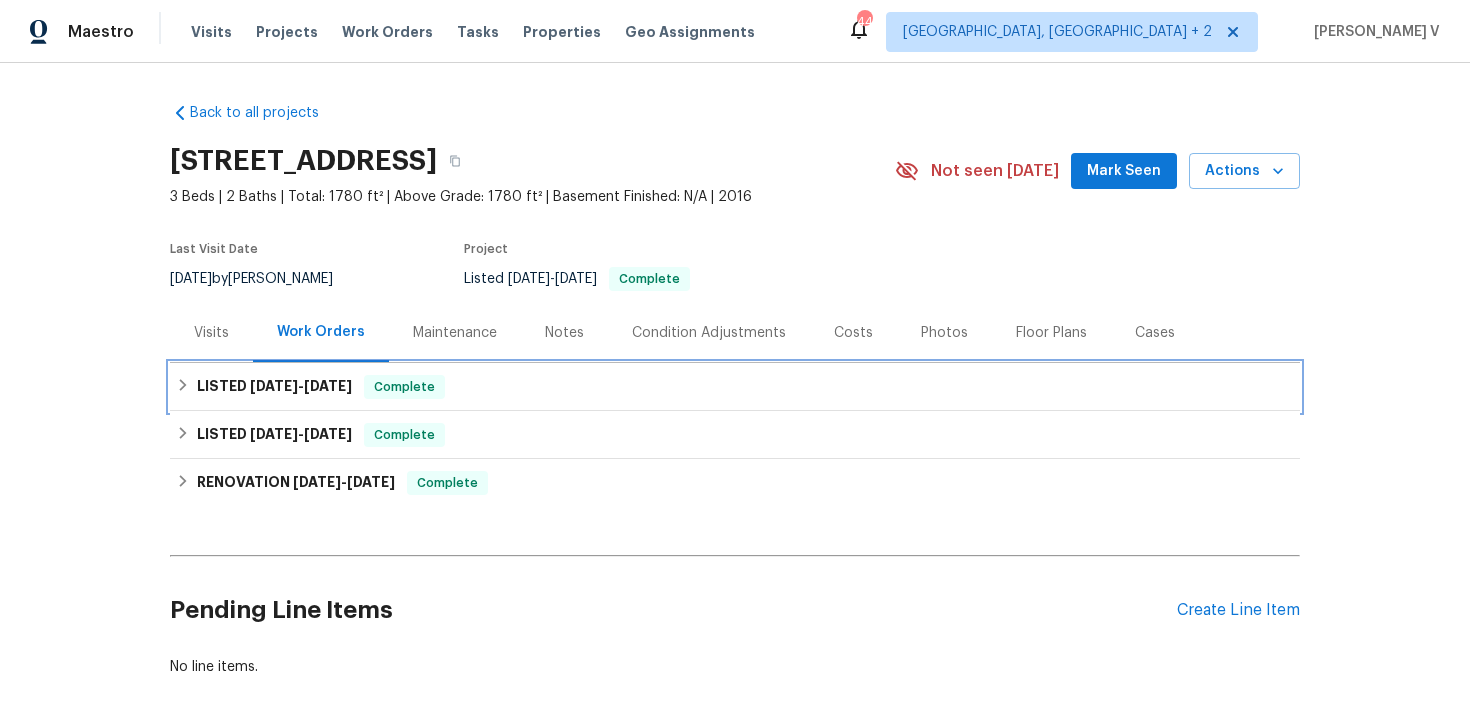 click on "LISTED   6/18/25  -  7/3/25 Complete" at bounding box center [735, 387] 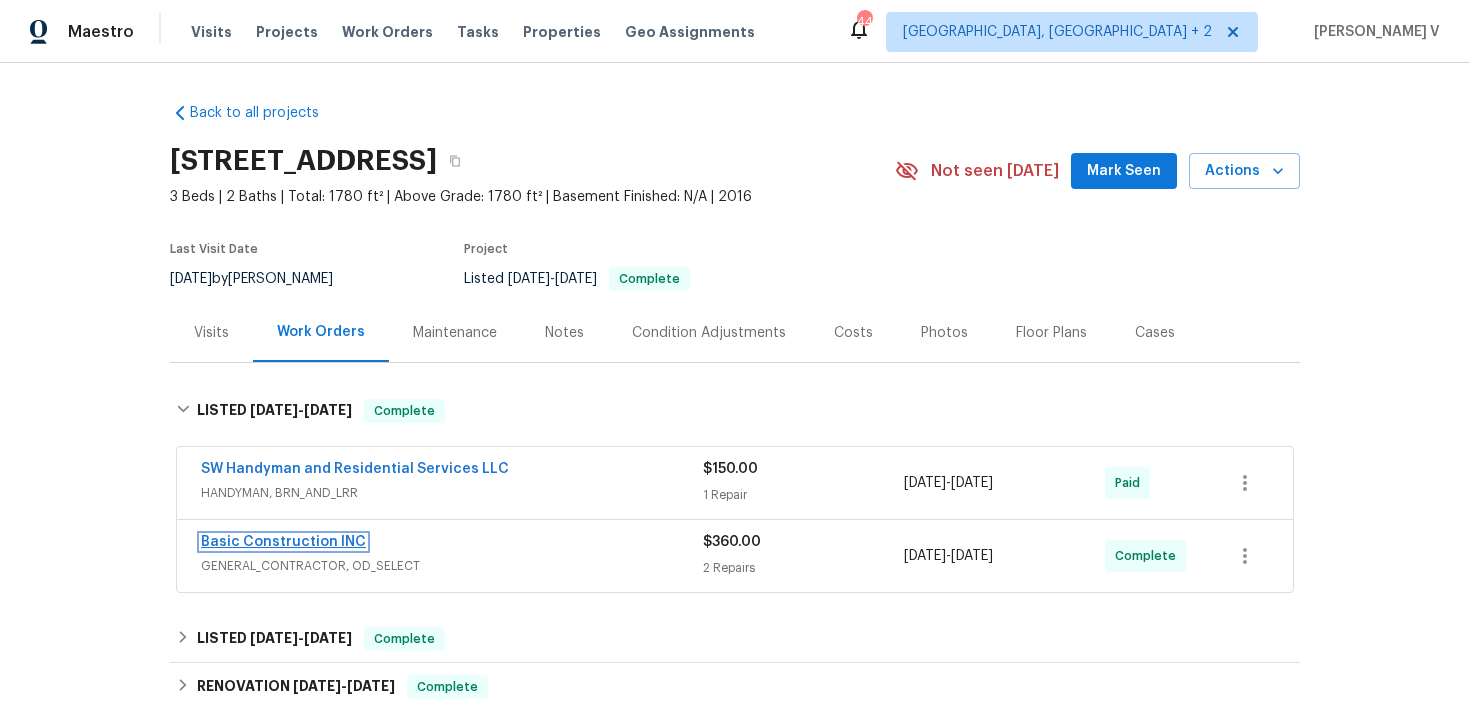 click on "Basic Construction INC" at bounding box center (283, 542) 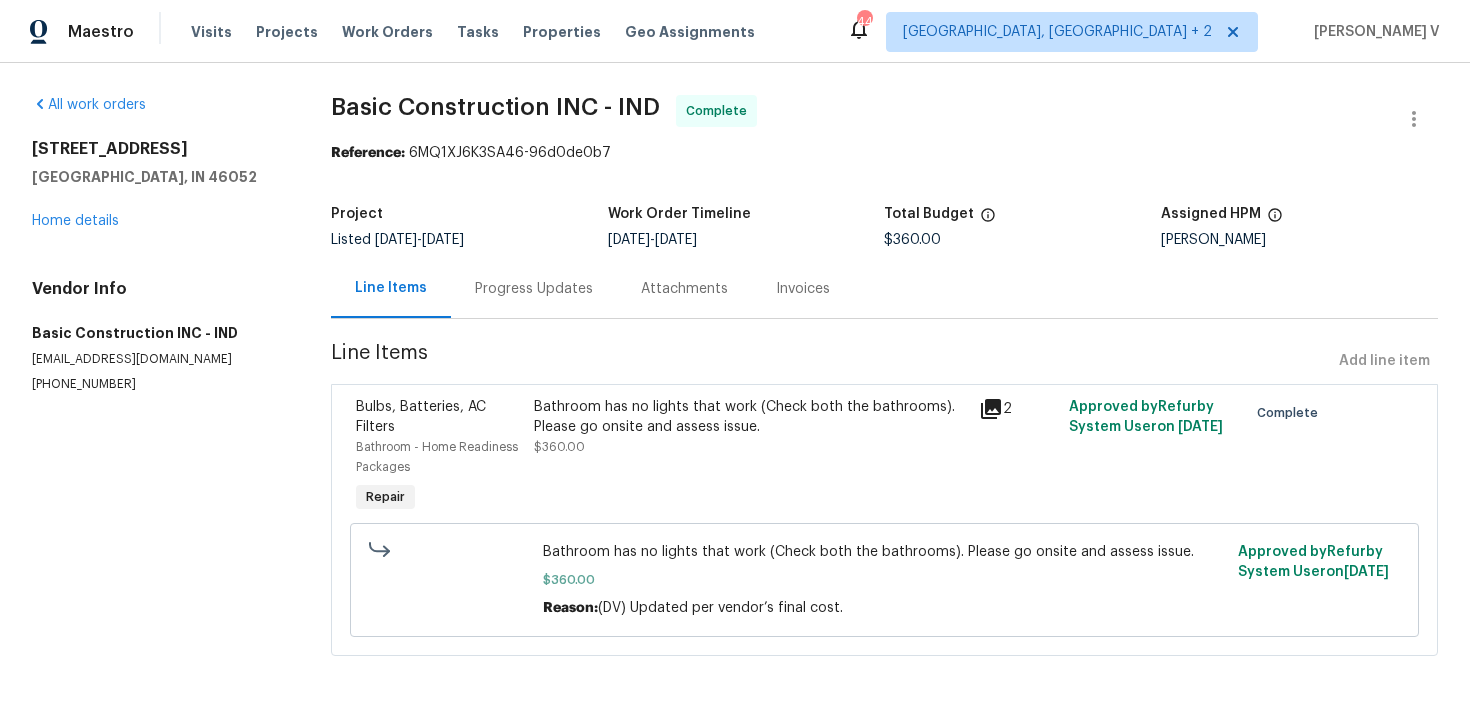 click on "Progress Updates" at bounding box center [534, 288] 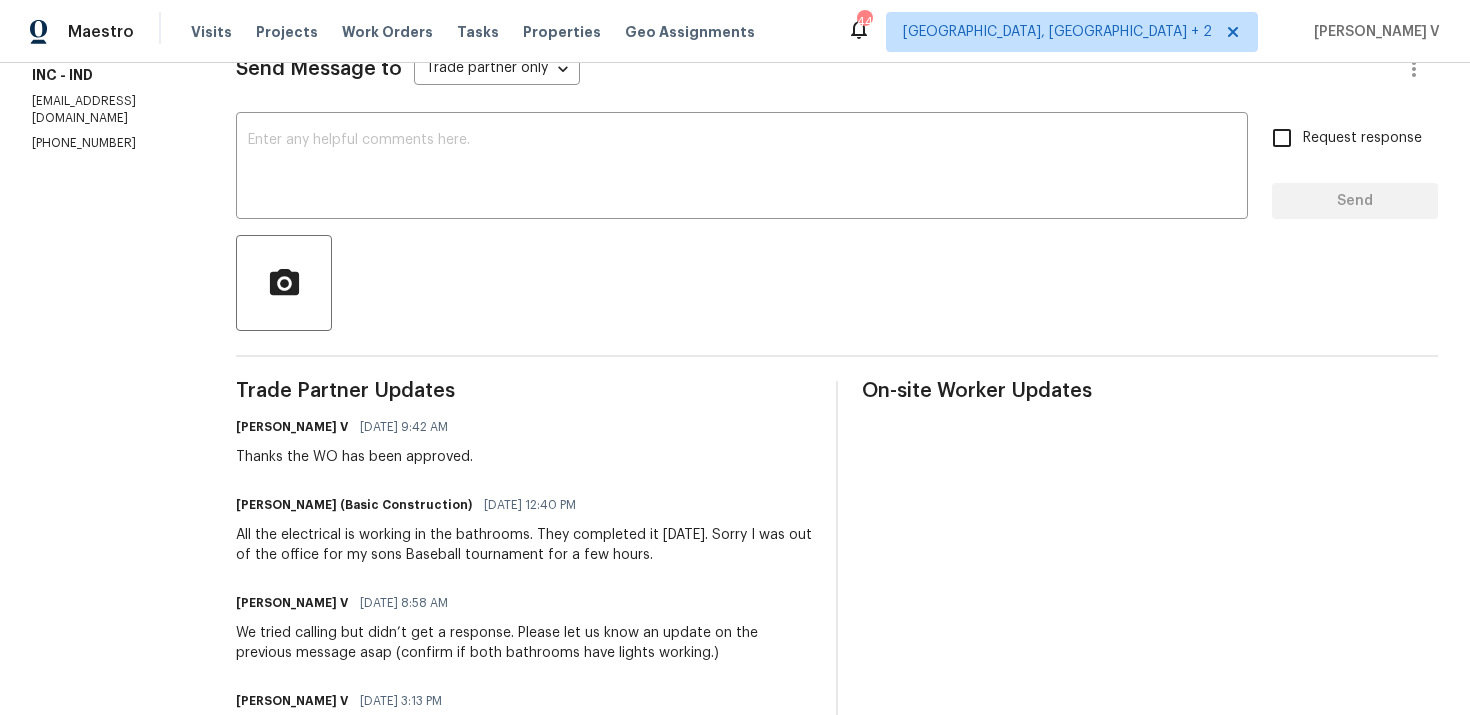 scroll, scrollTop: 312, scrollLeft: 0, axis: vertical 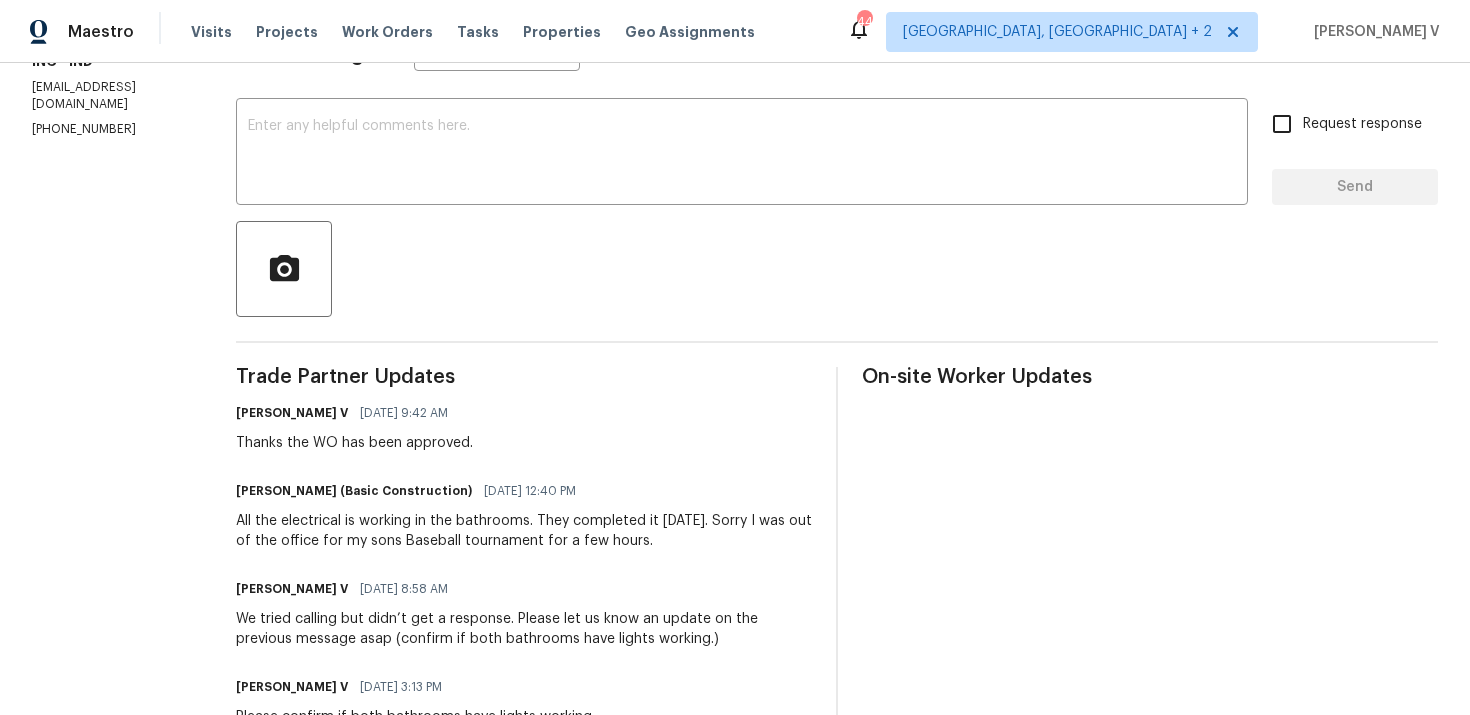 click on "All the electrical is working in the bathrooms.   They completed it yesterday.   Sorry I was out of the office for my sons Baseball tournament for a few hours." at bounding box center [524, 531] 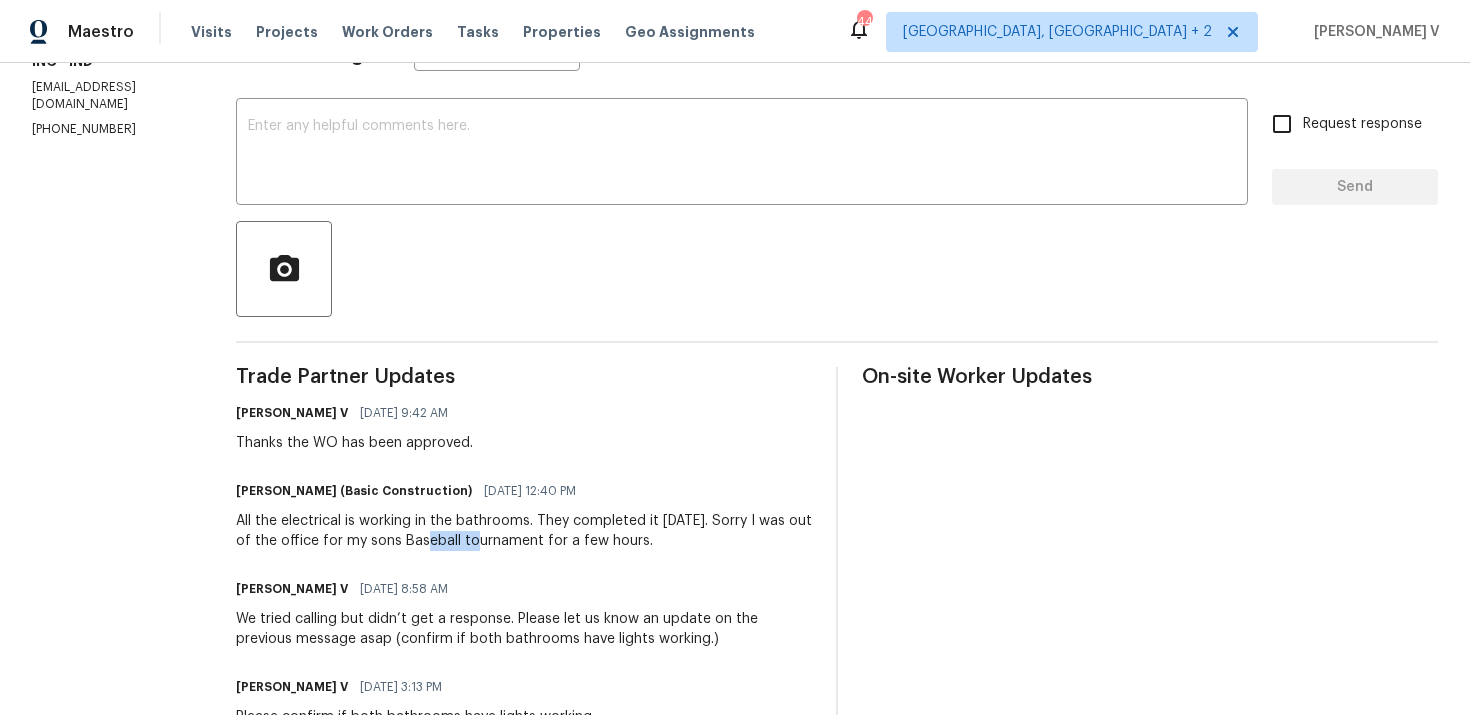click on "All the electrical is working in the bathrooms.   They completed it yesterday.   Sorry I was out of the office for my sons Baseball tournament for a few hours." at bounding box center (524, 531) 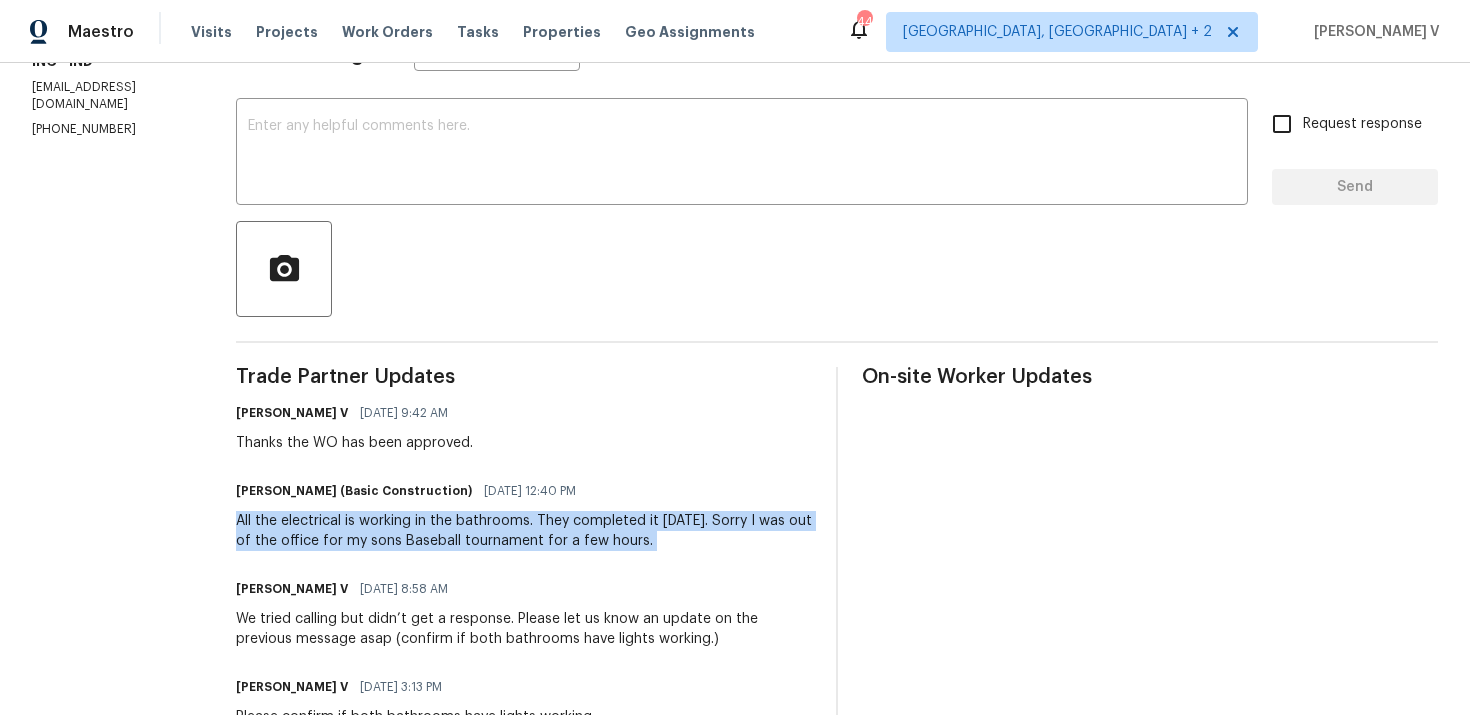 copy on "All the electrical is working in the bathrooms.   They completed it yesterday.   Sorry I was out of the office for my sons Baseball tournament for a few hours." 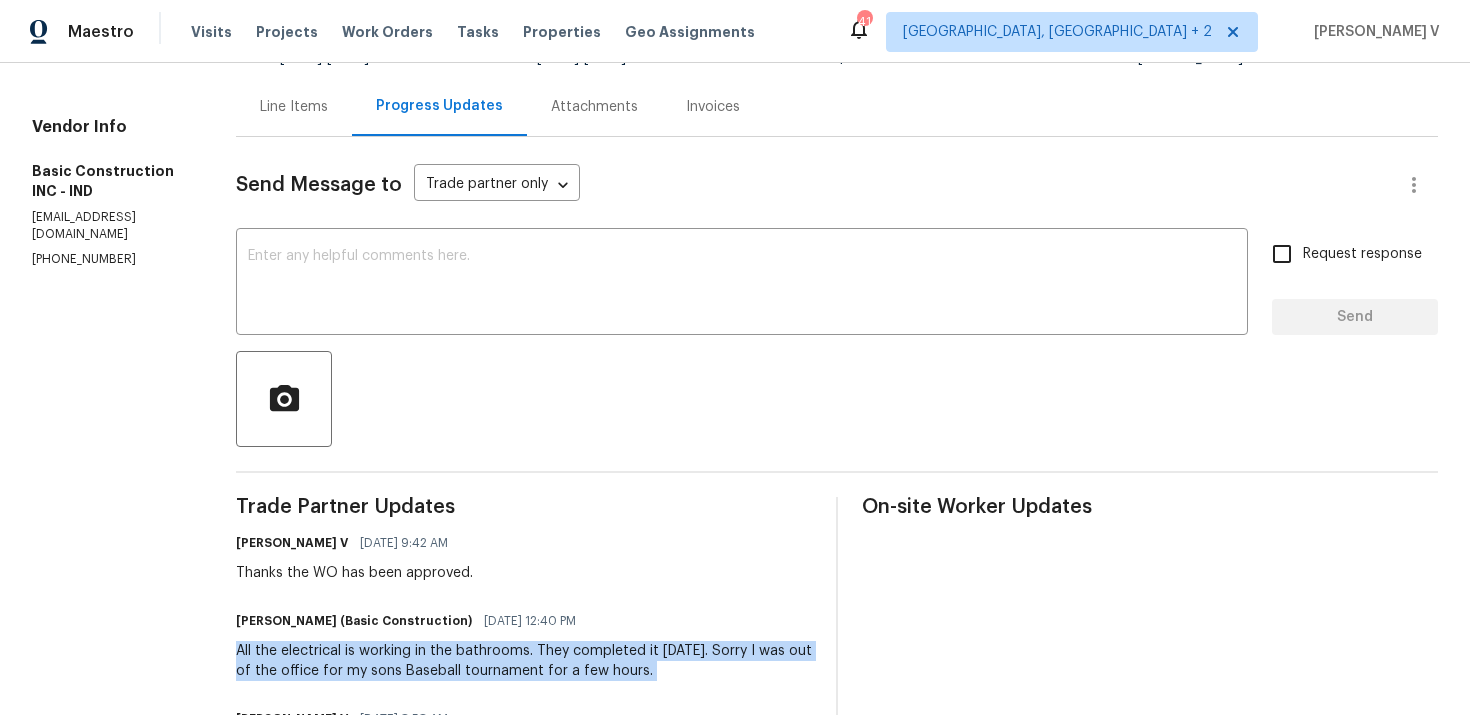 scroll, scrollTop: 0, scrollLeft: 0, axis: both 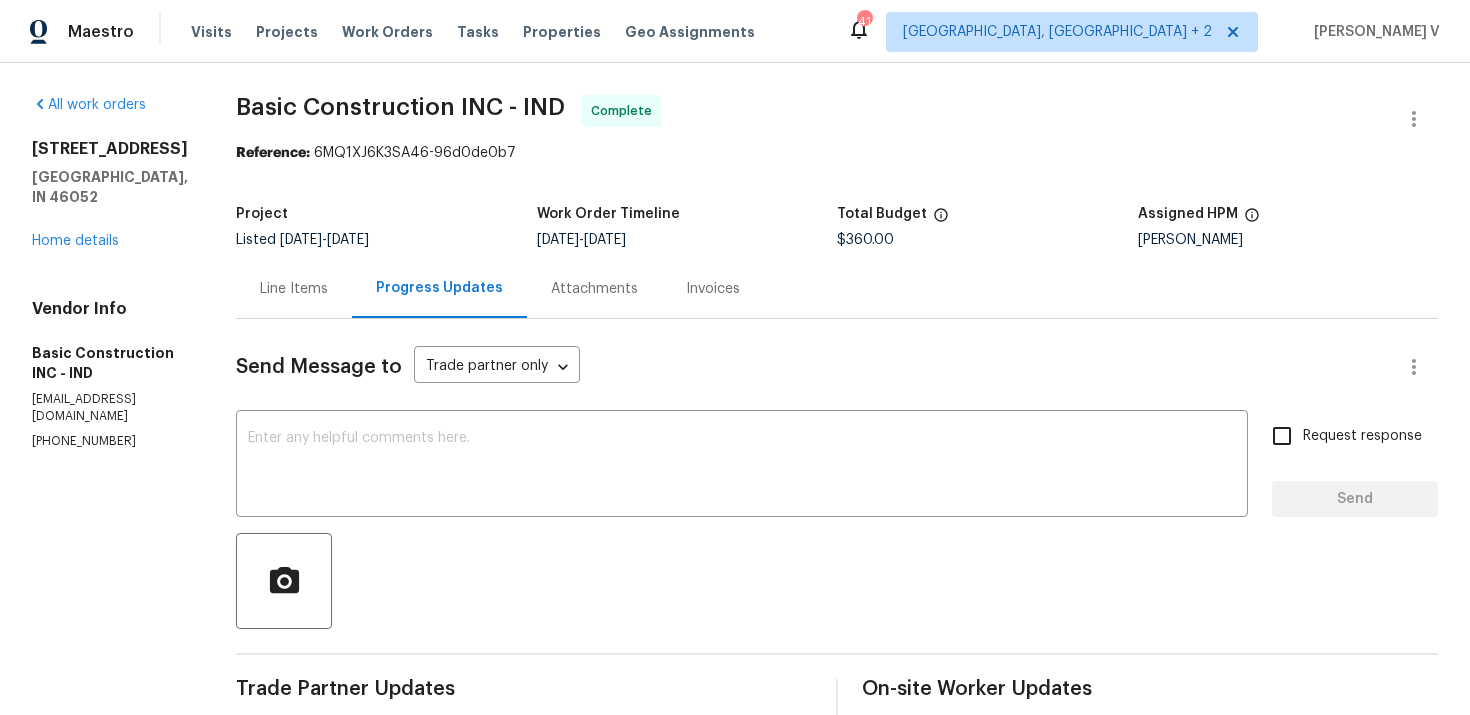click on "2913 Lily Dr Lebanon, IN 46052 Home details" at bounding box center [110, 195] 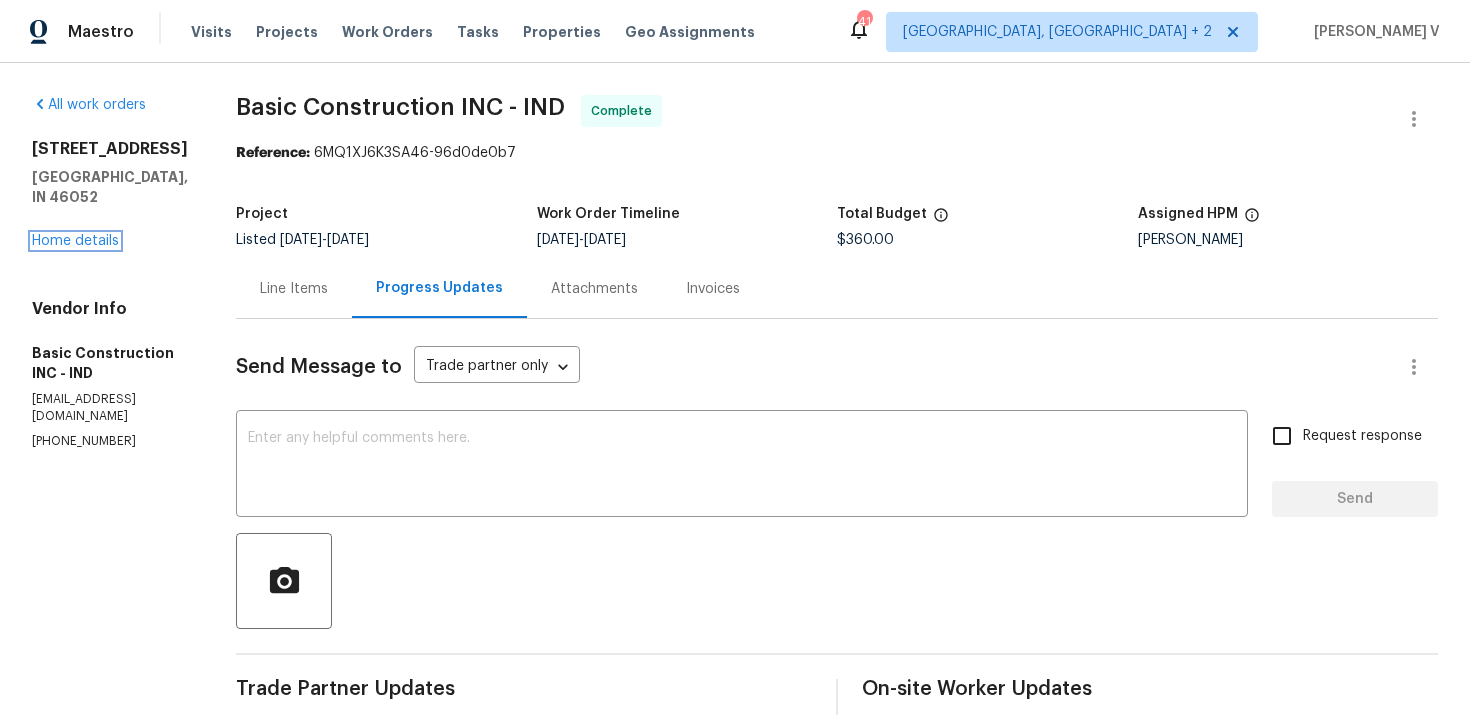 drag, startPoint x: 63, startPoint y: 236, endPoint x: 171, endPoint y: 23, distance: 238.81583 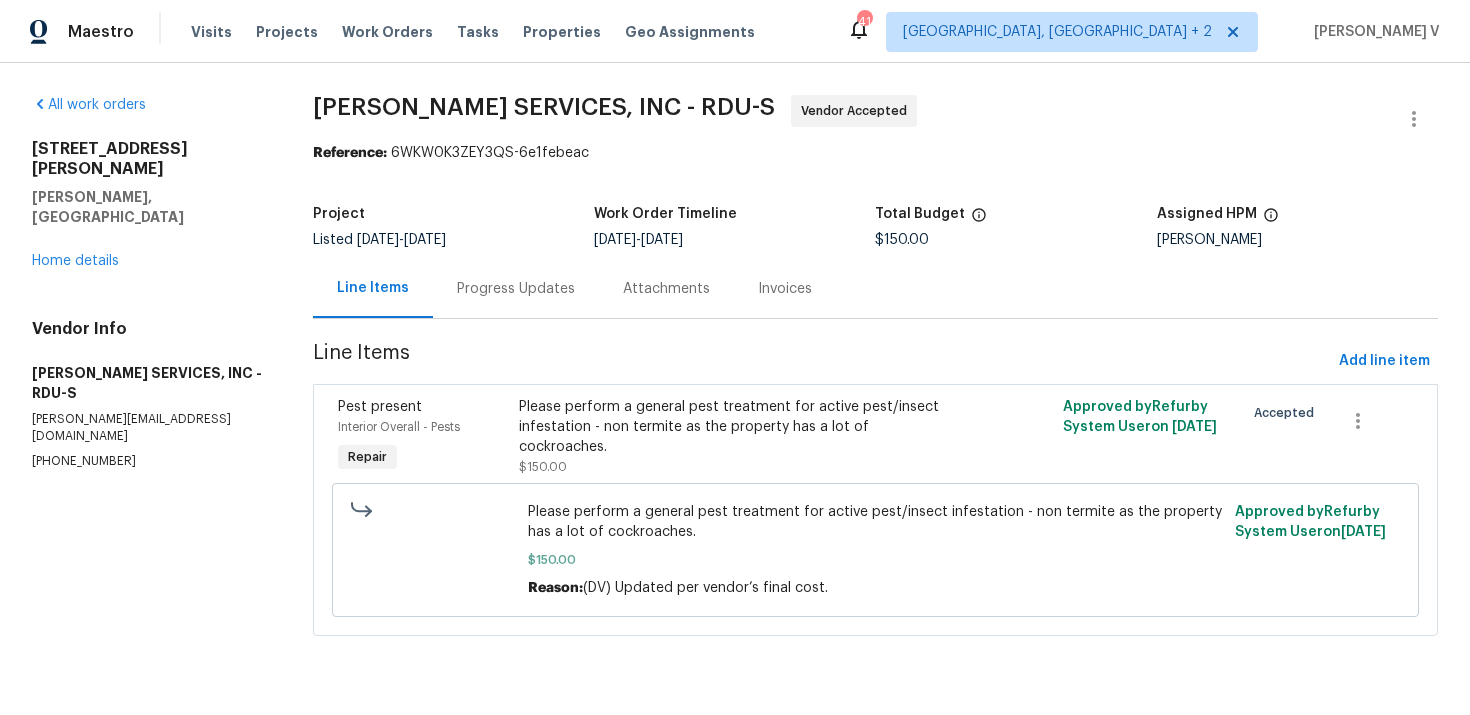 scroll, scrollTop: 0, scrollLeft: 0, axis: both 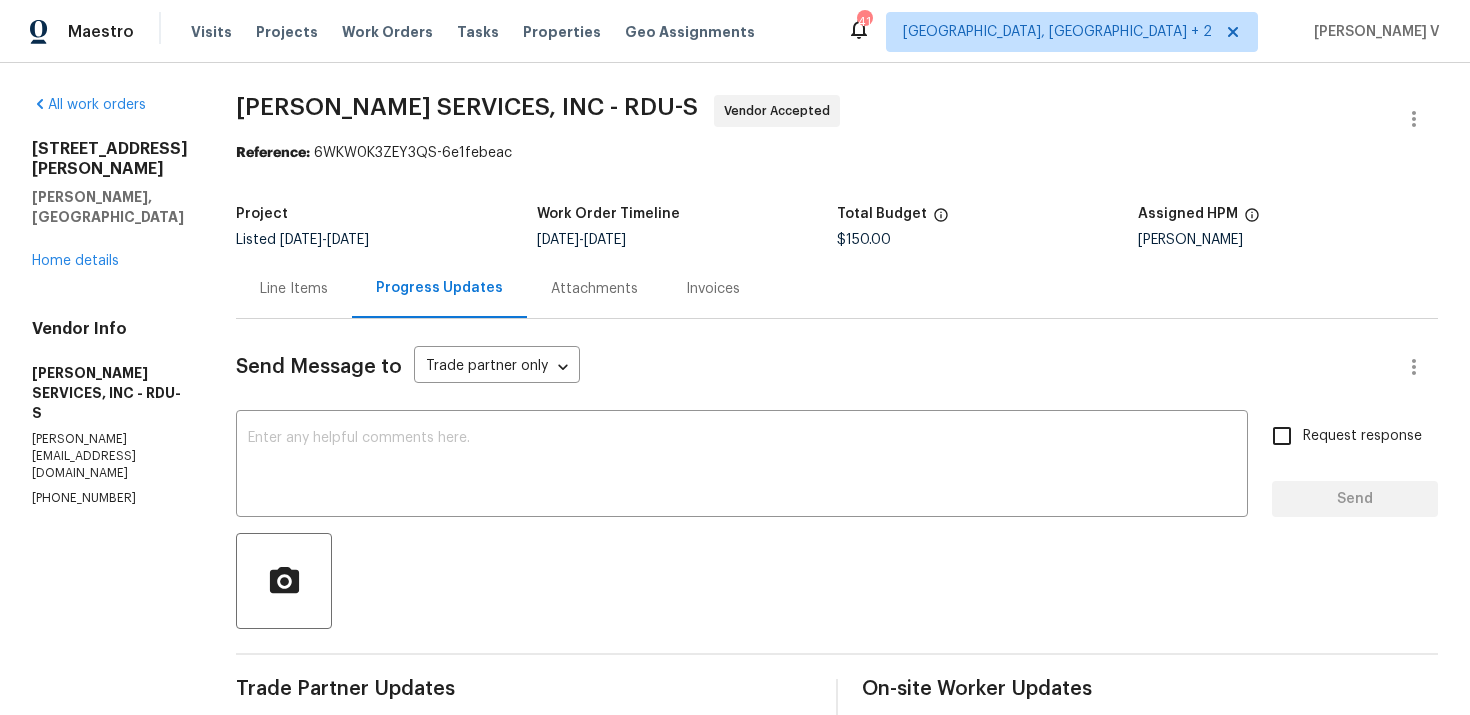 click on "[STREET_ADDRESS][PERSON_NAME][PERSON_NAME] Home details" at bounding box center [110, 205] 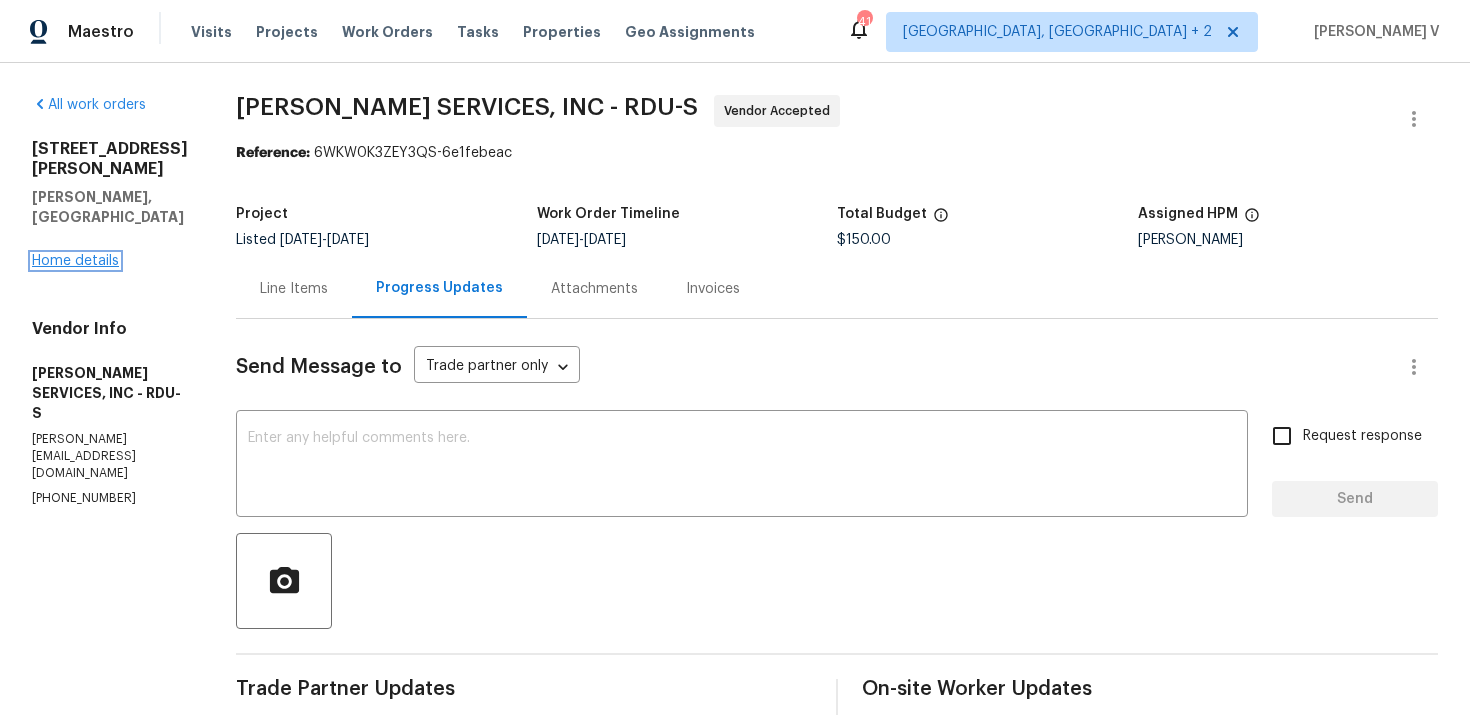click on "Home details" at bounding box center (75, 261) 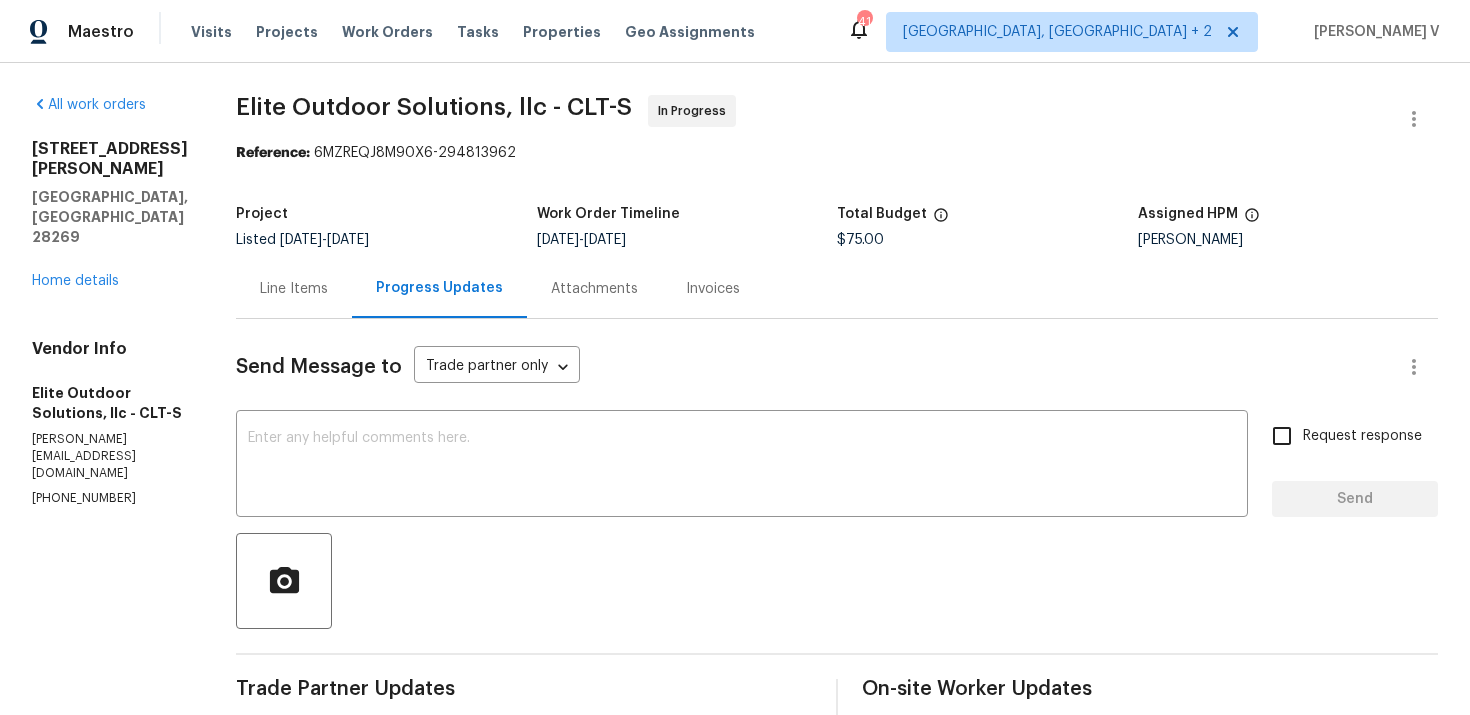 scroll, scrollTop: 0, scrollLeft: 0, axis: both 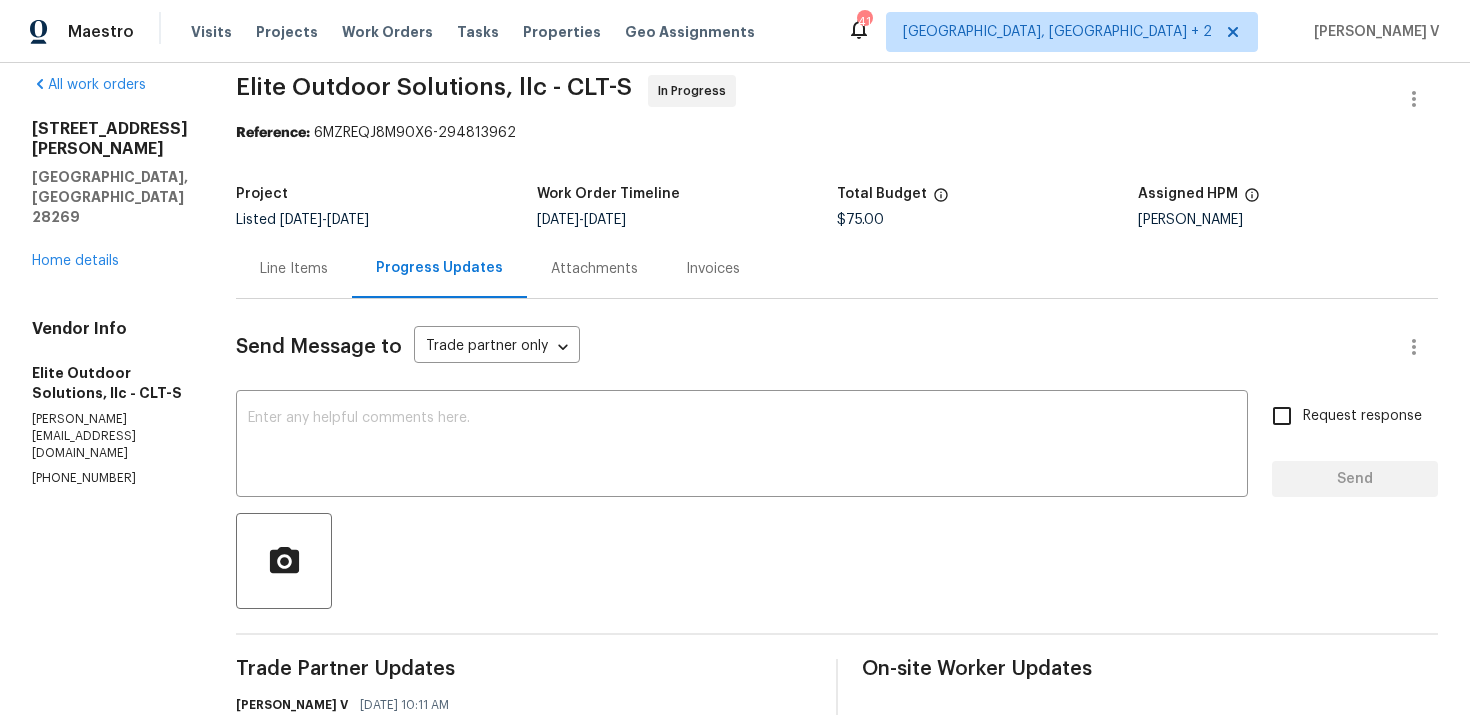 click on "[PHONE_NUMBER]" at bounding box center [110, 478] 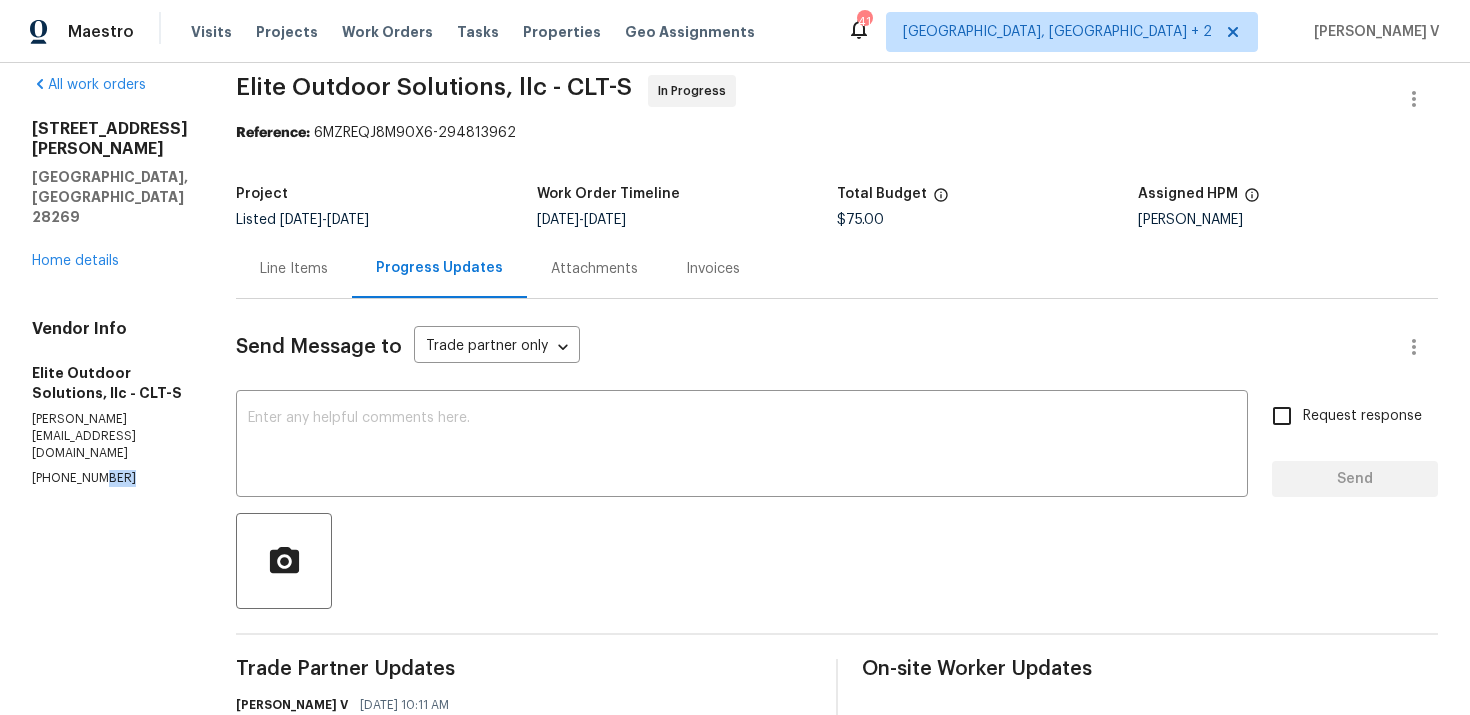 click on "[PHONE_NUMBER]" at bounding box center [110, 478] 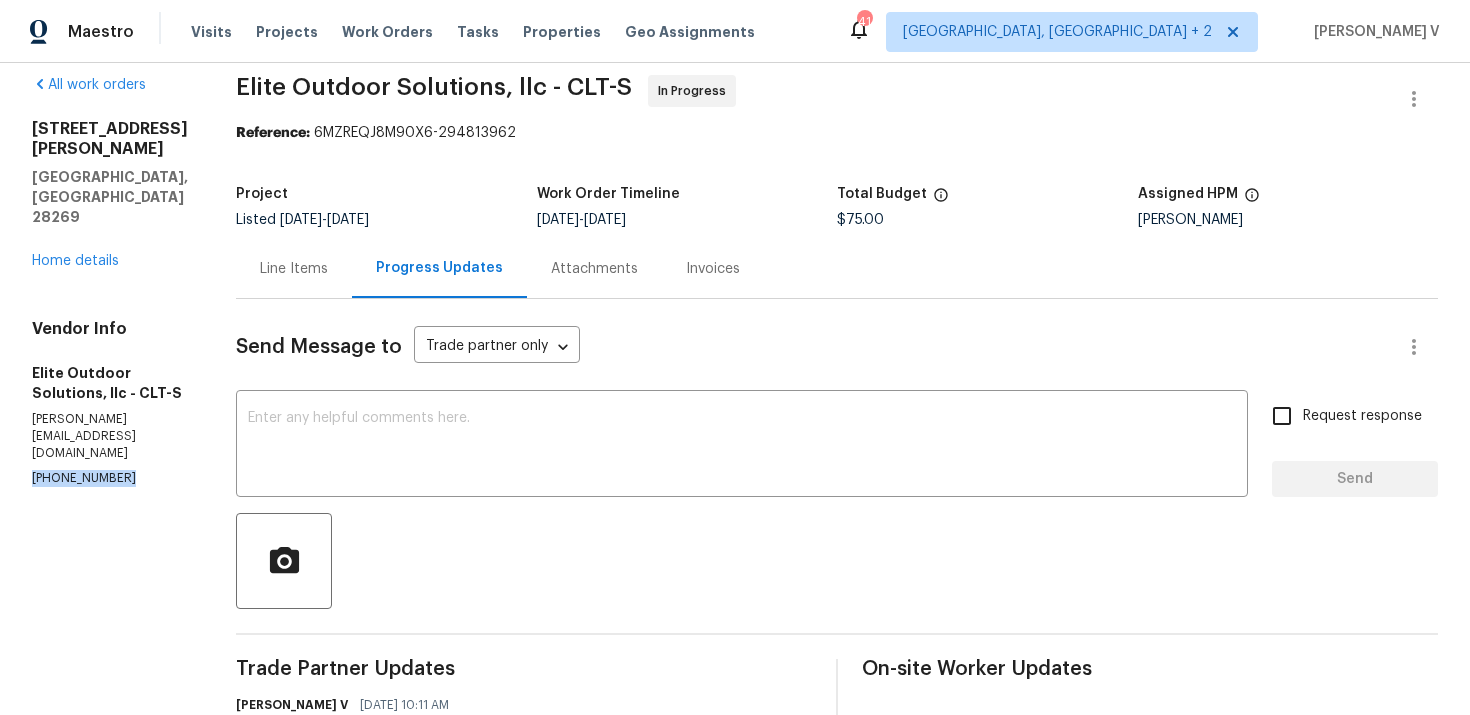 copy on "[PHONE_NUMBER]" 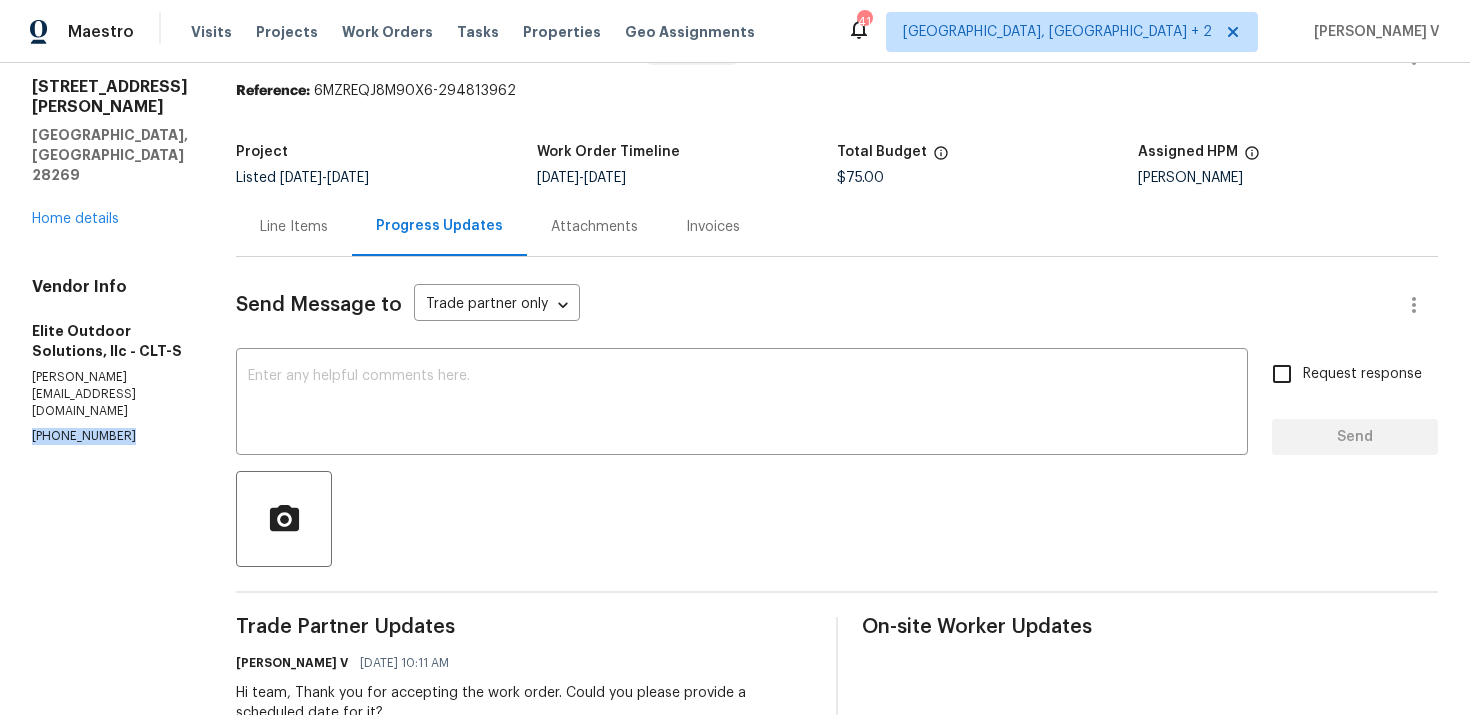 scroll, scrollTop: 63, scrollLeft: 0, axis: vertical 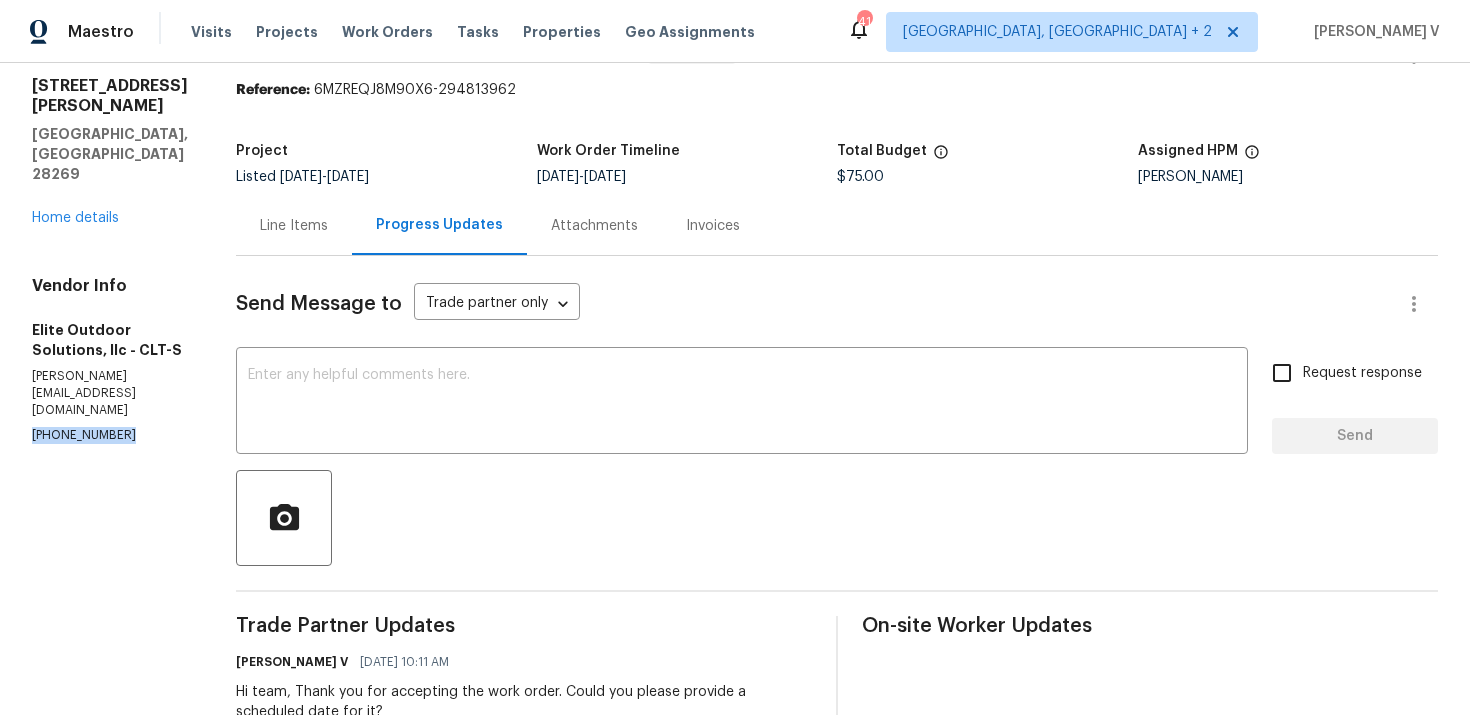 click on "Send Message to Trade partner only Trade partner only ​ x ​ Request response Send Trade Partner Updates [PERSON_NAME] V [DATE] 10:11 AM Hi team, Thank you for accepting the work order. Could you please provide a scheduled date for it? [PERSON_NAME] V [DATE] 12:30 PM Hi, this is Divya with Opendoor. I’m confirming you received the WO for the property at [STREET_ADDRESS][PERSON_NAME] . Please review and accept the WO within 24 hours and provide a schedule date. Please disregard the contact information for the HPM included in the WO. Our Centralised LWO Team is responsible for Listed WOs. On-site Worker Updates" at bounding box center (837, 570) 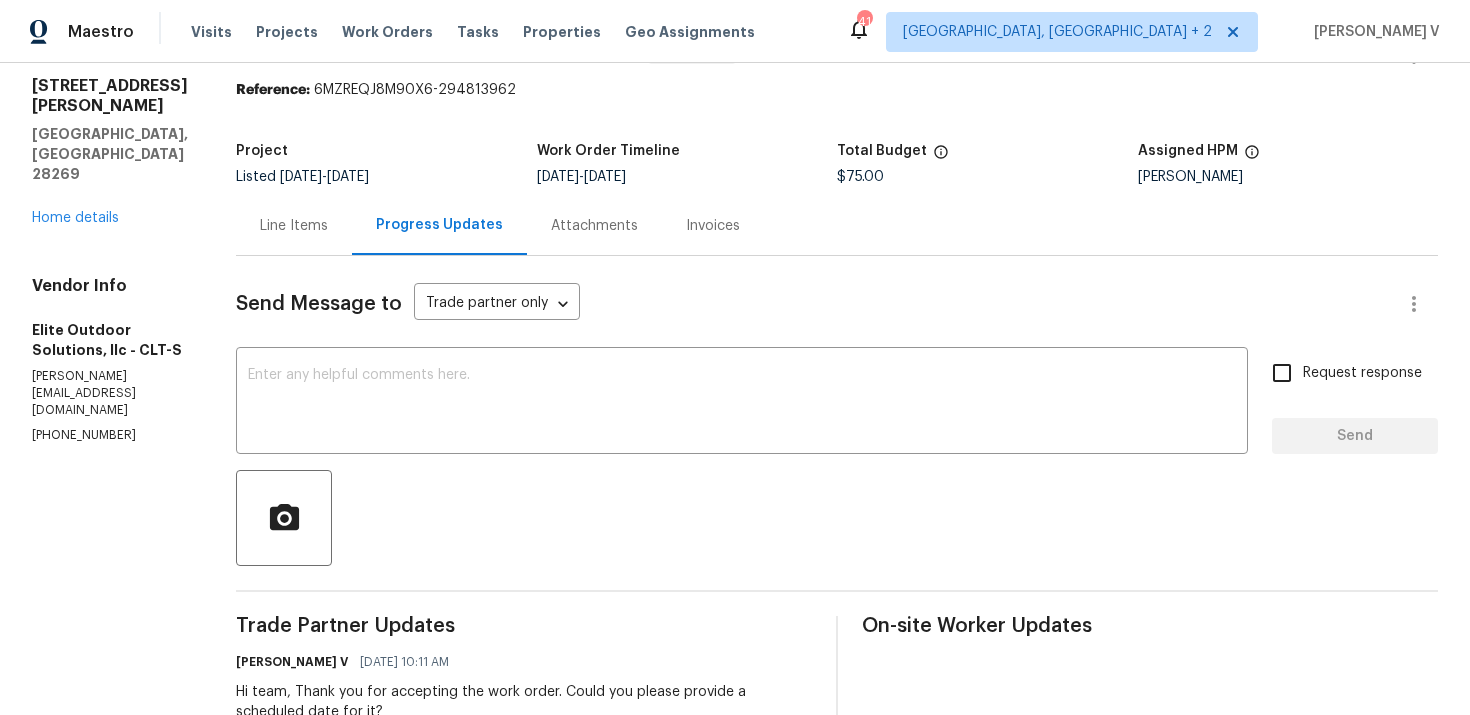 click on "Line Items" at bounding box center [294, 225] 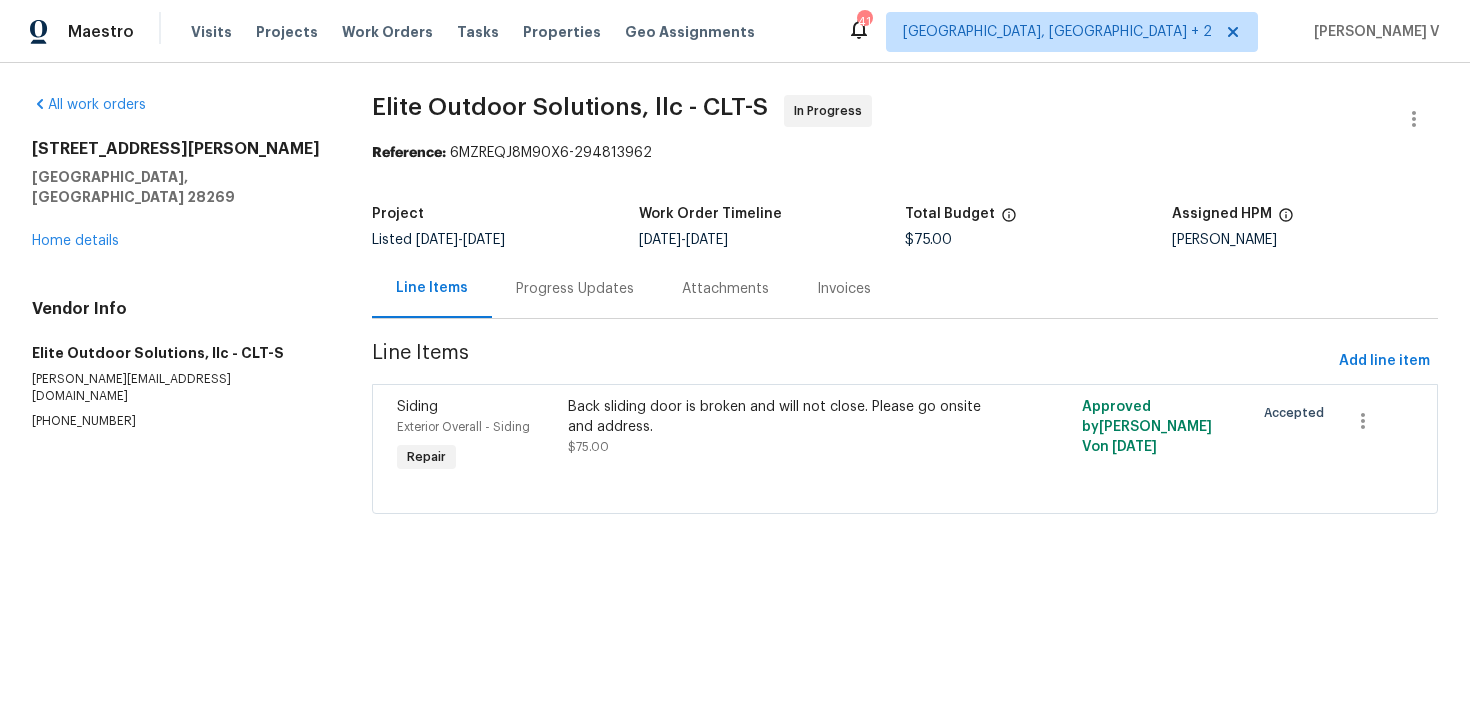 click on "Progress Updates" at bounding box center (575, 289) 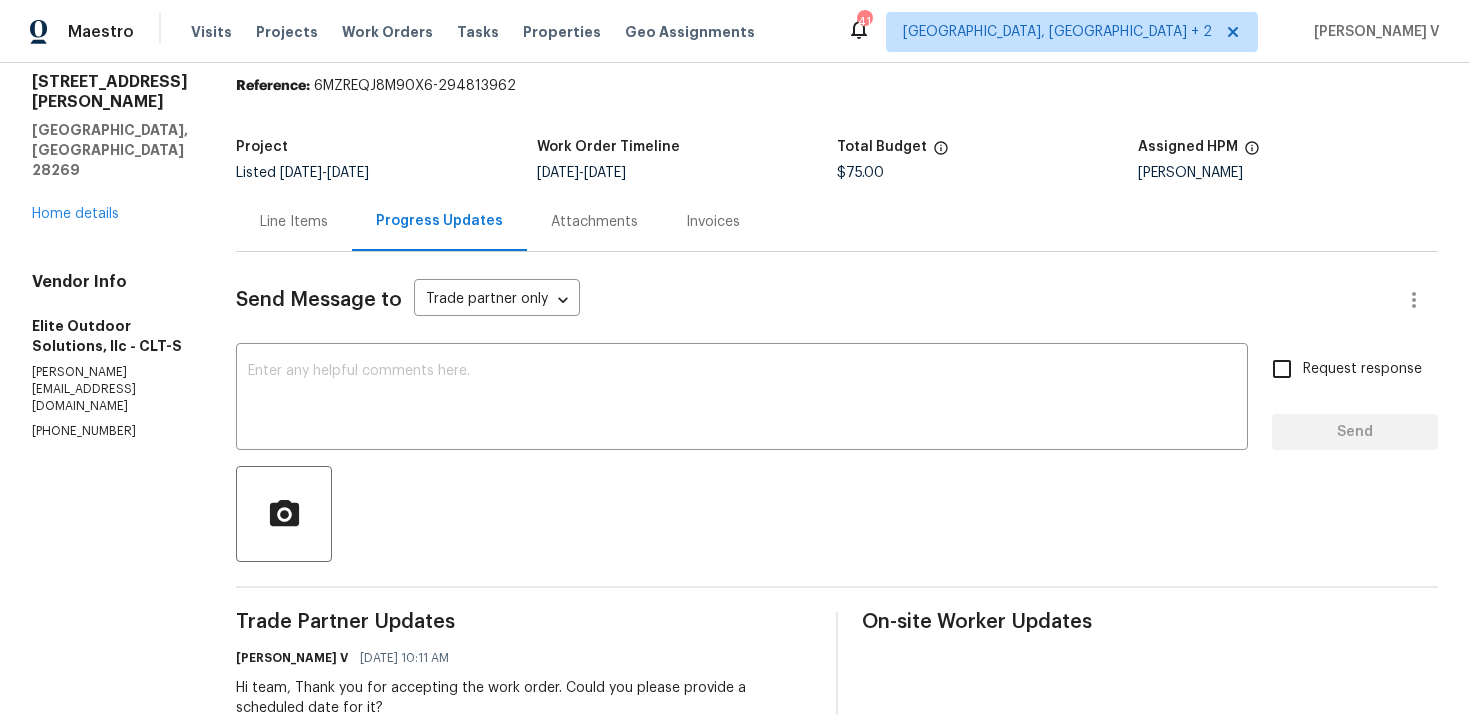 scroll, scrollTop: 105, scrollLeft: 0, axis: vertical 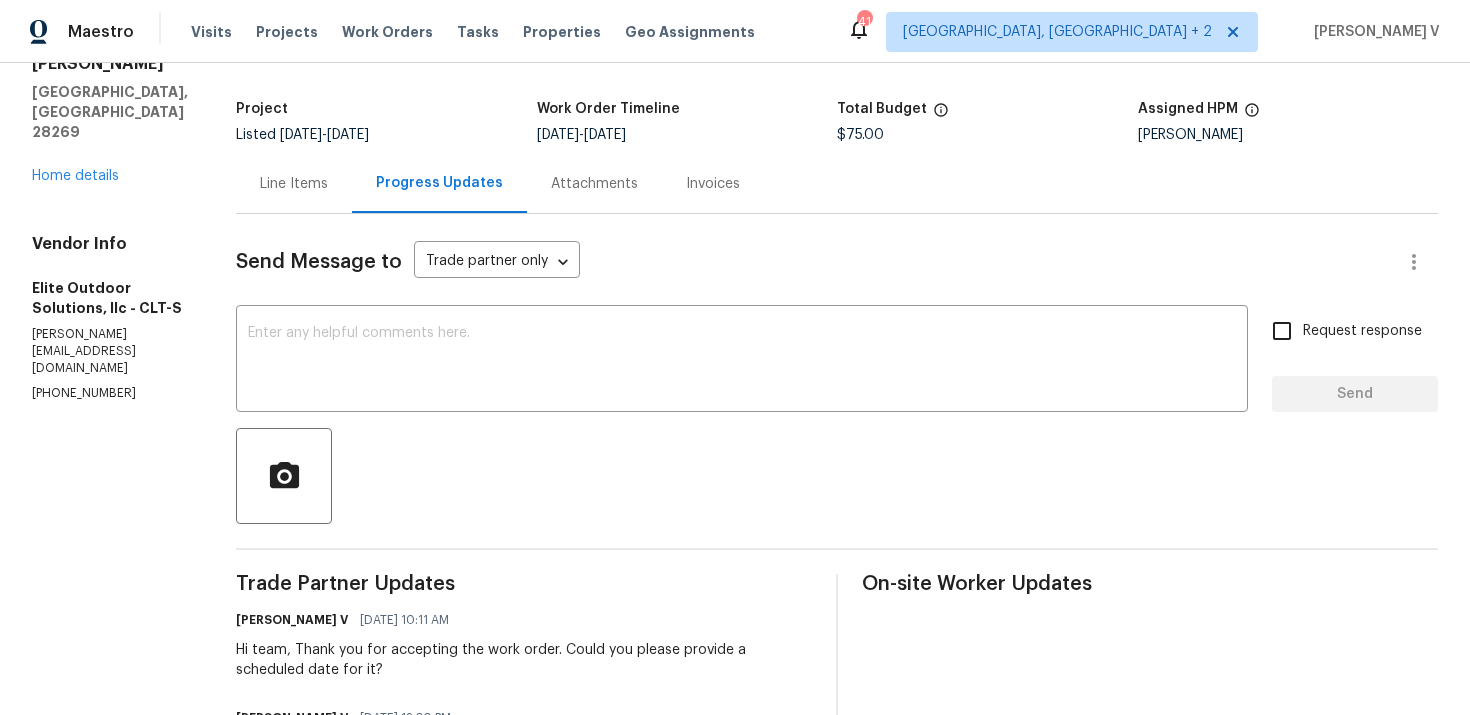 click on "Line Items" at bounding box center (294, 184) 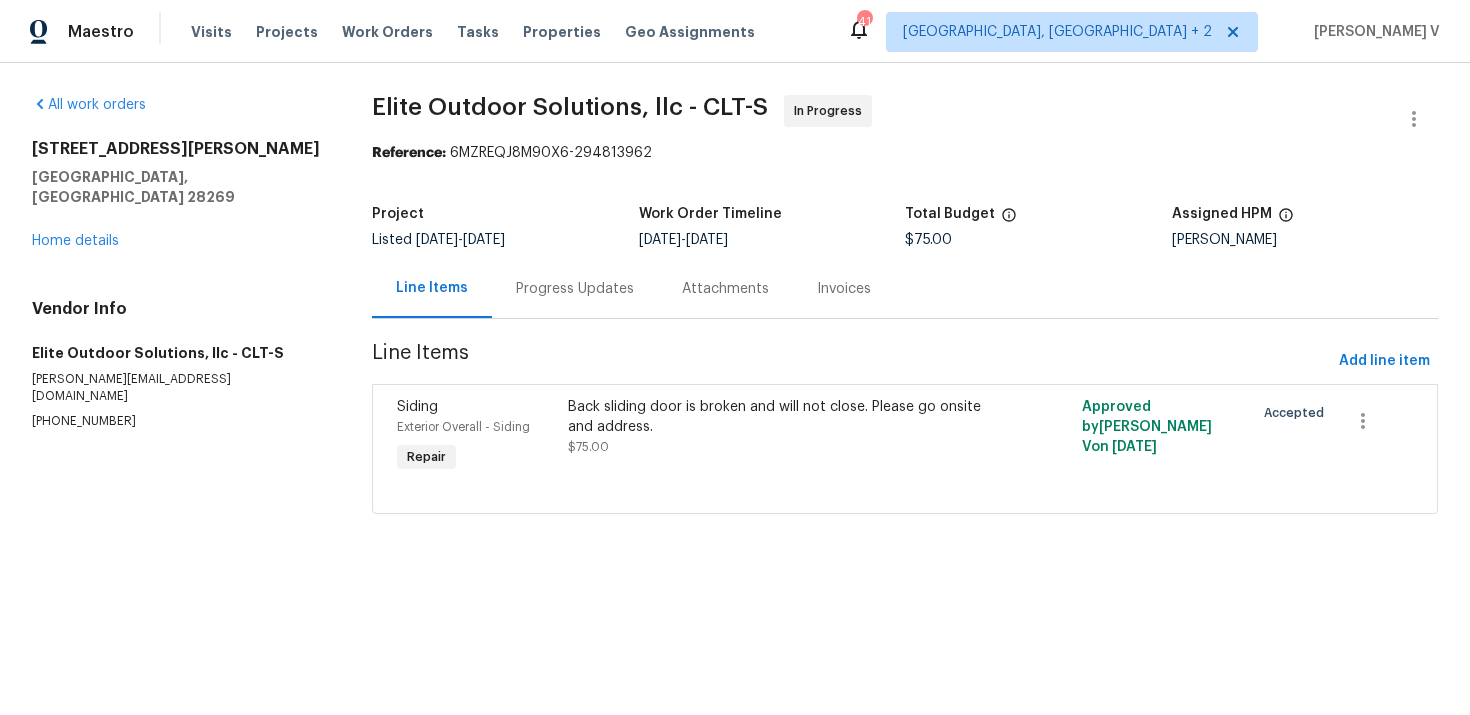 scroll, scrollTop: 0, scrollLeft: 0, axis: both 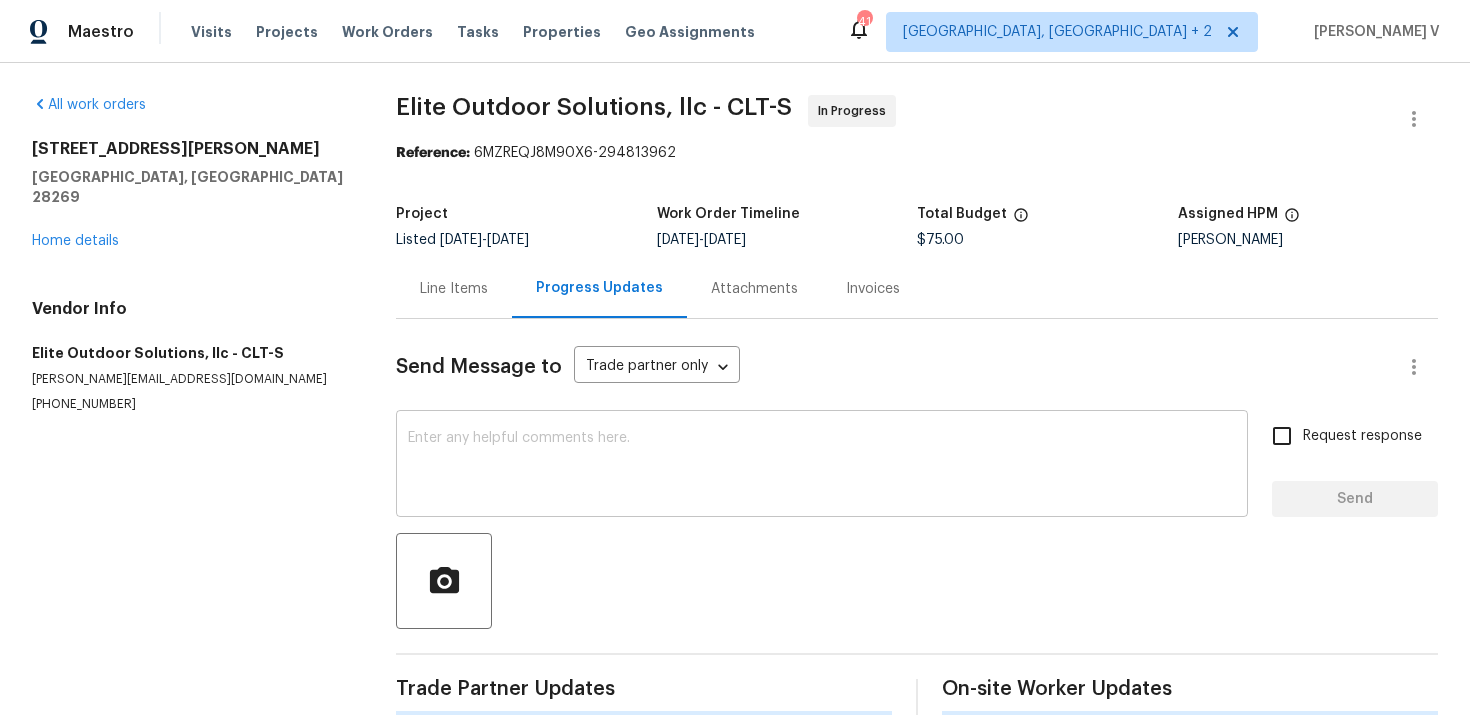 click at bounding box center (822, 466) 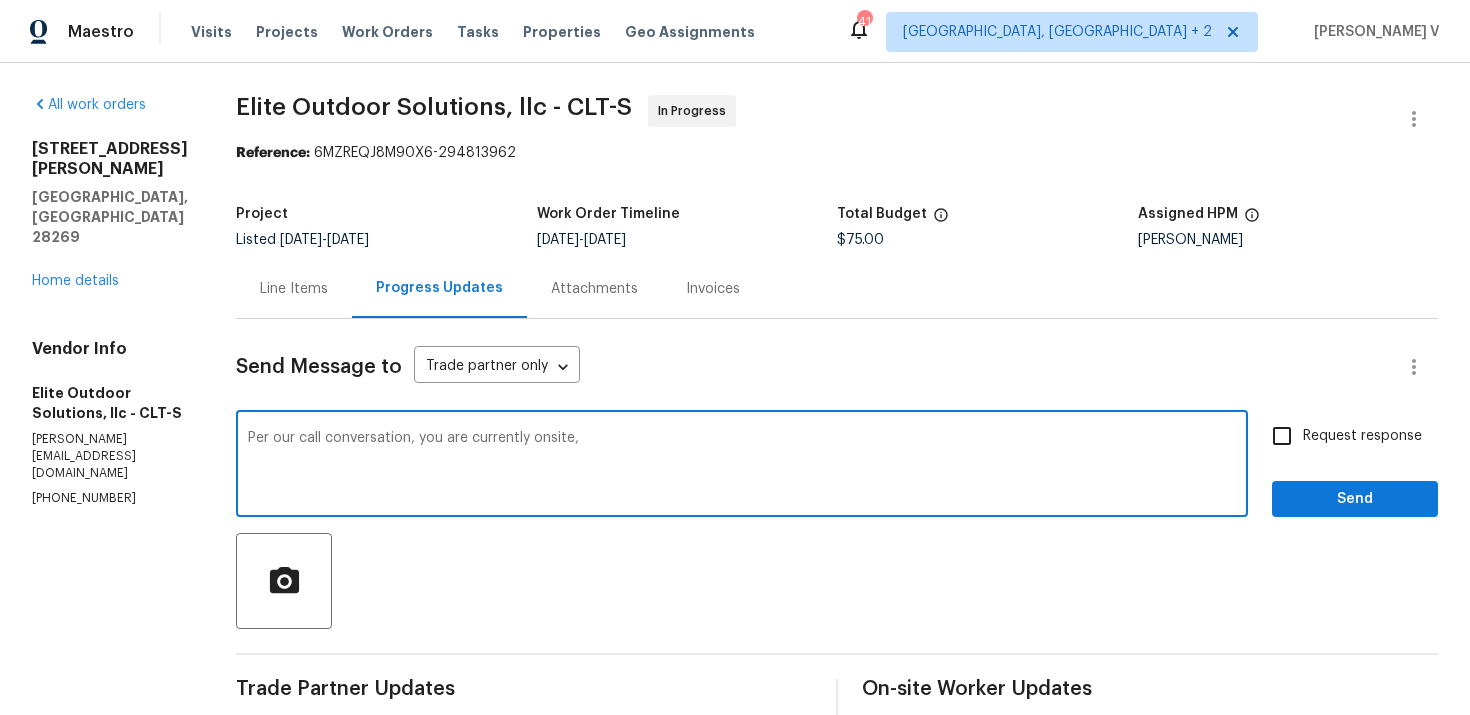 paste on "addressing a door issue, specifically the bottom track that may need replacement." 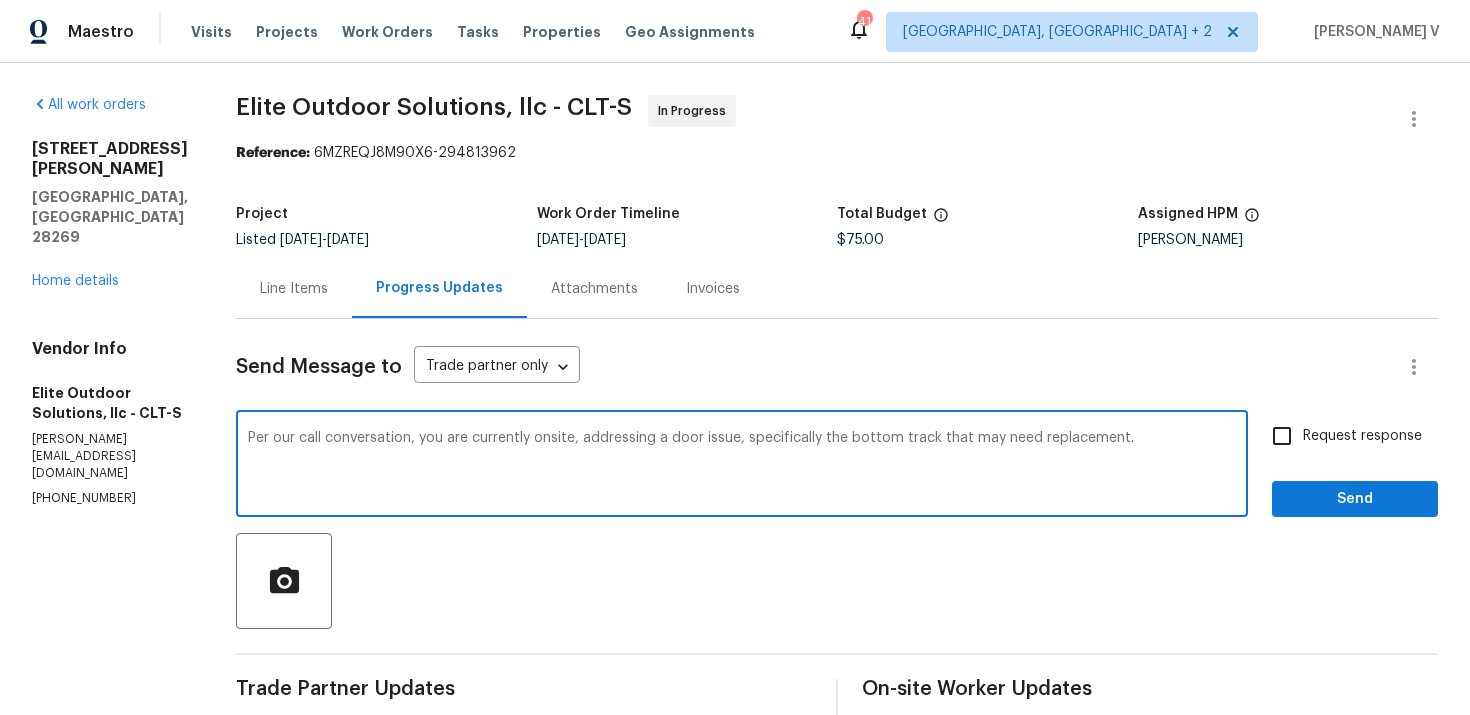 click on "Per our call conversation, you are currently onsite, addressing a door issue, specifically the bottom track that may need replacement." at bounding box center (742, 466) 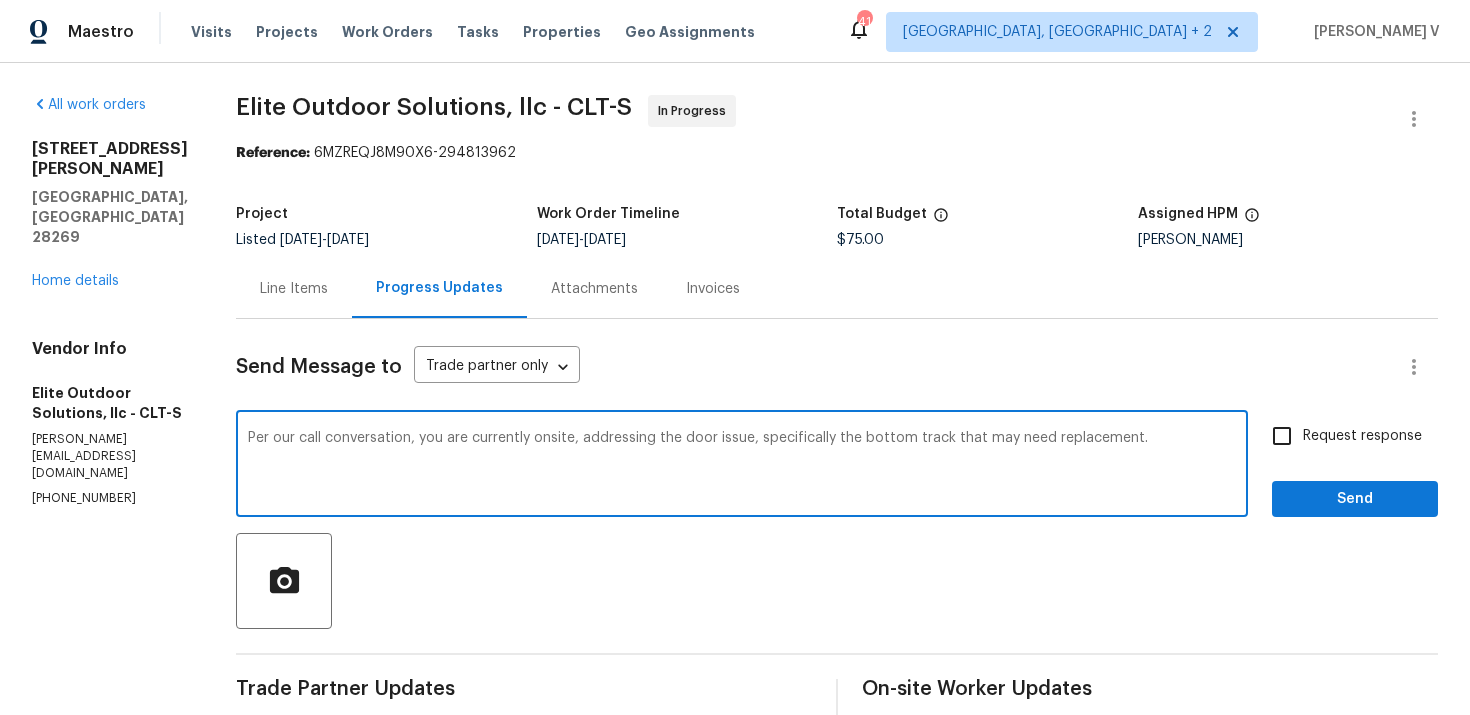 click on "Per our call conversation, you are currently onsite, addressing the door issue, specifically the bottom track that may need replacement." at bounding box center [742, 466] 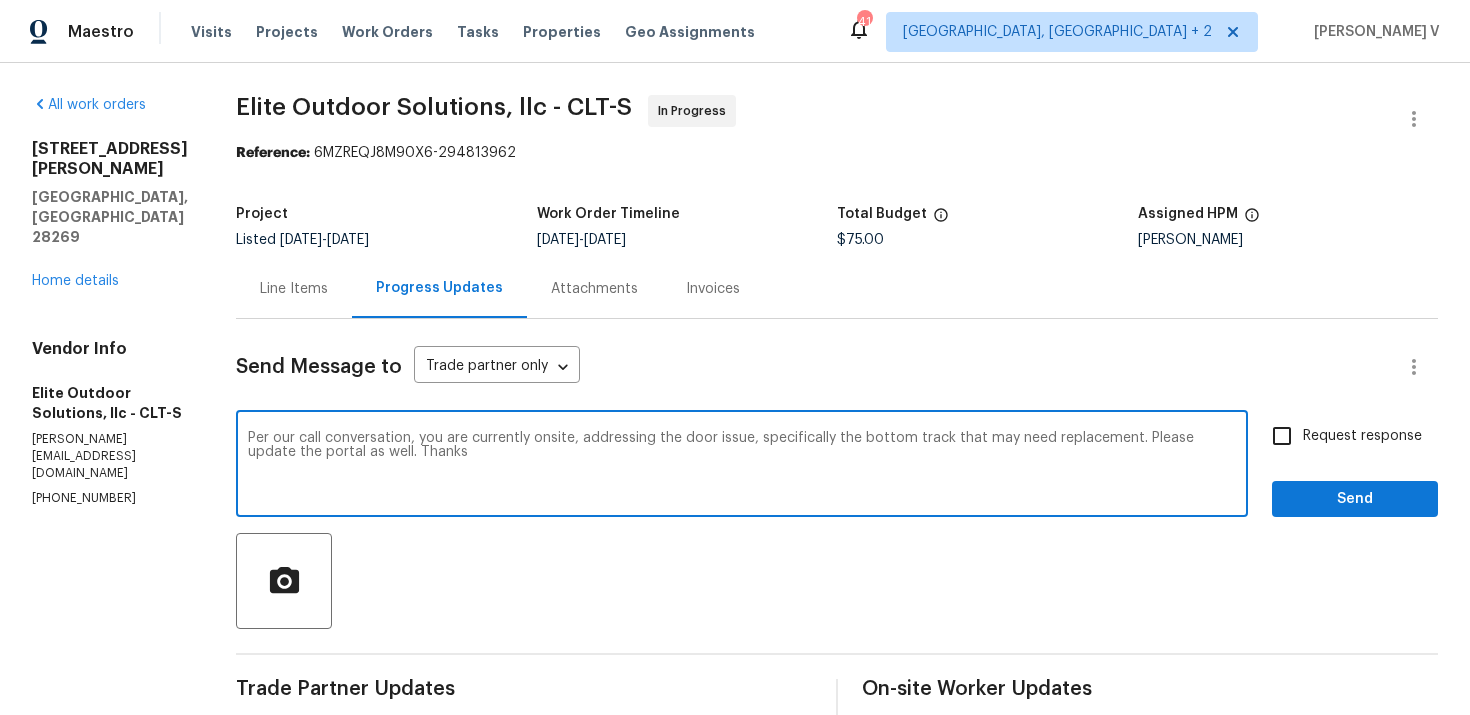 click on "currently on site" at bounding box center [0, 0] 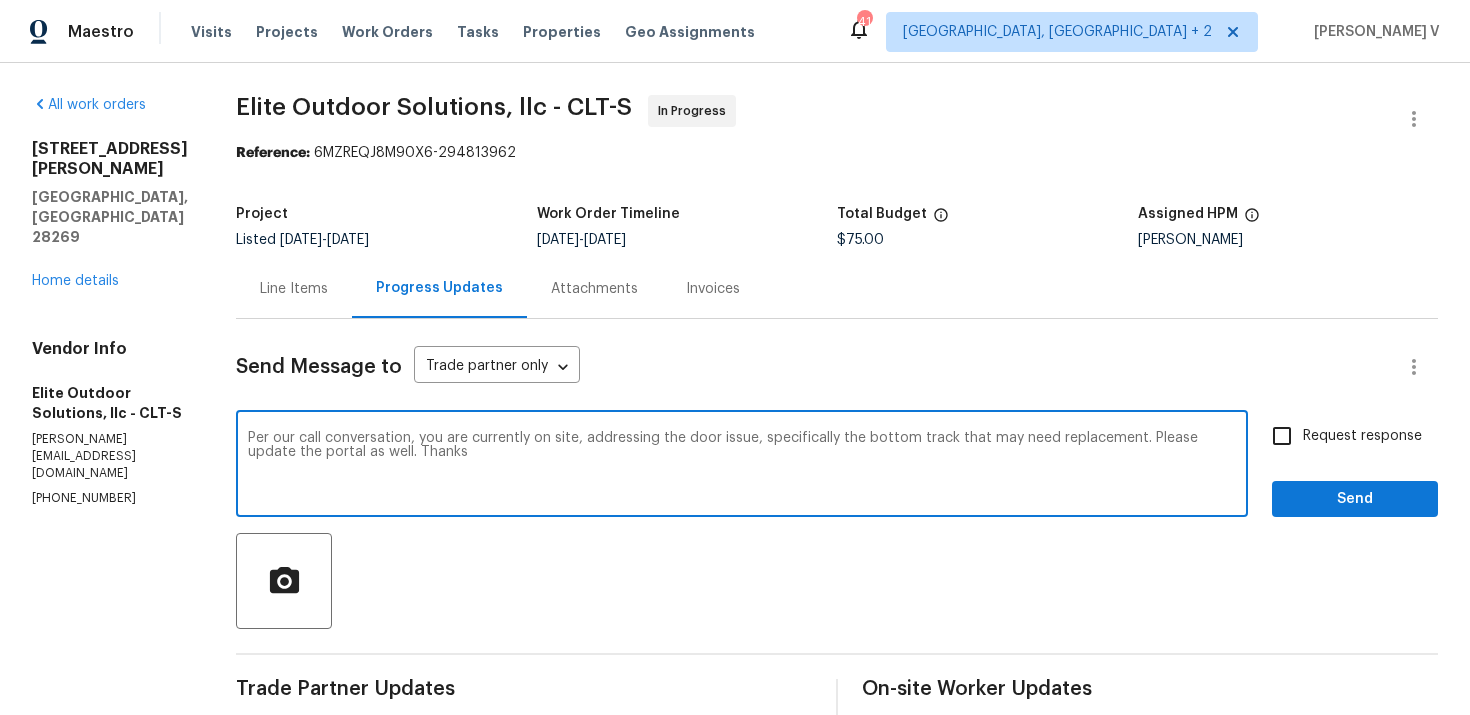 type on "Per our call conversation, you are currently on site, addressing the door issue, specifically the bottom track that may need replacement. Please update the portal as well. Thanks" 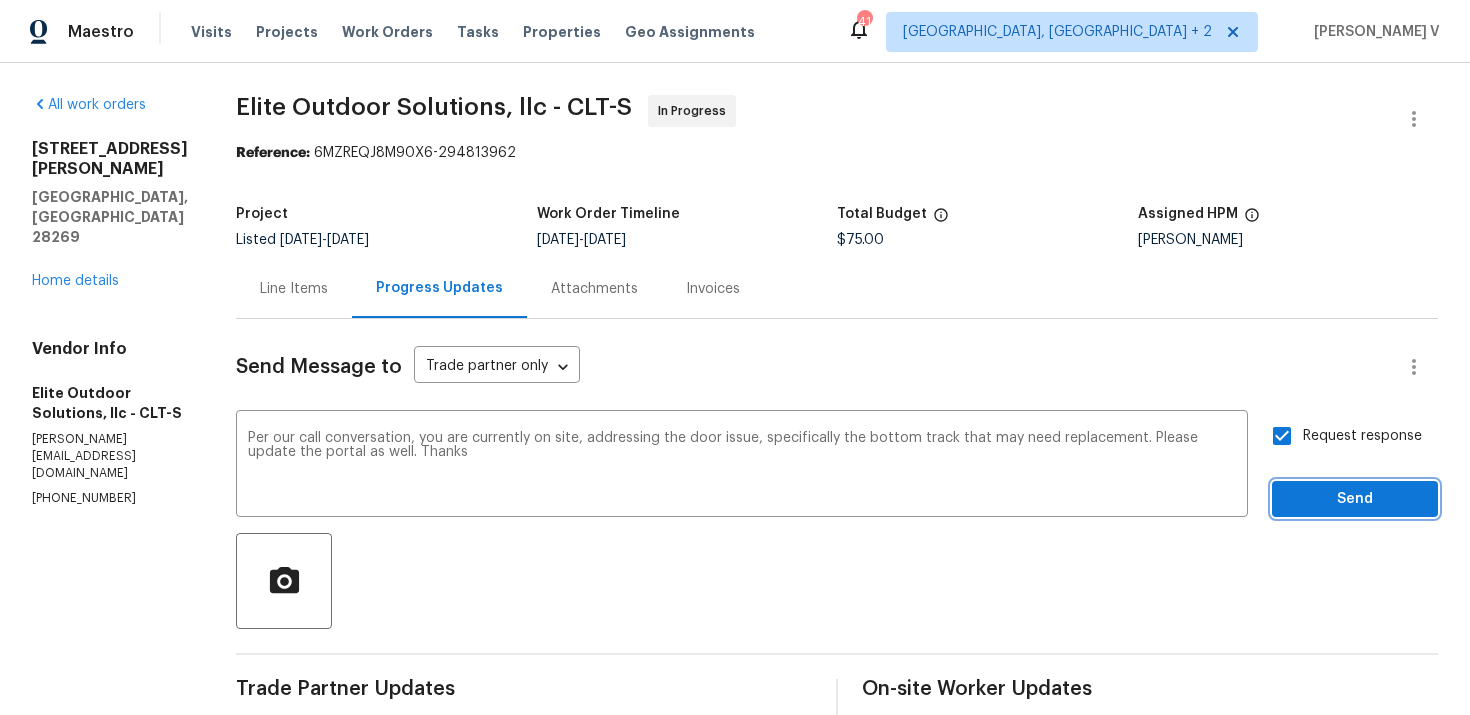 click on "Send" at bounding box center [1355, 499] 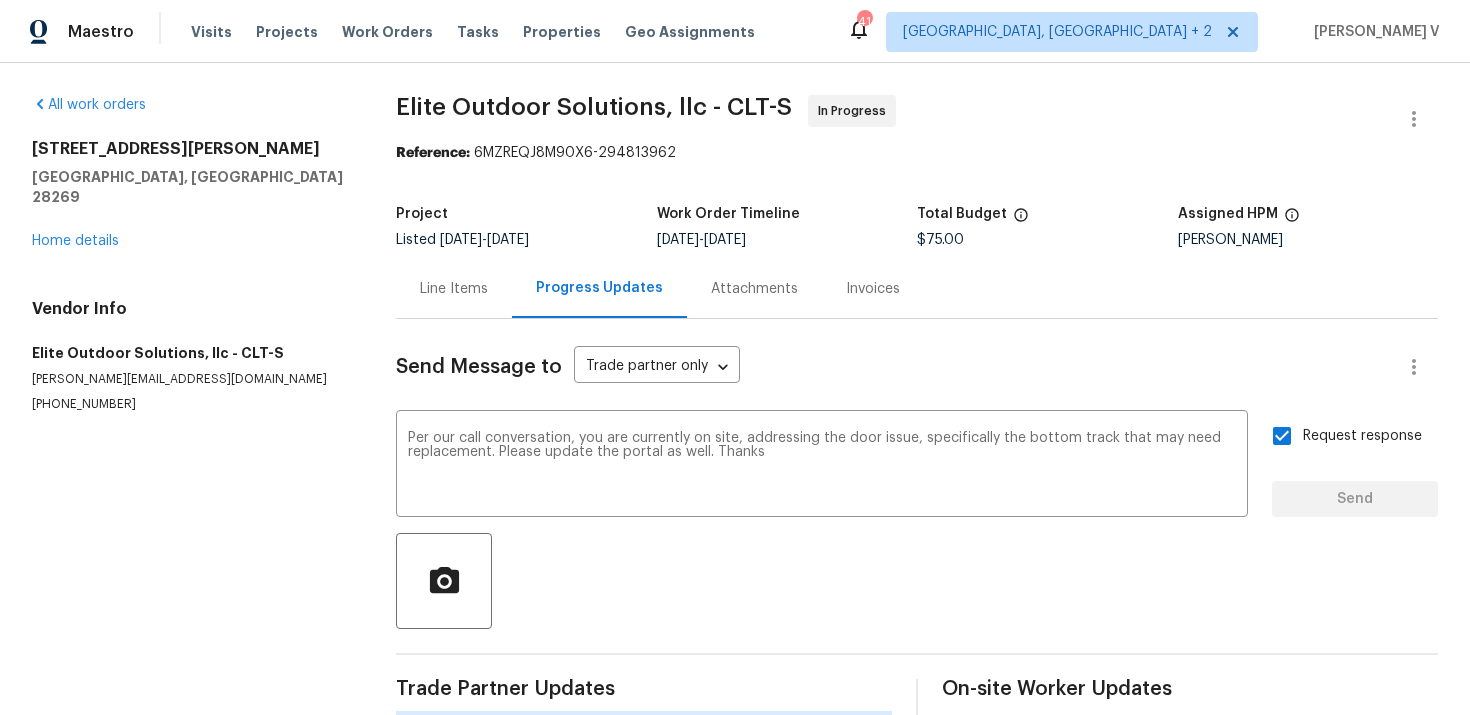 type 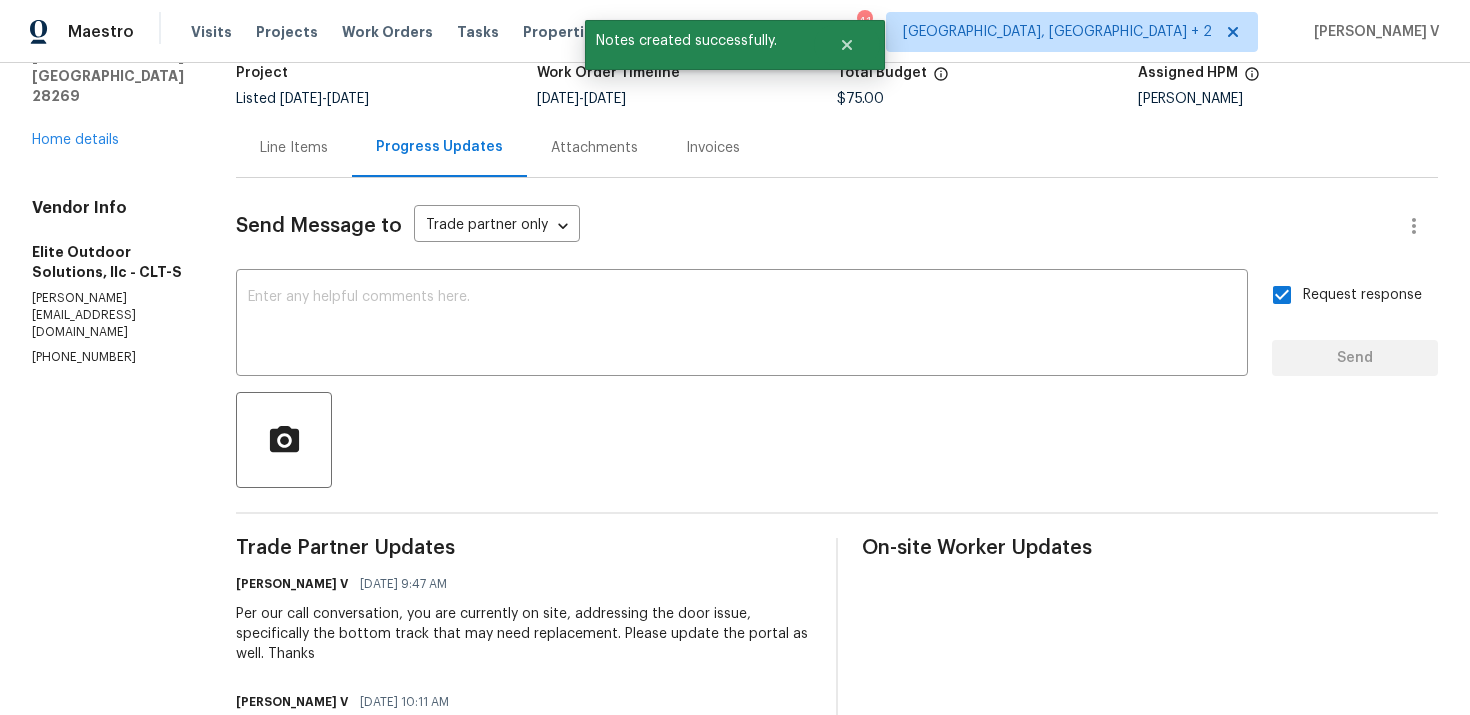 scroll, scrollTop: 219, scrollLeft: 0, axis: vertical 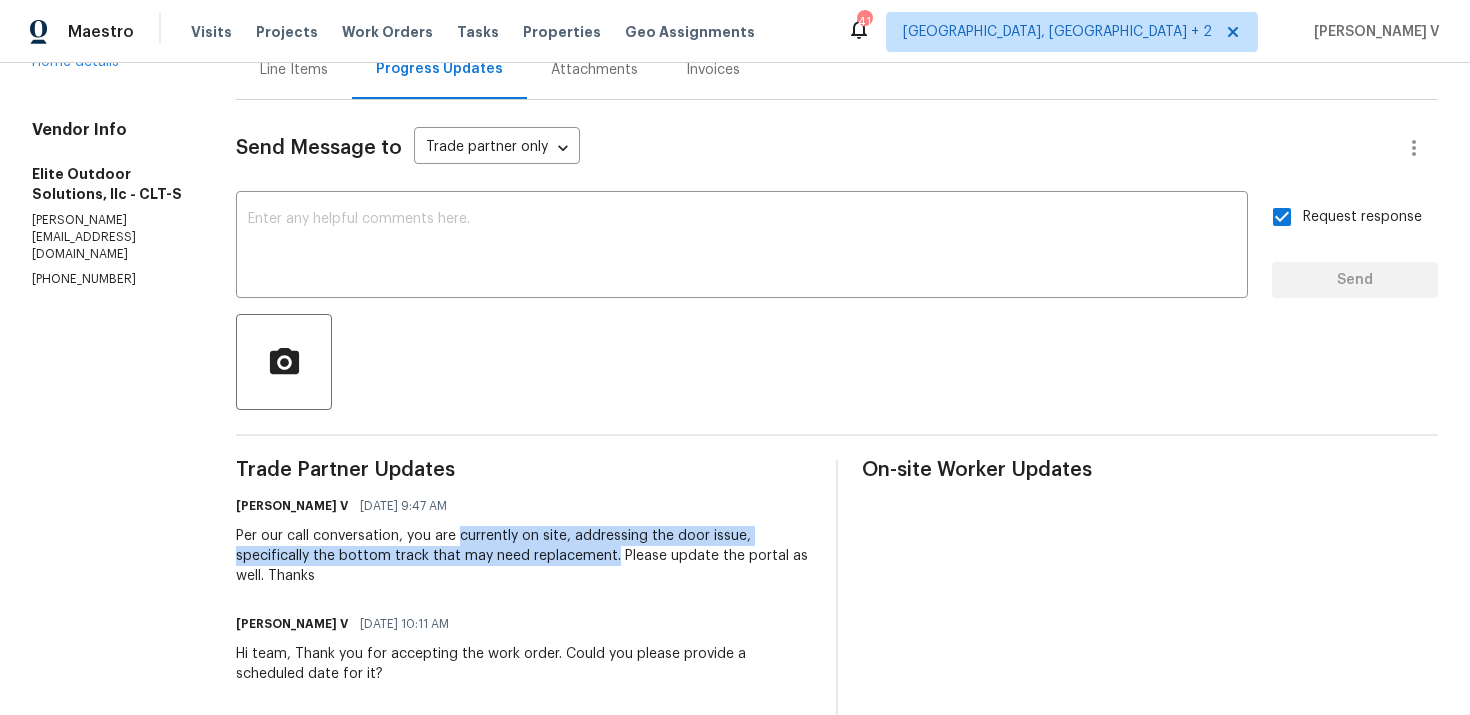 drag, startPoint x: 454, startPoint y: 535, endPoint x: 610, endPoint y: 554, distance: 157.15279 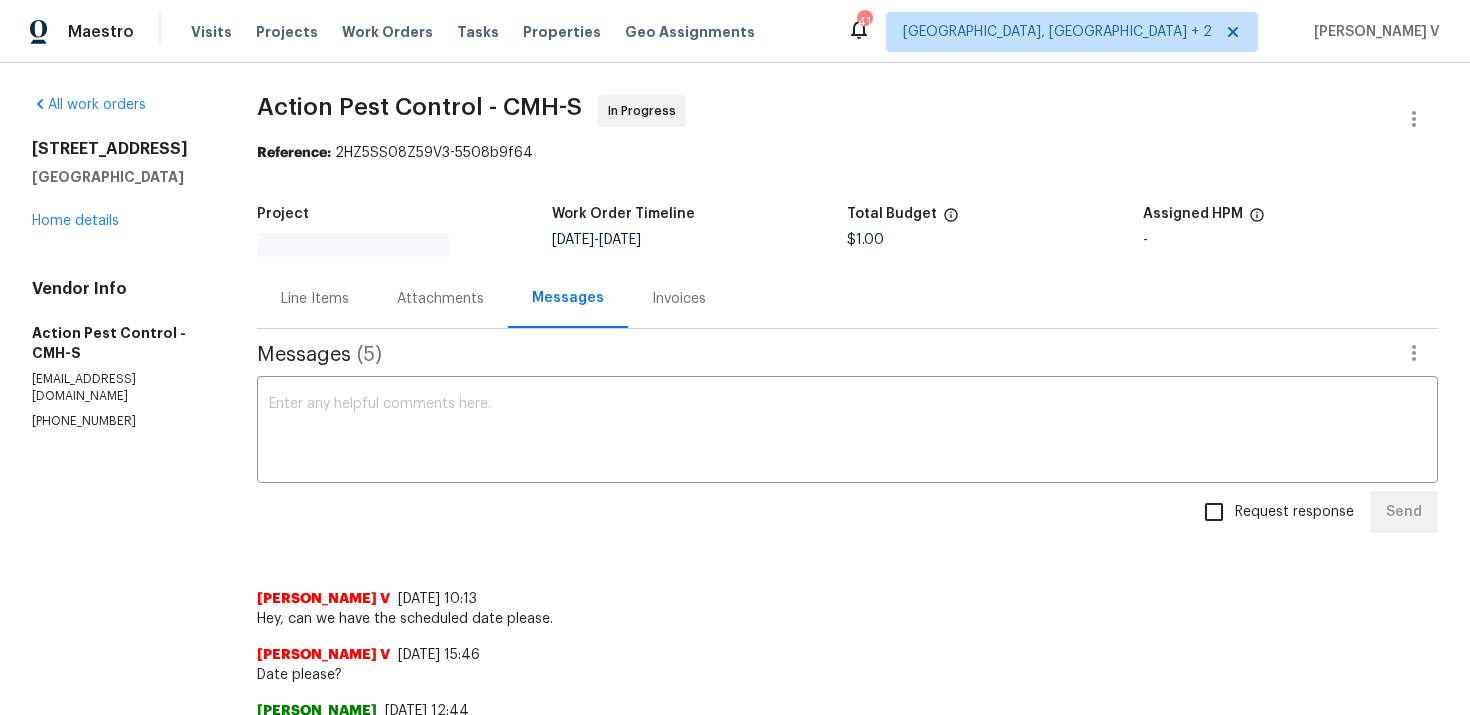 scroll, scrollTop: 0, scrollLeft: 0, axis: both 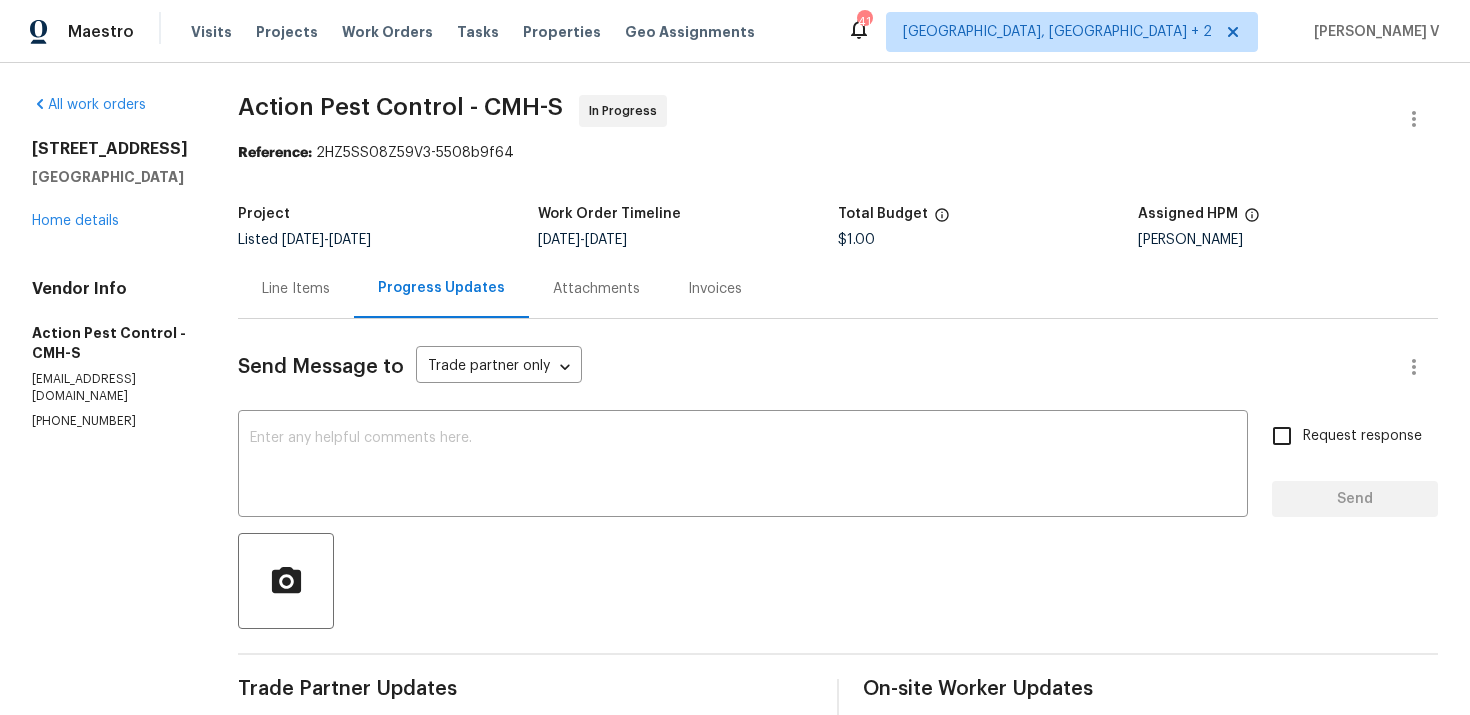 click on "[PHONE_NUMBER]" at bounding box center [111, 421] 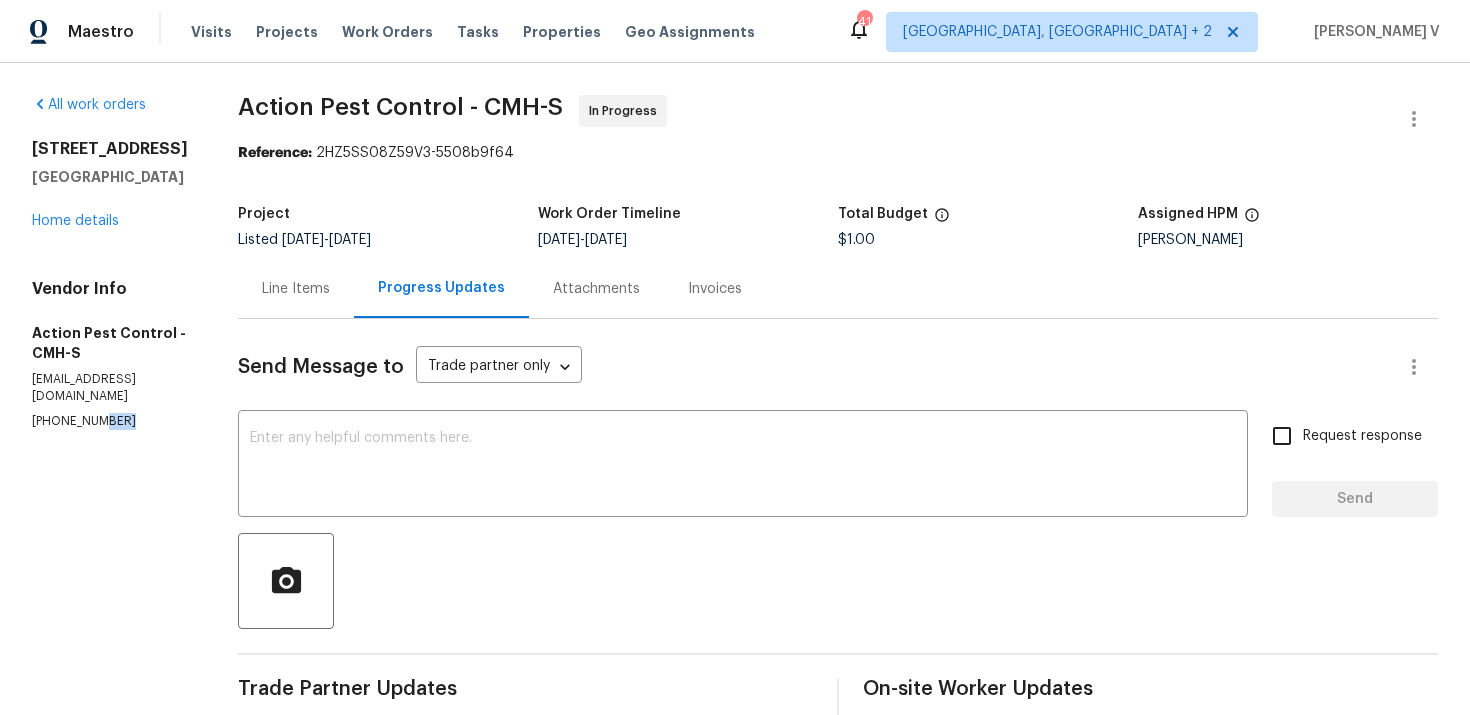 click on "[PHONE_NUMBER]" at bounding box center (111, 421) 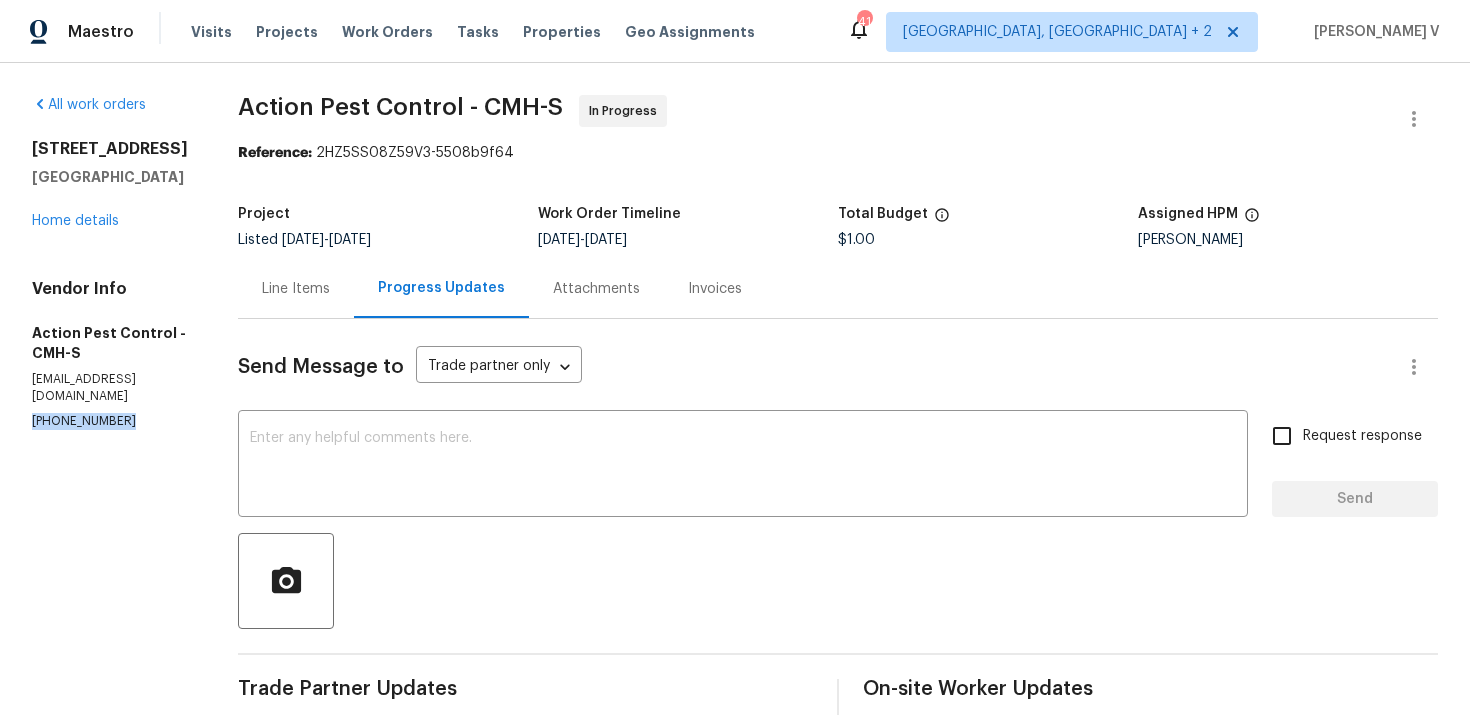 copy on "[PHONE_NUMBER]" 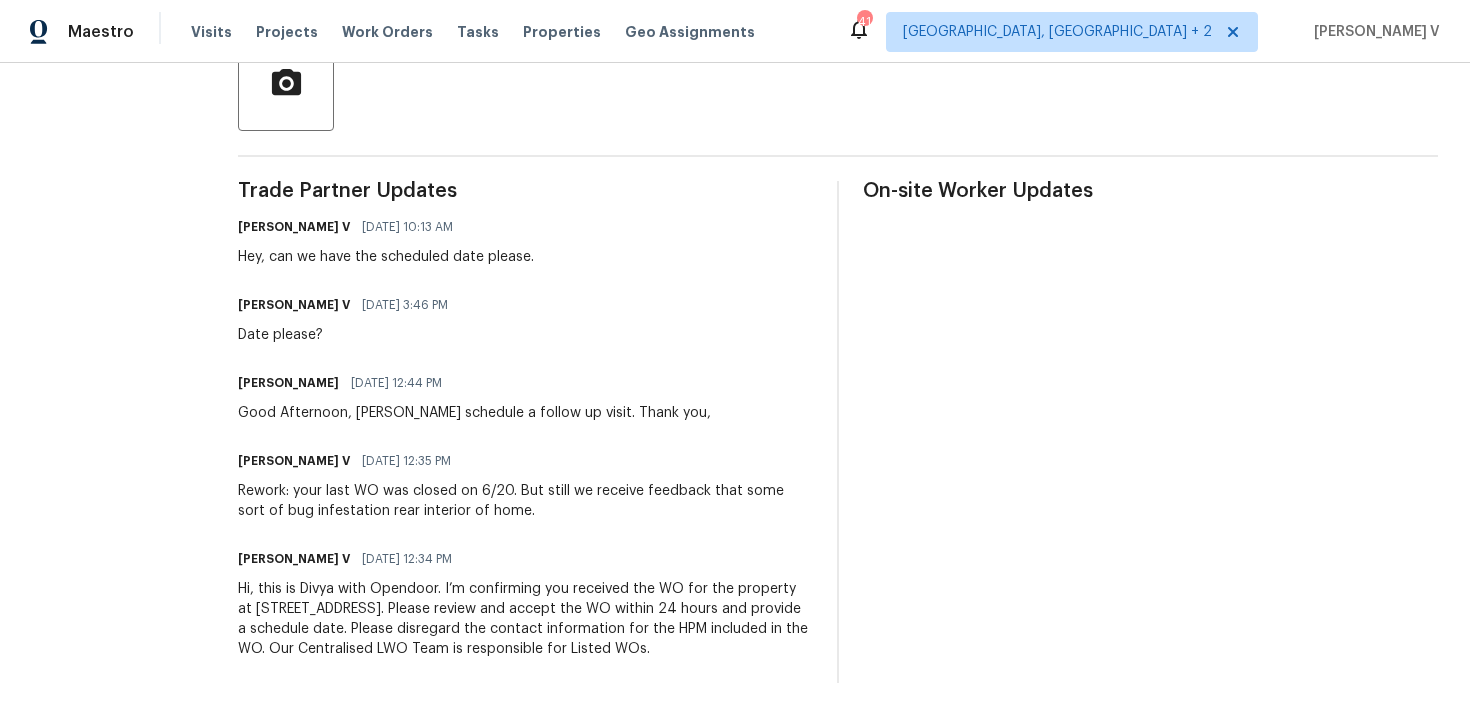 scroll, scrollTop: 0, scrollLeft: 0, axis: both 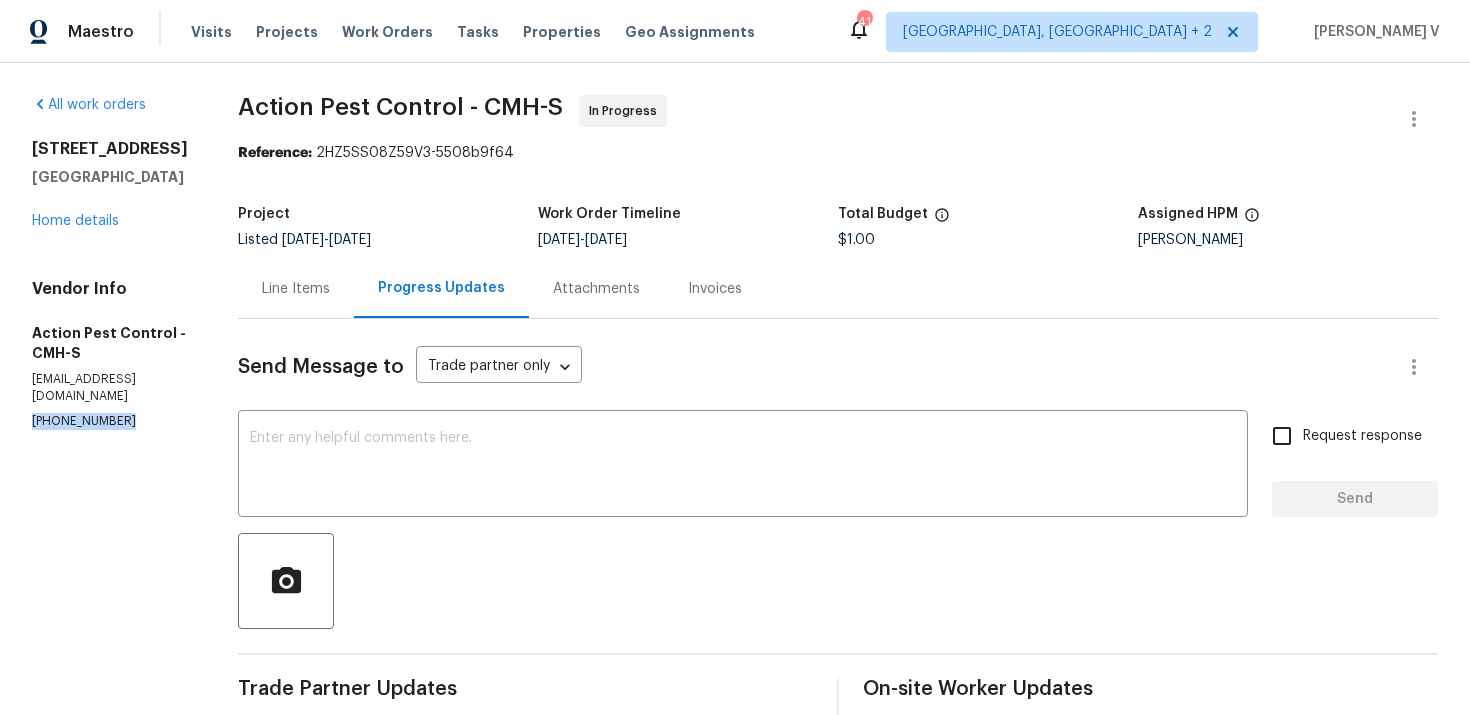click on "Line Items" at bounding box center [296, 289] 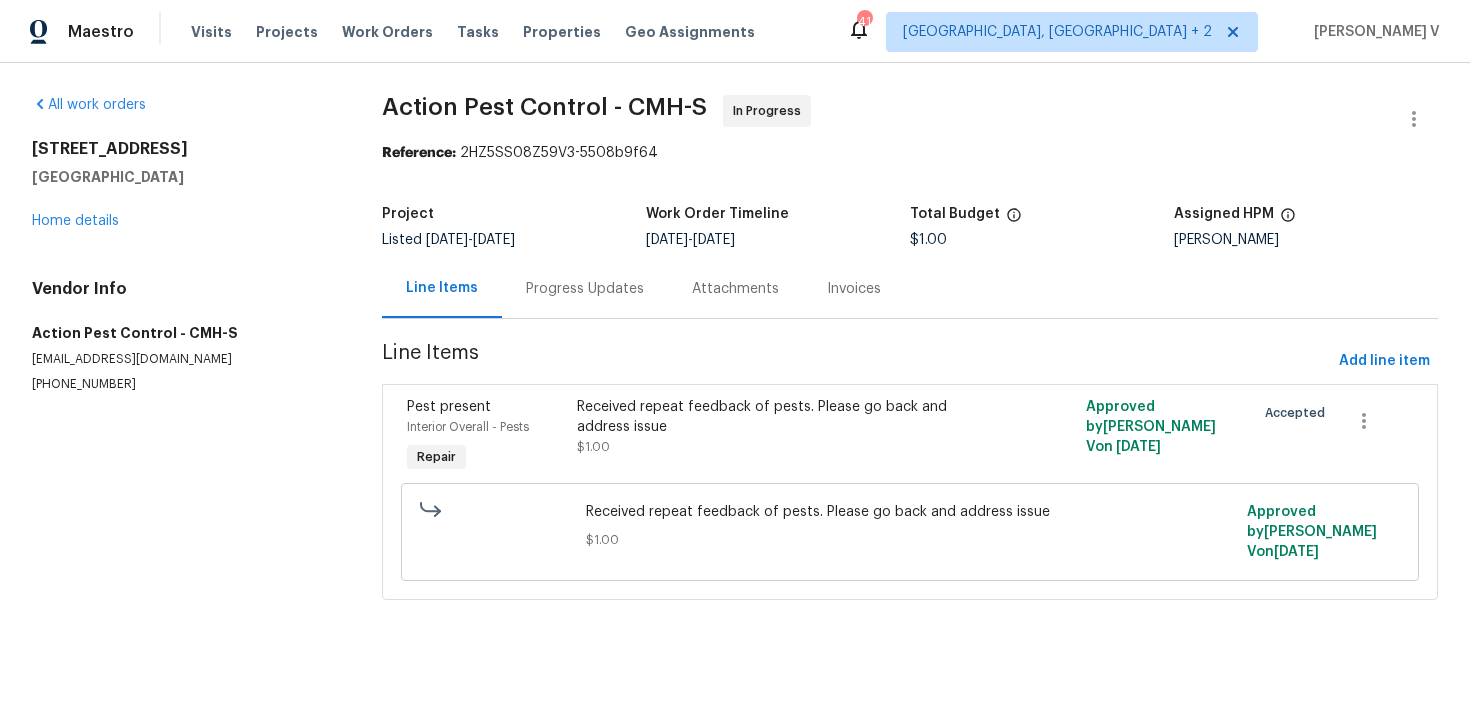 click on "Progress Updates" at bounding box center (585, 288) 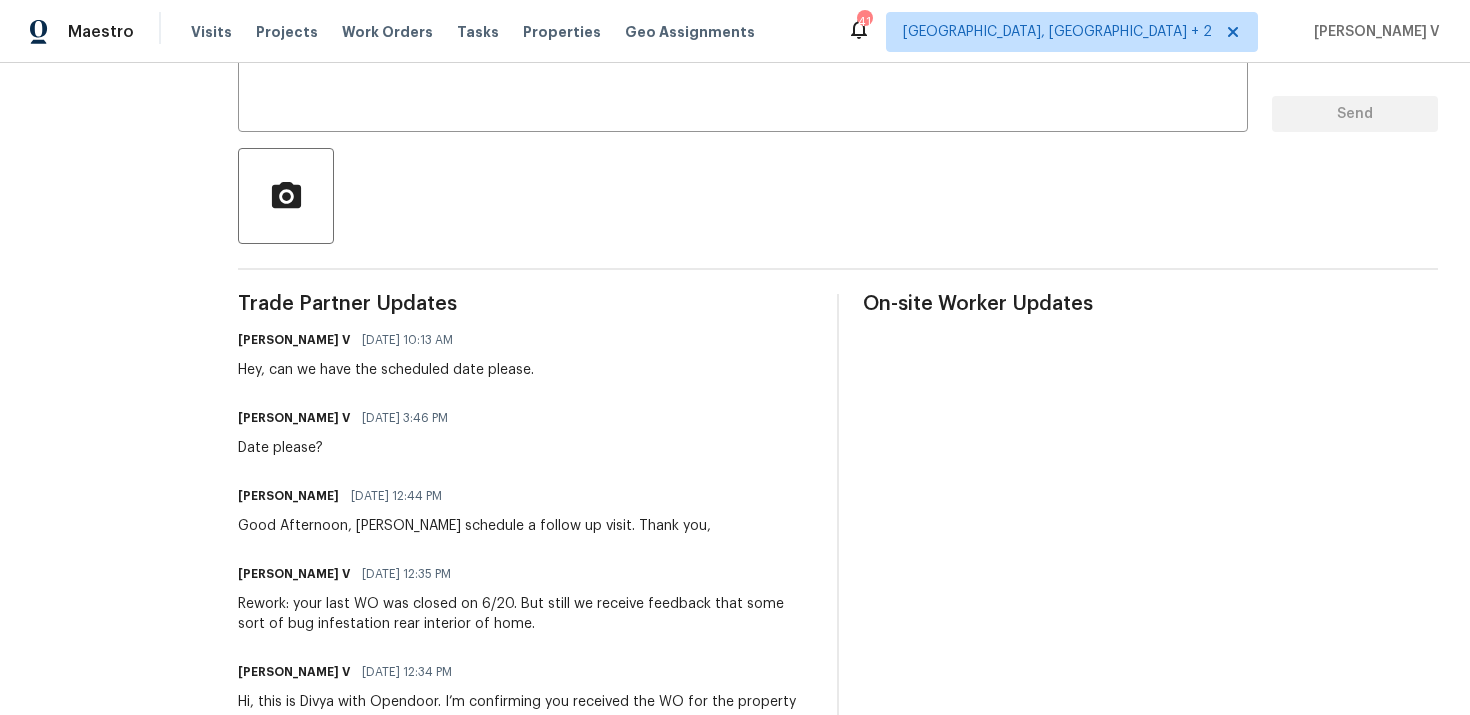 scroll, scrollTop: 272, scrollLeft: 0, axis: vertical 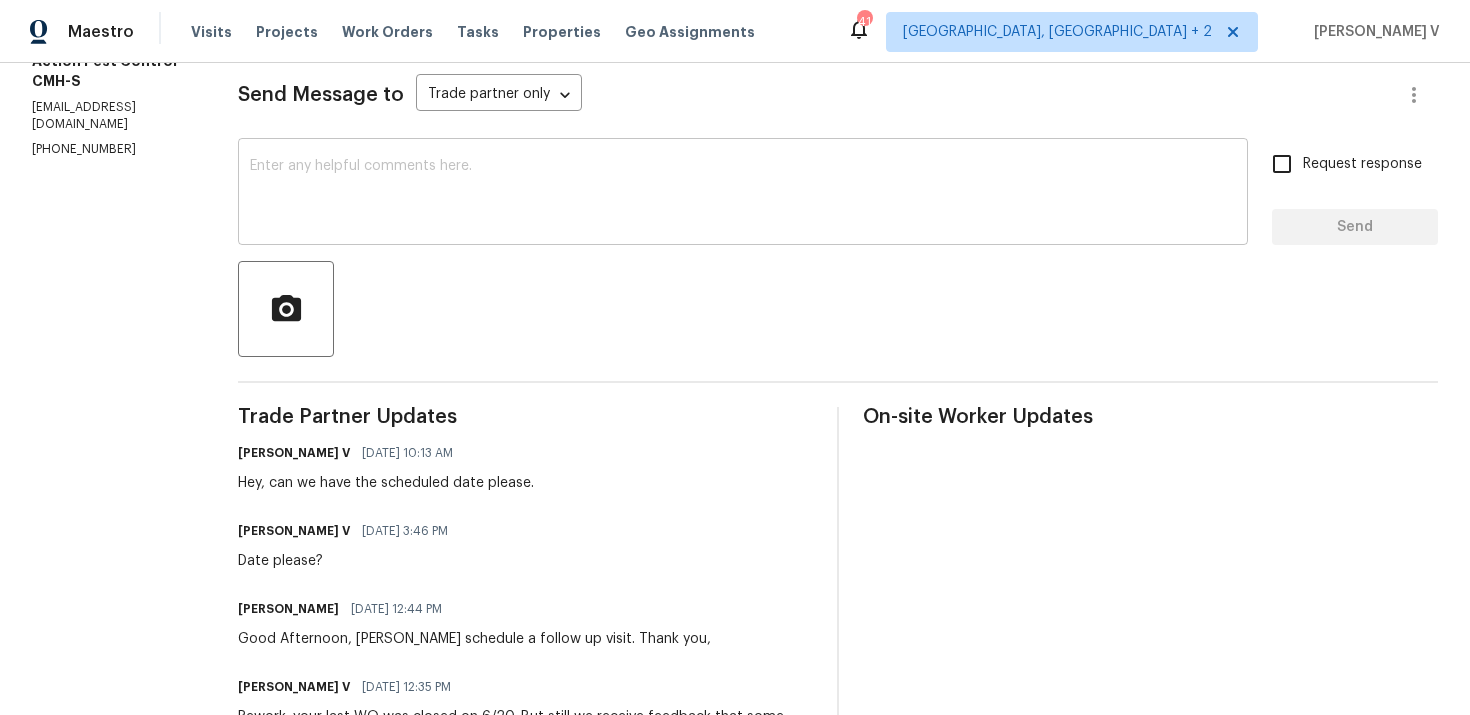 click at bounding box center (743, 194) 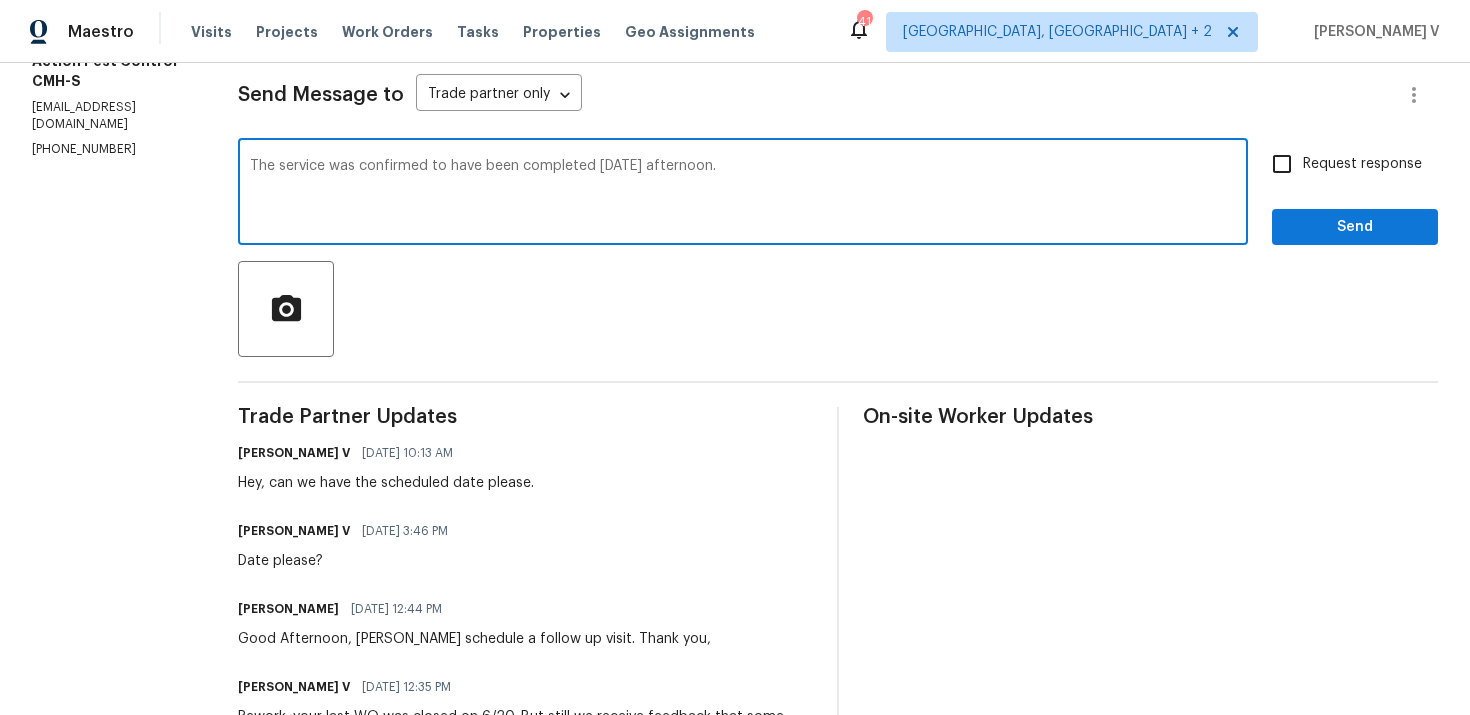 click on "The service was confirmed to have been completed [DATE] afternoon." at bounding box center (743, 194) 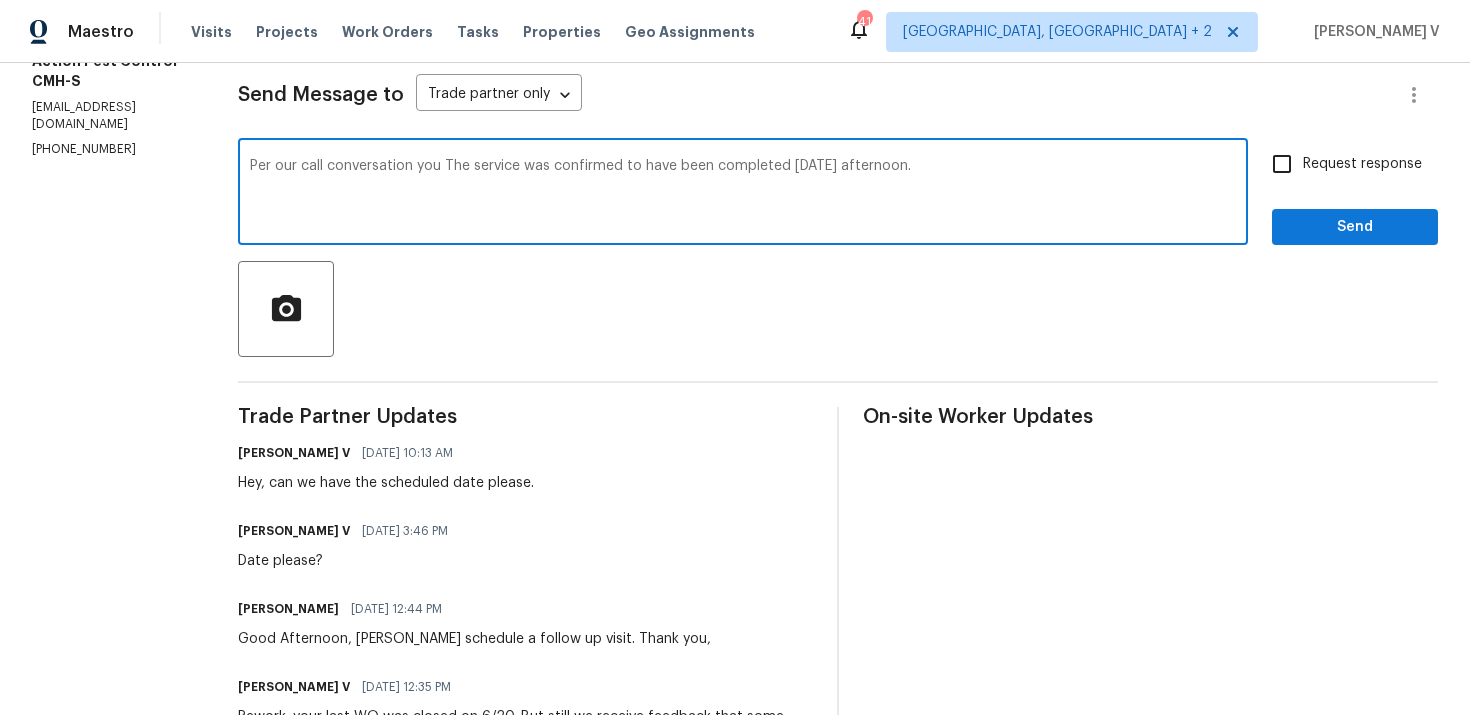 drag, startPoint x: 436, startPoint y: 167, endPoint x: 412, endPoint y: 166, distance: 24.020824 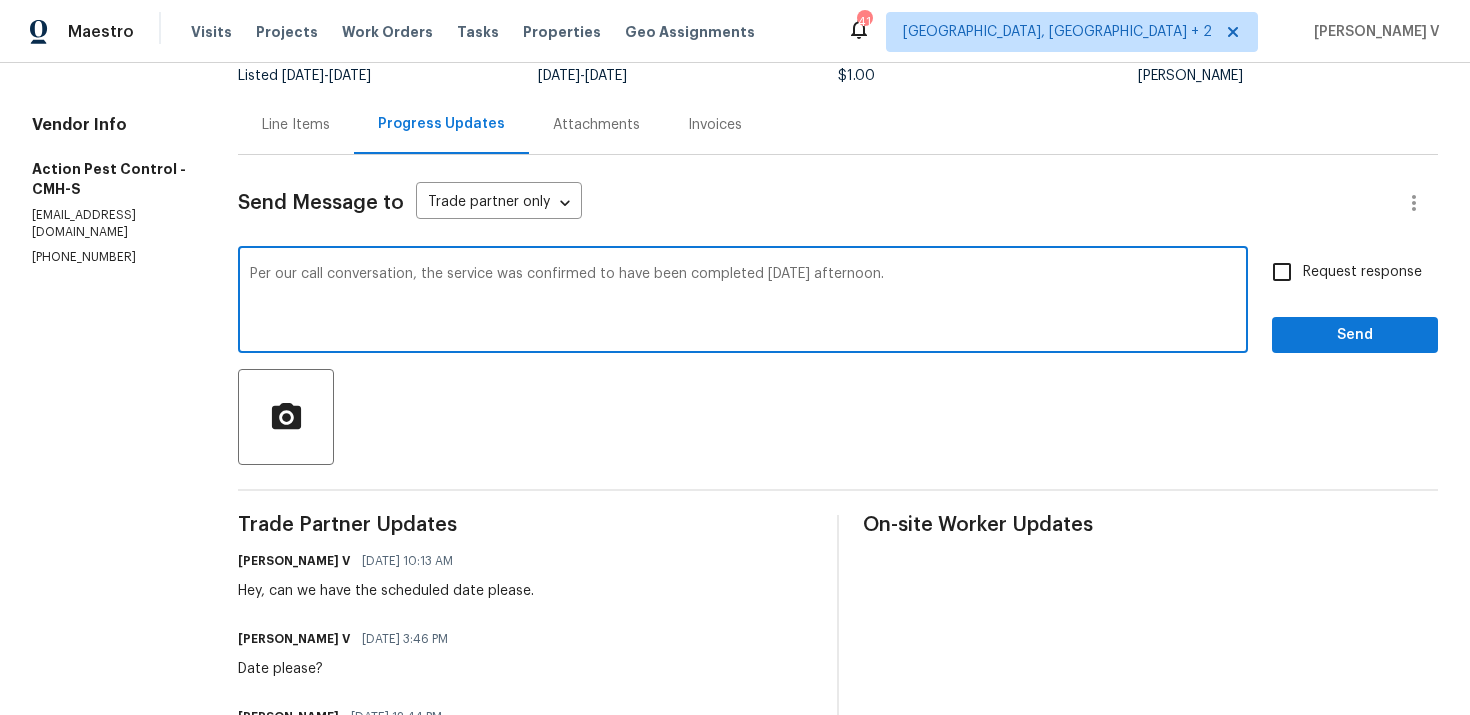 scroll, scrollTop: 79, scrollLeft: 0, axis: vertical 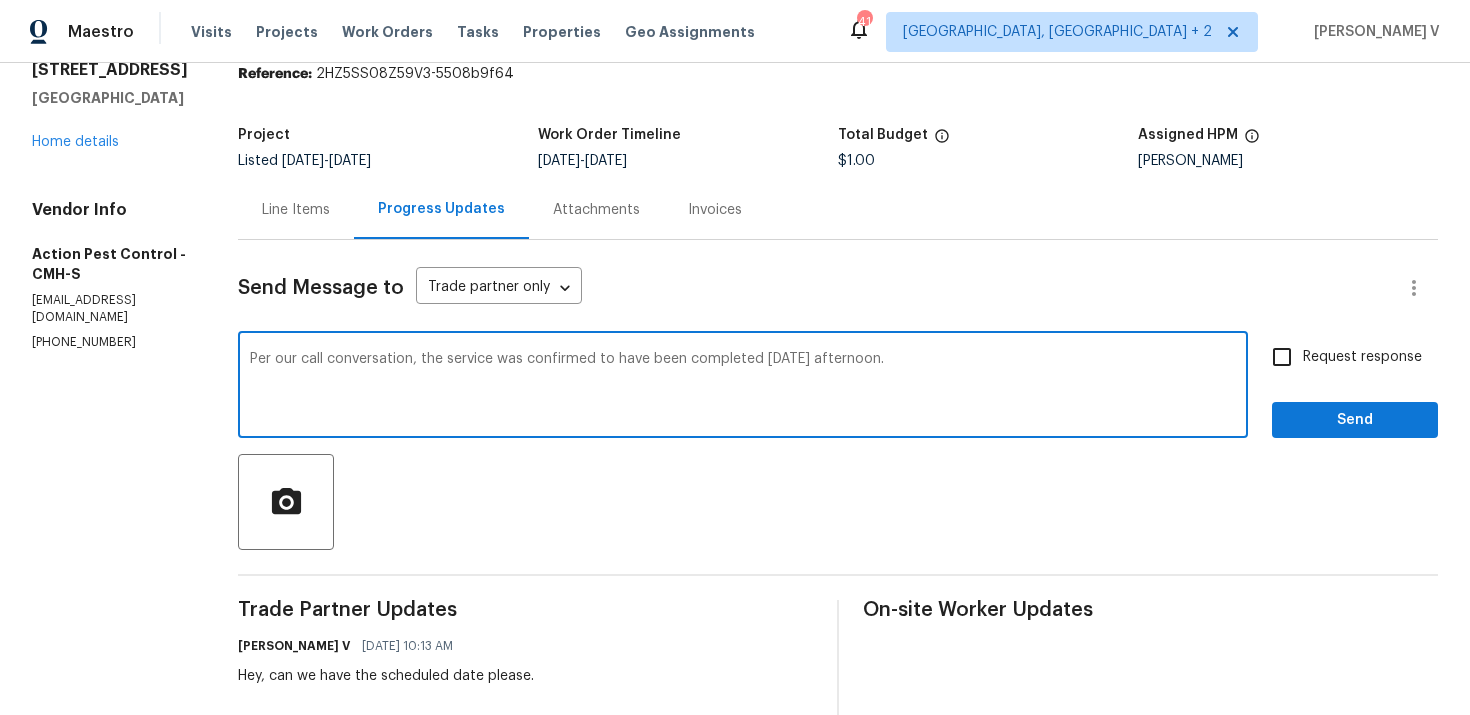 click on "Per our call conversation, the service was confirmed to have been completed [DATE] afternoon." at bounding box center (743, 387) 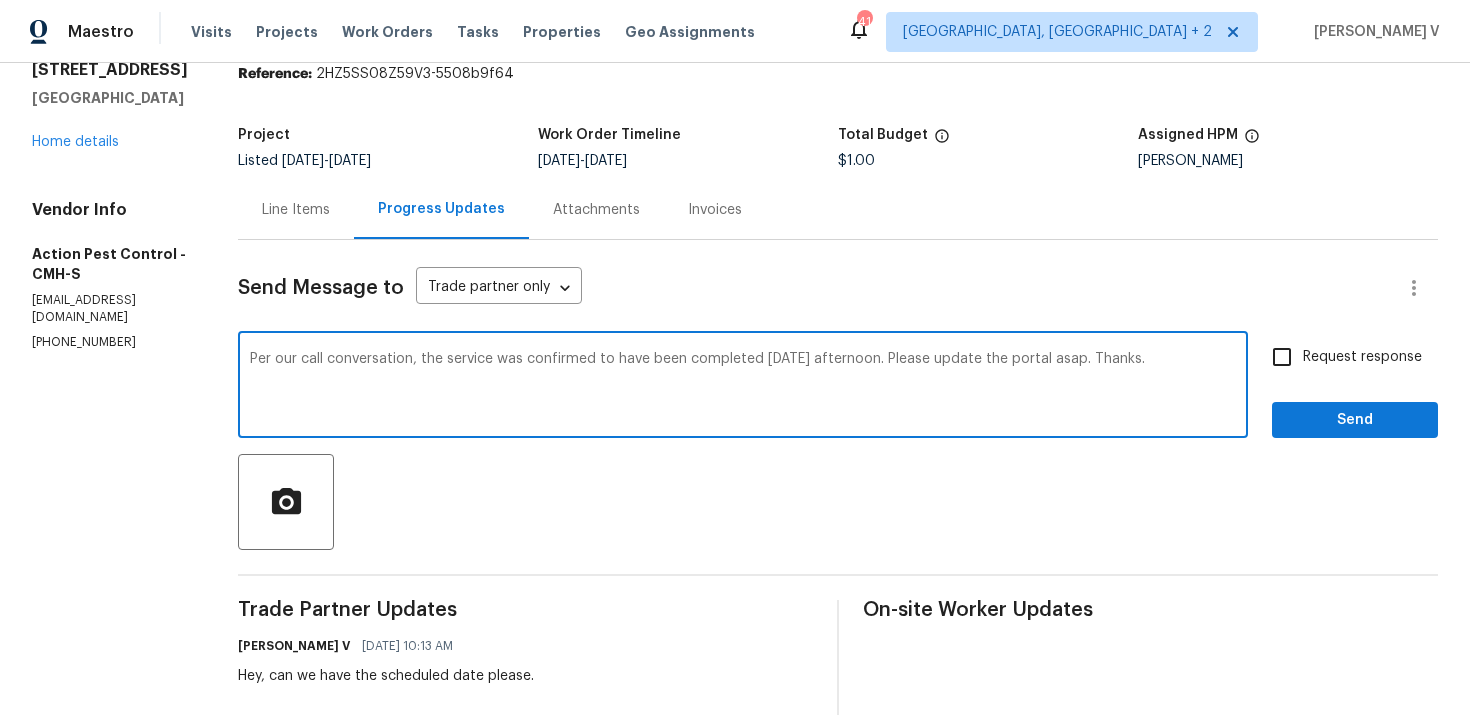 type on "Per our call conversation, the service was confirmed to have been completed [DATE] afternoon. Please update the portal asap. Thanks." 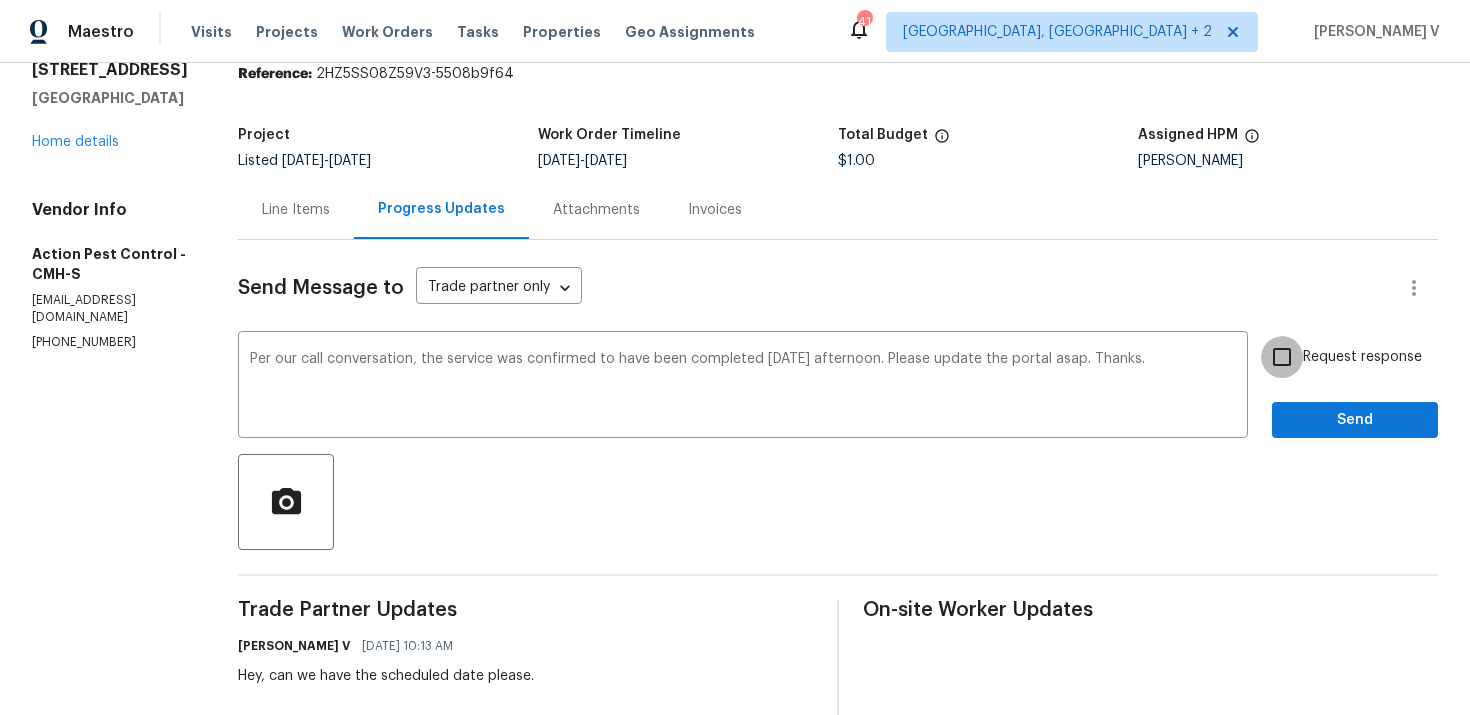 click on "Request response" at bounding box center [1282, 357] 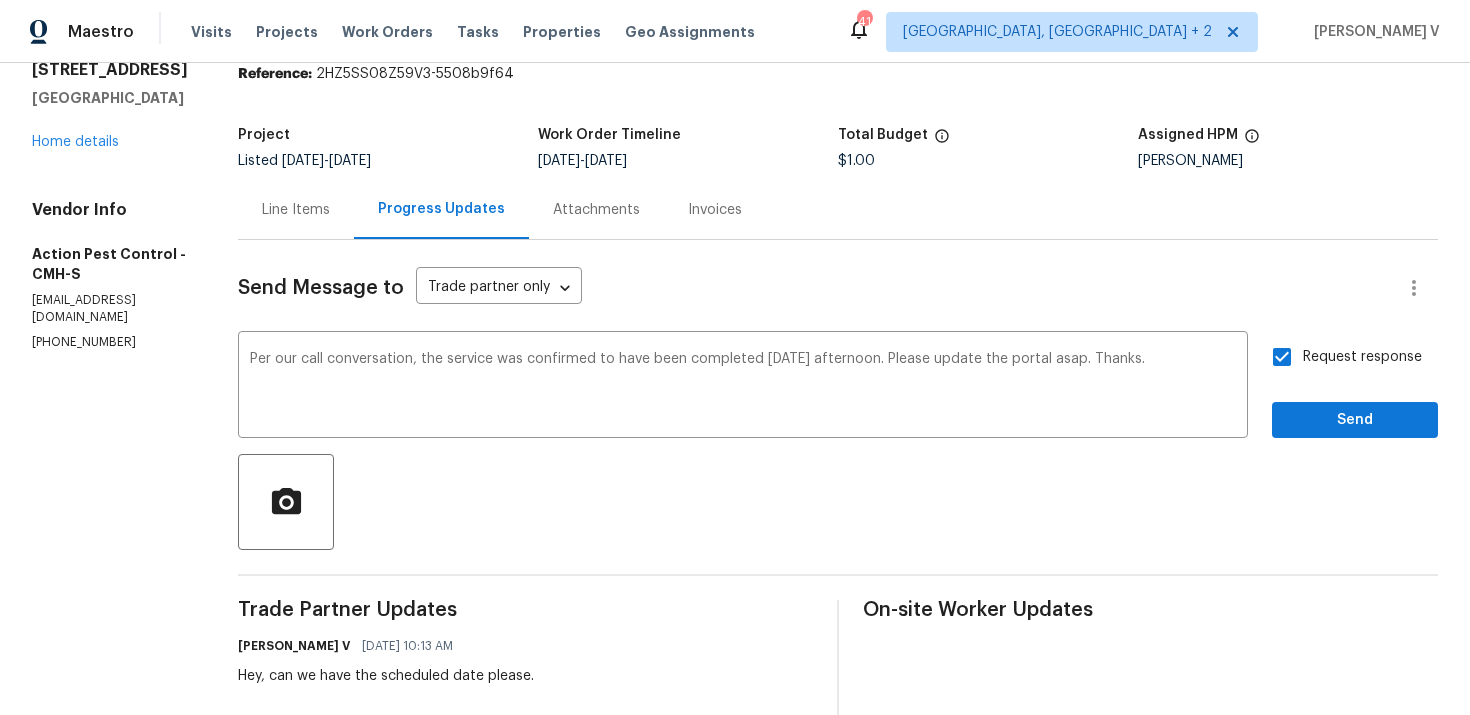 click on "Send Message to Trade partner only Trade partner only ​ Per our call conversation, the service was confirmed to have been completed [DATE] afternoon. Please update the portal asap. Thanks.
x ​ Request response Send Trade Partner Updates [PERSON_NAME] V [DATE] 10:13 AM Hey, can we have the scheduled date please. [PERSON_NAME] V [DATE] 3:46 PM Date please? [PERSON_NAME] [DATE] 12:44 PM Good Afternoon, Will schedule a follow up visit. Thank you, [PERSON_NAME] V [DATE] 12:35 PM Rework: your last WO was closed on 6/20. But still we receive feedback that some sort of bug infestation rear interior of home. [PERSON_NAME] V [DATE] 12:34 PM Hi, this is Divya with Opendoor. I’m confirming you received the WO for the property at [STREET_ADDRESS]. Please review and accept the WO within 24 hours and provide a schedule date. Please disregard the contact information for the HPM included in the WO. Our Centralised LWO Team is responsible for Listed WOs." at bounding box center [838, 671] 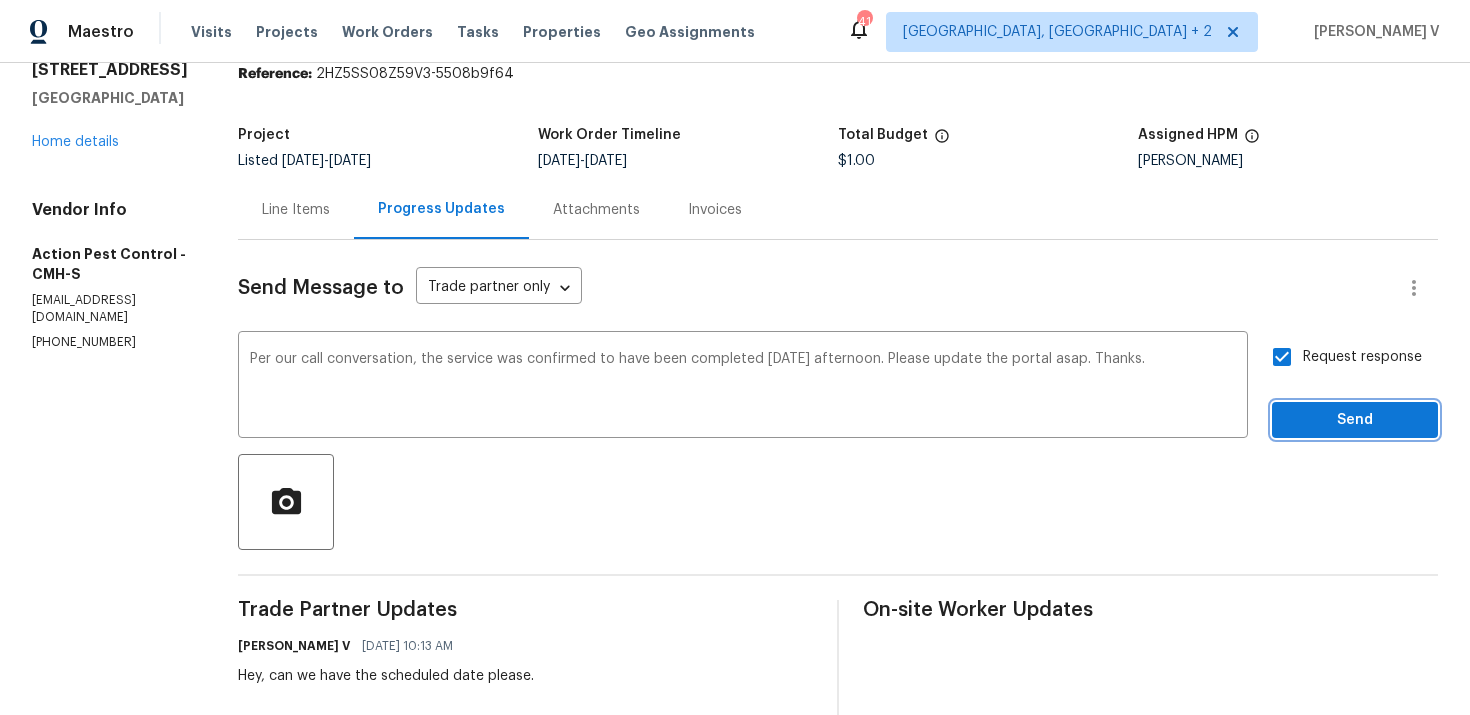 click on "Send" at bounding box center [1355, 420] 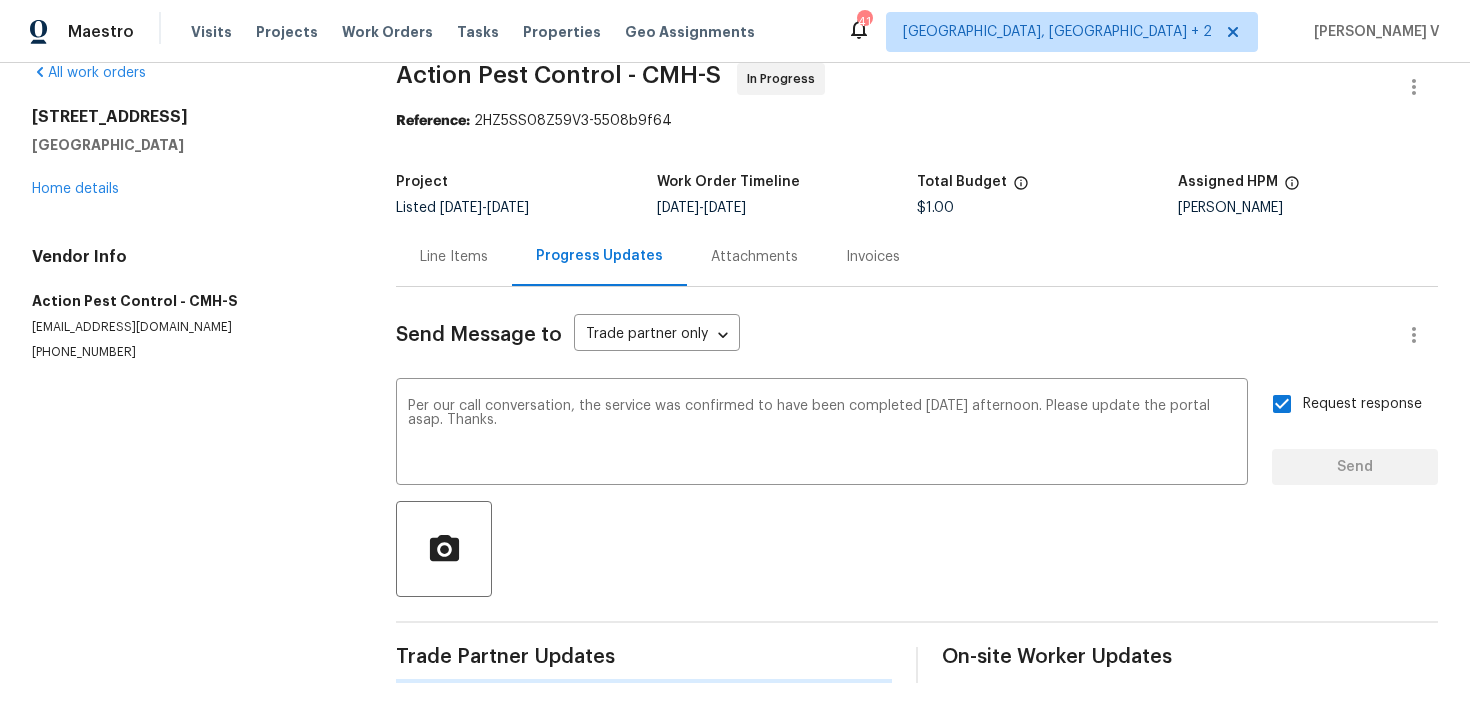 type 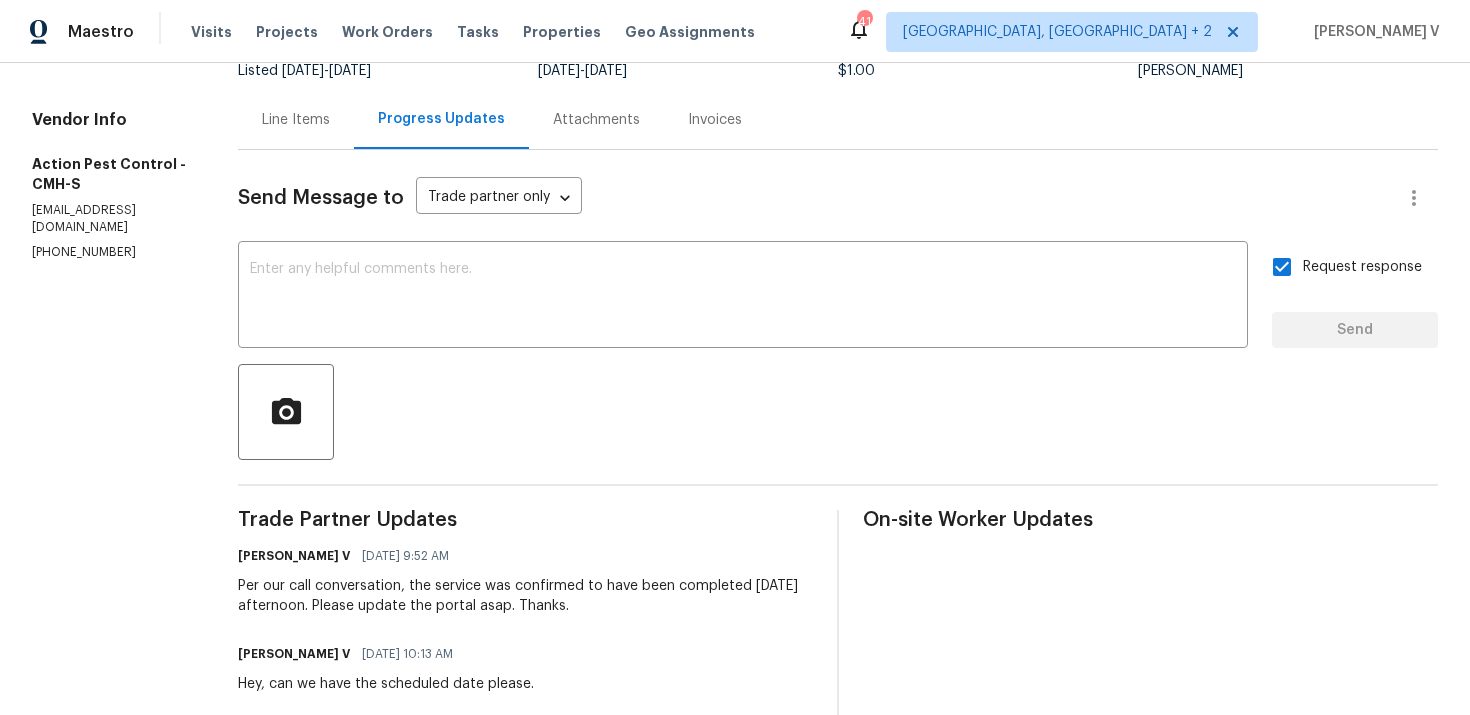scroll, scrollTop: 201, scrollLeft: 0, axis: vertical 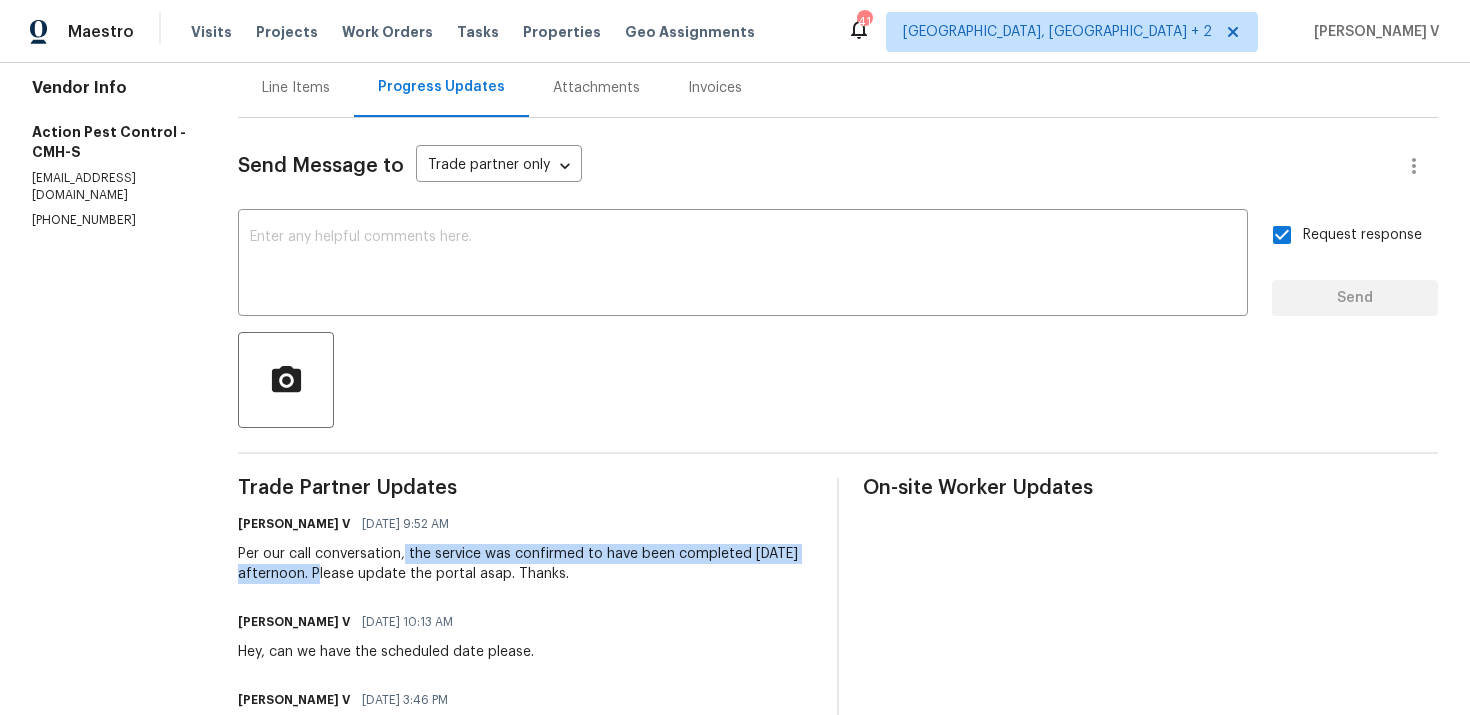 drag, startPoint x: 399, startPoint y: 549, endPoint x: 298, endPoint y: 577, distance: 104.80935 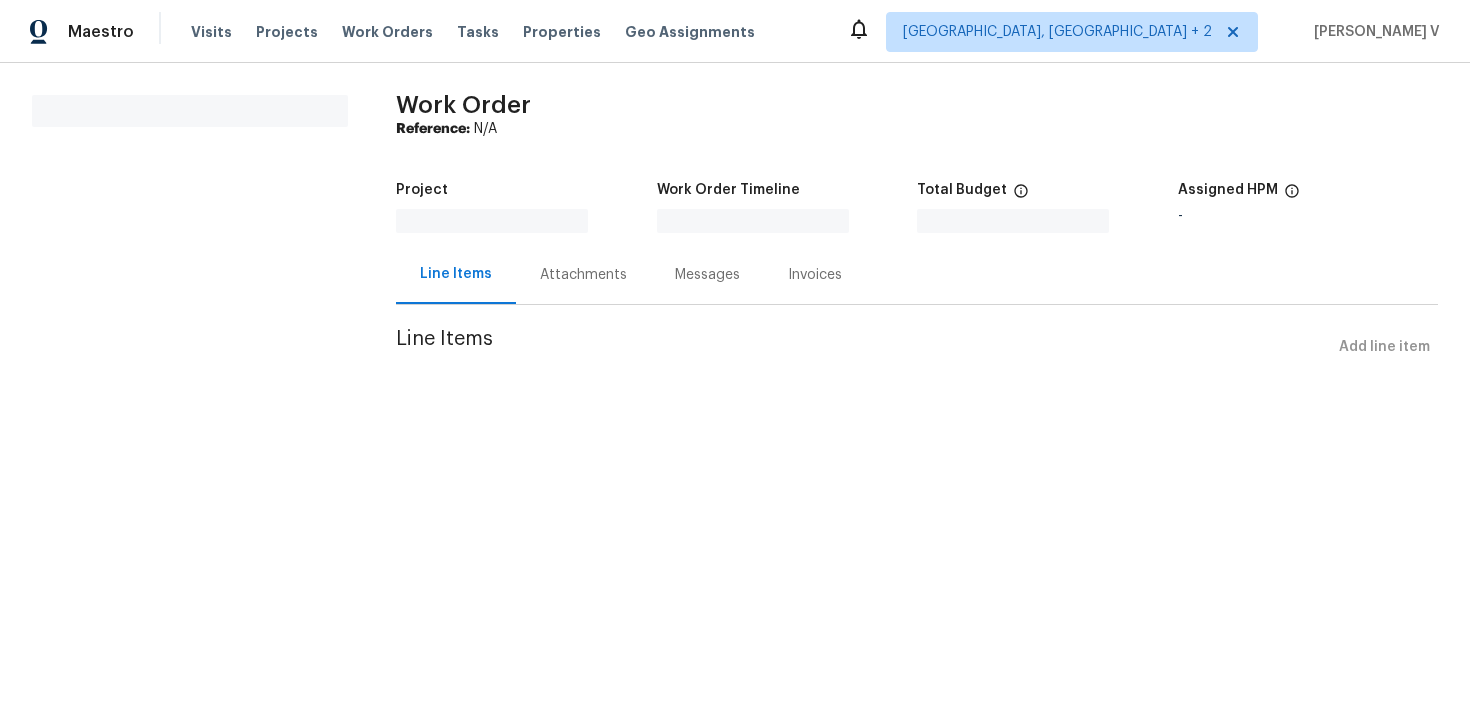 scroll, scrollTop: 0, scrollLeft: 0, axis: both 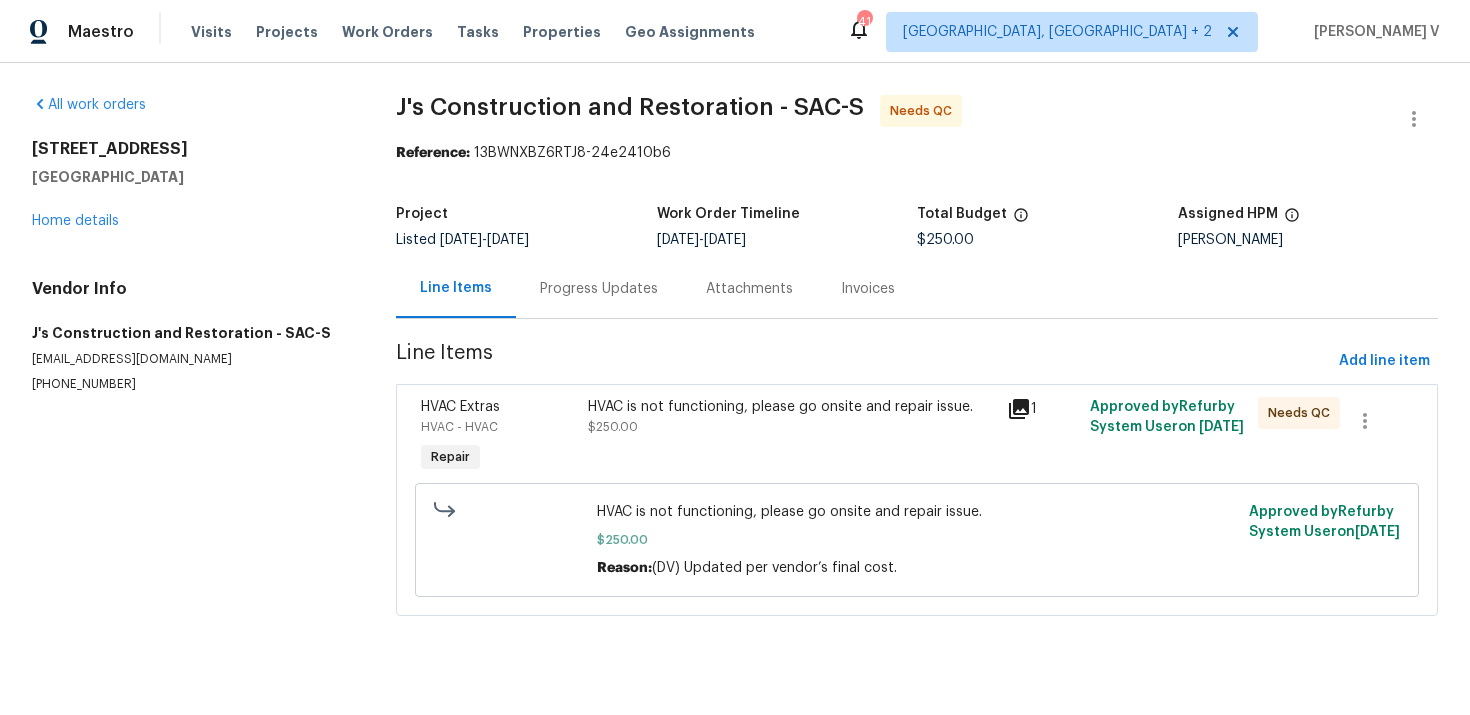 click on "Progress Updates" at bounding box center [599, 288] 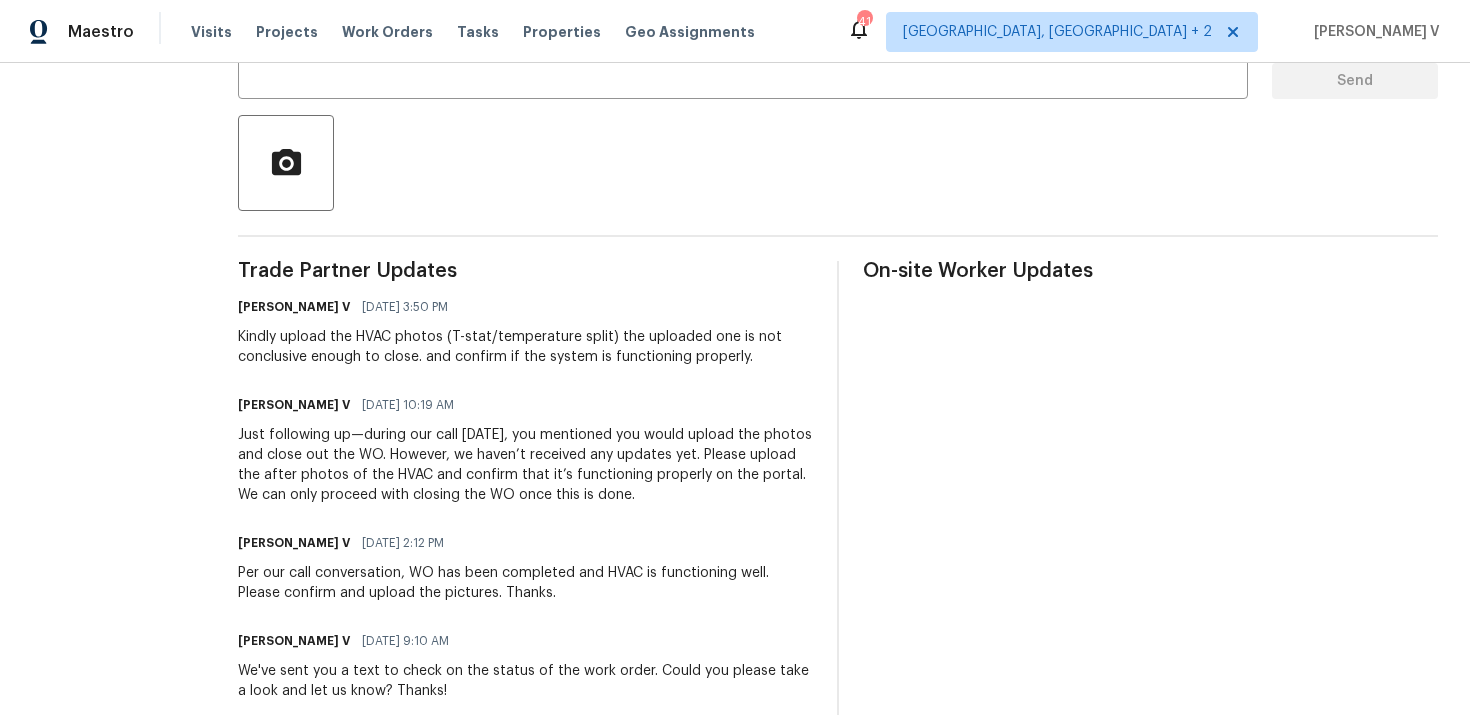 scroll, scrollTop: 184, scrollLeft: 0, axis: vertical 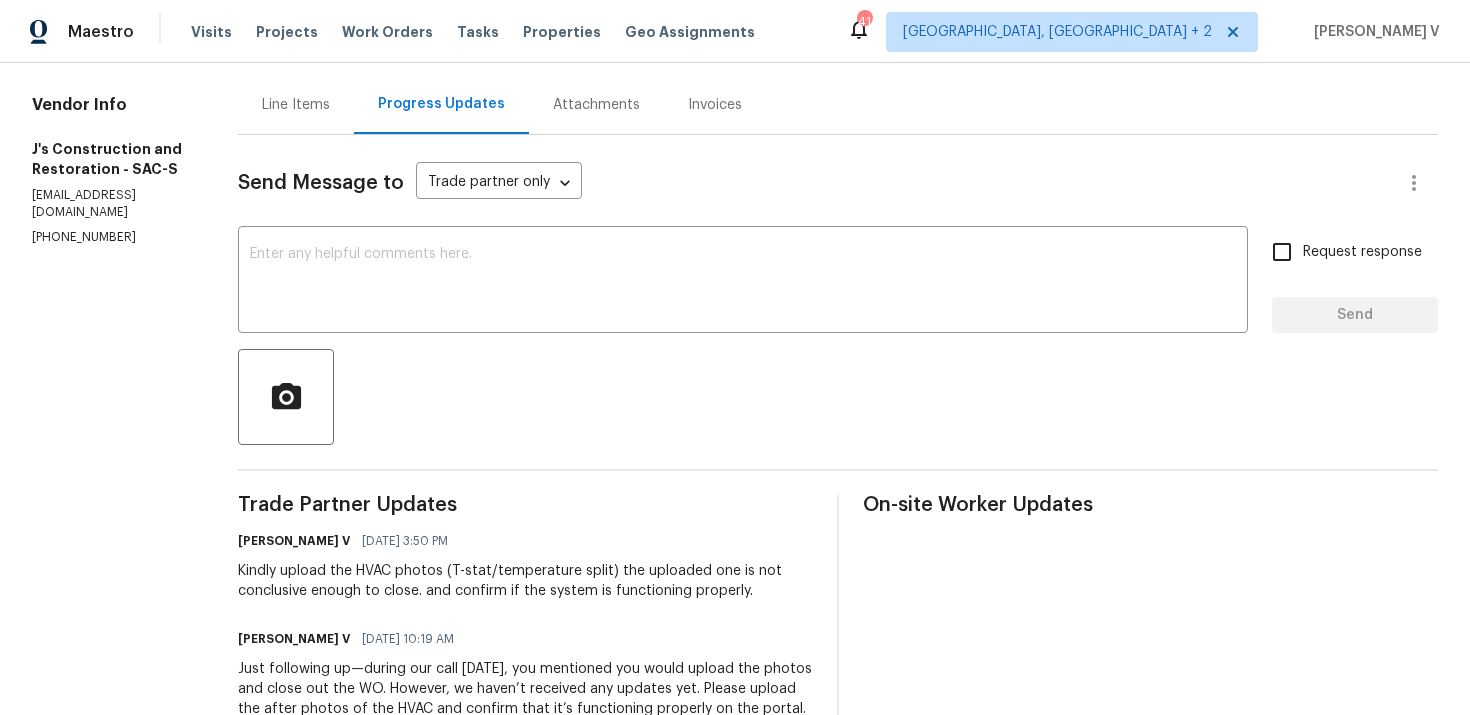 click on "Send Message to Trade partner only Trade partner only ​" at bounding box center [814, 183] 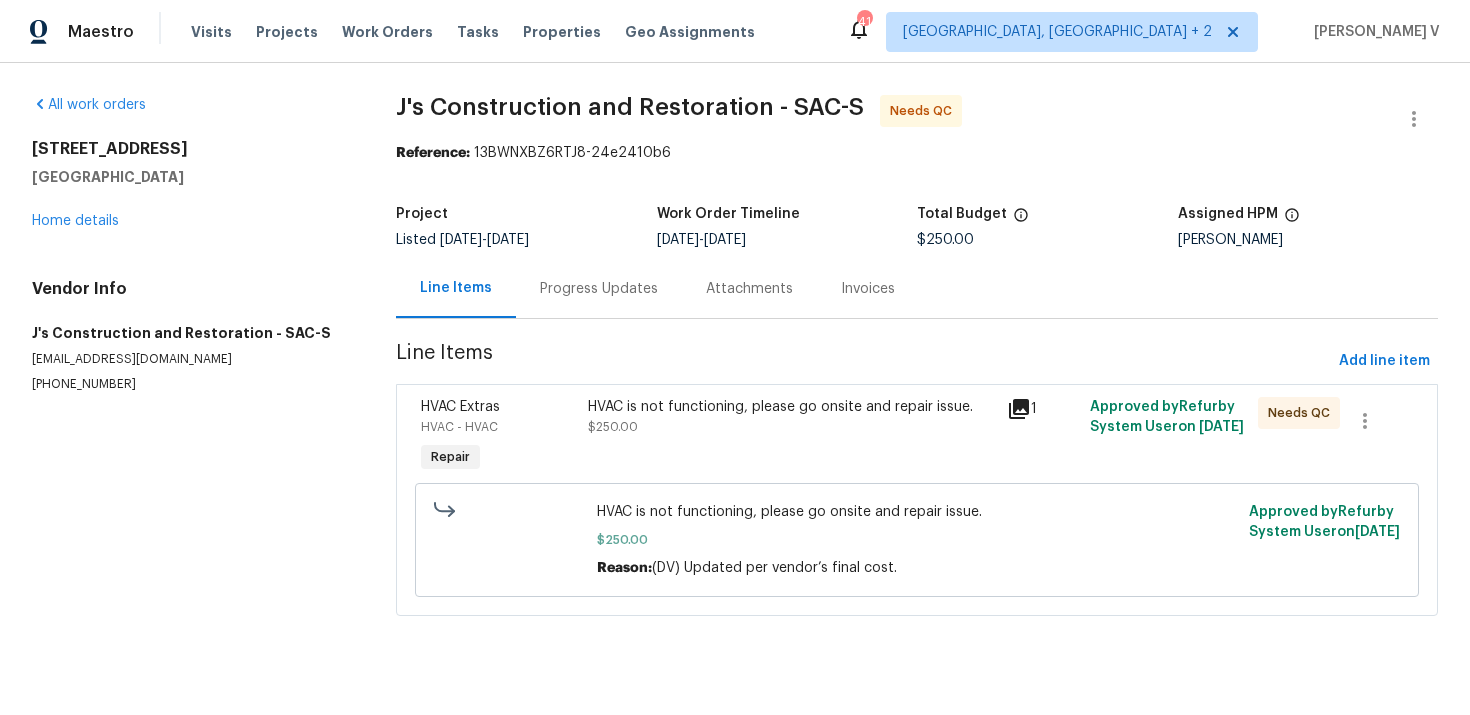 scroll, scrollTop: 0, scrollLeft: 0, axis: both 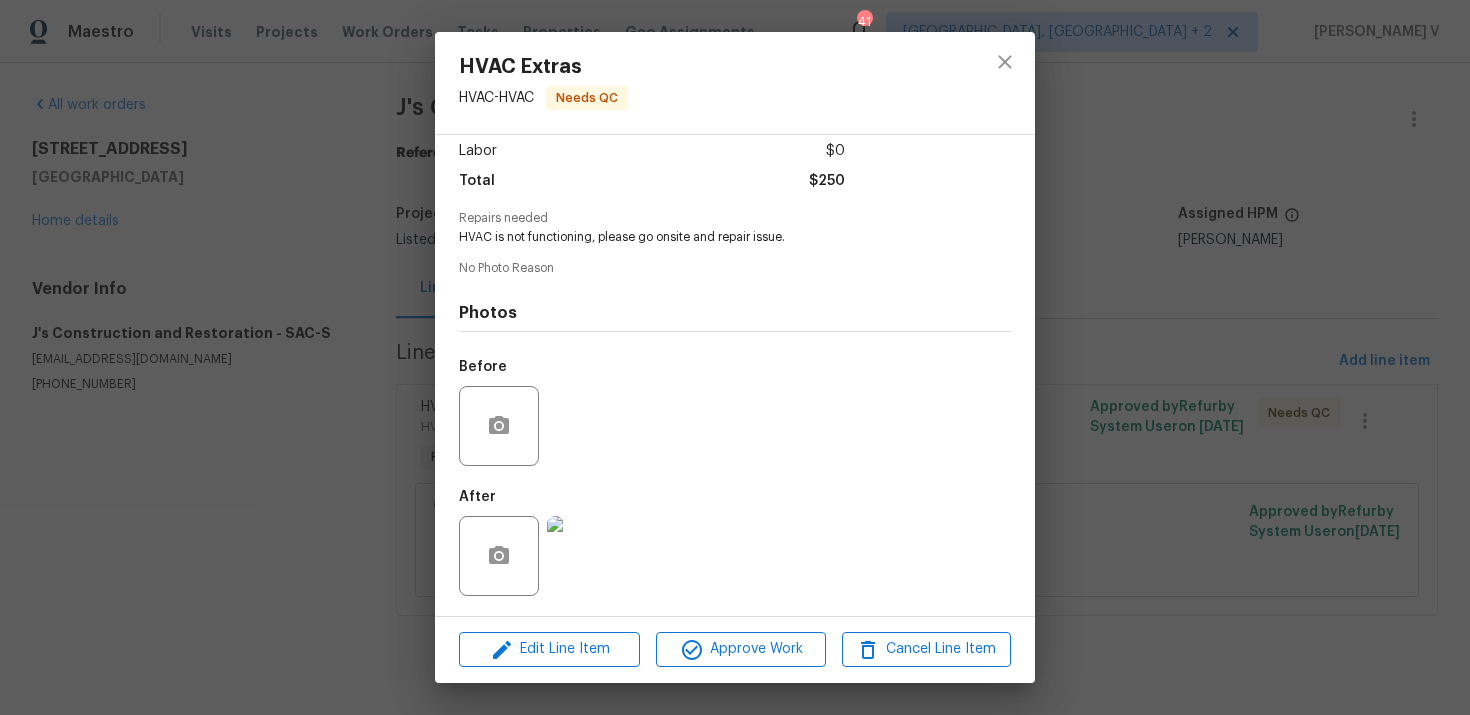 click on "HVAC Extras HVAC  -  HVAC Needs QC Vendor J's Construction and Restoration Account Category Repairs Cost $250 x 1 count $250 Labor $0 Total $250 Repairs needed HVAC is not functioning, please go onsite and repair issue. No Photo Reason   Photos Before After  Edit Line Item  Approve Work  Cancel Line Item" at bounding box center (735, 357) 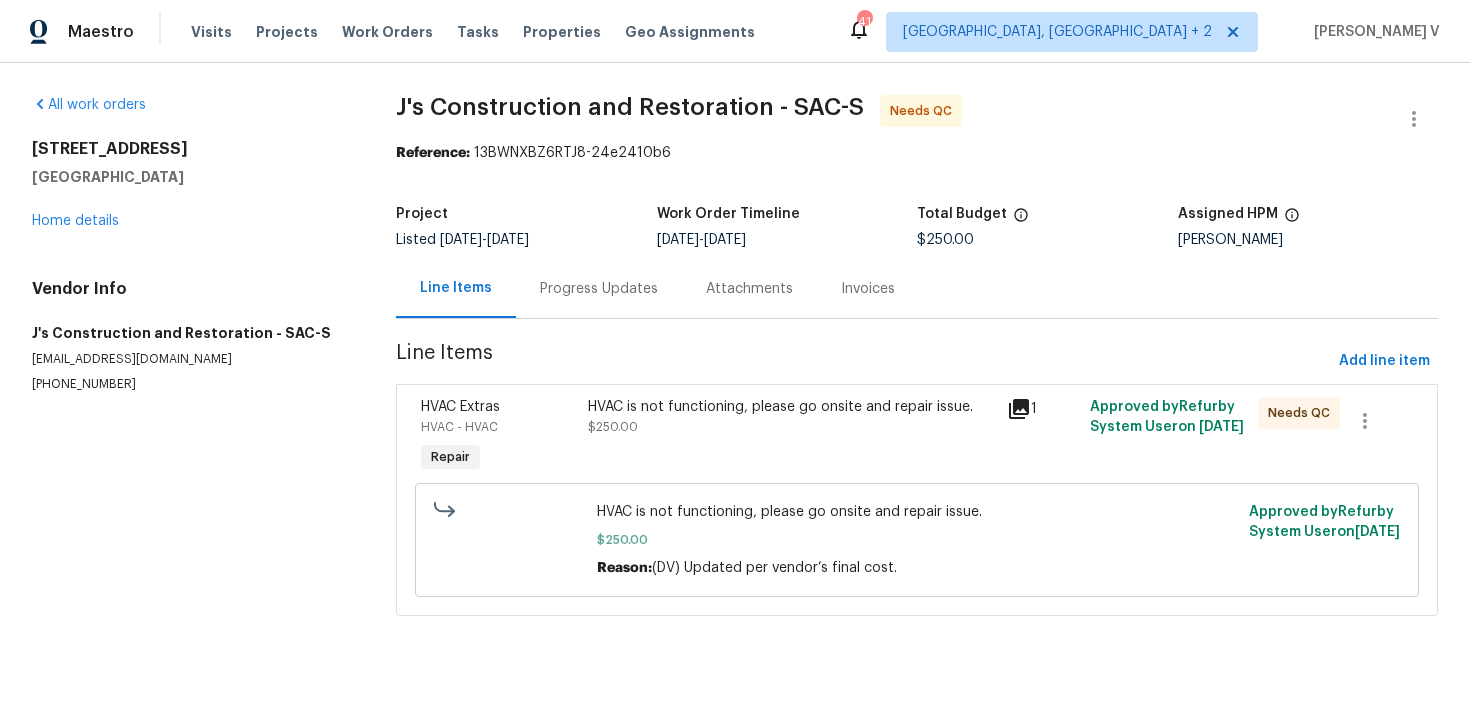 click on "Project Listed   6/30/2025  -  7/7/2025 Work Order Timeline 6/30/2025  -  7/2/2025 Total Budget $250.00 Assigned HPM Toni Little" at bounding box center (917, 227) 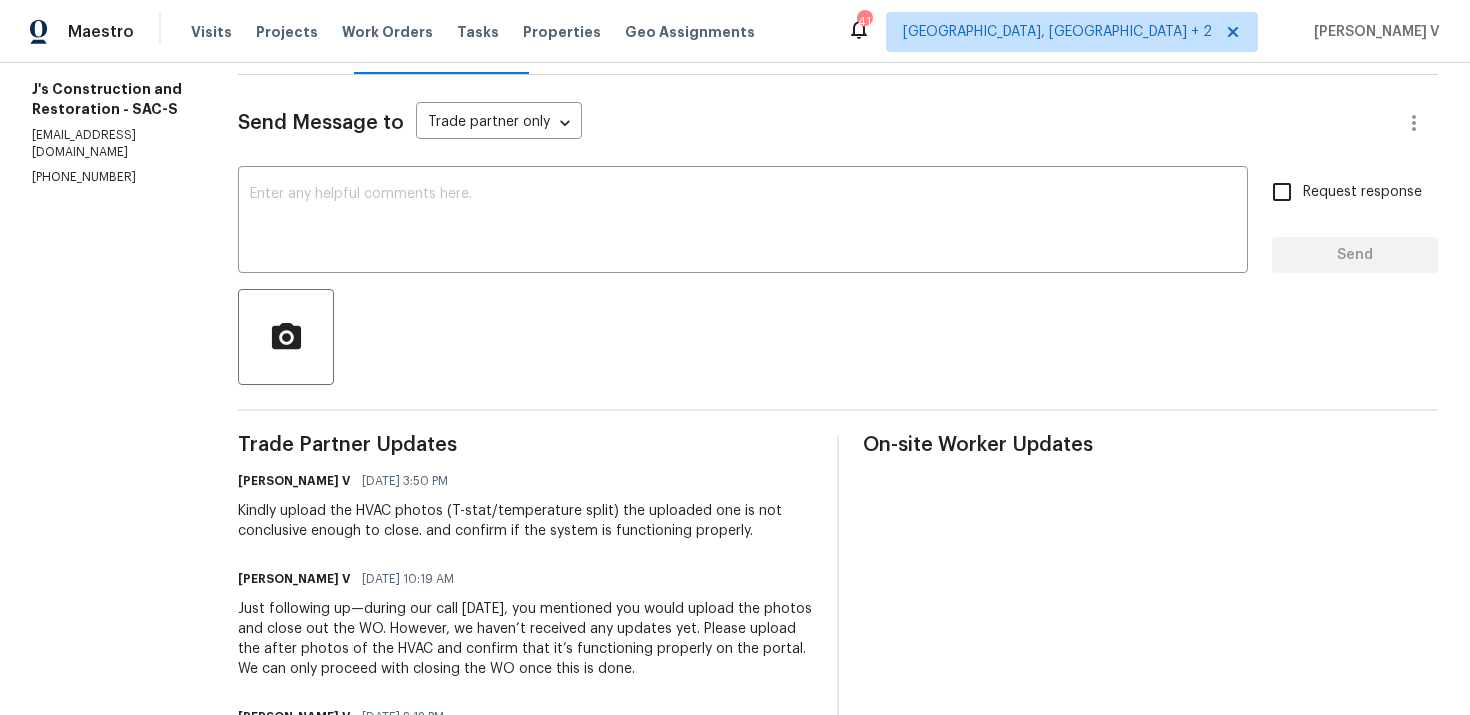 scroll, scrollTop: 105, scrollLeft: 0, axis: vertical 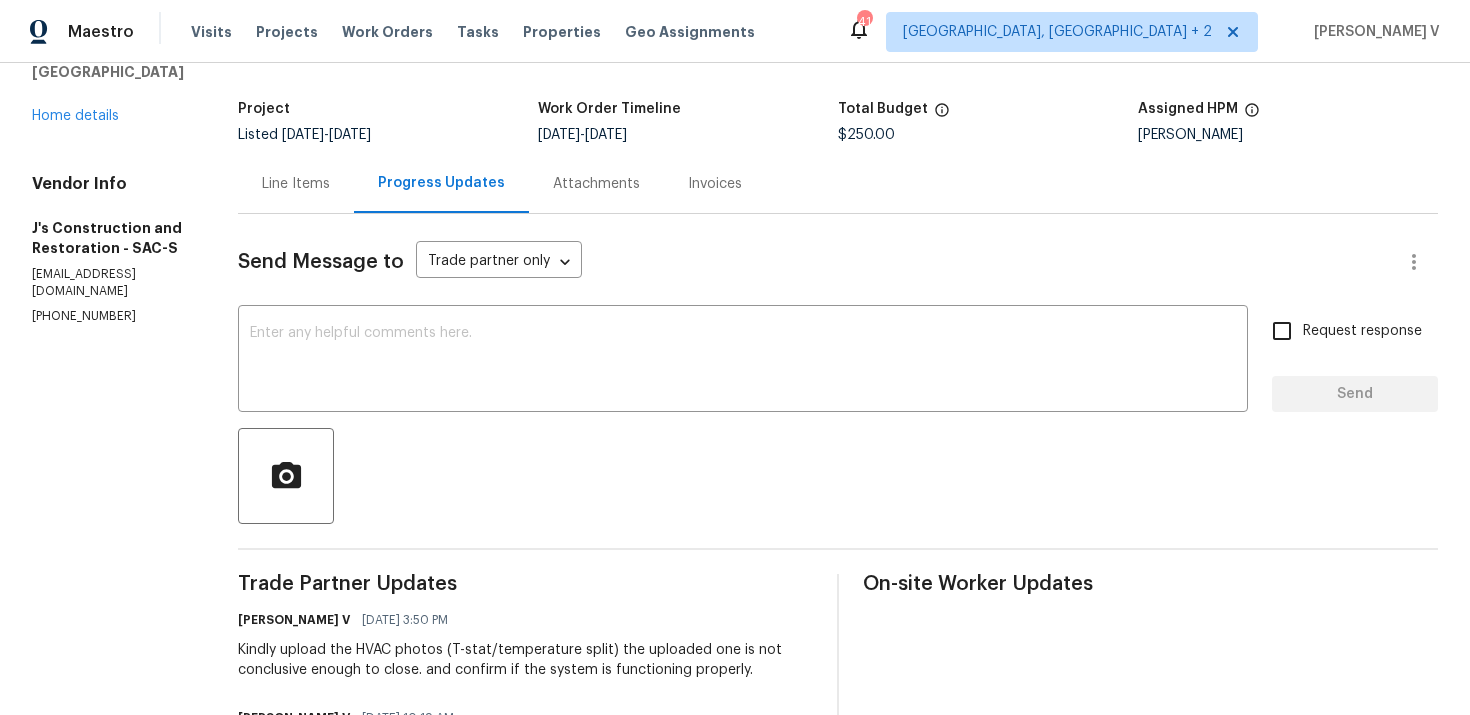 click on "6/30/2025" at bounding box center [303, 135] 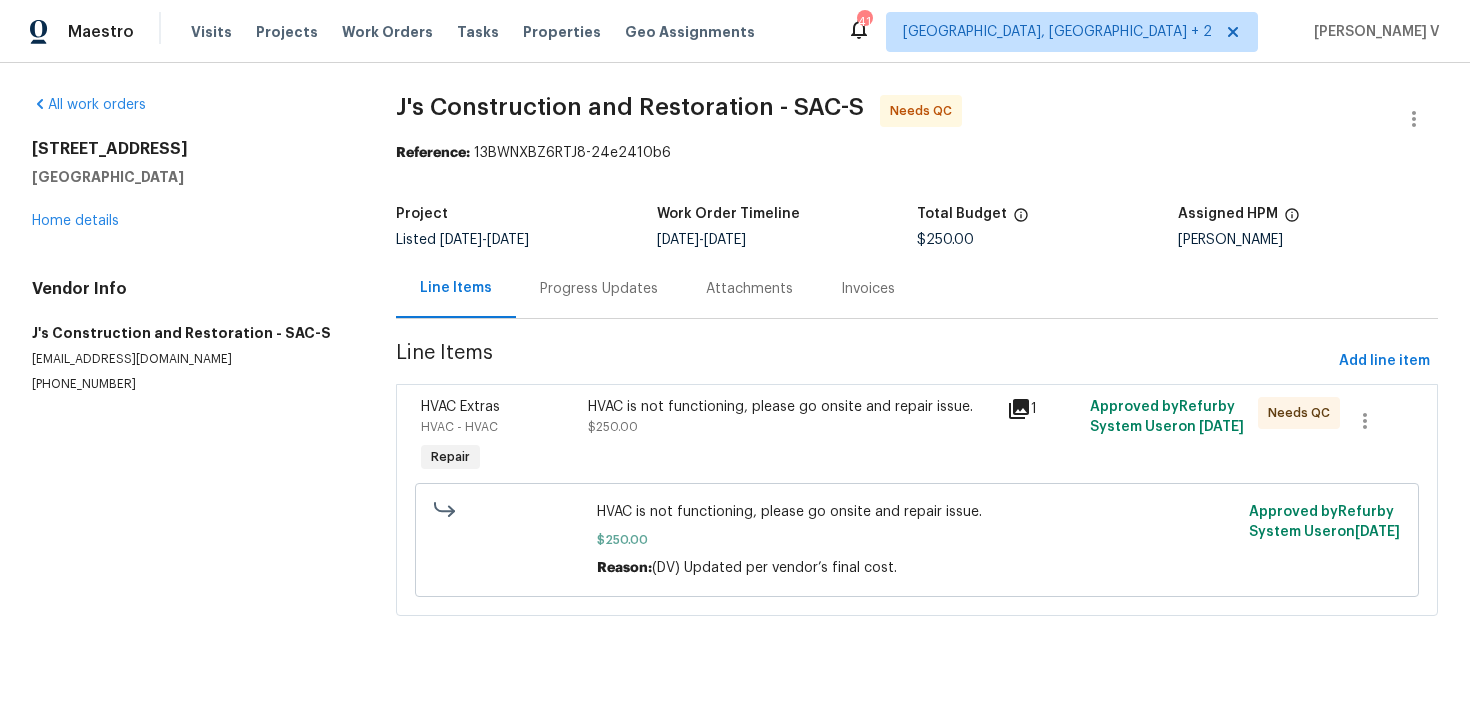 scroll, scrollTop: 0, scrollLeft: 0, axis: both 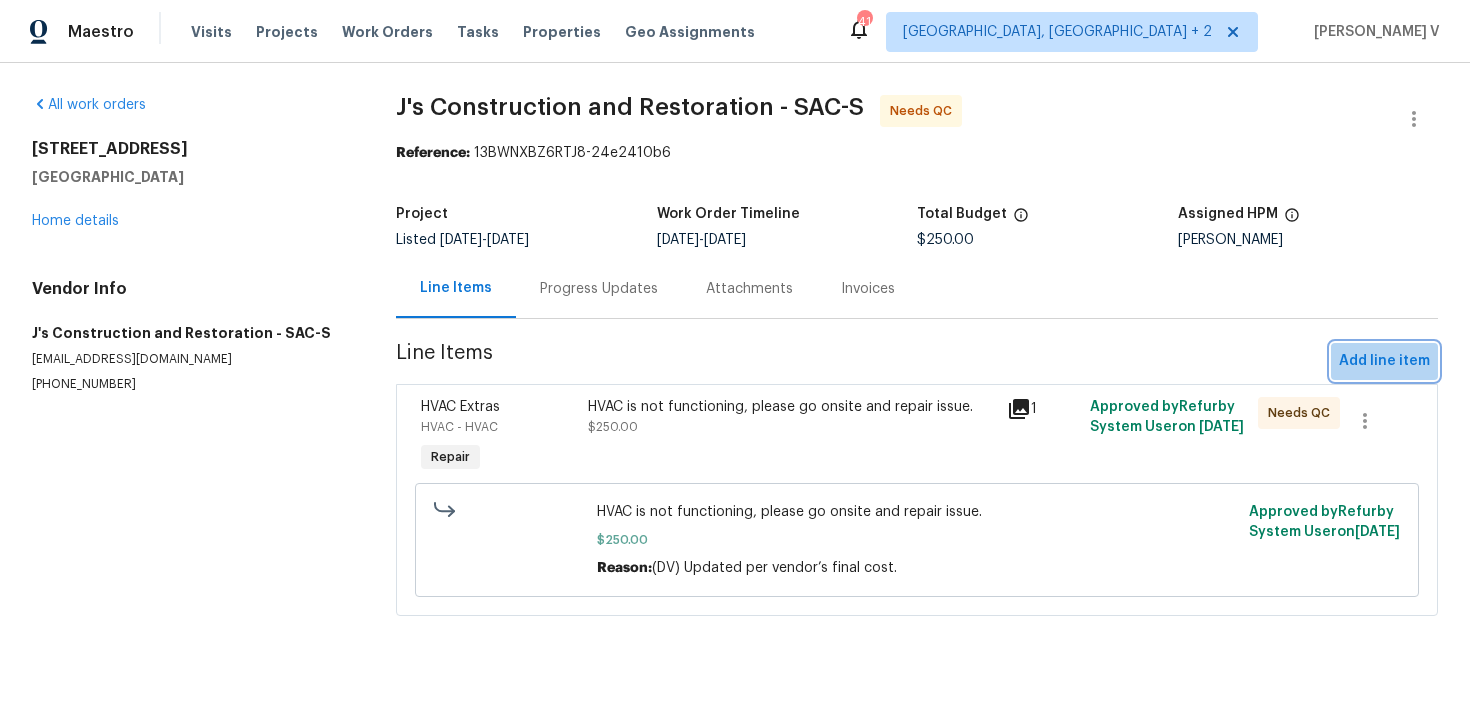 click on "Add line item" at bounding box center [1384, 361] 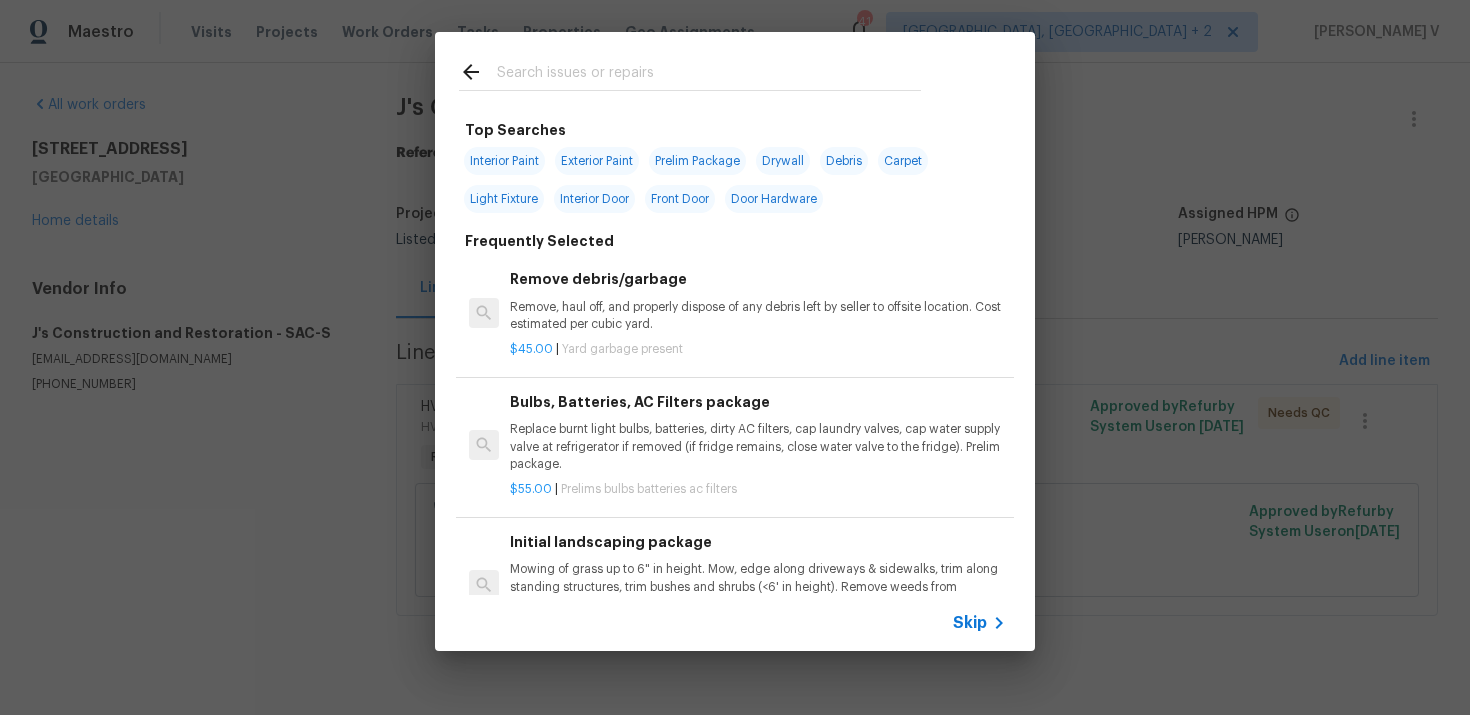 click 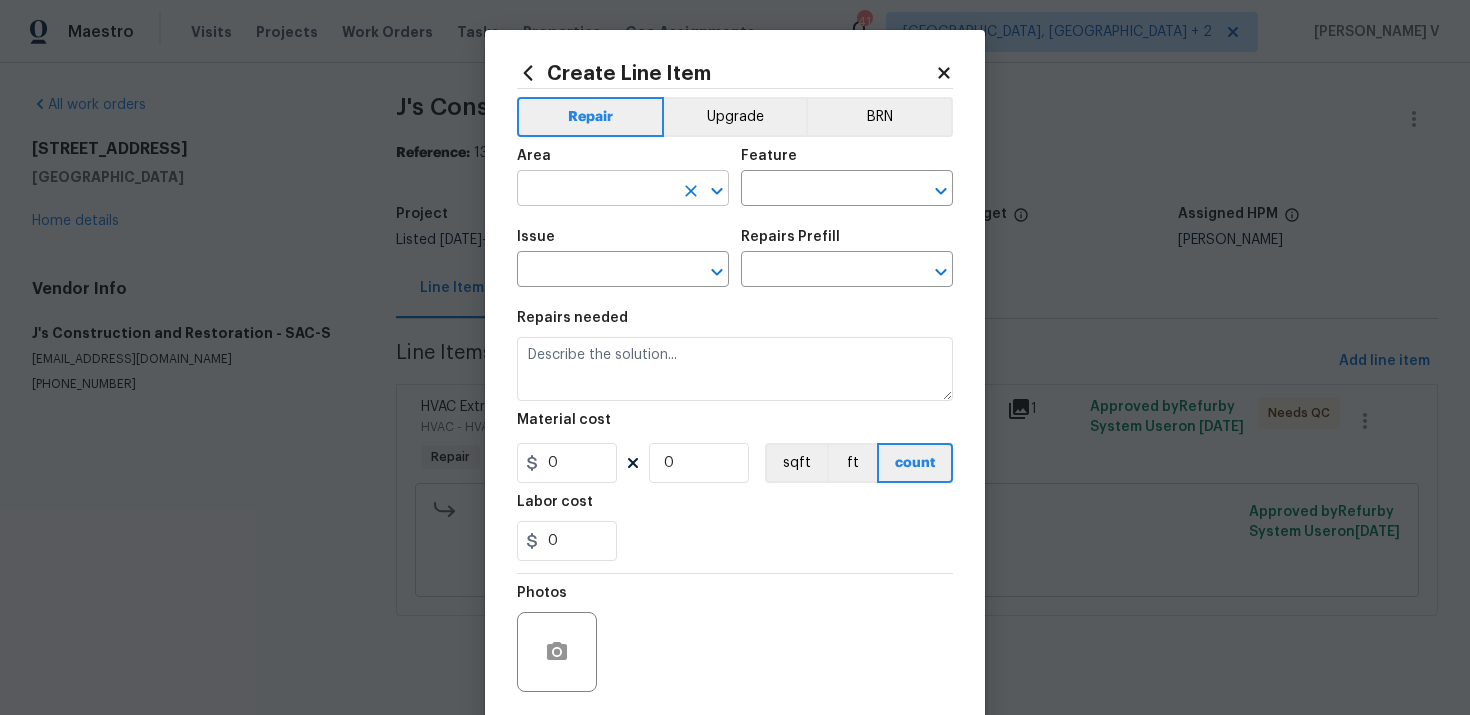 click at bounding box center (595, 190) 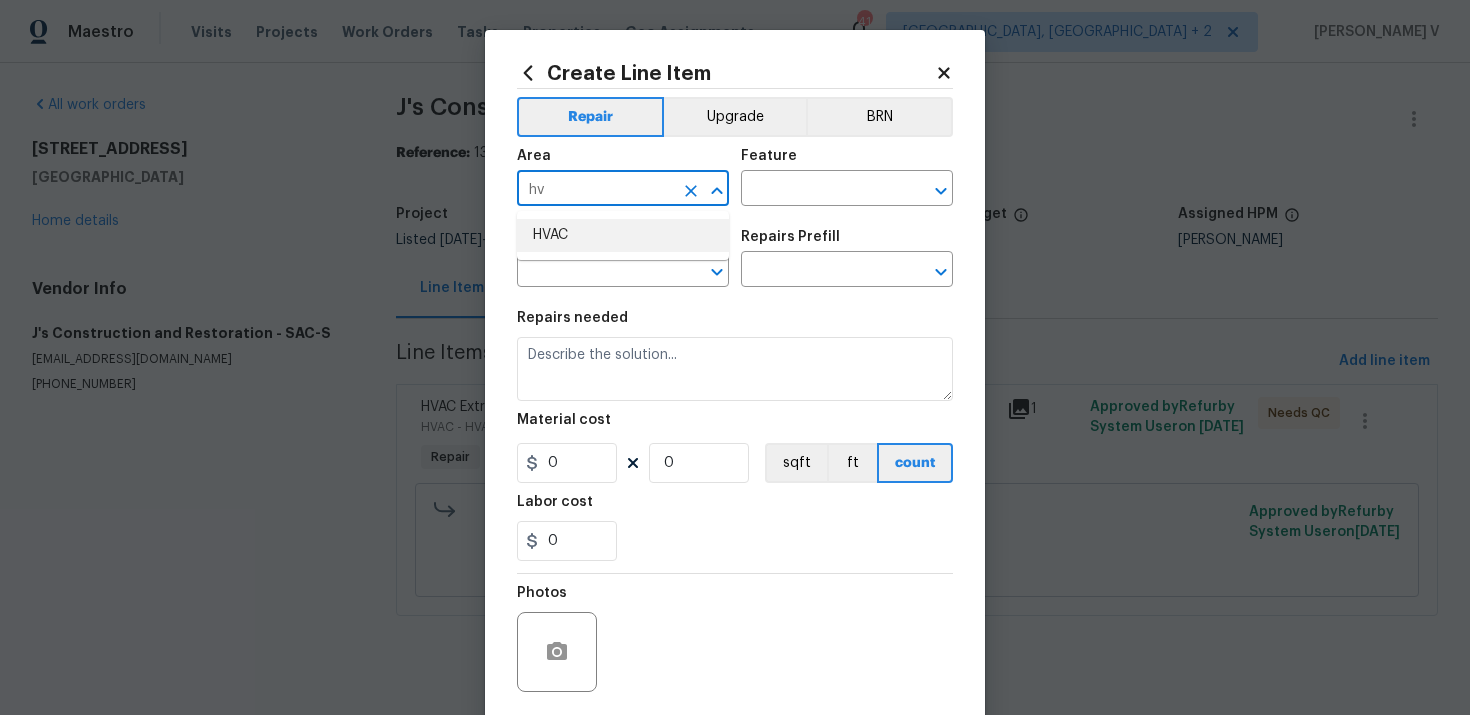 click on "HVAC" at bounding box center (623, 235) 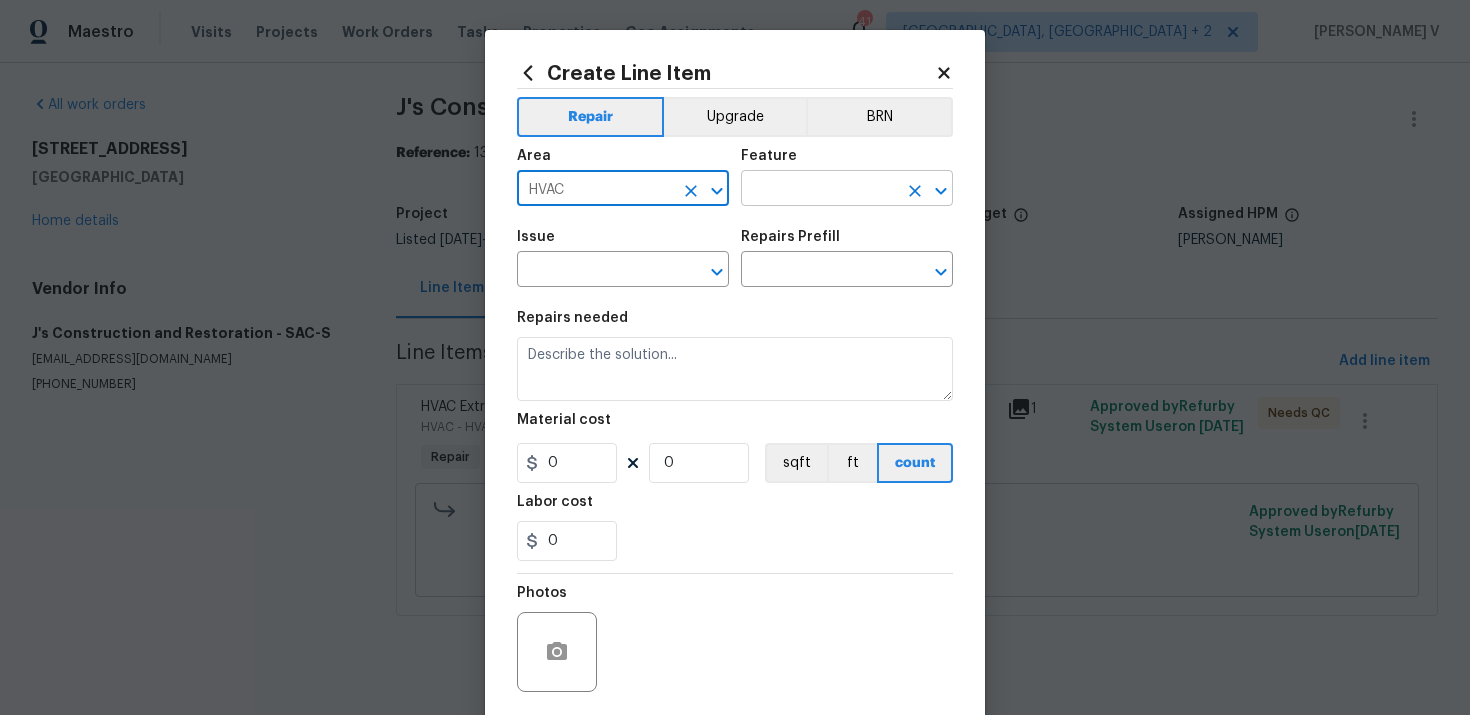 type on "HVAC" 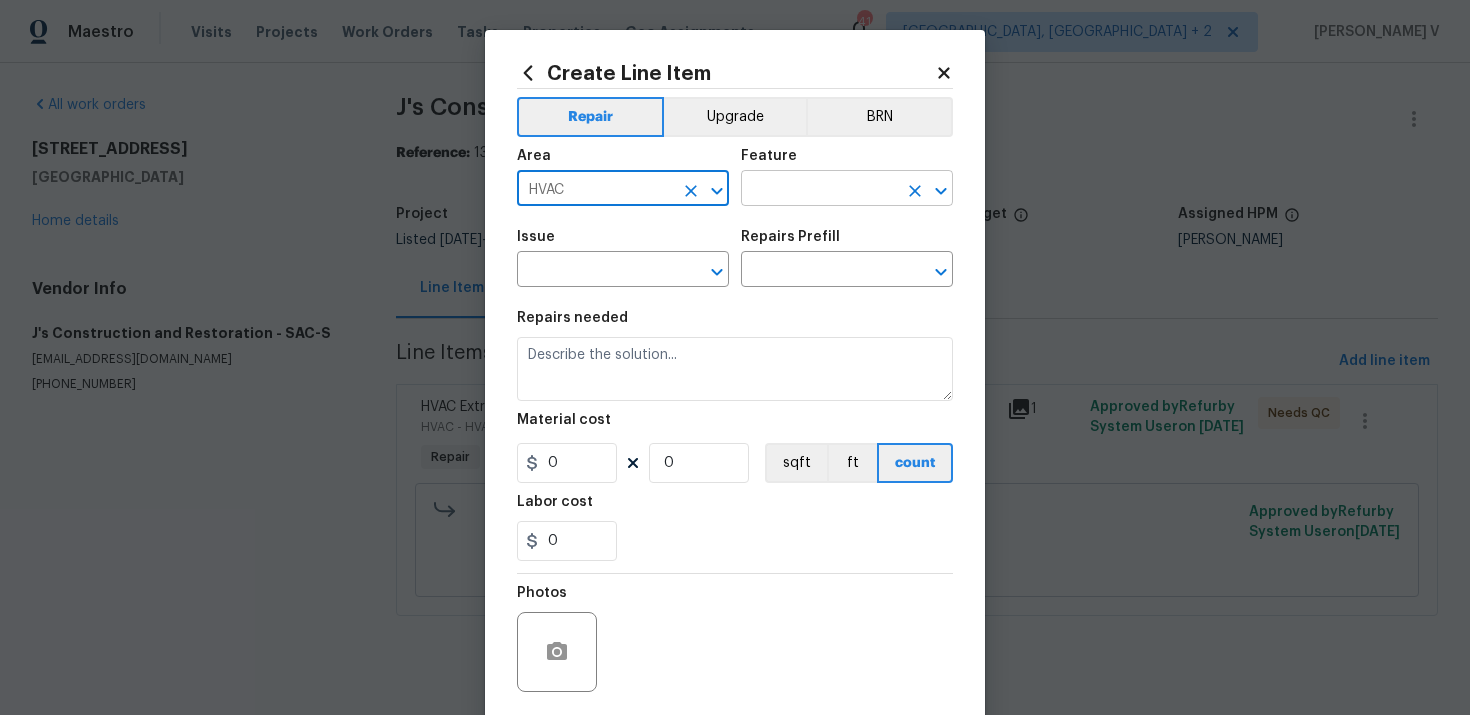click at bounding box center (819, 190) 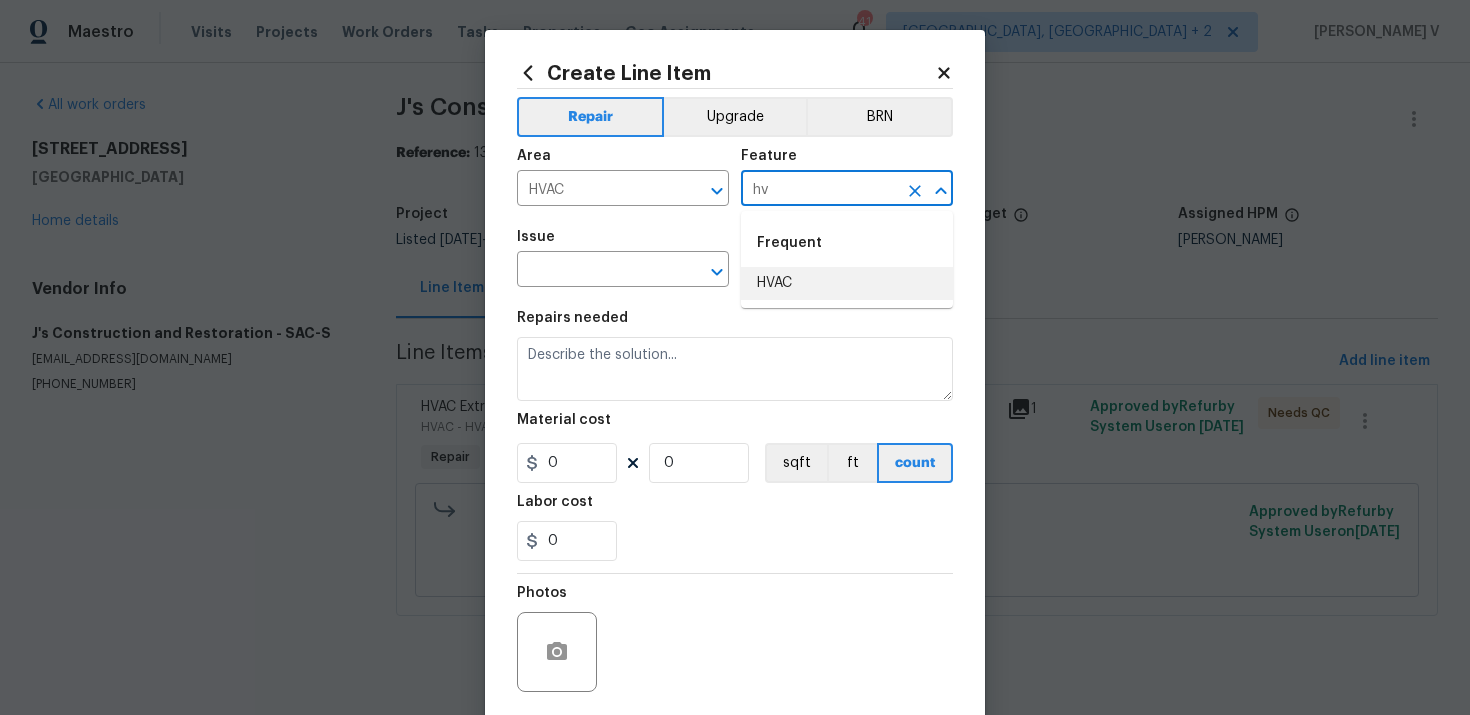 click on "HVAC" at bounding box center [847, 283] 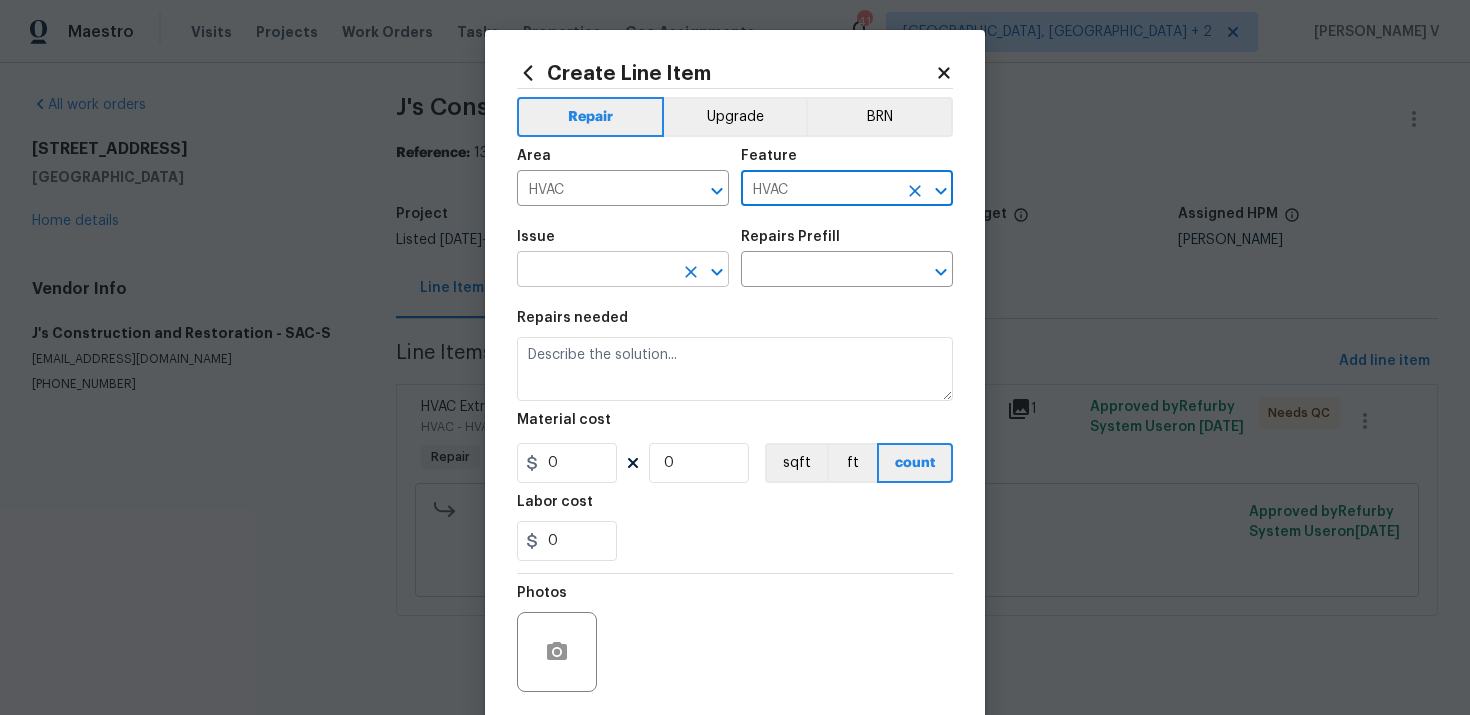type on "HVAC" 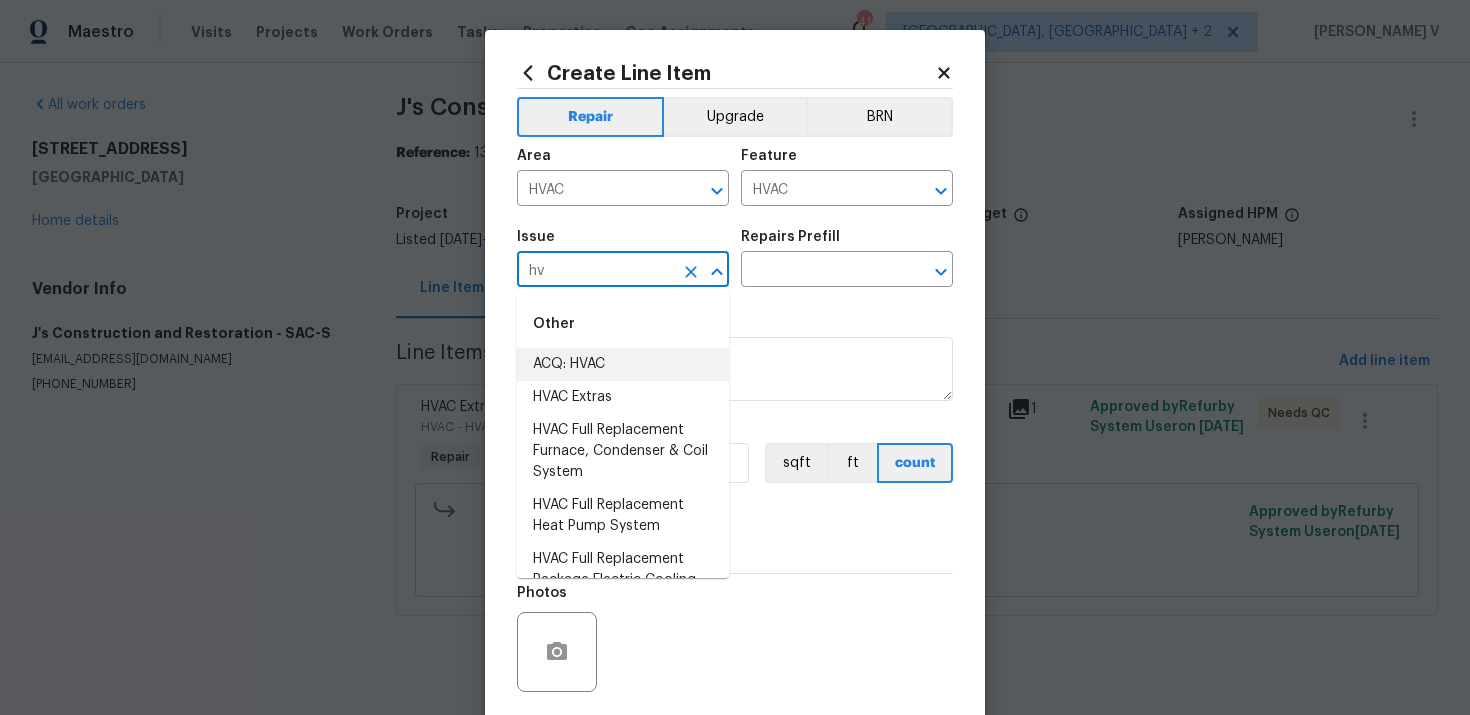 click on "HVAC Extras" at bounding box center (623, 397) 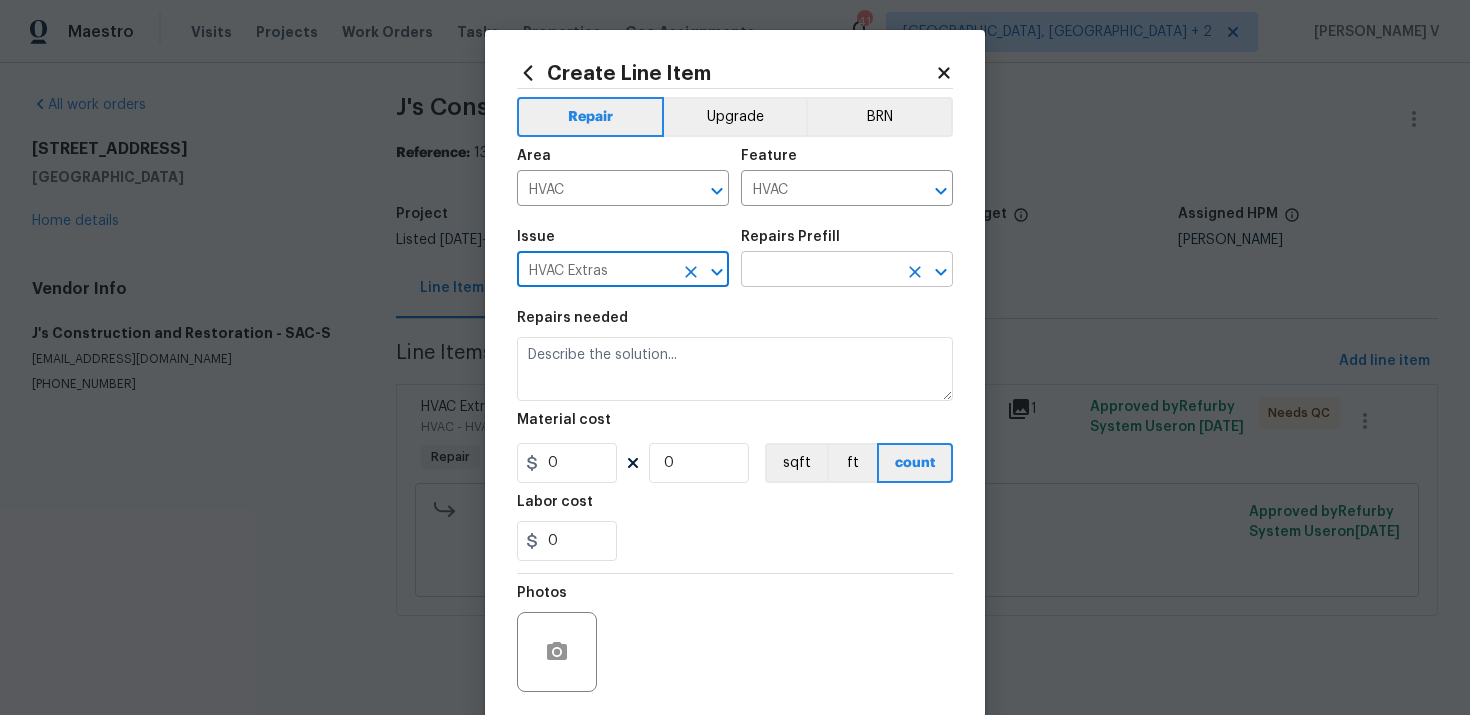 type on "HVAC Extras" 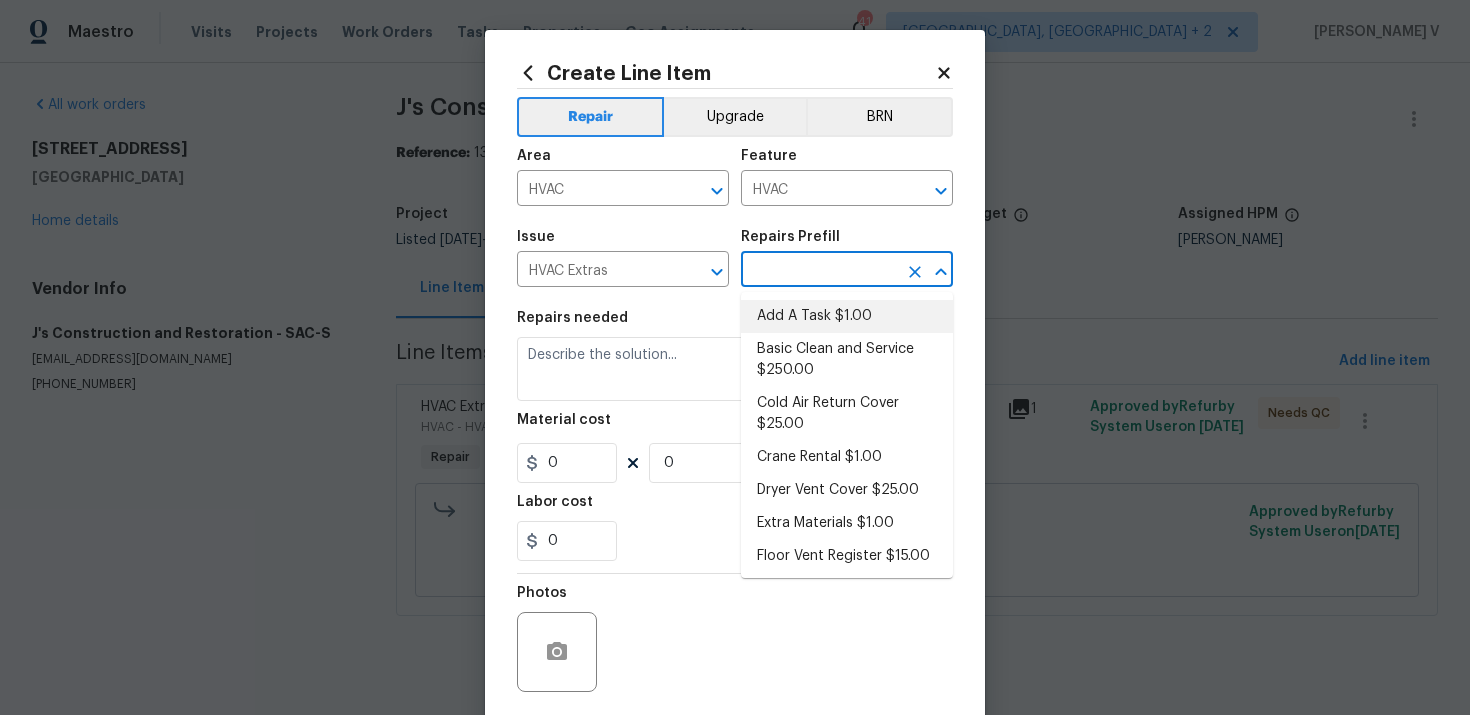 click on "Add A Task $1.00" at bounding box center [847, 316] 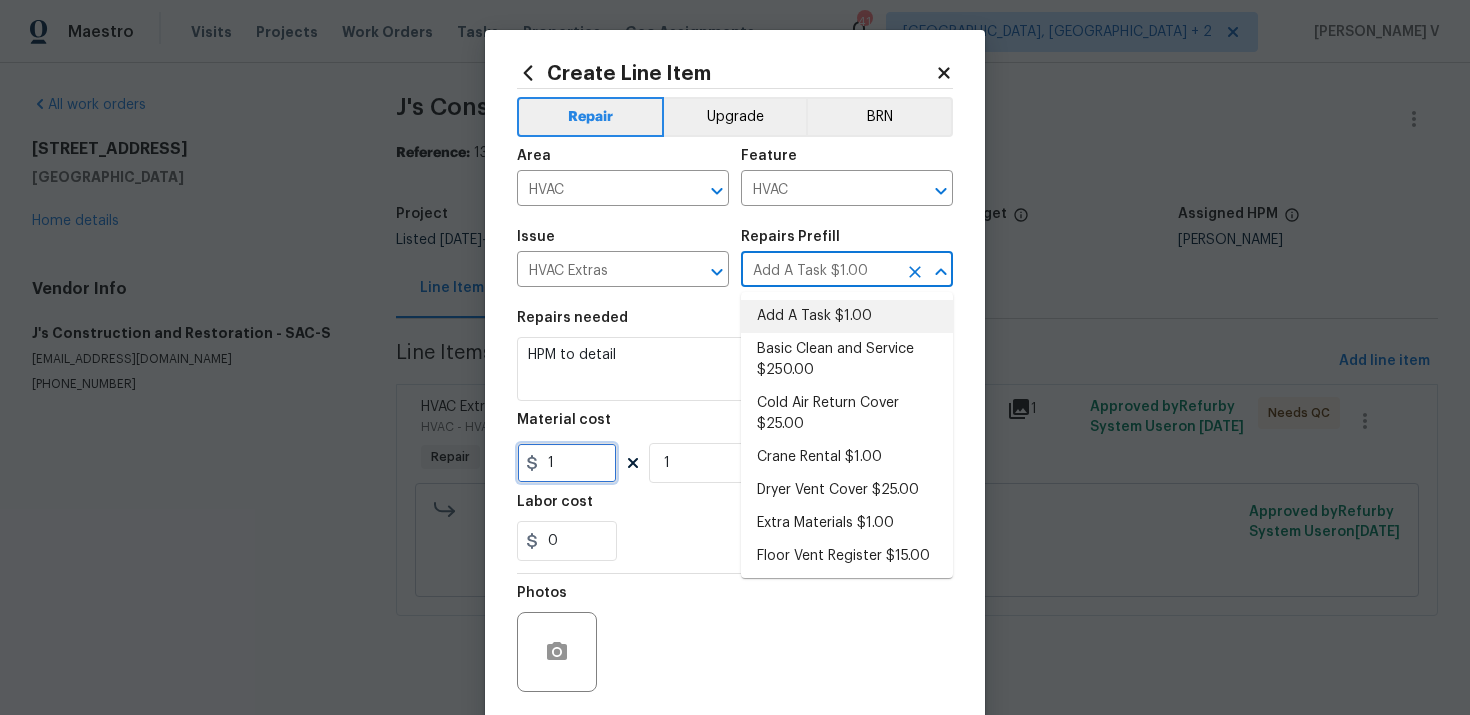 click on "1" at bounding box center [567, 463] 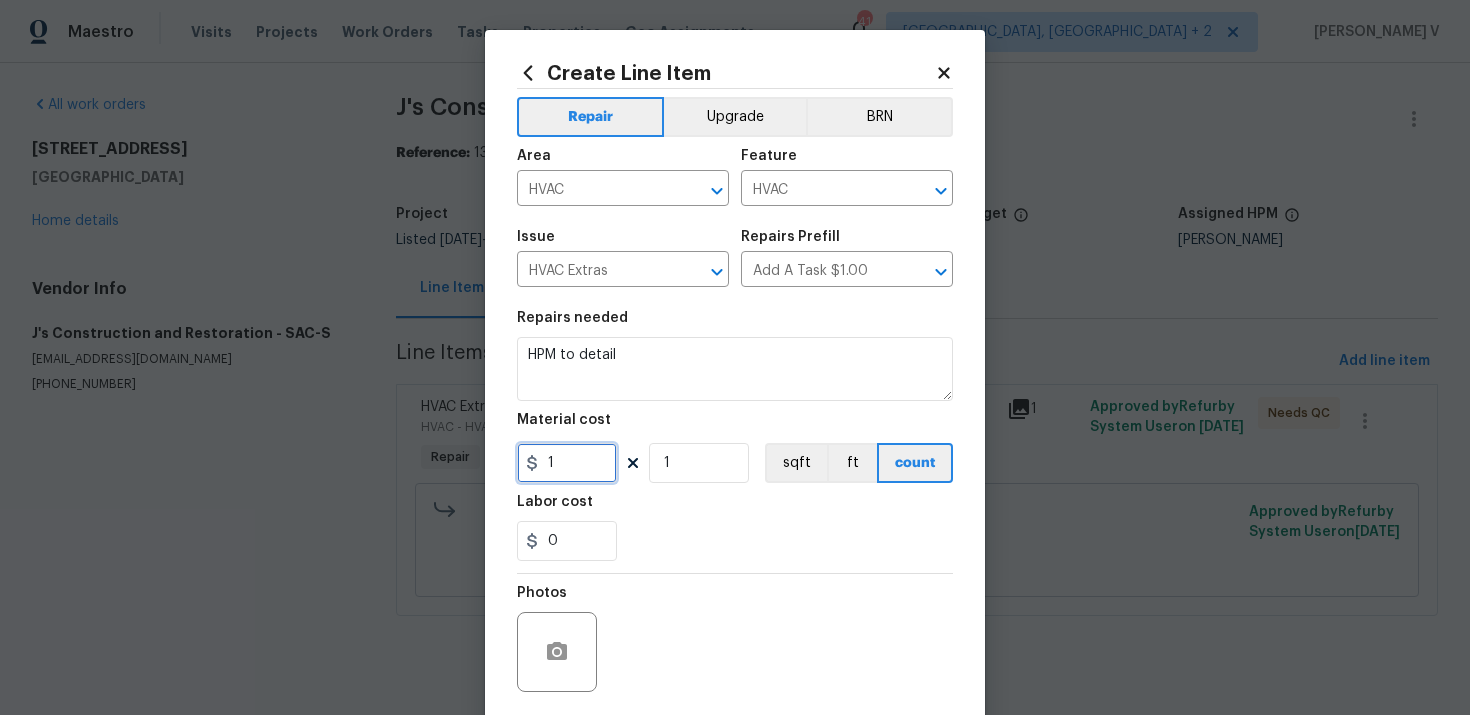 click on "1" at bounding box center (567, 463) 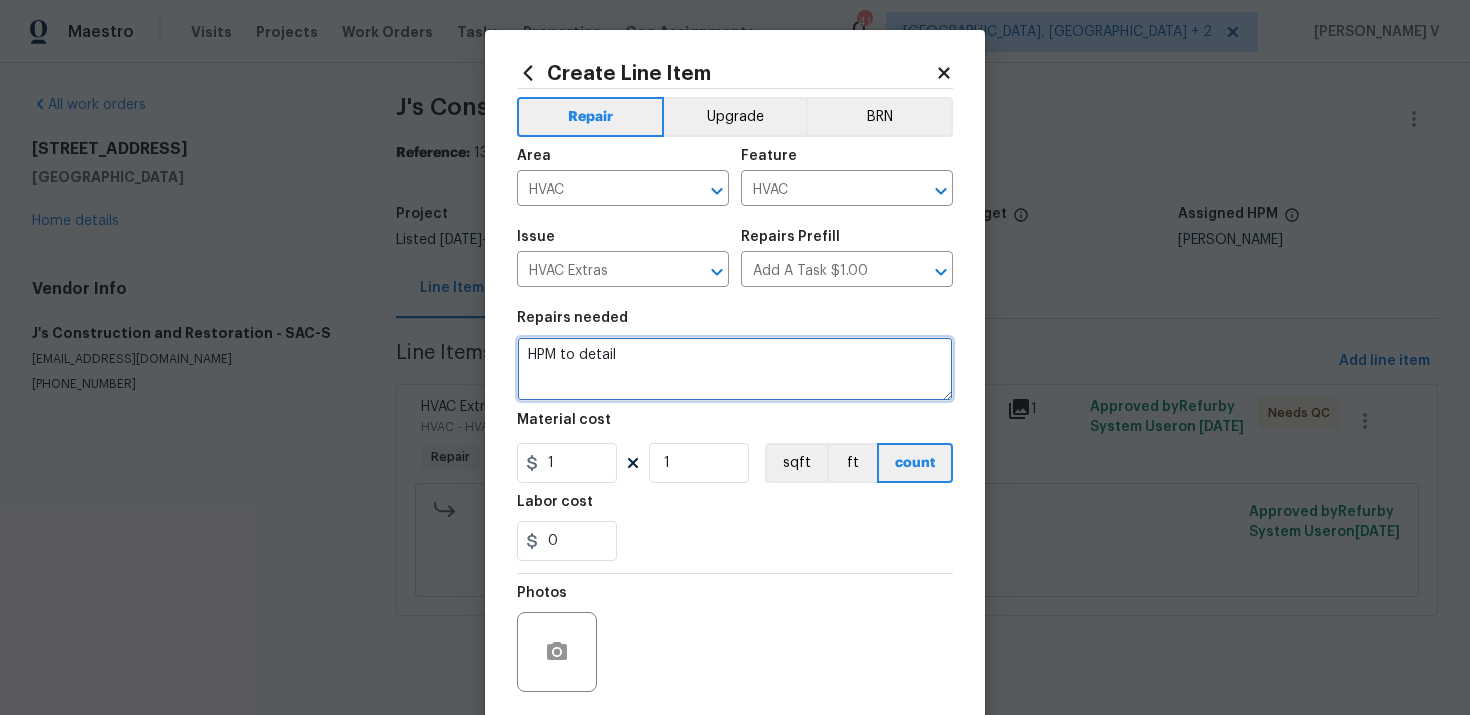 click on "HPM to detail" at bounding box center (735, 369) 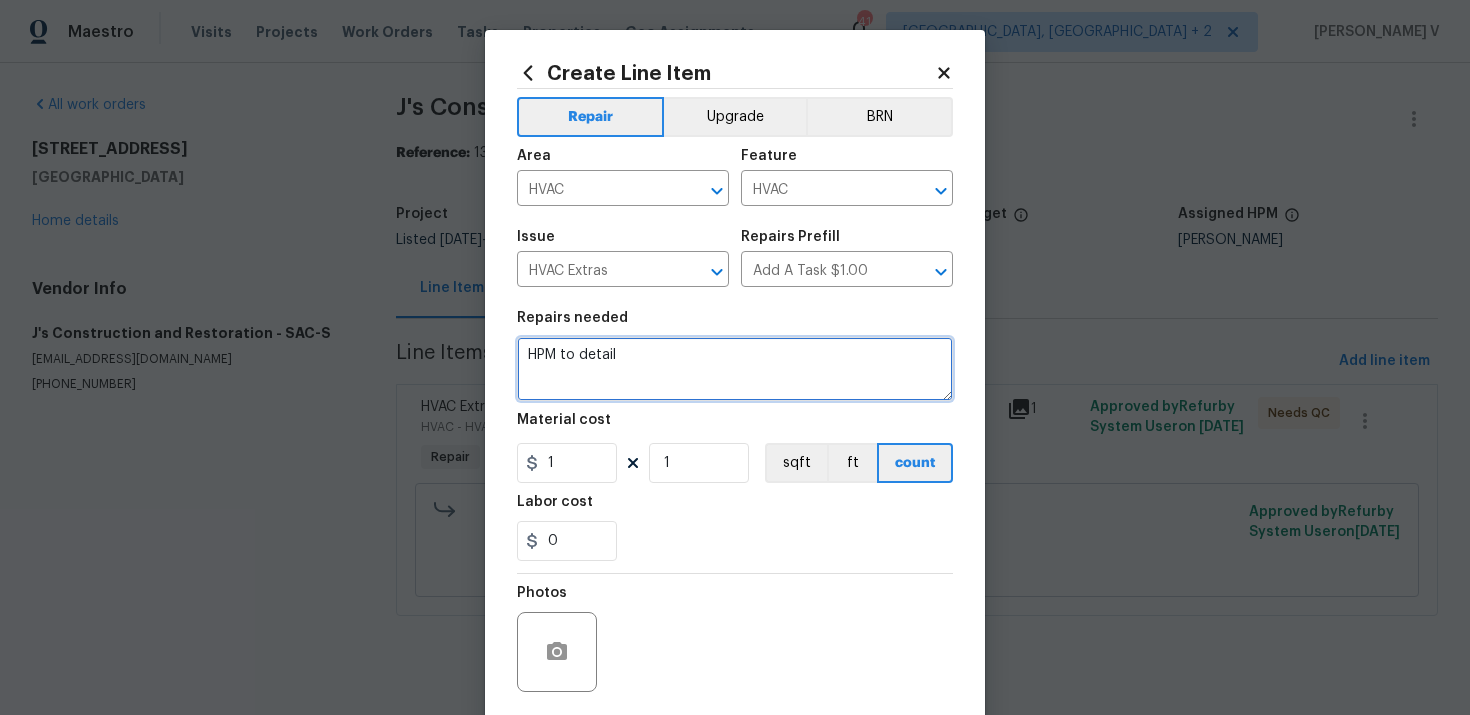 click on "HPM to detail" at bounding box center [735, 369] 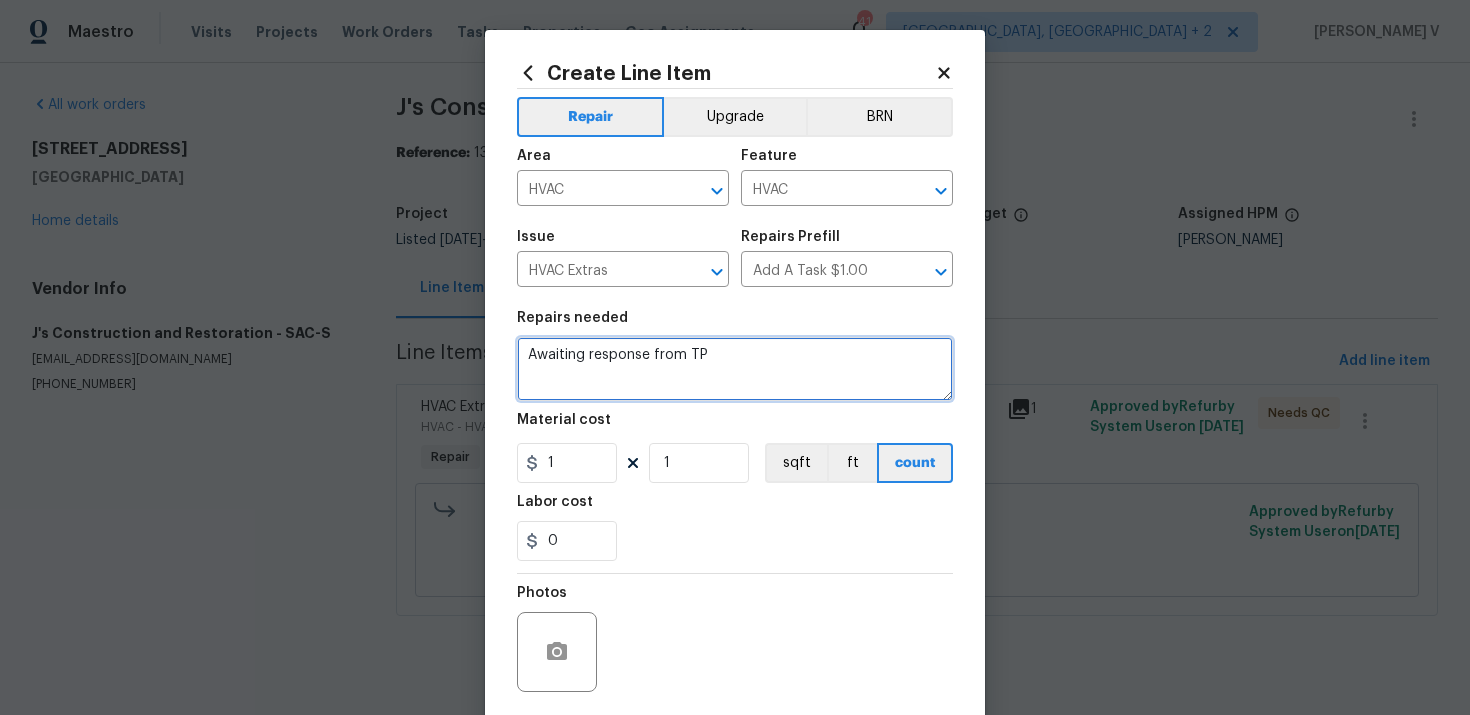 scroll, scrollTop: 147, scrollLeft: 0, axis: vertical 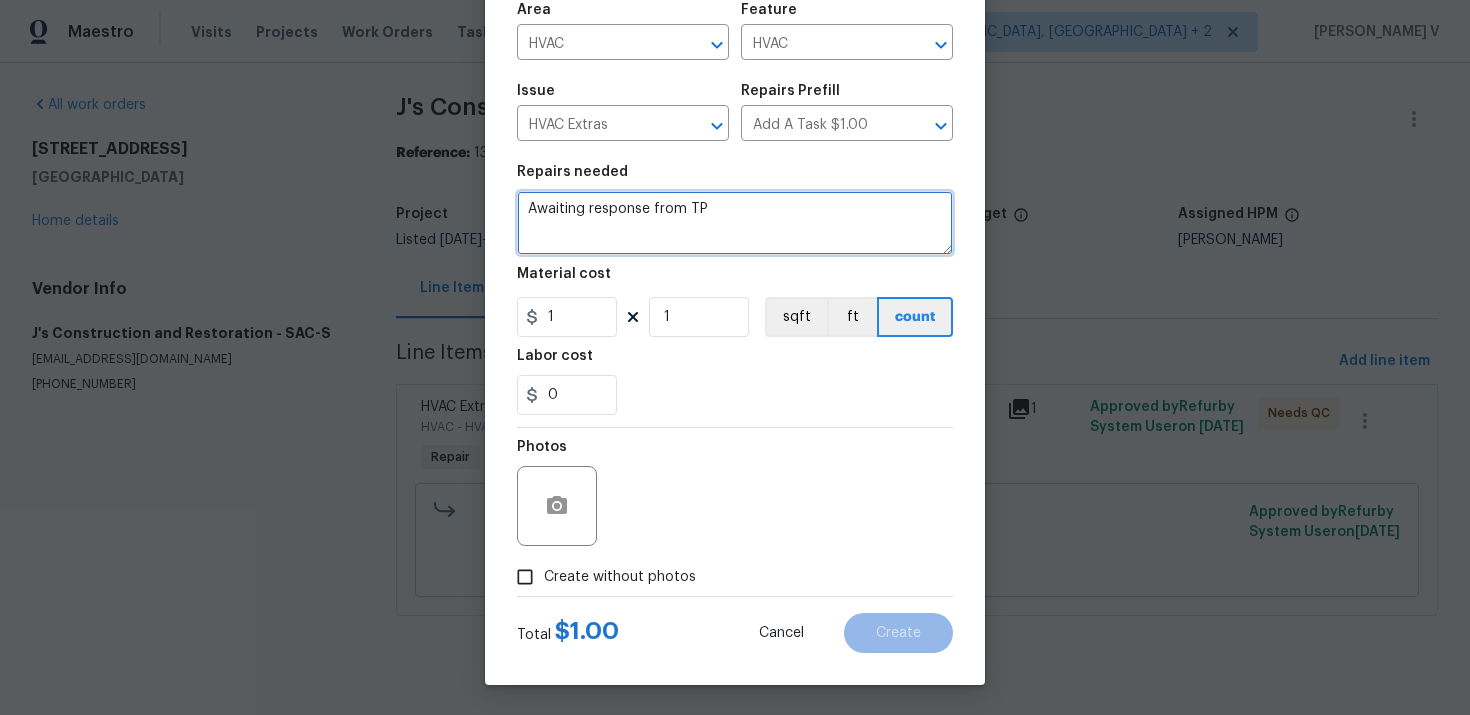 type on "Awaiting response from TP" 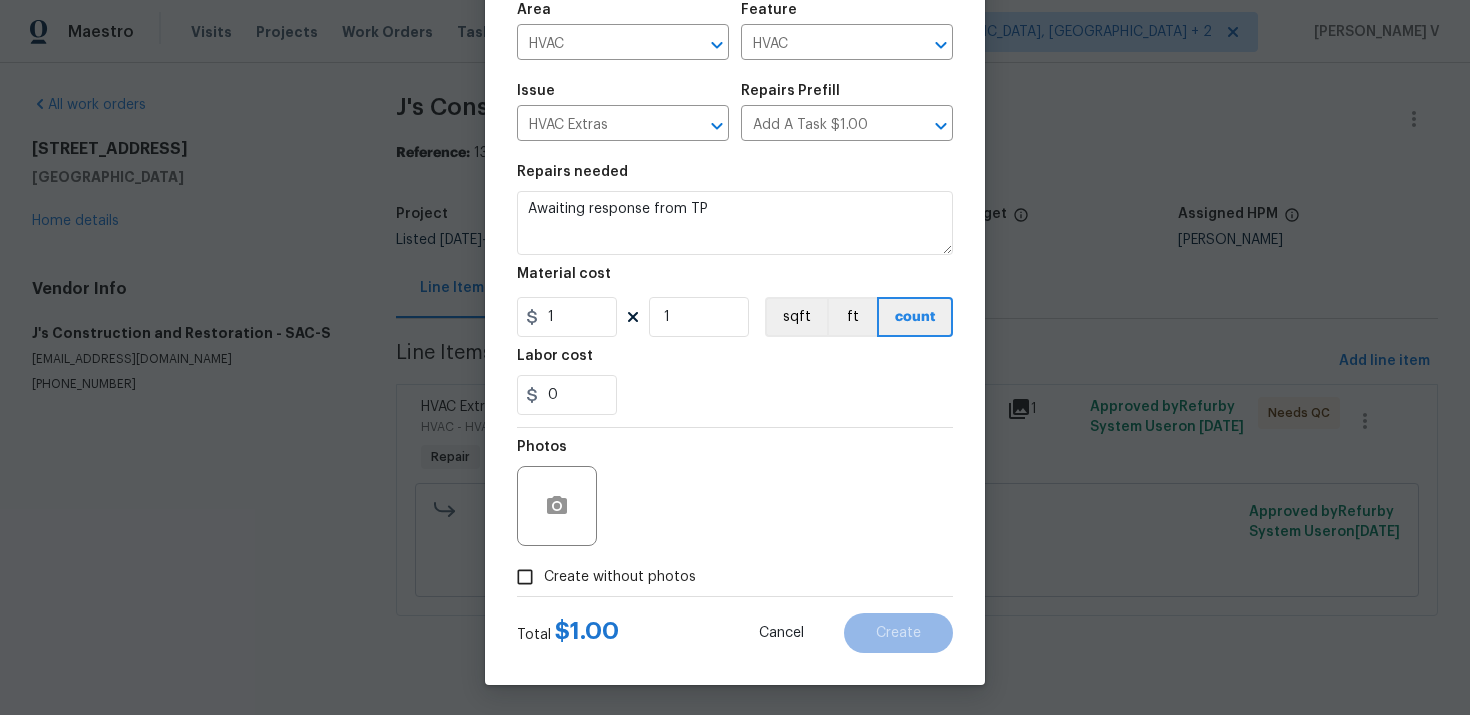 click on "Create without photos" at bounding box center [620, 577] 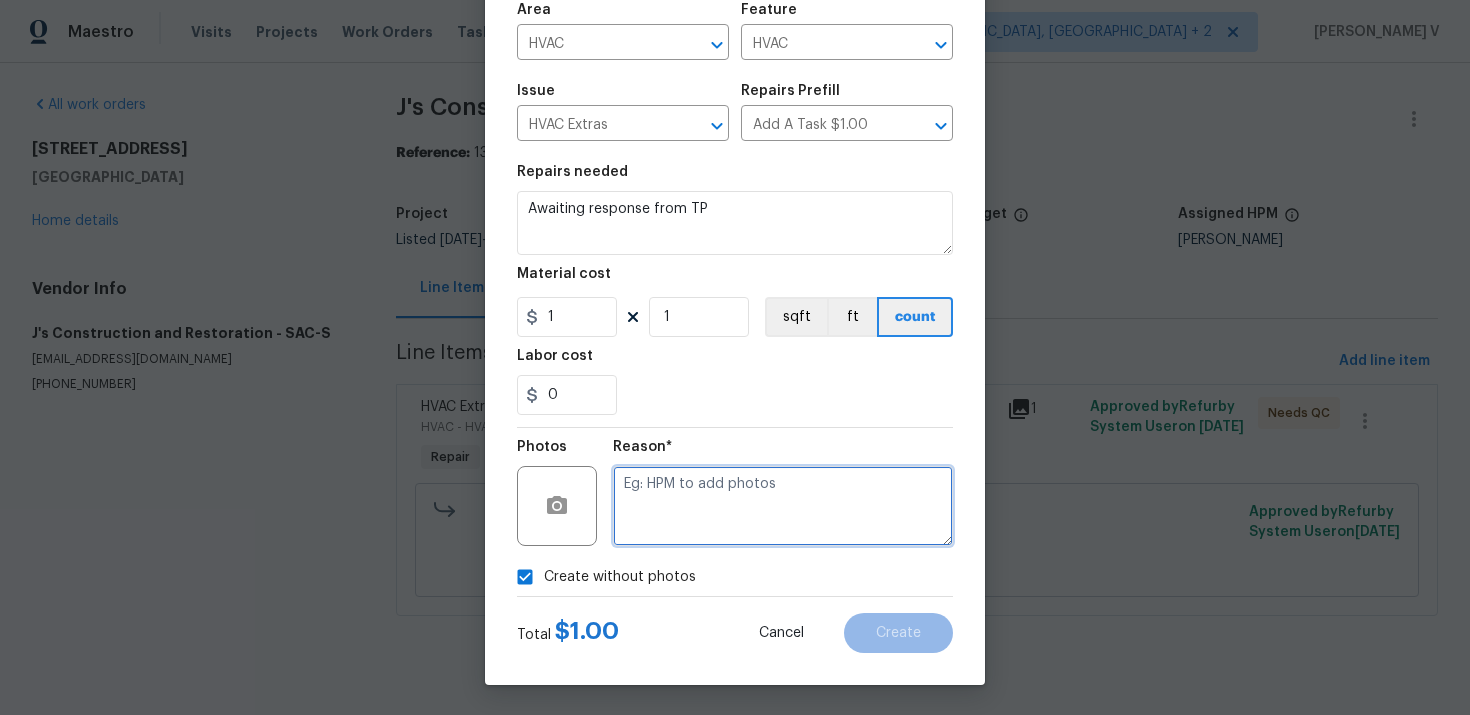 click at bounding box center [783, 506] 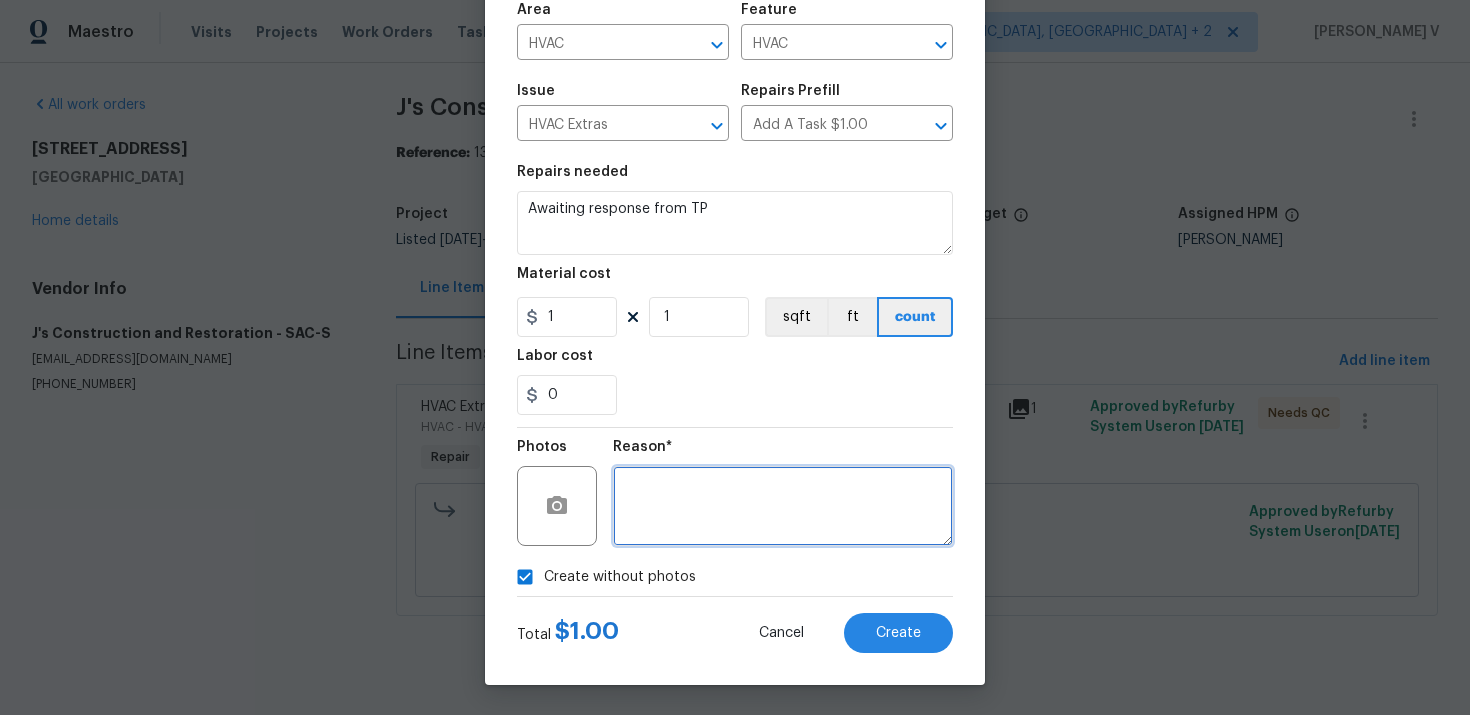 type 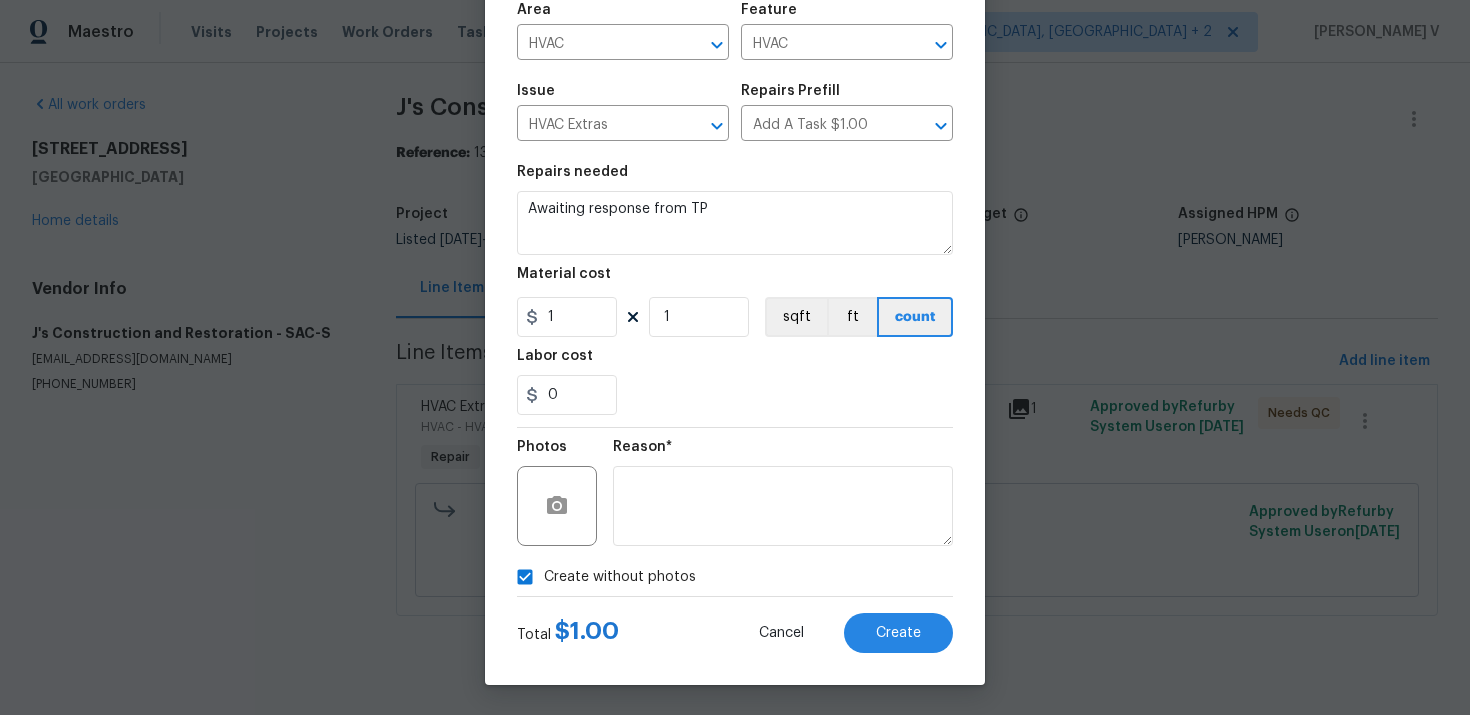 click on "Create Line Item Repair Upgrade BRN Area HVAC ​ Feature HVAC ​ Issue HVAC Extras ​ Repairs Prefill Add A Task $1.00 ​ Repairs needed Awaiting response from TP Material cost 1 1 sqft ft count Labor cost 0 Photos Reason*   Create without photos Total   $ 1.00 Cancel Create" at bounding box center (735, 284) 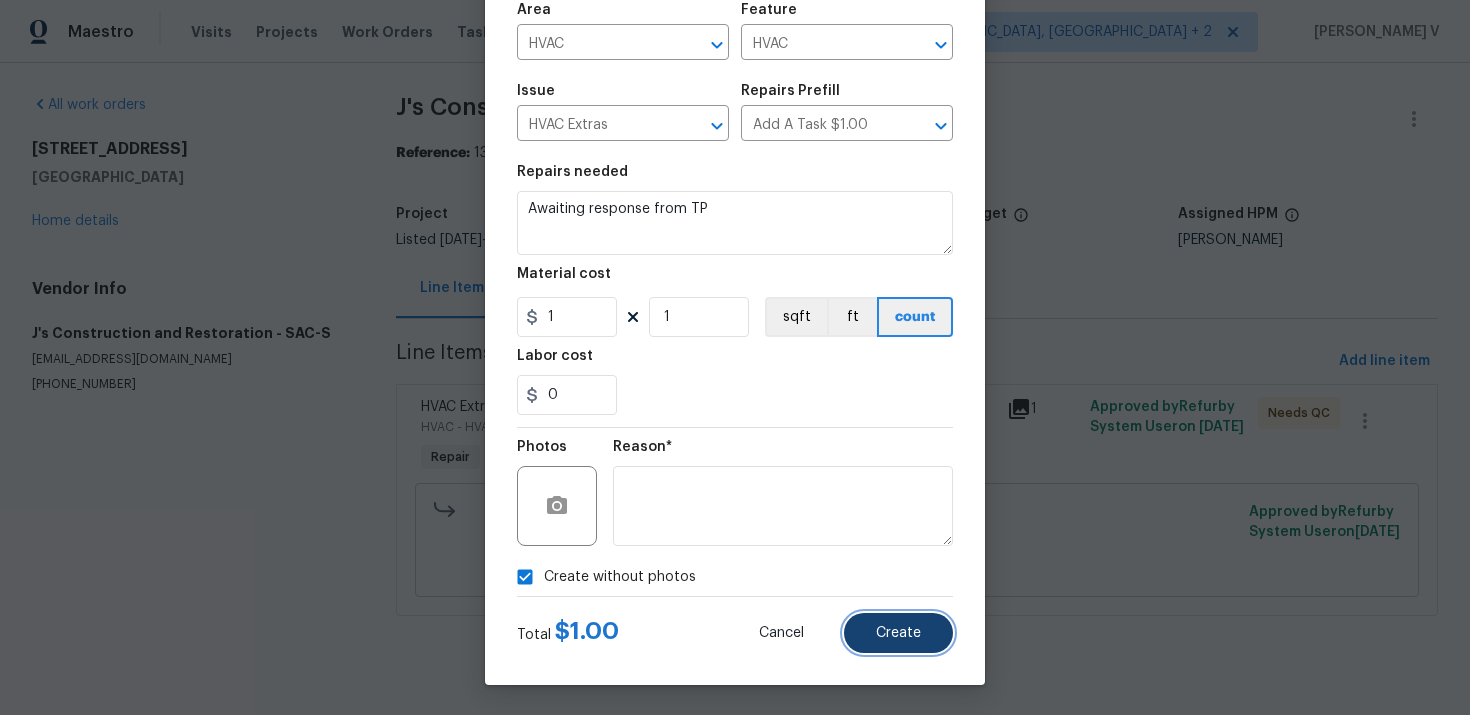 click on "Create" at bounding box center [898, 633] 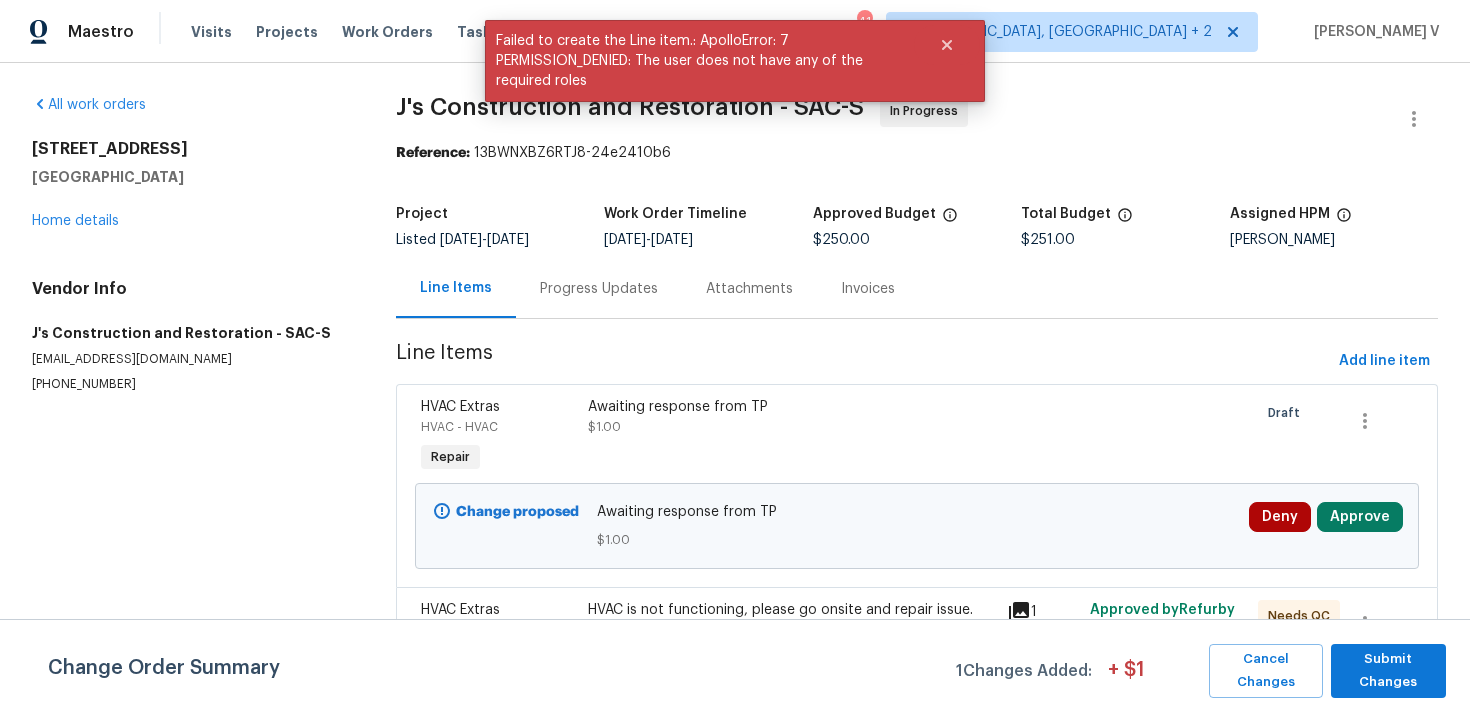 click on "Progress Updates" at bounding box center (599, 289) 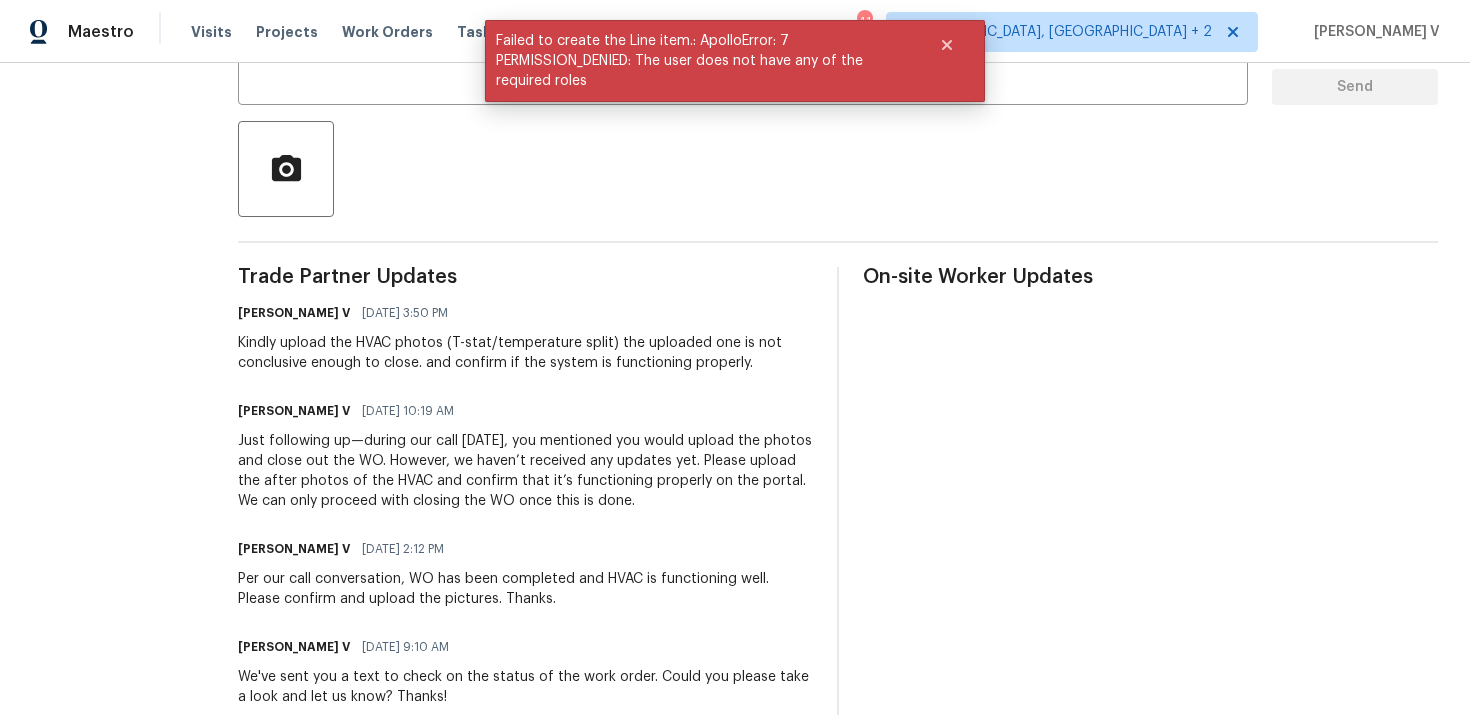 scroll, scrollTop: 195, scrollLeft: 0, axis: vertical 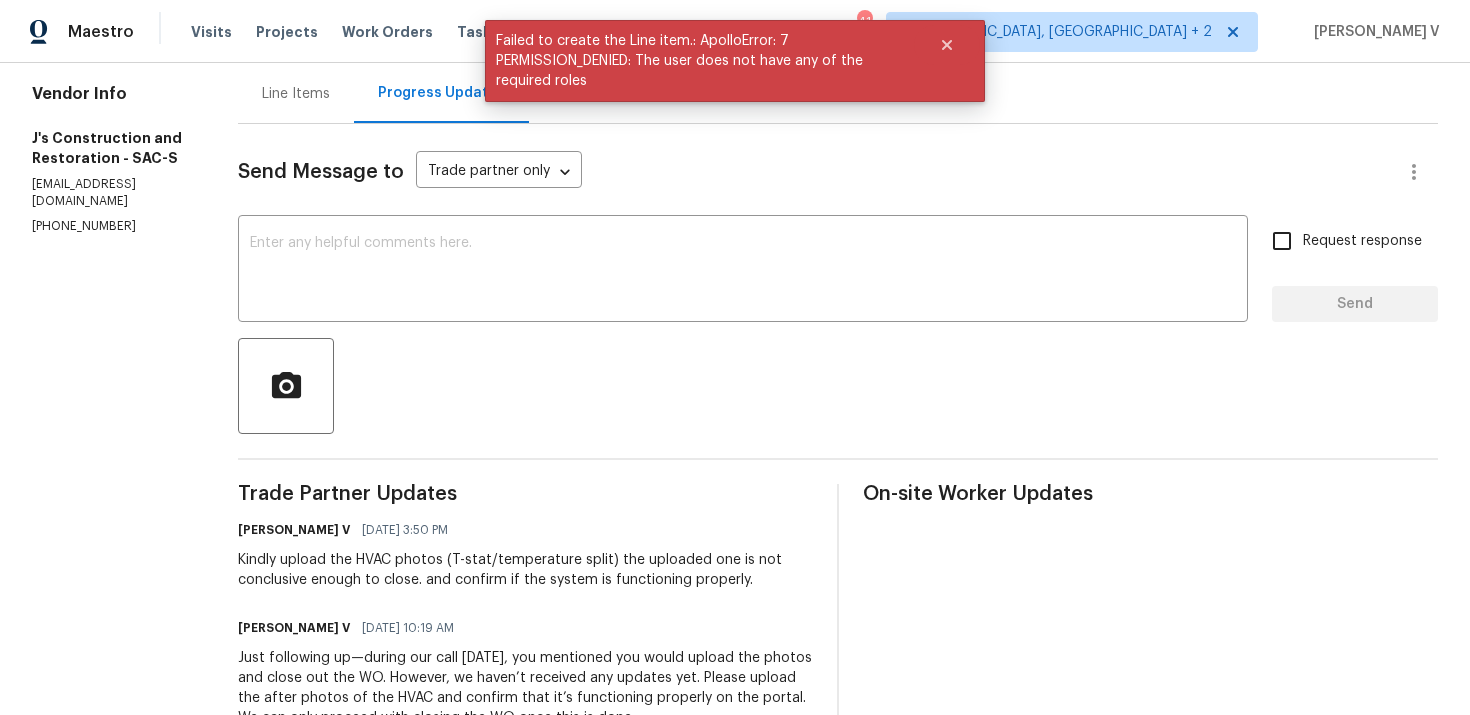 click on "All work orders 616 Rose Ave Wheatland, CA 95692 Home details Vendor Info J's Construction and Restoration - SAC-S garza_developments@yahoo.com (916) 848-9554" at bounding box center (111, 718) 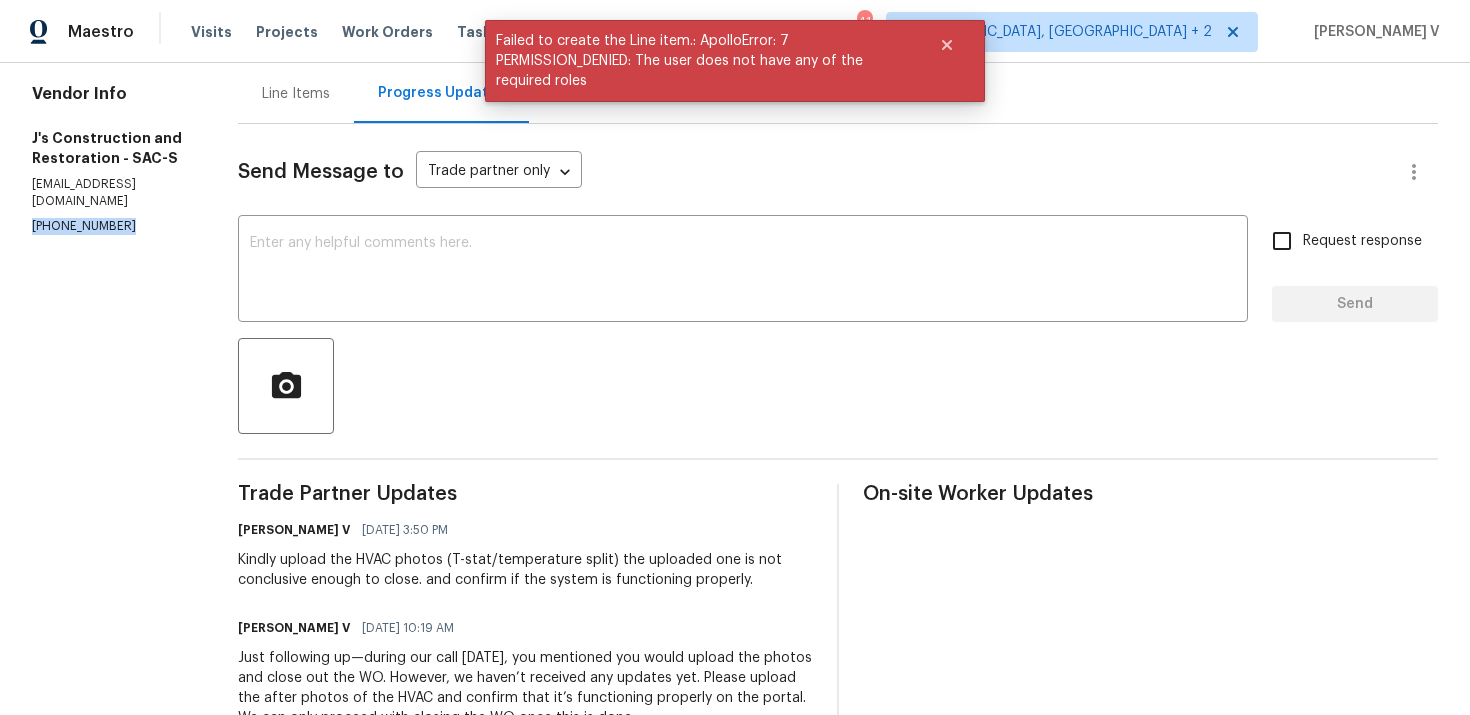 copy on "(916) 848-9554" 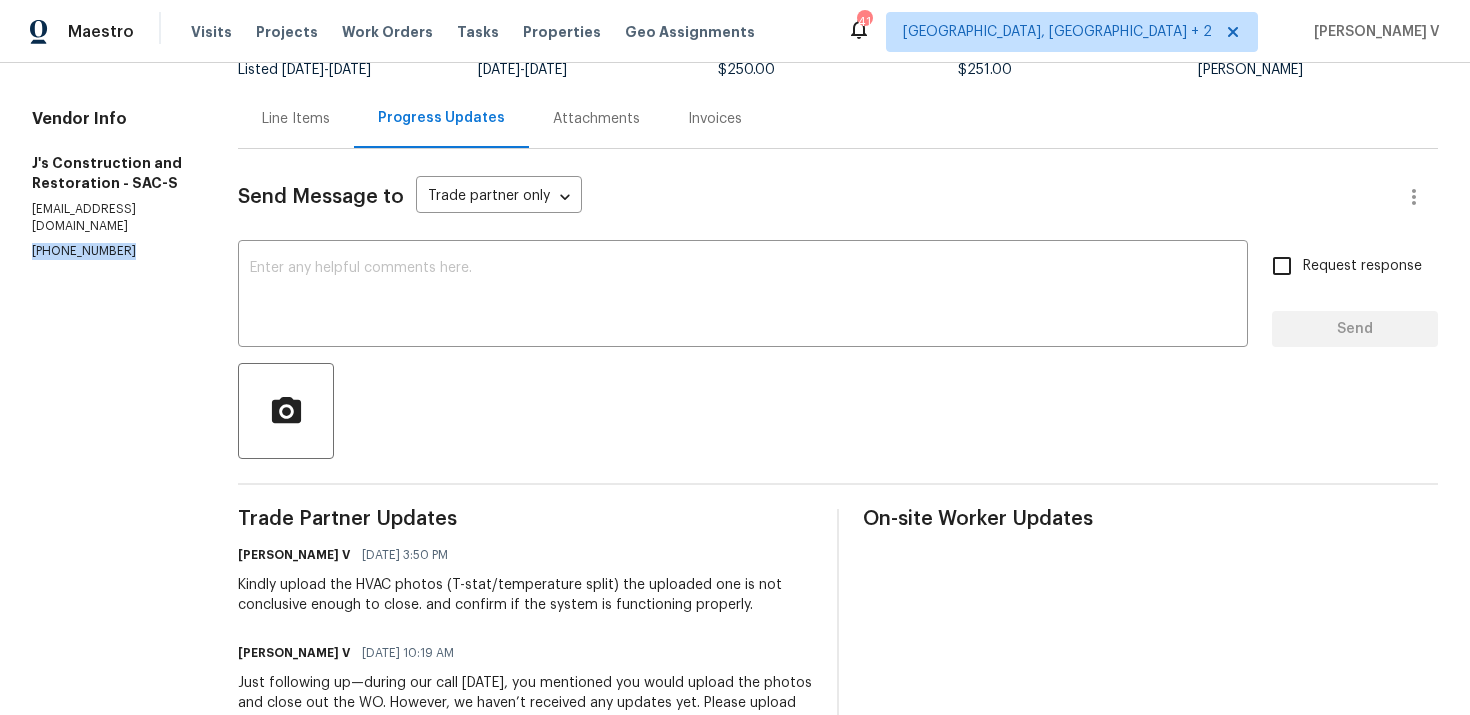 scroll, scrollTop: 42, scrollLeft: 0, axis: vertical 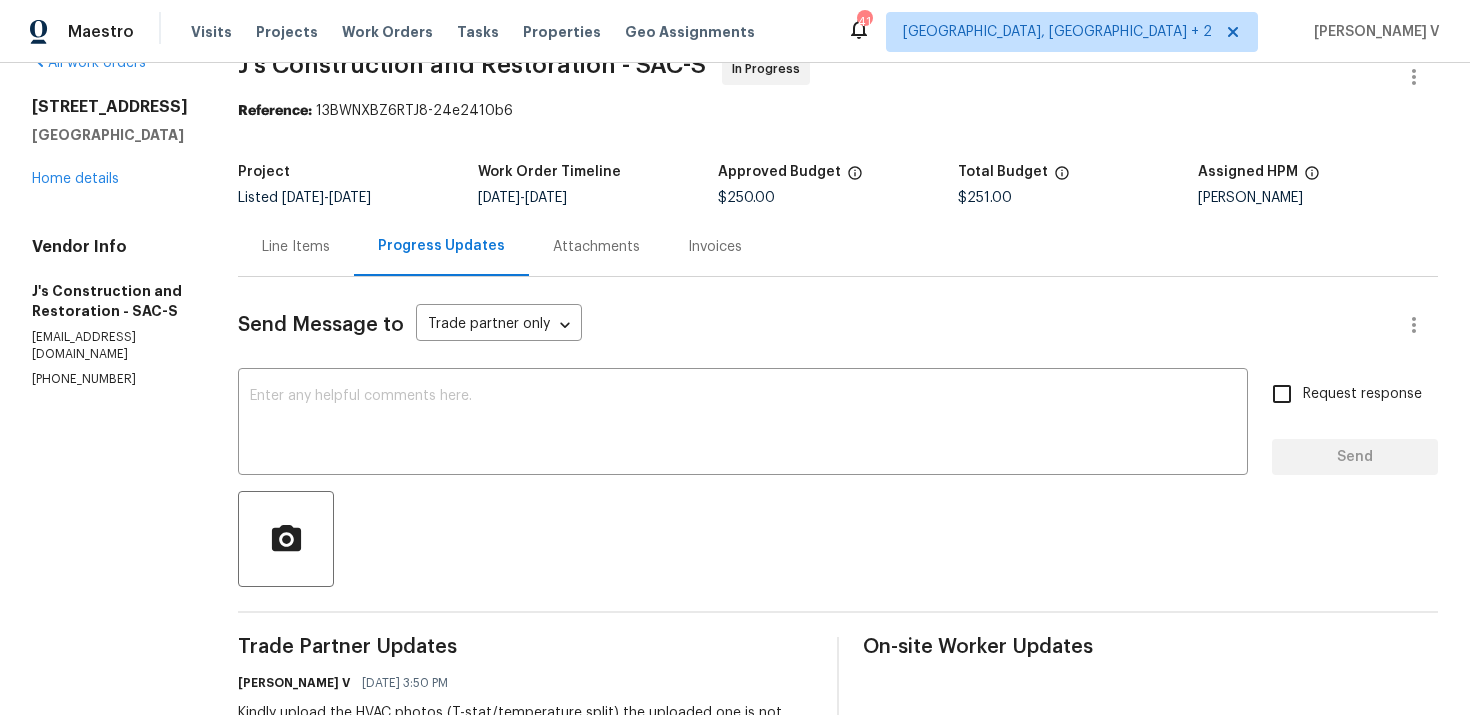 click on "Line Items" at bounding box center [296, 246] 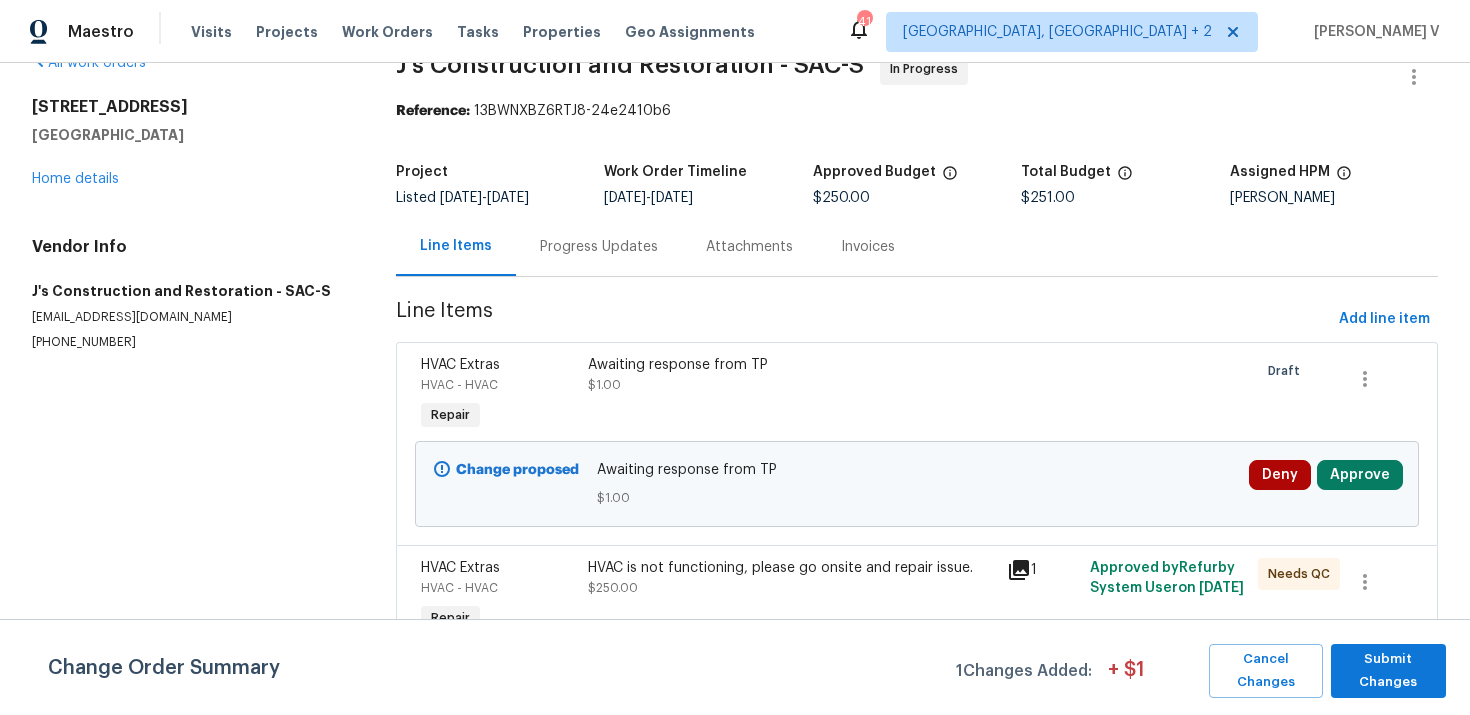 click on "garza_developments@yahoo.com" at bounding box center (190, 317) 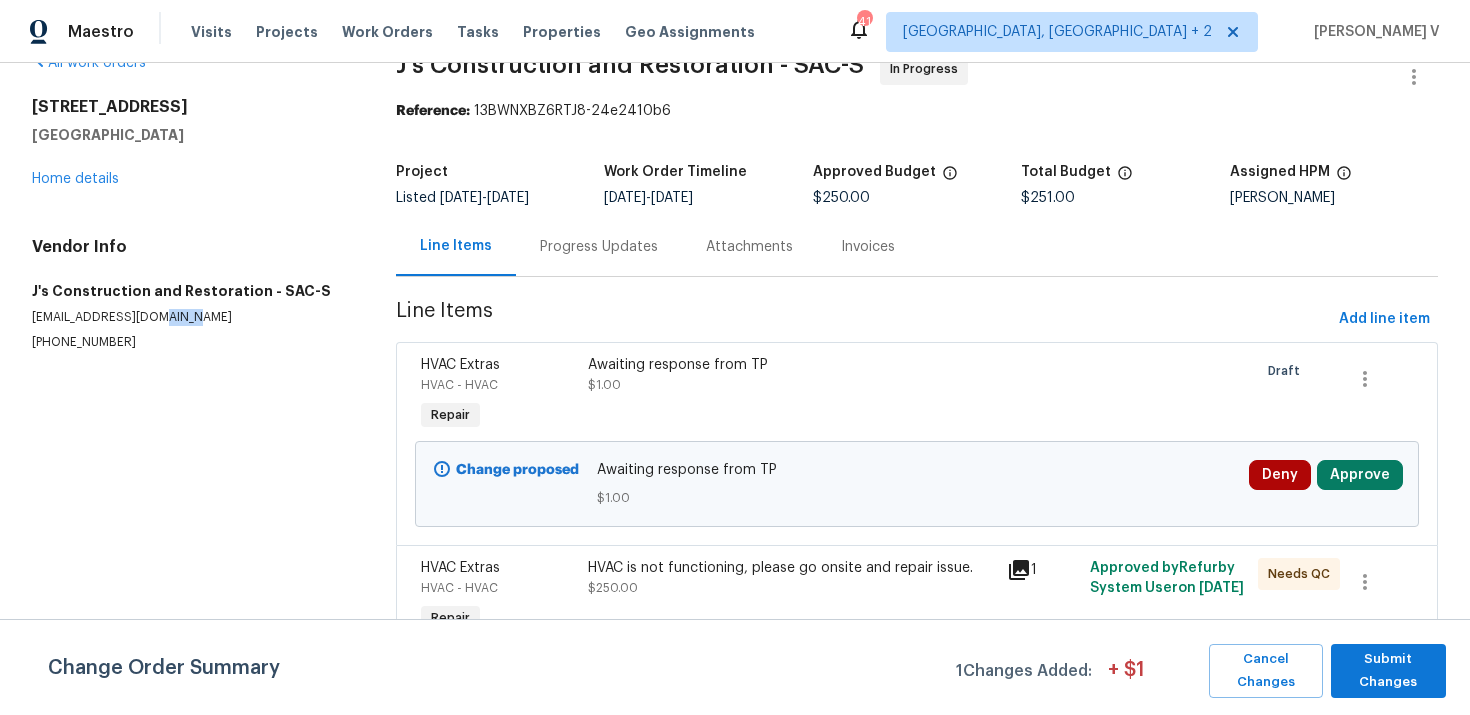 click on "garza_developments@yahoo.com" at bounding box center [190, 317] 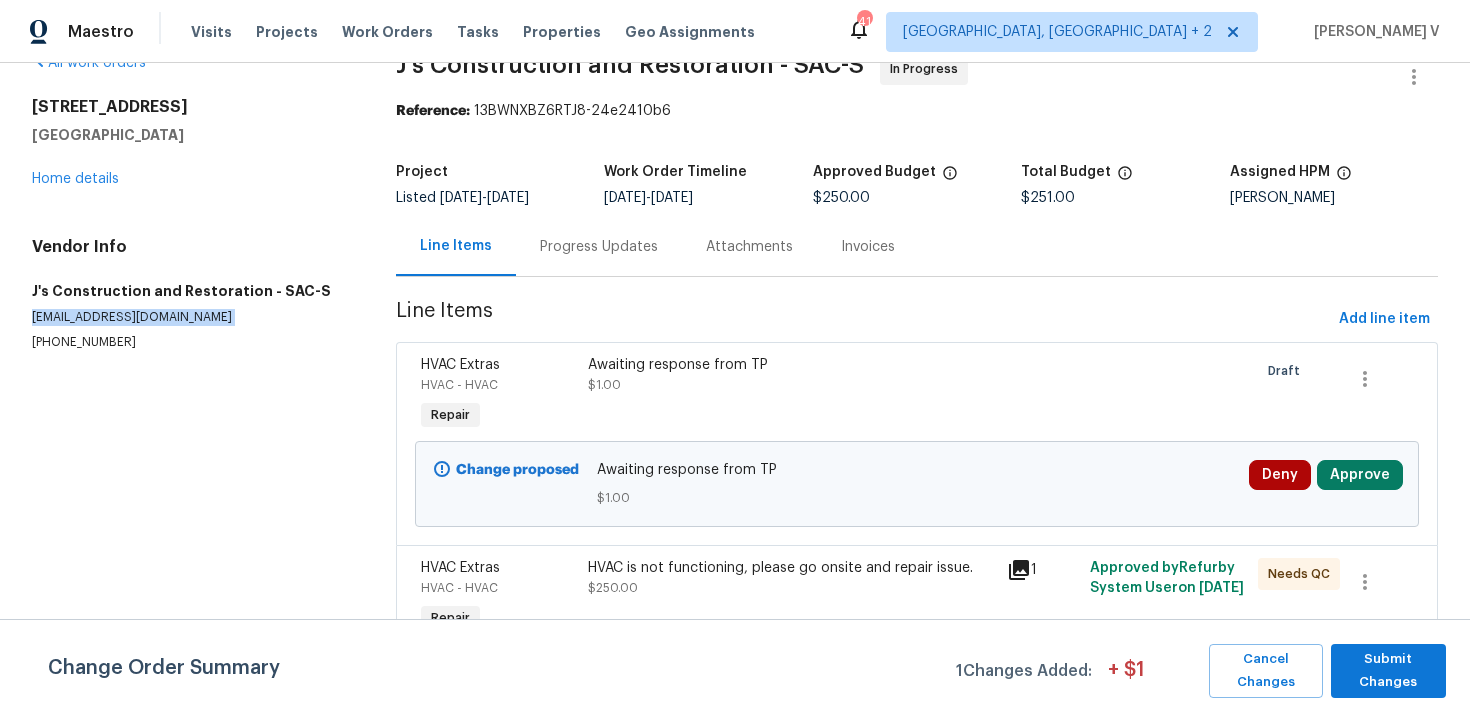 copy on "garza_developments@yahoo.com" 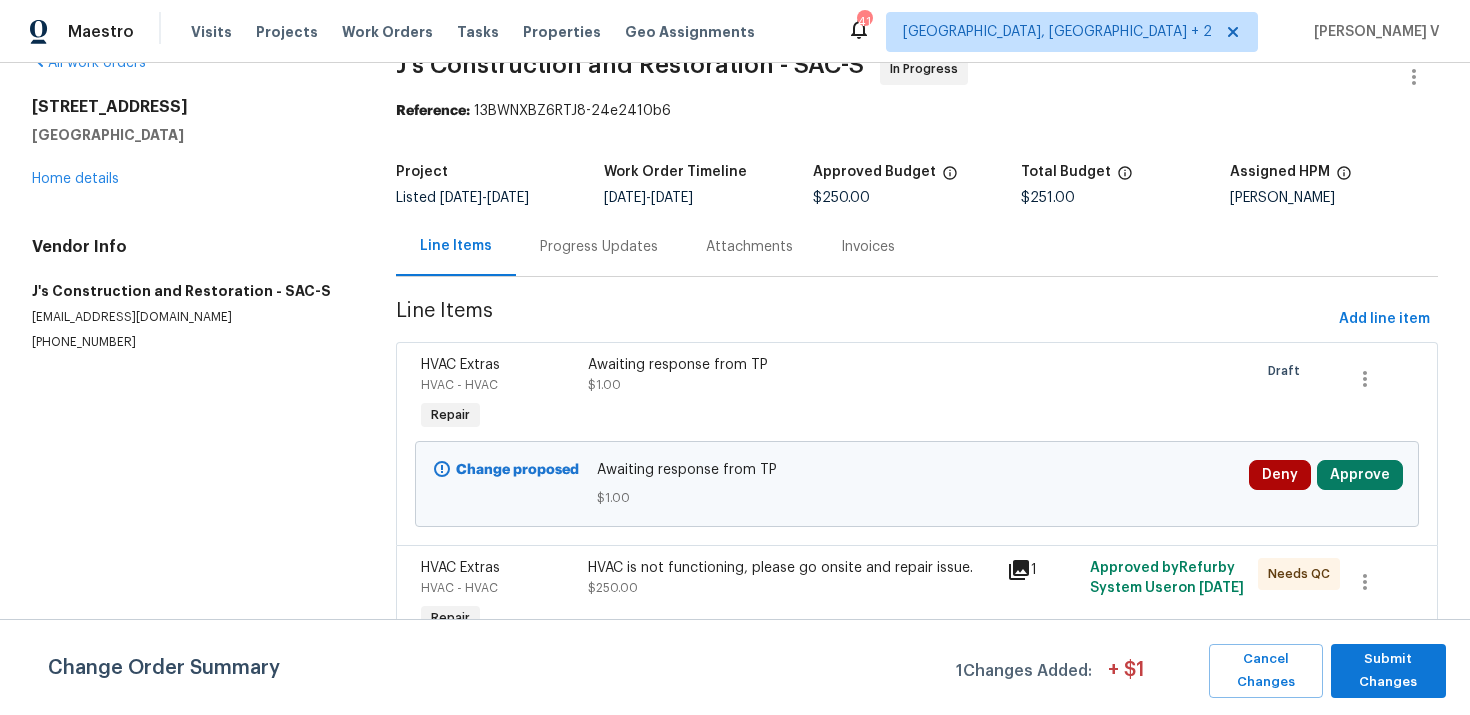 click on "Progress Updates" at bounding box center [599, 246] 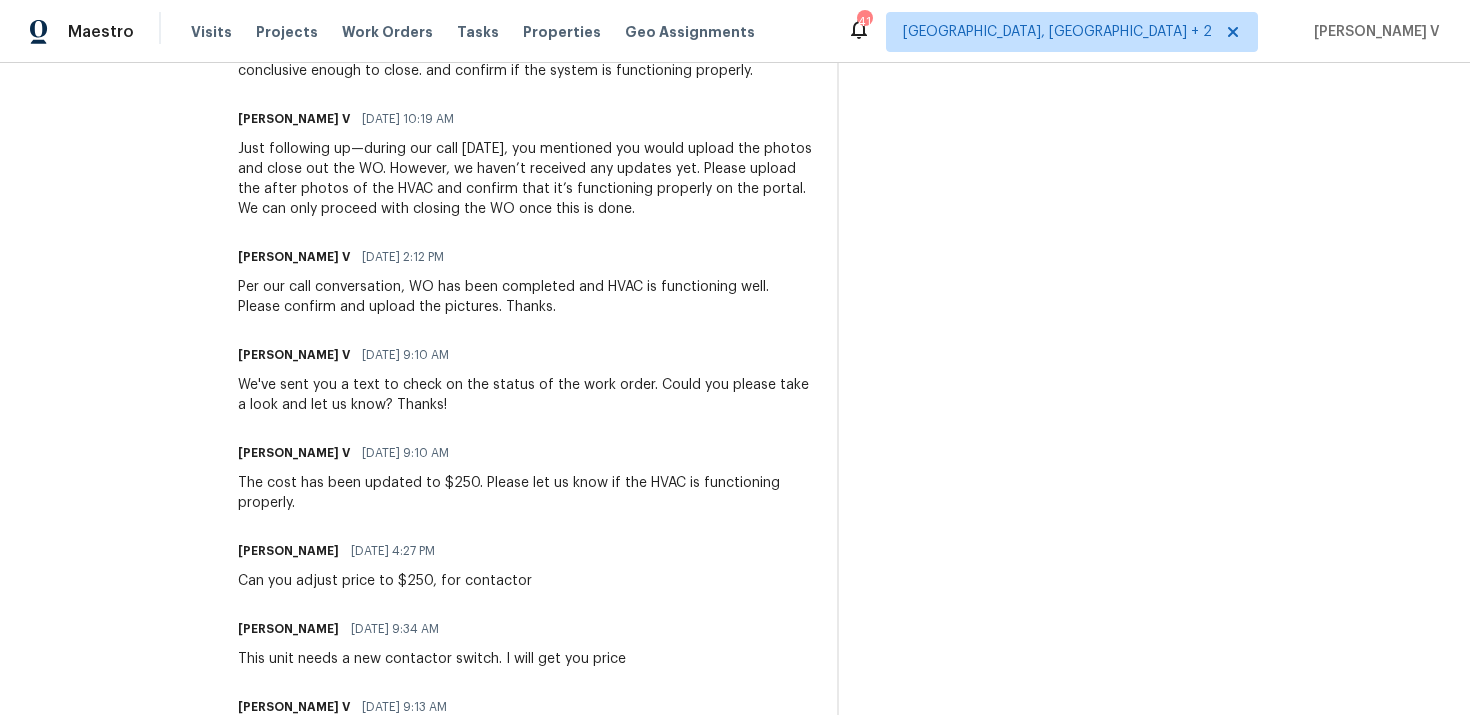 scroll, scrollTop: 0, scrollLeft: 0, axis: both 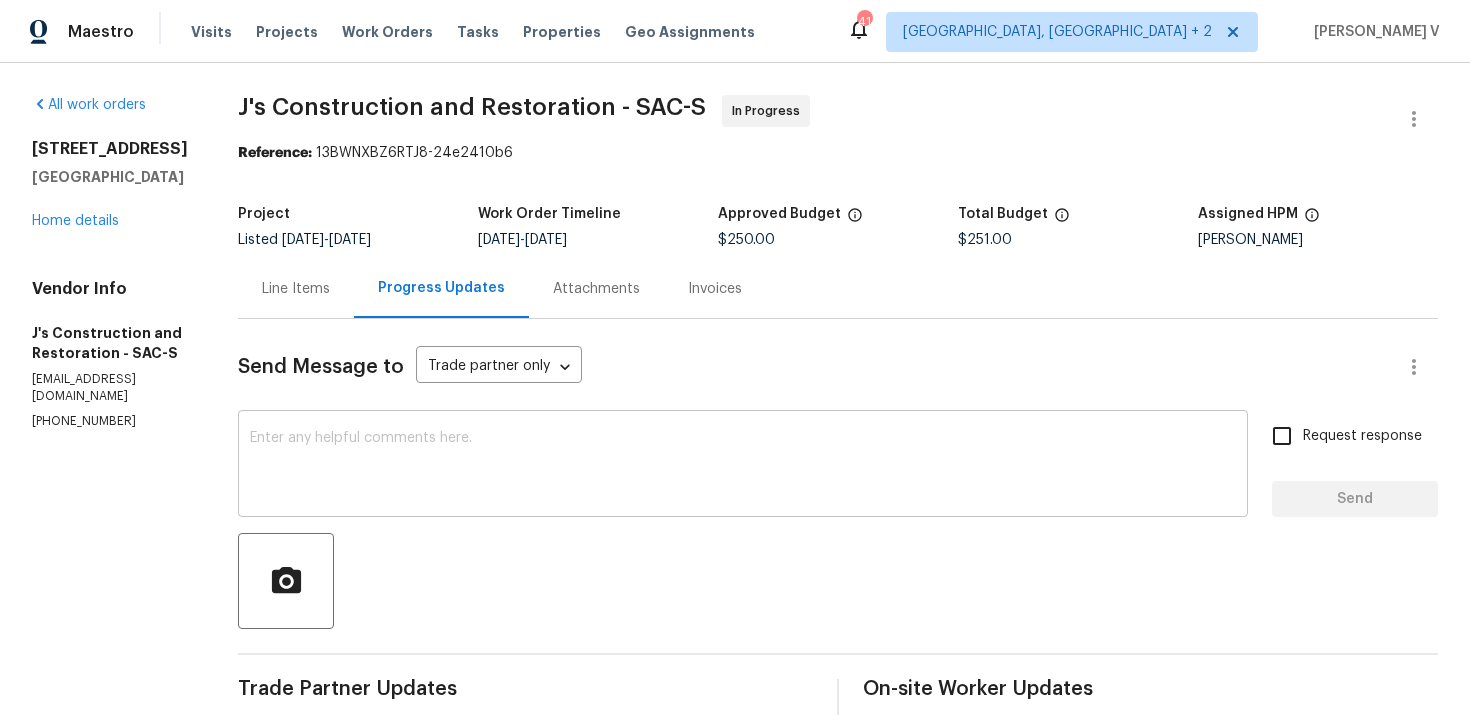 click at bounding box center (743, 466) 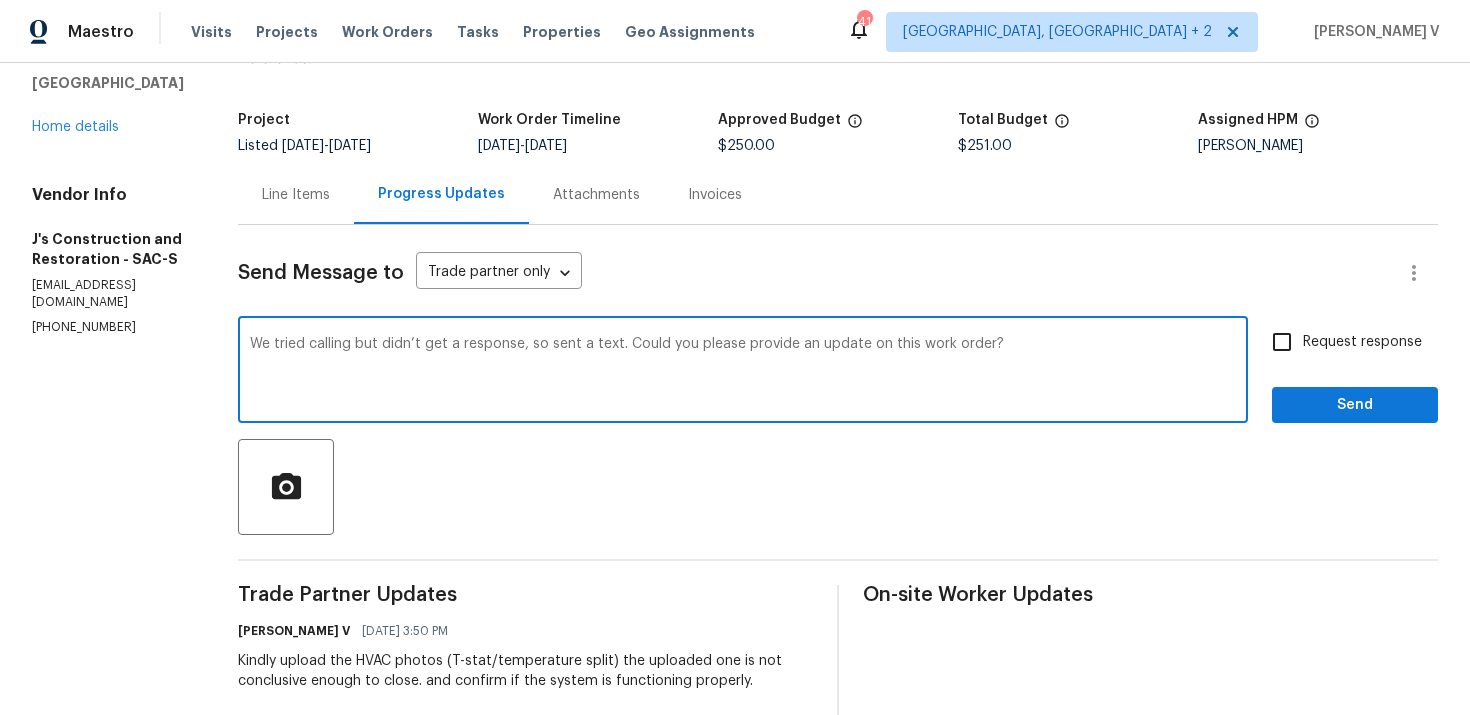 scroll, scrollTop: 209, scrollLeft: 0, axis: vertical 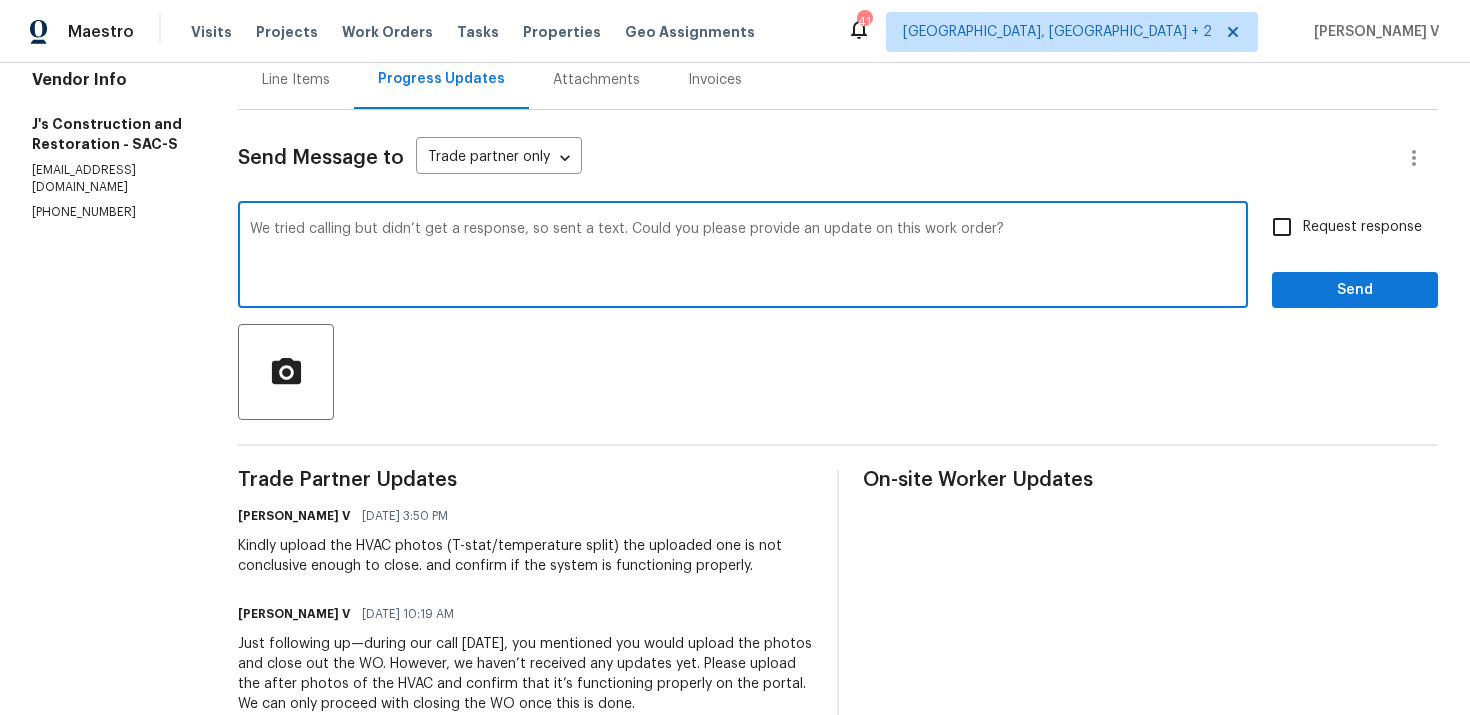 type on "We tried calling but didn’t get a response, so sent a text. Could you please provide an update on this work order?" 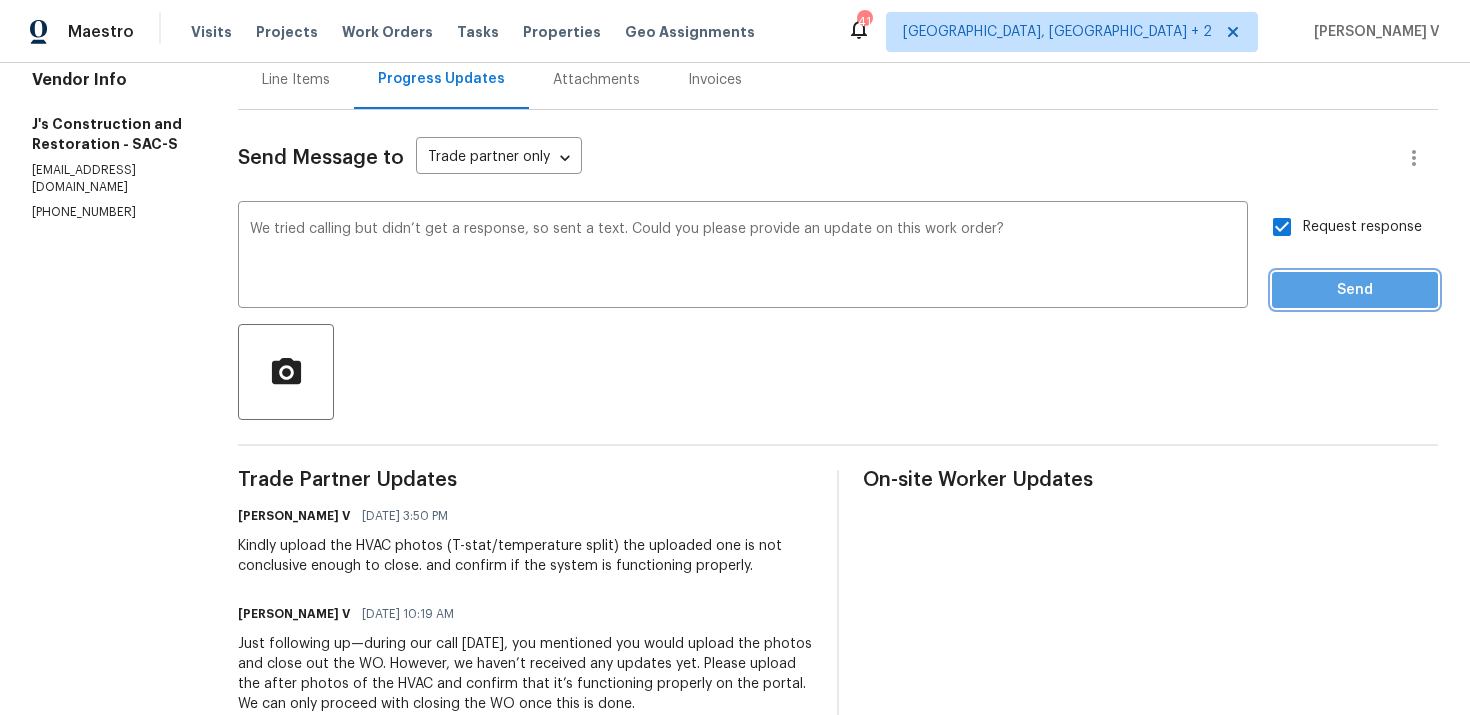 click on "Send" at bounding box center (1355, 290) 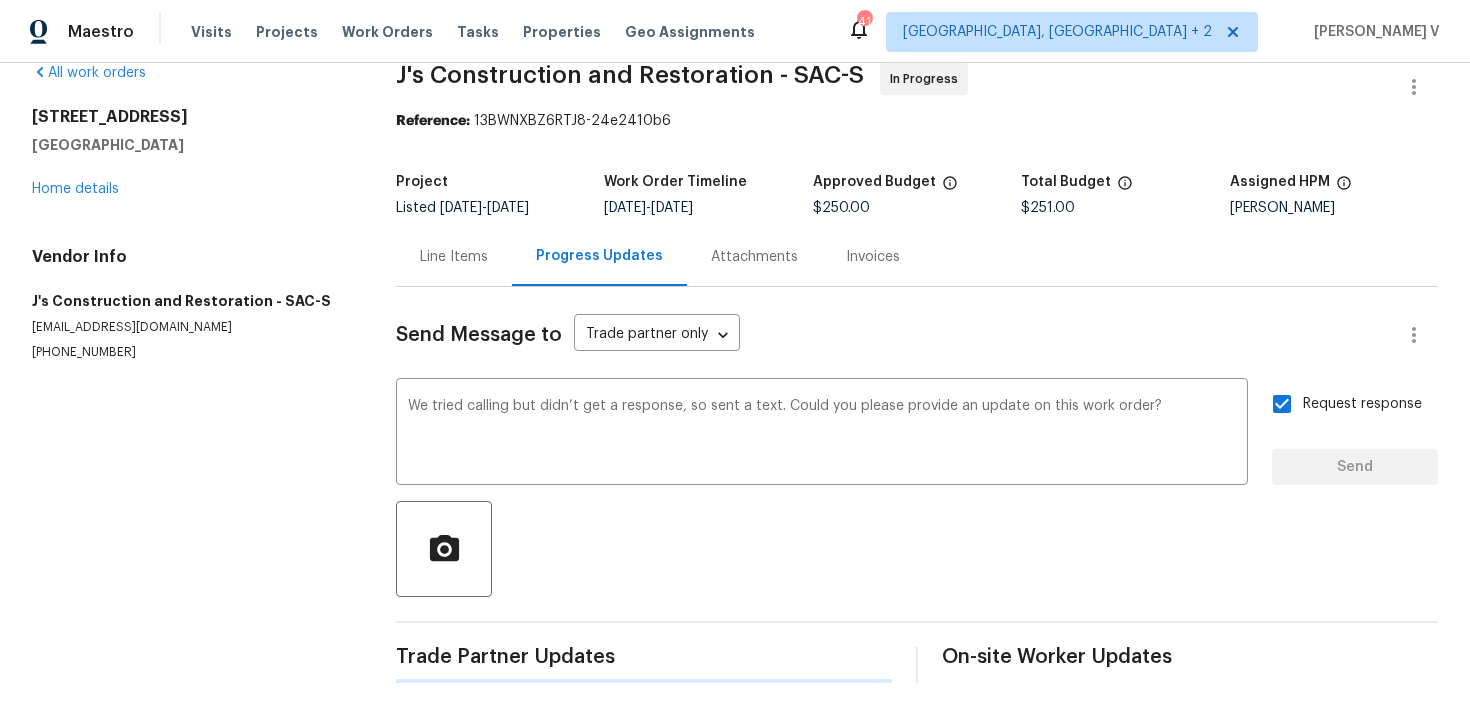 type 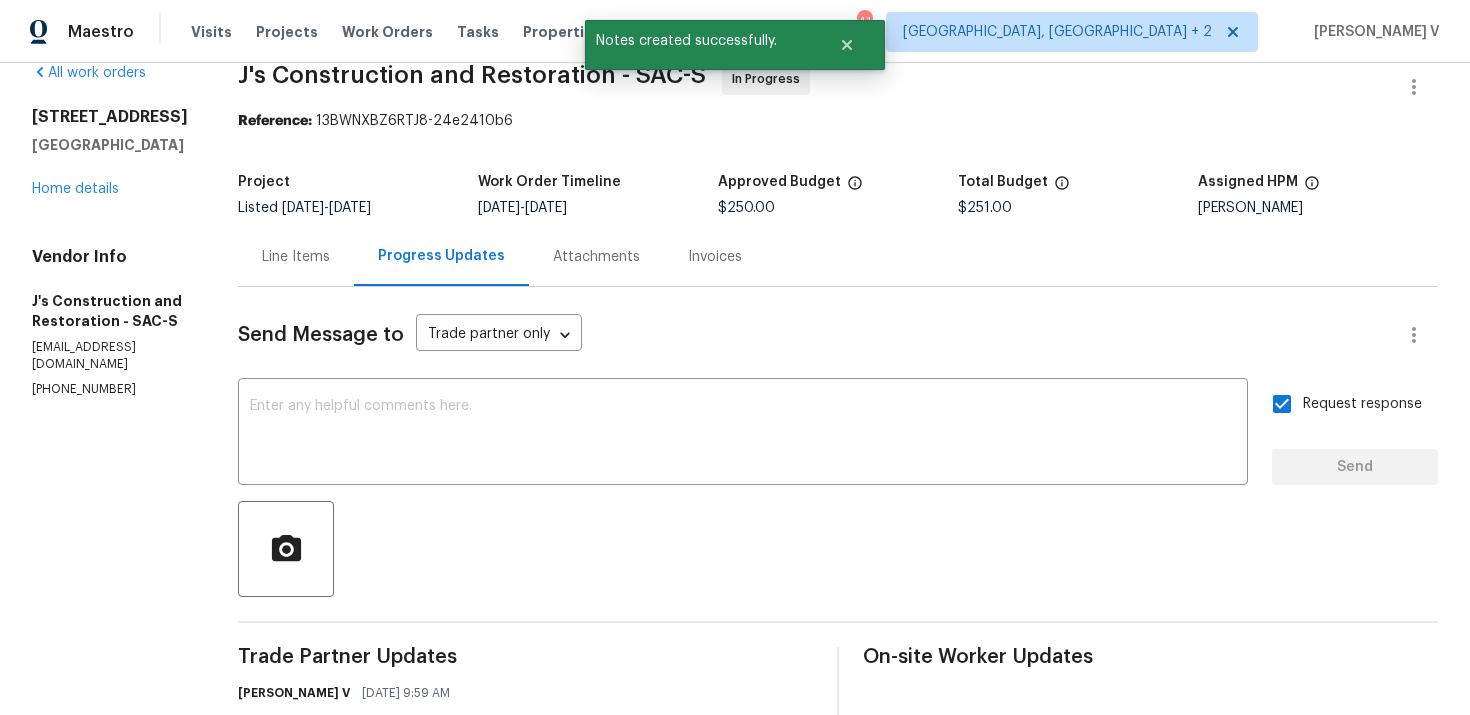 scroll, scrollTop: 209, scrollLeft: 0, axis: vertical 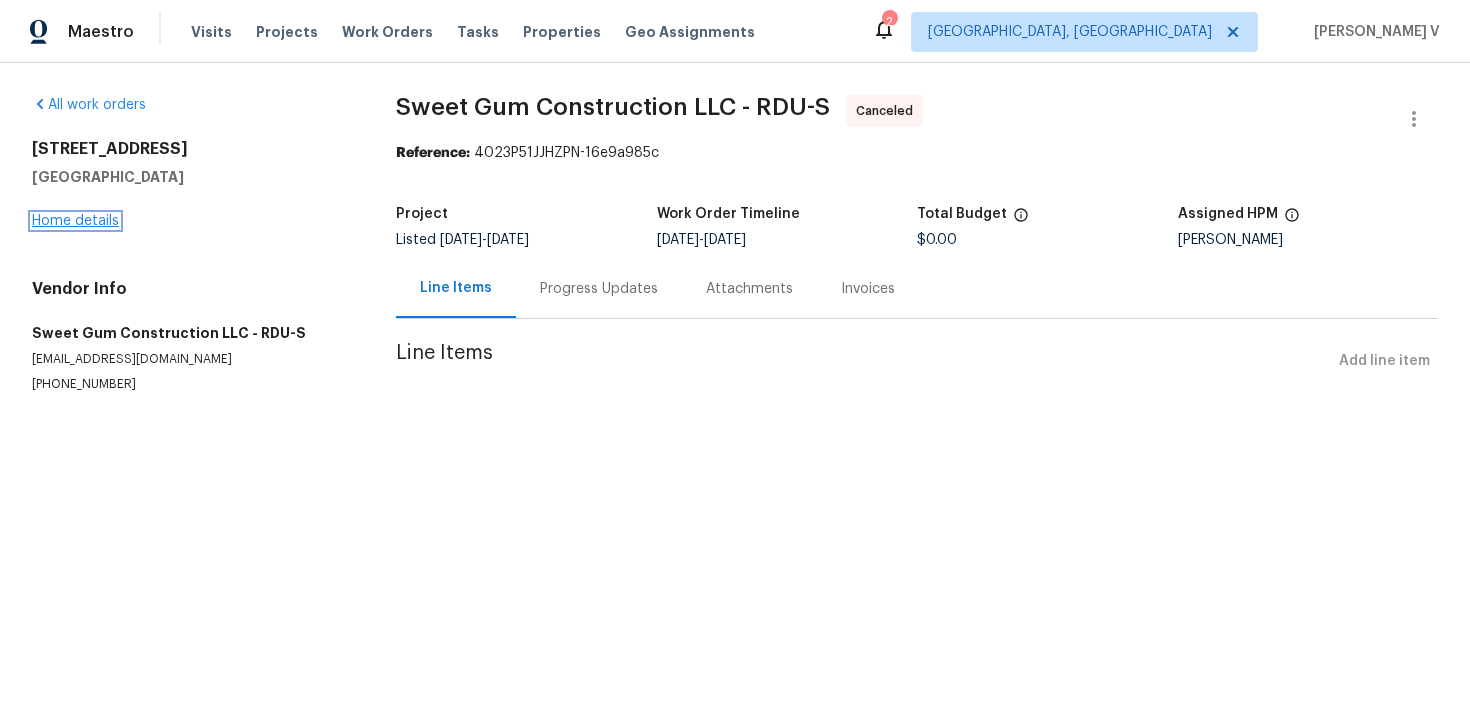 click on "Home details" at bounding box center [75, 221] 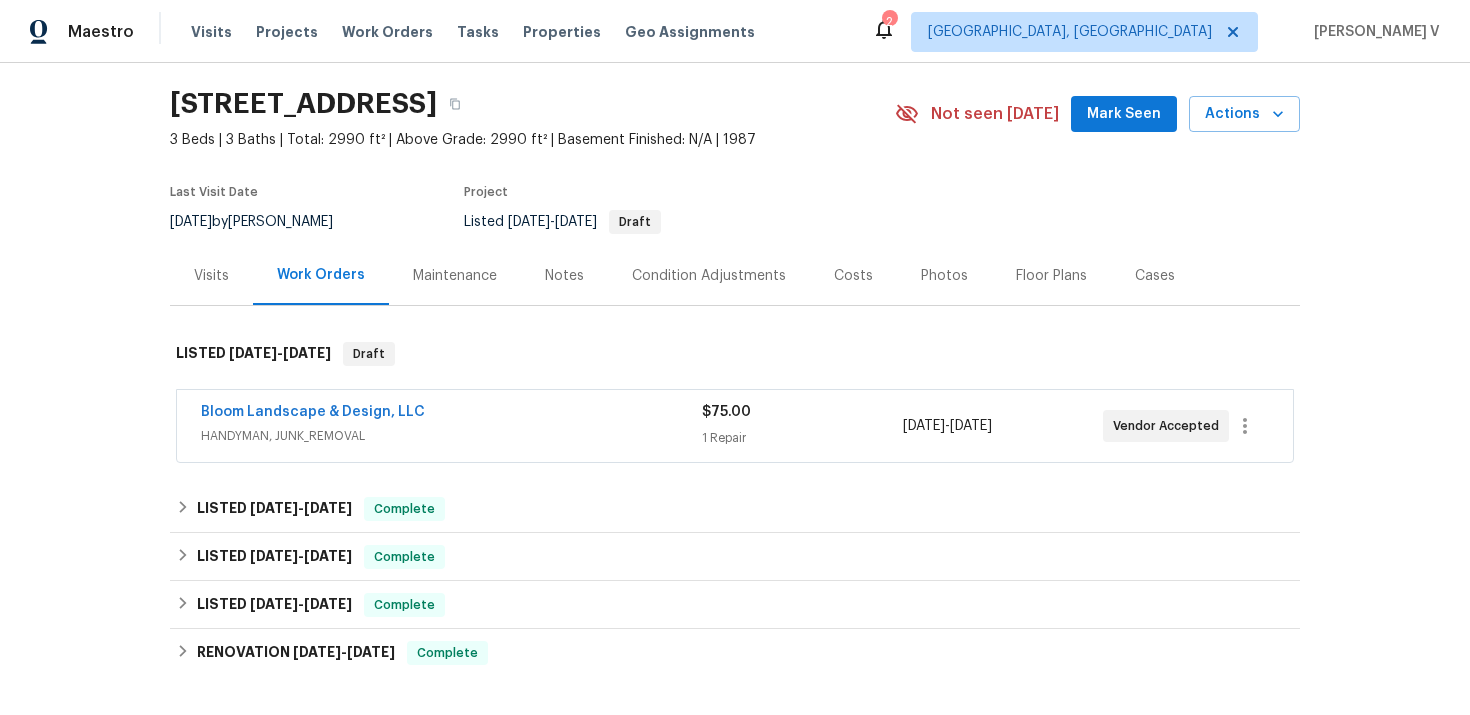 scroll, scrollTop: 62, scrollLeft: 0, axis: vertical 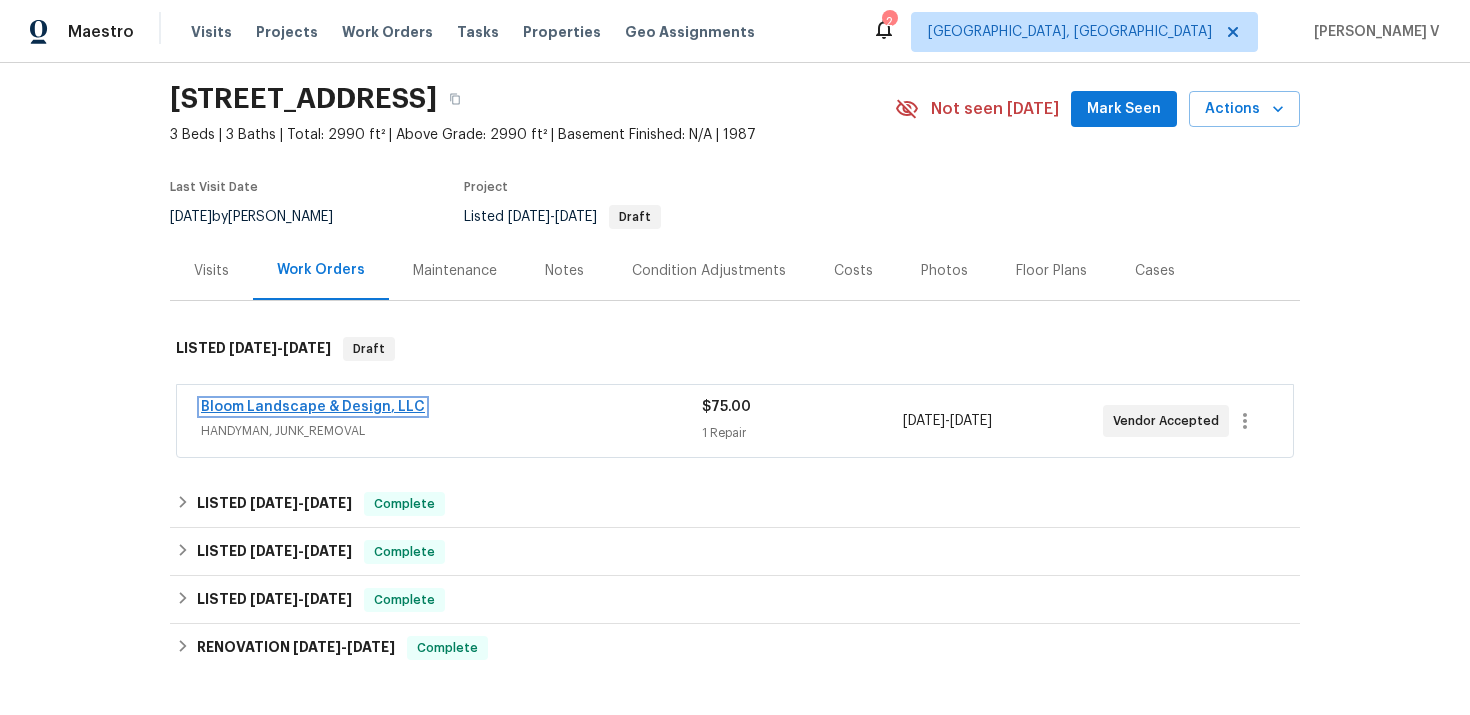click on "Bloom Landscape & Design, LLC" at bounding box center [313, 407] 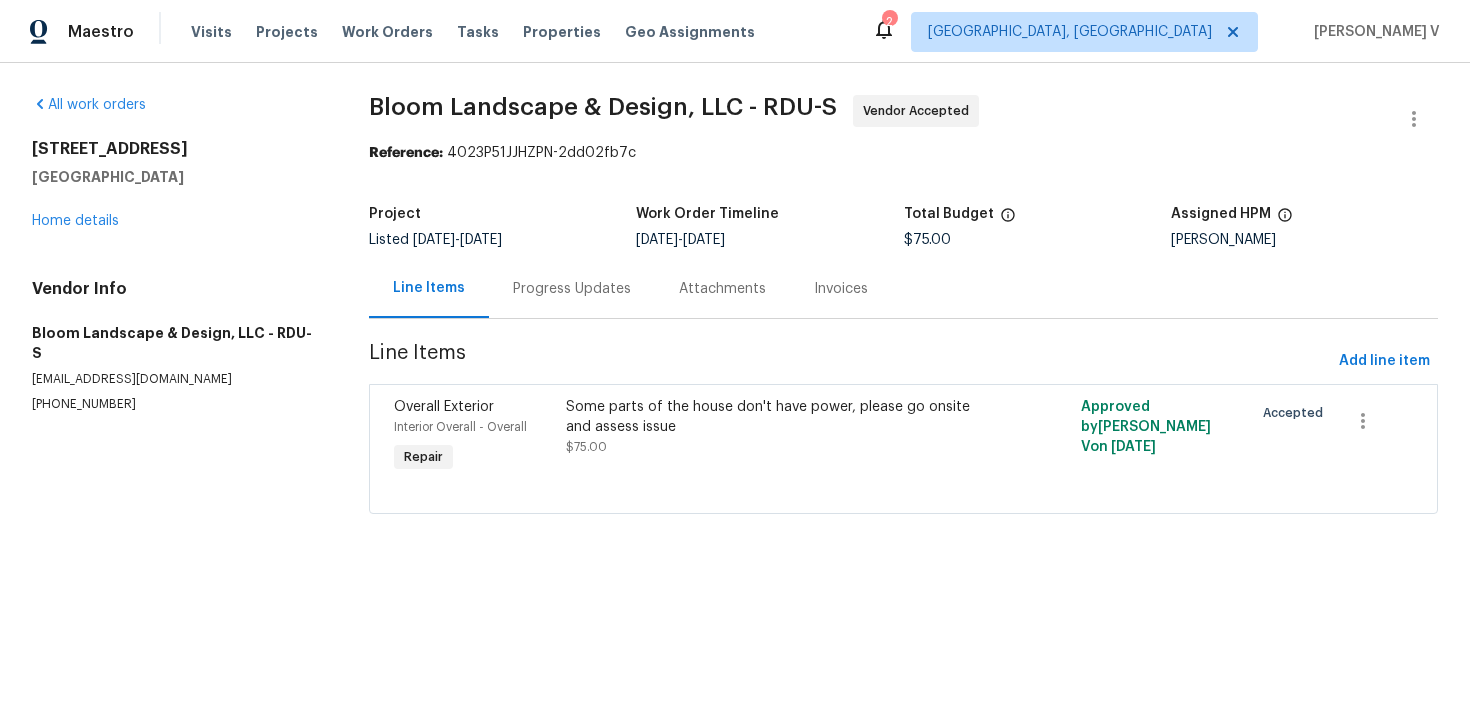 click on "Progress Updates" at bounding box center [572, 289] 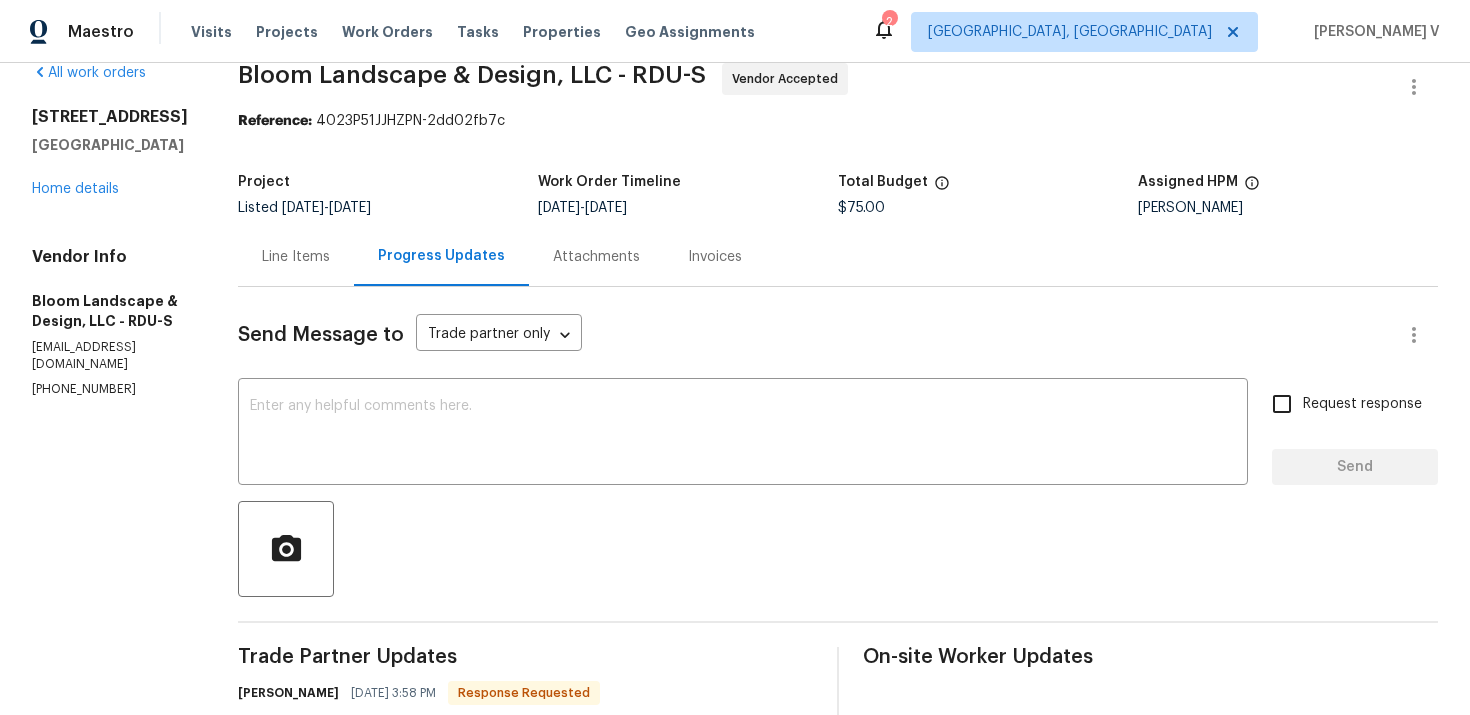 scroll, scrollTop: 155, scrollLeft: 0, axis: vertical 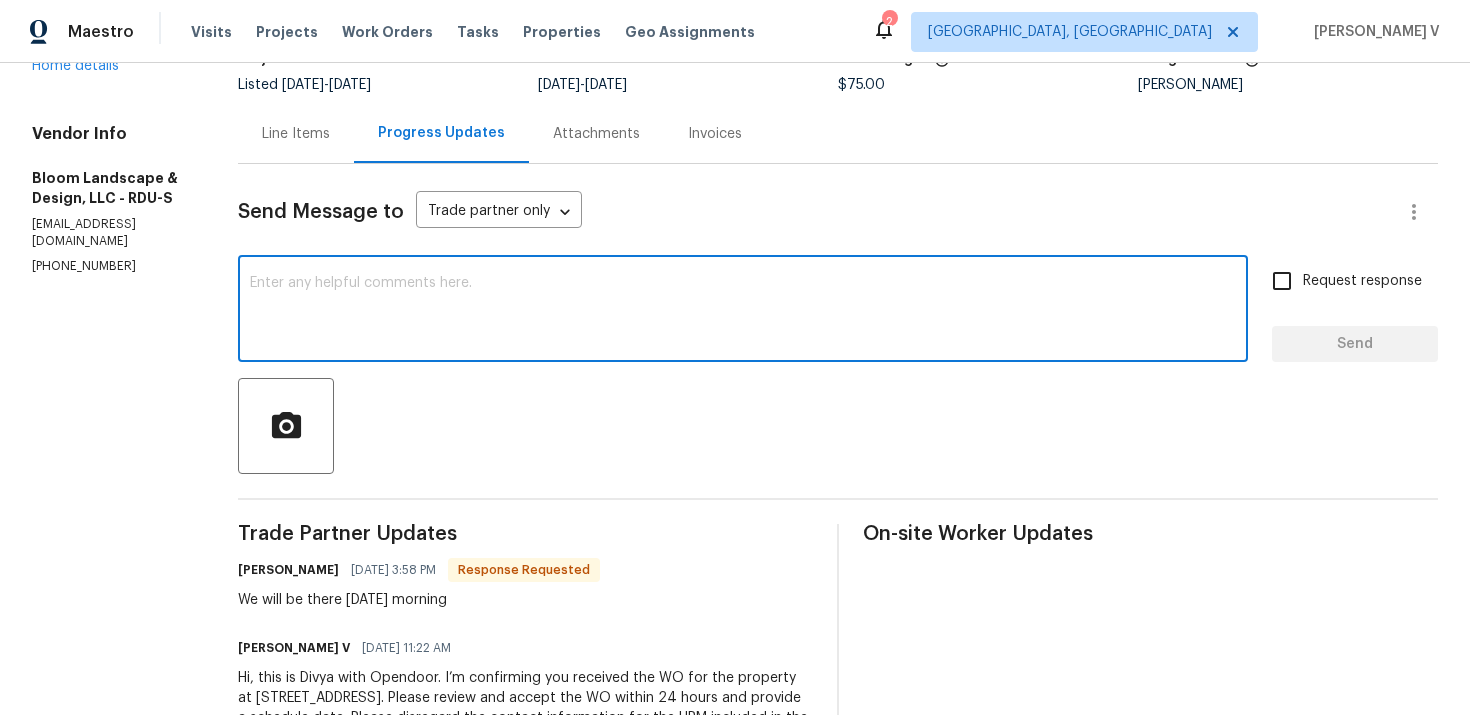 click at bounding box center [743, 311] 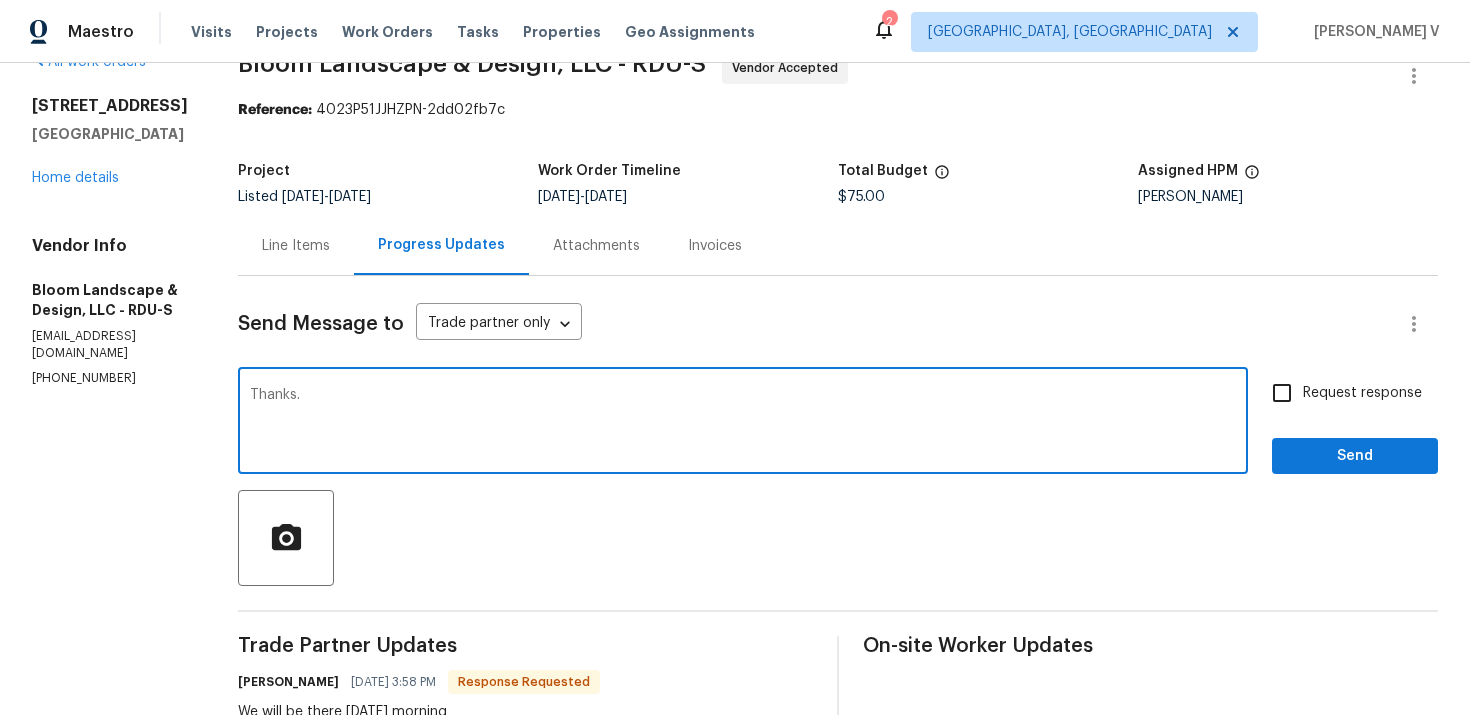 scroll, scrollTop: 0, scrollLeft: 0, axis: both 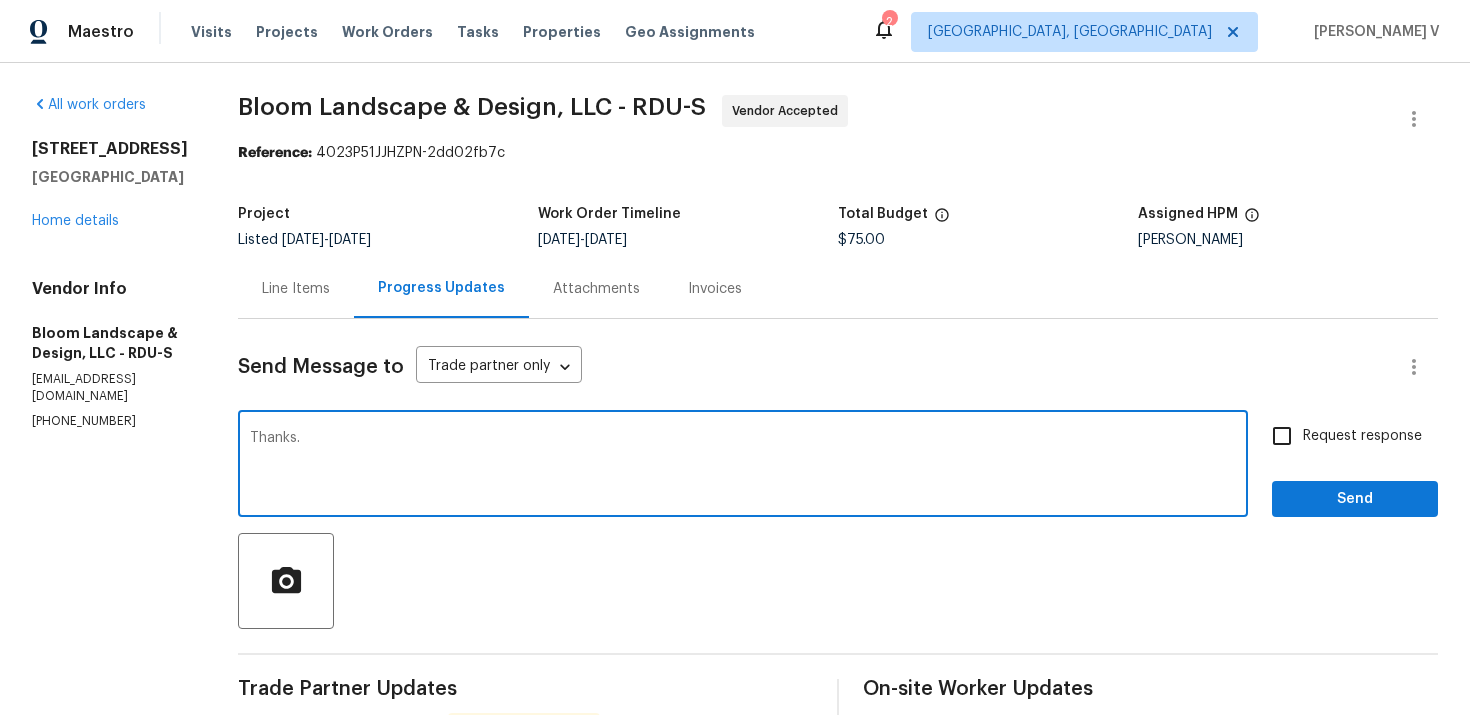 type on "Thanks." 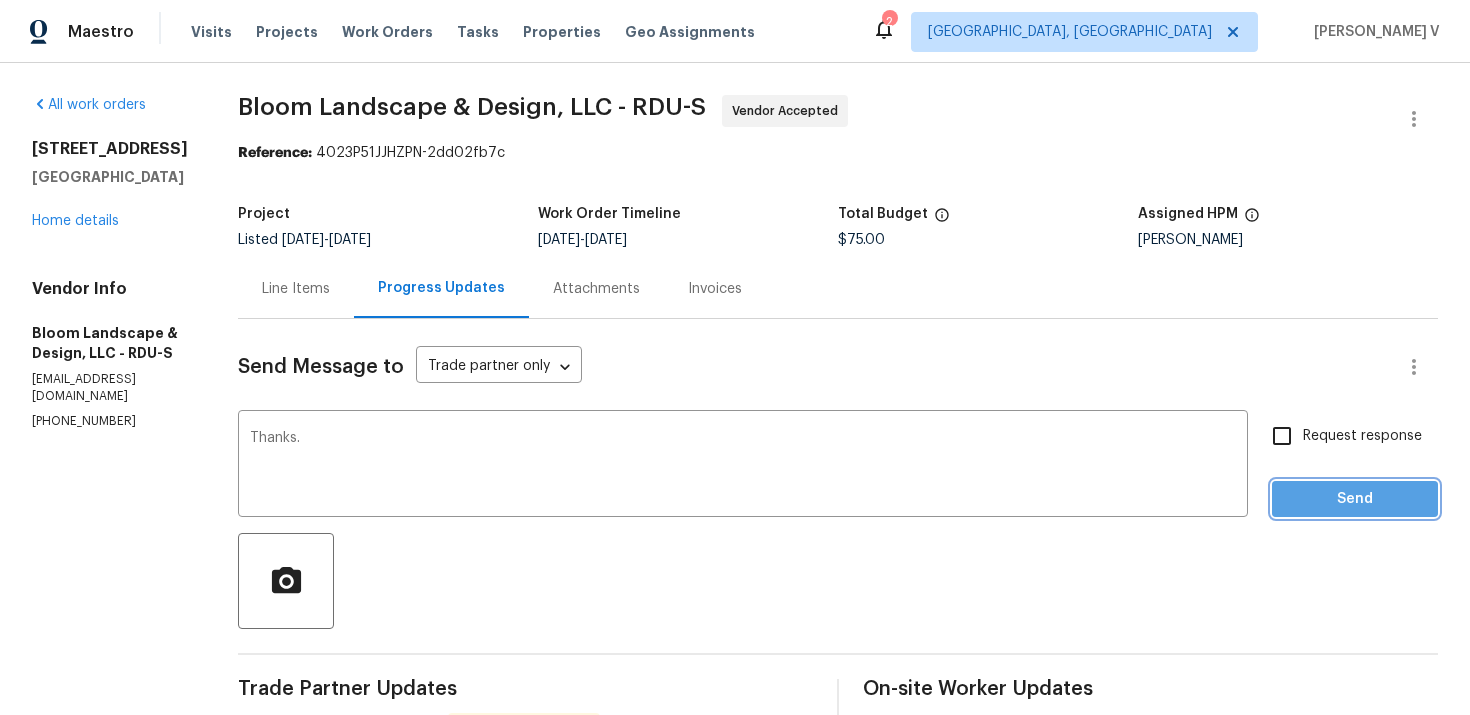click on "Send" at bounding box center (1355, 499) 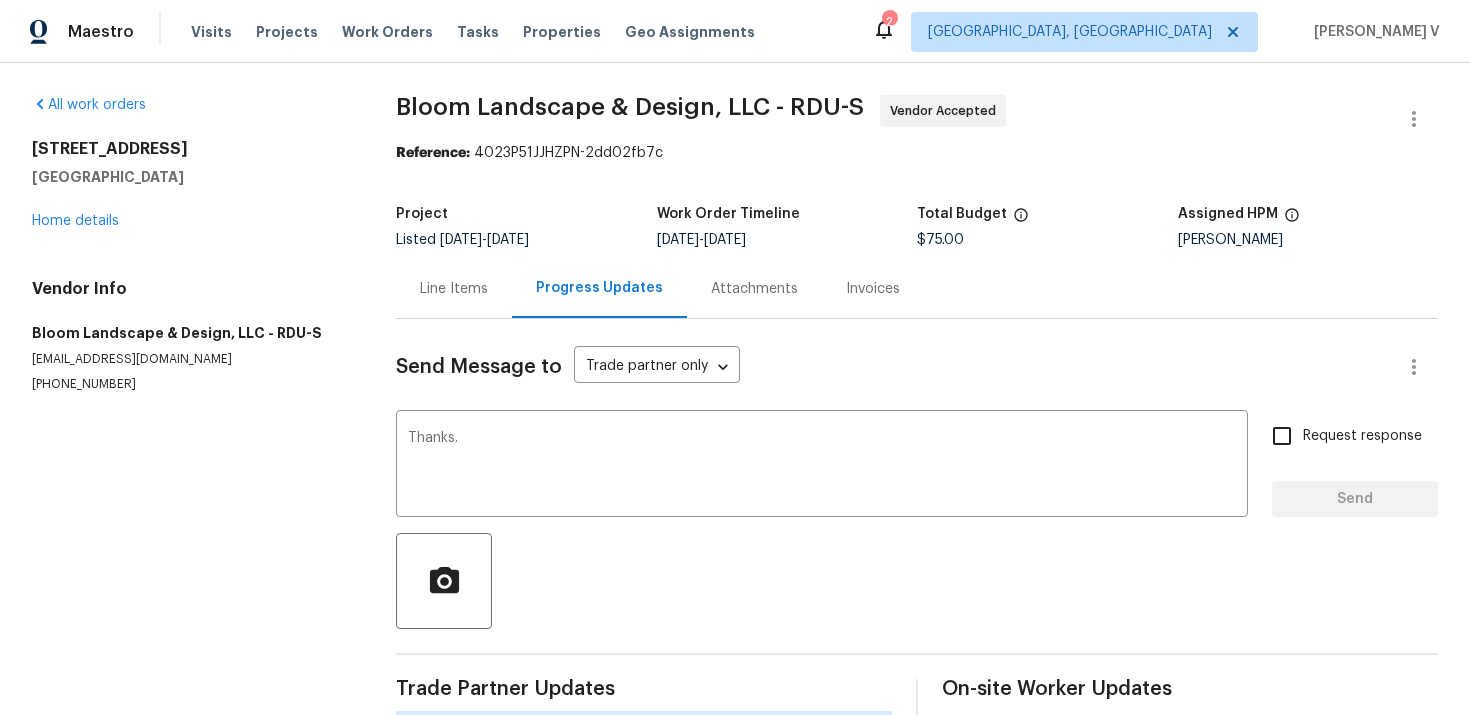 type 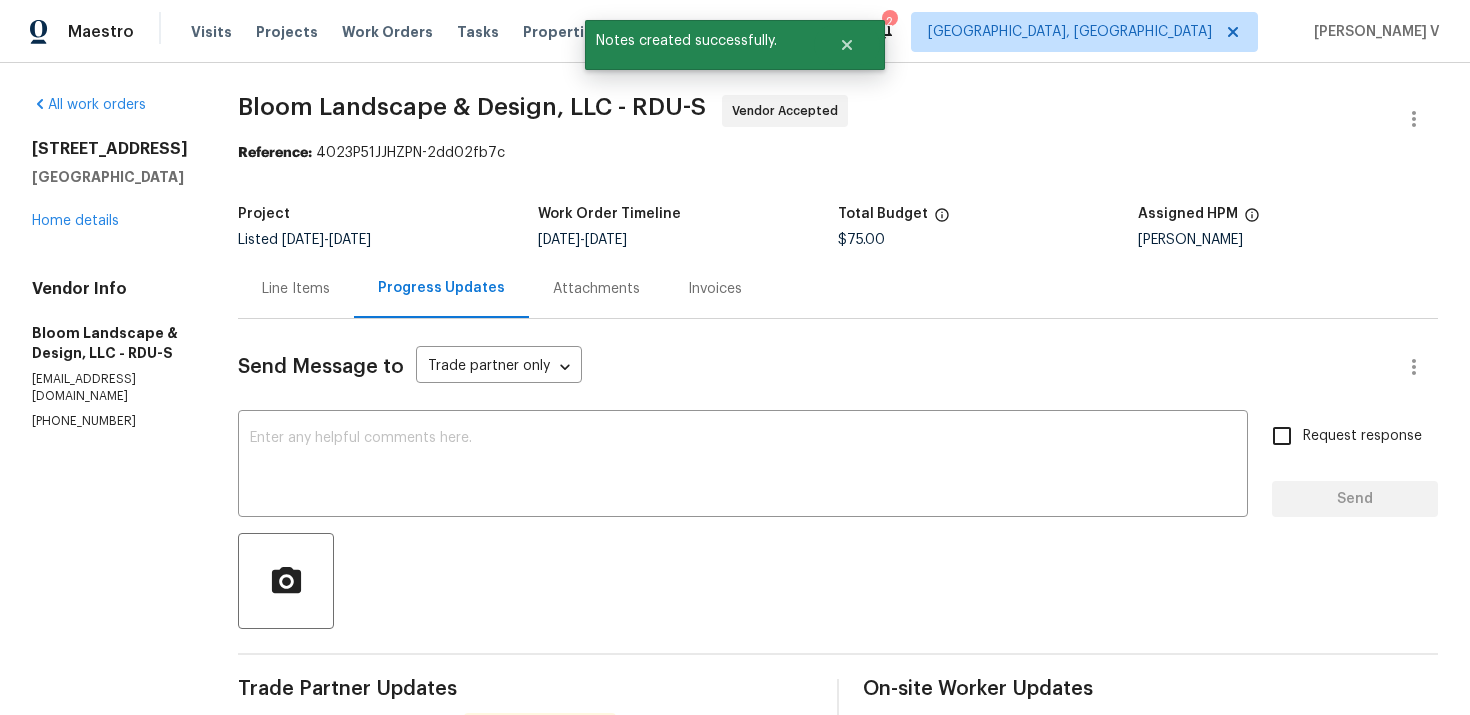 scroll, scrollTop: 322, scrollLeft: 0, axis: vertical 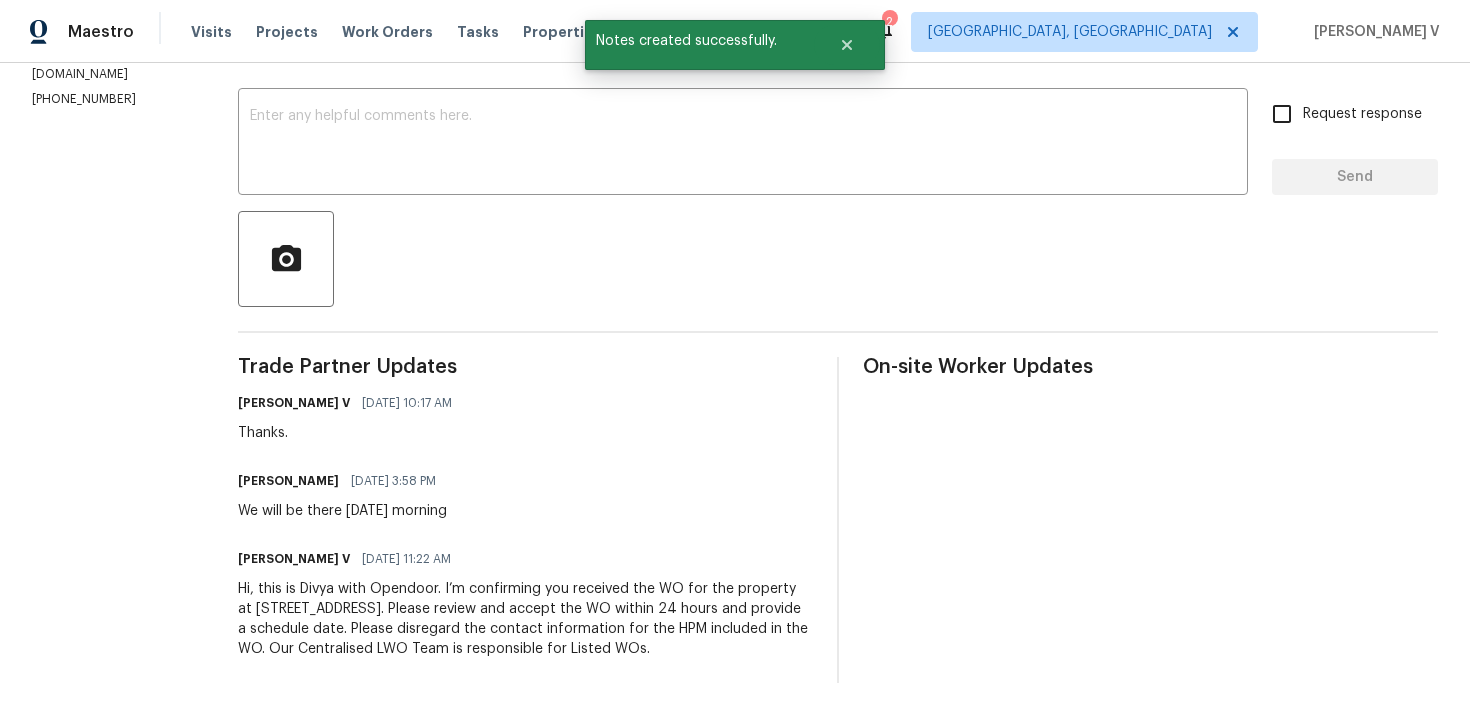 click on "We will be there Friday morning" at bounding box center (343, 511) 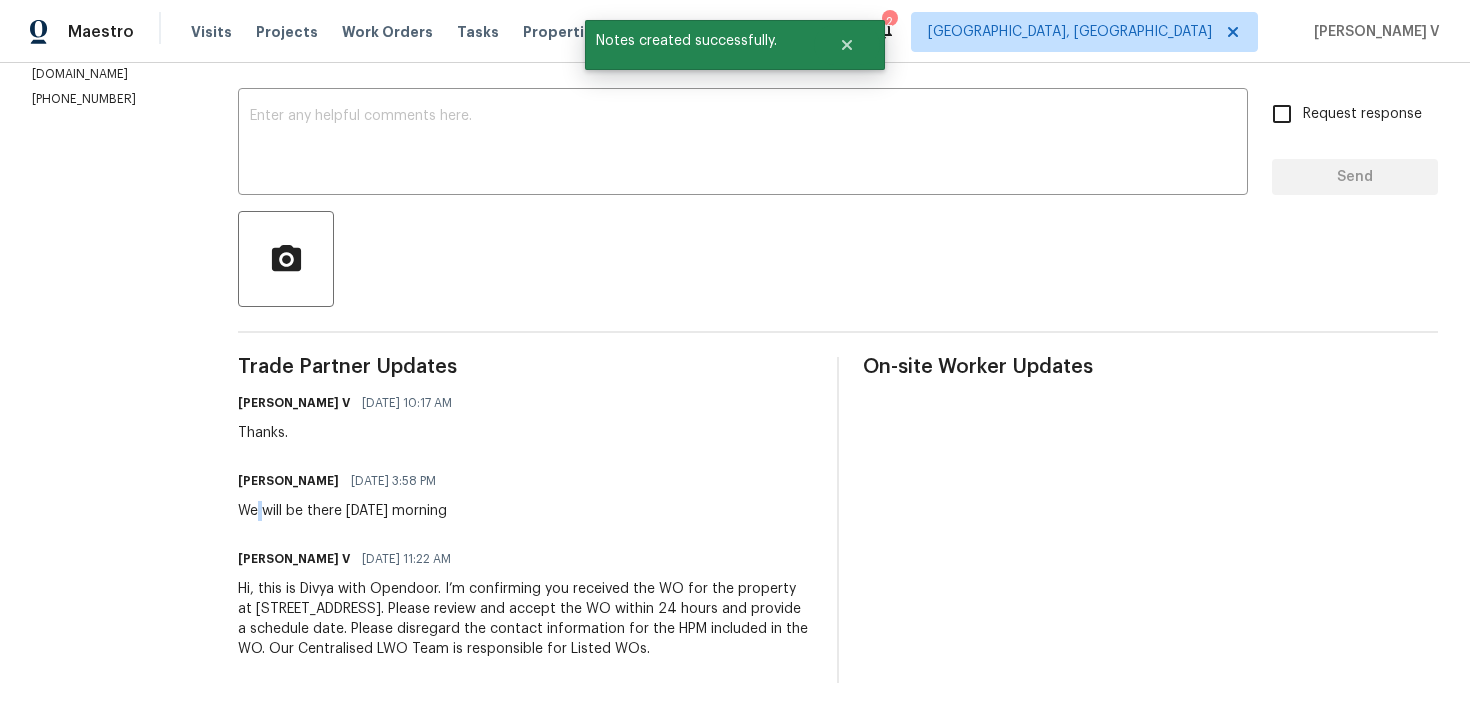 click on "We will be there Friday morning" at bounding box center (343, 511) 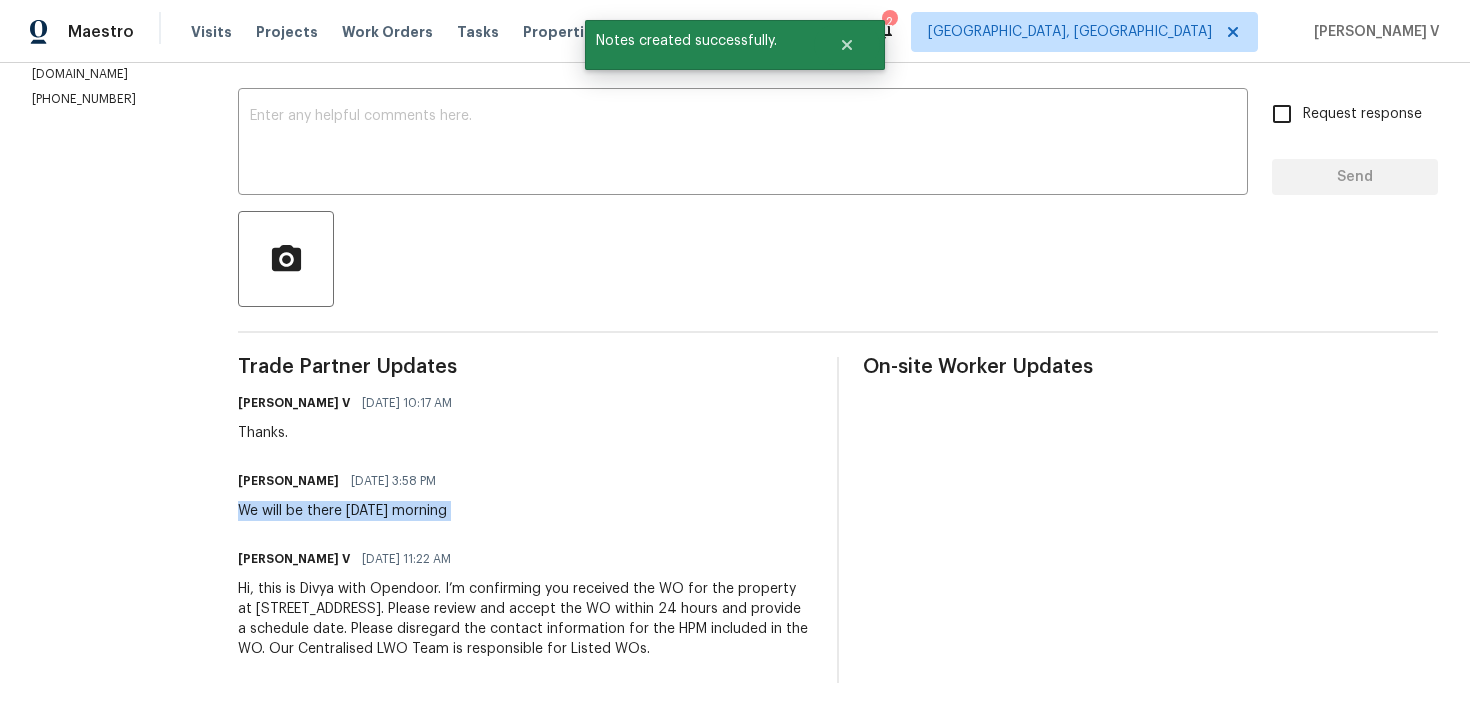 copy on "We will be there Friday morning" 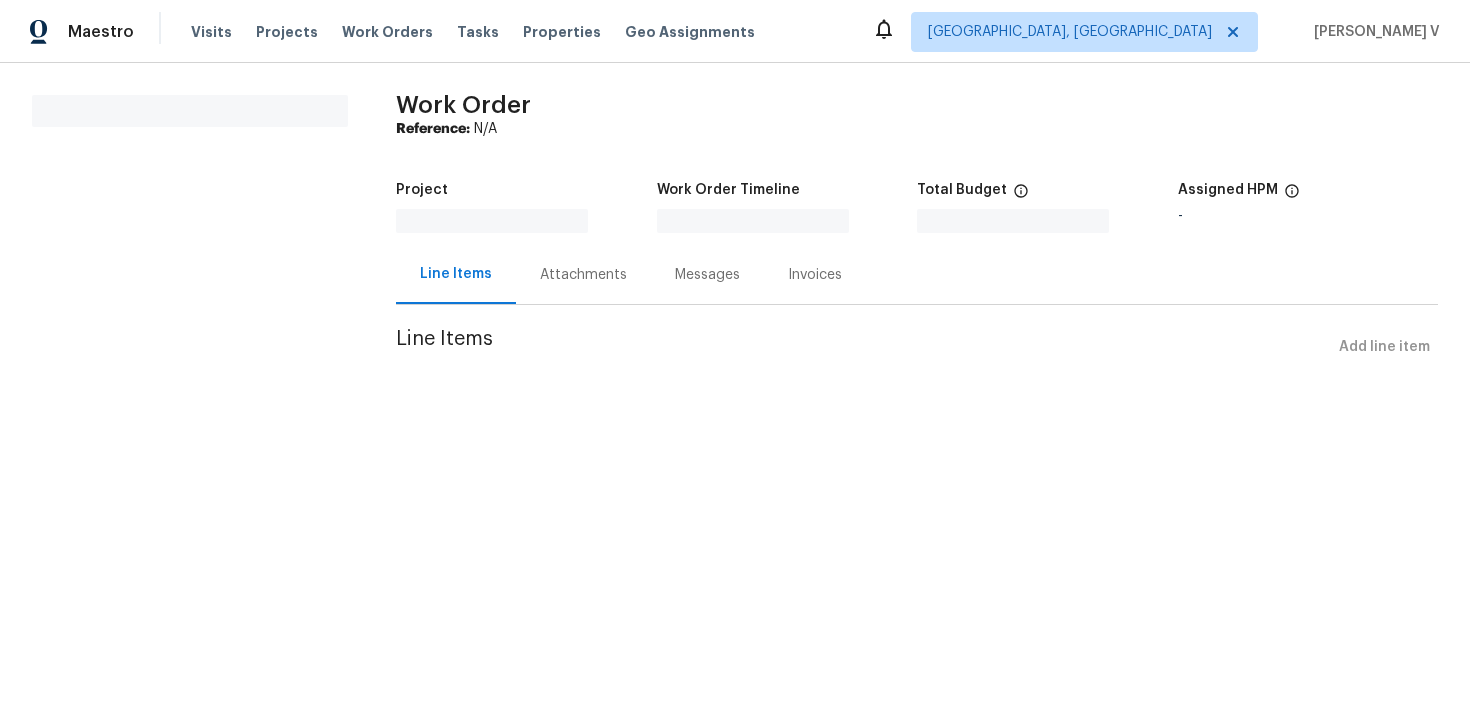 scroll, scrollTop: 0, scrollLeft: 0, axis: both 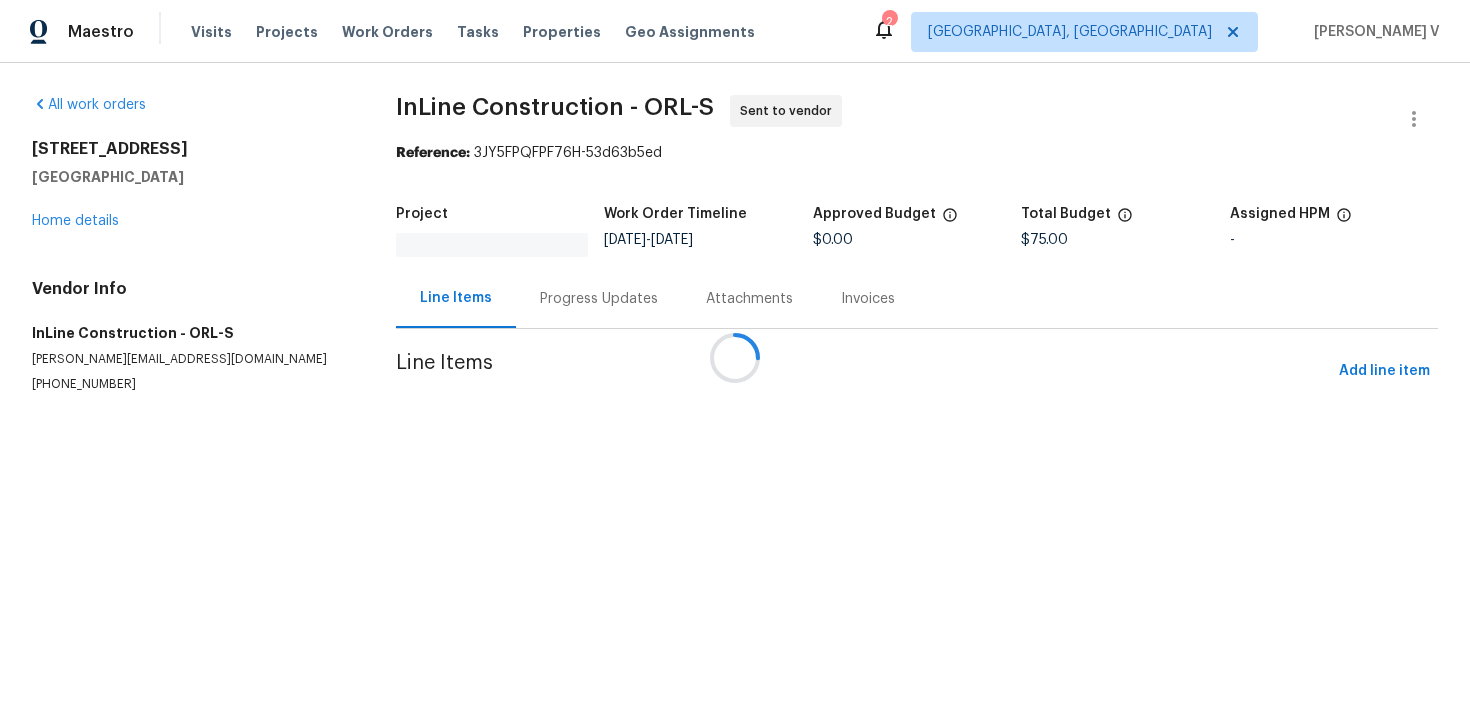 click at bounding box center [735, 357] 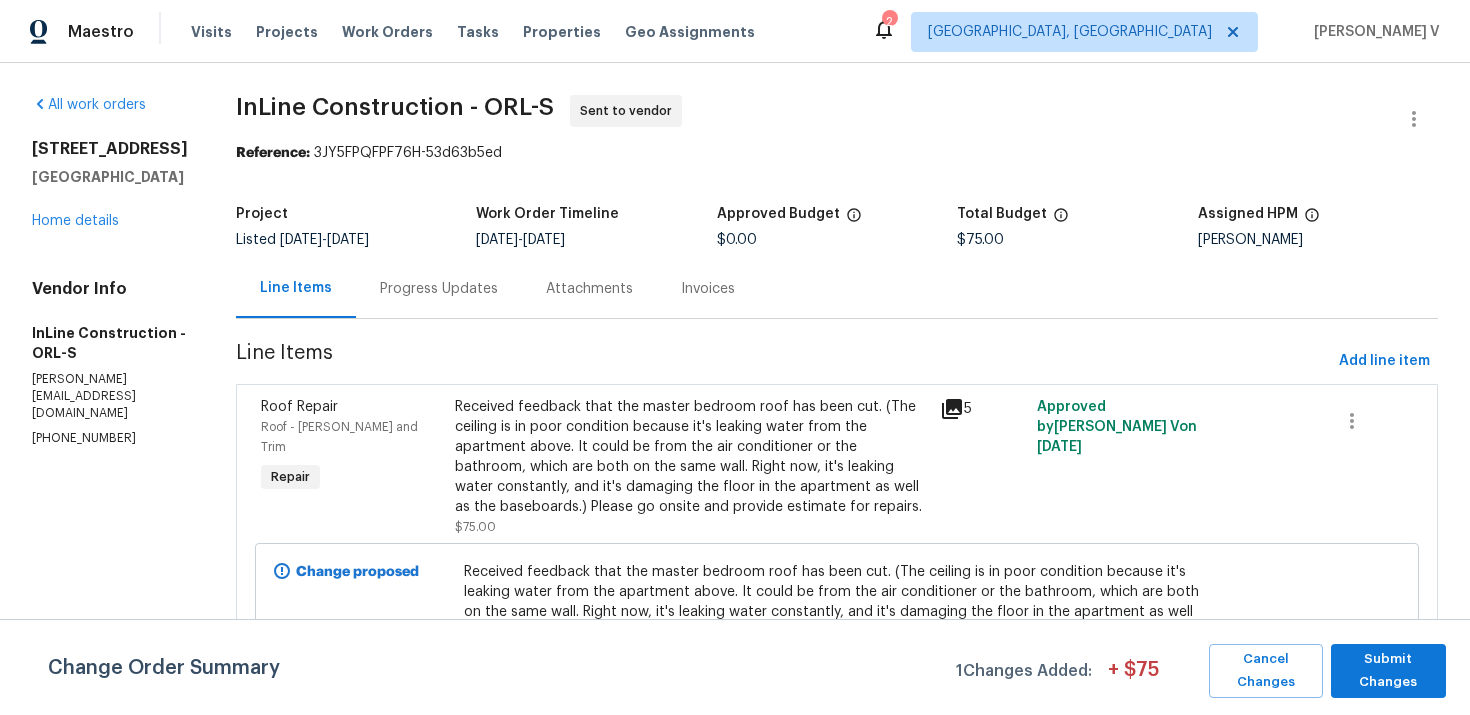 click on "Progress Updates" at bounding box center (439, 289) 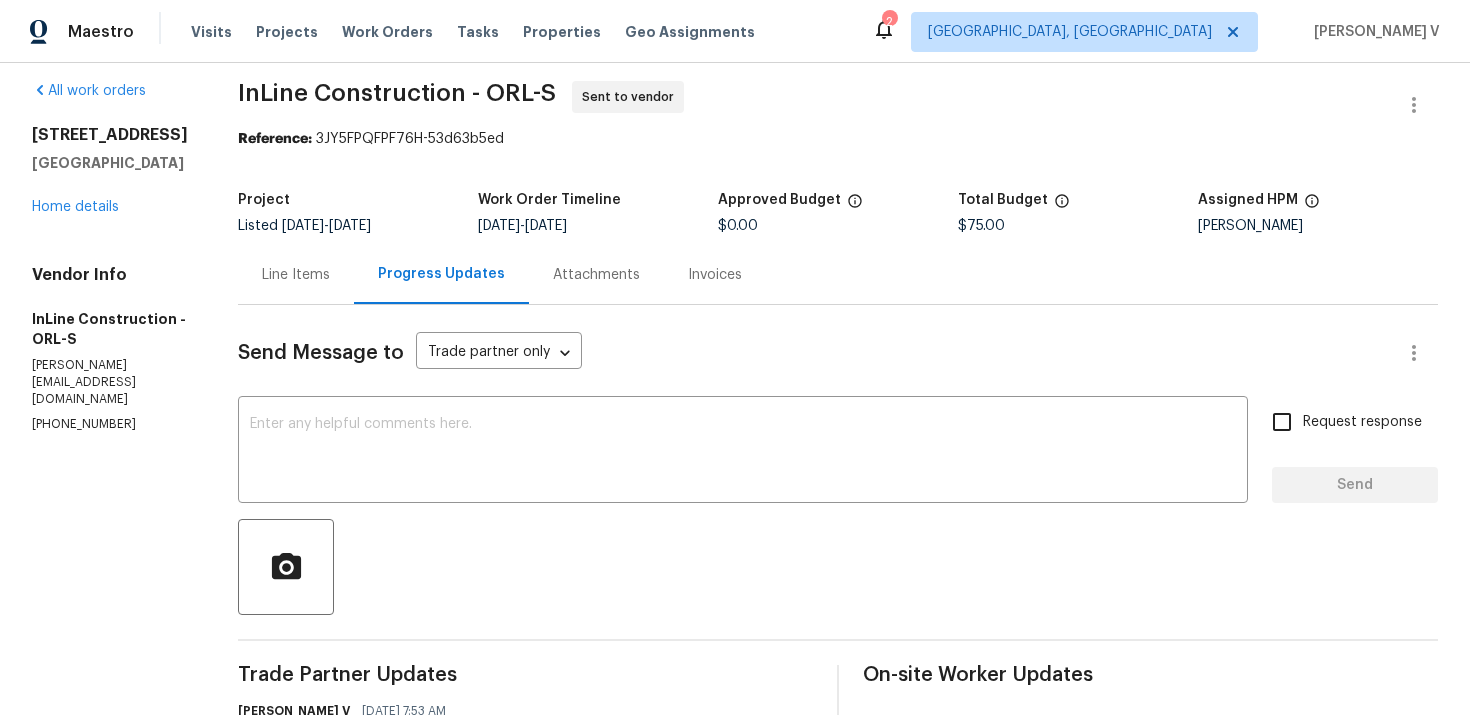 scroll, scrollTop: 0, scrollLeft: 0, axis: both 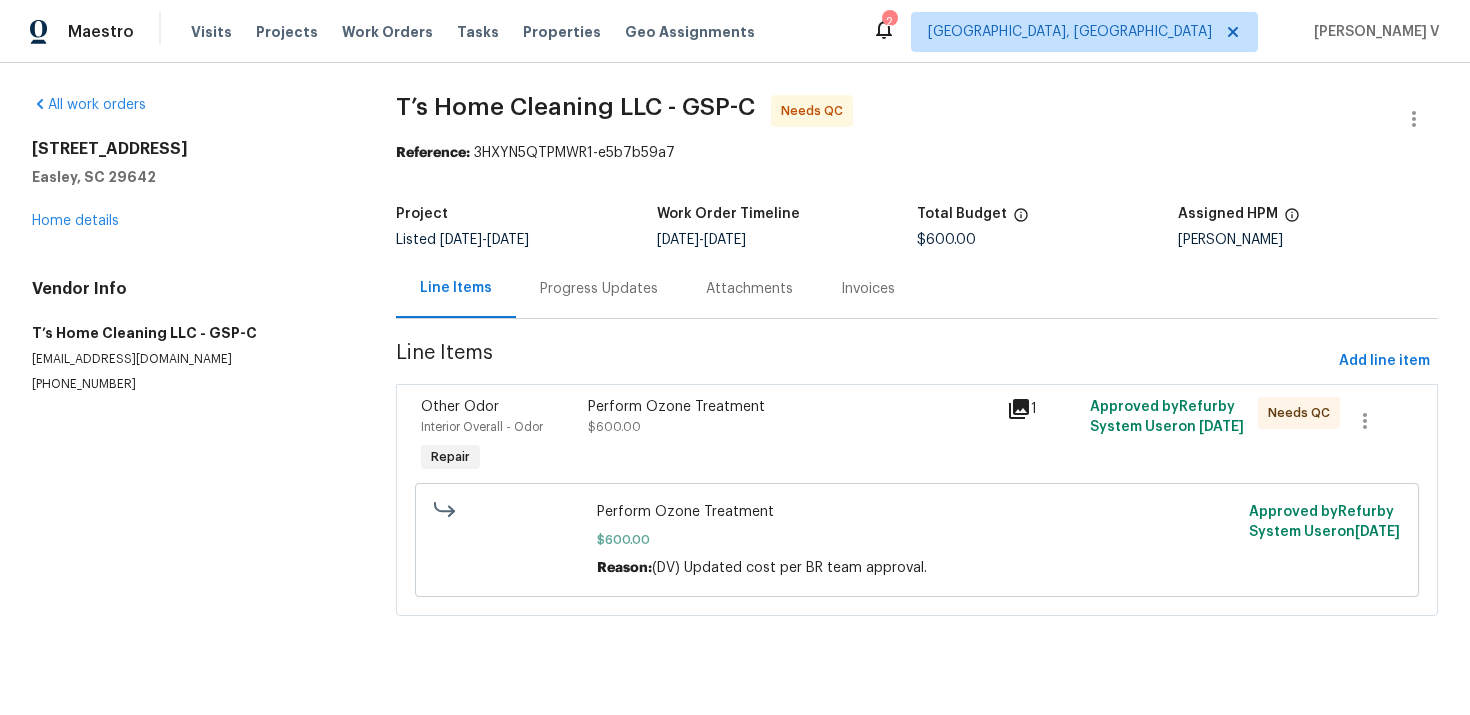 click on "Progress Updates" at bounding box center [599, 289] 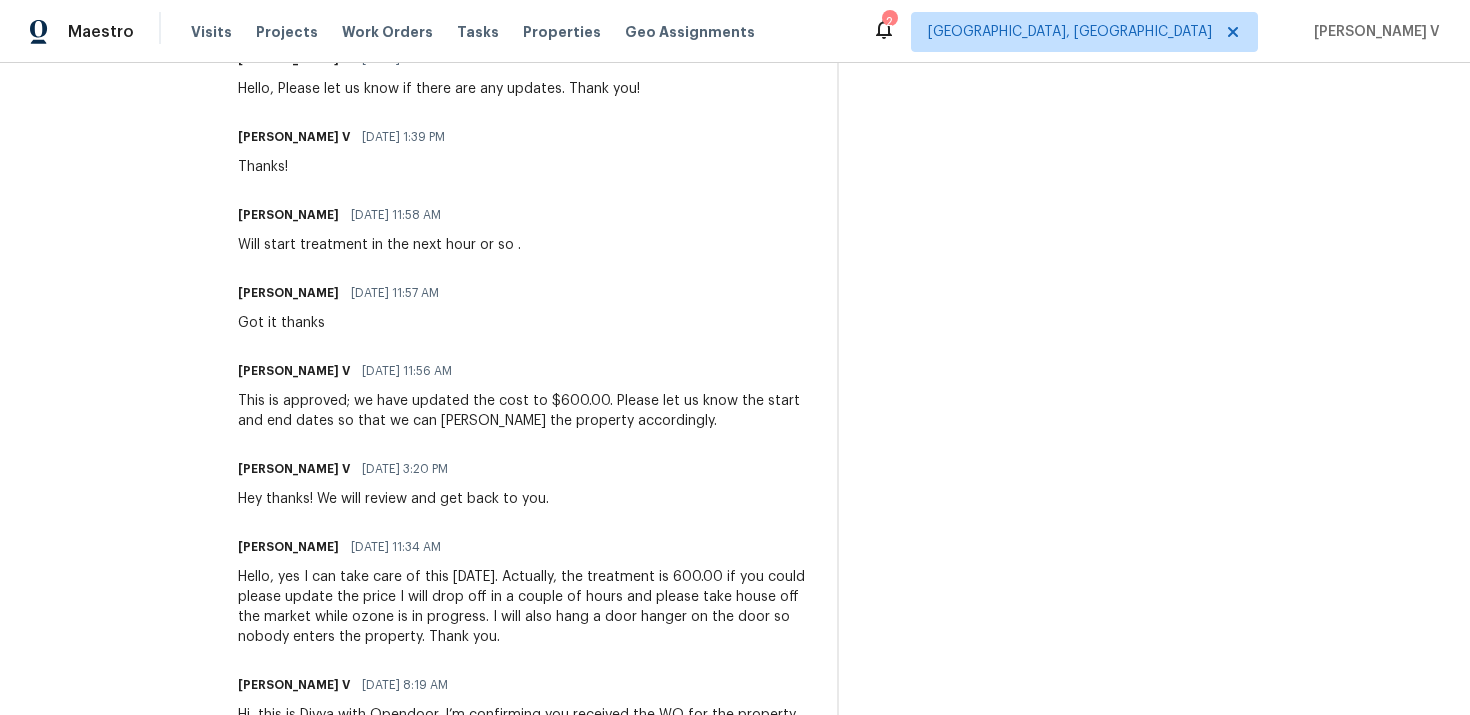 scroll, scrollTop: 0, scrollLeft: 0, axis: both 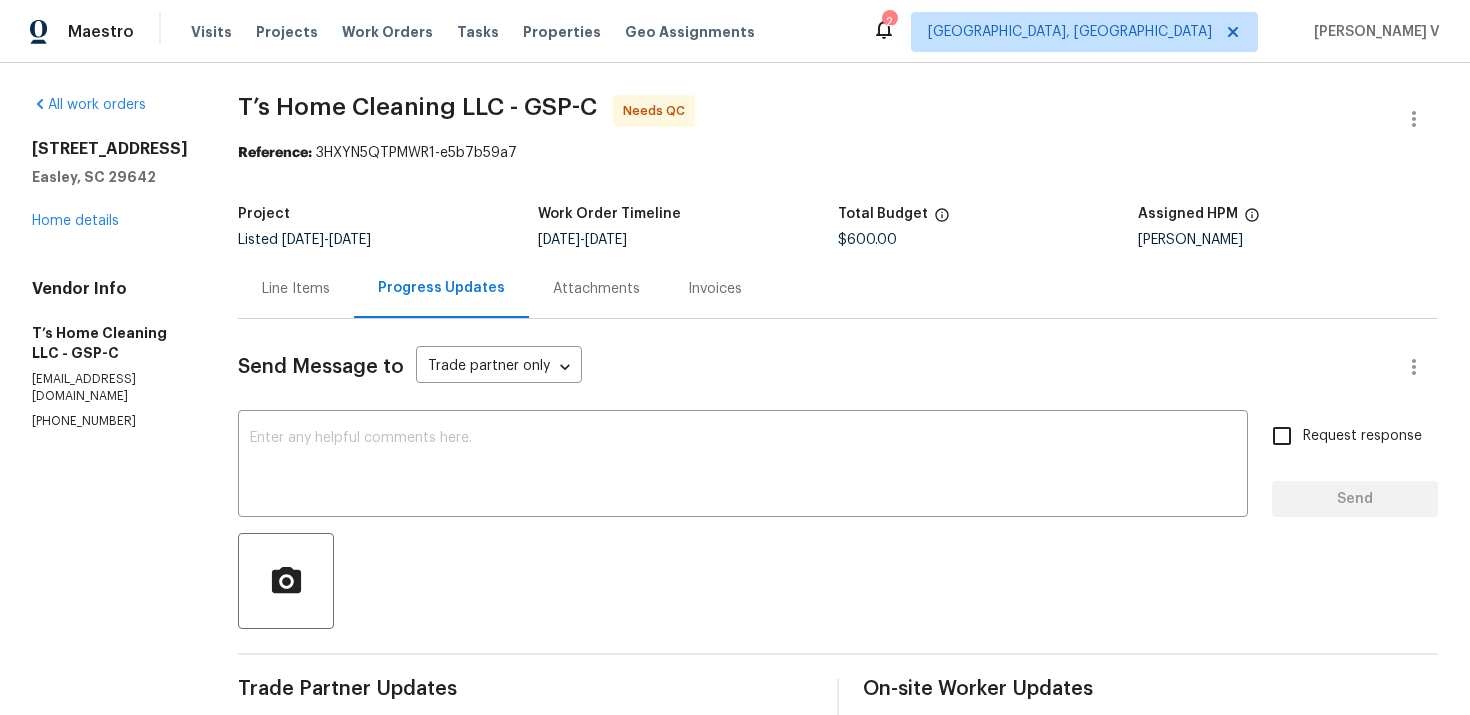 click on "Line Items" at bounding box center [296, 289] 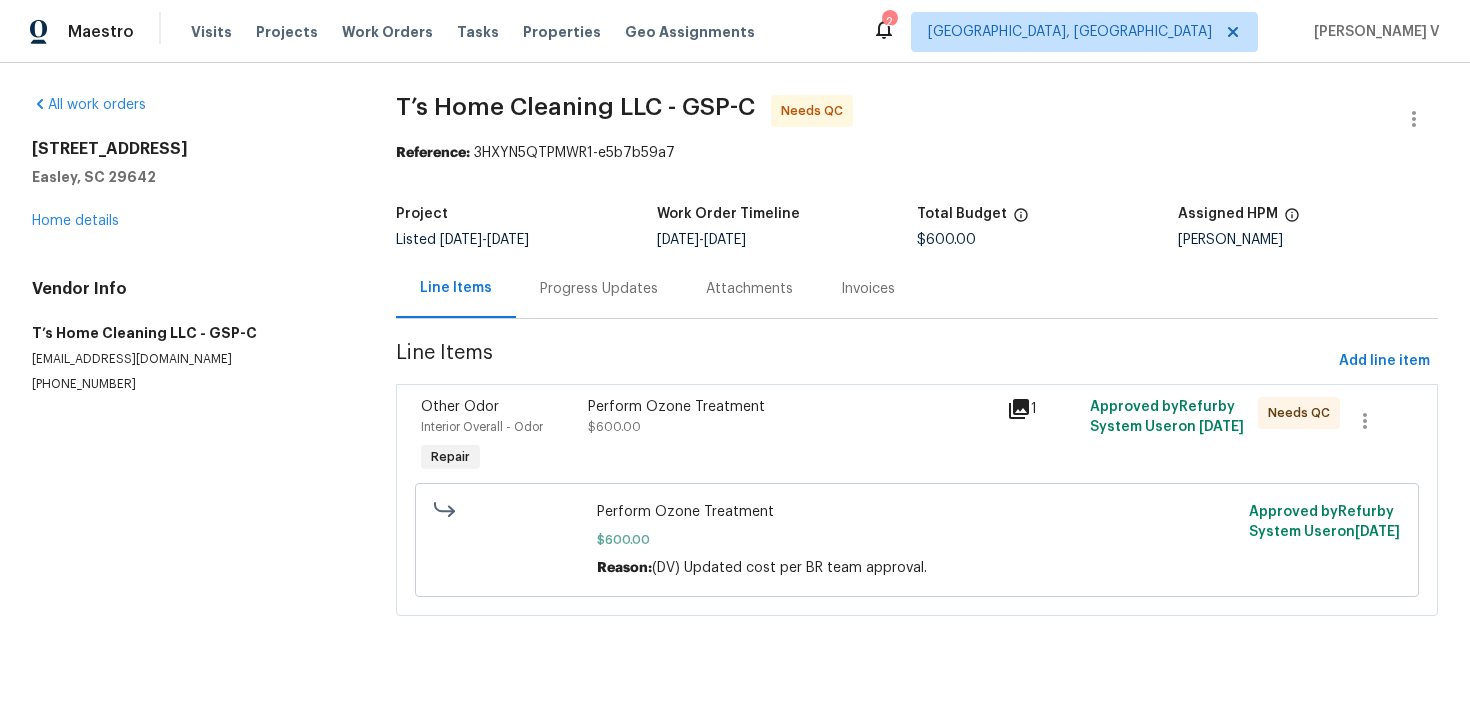 click on "Perform Ozone Treatment $600.00" at bounding box center [791, 437] 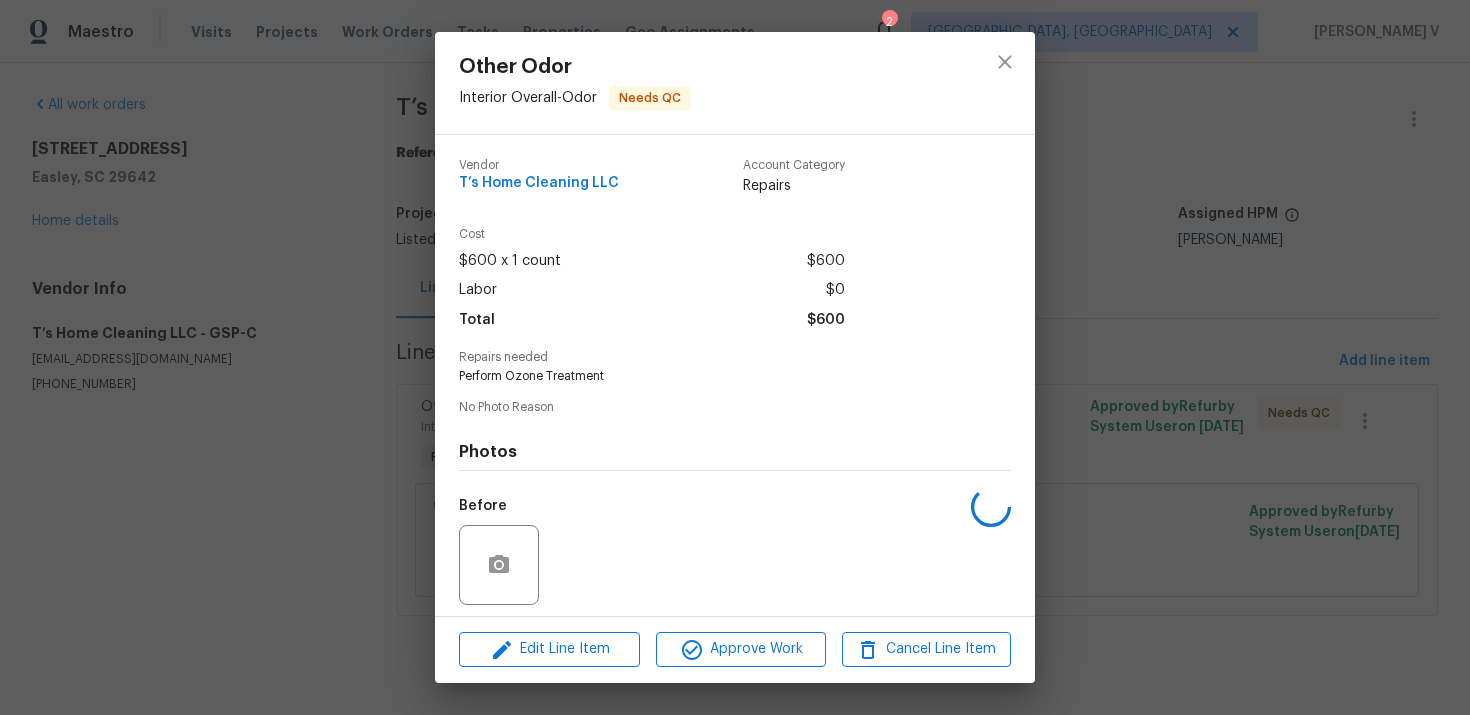 scroll, scrollTop: 139, scrollLeft: 0, axis: vertical 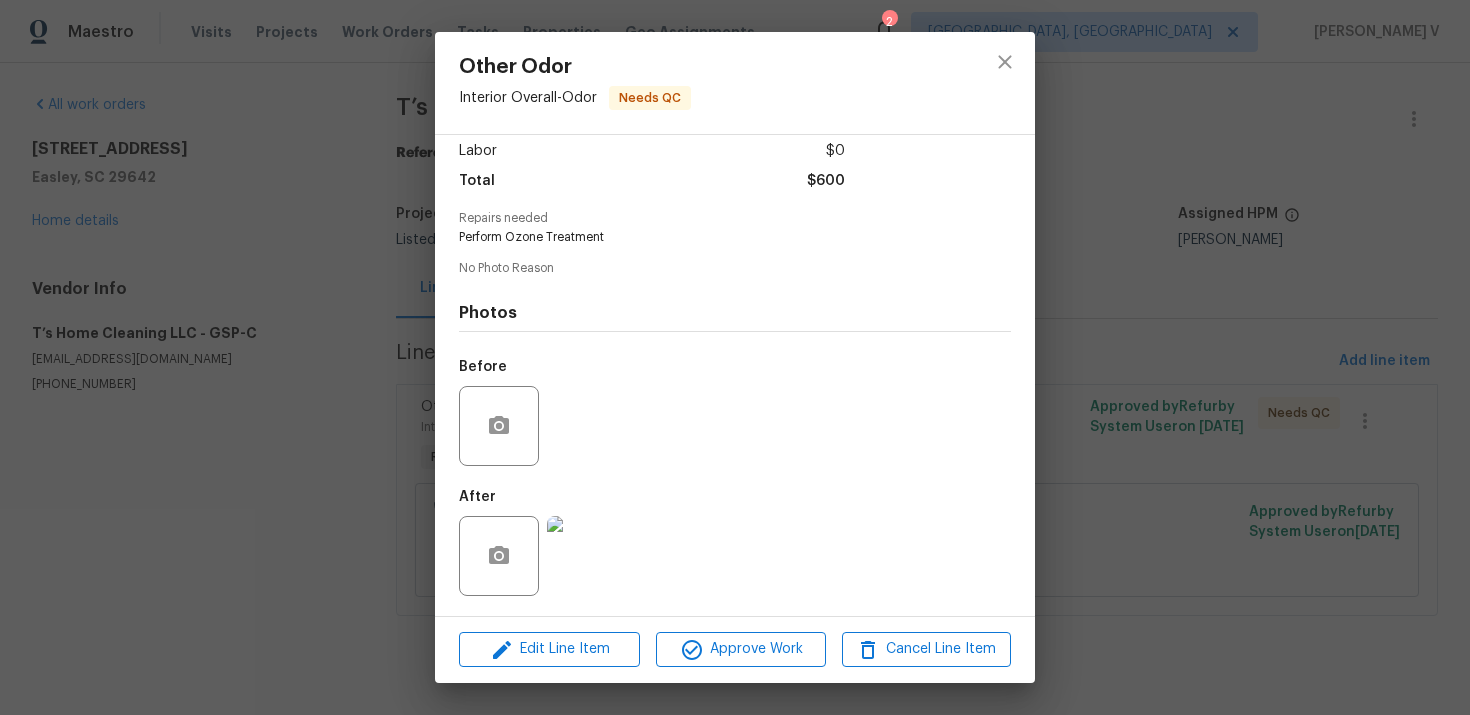 click at bounding box center [587, 556] 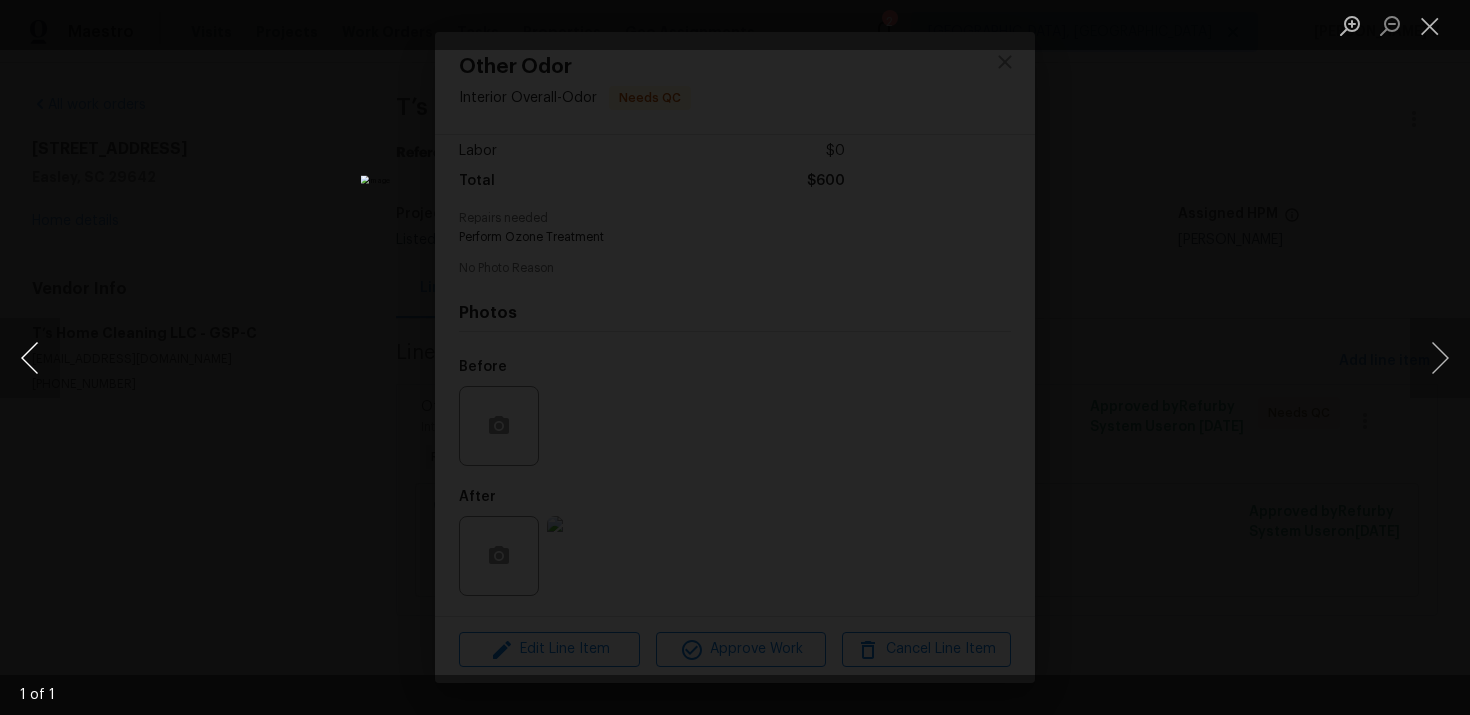 click at bounding box center (30, 358) 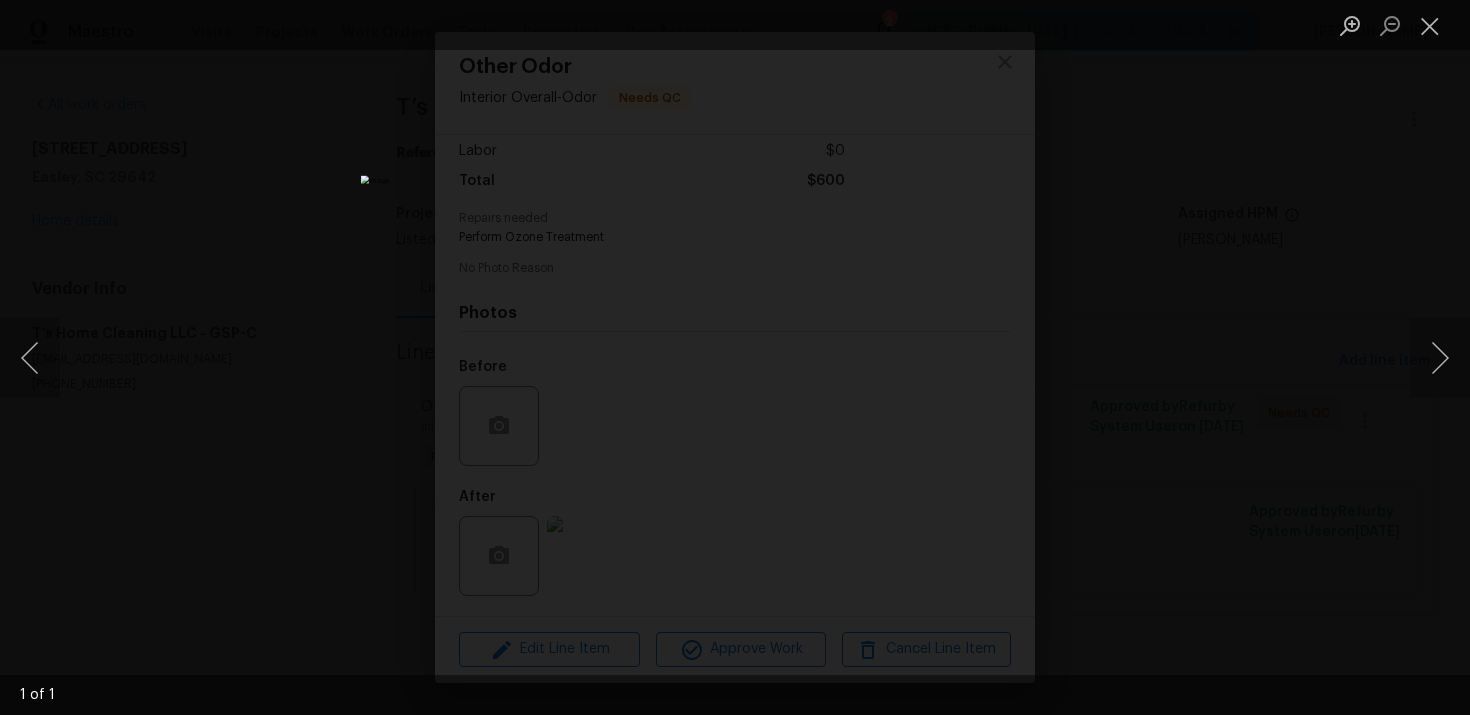 click at bounding box center [735, 357] 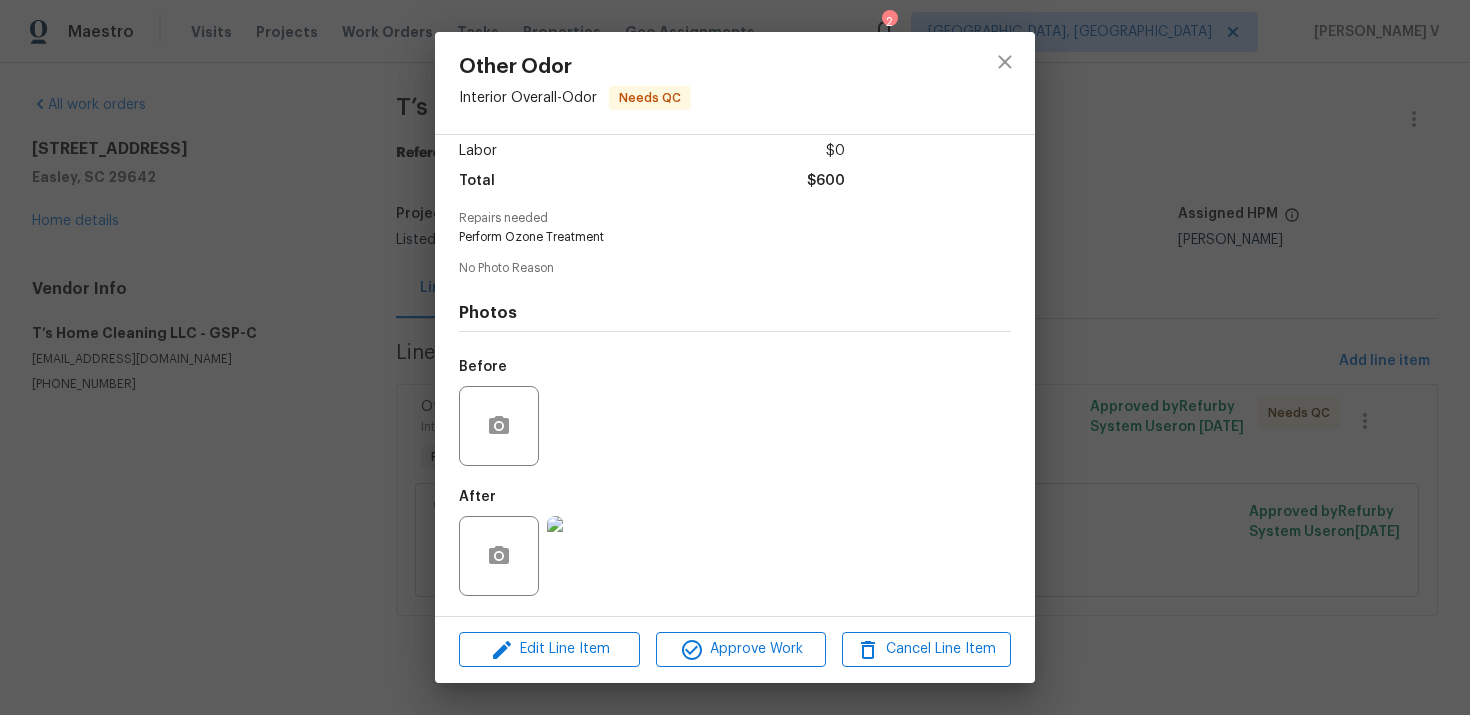 click on "Other Odor Interior Overall  -  Odor Needs QC Vendor T’s Home Cleaning LLC Account Category Repairs Cost $600 x 1 count $600 Labor $0 Total $600 Repairs needed Perform Ozone Treatment No Photo Reason   Photos Before After  Edit Line Item  Approve Work  Cancel Line Item" at bounding box center [735, 357] 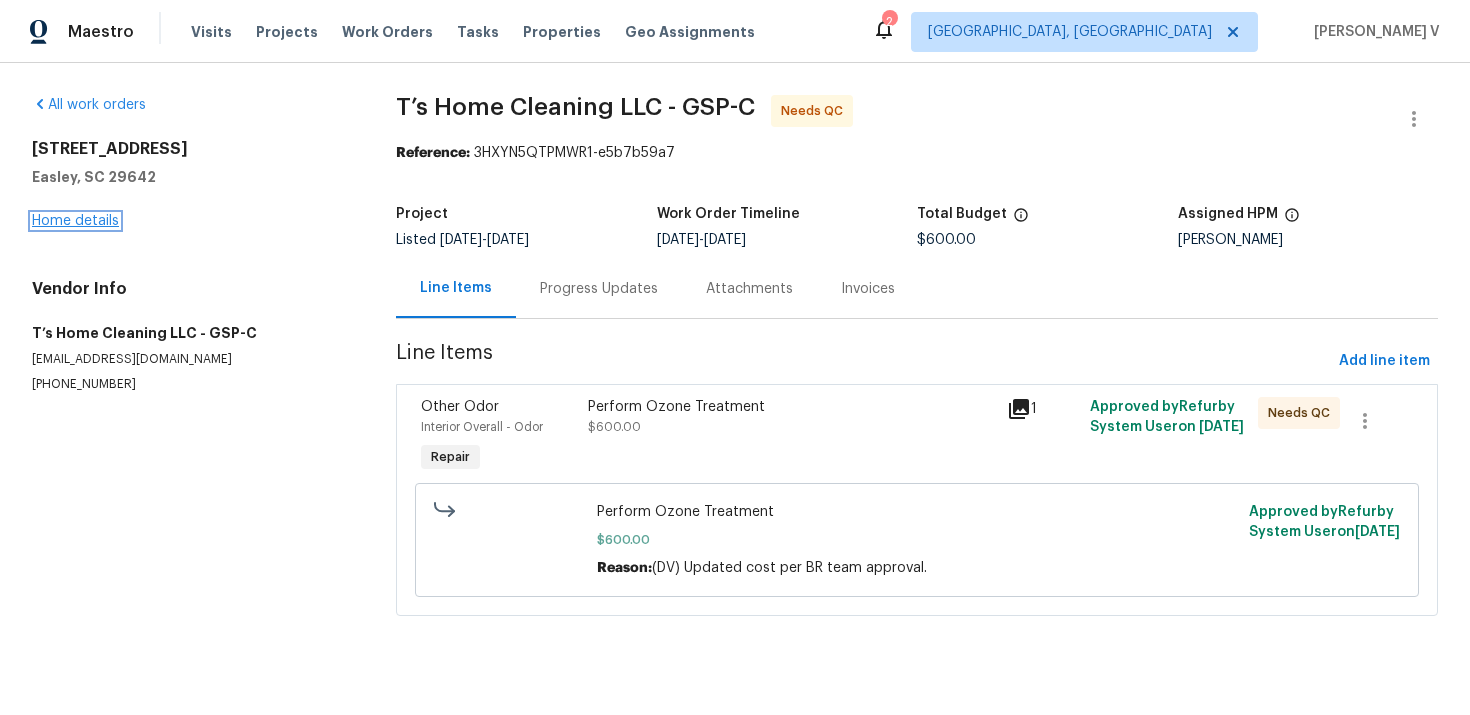 click on "Home details" at bounding box center [75, 221] 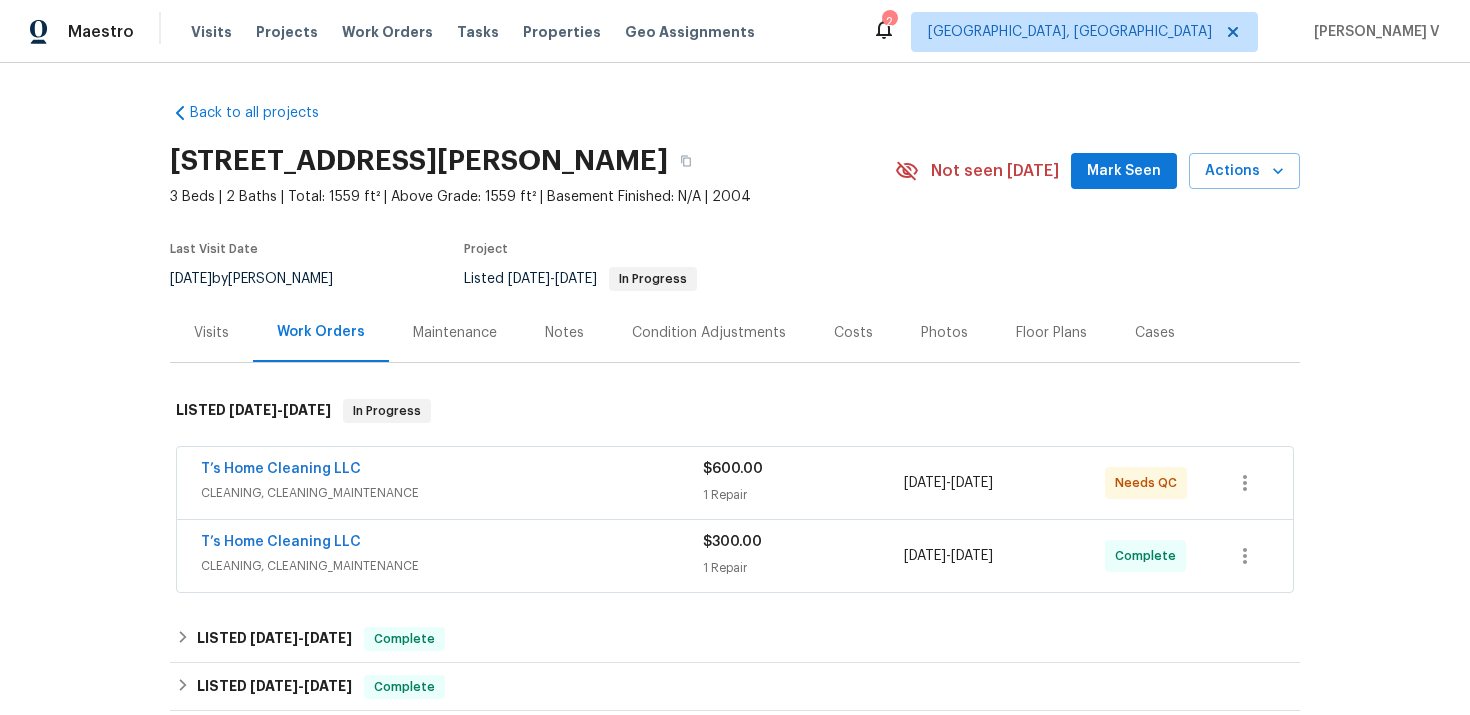 drag, startPoint x: 416, startPoint y: 456, endPoint x: 80, endPoint y: 453, distance: 336.0134 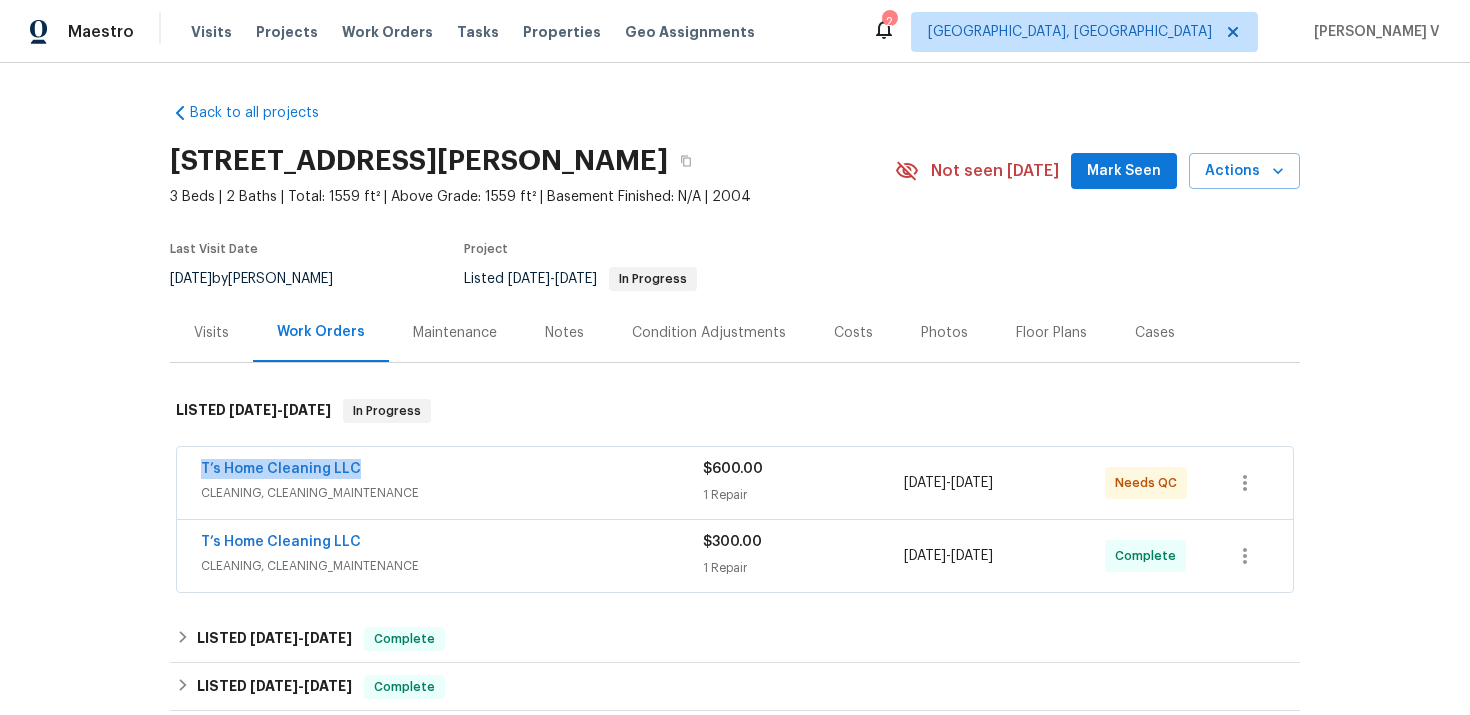 drag, startPoint x: 184, startPoint y: 476, endPoint x: 541, endPoint y: 474, distance: 357.0056 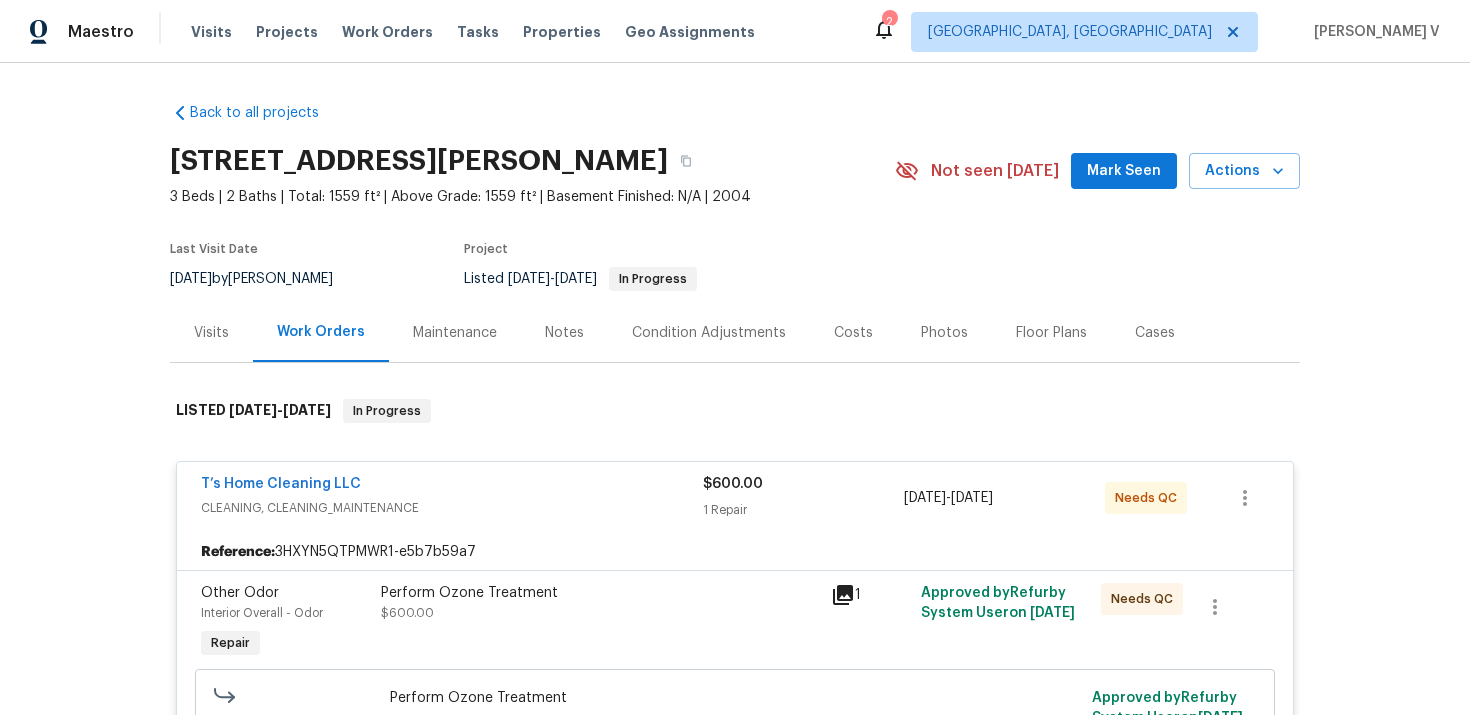scroll, scrollTop: 23, scrollLeft: 0, axis: vertical 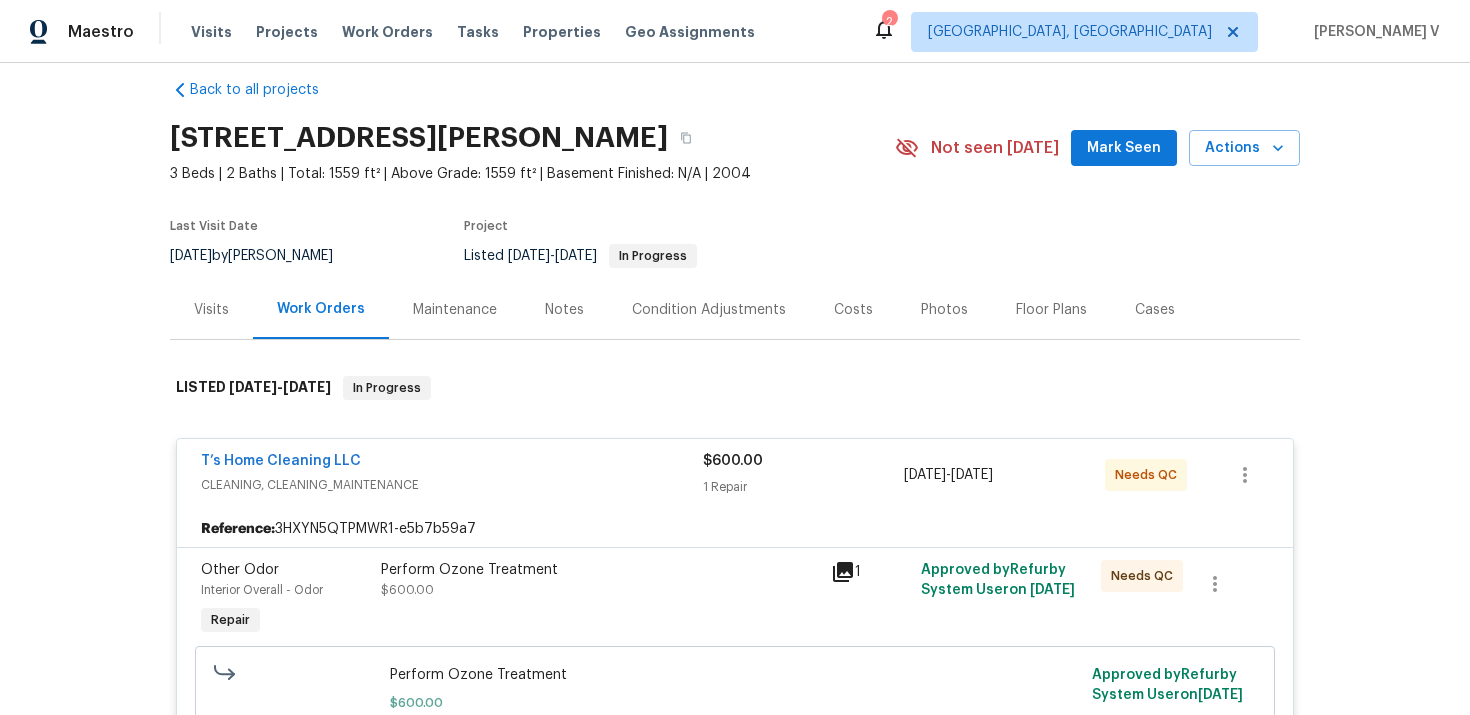 click on "Work Orders" at bounding box center (321, 309) 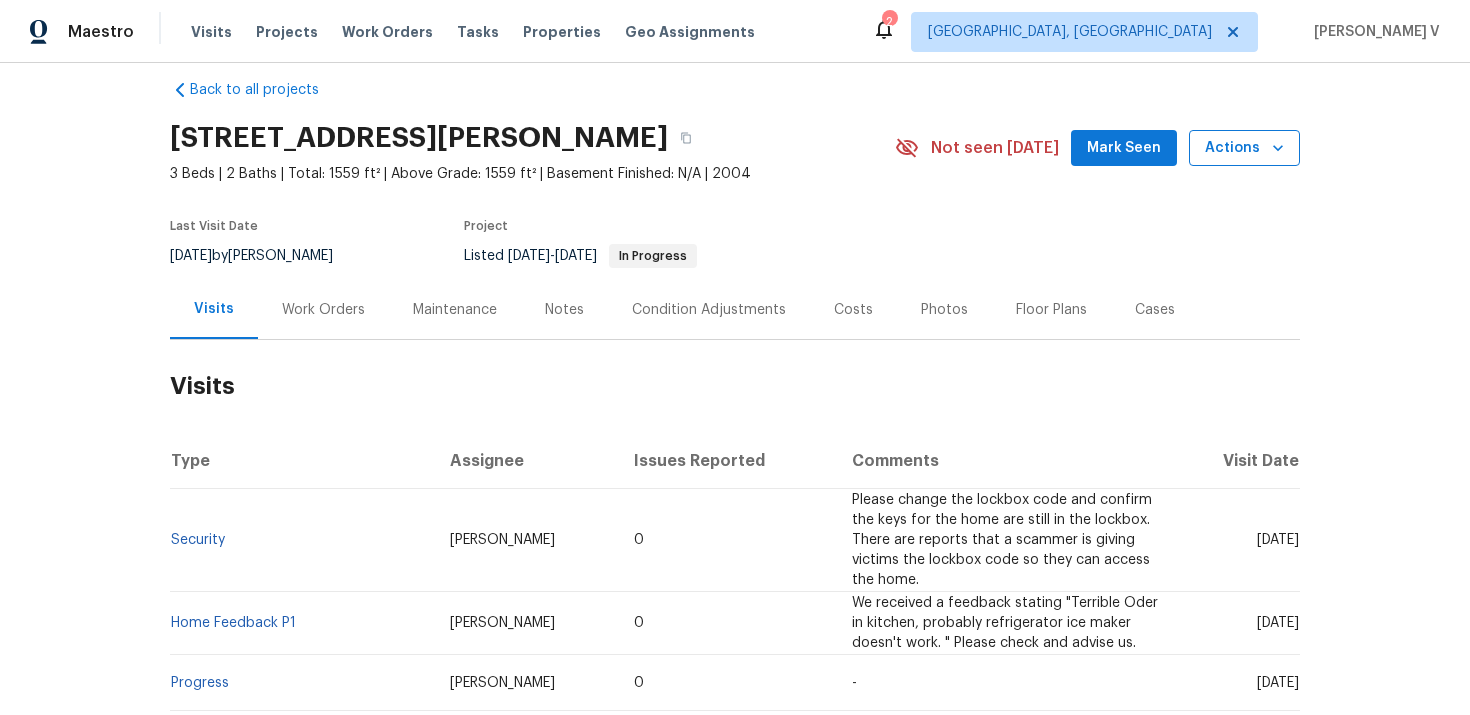 click on "Actions" at bounding box center (1244, 148) 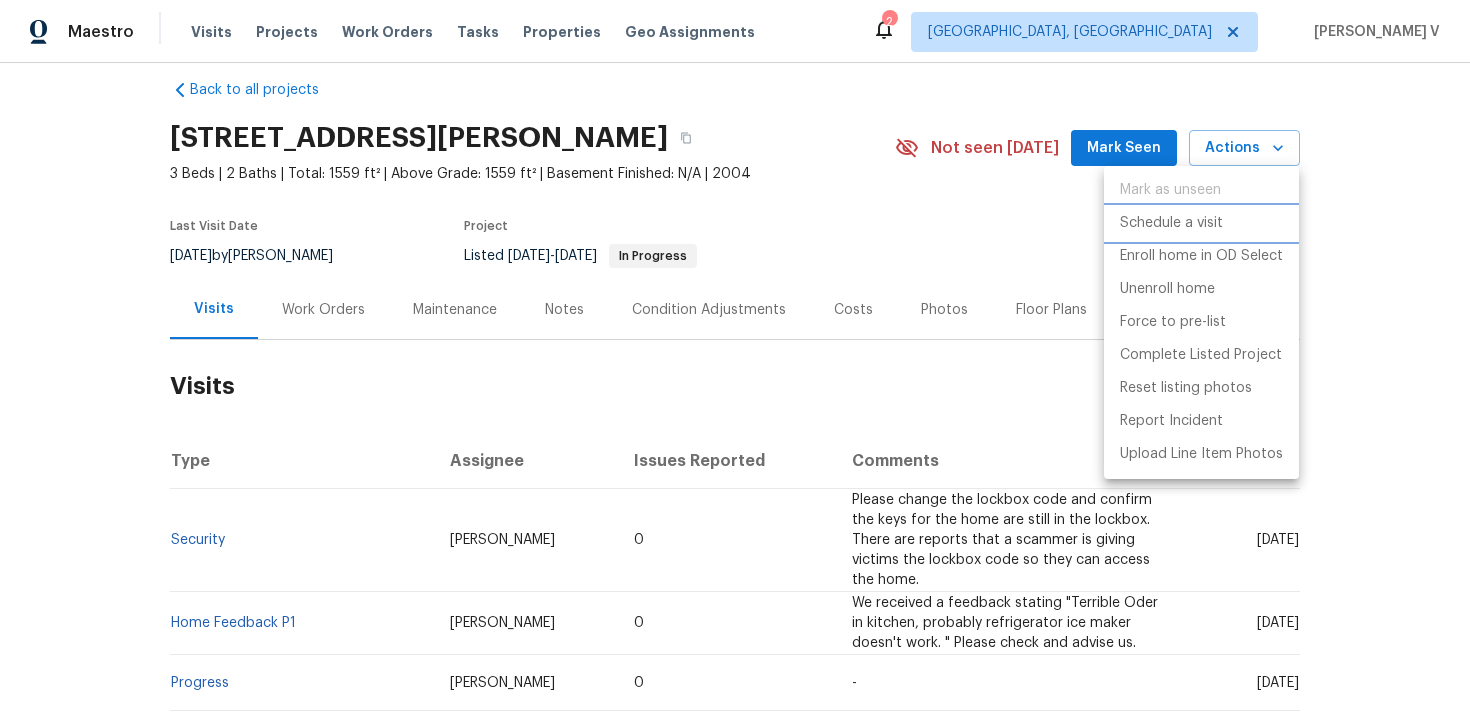 click on "Schedule a visit" at bounding box center [1171, 223] 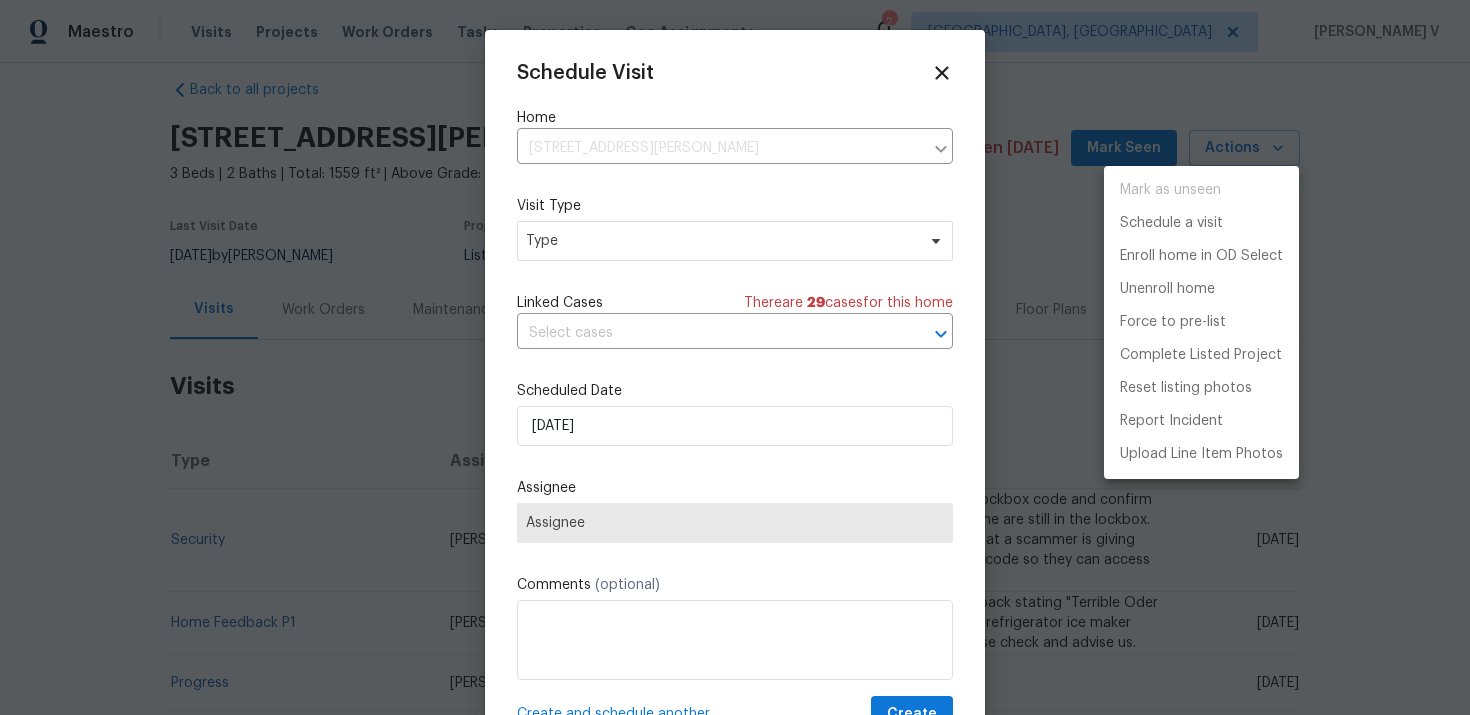 click at bounding box center (735, 357) 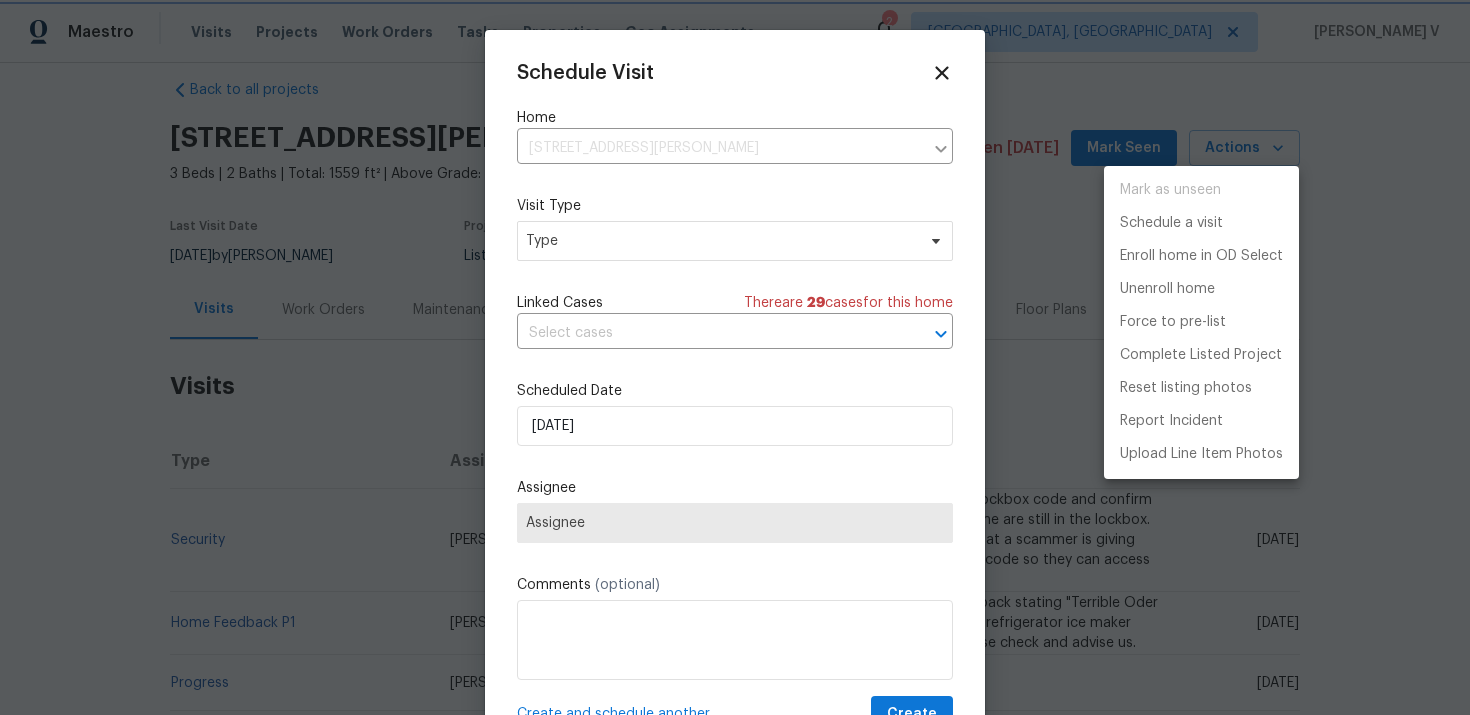 click on "Mark as unseen Schedule a visit Enroll home in OD Select Unenroll home Force to pre-list Complete Listed Project   Reset listing photos Report Incident Upload Line Item Photos" at bounding box center (735, 357) 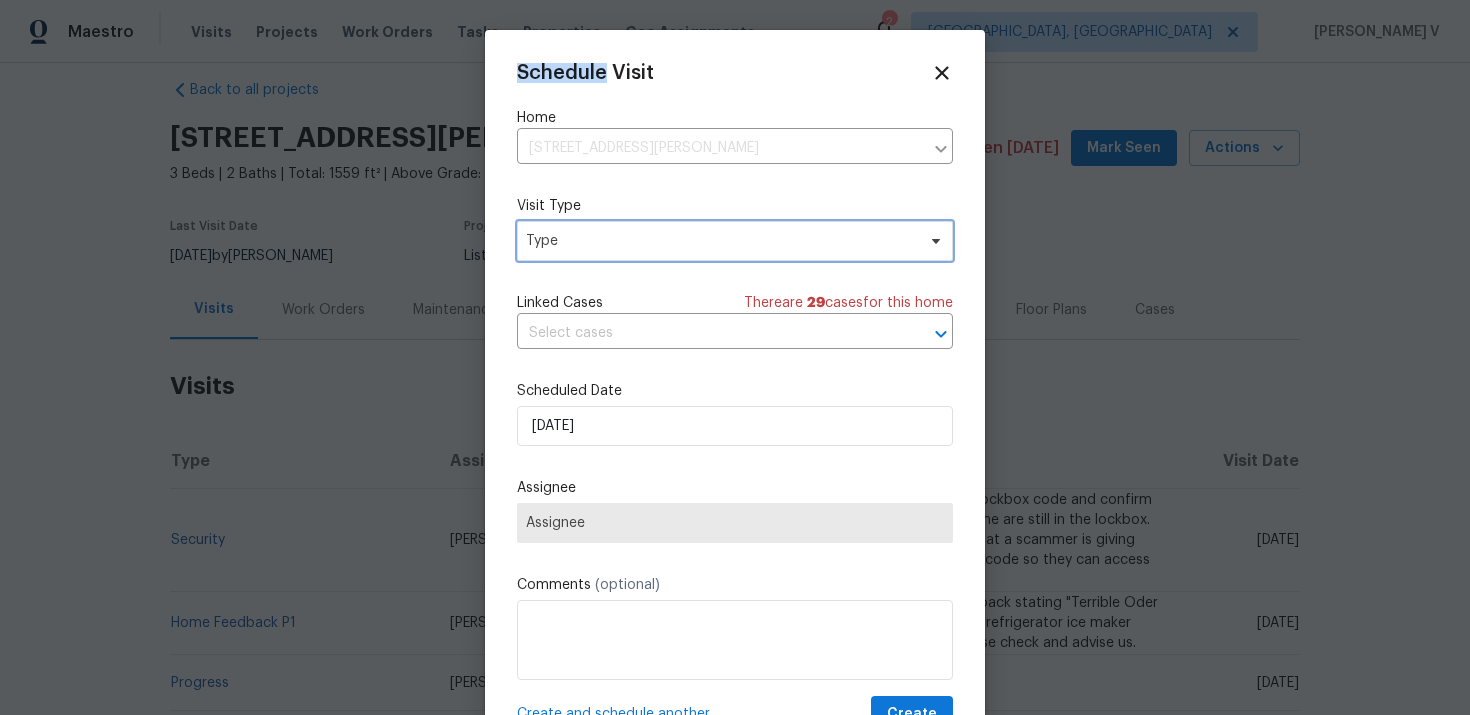 click on "Type" at bounding box center [720, 241] 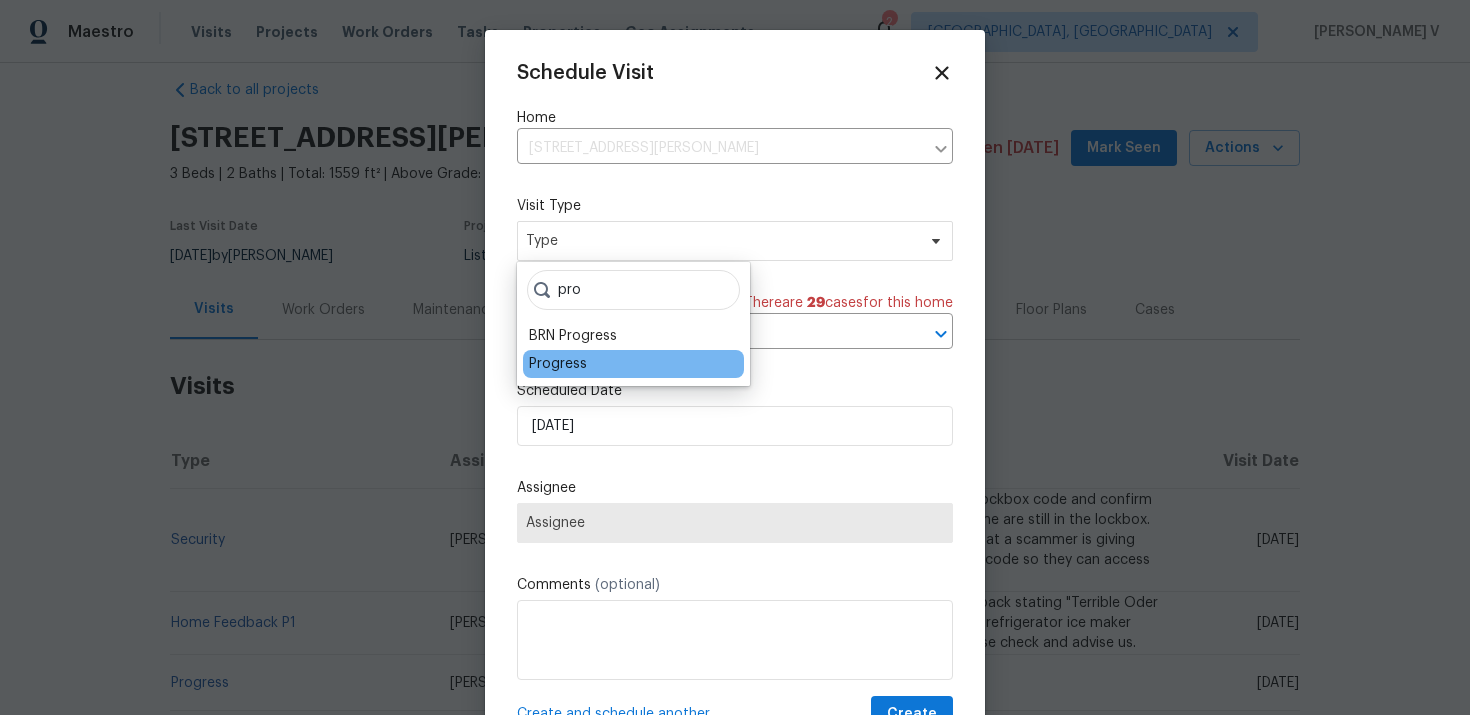 type on "pro" 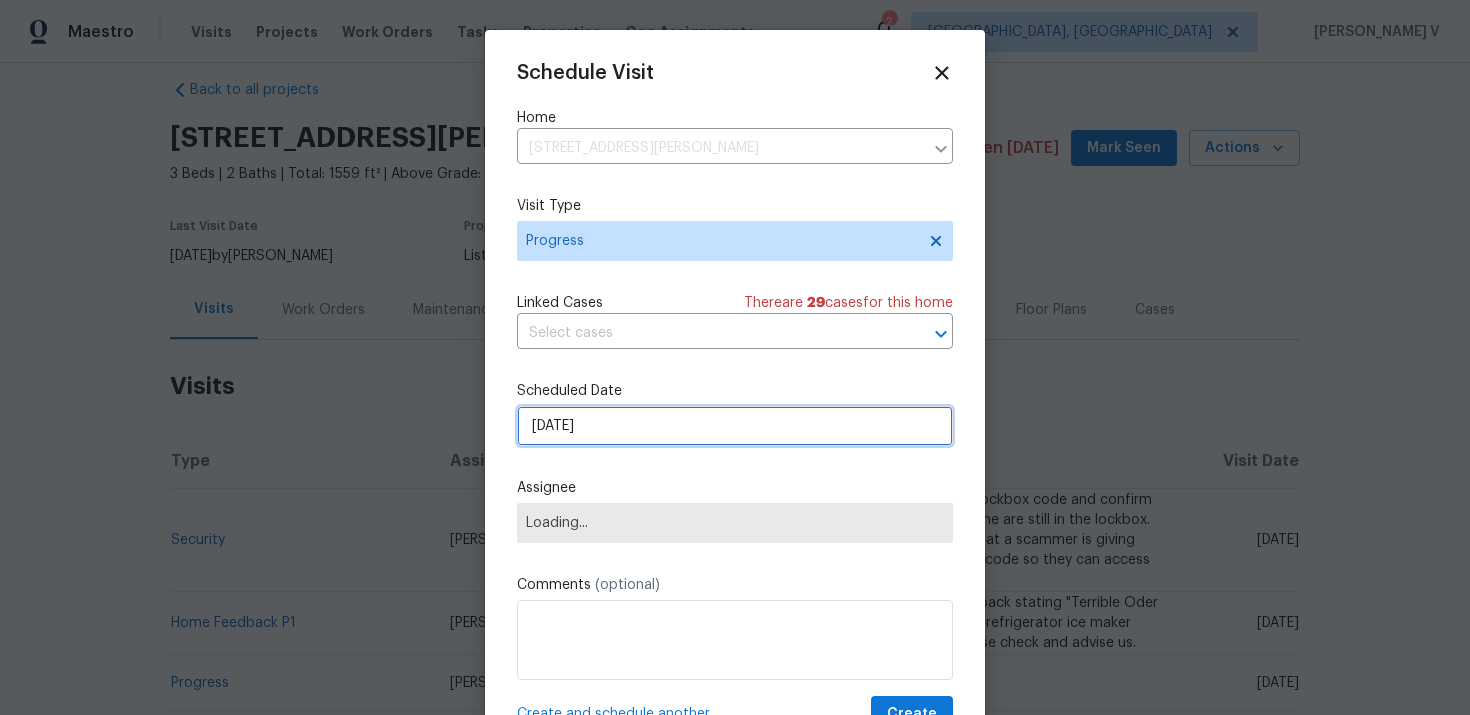 click on "[DATE]" at bounding box center (735, 426) 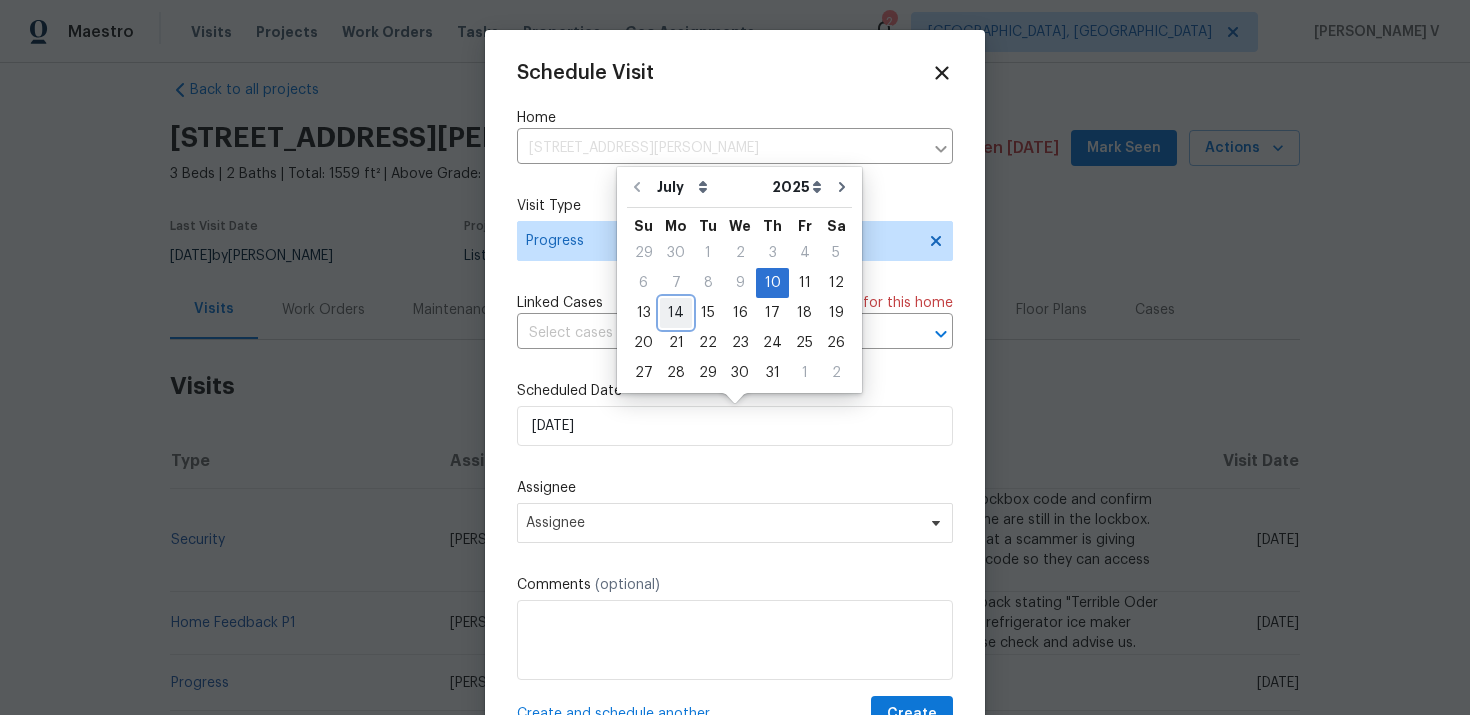 click on "14" at bounding box center [676, 313] 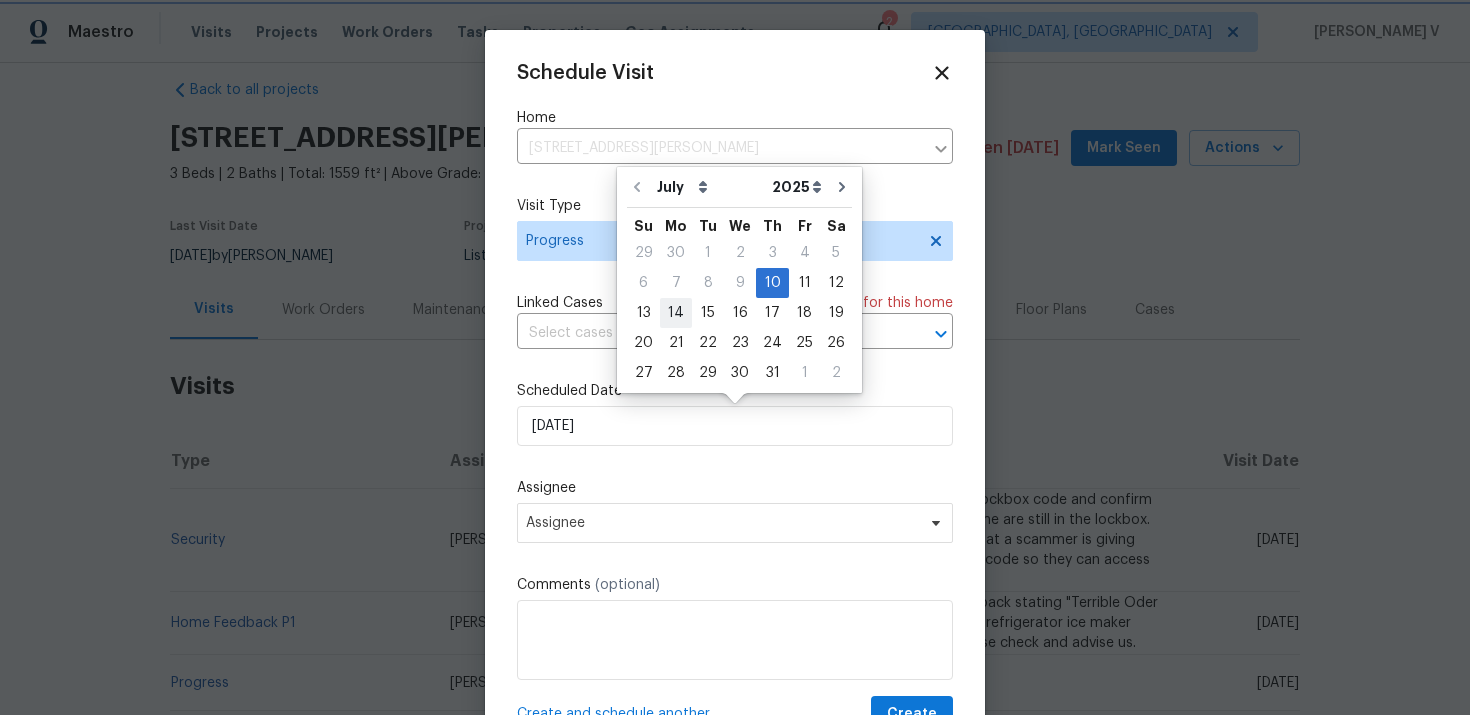 type on "[DATE]" 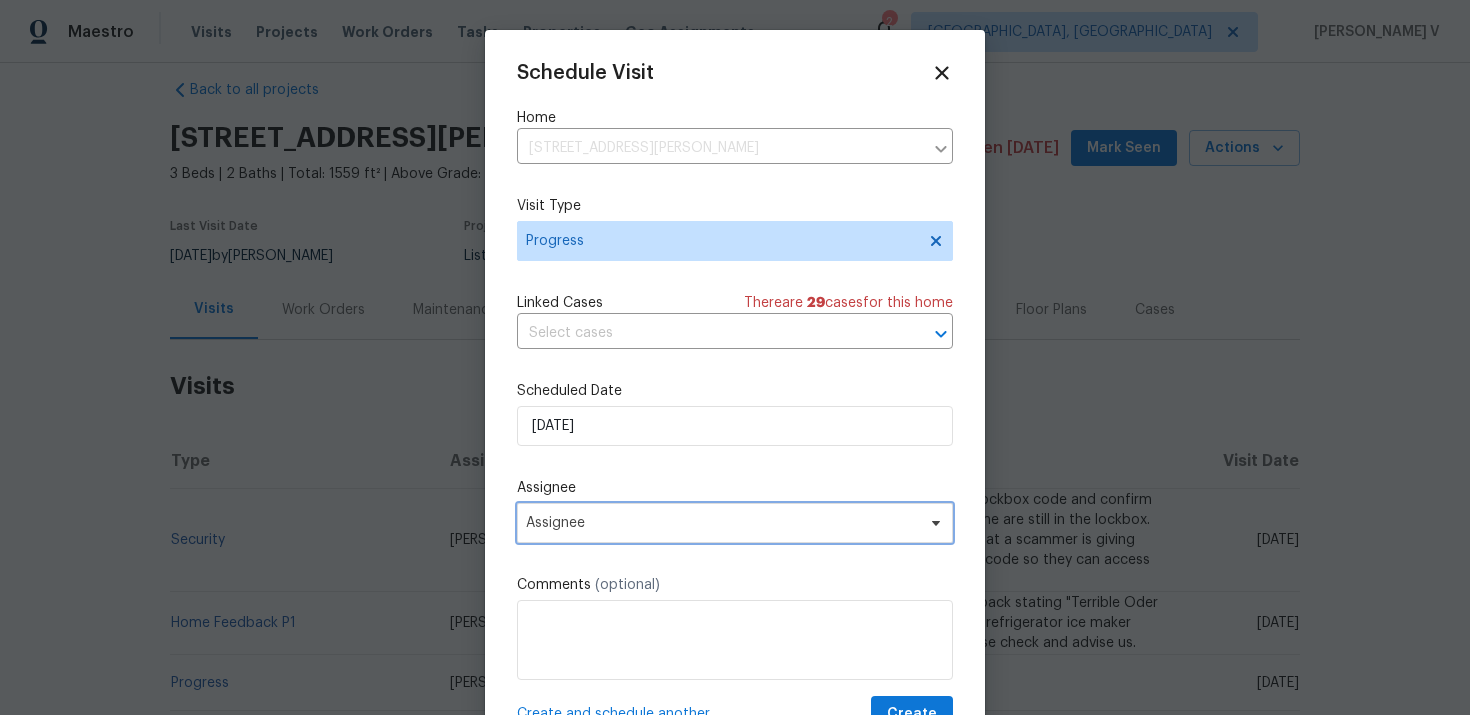 click on "Assignee" at bounding box center (722, 523) 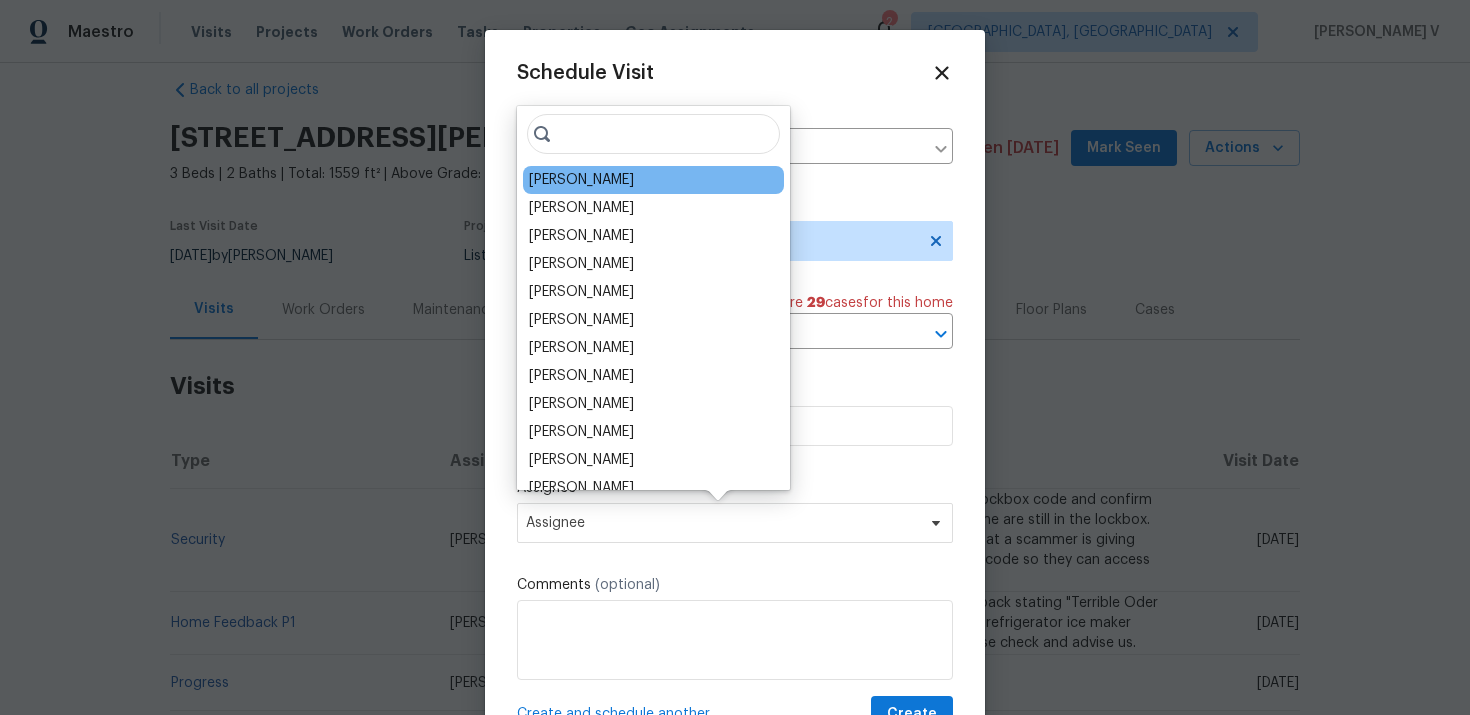 click on "[PERSON_NAME]" at bounding box center (581, 180) 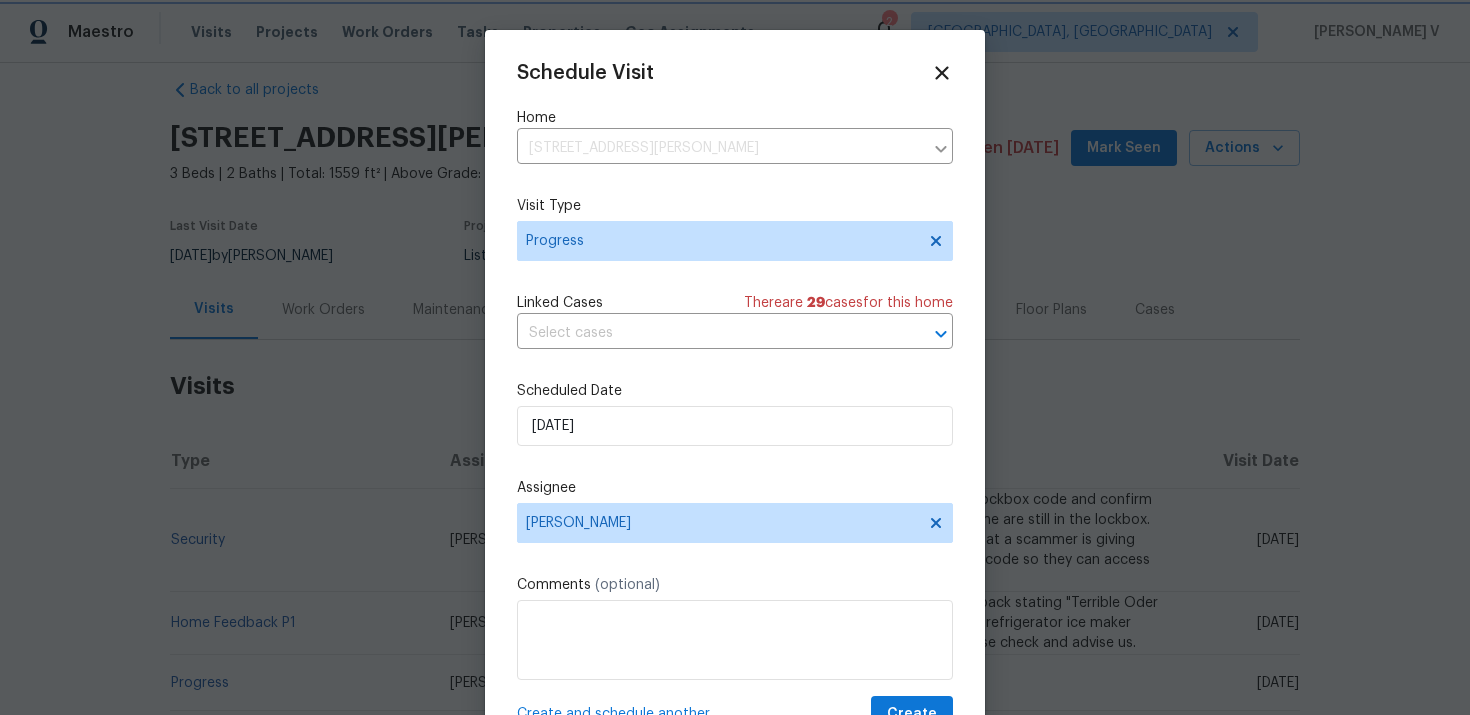 scroll, scrollTop: 36, scrollLeft: 0, axis: vertical 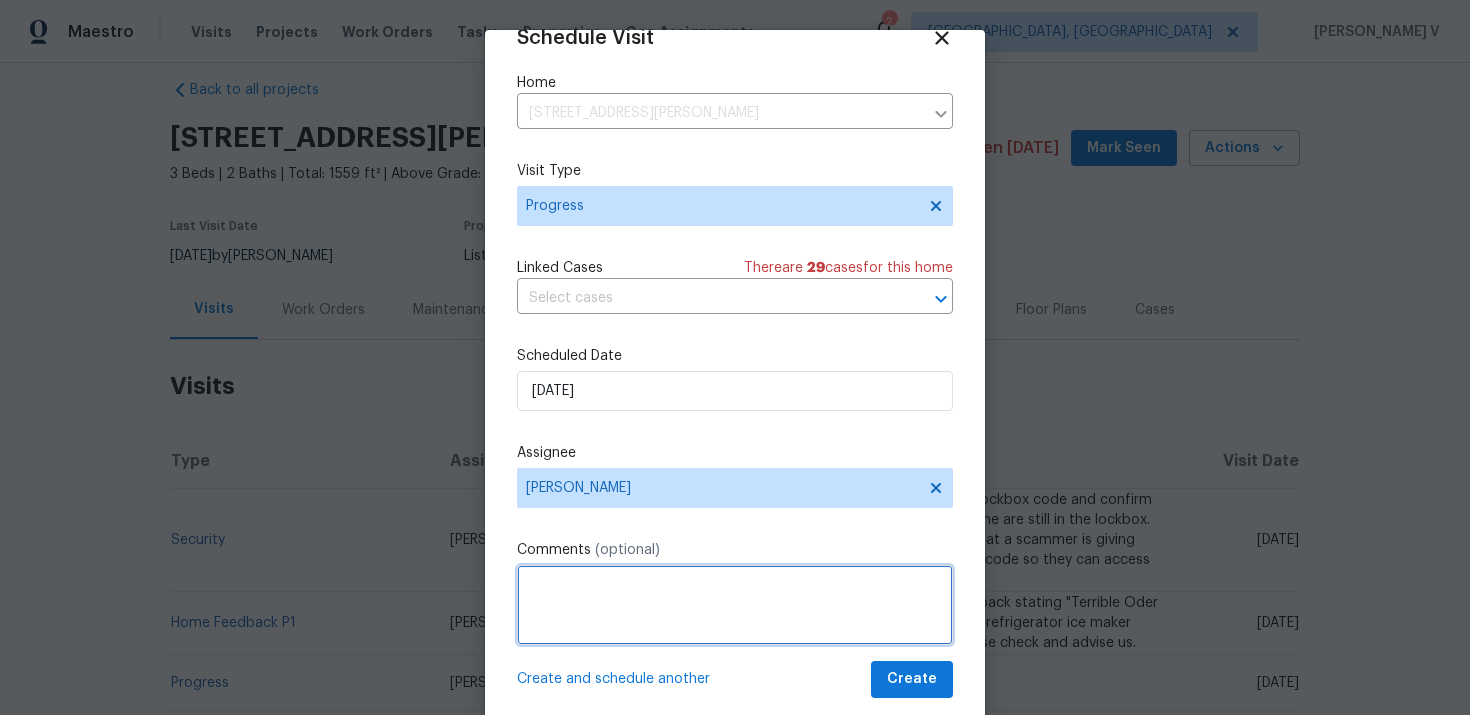 click at bounding box center (735, 605) 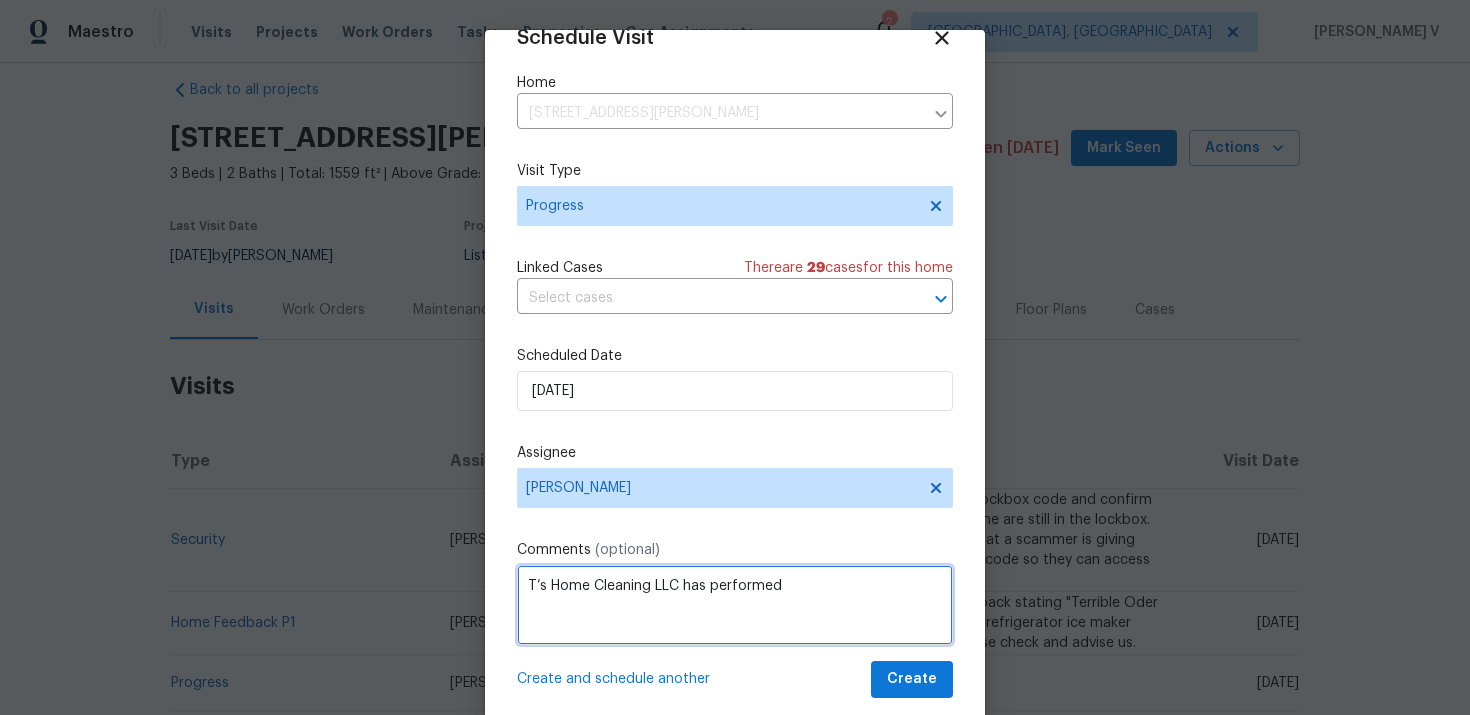 paste on "Ozone Treatment" 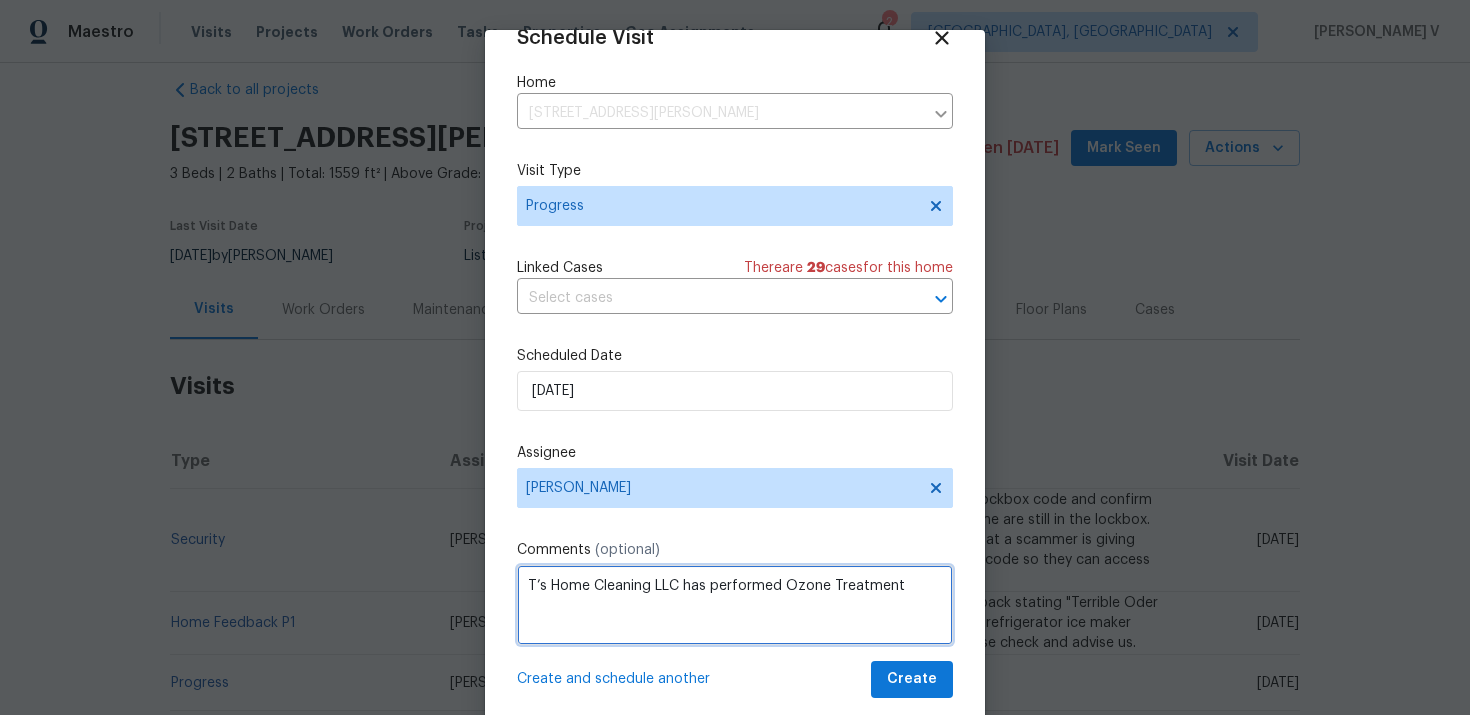 paste on "Please inspect the property and perform a QC to ensure everything is in order." 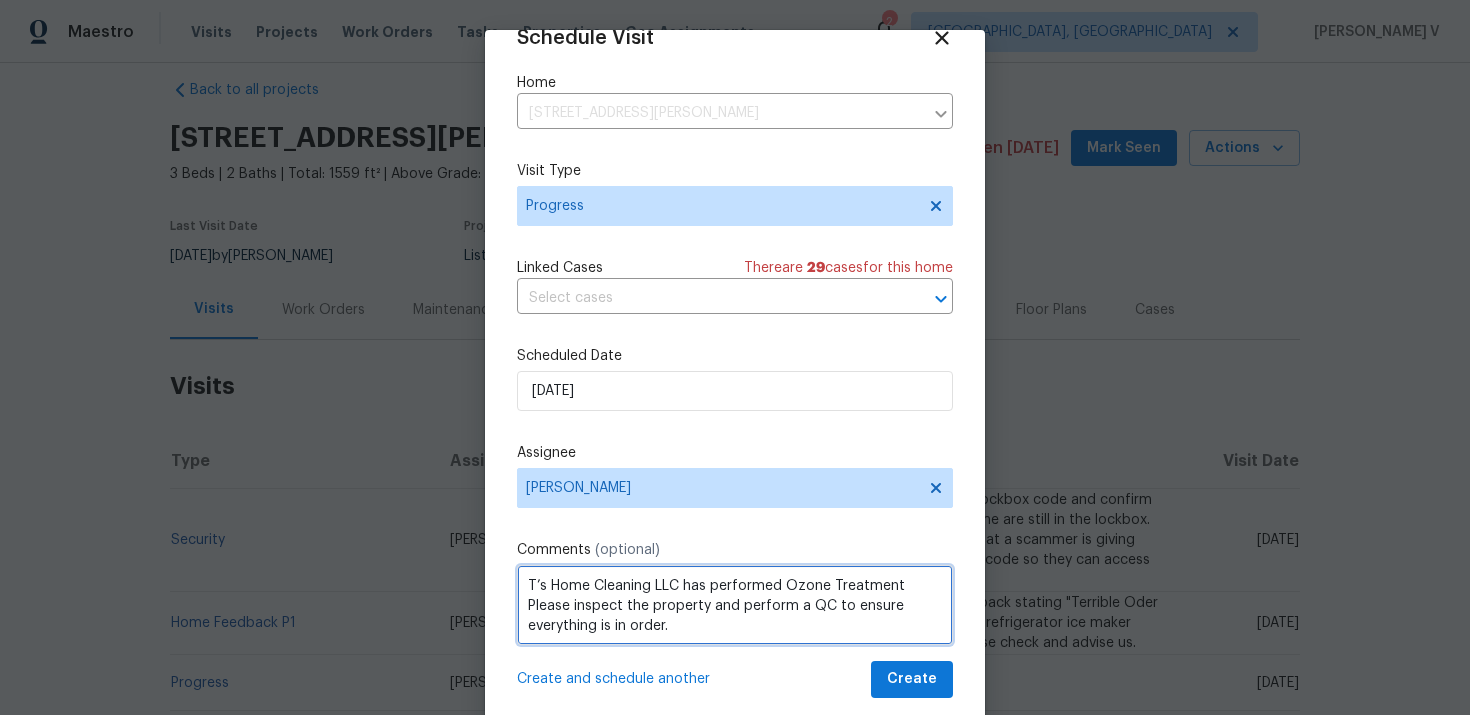 scroll, scrollTop: 9, scrollLeft: 0, axis: vertical 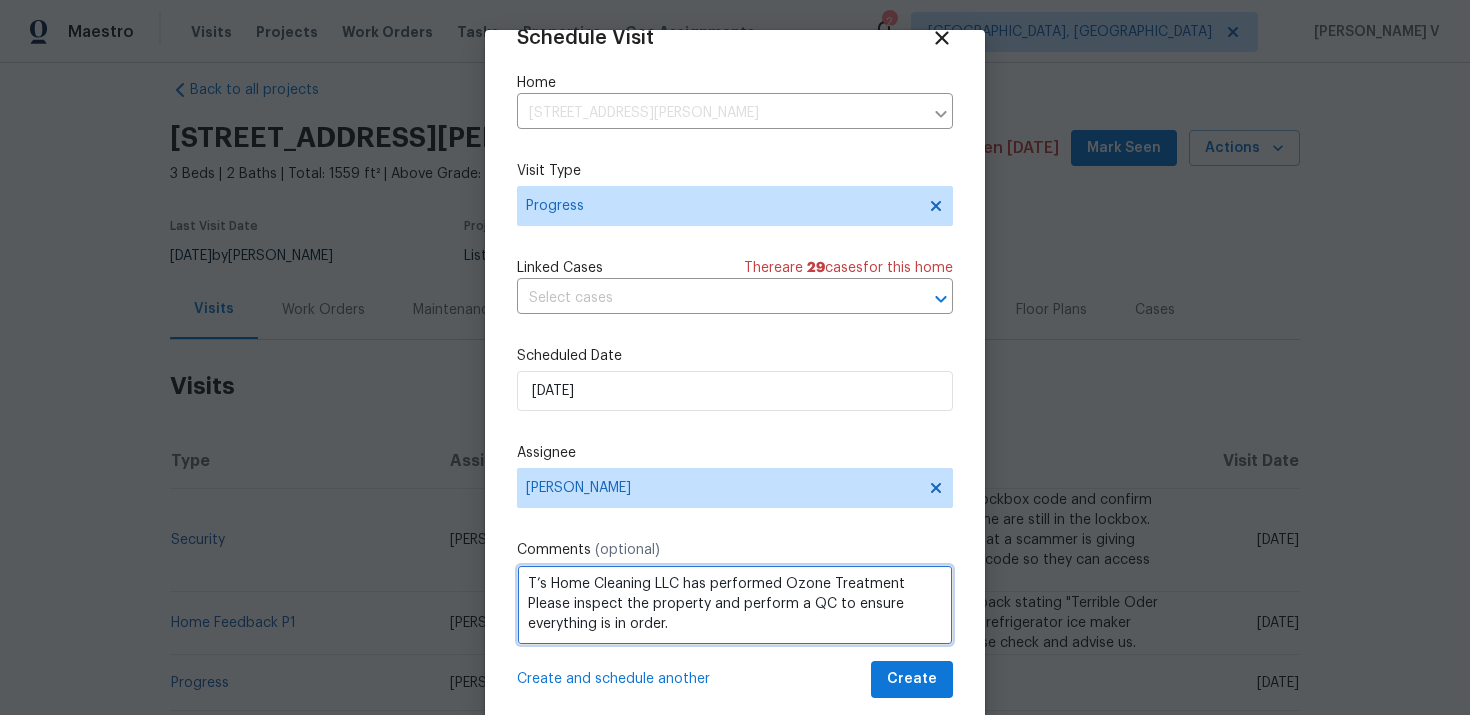 click on "T’s Home Cleaning LLC has performed Ozone Treatment Please inspect the property and perform a QC to ensure everything is in order." at bounding box center [735, 605] 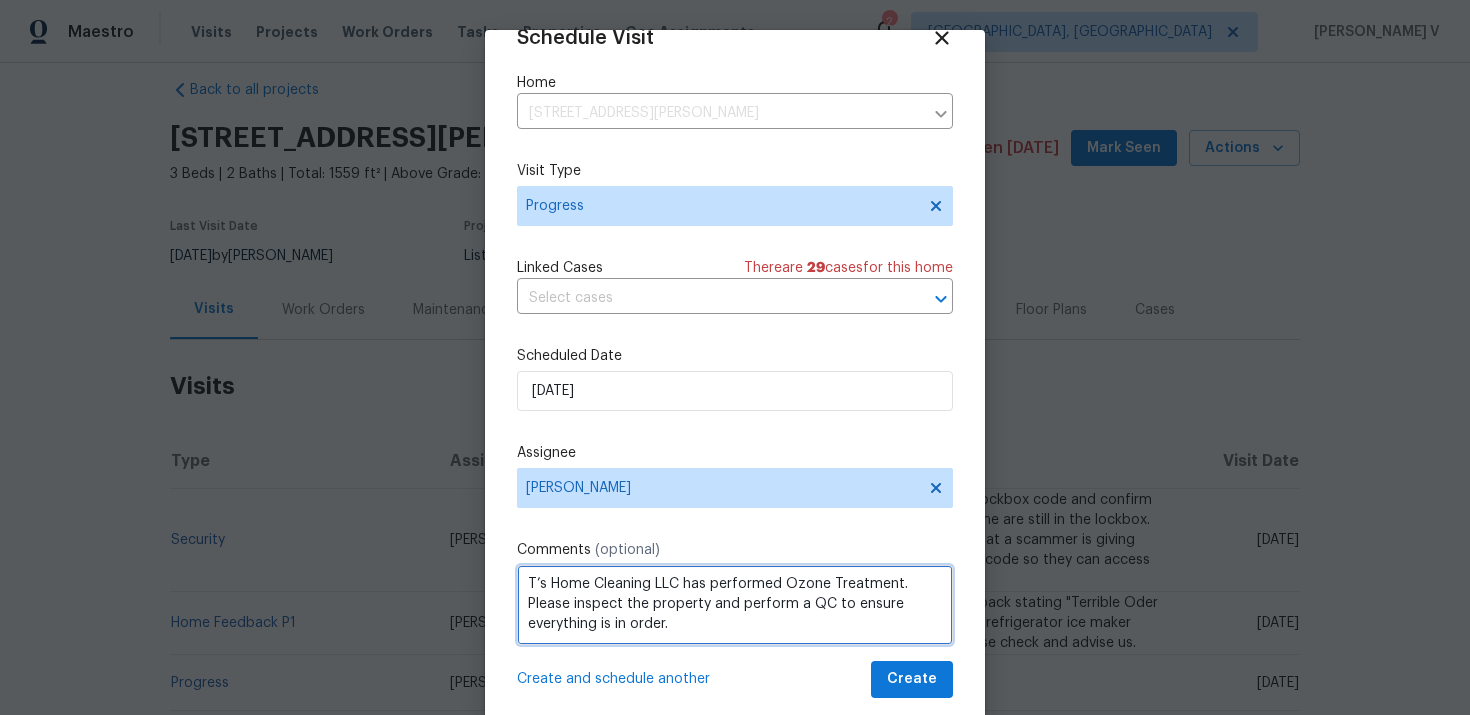 scroll, scrollTop: 22, scrollLeft: 0, axis: vertical 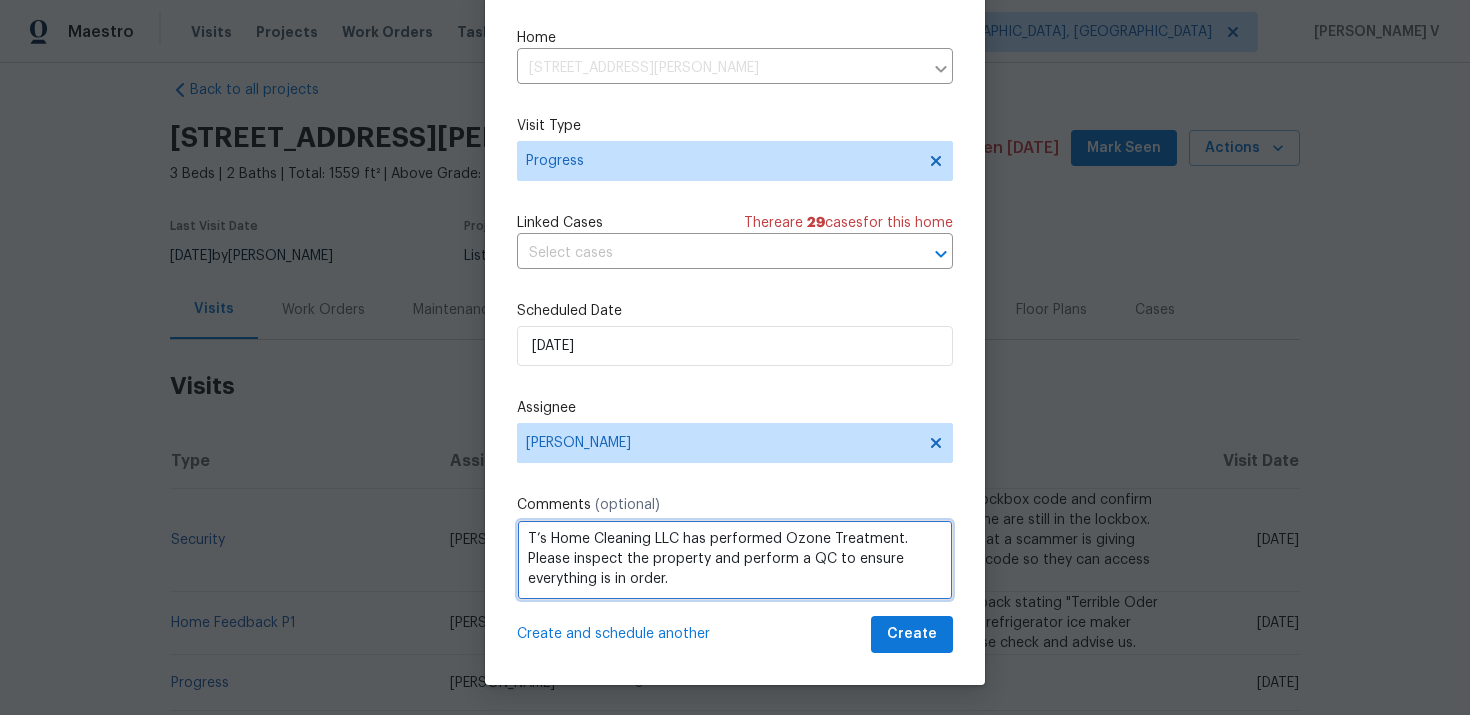 type on "T’s Home Cleaning LLC has performed Ozone Treatment. Please inspect the property and perform a QC to ensure everything is in order." 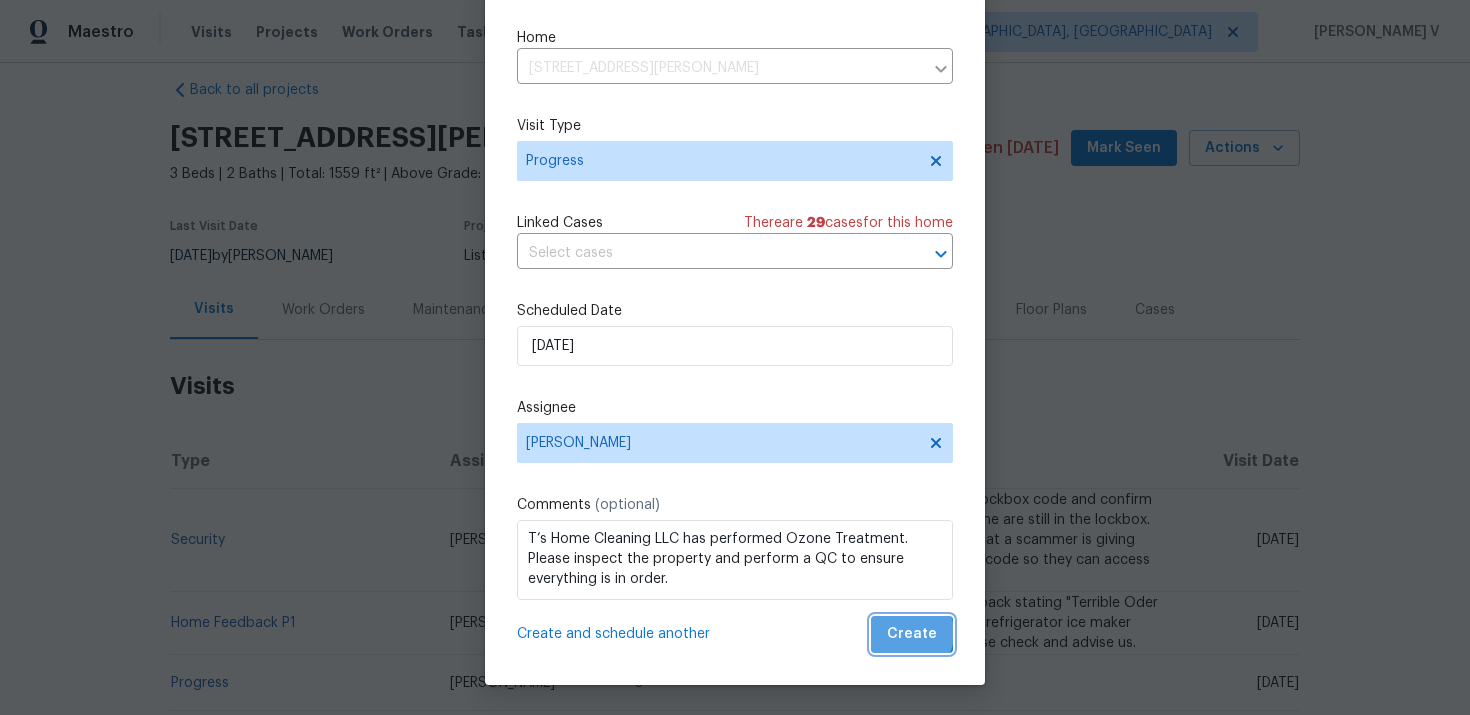 click on "Create" at bounding box center (912, 634) 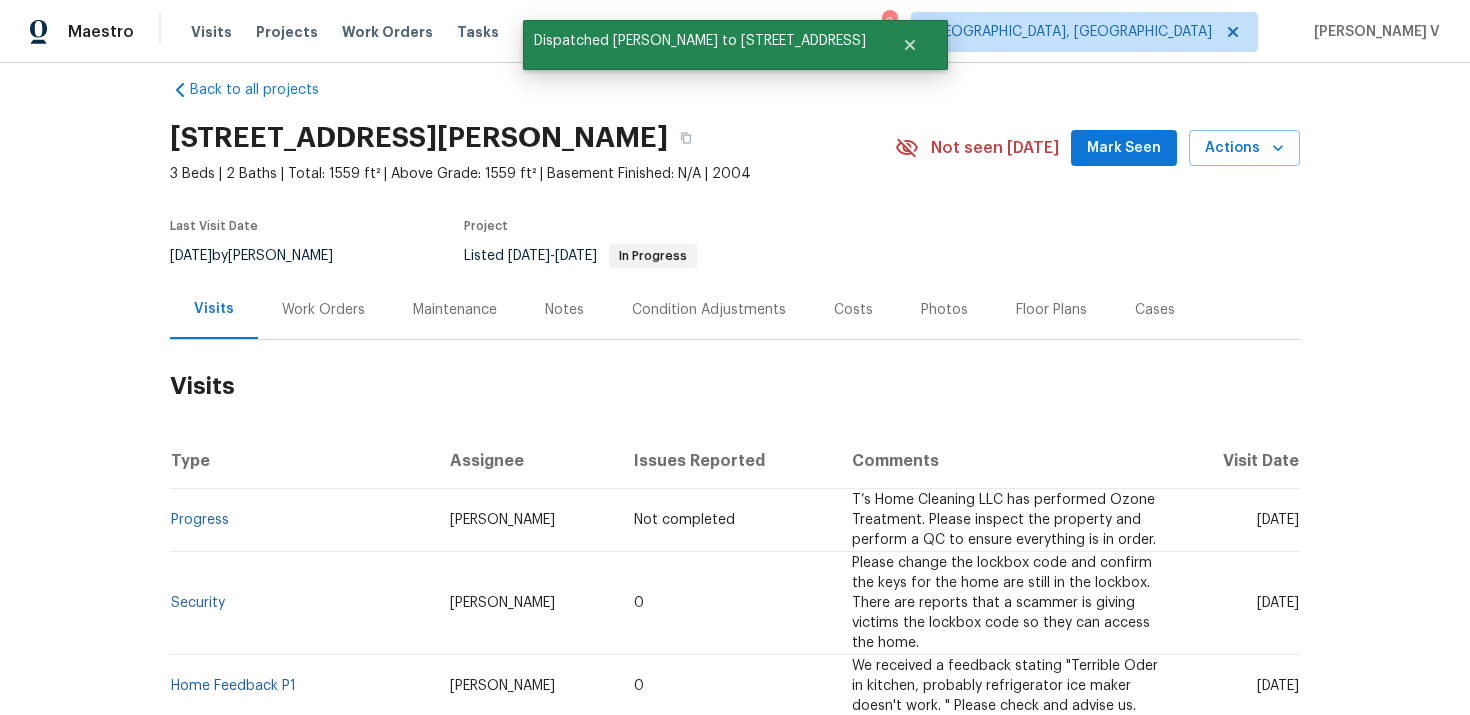 scroll, scrollTop: 0, scrollLeft: 0, axis: both 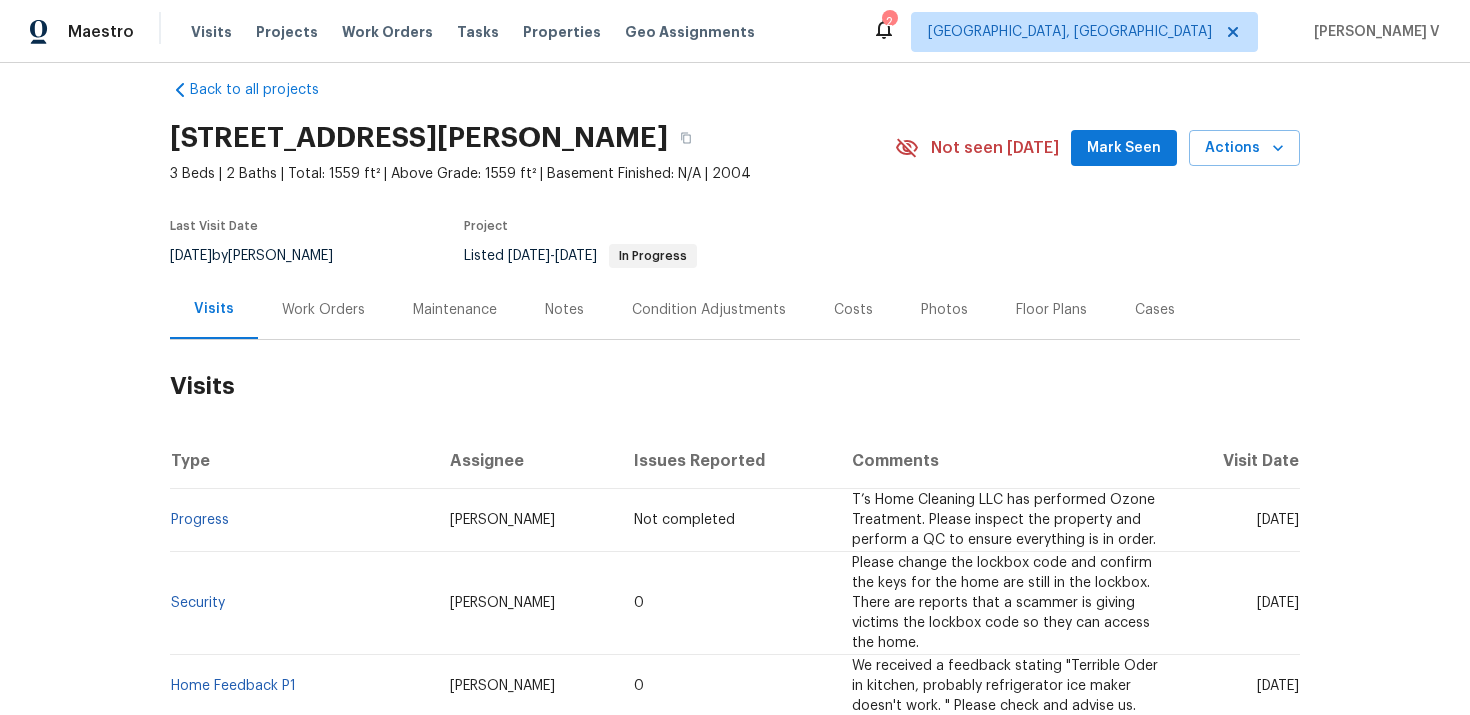 click on "Work Orders" at bounding box center [323, 309] 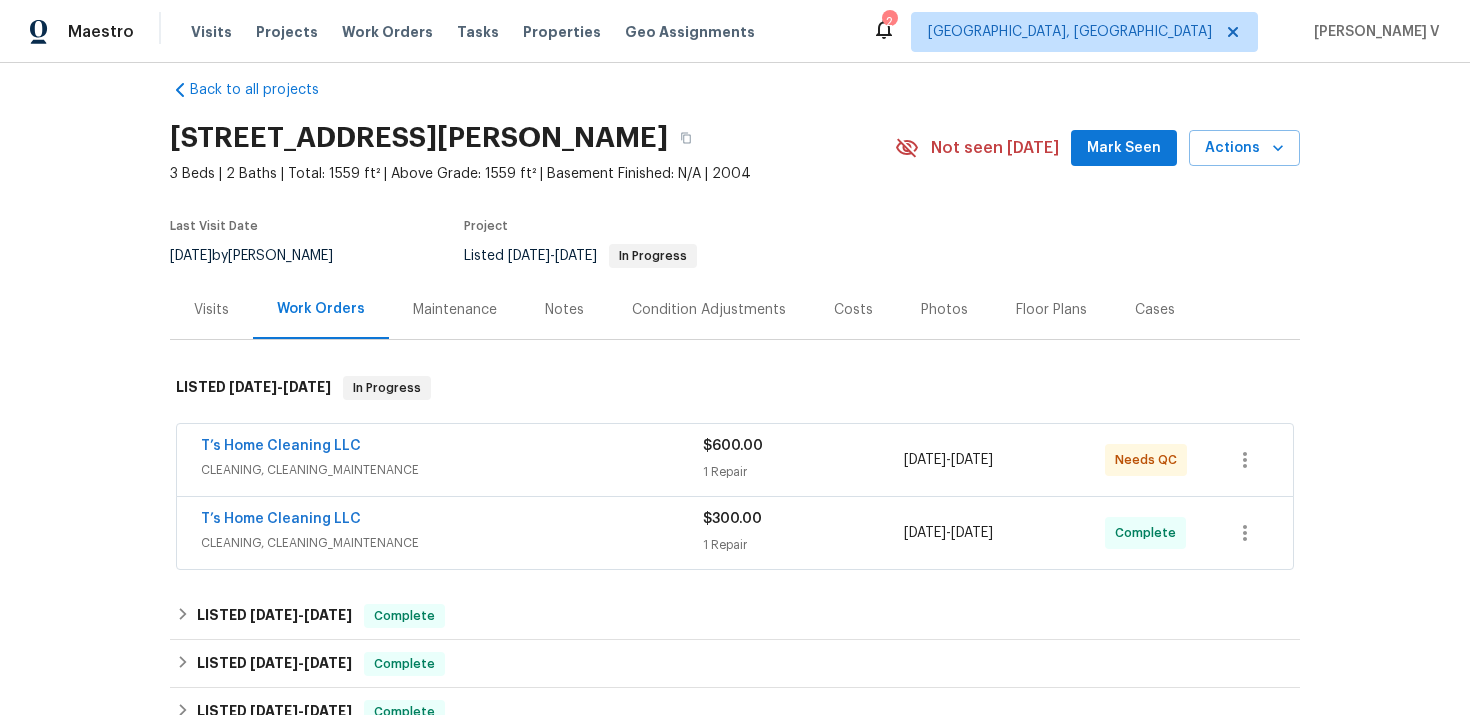 click on "Work Orders" at bounding box center [321, 309] 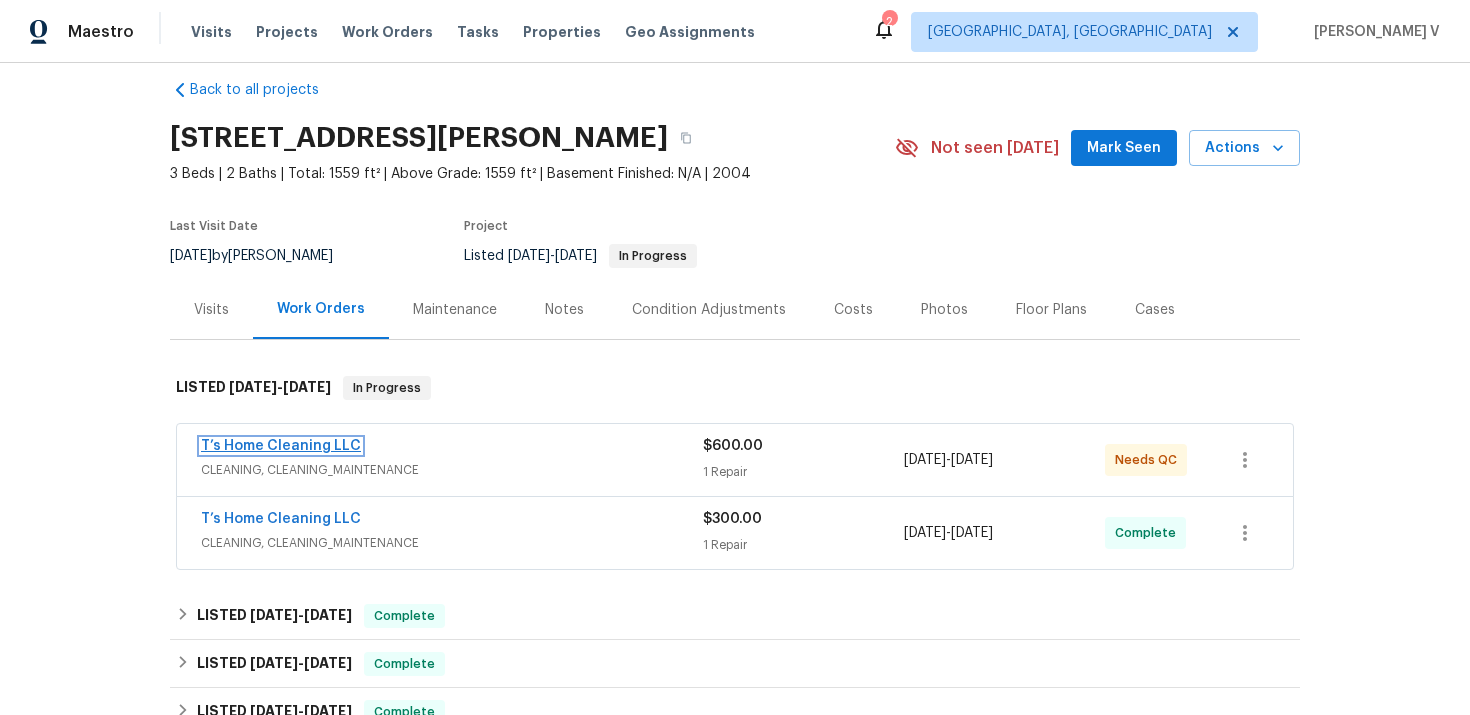 click on "T’s Home Cleaning LLC" at bounding box center (281, 446) 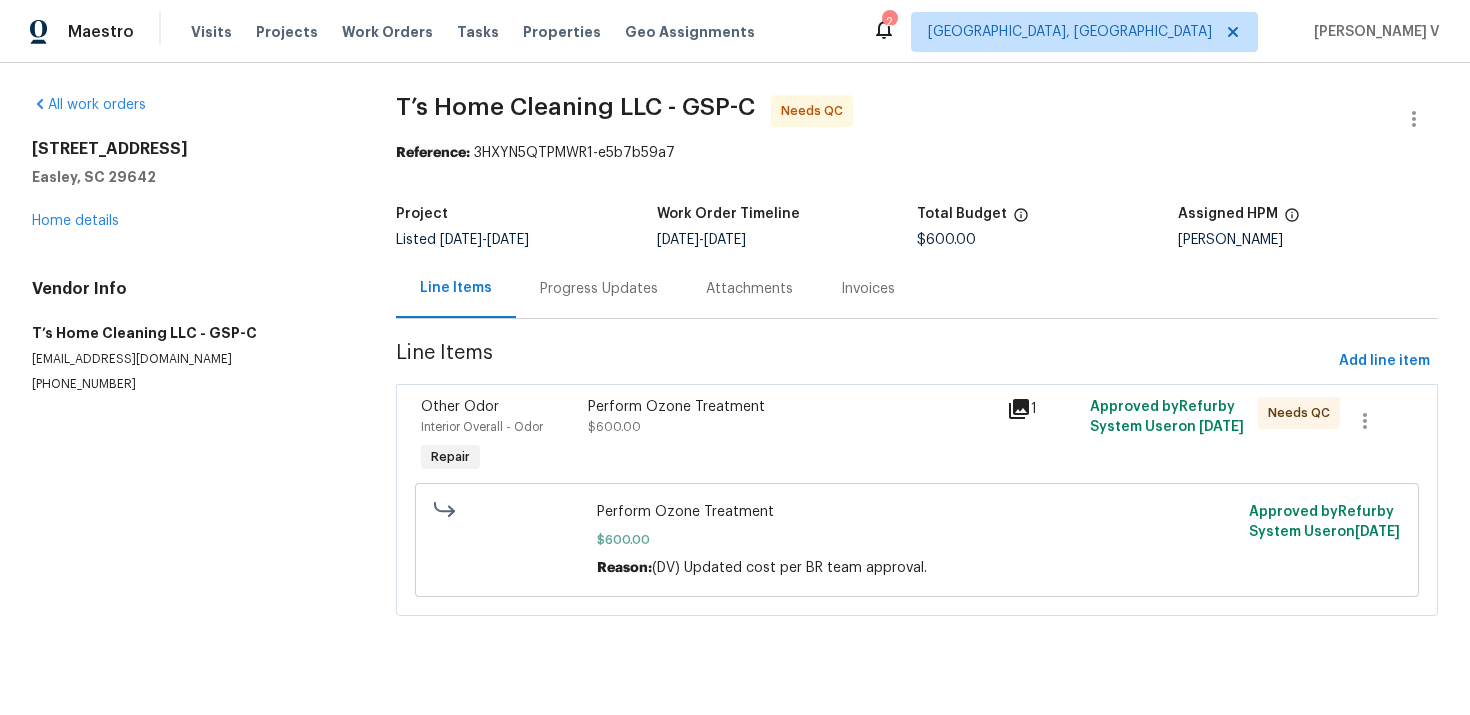 click on "Progress Updates" at bounding box center (599, 288) 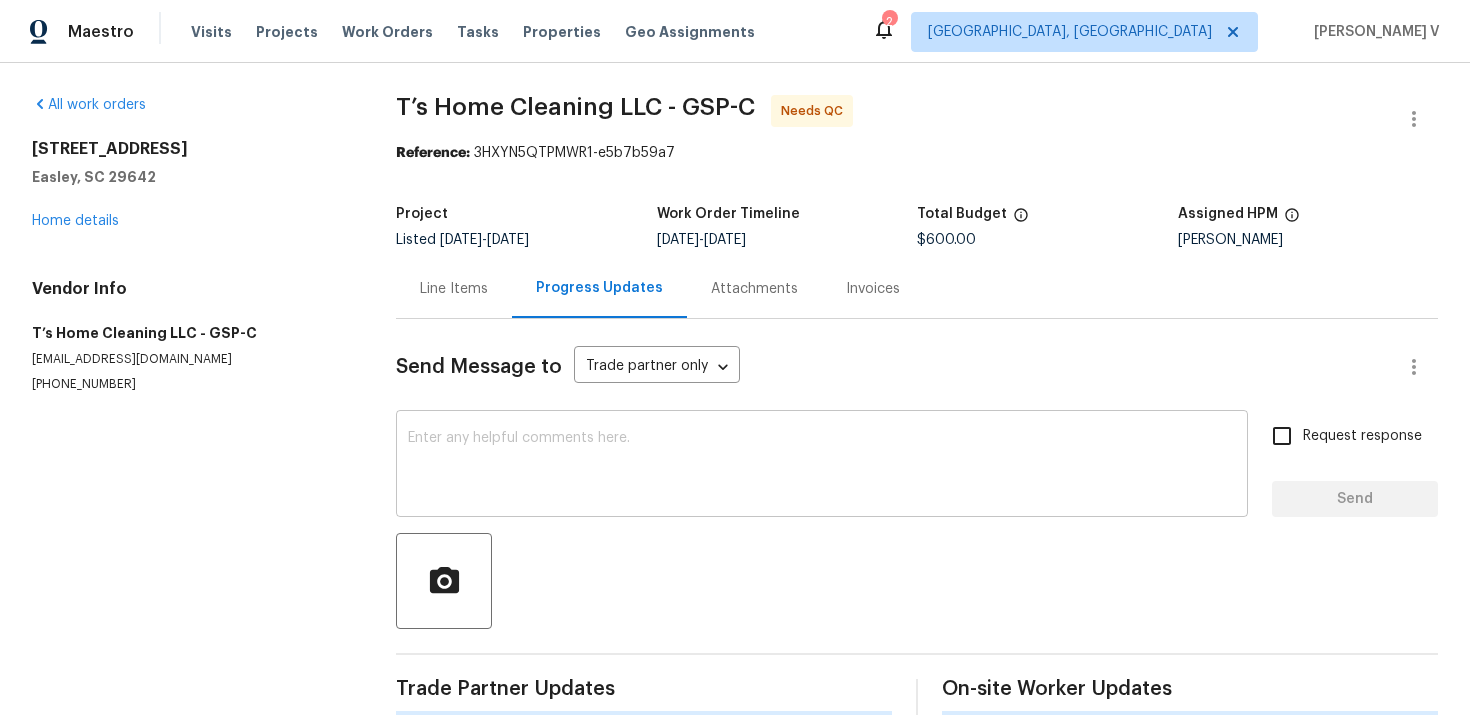 click at bounding box center (822, 466) 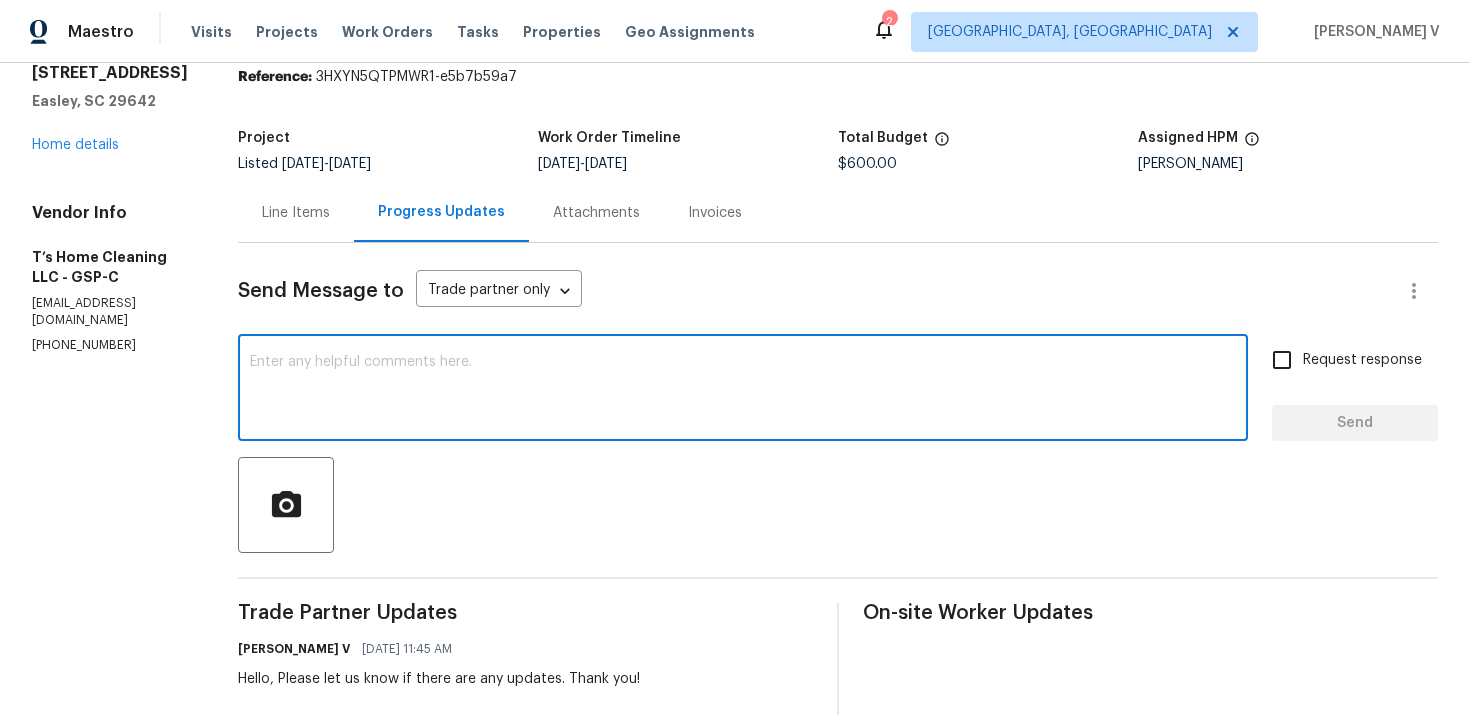 scroll, scrollTop: 137, scrollLeft: 0, axis: vertical 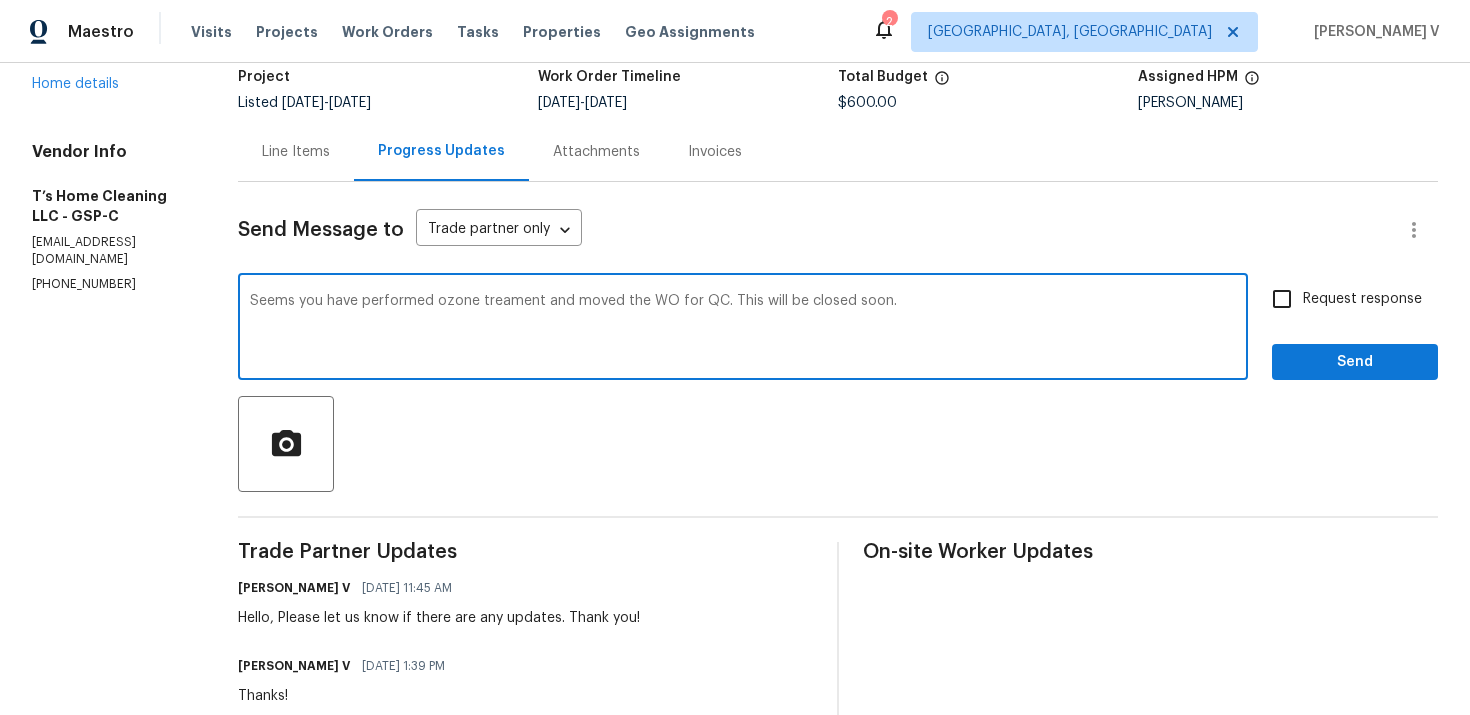 click on "treatment" at bounding box center (0, 0) 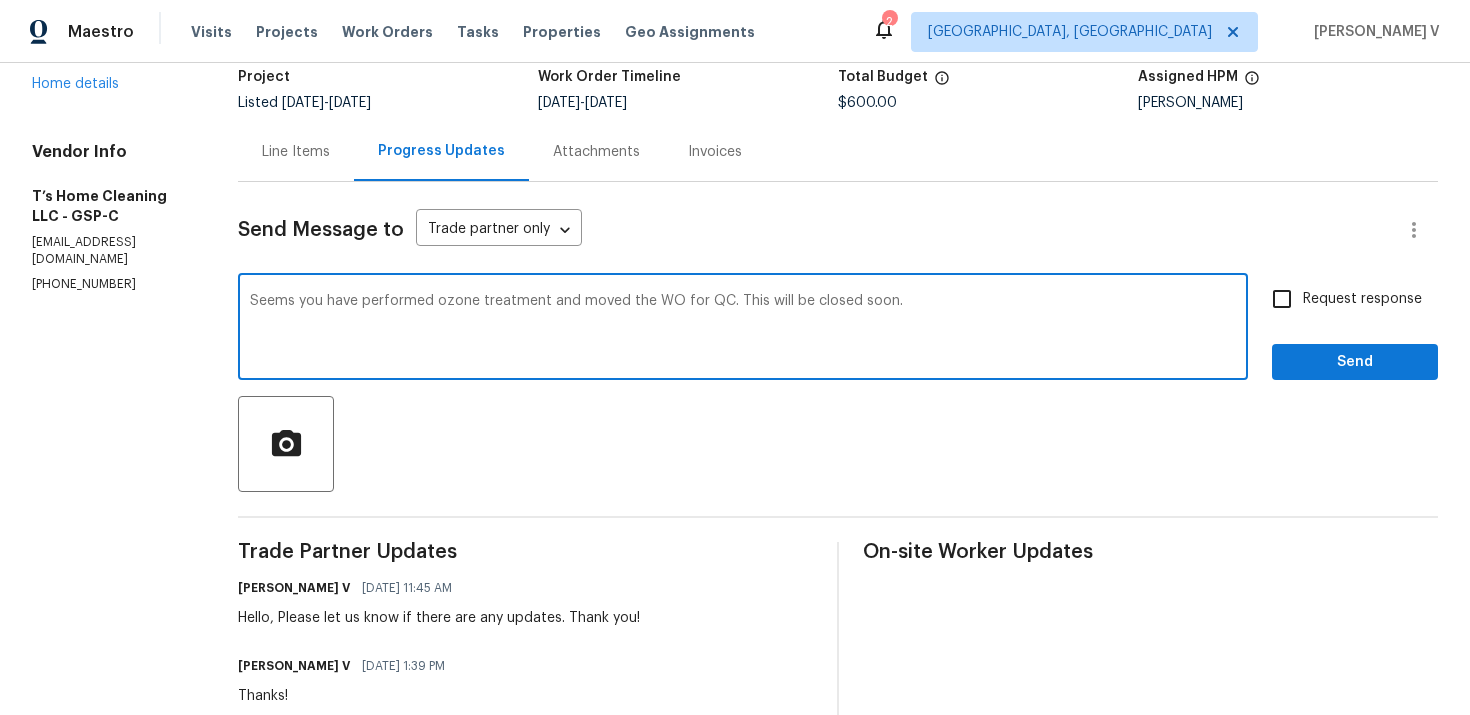 type on "Seems you have performed ozone treatment and moved the WO for QC. This will be closed soon." 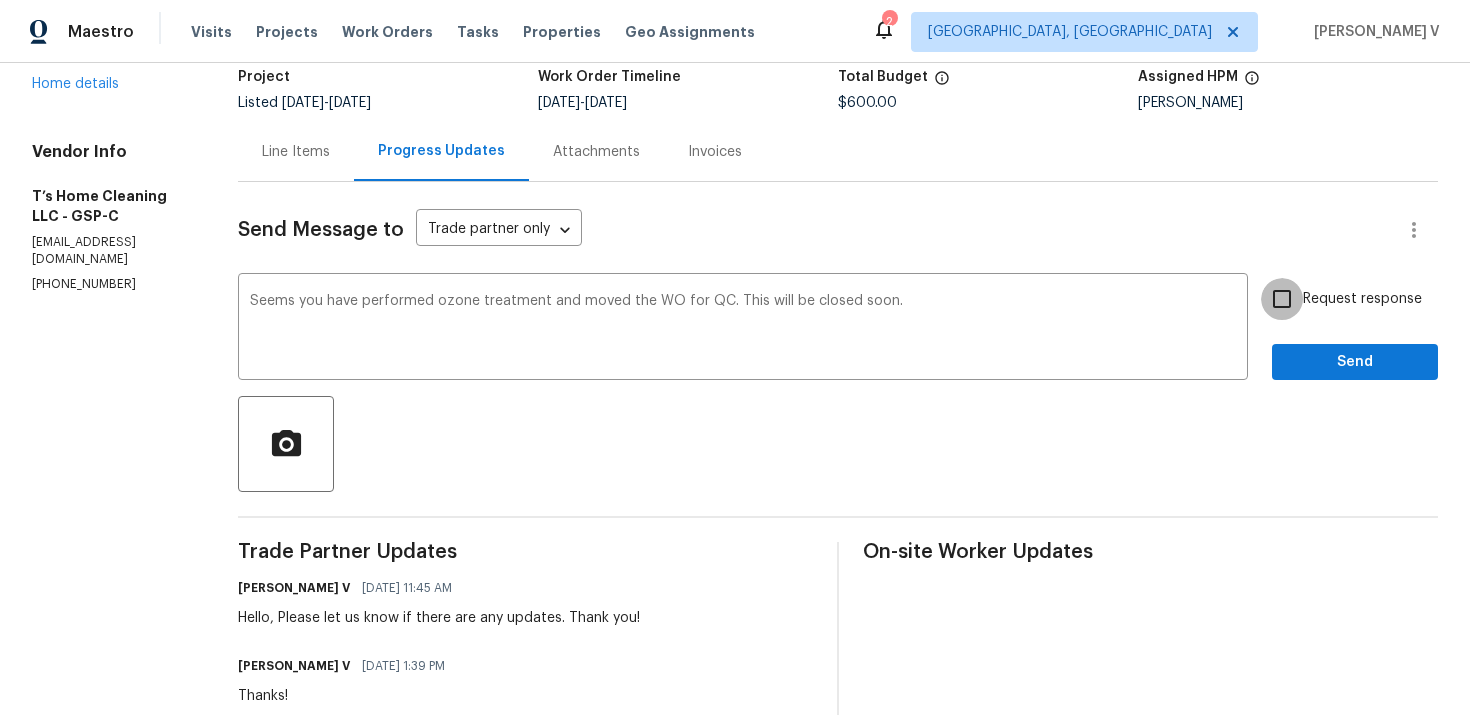 click on "Request response" at bounding box center [1282, 299] 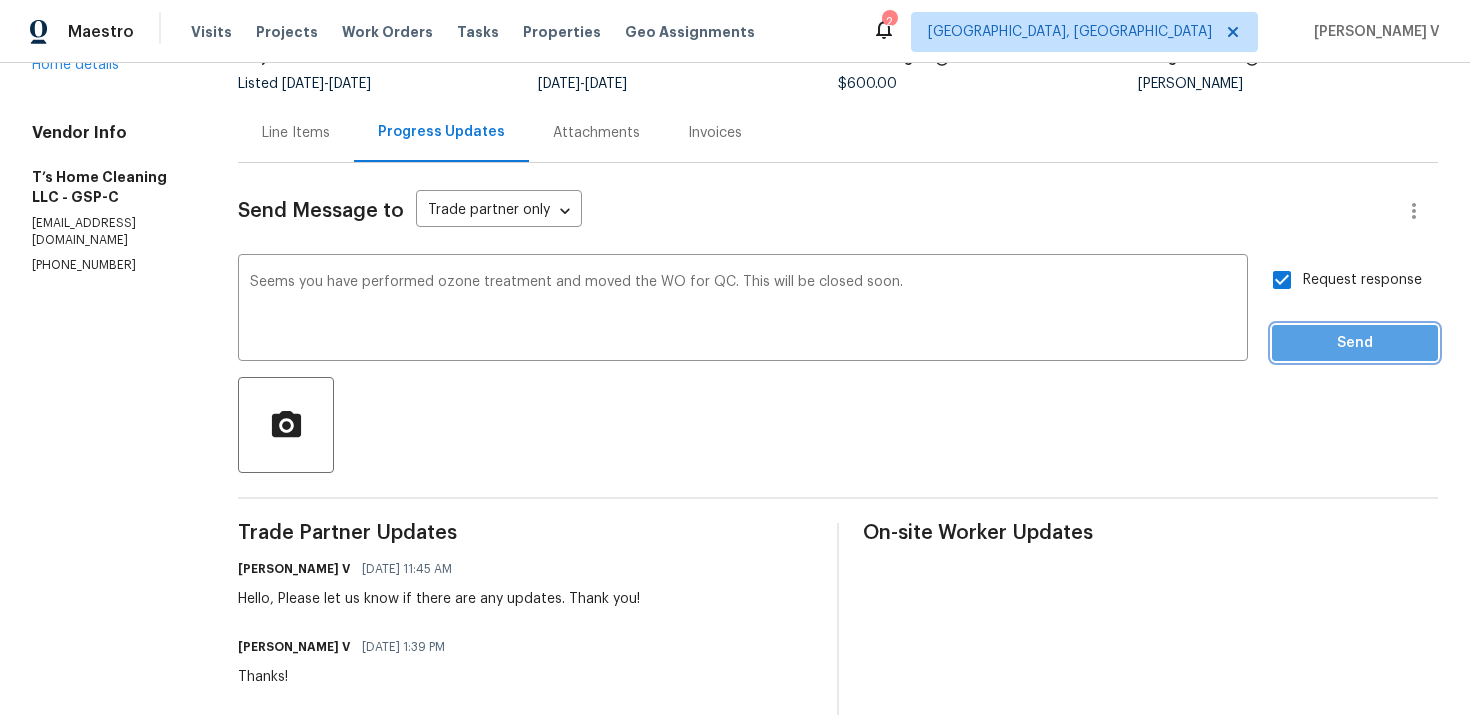 click on "Send" at bounding box center (1355, 343) 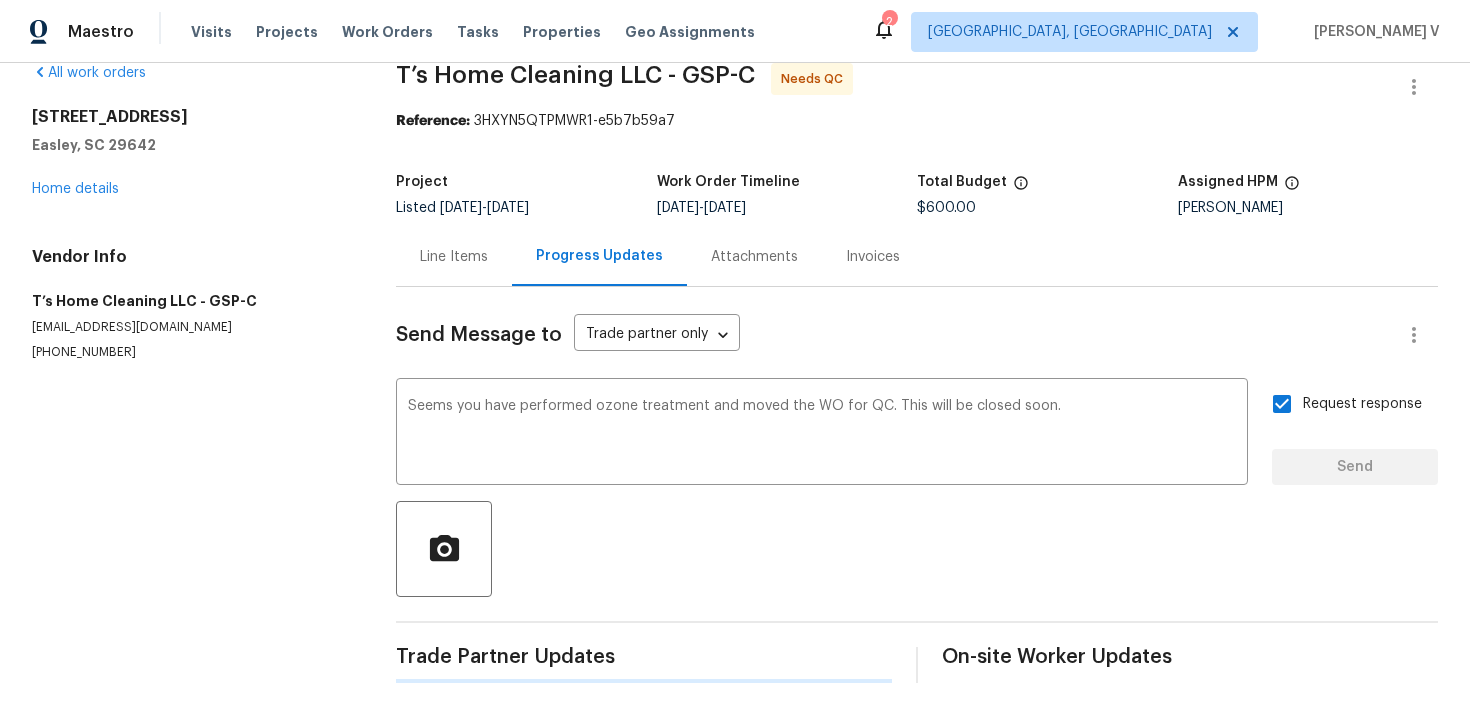 type 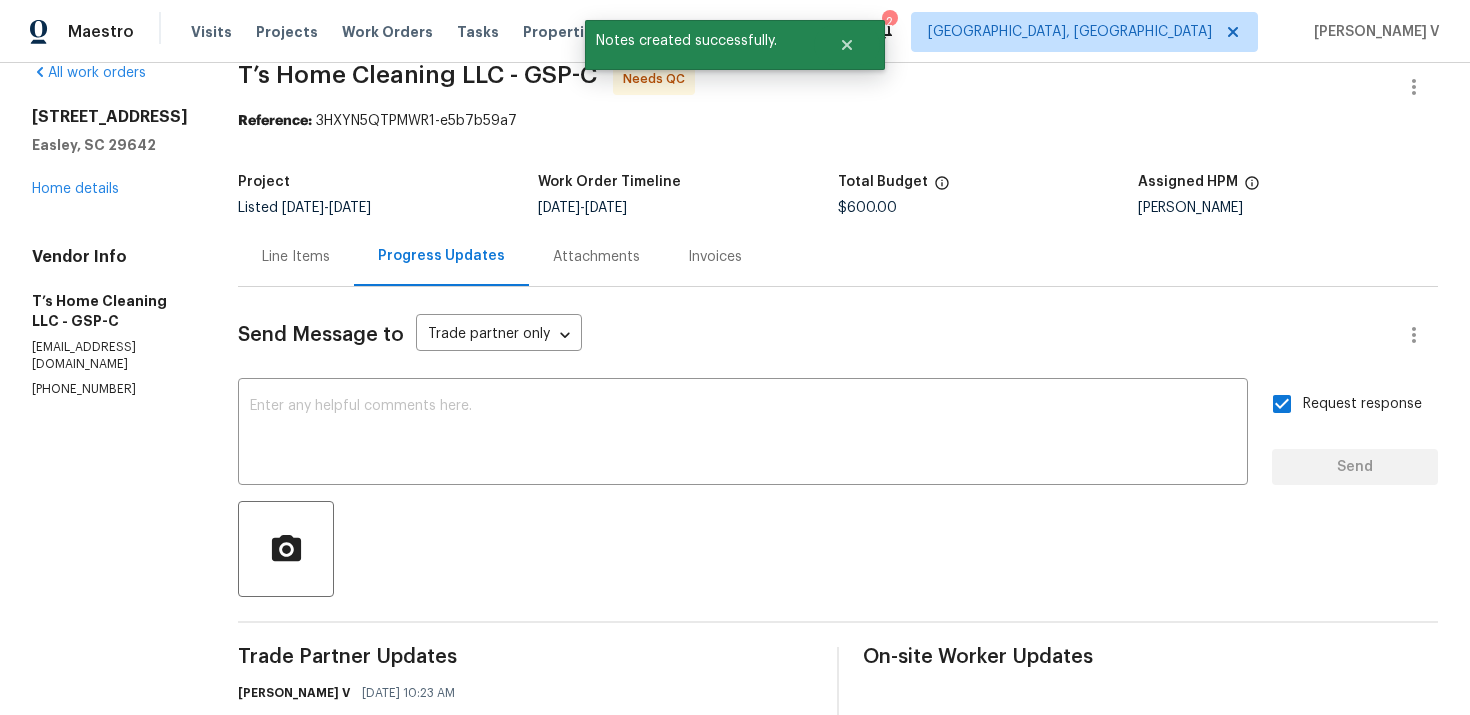 scroll, scrollTop: 156, scrollLeft: 0, axis: vertical 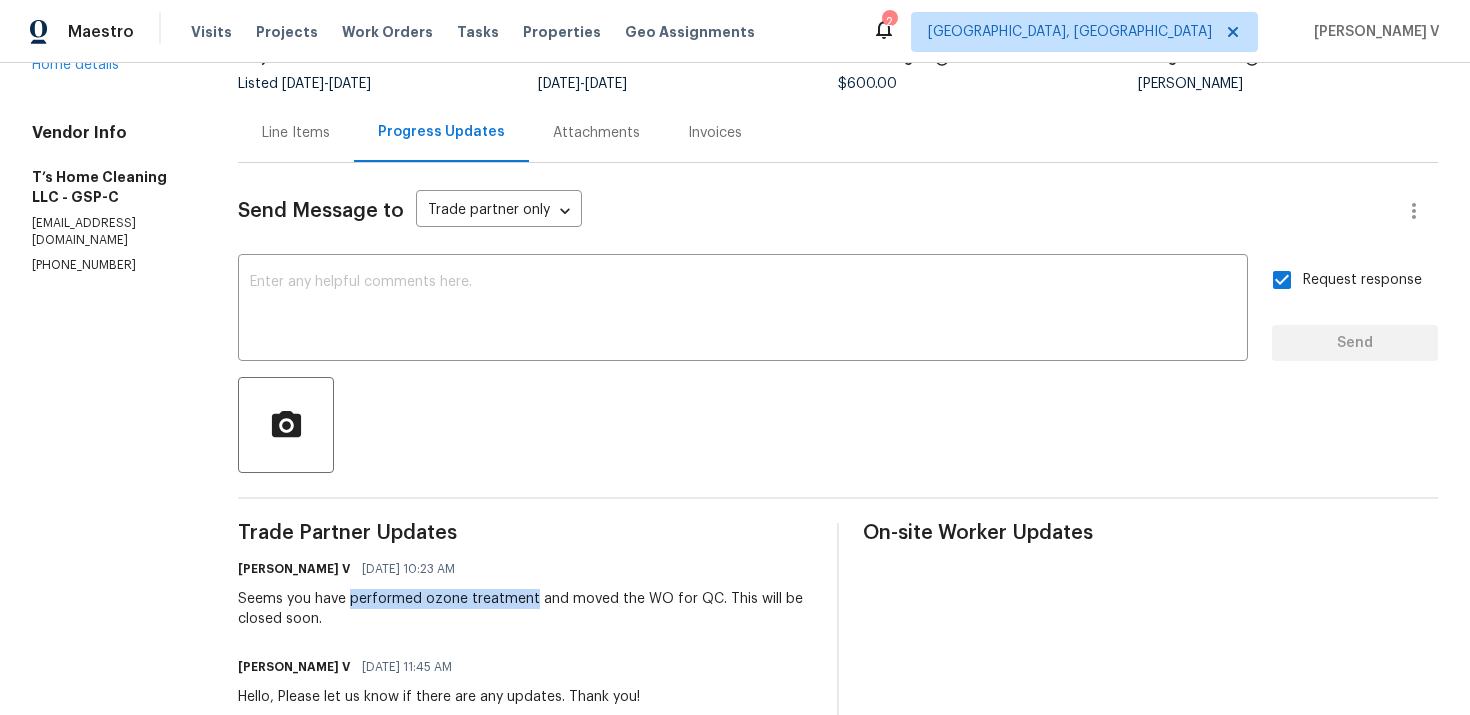 drag, startPoint x: 366, startPoint y: 603, endPoint x: 546, endPoint y: 605, distance: 180.01111 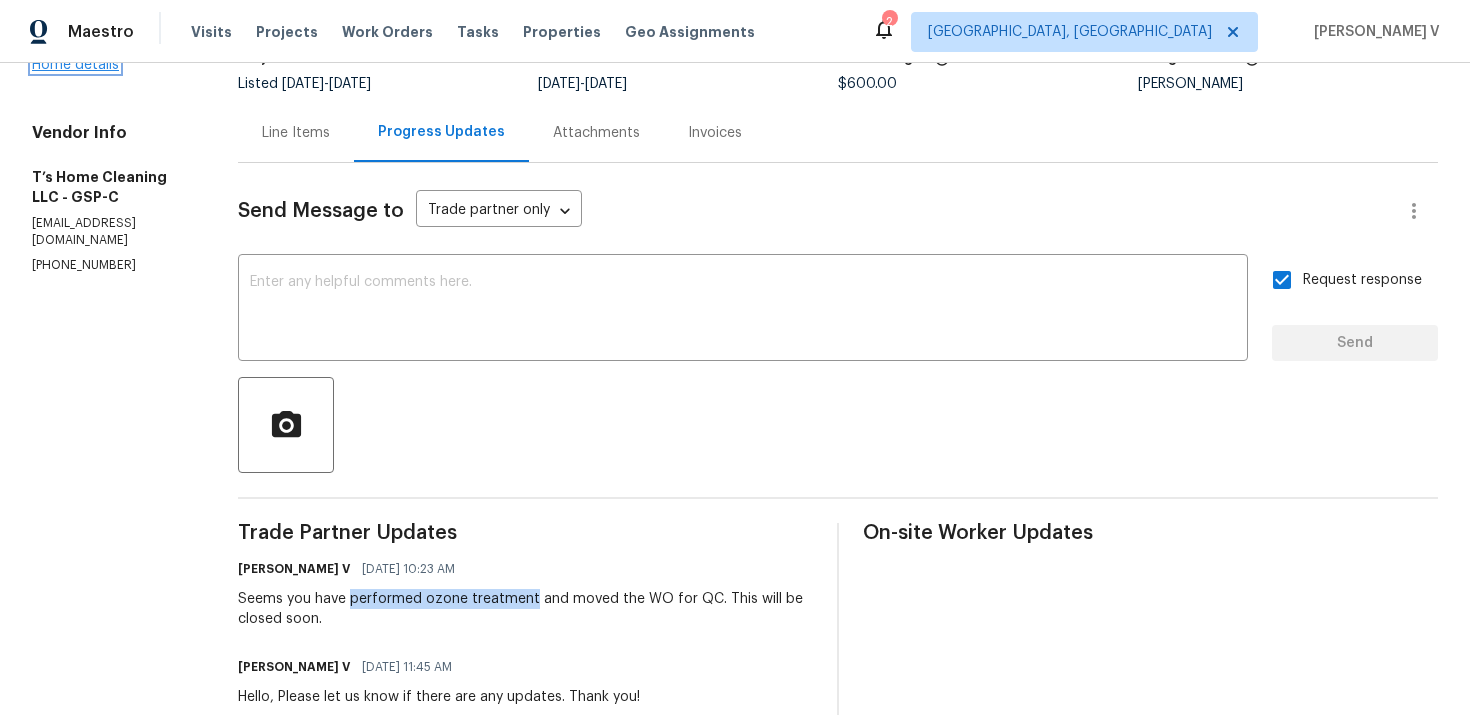 click on "Home details" at bounding box center (75, 65) 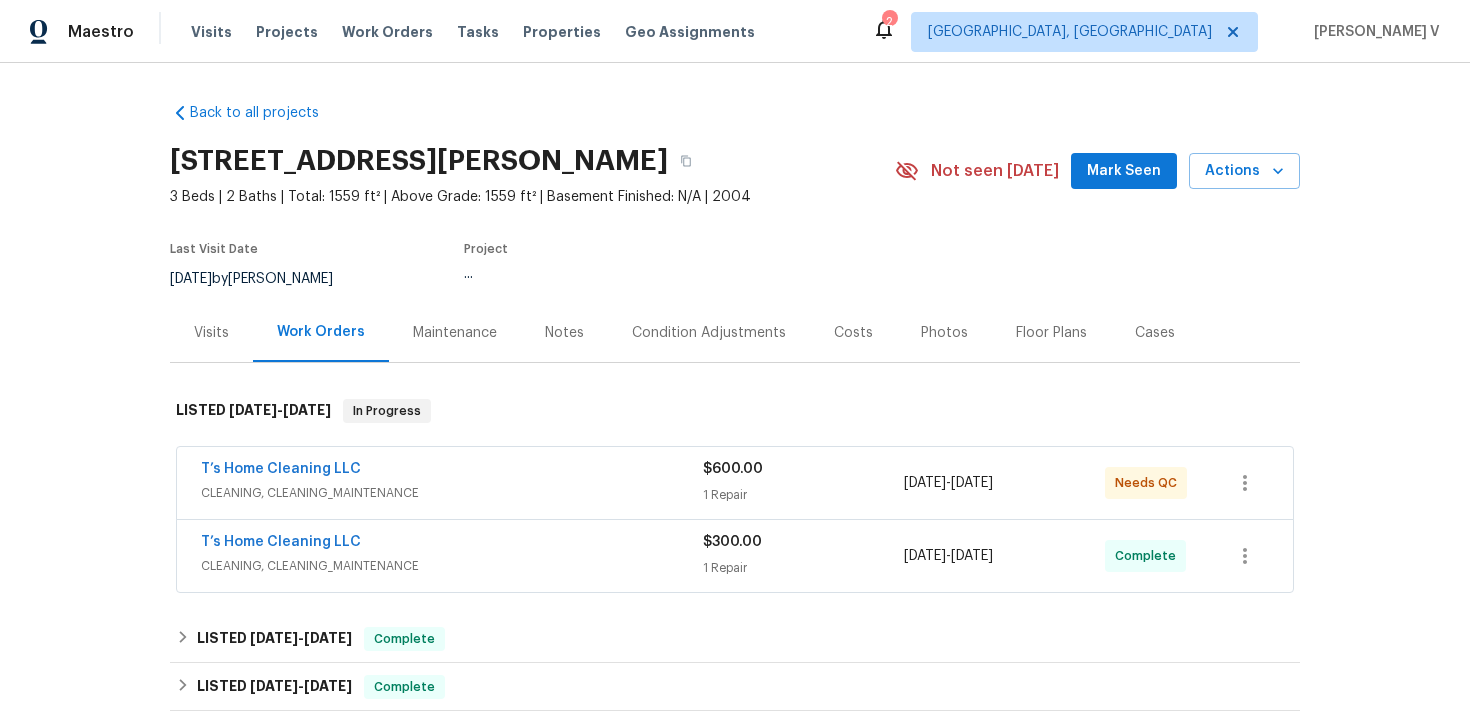 click on "Visits" at bounding box center [211, 332] 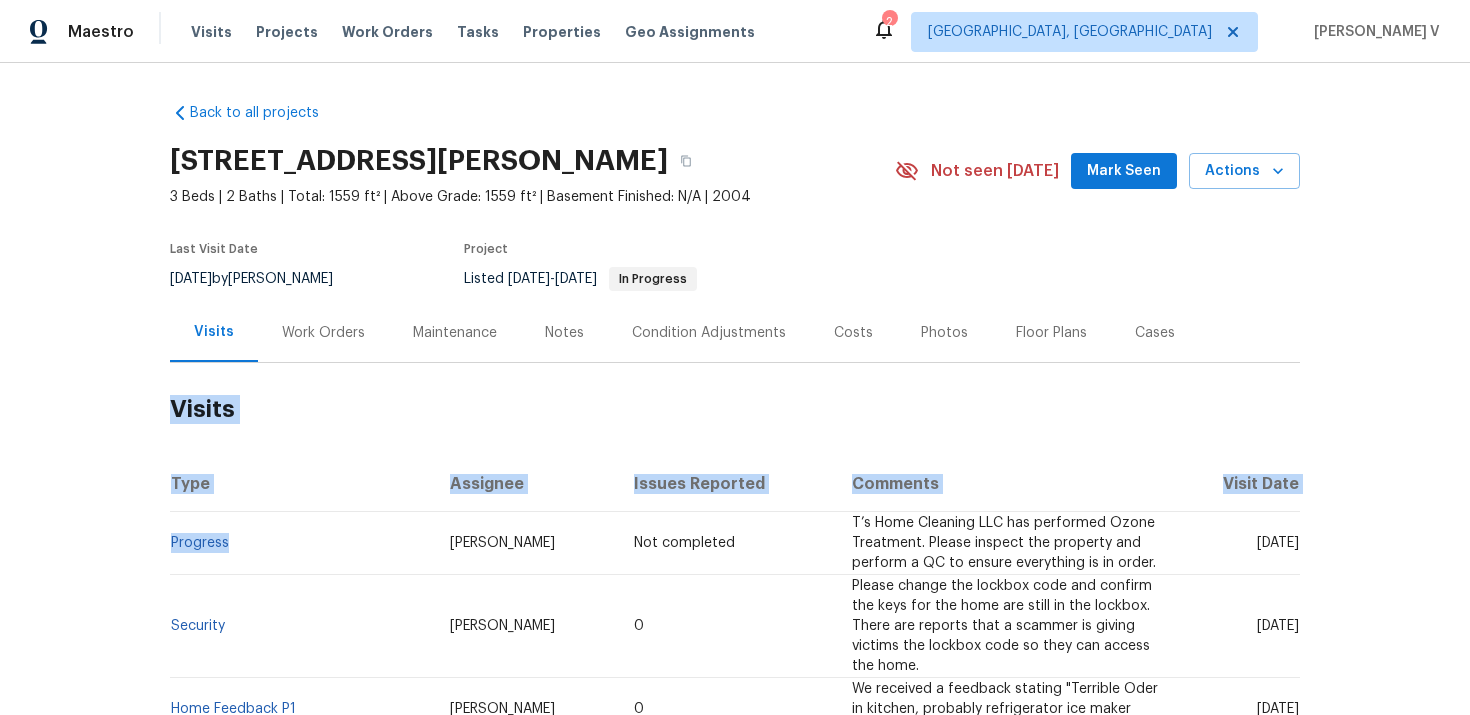drag, startPoint x: 267, startPoint y: 542, endPoint x: 118, endPoint y: 542, distance: 149 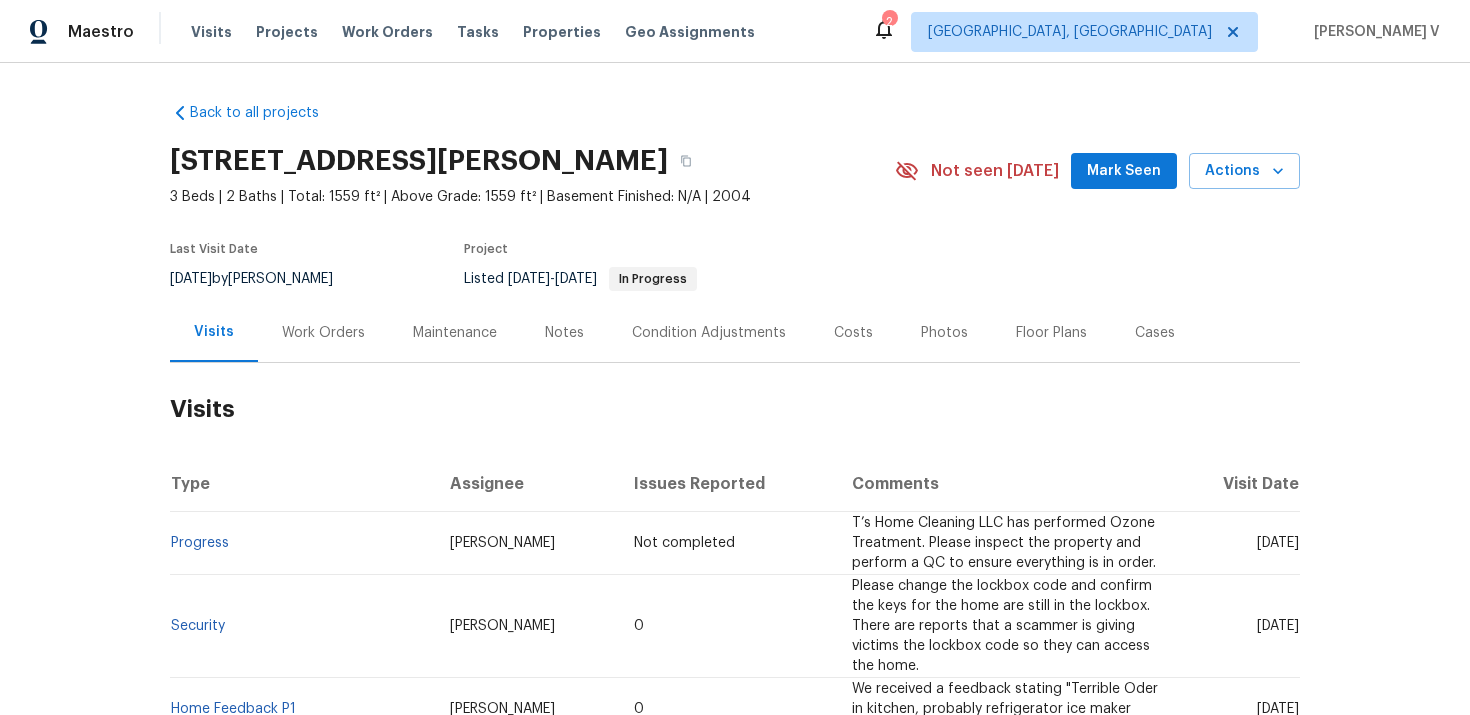 click on "Back to all projects [STREET_ADDRESS] 3 Beds | 2 Baths | Total: 1559 ft² | Above Grade: 1559 ft² | Basement Finished: N/A | 2004 Not seen [DATE] Mark Seen Actions Last Visit Date [DATE]  by  [PERSON_NAME]   Project Listed   [DATE]  -  [DATE] In Progress Visits Work Orders Maintenance Notes Condition Adjustments Costs Photos Floor Plans Cases Visits Type Assignee Issues Reported Comments Visit Date Progress [PERSON_NAME] Not completed T’s Home Cleaning LLC has performed Ozone Treatment. Please inspect the property and perform a QC to ensure everything is in order.
[DATE] Security [PERSON_NAME] 0 Please change the lockbox code and confirm the keys for the home are still in the lockbox. There are reports that a scammer is giving victims the lockbox code so they can access the home. [DATE] Home Feedback P1 [PERSON_NAME] 0 We received a feedback stating "Terrible Oder in kitchen, probably refrigerator ice maker doesn't work. " Please check and advise us.  Progress" at bounding box center [735, 389] 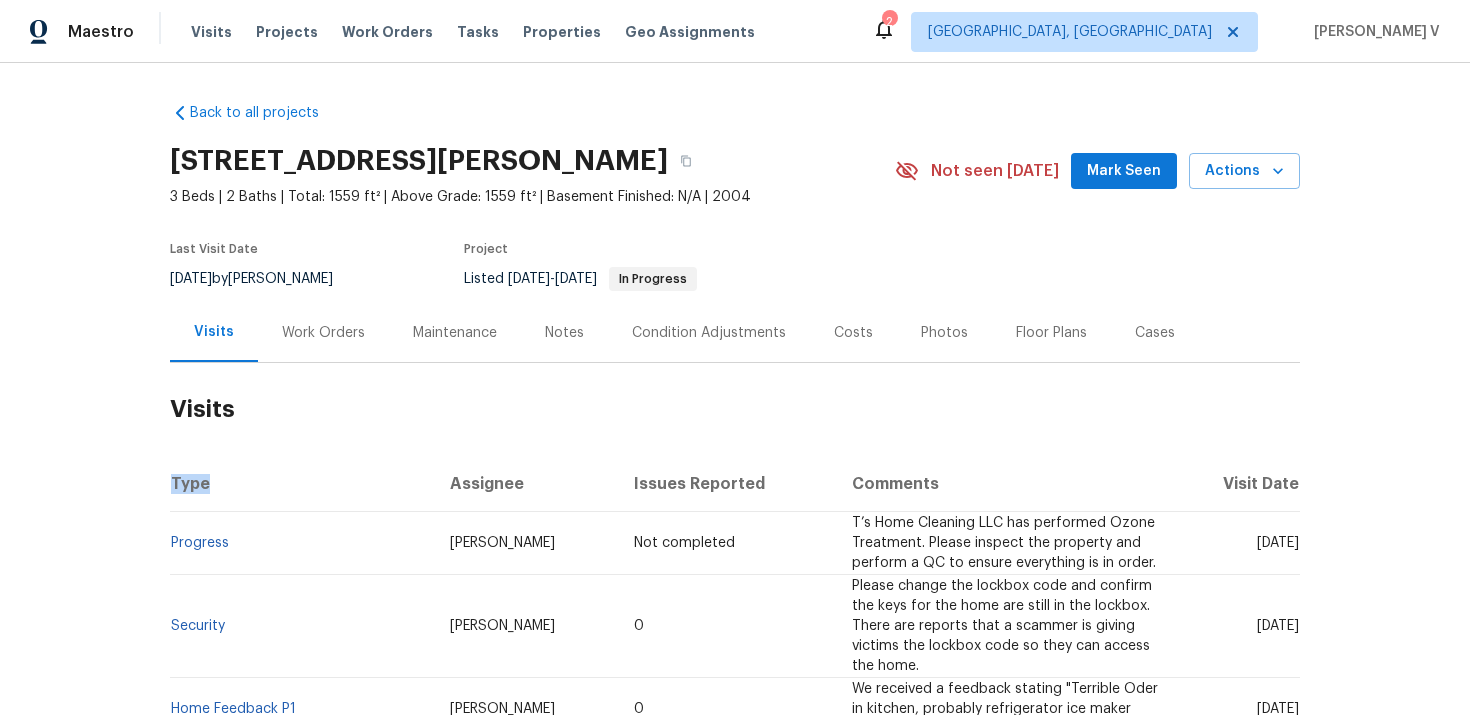 click on "Back to all projects [STREET_ADDRESS] 3 Beds | 2 Baths | Total: 1559 ft² | Above Grade: 1559 ft² | Basement Finished: N/A | 2004 Not seen [DATE] Mark Seen Actions Last Visit Date [DATE]  by  [PERSON_NAME]   Project Listed   [DATE]  -  [DATE] In Progress Visits Work Orders Maintenance Notes Condition Adjustments Costs Photos Floor Plans Cases Visits Type Assignee Issues Reported Comments Visit Date Progress [PERSON_NAME] Not completed T’s Home Cleaning LLC has performed Ozone Treatment. Please inspect the property and perform a QC to ensure everything is in order.
[DATE] Security [PERSON_NAME] 0 Please change the lockbox code and confirm the keys for the home are still in the lockbox. There are reports that a scammer is giving victims the lockbox code so they can access the home. [DATE] Home Feedback P1 [PERSON_NAME] 0 We received a feedback stating "Terrible Oder in kitchen, probably refrigerator ice maker doesn't work. " Please check and advise us.  Progress" at bounding box center (735, 389) 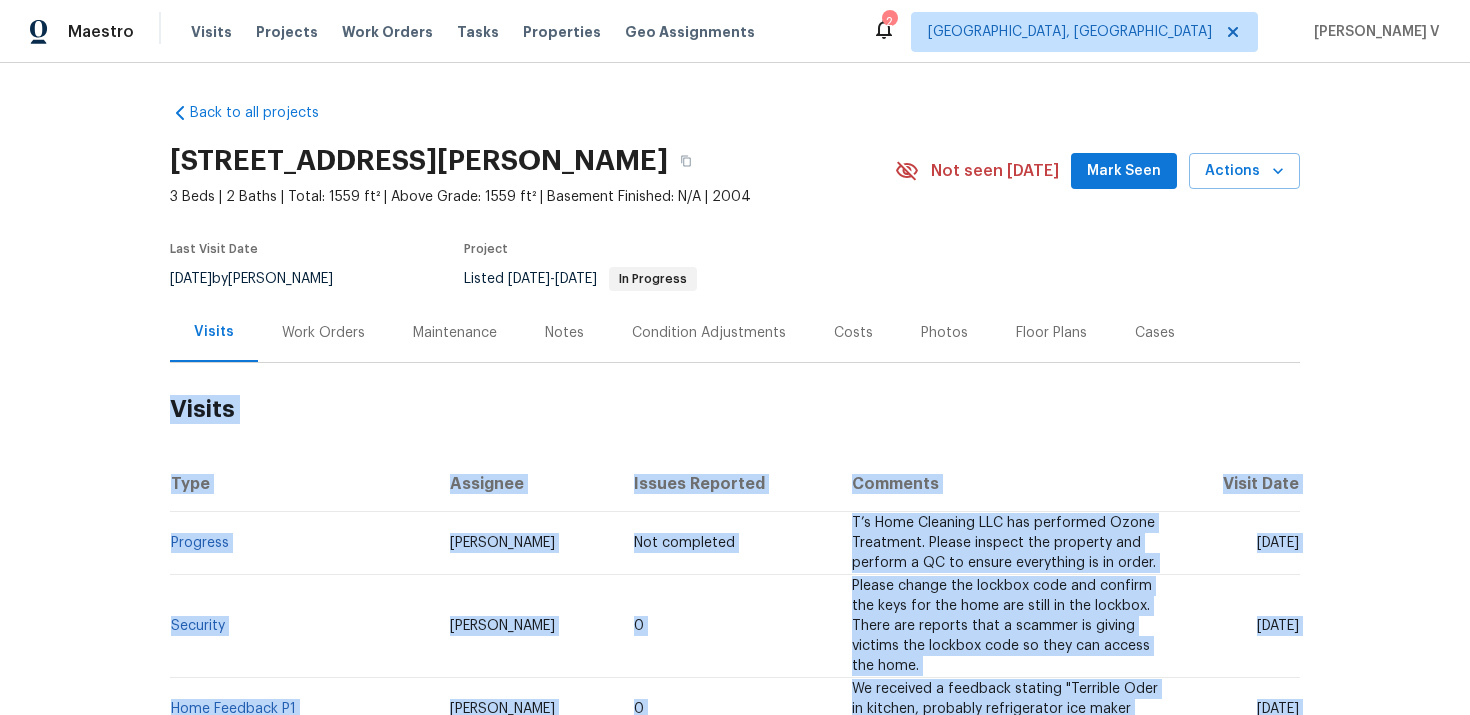 copy on "Loremi Dolo Sitametc Adipis Elitsedd Eiusmodt Incid Utla Etdolore Magnaal Enima Min veniamqui N’e Ulla Laborisn ALI exe commodoco Duisa Irureinre. Volupt velites cil fugiatnu par excepte s OC cu nonpro suntculpaq of de molli.
Ani, Ide 05 9435 Laborump Undeomn Isten 2 Errorv accusa dol laudant tota rem aperiam eaq ipsa qua abi inve ver quasi ar bea vitaedi. Expli nem enimips quia v asperna au oditfu consequ mag dolores eosr se nesc neq porroq dol adip. Num, Eiu 96 6664 Modi Temporai M3 Quae Etiamm 8 So nobiseli o cumqueni impedit "Quoplace Face po assumen, repellen temporibusau qui offic debit'r nece. " Saepee volup rep recusa it.  Ear, Hic 75 0606 Teneturs Delectu Reici 3 - Vol, Mai 96 2942 Aliasp Doloribus Asperiores Repe Minimn 3 - Exe, Ull 81 3054 CorpoRiss Labor Aliquid Commo 1 Cons quid ma mollitiam ha Quidemrerum Facilis expe di namliber te cu solutano el opti cumq. Nihili minusqu maxi plac fa possimu omn loremips dolors ame c adipisci elitsed. Do eiusm te in utlab etdo mag aliquaen, admini veni qu..." 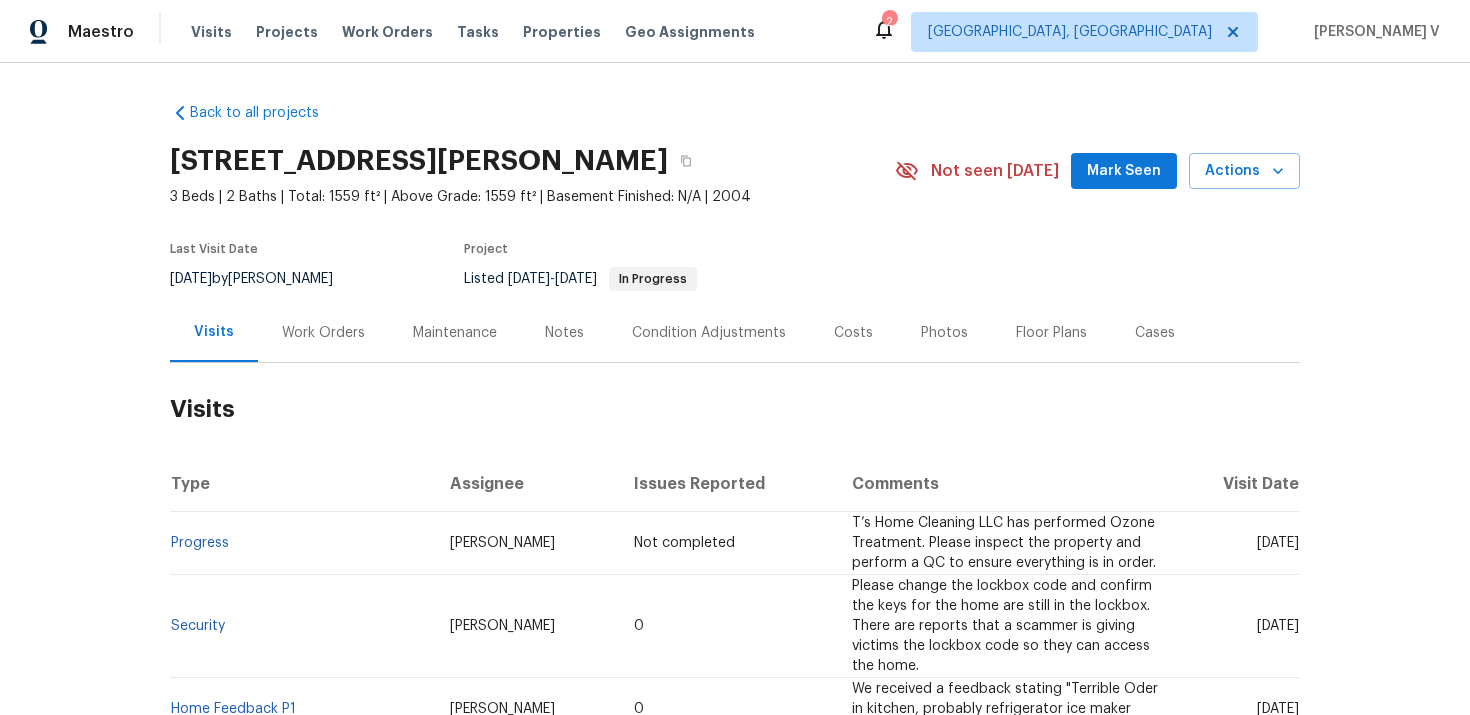 click on "Progress" at bounding box center (302, 543) 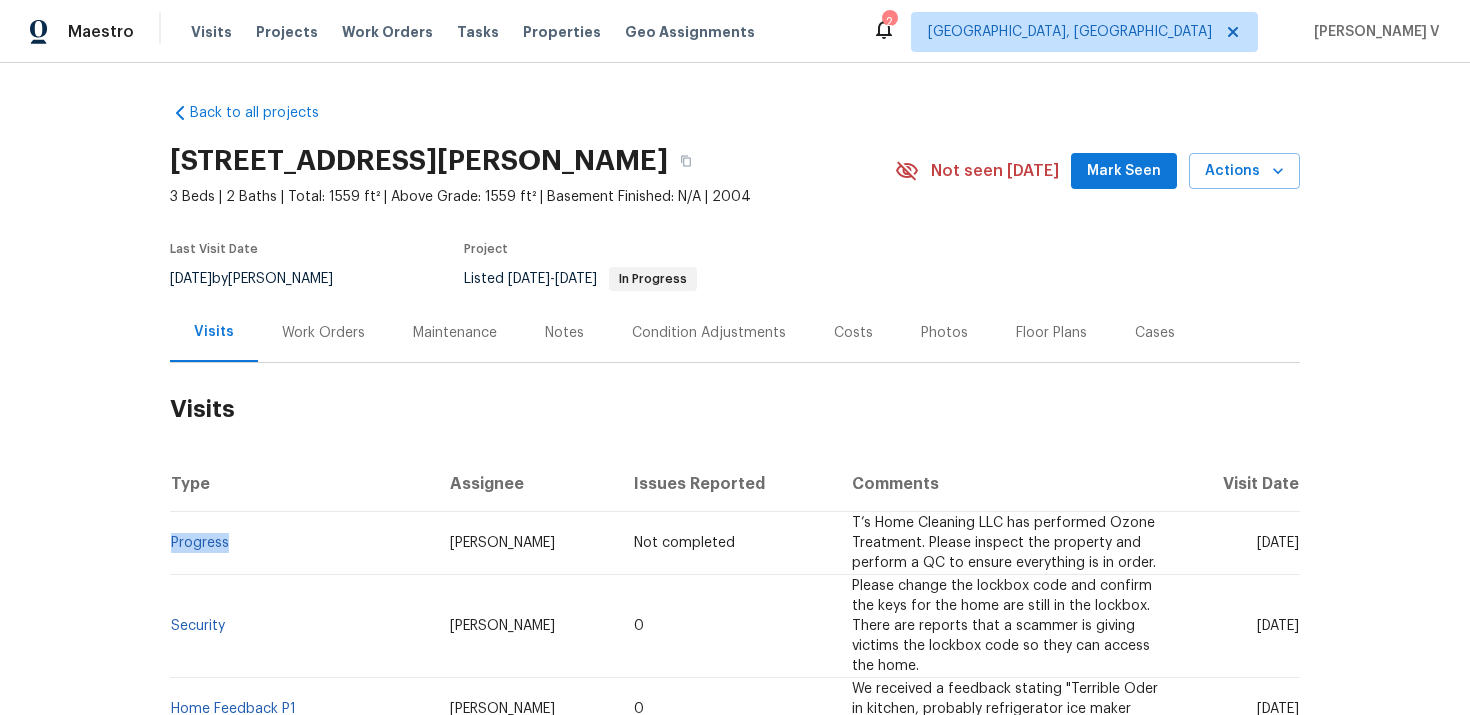 copy on "Progress" 